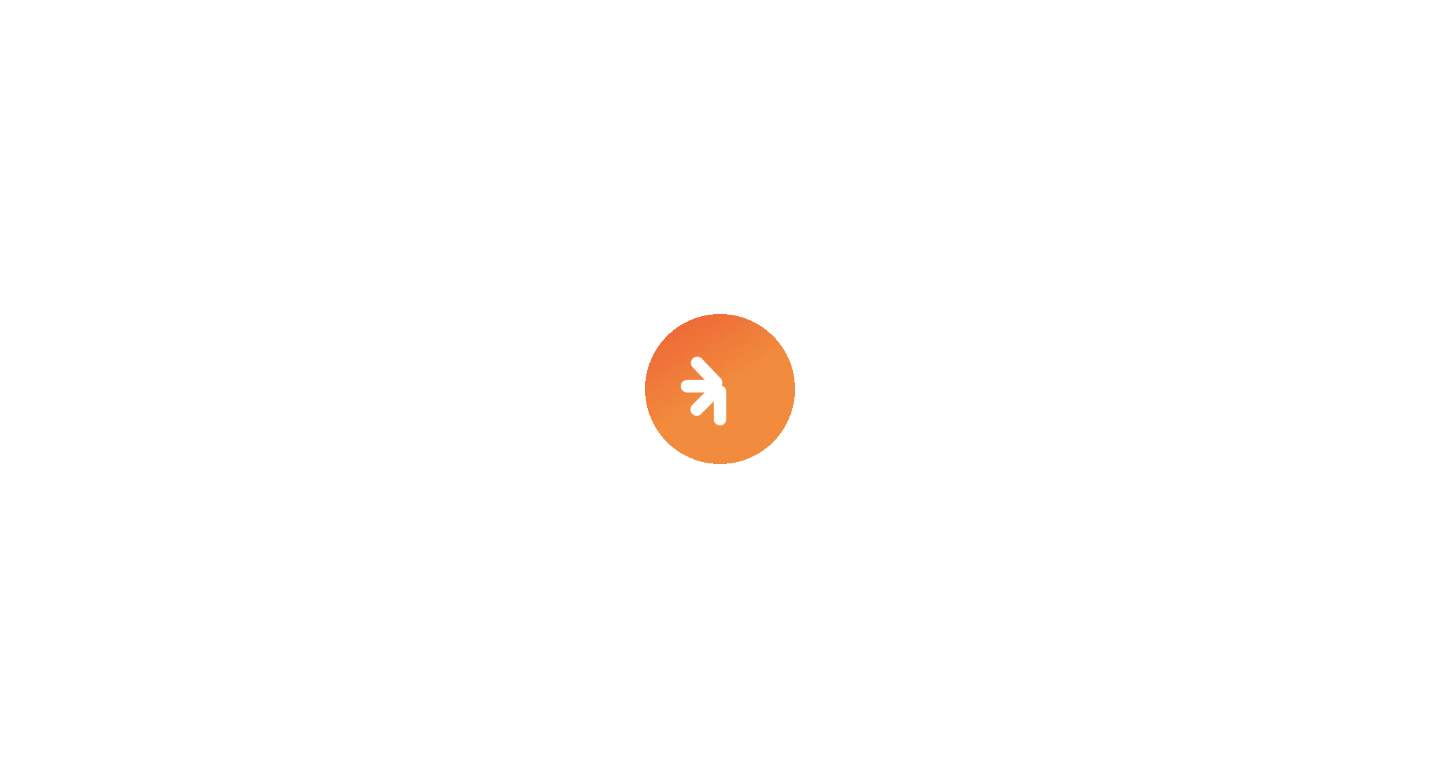 scroll, scrollTop: 0, scrollLeft: 0, axis: both 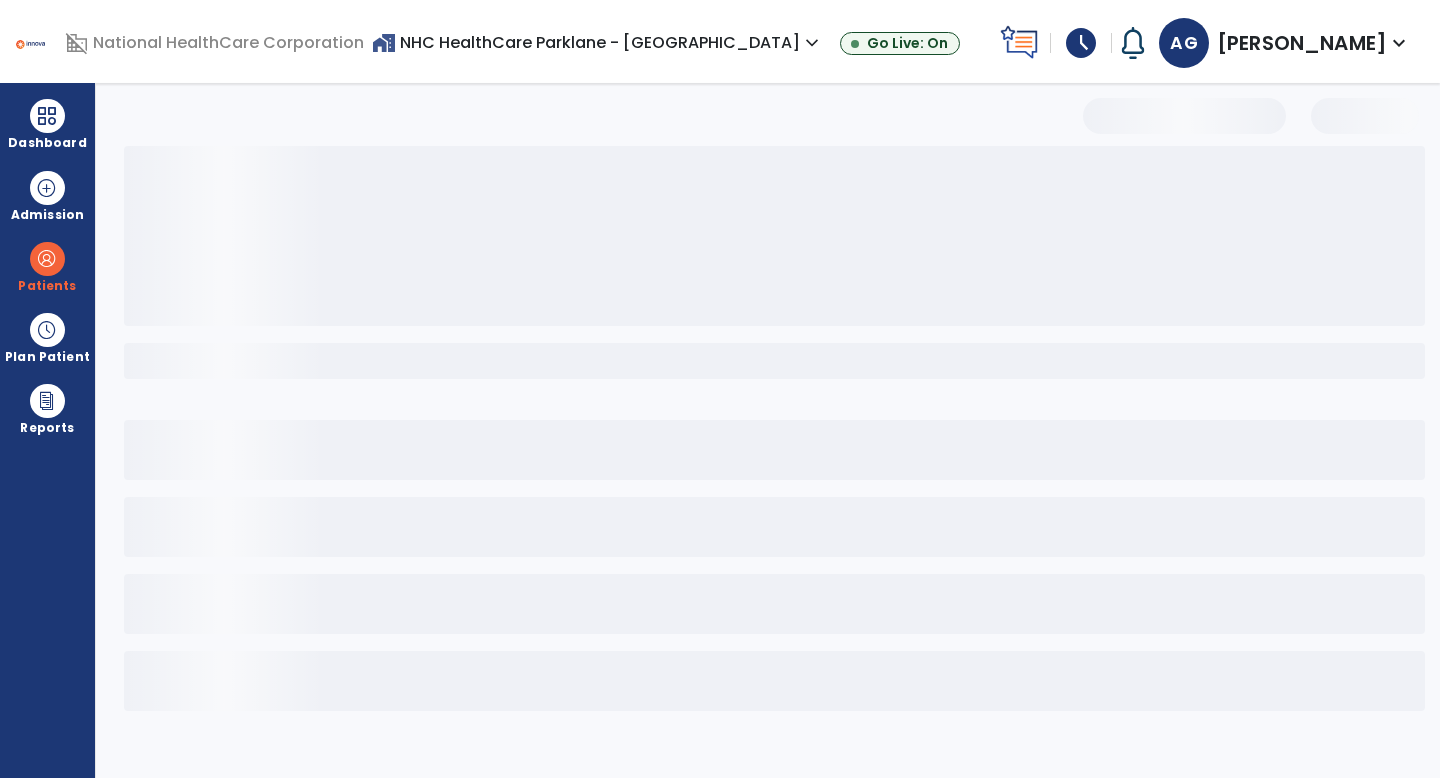 select on "***" 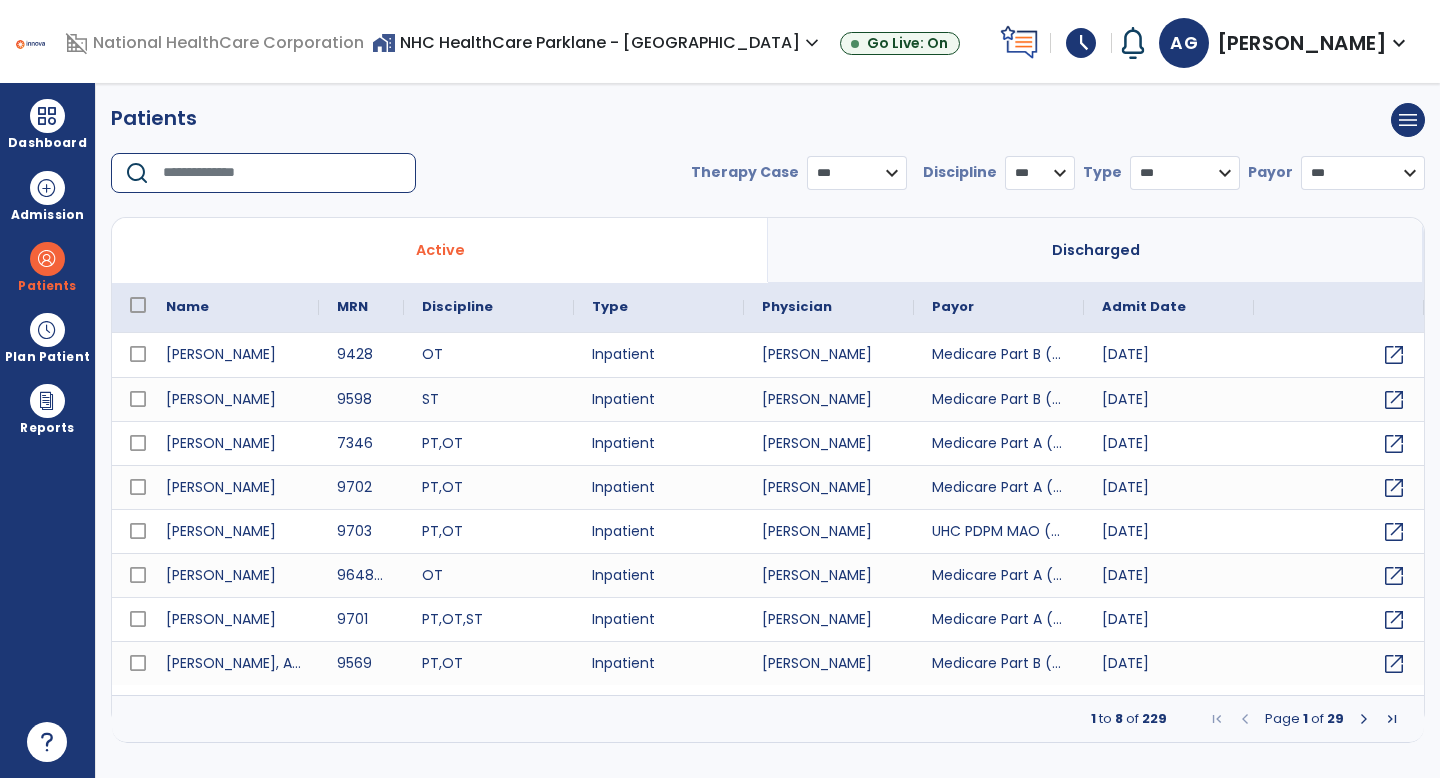 click at bounding box center (282, 173) 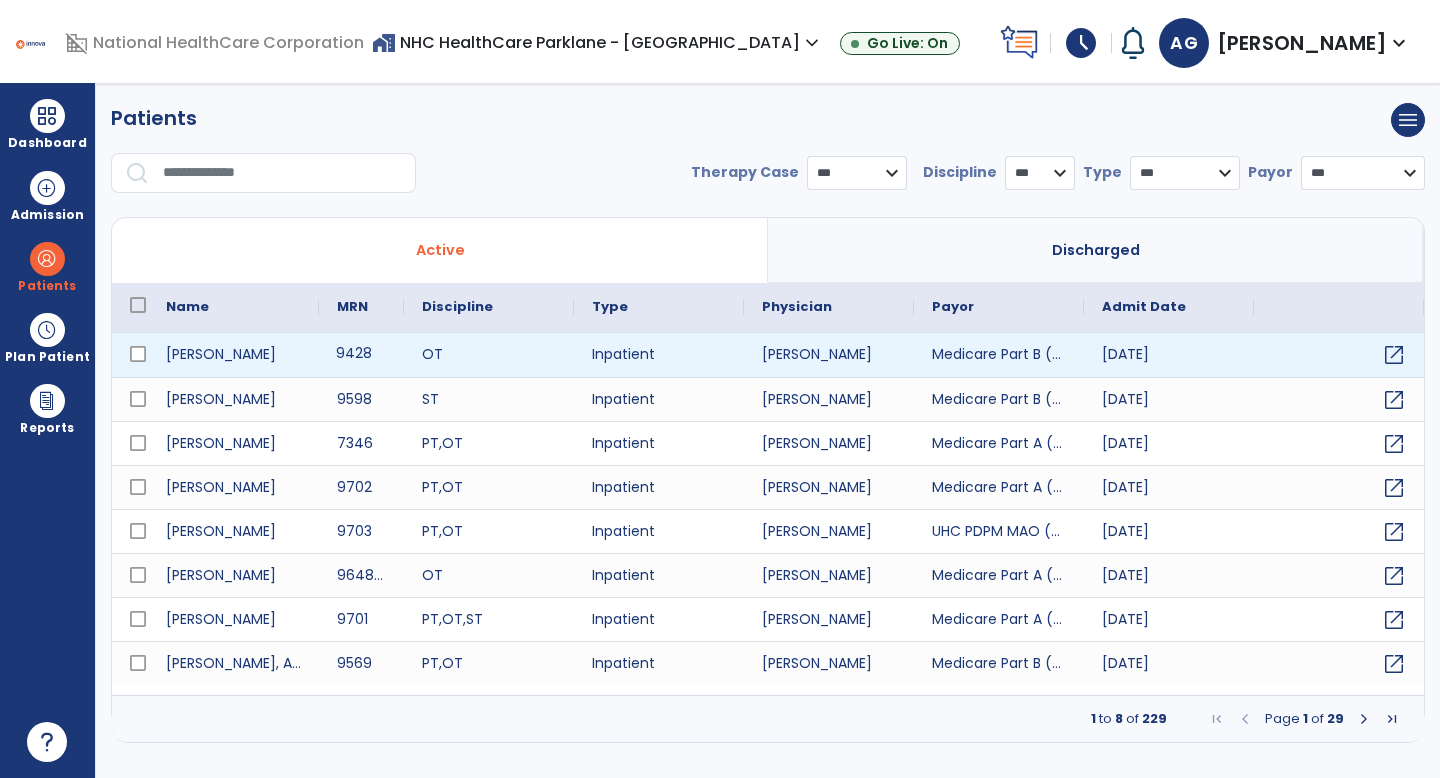 click on "9428" at bounding box center (361, 355) 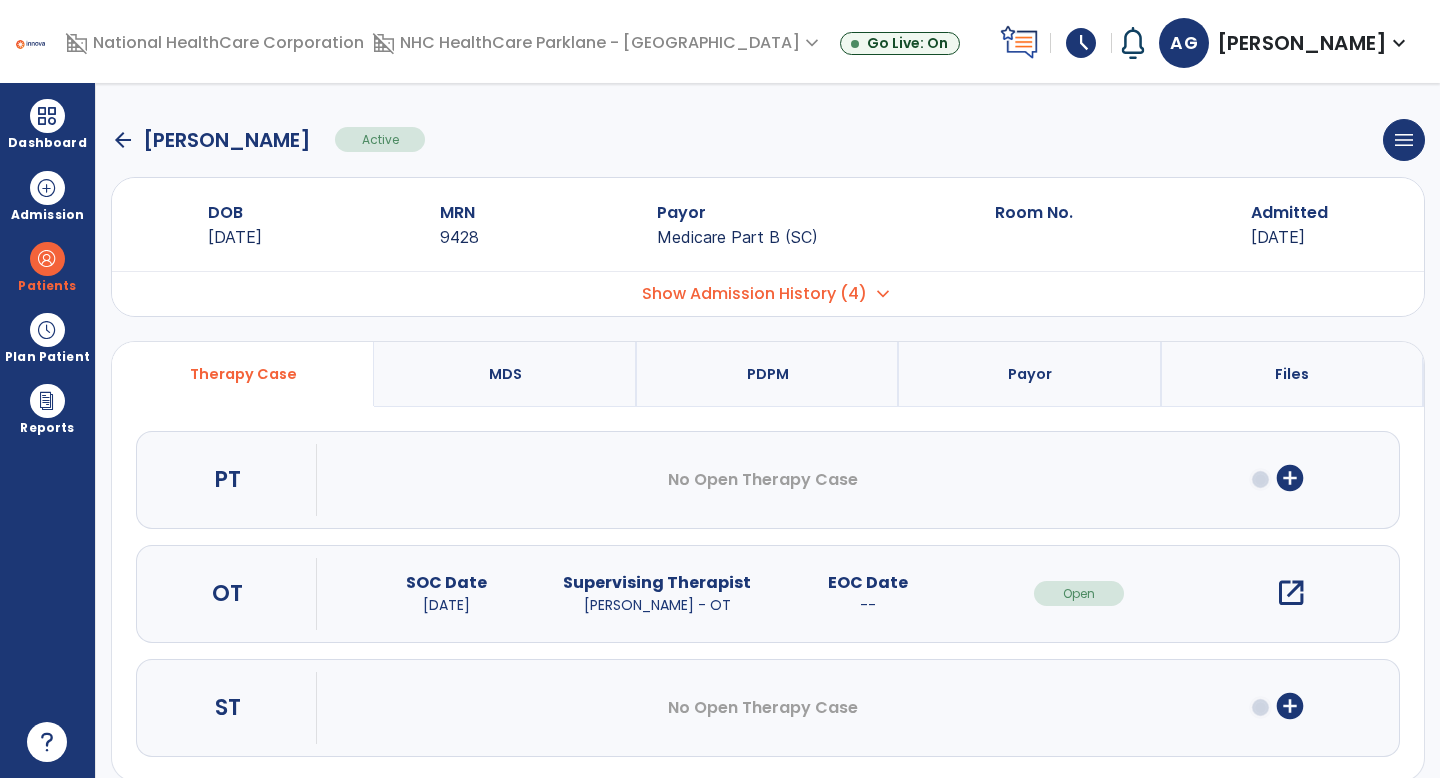 click on "open_in_new" at bounding box center (1291, 593) 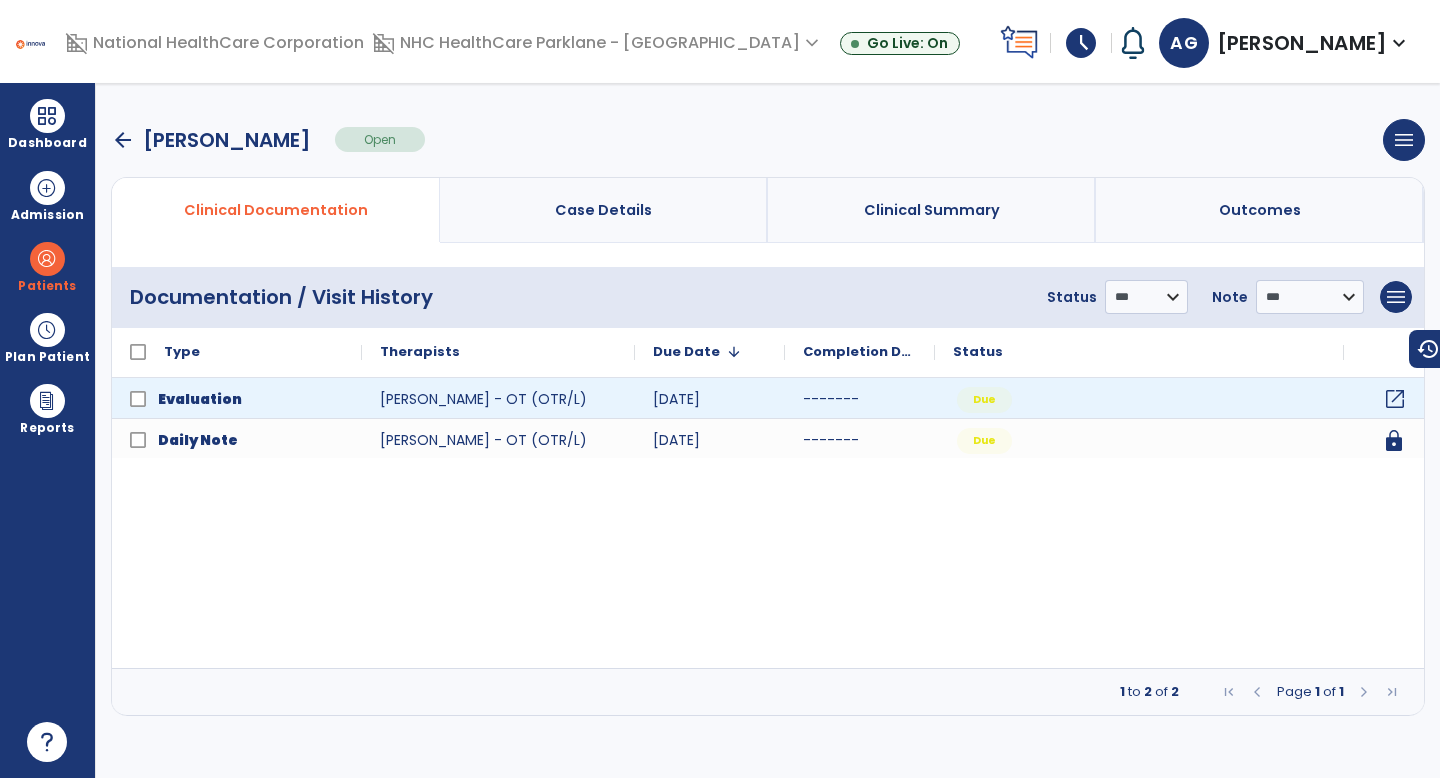 click on "open_in_new" 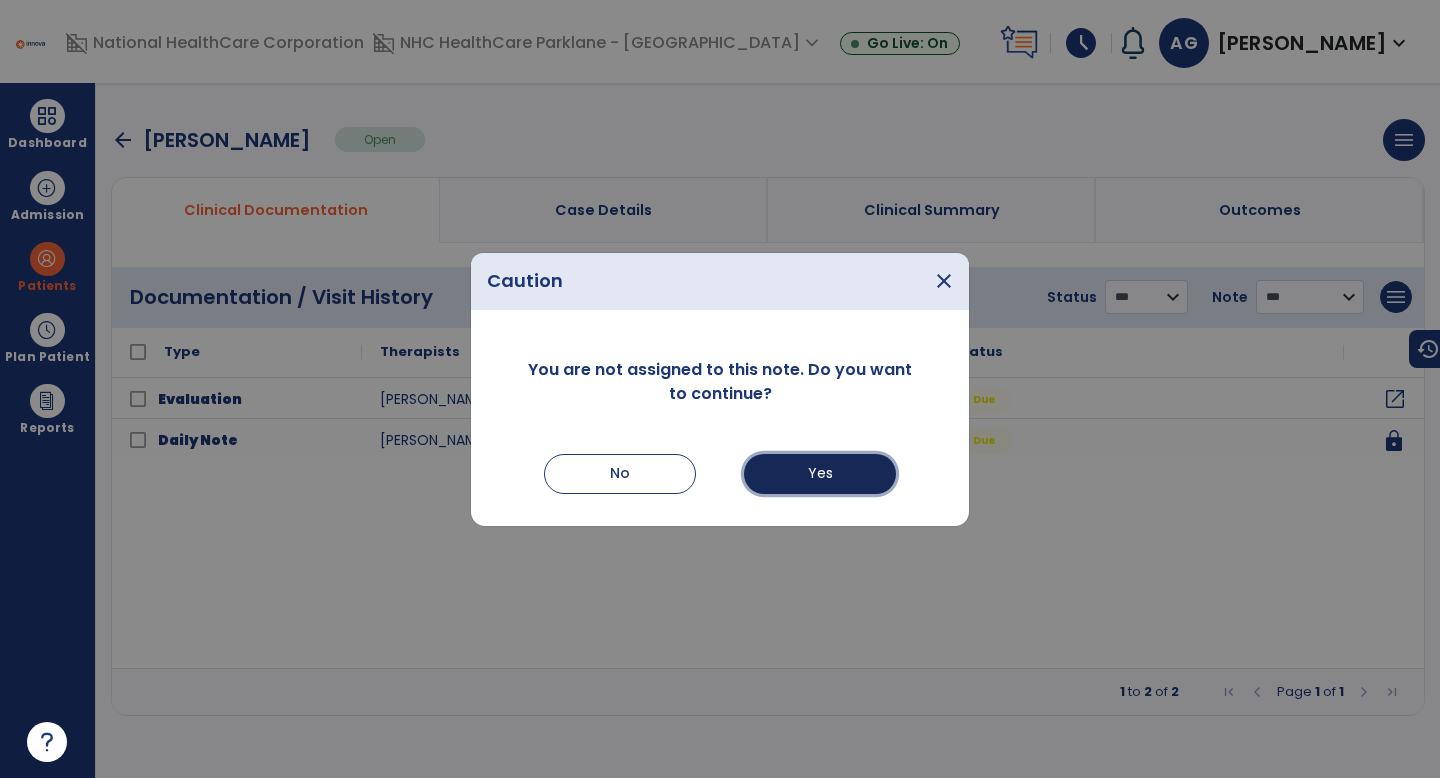 click on "Yes" at bounding box center [820, 474] 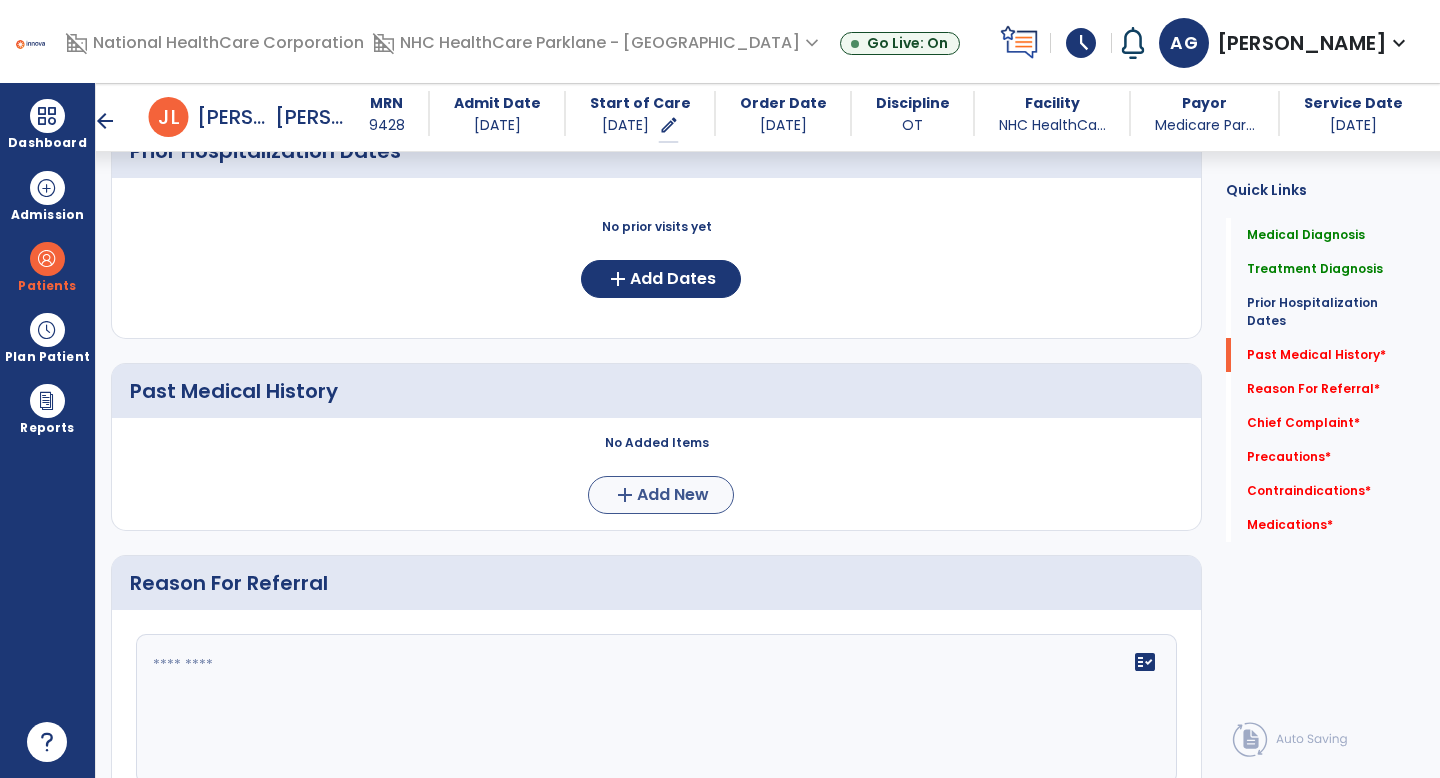 scroll, scrollTop: 762, scrollLeft: 0, axis: vertical 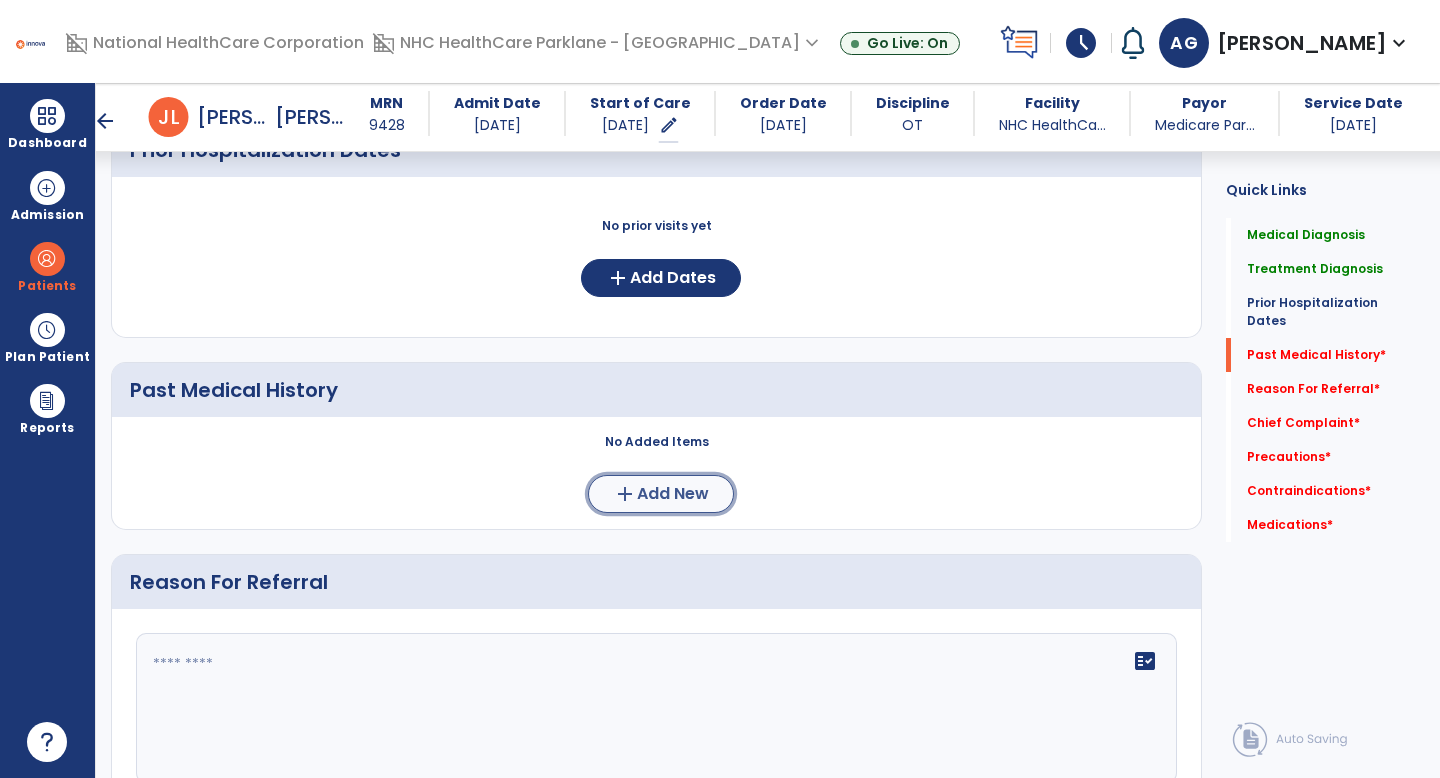 click on "Add New" 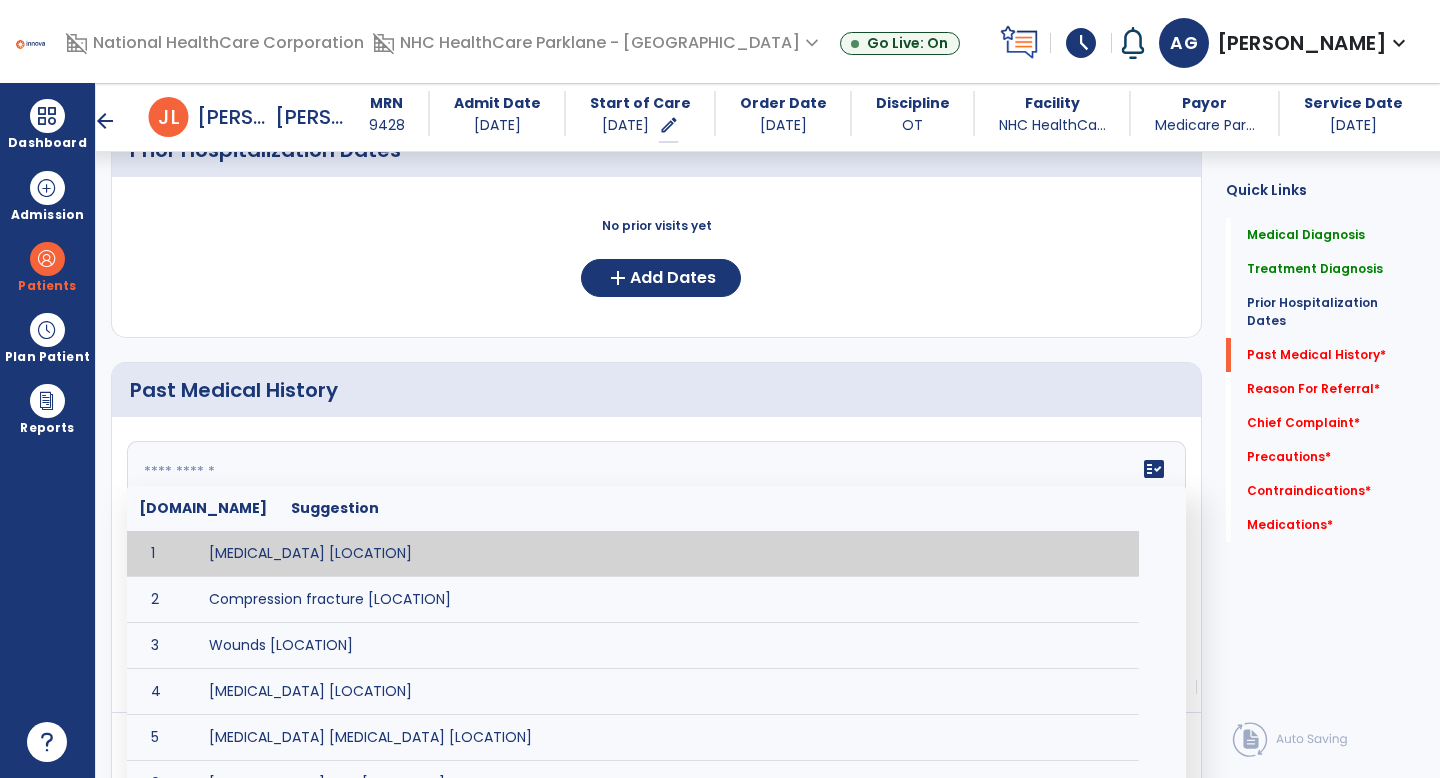 click on "fact_check  Sr.No Suggestion 1 Amputation [LOCATION] 2 Compression fracture [LOCATION] 3 Wounds [LOCATION] 4 Tendinosis [LOCATION] 5 Venous stasis ulcer [LOCATION] 6 Achilles tendon tear [LOCATION] 7 ACL tear surgically repaired [LOCATION] 8 Above knee amputation (AKA) [LOCATION] 9 Below knee amputation (BKE) [LOCATION] 10 Cancer (SITE/TYPE) 11 Surgery (TYPE) 12 AAA (Abdominal Aortic Aneurysm) 13 Achilles tendon tear [LOCATION] 14 Acute Renal Failure 15 AIDS (Acquired Immune Deficiency Syndrome) 16 Alzheimer's Disease 17 Anemia 18 Angina 19 Anxiety 20 ASHD (Arteriosclerotic Heart Disease) 21 Atrial Fibrillation 22 Bipolar Disorder 23 Bowel Obstruction 24 C-Diff 25 Coronary Artery Bypass Graft (CABG) 26 CAD (Coronary Artery Disease) 27 Carpal tunnel syndrome 28 Chronic bronchitis 29 Chronic renal failure 30 Colostomy 31 COPD (Chronic Obstructive Pulmonary Disease) 32 CRPS (Complex Regional Pain Syndrome) 33 CVA (Cerebrovascular Accident) 34 CVI (Chronic Venous Insufficiency) 35 DDD (Degenerative Disc Disease)" 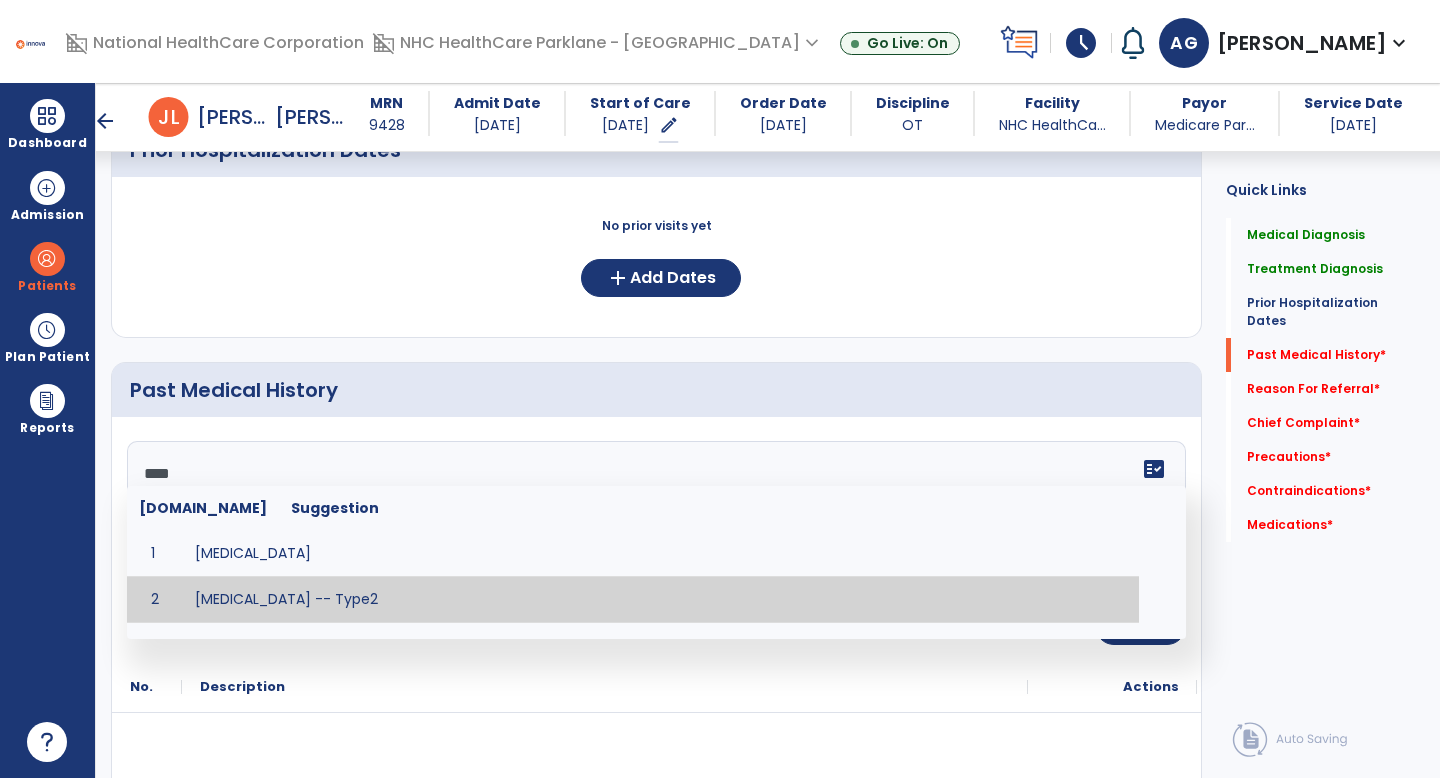 type on "**********" 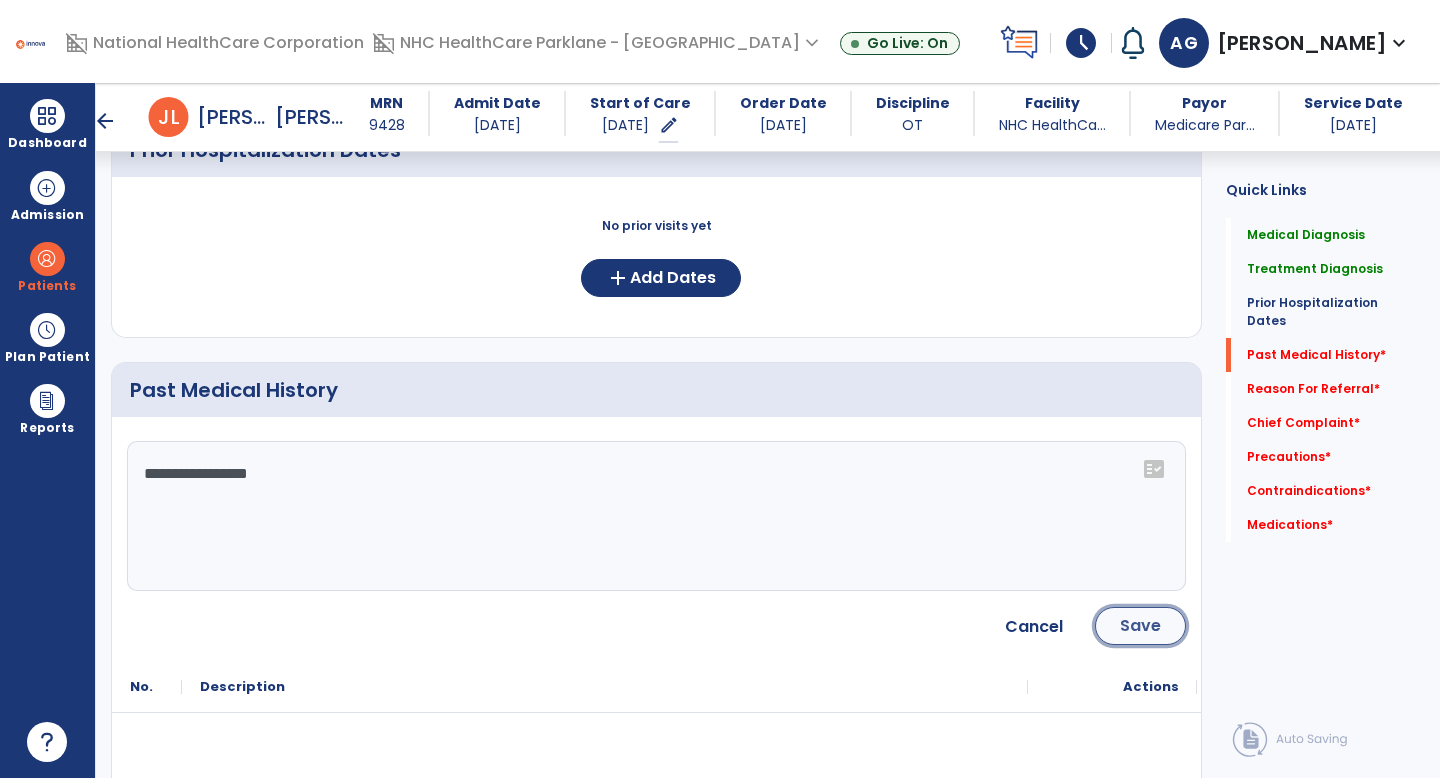 click on "Save" 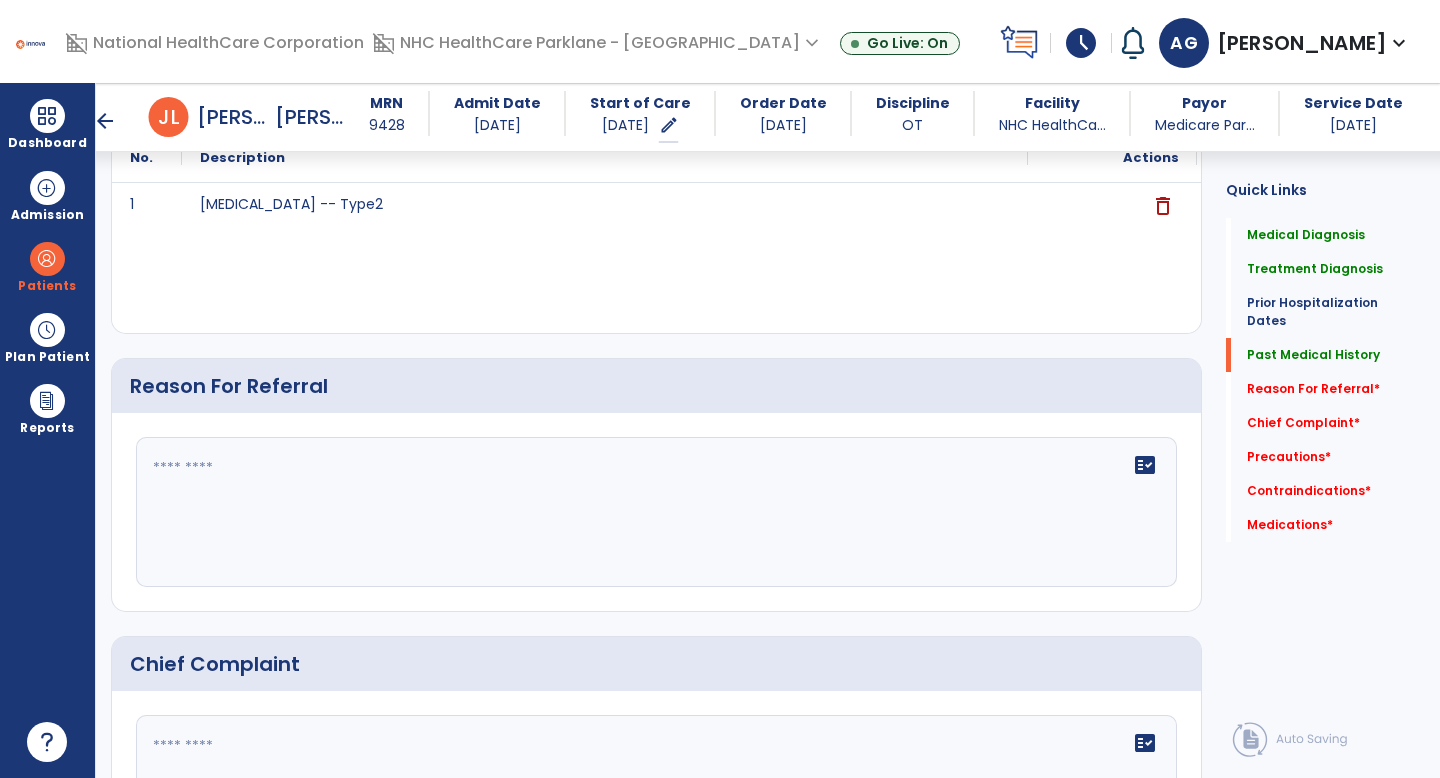 scroll, scrollTop: 1069, scrollLeft: 0, axis: vertical 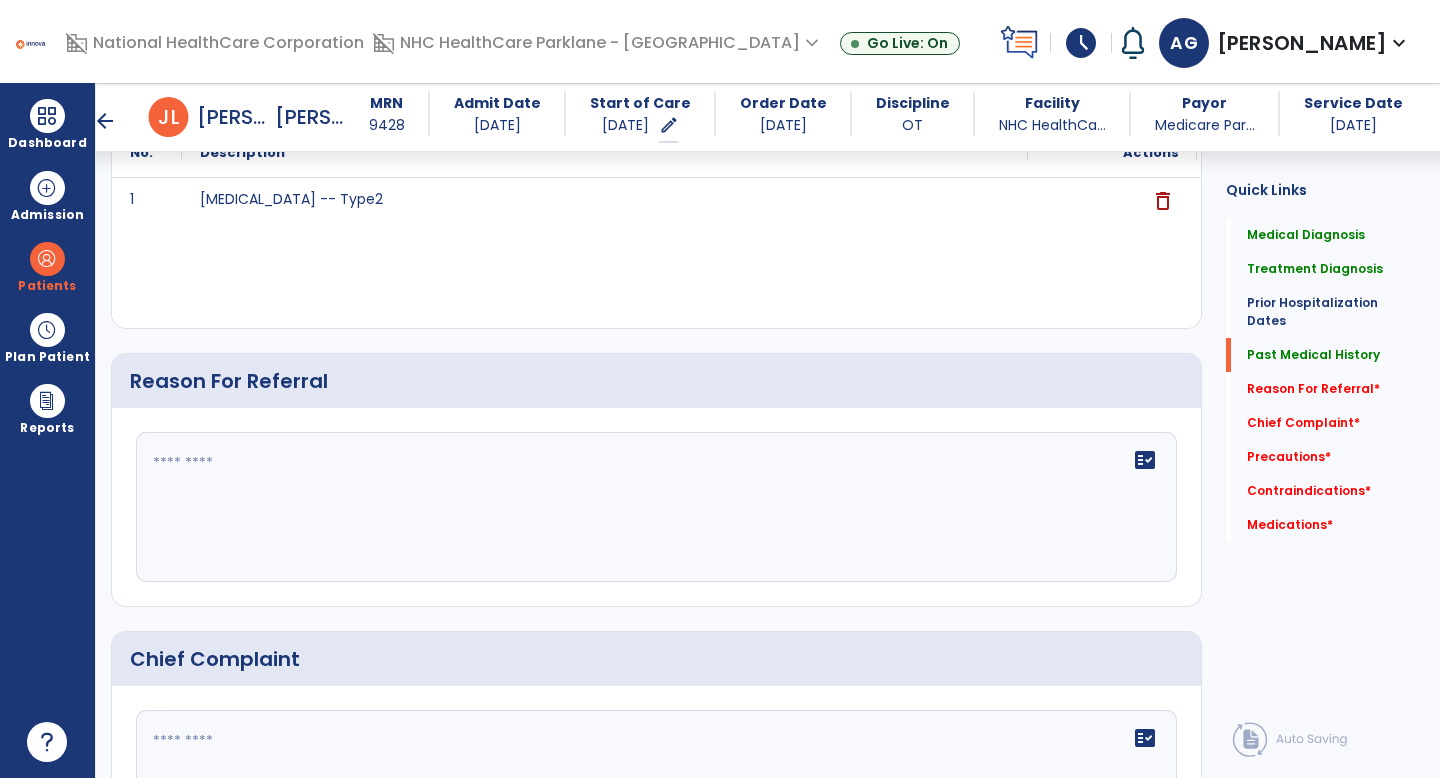 click 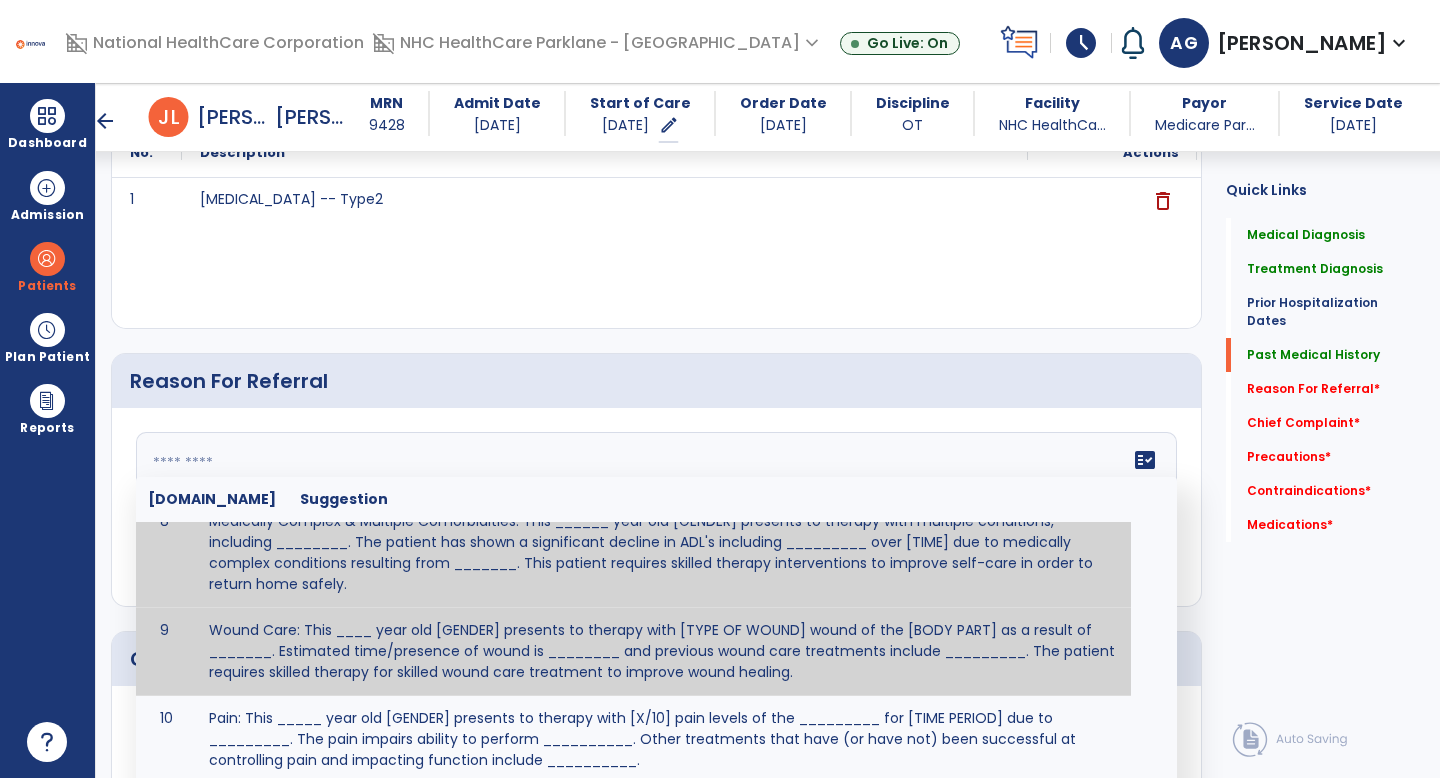 scroll, scrollTop: 676, scrollLeft: 0, axis: vertical 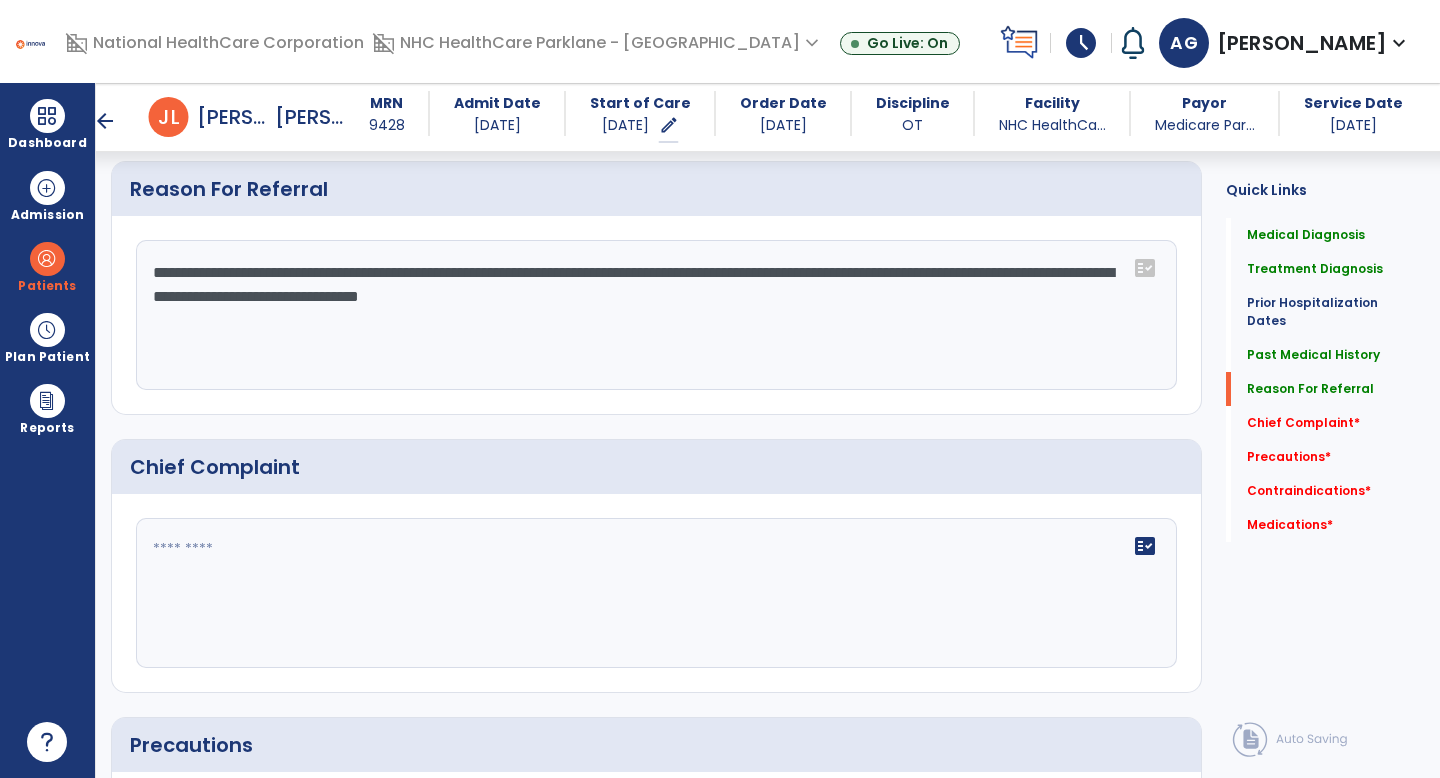 type on "**********" 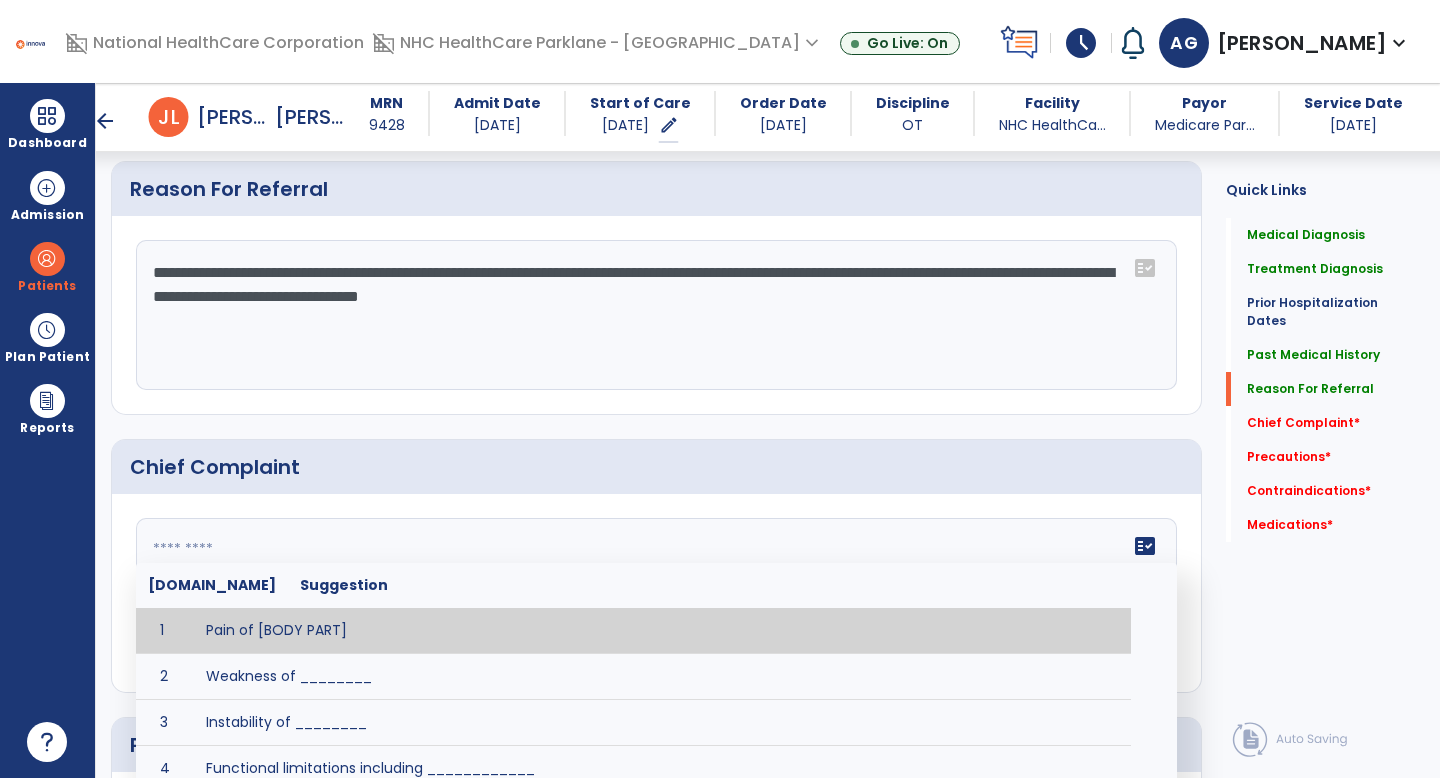 click 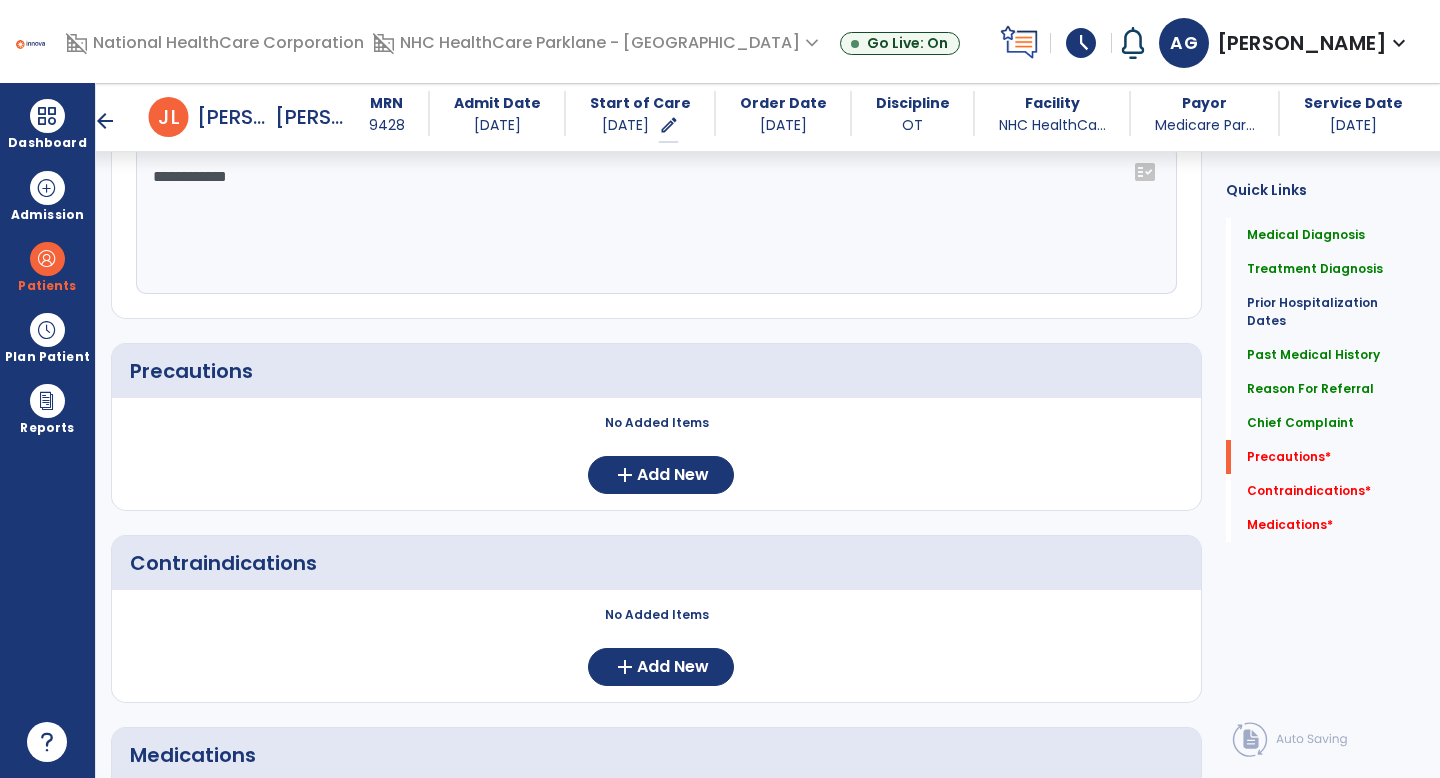 scroll, scrollTop: 1651, scrollLeft: 0, axis: vertical 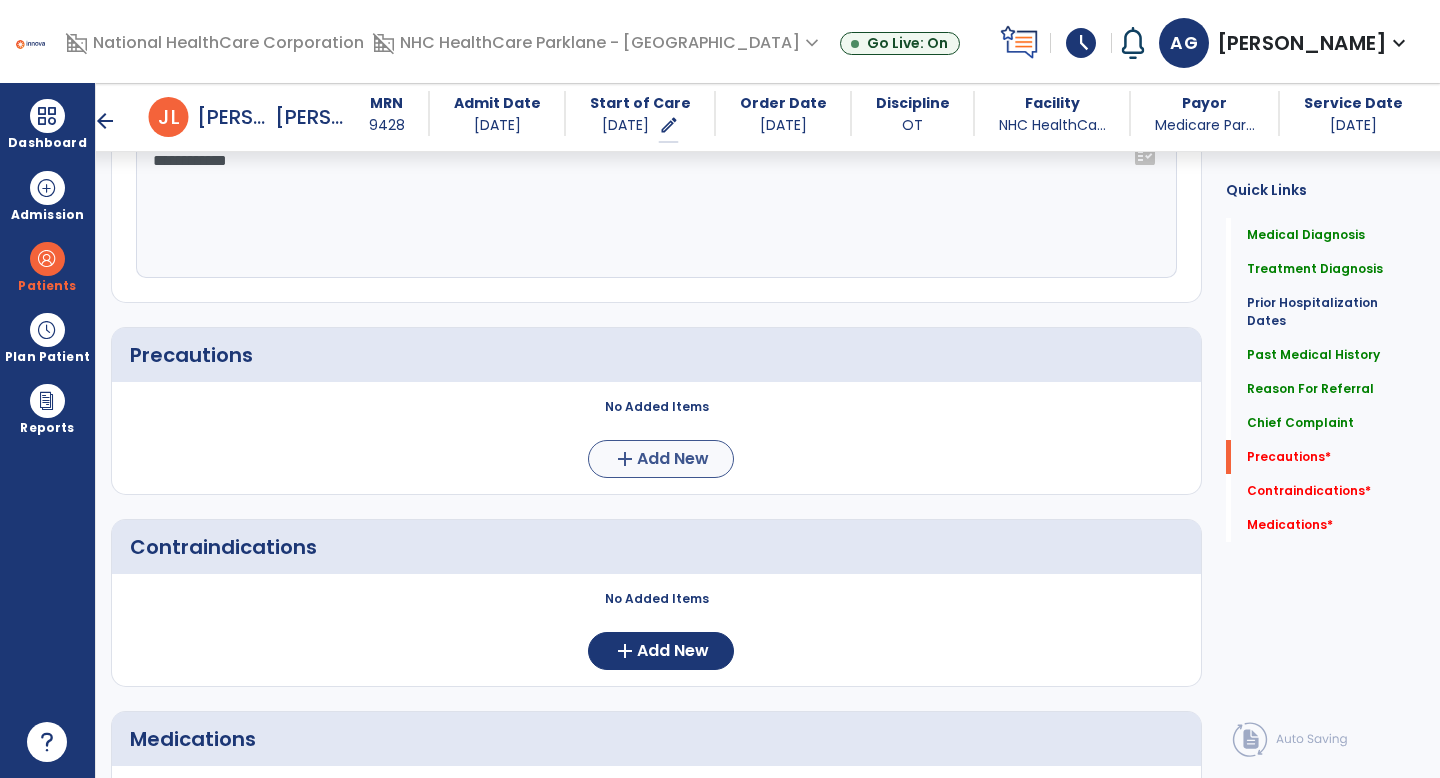 type on "**********" 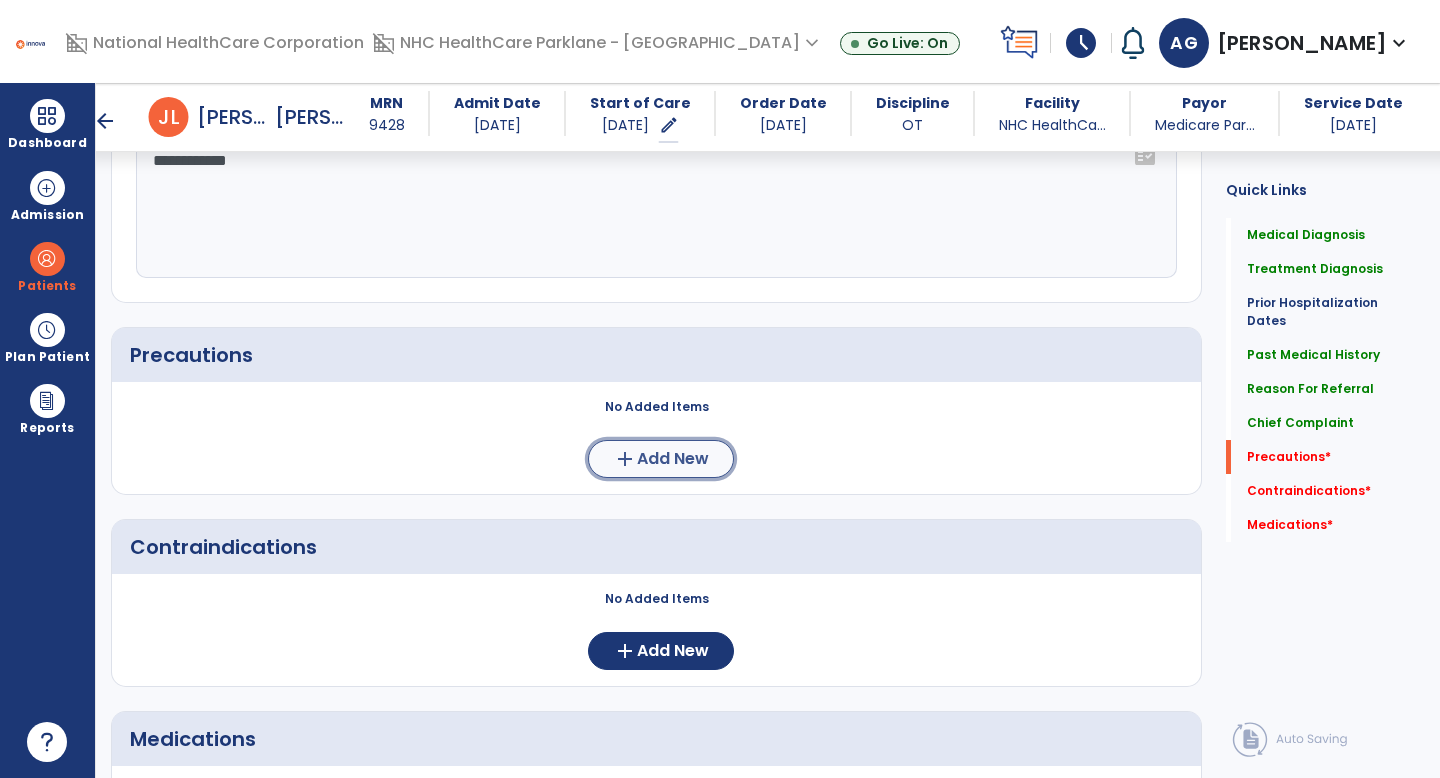 click on "add  Add New" 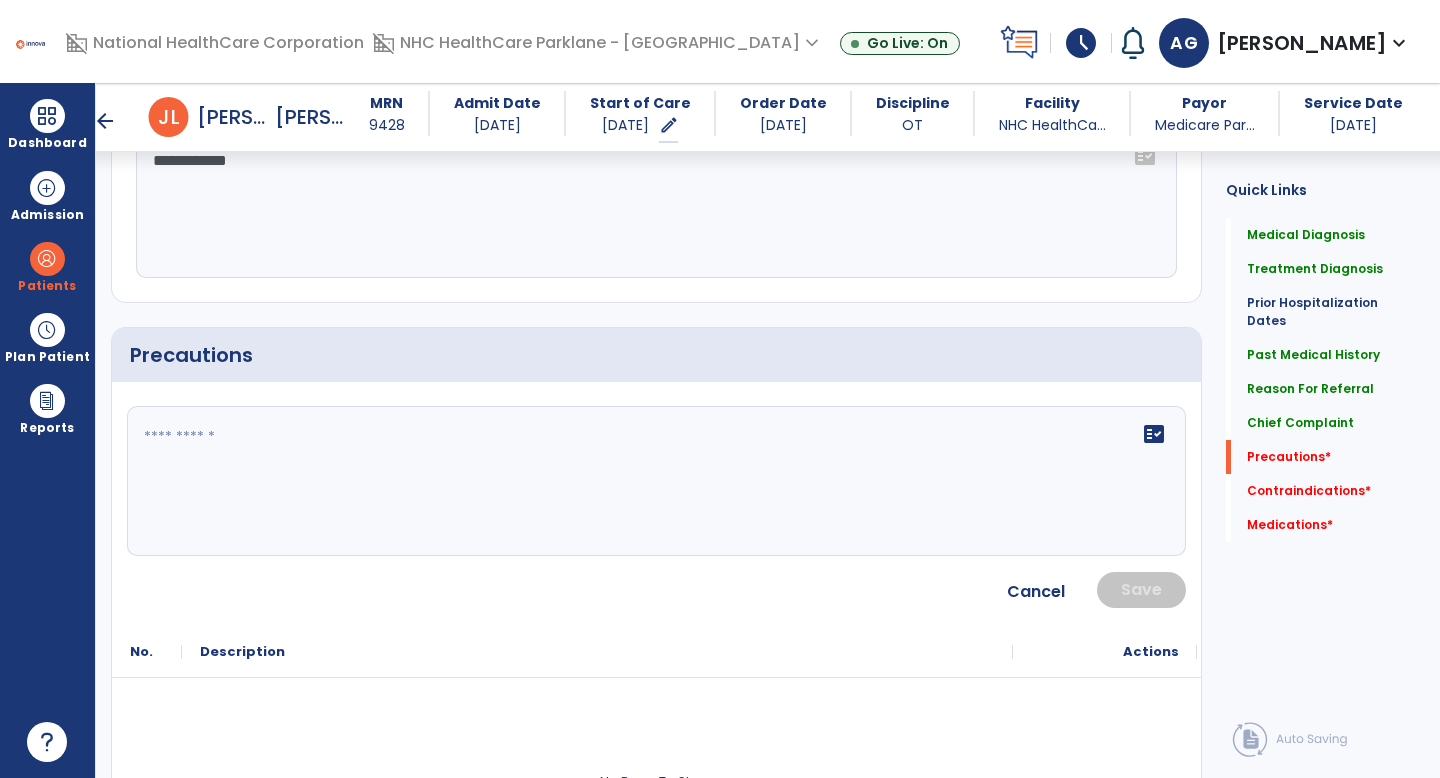 click on "fact_check" 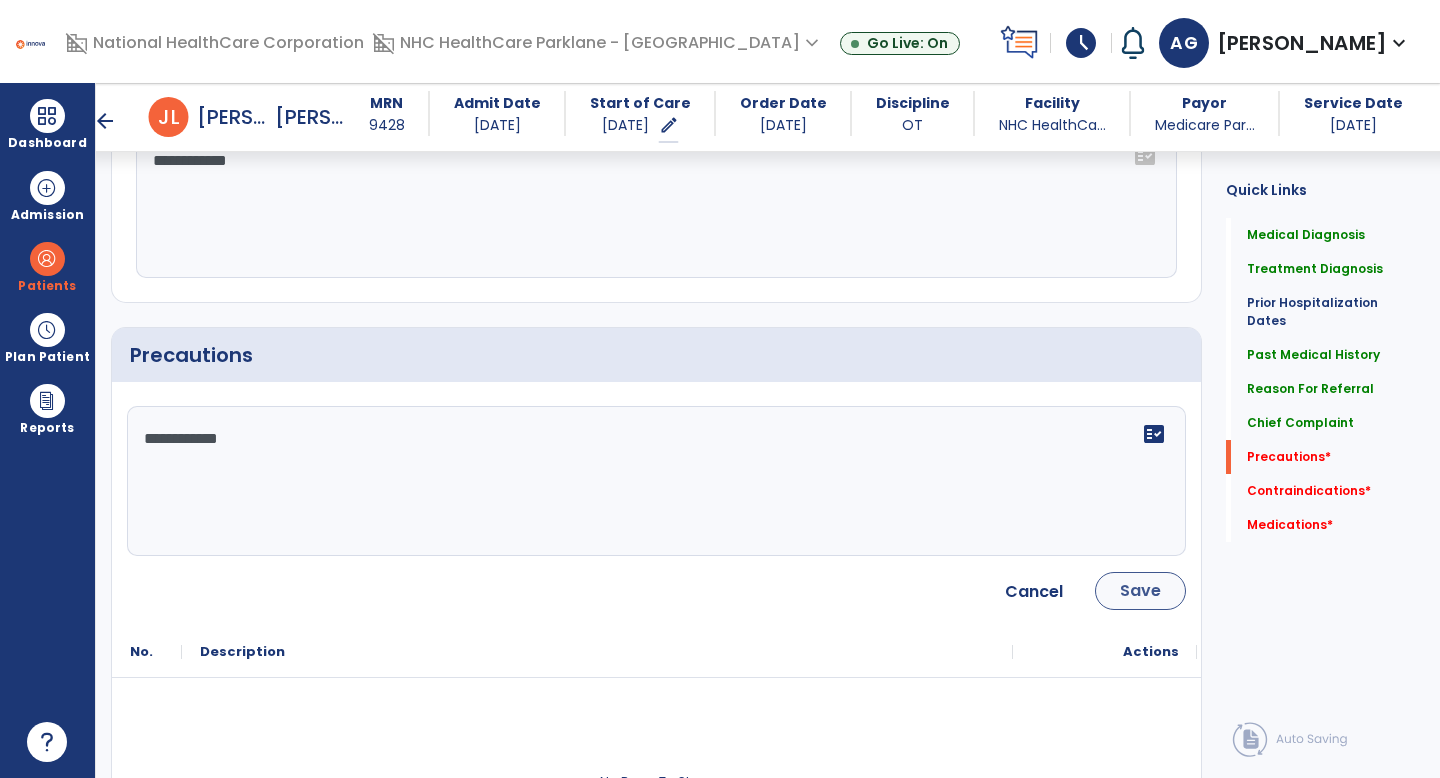type on "**********" 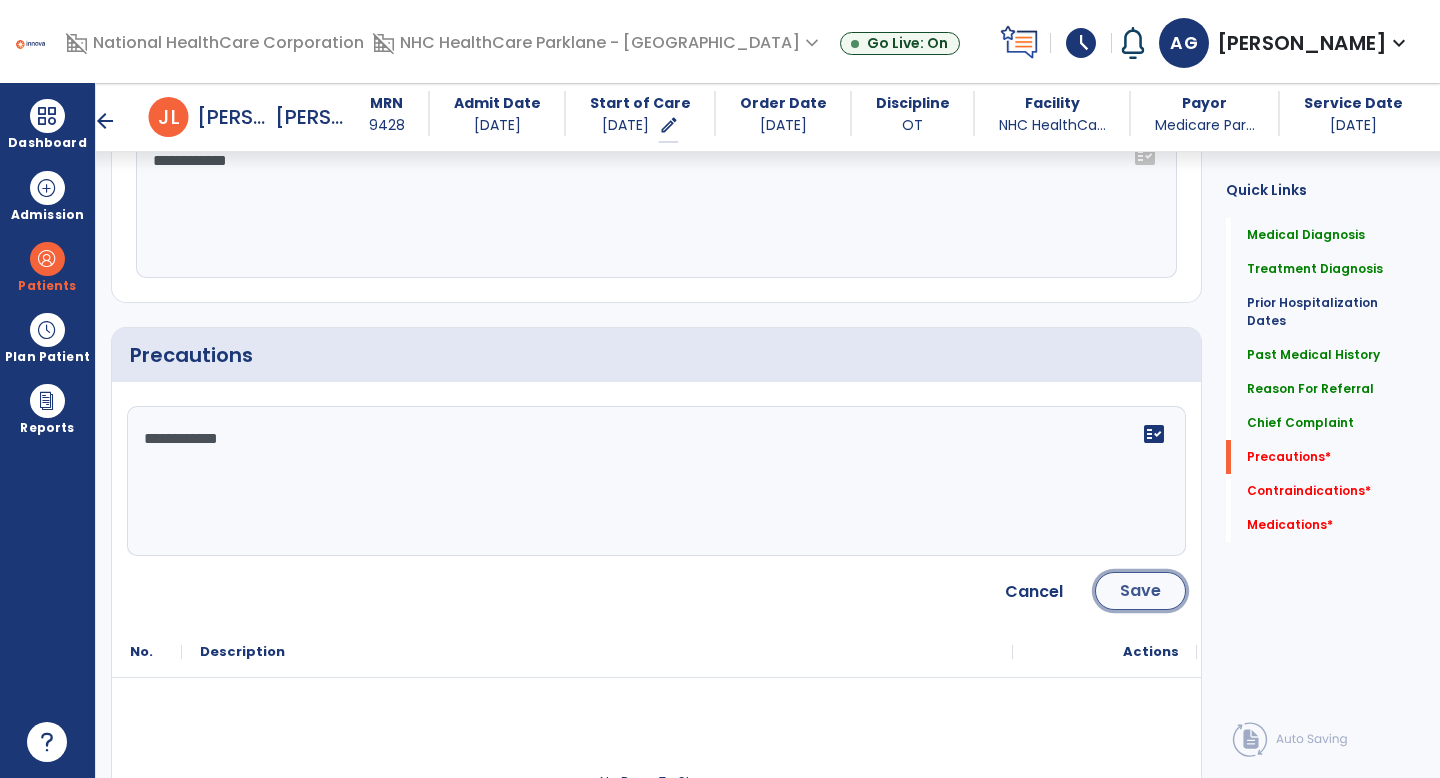 click on "Save" 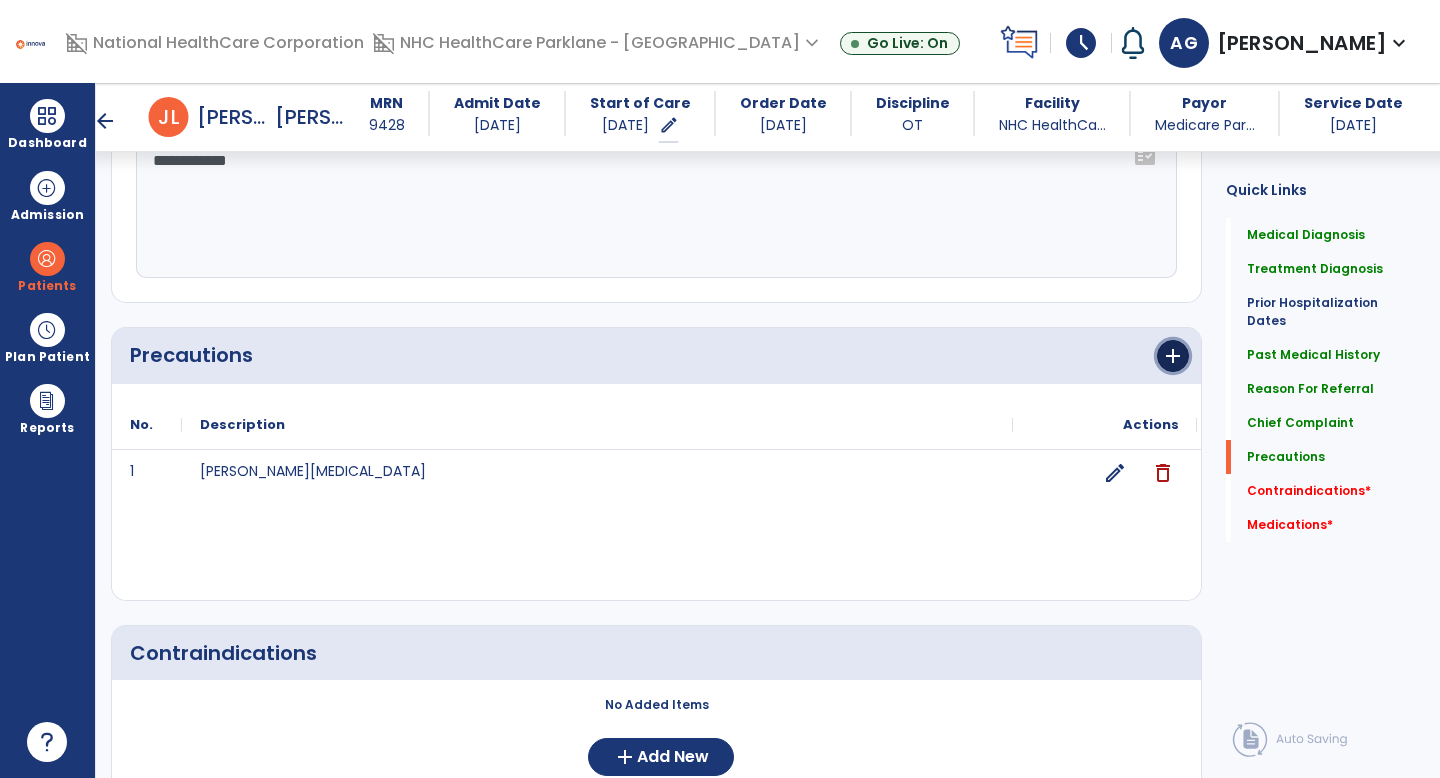 click on "add" 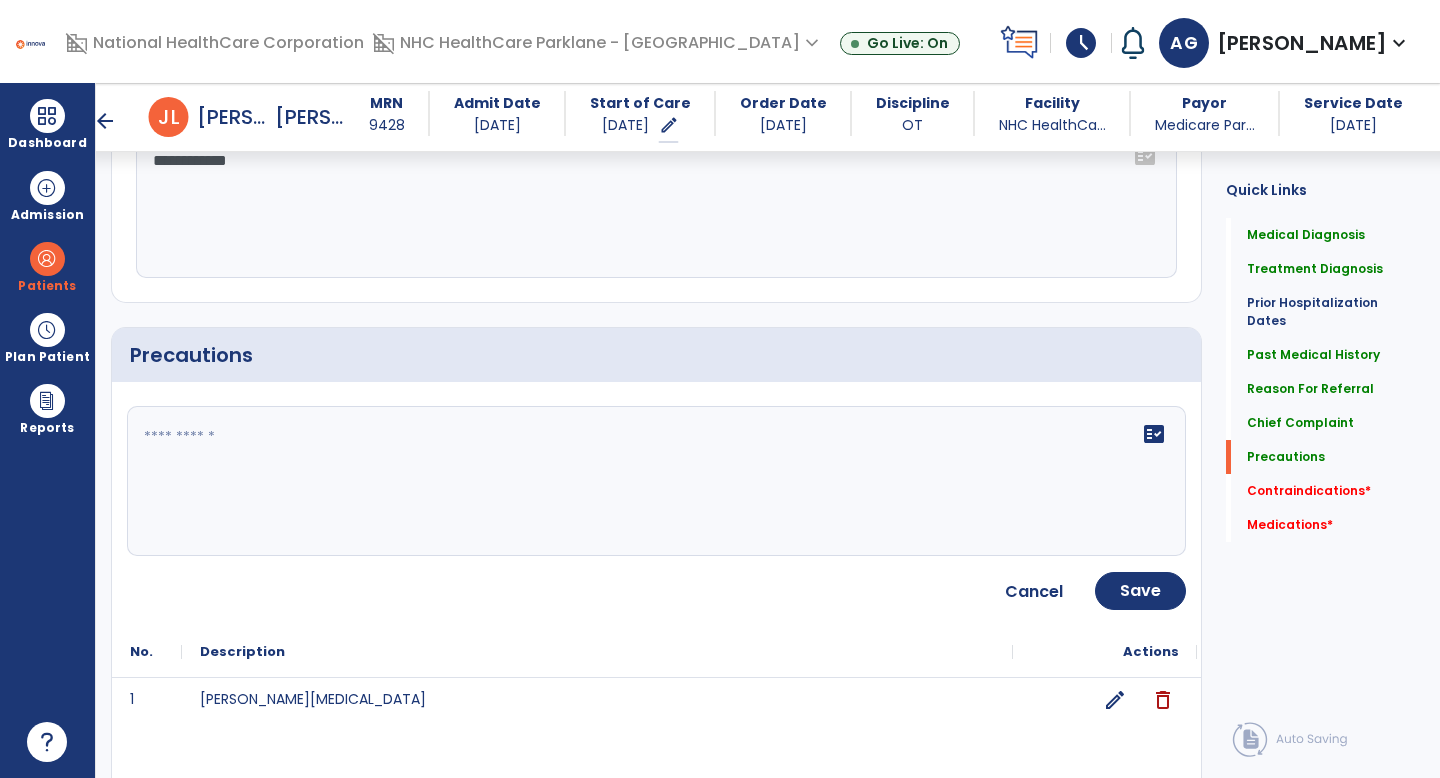 click on "fact_check" 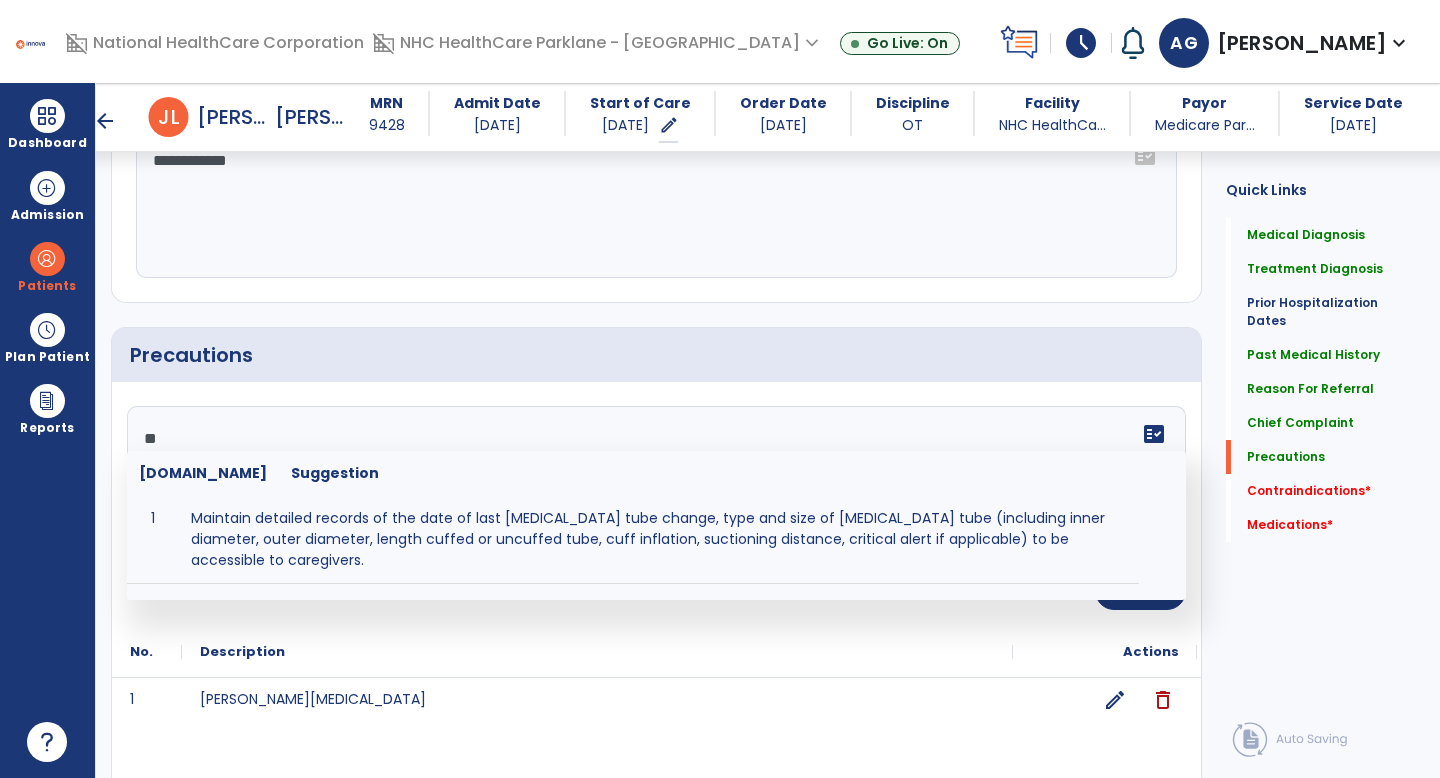 type on "*" 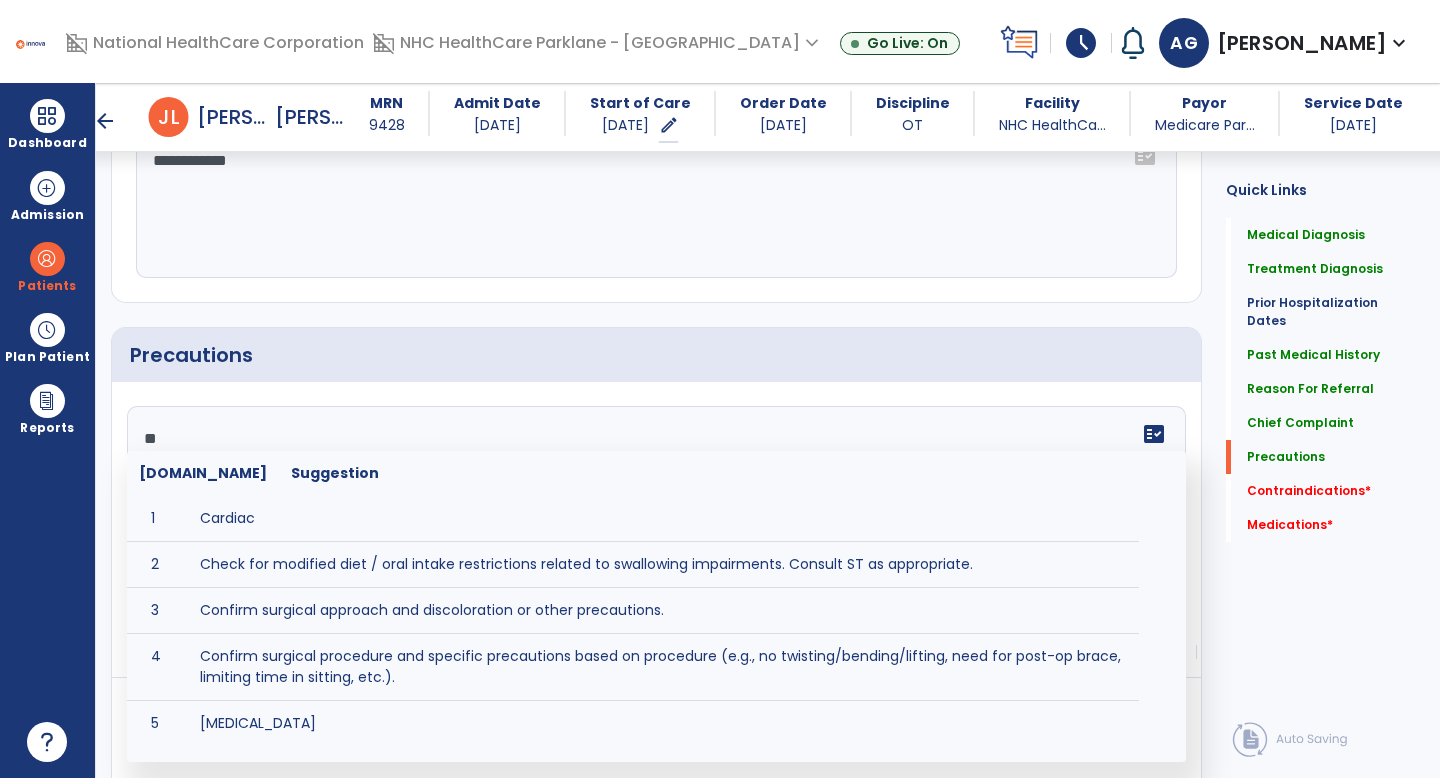 type on "*" 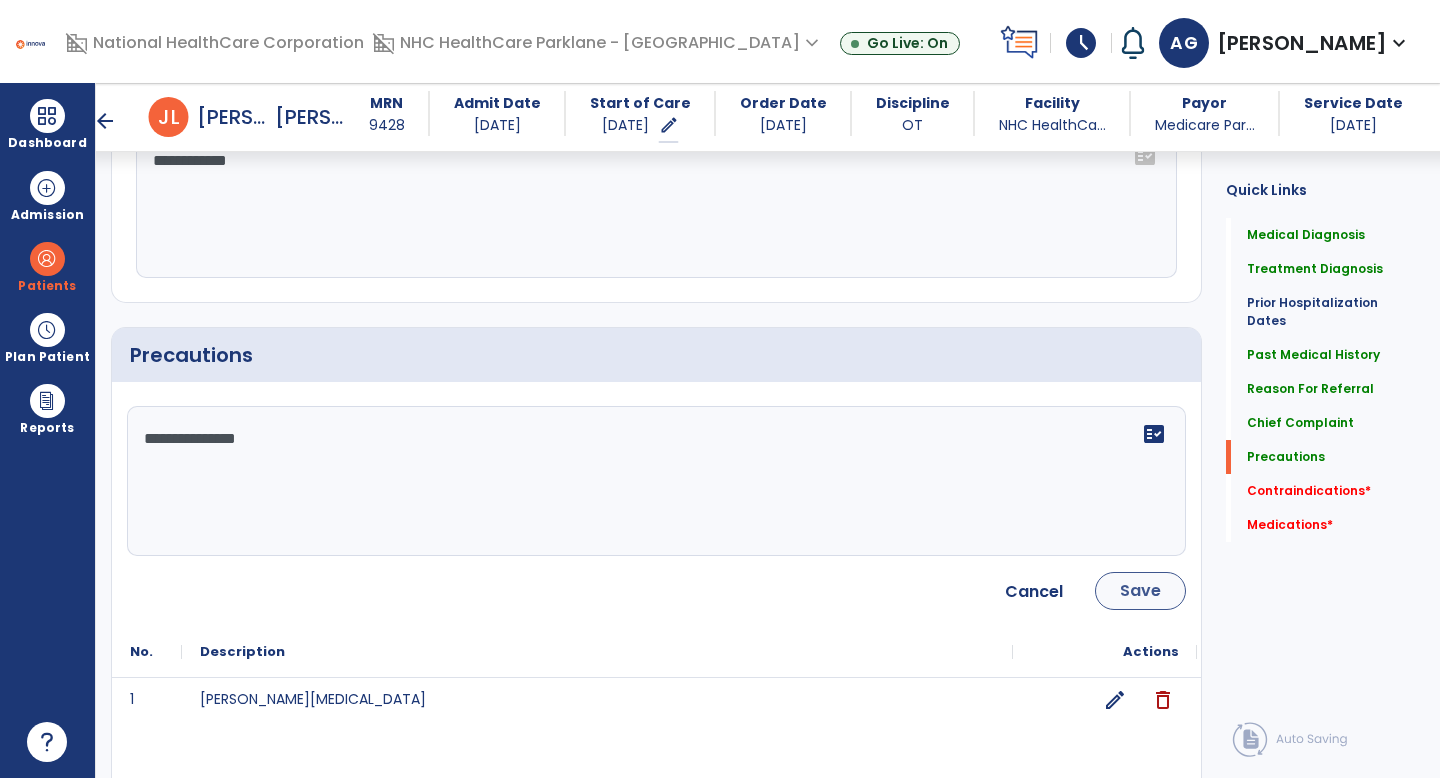 type on "**********" 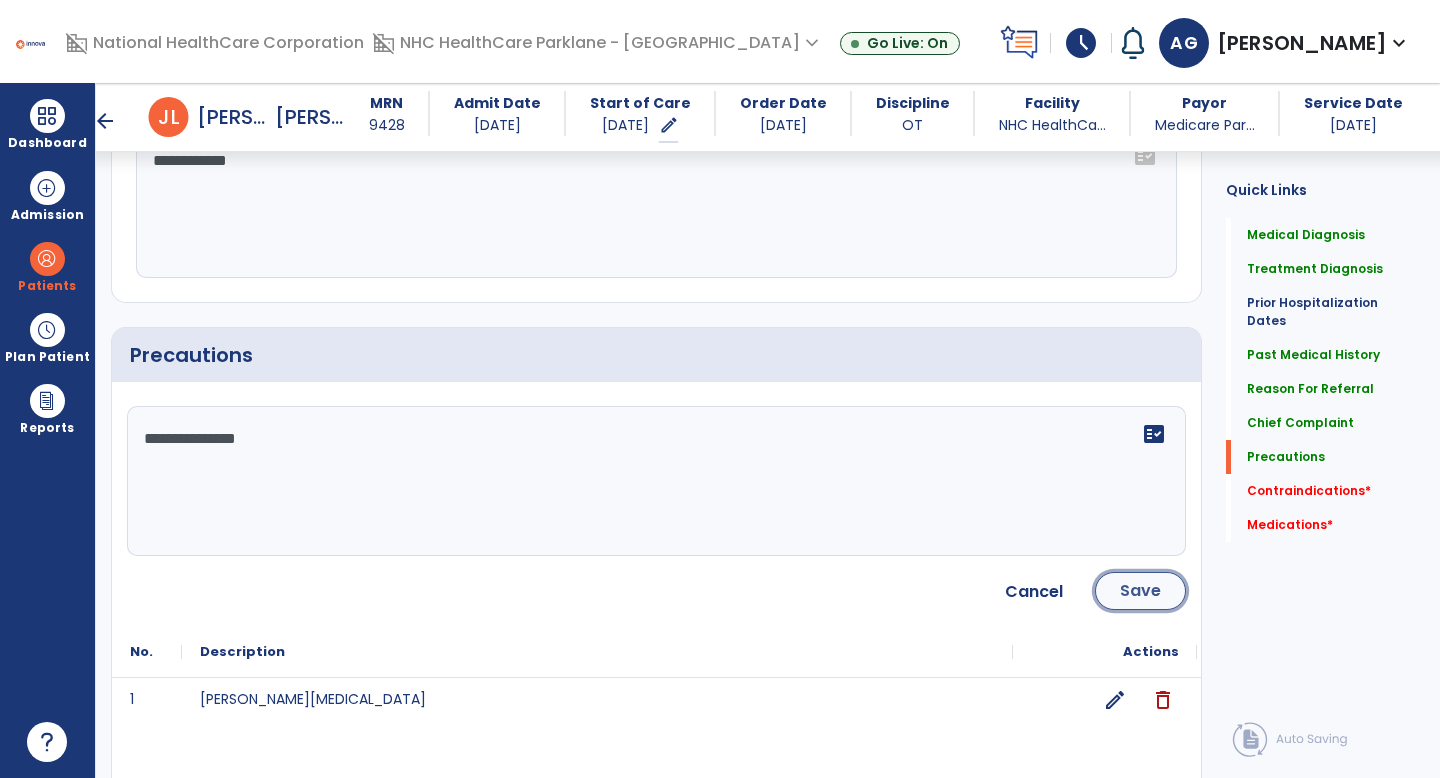 click on "Save" 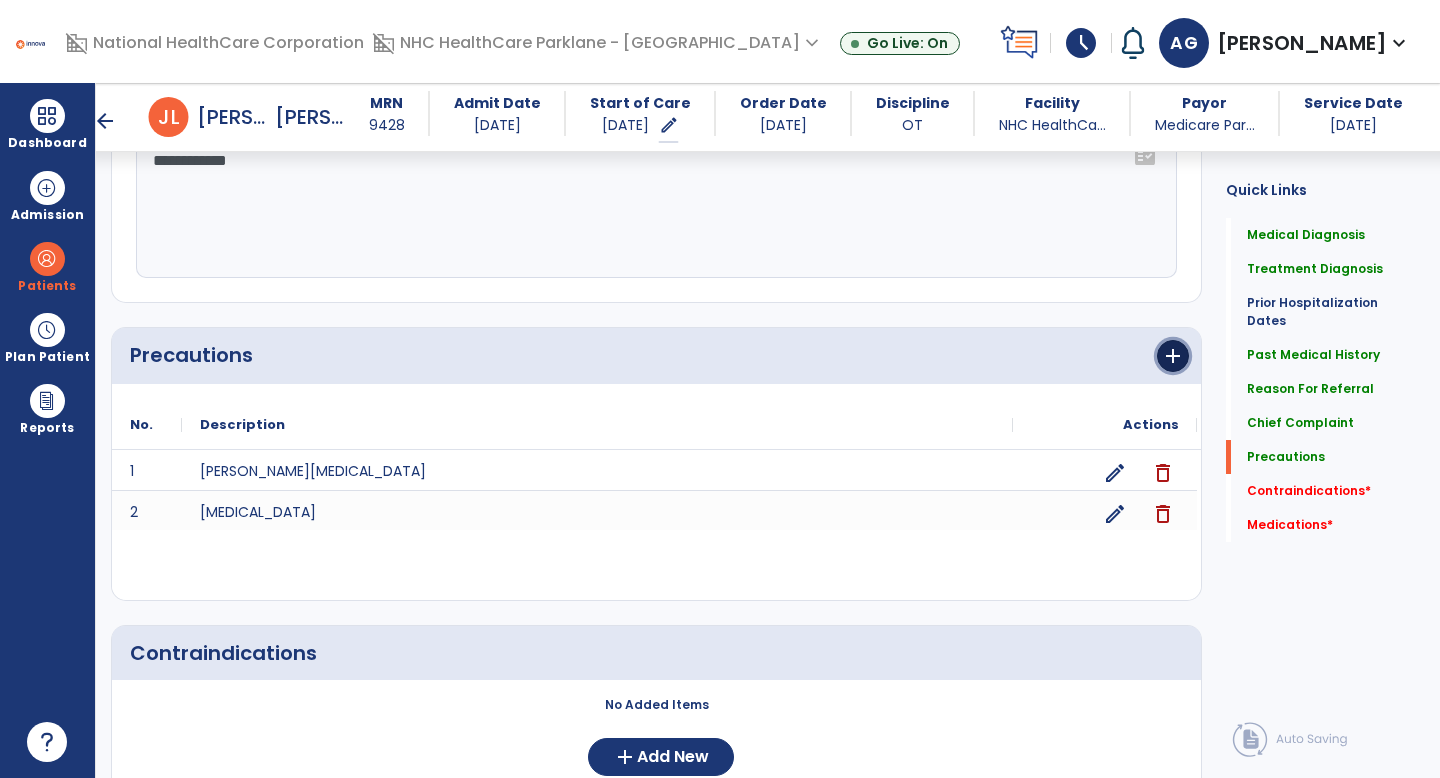 click on "add" 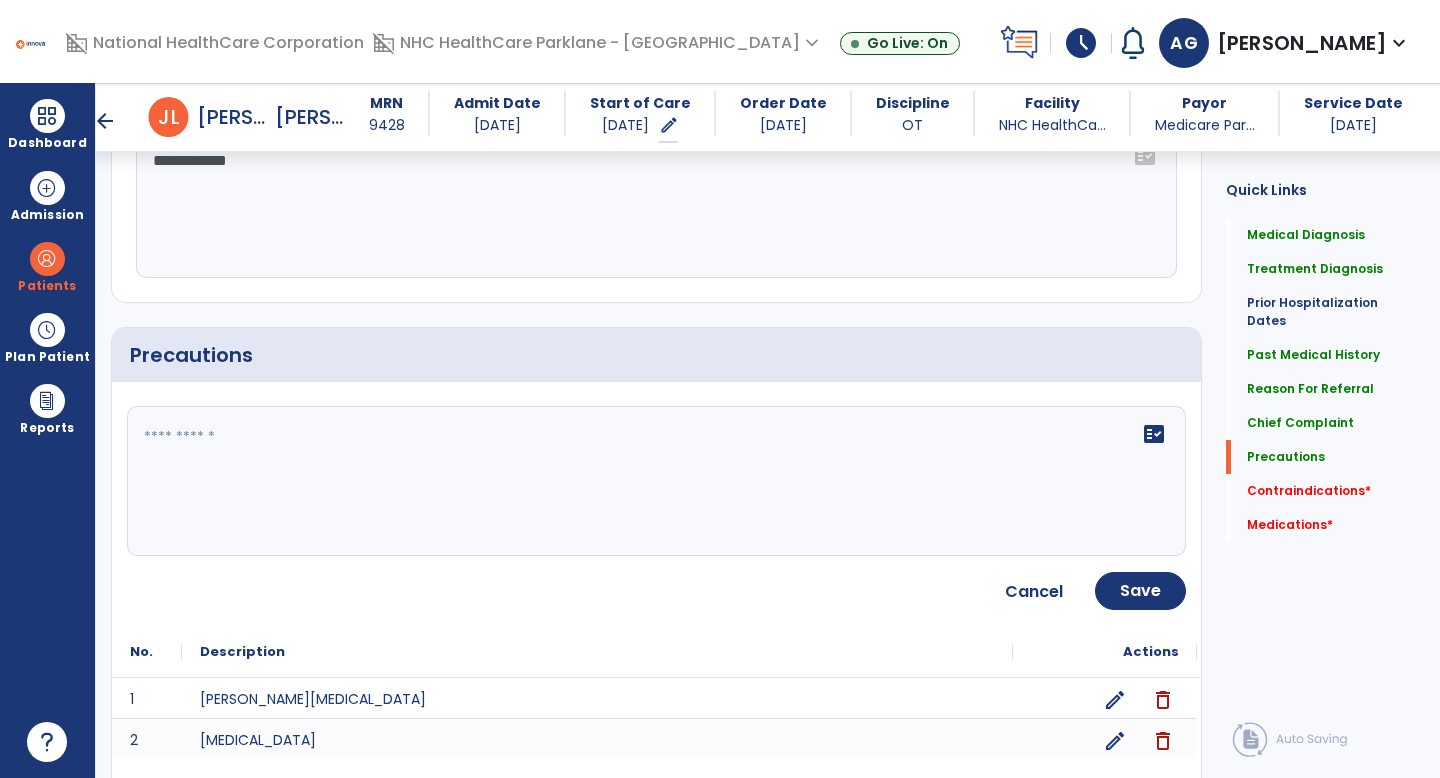 click on "fact_check" 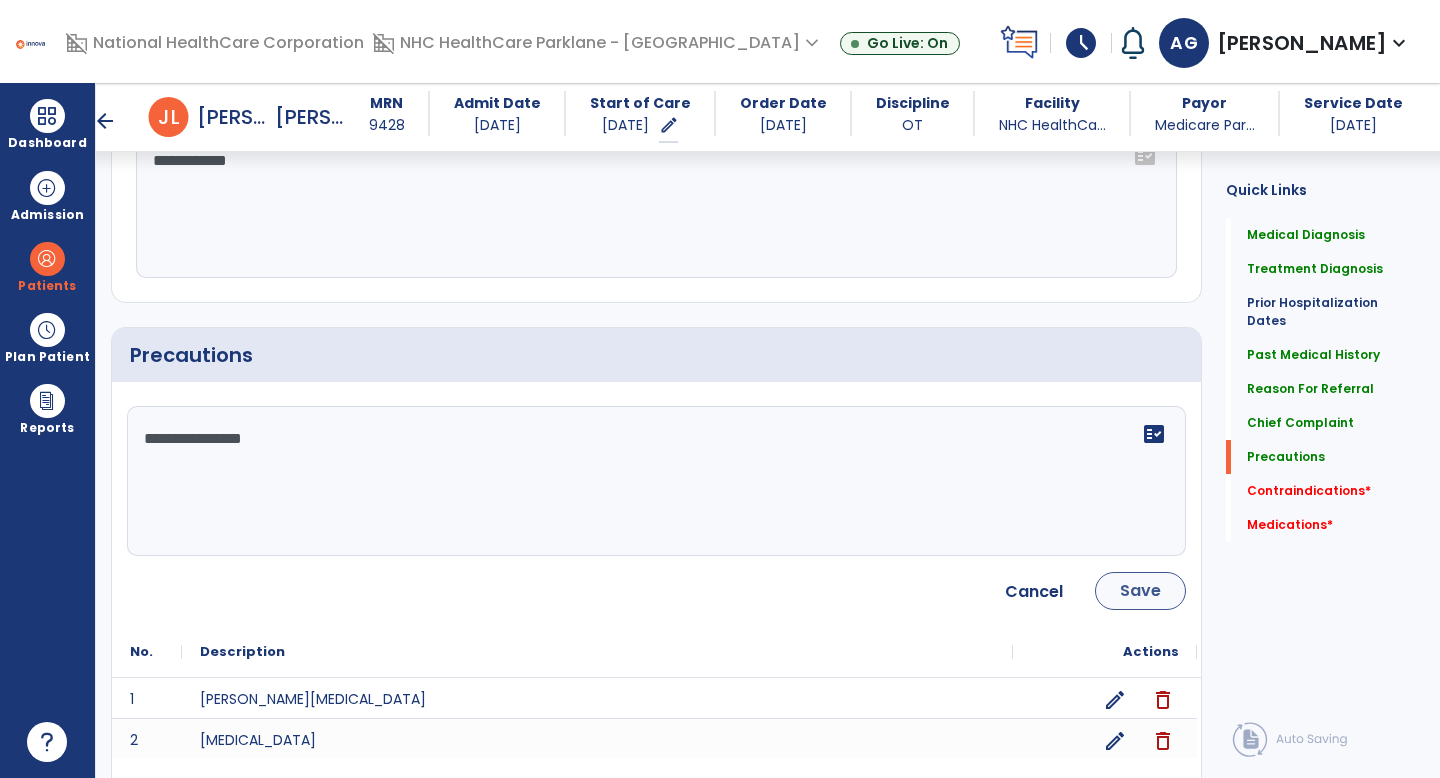 type on "**********" 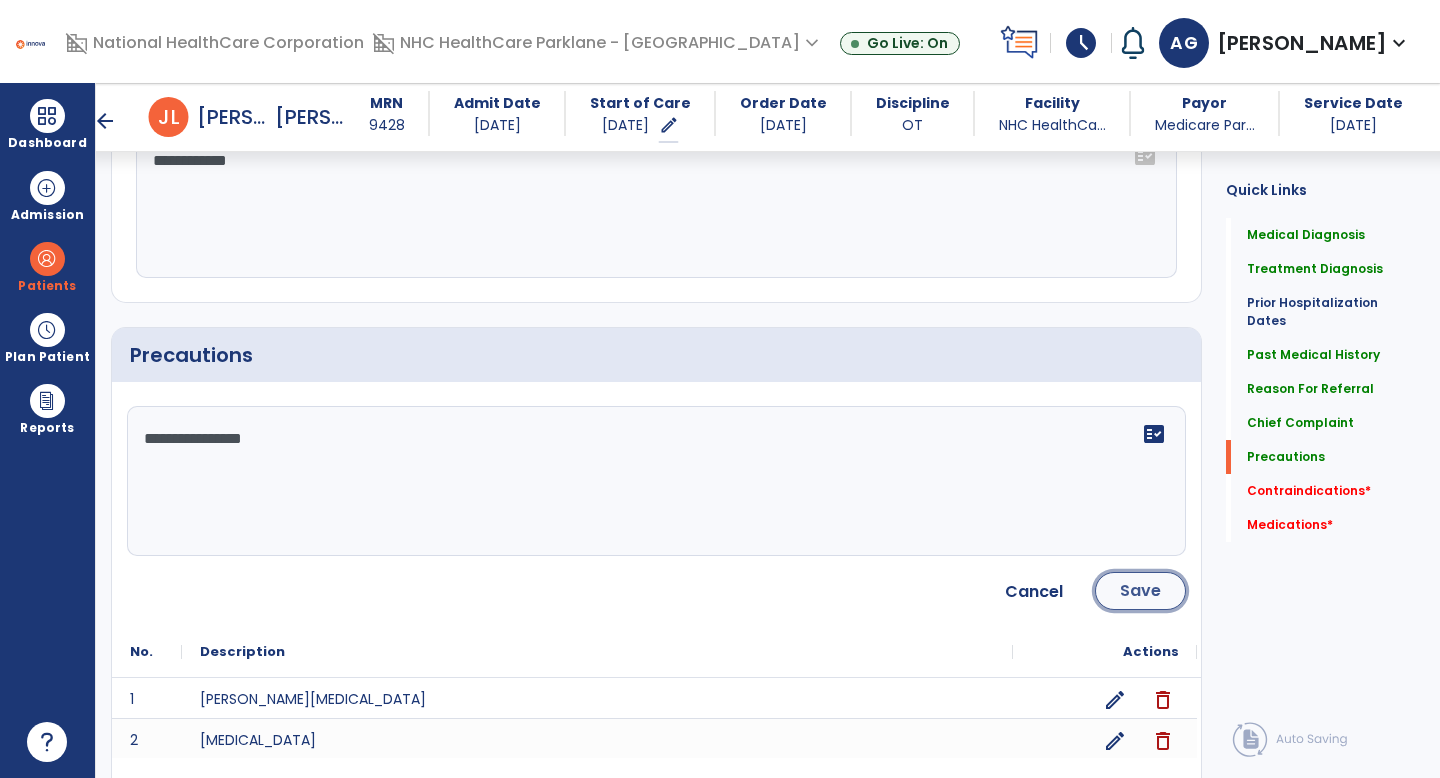 click on "Save" 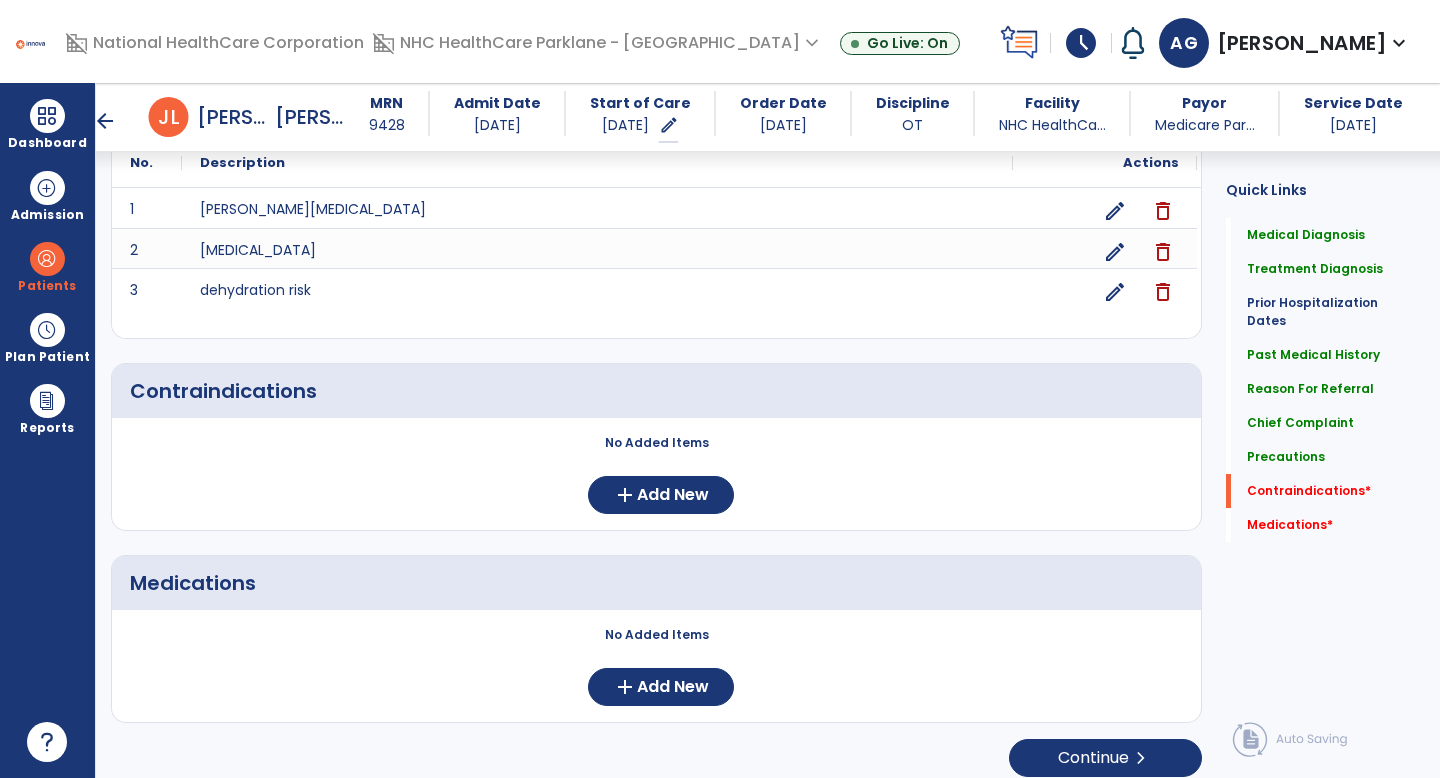 scroll, scrollTop: 1915, scrollLeft: 0, axis: vertical 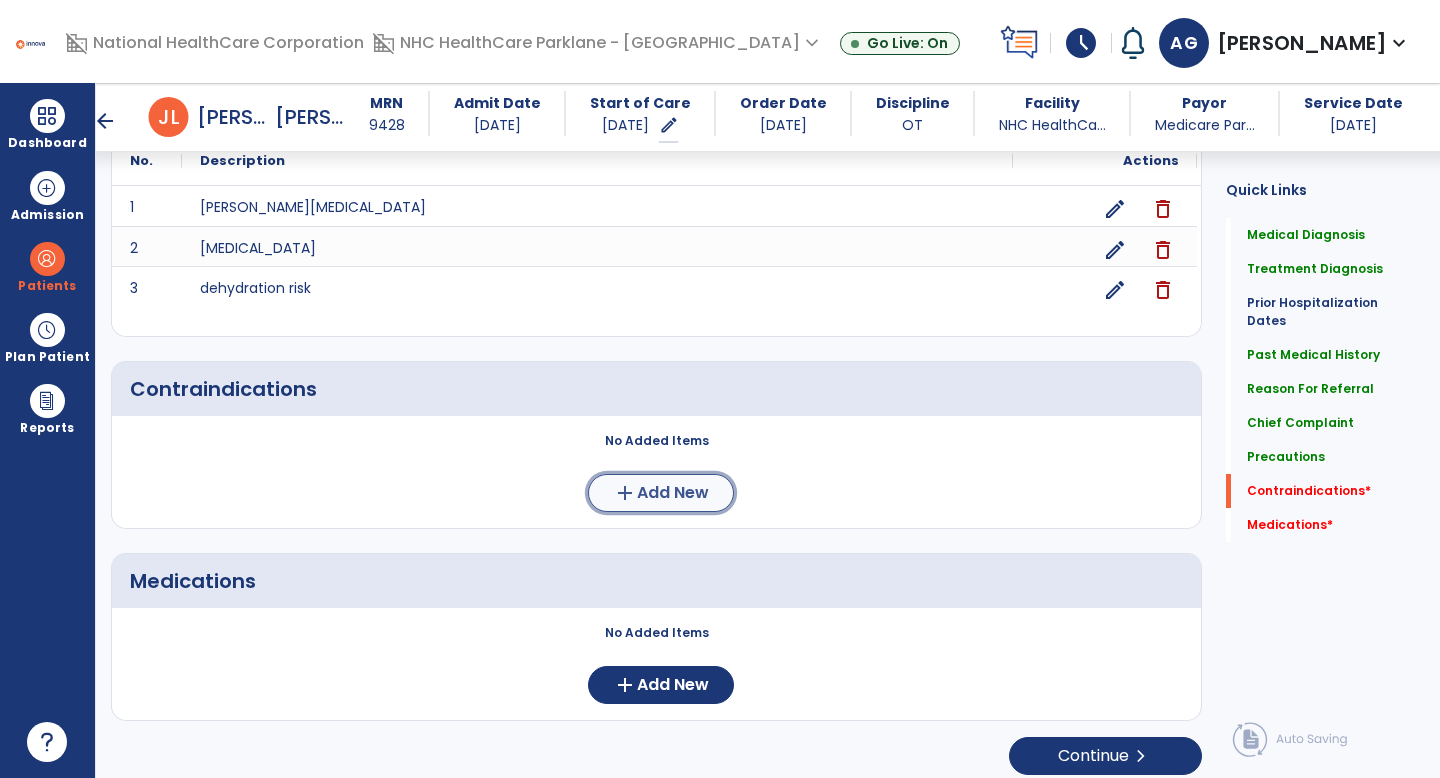 click on "Add New" 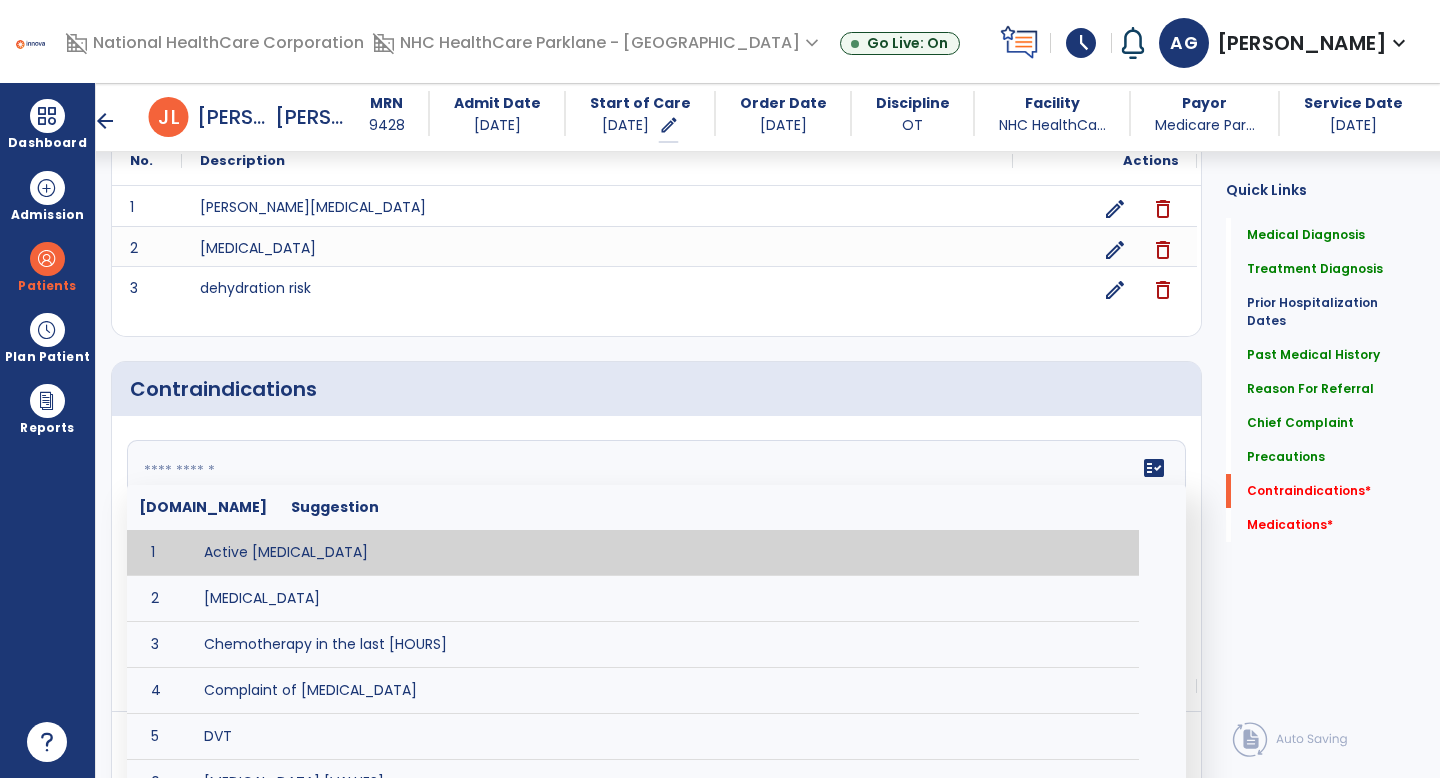 click on "fact_check  Sr.No Suggestion 1 Active blood transfusion 2 Cardiac Arrhythmia 3 Chemotherapy in the last [HOURS] 4 Complaint of chest pain 5 DVT 6 Hypertension [VALUES] 7 Inflammation or infection in the heart. 8 Oxygen saturation lower than [VALUE] 9 Pacemaker 10 Pulmonary infarction 11 Recent changes in EKG 12 Severe aortic stenosis 13 Severe dehydration 14 Severe diaphoresis 15 Severe orthostatic hypotension 16 Severe shortness of breath/dyspnea 17 Significantly elevated potassium levels 18 Significantly low potassium levels 19 Suspected or known dissecting aneurysm 20 Systemic infection 21 Uncontrolled diabetes with blood sugar levels greater than [VALUE] or less than [Value]  22 Unstable angina 23 Untreated blood clots" 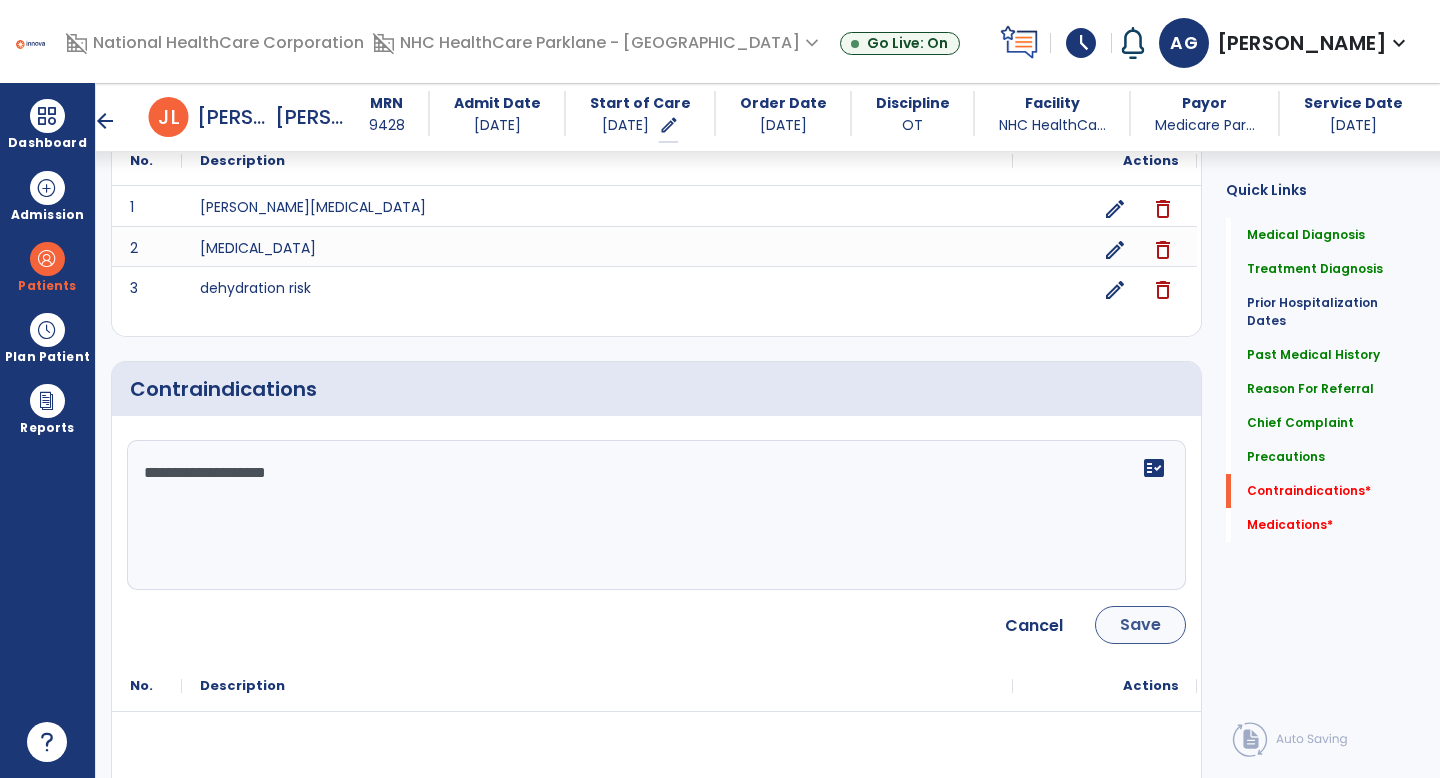 type on "**********" 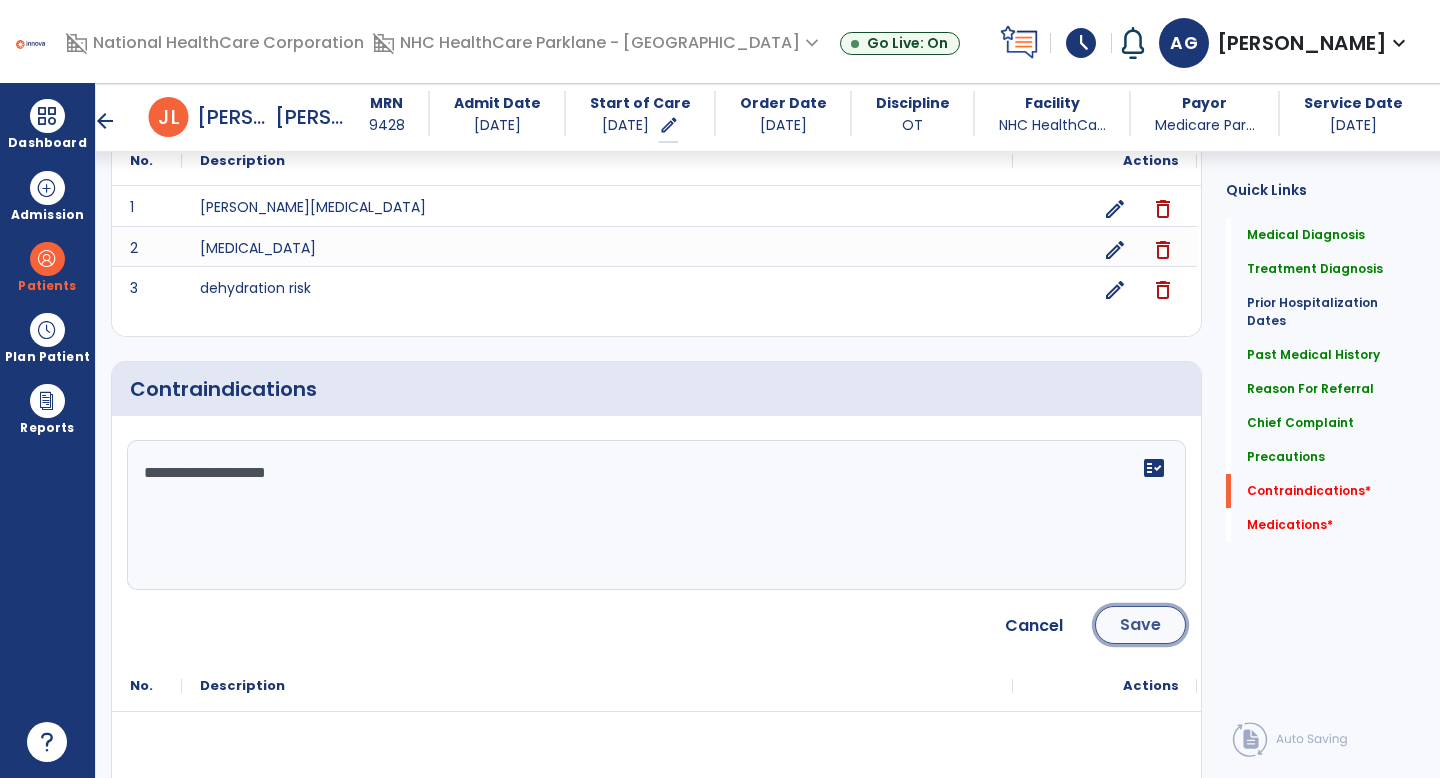 click on "Save" 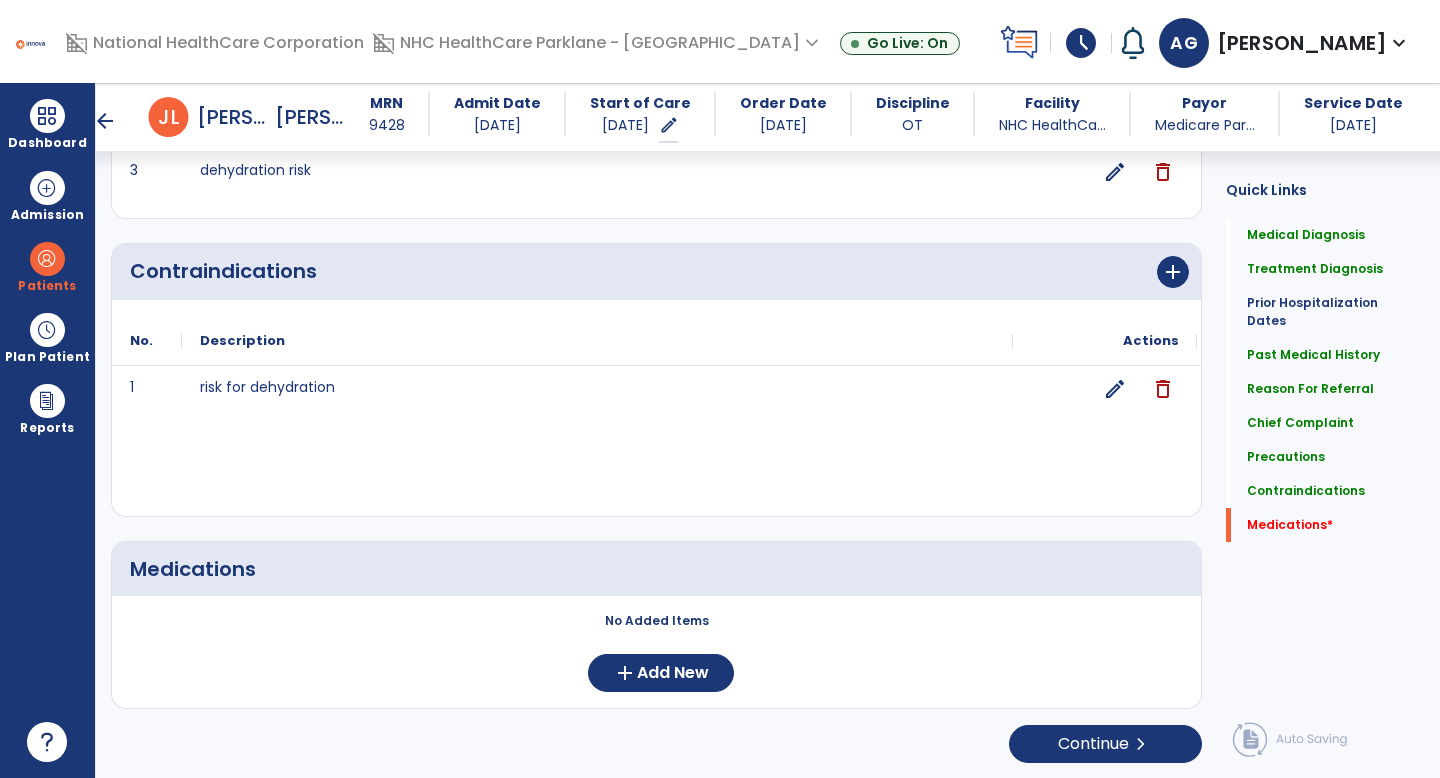 scroll, scrollTop: 2034, scrollLeft: 0, axis: vertical 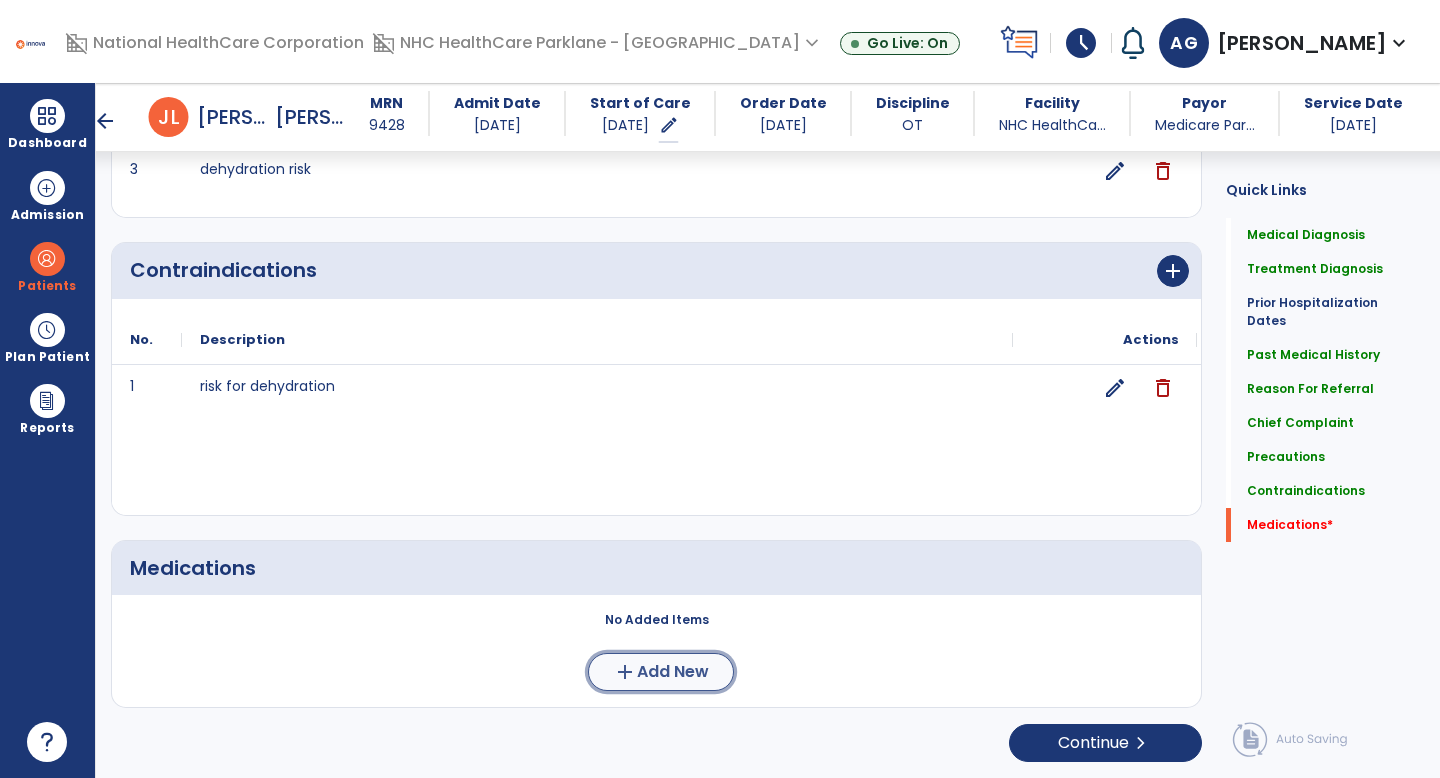click on "add  Add New" 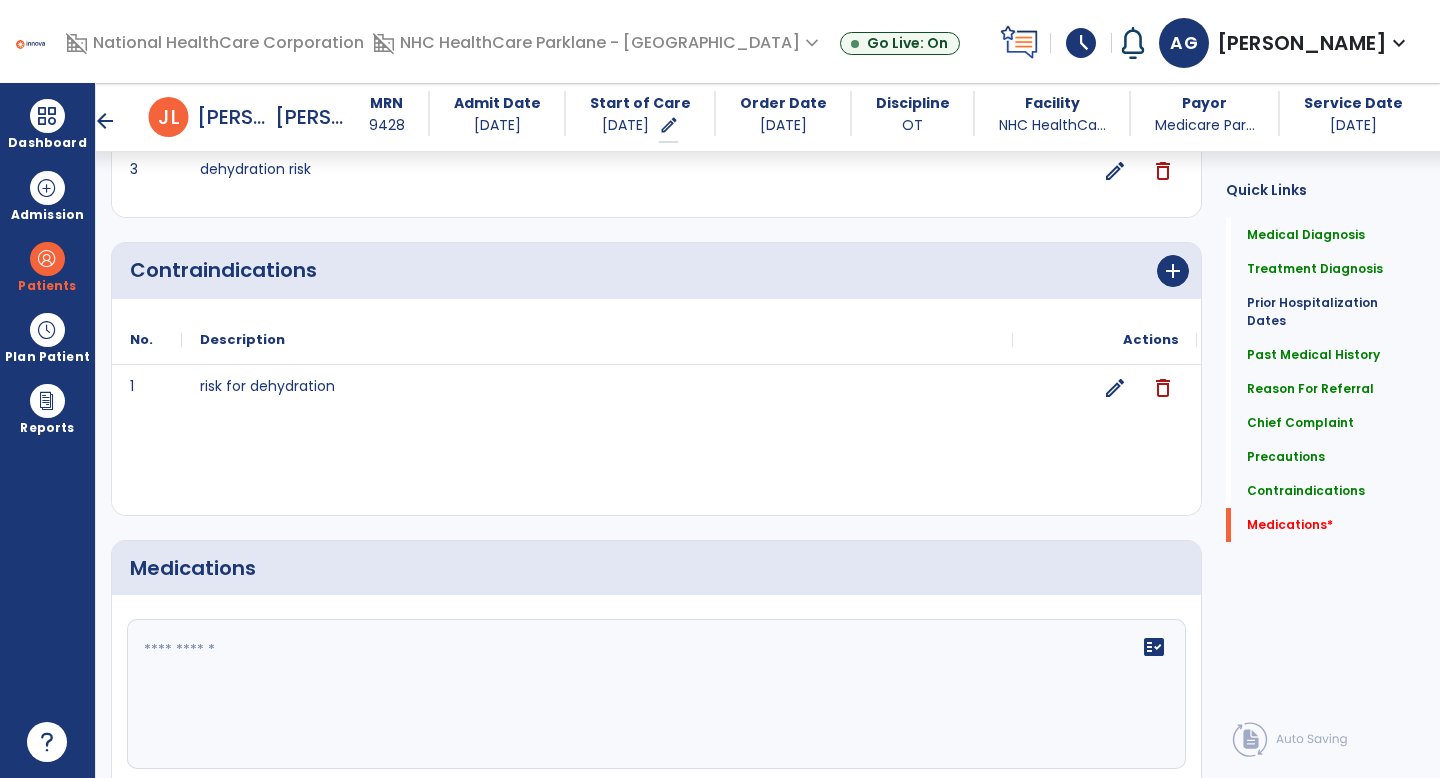 click 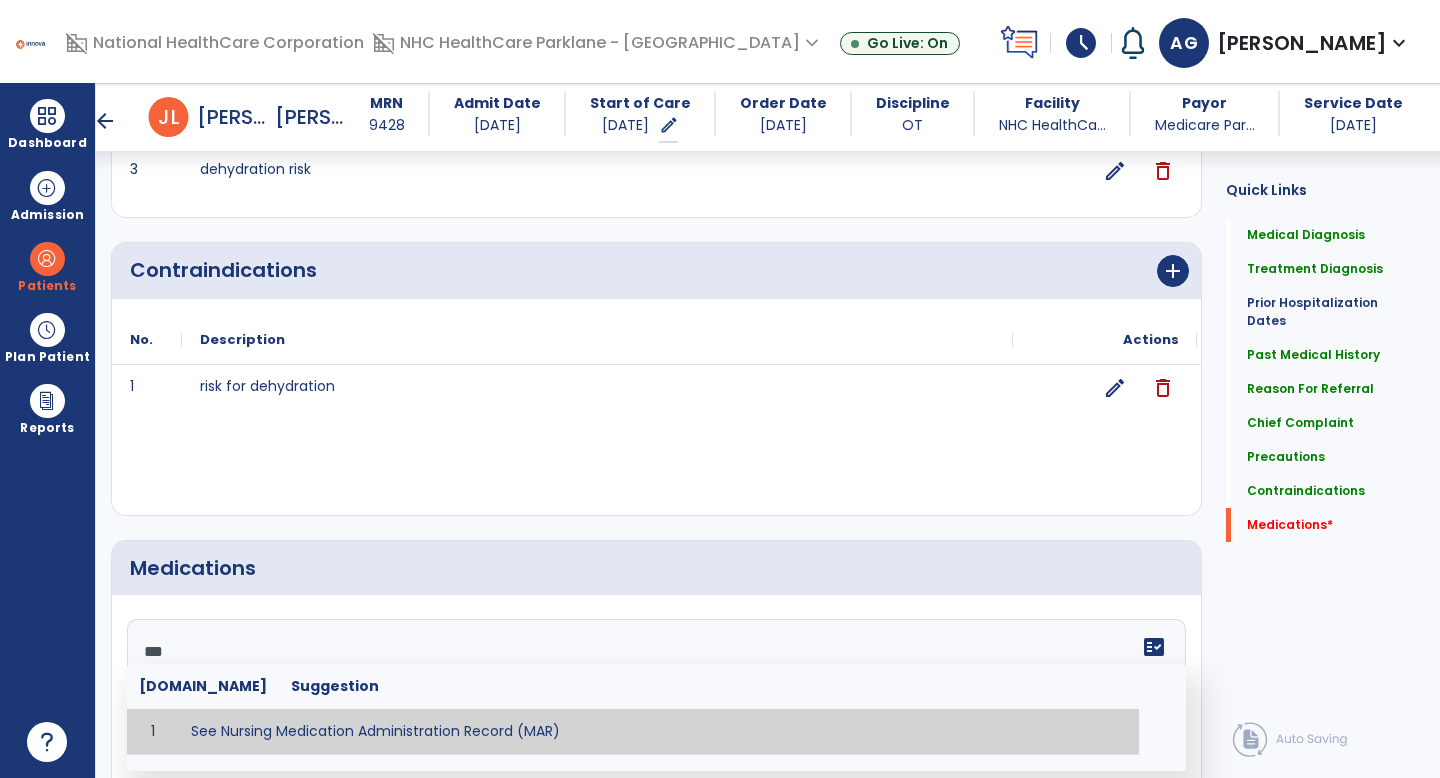 type on "**********" 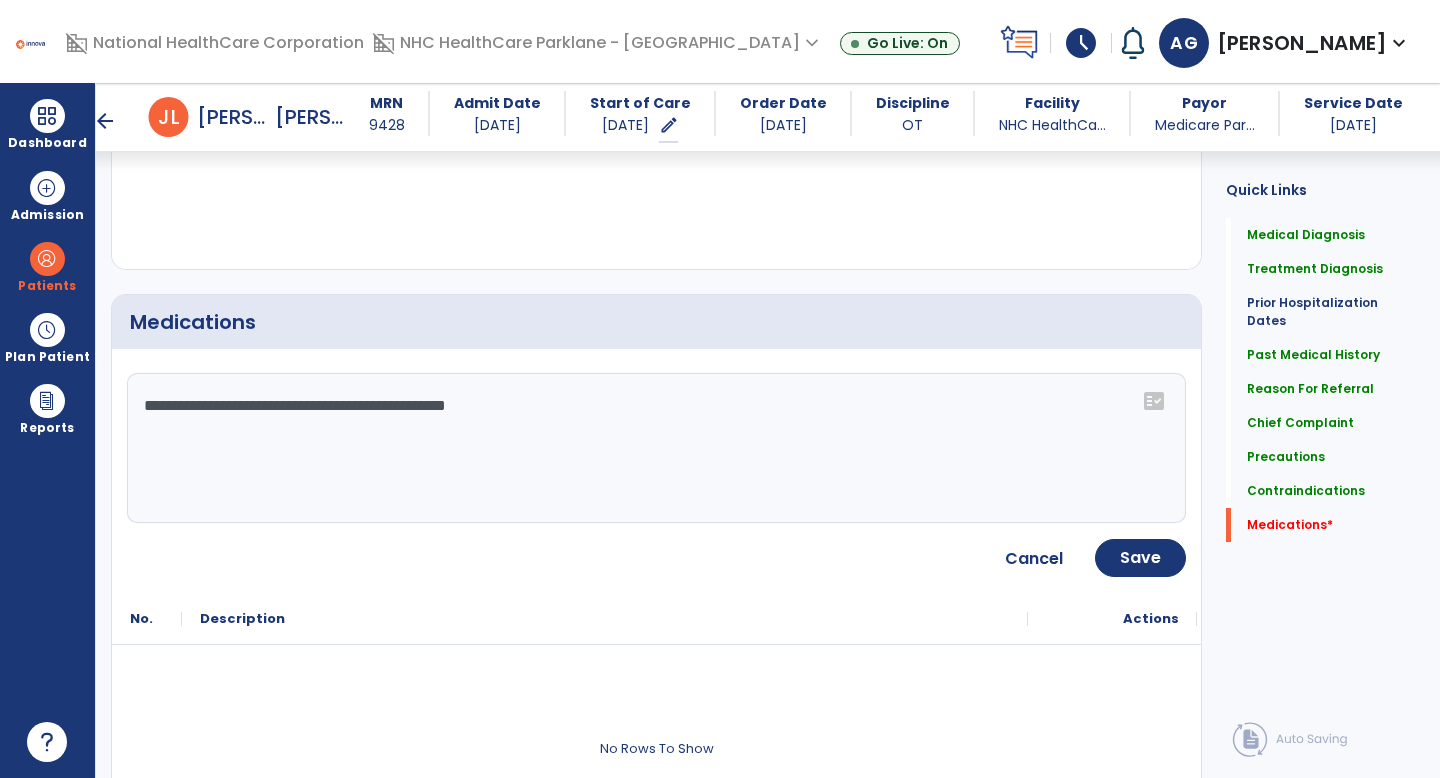 scroll, scrollTop: 2323, scrollLeft: 0, axis: vertical 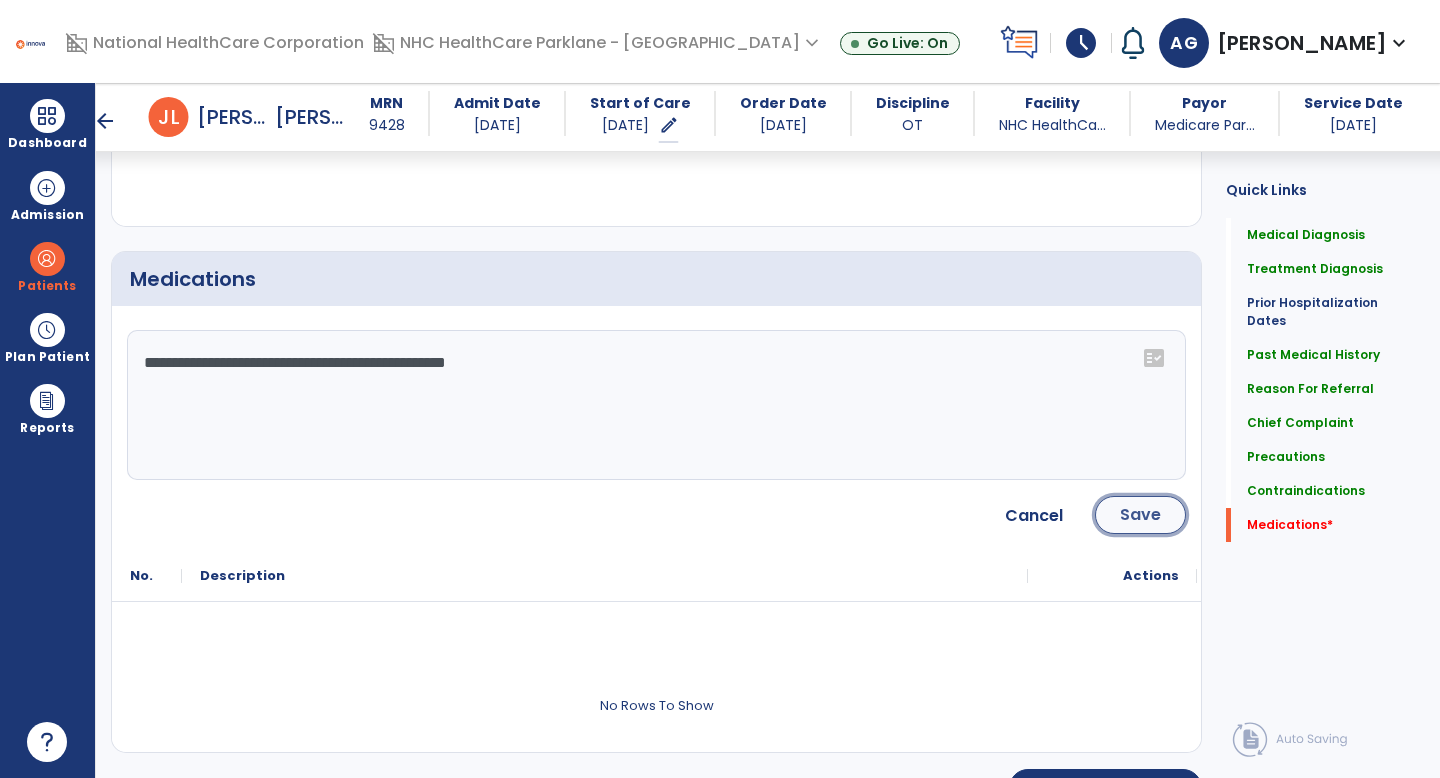 click on "Save" 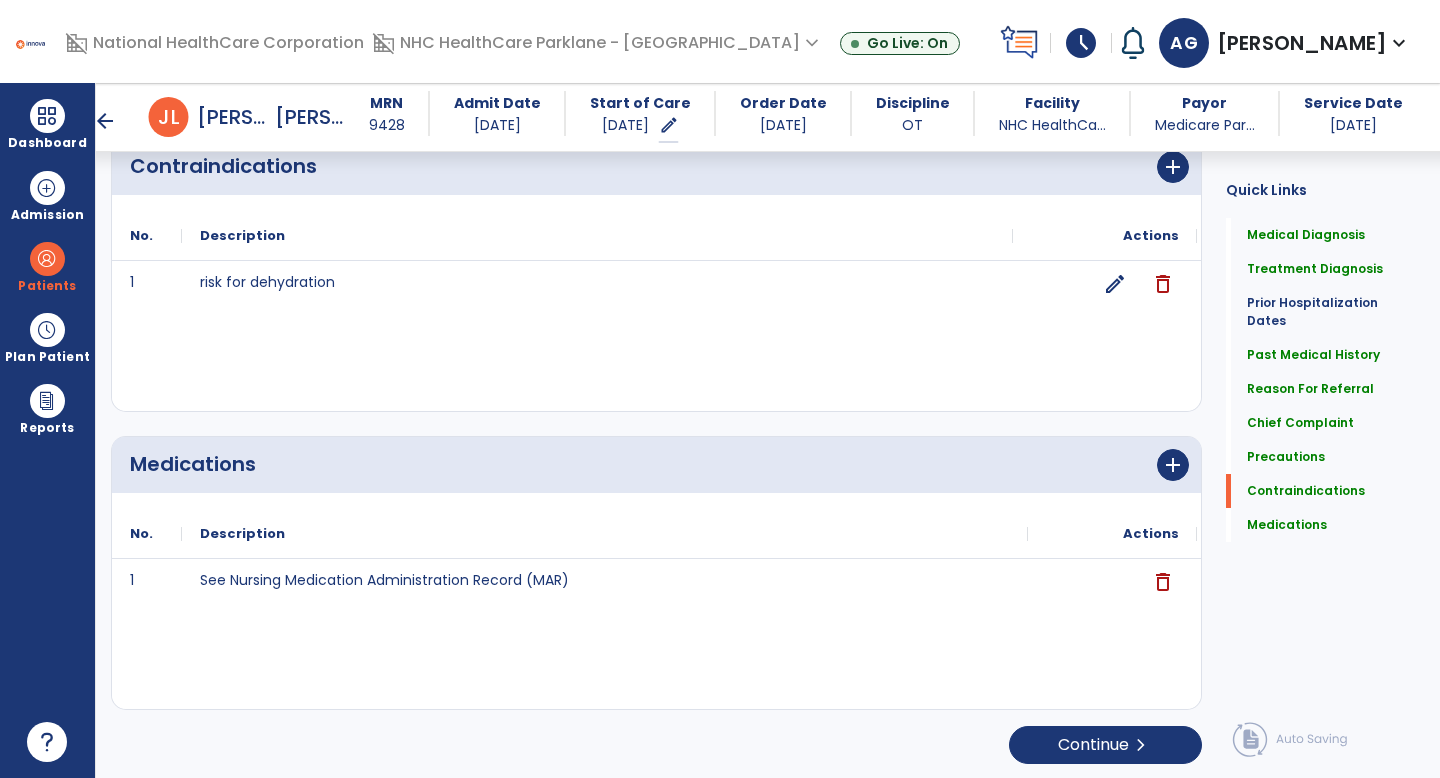 scroll, scrollTop: 2140, scrollLeft: 0, axis: vertical 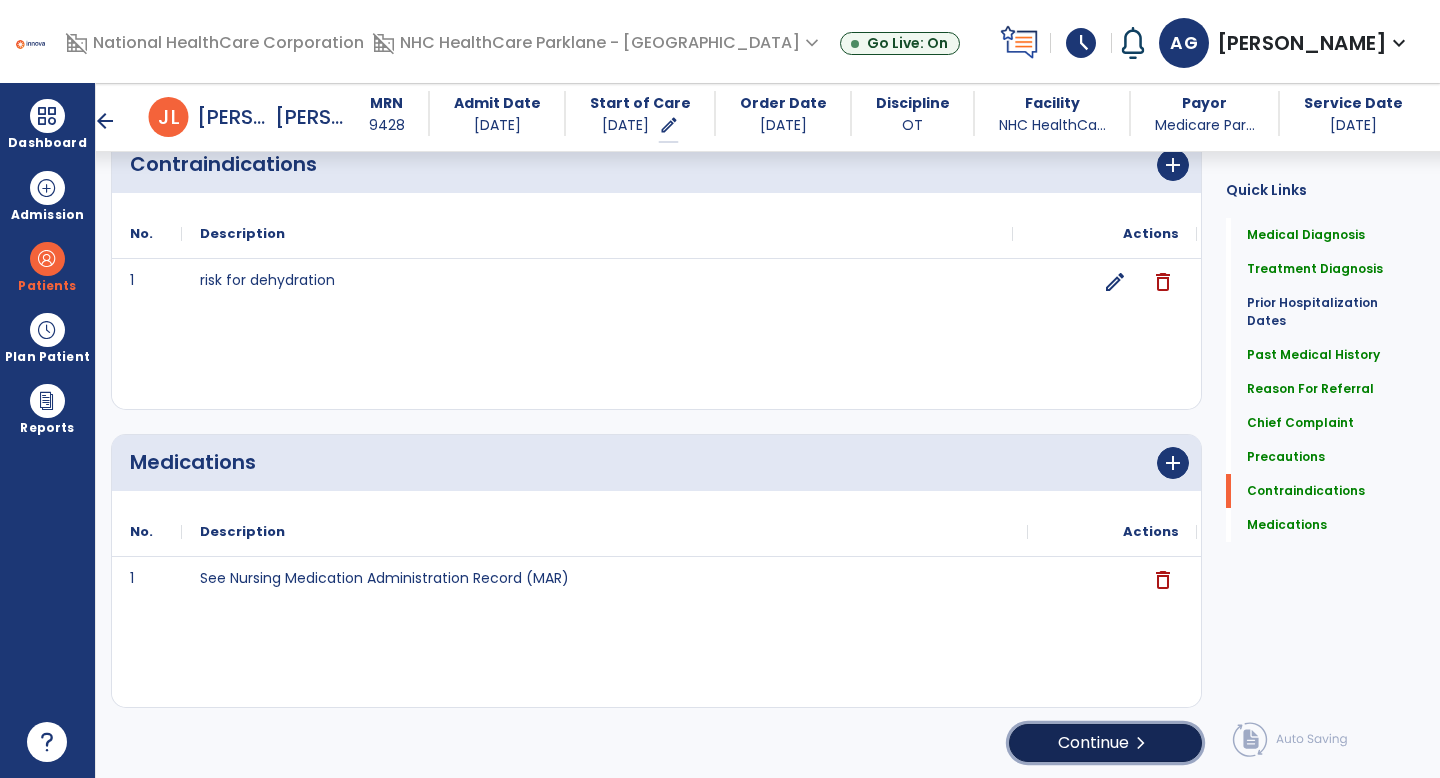 click on "Continue  chevron_right" 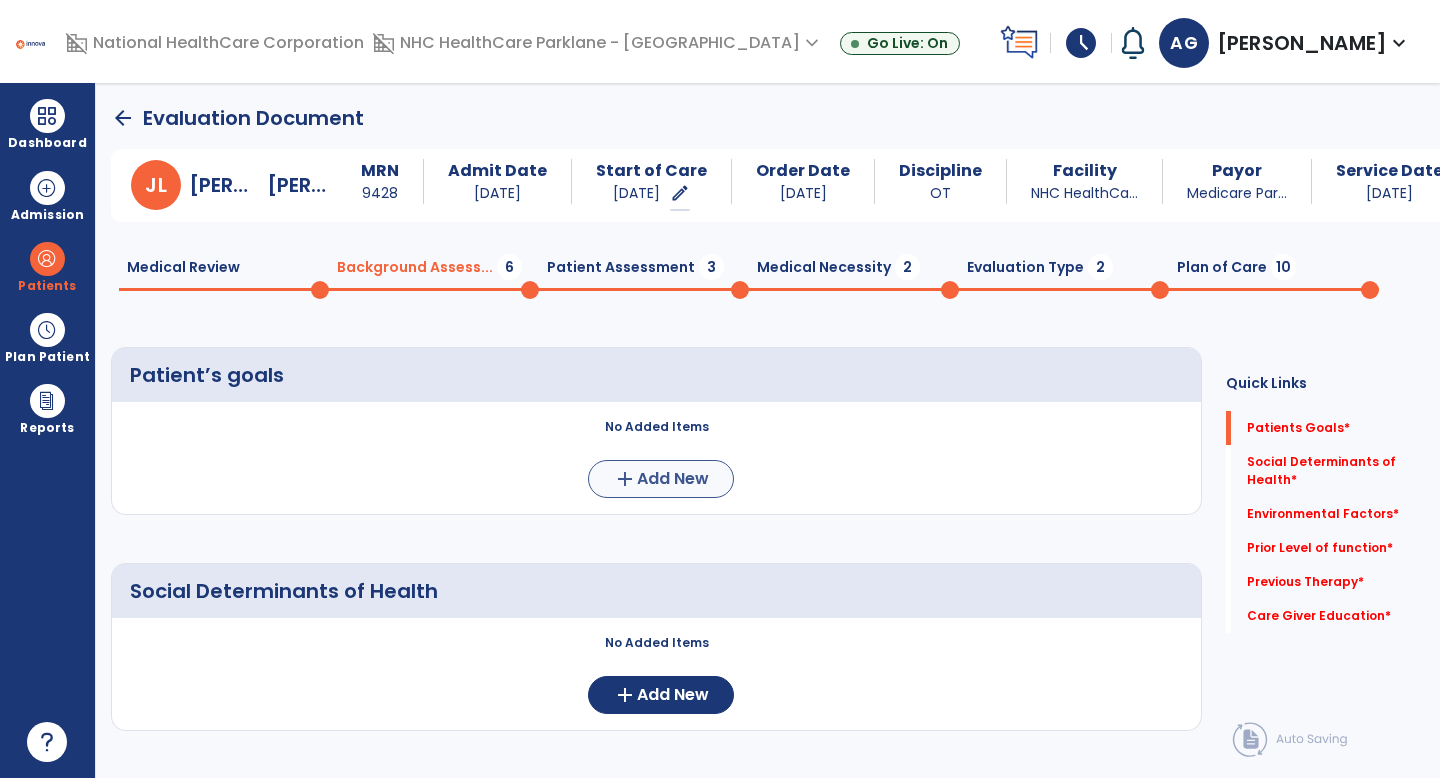 scroll, scrollTop: 1, scrollLeft: 0, axis: vertical 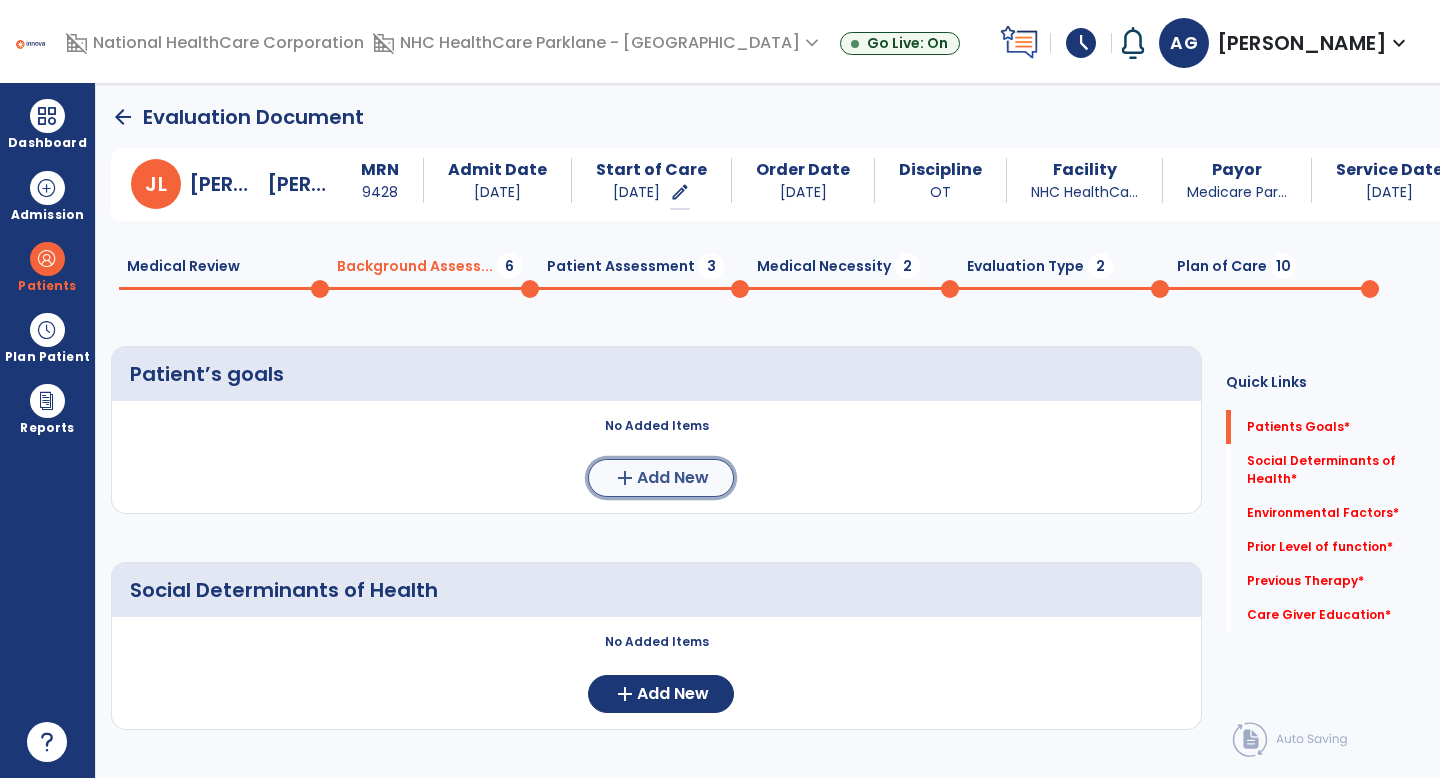 click on "add  Add New" 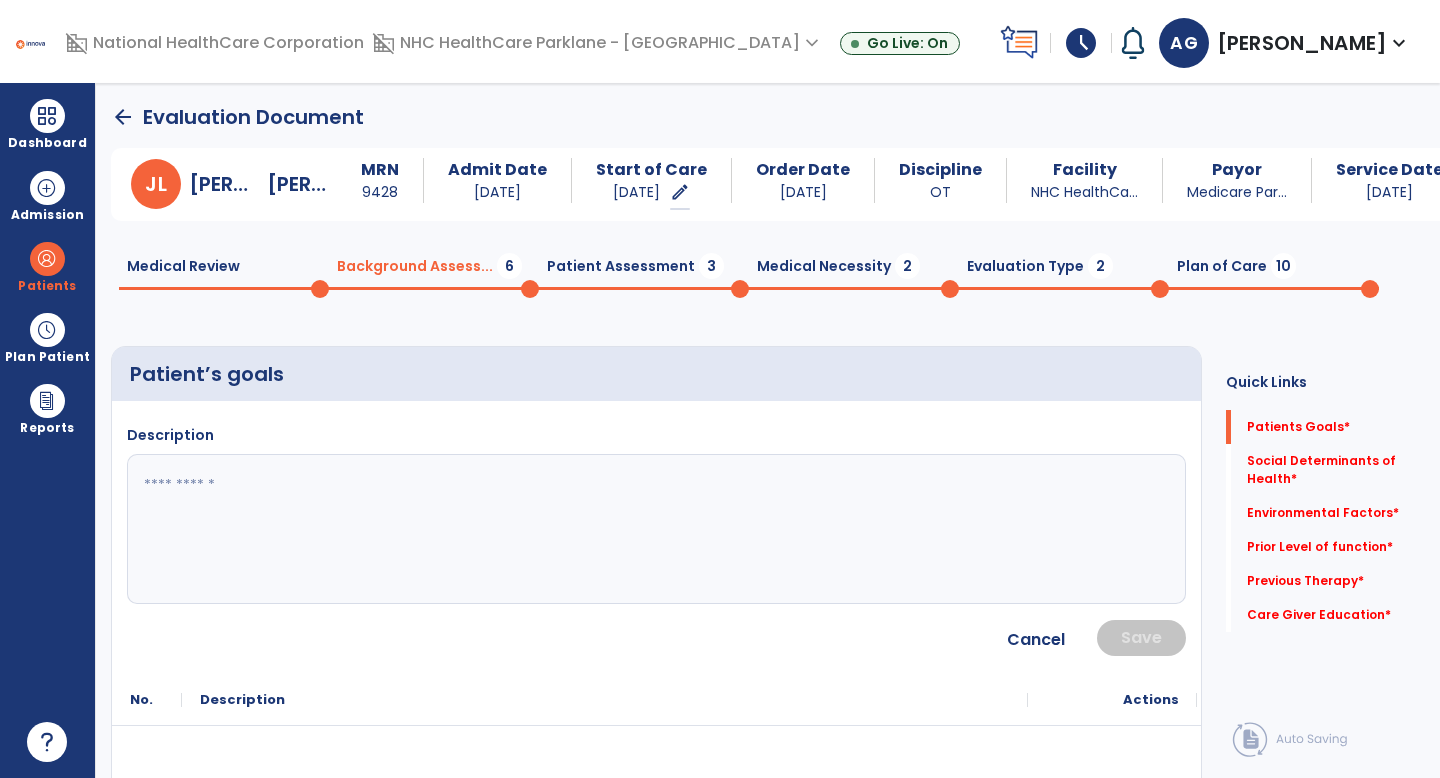 click 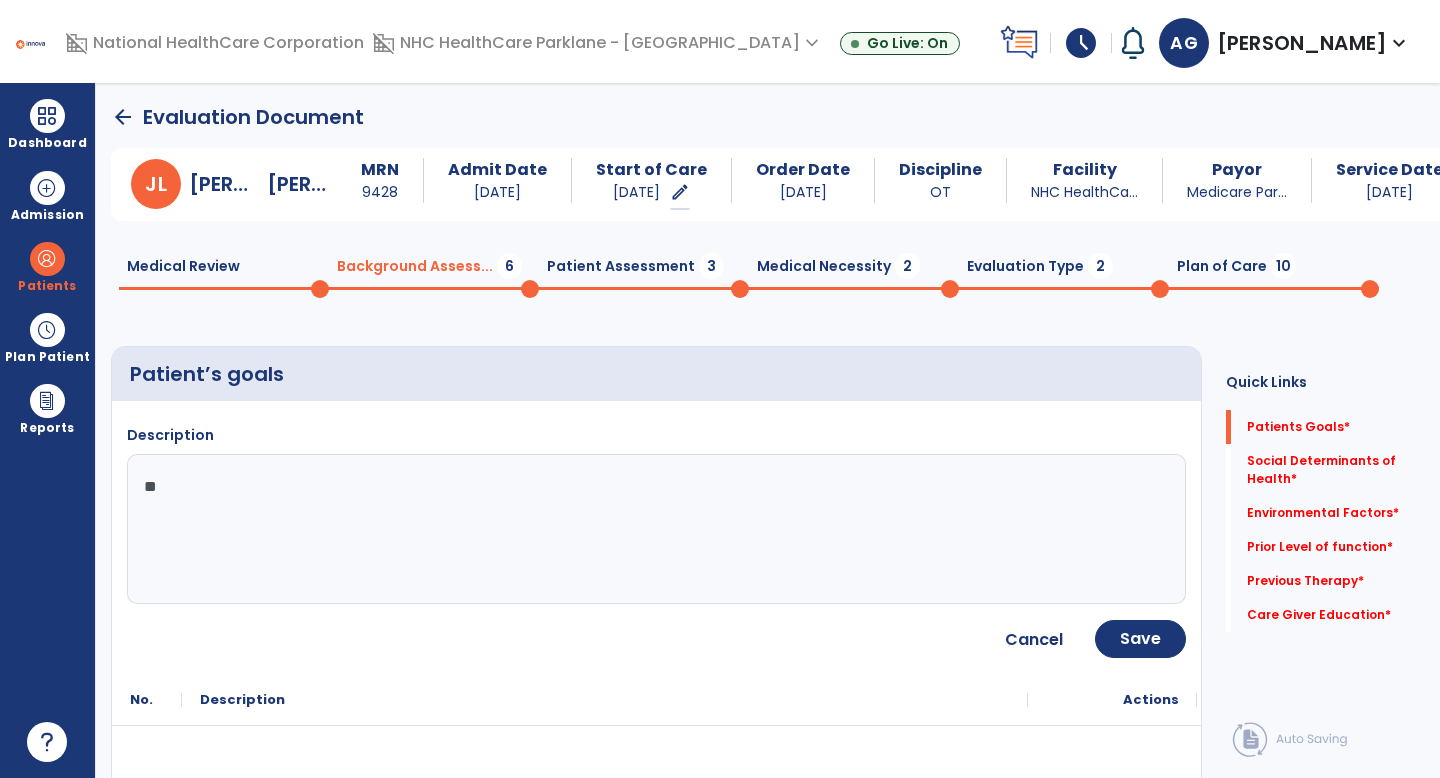 type on "*" 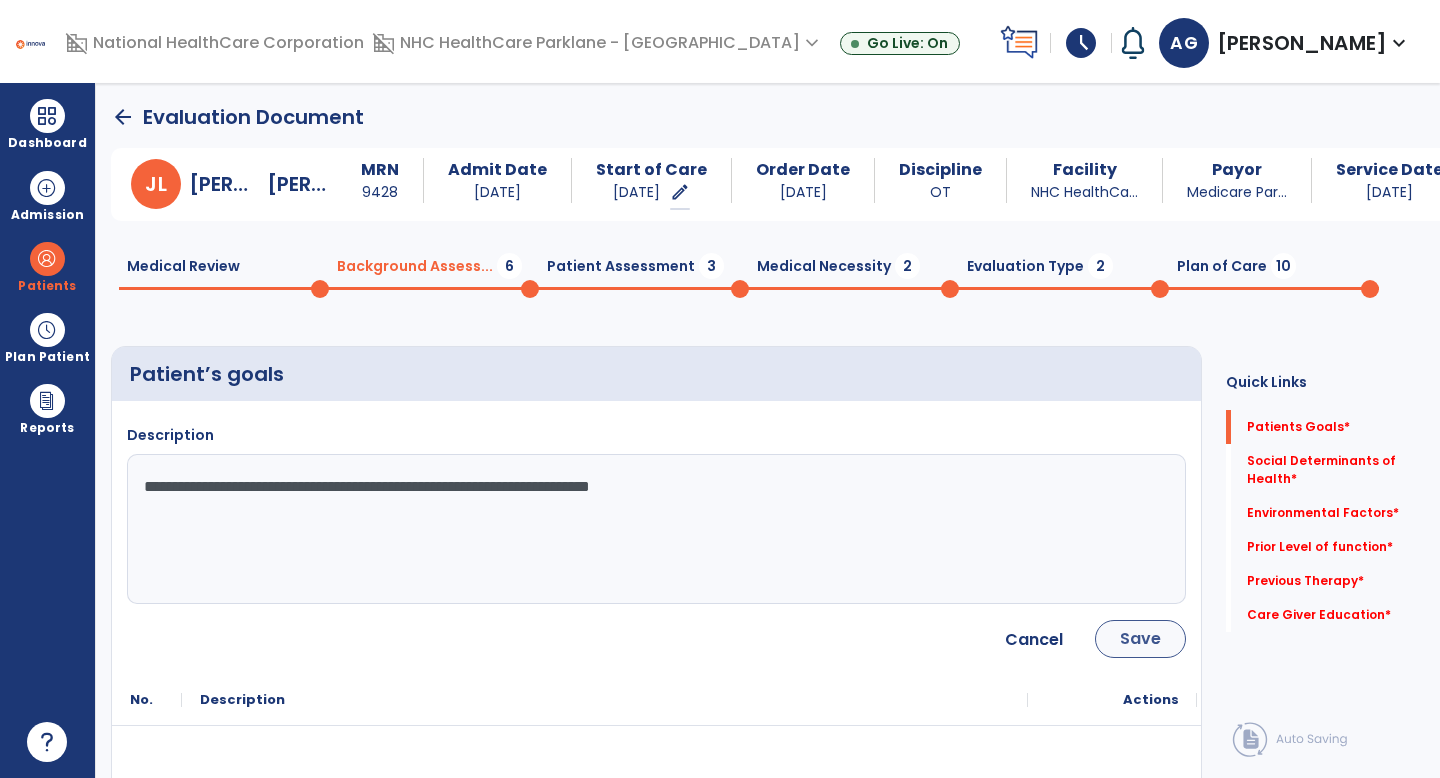 type on "**********" 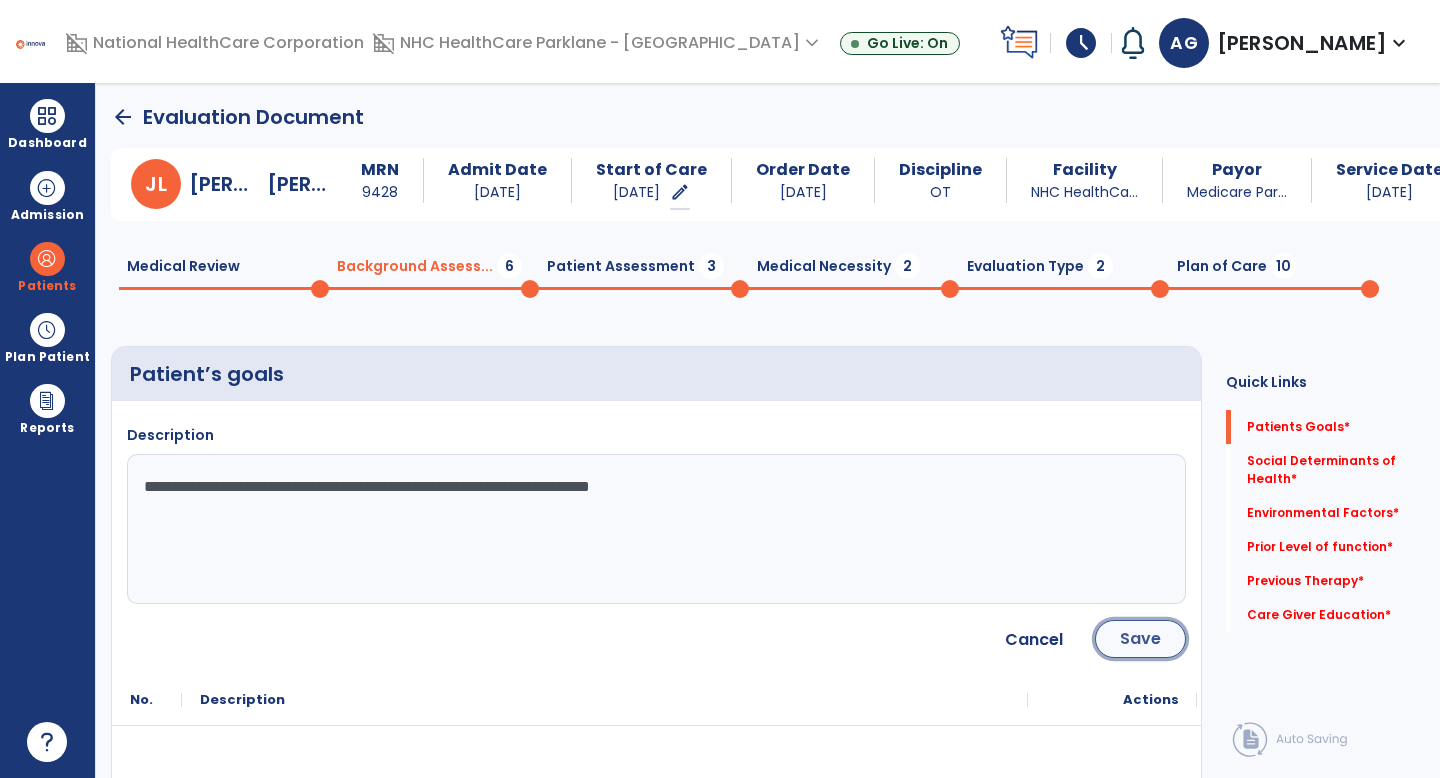 click on "Save" 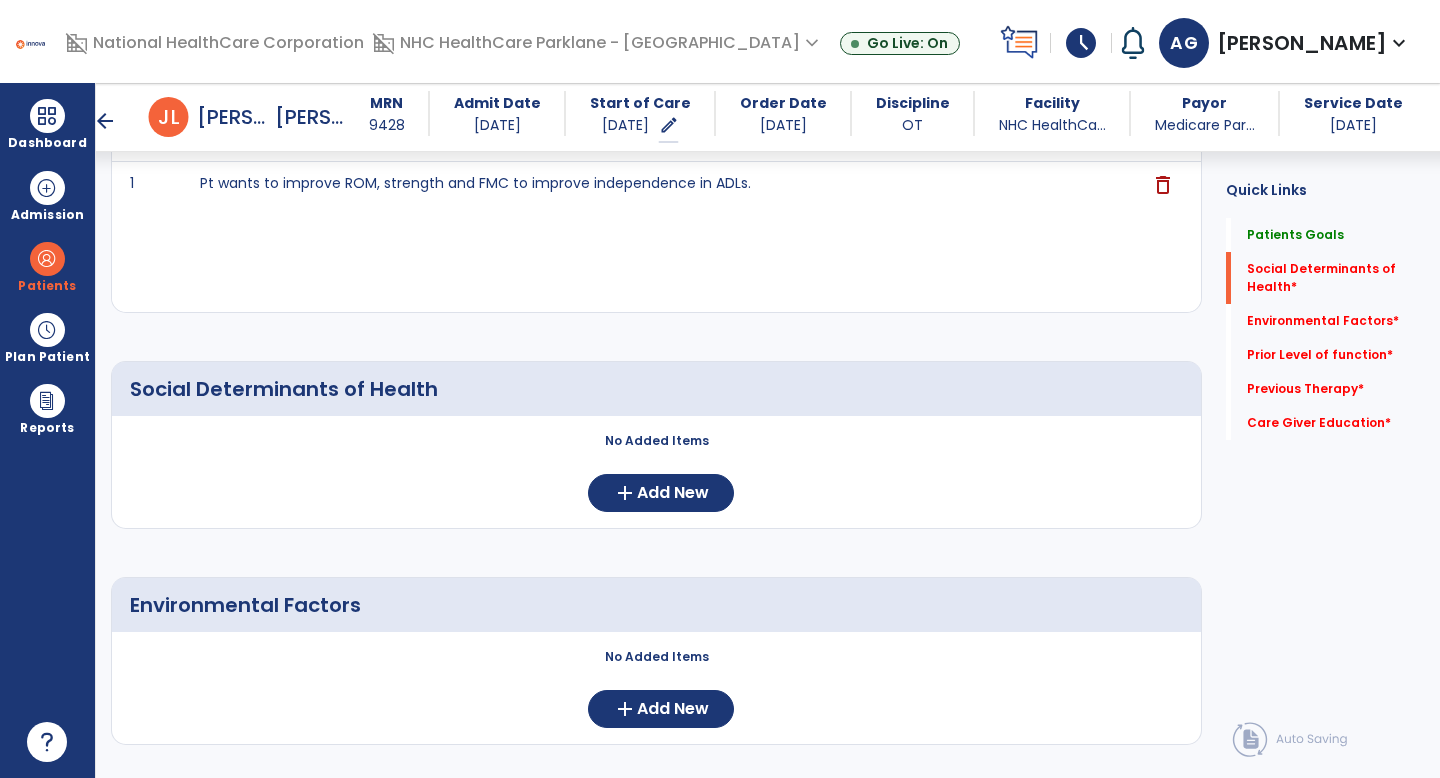 scroll, scrollTop: 304, scrollLeft: 0, axis: vertical 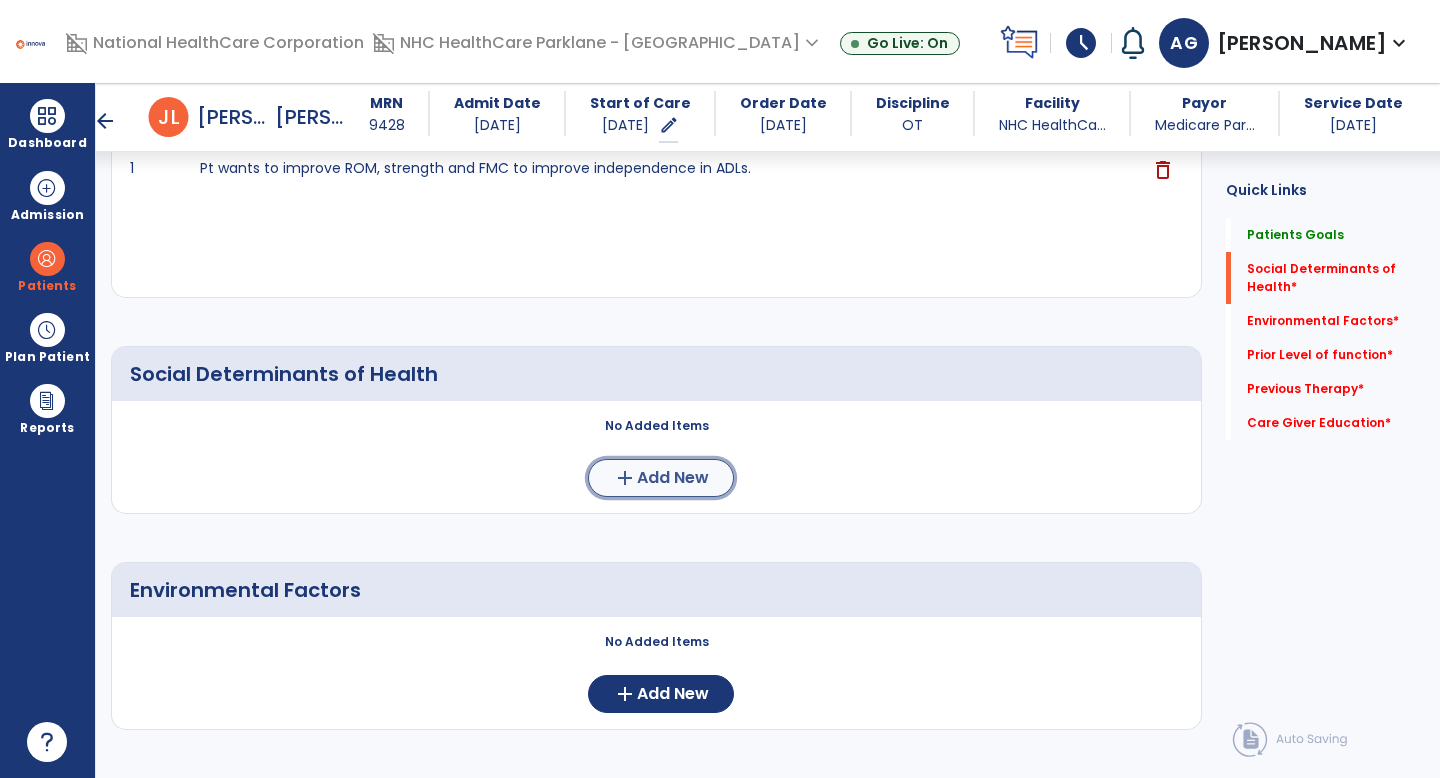 click on "add  Add New" 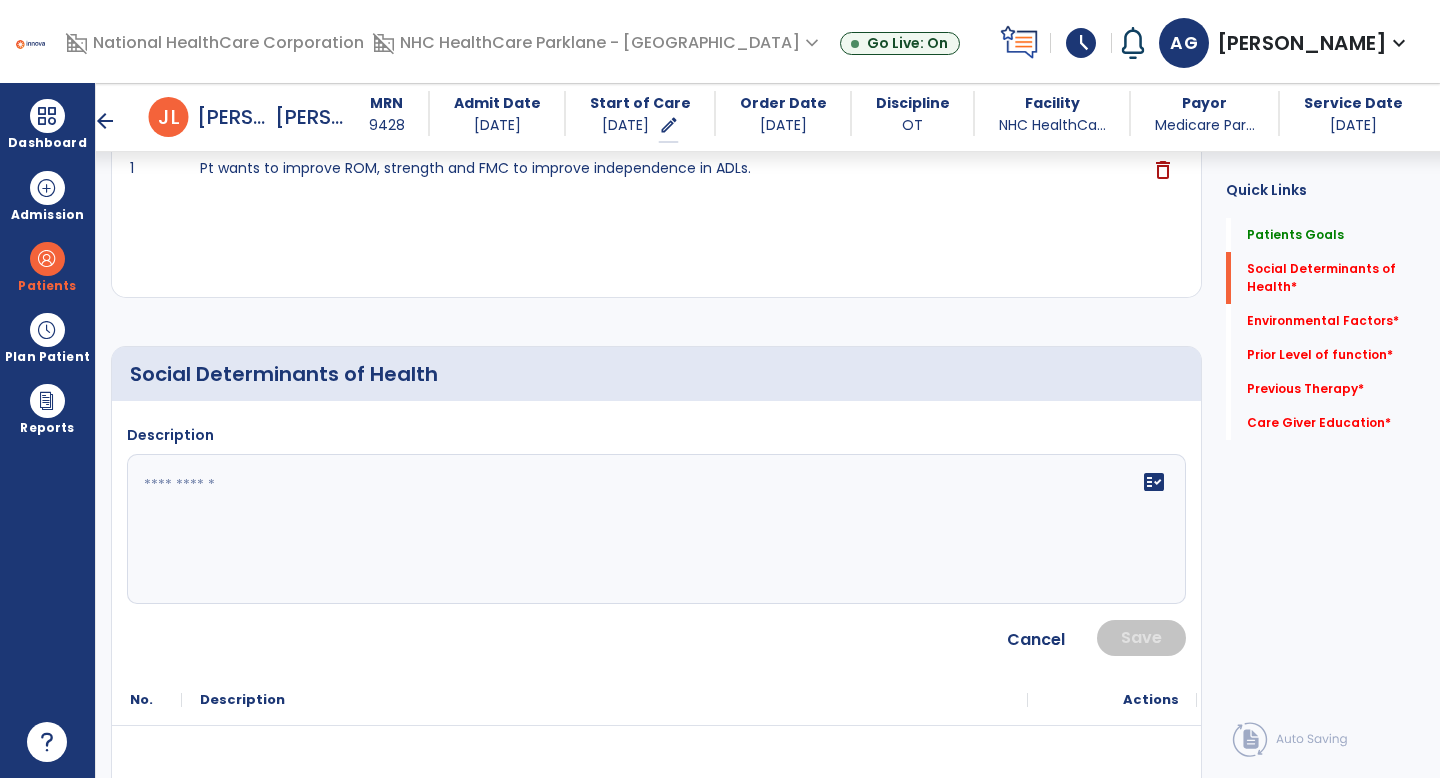 click 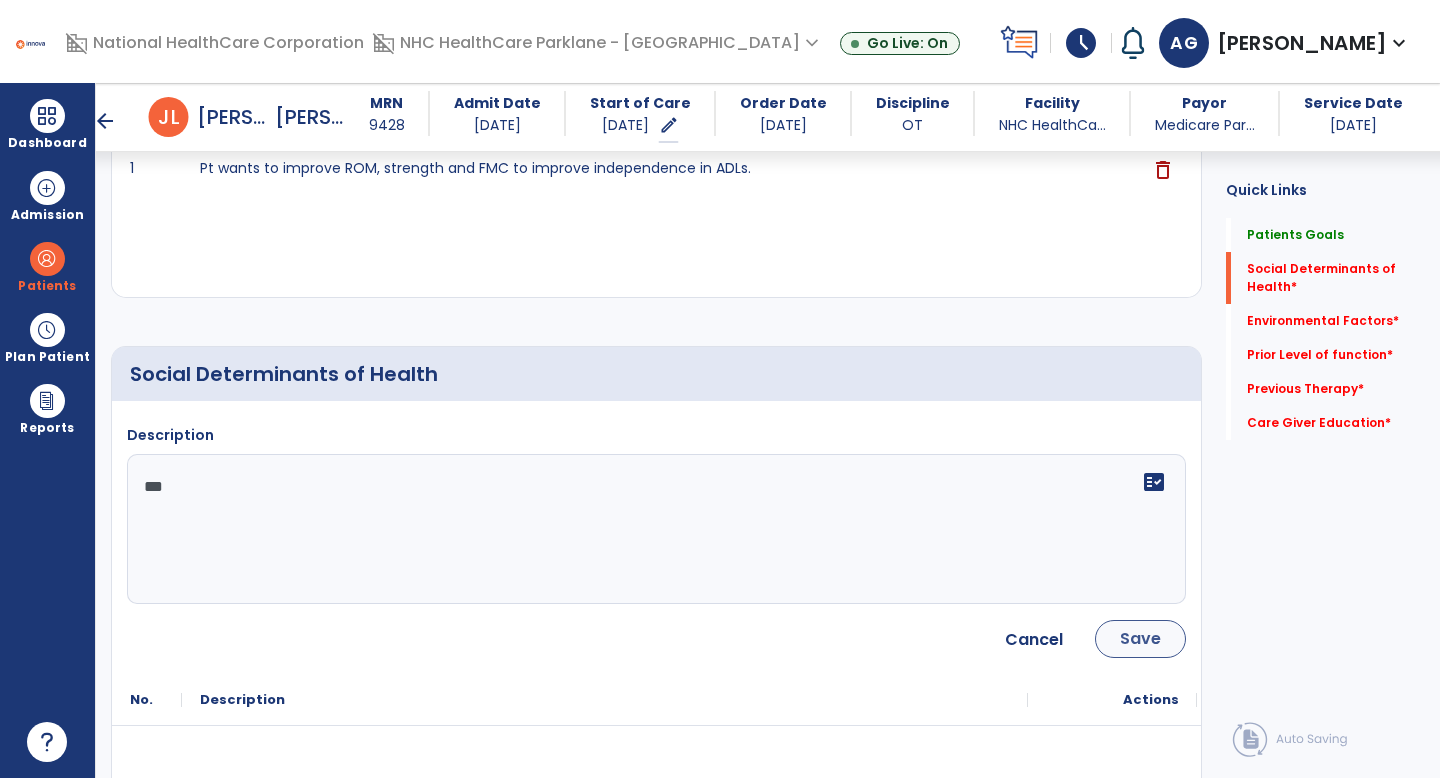 type on "***" 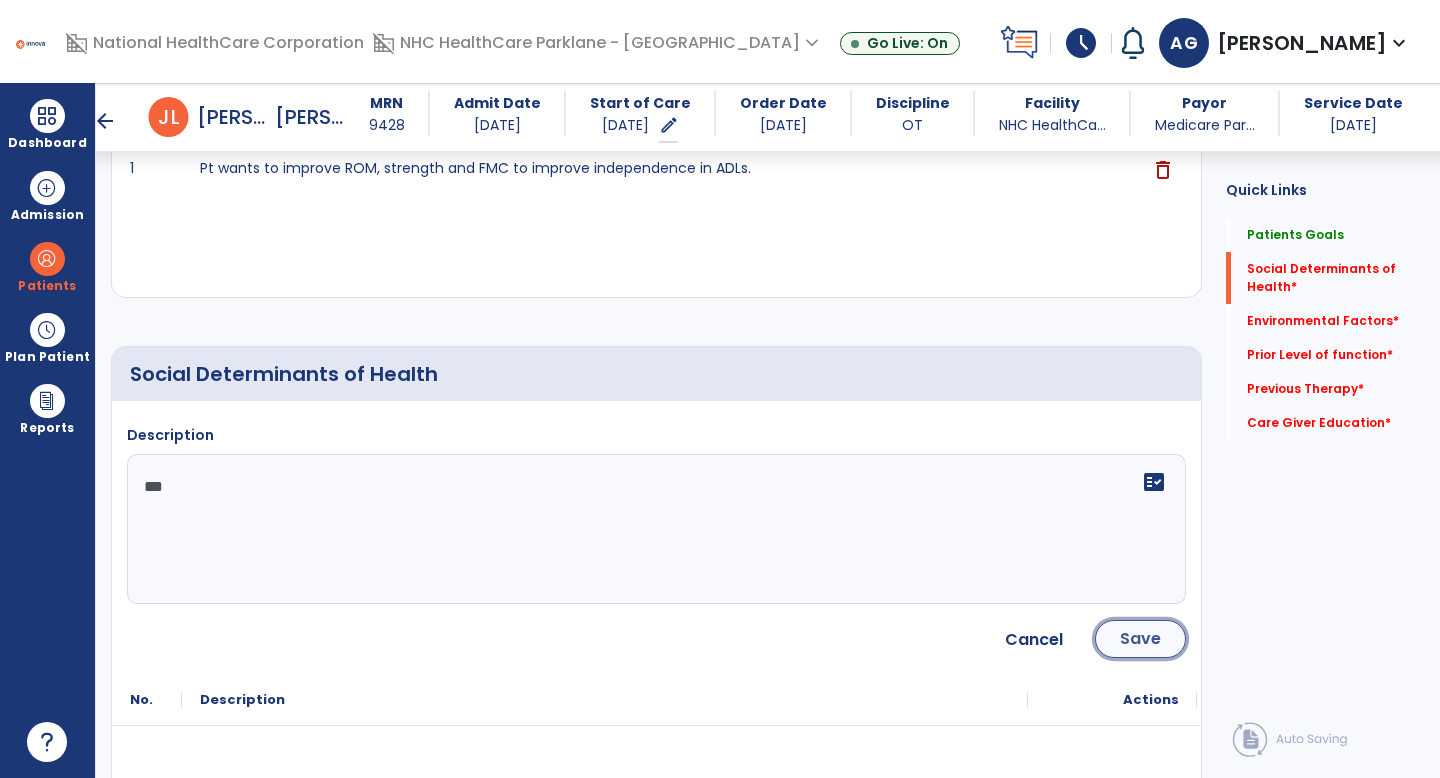 click on "Save" 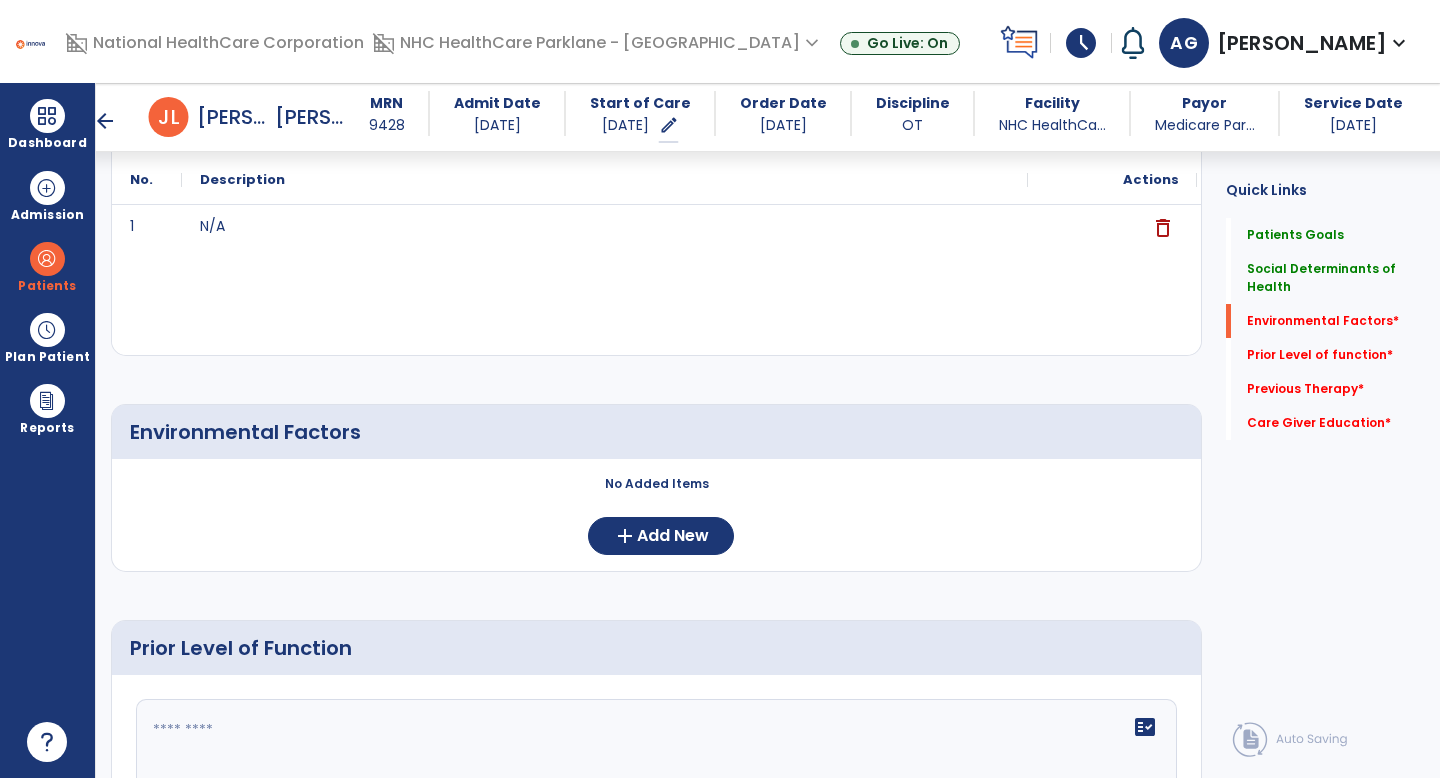 scroll, scrollTop: 570, scrollLeft: 0, axis: vertical 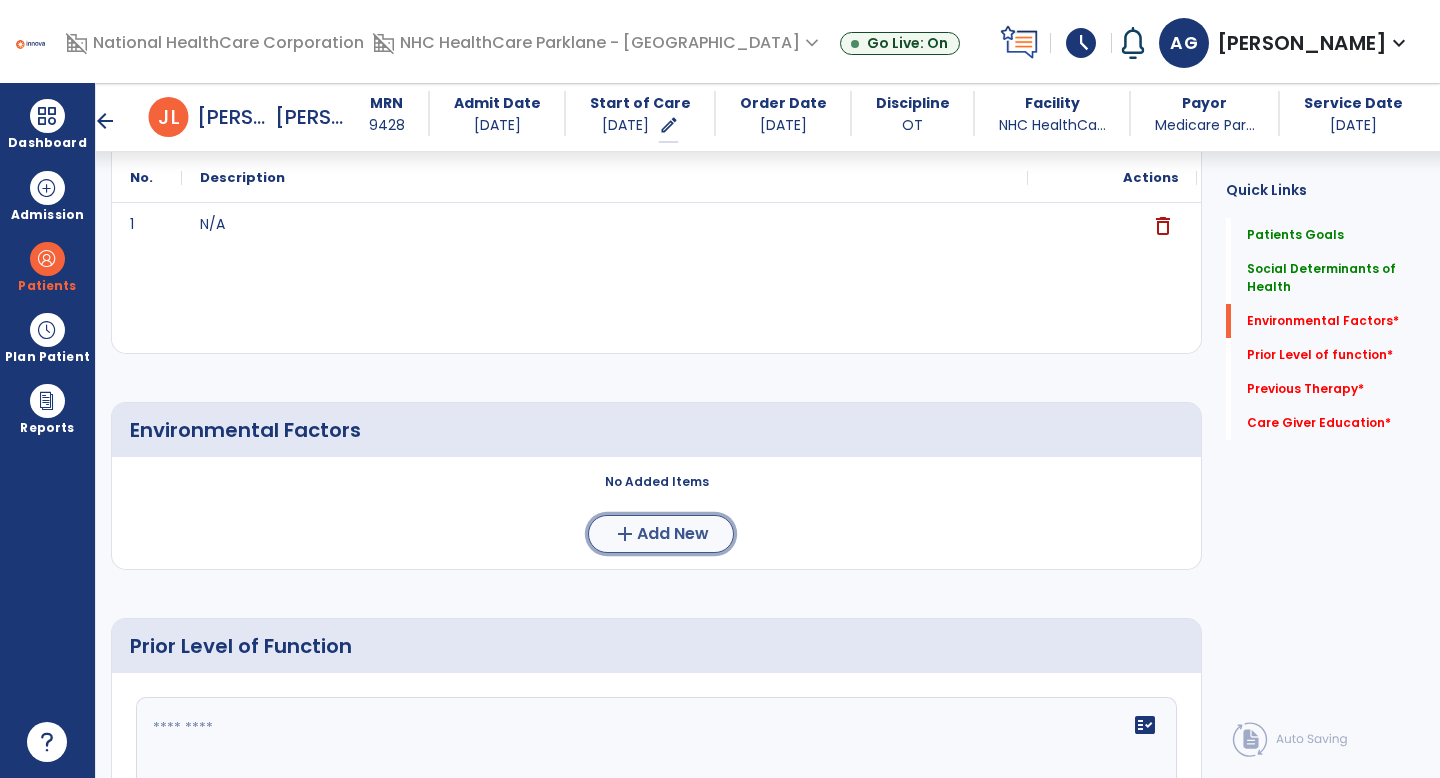 click on "add  Add New" 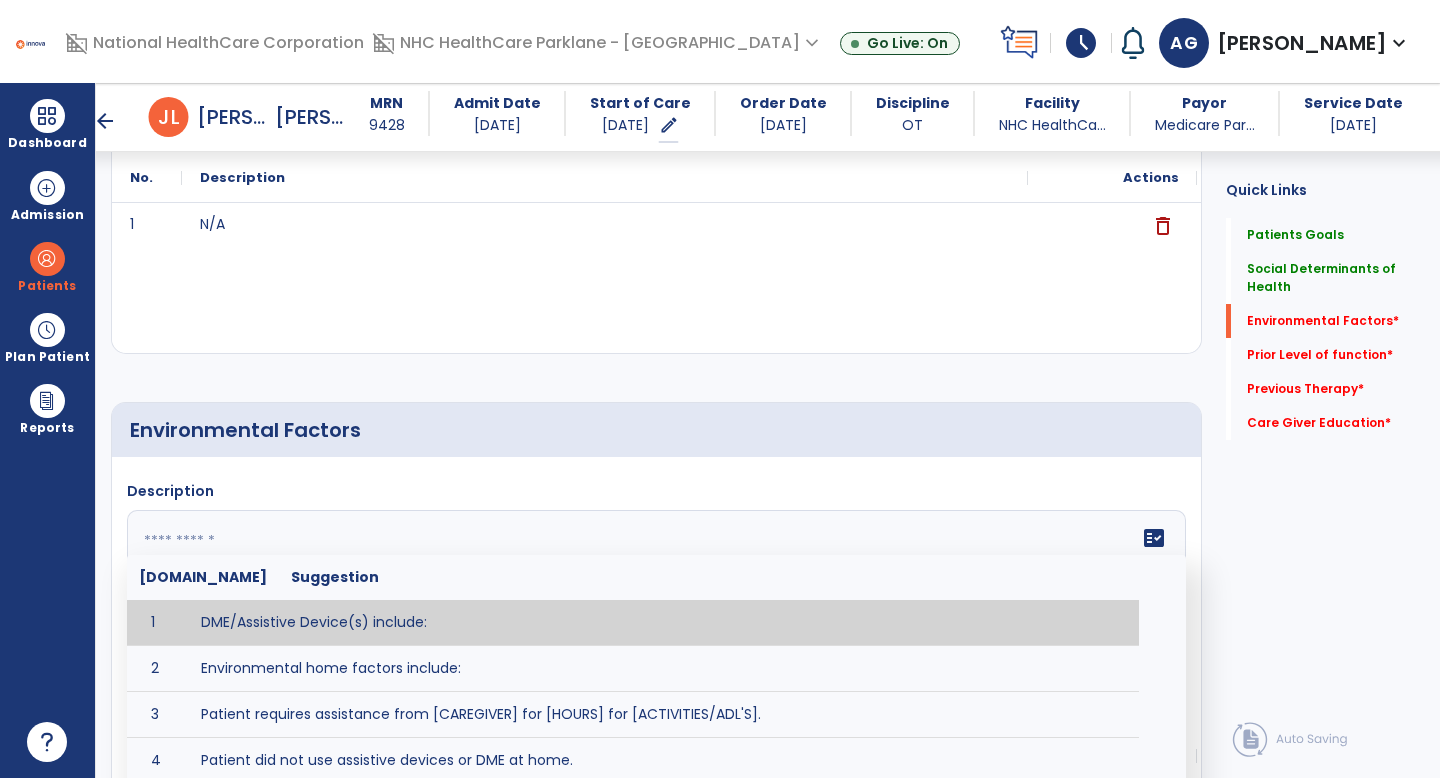 click on "fact_check  Sr.No Suggestion 1 DME/Assistive Device(s) include:  2 Environmental home factors include:  3 Patient requires assistance from [CAREGIVER] for [HOURS] for [ACTIVITIES/ADL'S]. 4 Patient did not use assistive devices or DME at home. 5 Patient had meals on wheels. 6 Patient has caregiver help at home who will be able to provide assistance upon discharge. 7 Patient lived alone at home prior to admission and will [HAVE or HAVE NOT] assistance at home from [CAREGIVER] upon discharge. 8 Patient lives alone. 9 Patient lives with caregiver who provides support/aid for ____________. 10 Patient lives with spouse/significant other. 11 Patient needs to clime [NUMBER] stairs [WITH/WITHOUT] railing in order to reach [ROOM]. 12 Patient uses adaptive equipment at home including [EQUIPMENT] and has the following home modifications __________. 13 Patient was able to complete community activities (driving, shopping, community ambulation, etc.) independently. 14 15 16 17" 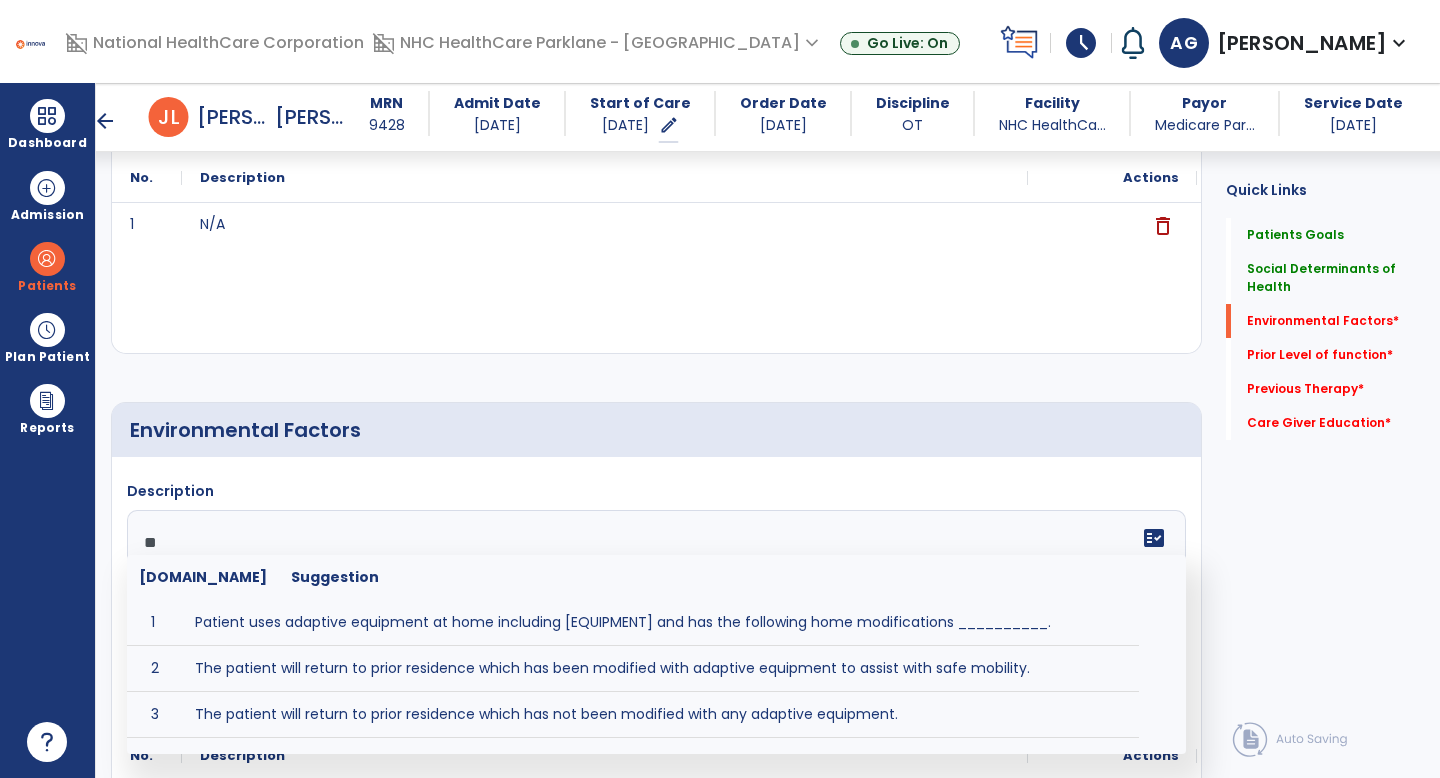 type on "*" 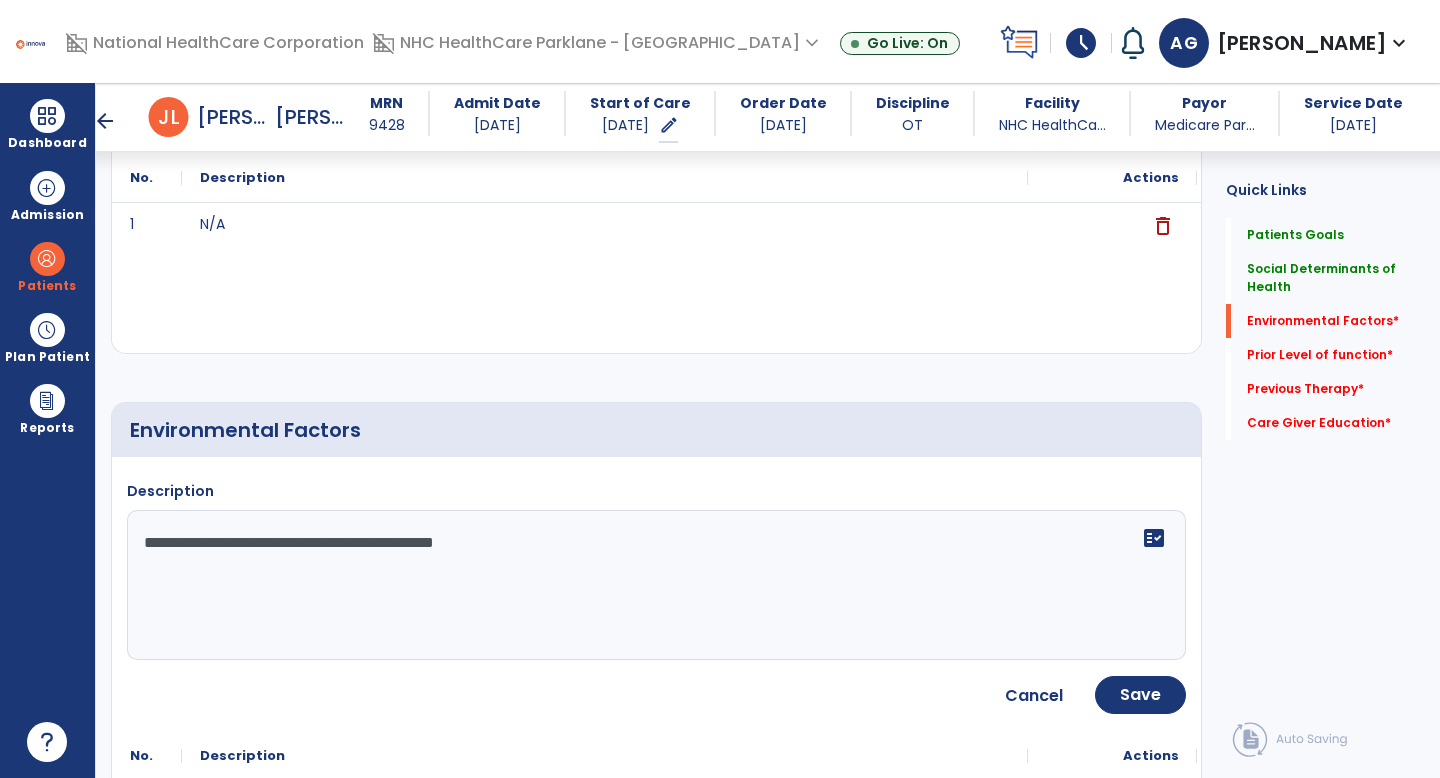 click on "**********" 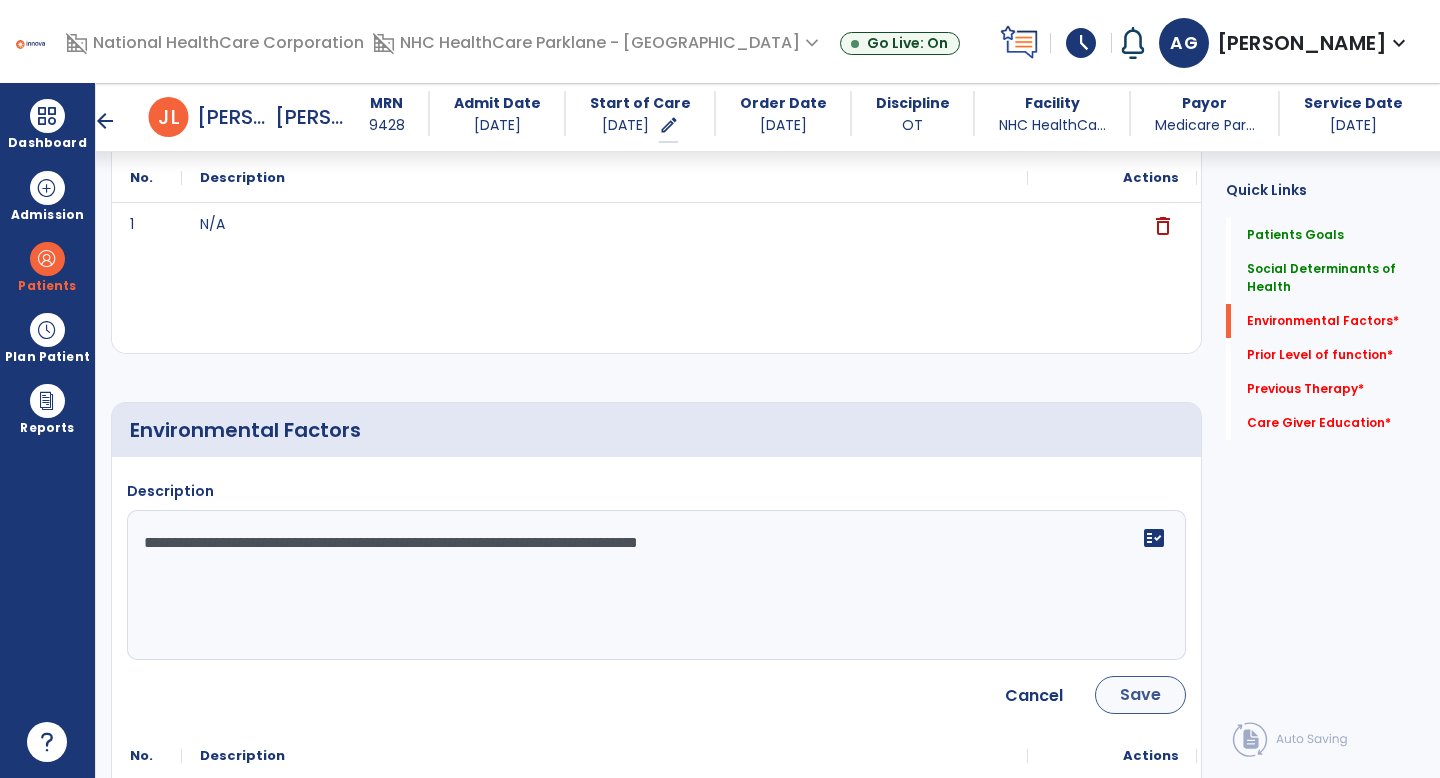type on "**********" 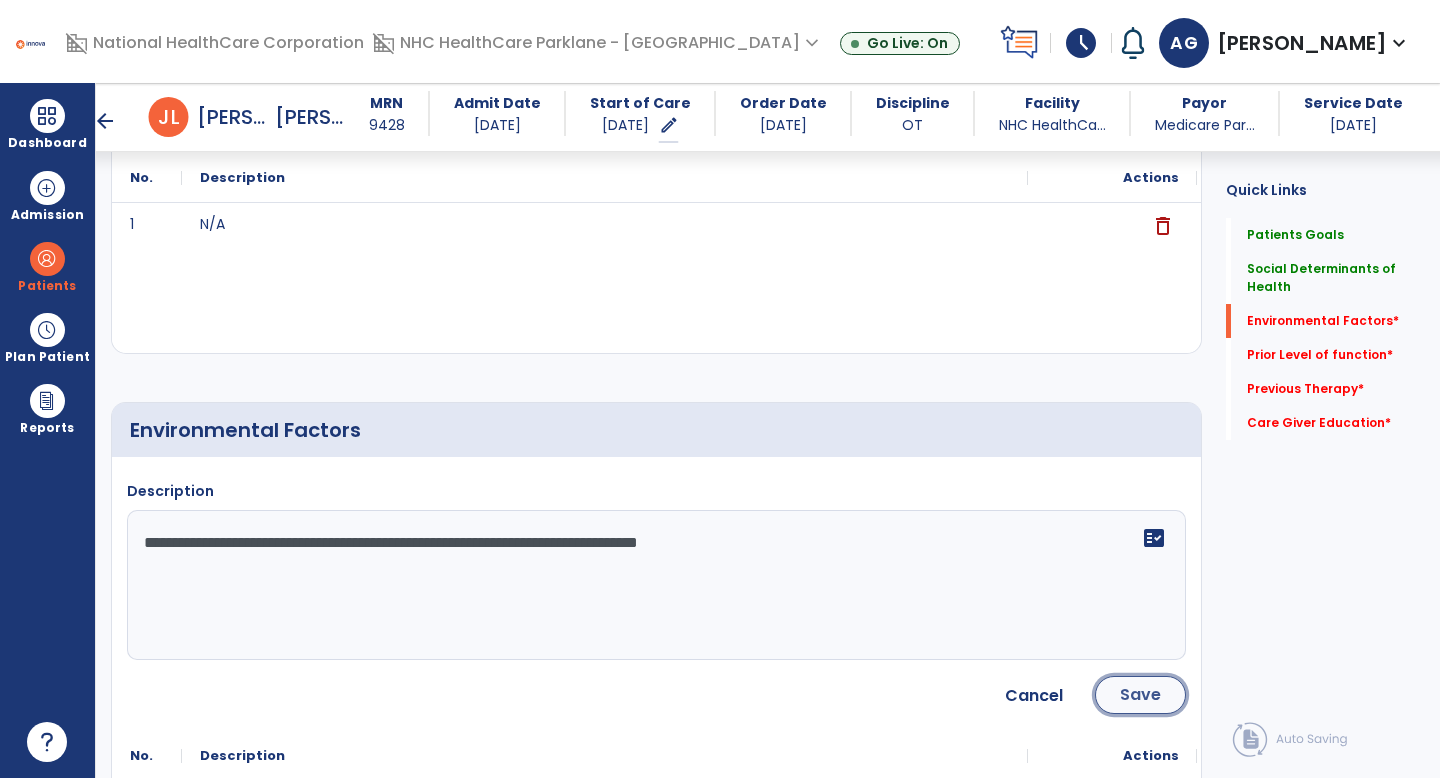 click on "Save" 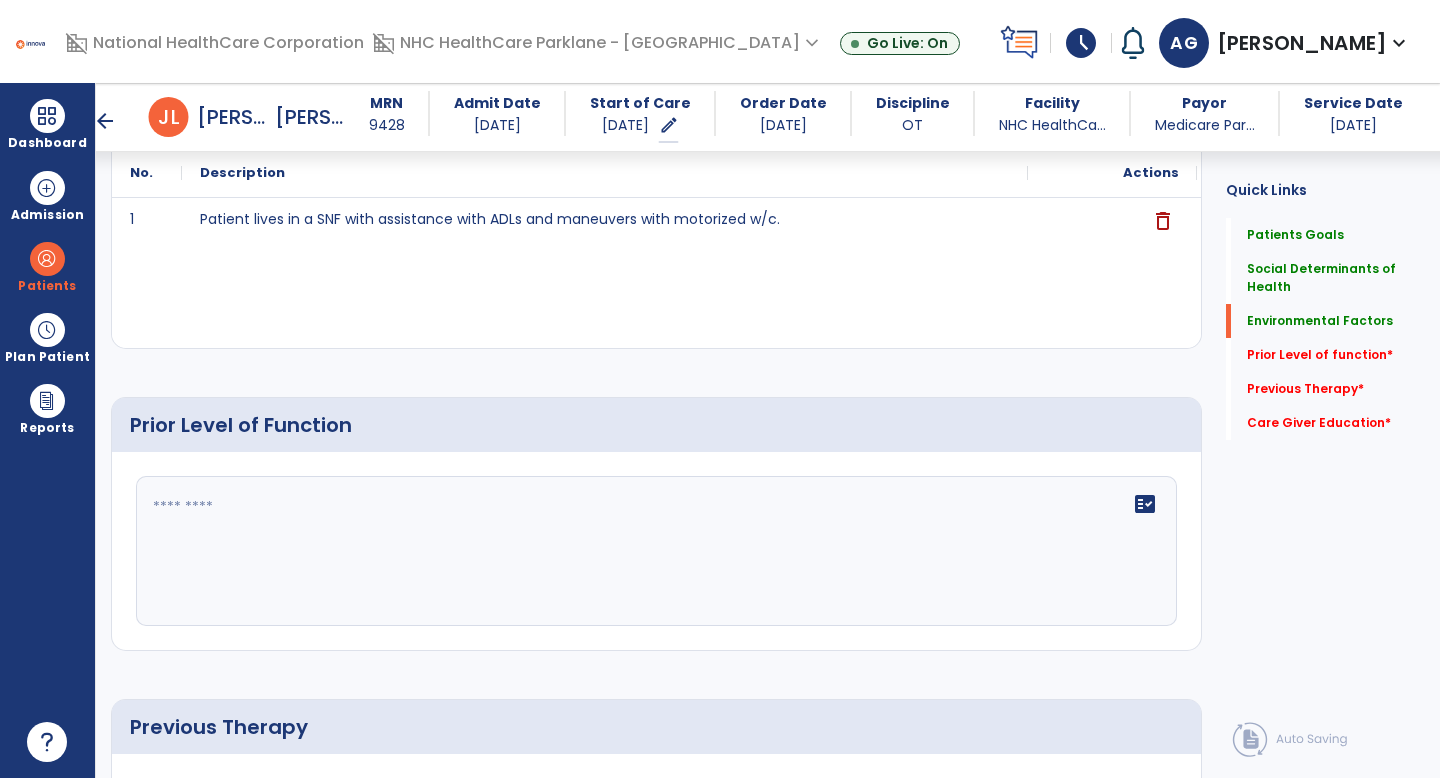 scroll, scrollTop: 921, scrollLeft: 0, axis: vertical 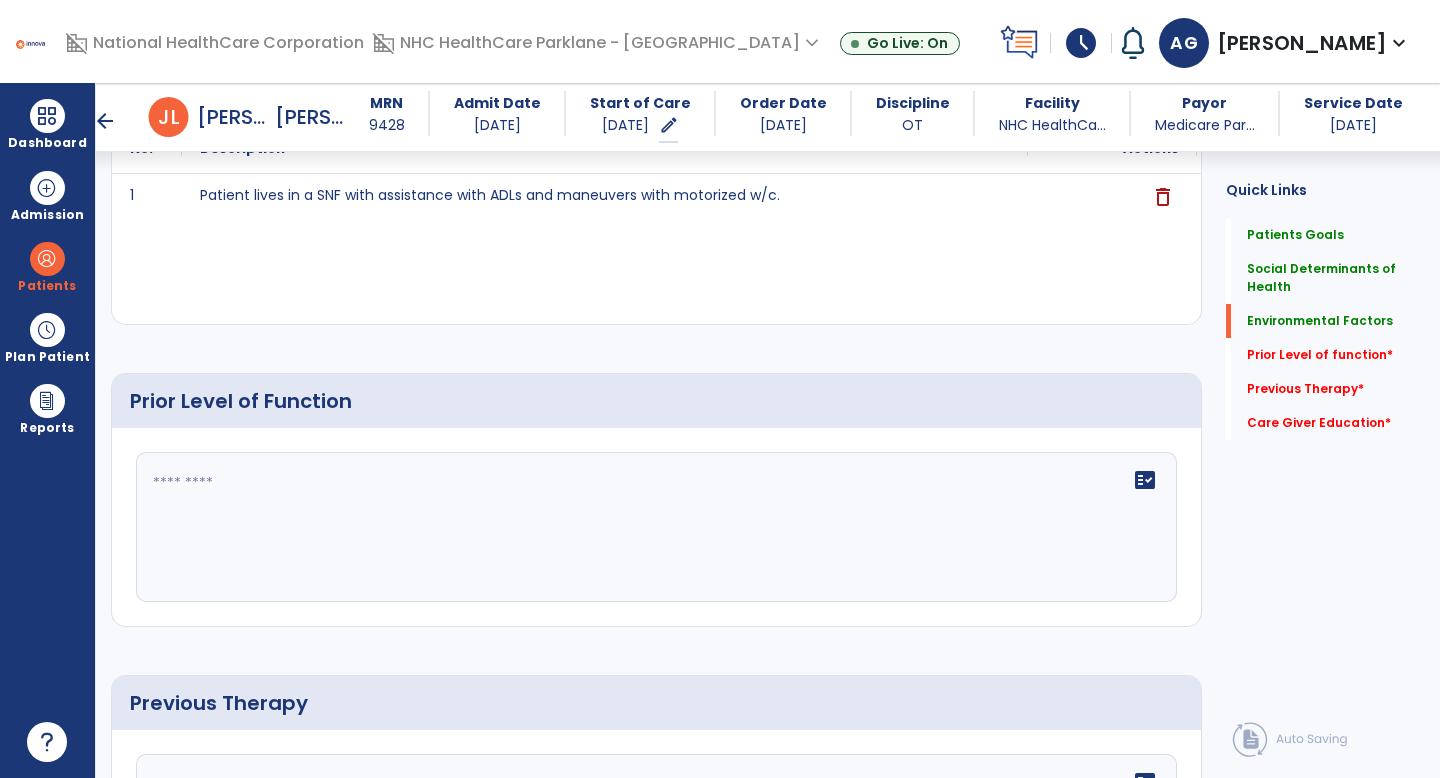 click 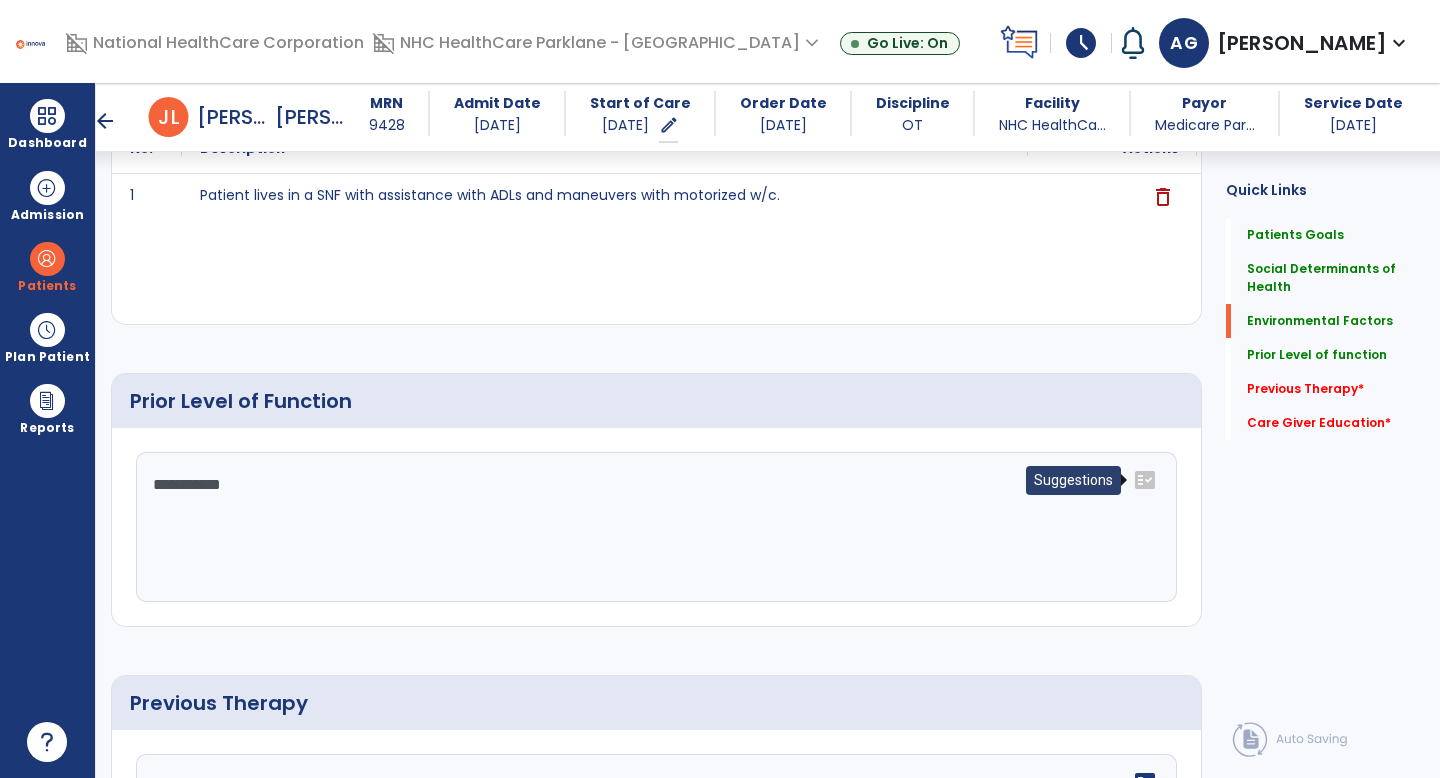 click on "fact_check" 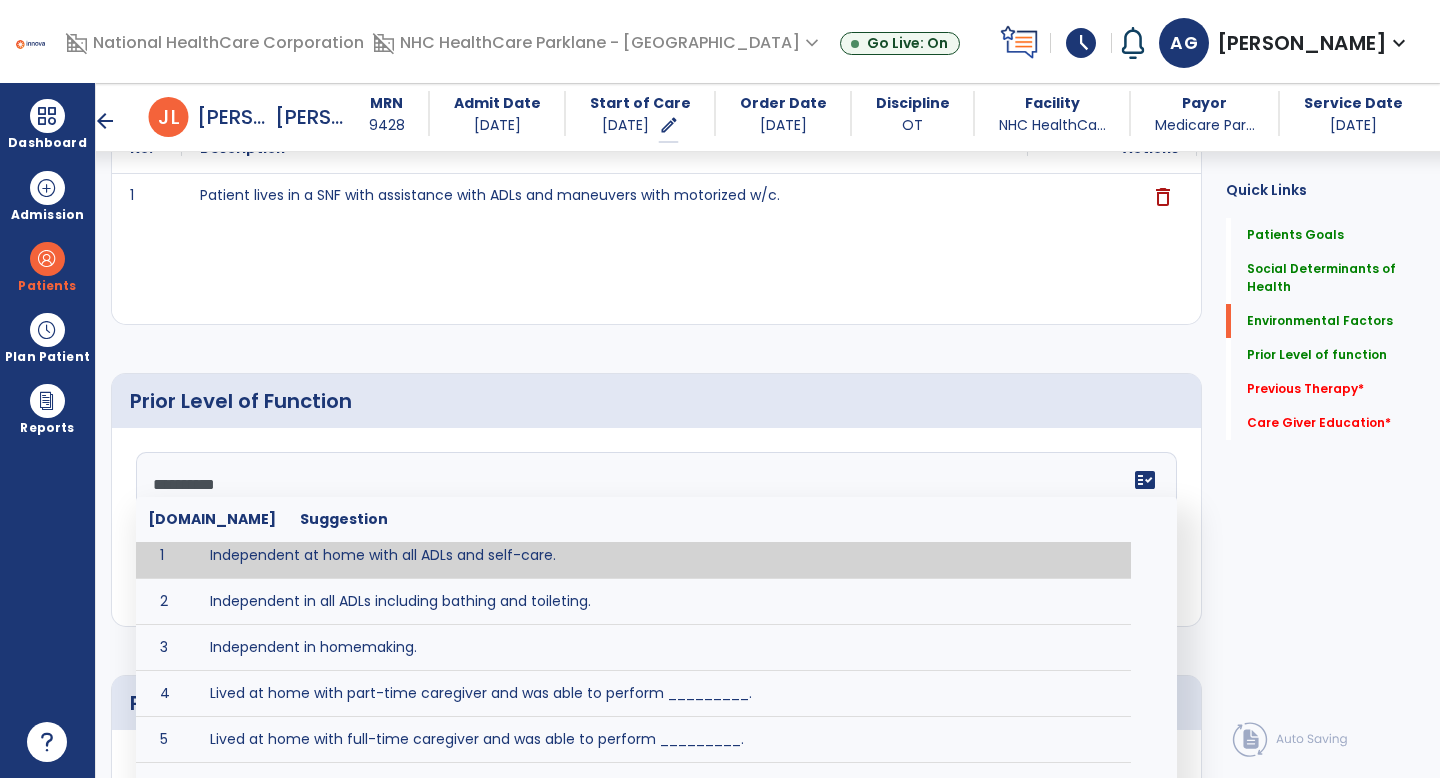 scroll, scrollTop: 0, scrollLeft: 0, axis: both 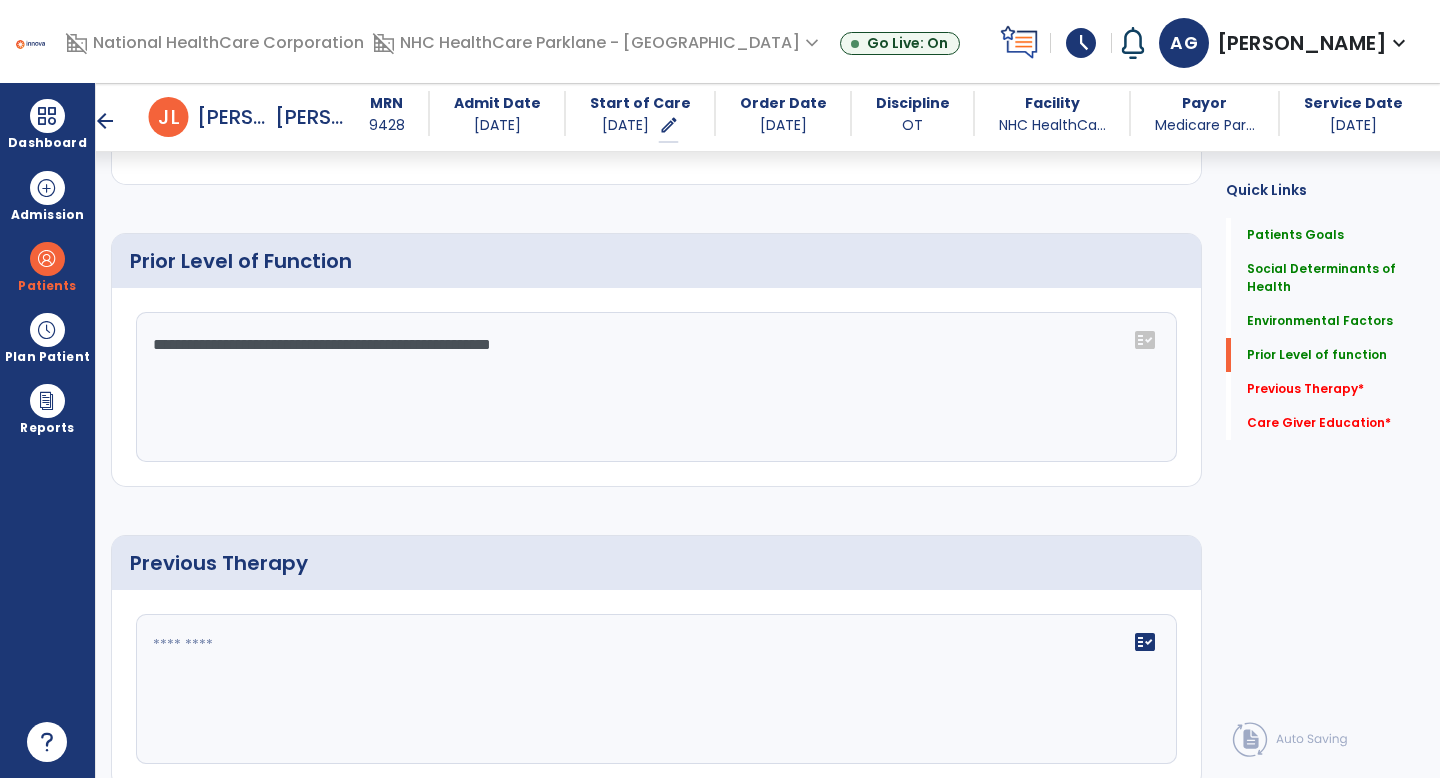 type on "**********" 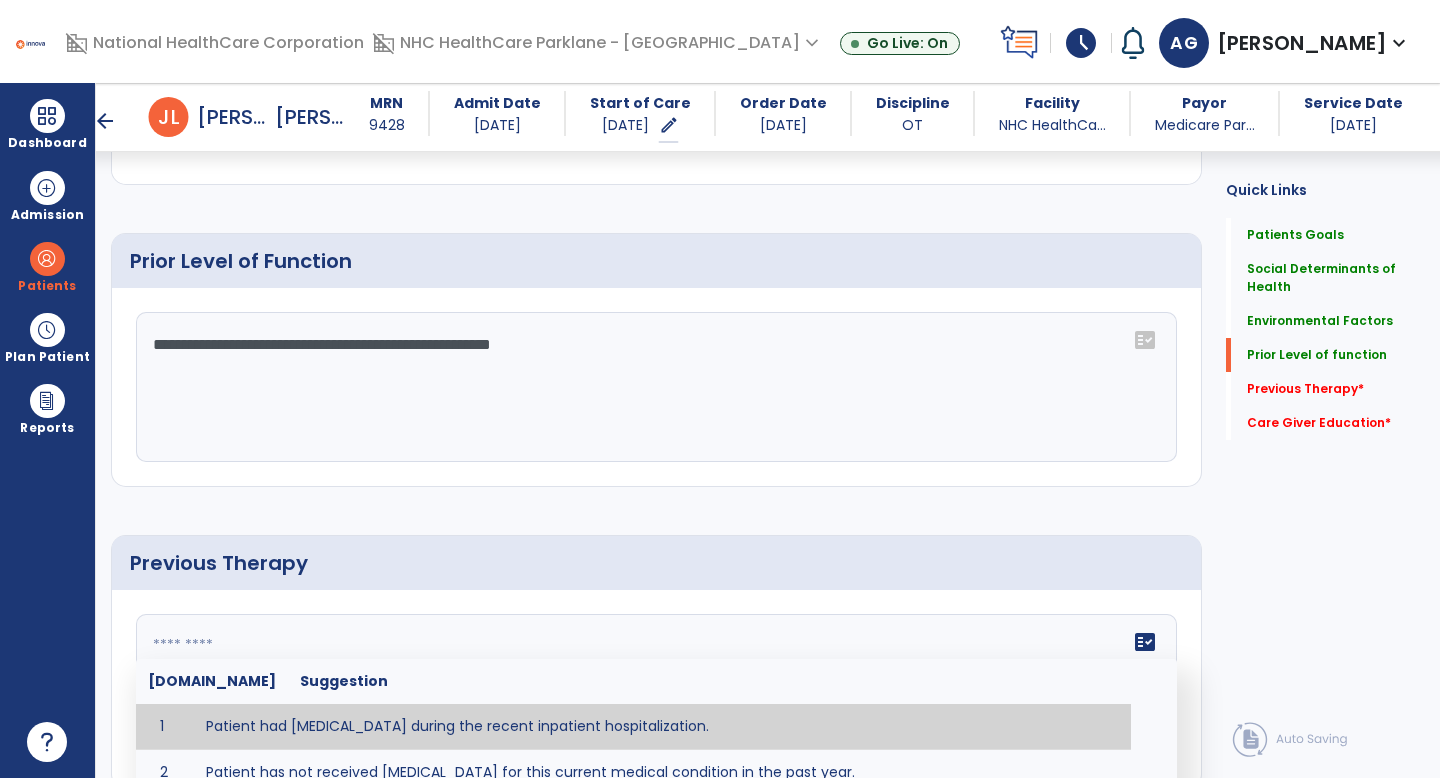click 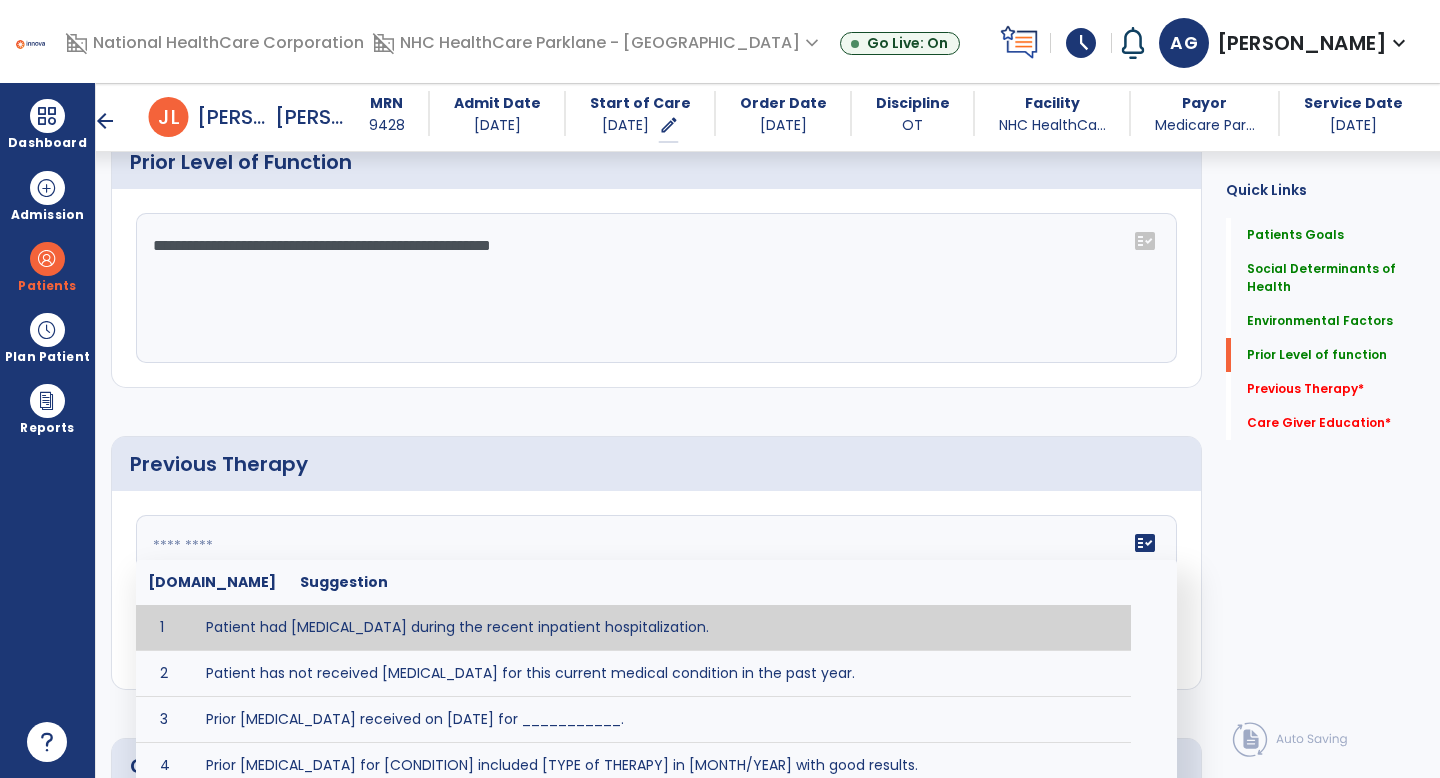 scroll, scrollTop: 1166, scrollLeft: 0, axis: vertical 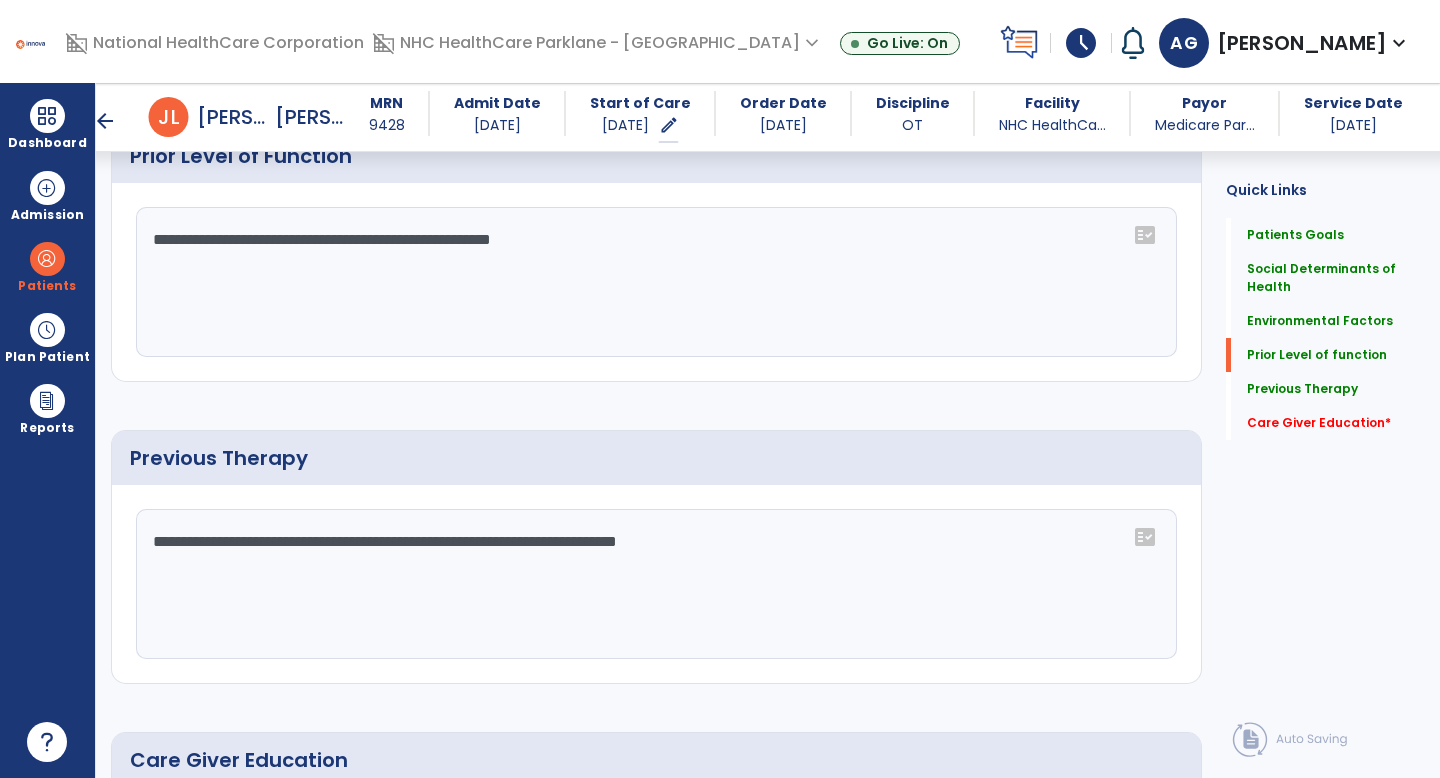 drag, startPoint x: 806, startPoint y: 548, endPoint x: 648, endPoint y: 536, distance: 158.45505 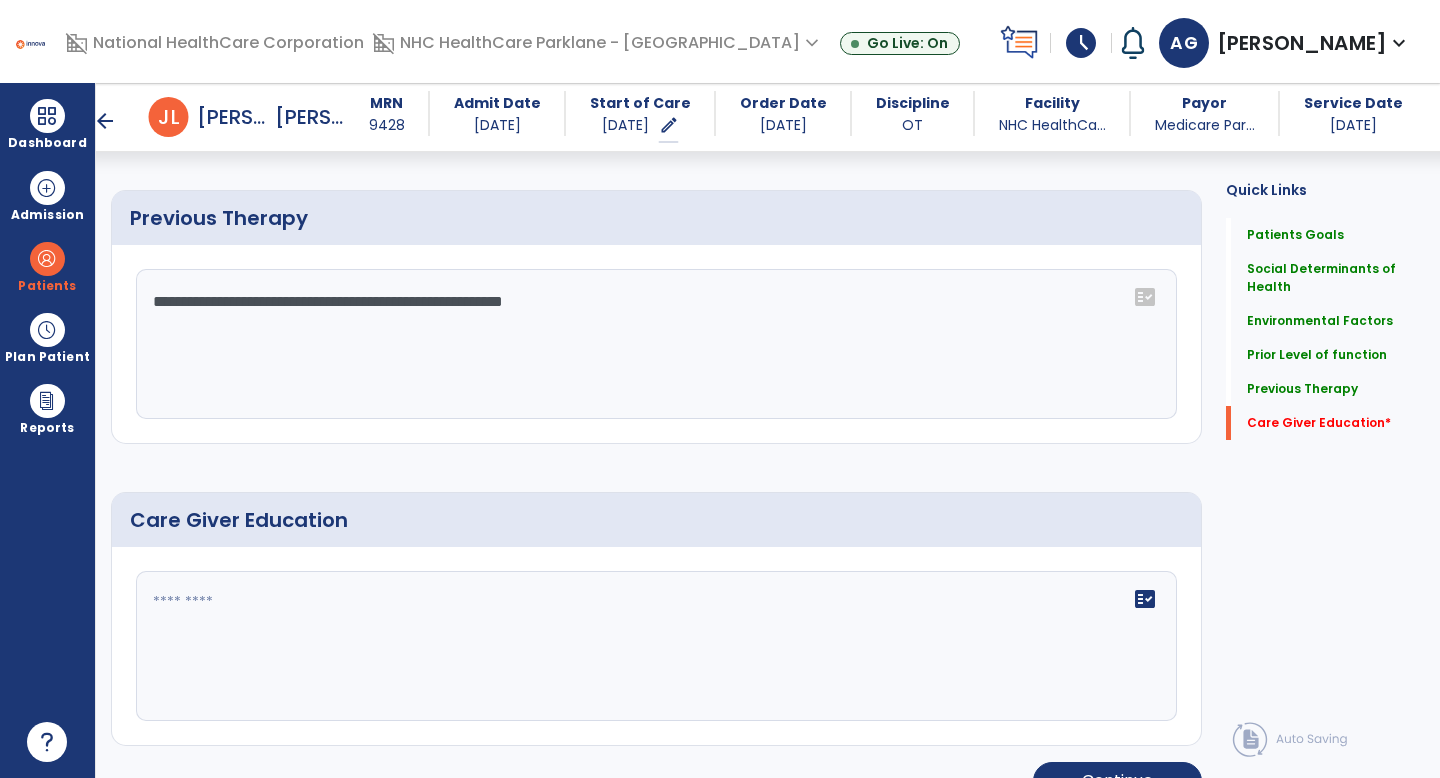 scroll, scrollTop: 1407, scrollLeft: 0, axis: vertical 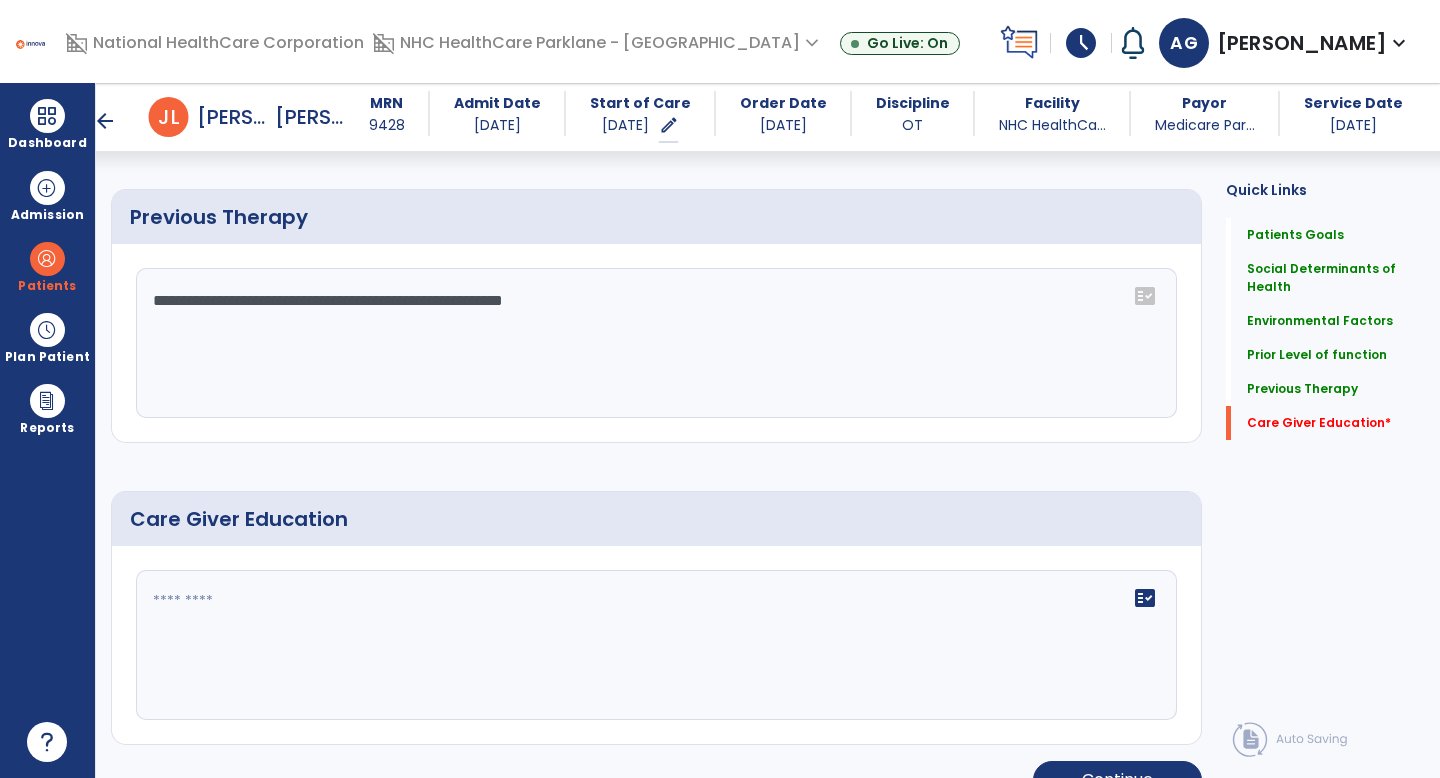 type on "**********" 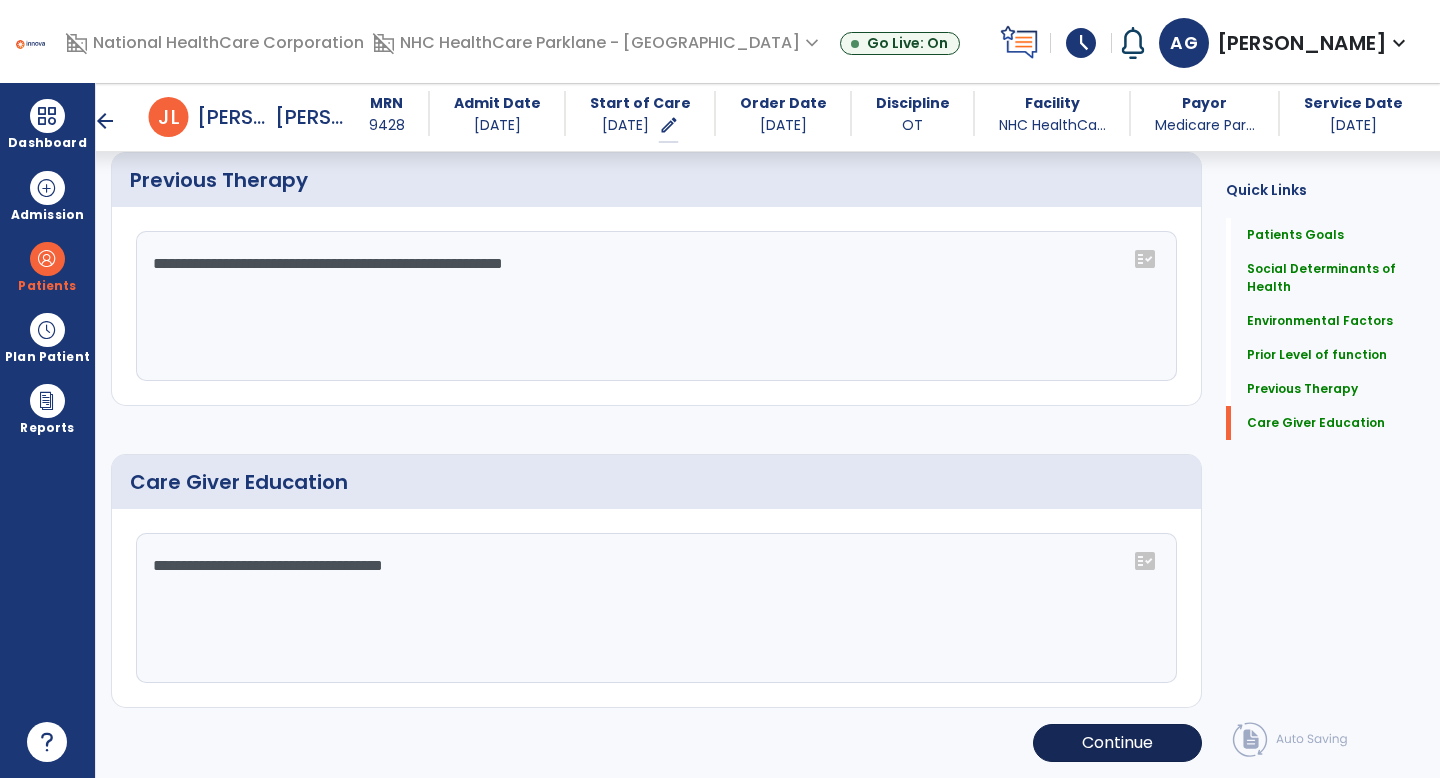 type on "**********" 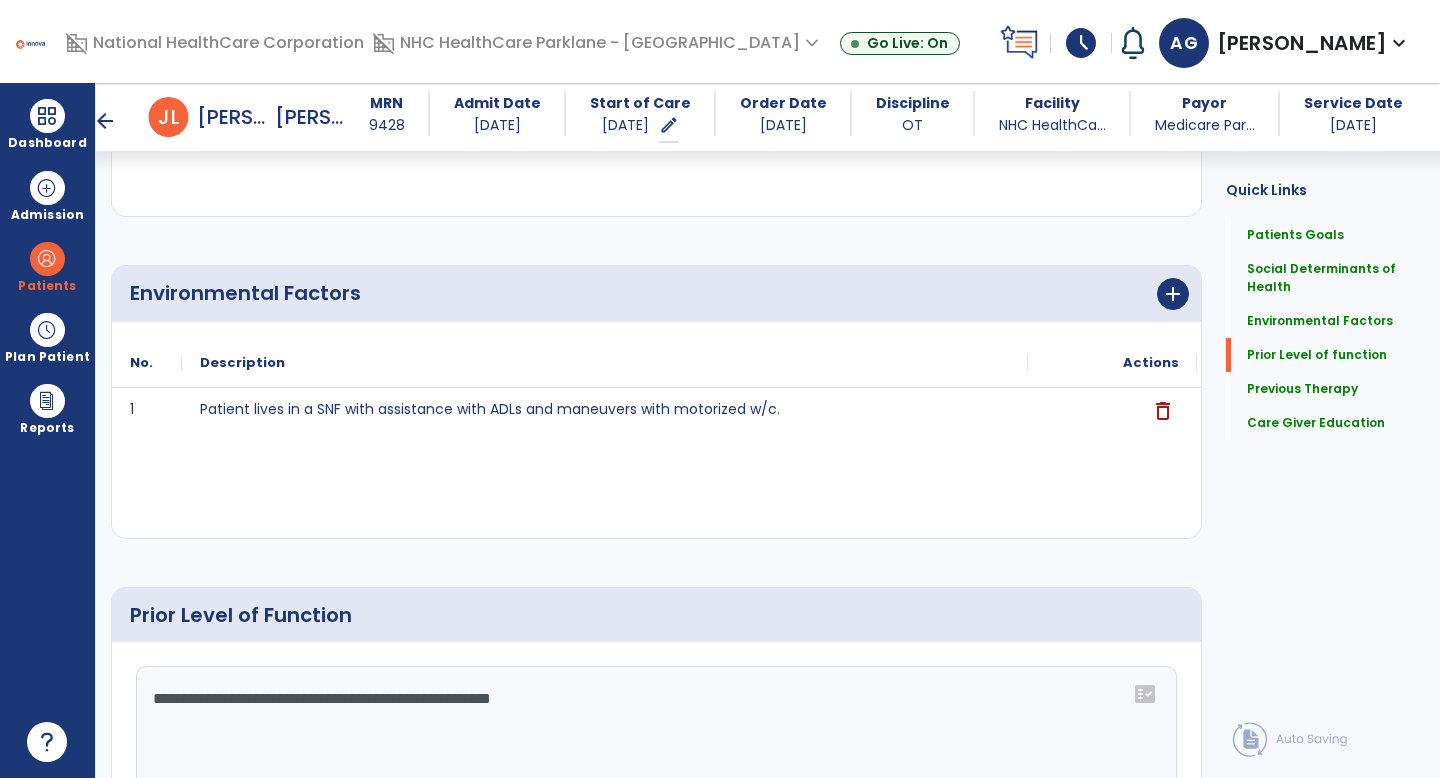 scroll, scrollTop: 1444, scrollLeft: 0, axis: vertical 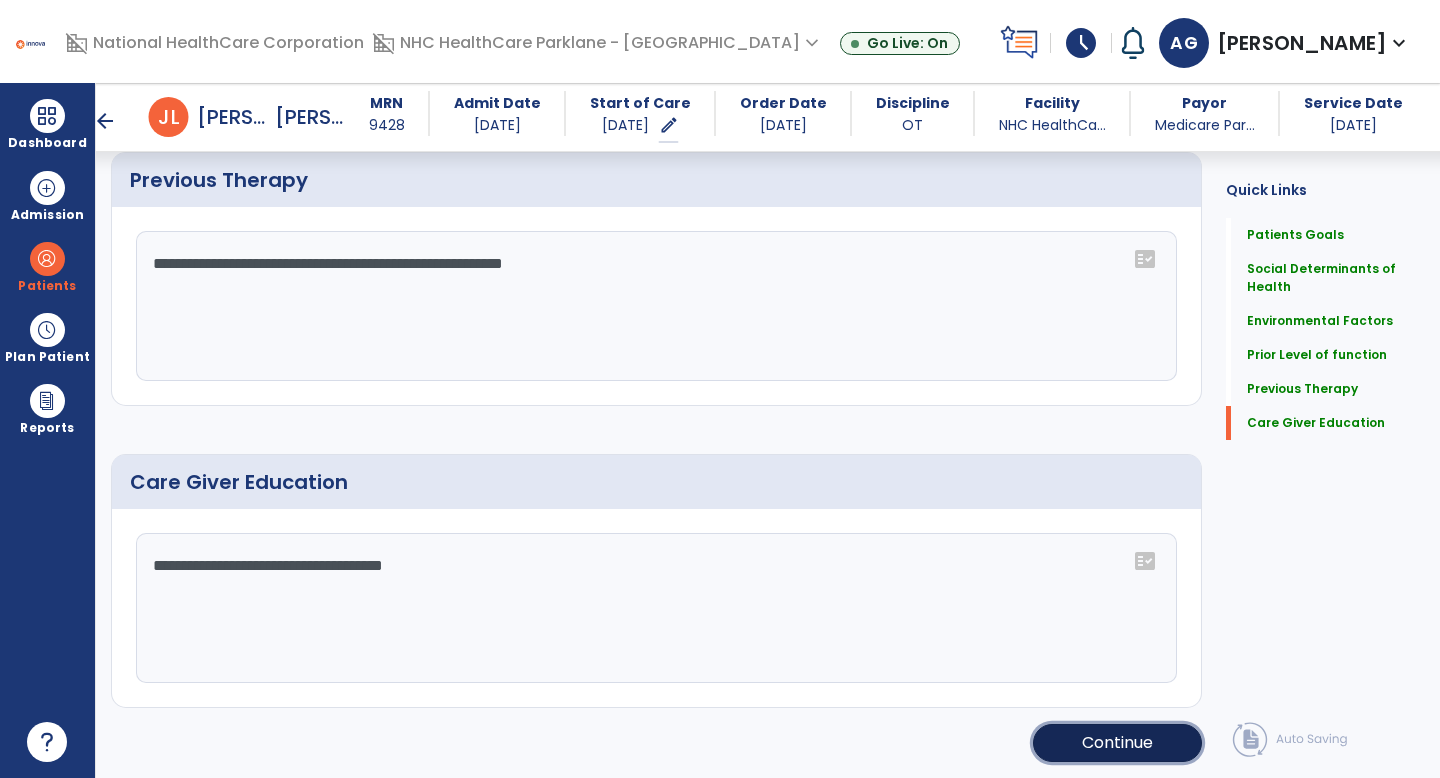 click on "Continue" 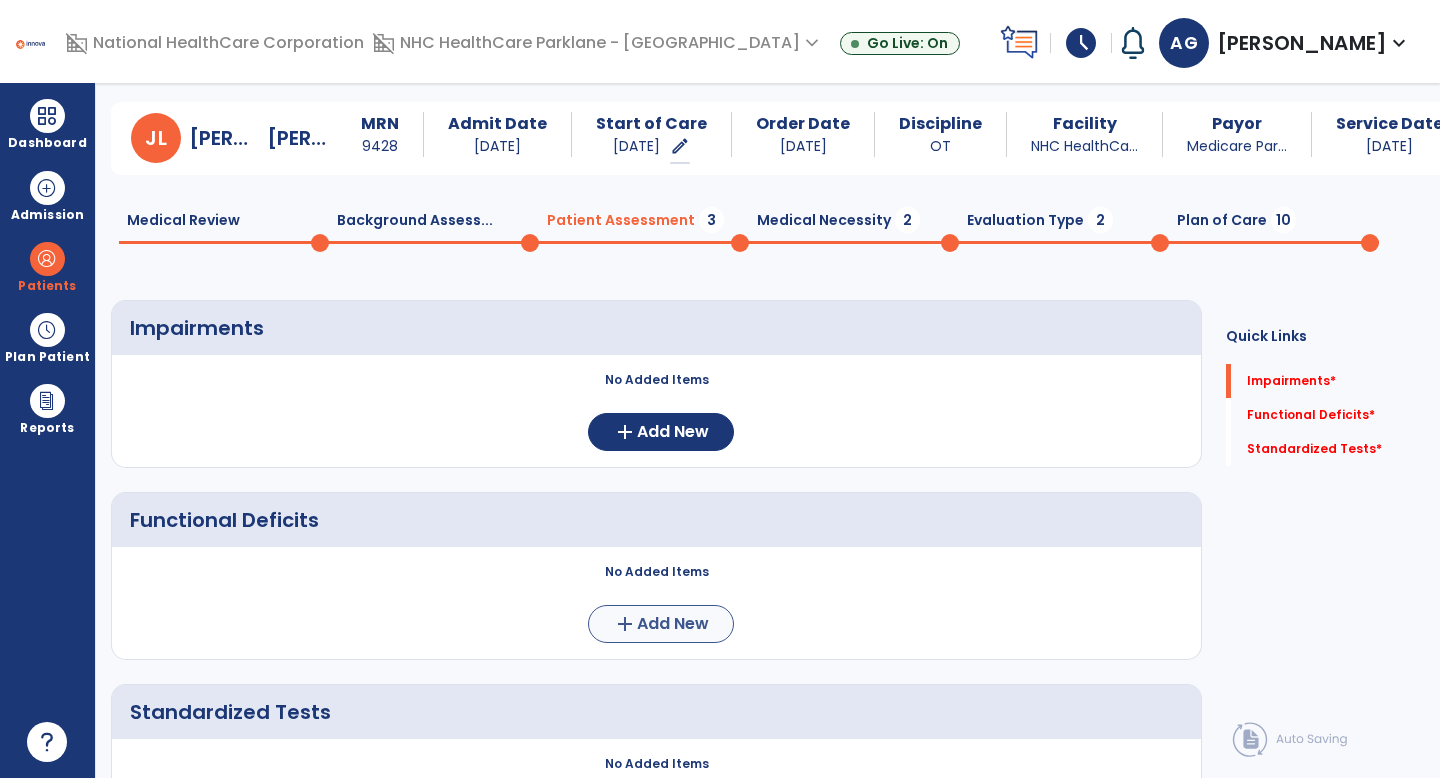 scroll, scrollTop: 46, scrollLeft: 0, axis: vertical 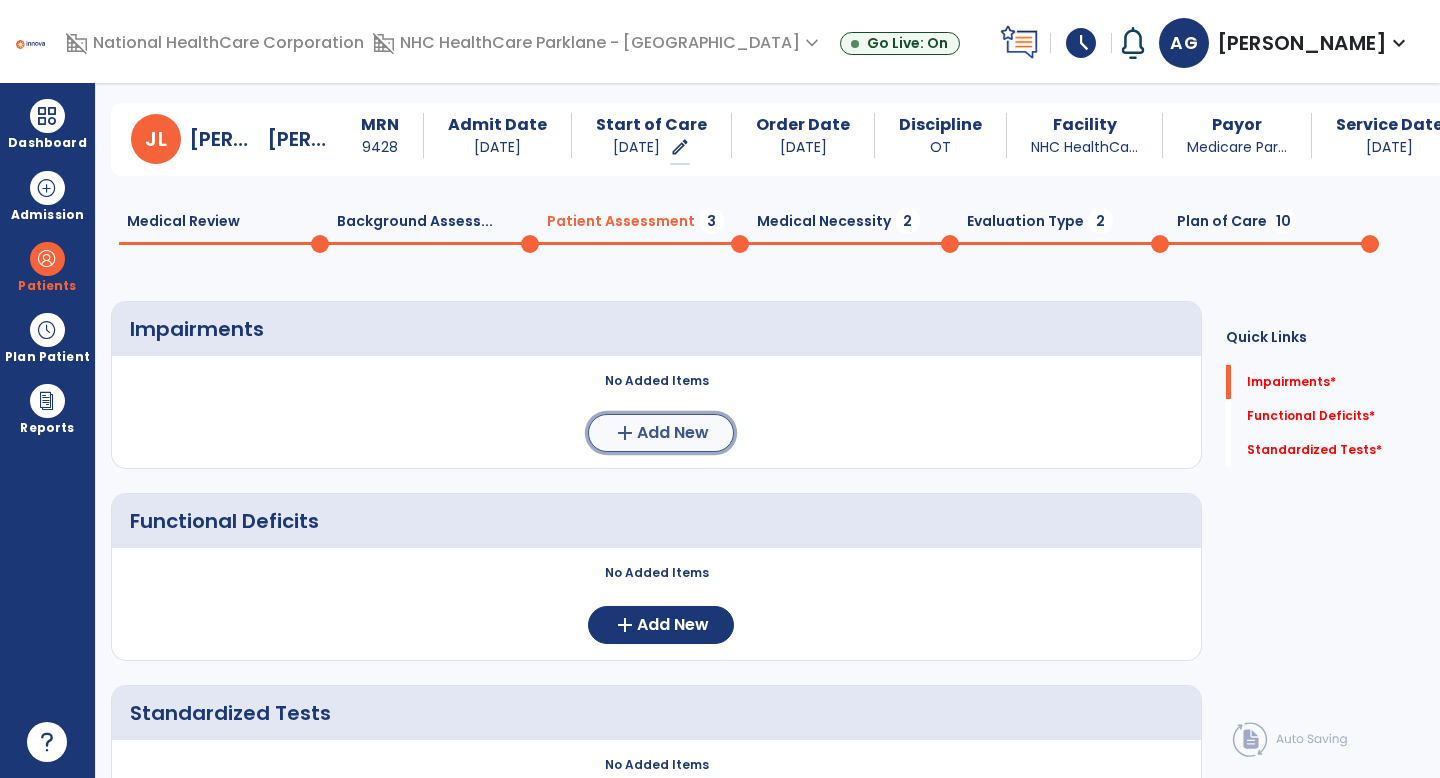 click on "Add New" 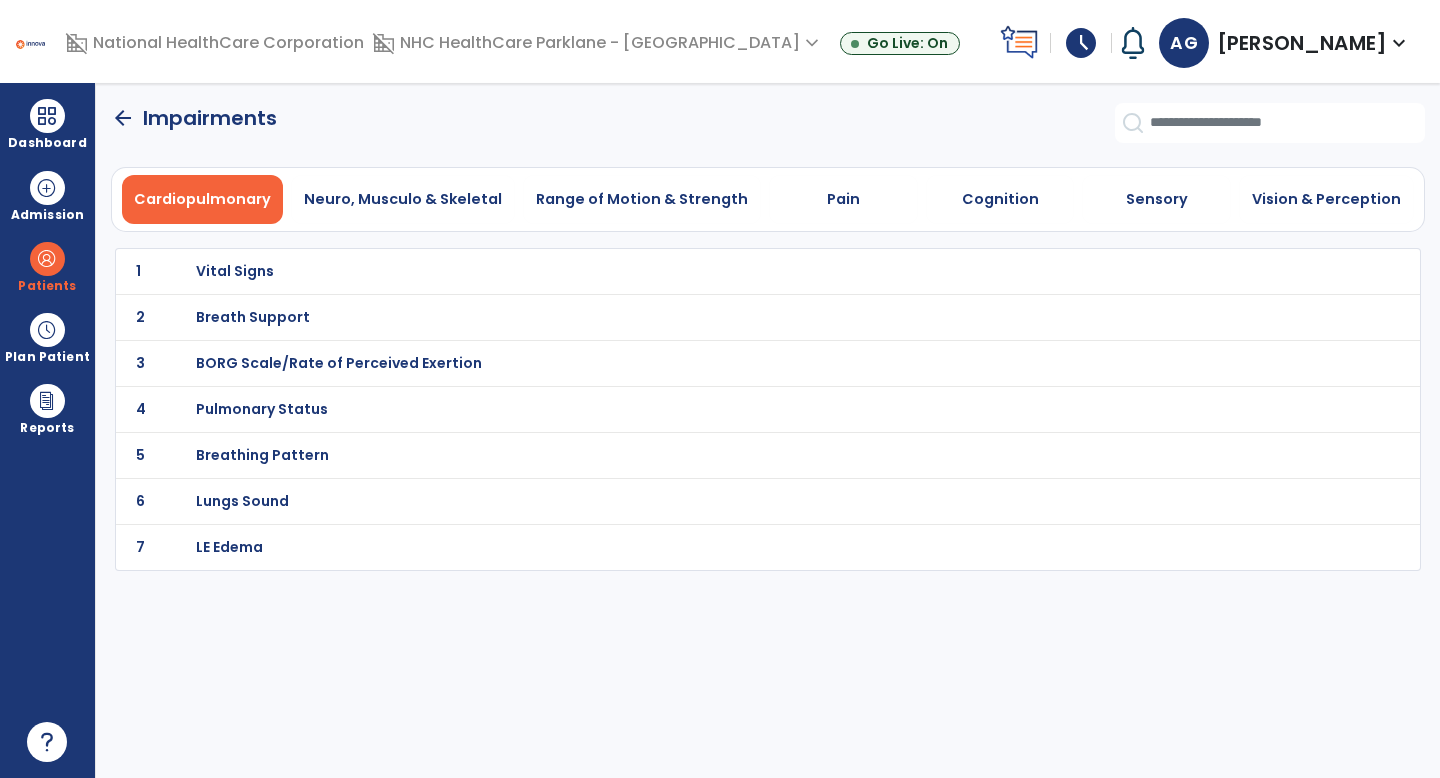 scroll, scrollTop: 0, scrollLeft: 0, axis: both 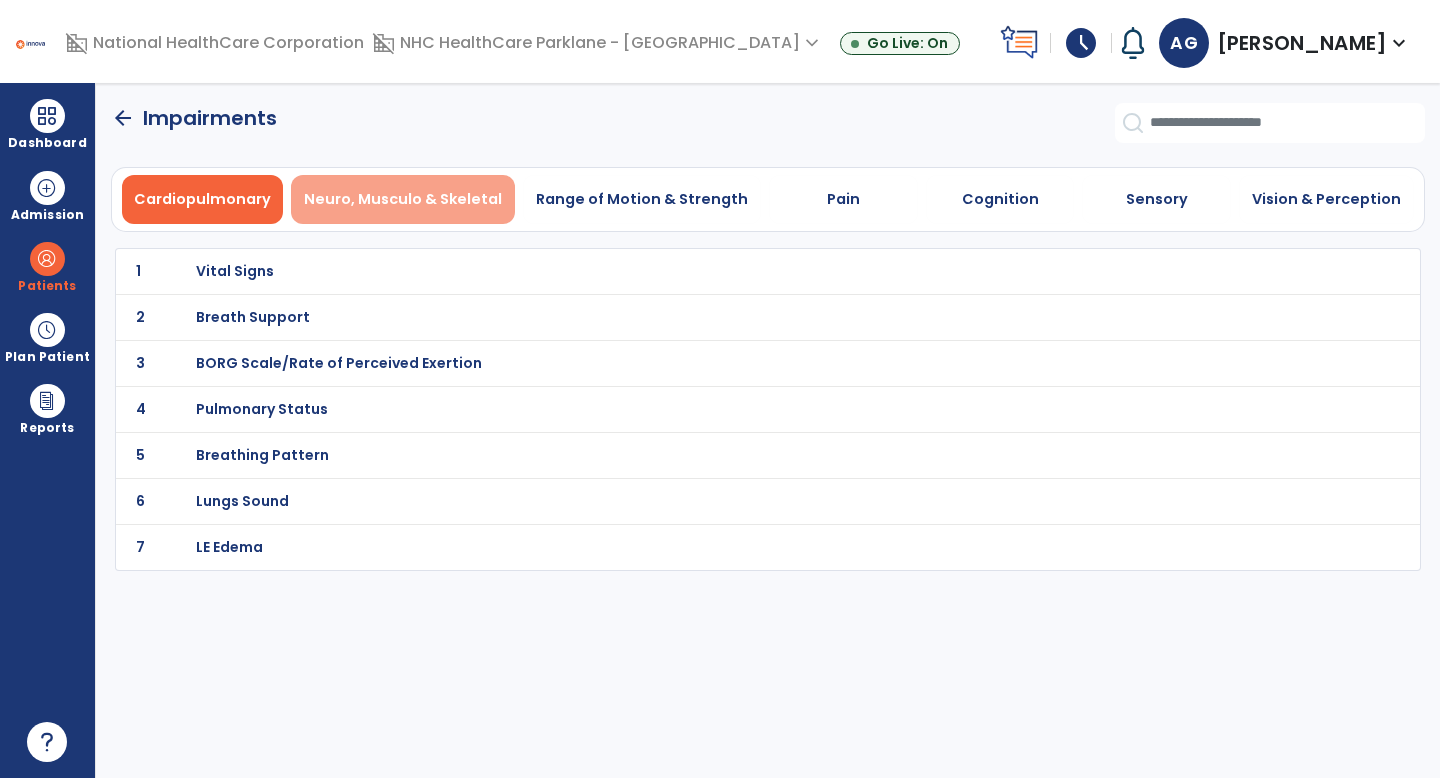 click on "Neuro, Musculo & Skeletal" at bounding box center (403, 199) 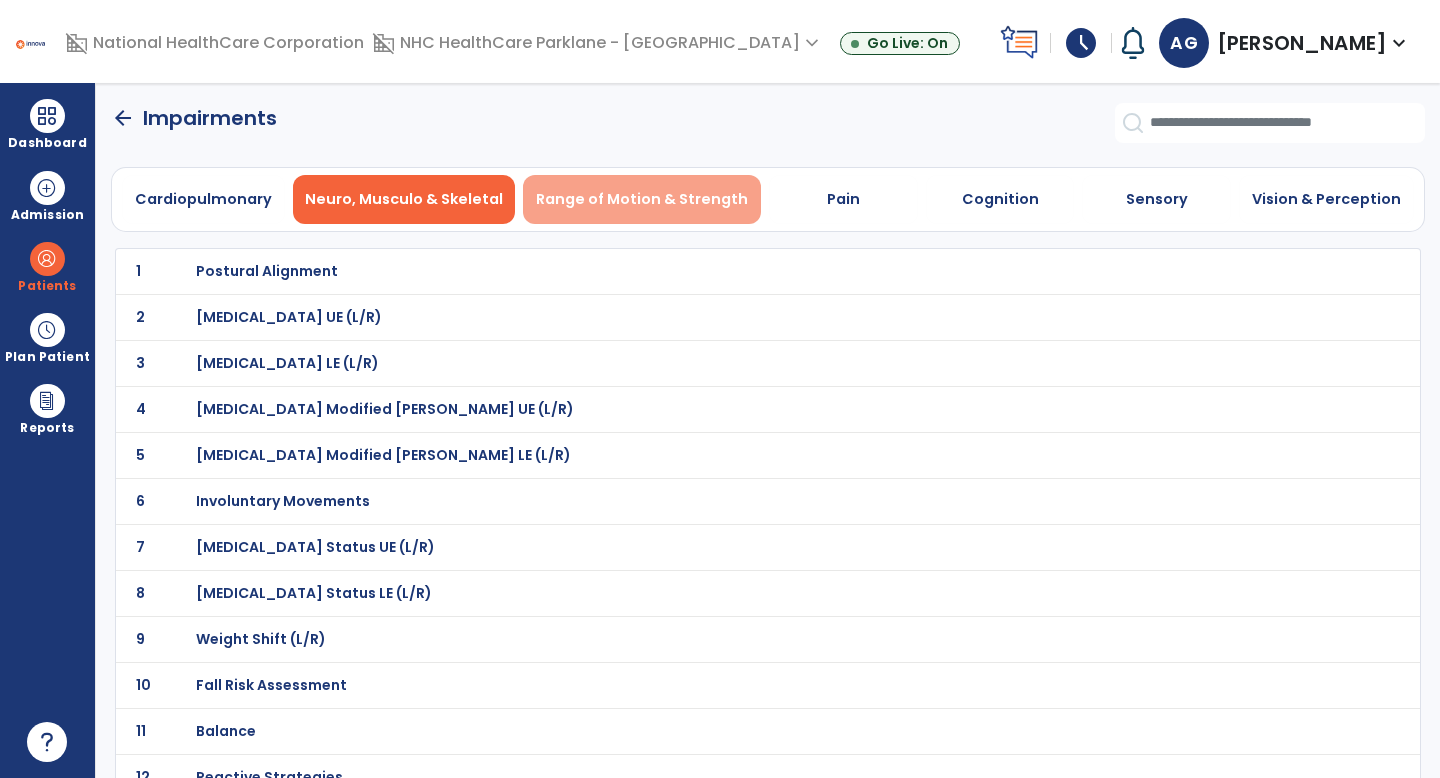 click on "Range of Motion & Strength" at bounding box center [642, 199] 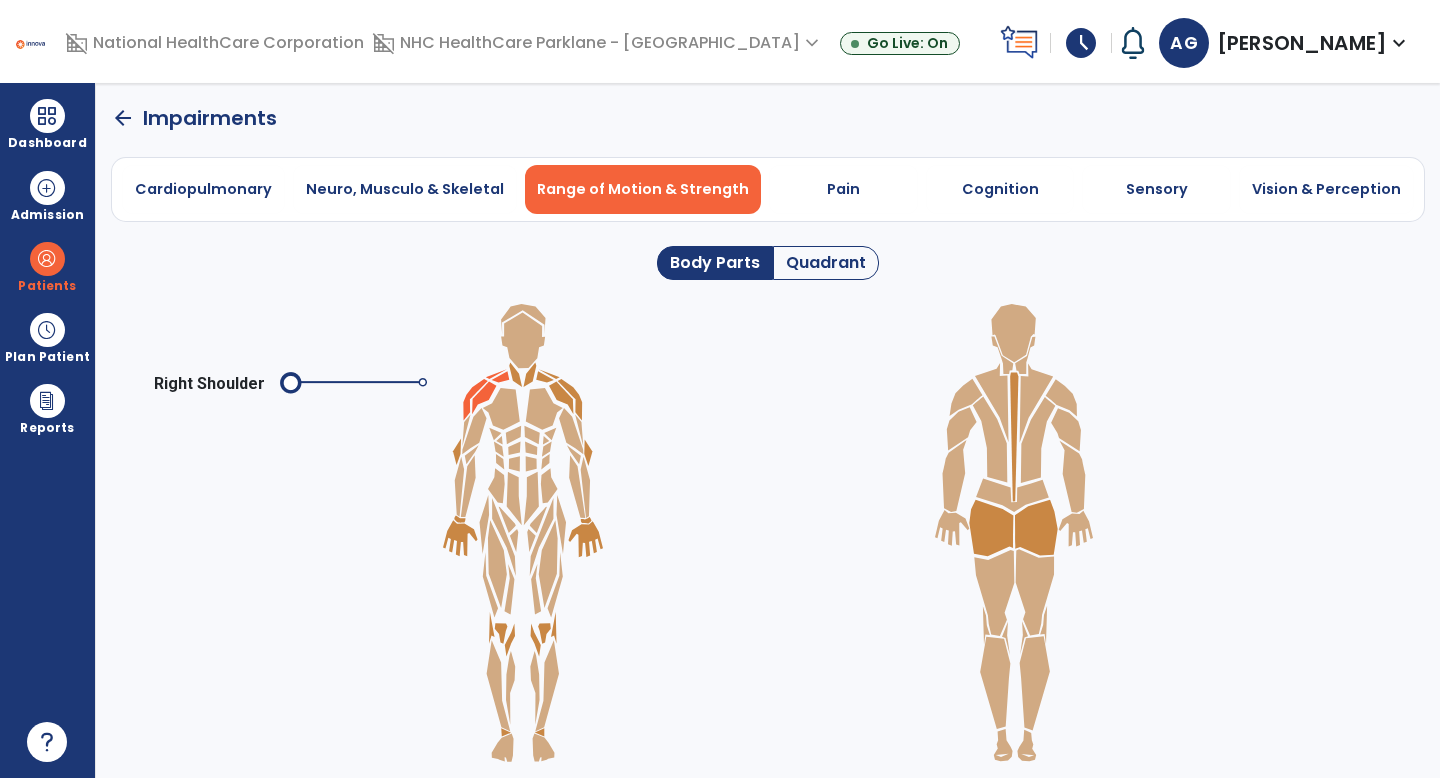 click 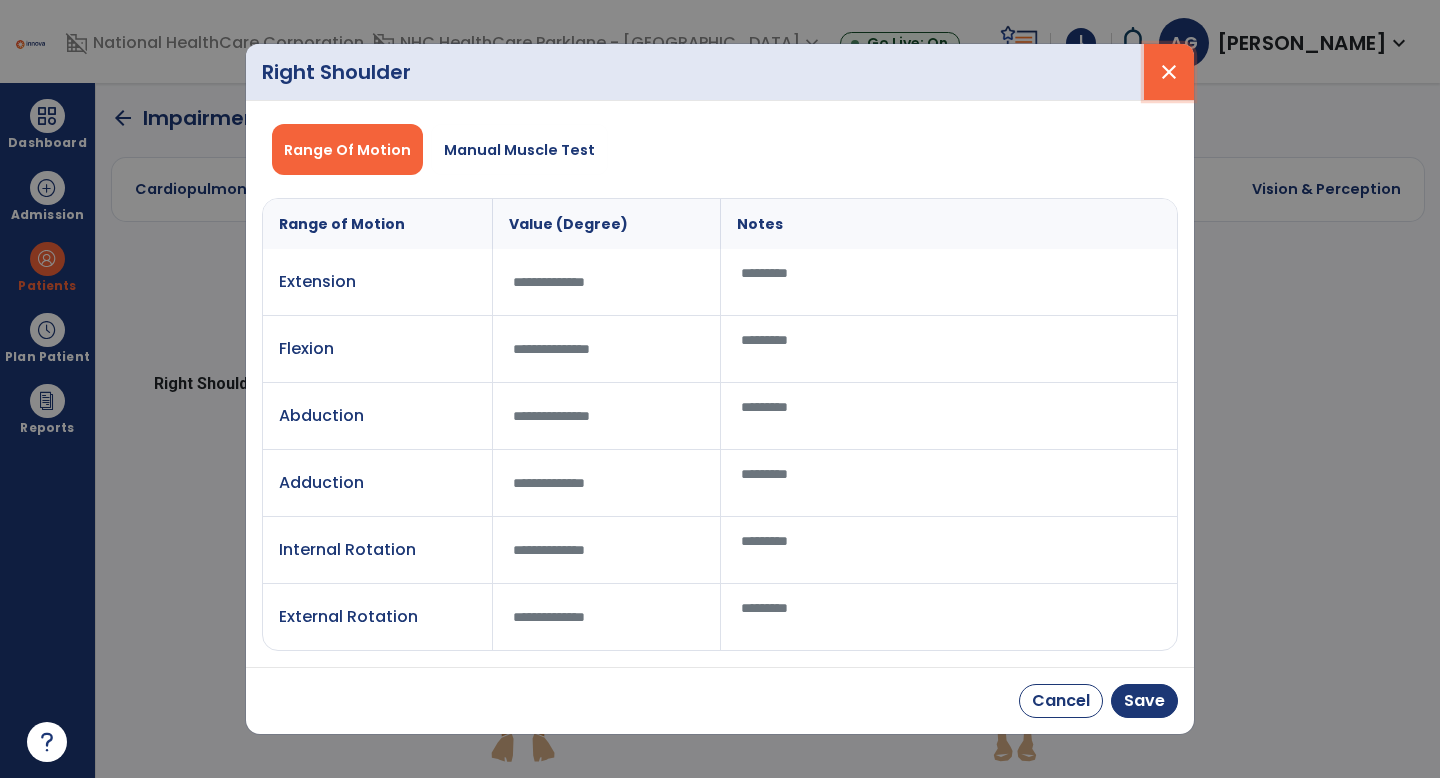 click on "close" at bounding box center (1169, 72) 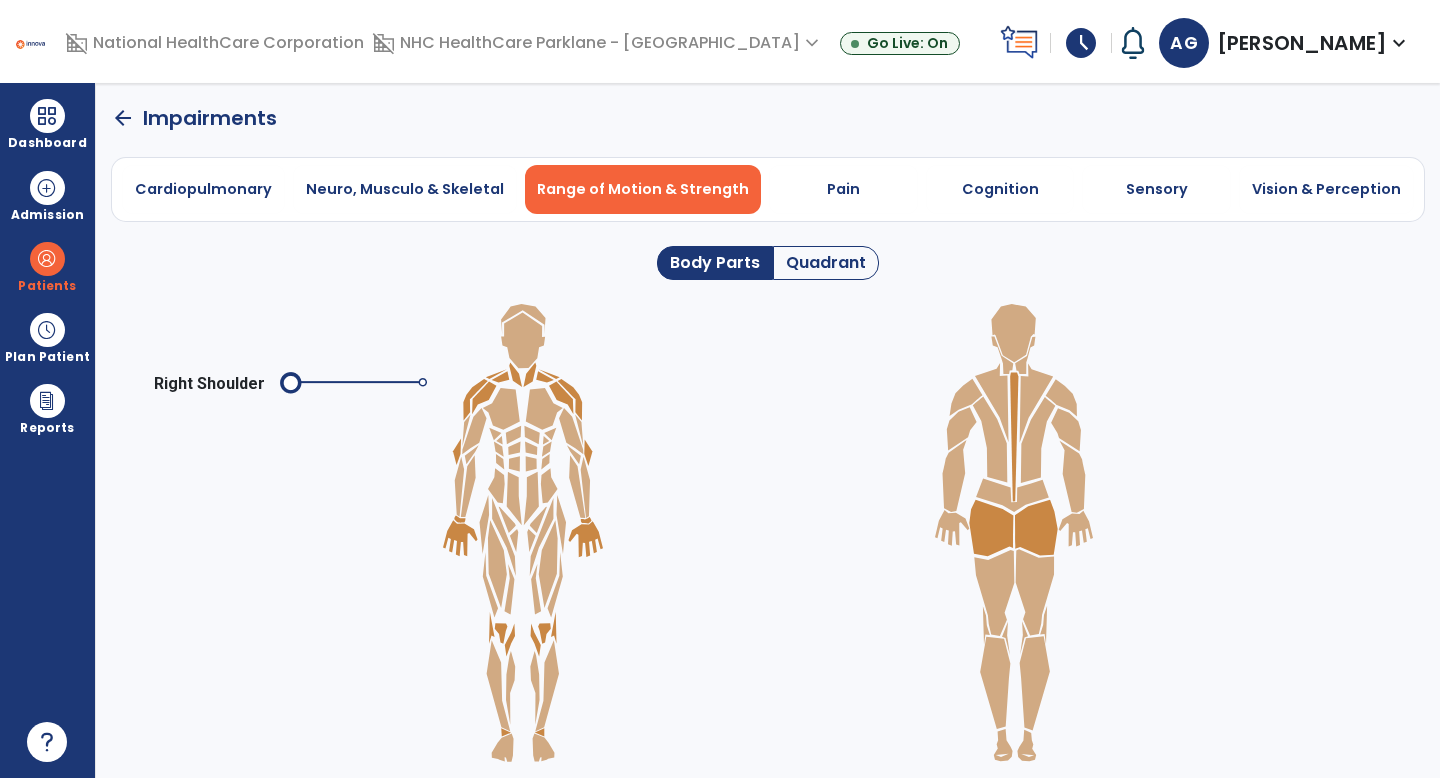 click on "Quadrant" 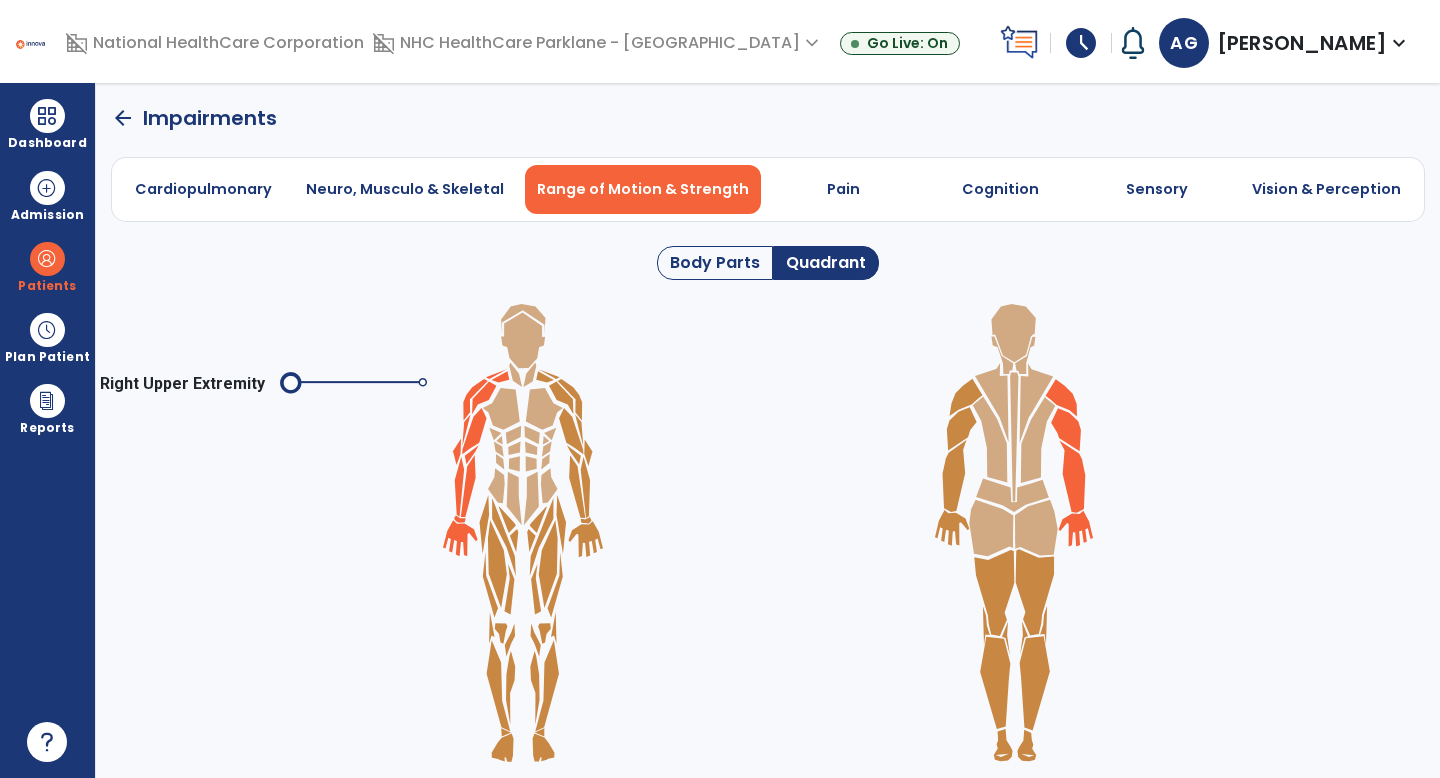 click 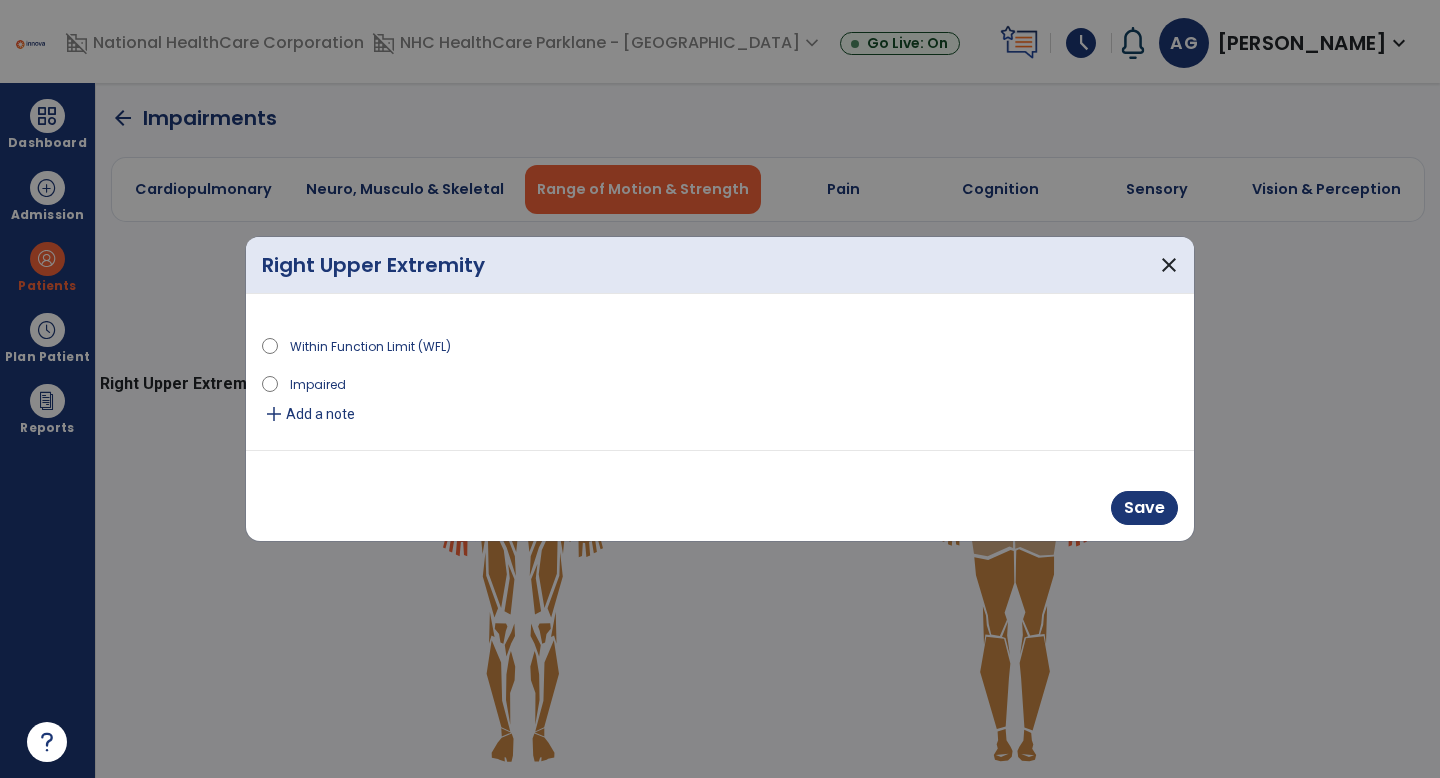 click on "Impaired" at bounding box center [318, 383] 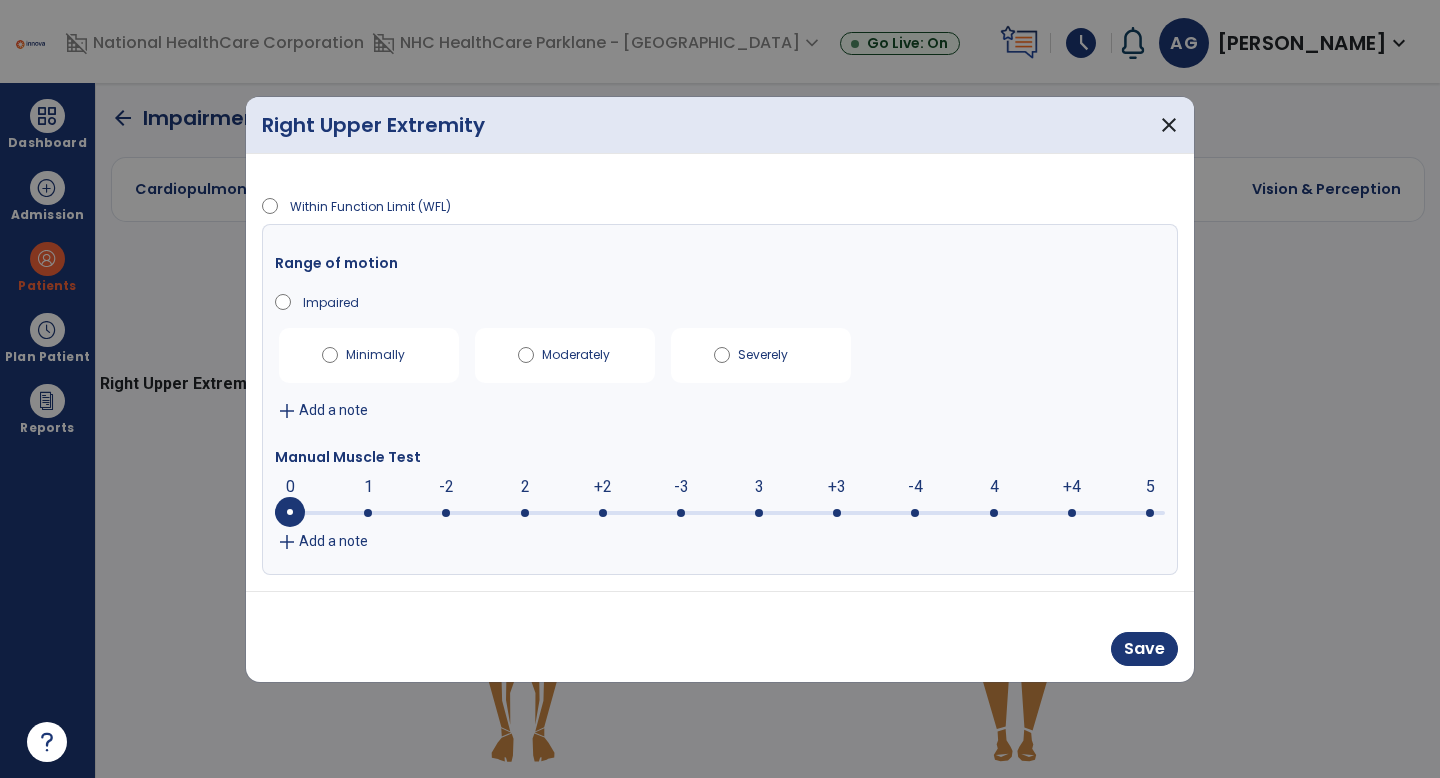 click on "Severely" at bounding box center (761, 355) 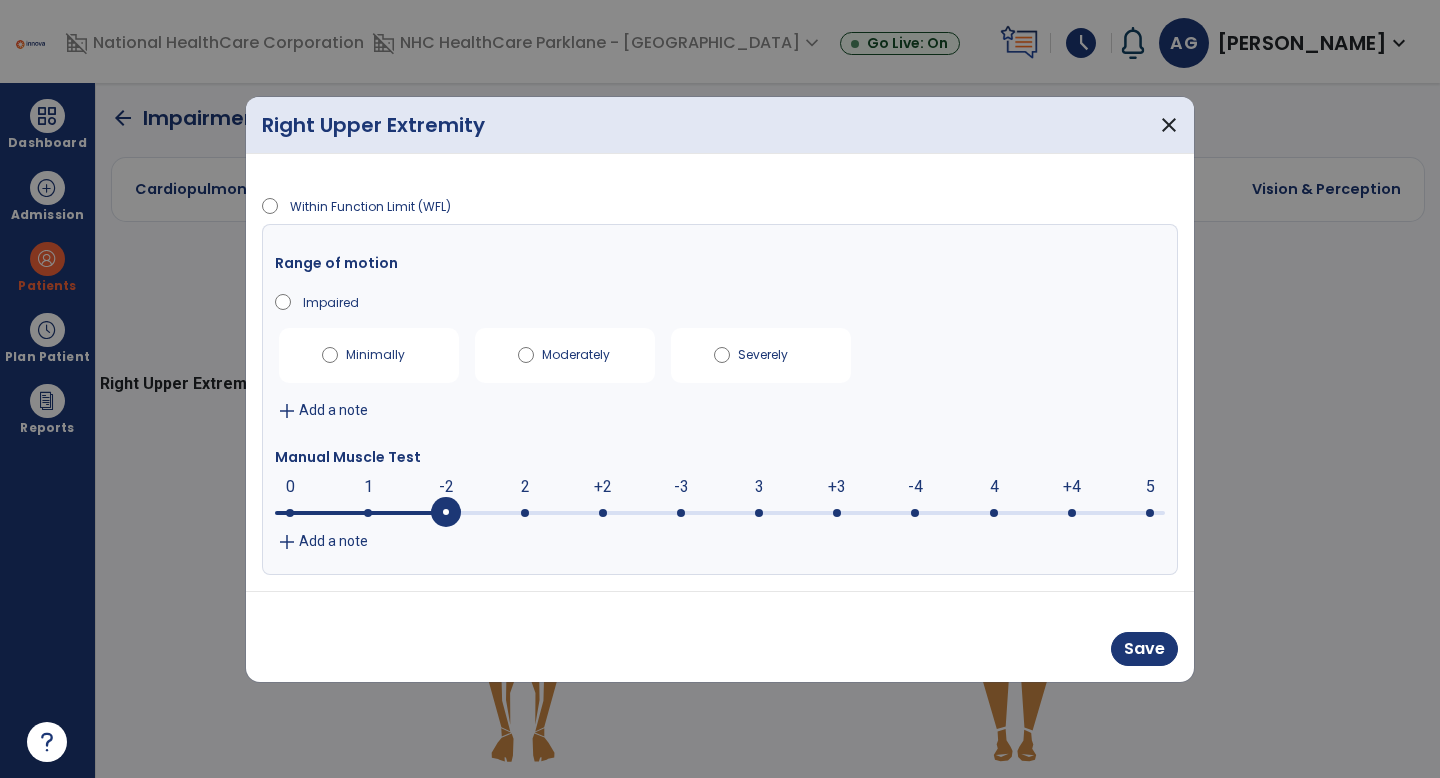 click at bounding box center (720, 511) 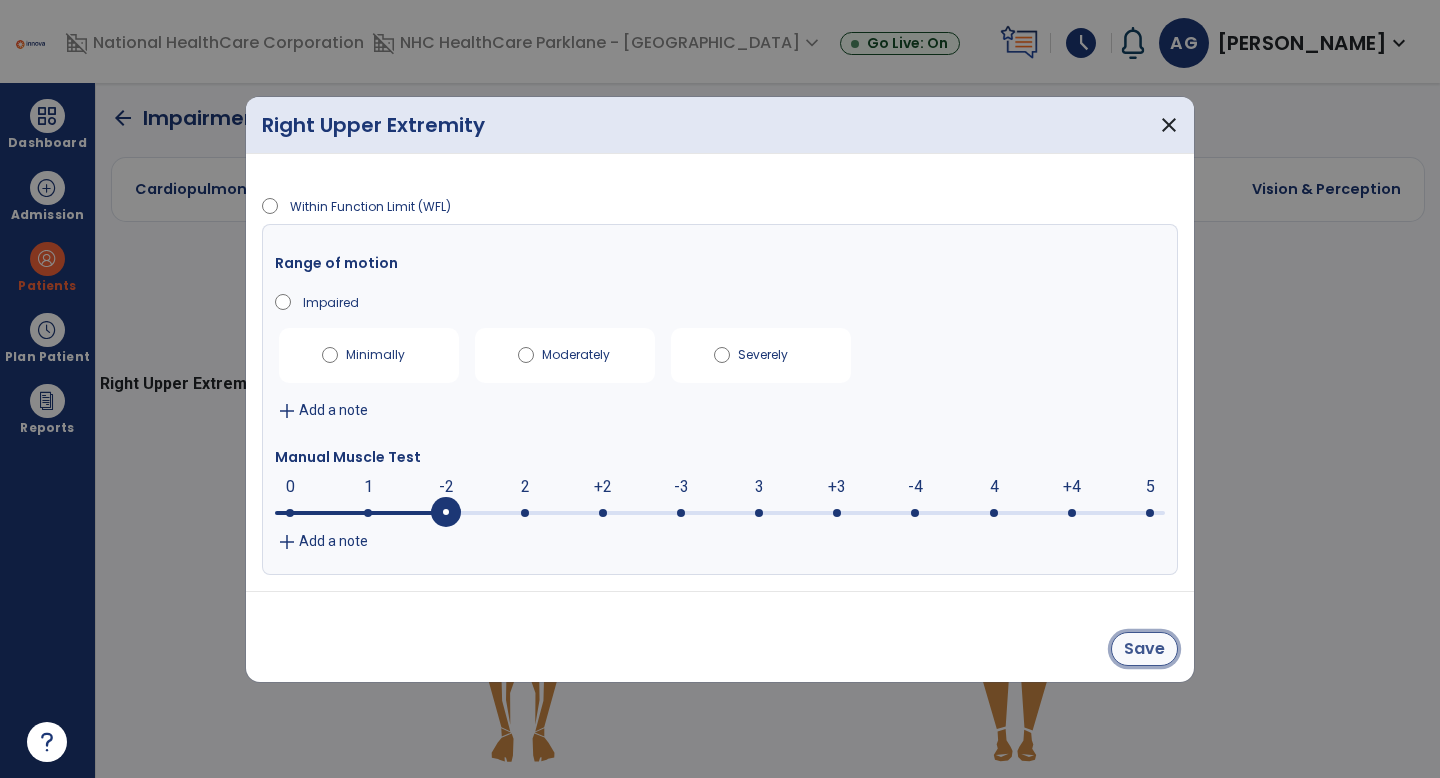 click on "Save" at bounding box center [1144, 649] 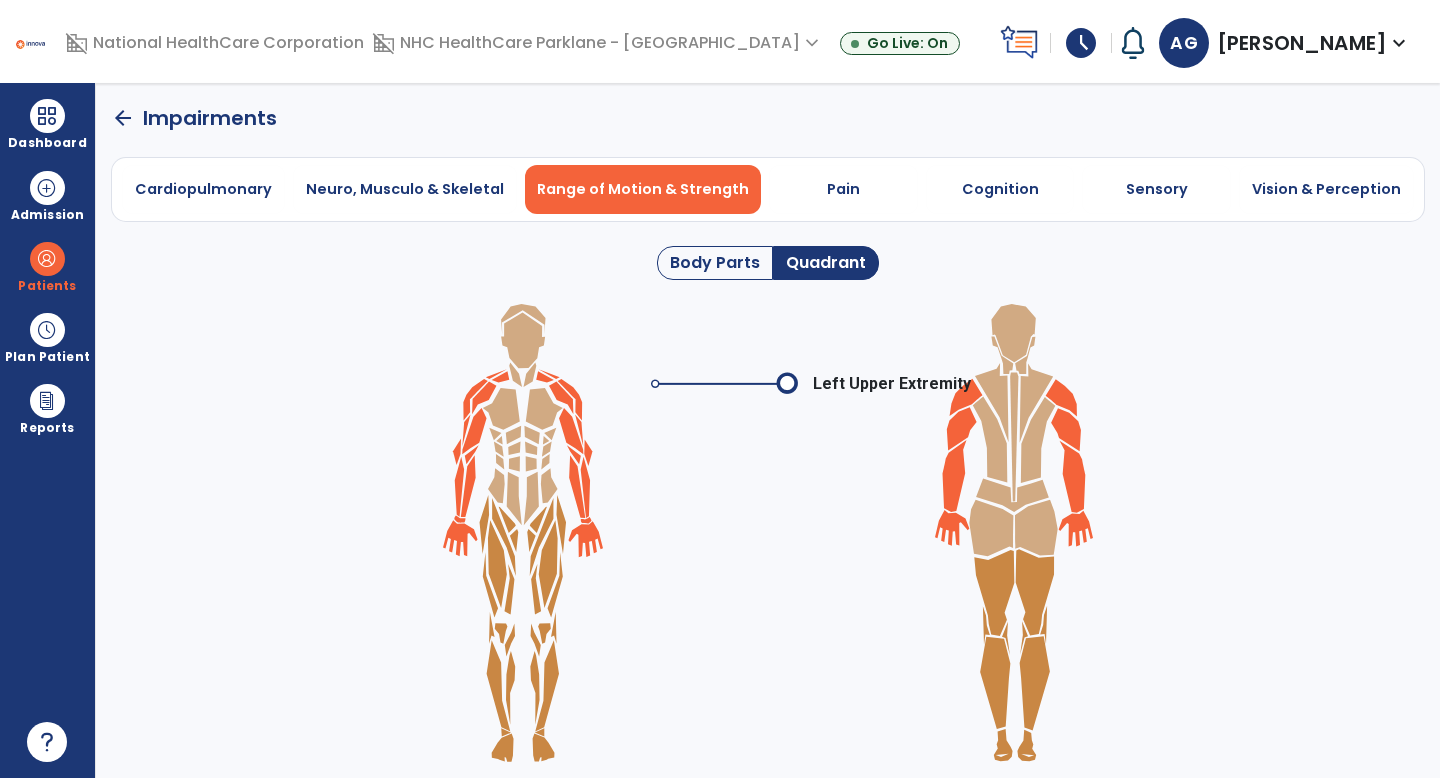 click 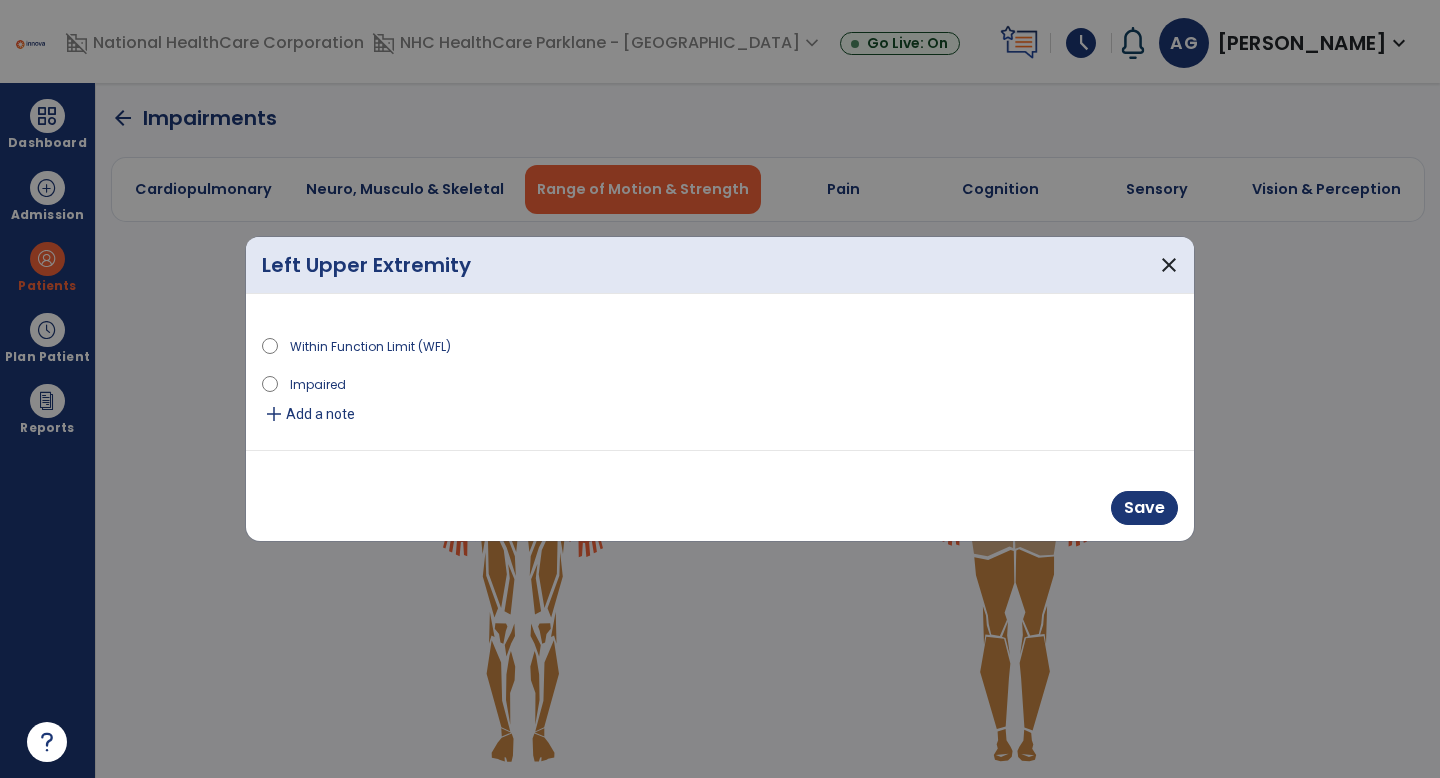click on "Impaired" at bounding box center [318, 383] 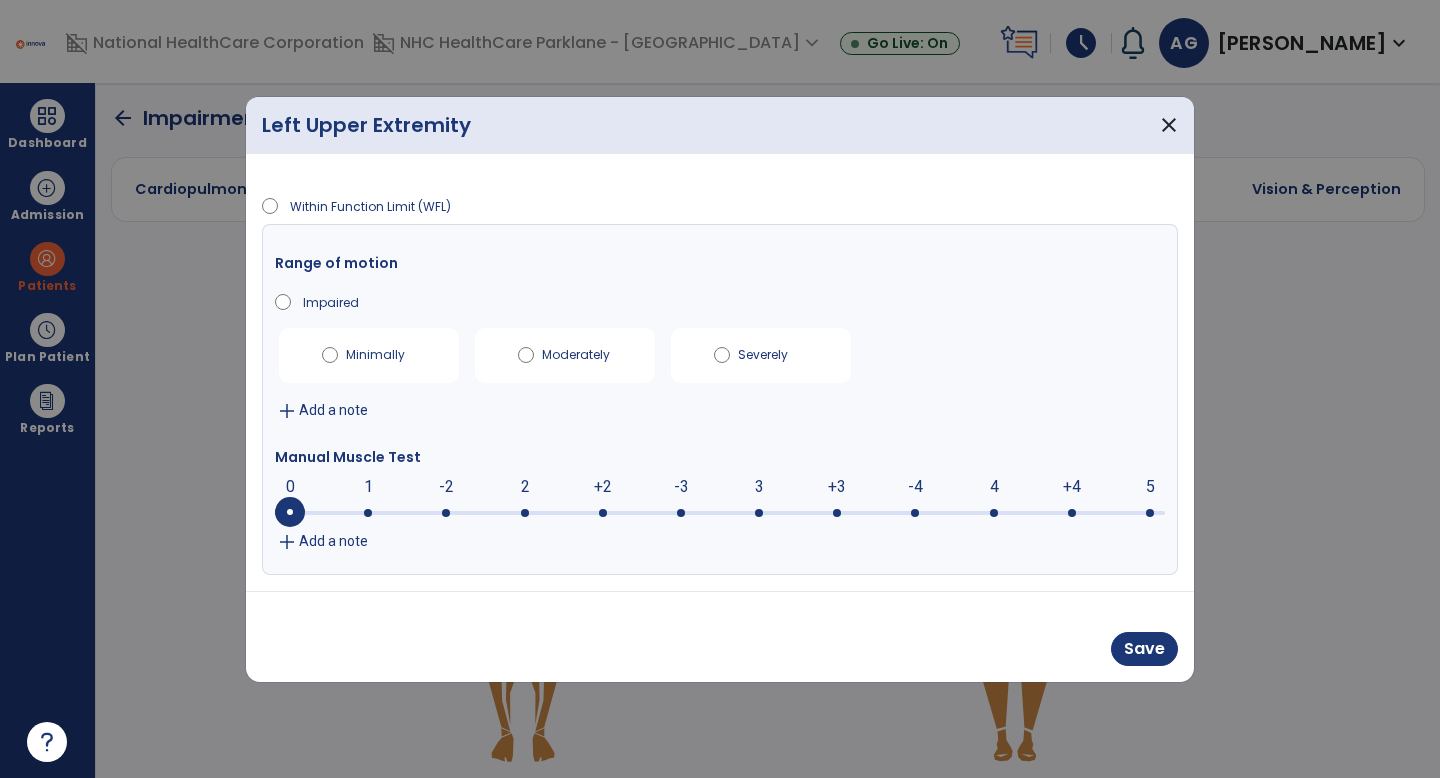 click at bounding box center [837, 513] 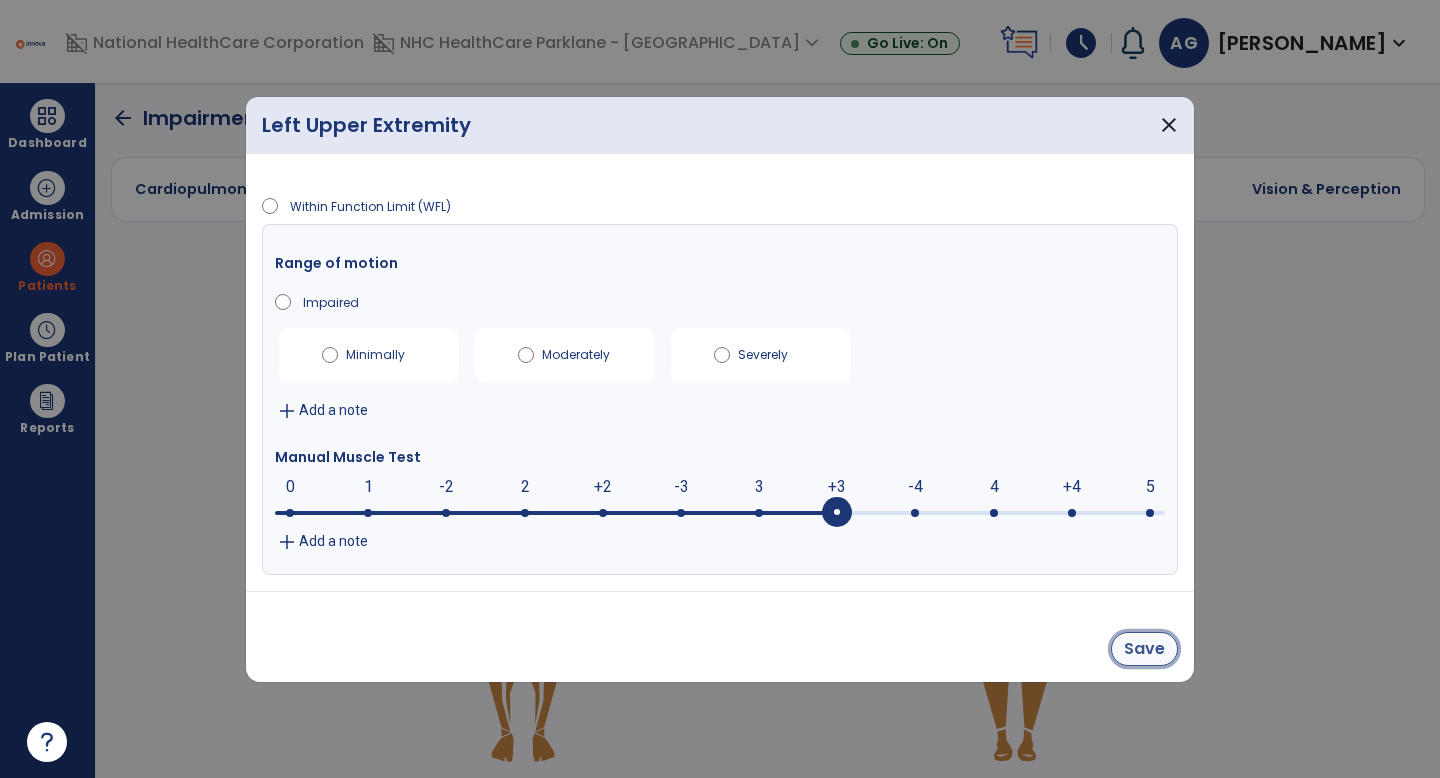 click on "Save" at bounding box center (1144, 649) 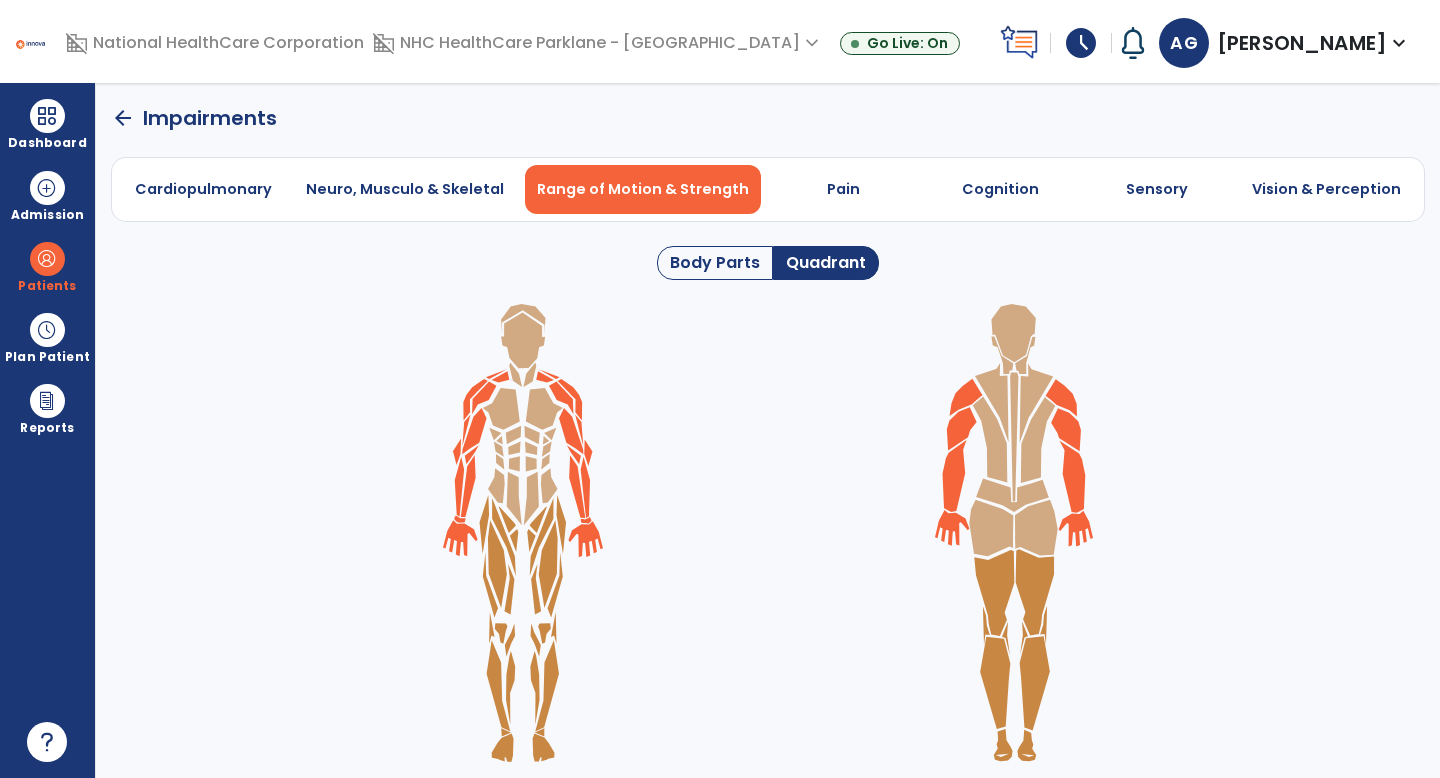 click on "arrow_back" 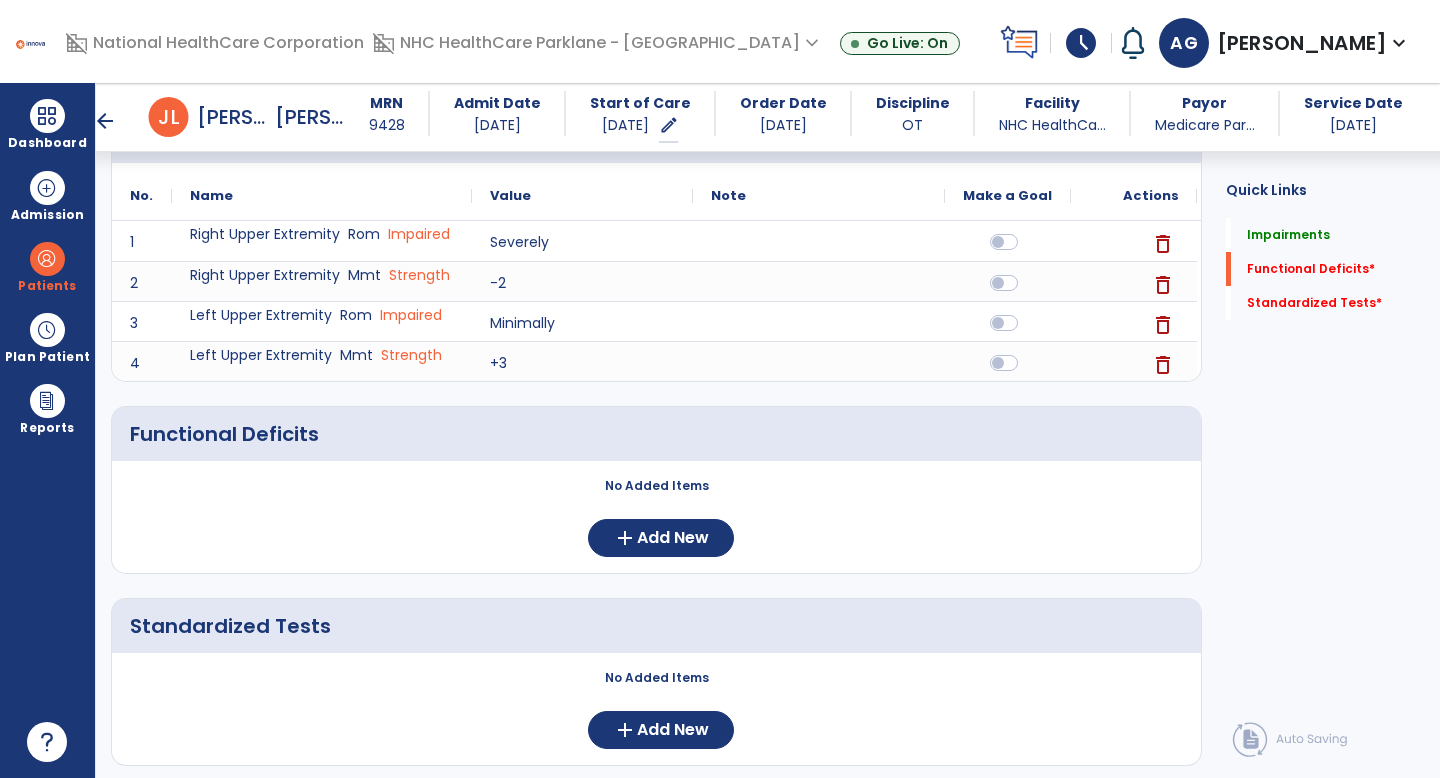scroll, scrollTop: 225, scrollLeft: 0, axis: vertical 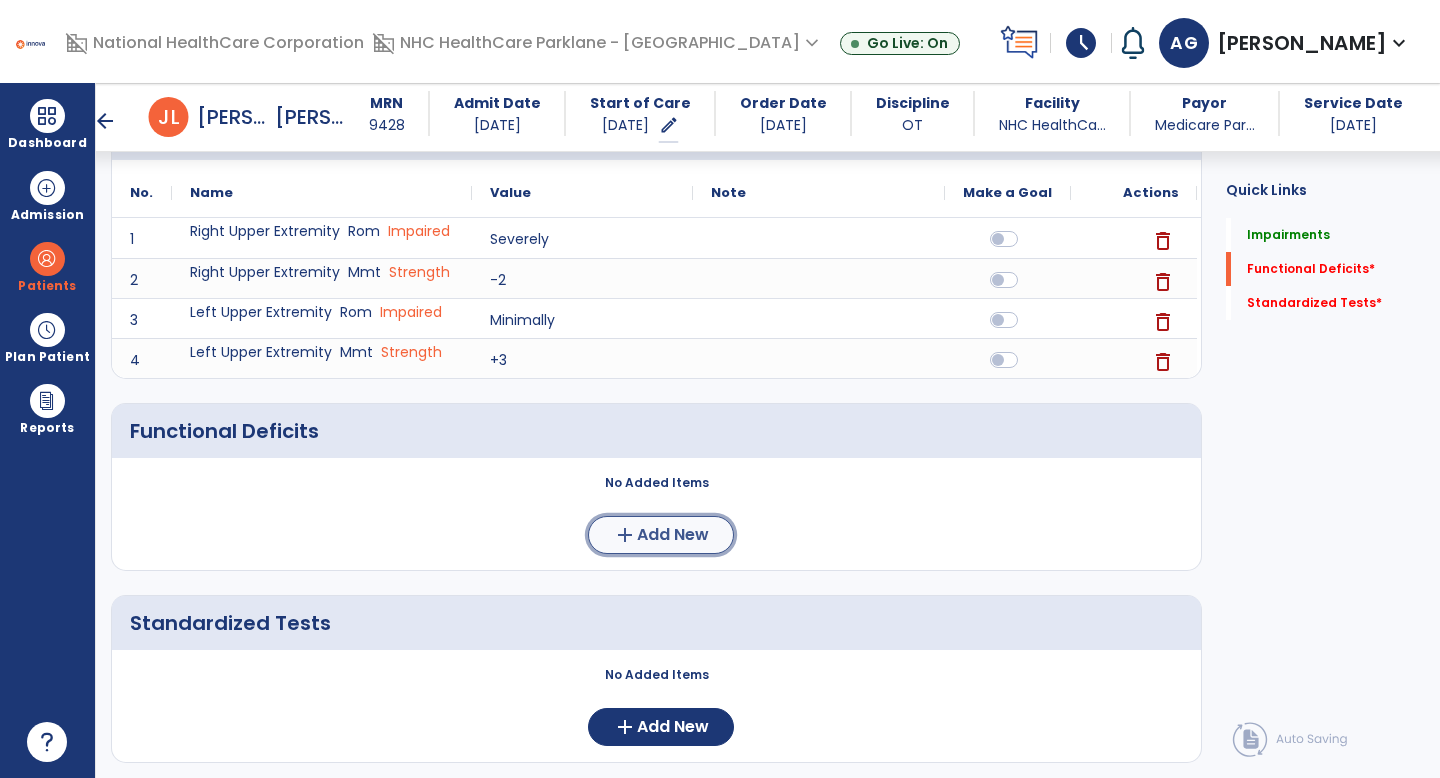 click on "add  Add New" 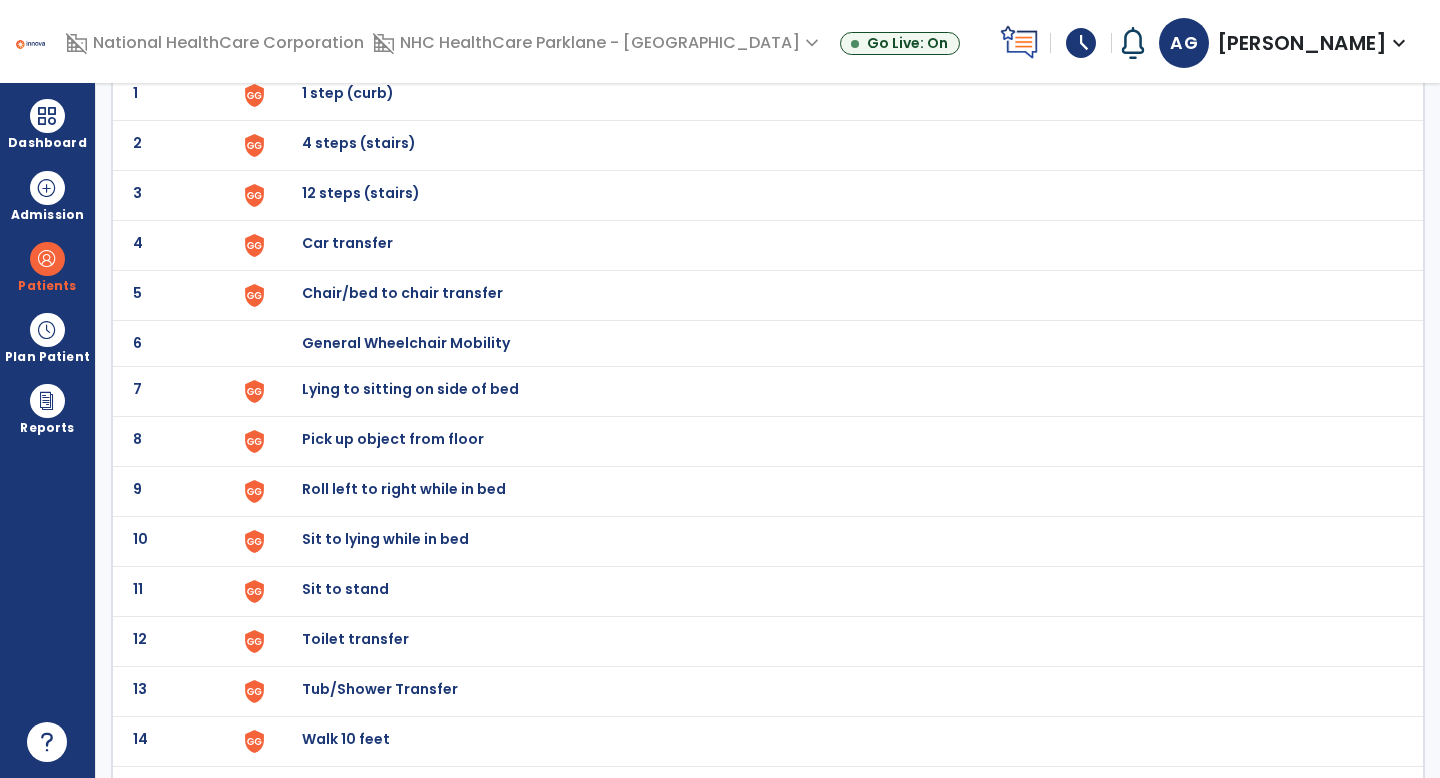 scroll, scrollTop: 0, scrollLeft: 0, axis: both 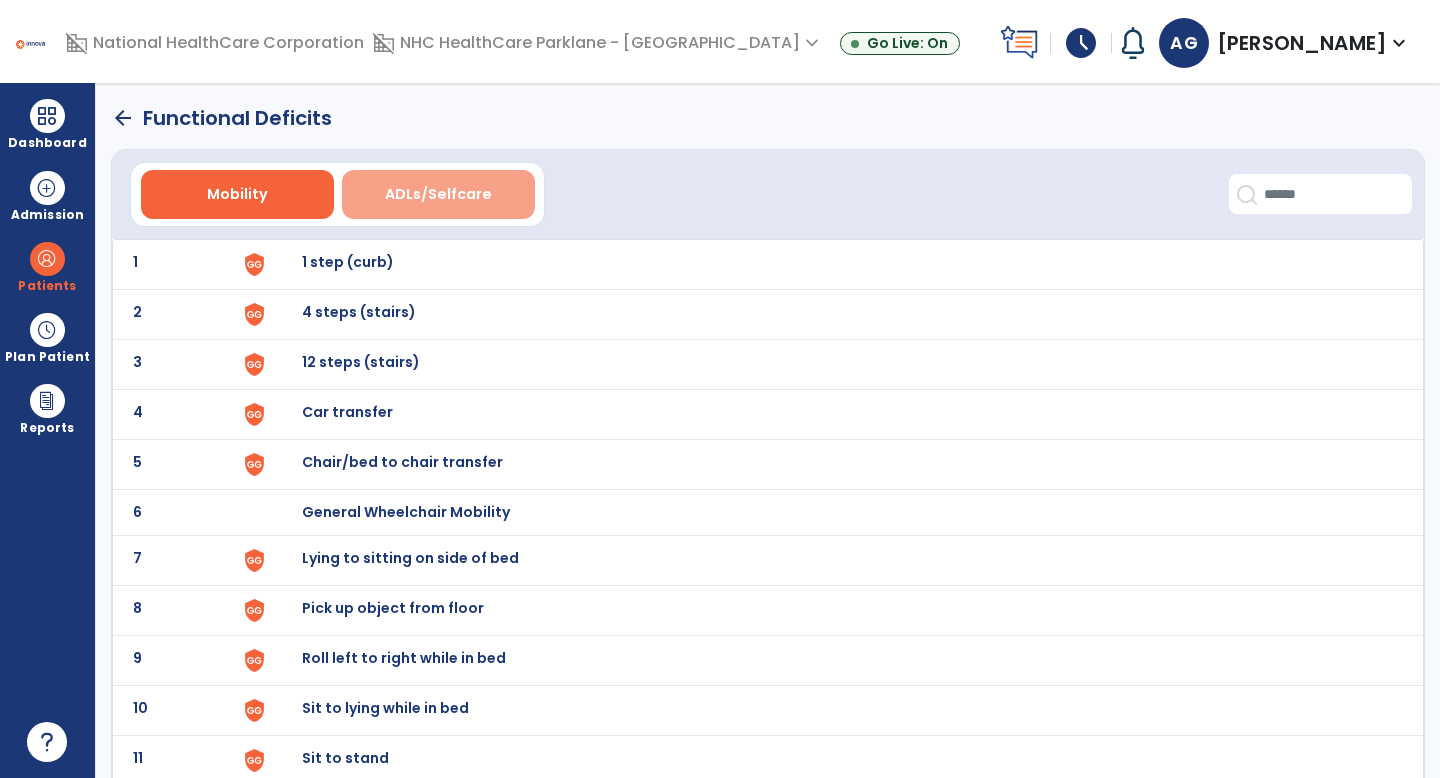 click on "ADLs/Selfcare" at bounding box center [438, 194] 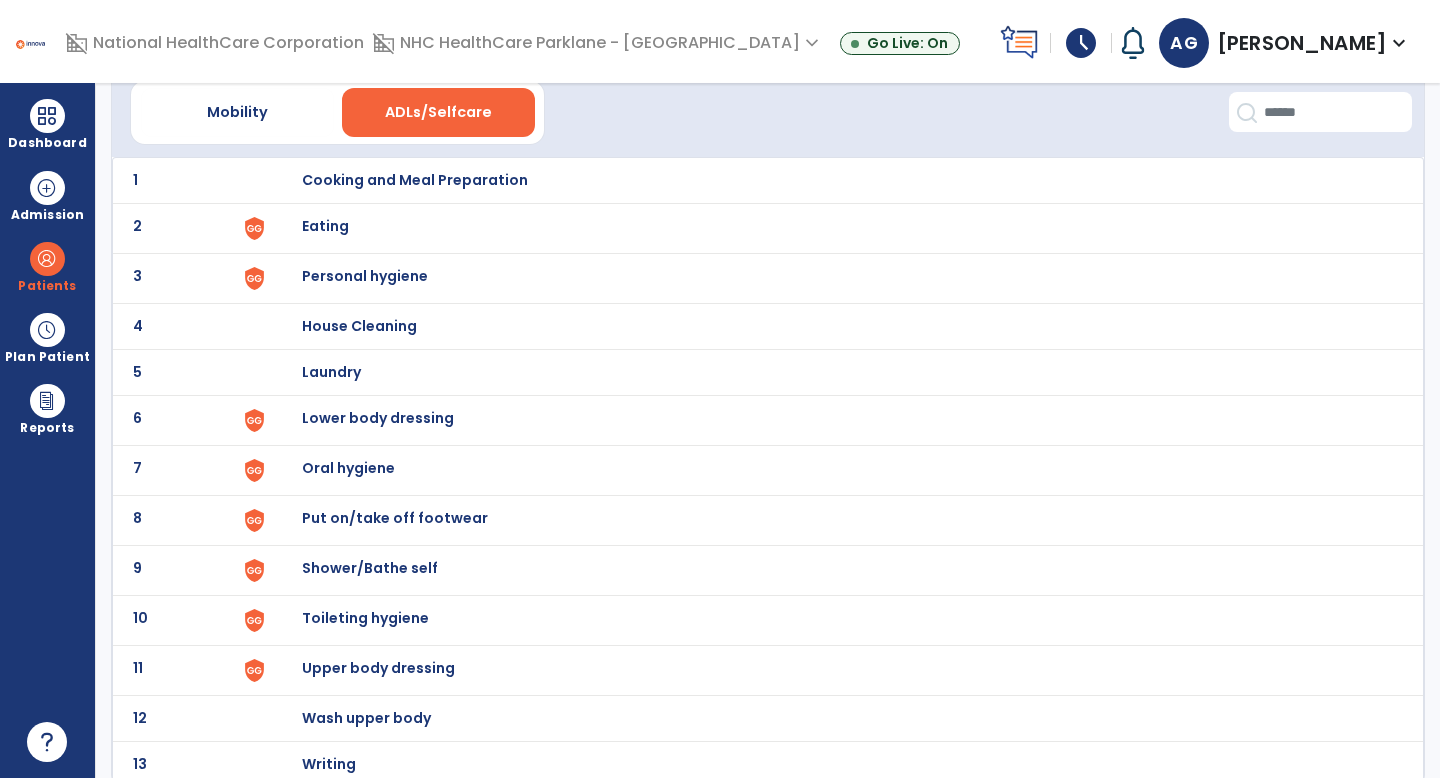 scroll, scrollTop: 92, scrollLeft: 0, axis: vertical 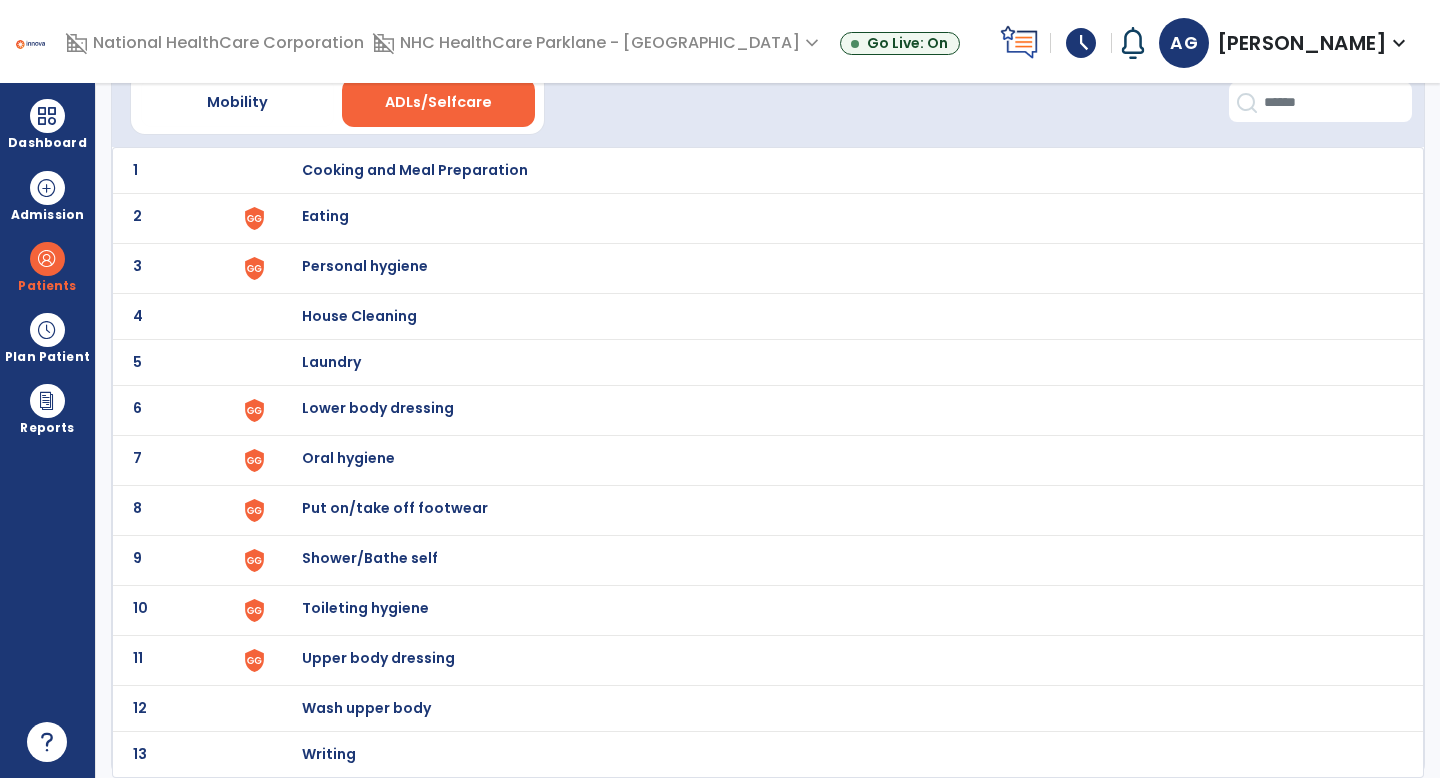click on "Lower body dressing" at bounding box center (415, 170) 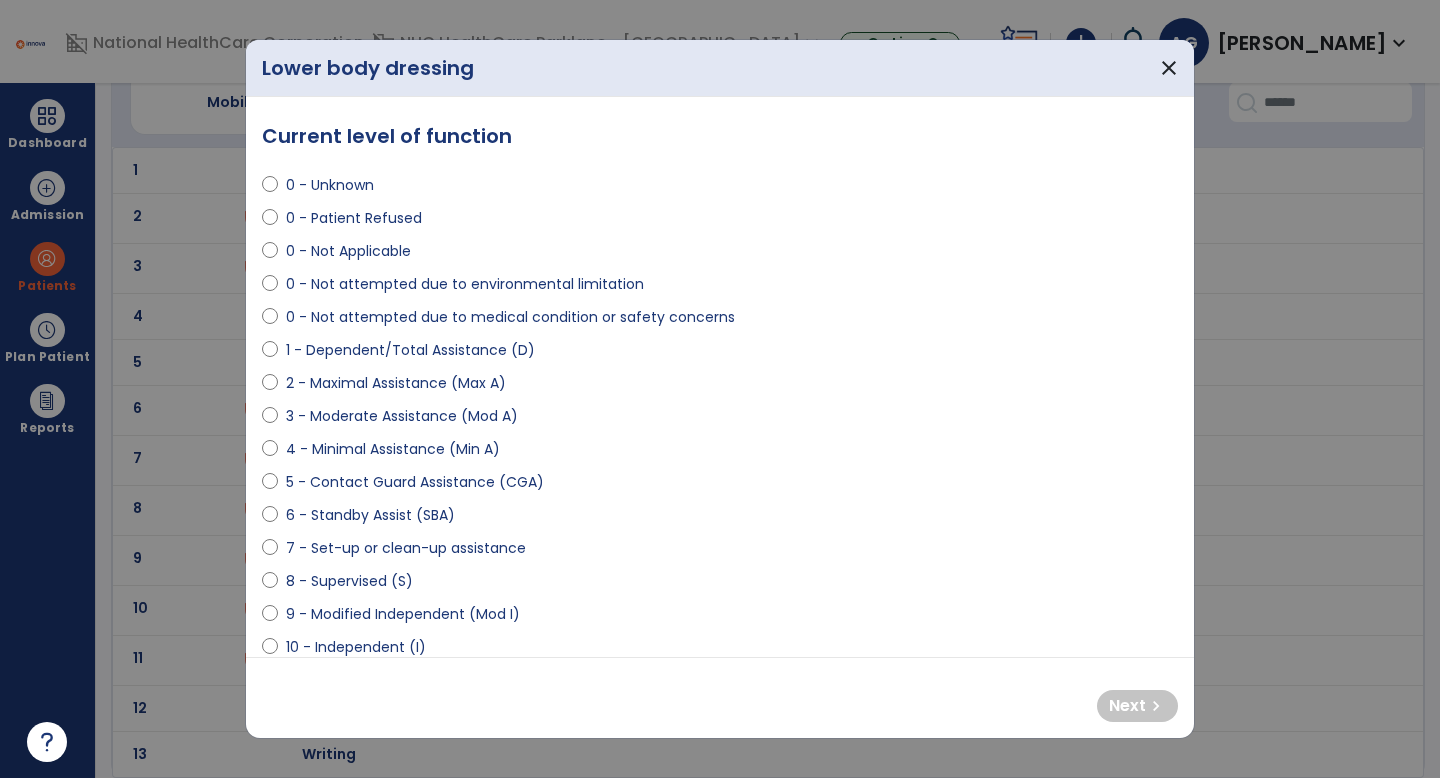click on "1 - Dependent/Total Assistance (D)" at bounding box center [410, 350] 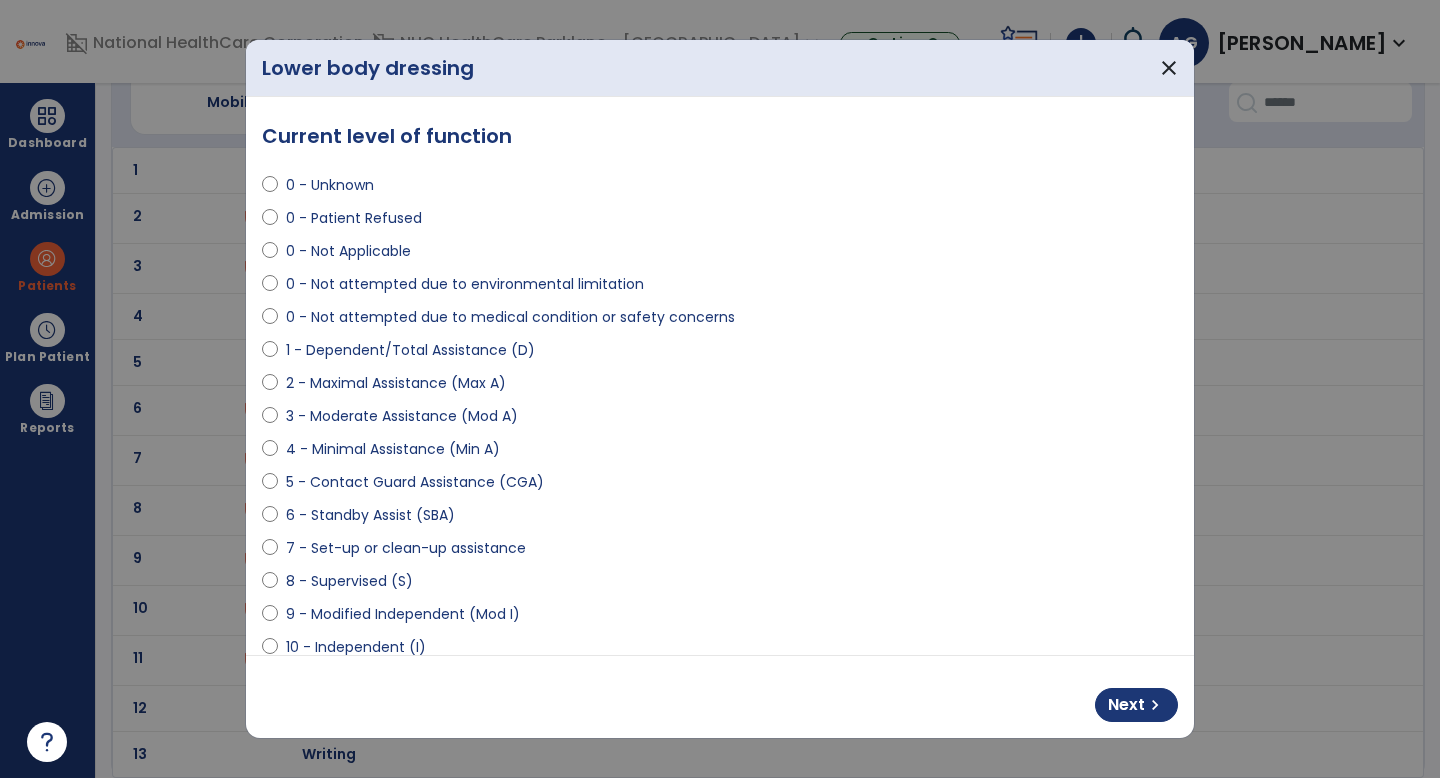 click on "2 - Maximal Assistance (Max A)" at bounding box center (396, 383) 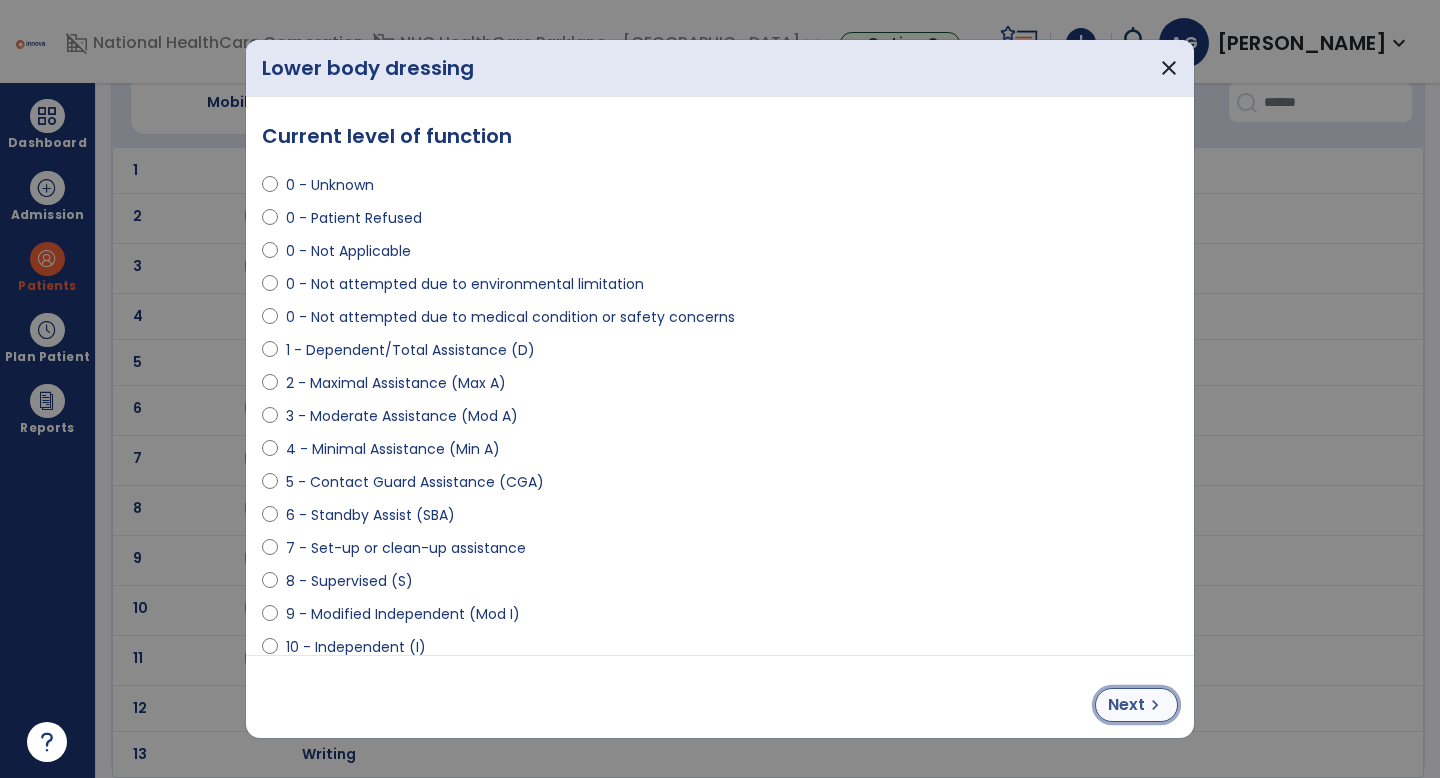 click on "chevron_right" at bounding box center [1155, 705] 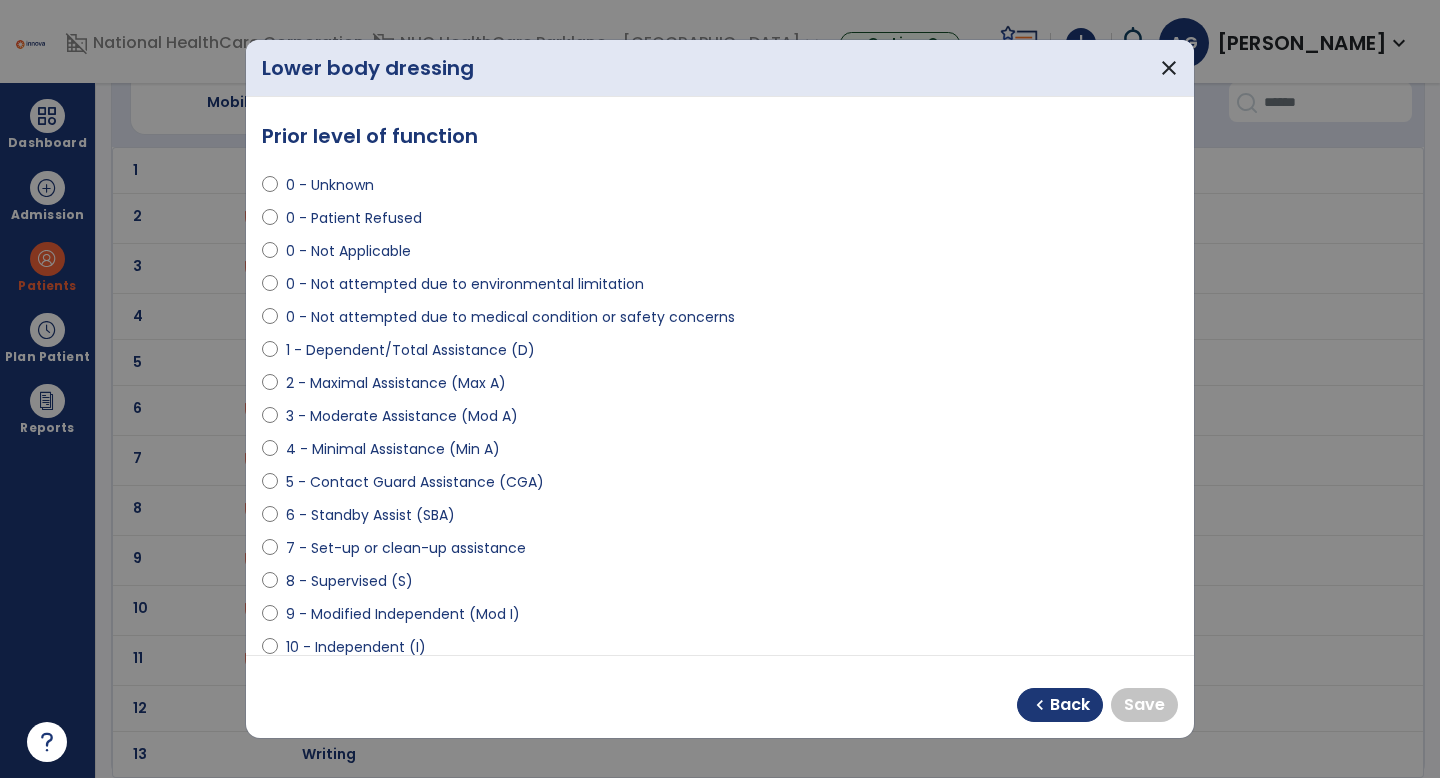 click on "1 - Dependent/Total Assistance (D)" at bounding box center [410, 350] 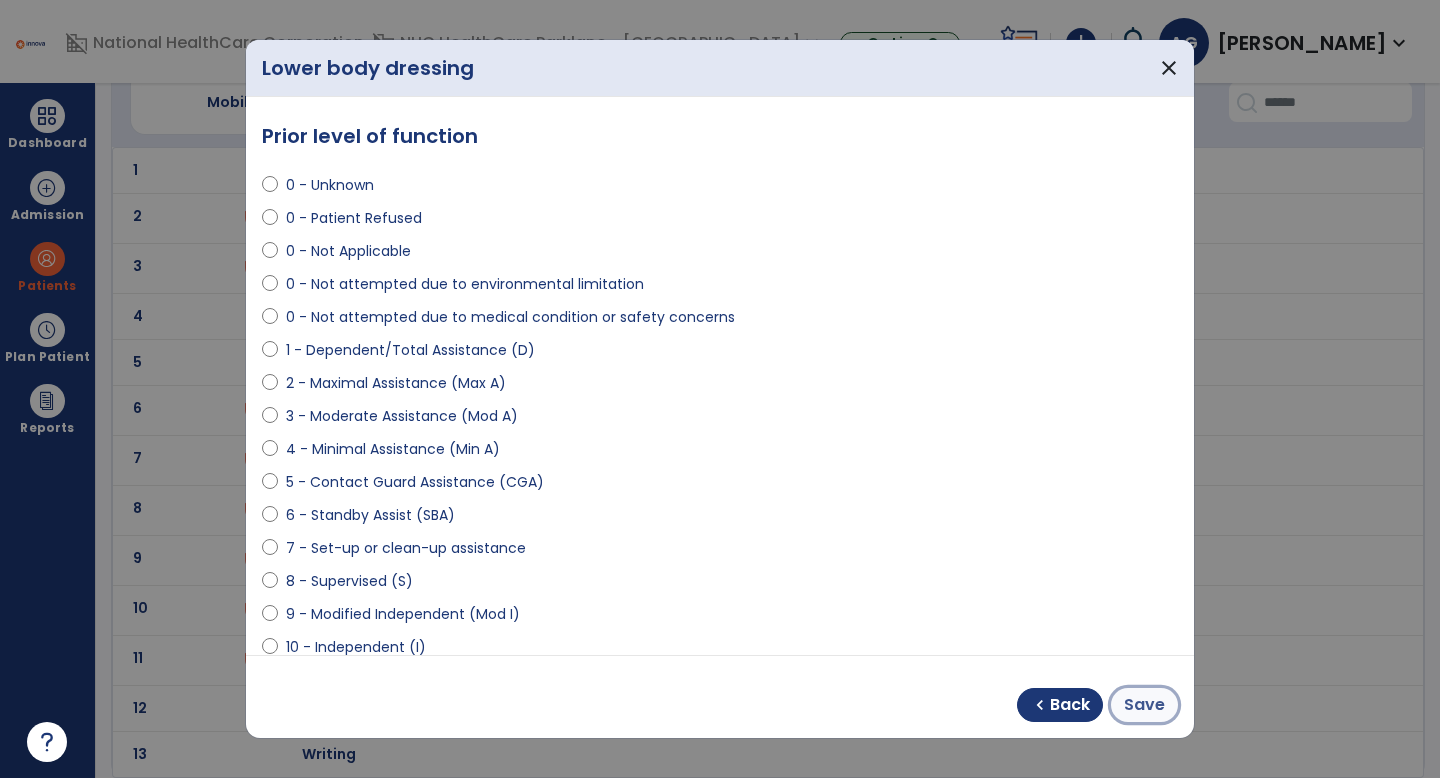 click on "Save" at bounding box center [1144, 705] 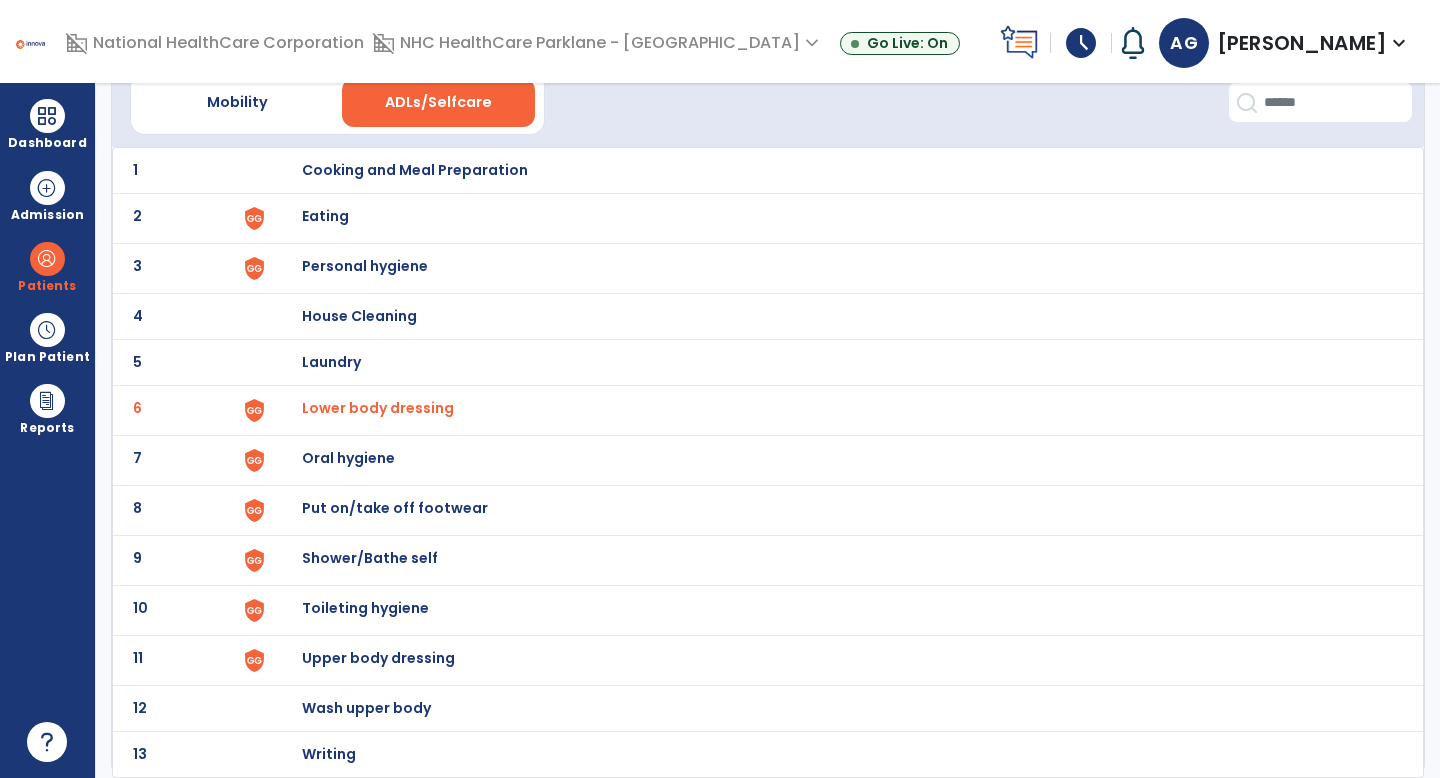 scroll, scrollTop: 93, scrollLeft: 0, axis: vertical 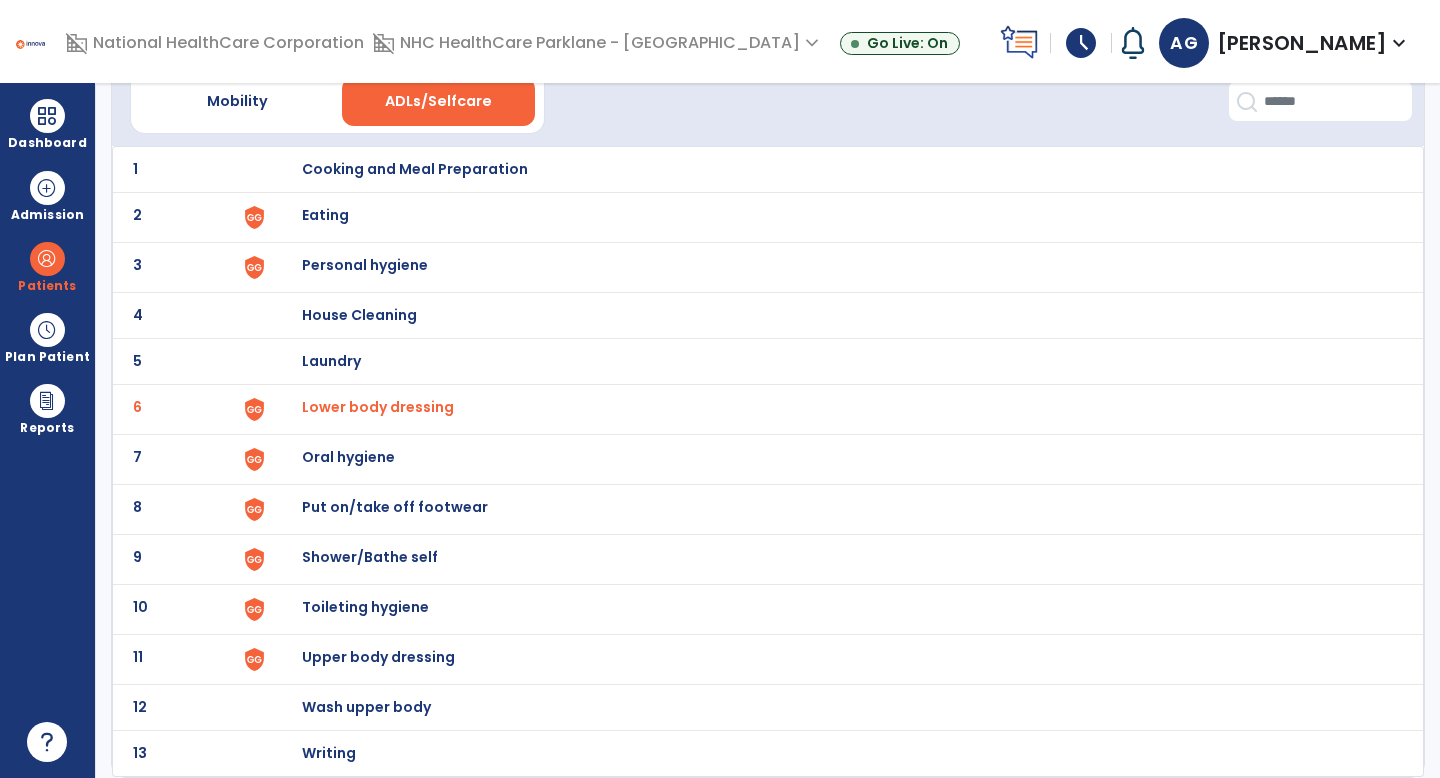 click on "Upper body dressing" at bounding box center (415, 169) 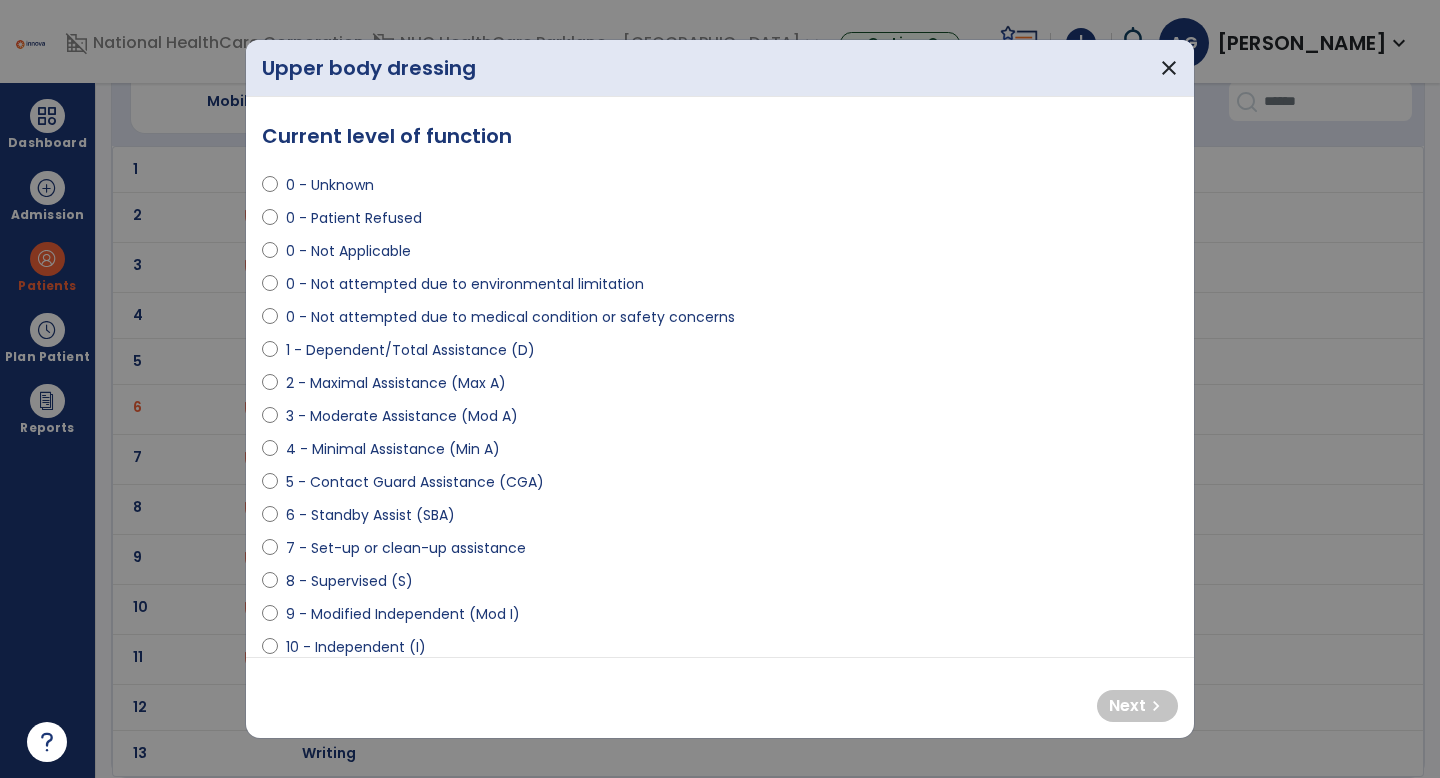 click on "4 - Minimal Assistance (Min A)" at bounding box center [393, 449] 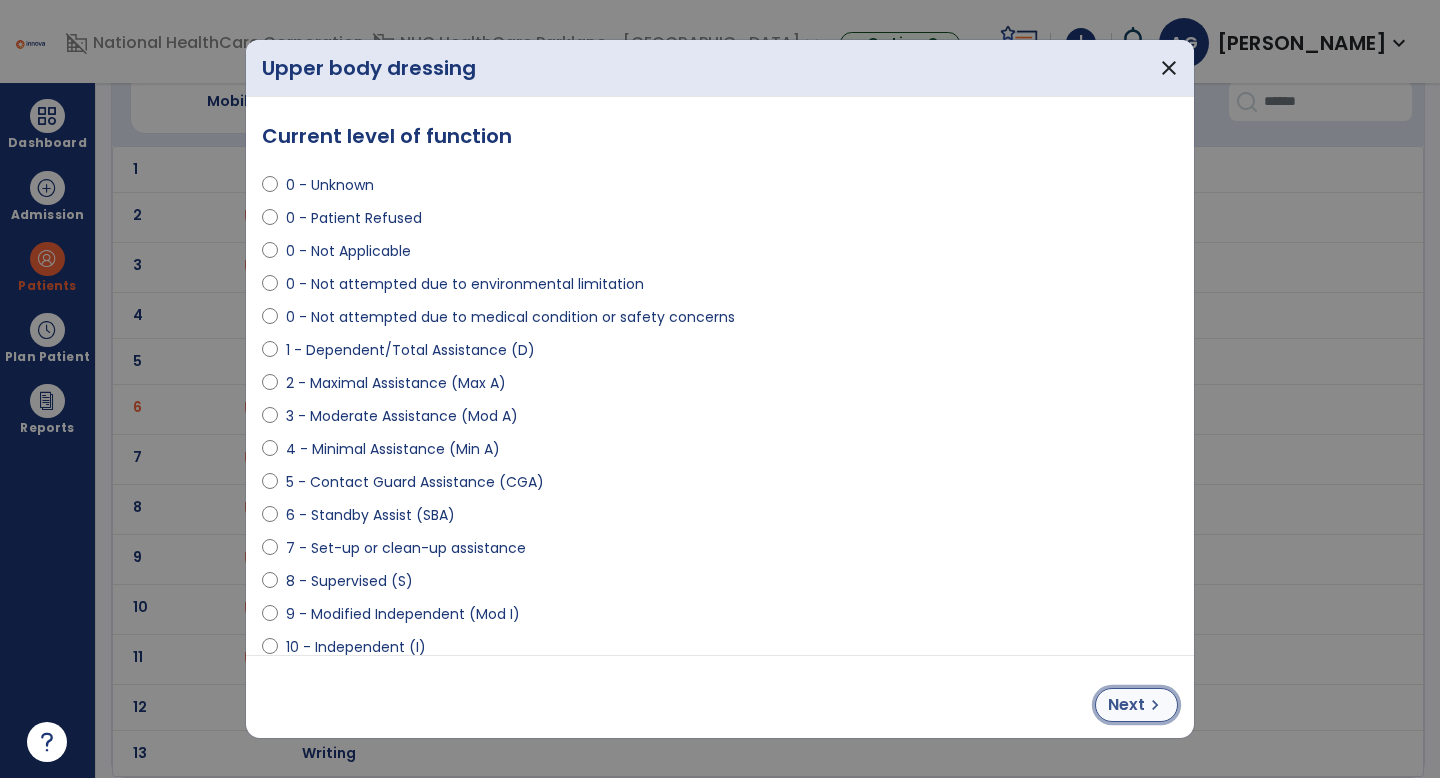 click on "Next" at bounding box center [1126, 705] 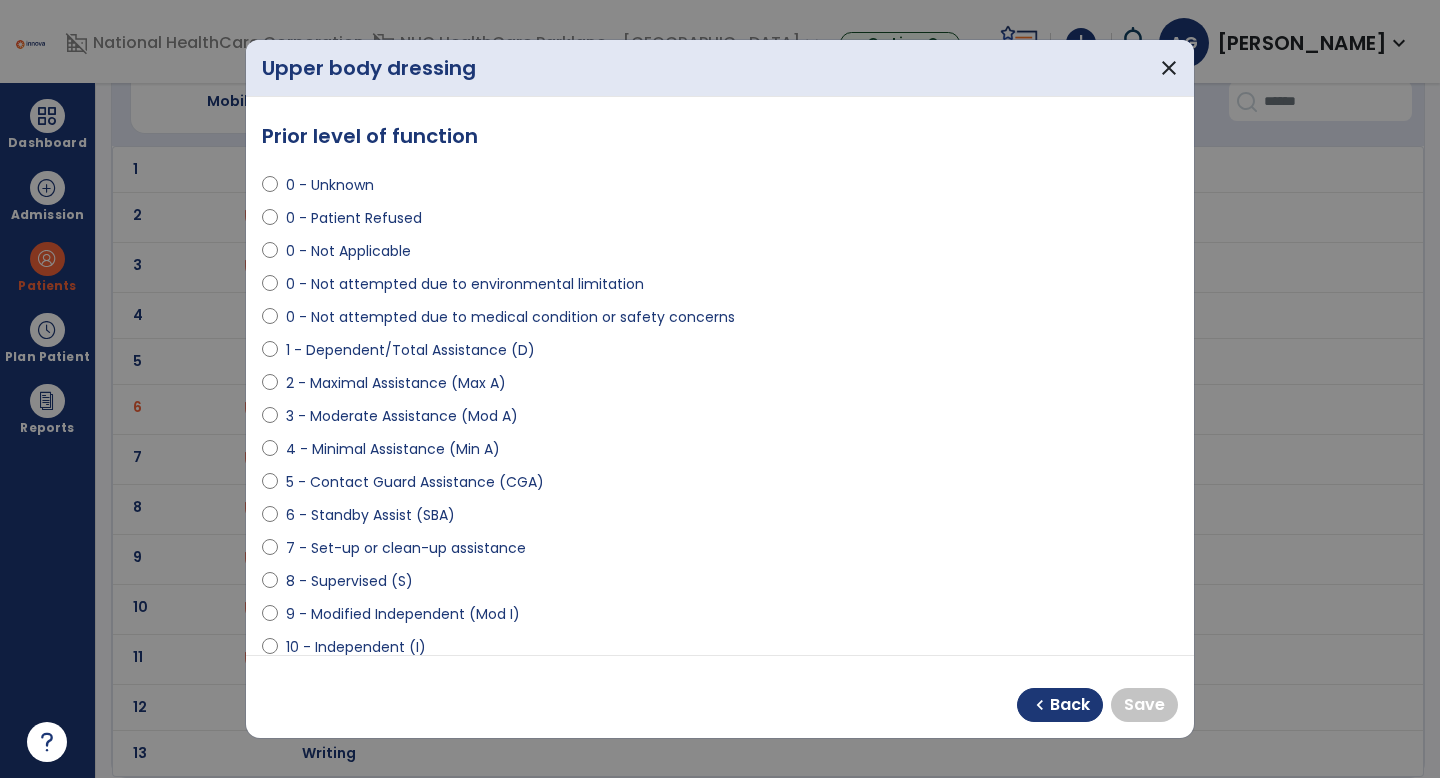 click on "5 - Contact Guard Assistance (CGA)" at bounding box center [415, 482] 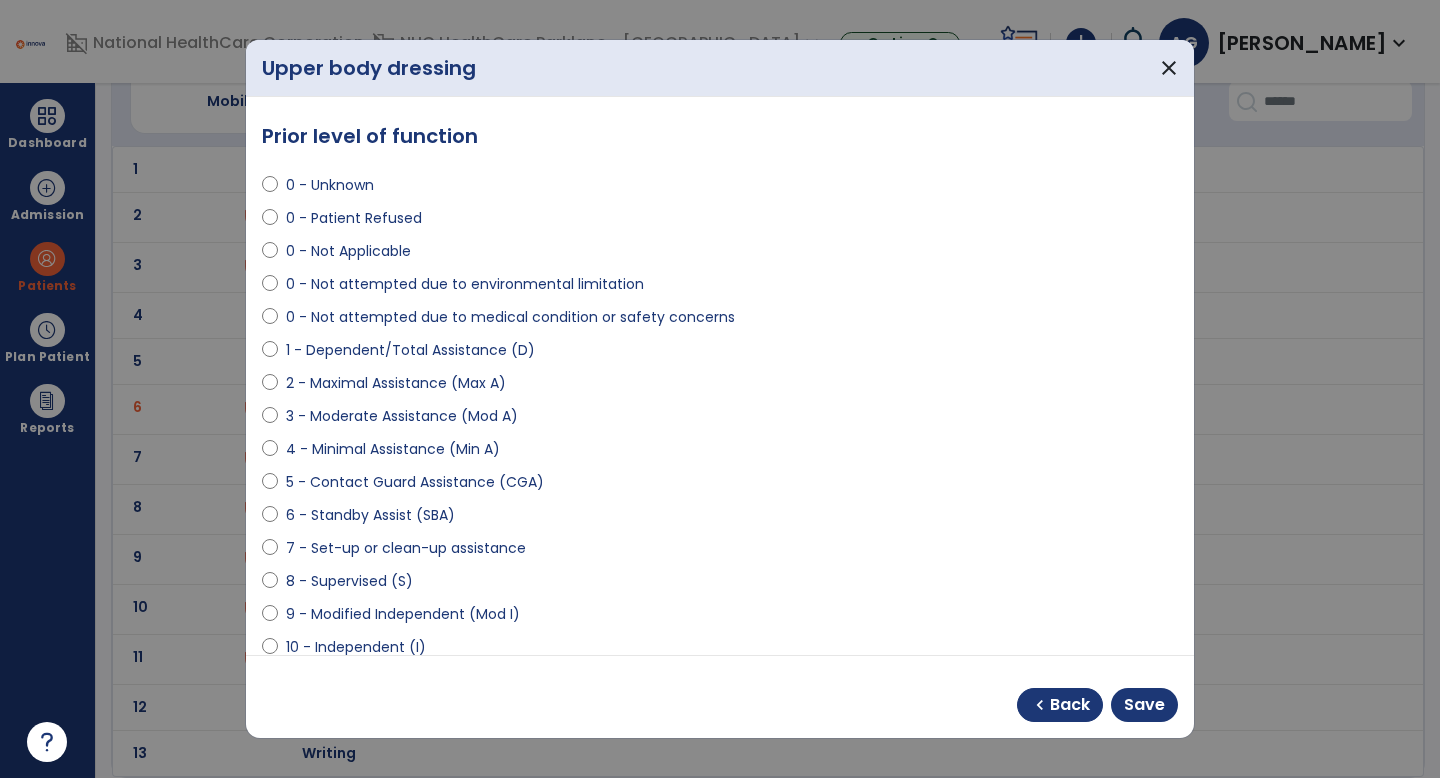 click on "6 - Standby Assist (SBA)" at bounding box center [370, 515] 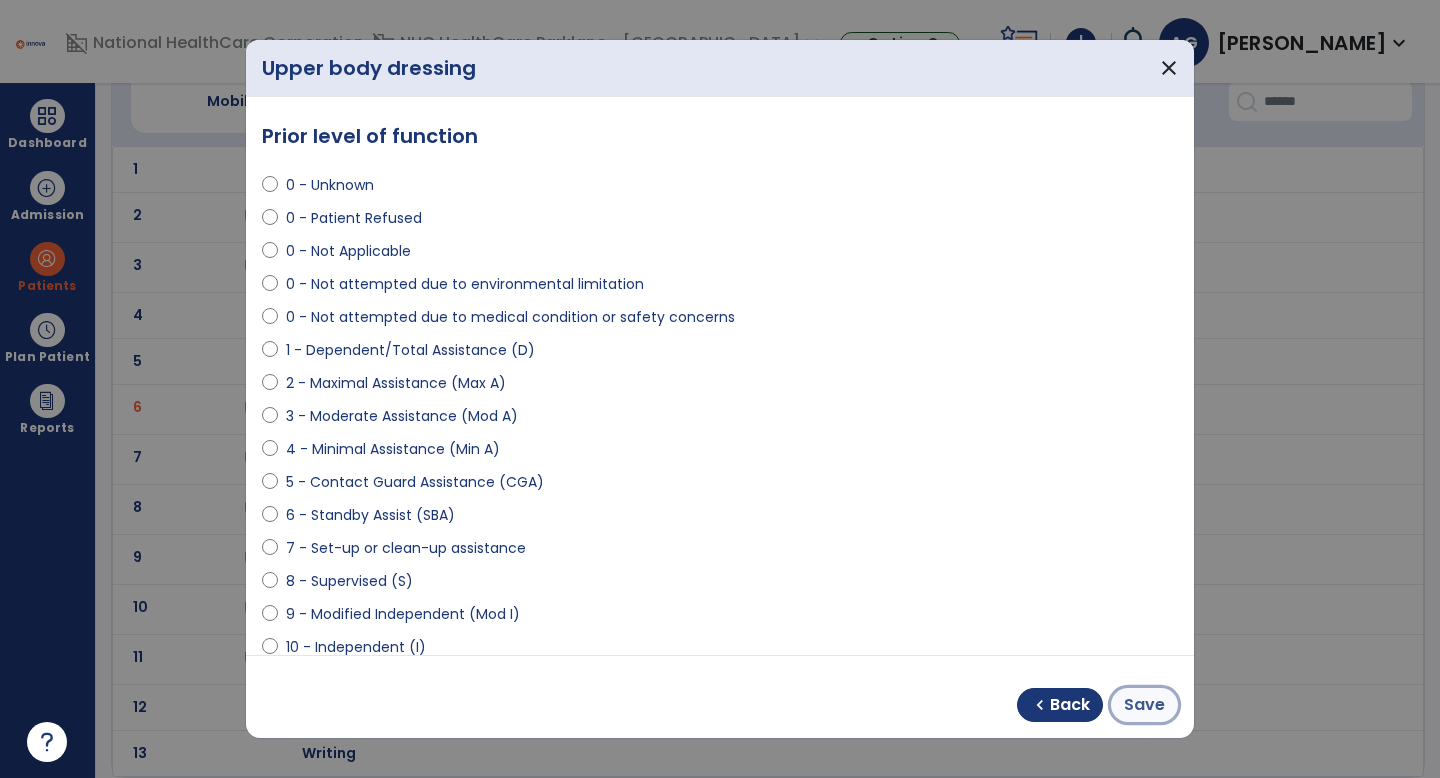click on "Save" at bounding box center (1144, 705) 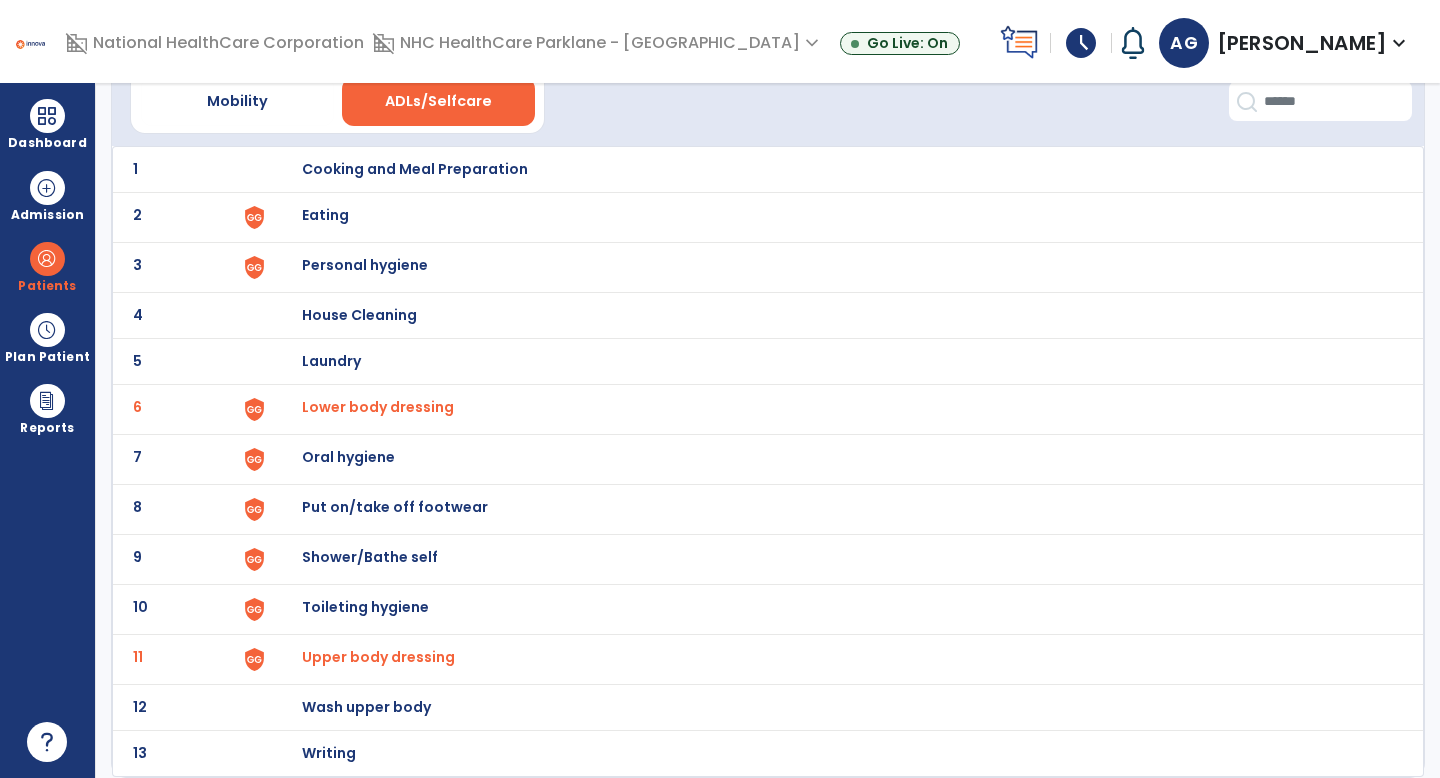 click on "Oral hygiene" at bounding box center [415, 169] 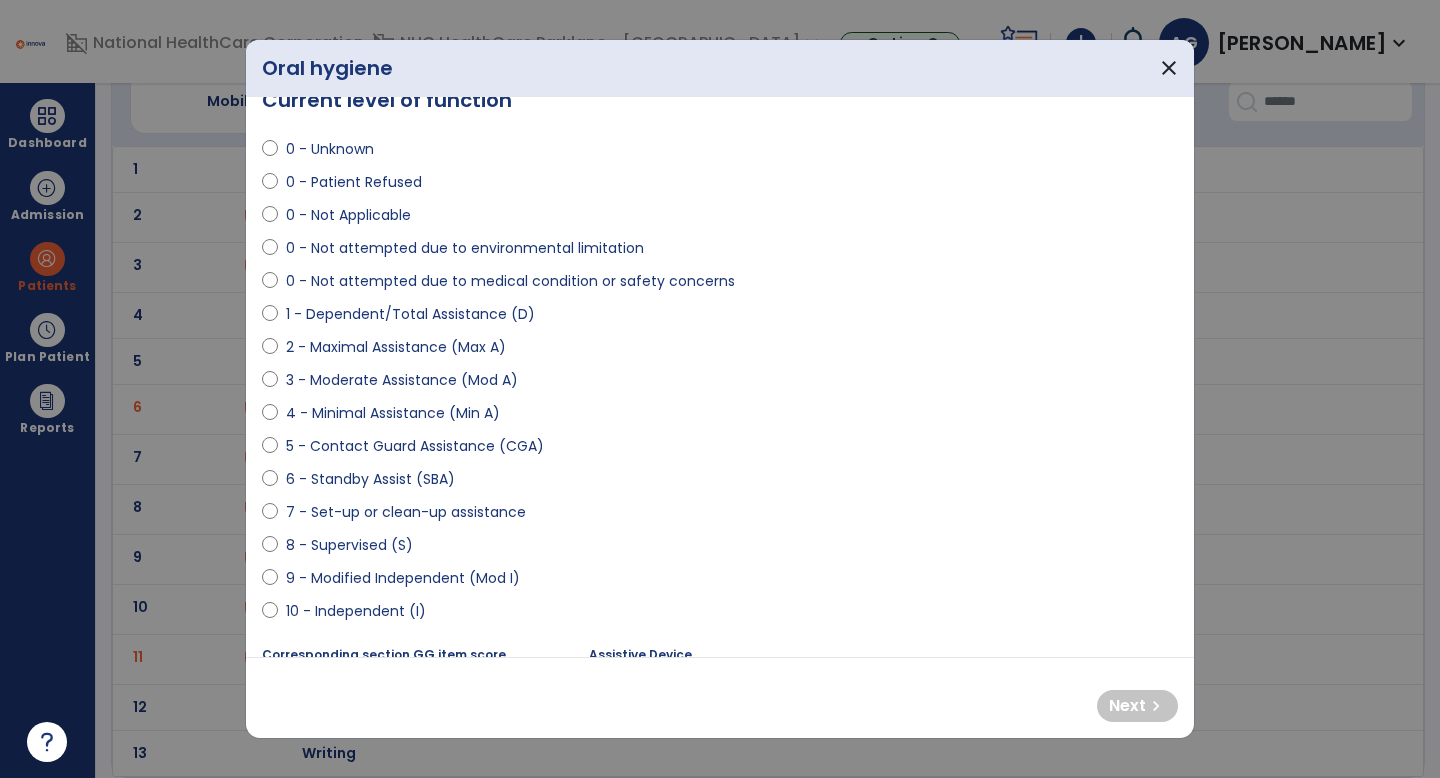 scroll, scrollTop: 38, scrollLeft: 0, axis: vertical 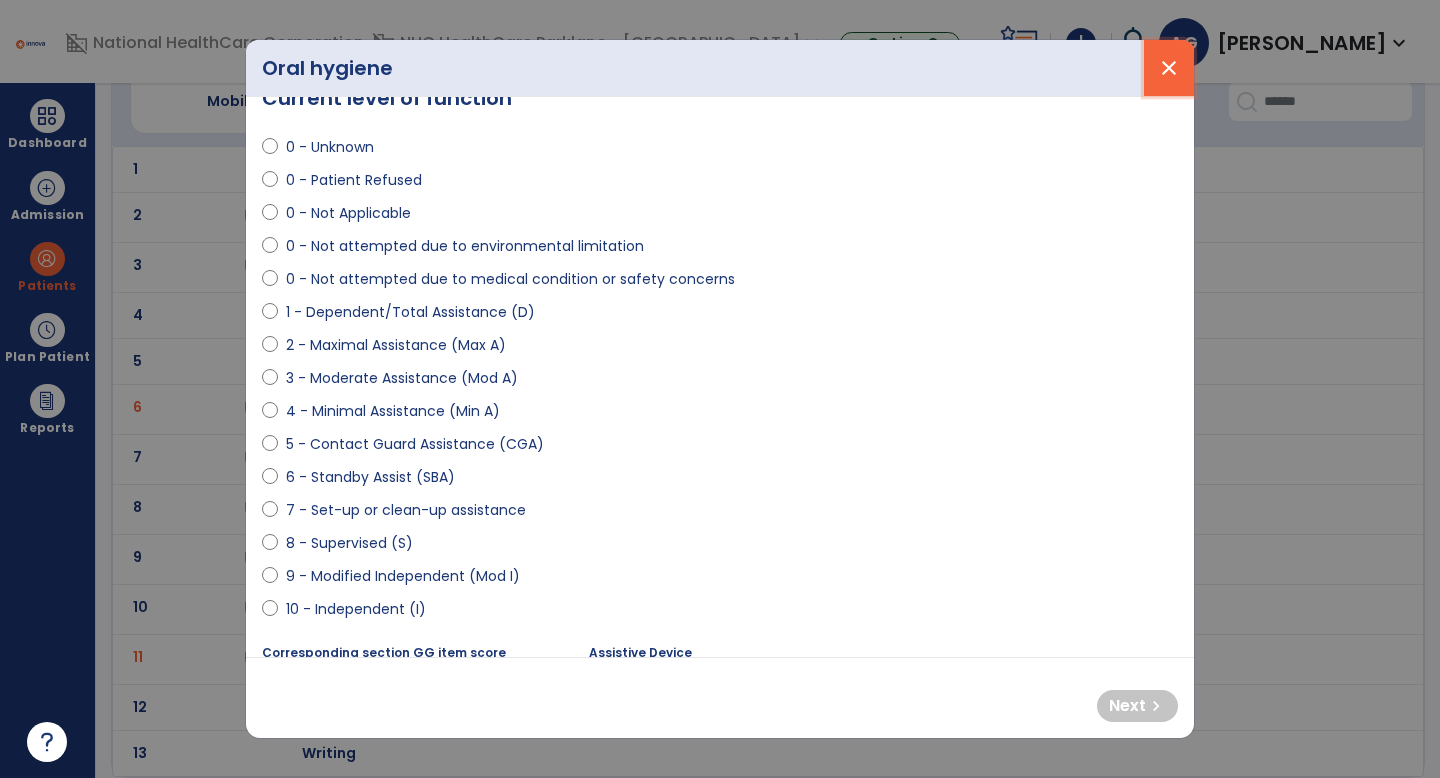 click on "close" at bounding box center [1169, 68] 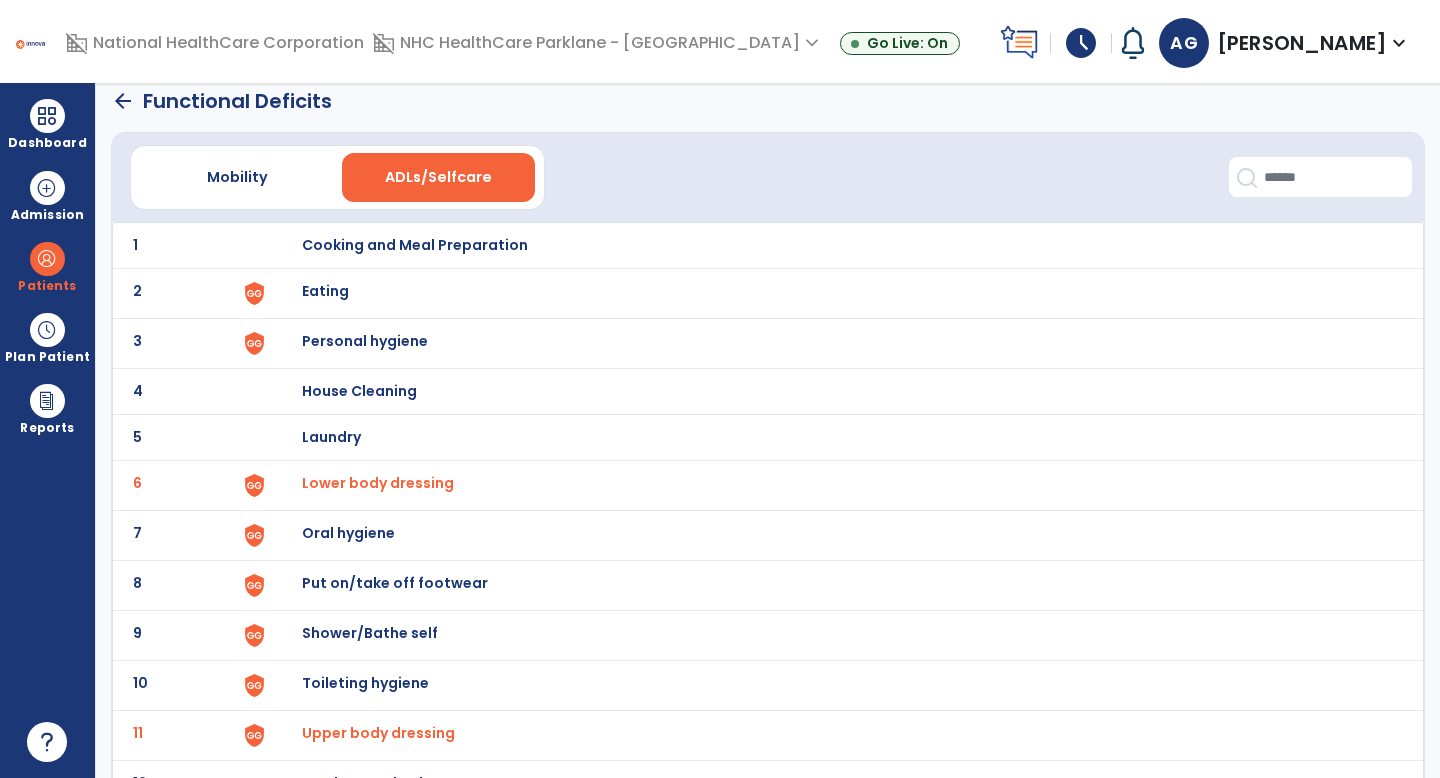 scroll, scrollTop: 0, scrollLeft: 0, axis: both 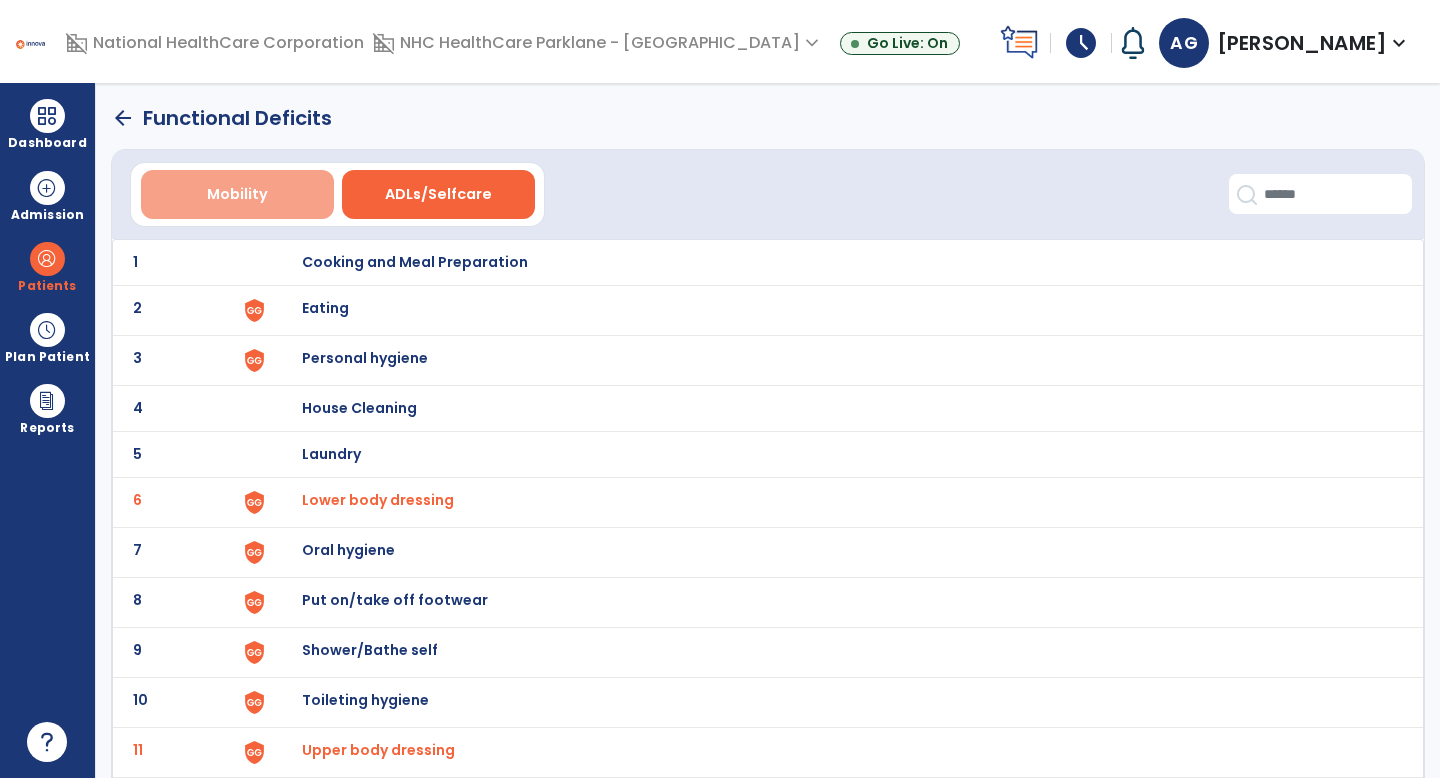 click on "Mobility" at bounding box center [237, 194] 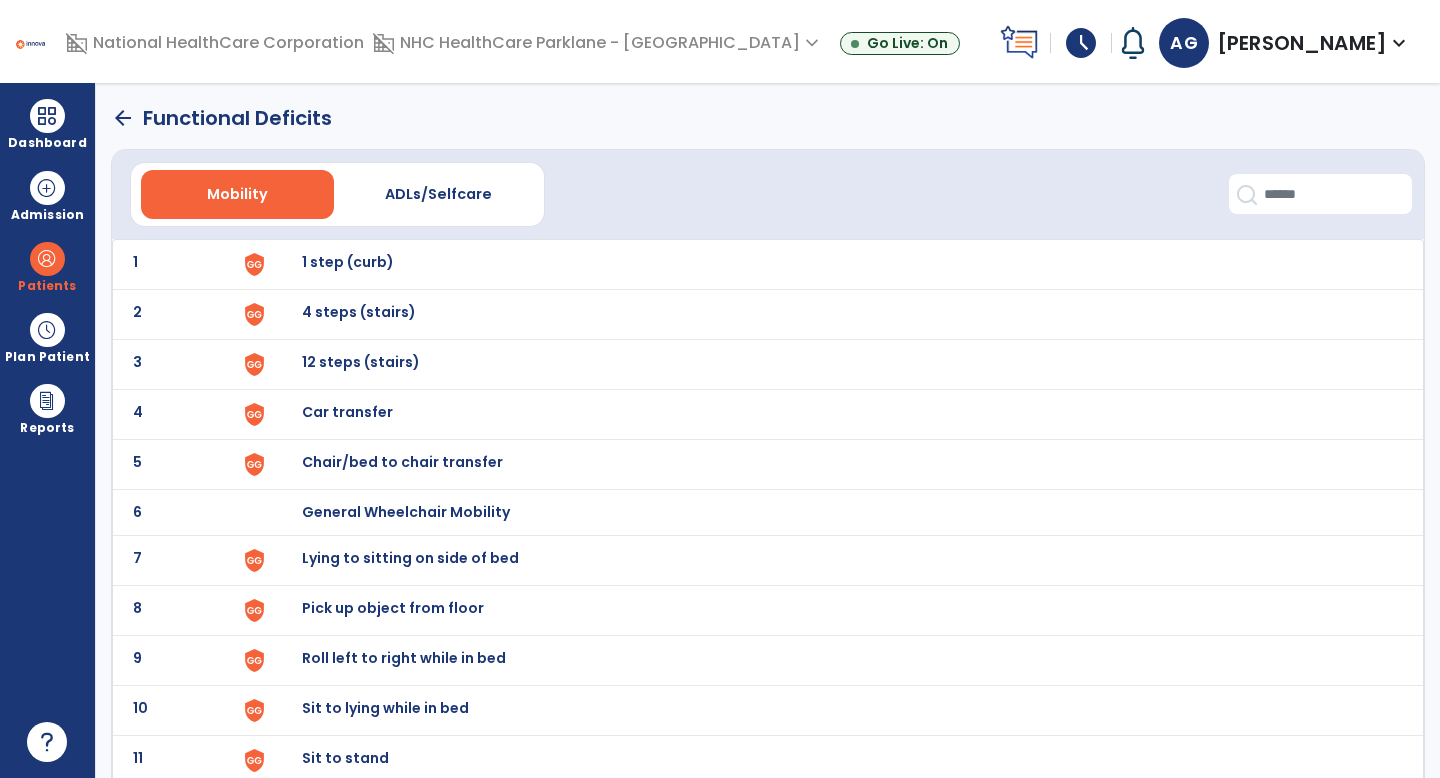 click on "arrow_back" 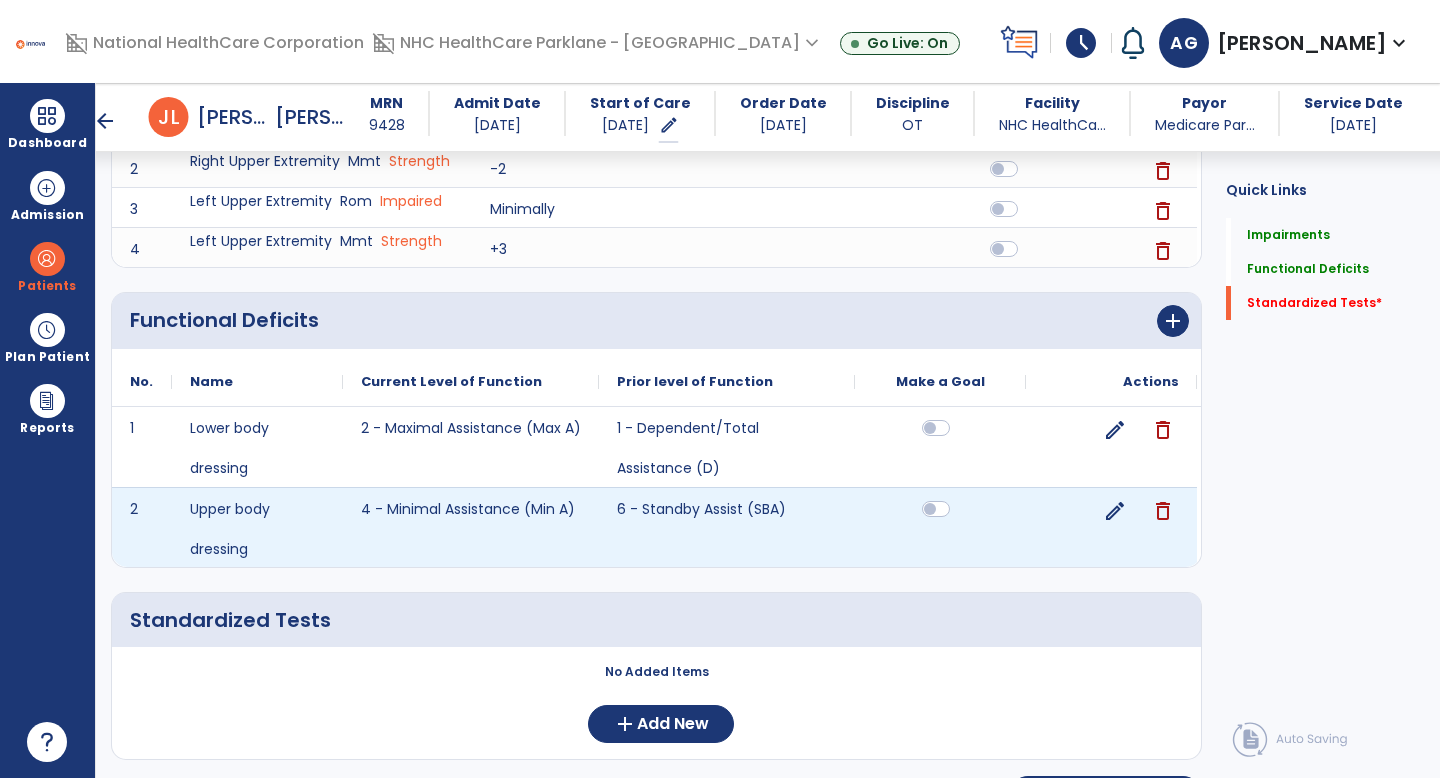 scroll, scrollTop: 388, scrollLeft: 0, axis: vertical 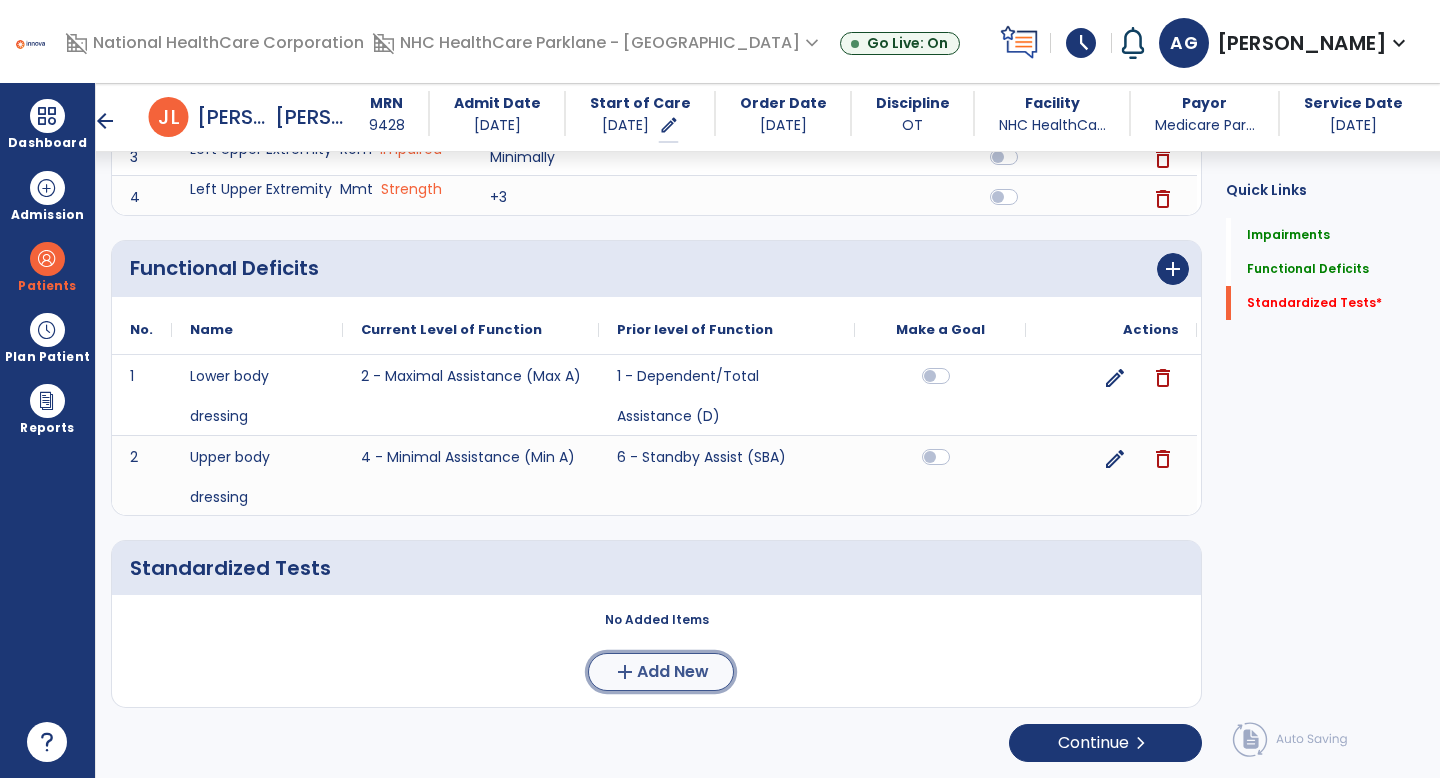 click on "Add New" 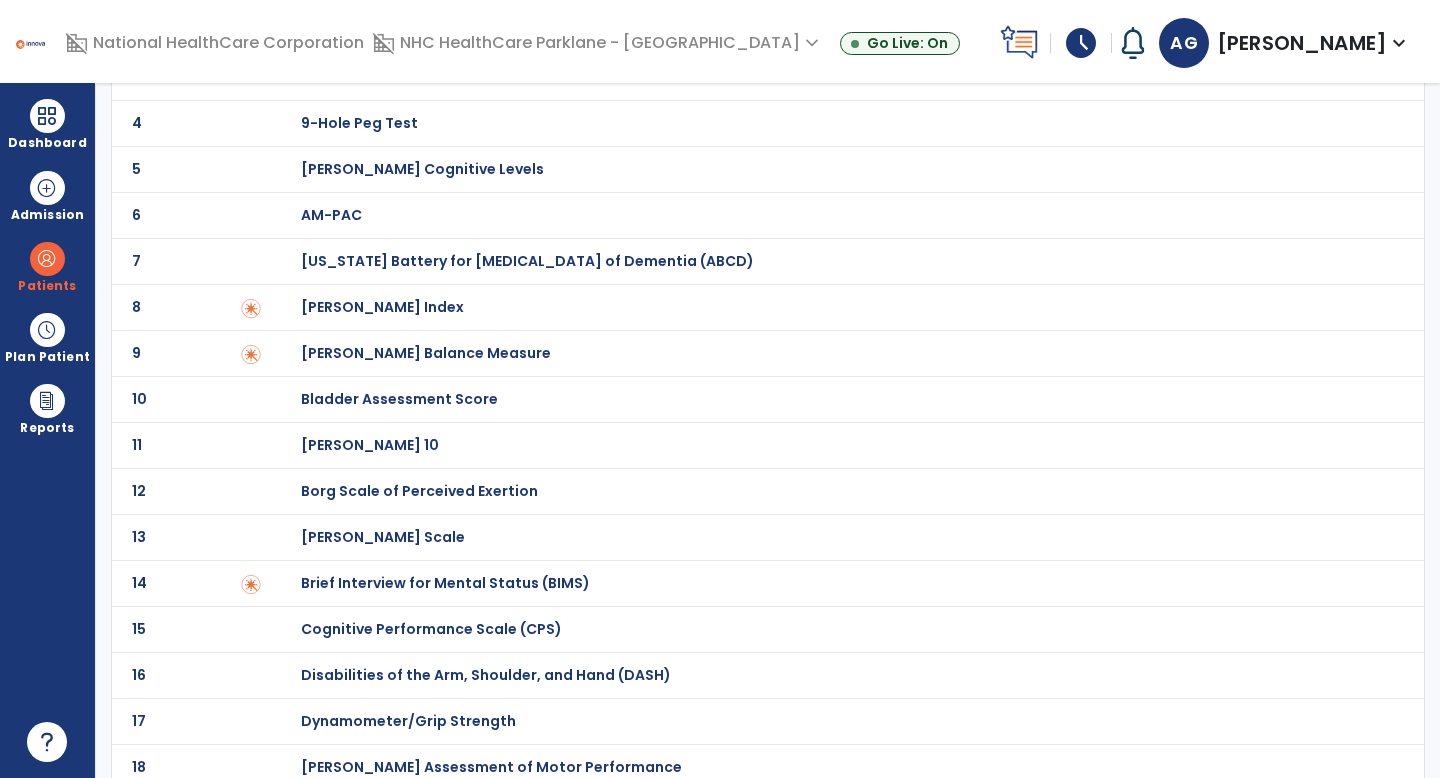 scroll, scrollTop: 237, scrollLeft: 0, axis: vertical 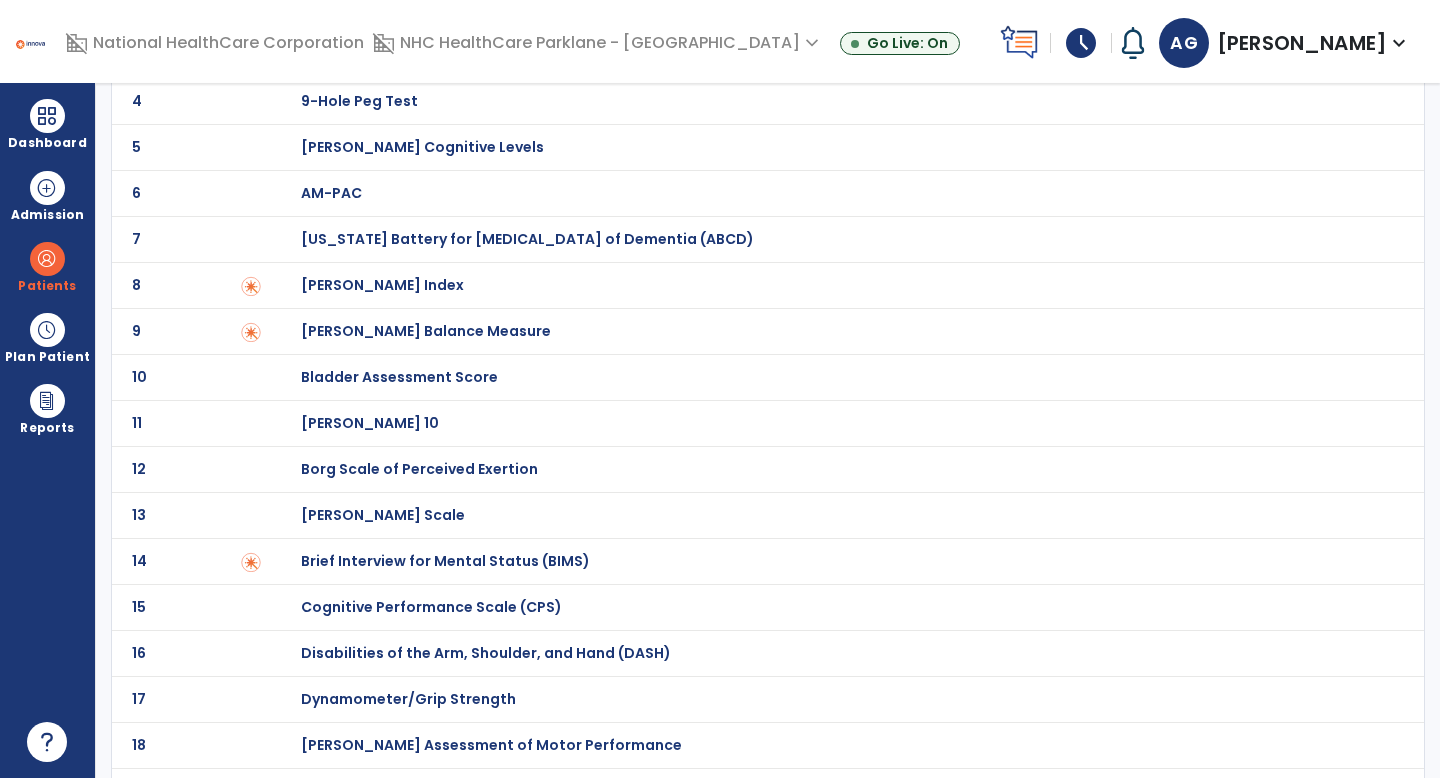 click on "[PERSON_NAME] Index" at bounding box center [372, -37] 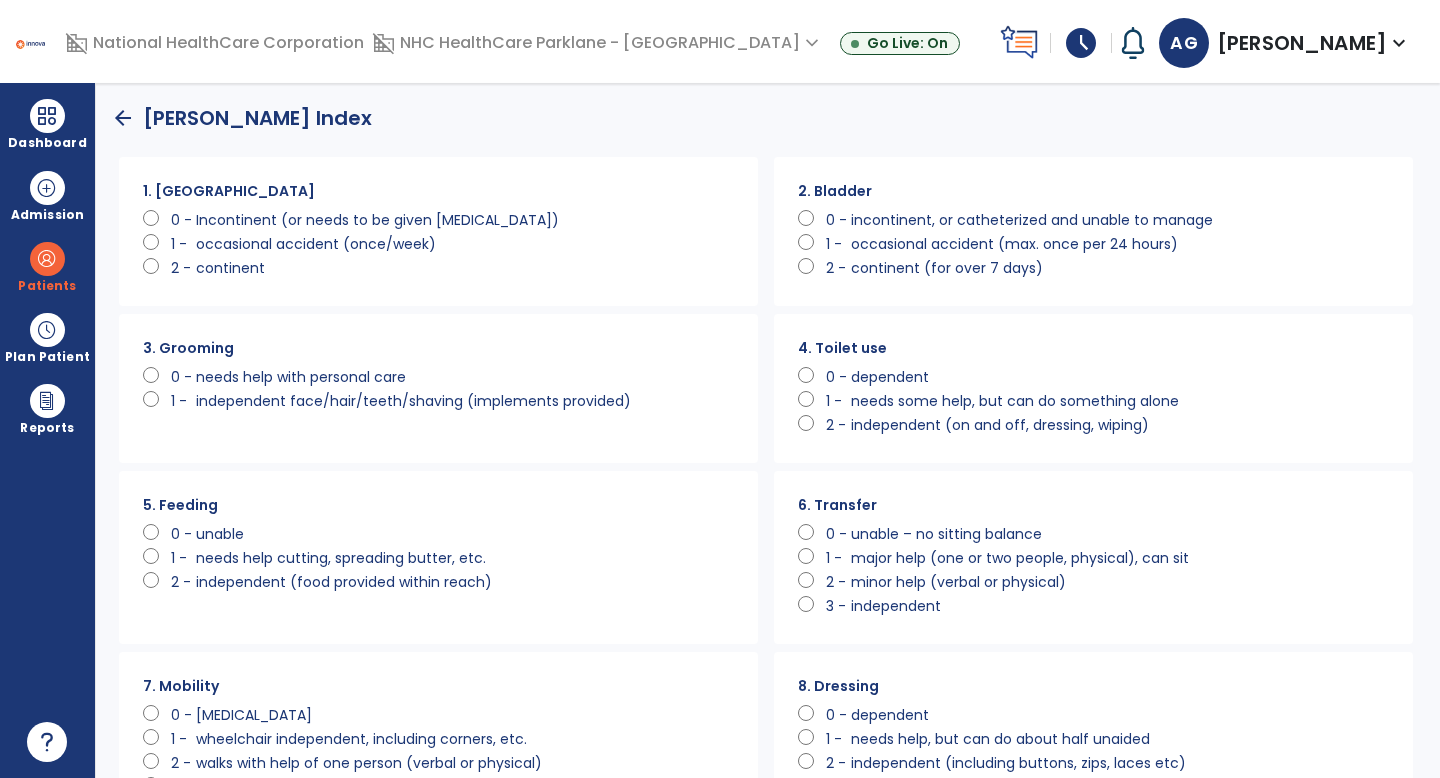 click on "Incontinent (or needs to be given enema)" 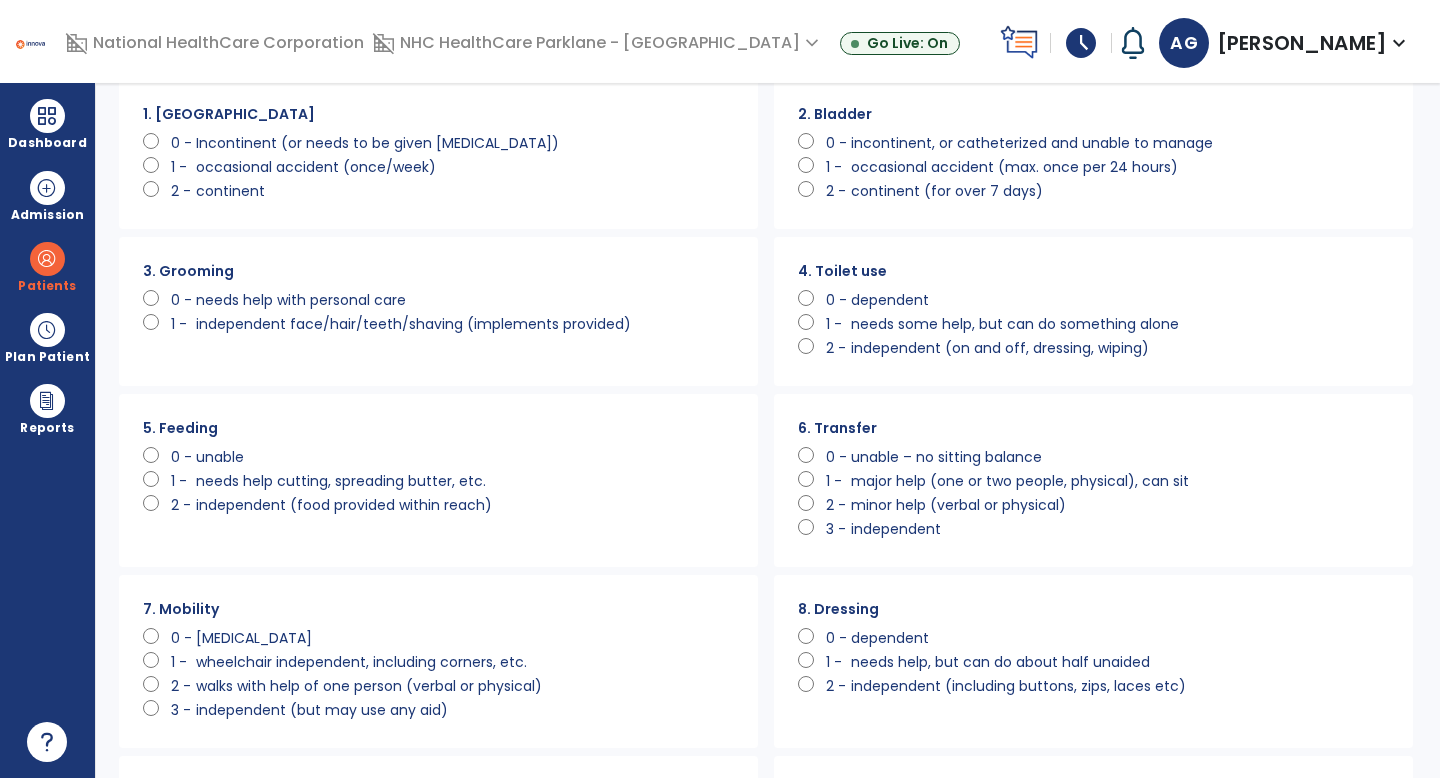 scroll, scrollTop: 78, scrollLeft: 0, axis: vertical 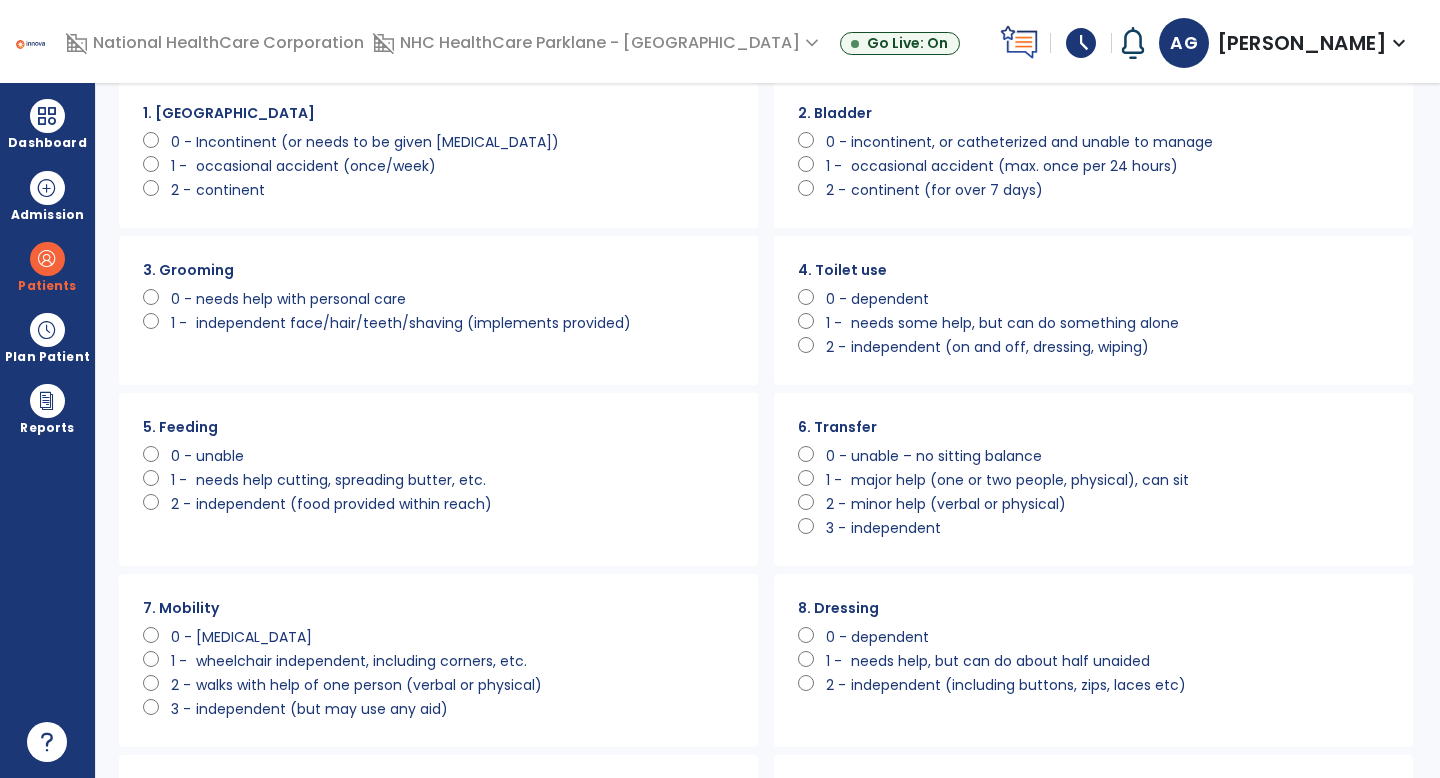 click on "independent face/hair/teeth/shaving (implements provided)" 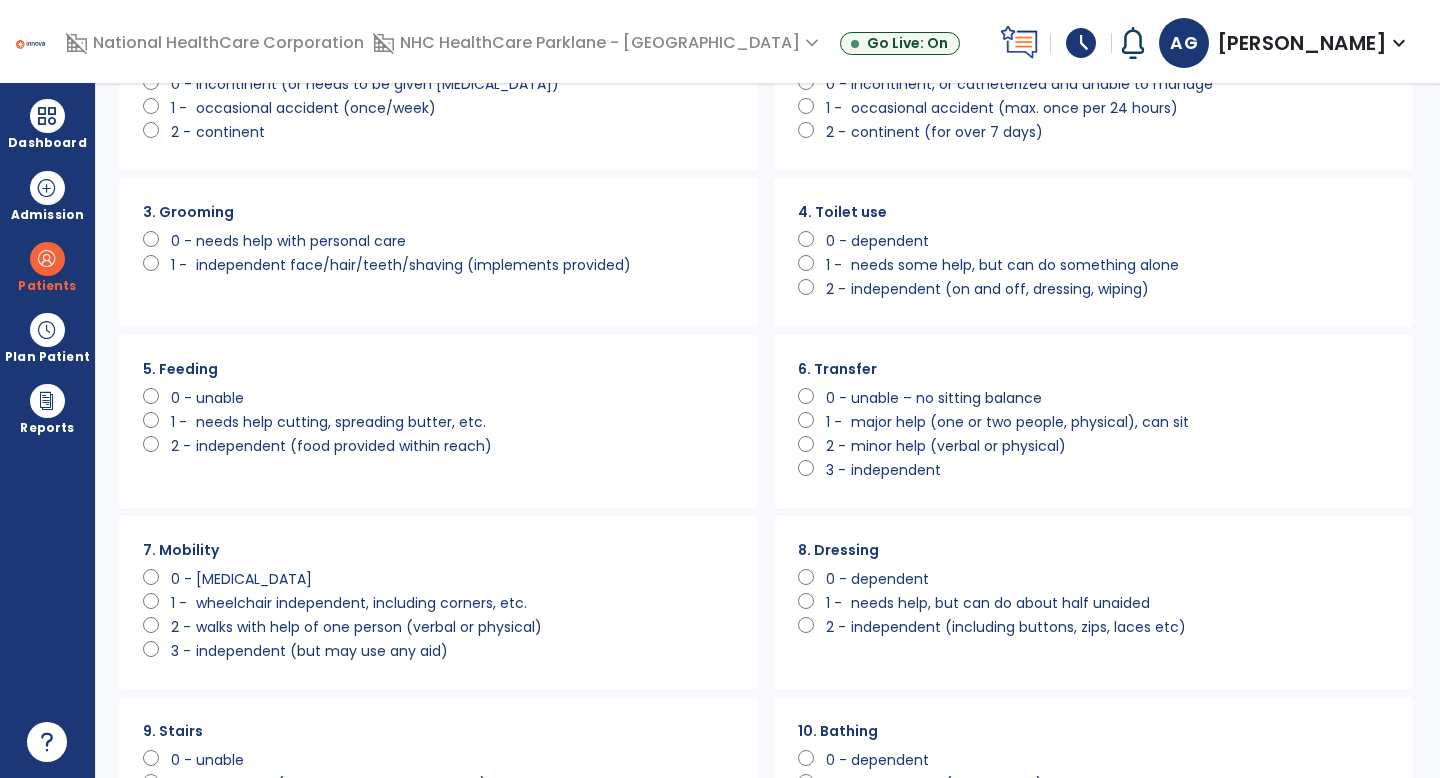 scroll, scrollTop: 165, scrollLeft: 0, axis: vertical 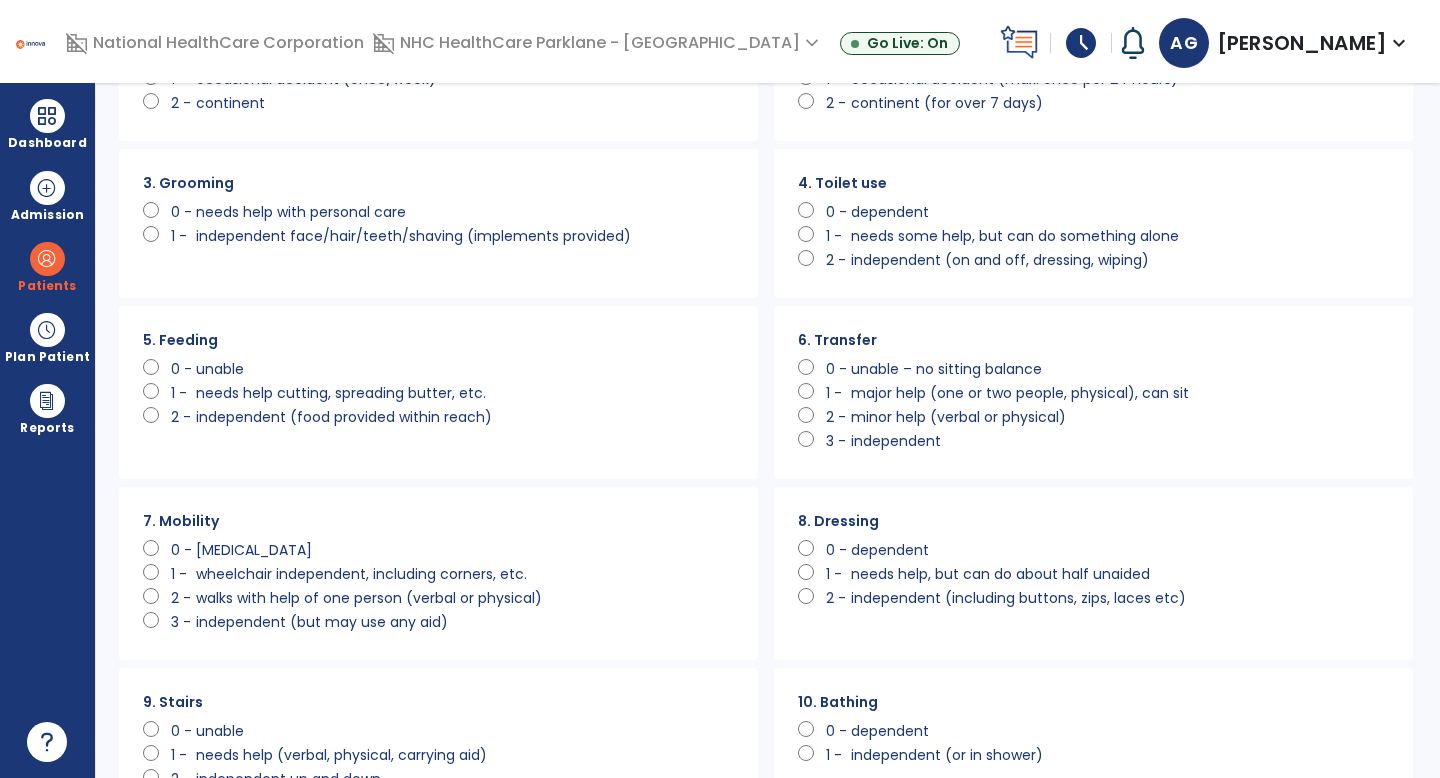 click on "independent (food provided within reach)" 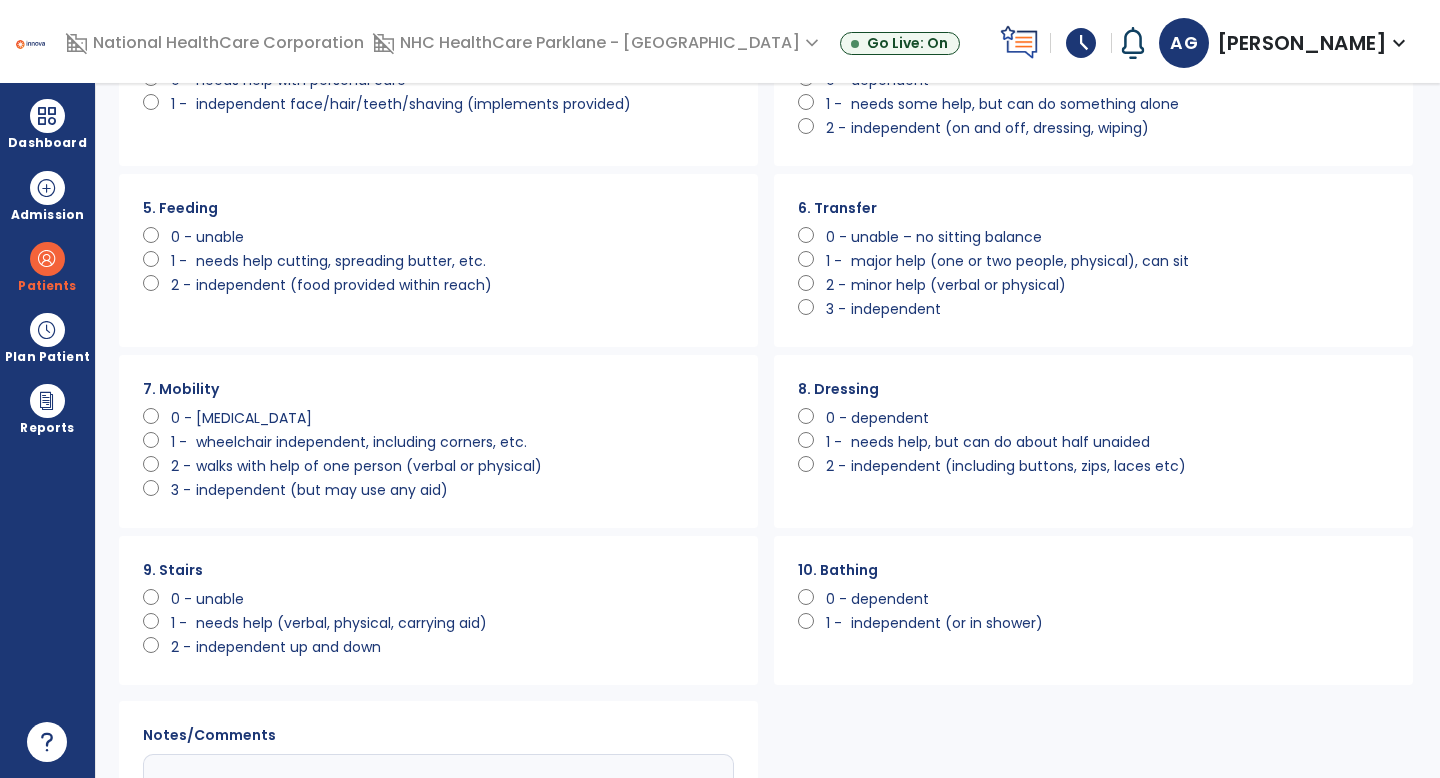scroll, scrollTop: 308, scrollLeft: 0, axis: vertical 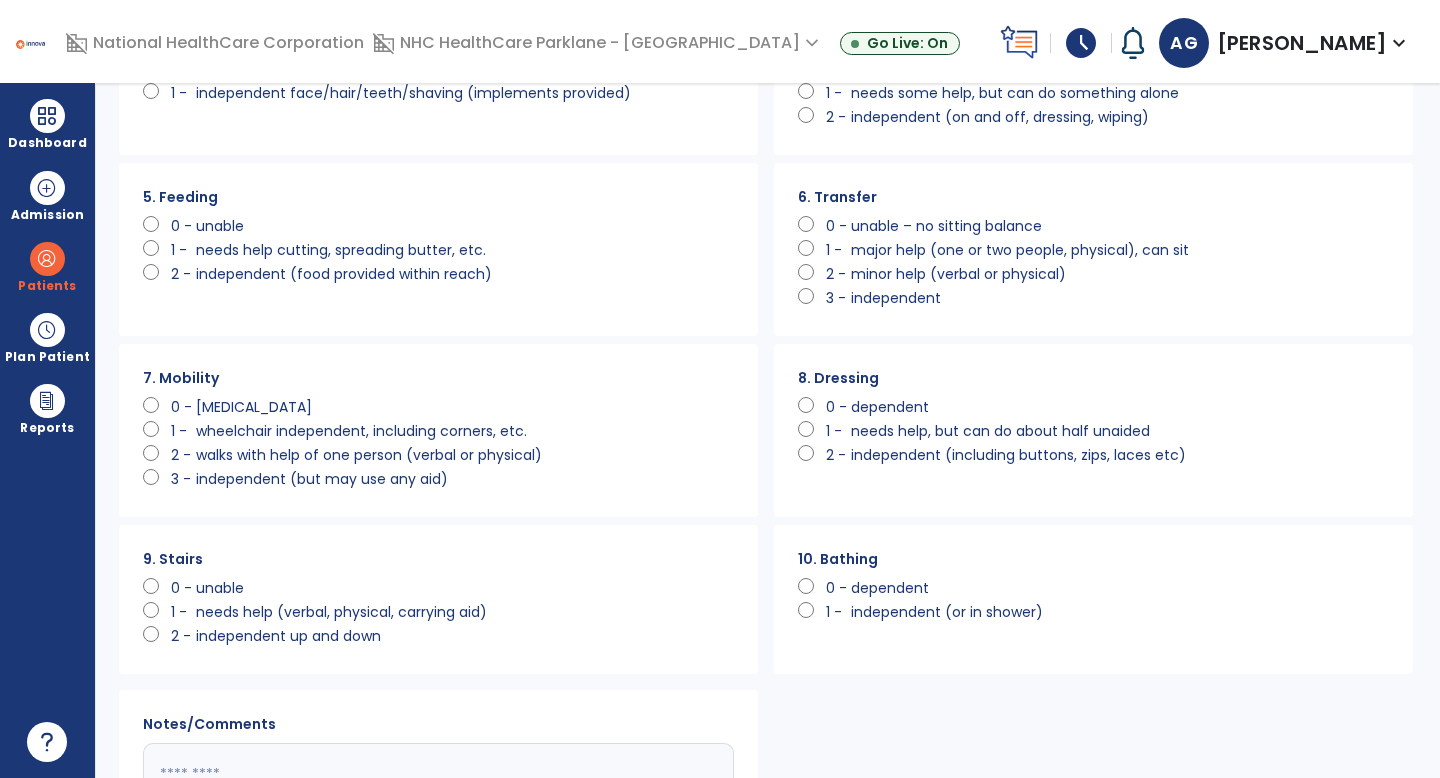 click on "wheelchair independent, including corners, etc." 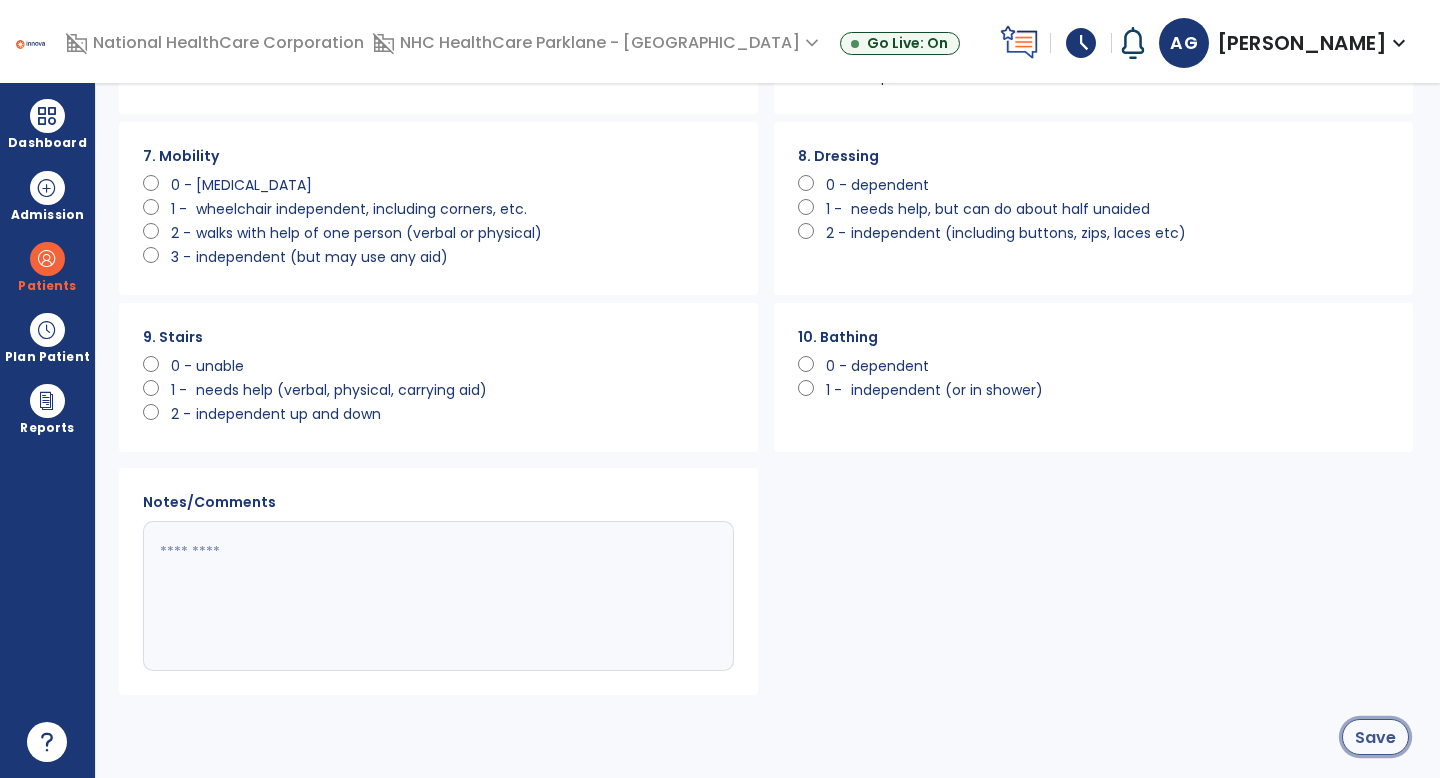 click on "Save" 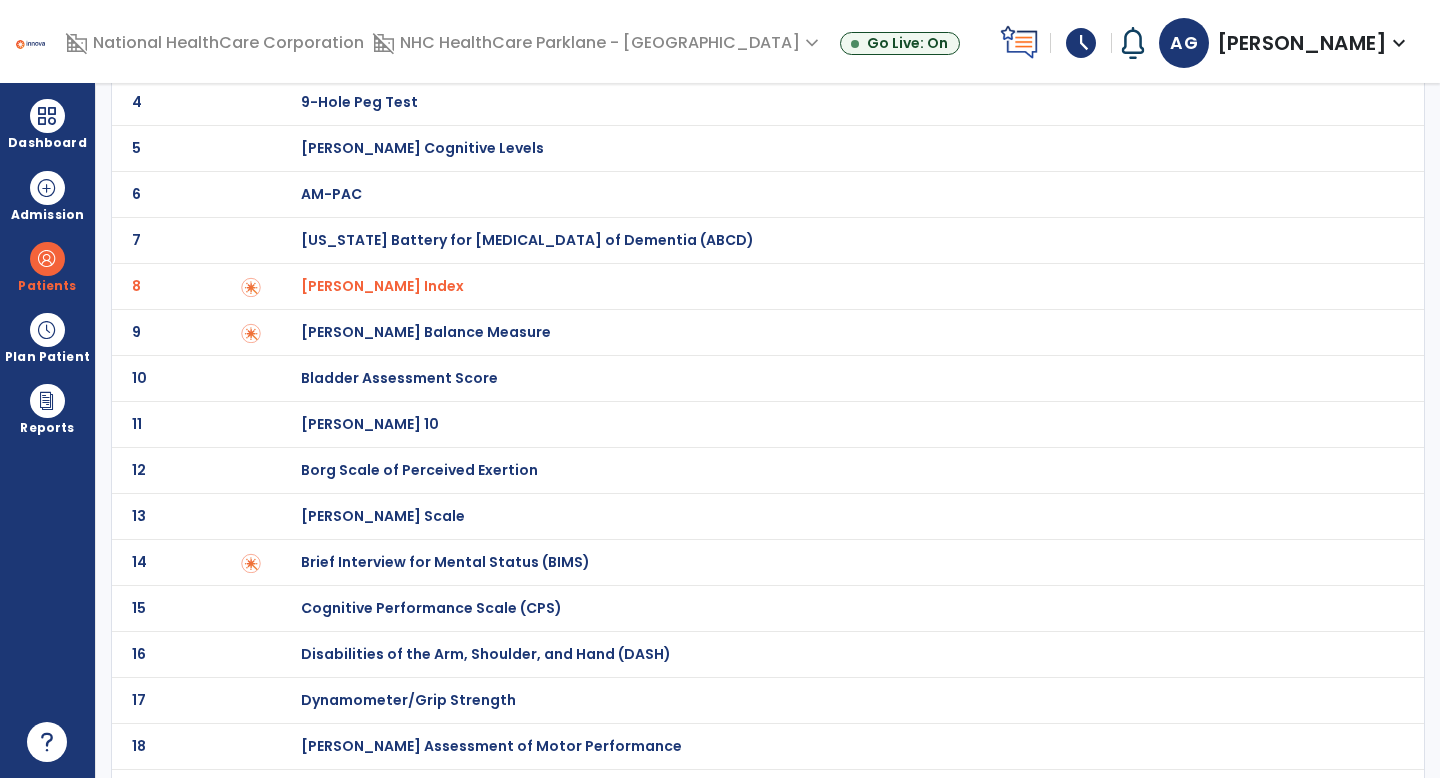 scroll, scrollTop: 0, scrollLeft: 0, axis: both 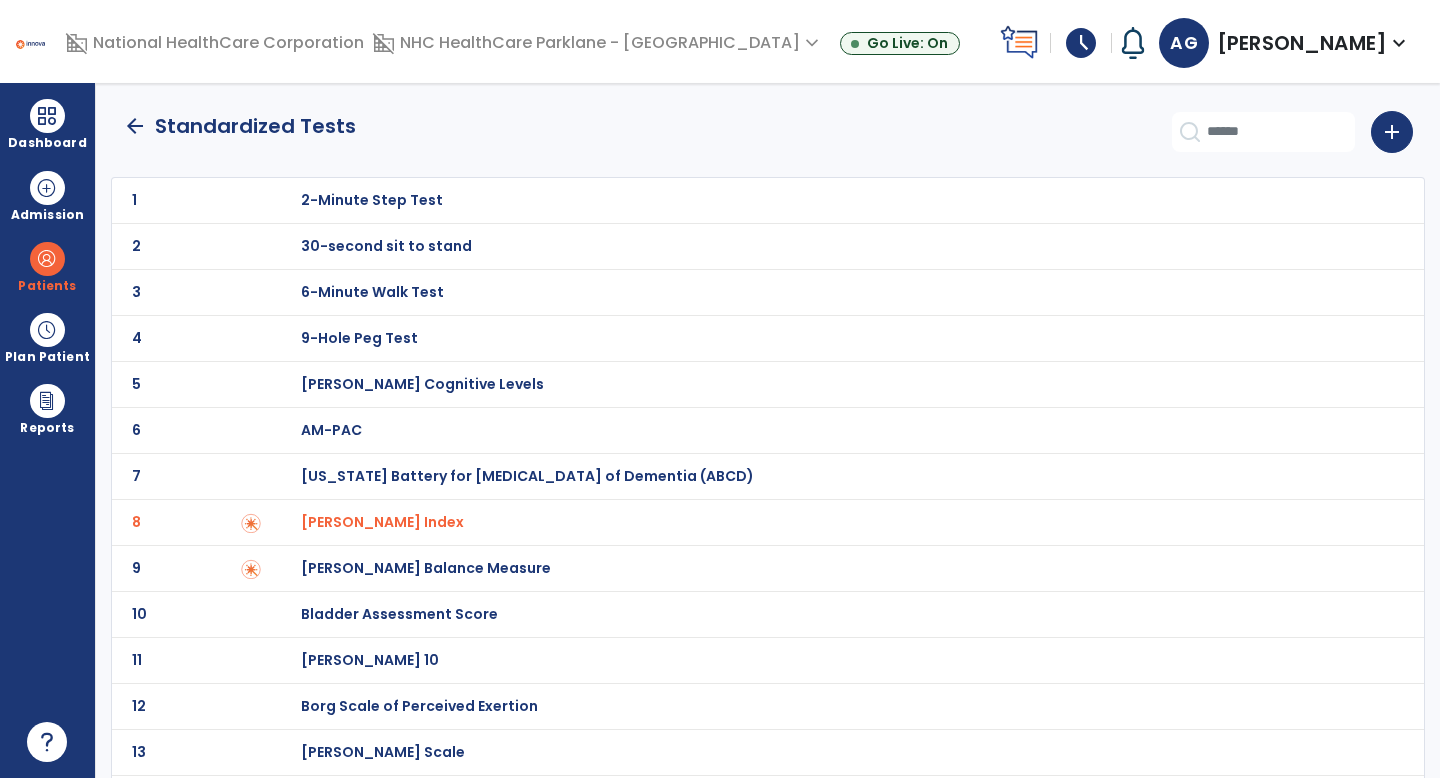 click on "arrow_back" 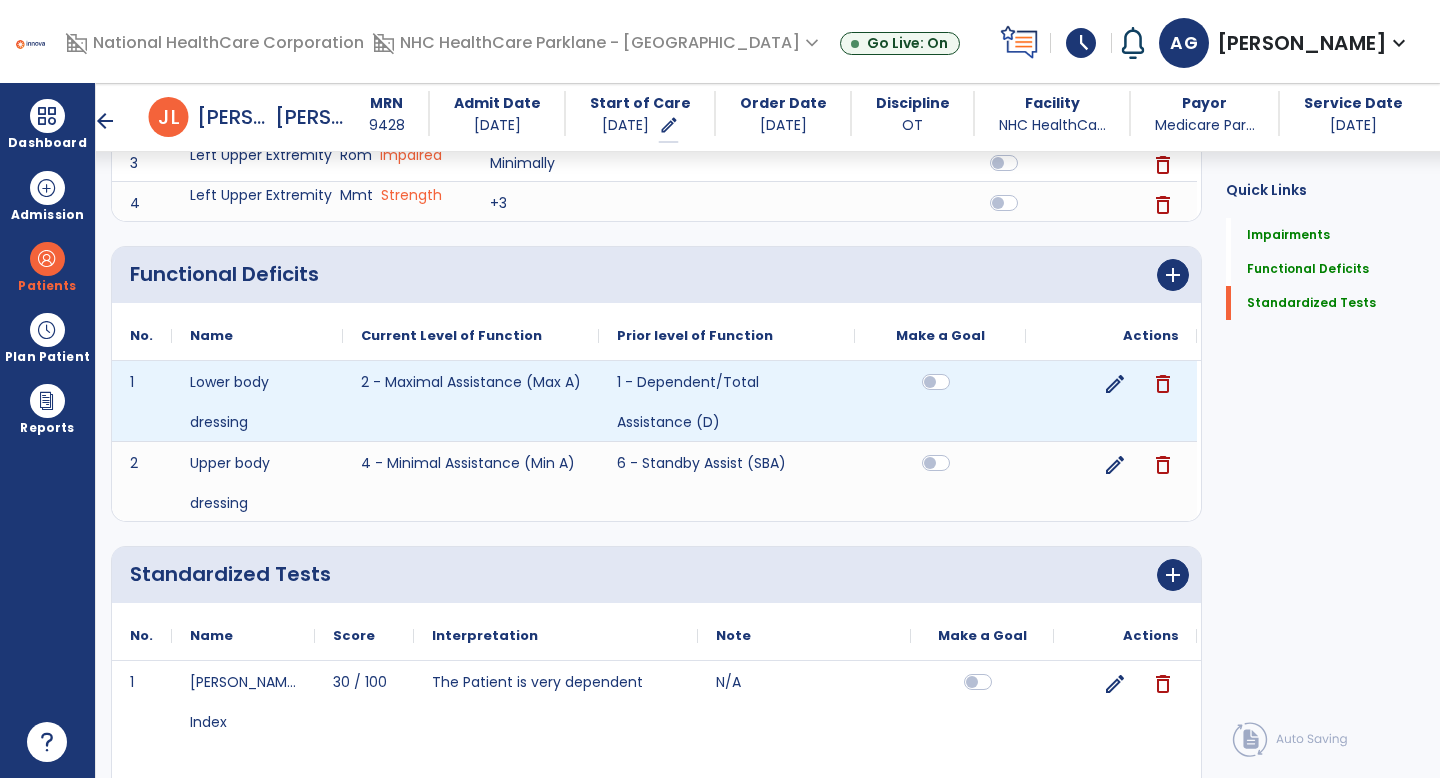 scroll, scrollTop: 486, scrollLeft: 0, axis: vertical 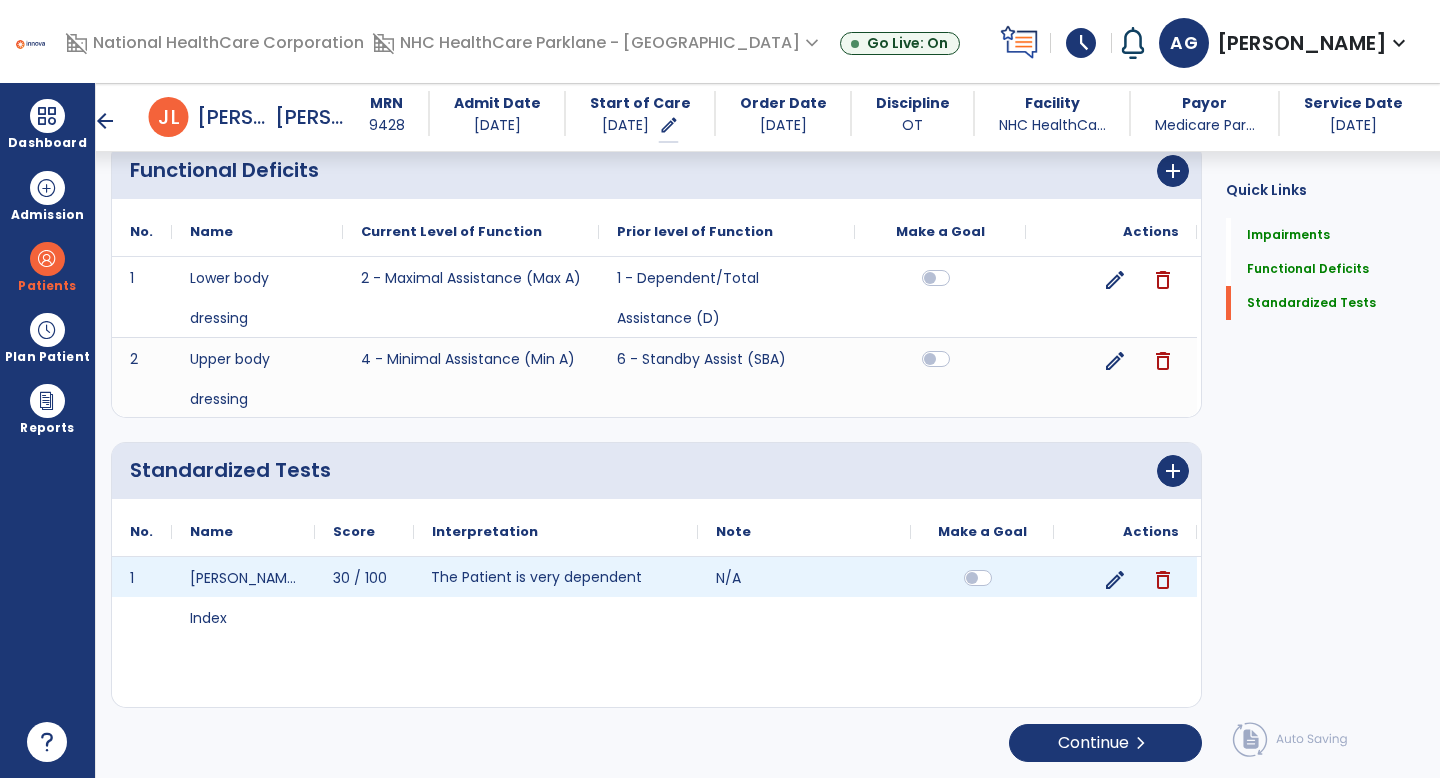 click on "The Patient is very dependent" 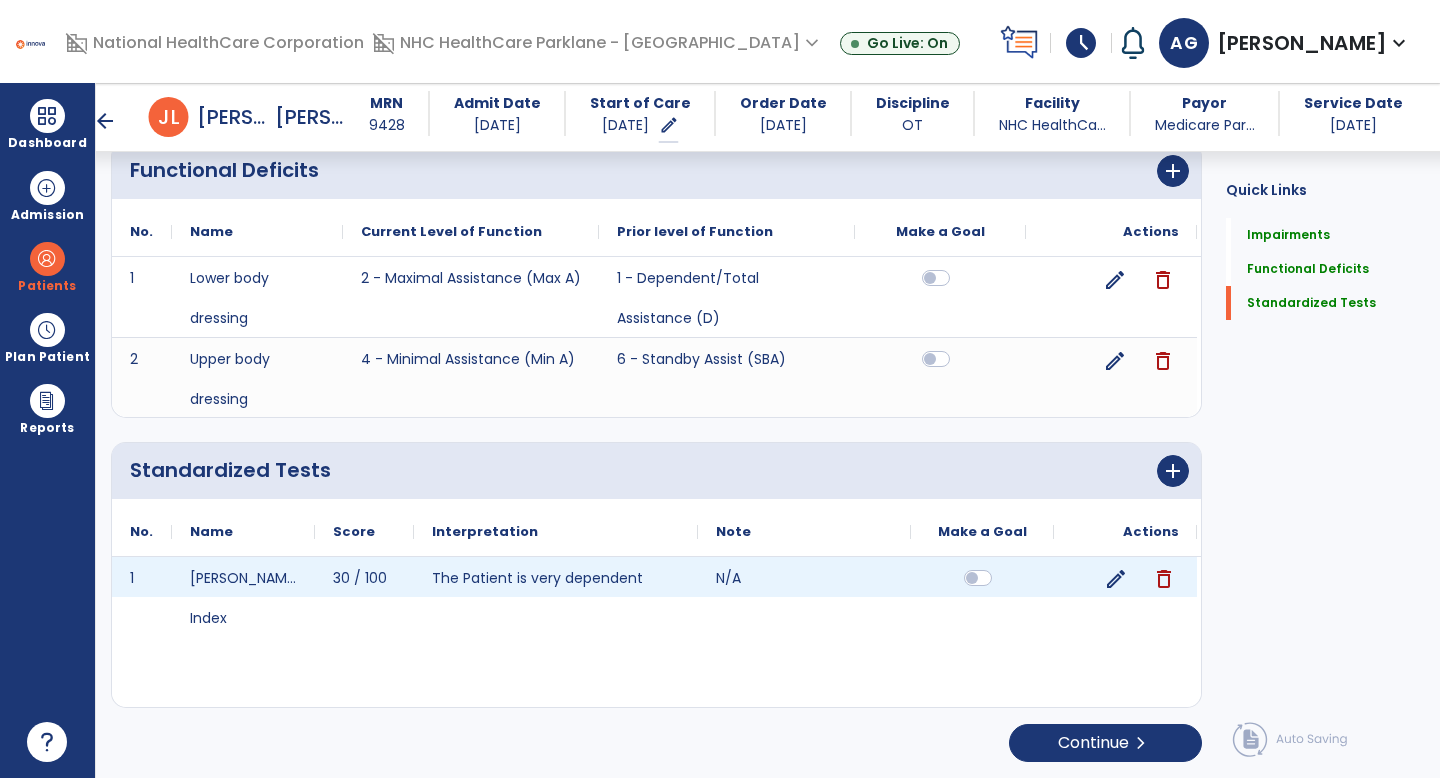 click on "edit" 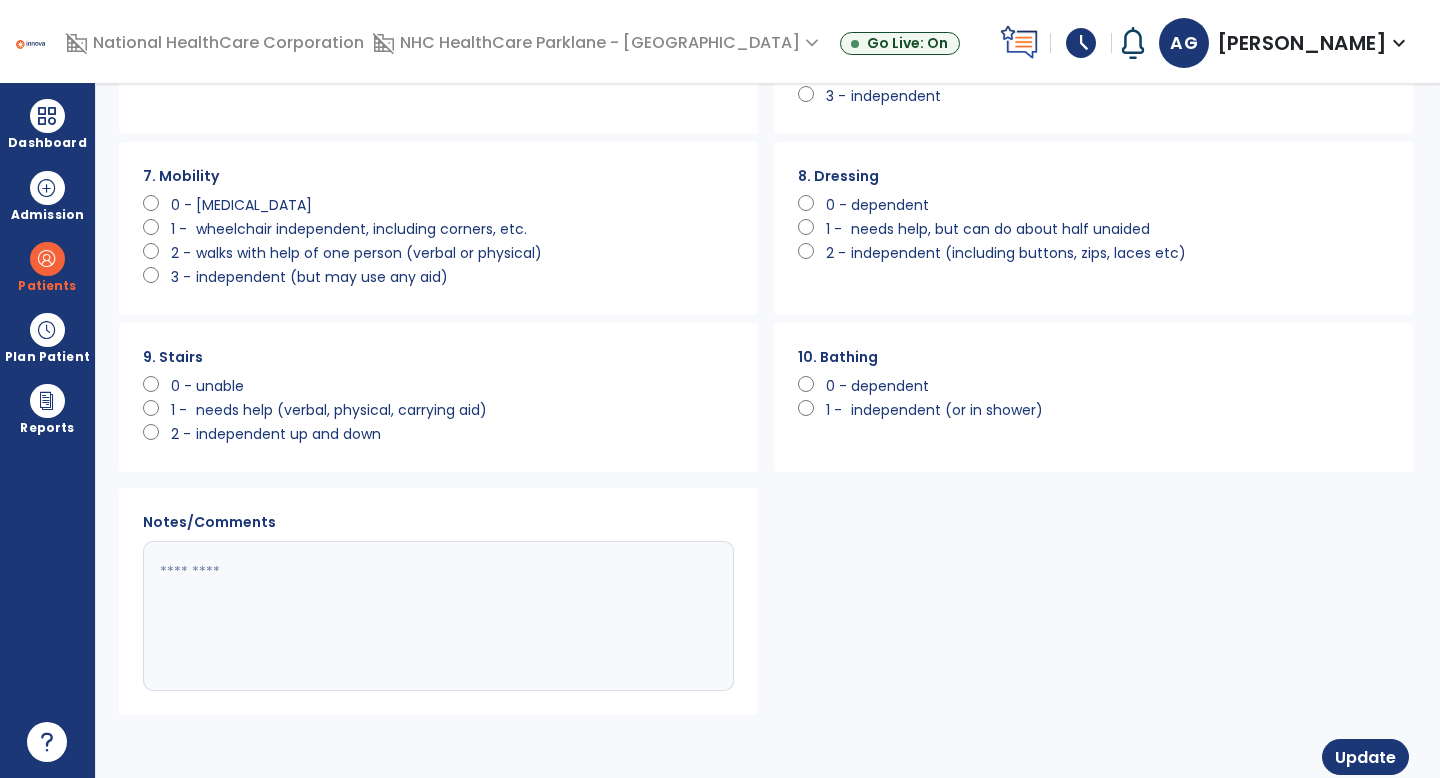 scroll, scrollTop: 530, scrollLeft: 0, axis: vertical 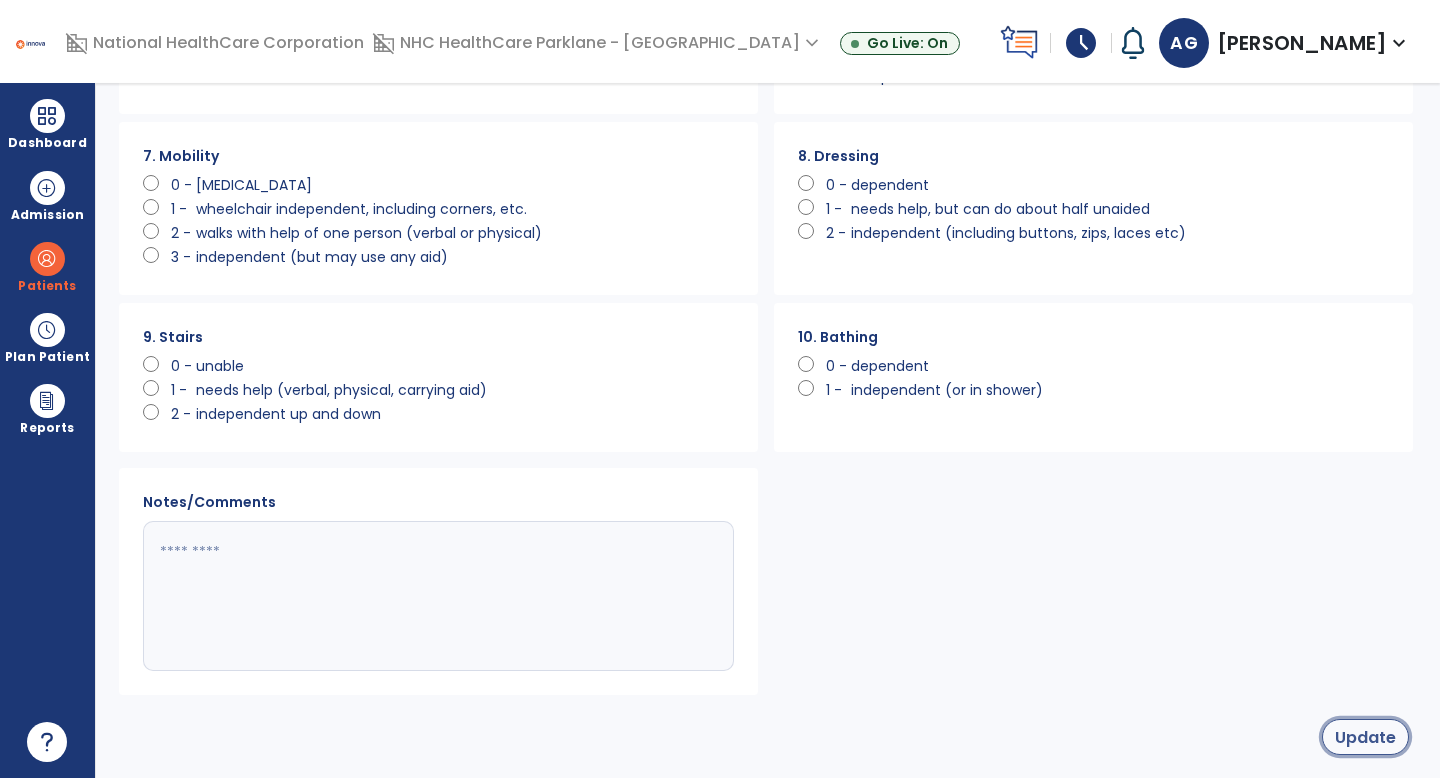 click on "Update" 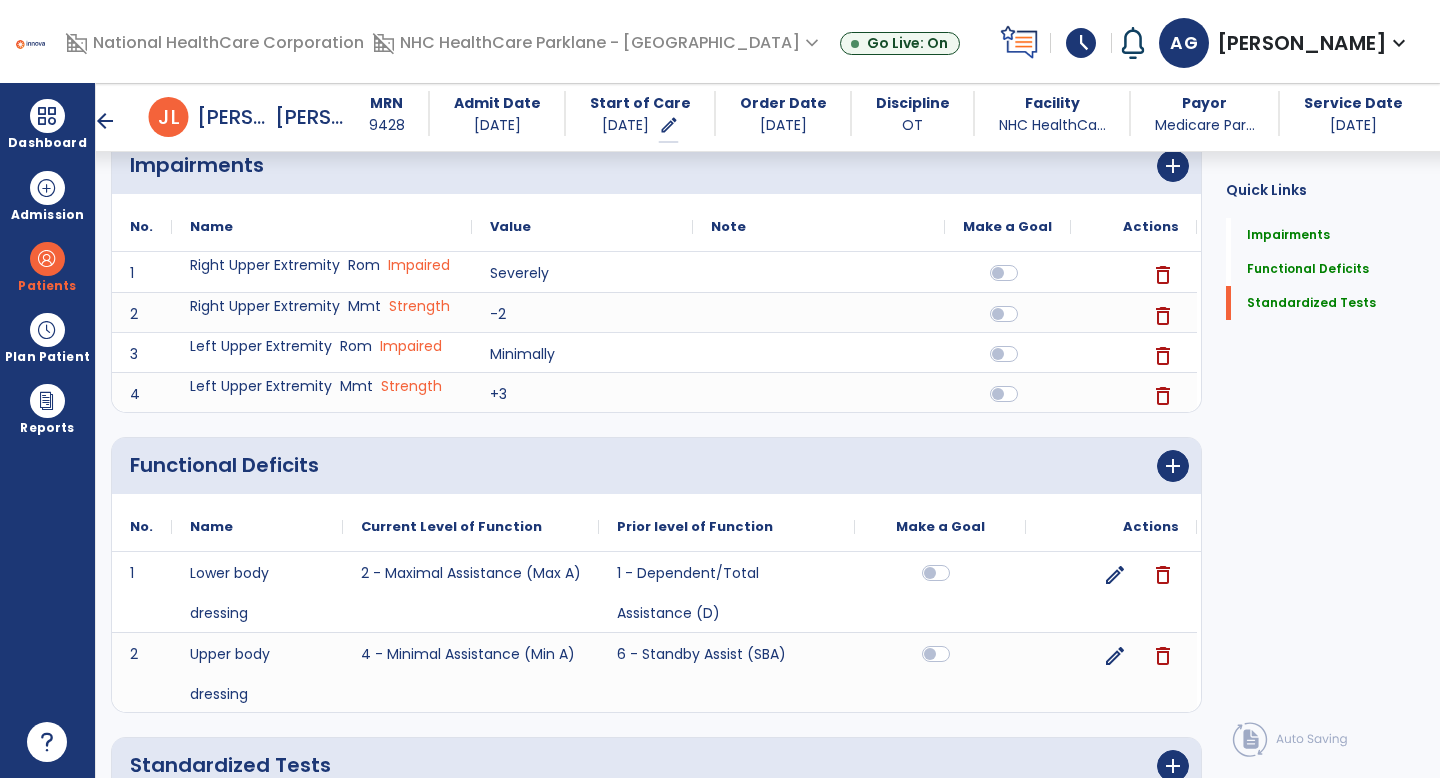 scroll, scrollTop: 486, scrollLeft: 0, axis: vertical 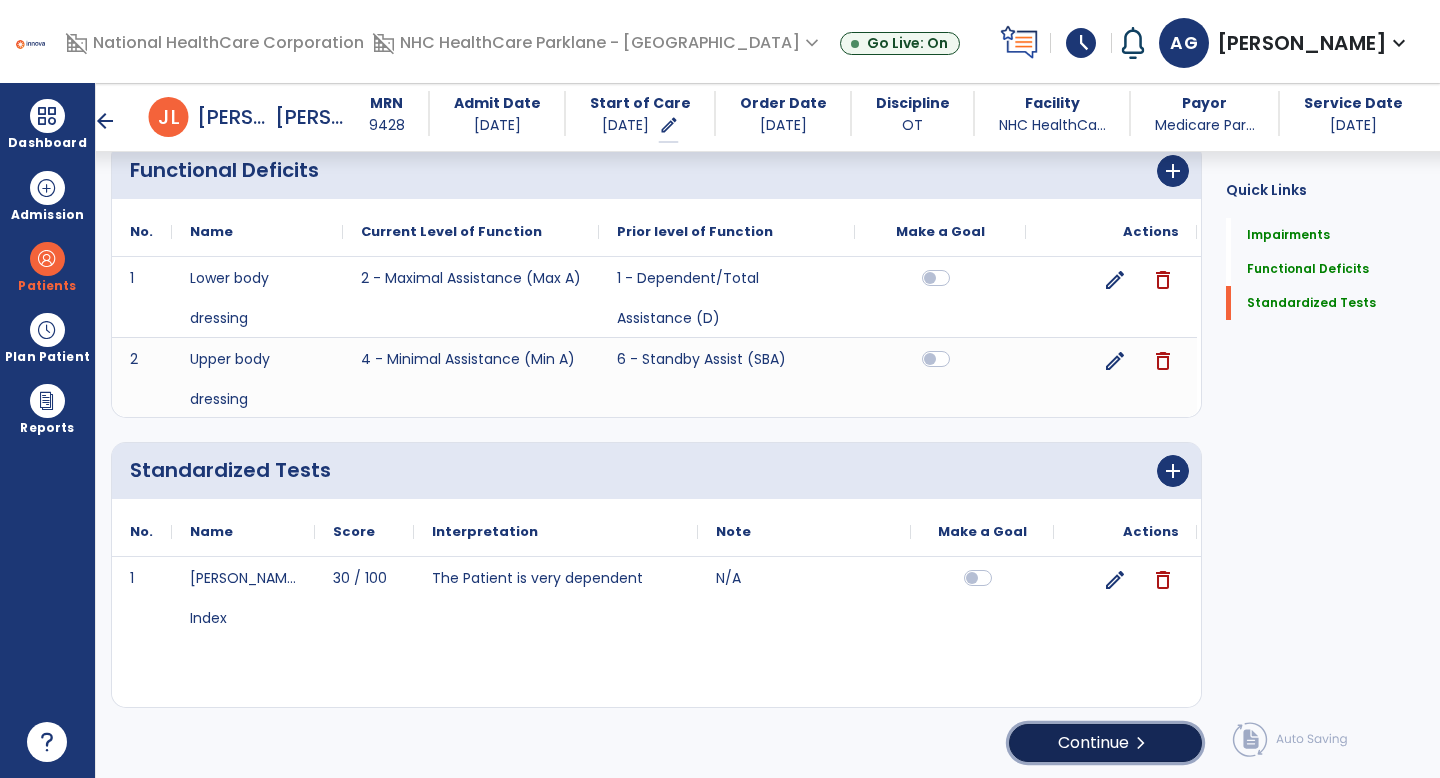 click on "Continue  chevron_right" 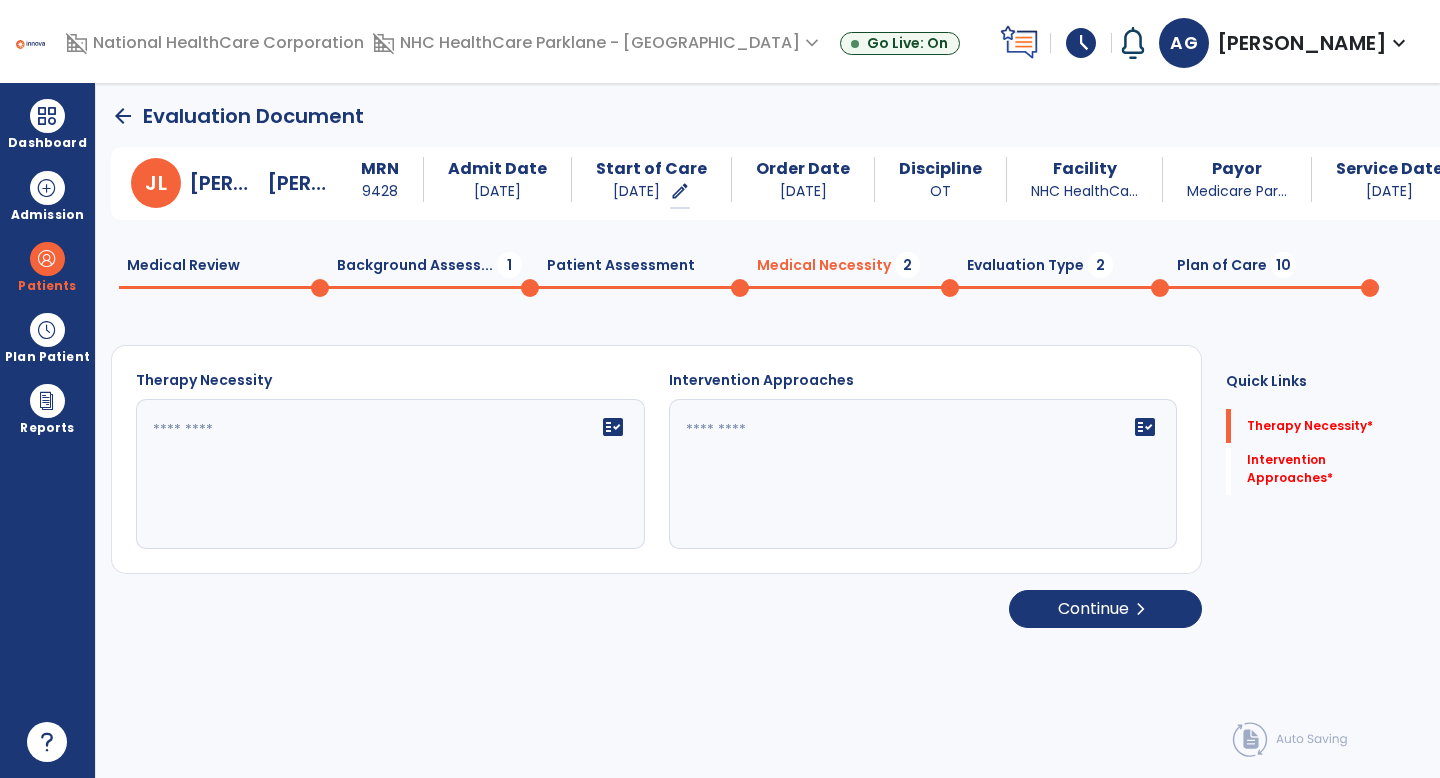 scroll, scrollTop: 0, scrollLeft: 0, axis: both 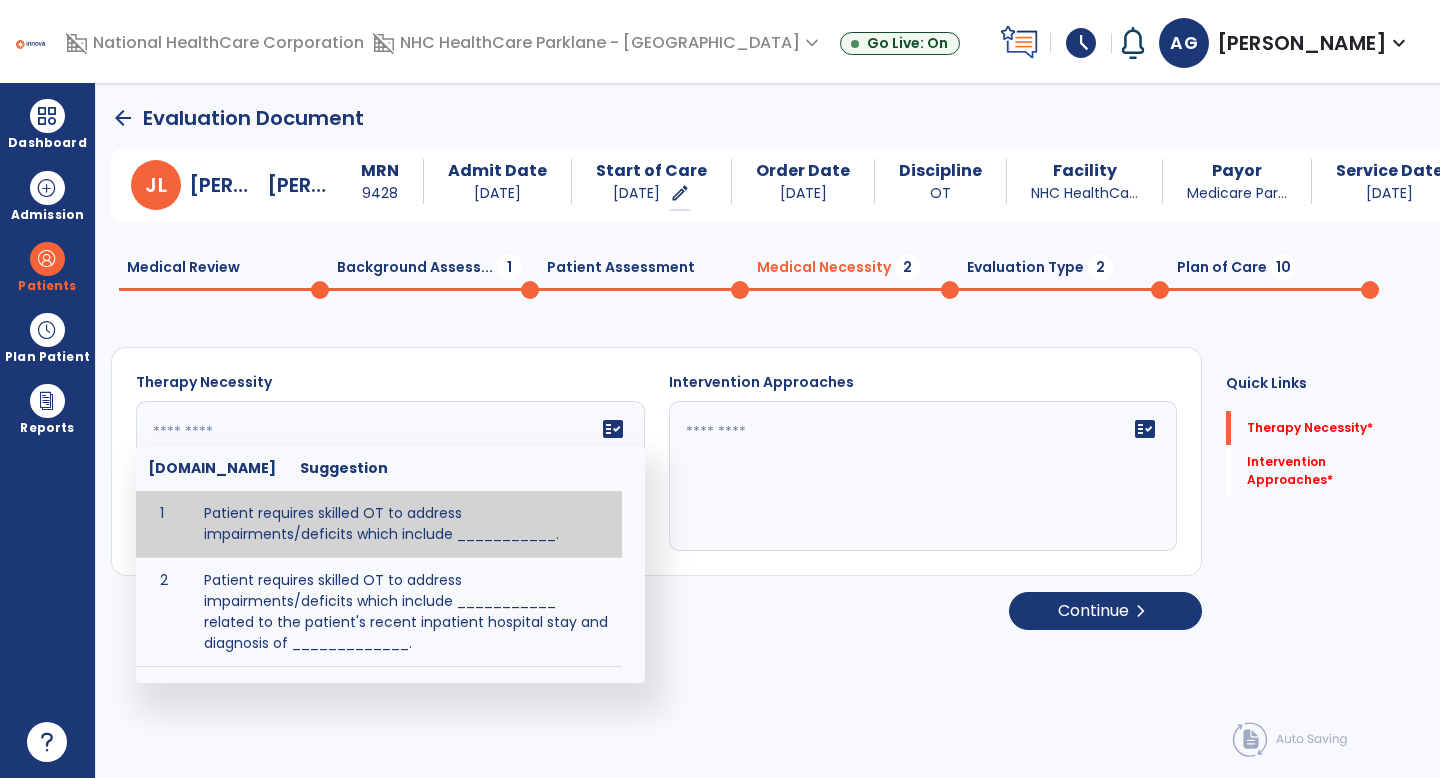 click on "fact_check  Sr.No Suggestion 1 Patient requires skilled OT to address impairments/deficits which include ___________. 2 Patient requires skilled OT to address impairments/deficits which include ___________ related to the patient's recent inpatient hospital stay and diagnosis of _____________." 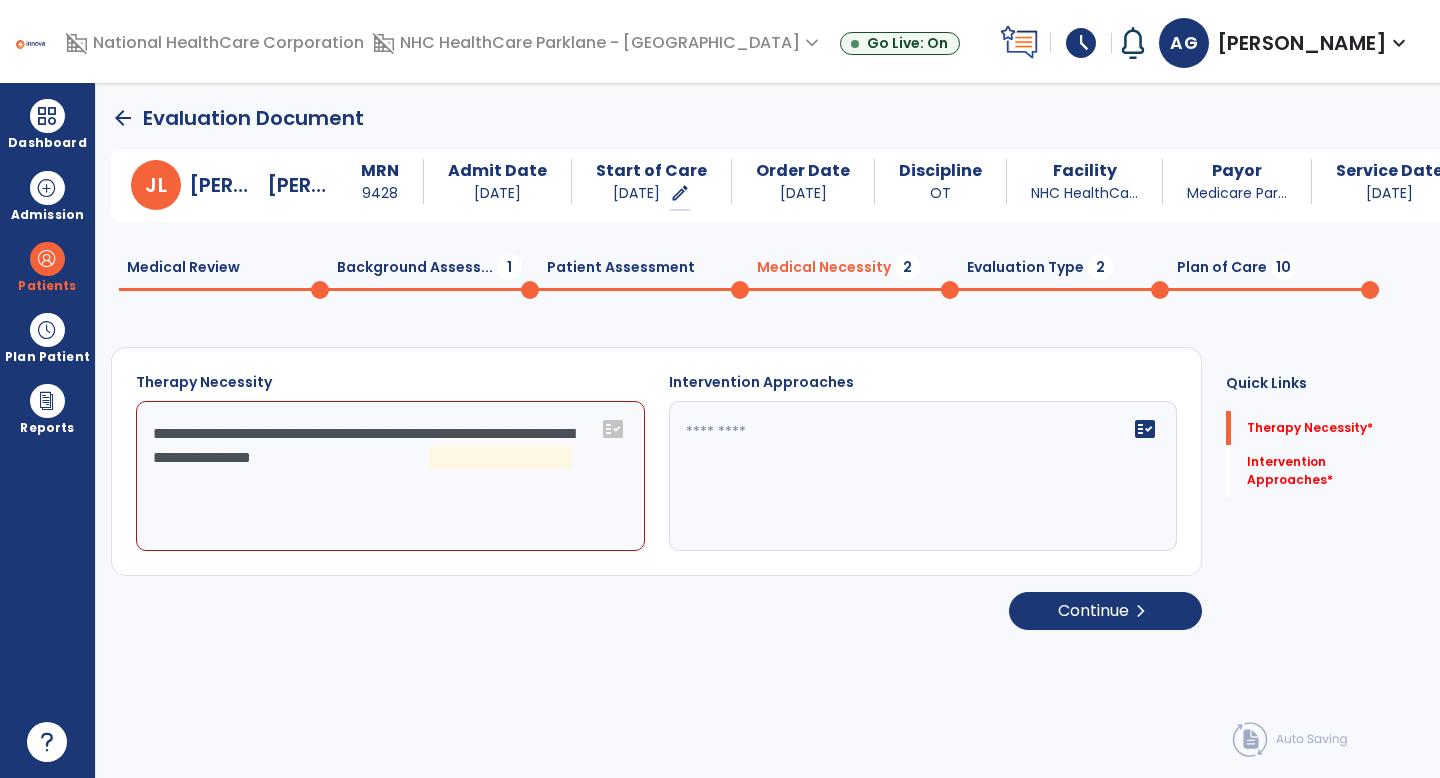 click on "**********" 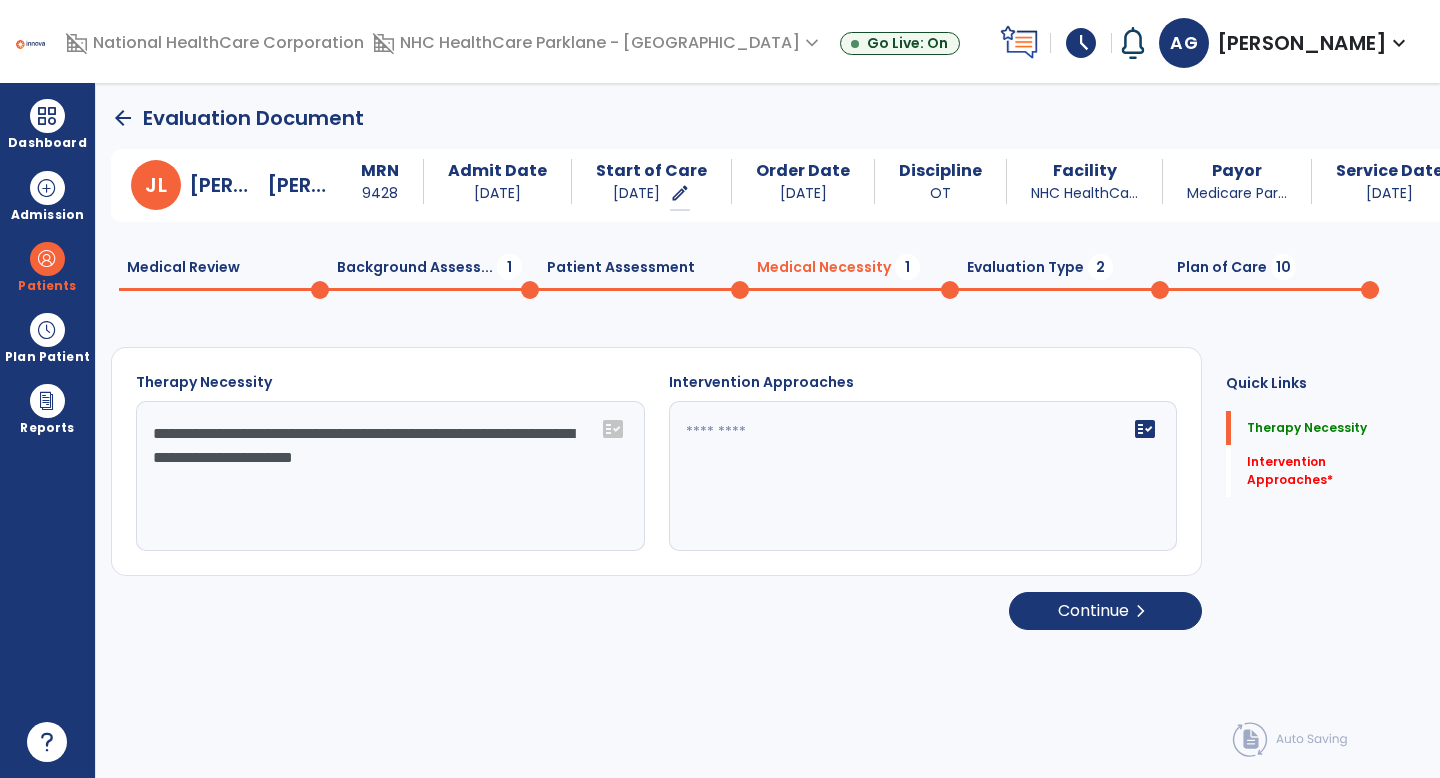type on "**********" 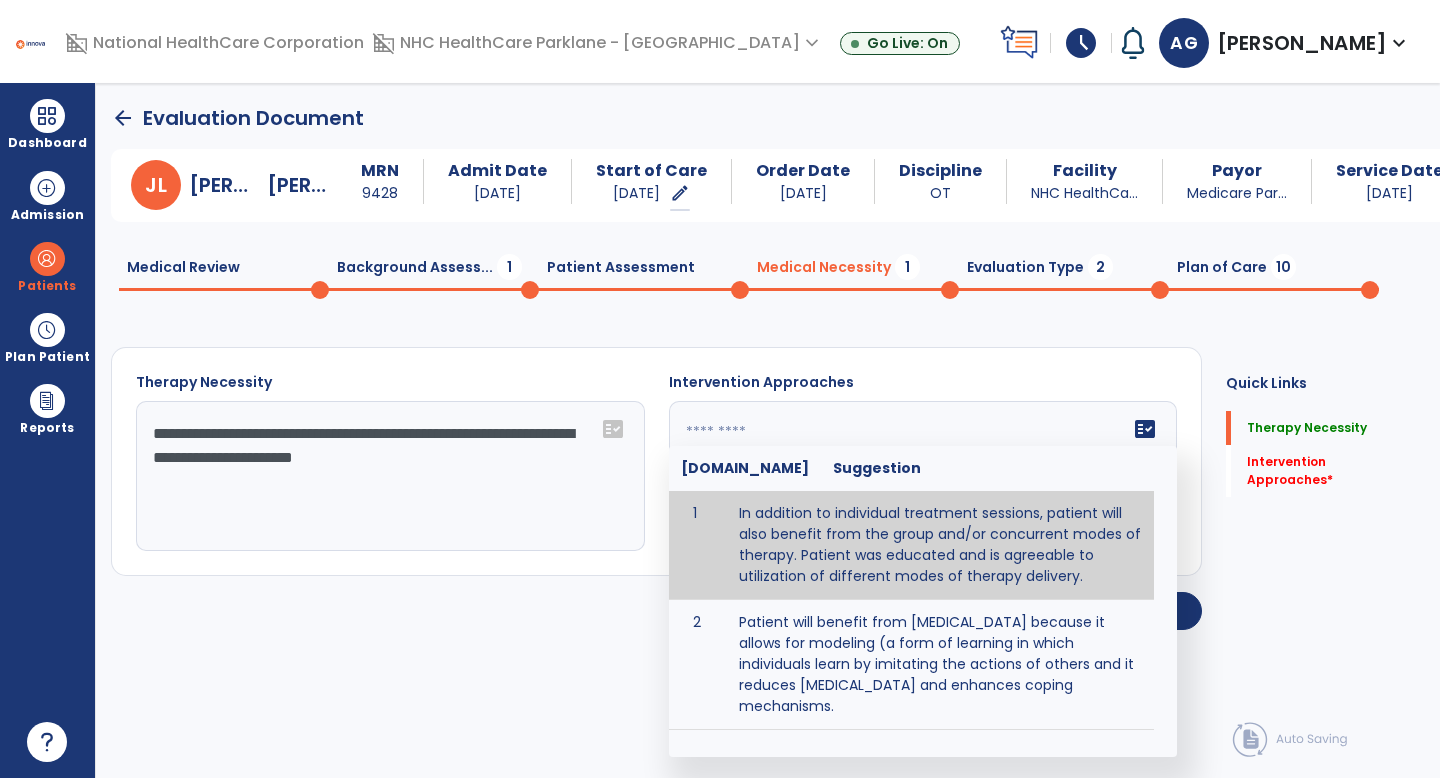 type on "**********" 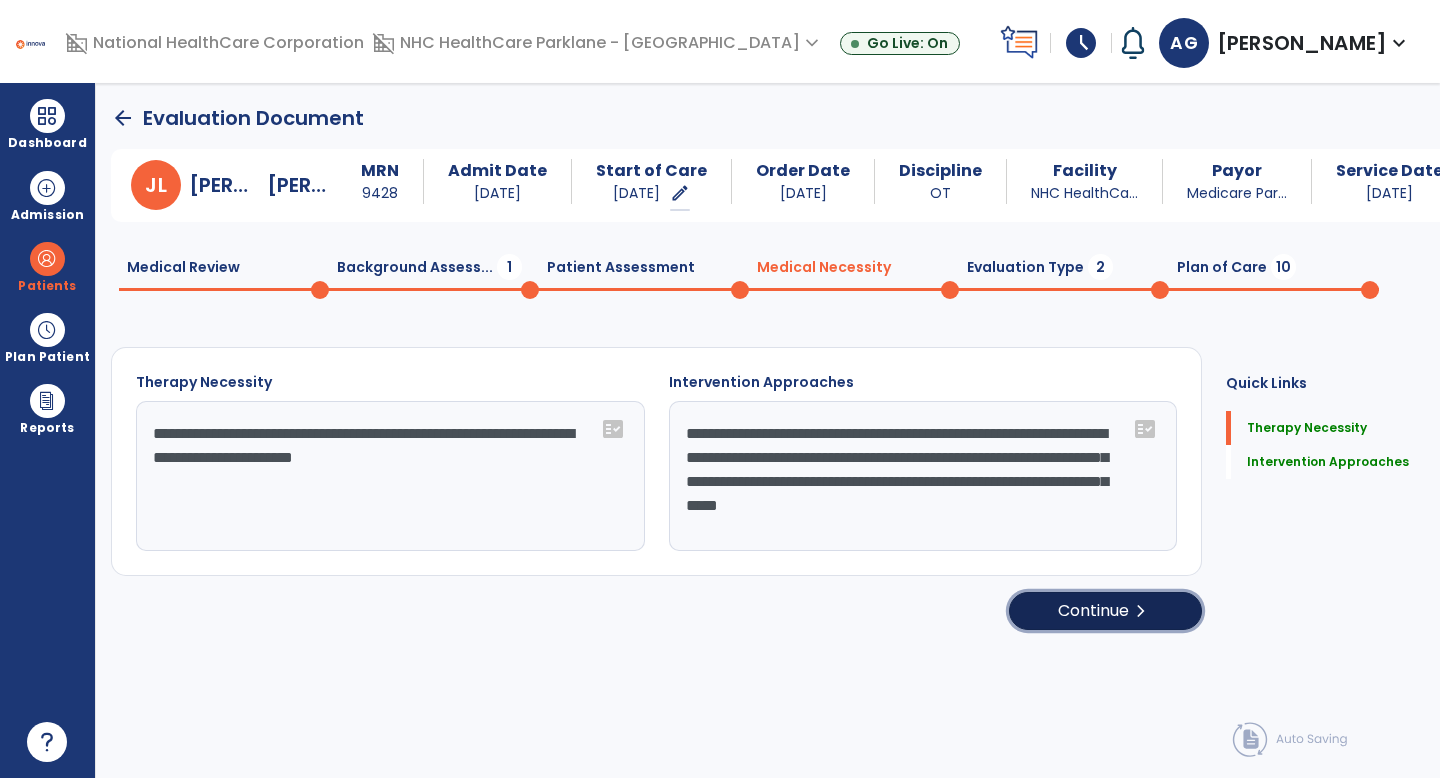 click on "Continue  chevron_right" 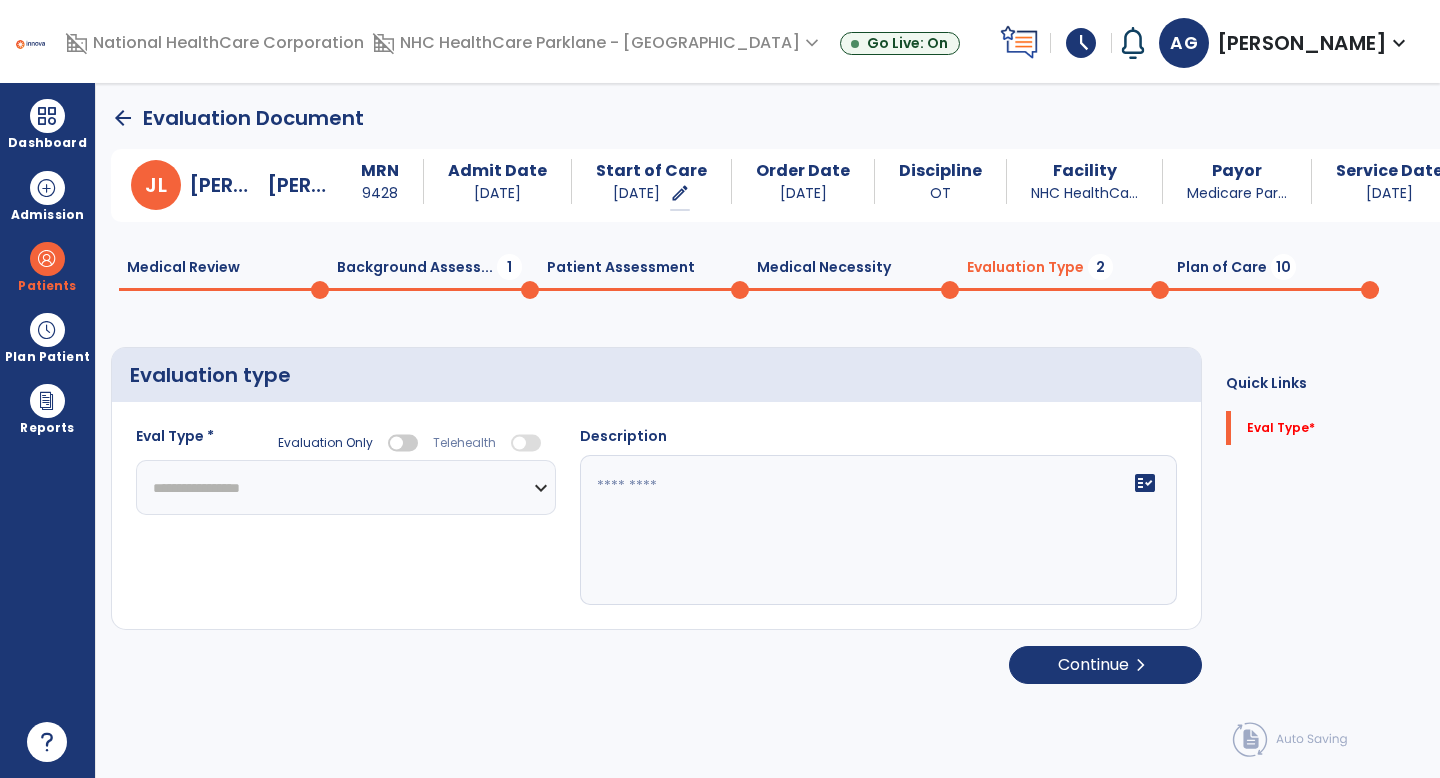 select 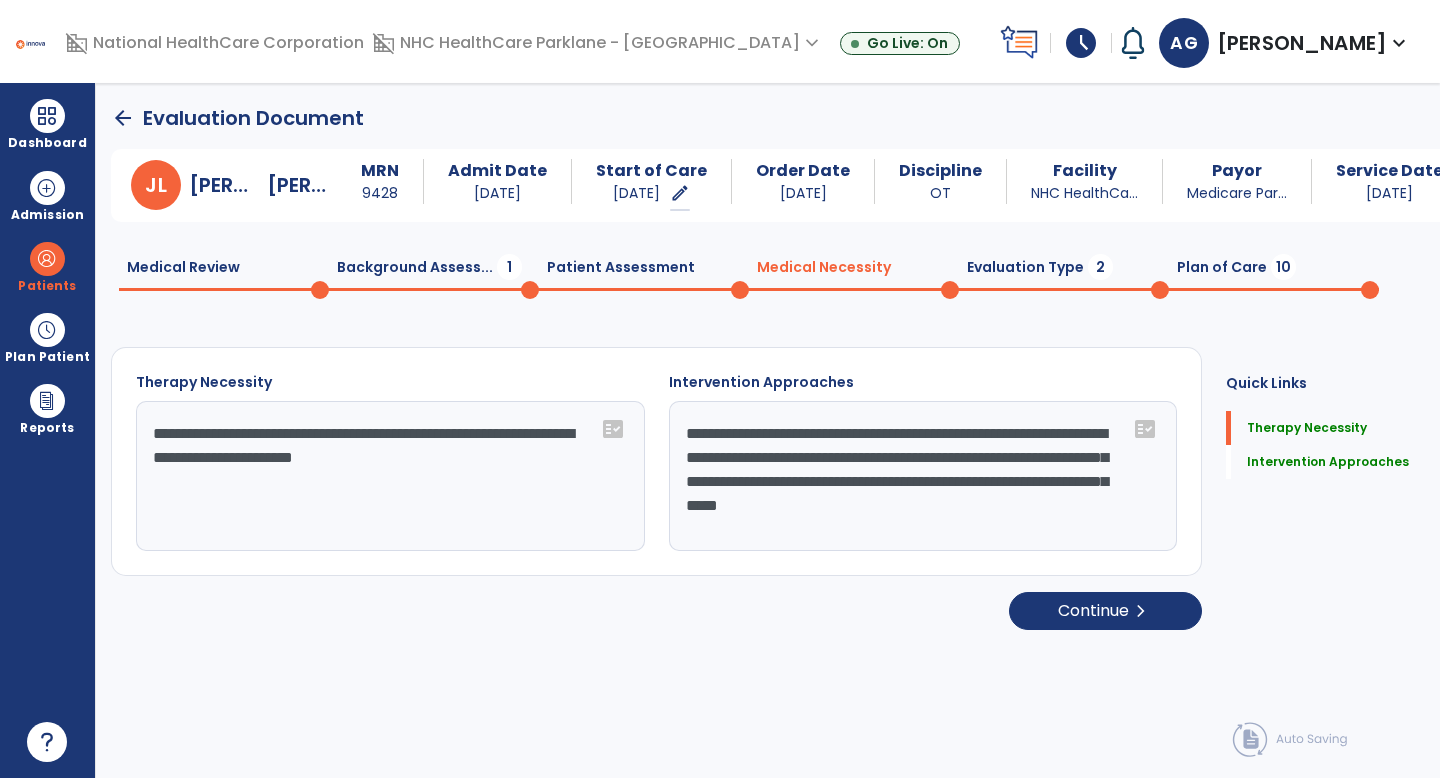 click on "Patient Assessment  0" 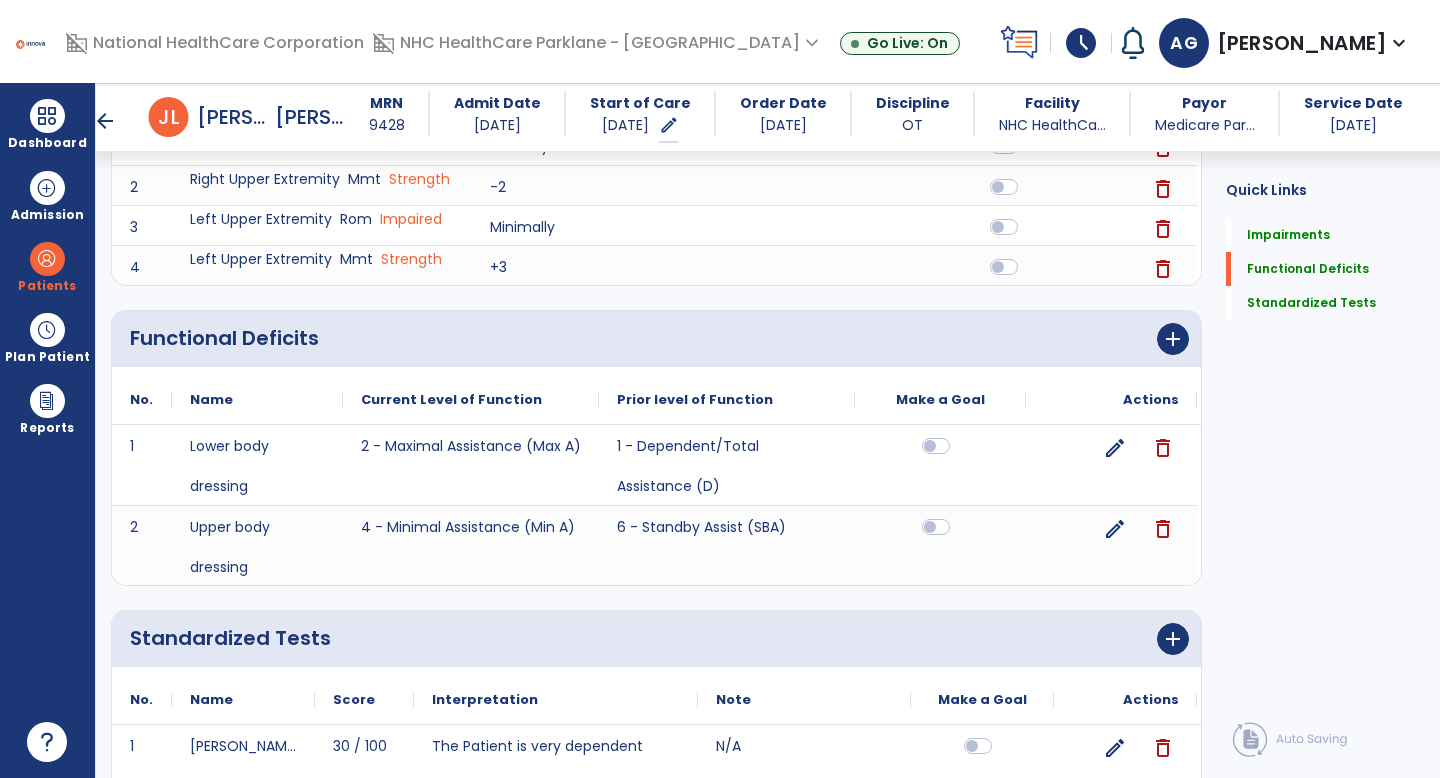 scroll, scrollTop: 321, scrollLeft: 0, axis: vertical 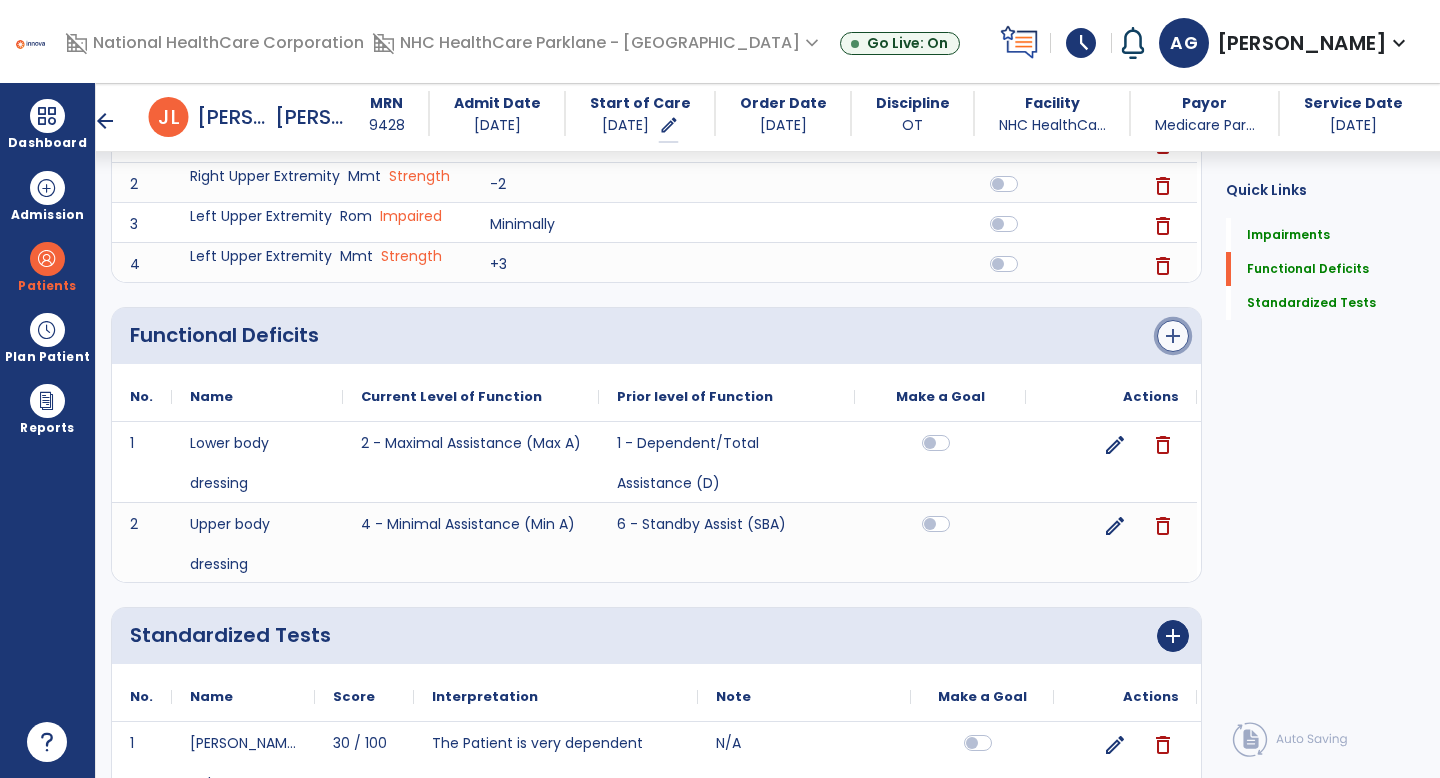 click on "add" 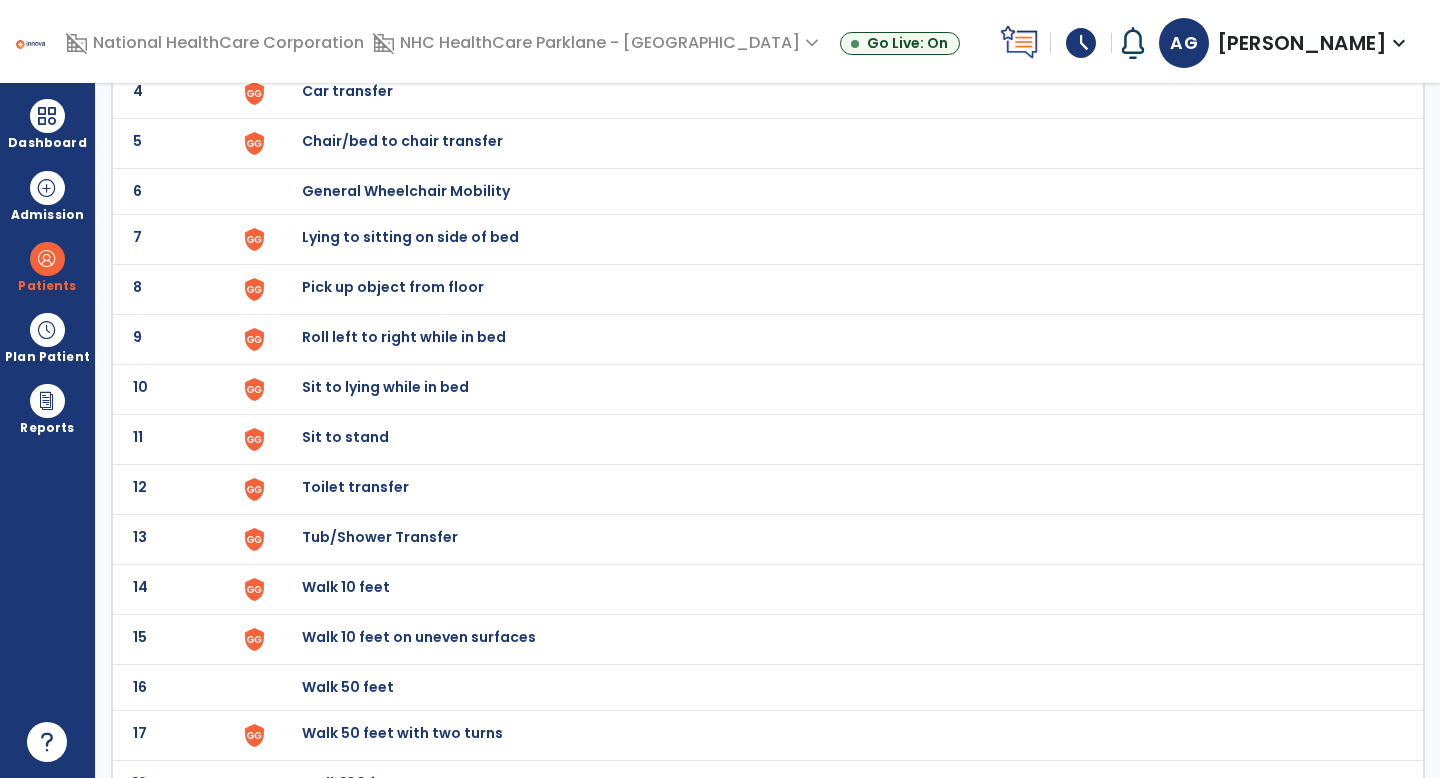 scroll, scrollTop: 0, scrollLeft: 0, axis: both 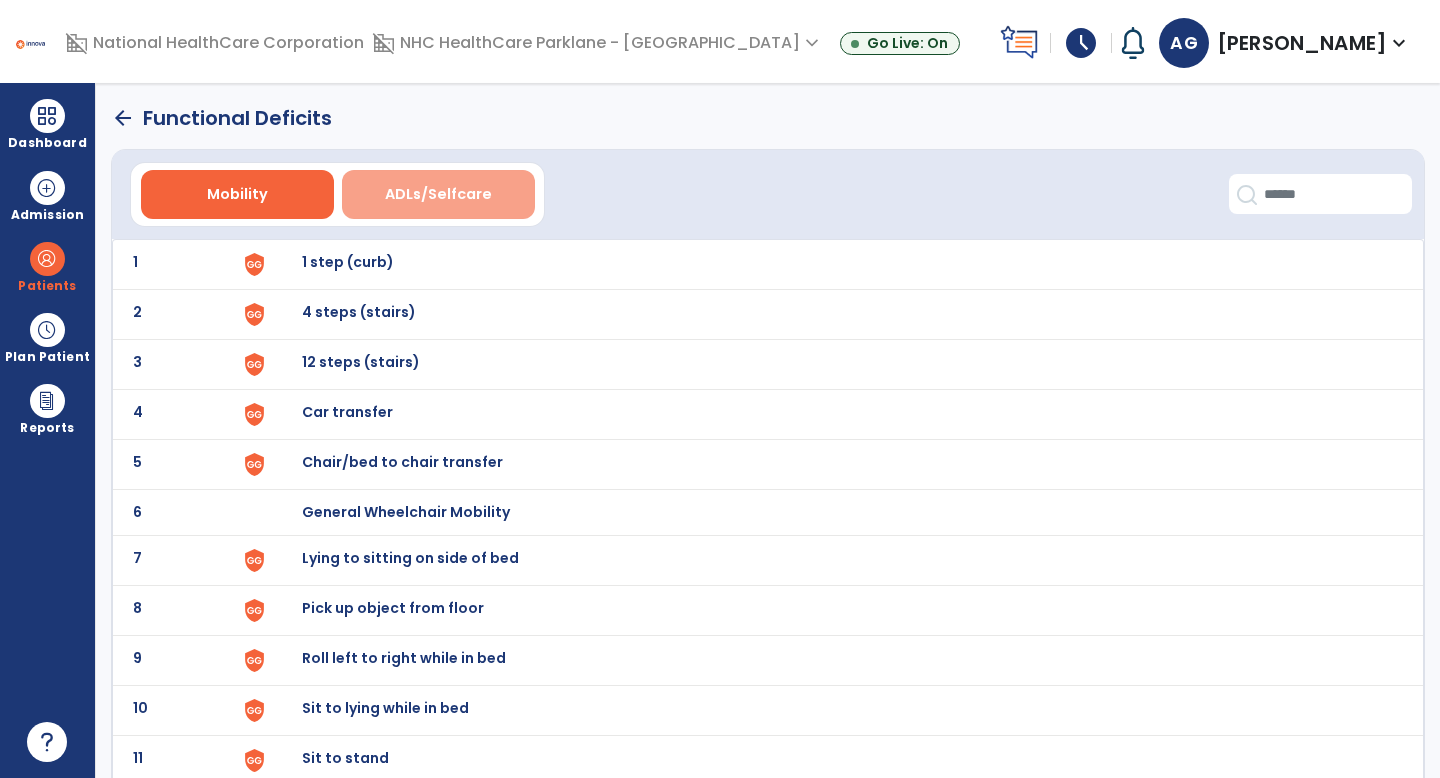 click on "ADLs/Selfcare" at bounding box center (438, 194) 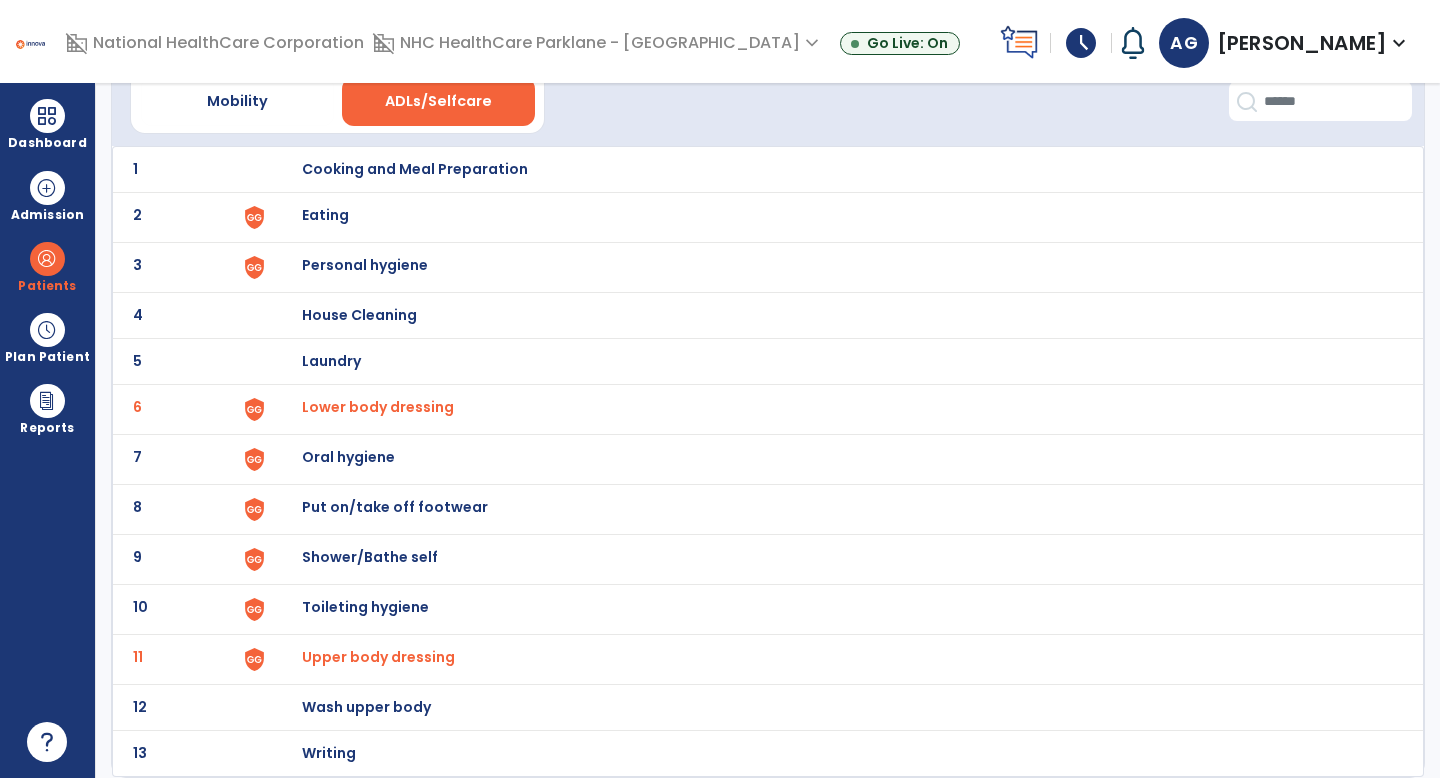 scroll, scrollTop: 0, scrollLeft: 0, axis: both 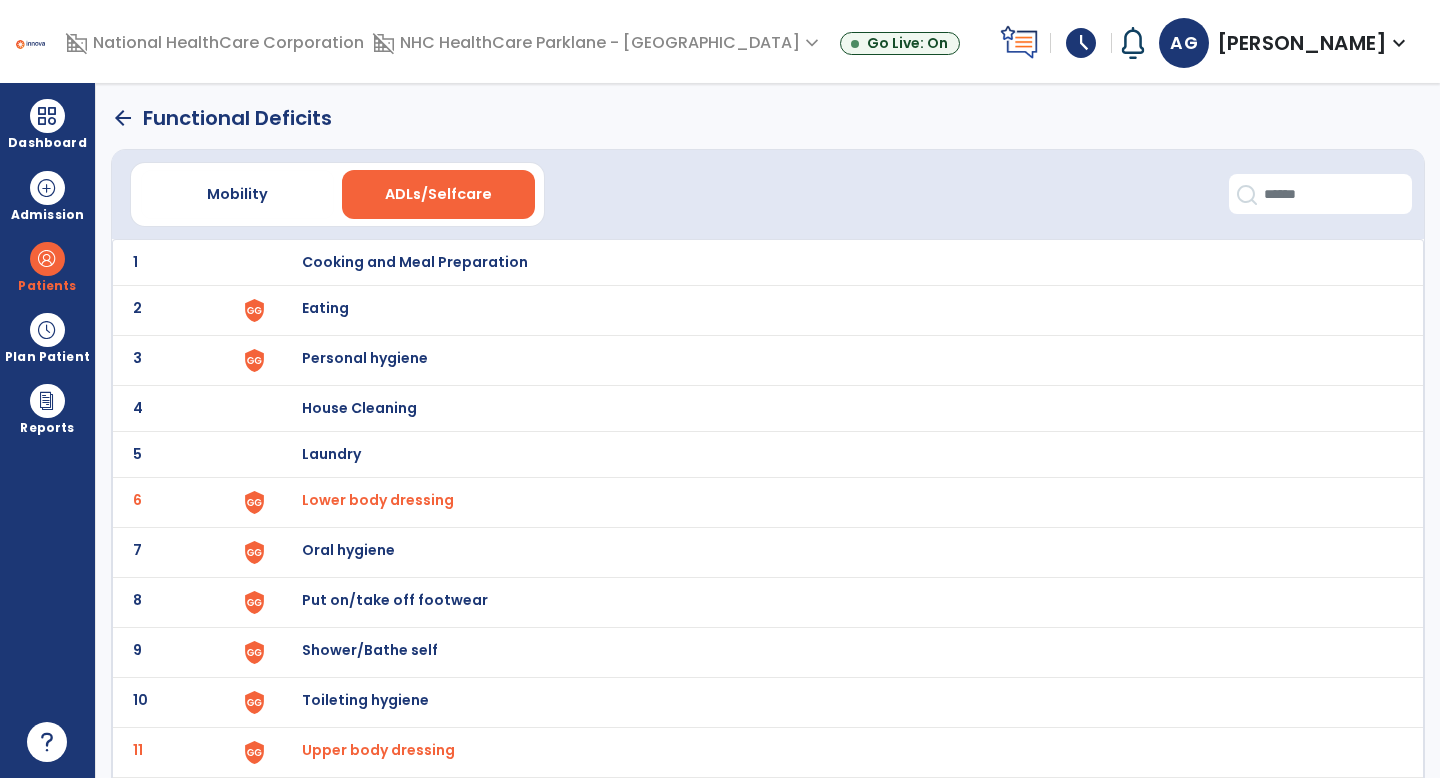 click on "arrow_back" 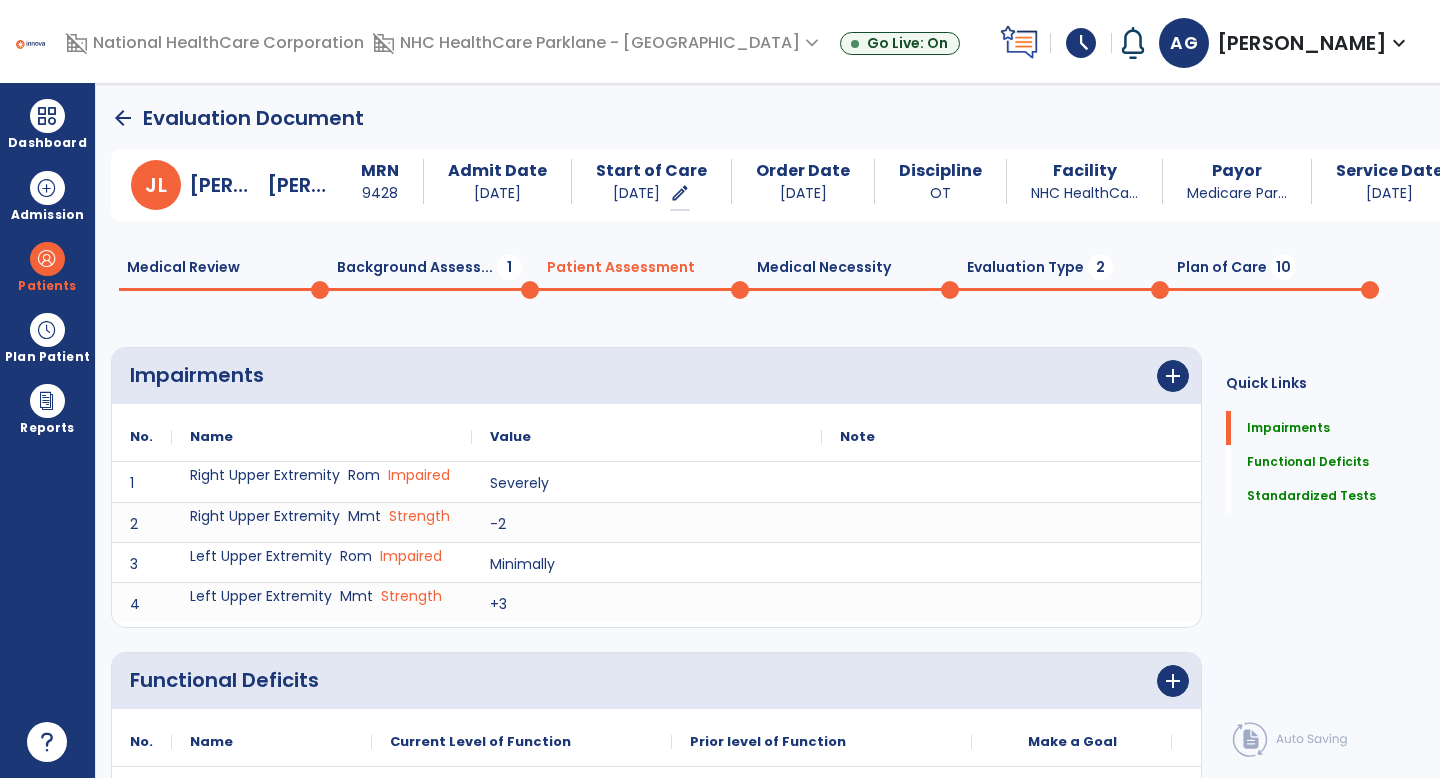 scroll, scrollTop: 1, scrollLeft: 0, axis: vertical 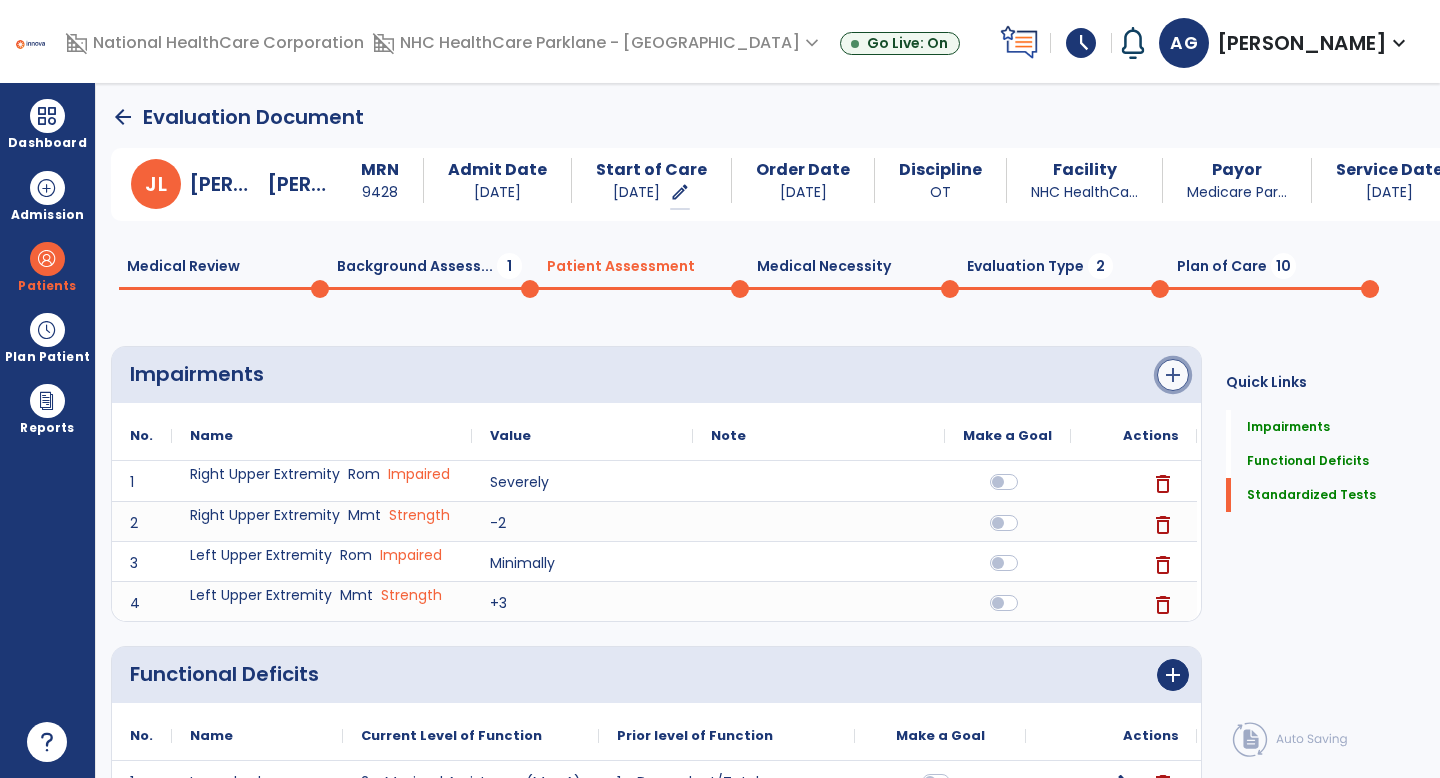 click on "add" 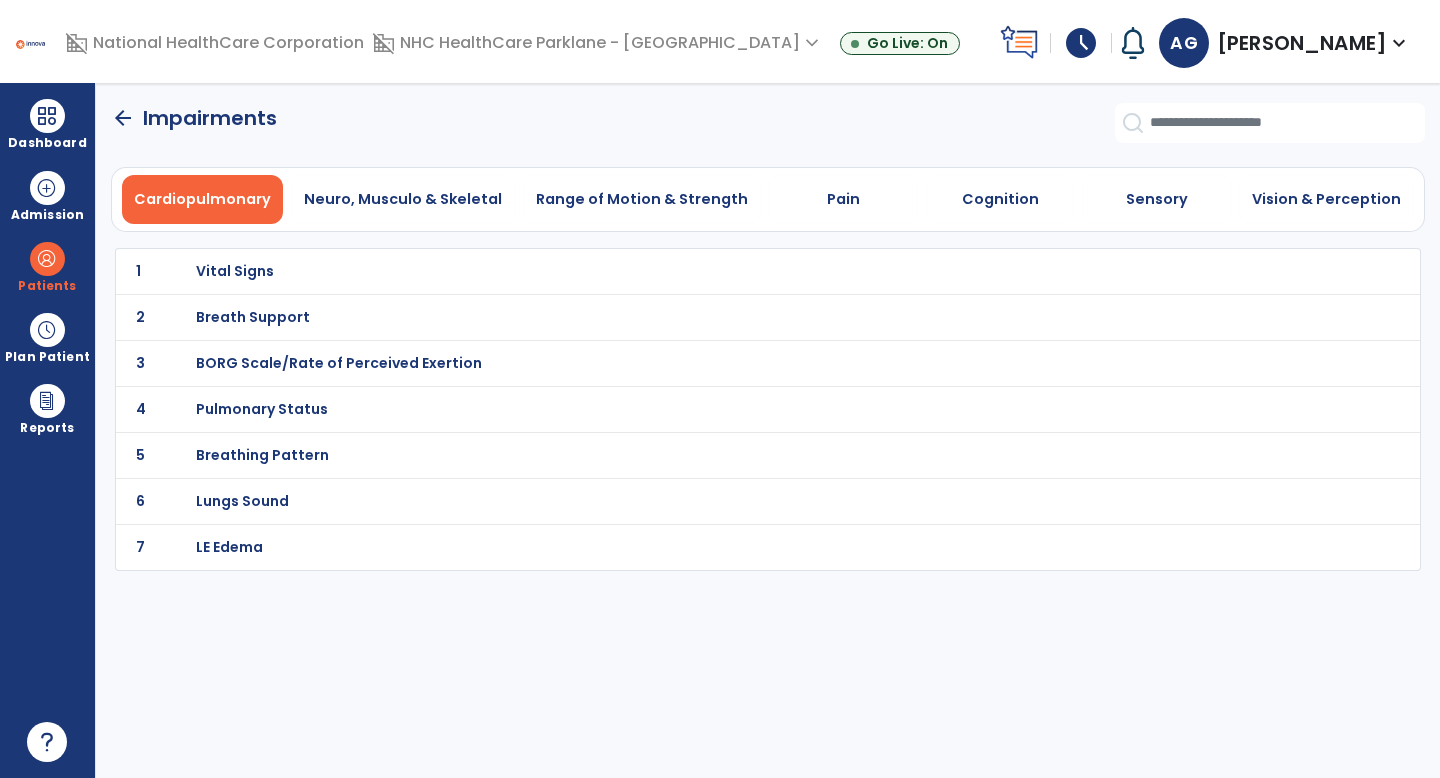 scroll, scrollTop: 0, scrollLeft: 0, axis: both 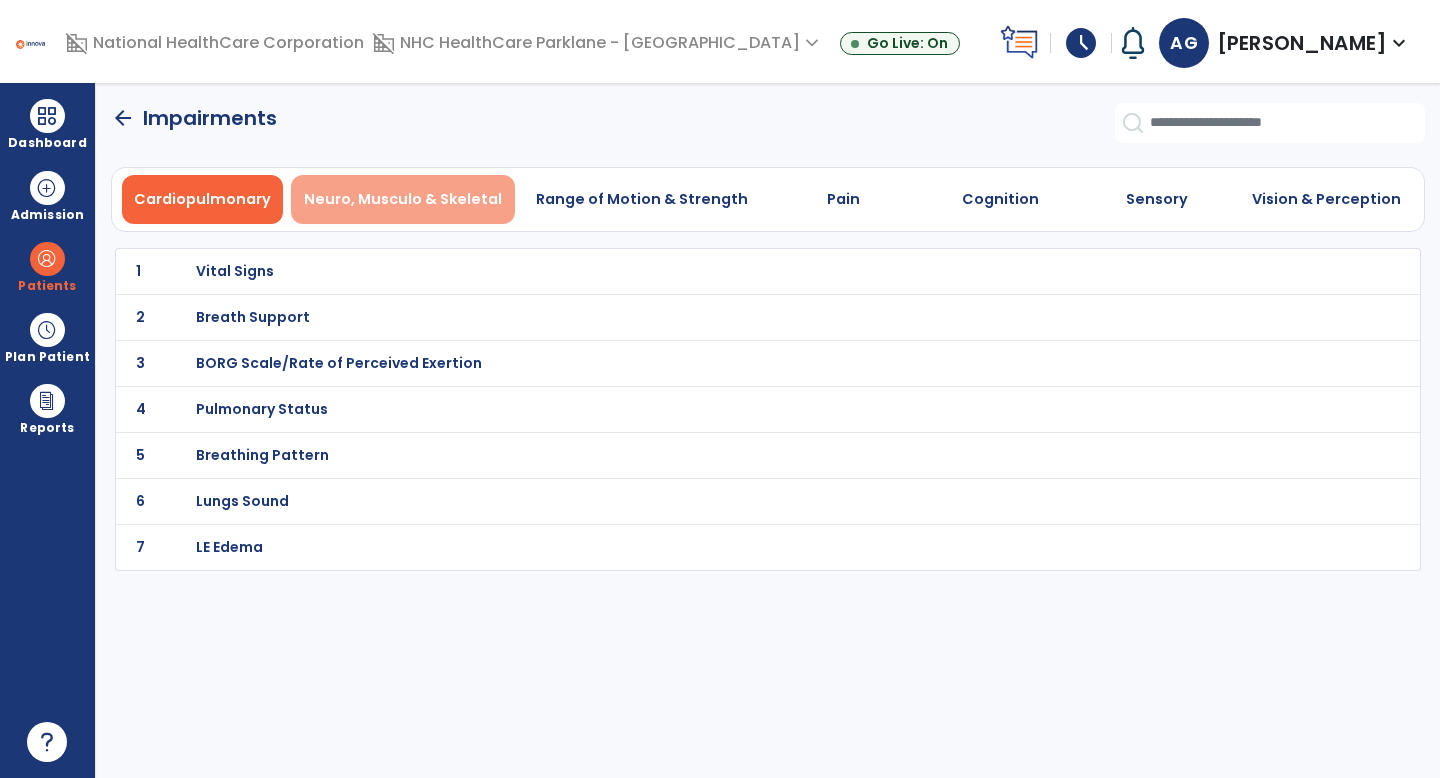 click on "Neuro, Musculo & Skeletal" at bounding box center [403, 199] 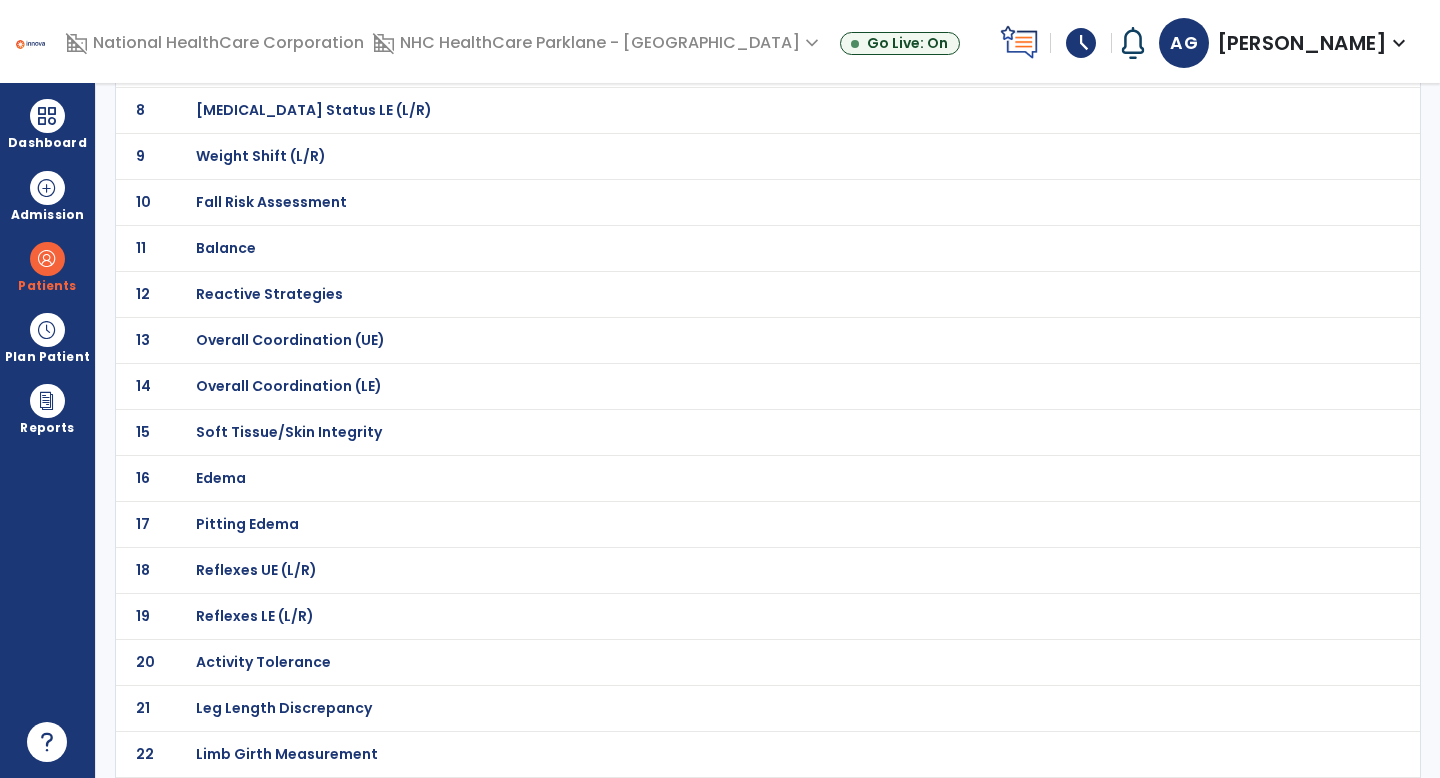 scroll, scrollTop: 0, scrollLeft: 0, axis: both 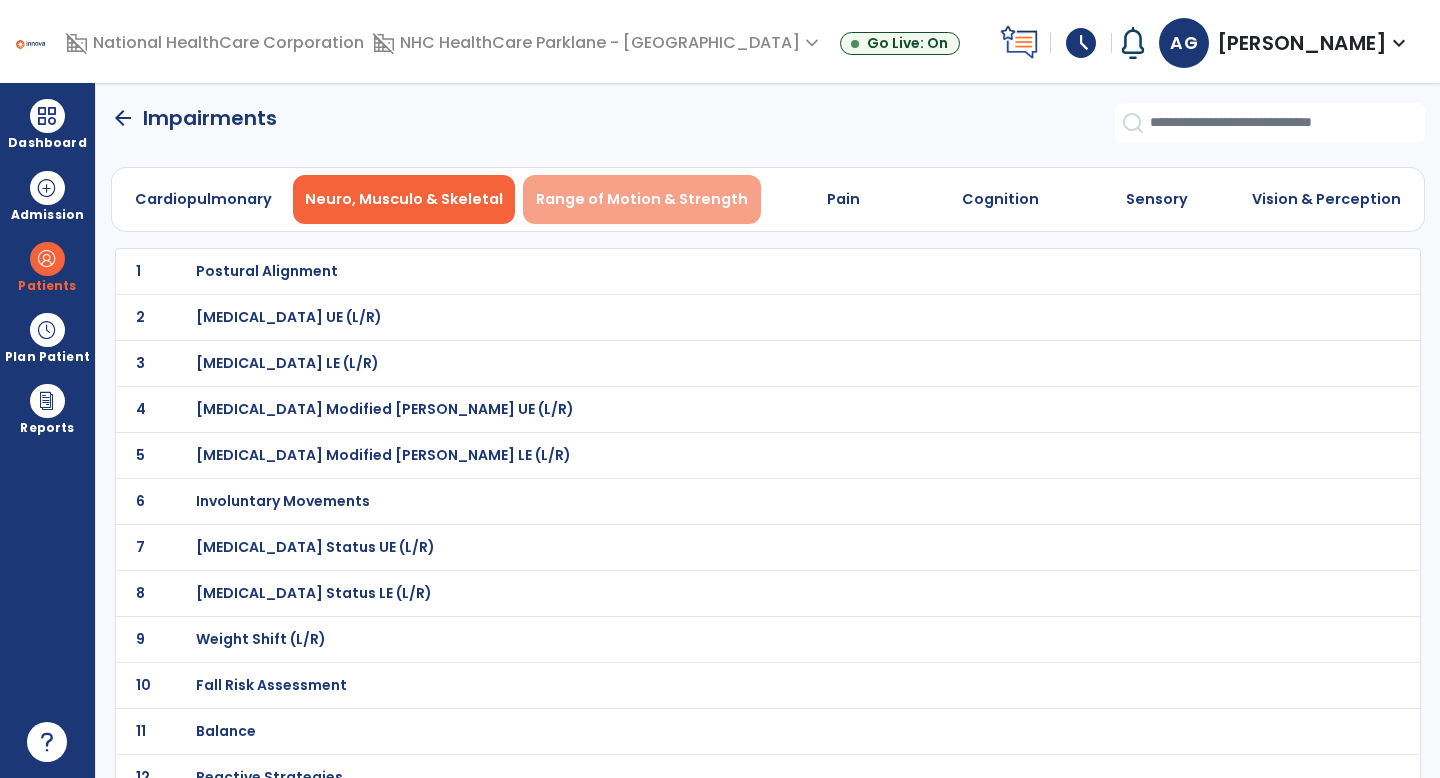 click on "Range of Motion & Strength" at bounding box center [642, 199] 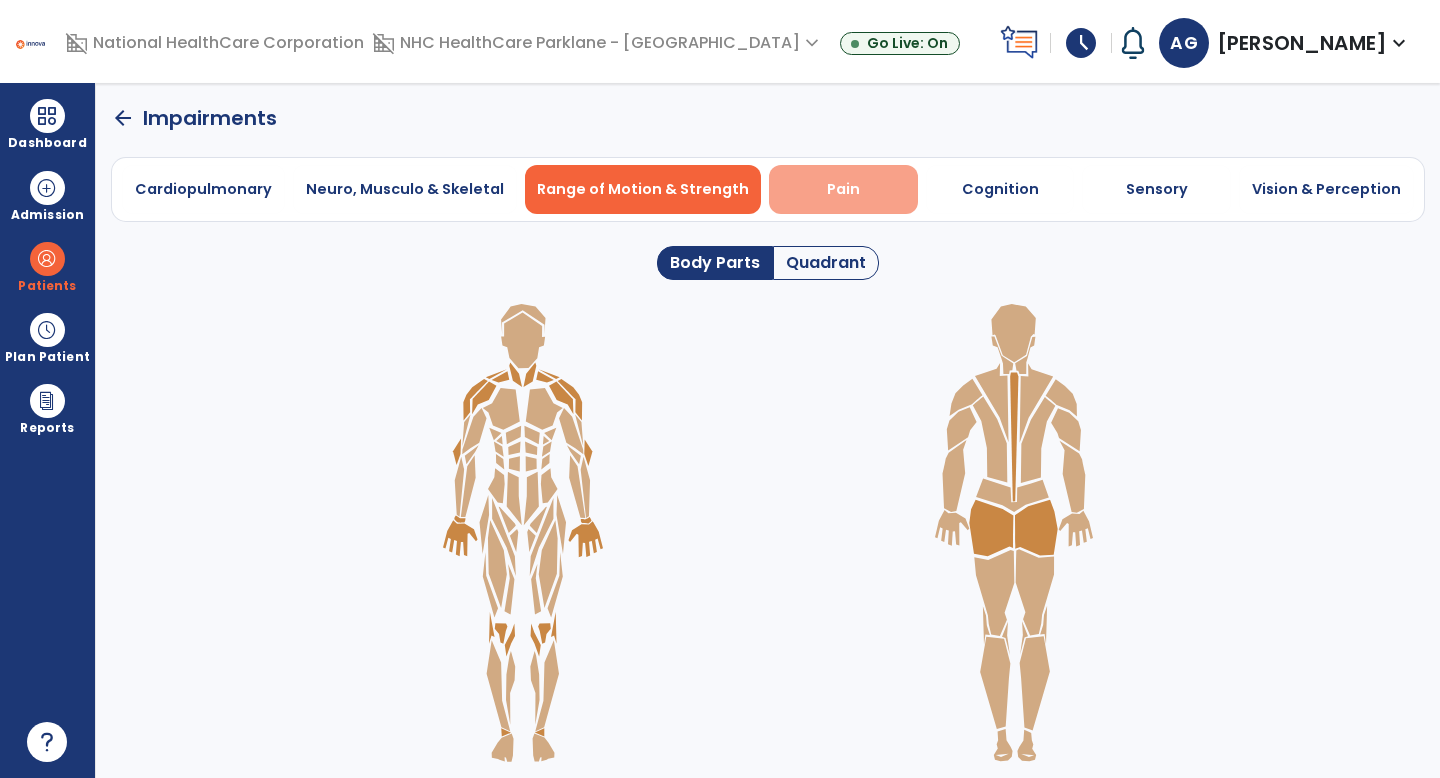 click on "Pain" at bounding box center [843, 189] 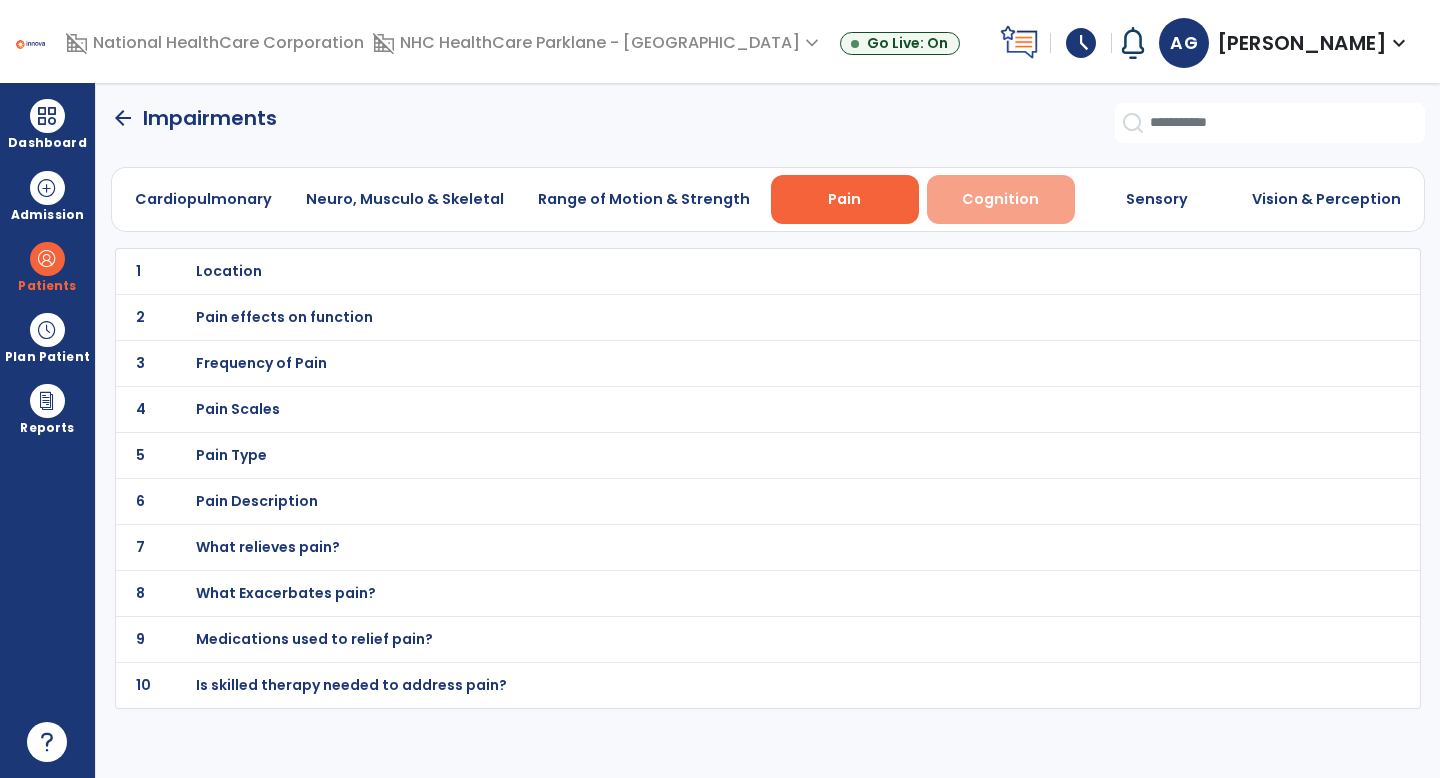 click on "Cognition" at bounding box center [1000, 199] 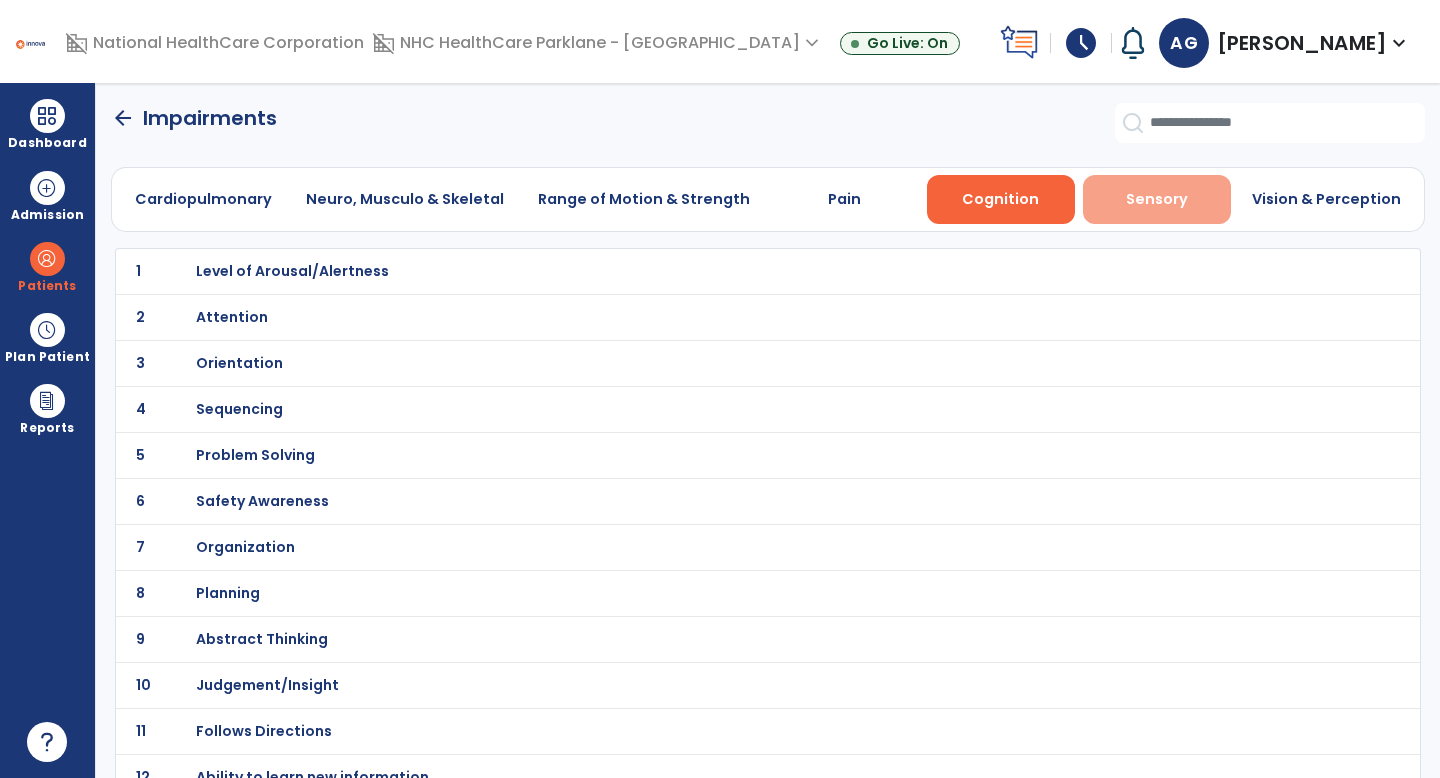 click on "Sensory" at bounding box center [1157, 199] 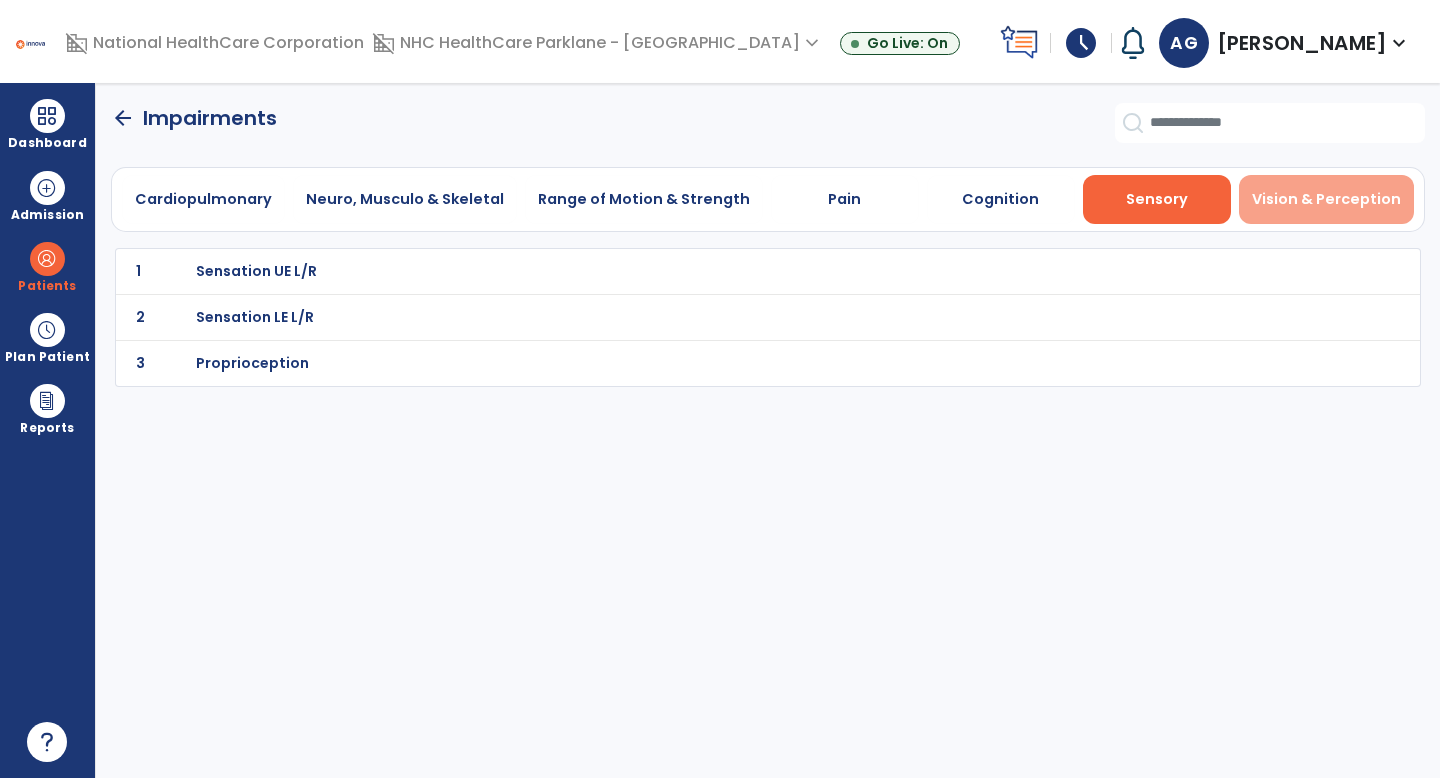 click on "Vision & Perception" at bounding box center (1326, 199) 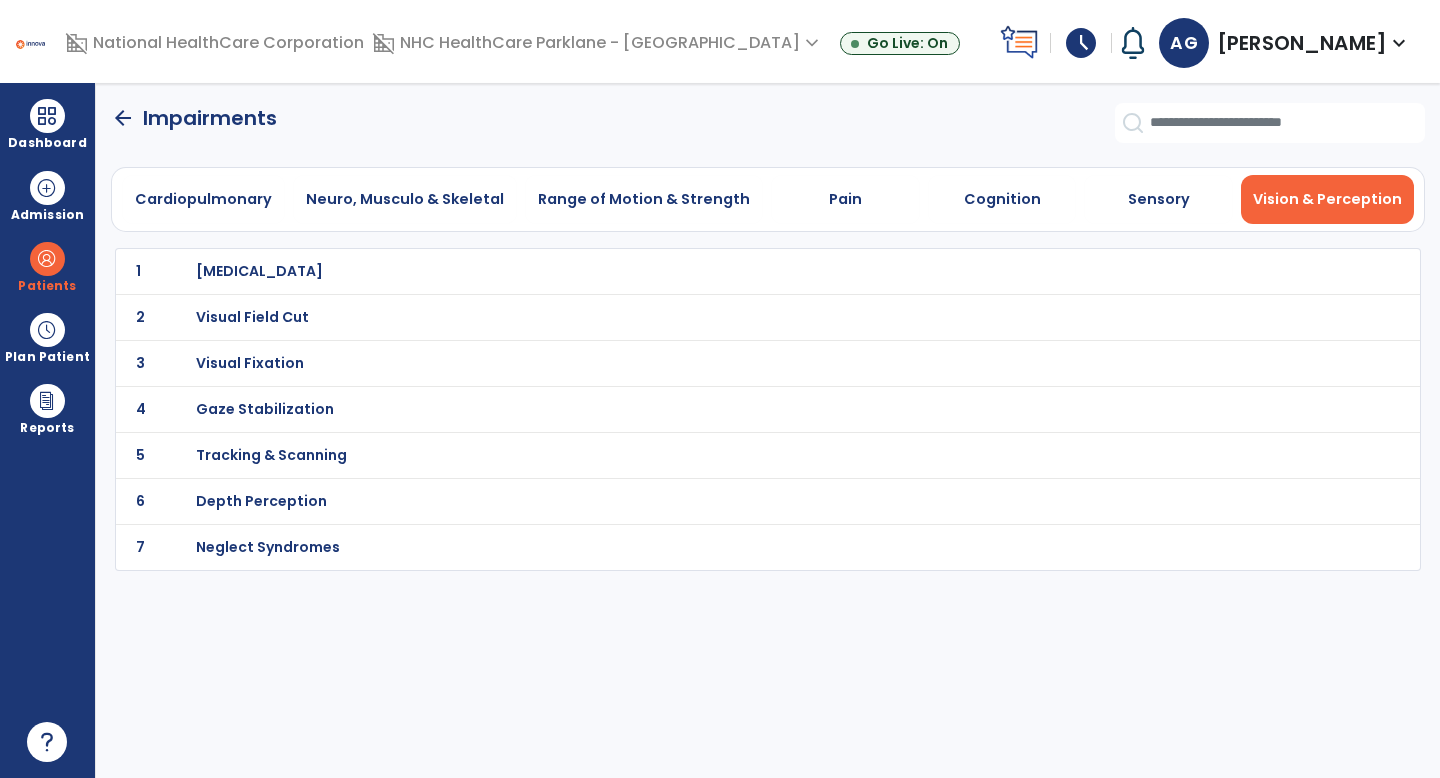click on "arrow_back" 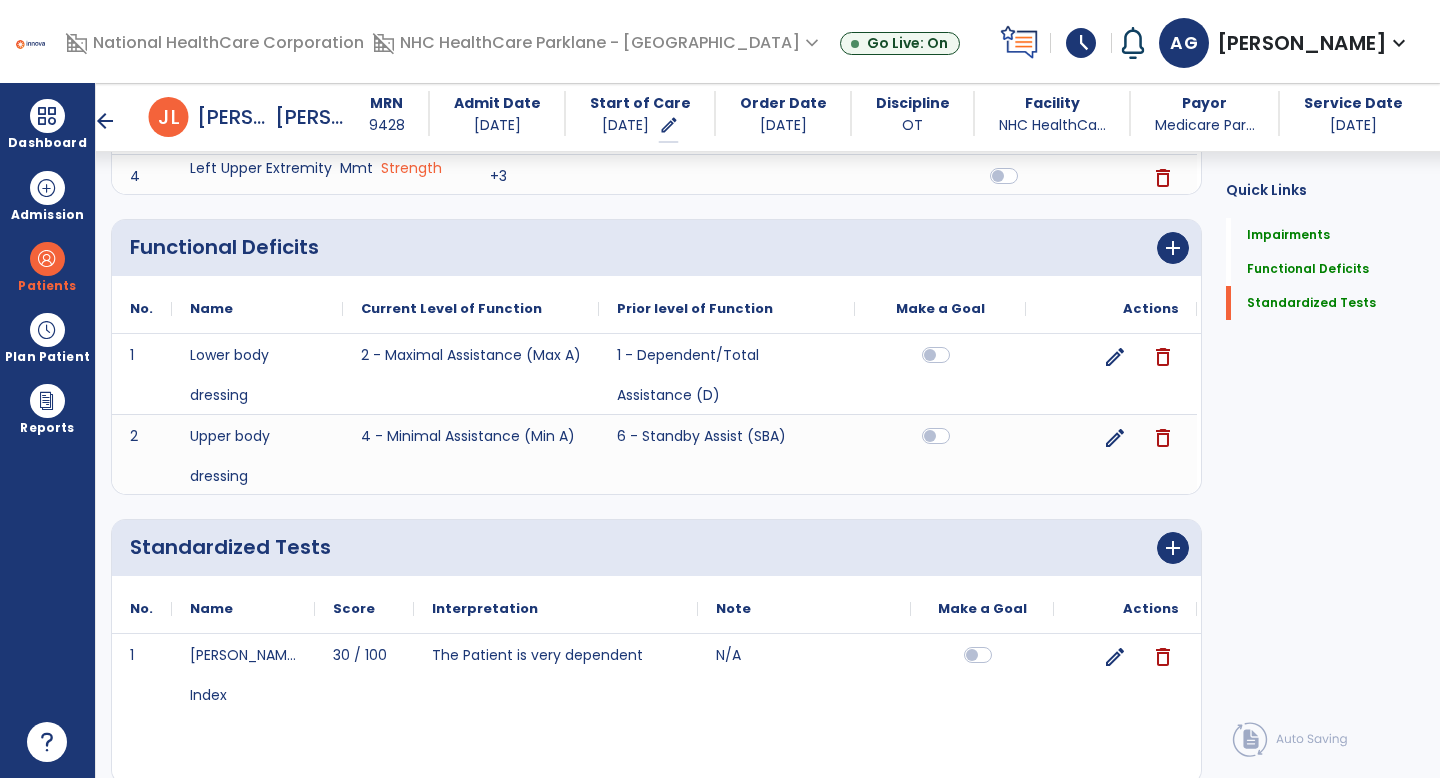 scroll, scrollTop: 486, scrollLeft: 0, axis: vertical 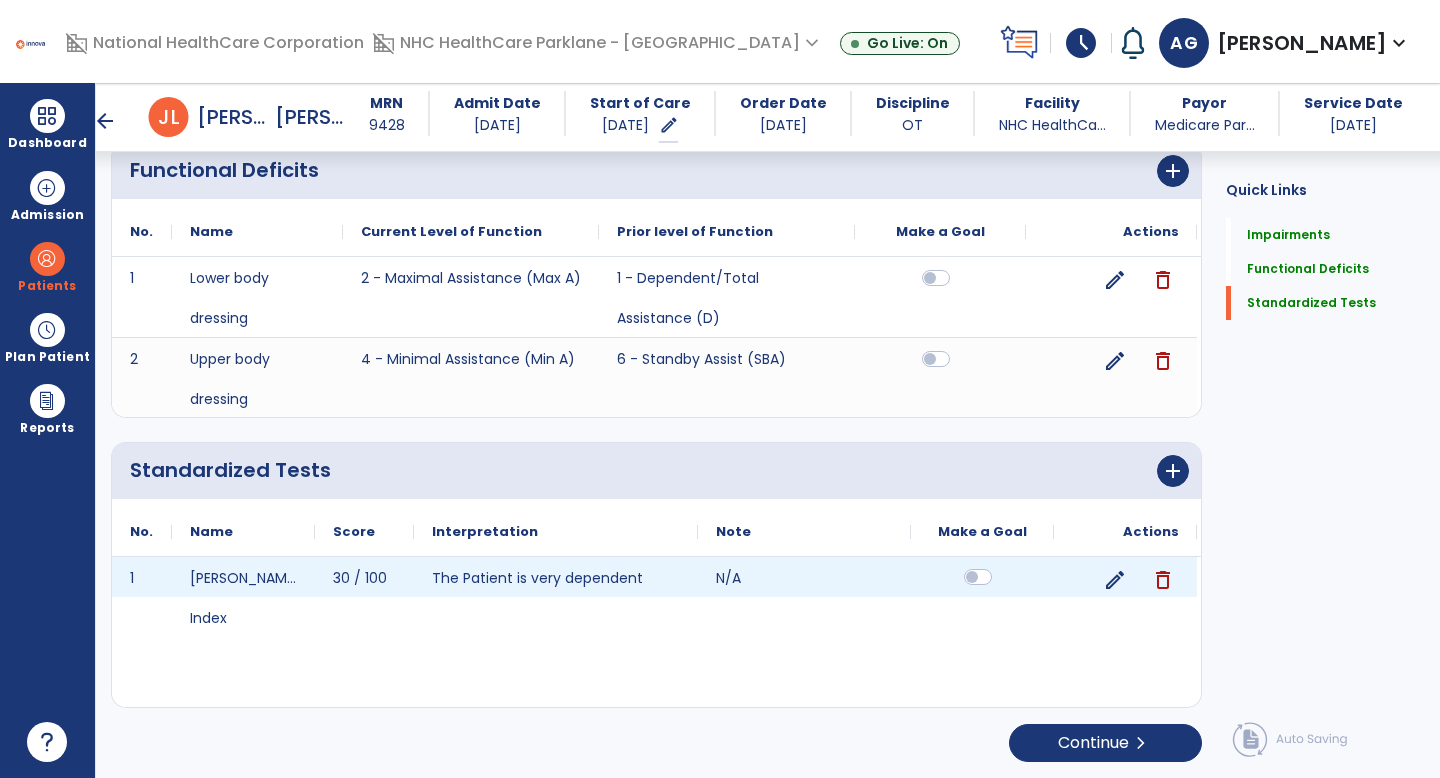 click 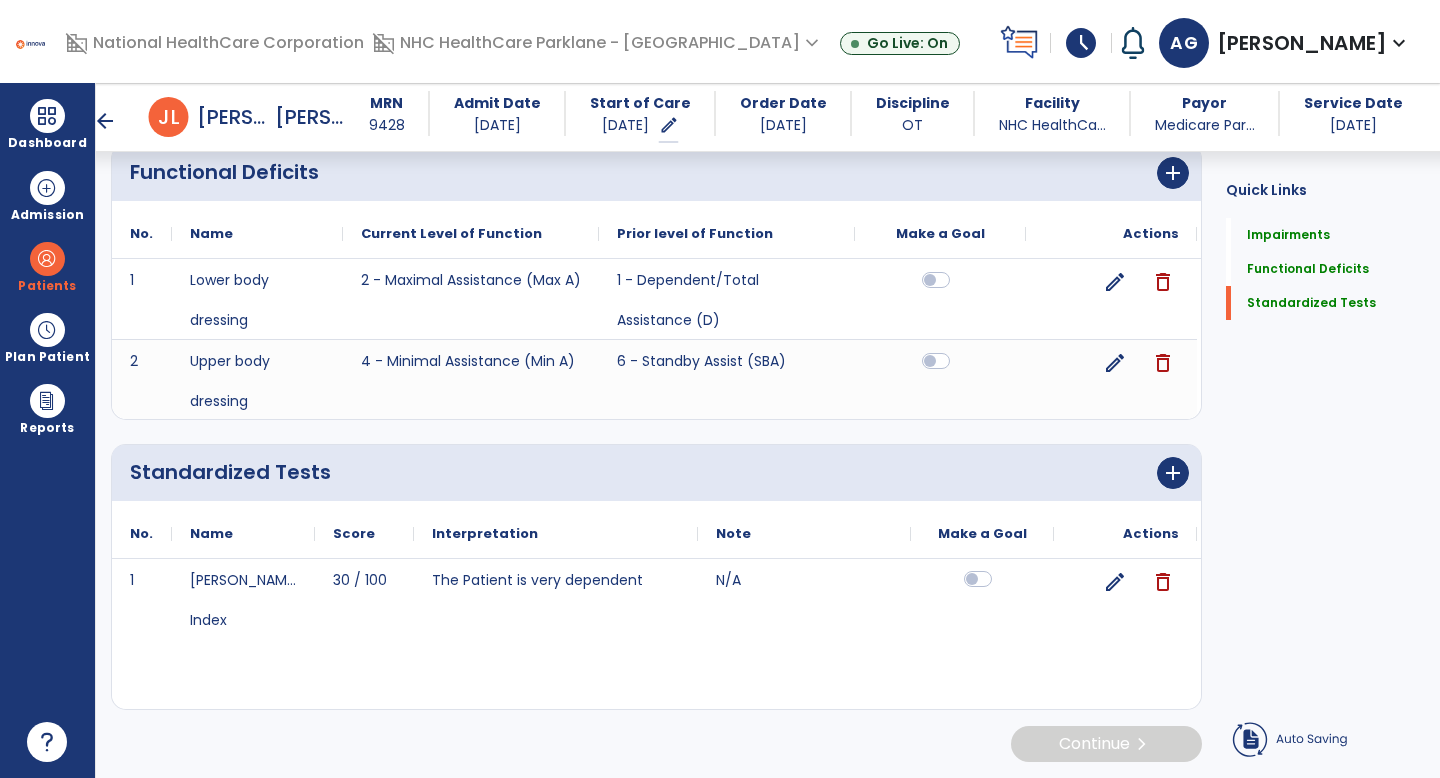 scroll, scrollTop: 486, scrollLeft: 0, axis: vertical 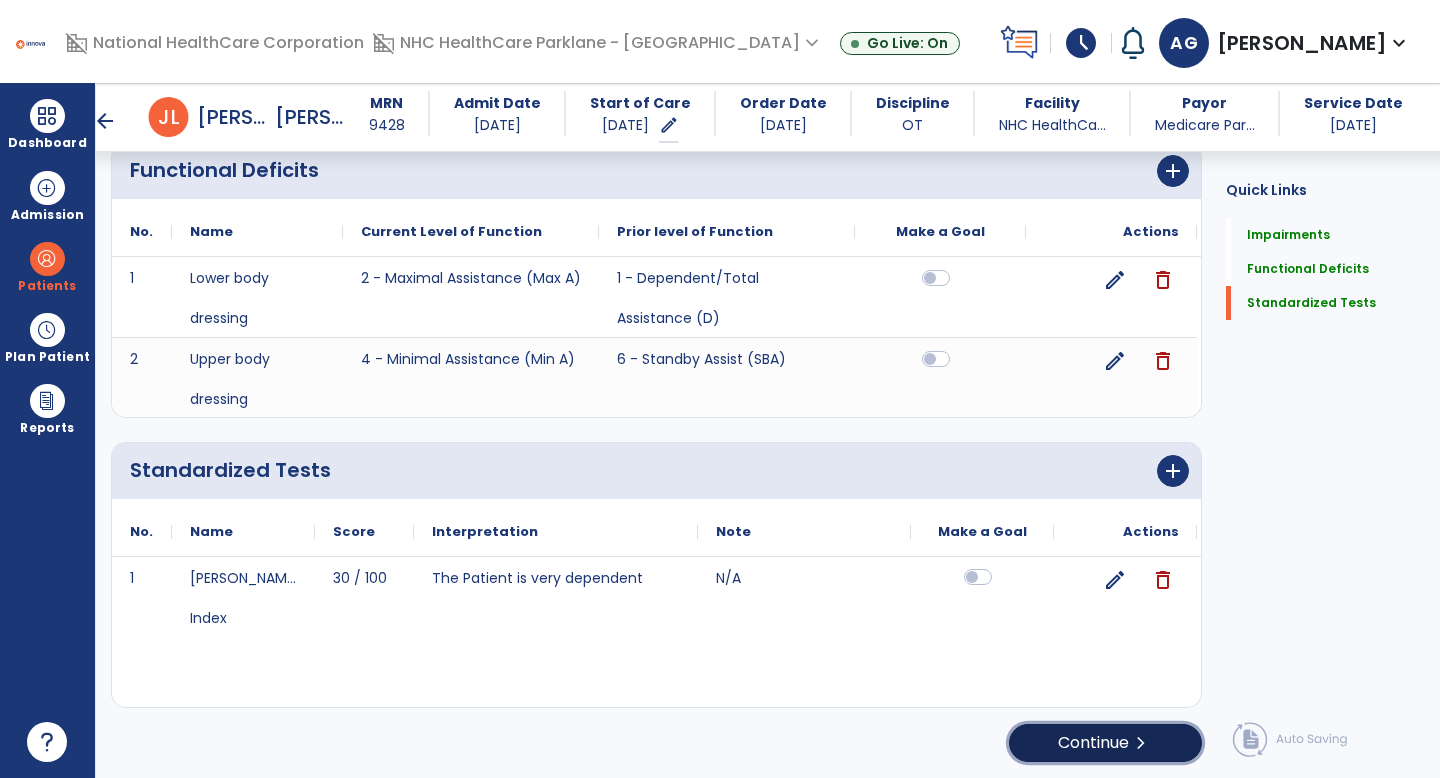 click on "Continue  chevron_right" 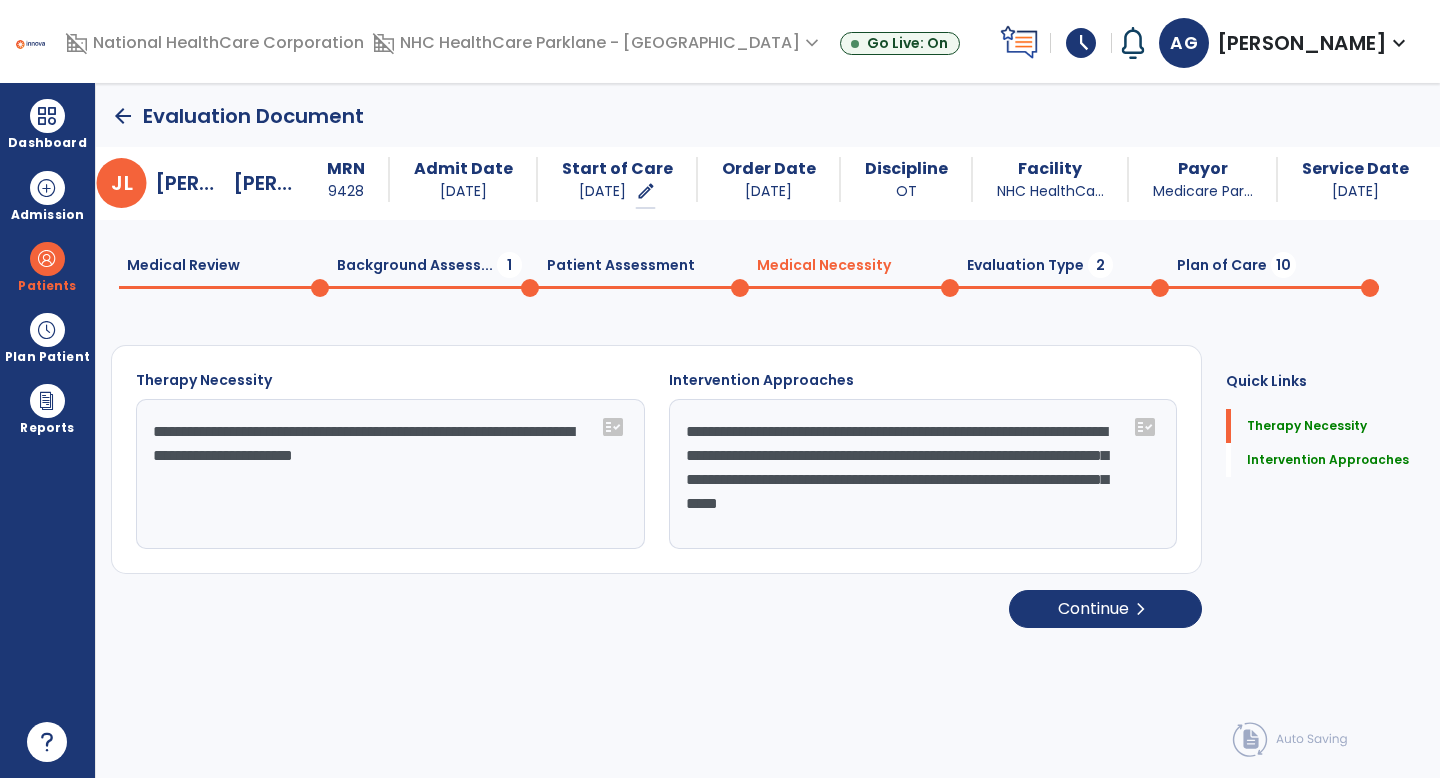 scroll, scrollTop: 0, scrollLeft: 0, axis: both 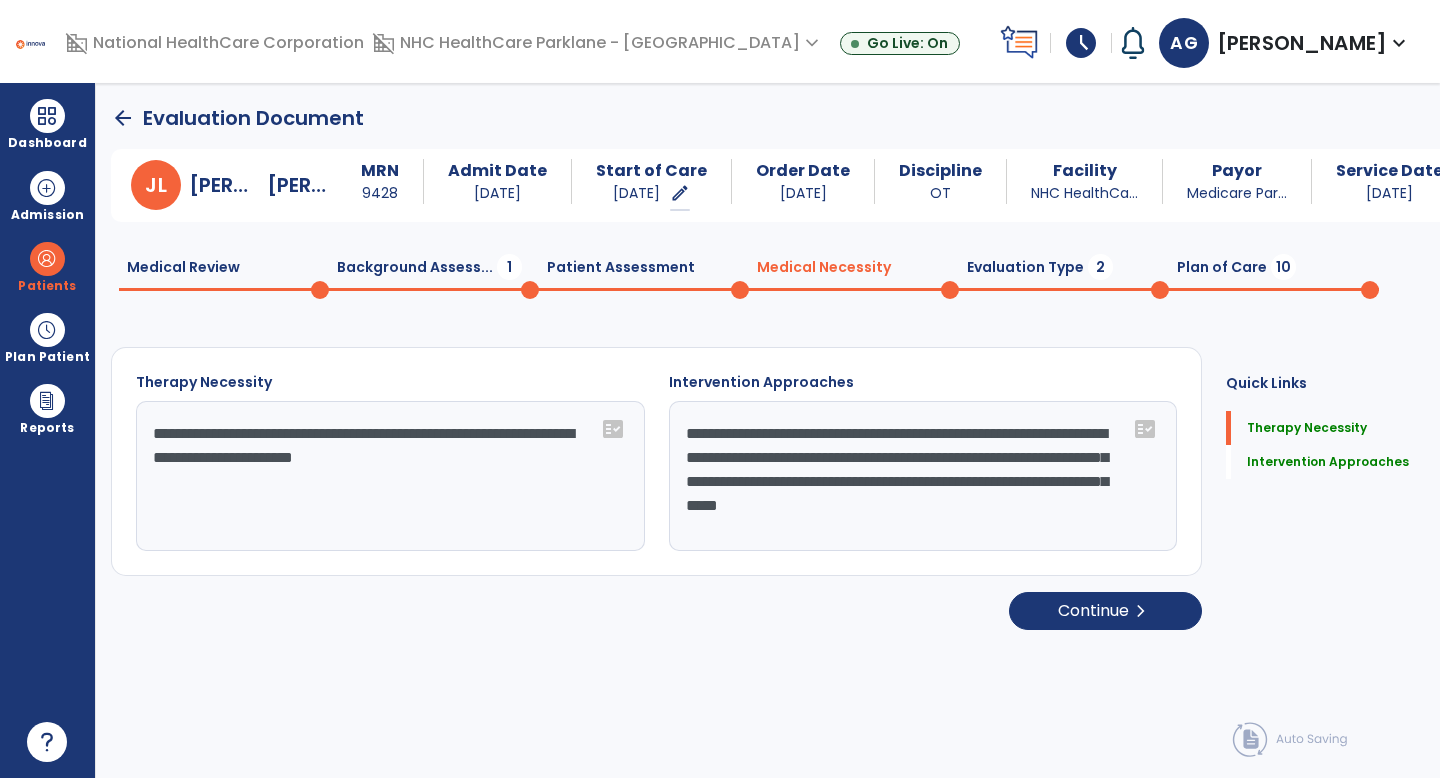 click on "Patient Assessment  0" 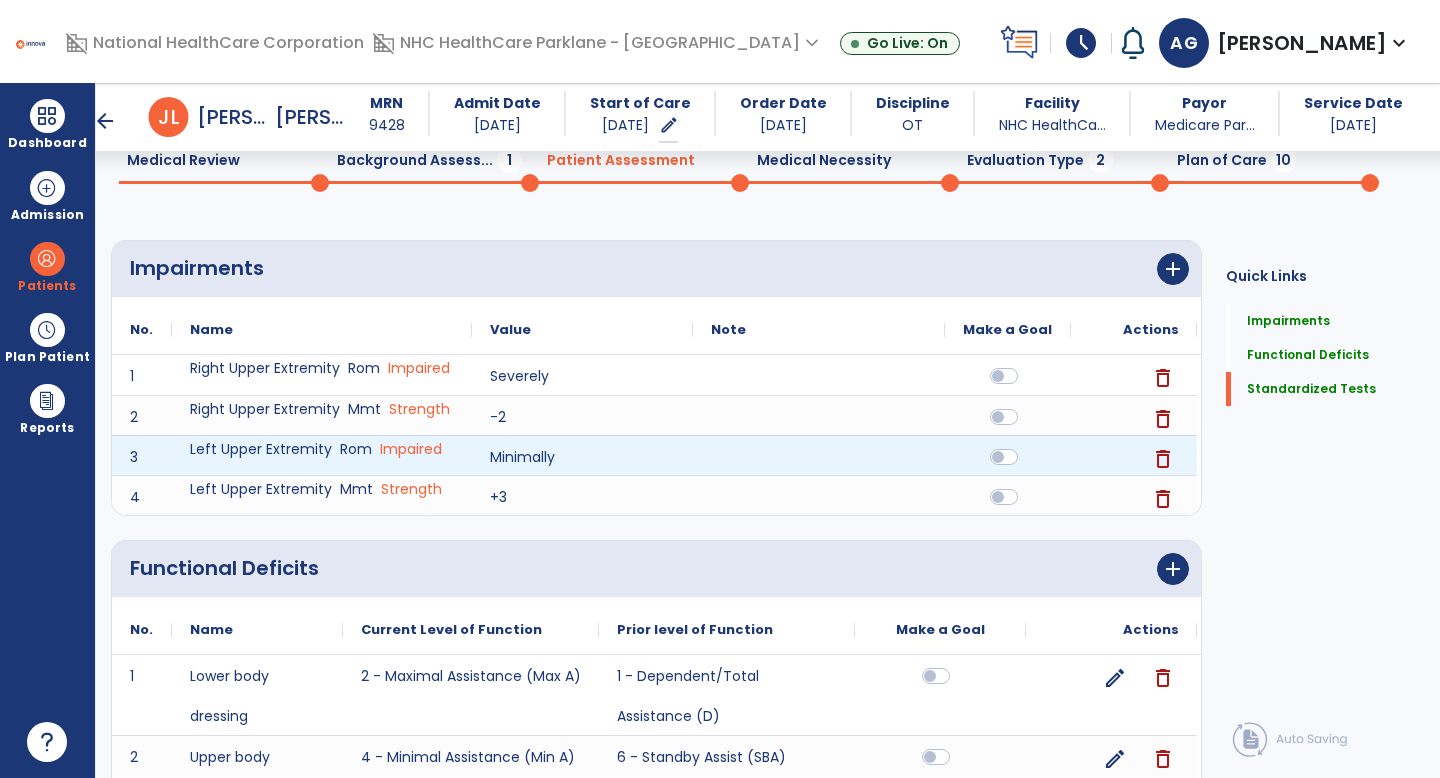 scroll, scrollTop: 89, scrollLeft: 0, axis: vertical 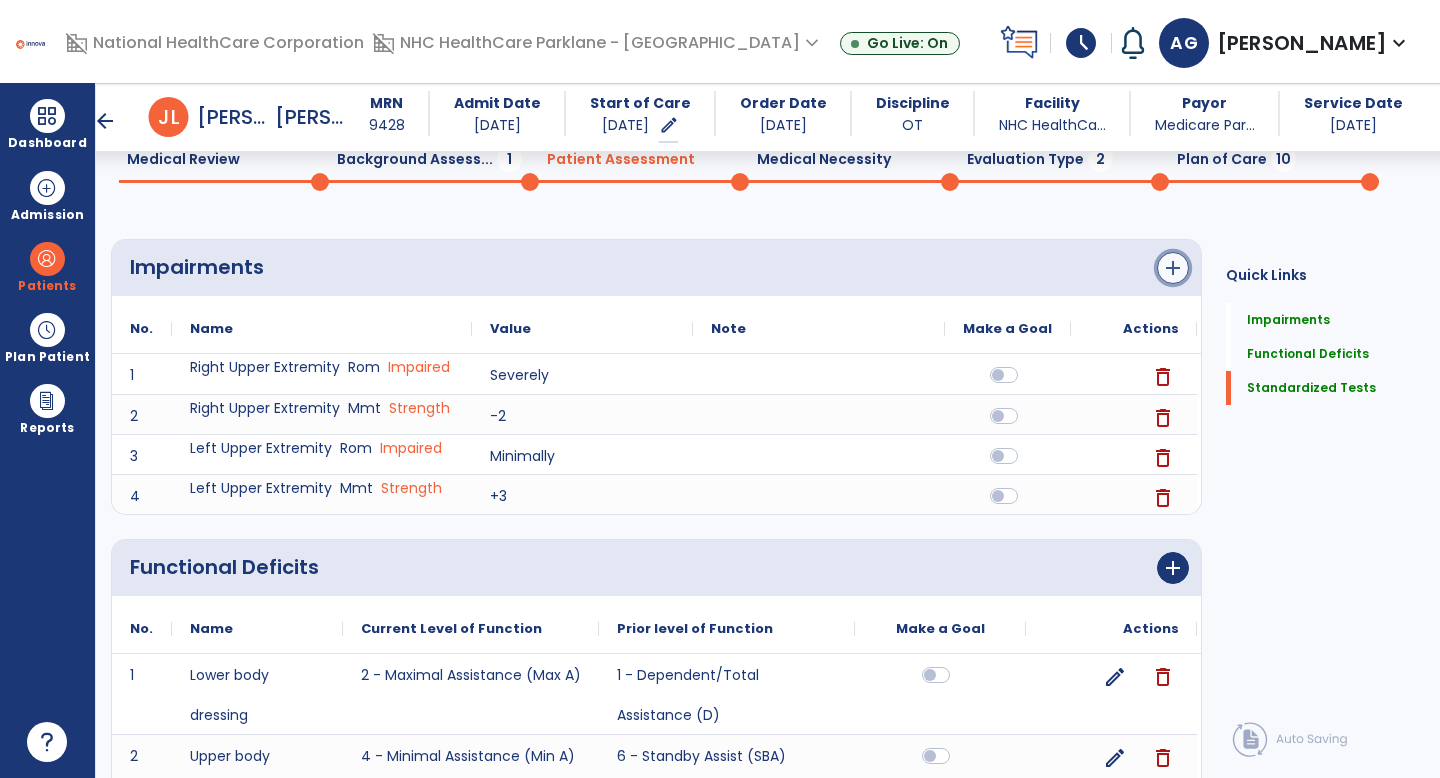 click on "add" 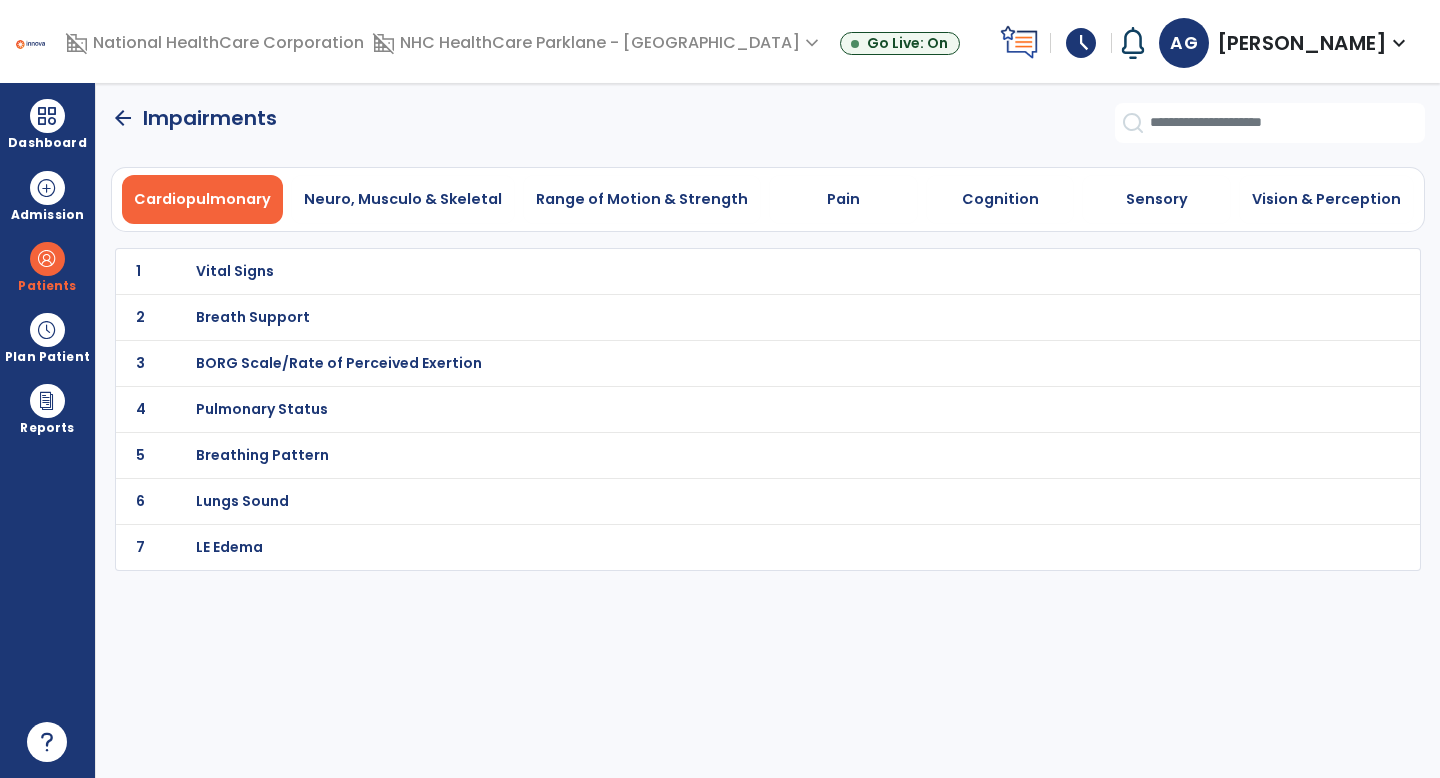 scroll, scrollTop: 0, scrollLeft: 0, axis: both 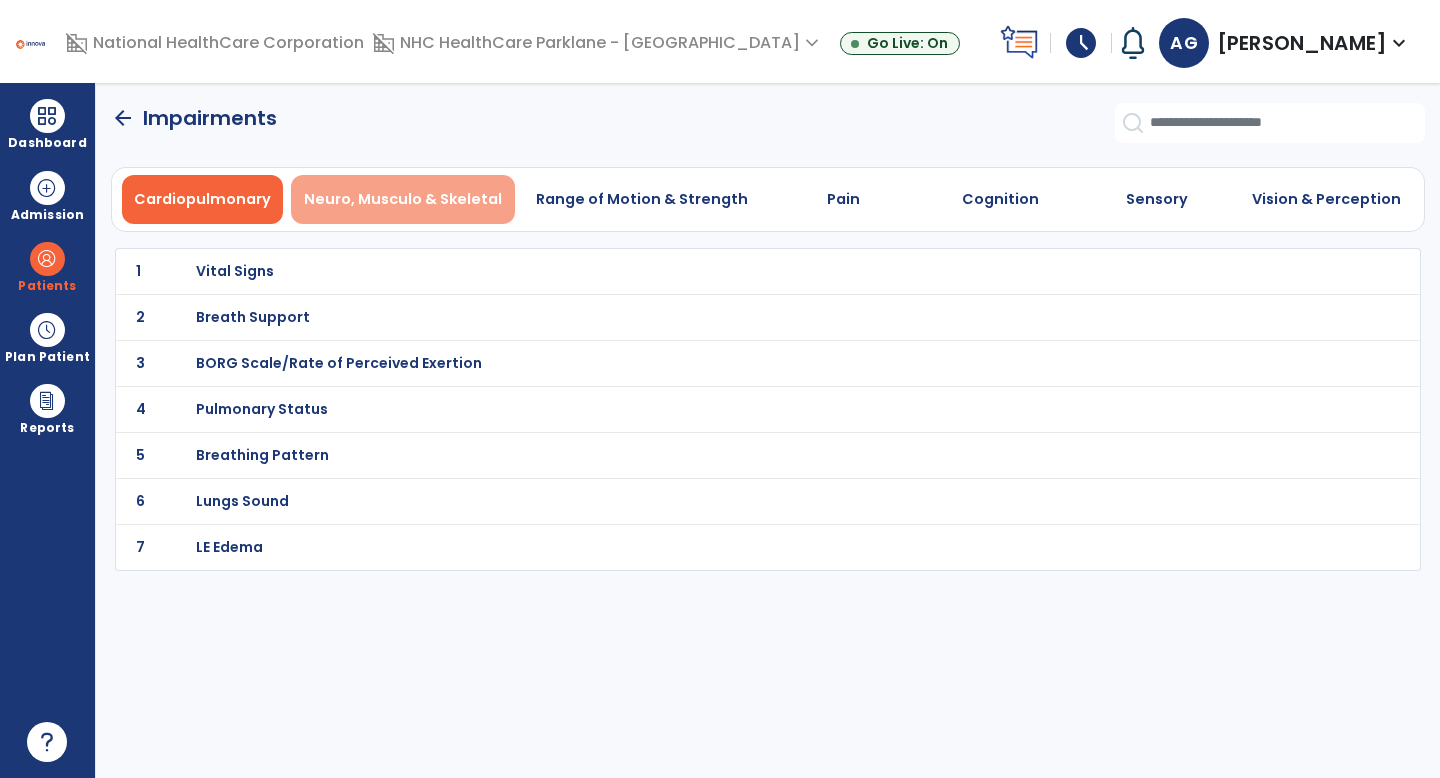 click on "Neuro, Musculo & Skeletal" at bounding box center (403, 199) 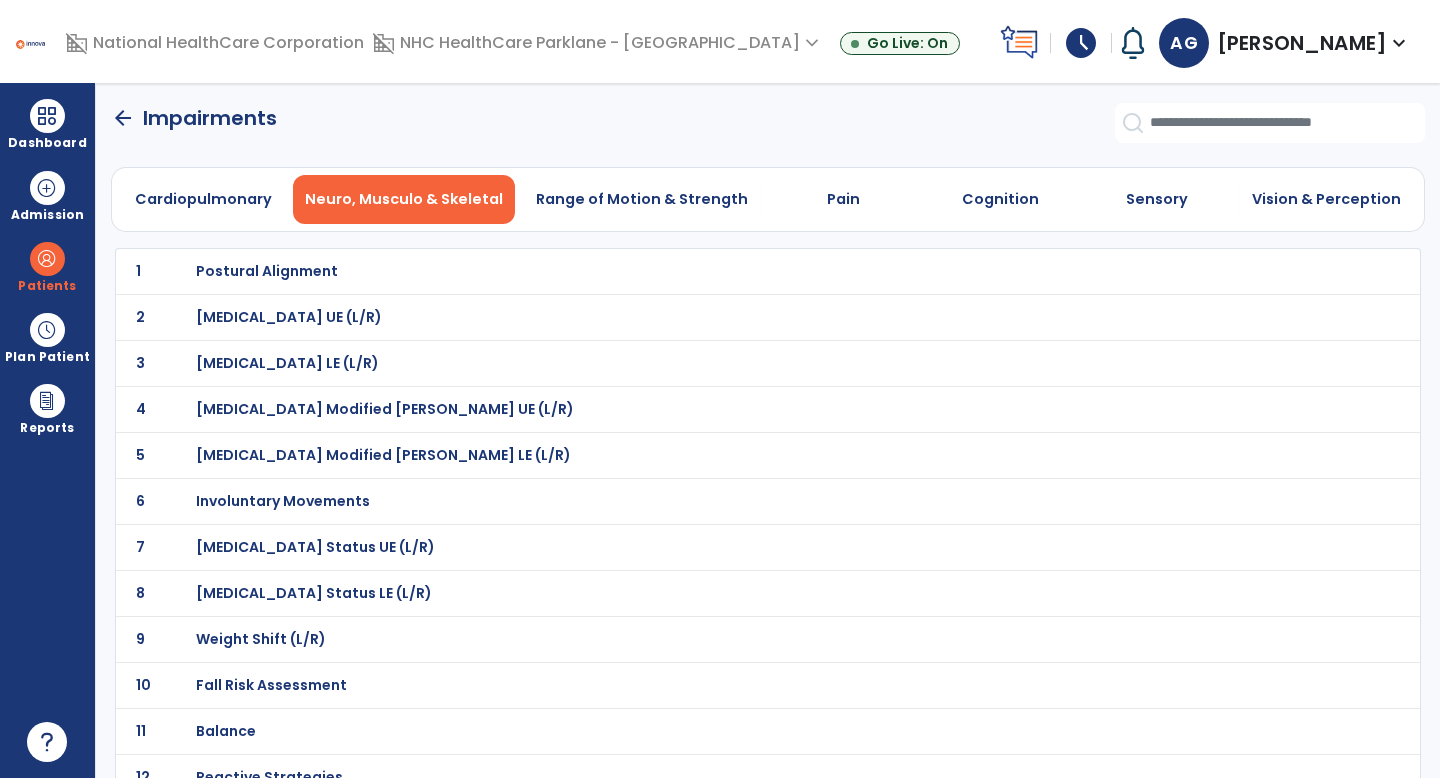 scroll, scrollTop: 12, scrollLeft: 0, axis: vertical 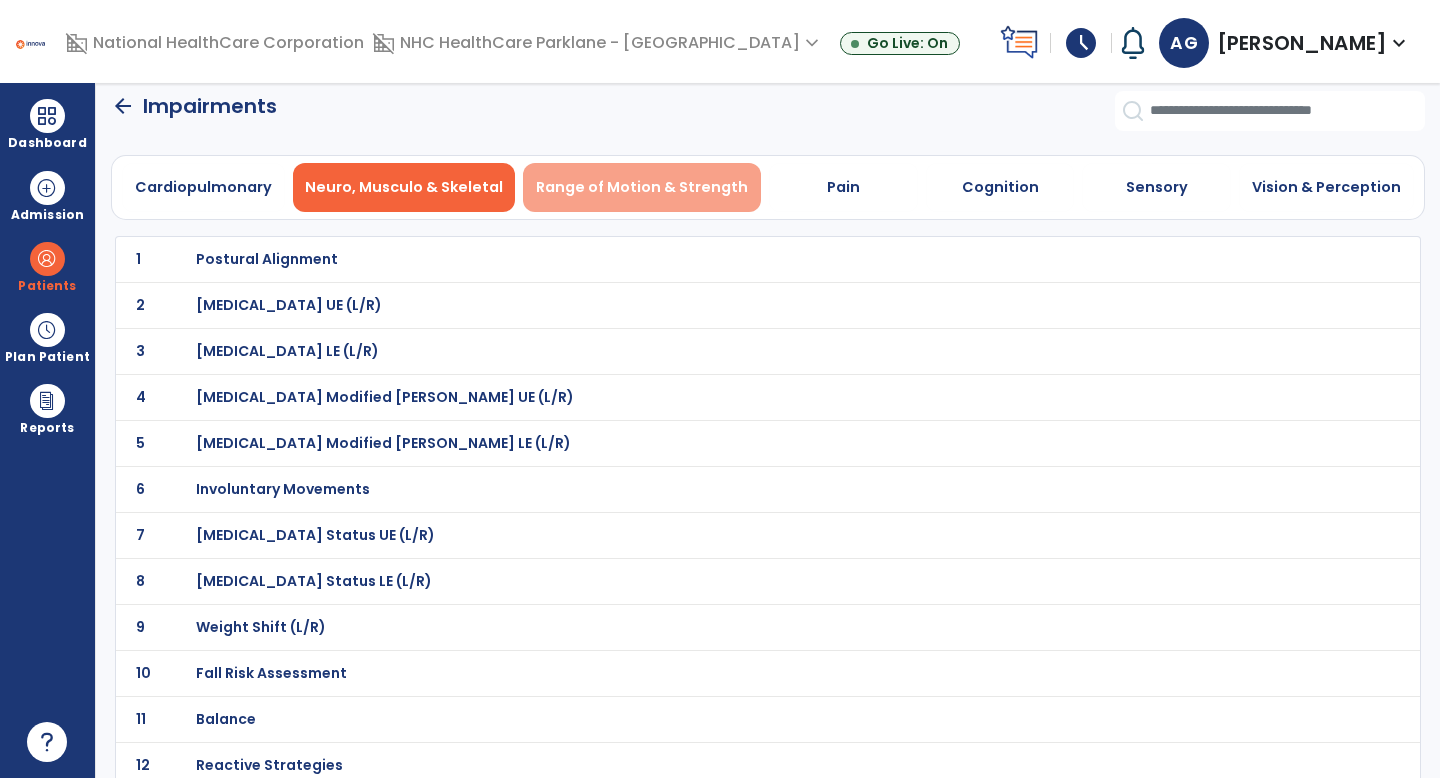 click on "Range of Motion & Strength" at bounding box center (642, 187) 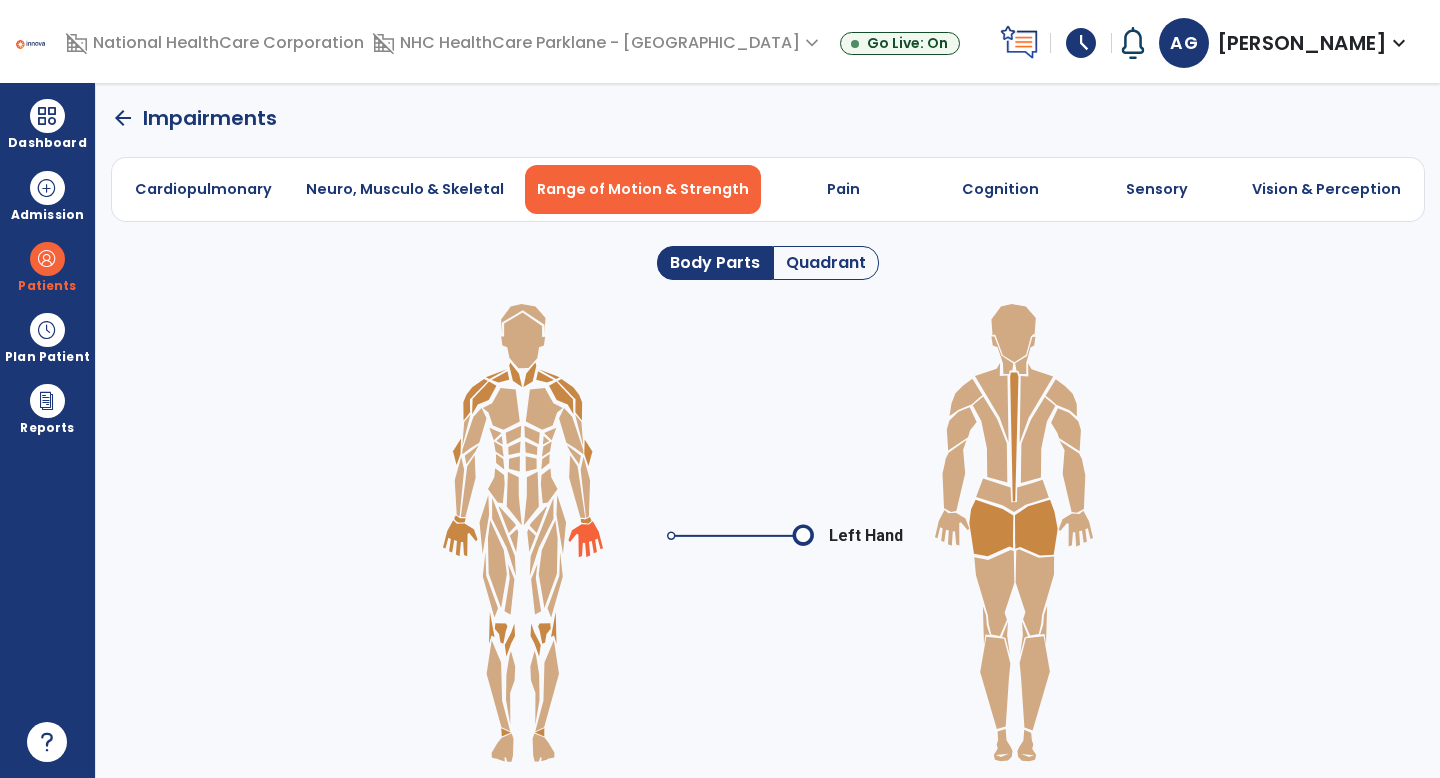click 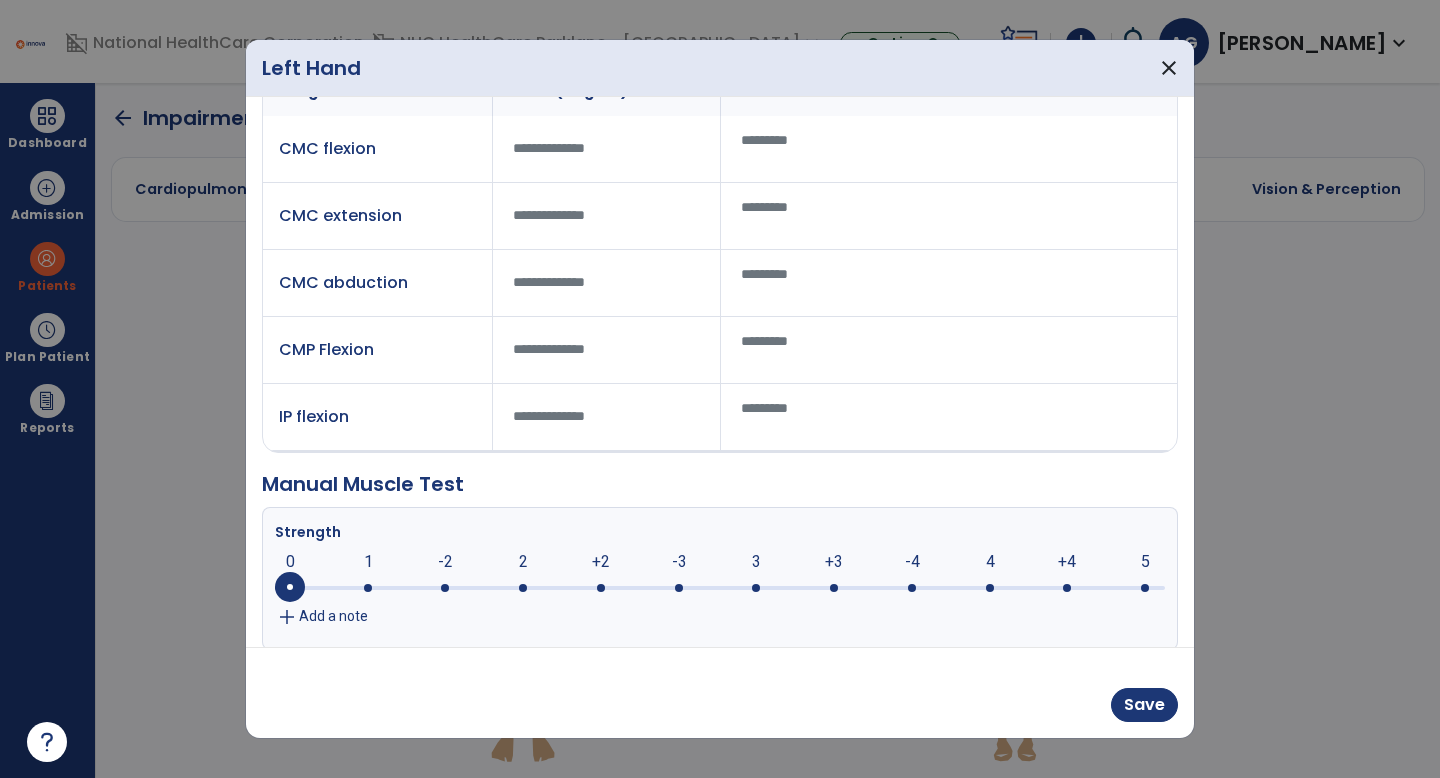 scroll, scrollTop: 118, scrollLeft: 0, axis: vertical 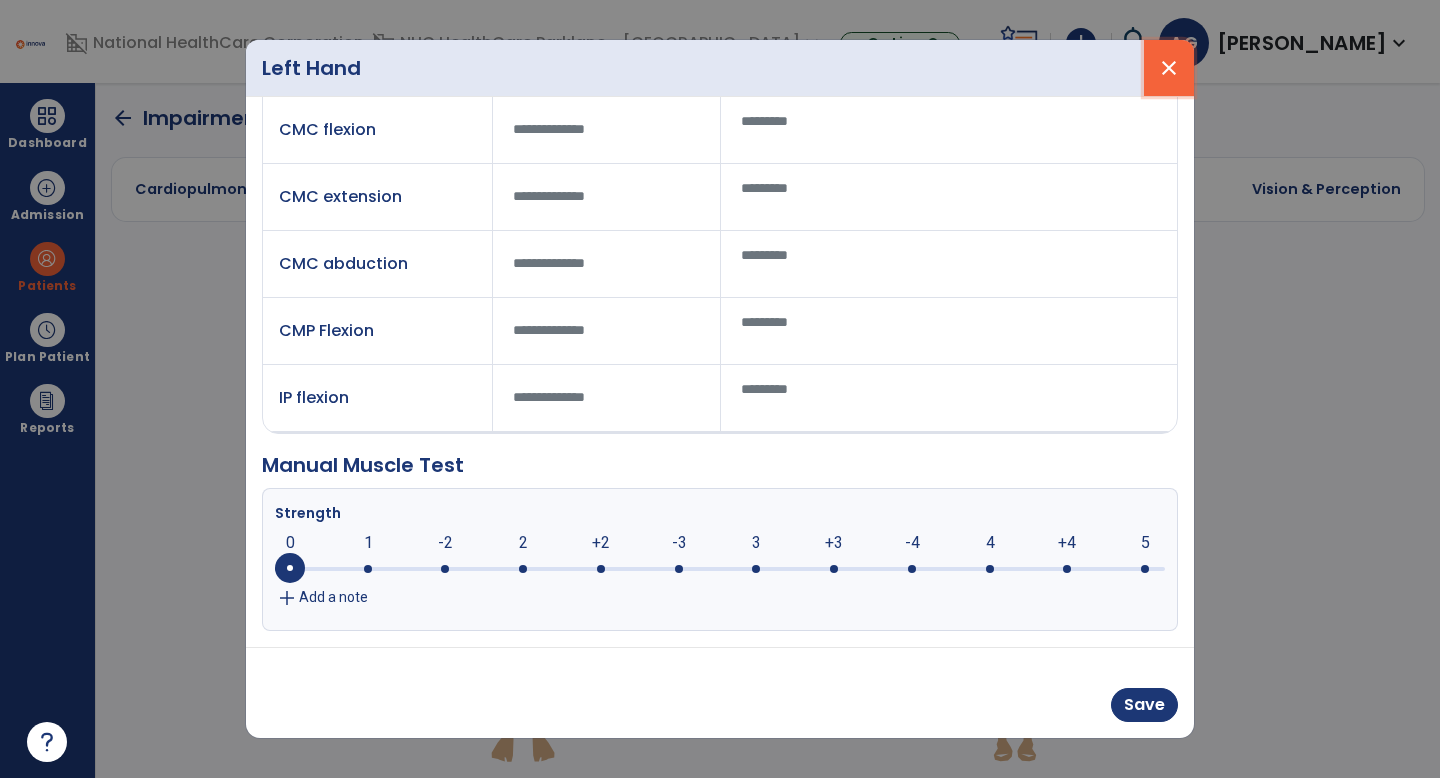 click on "close" at bounding box center (1169, 68) 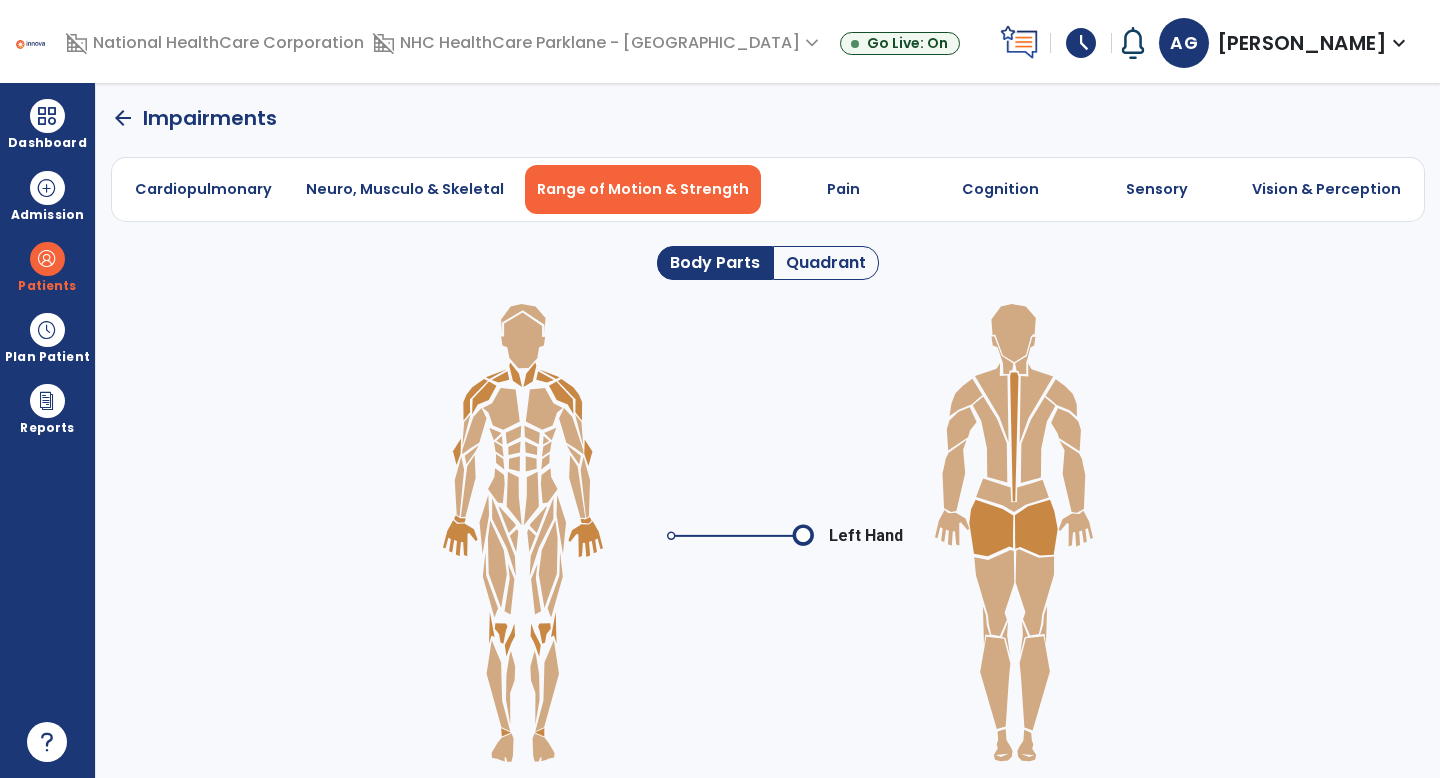 click on "arrow_back" 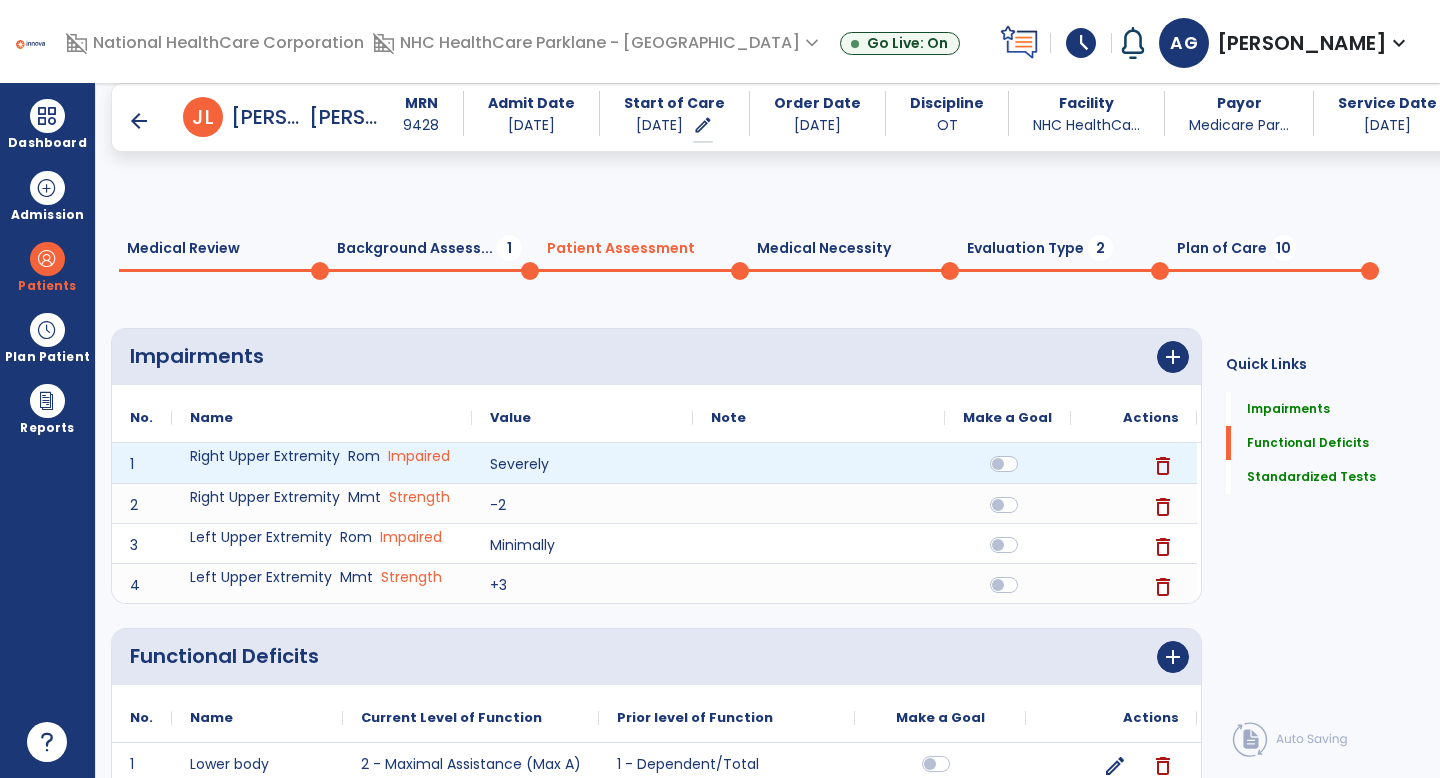 scroll, scrollTop: 486, scrollLeft: 0, axis: vertical 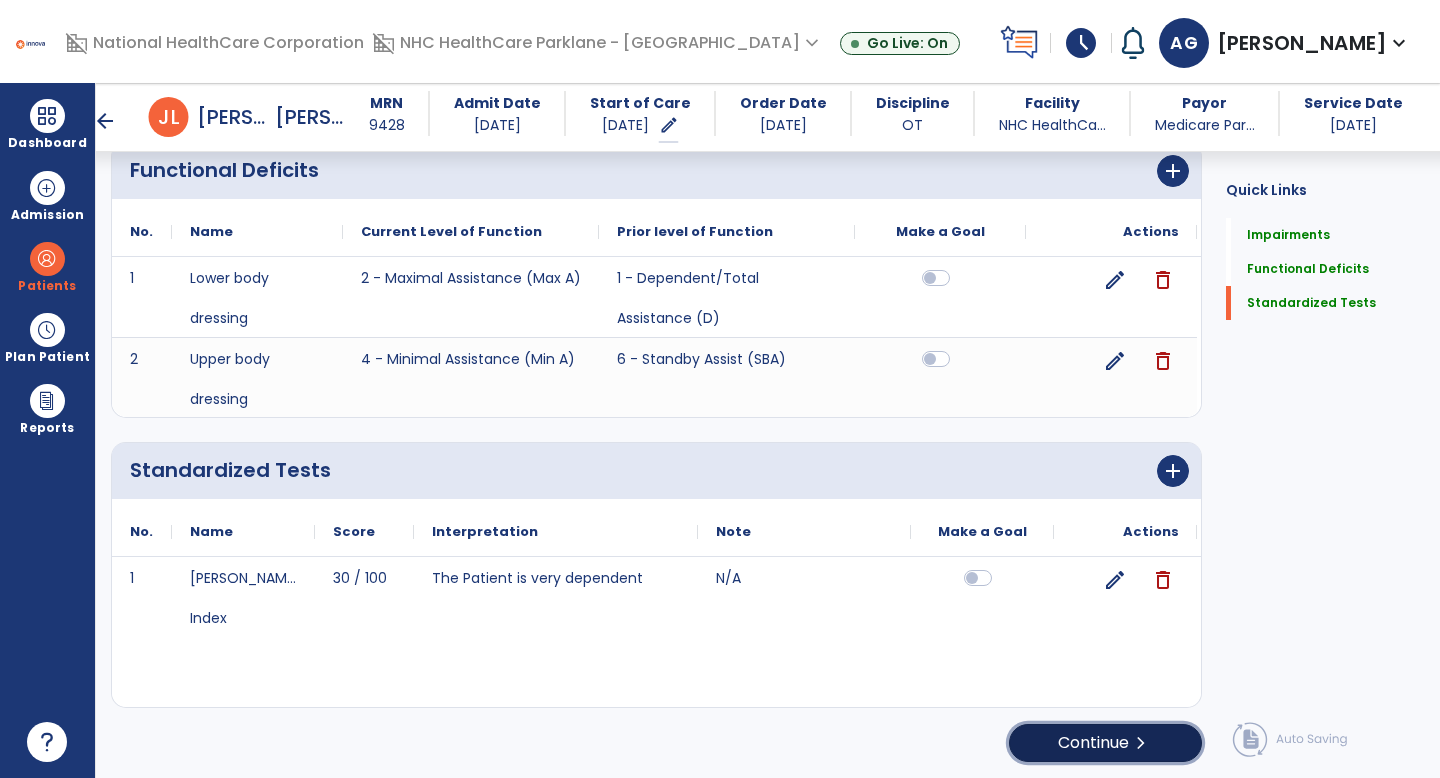 click on "Continue  chevron_right" 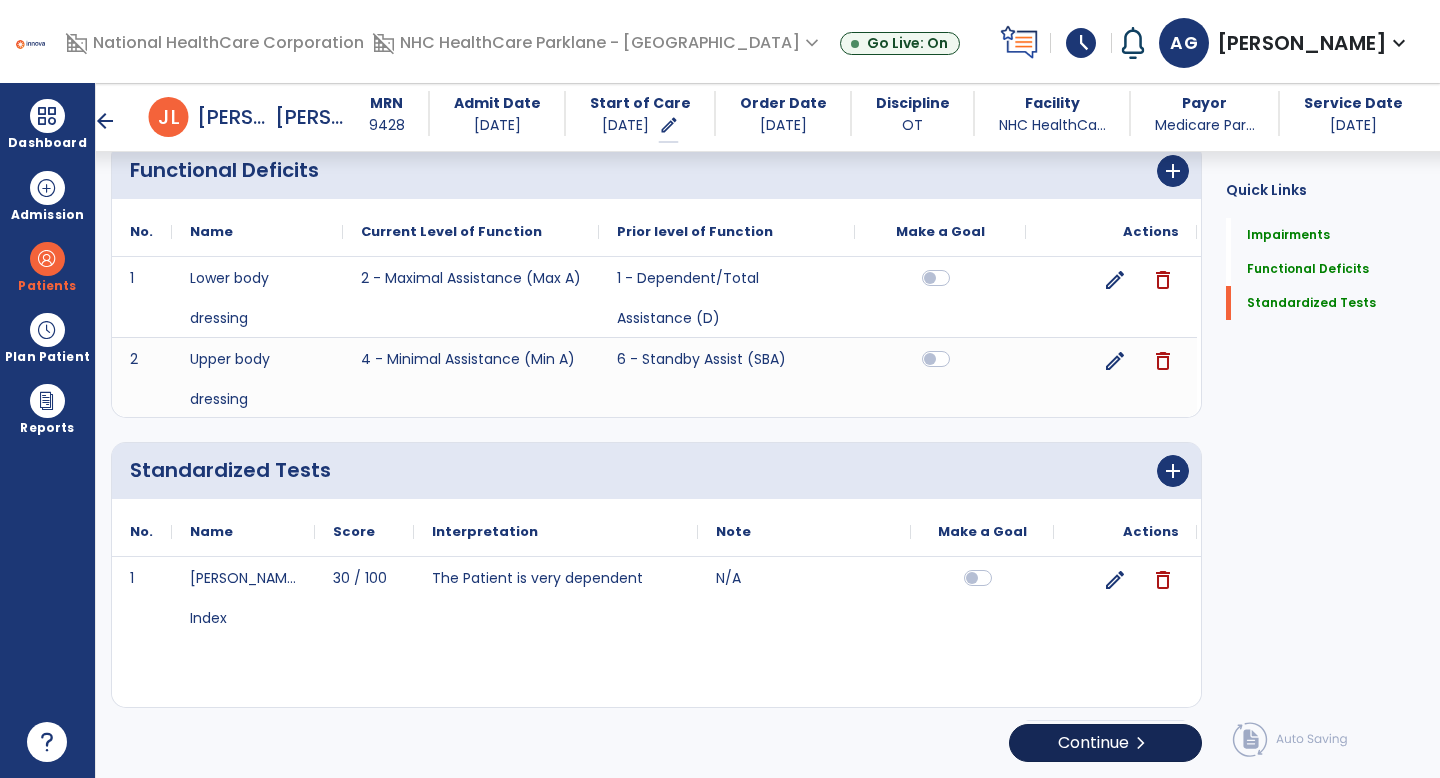 scroll, scrollTop: 0, scrollLeft: 0, axis: both 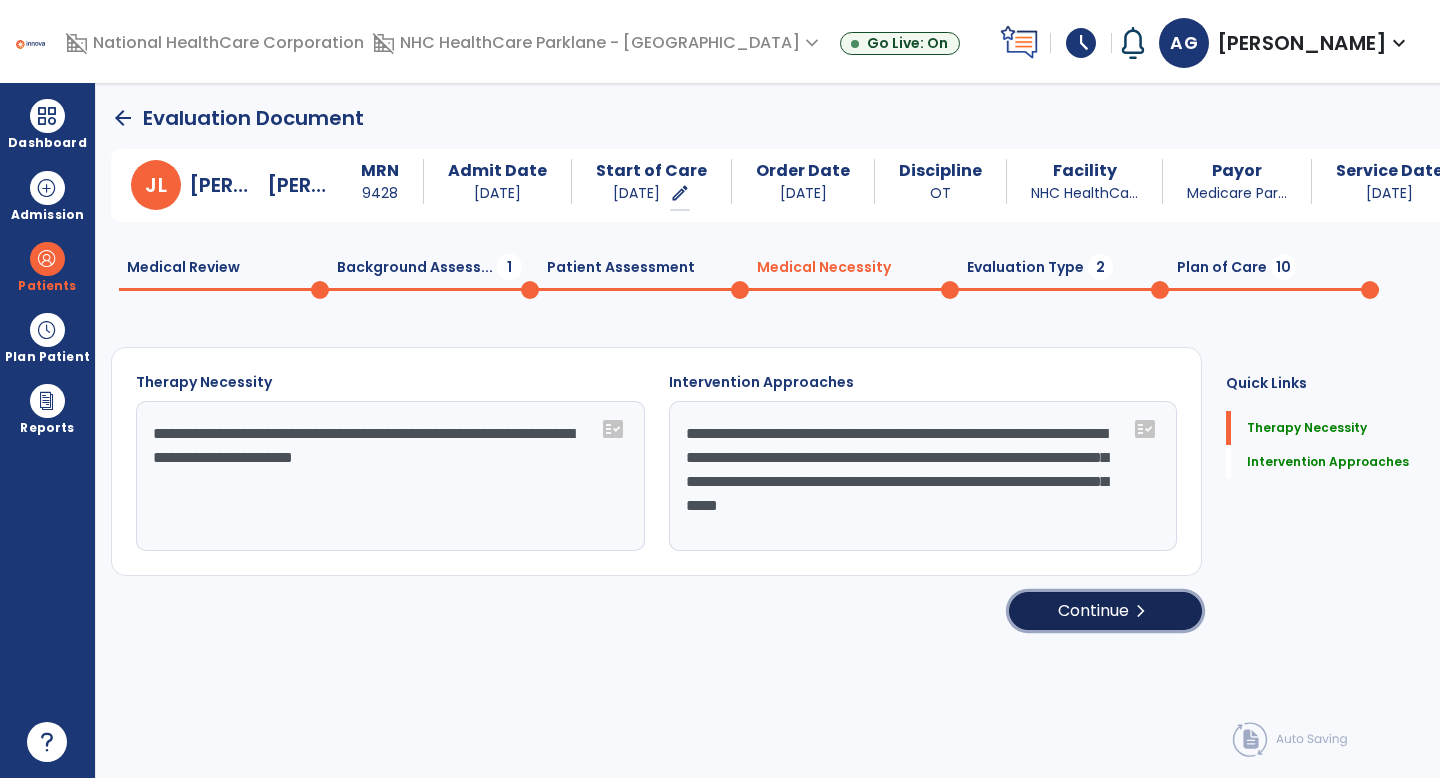 click on "Continue  chevron_right" 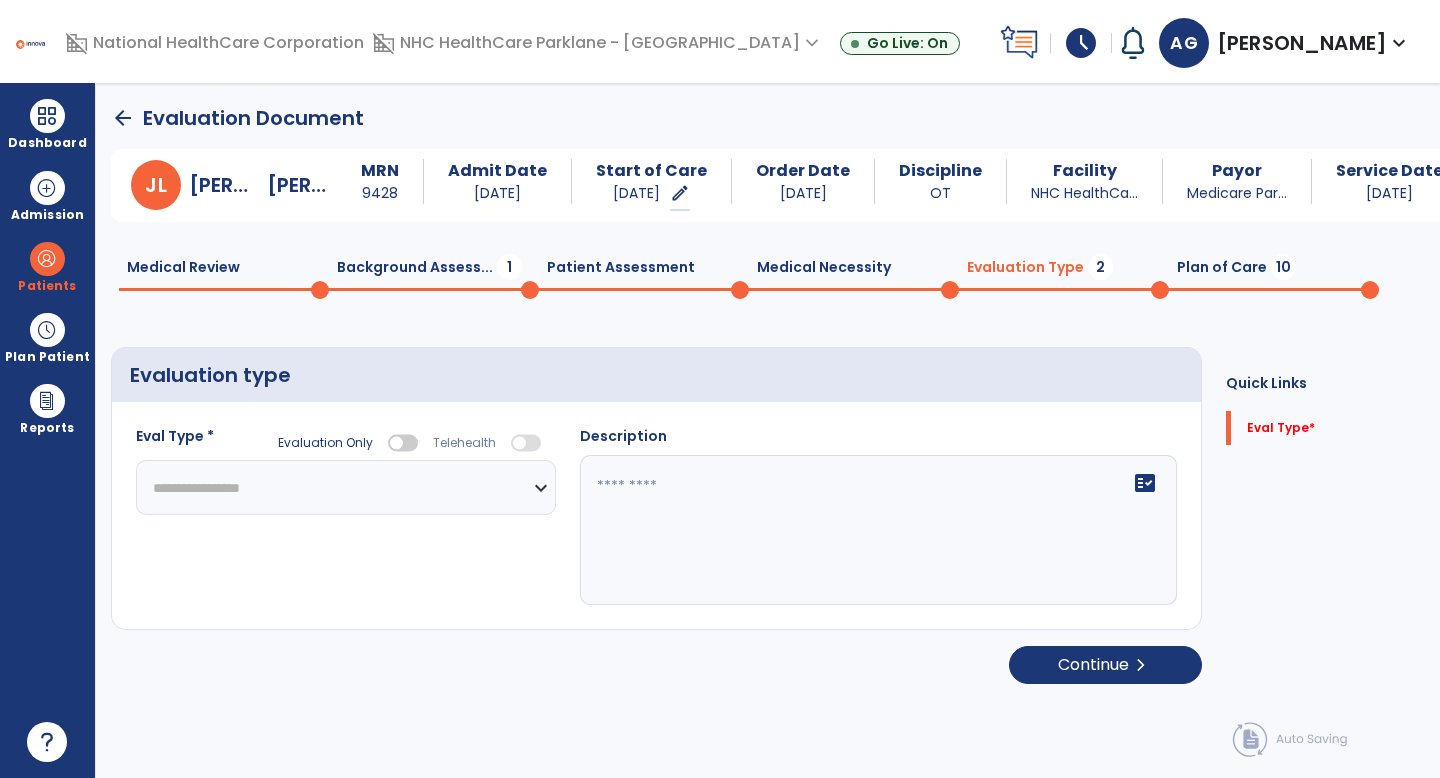 click on "**********" 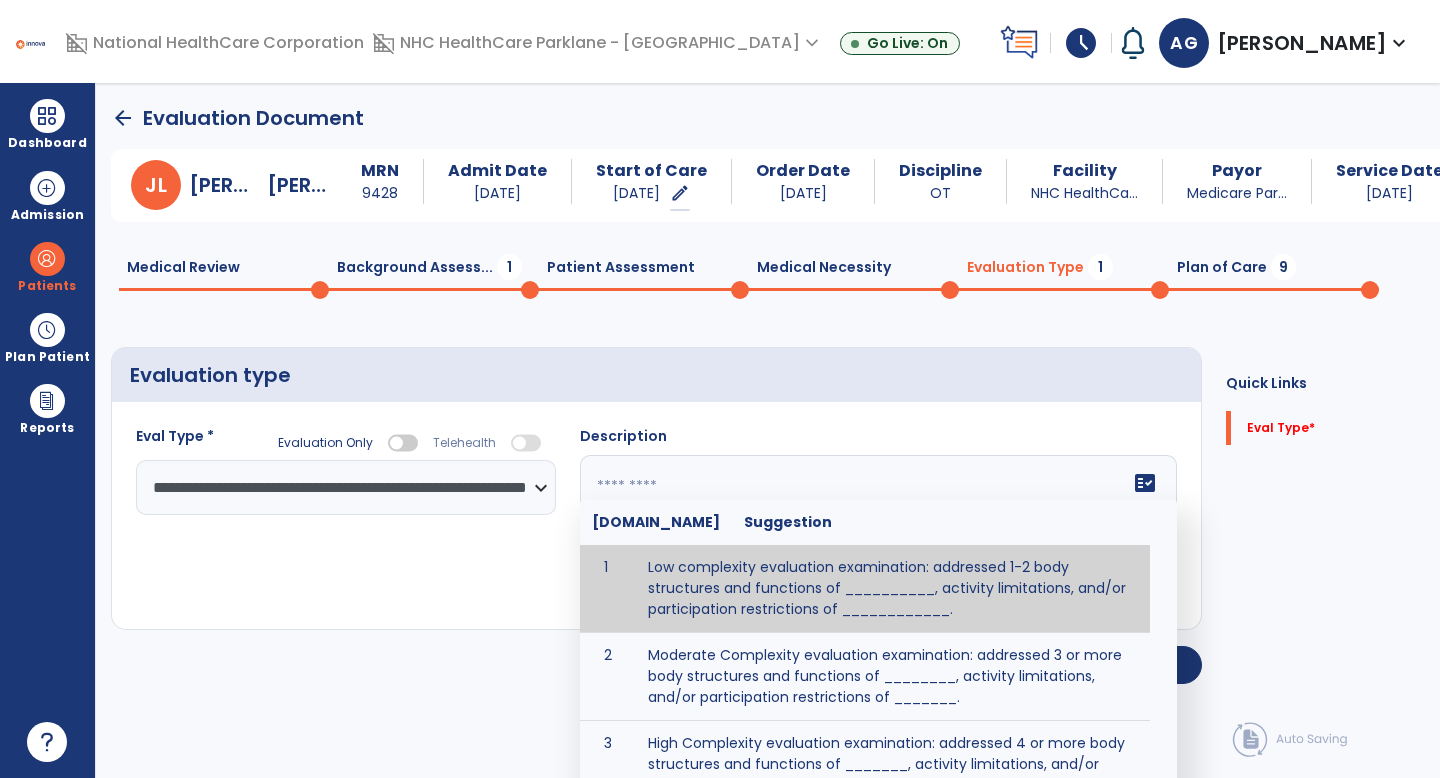 click 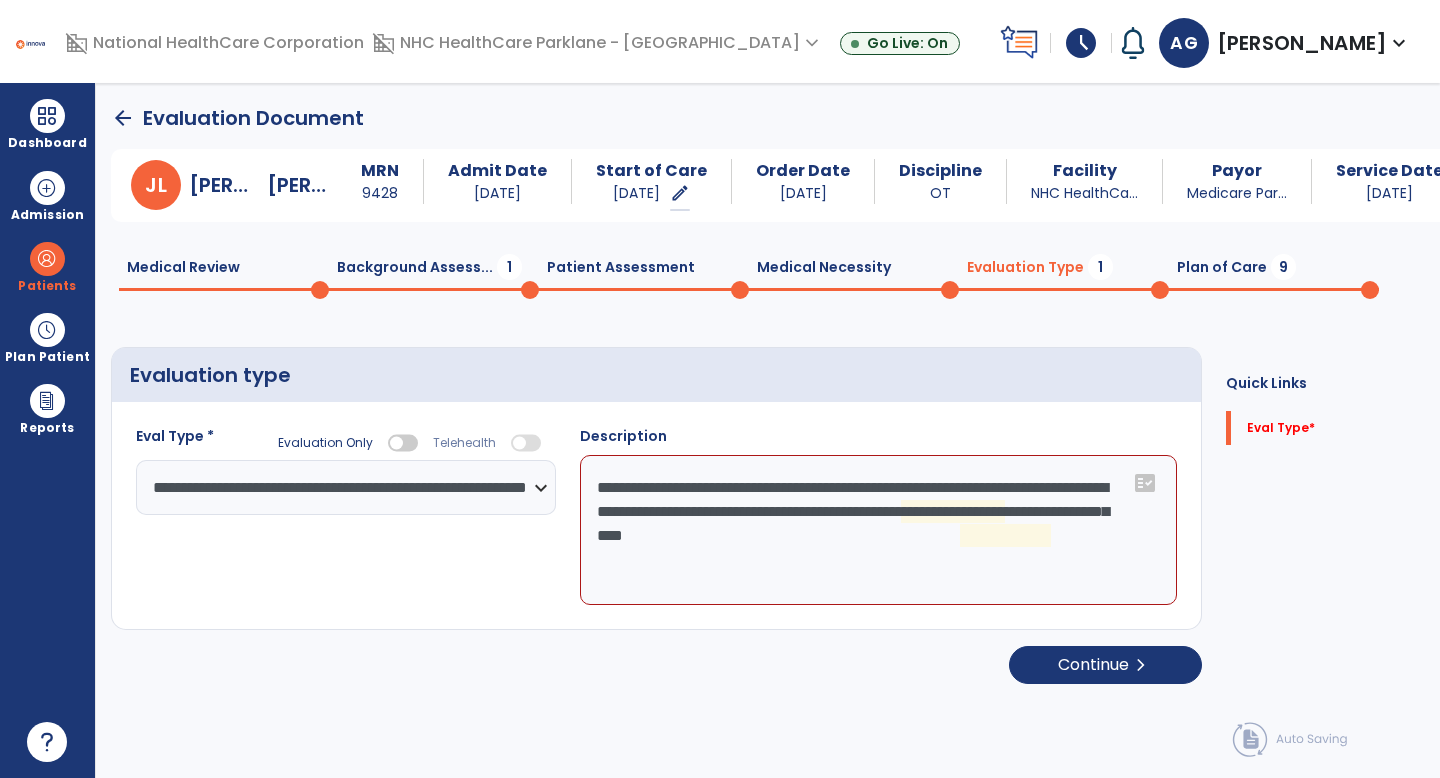 click on "**********" 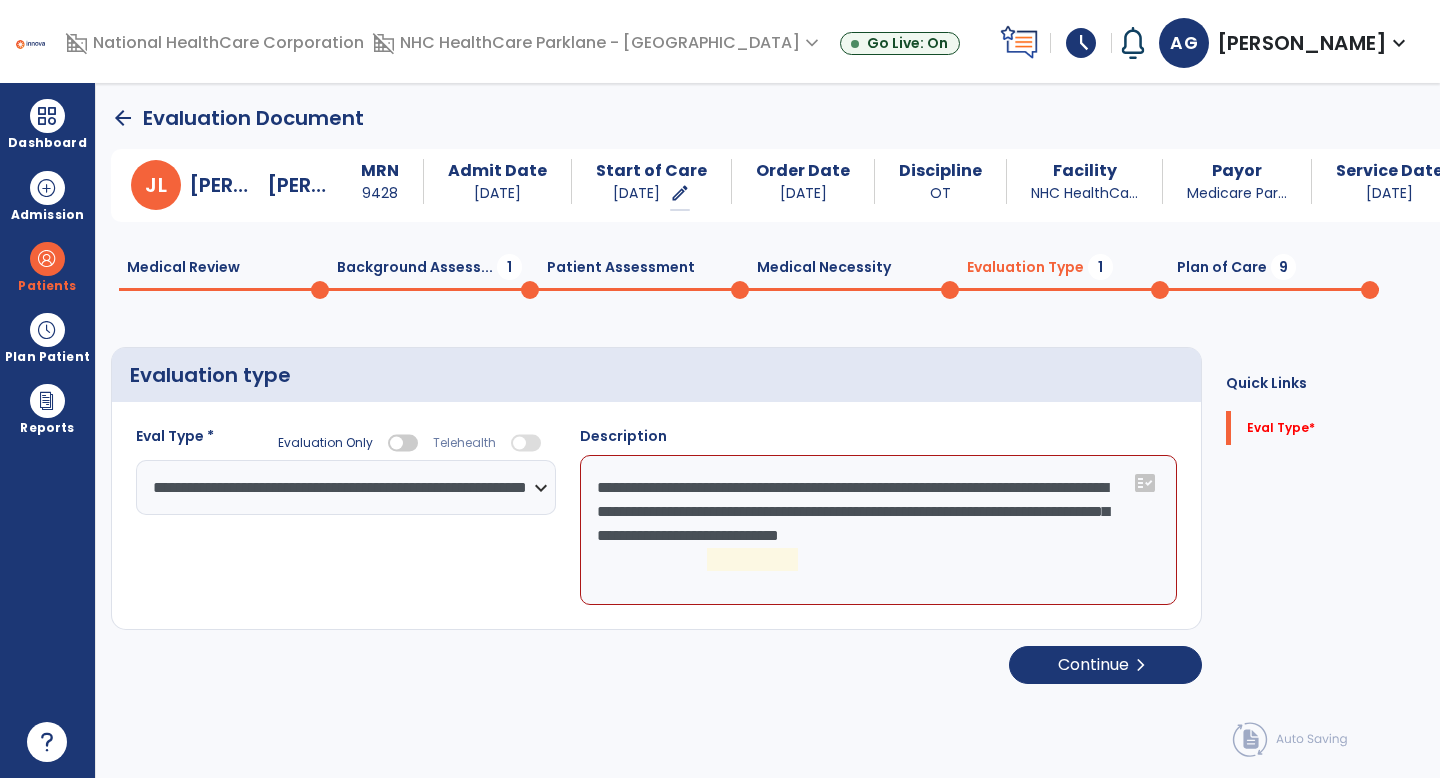 drag, startPoint x: 879, startPoint y: 559, endPoint x: 731, endPoint y: 548, distance: 148.40822 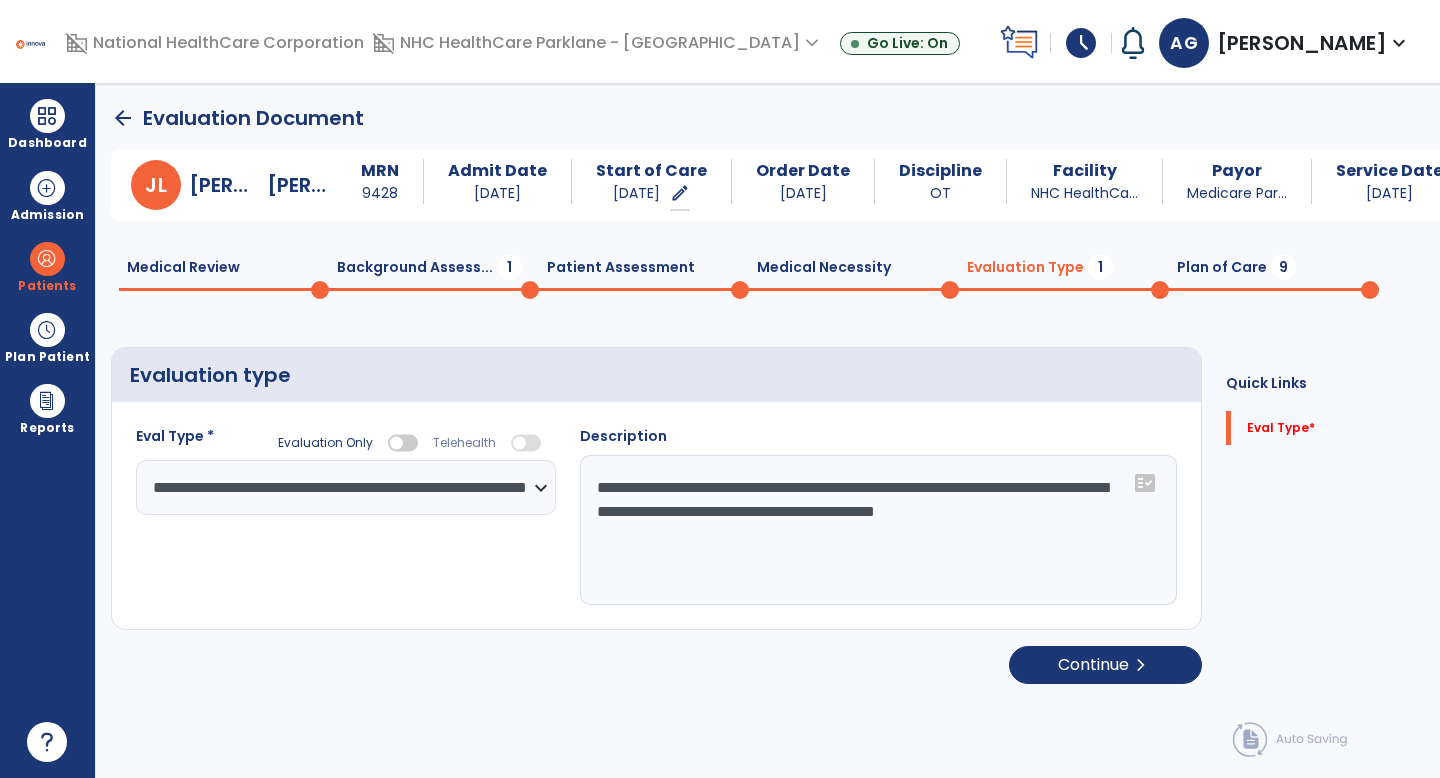 click on "**********" 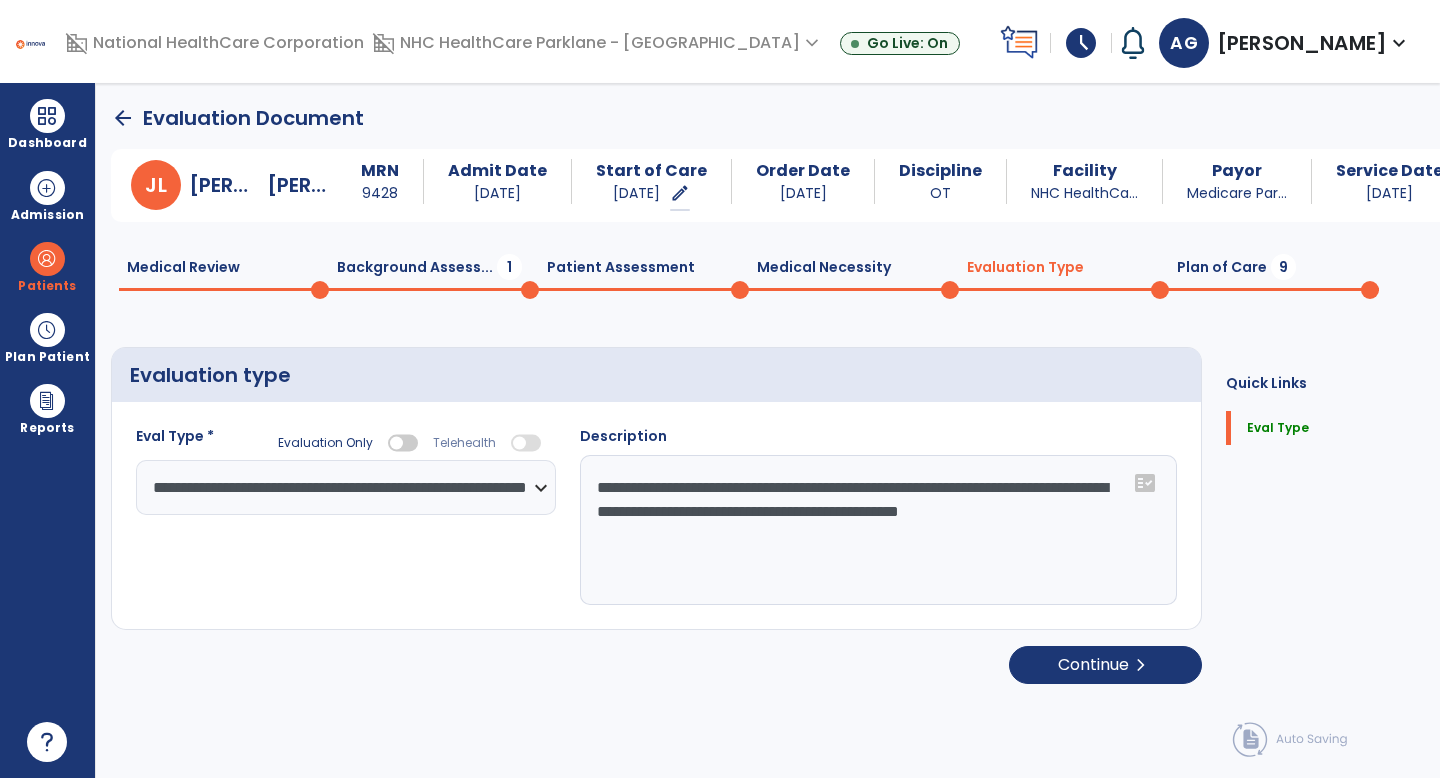 click on "**********" 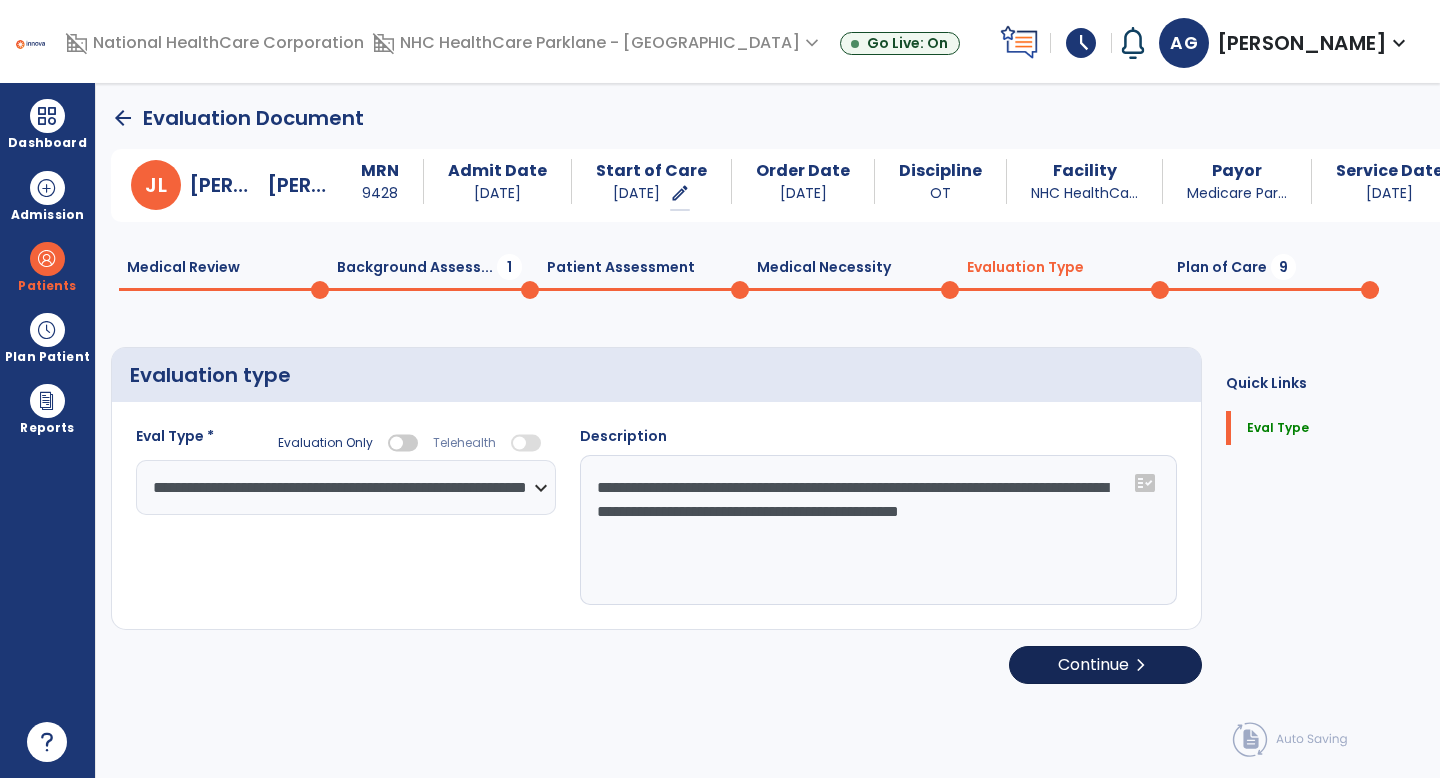 type on "**********" 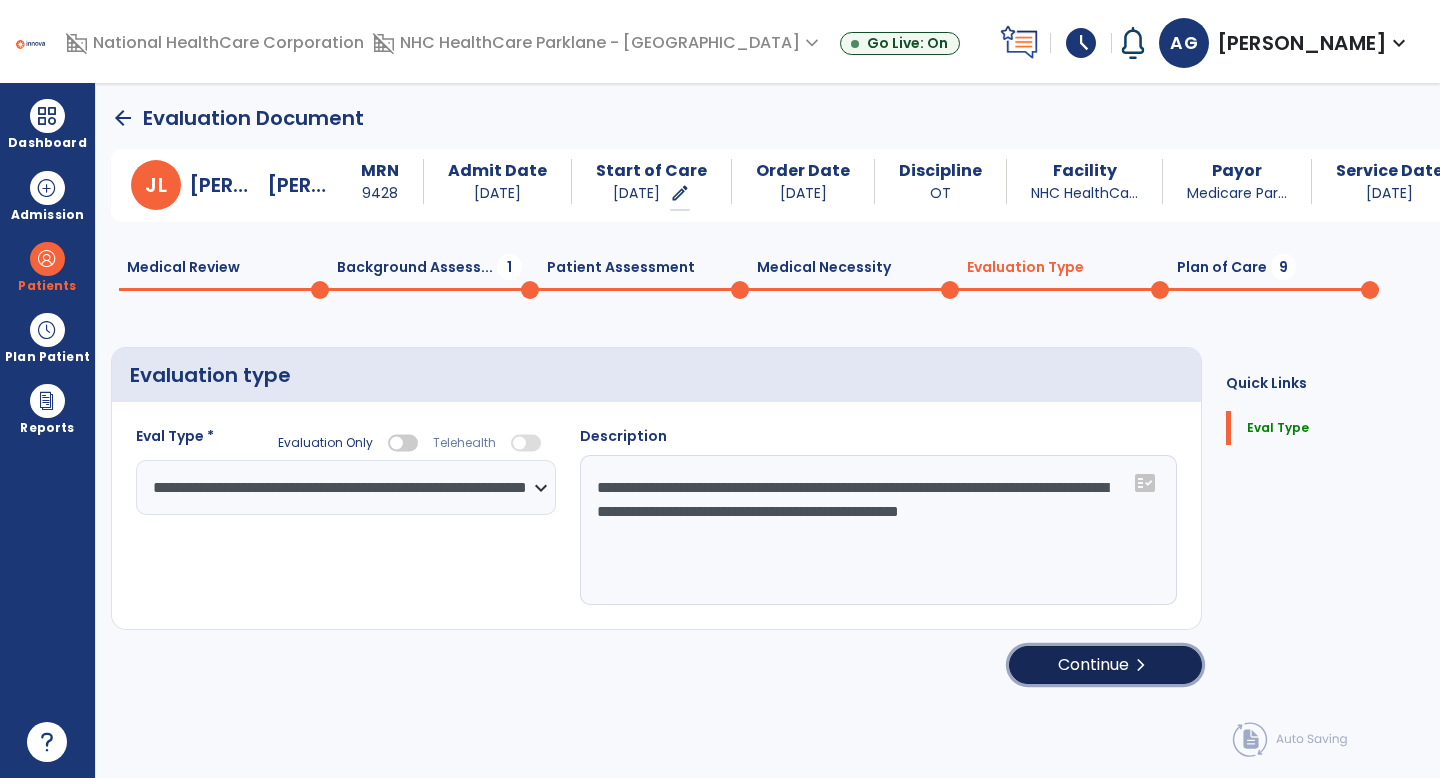 click on "Continue  chevron_right" 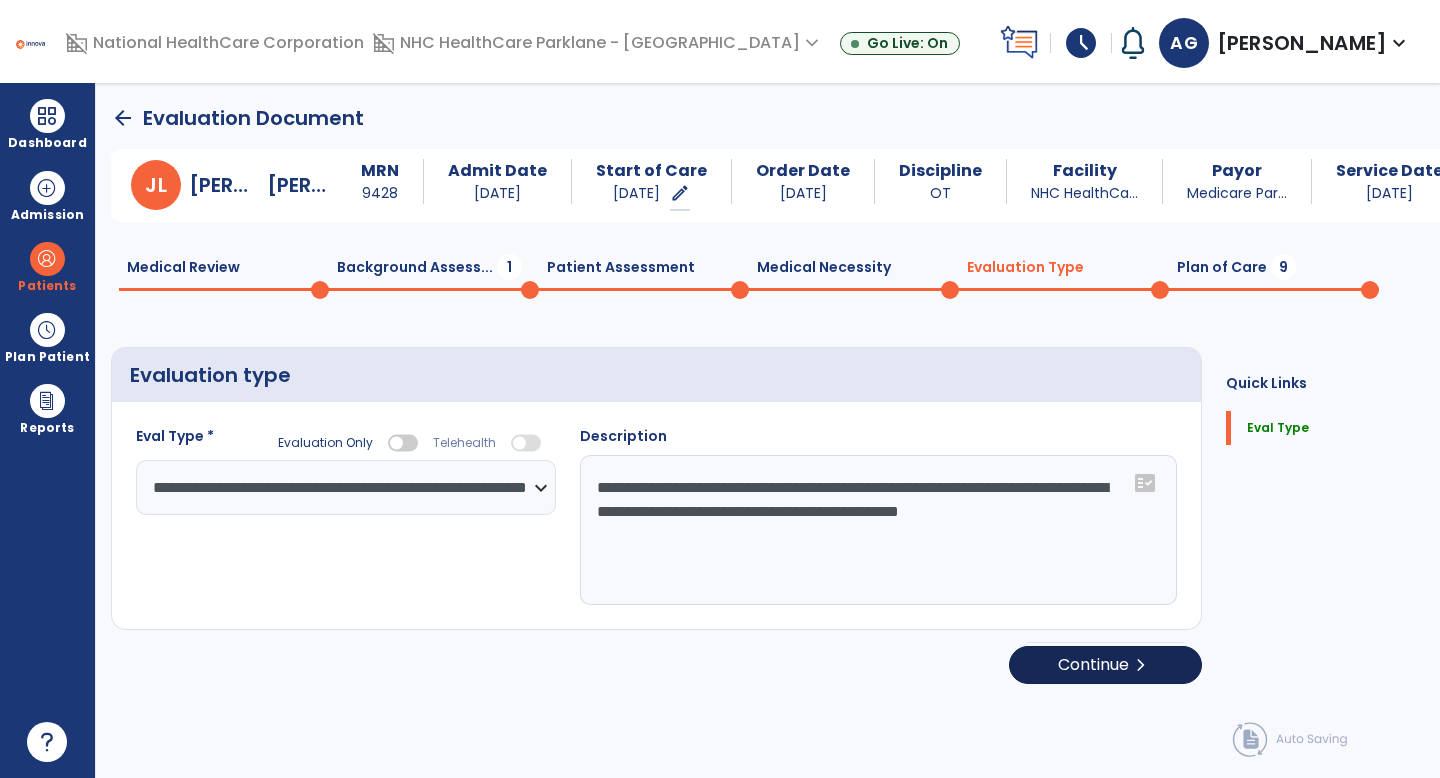 select on "*****" 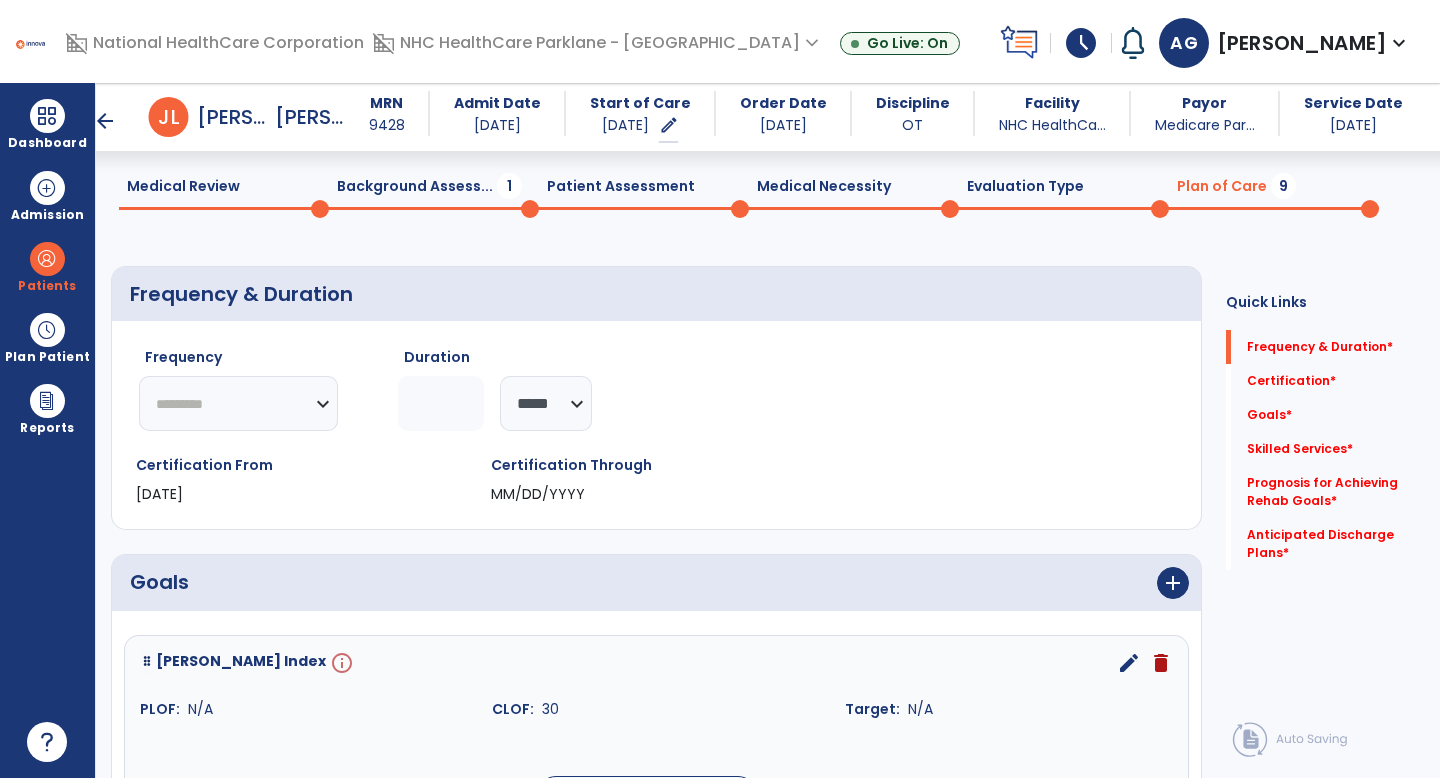 scroll, scrollTop: 71, scrollLeft: 0, axis: vertical 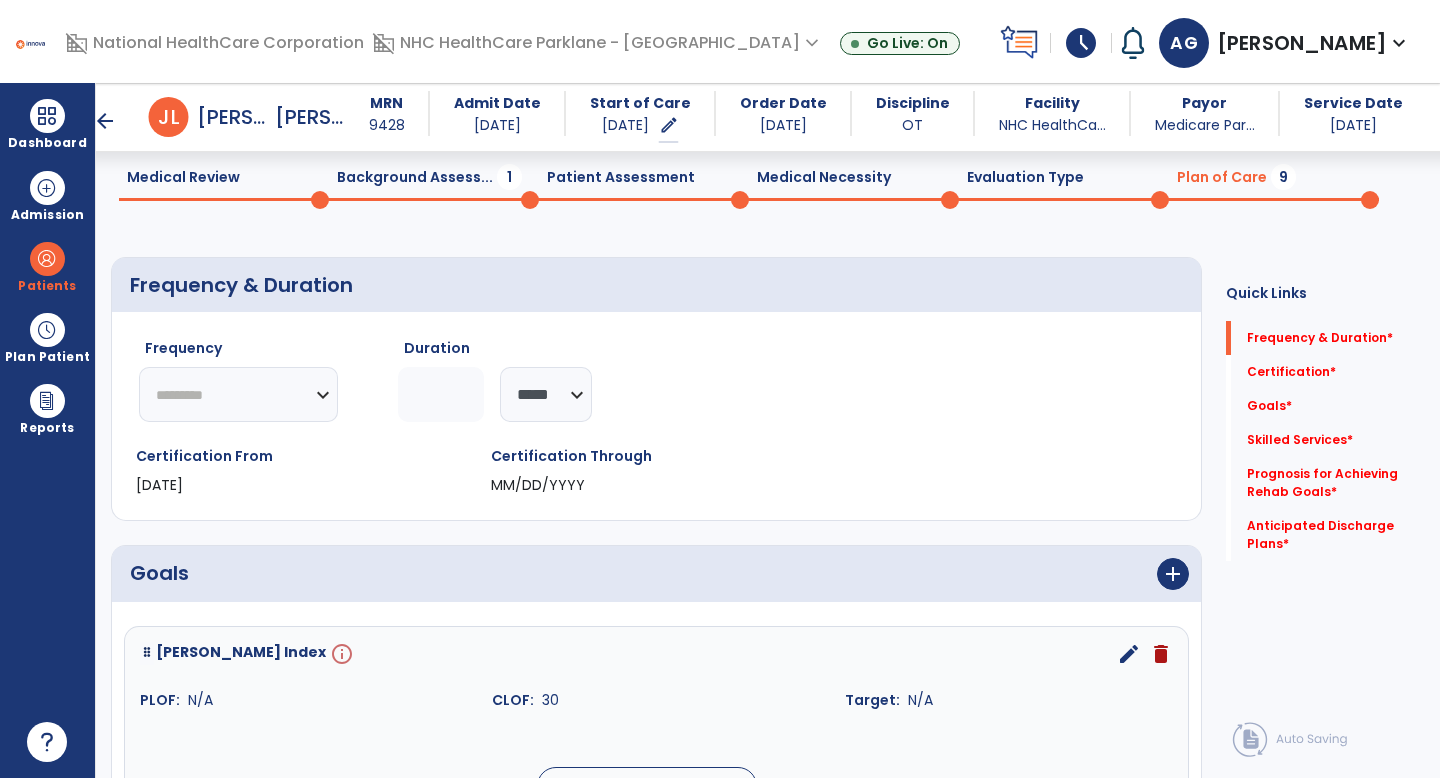 click on "********* ** ** ** ** ** ** **" 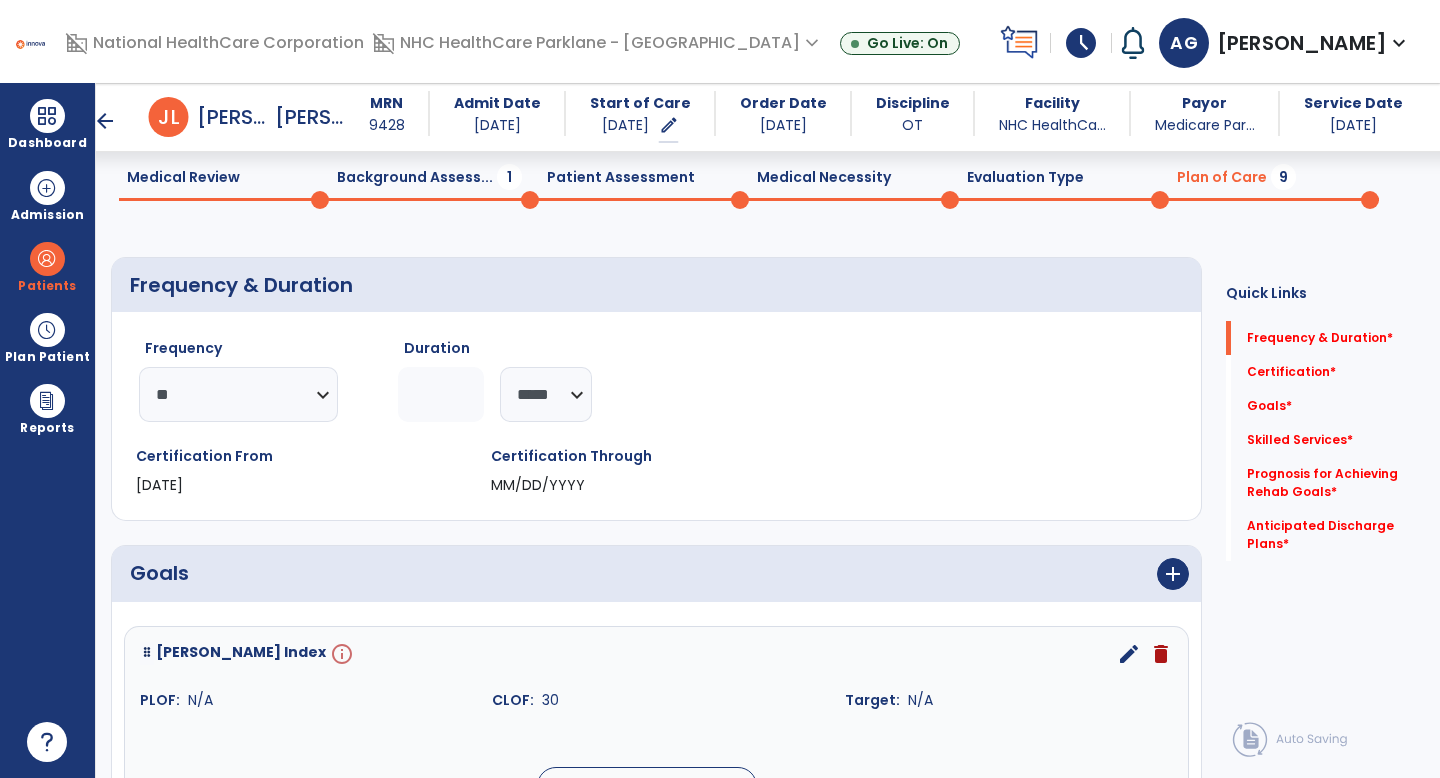 click 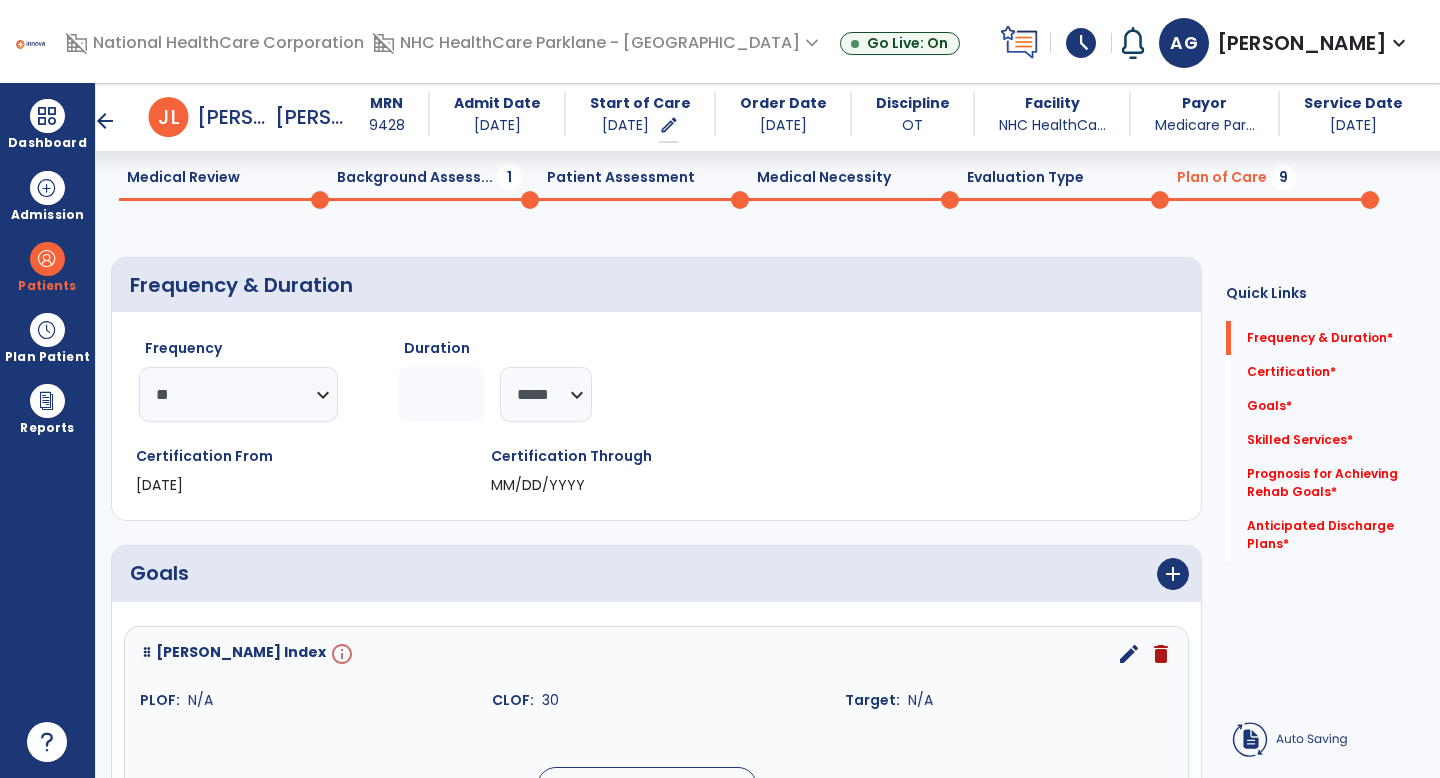 type on "*" 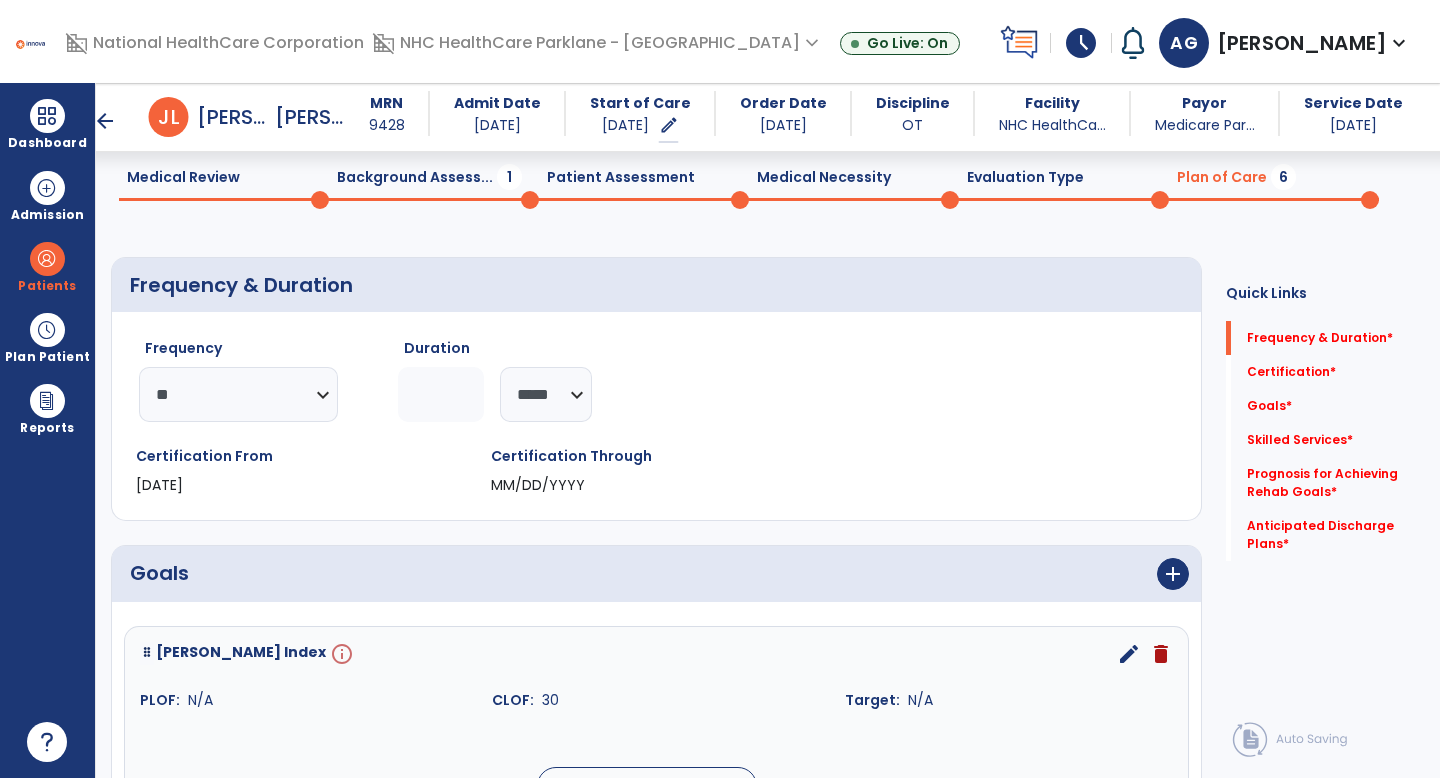 type on "*" 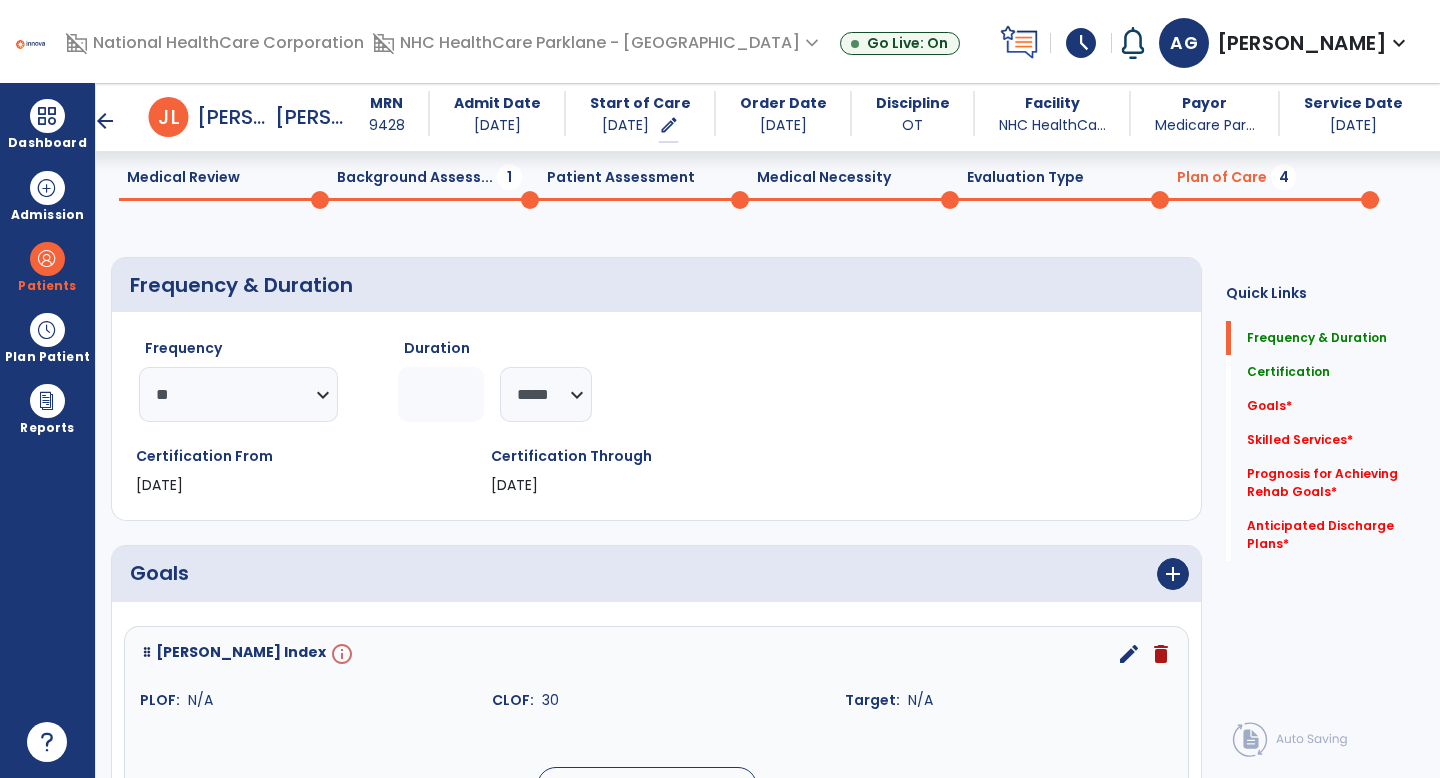 click on "*" 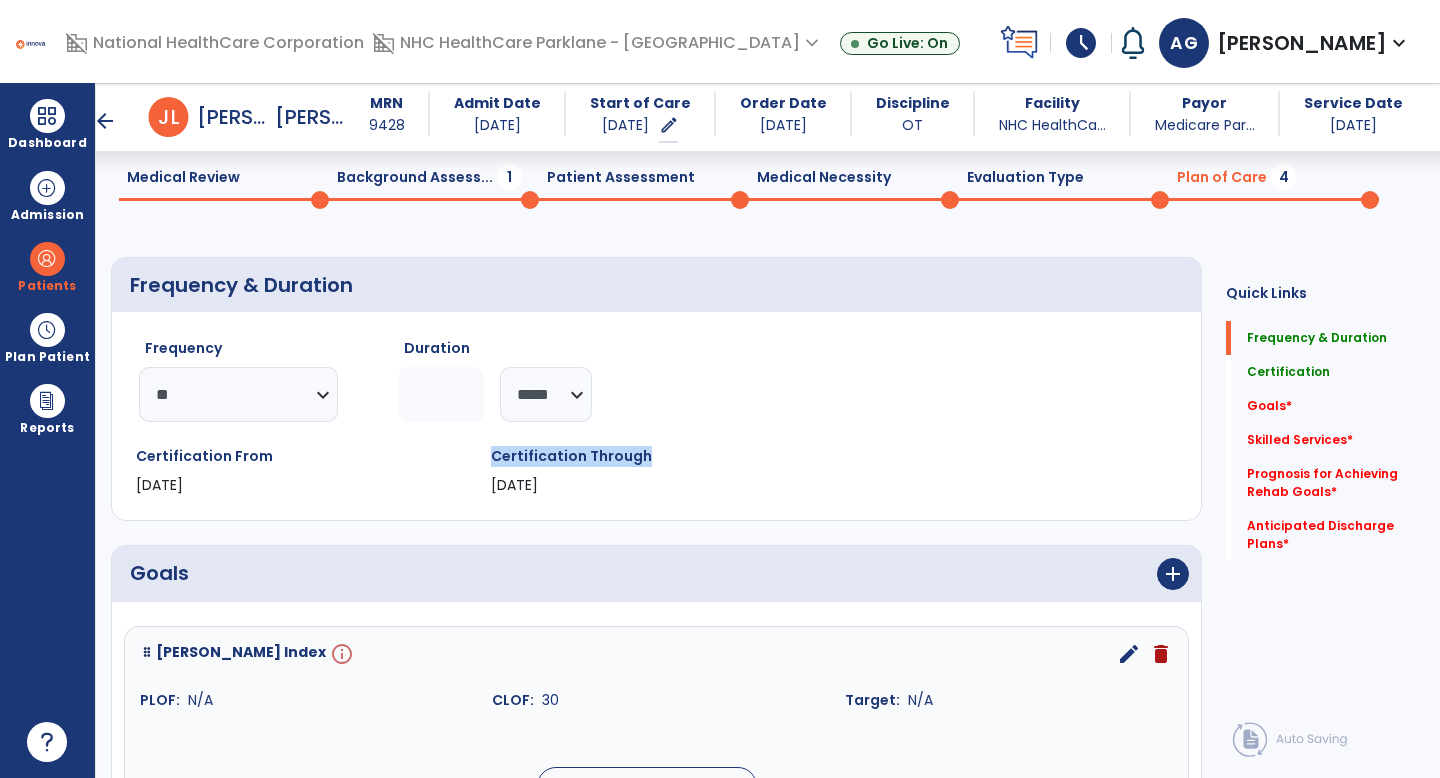 click on "Certification Through" 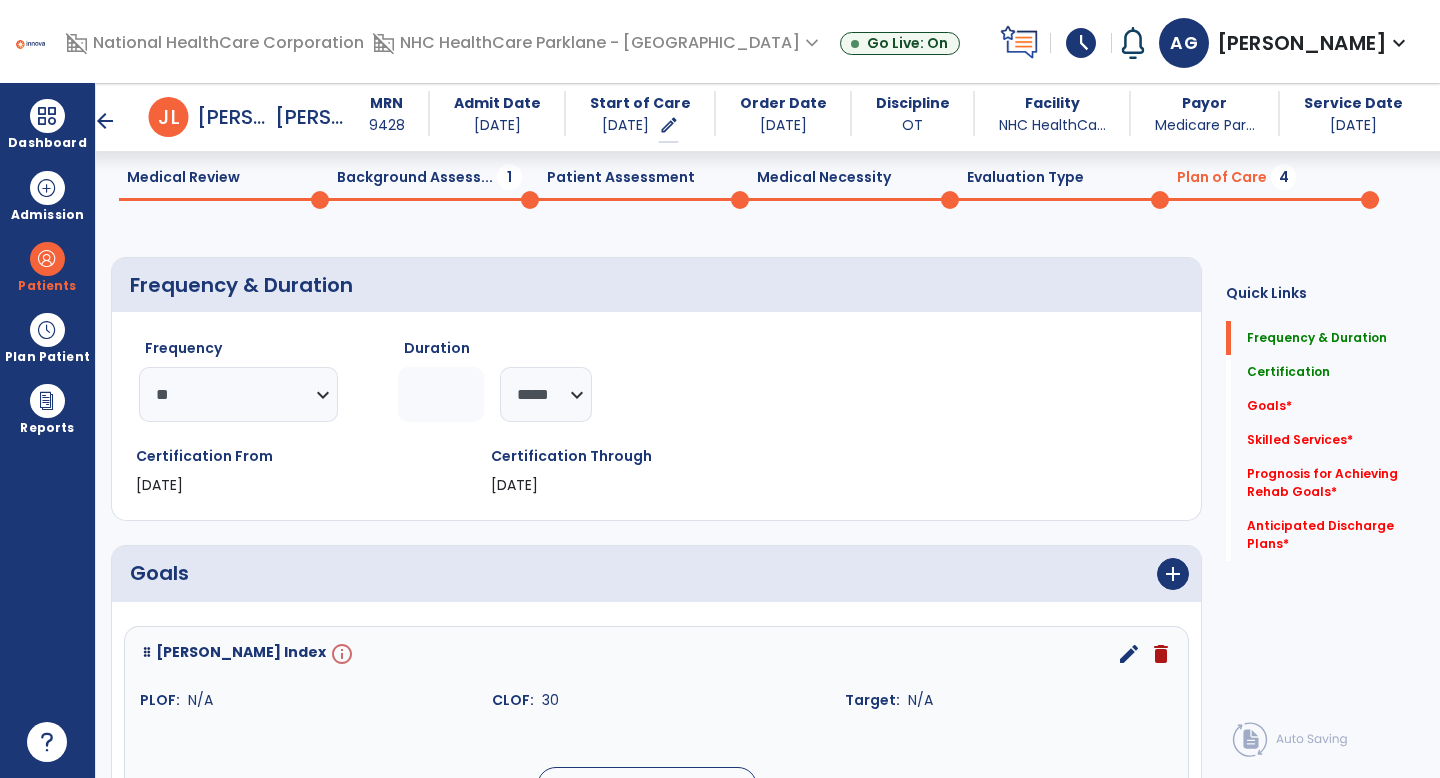 click on "Frequency & Duration  Frequency  ********* ** ** ** ** ** ** **  Duration  ** ******** ***** Certification From 07/10/2025 Certification Through 10/08/2025 Goals      add  Barthel Index  info     edit delete PLOF:    N/A CLOF:    30 Target:    N/A add  Add Short Term Goal  Skilled Services      help   add
Code
1
Description
Actions" 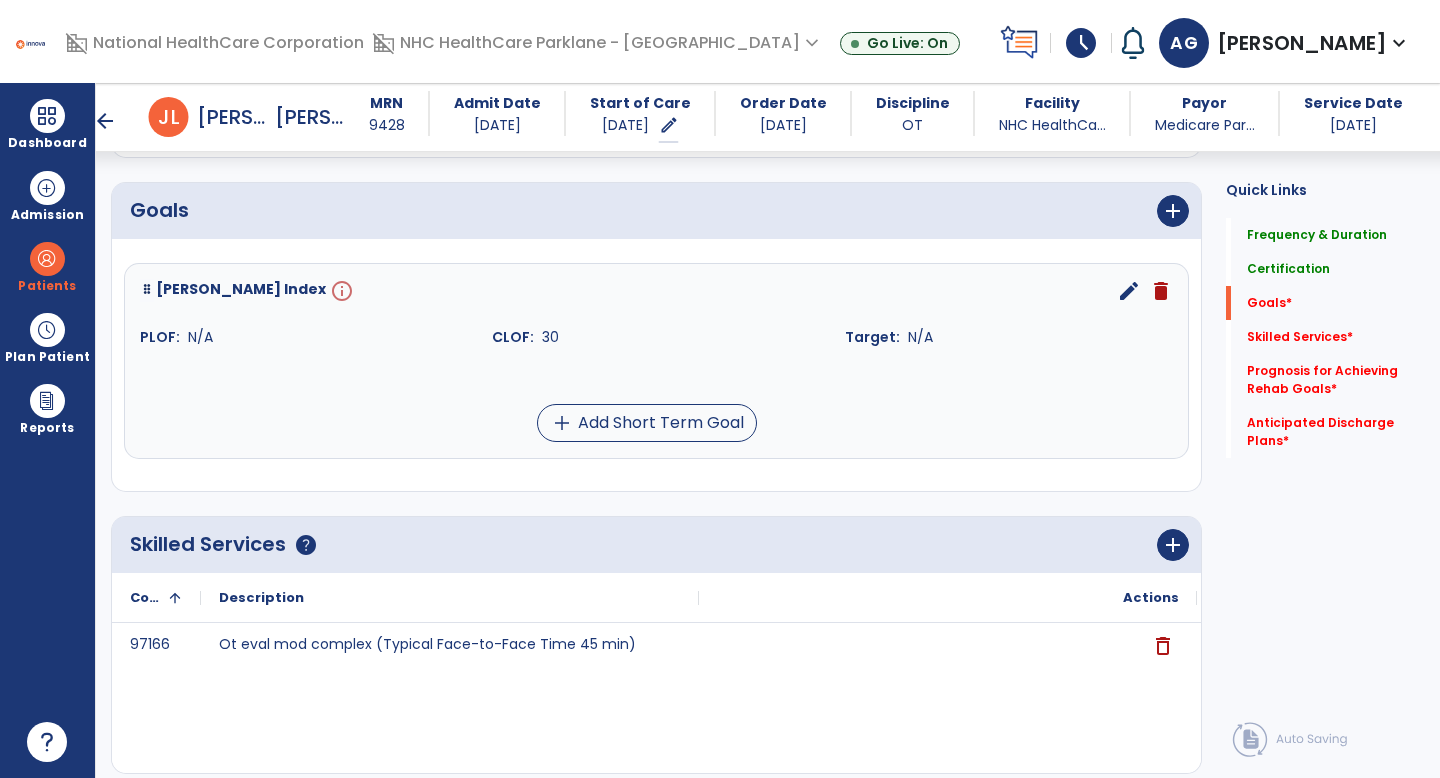 scroll, scrollTop: 451, scrollLeft: 0, axis: vertical 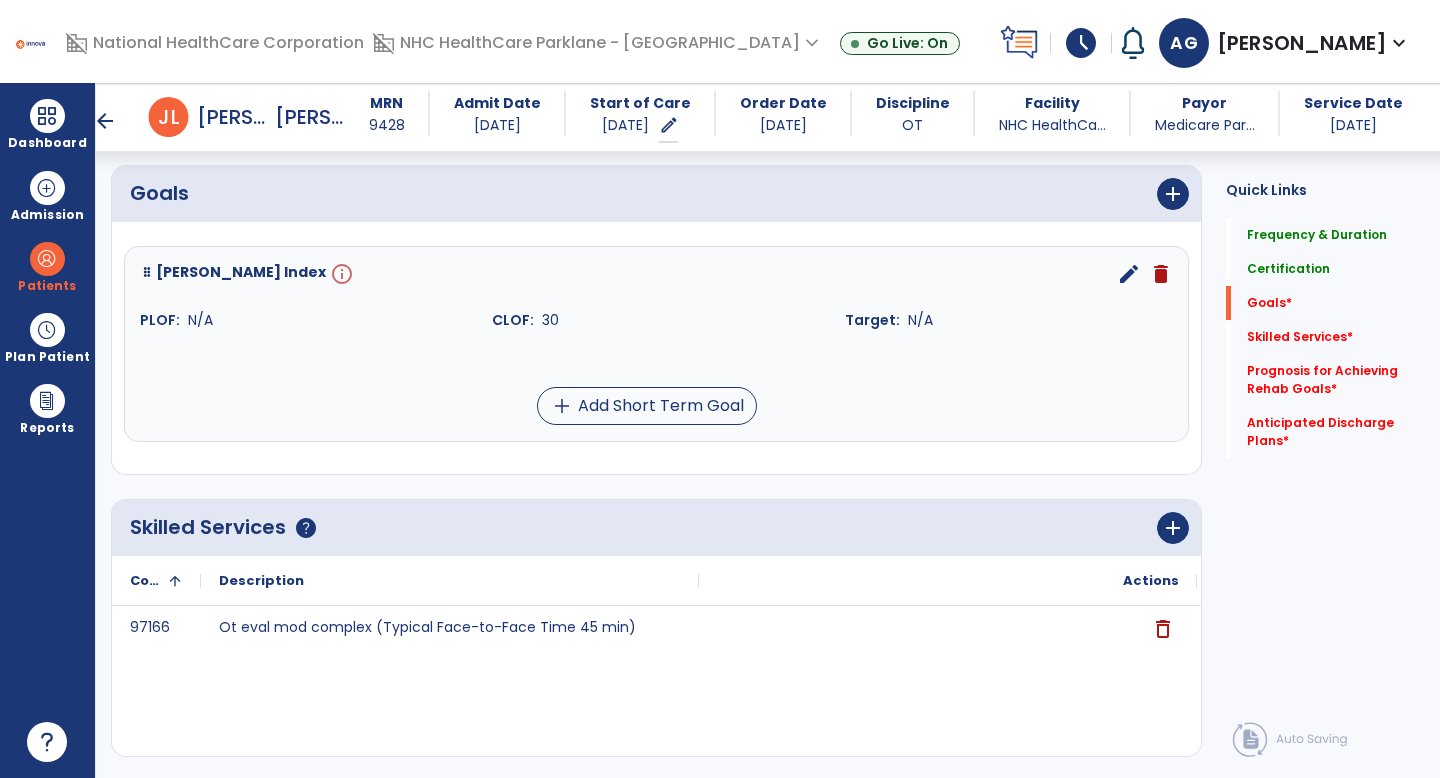 click on "edit" at bounding box center (1129, 274) 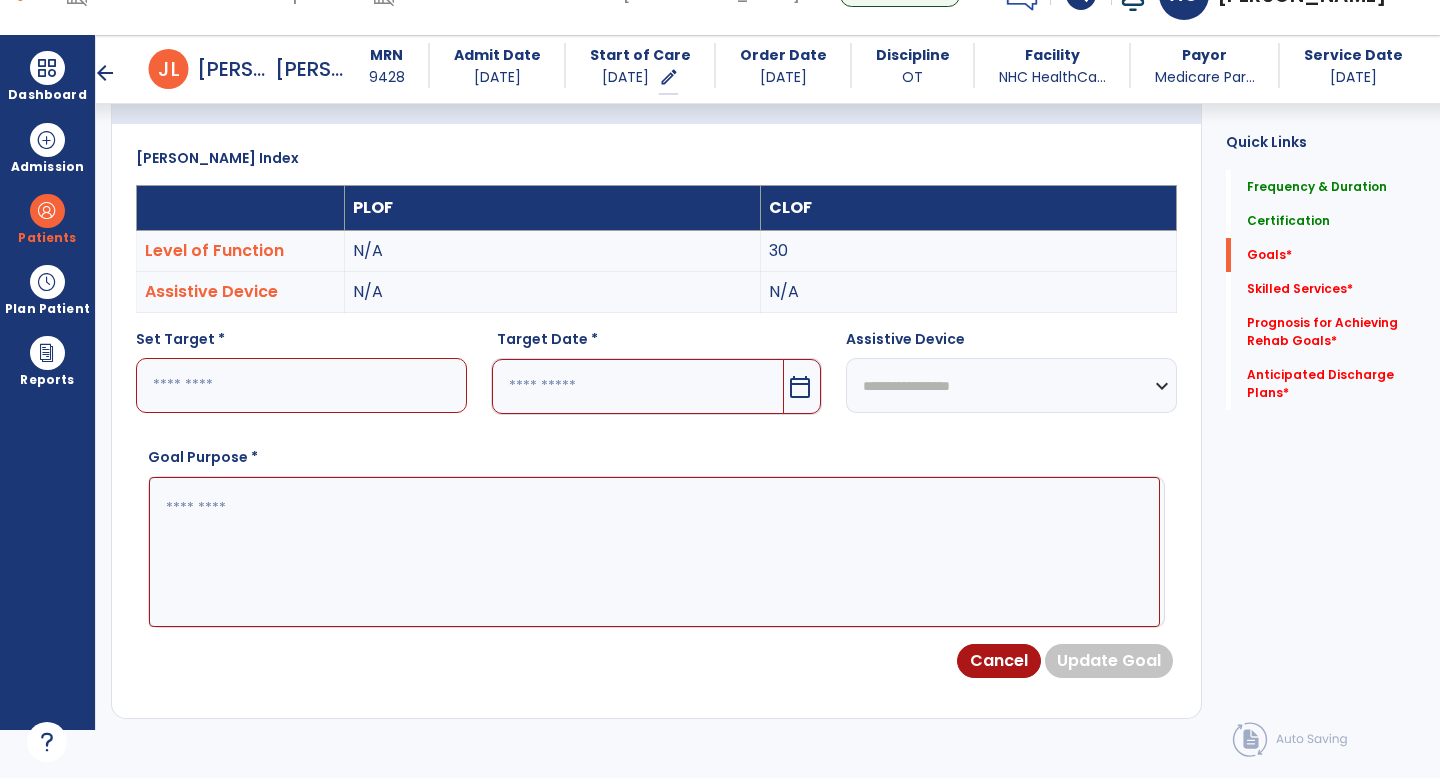 scroll, scrollTop: 534, scrollLeft: 0, axis: vertical 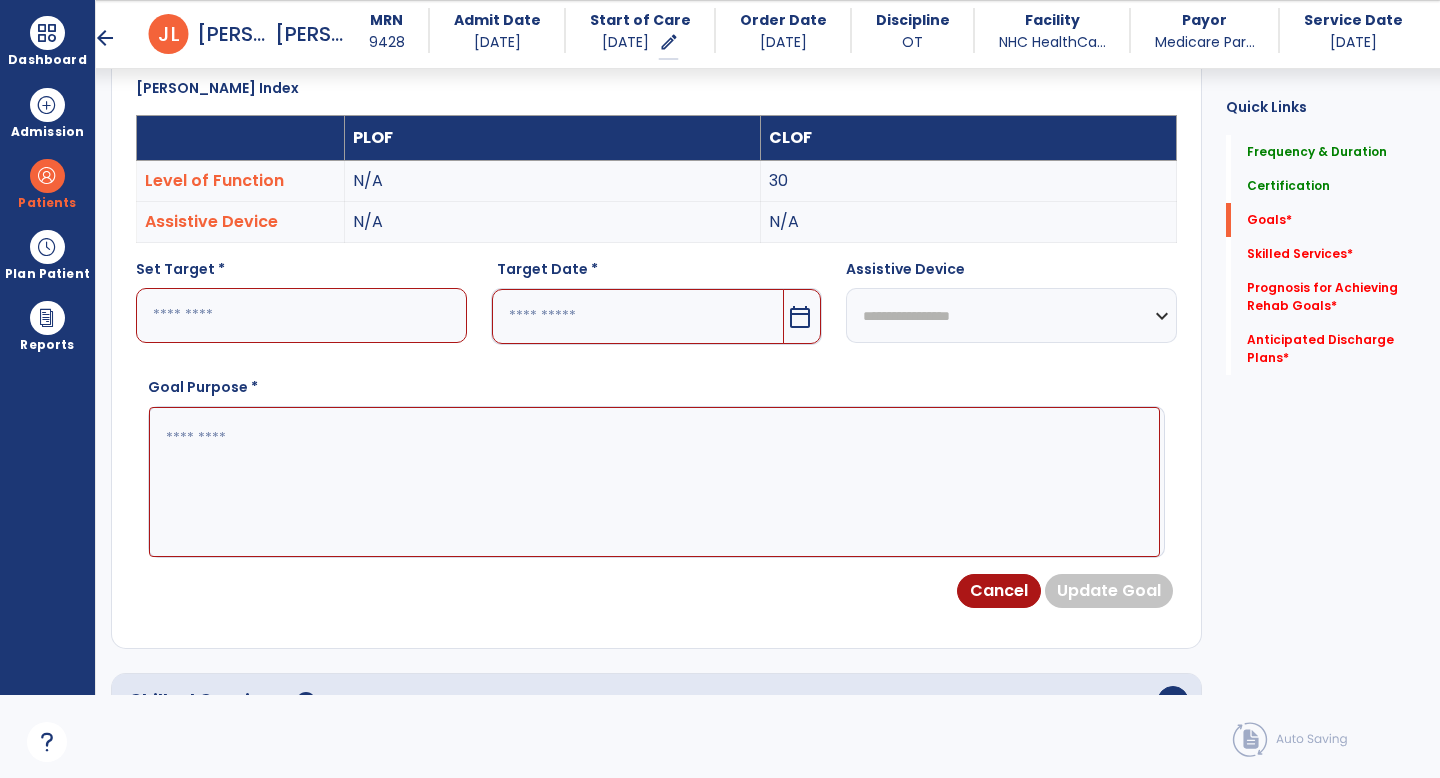 click at bounding box center (301, 315) 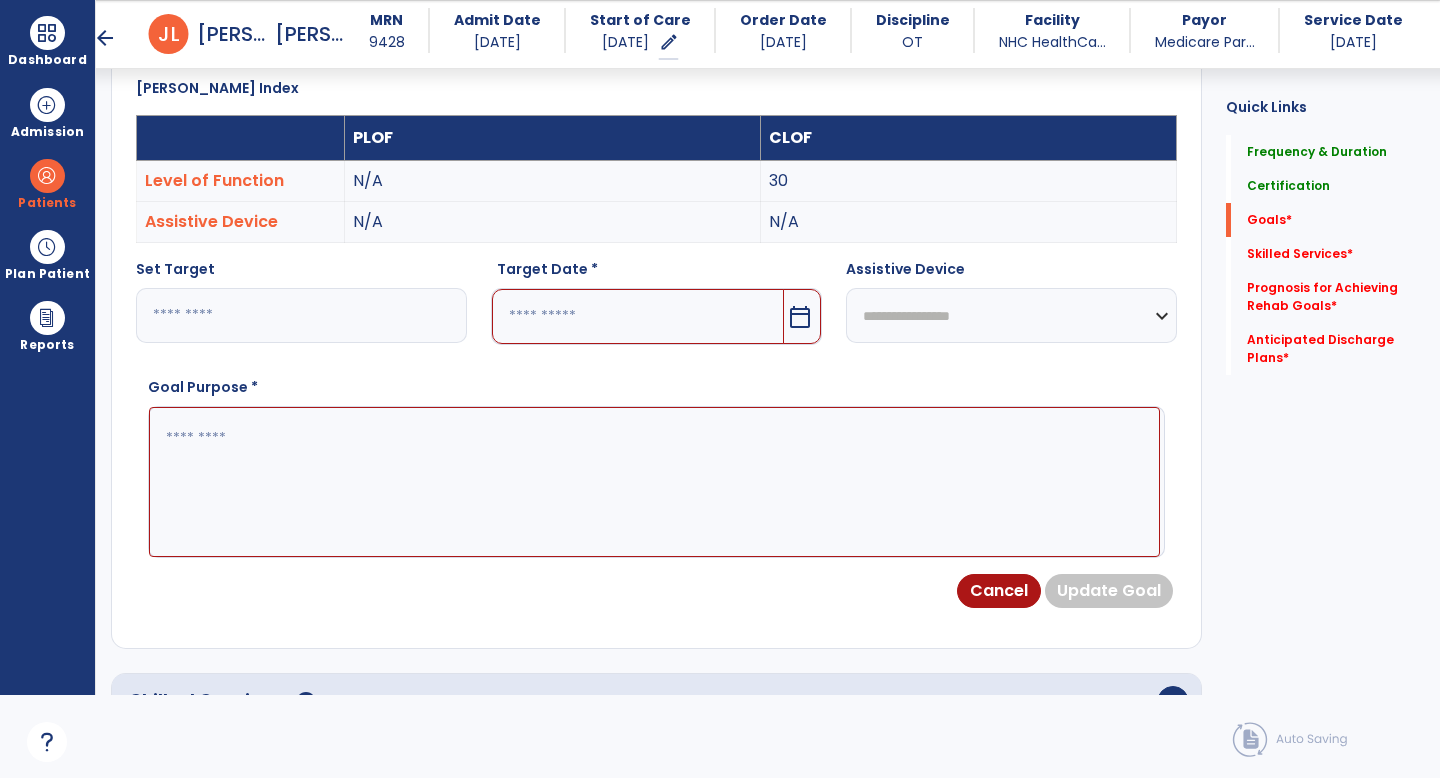 type on "**" 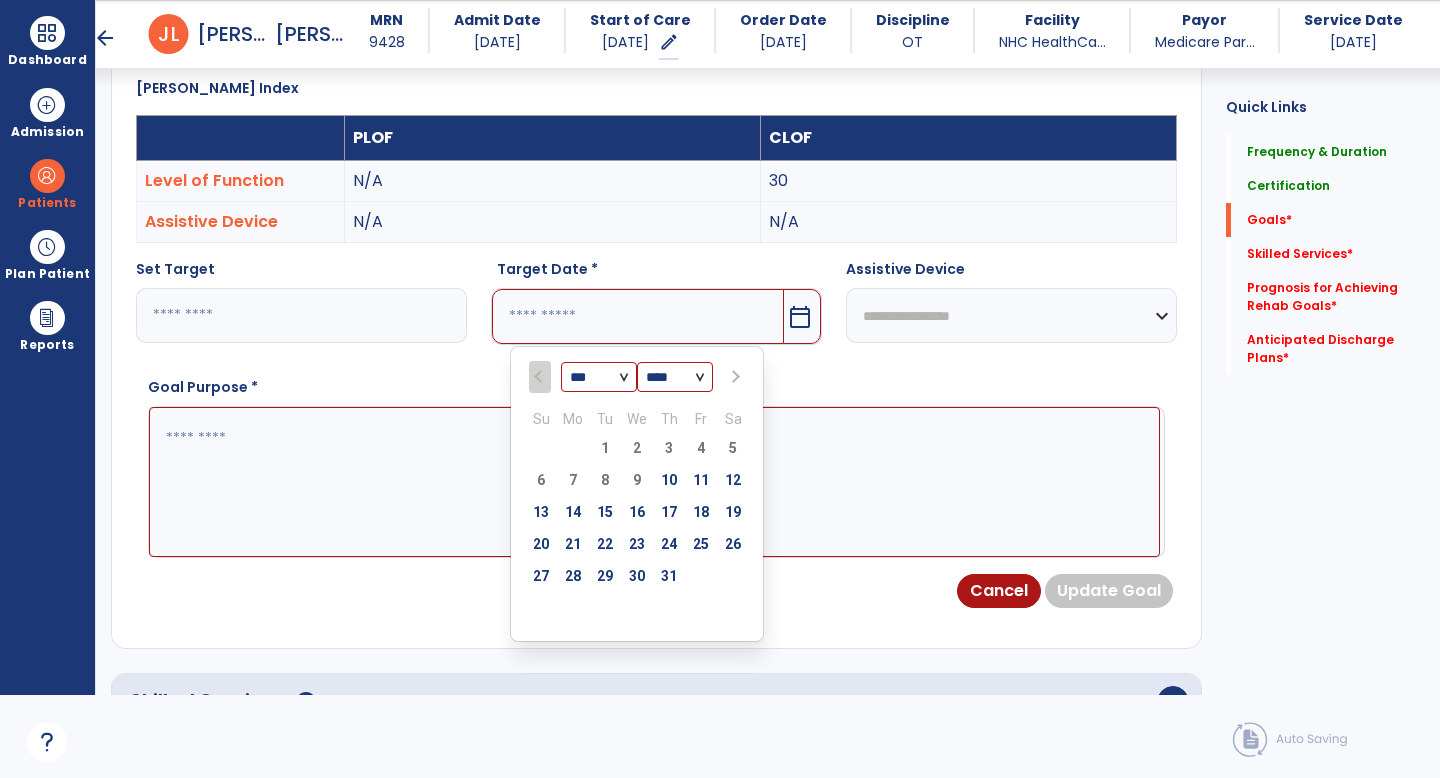 click at bounding box center [734, 377] 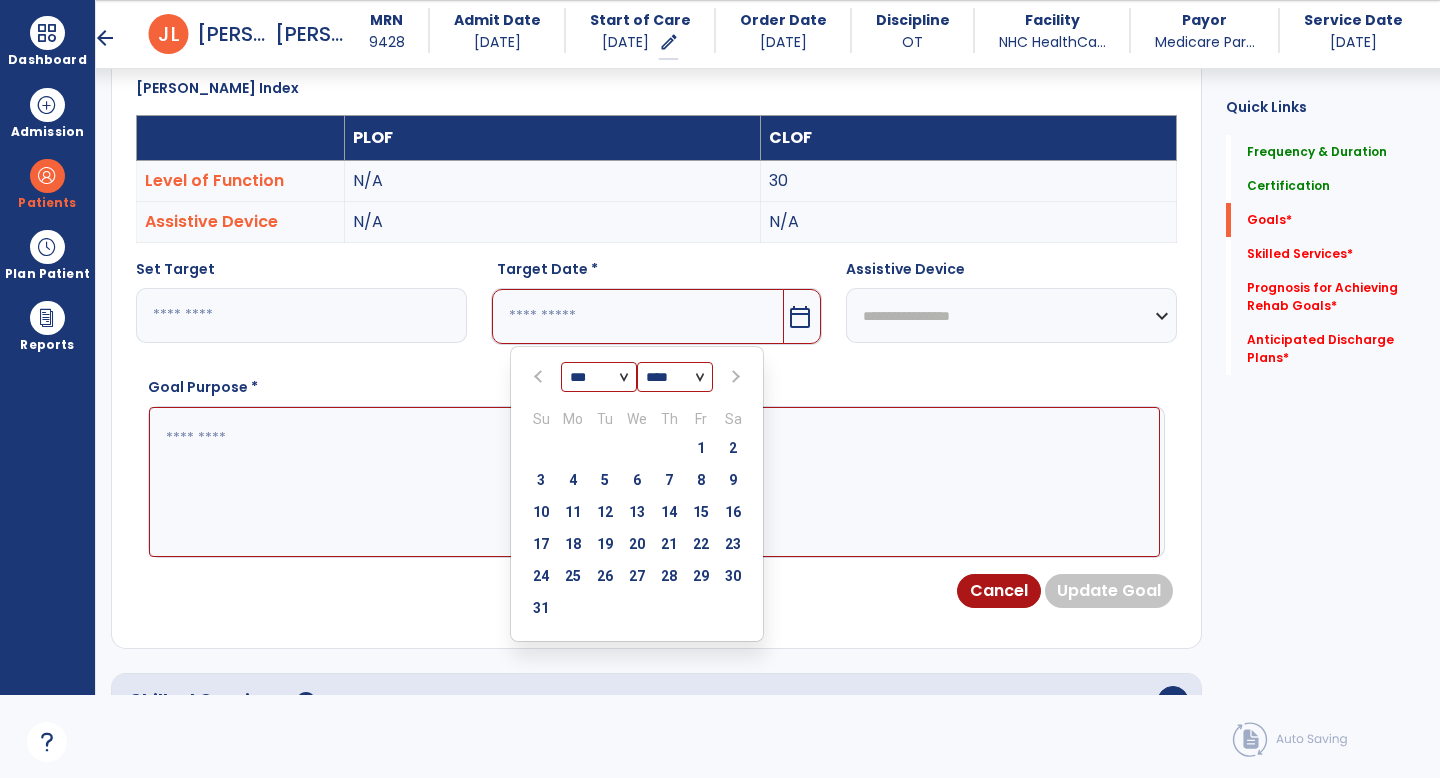 click at bounding box center (734, 377) 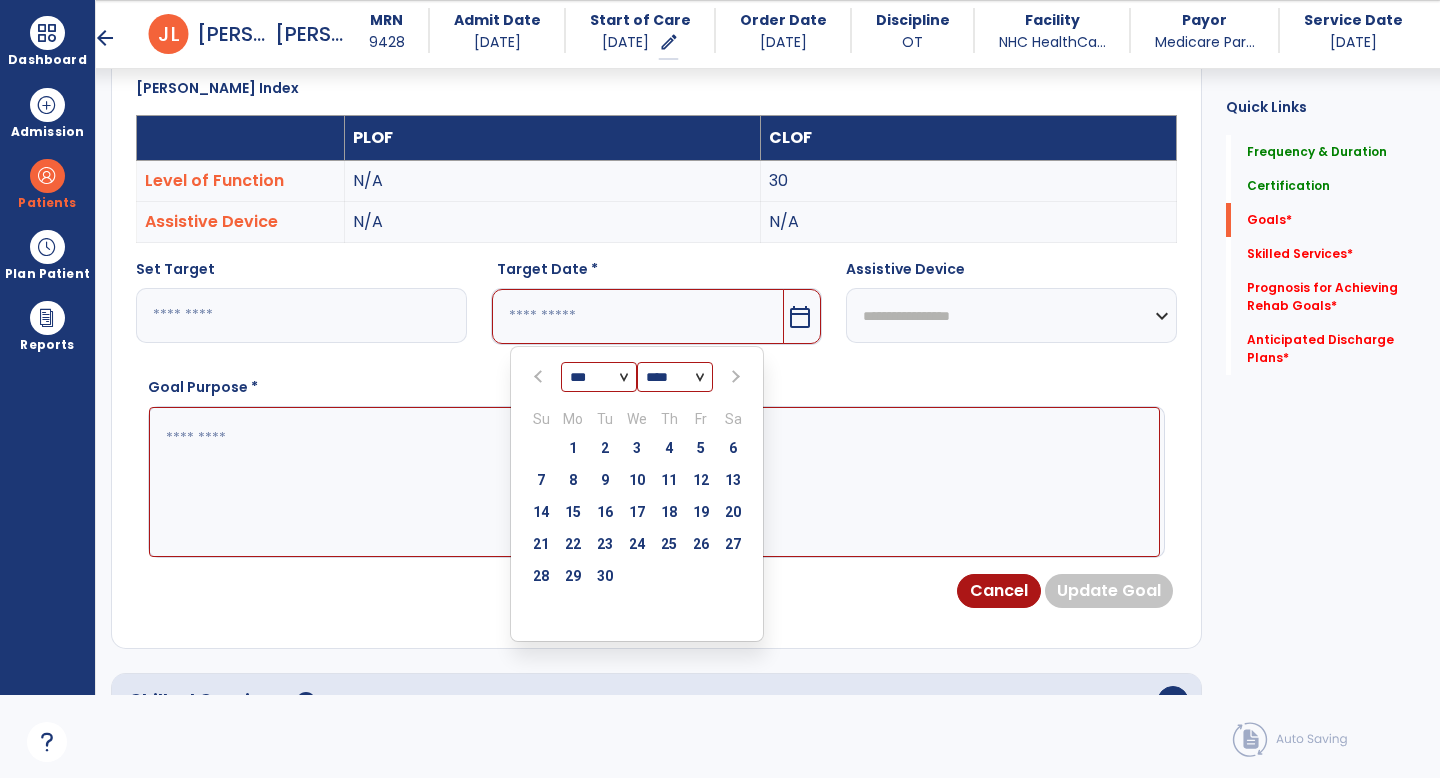 click at bounding box center [734, 377] 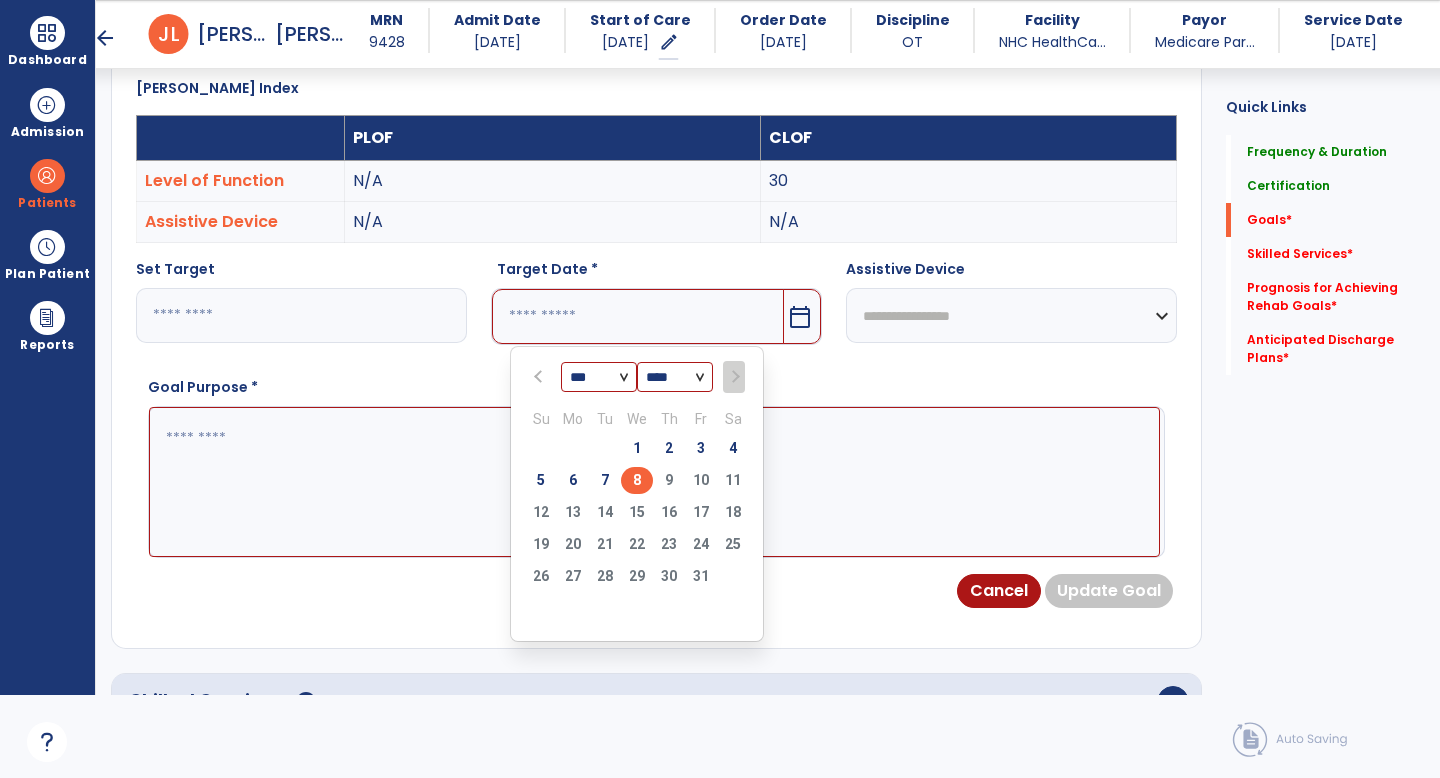 click on "8" at bounding box center [637, 480] 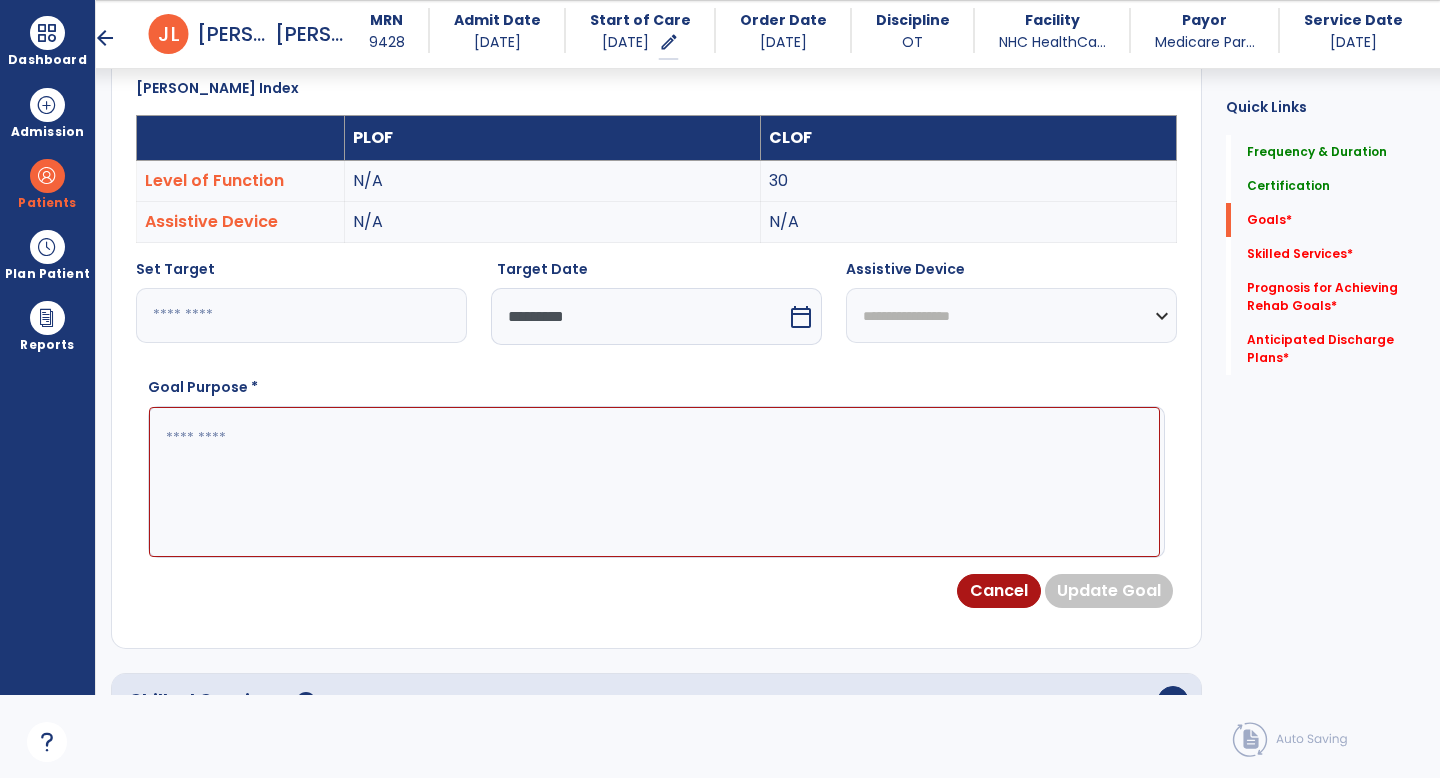 click at bounding box center [654, 482] 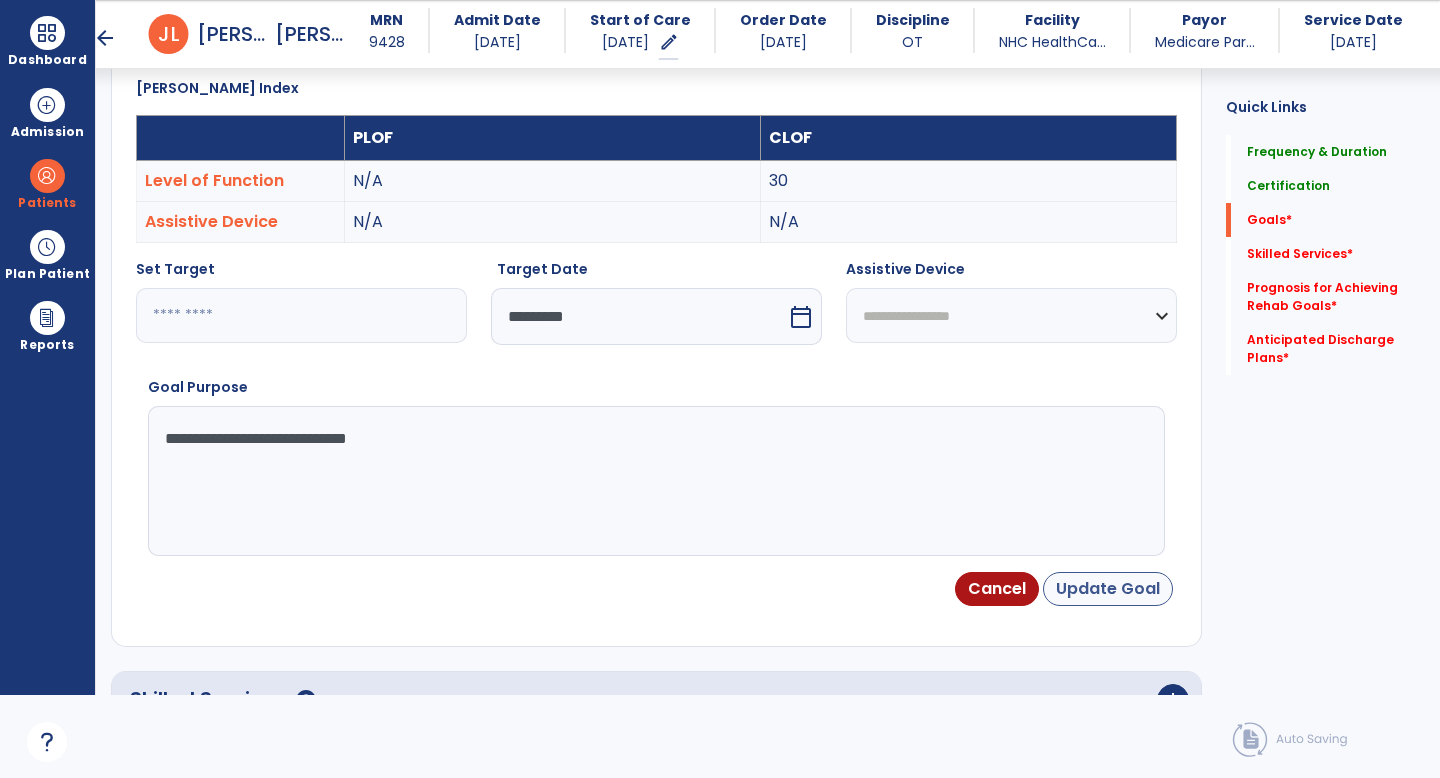 type on "**********" 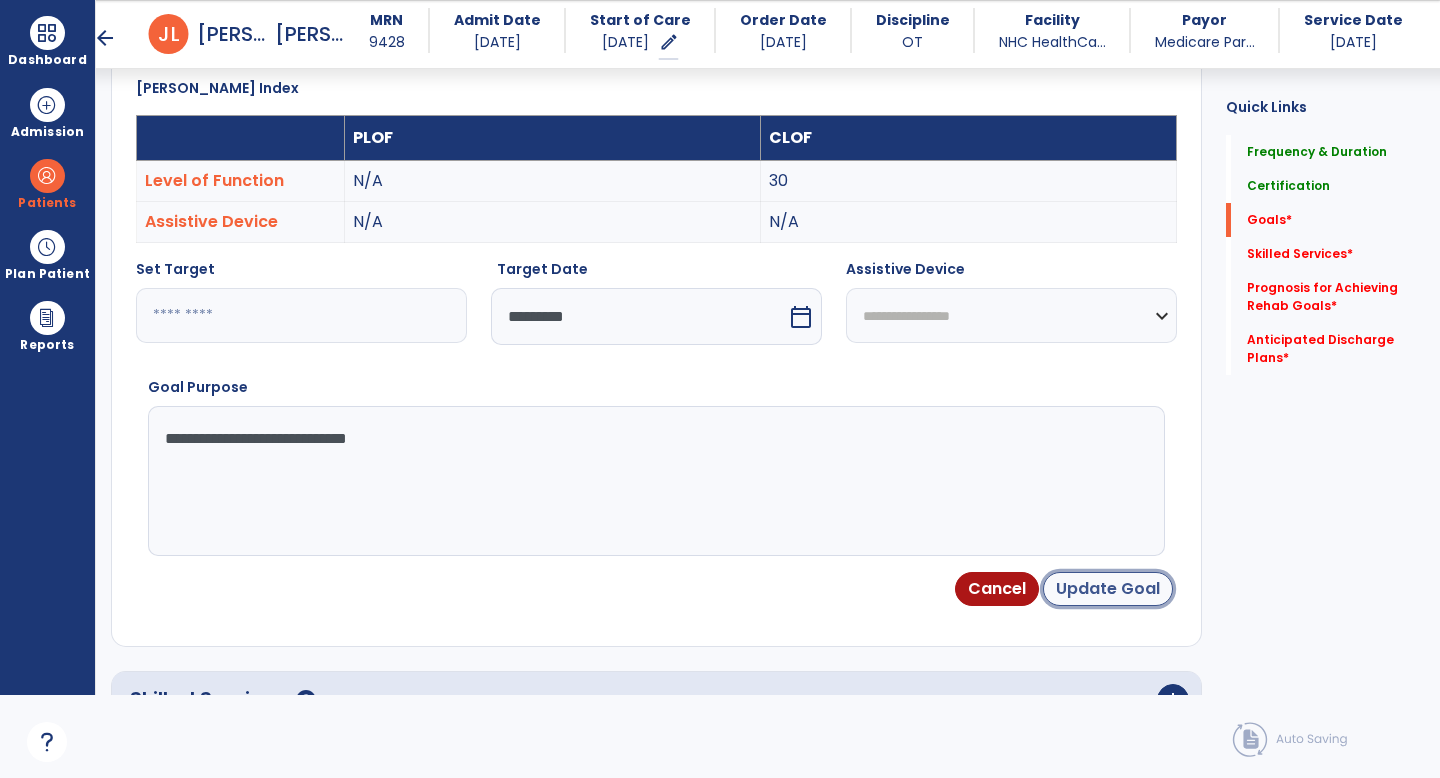 click on "Update Goal" at bounding box center [1108, 589] 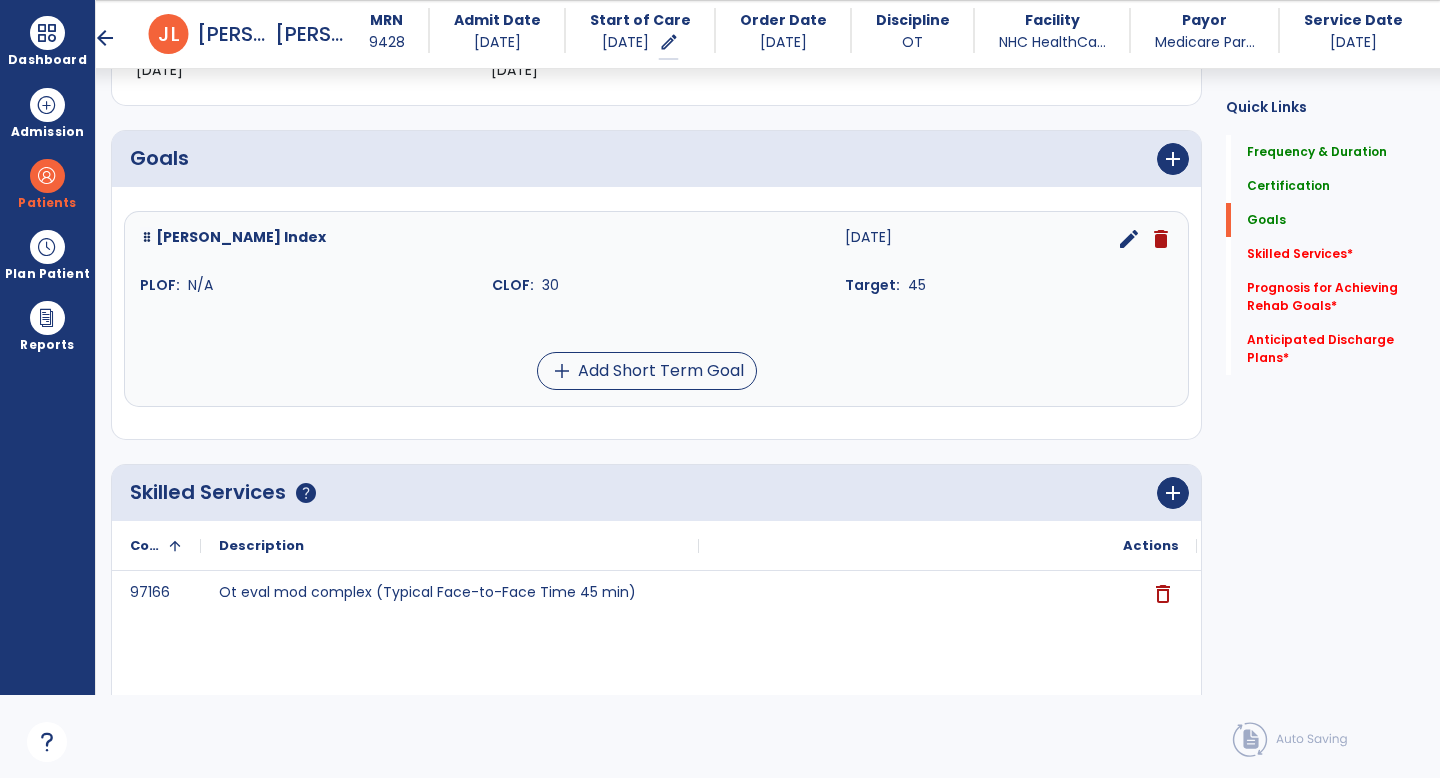 scroll, scrollTop: 347, scrollLeft: 0, axis: vertical 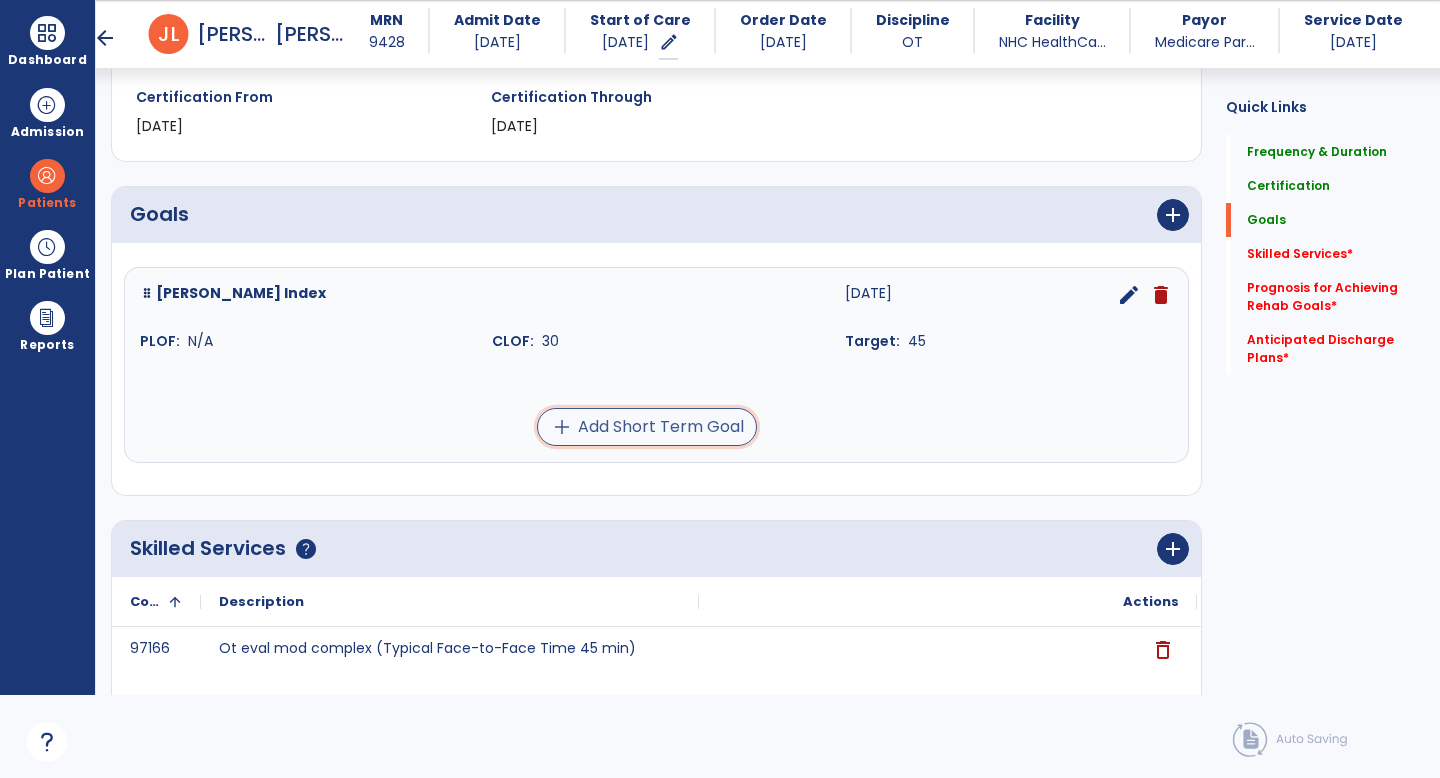 click on "add  Add Short Term Goal" at bounding box center (647, 427) 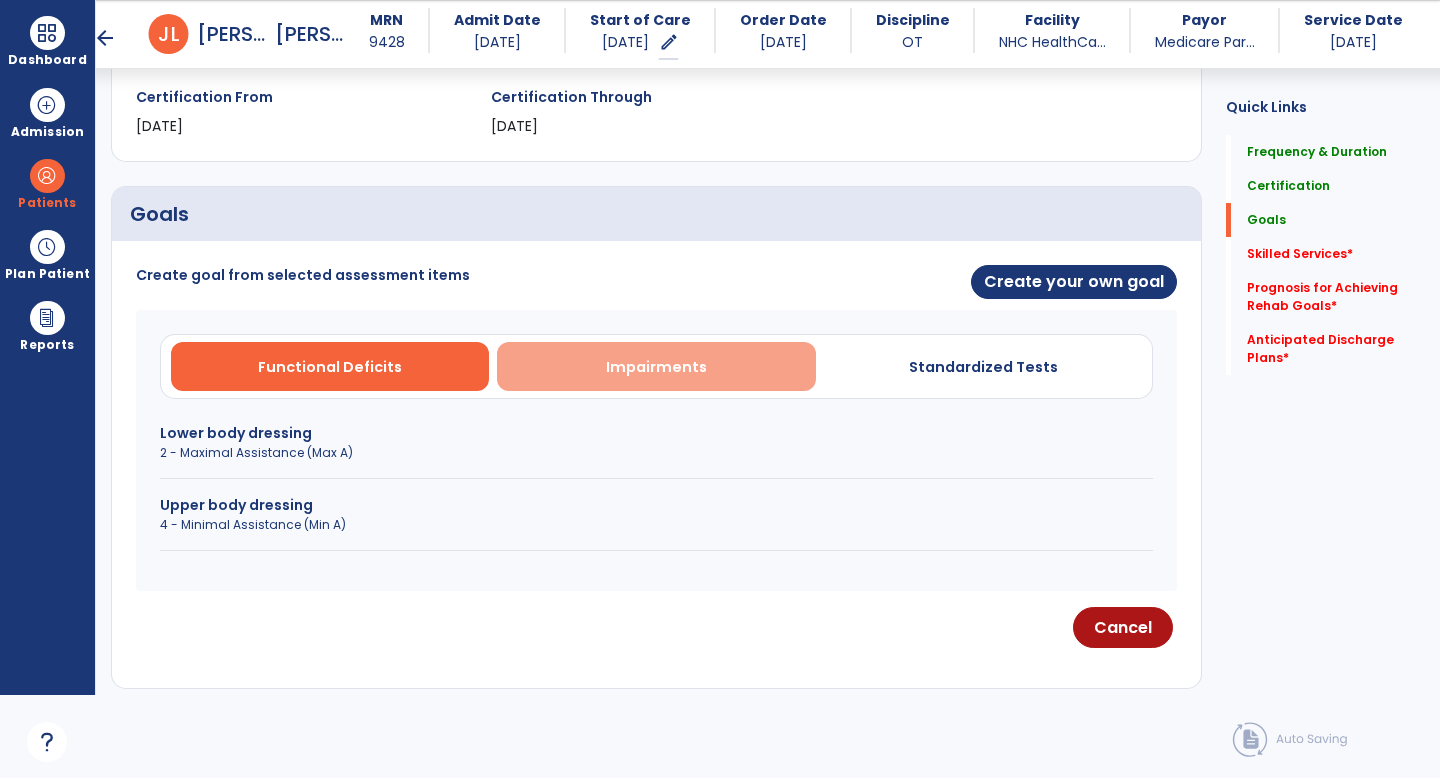 click on "Impairments" at bounding box center (656, 367) 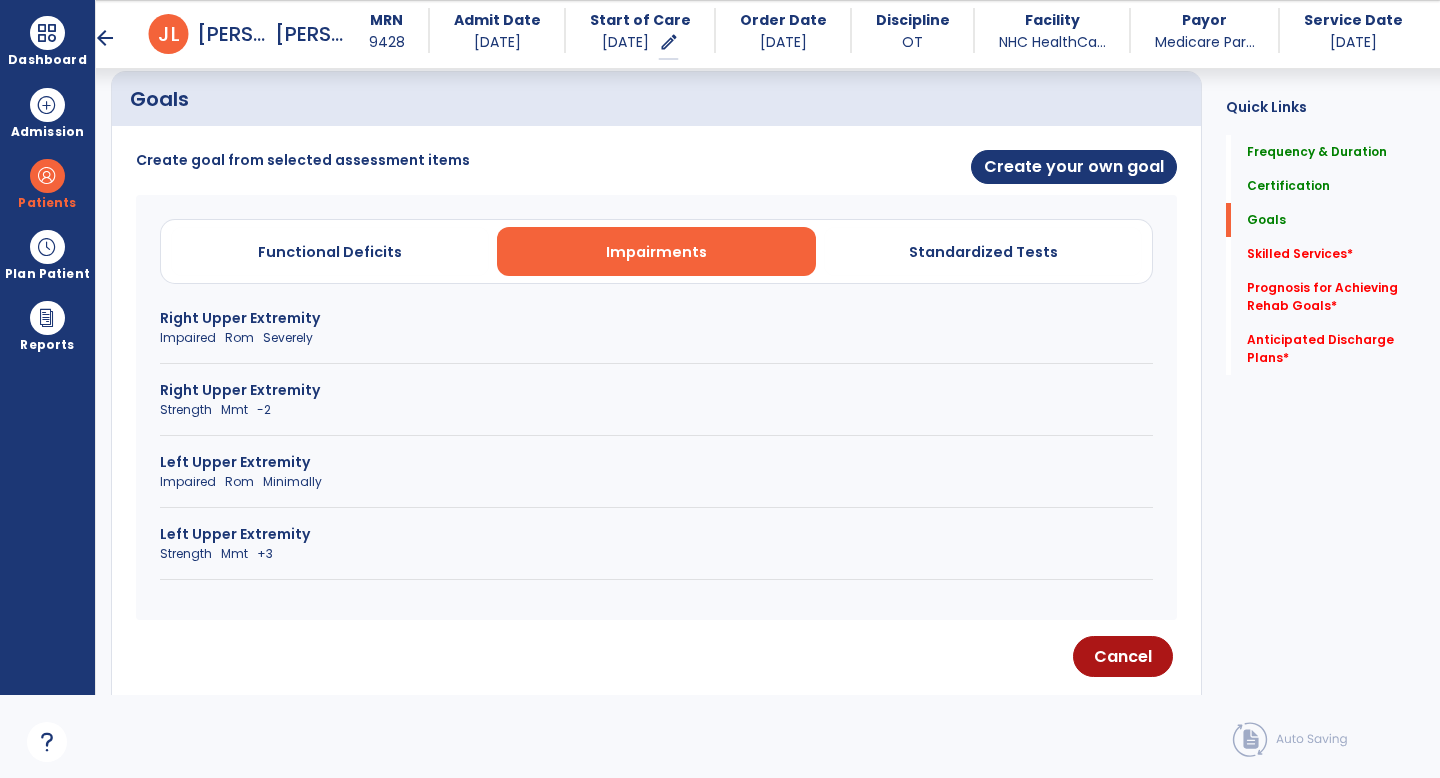 scroll, scrollTop: 466, scrollLeft: 0, axis: vertical 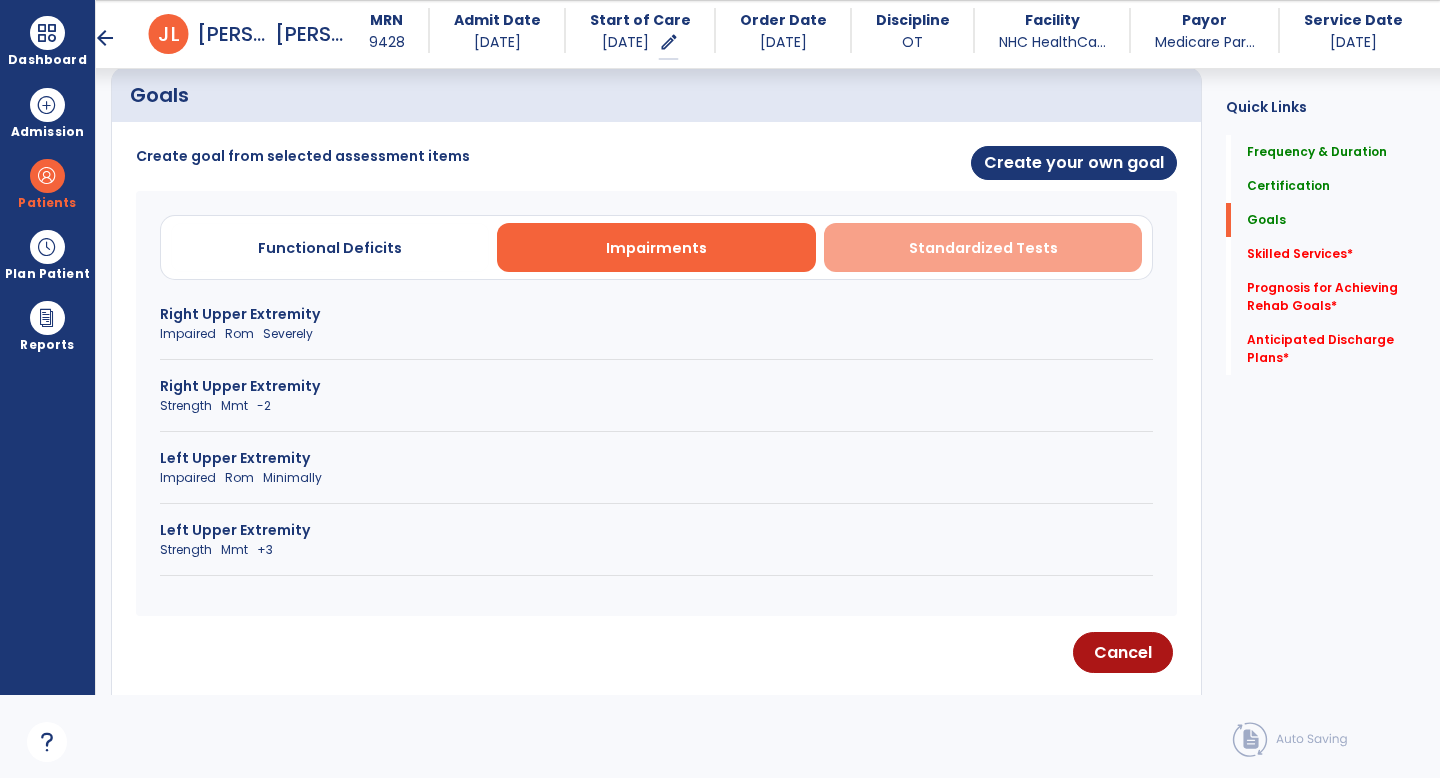 click on "Standardized Tests" at bounding box center (983, 248) 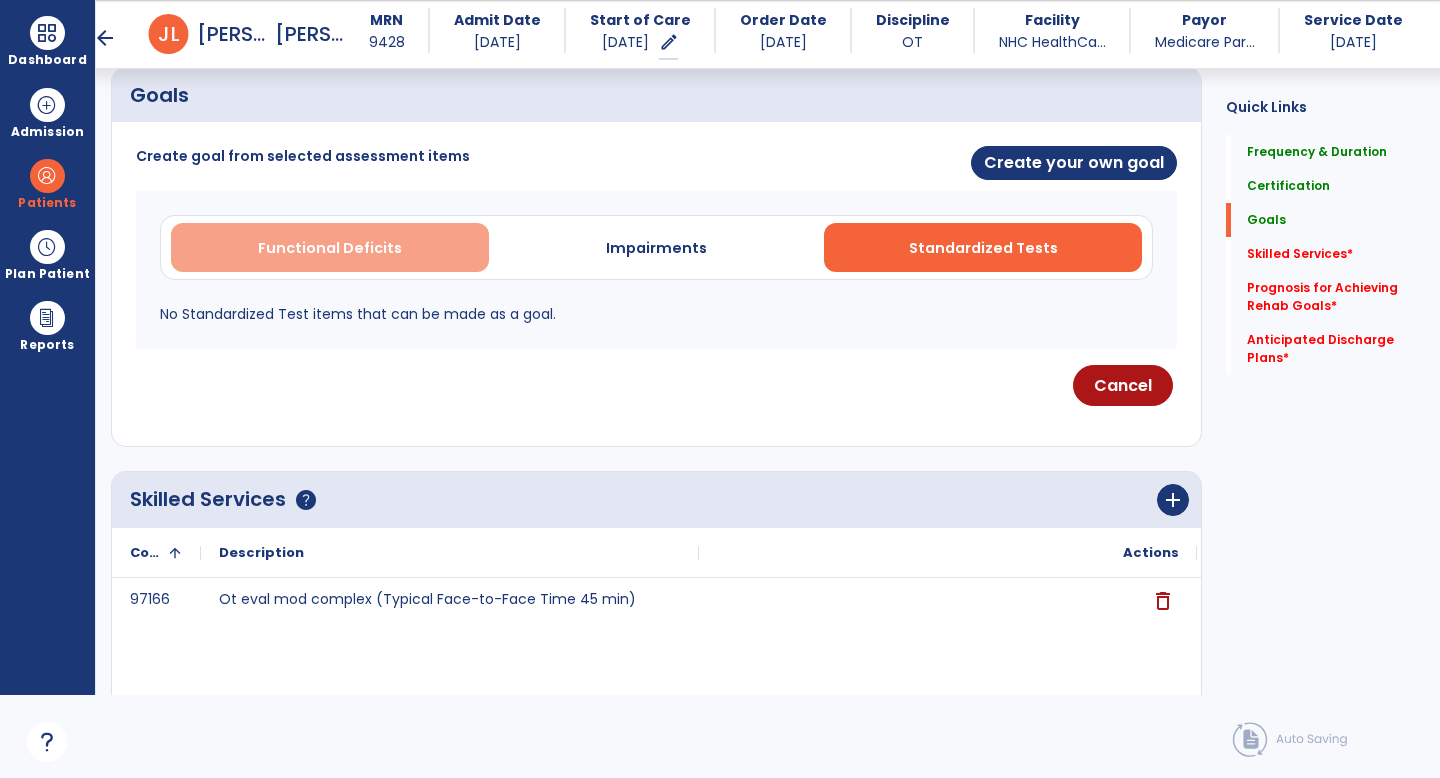 click on "Functional Deficits" at bounding box center (330, 247) 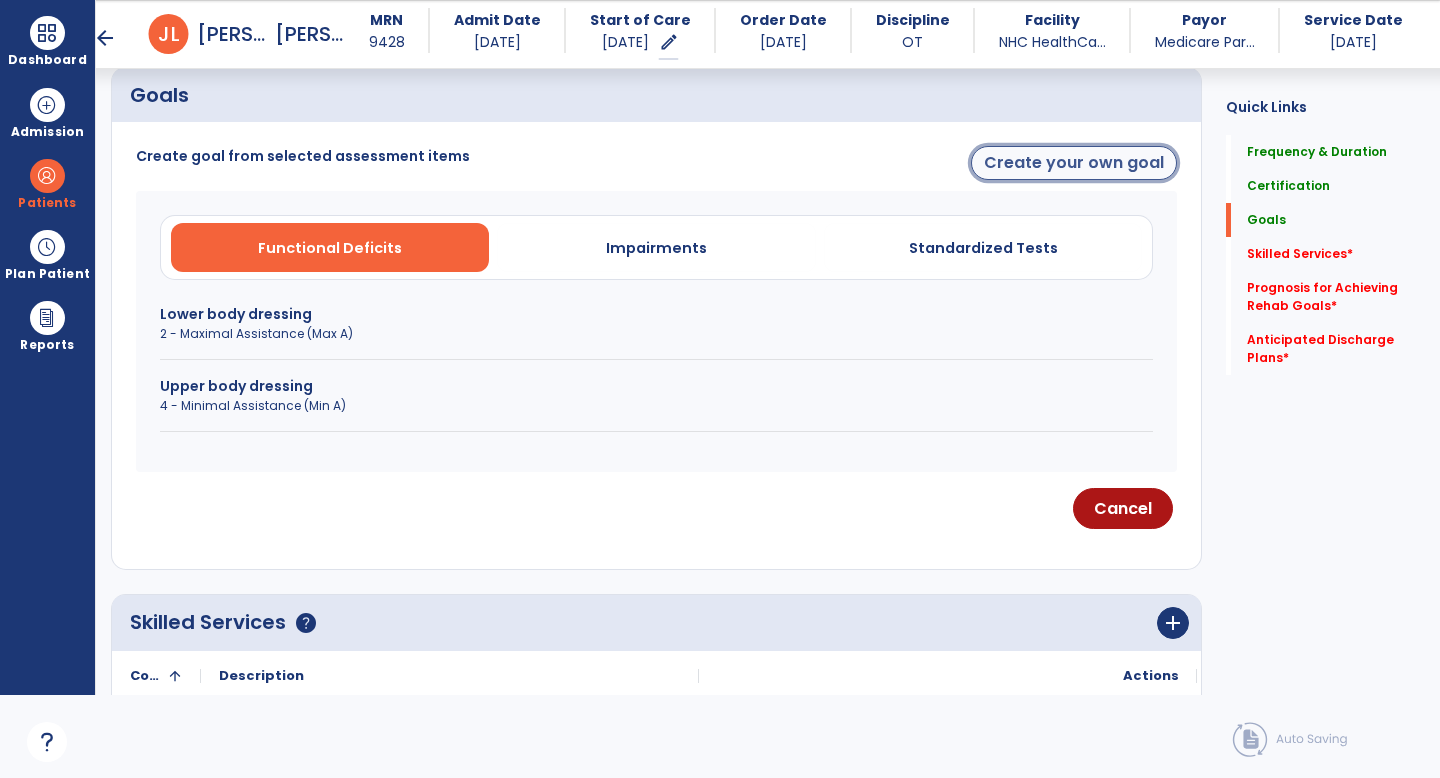 click on "Create your own goal" at bounding box center [1074, 163] 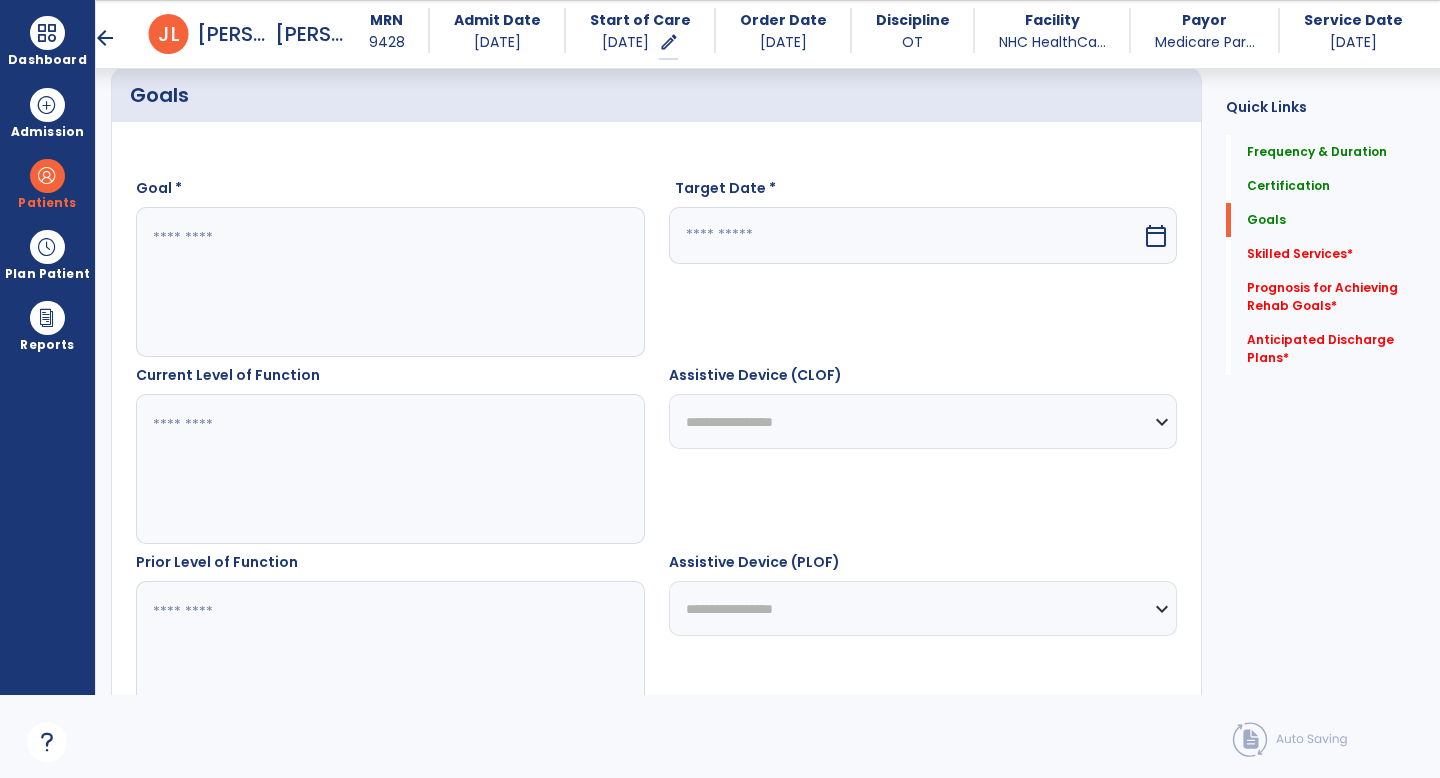 click at bounding box center (389, 282) 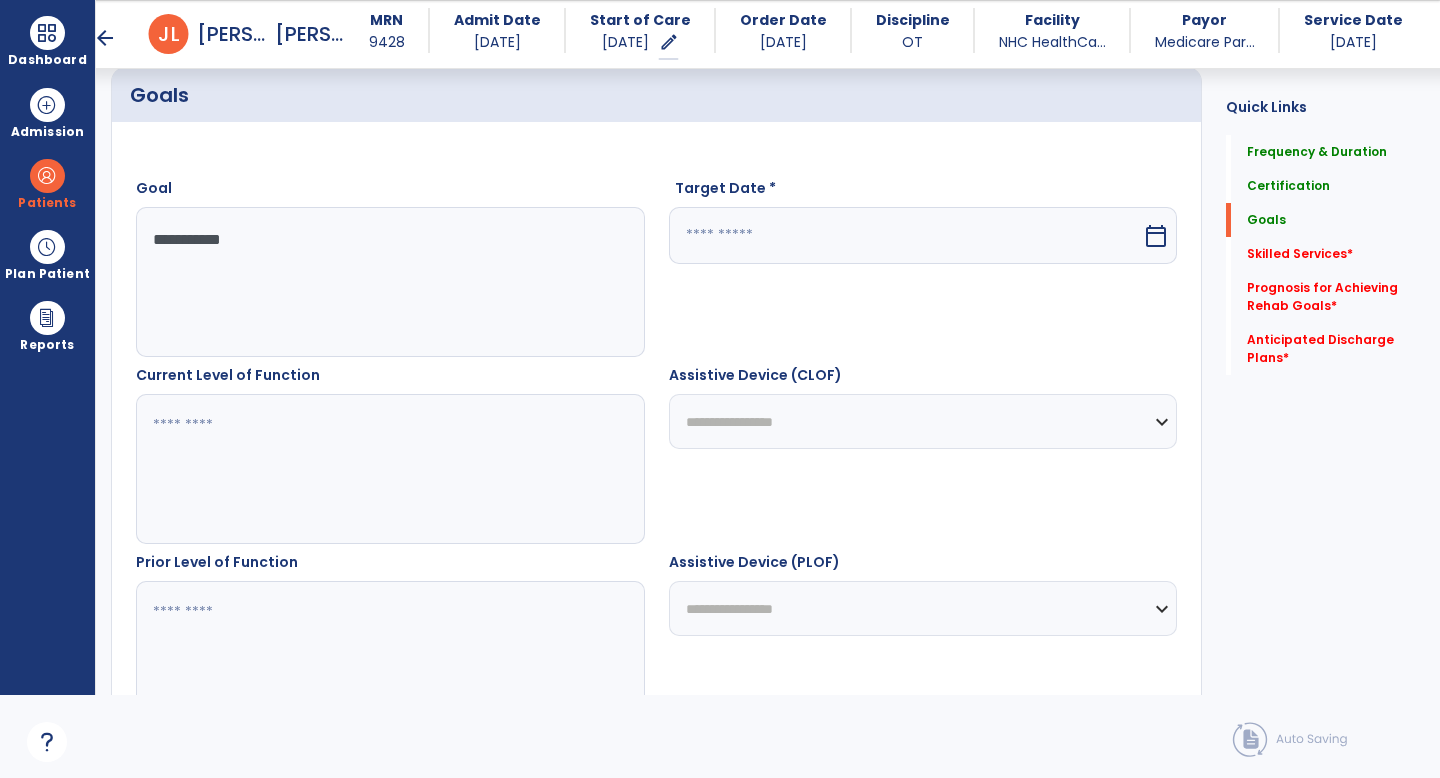 type on "**********" 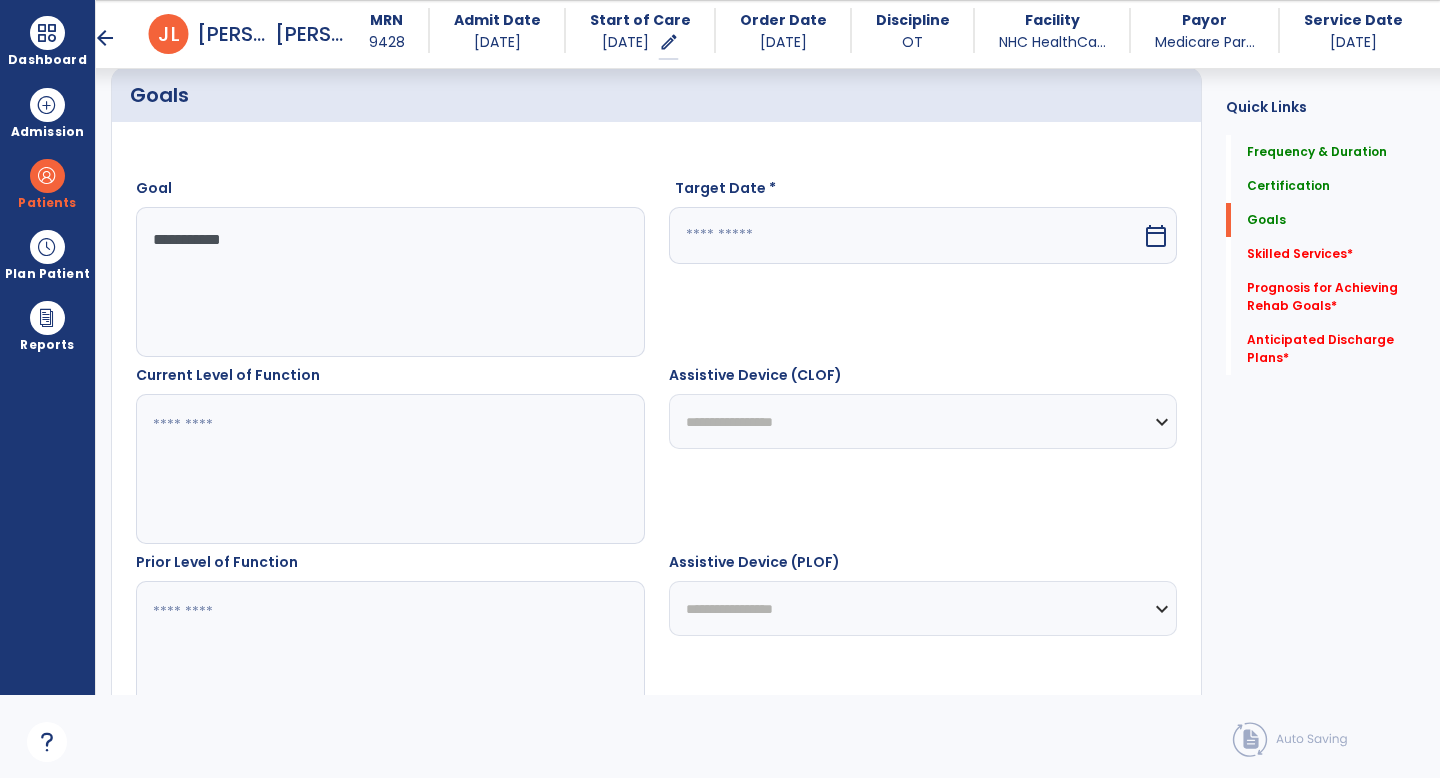 click at bounding box center [906, 235] 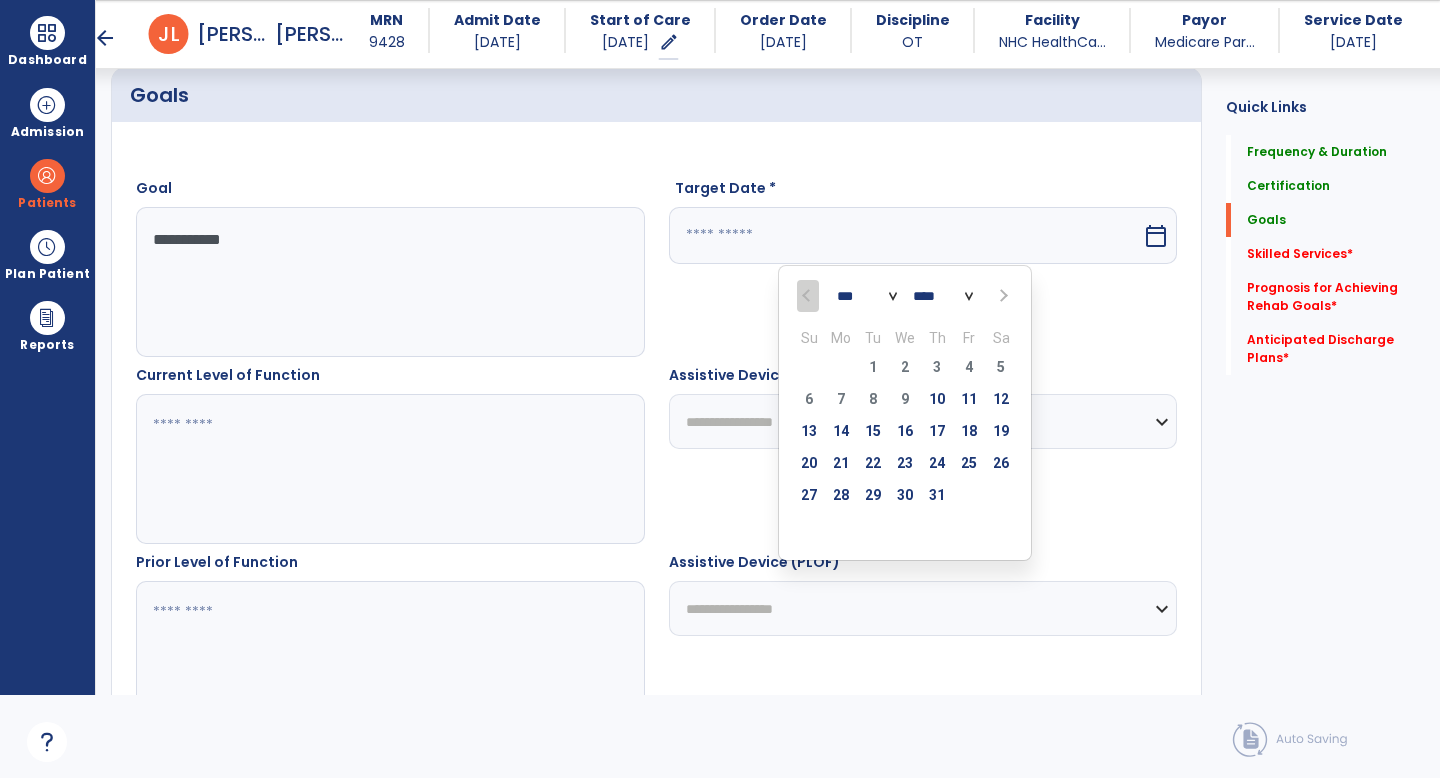 click at bounding box center [1002, 296] 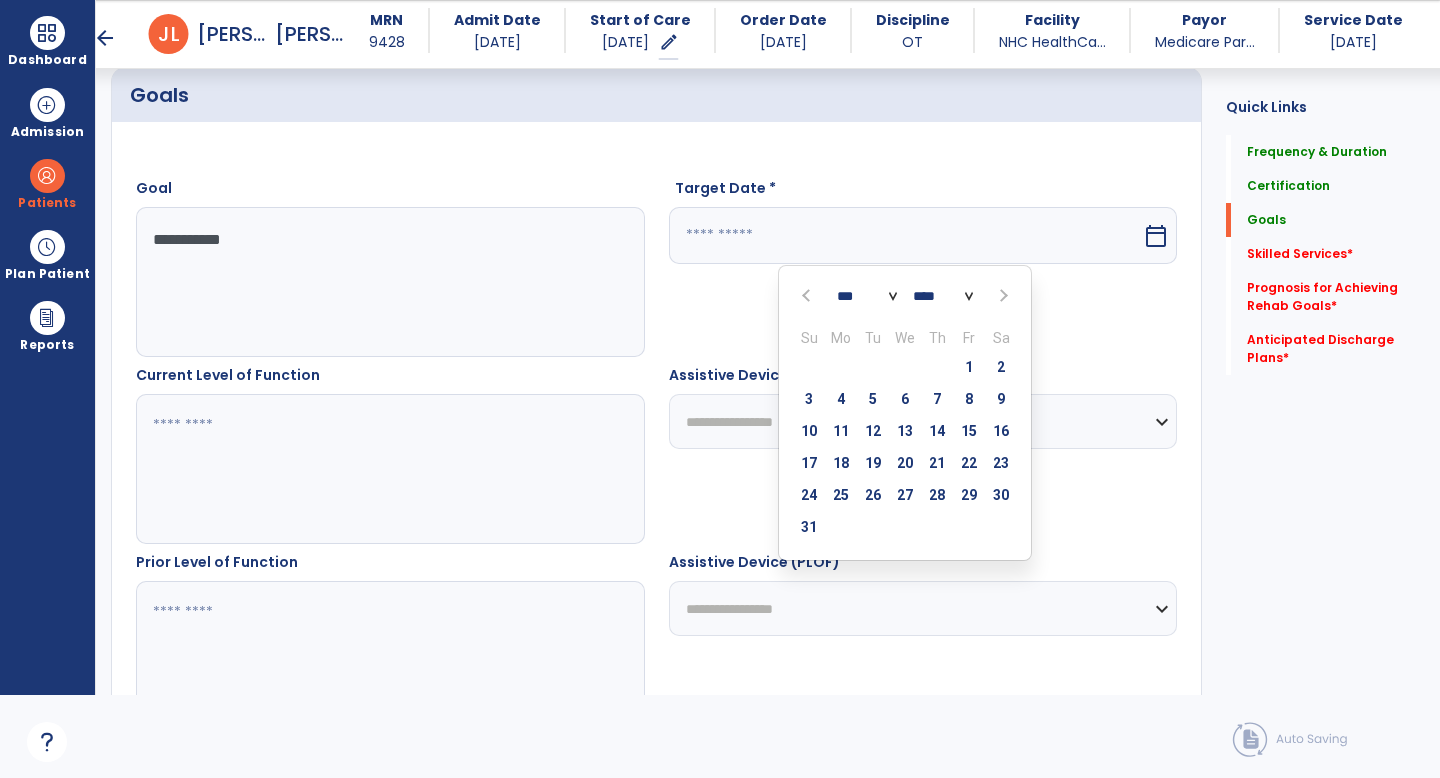 click at bounding box center (1002, 296) 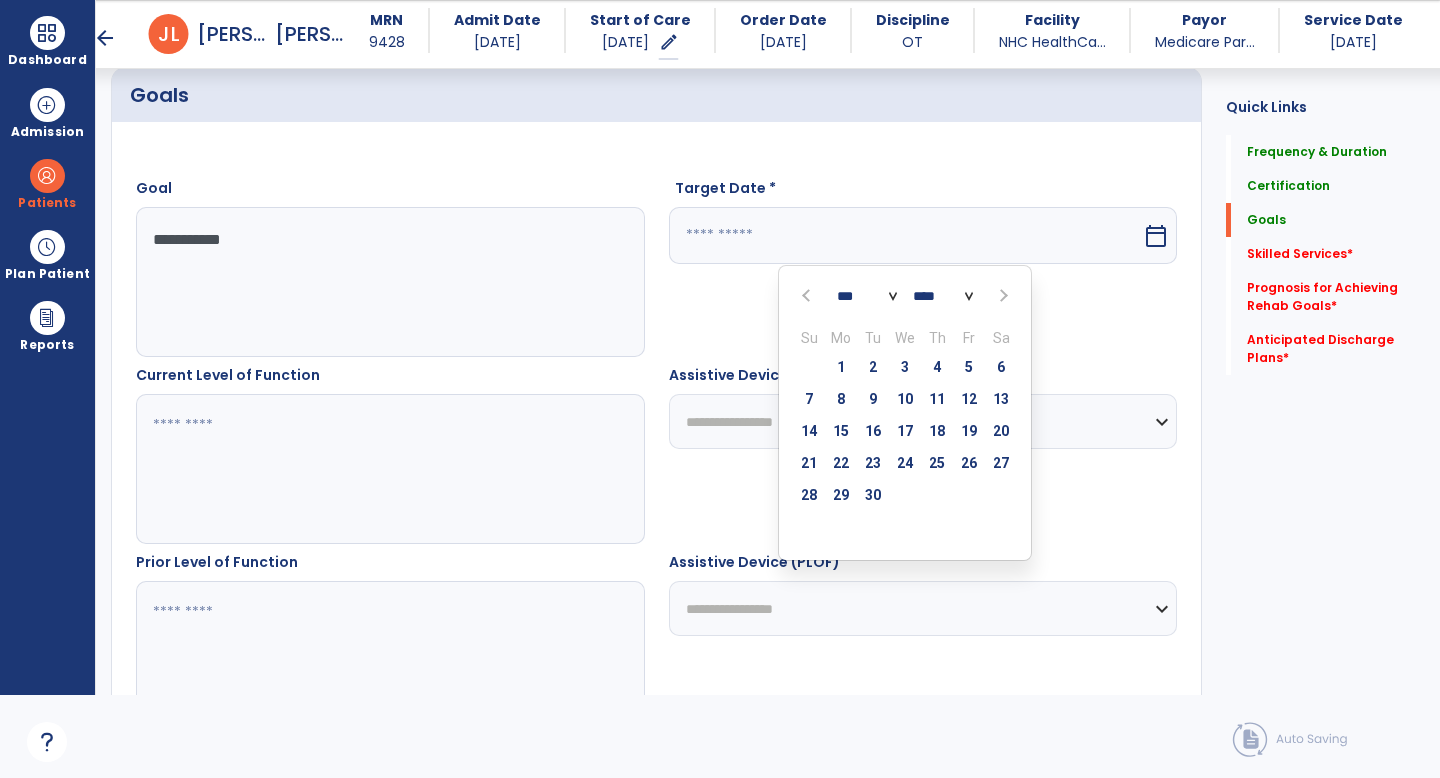 click at bounding box center [1002, 296] 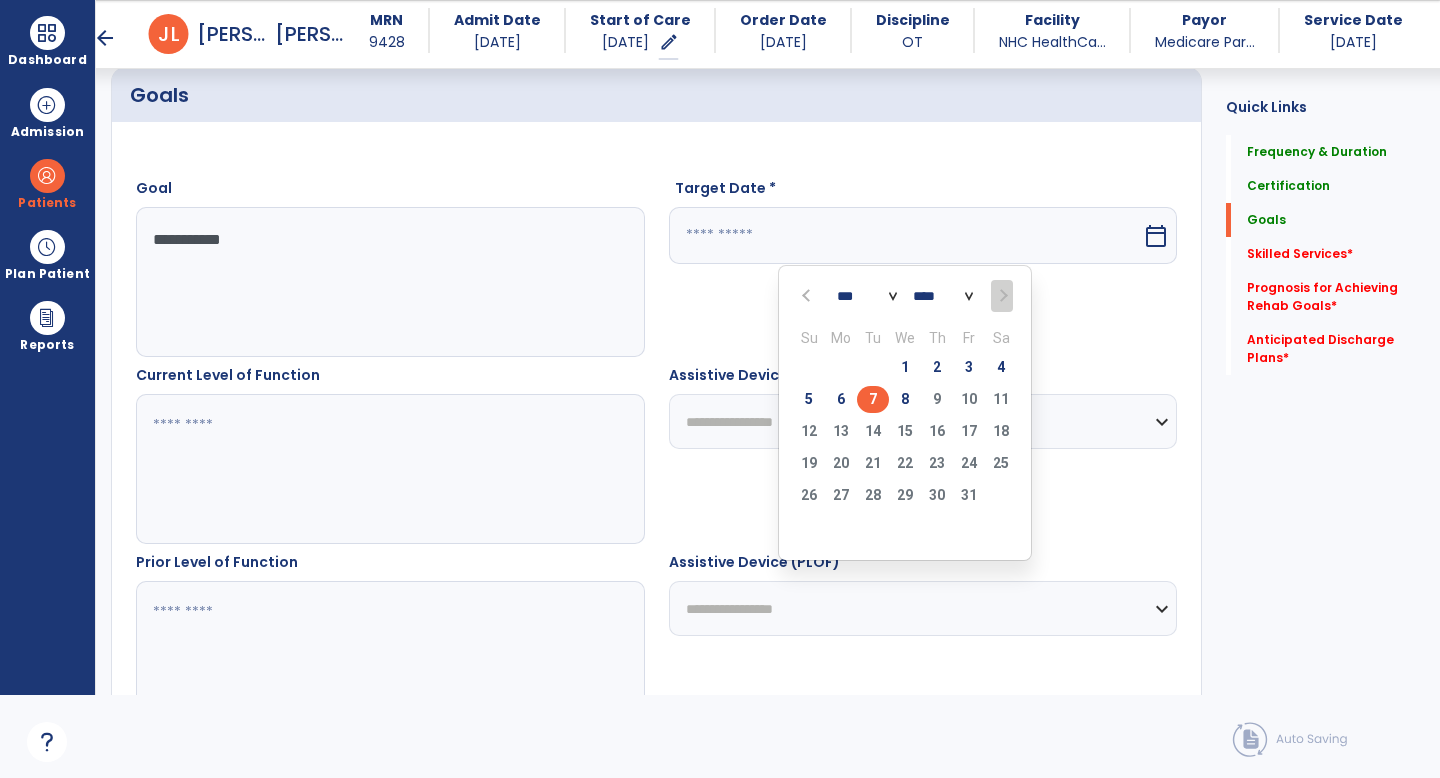 click on "7" at bounding box center [873, 399] 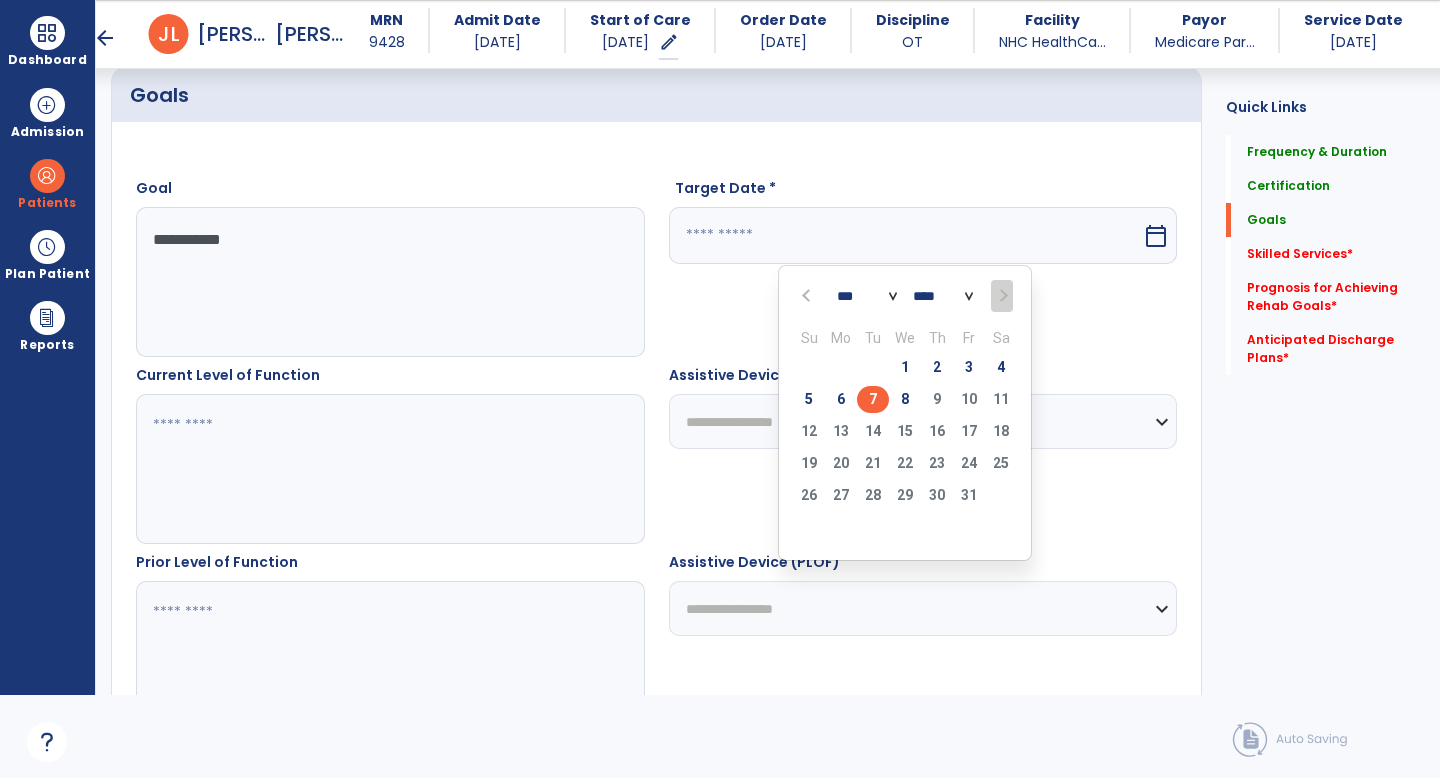 type on "*********" 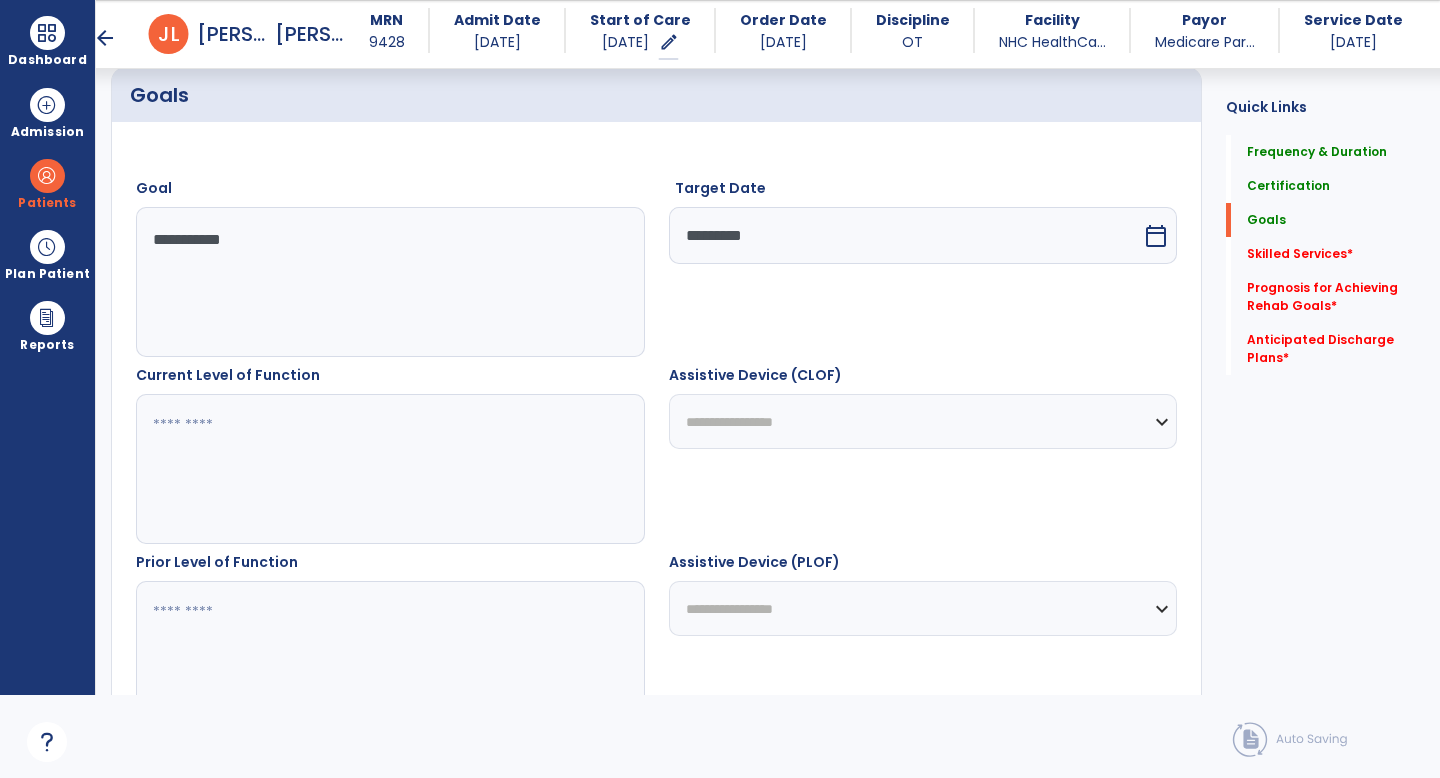 click at bounding box center [389, 469] 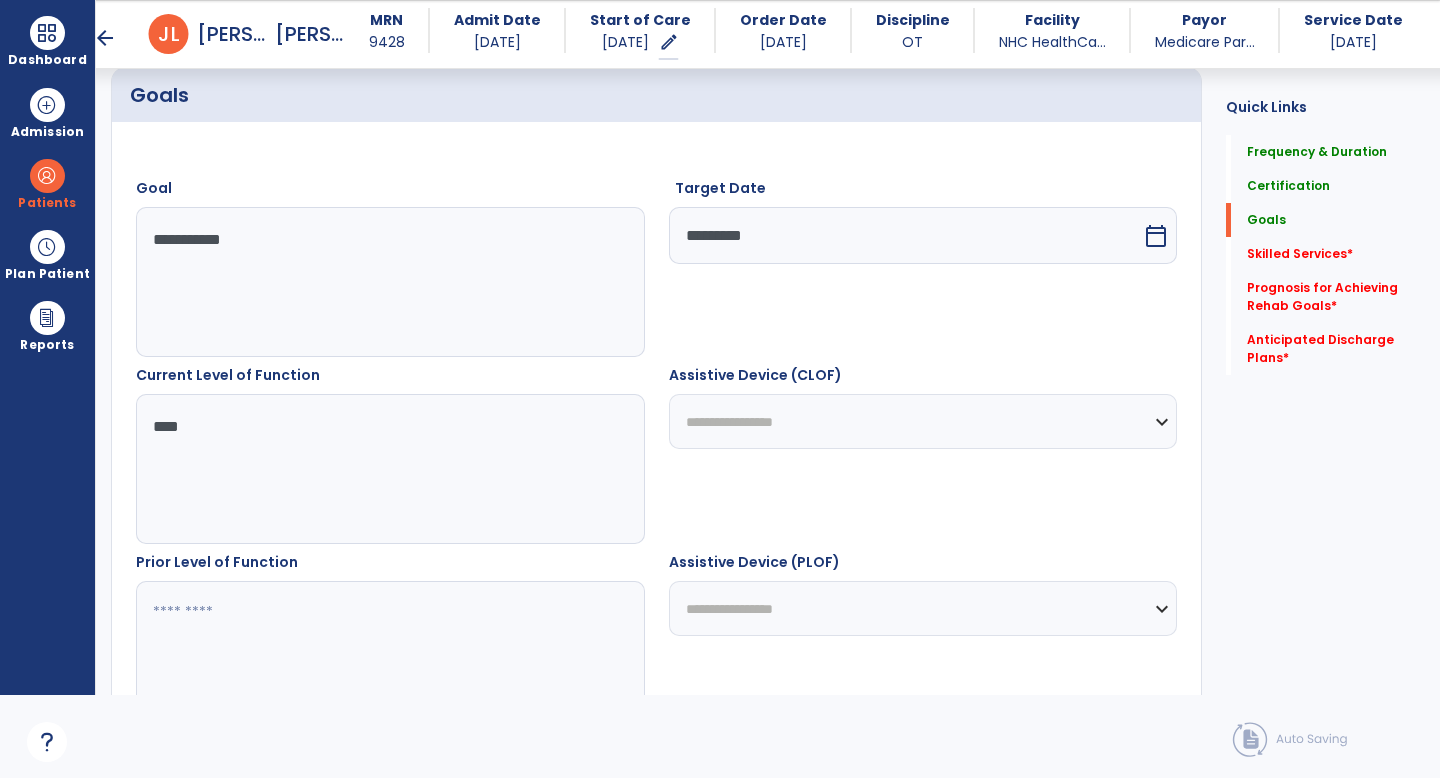 scroll, scrollTop: 591, scrollLeft: 0, axis: vertical 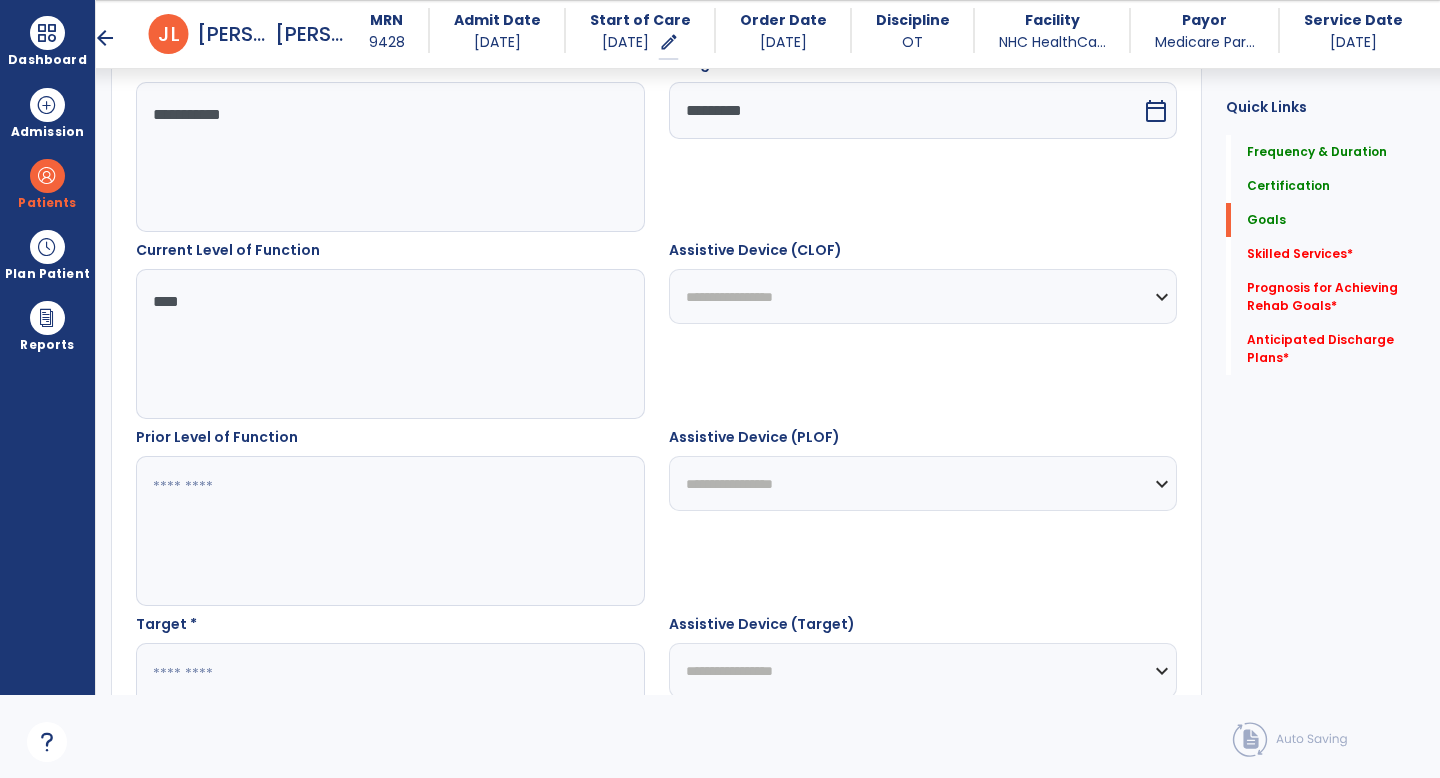 type on "****" 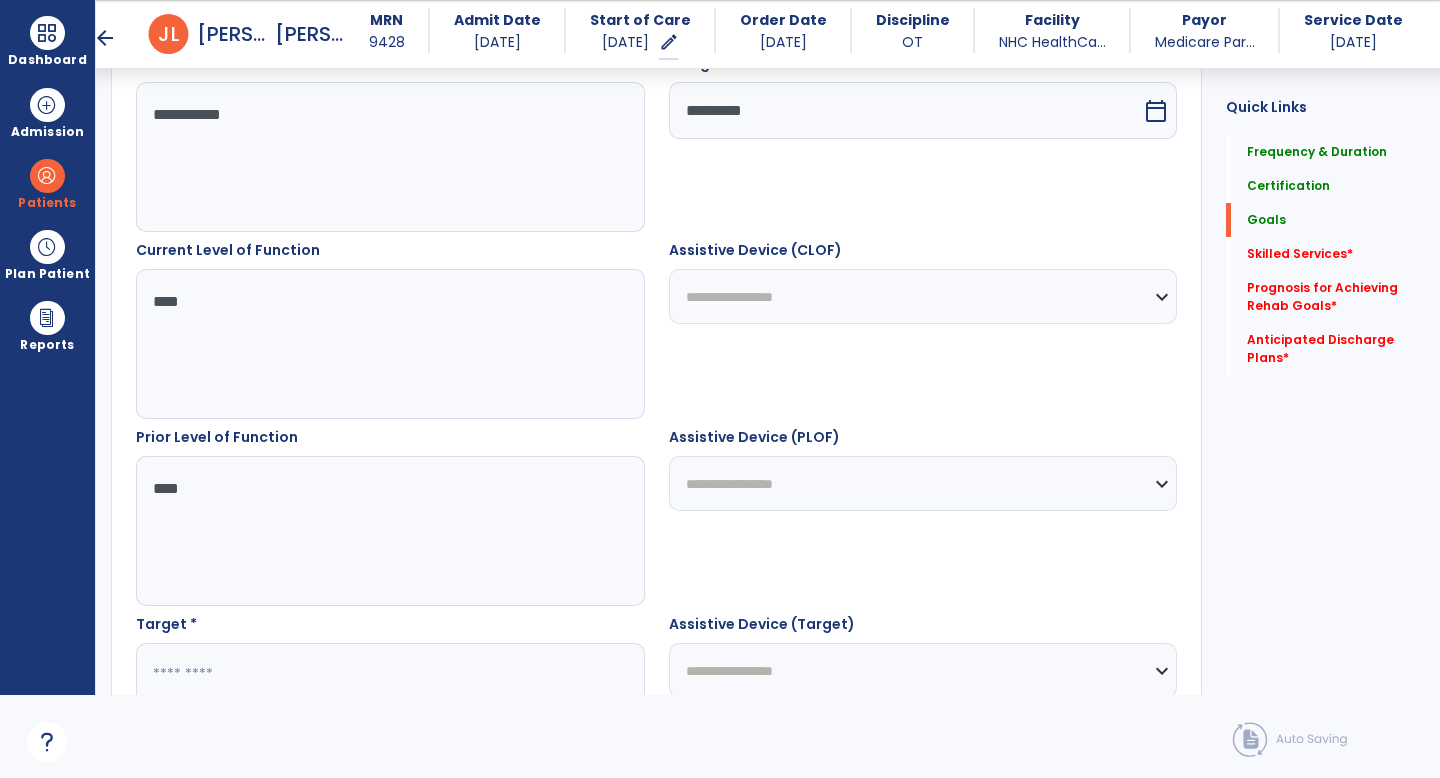 scroll, scrollTop: 707, scrollLeft: 0, axis: vertical 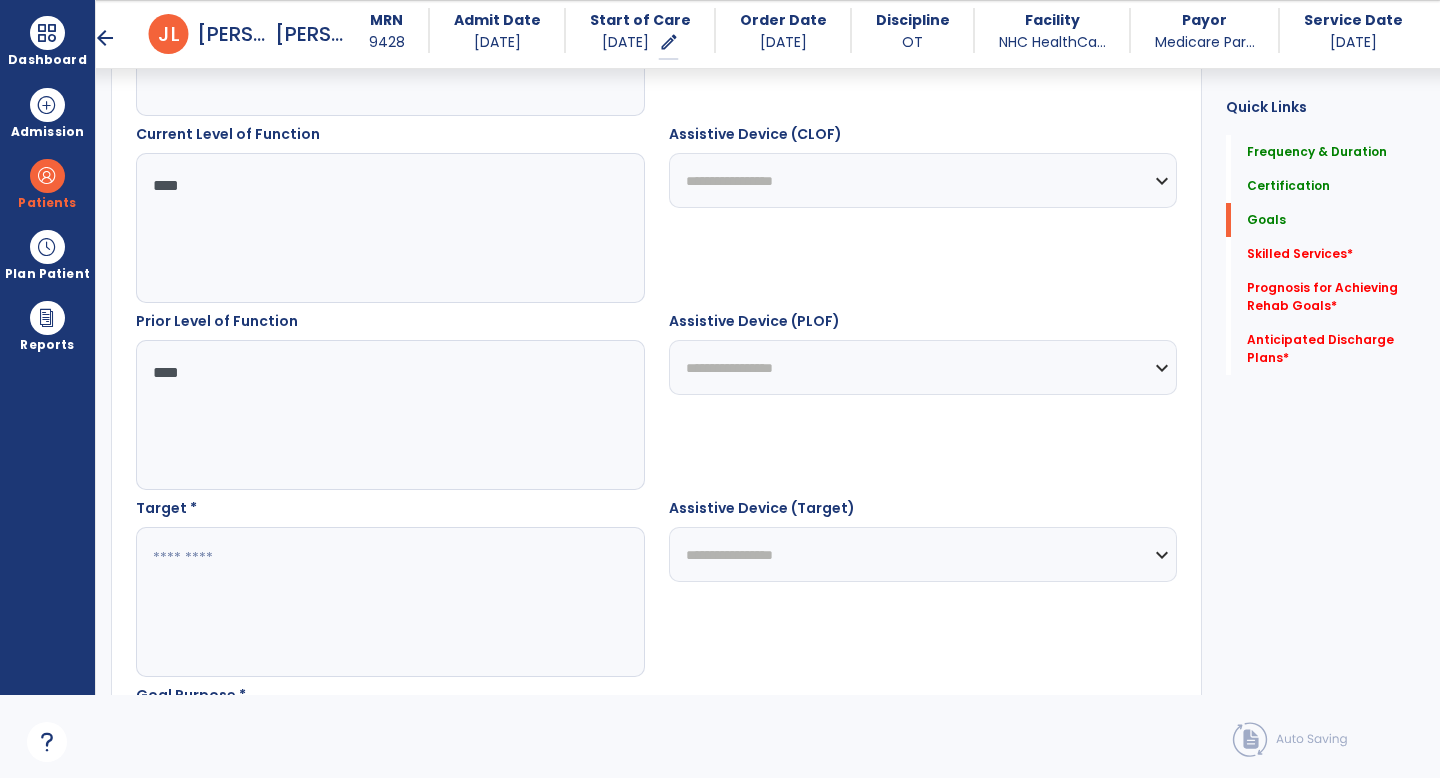 drag, startPoint x: 336, startPoint y: 597, endPoint x: 314, endPoint y: 568, distance: 36.40055 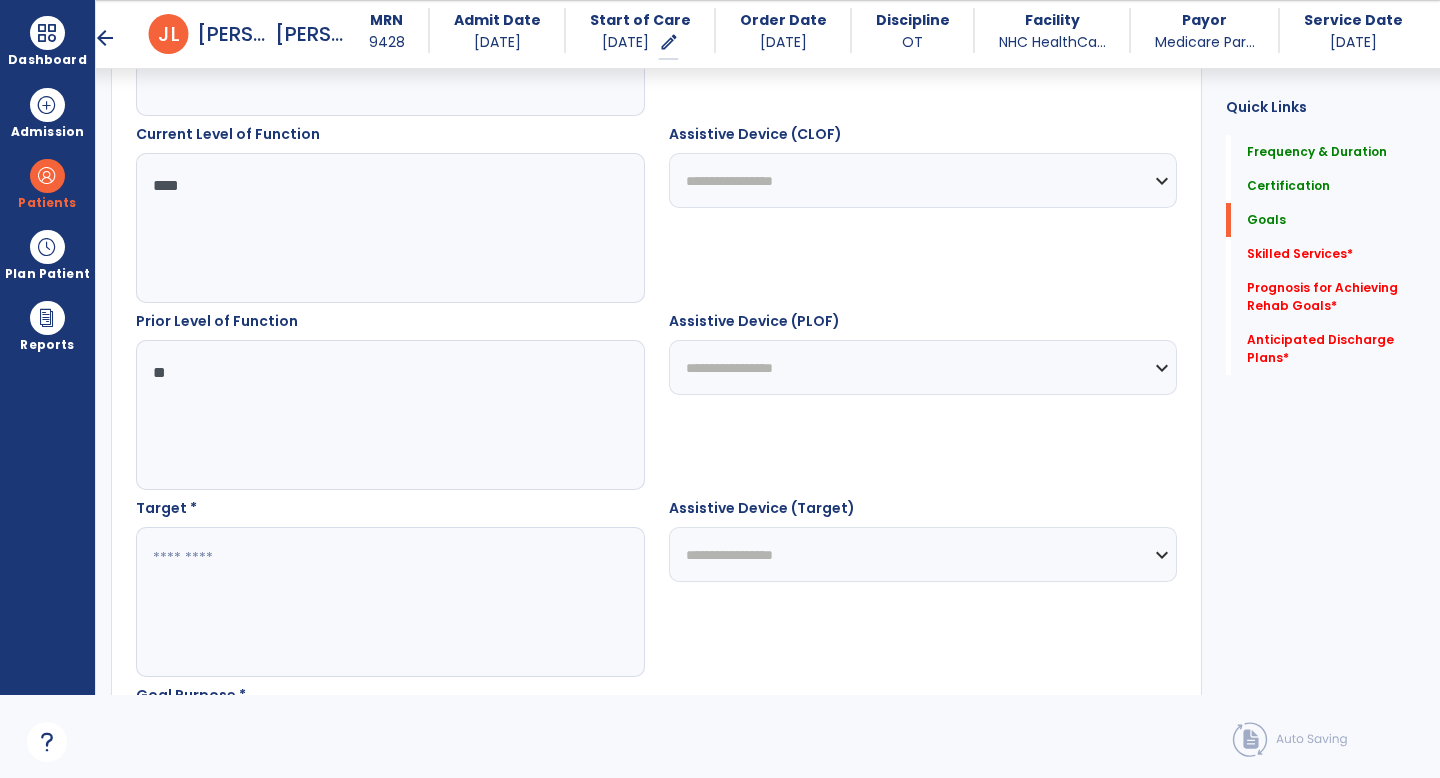 type on "*" 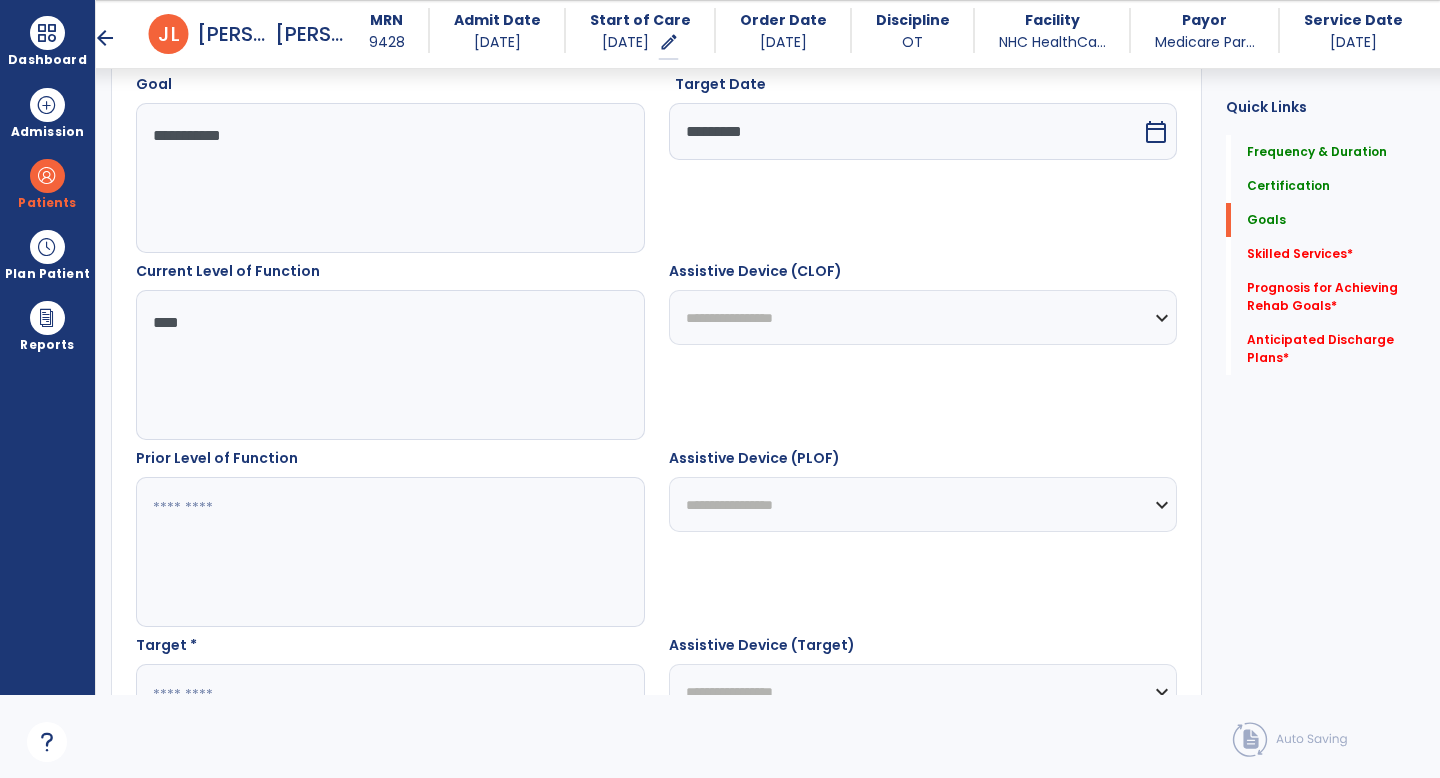scroll, scrollTop: 545, scrollLeft: 0, axis: vertical 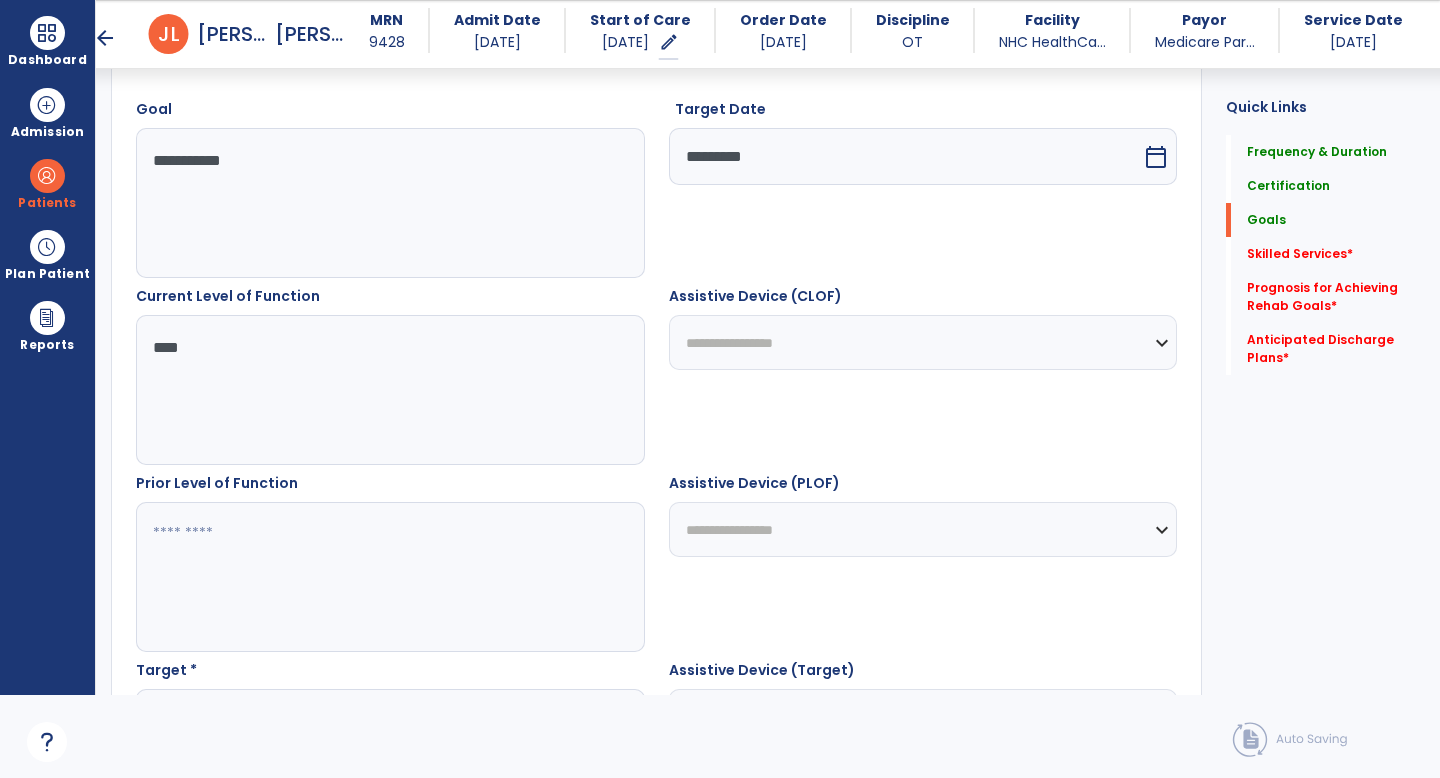 type on "*" 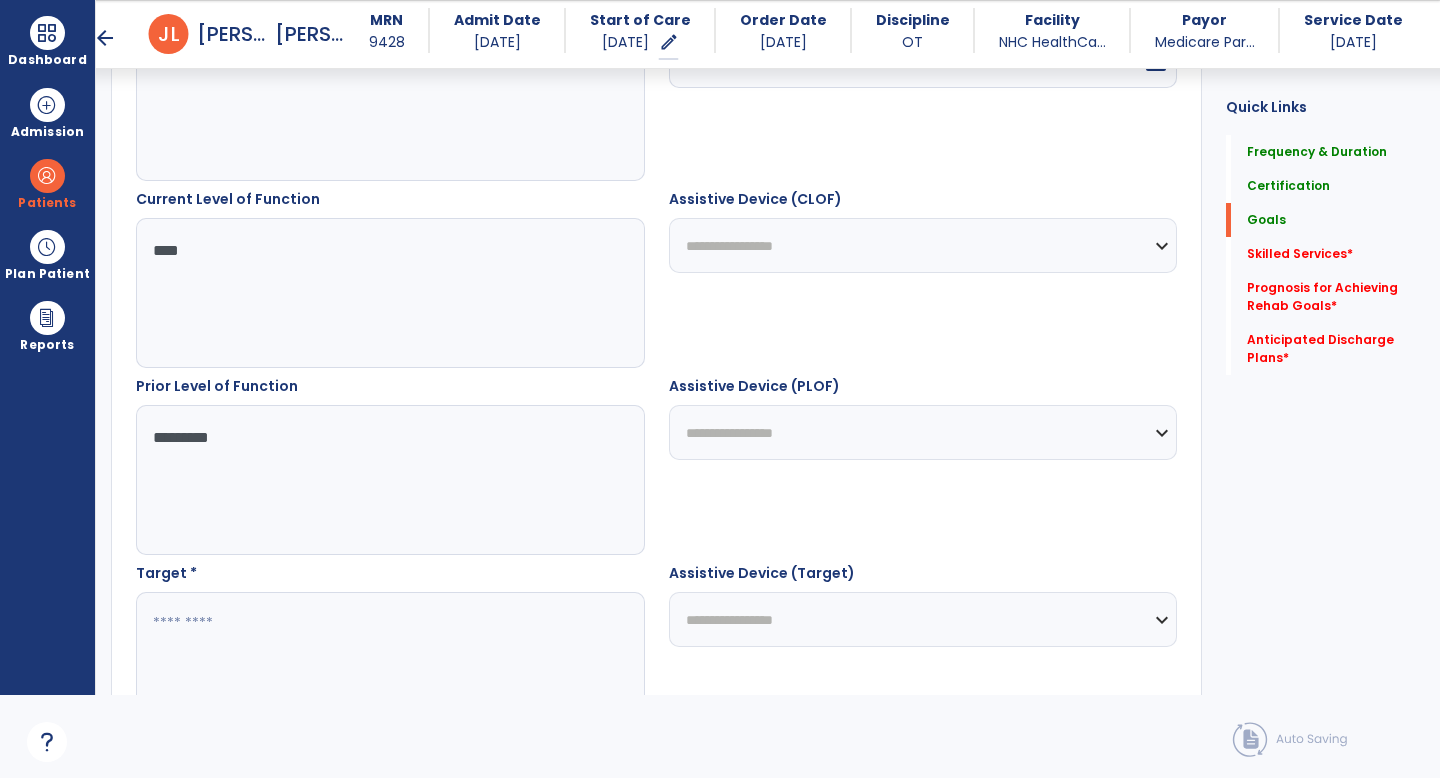 scroll, scrollTop: 654, scrollLeft: 0, axis: vertical 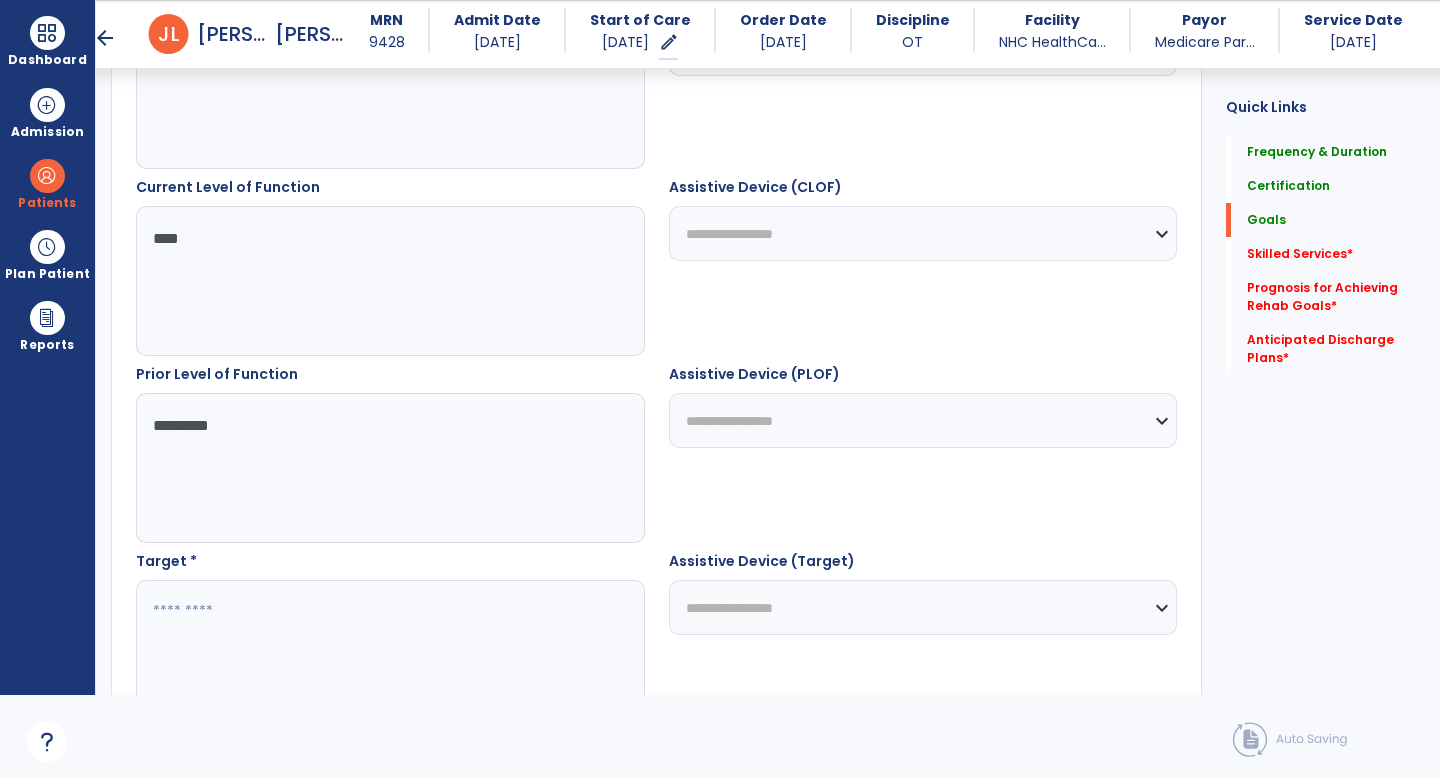 type on "*********" 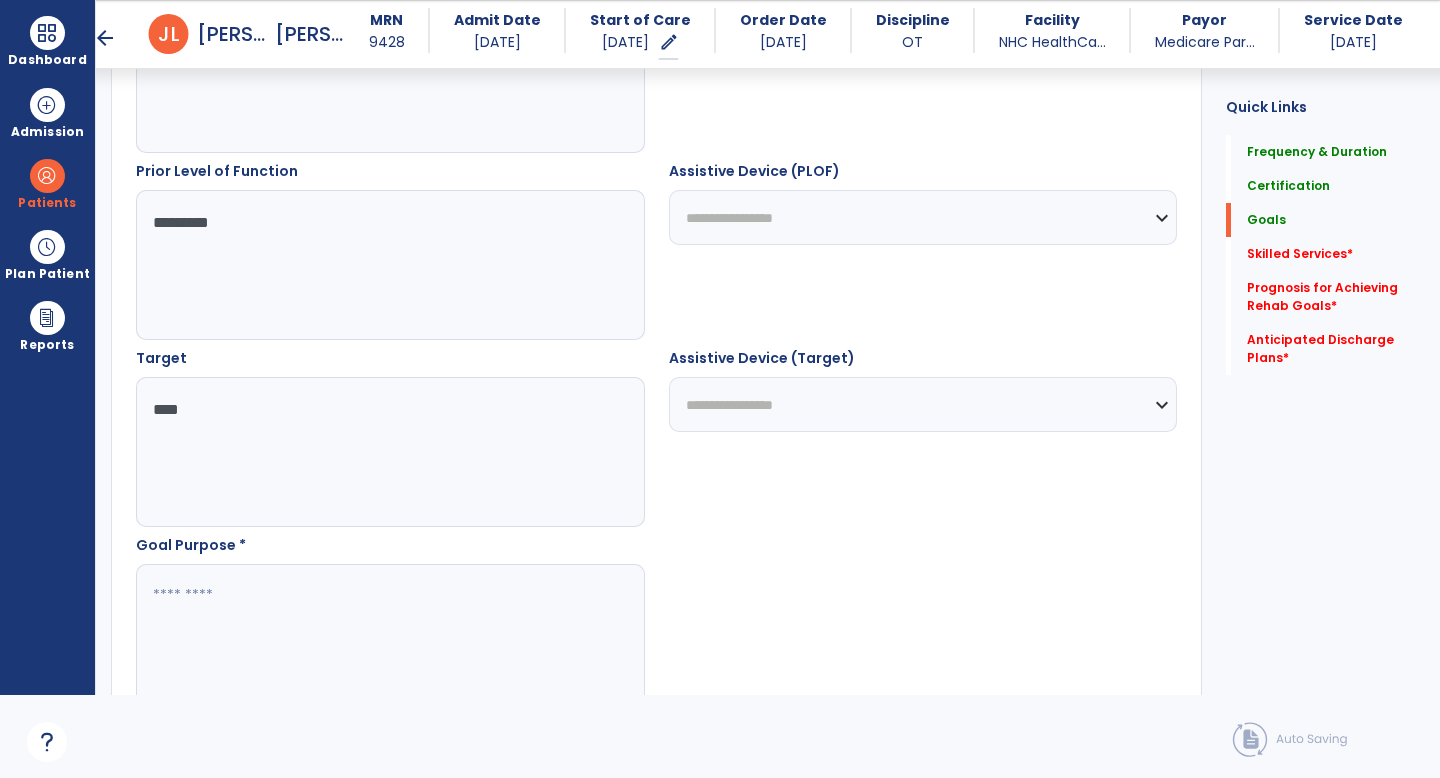 scroll, scrollTop: 860, scrollLeft: 0, axis: vertical 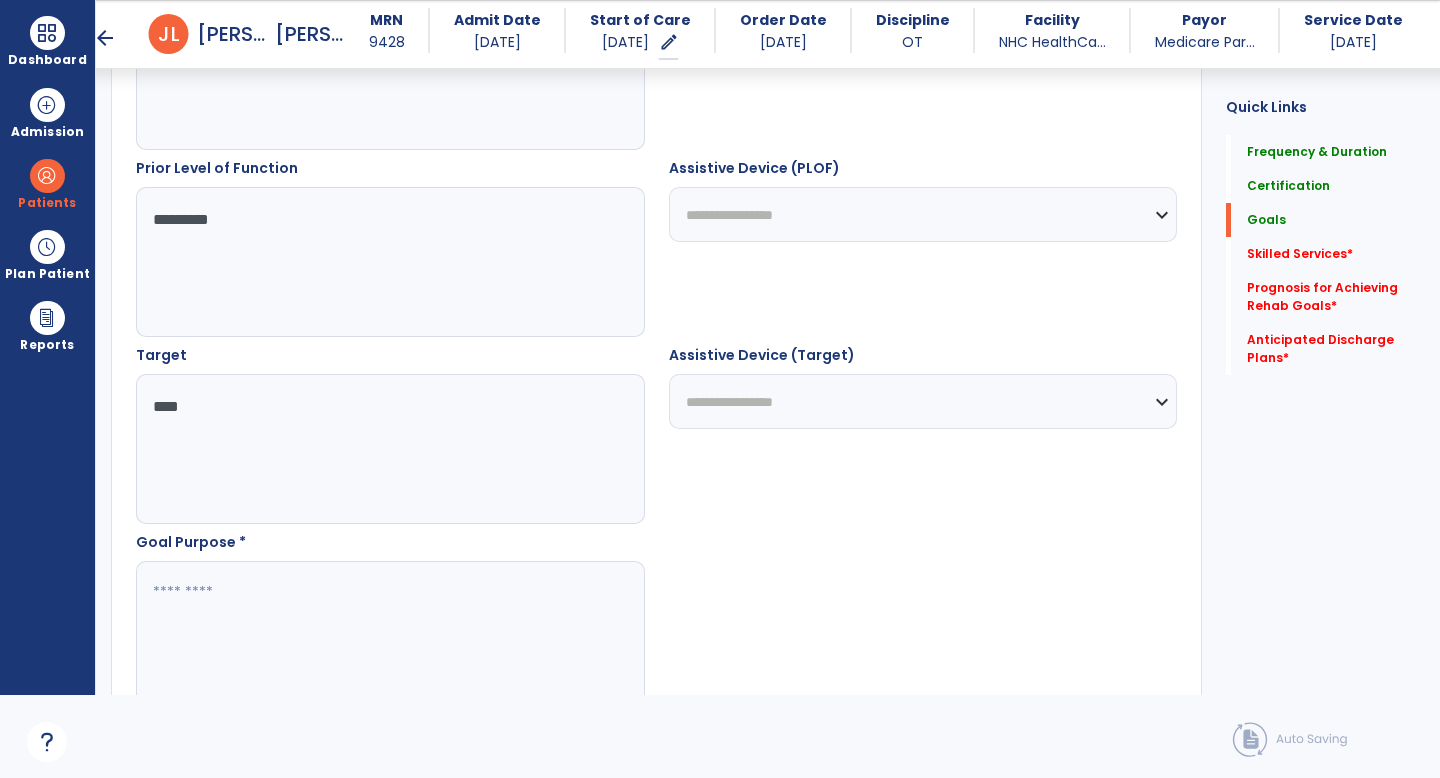 type on "****" 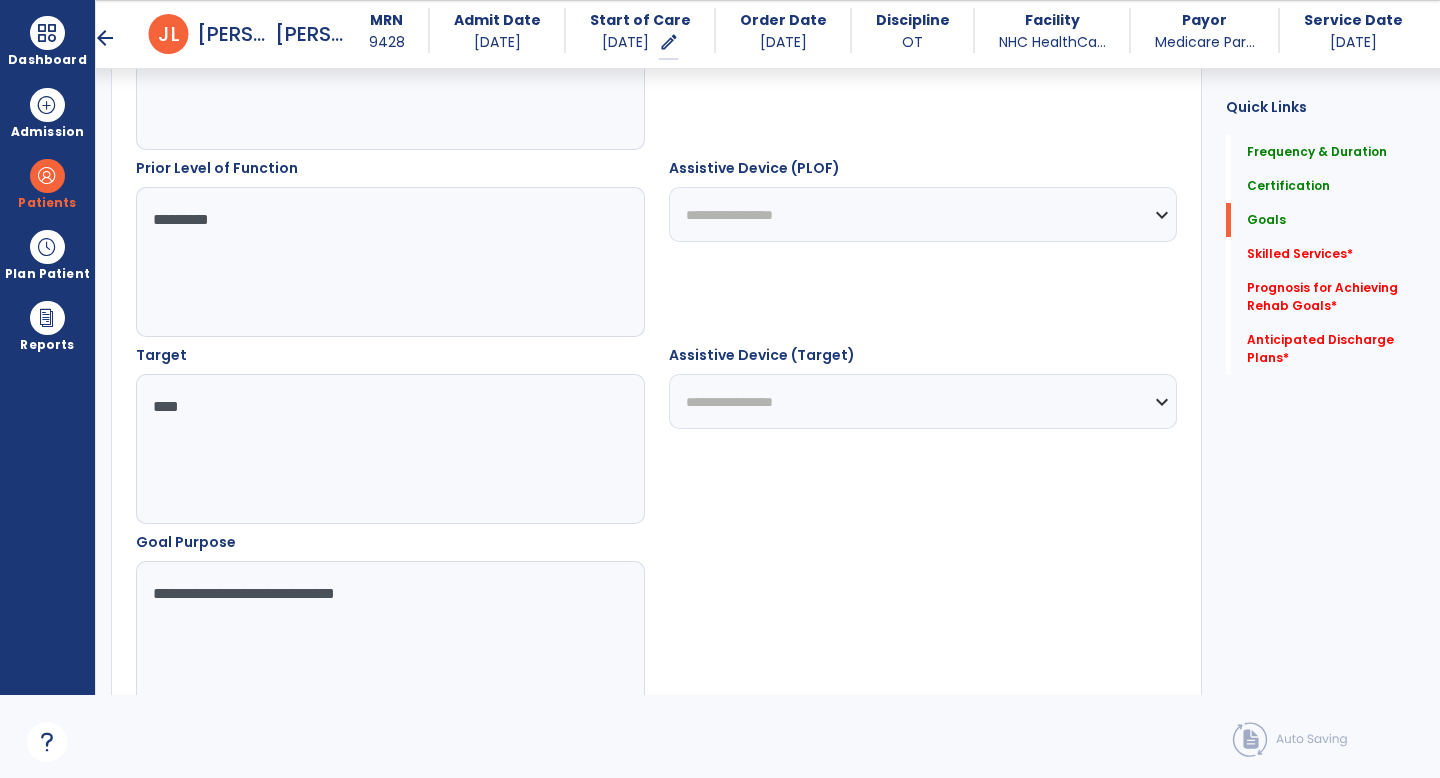 drag, startPoint x: 431, startPoint y: 588, endPoint x: 119, endPoint y: 587, distance: 312.00162 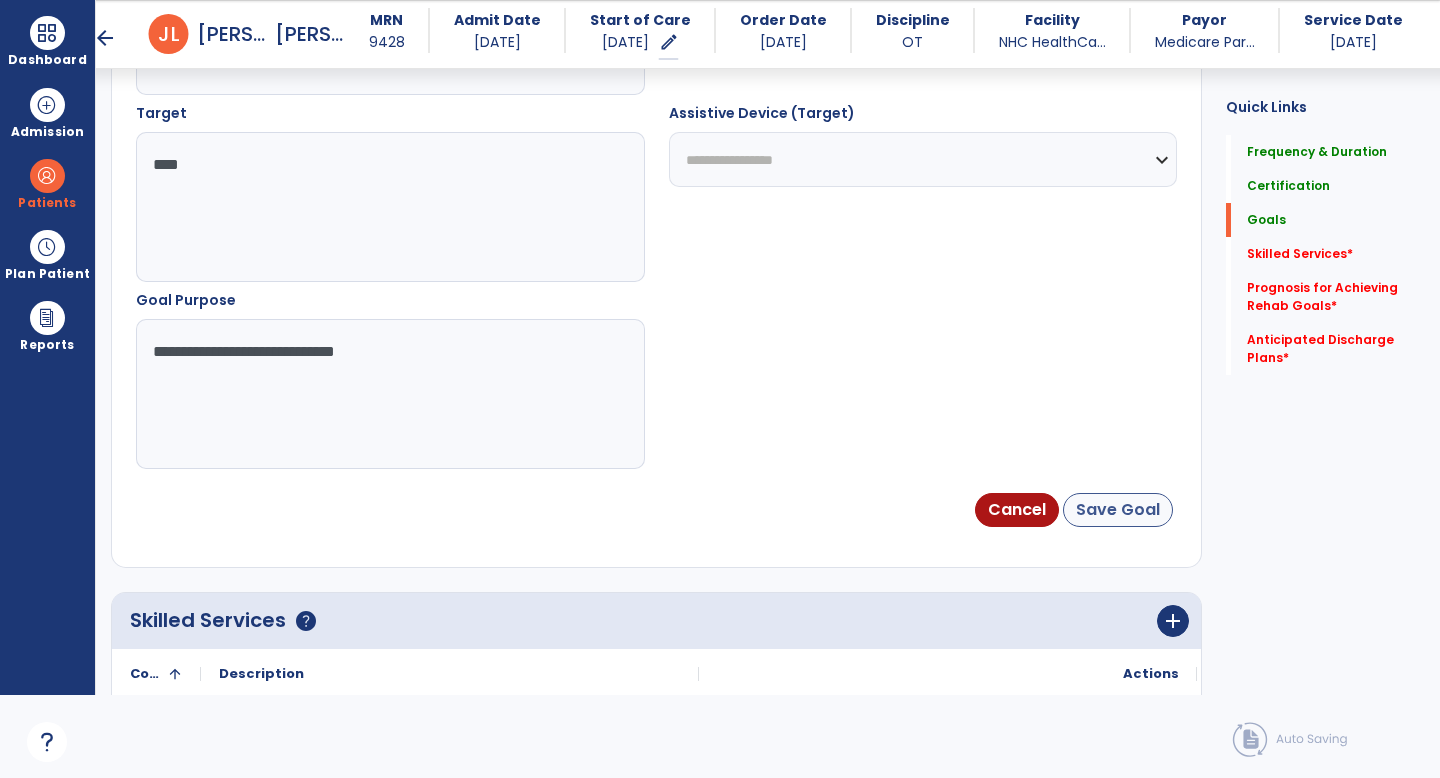 type on "**********" 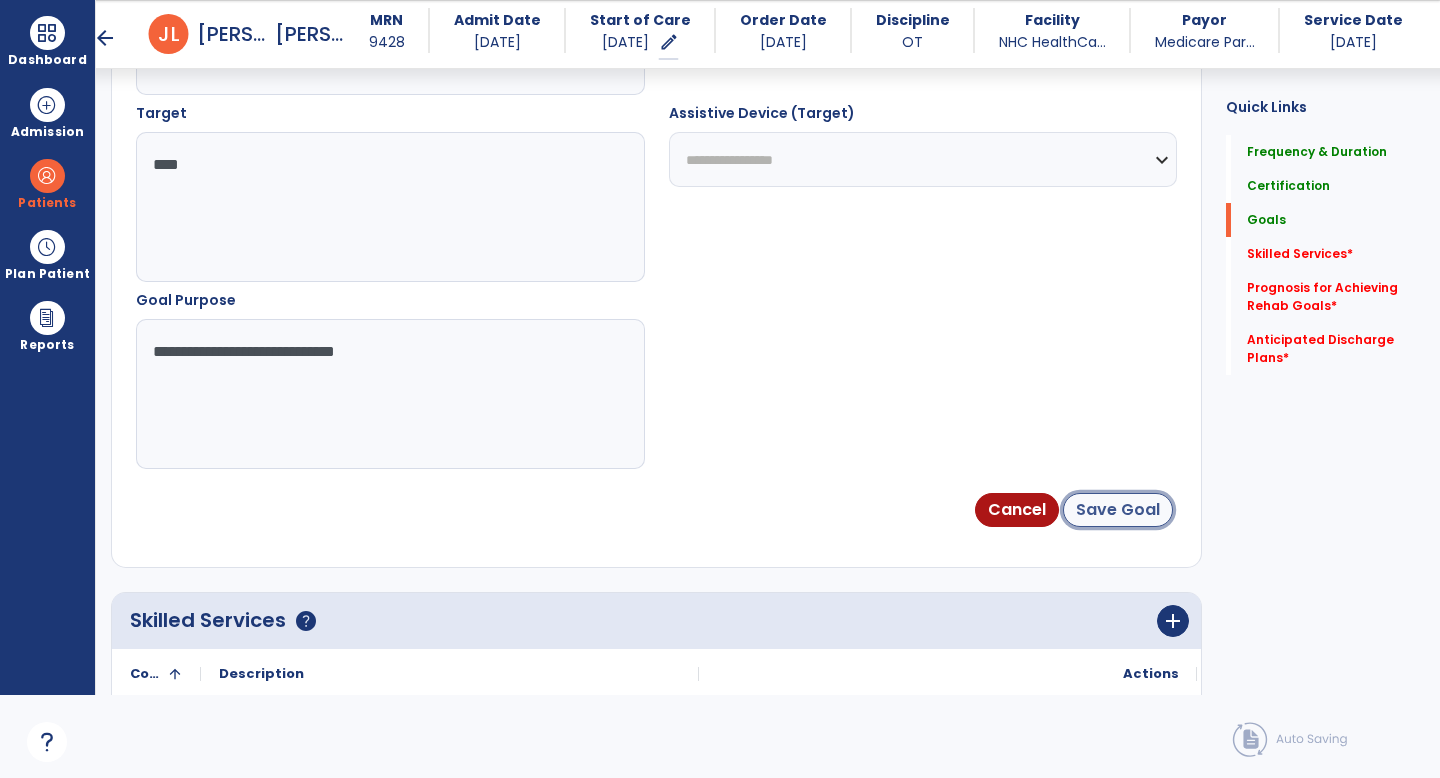 click on "Save Goal" at bounding box center [1118, 510] 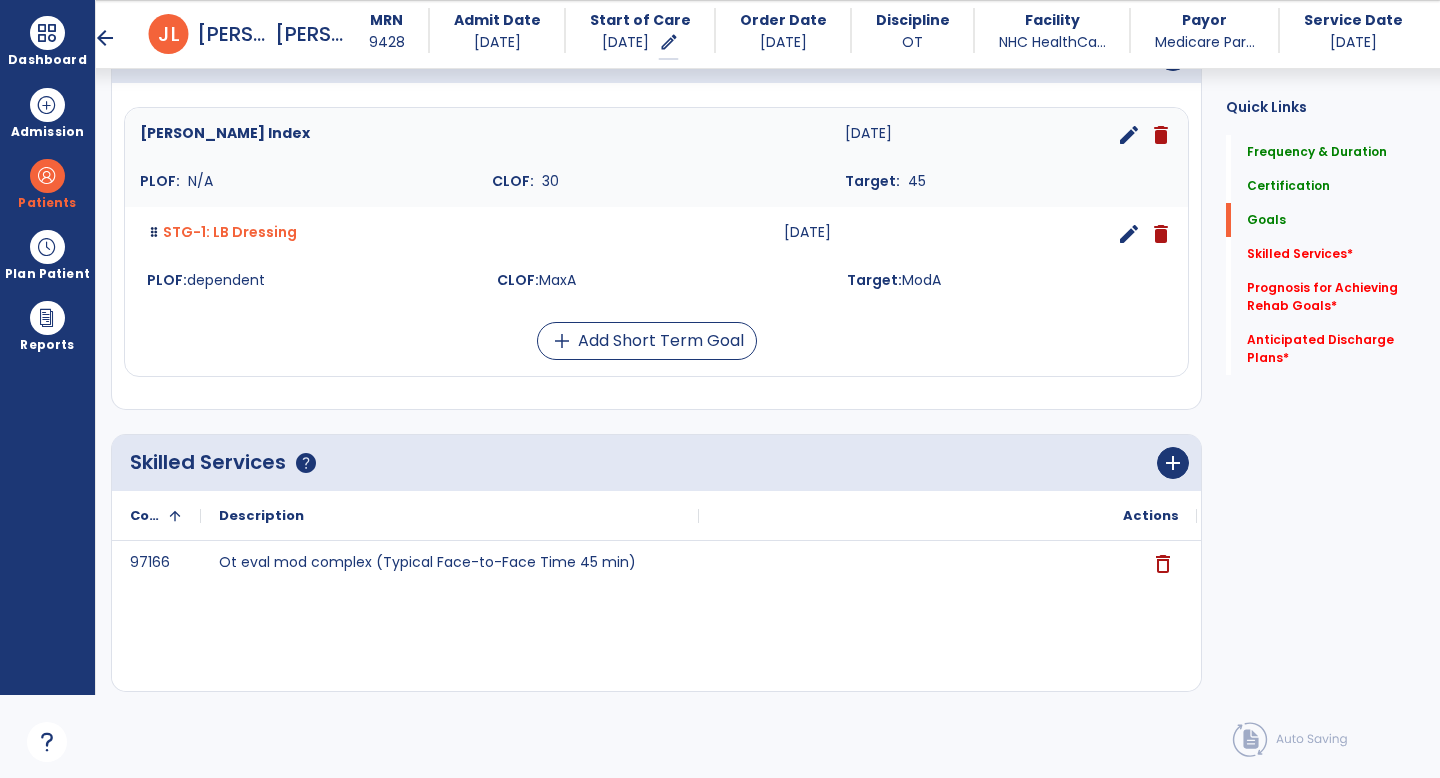 scroll, scrollTop: 510, scrollLeft: 0, axis: vertical 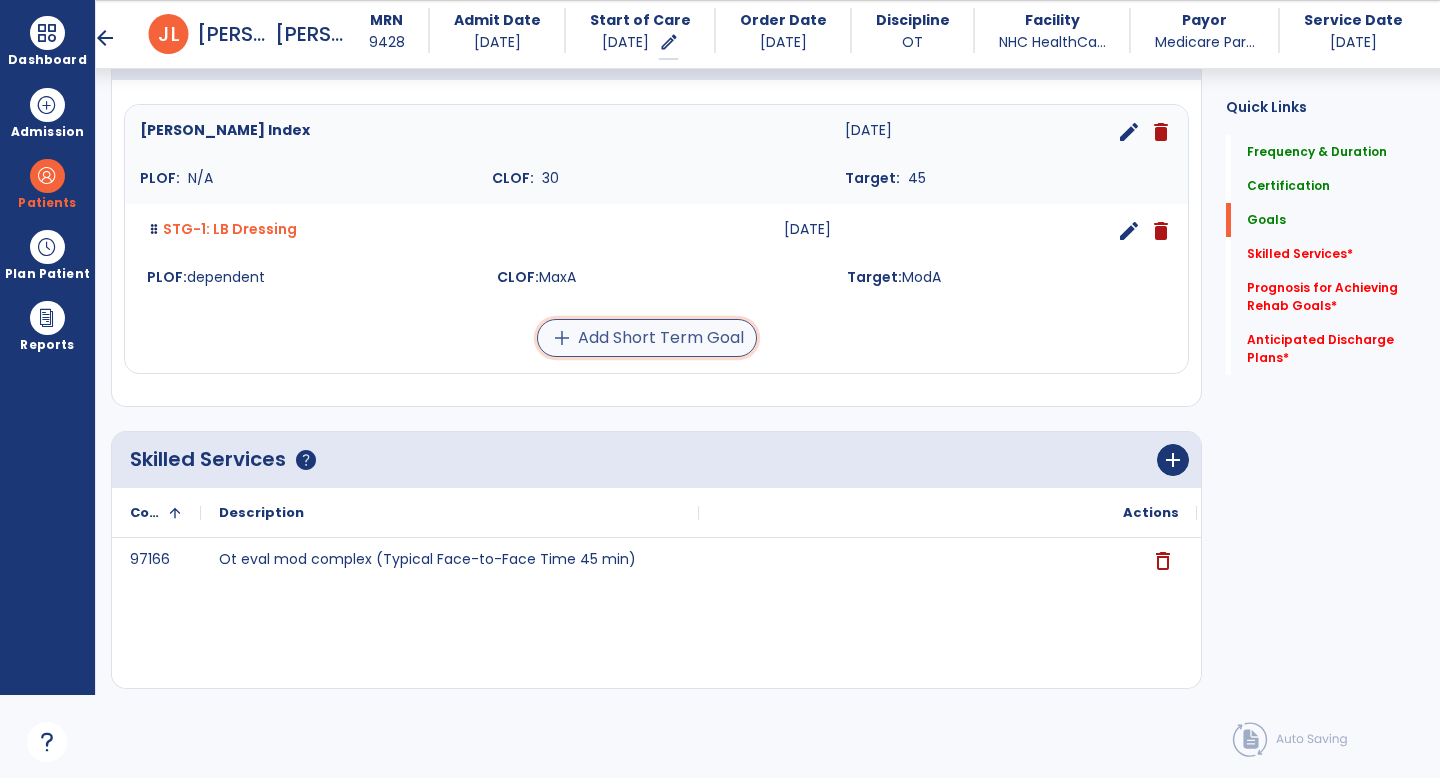 click on "add  Add Short Term Goal" at bounding box center [647, 338] 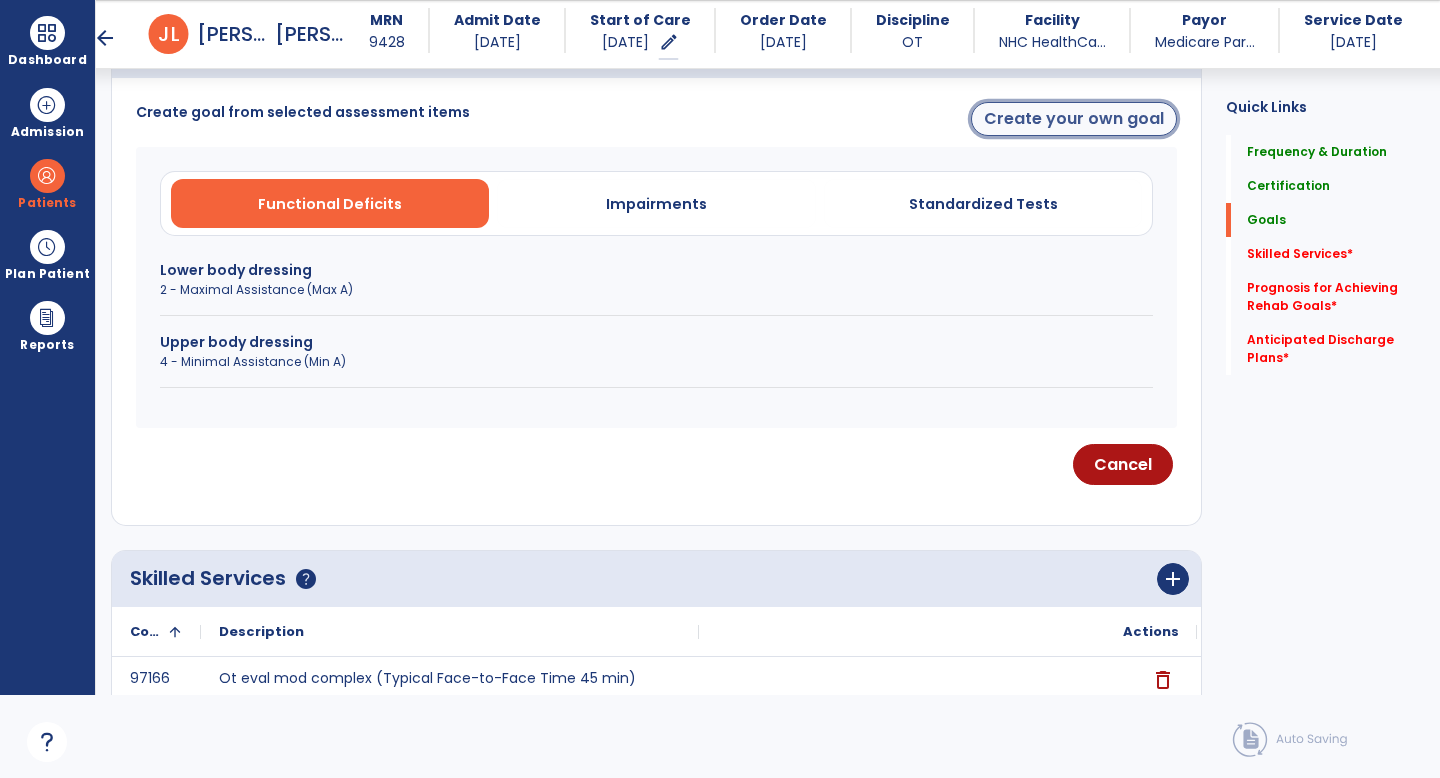 click on "Create your own goal" at bounding box center (1074, 119) 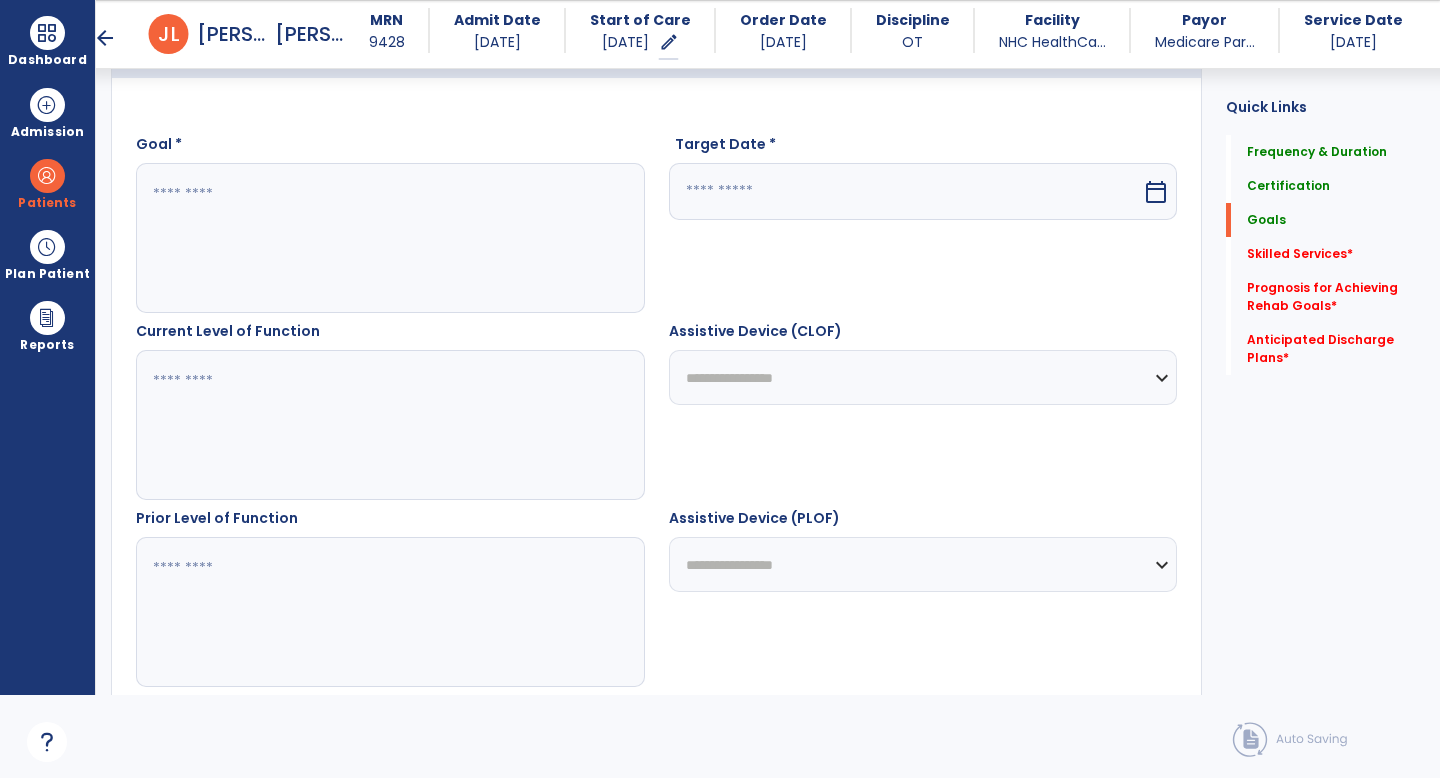 click at bounding box center [389, 238] 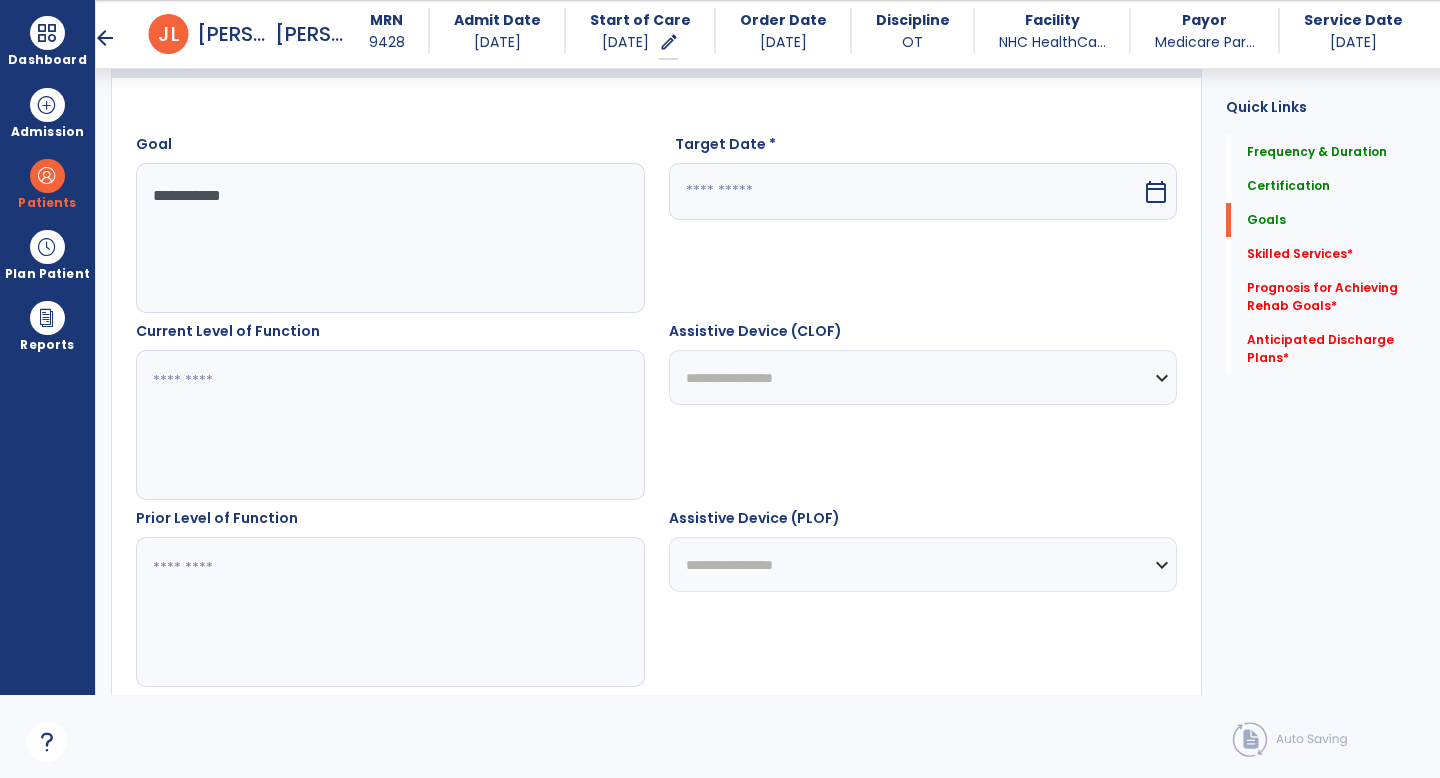 type on "**********" 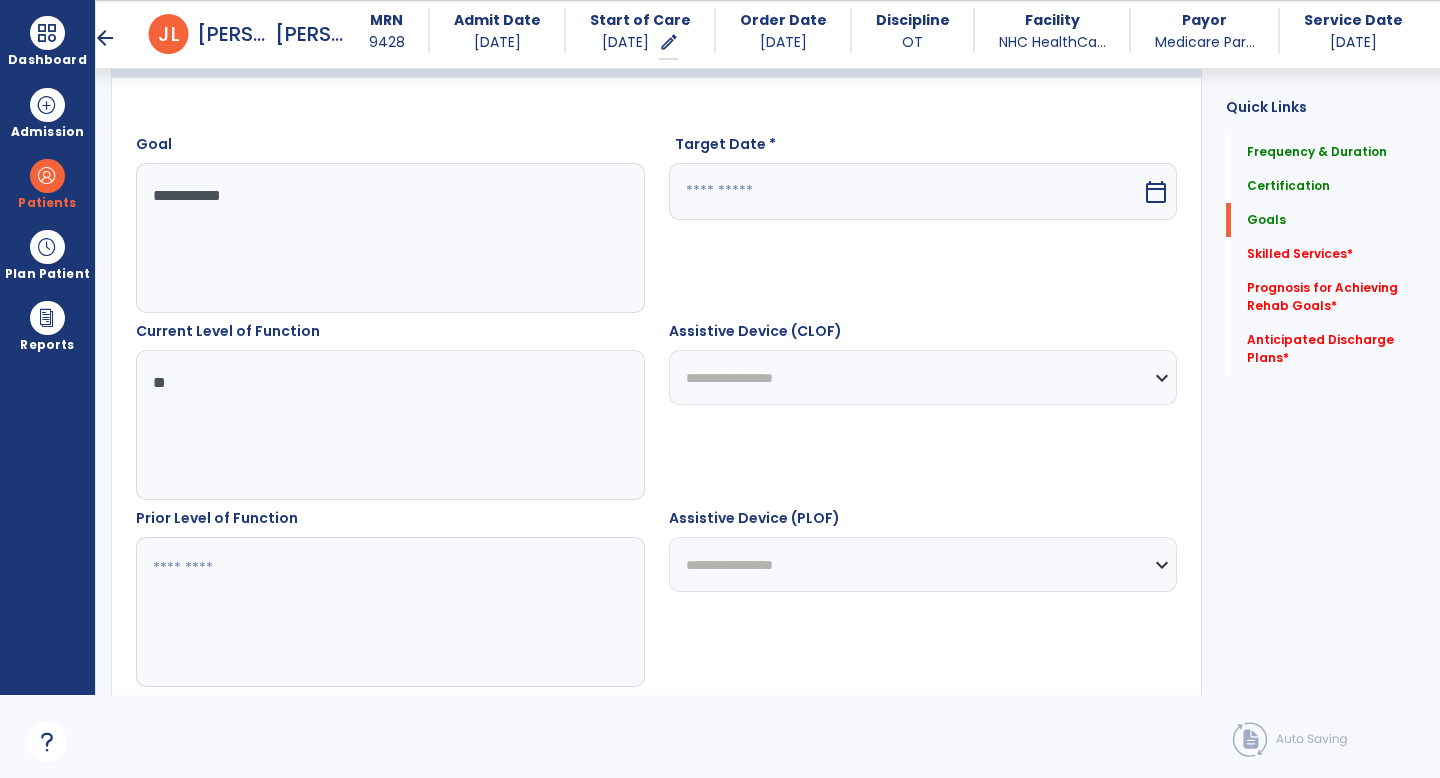 type on "*" 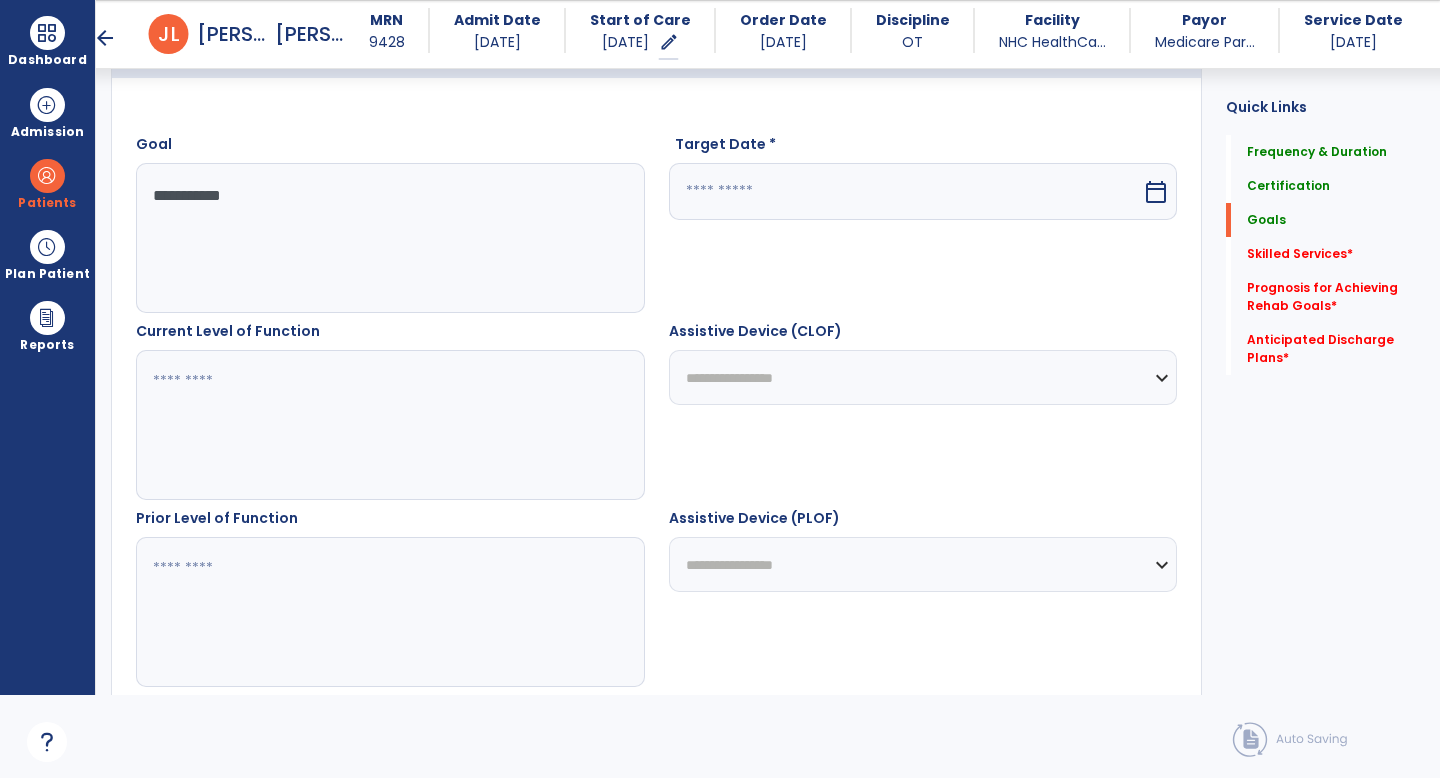 type on "*" 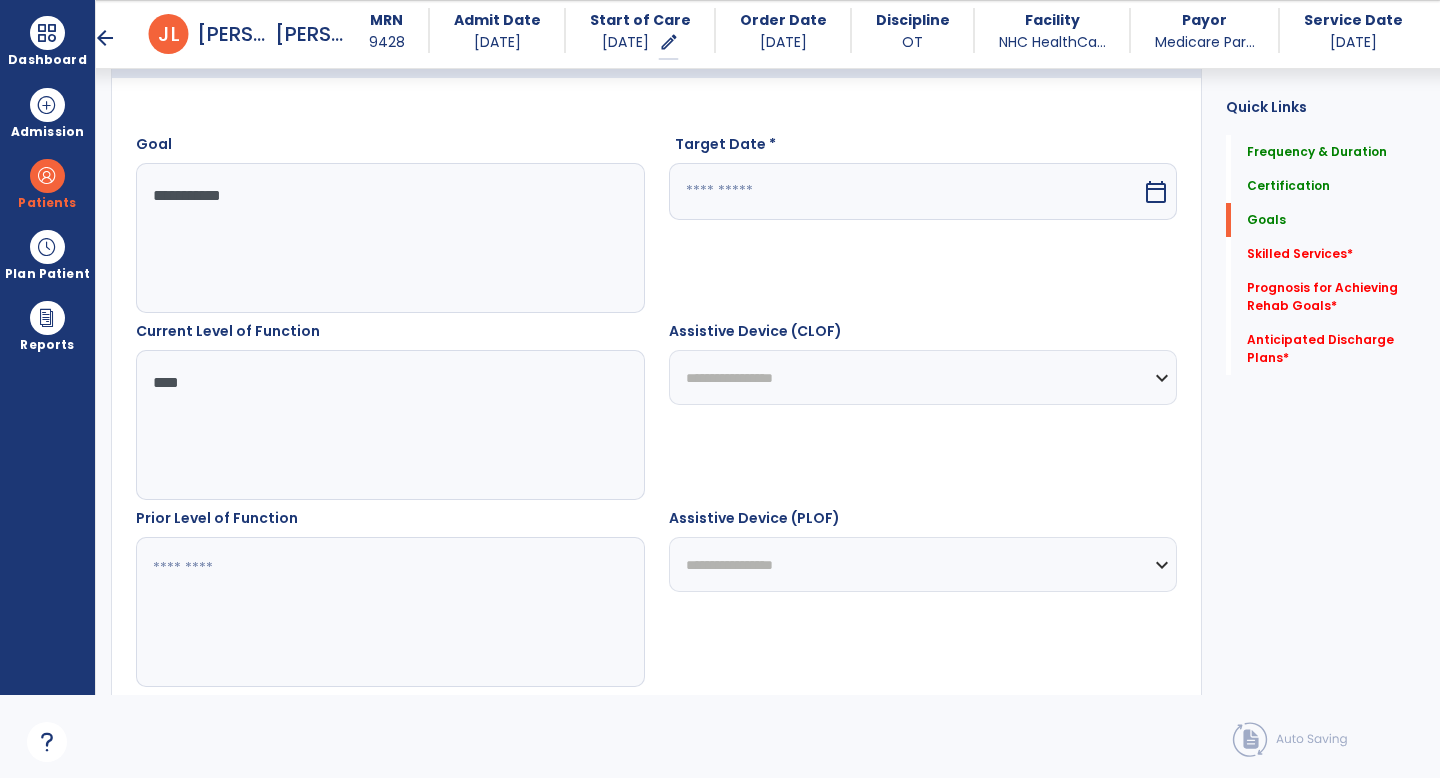 type on "****" 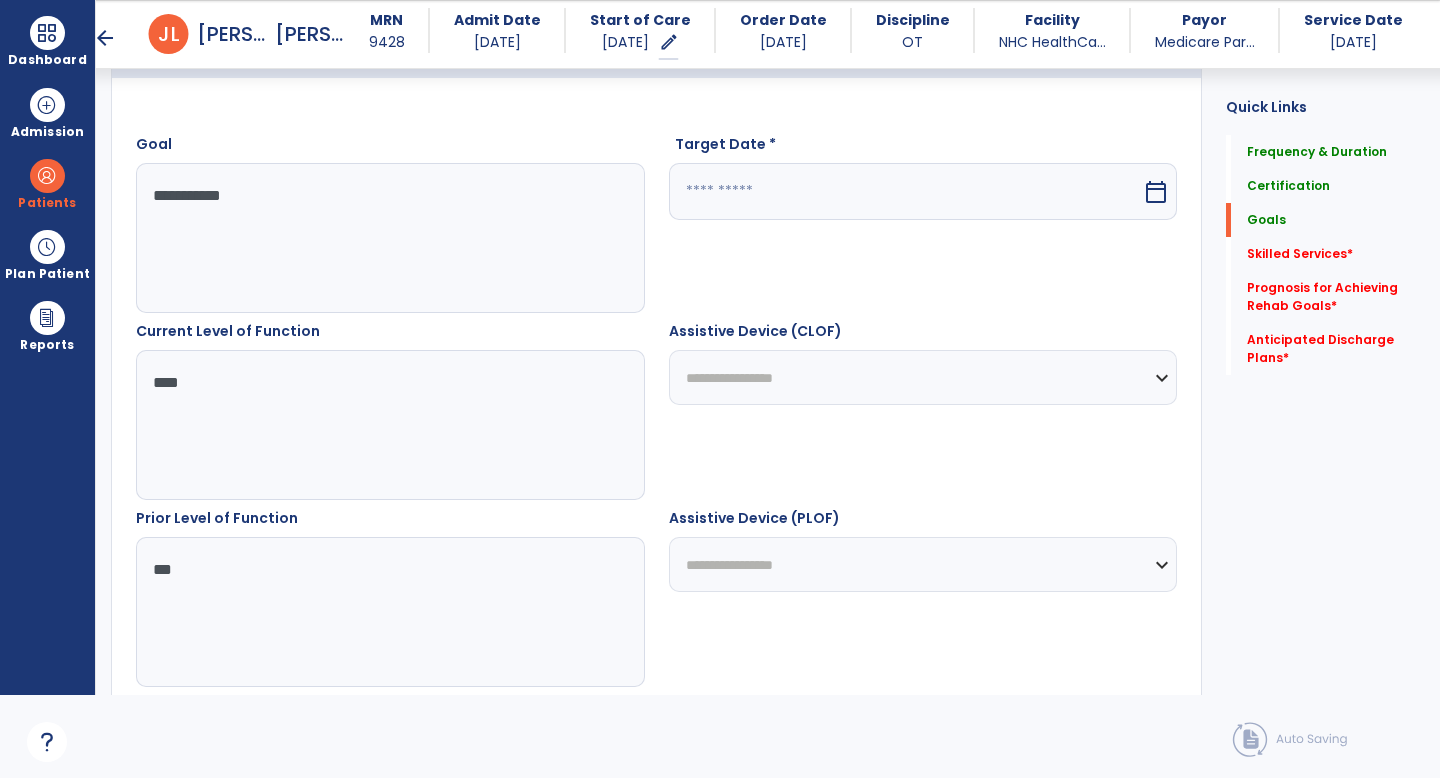 scroll, scrollTop: 688, scrollLeft: 0, axis: vertical 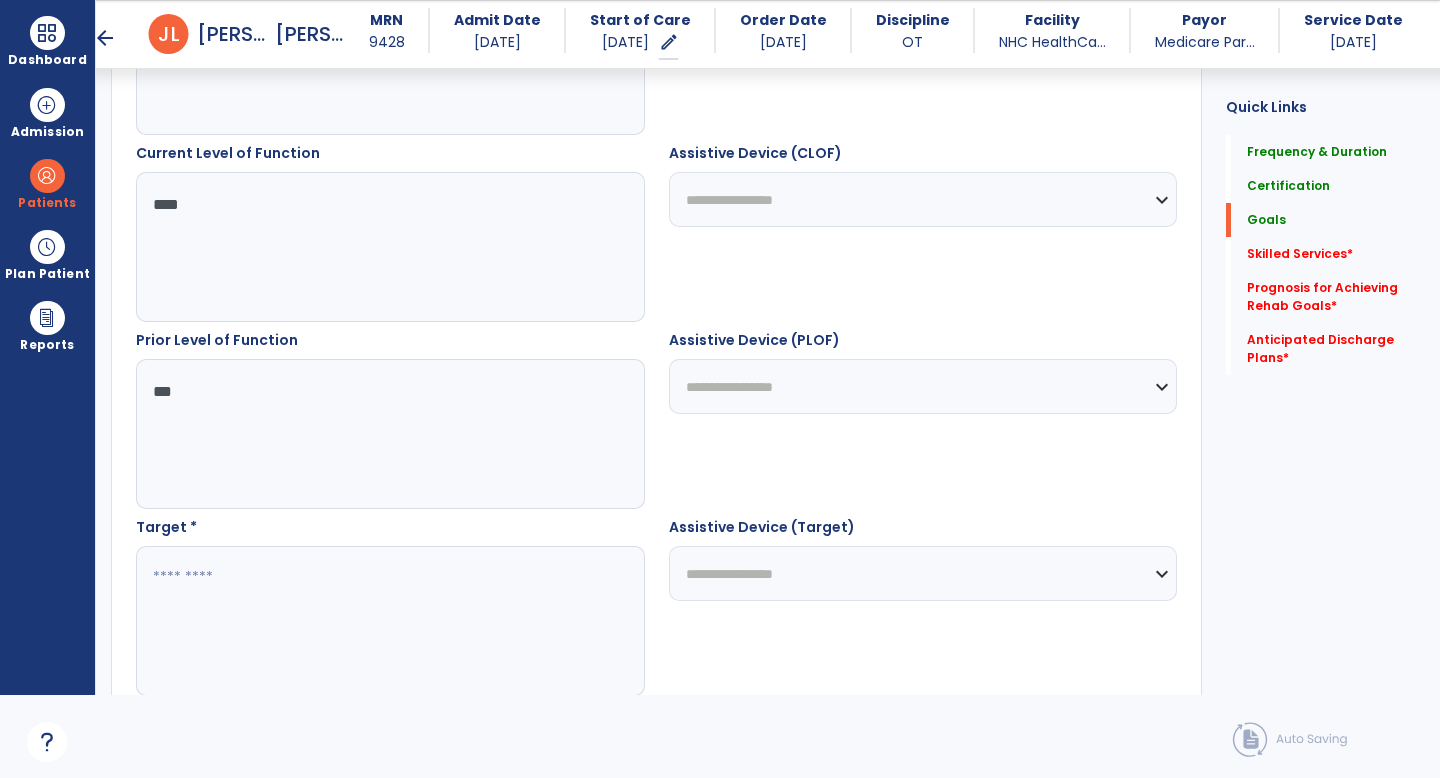 type on "***" 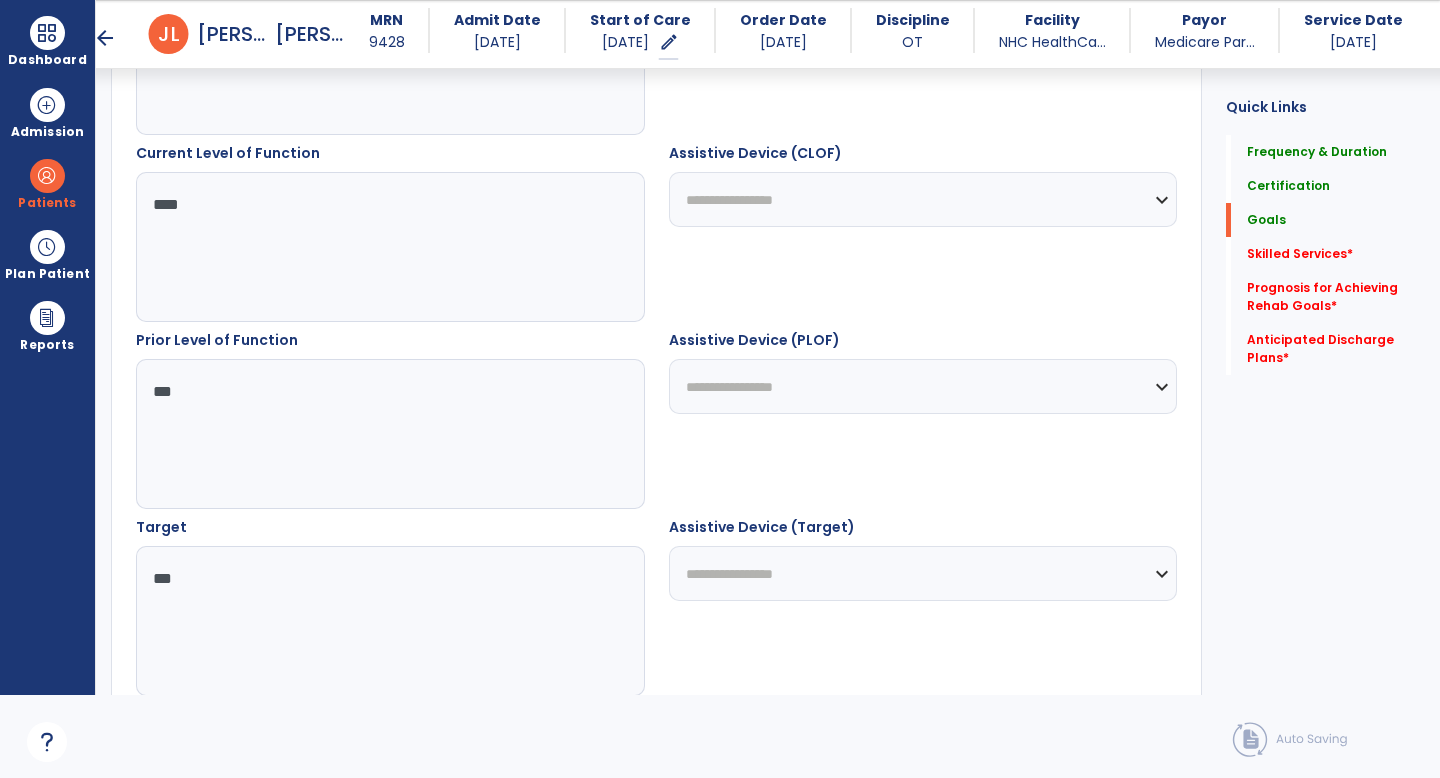 scroll, scrollTop: 721, scrollLeft: 0, axis: vertical 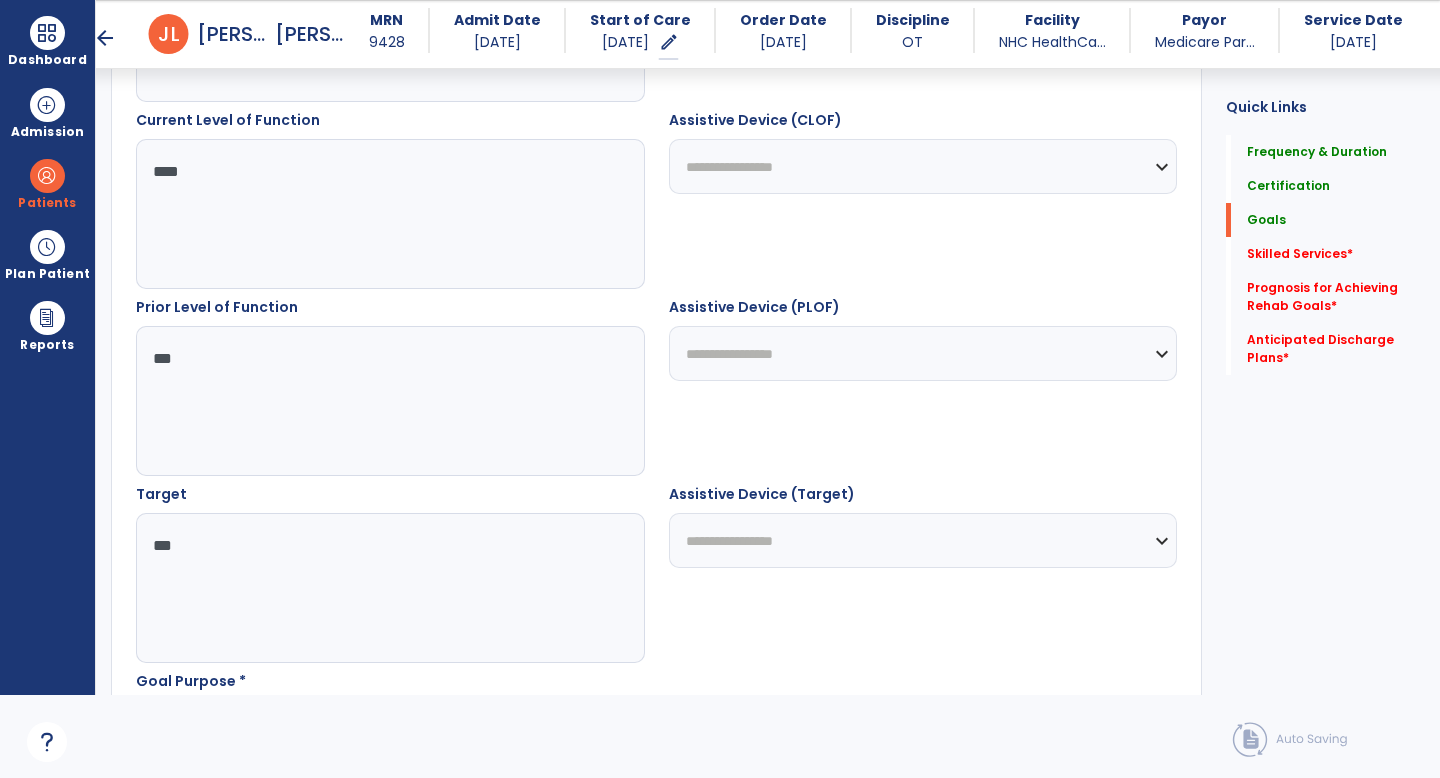 type on "***" 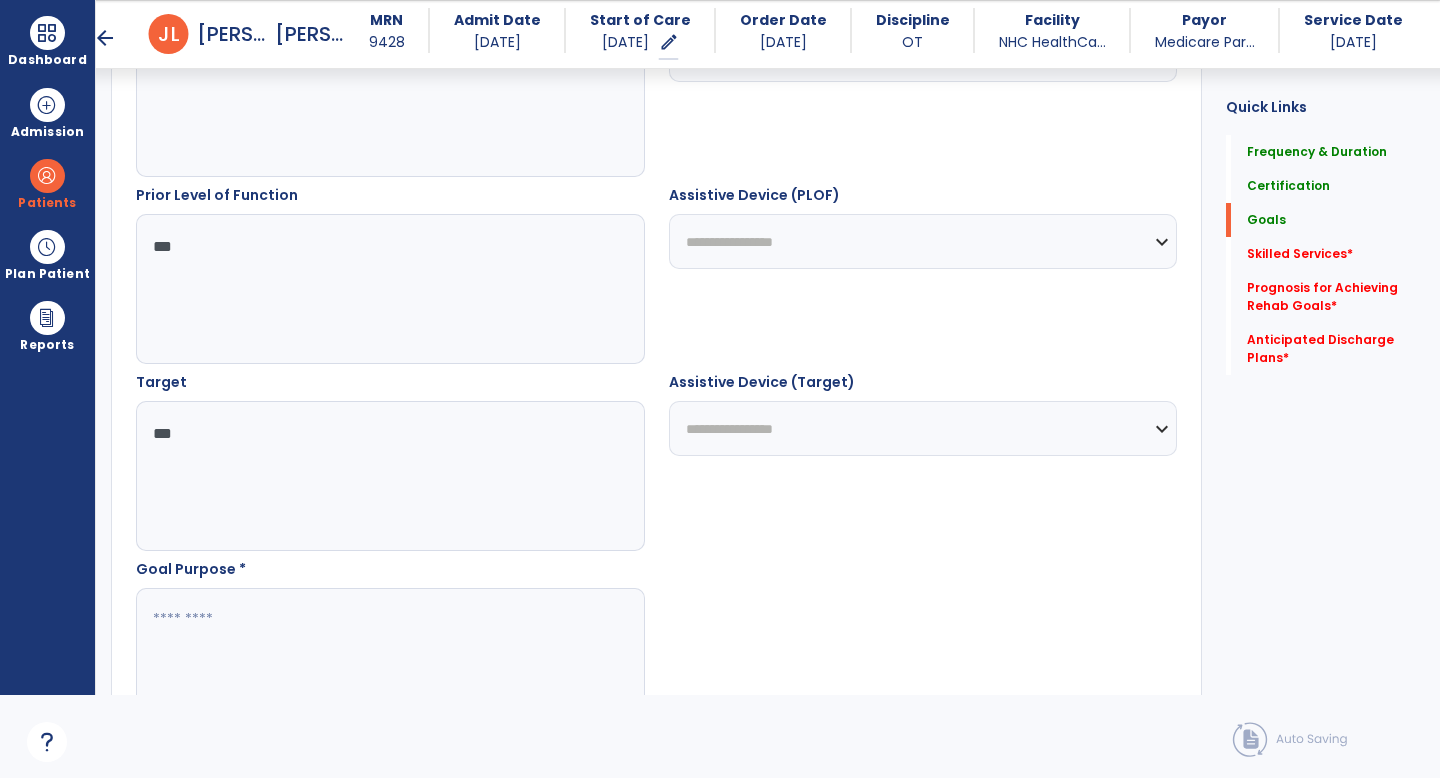 scroll, scrollTop: 853, scrollLeft: 0, axis: vertical 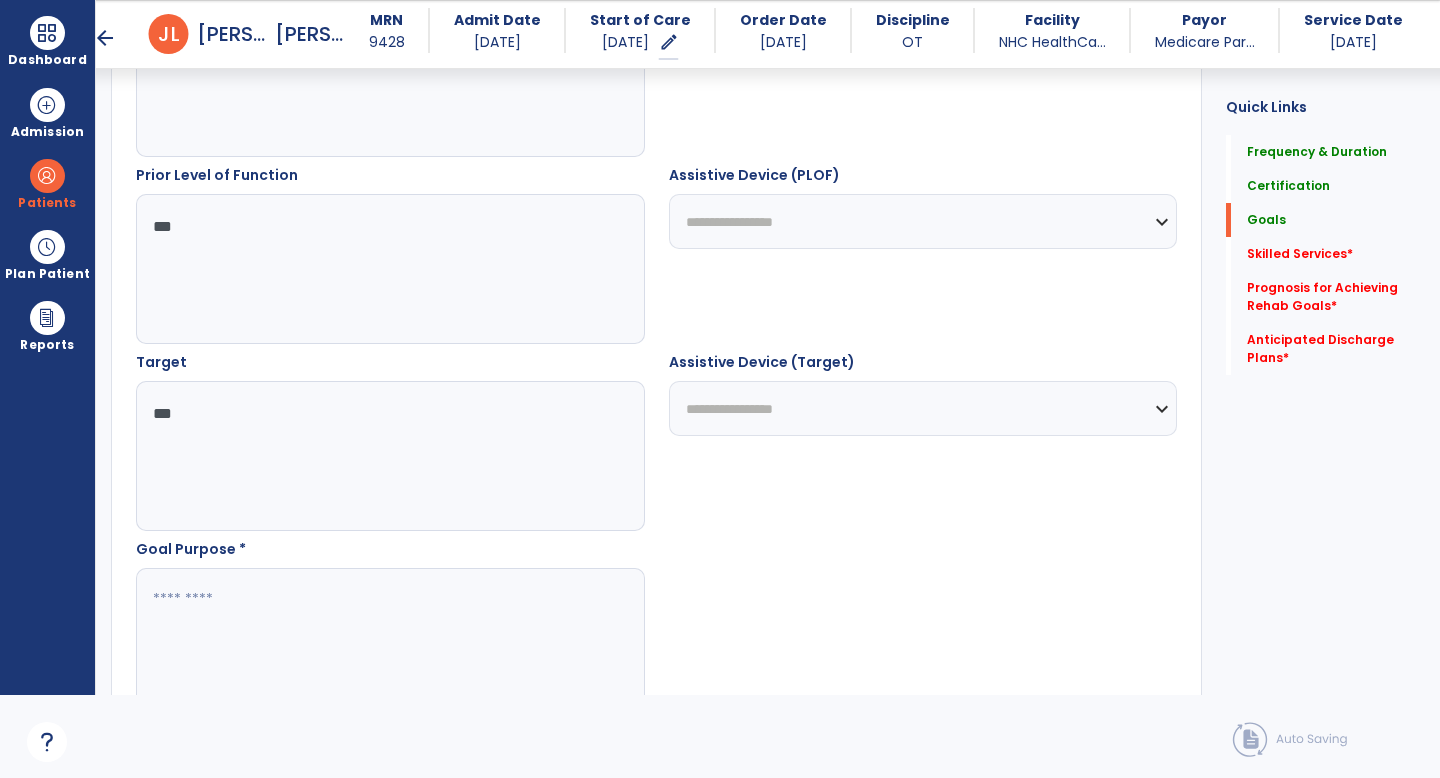 click at bounding box center [389, 643] 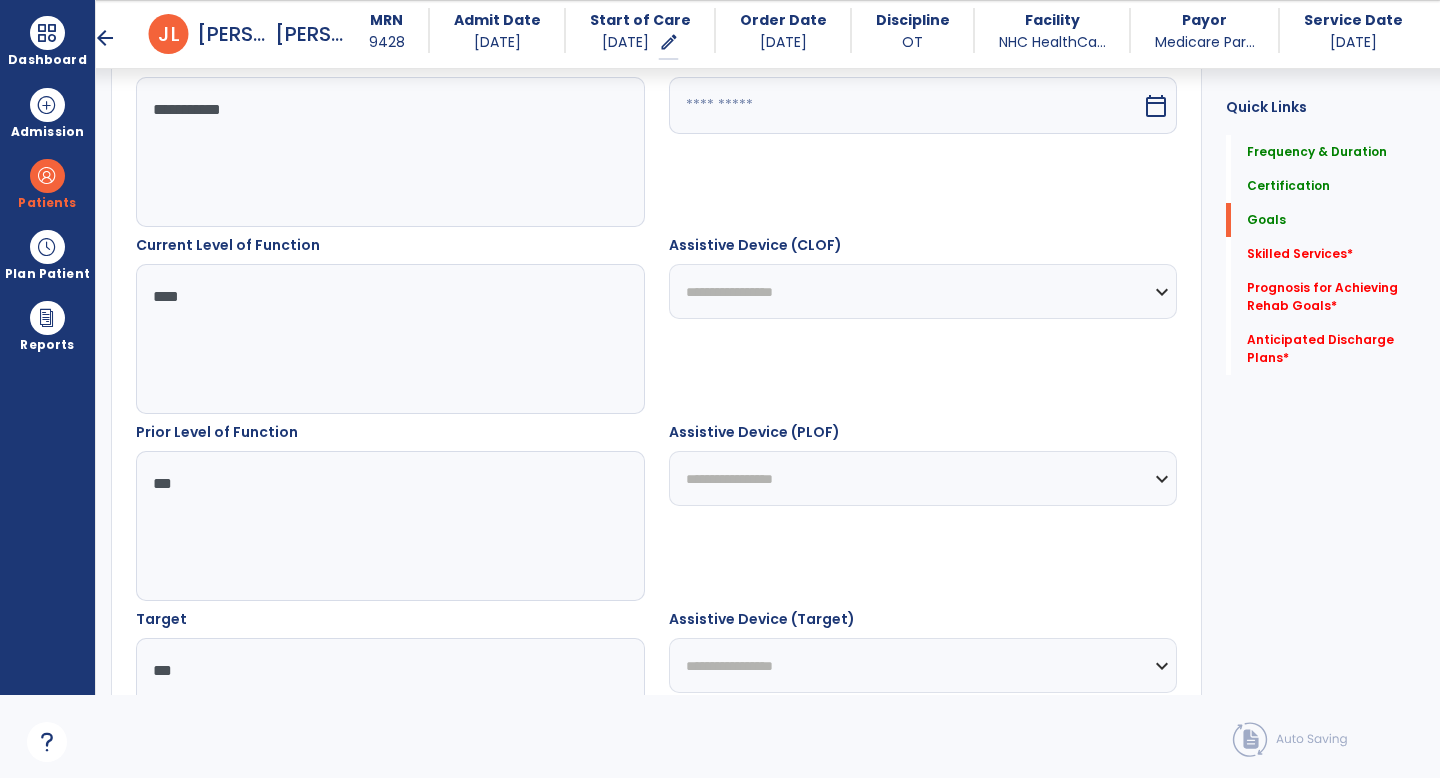 scroll, scrollTop: 586, scrollLeft: 0, axis: vertical 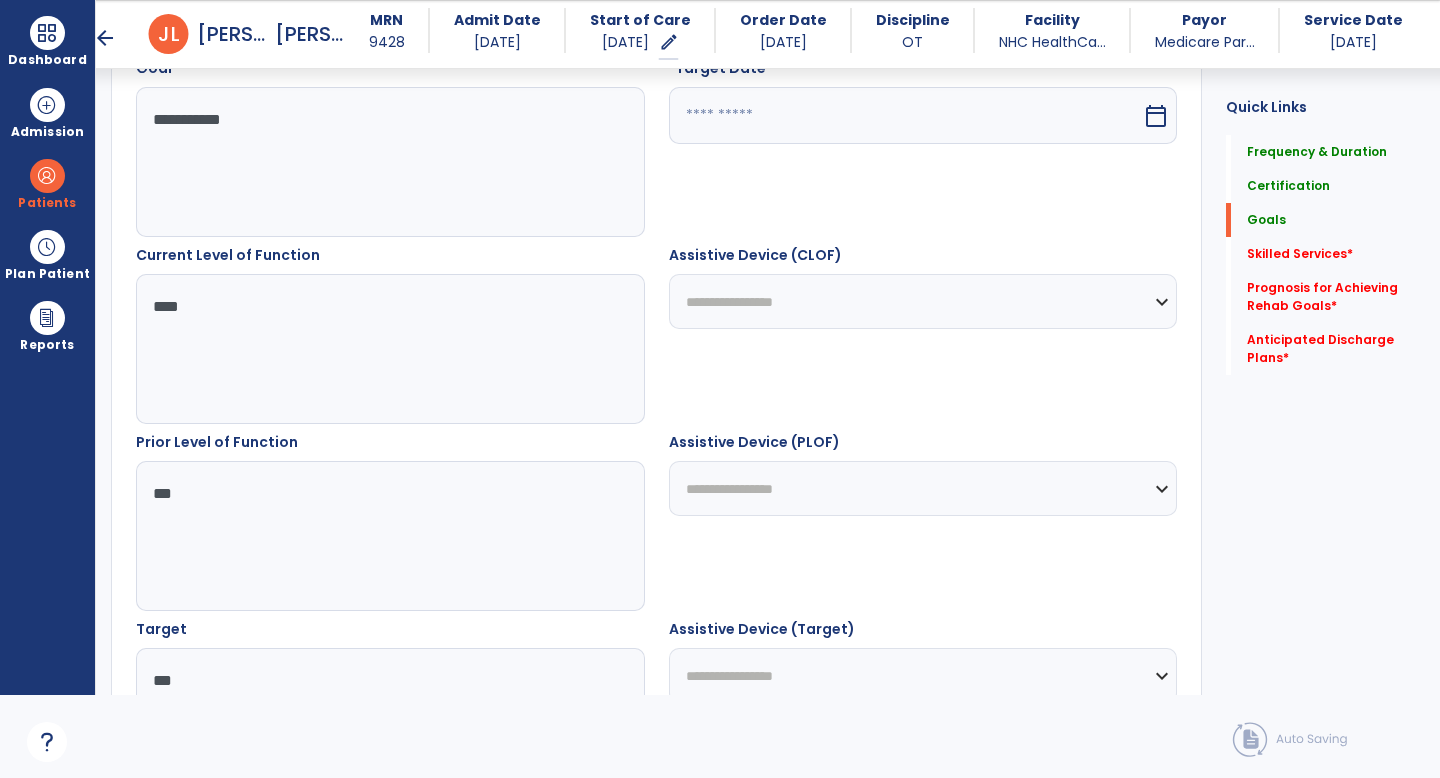 type on "**********" 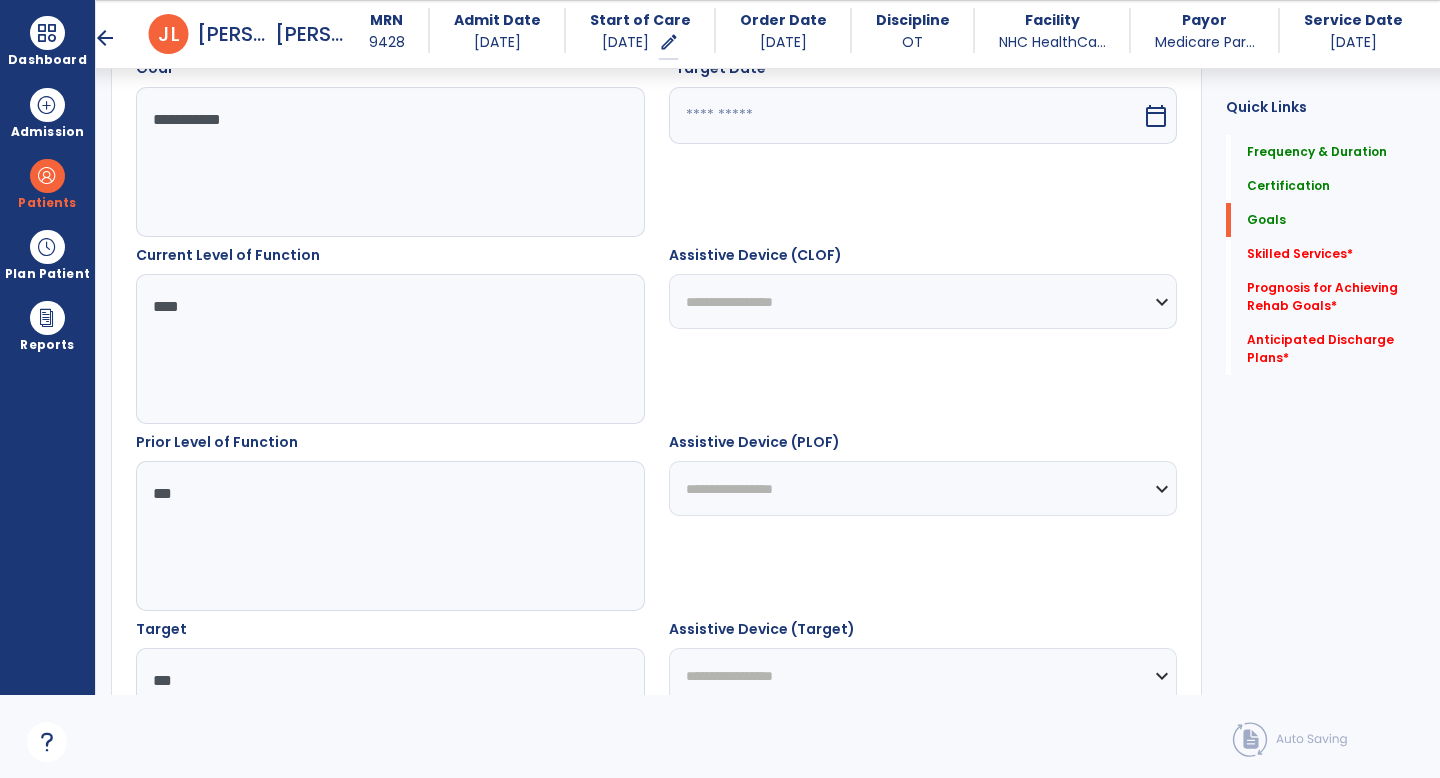 click at bounding box center (906, 115) 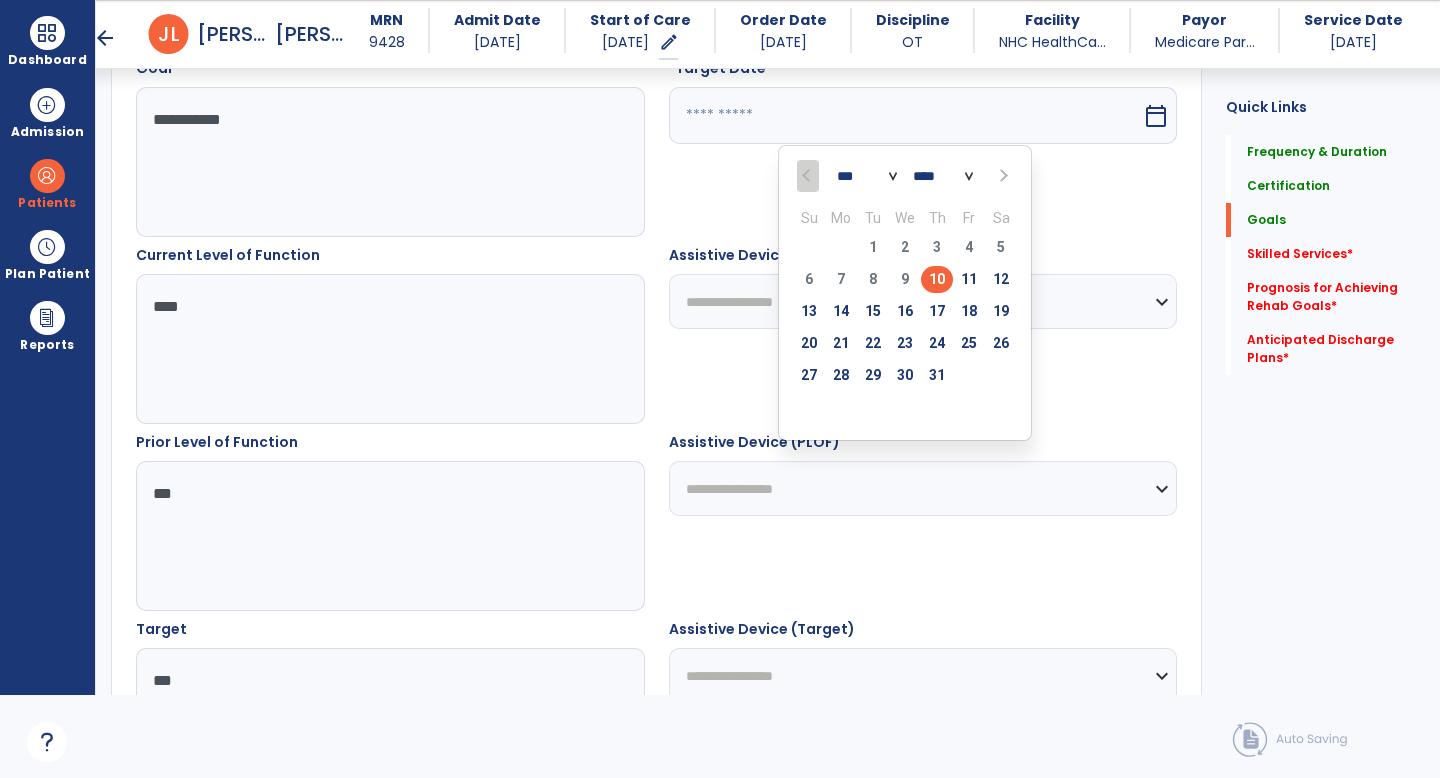 click at bounding box center [1002, 176] 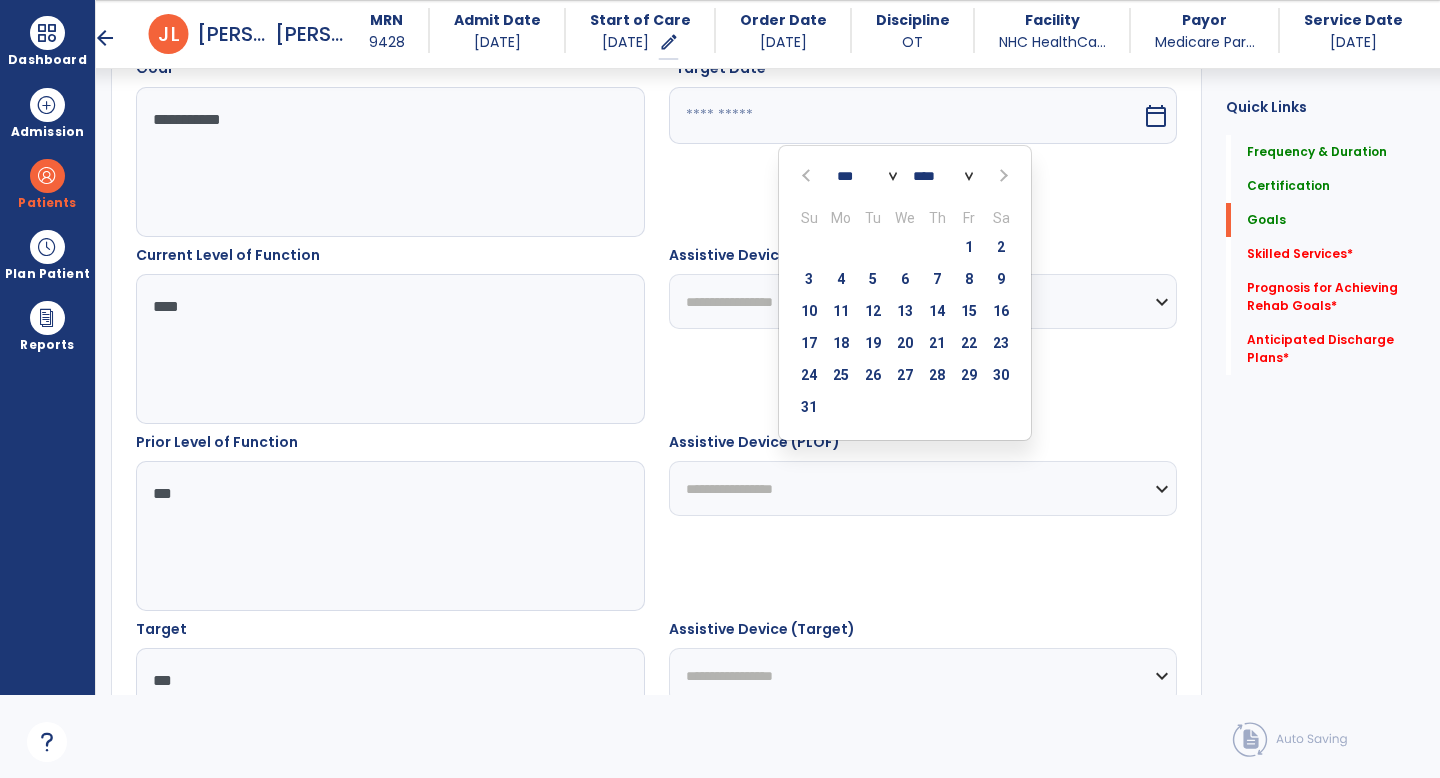 click at bounding box center (1002, 176) 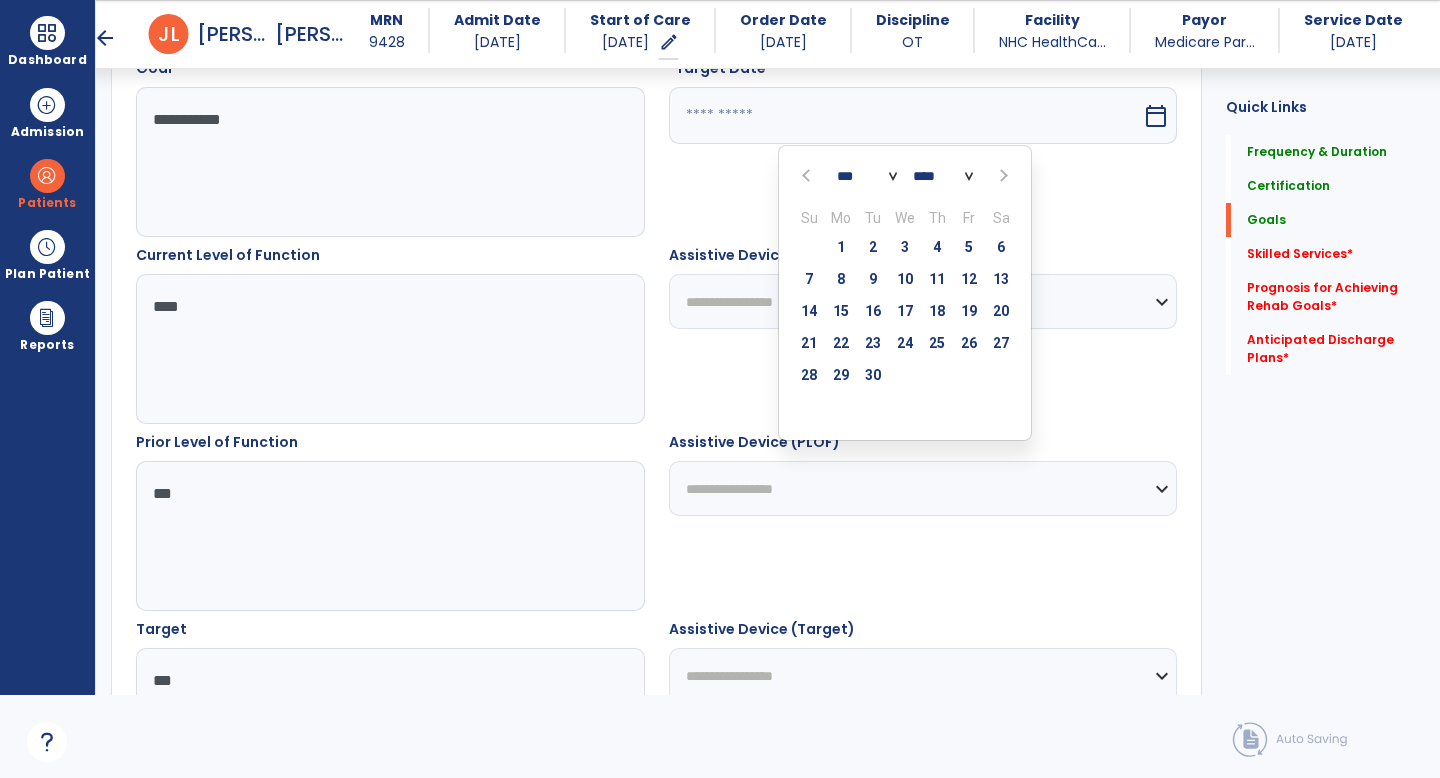 click at bounding box center (1002, 176) 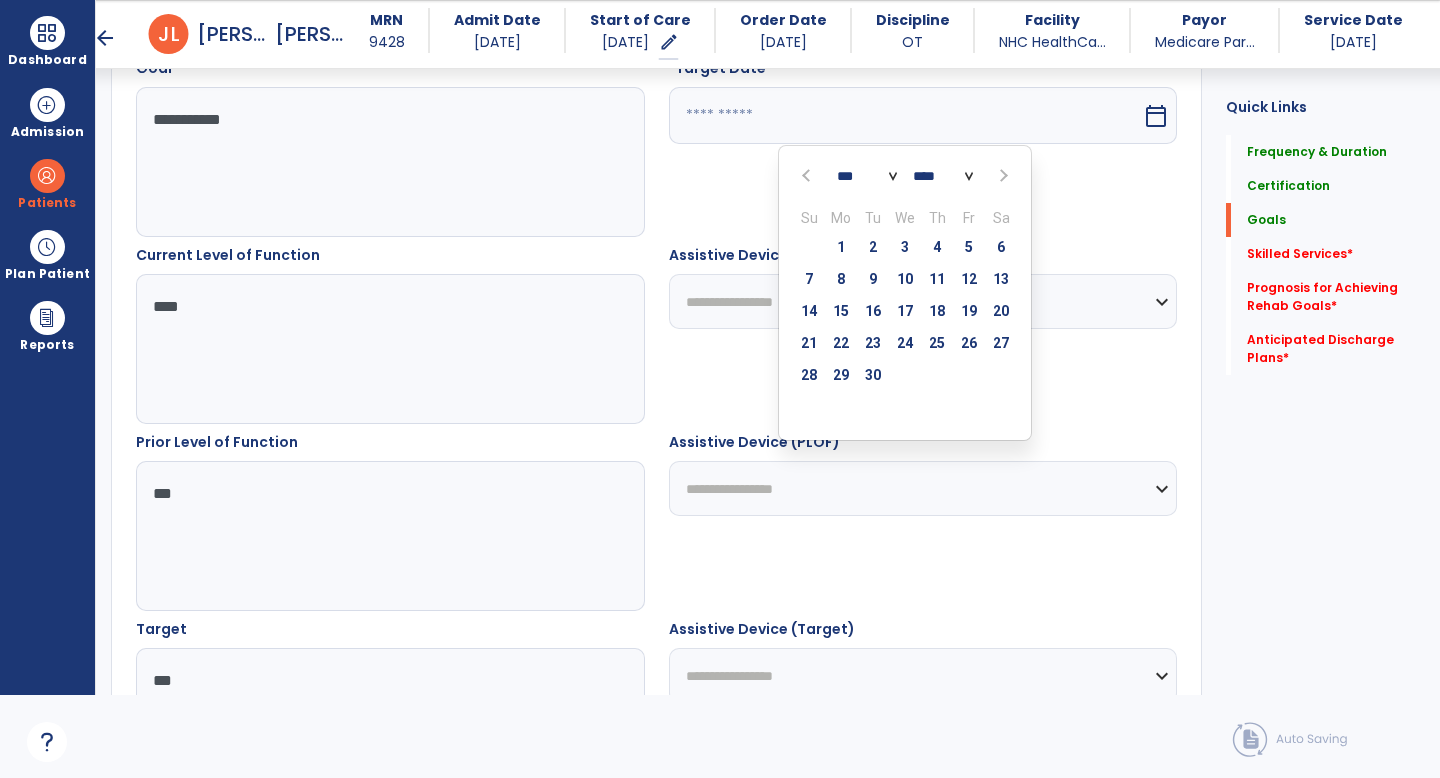 select on "**" 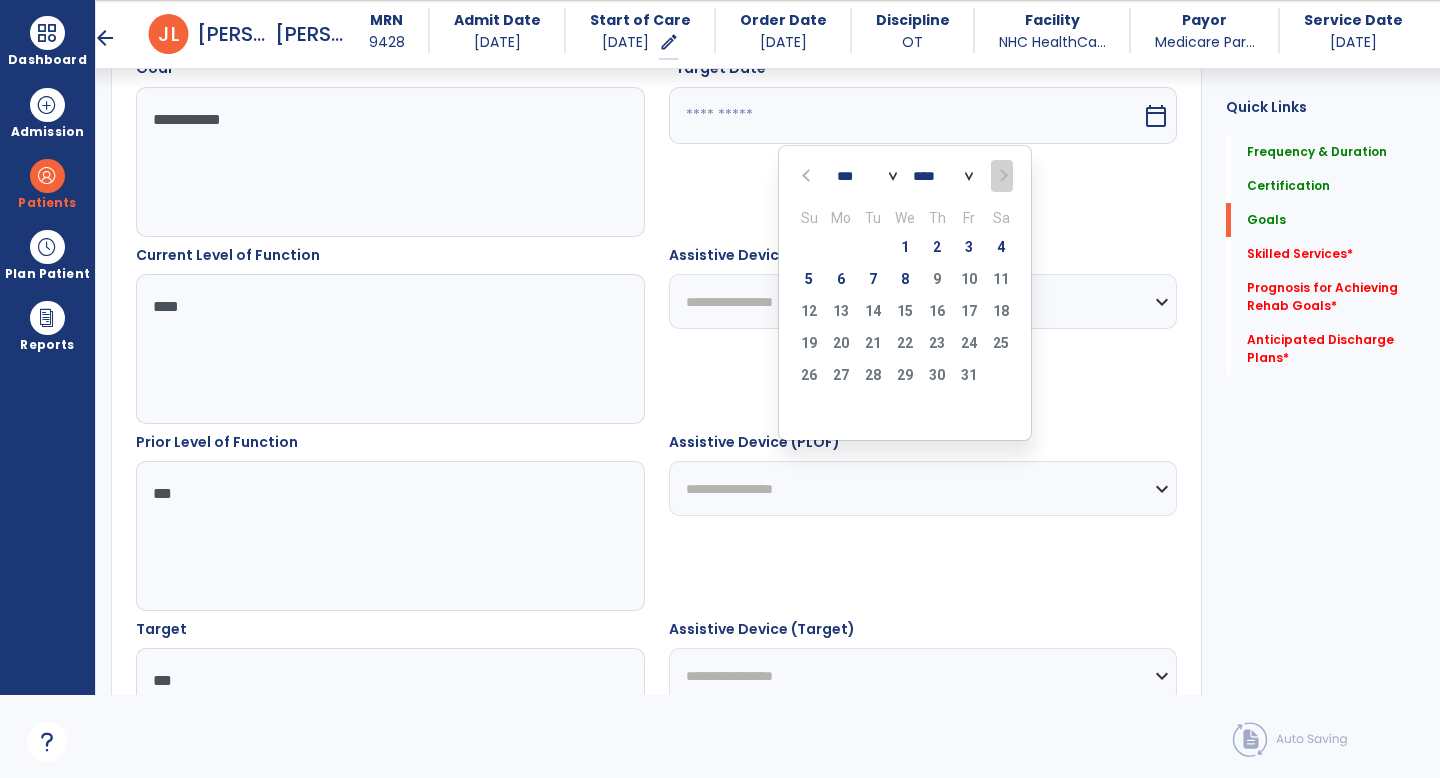 click on "8" at bounding box center (905, 279) 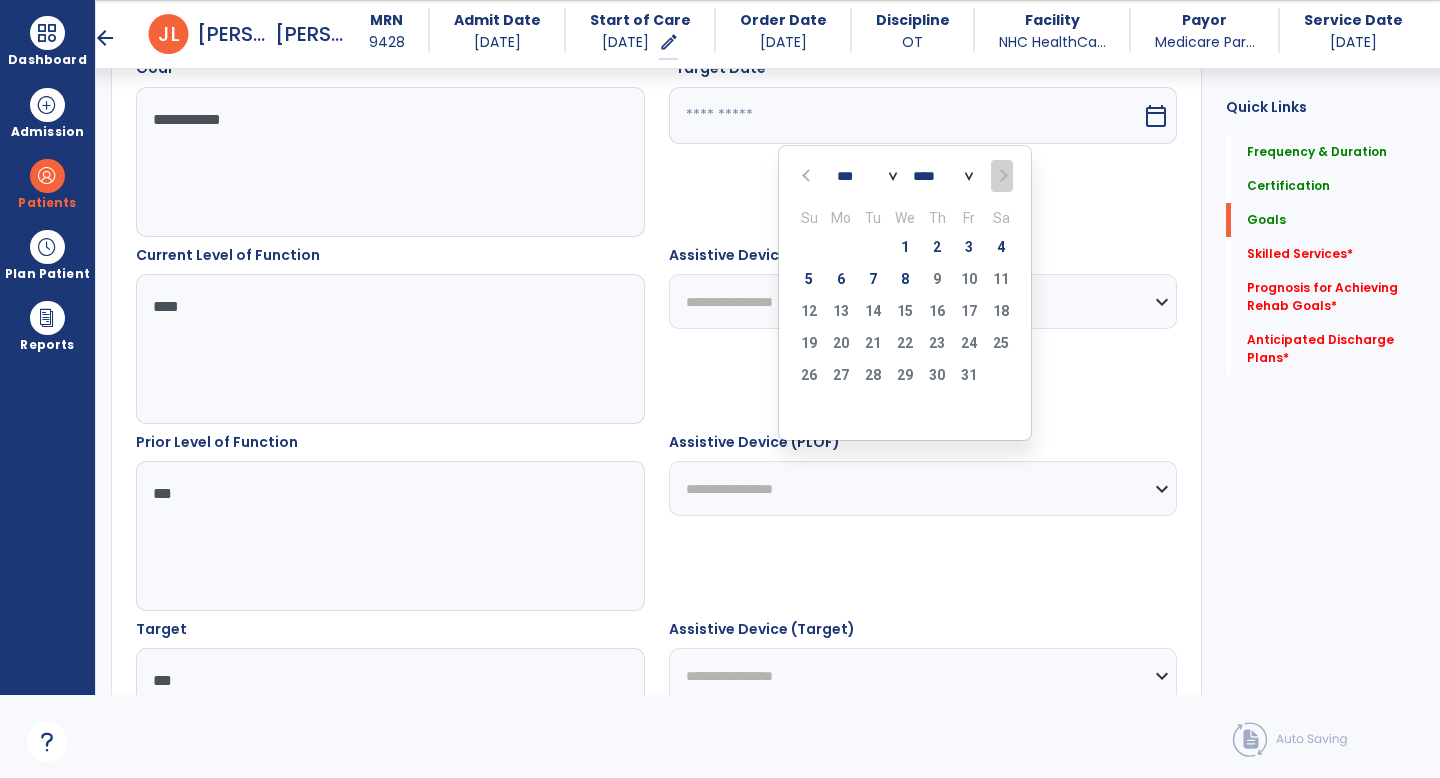 type on "*********" 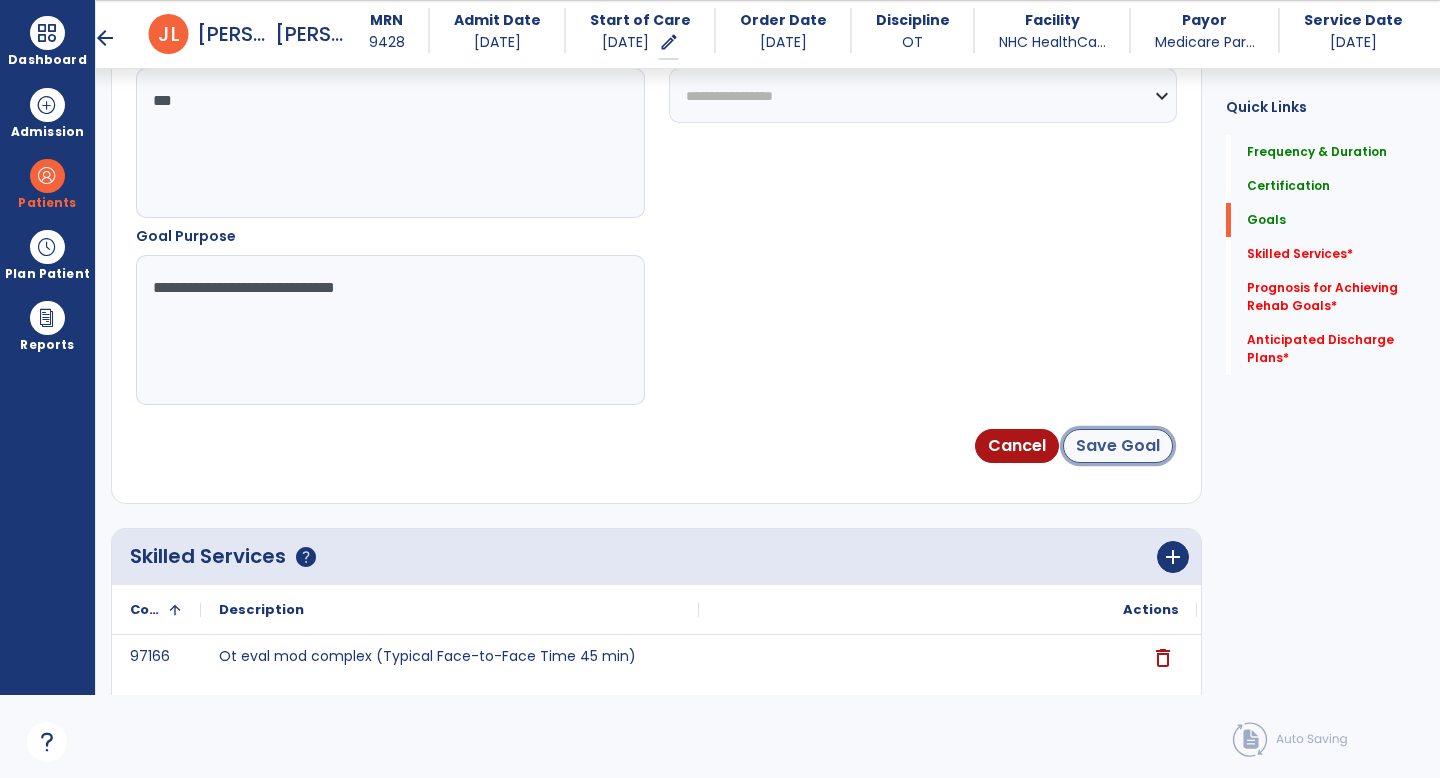 click on "Save Goal" at bounding box center [1118, 446] 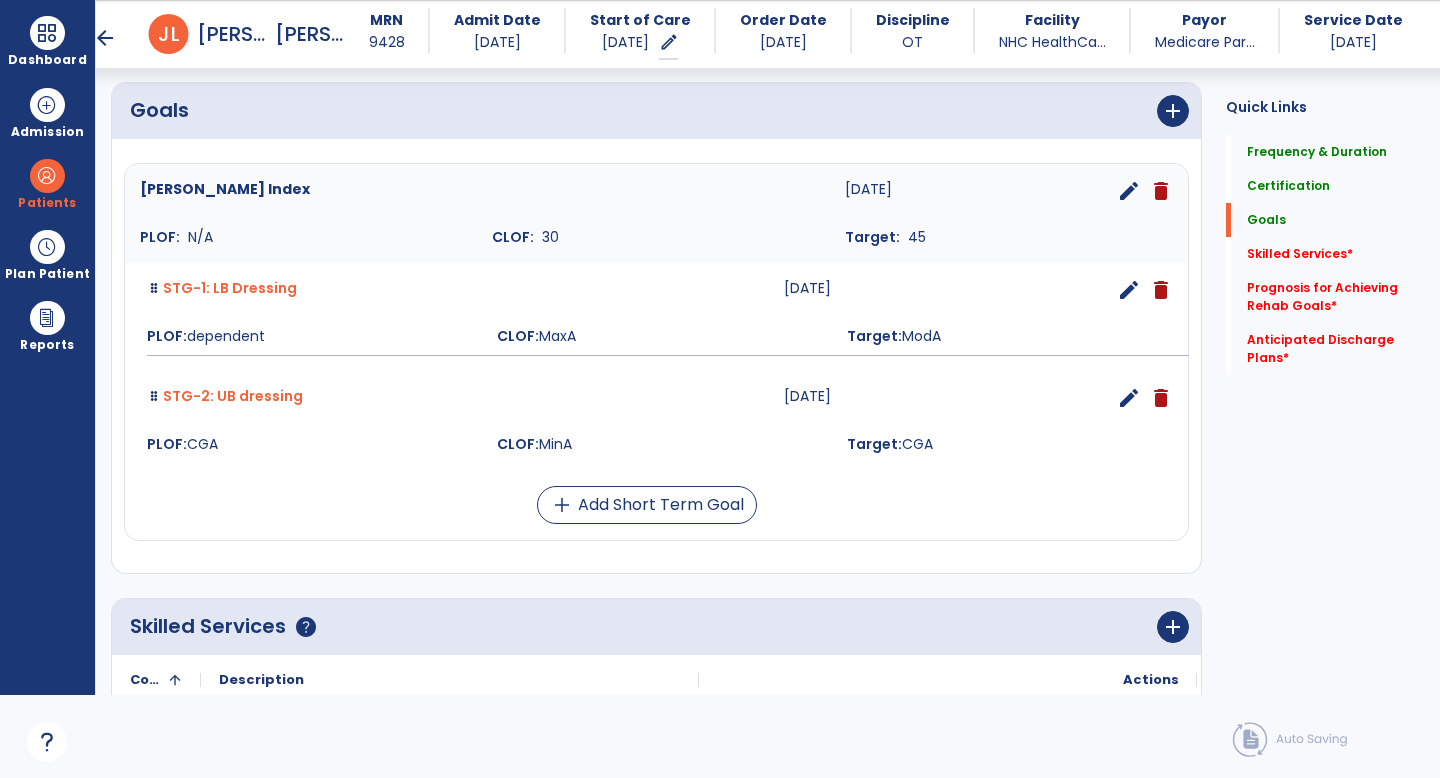 scroll, scrollTop: 458, scrollLeft: 0, axis: vertical 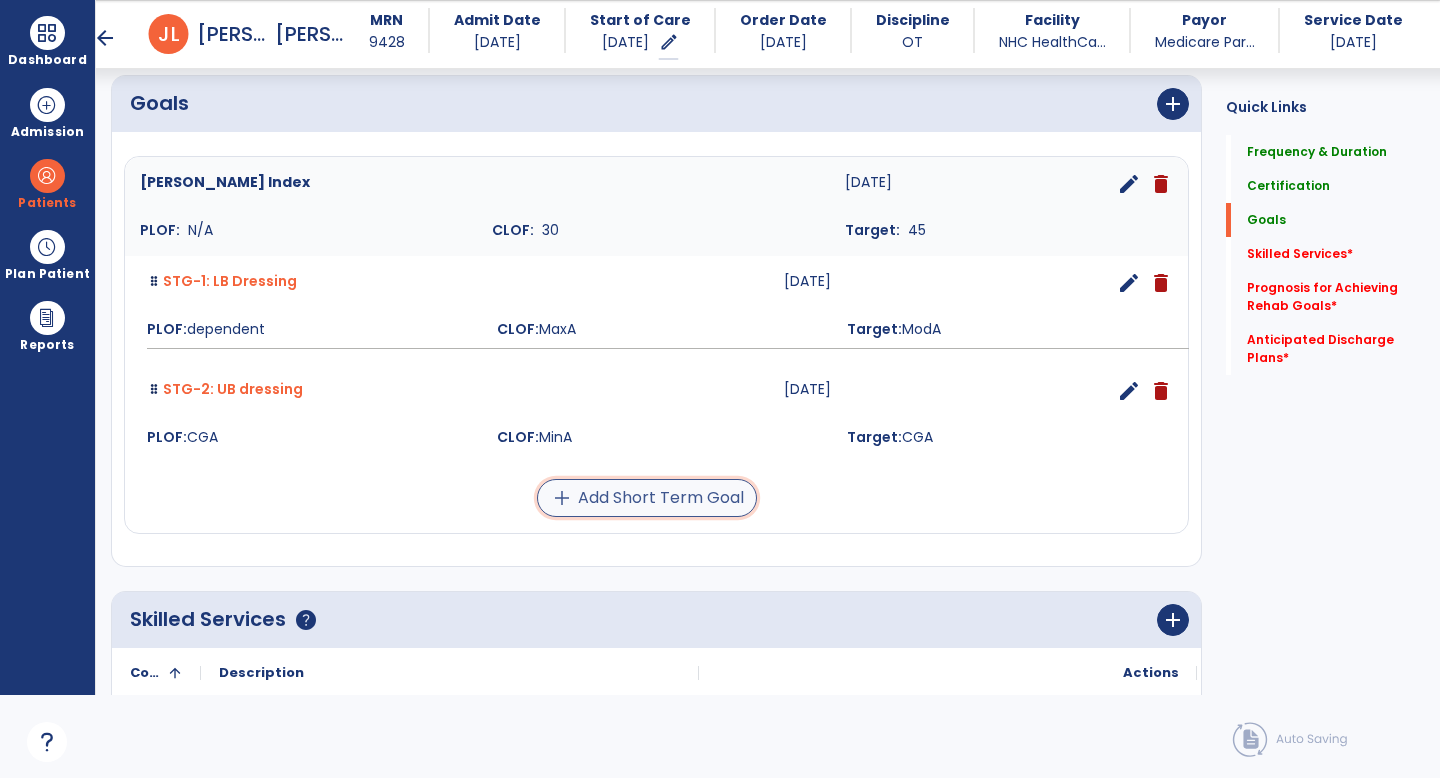 click on "add  Add Short Term Goal" at bounding box center (647, 498) 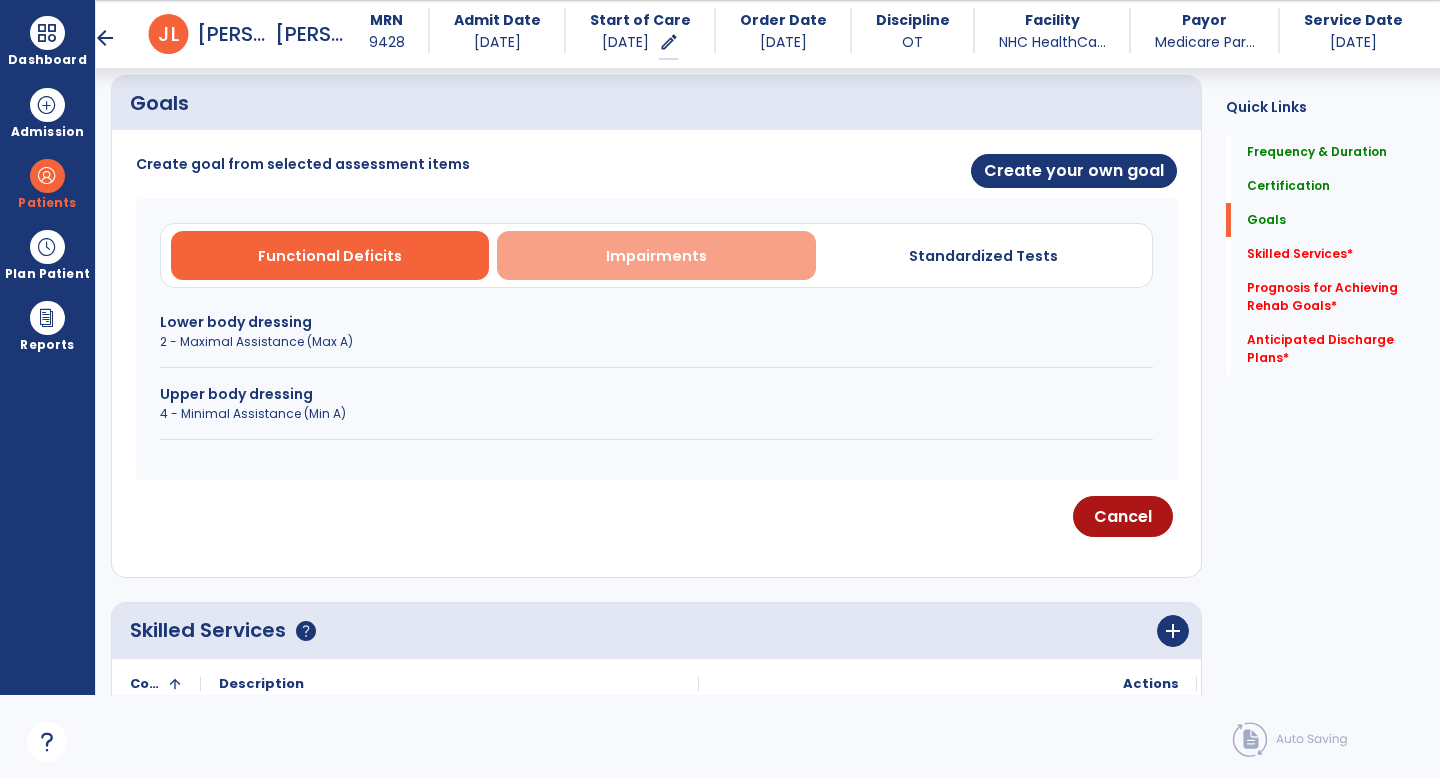 click on "Impairments" at bounding box center [656, 255] 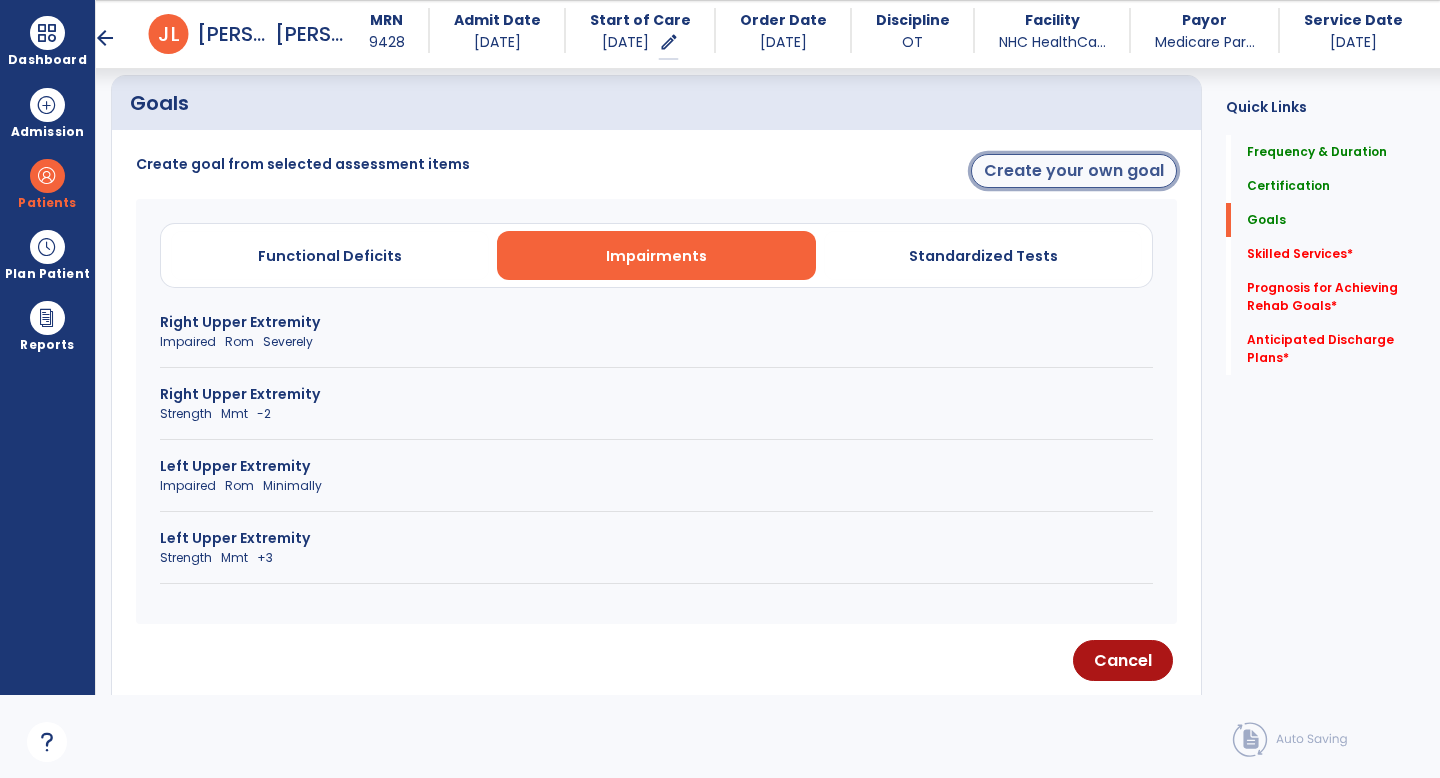 click on "Create your own goal" at bounding box center (1074, 171) 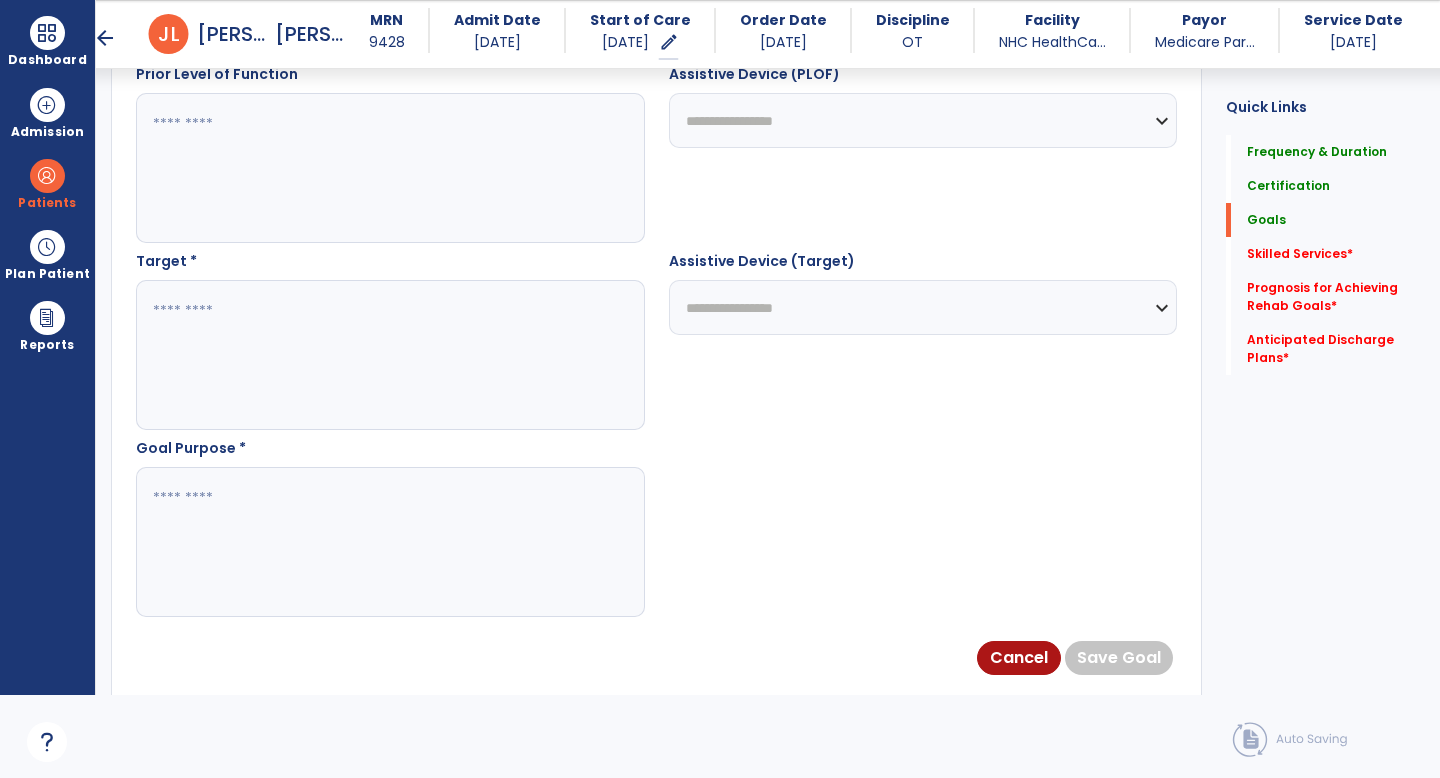scroll, scrollTop: 1411, scrollLeft: 0, axis: vertical 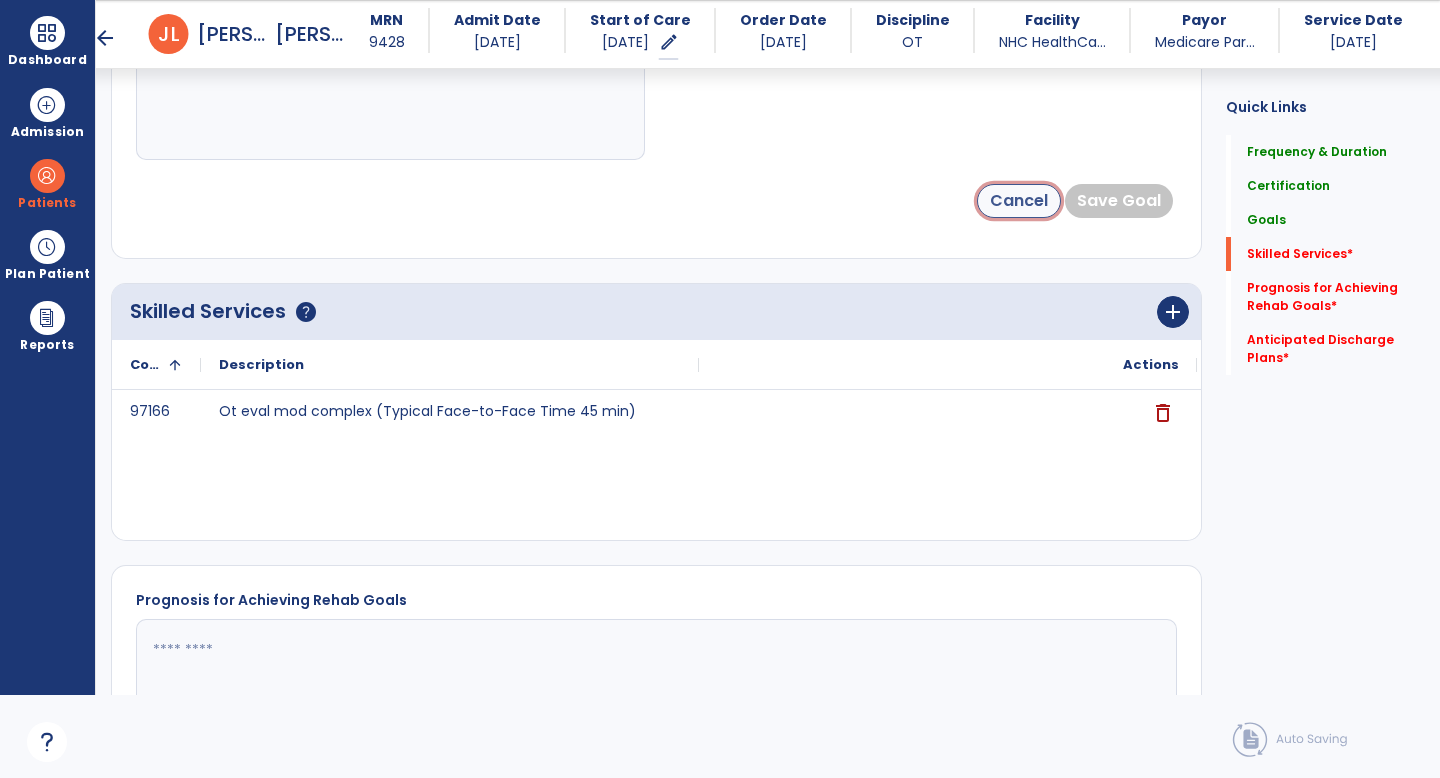 click on "Cancel" at bounding box center (1019, 201) 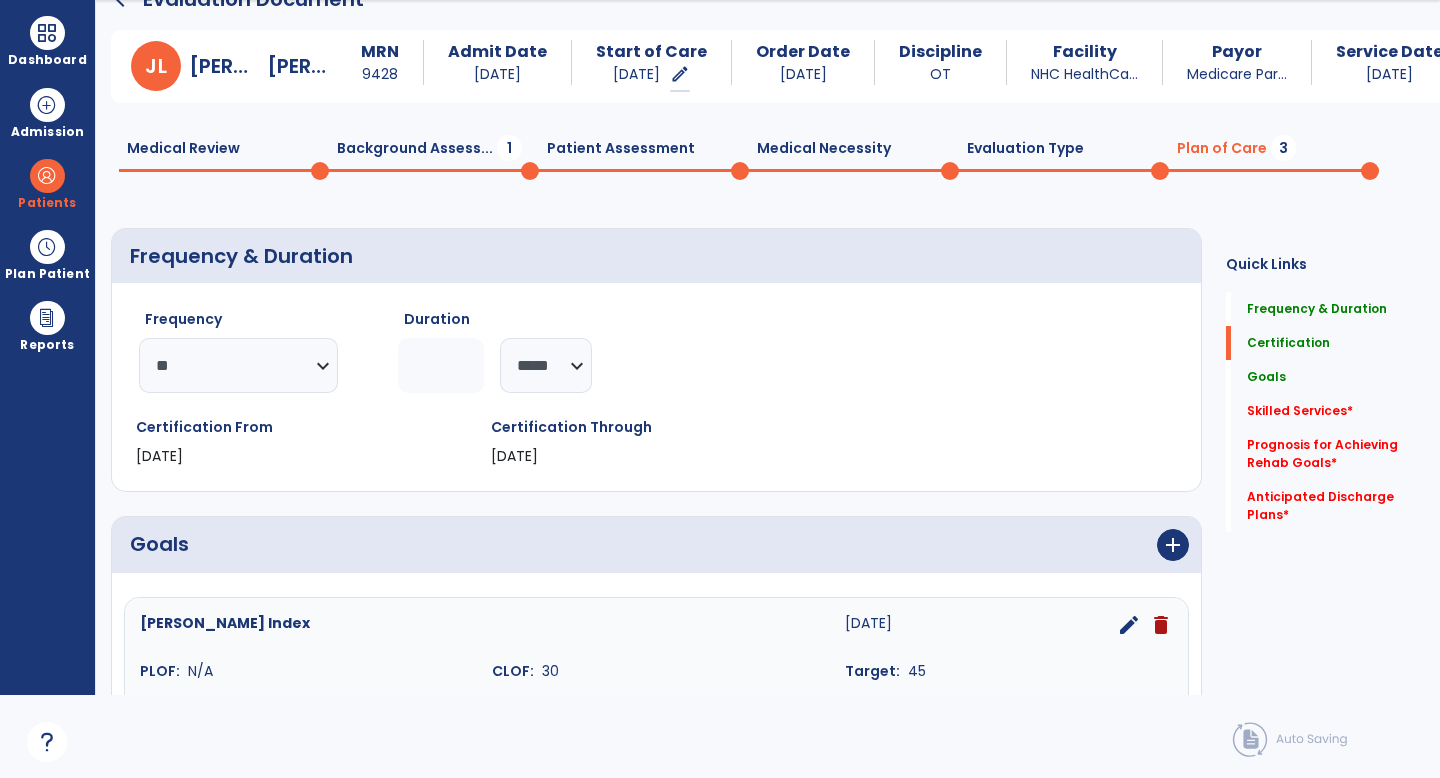 scroll, scrollTop: 0, scrollLeft: 0, axis: both 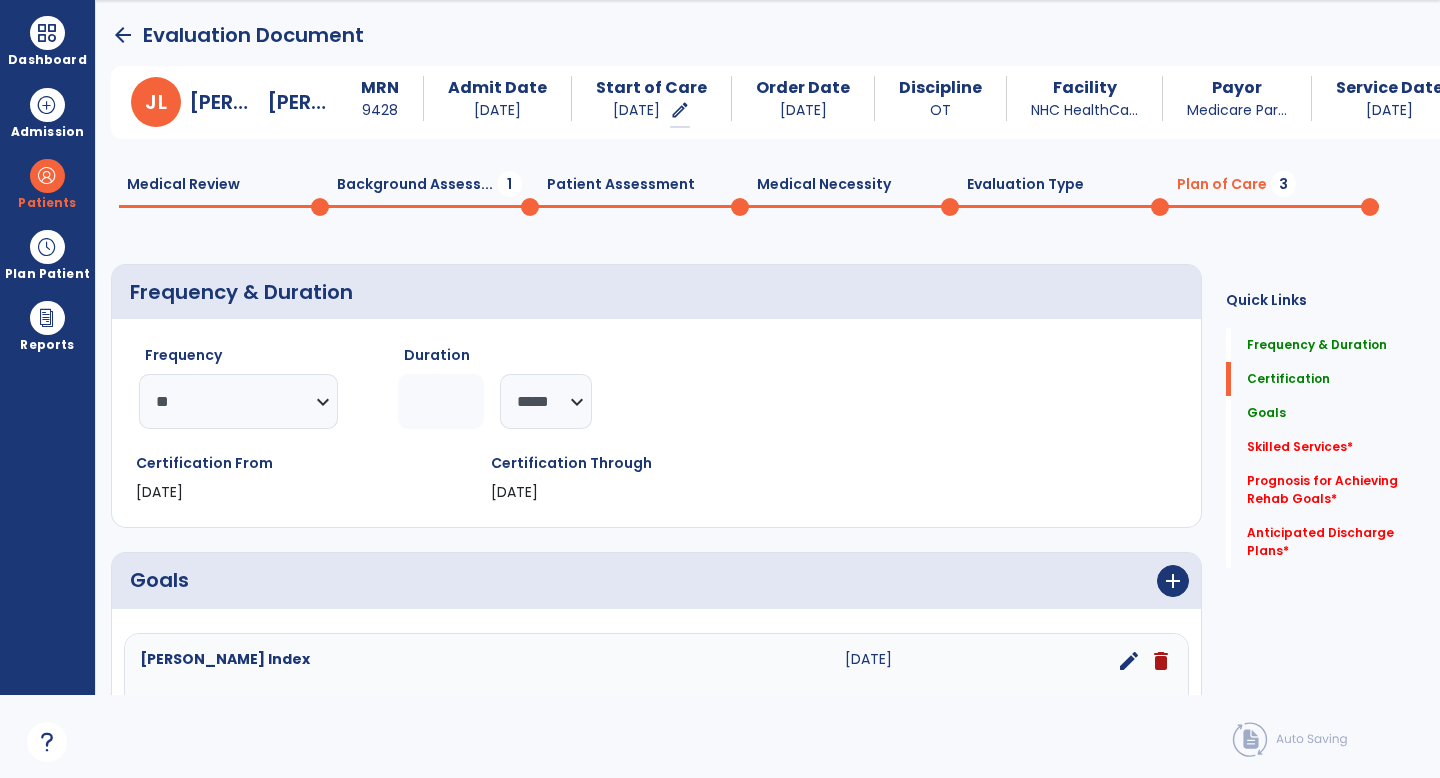 click on "Patient Assessment  0" 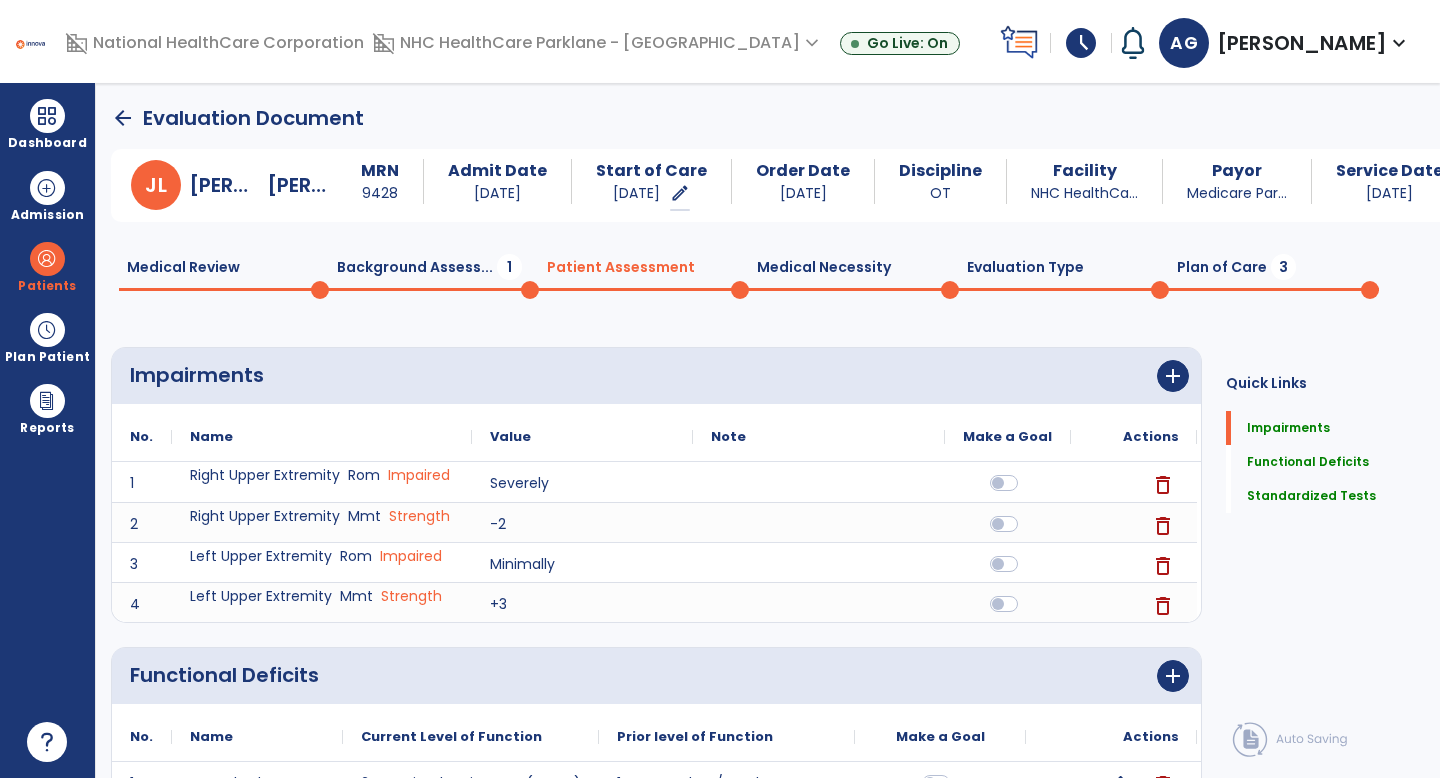 scroll, scrollTop: 0, scrollLeft: 0, axis: both 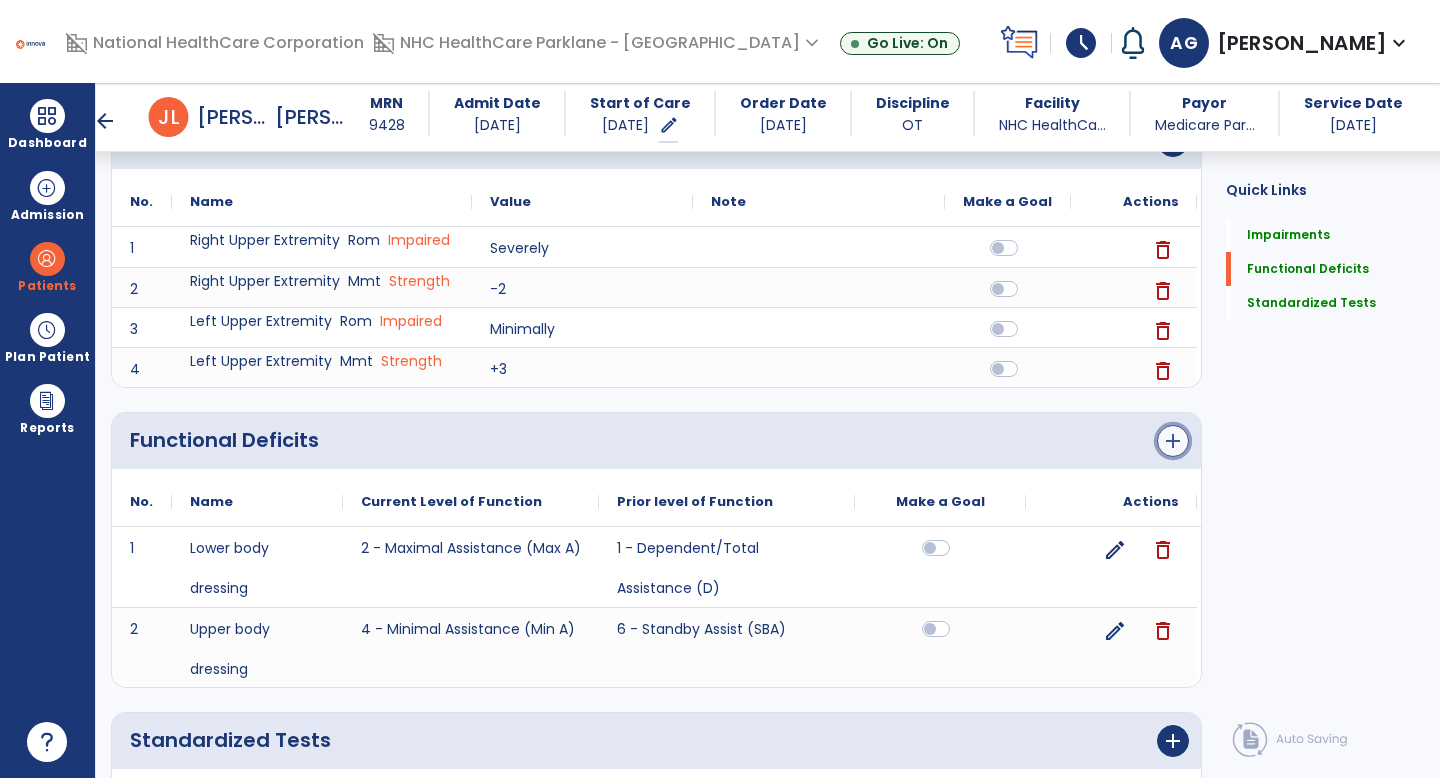 click on "add" 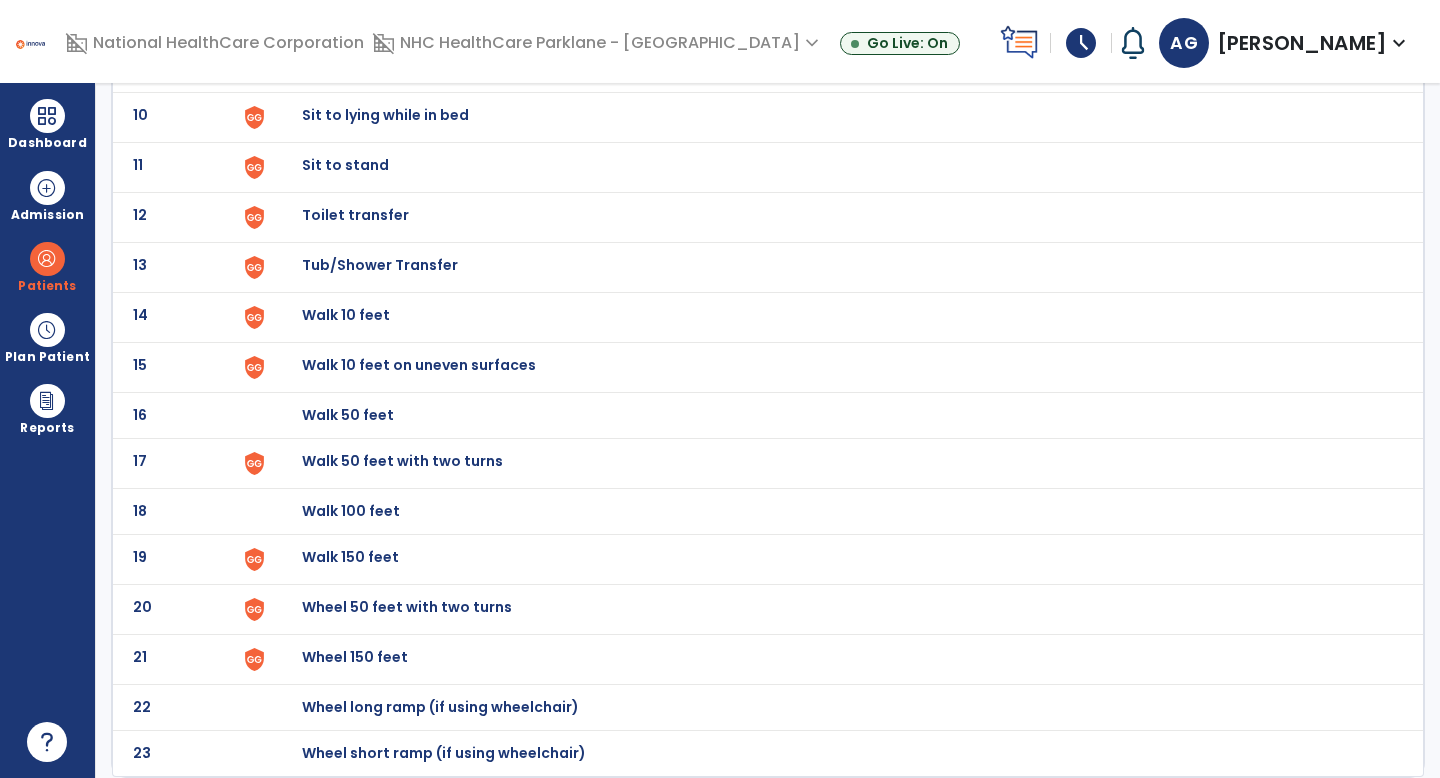 scroll, scrollTop: 0, scrollLeft: 0, axis: both 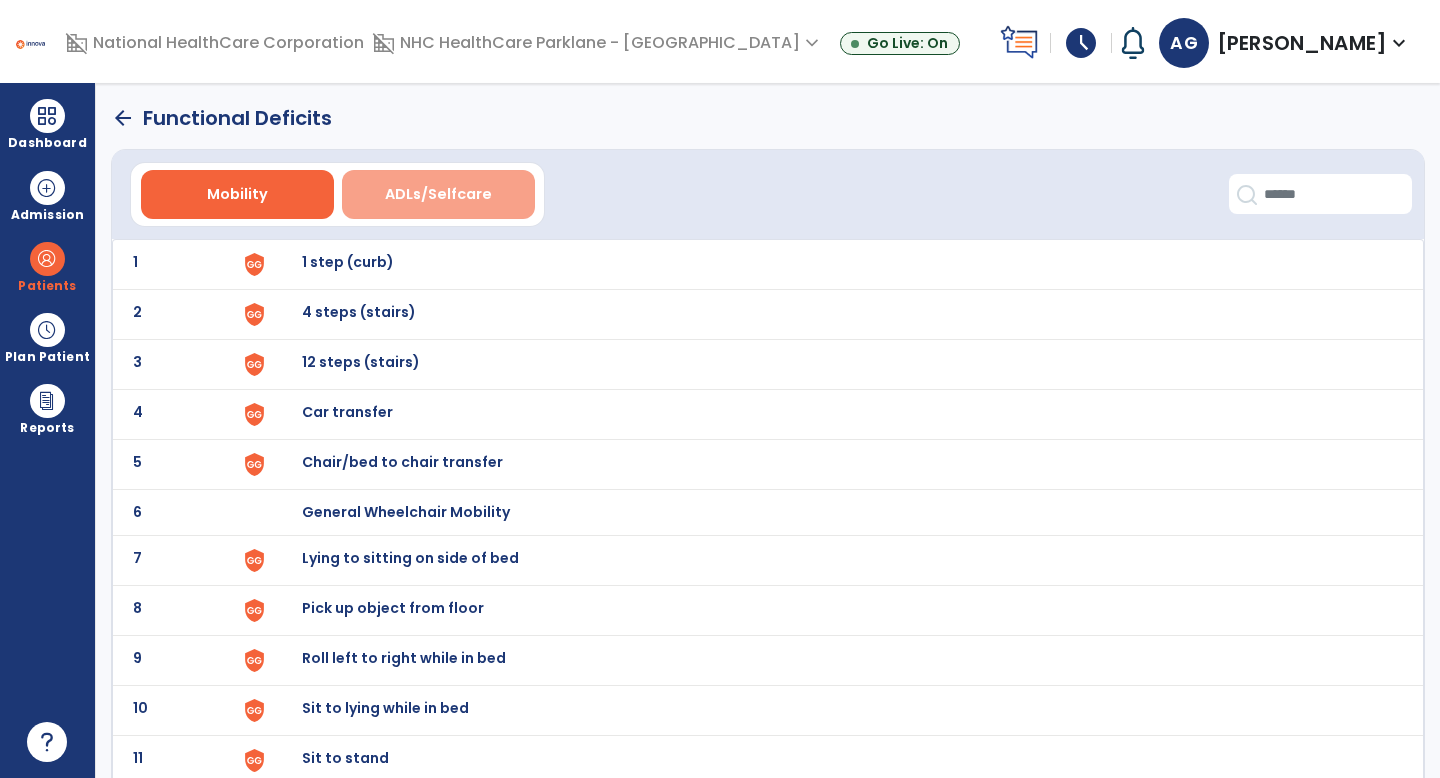click on "ADLs/Selfcare" at bounding box center (438, 194) 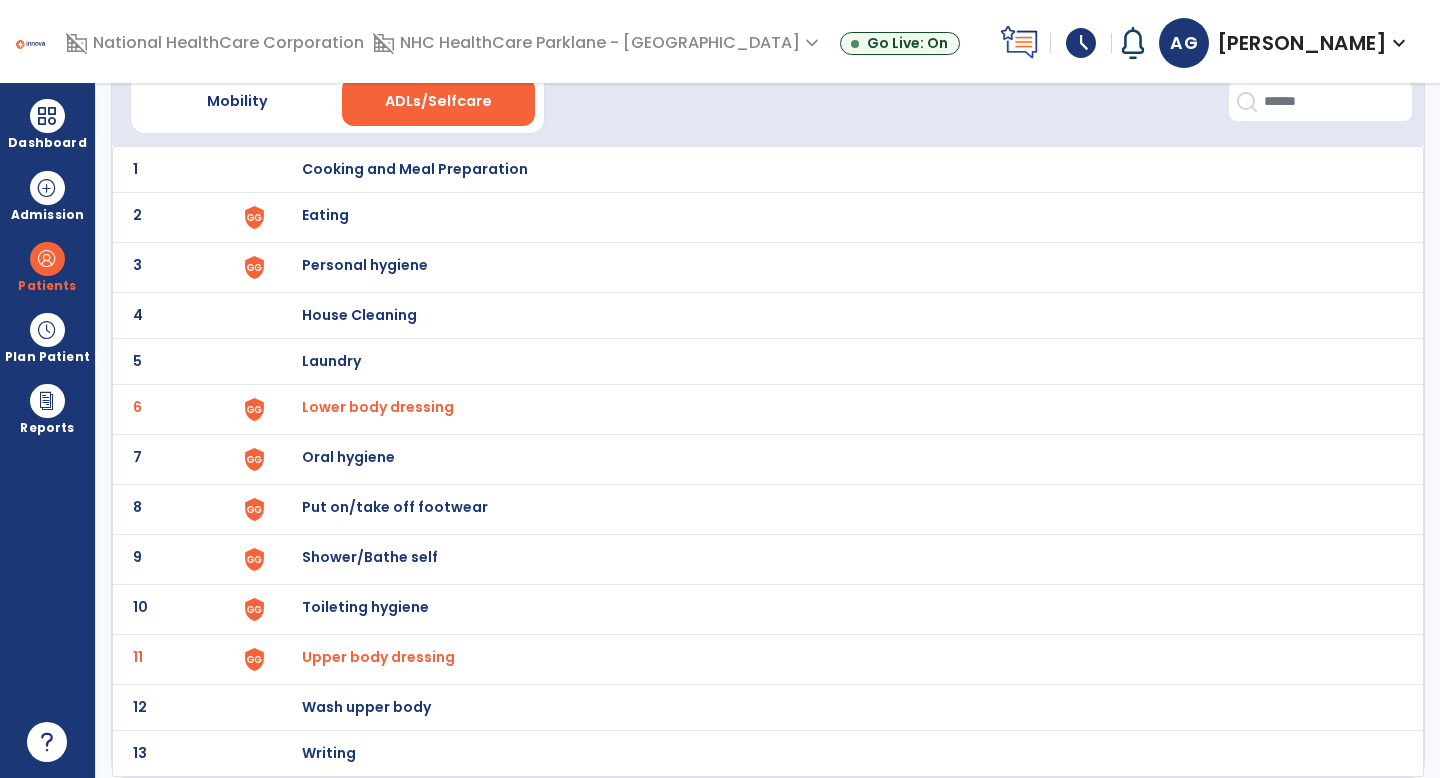 scroll, scrollTop: 0, scrollLeft: 0, axis: both 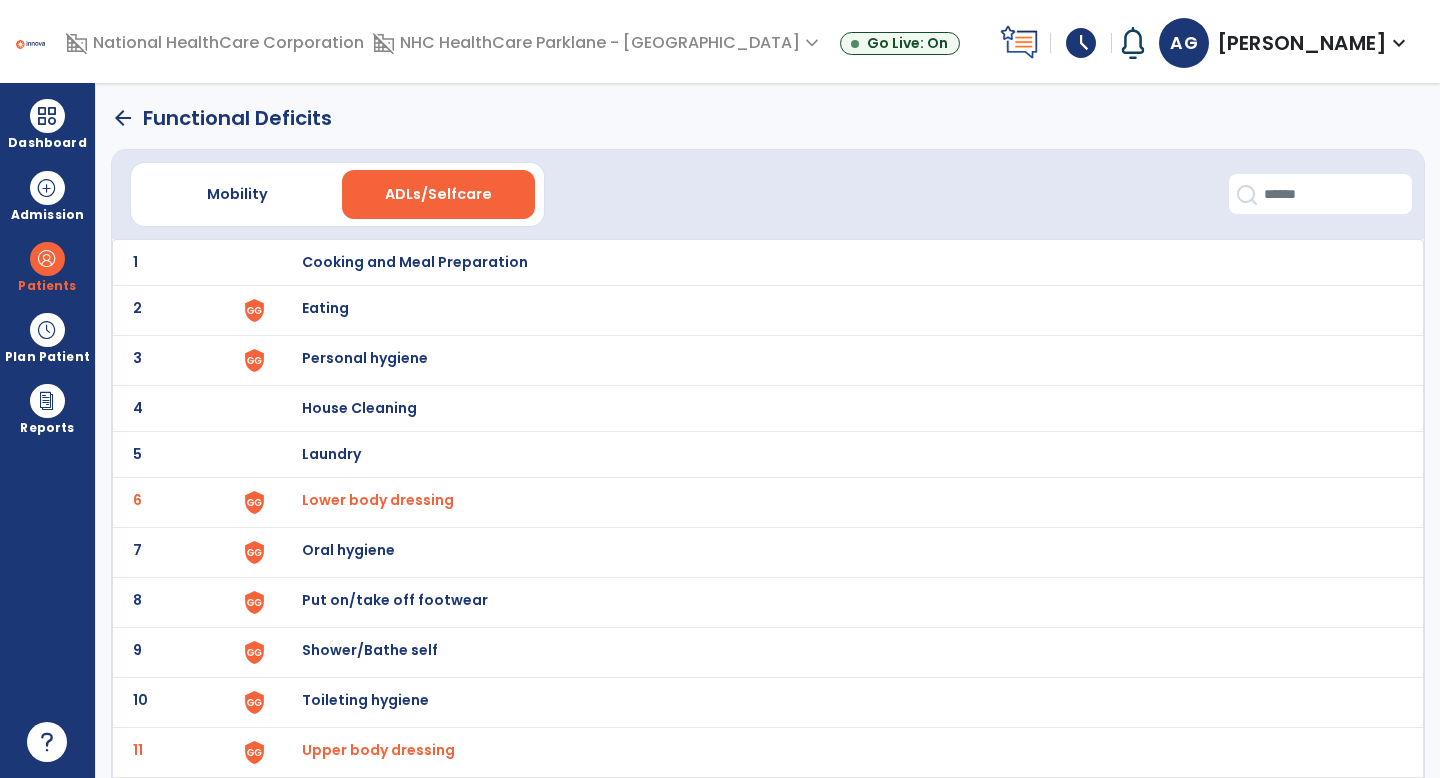 click on "arrow_back" 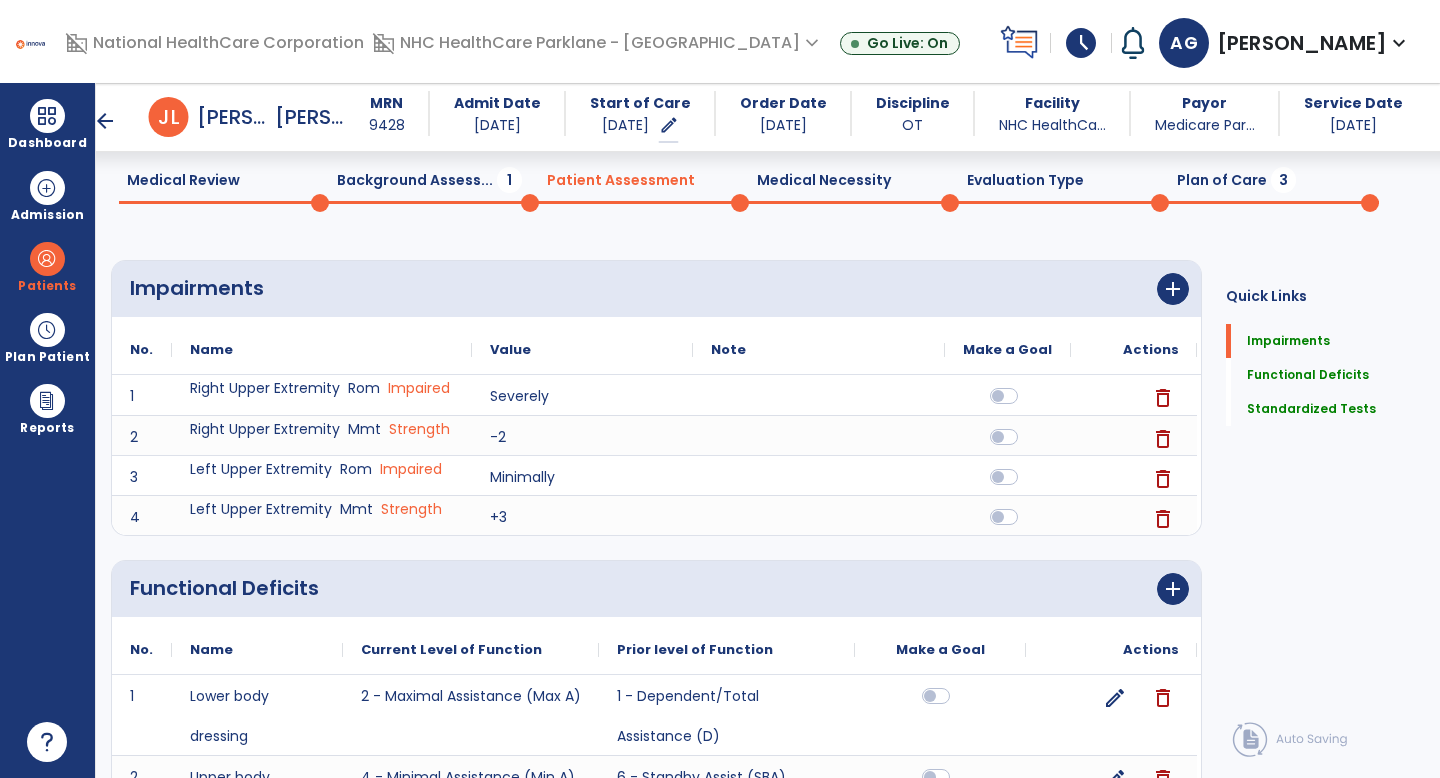 scroll, scrollTop: 69, scrollLeft: 0, axis: vertical 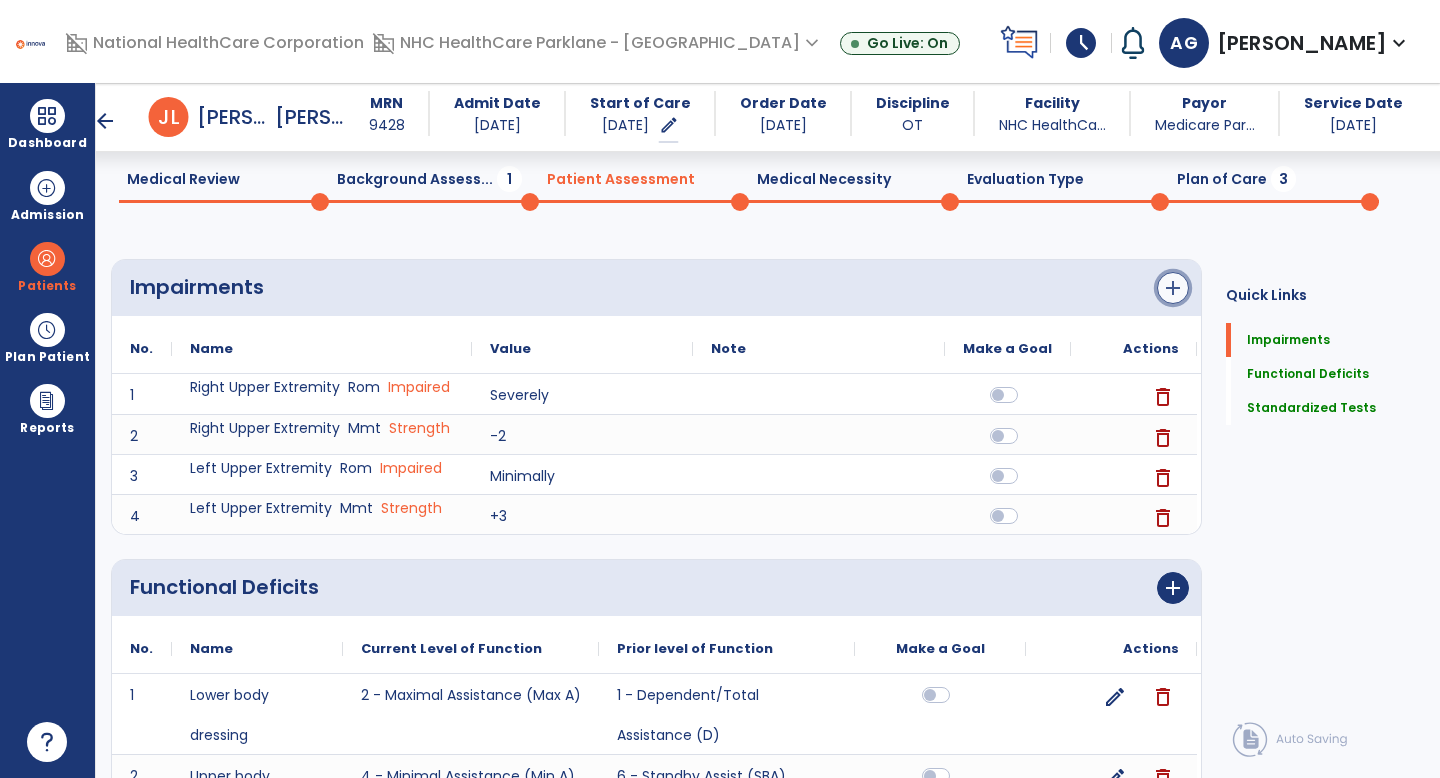 click on "add" 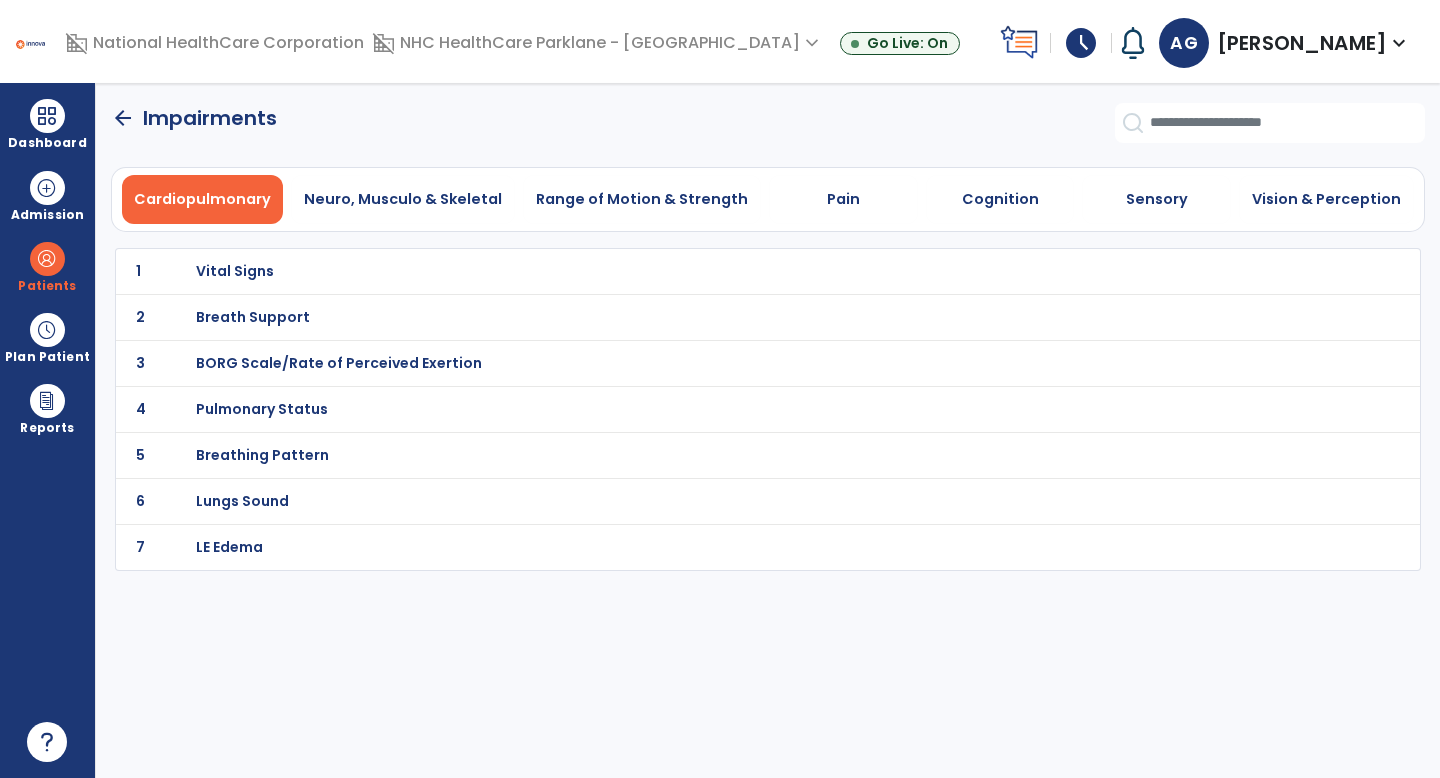 scroll, scrollTop: 0, scrollLeft: 0, axis: both 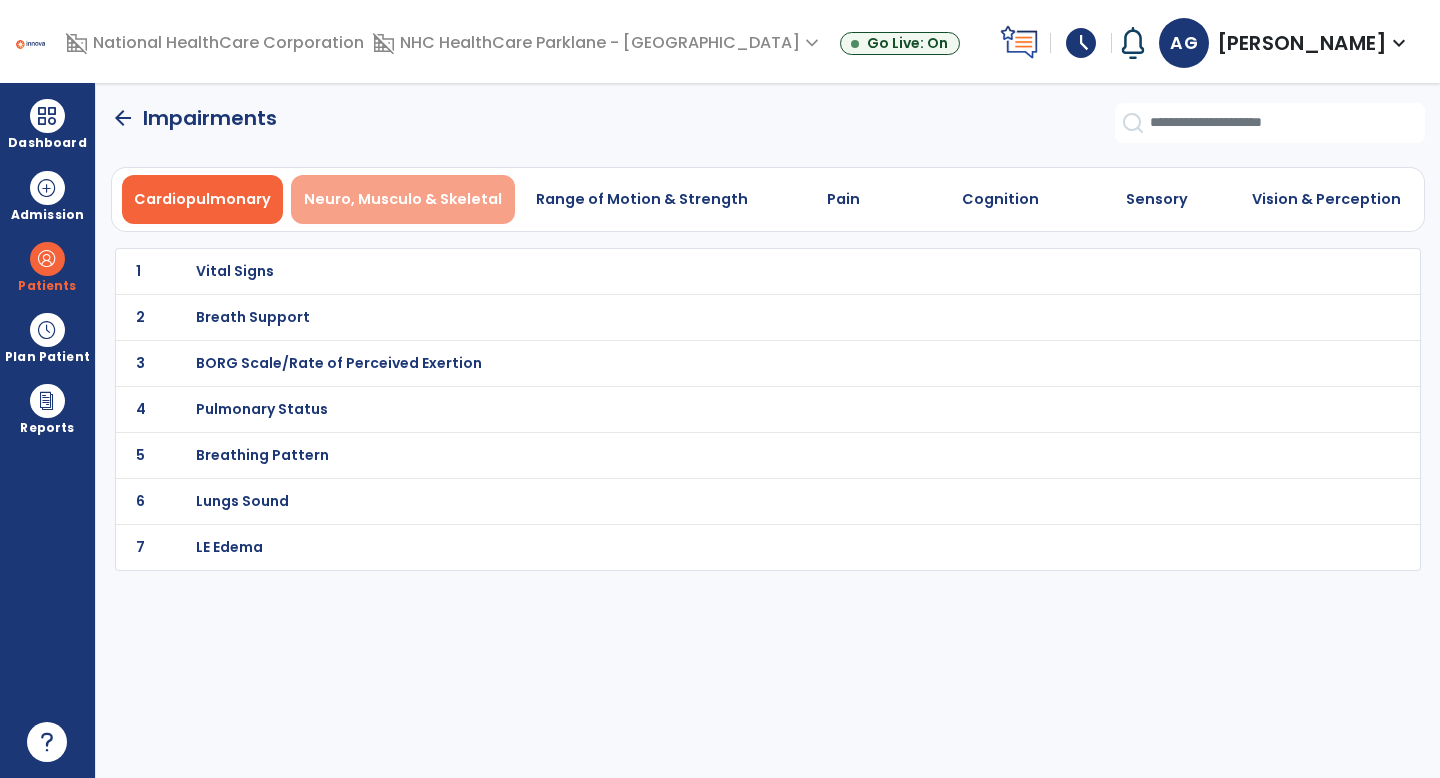 click on "Neuro, Musculo & Skeletal" at bounding box center [403, 199] 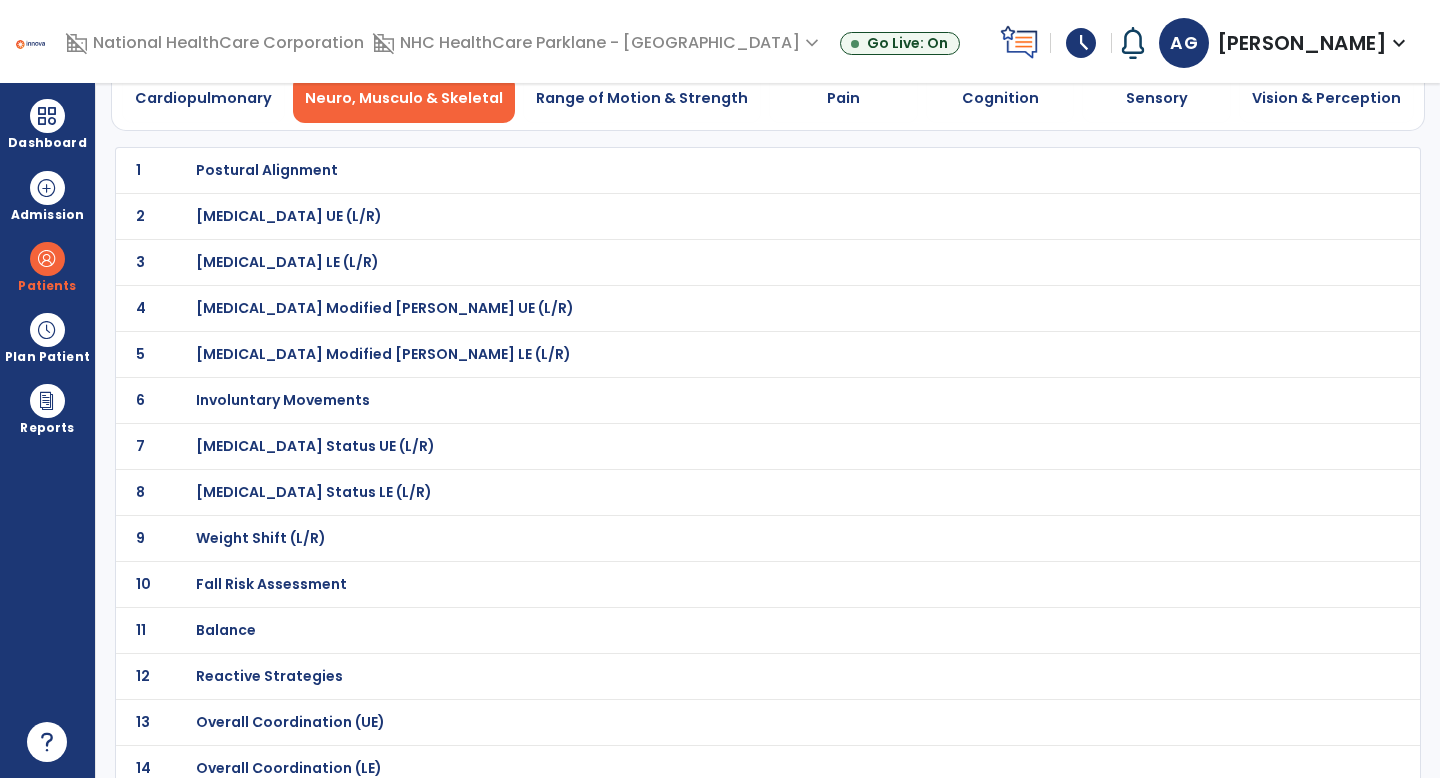 scroll, scrollTop: 0, scrollLeft: 0, axis: both 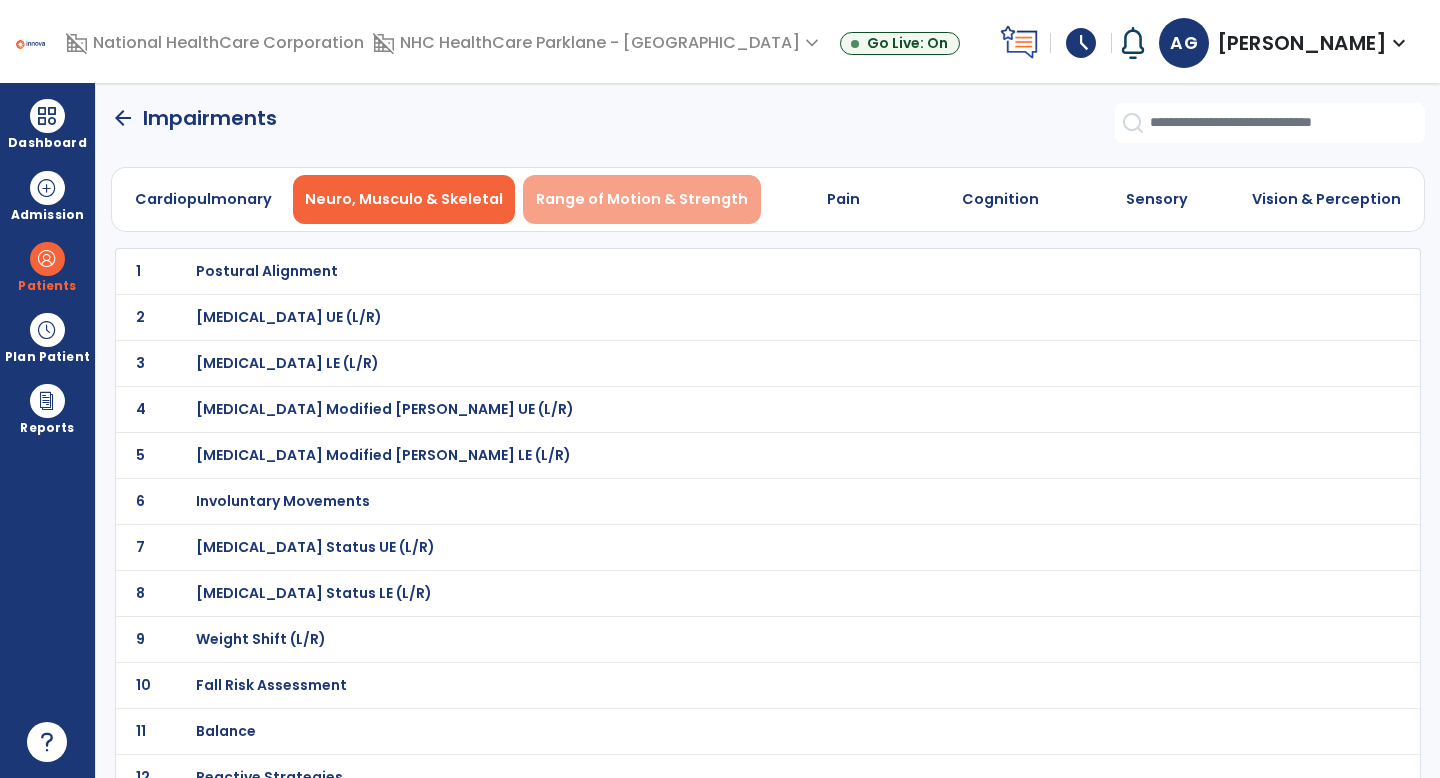 click on "Range of Motion & Strength" at bounding box center (642, 199) 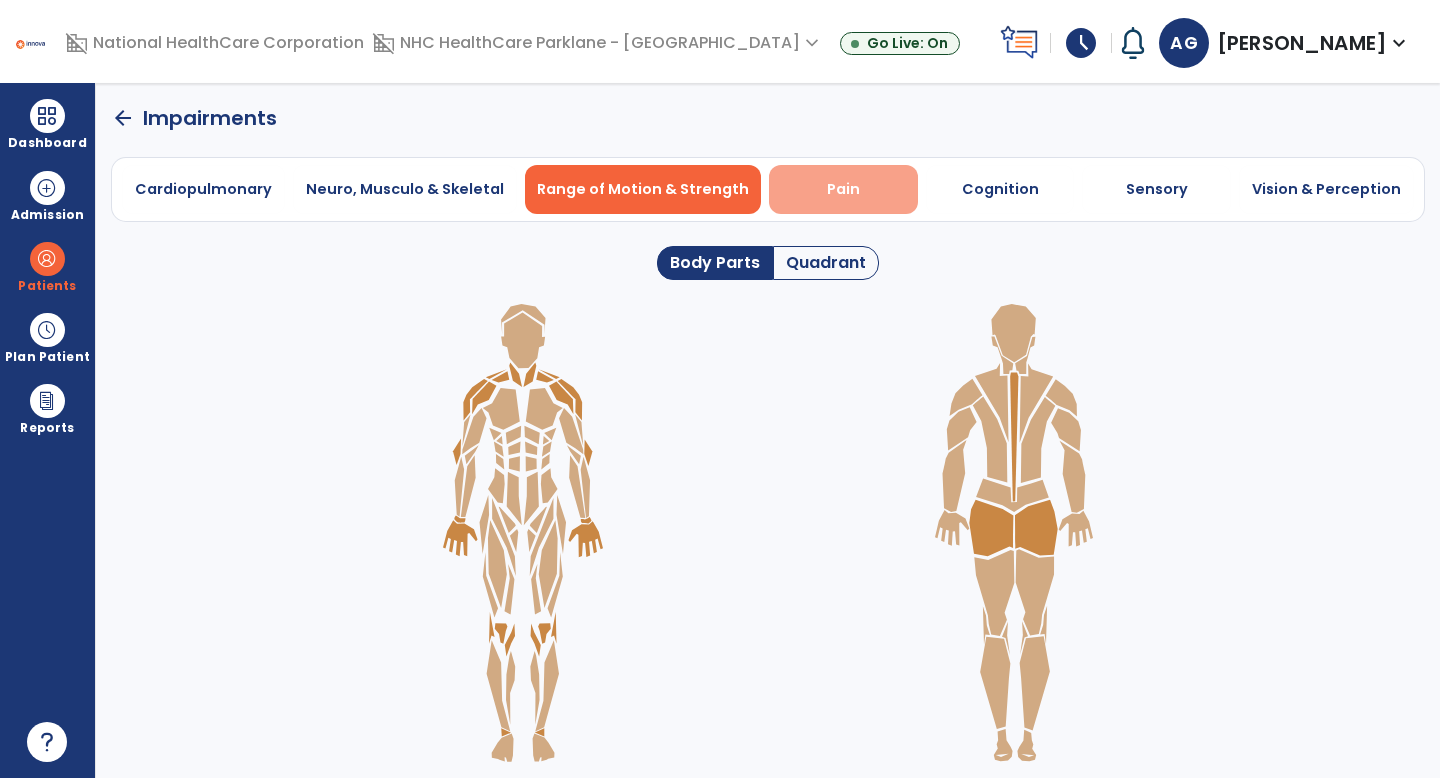 click on "Pain" at bounding box center [843, 189] 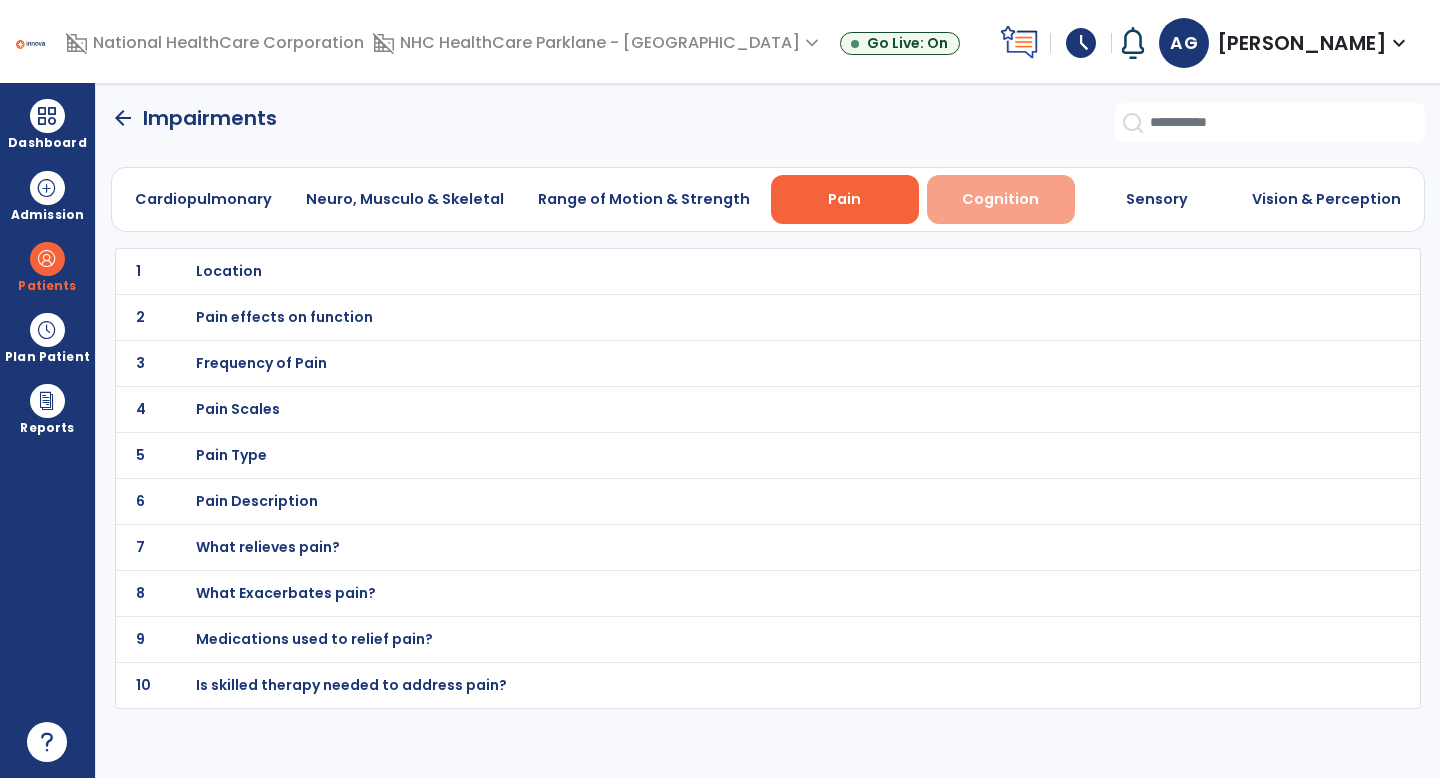 click on "Cognition" at bounding box center [1001, 199] 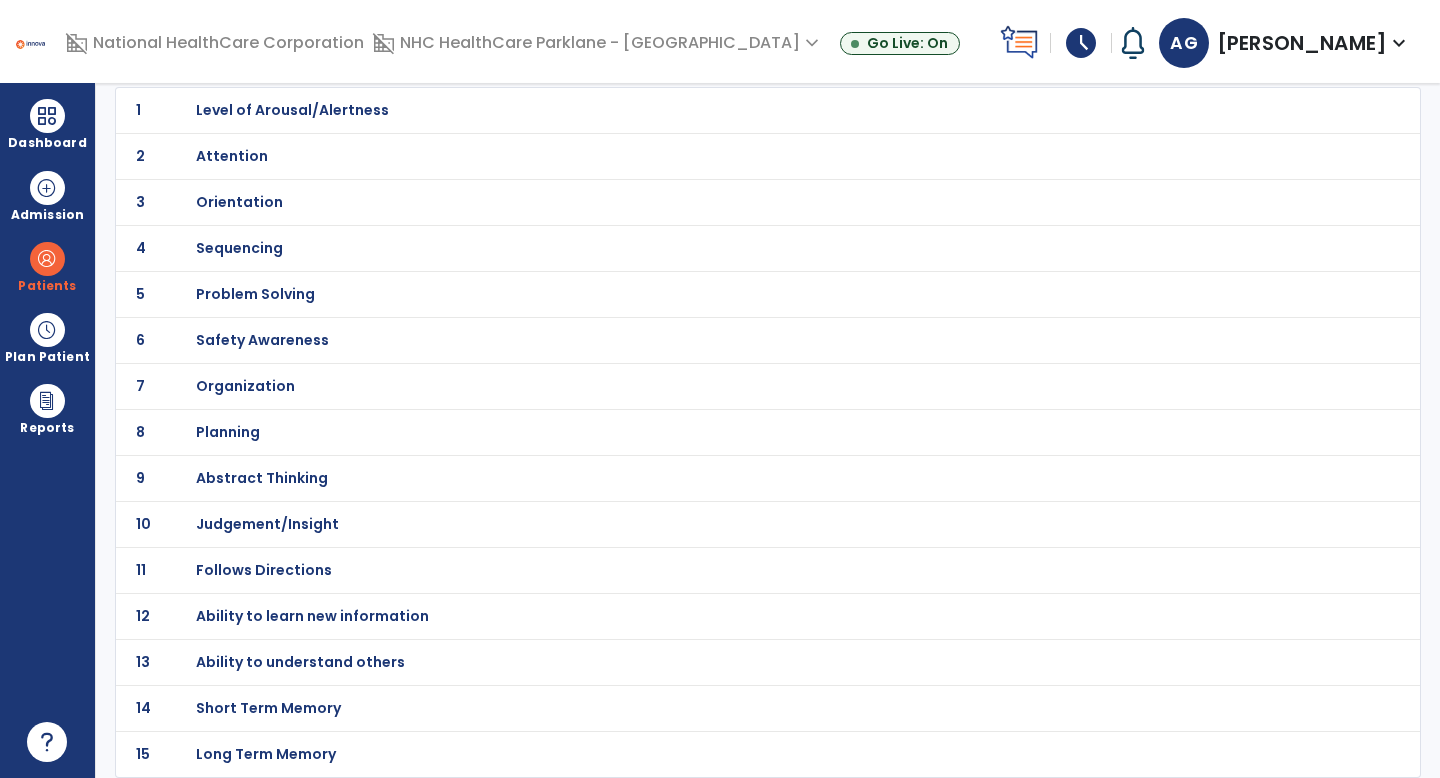 scroll, scrollTop: 0, scrollLeft: 0, axis: both 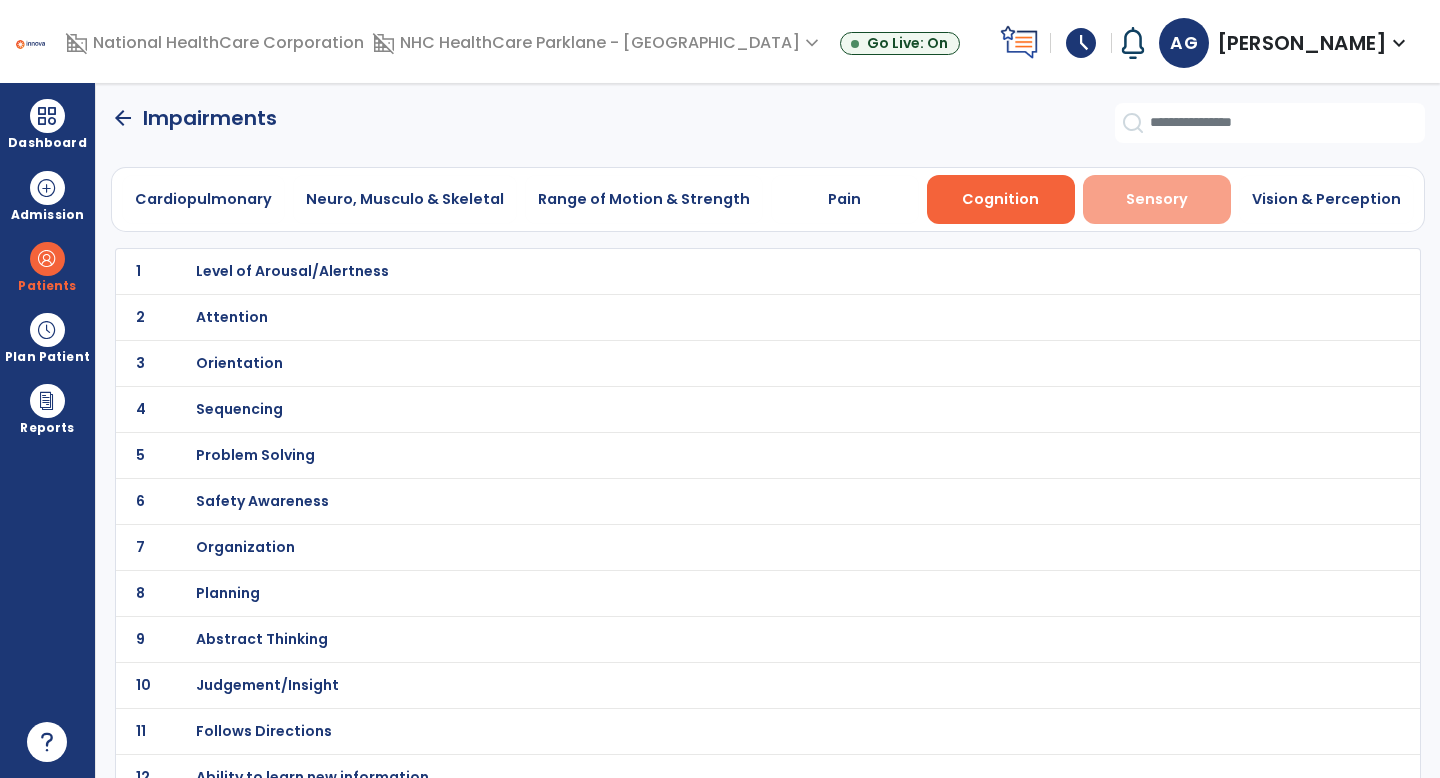 click on "Sensory" at bounding box center [1157, 199] 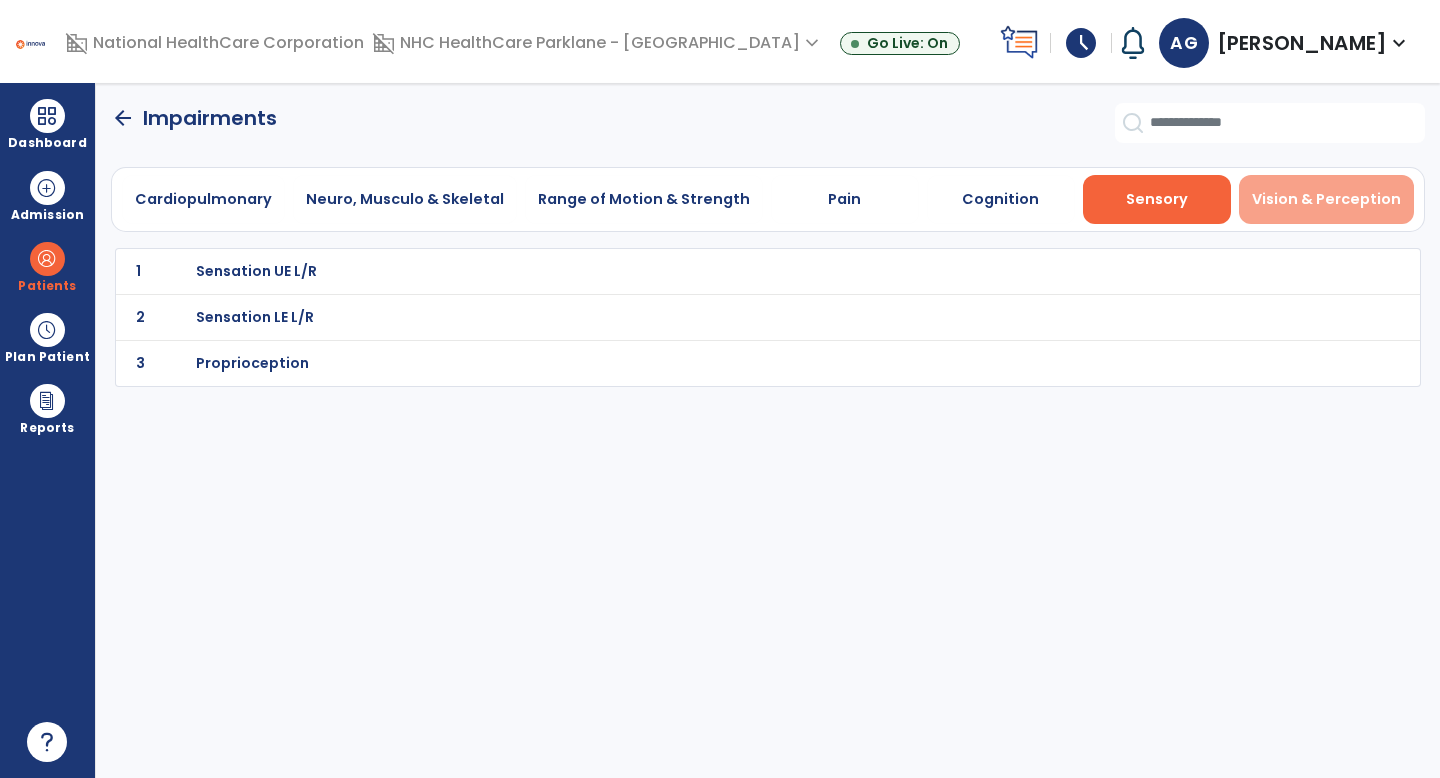 click on "Vision & Perception" at bounding box center (1326, 199) 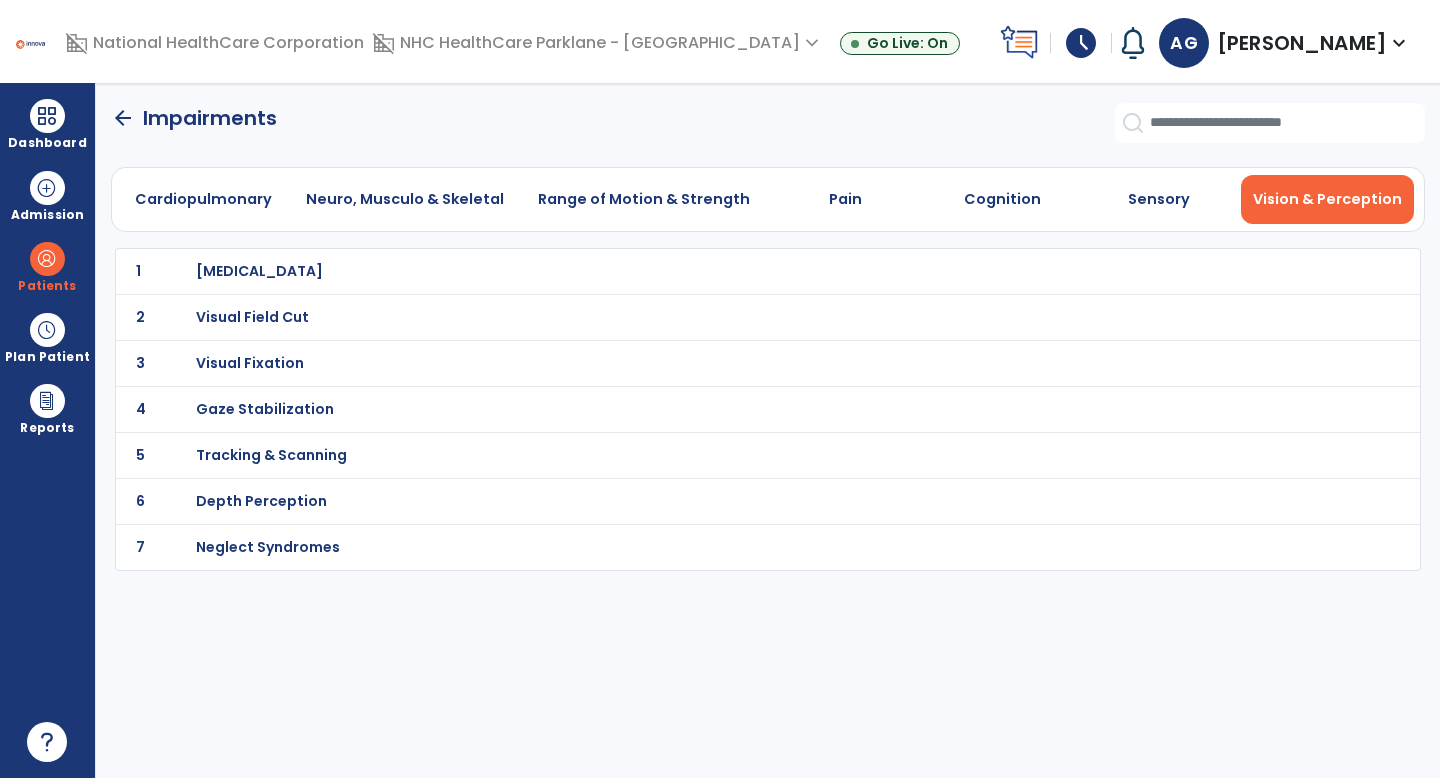 click on "arrow_back" 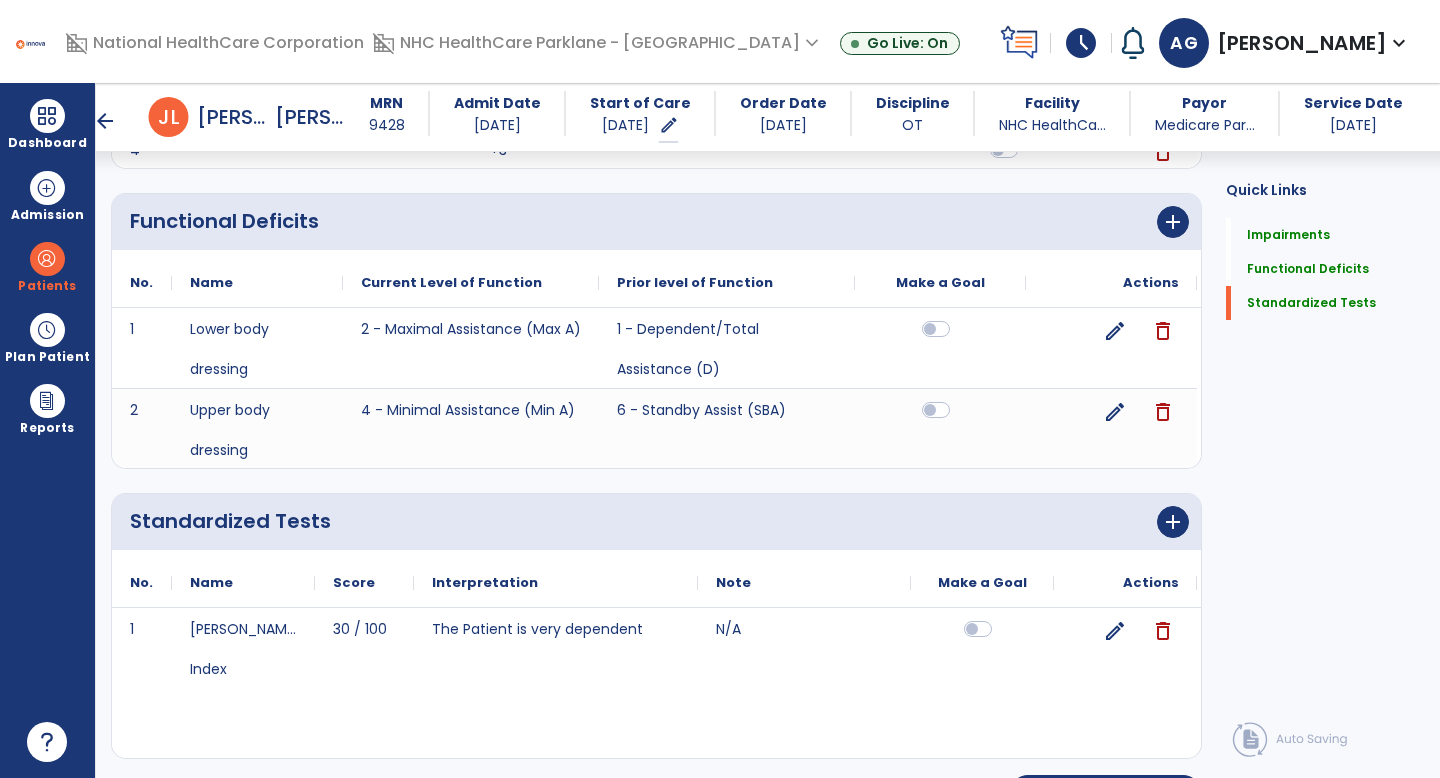scroll, scrollTop: 486, scrollLeft: 0, axis: vertical 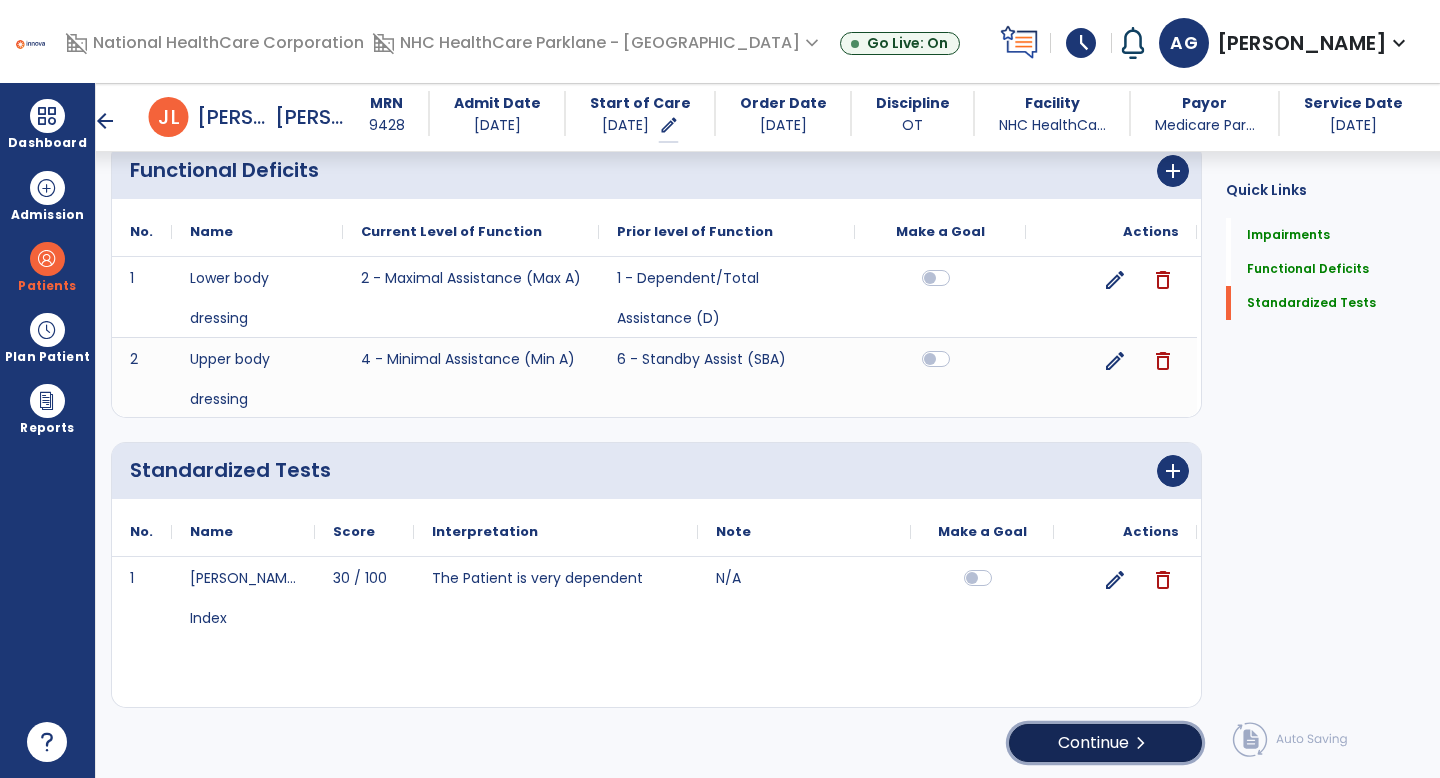 click on "Continue  chevron_right" 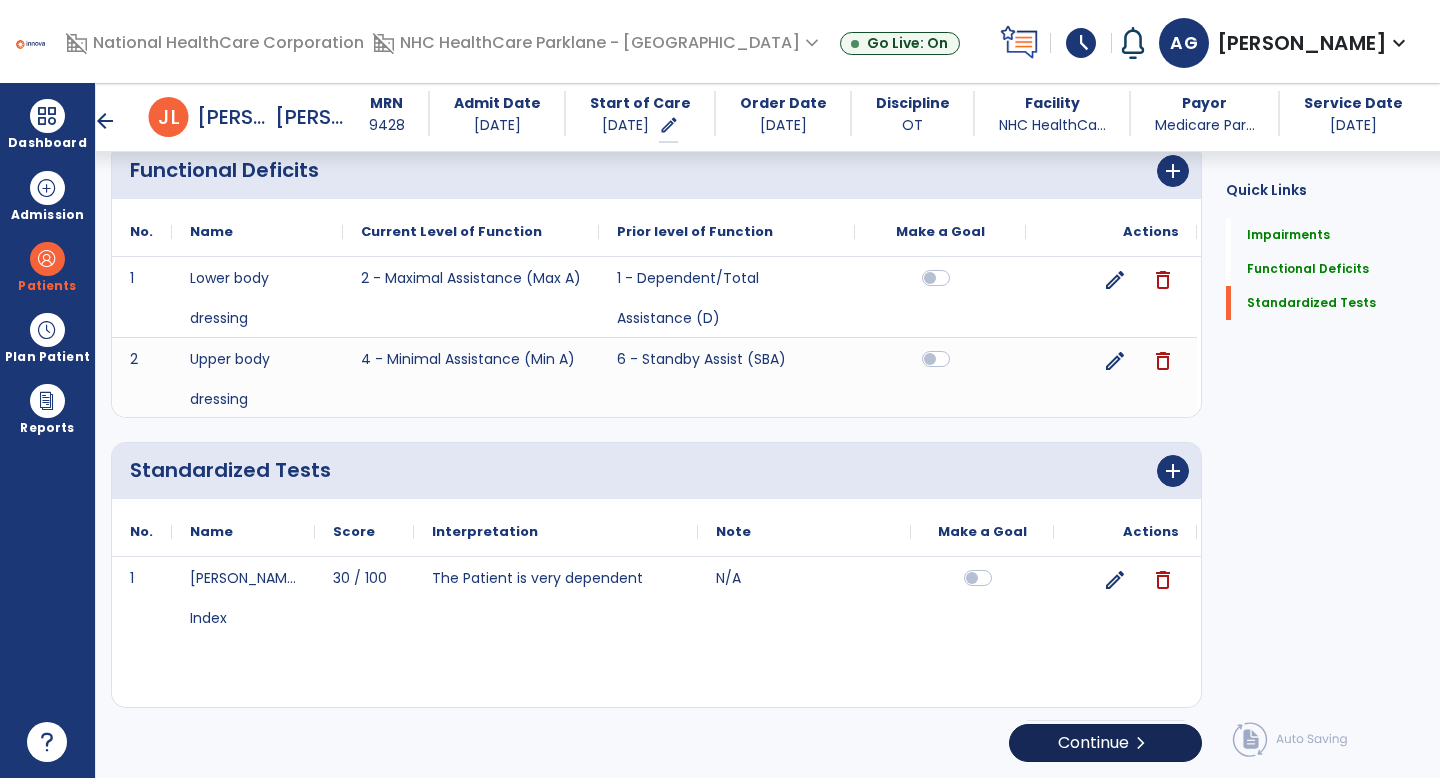 scroll, scrollTop: 0, scrollLeft: 0, axis: both 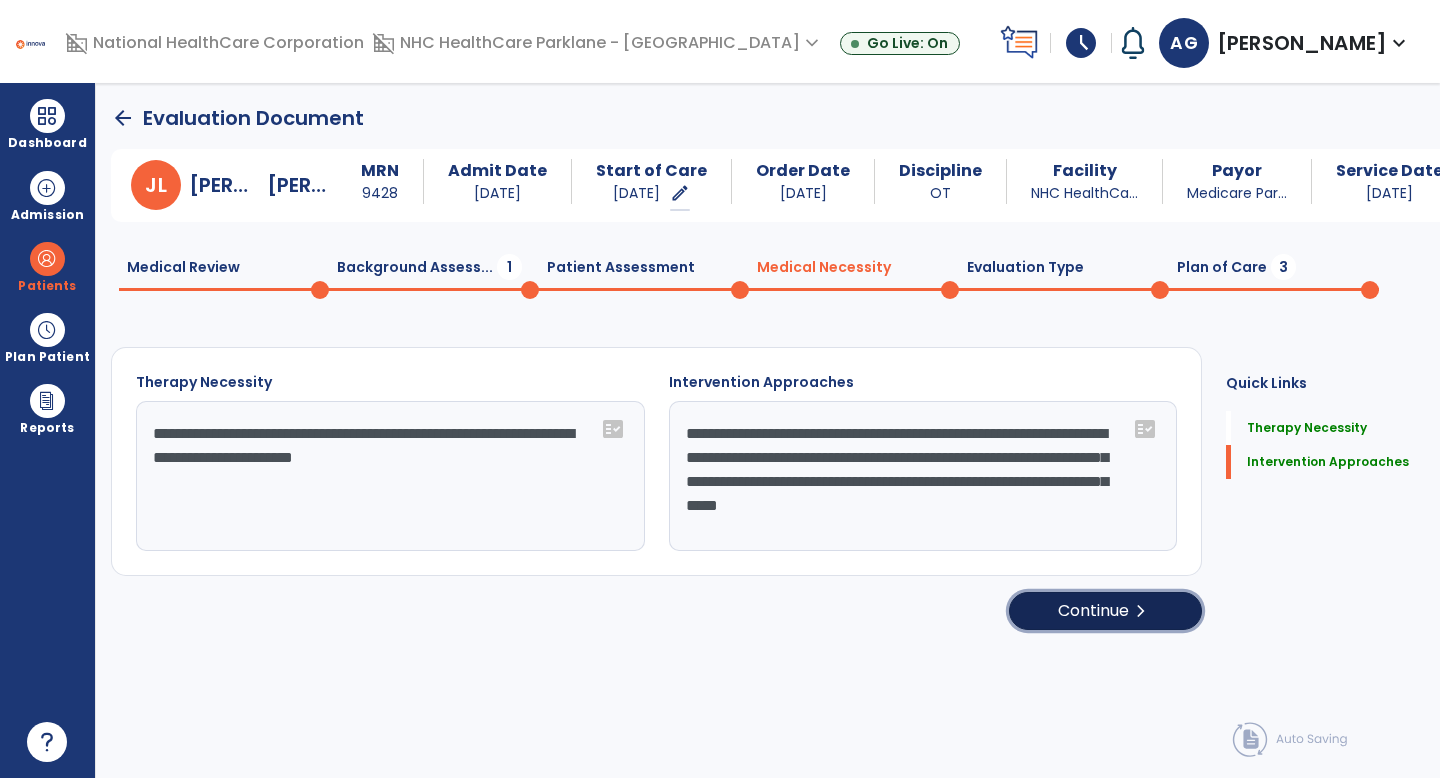 click on "Continue  chevron_right" 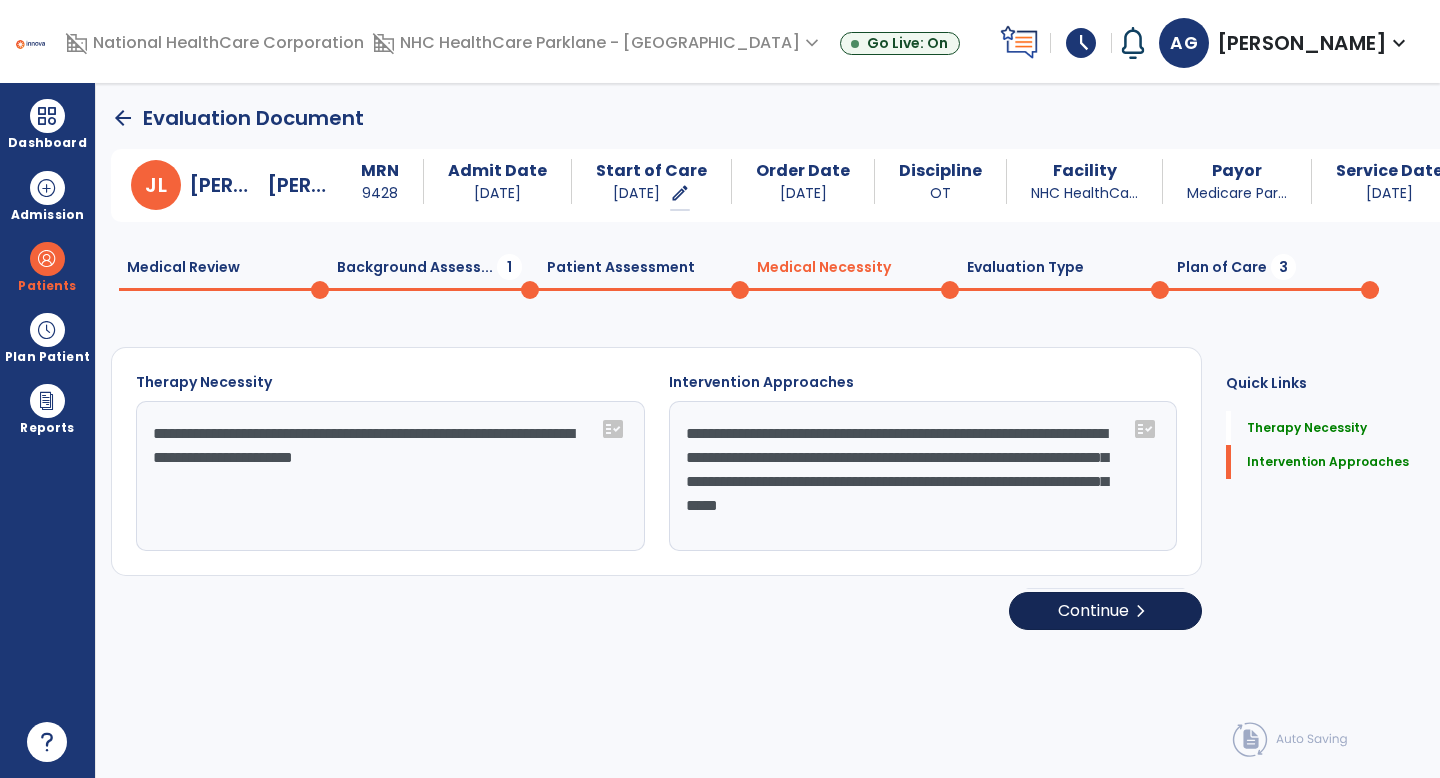 select on "**********" 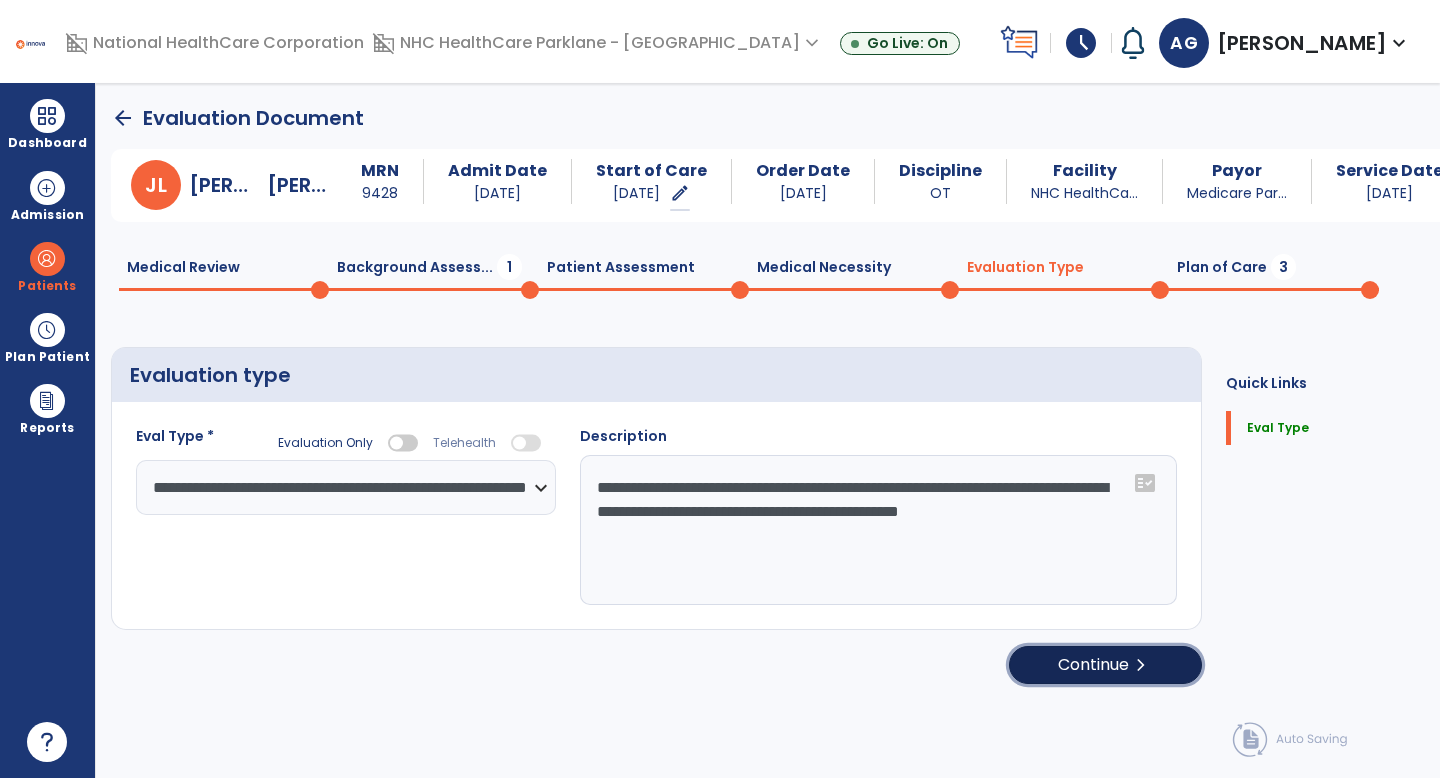 click on "Continue  chevron_right" 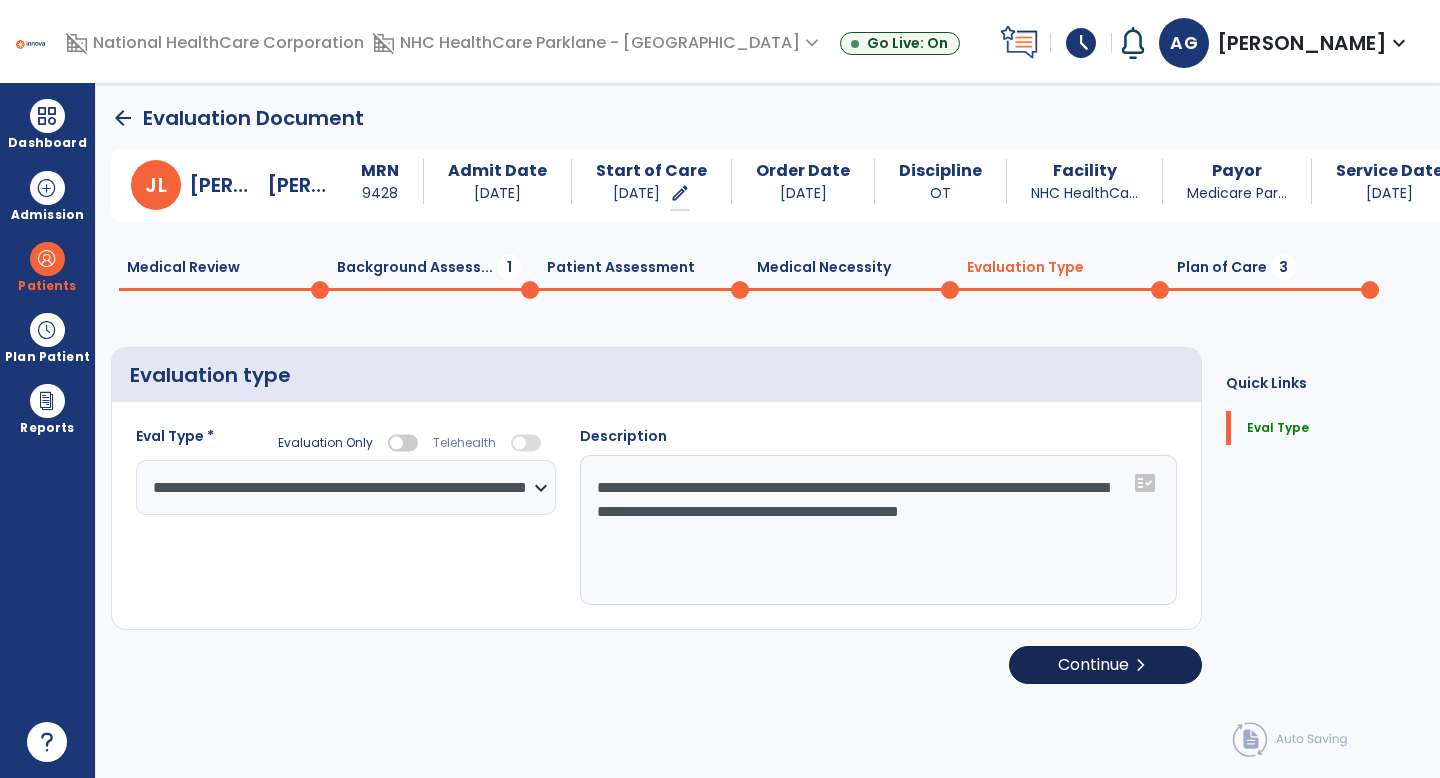select on "**" 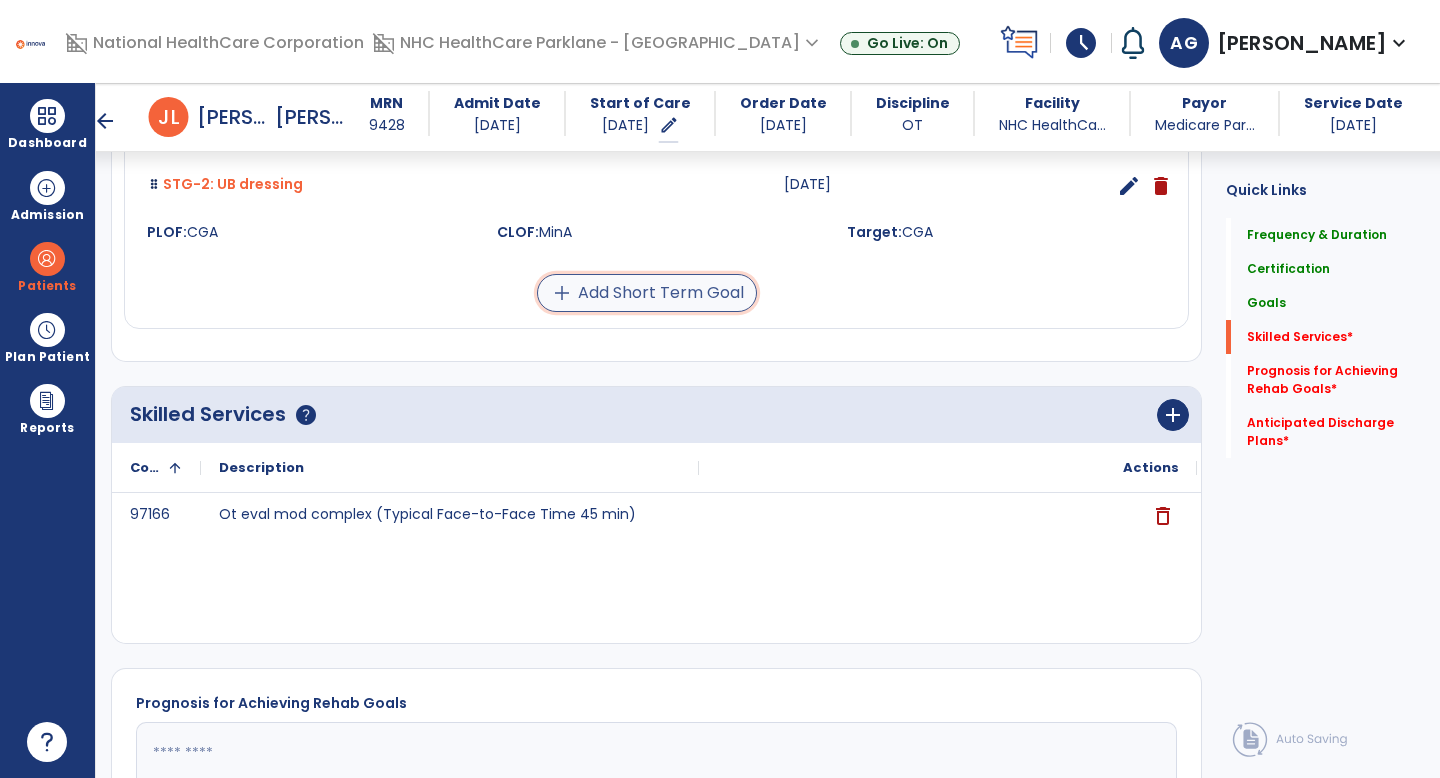 click on "add  Add Short Term Goal" at bounding box center (647, 293) 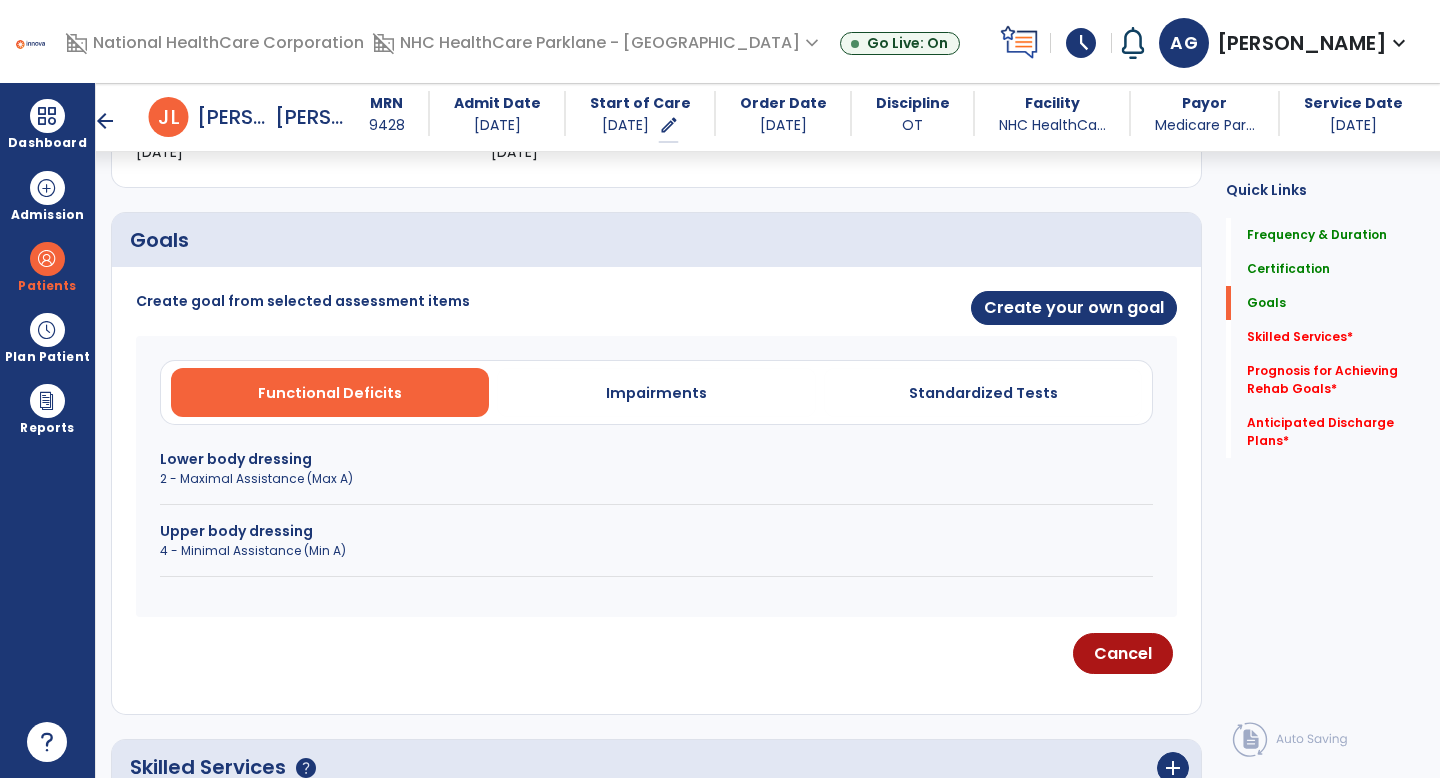 scroll, scrollTop: 394, scrollLeft: 0, axis: vertical 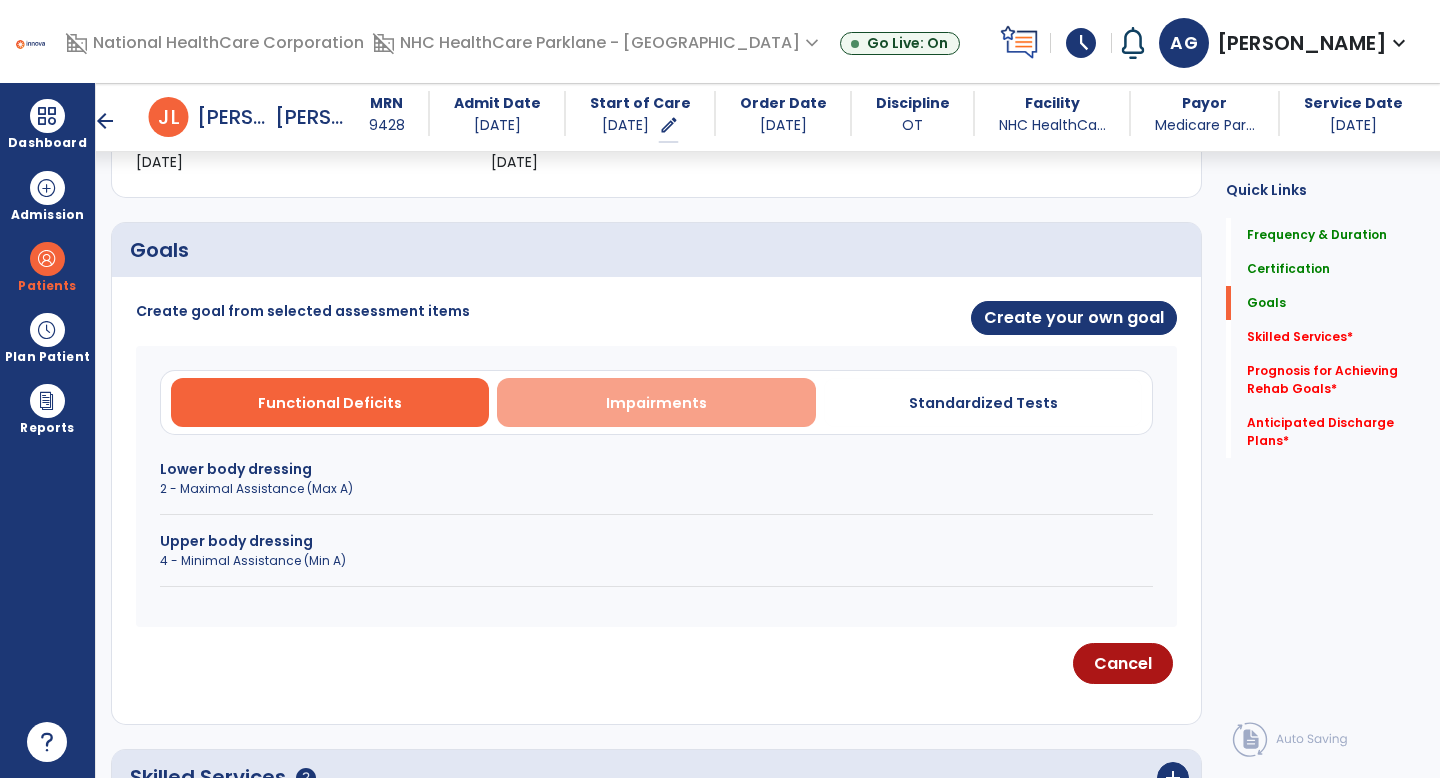 click on "Impairments" at bounding box center (656, 402) 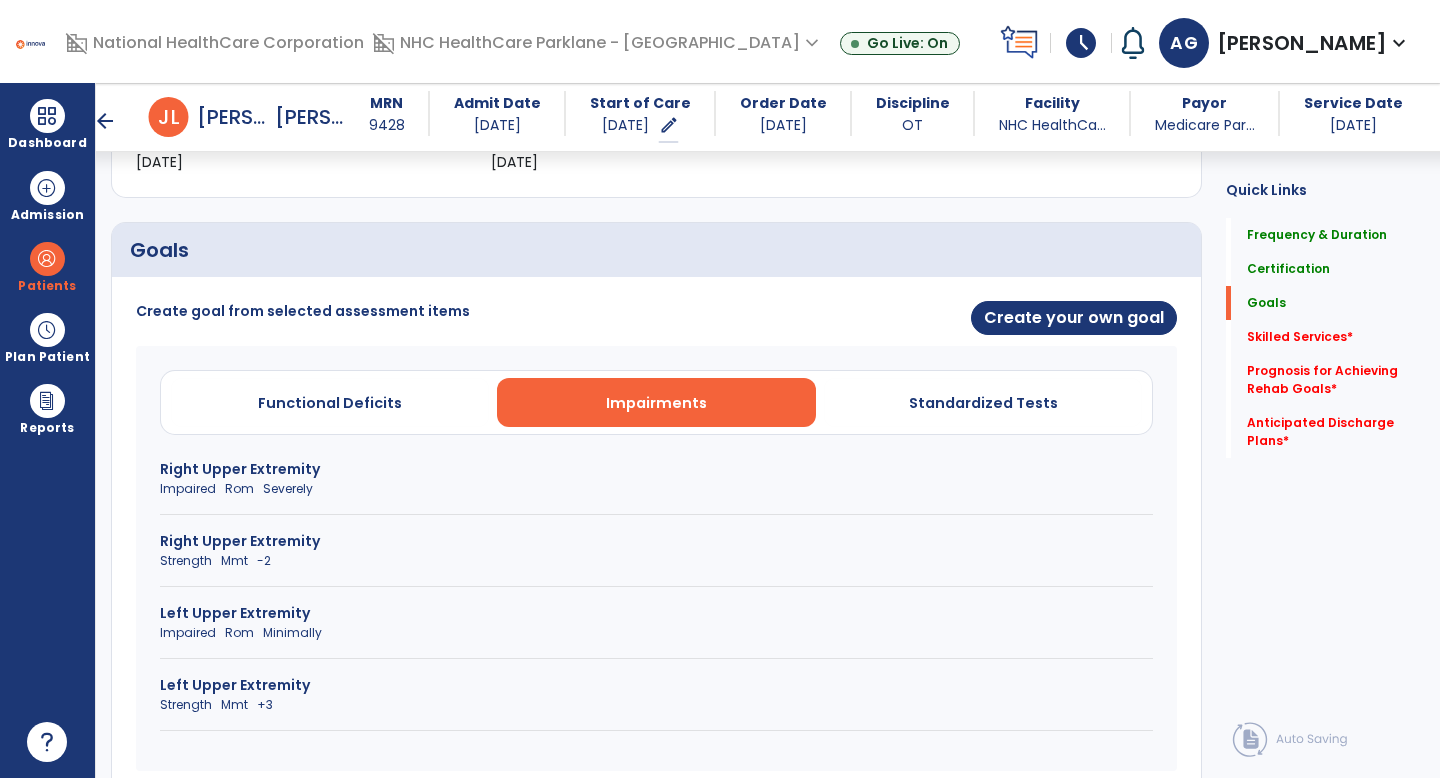 click on "Right Upper Extremity" at bounding box center (656, 469) 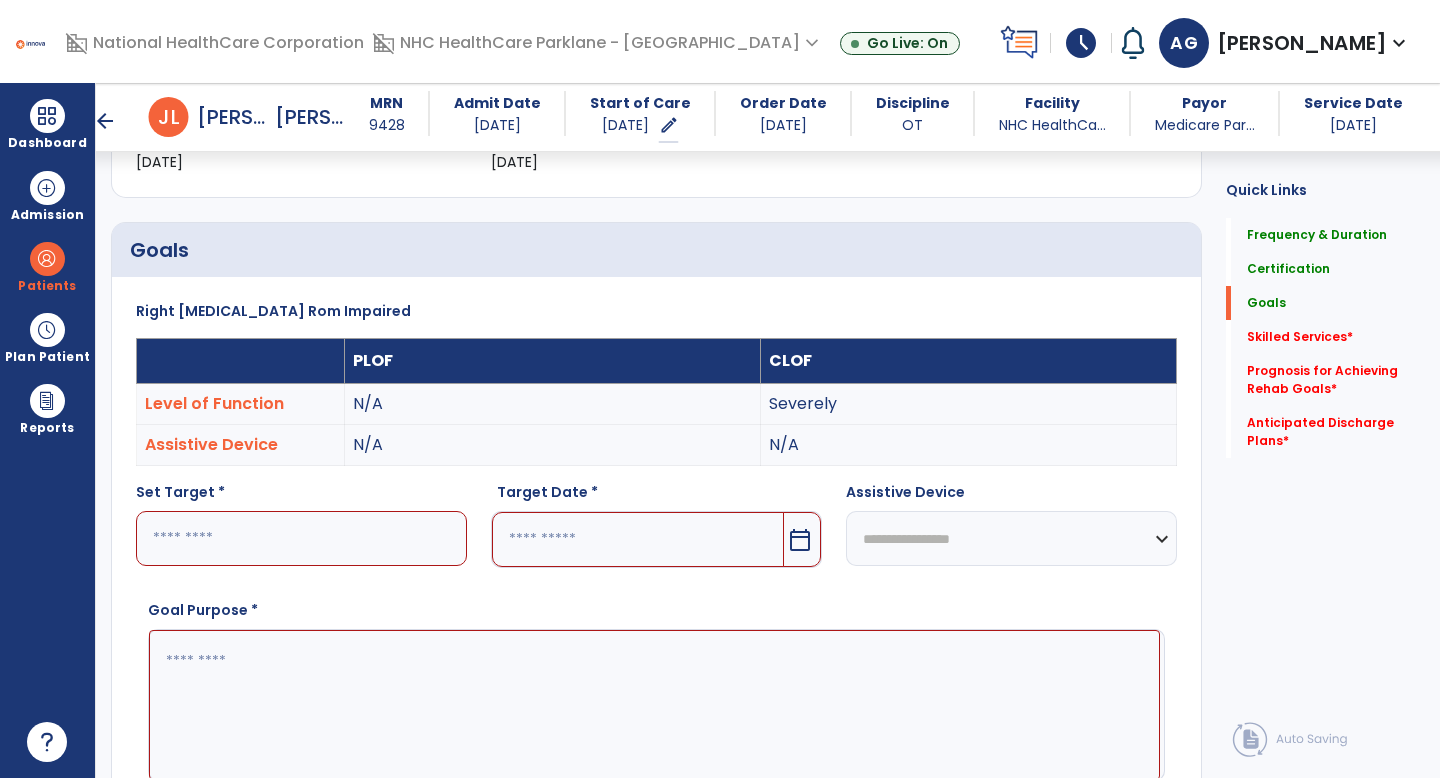 click at bounding box center [301, 538] 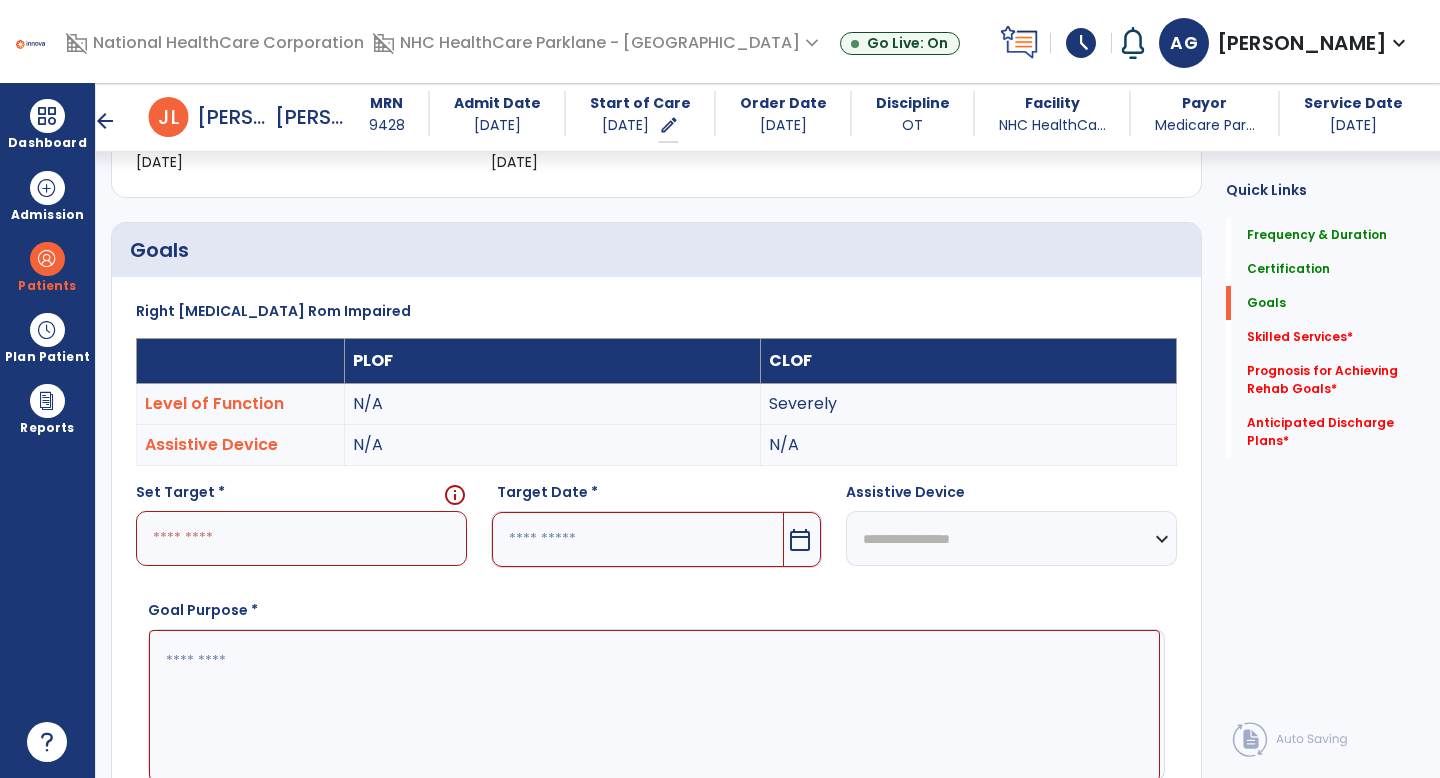 click at bounding box center (301, 538) 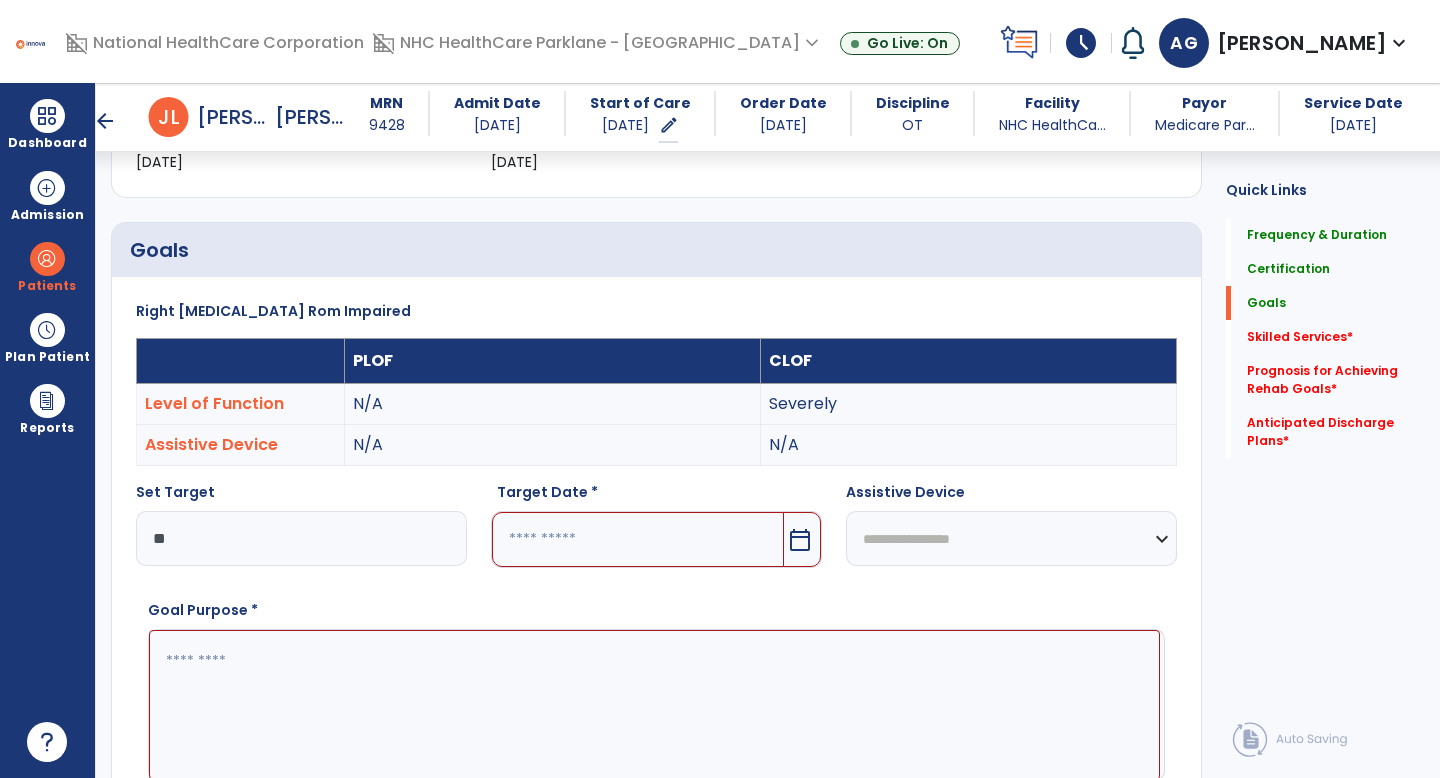 type on "**" 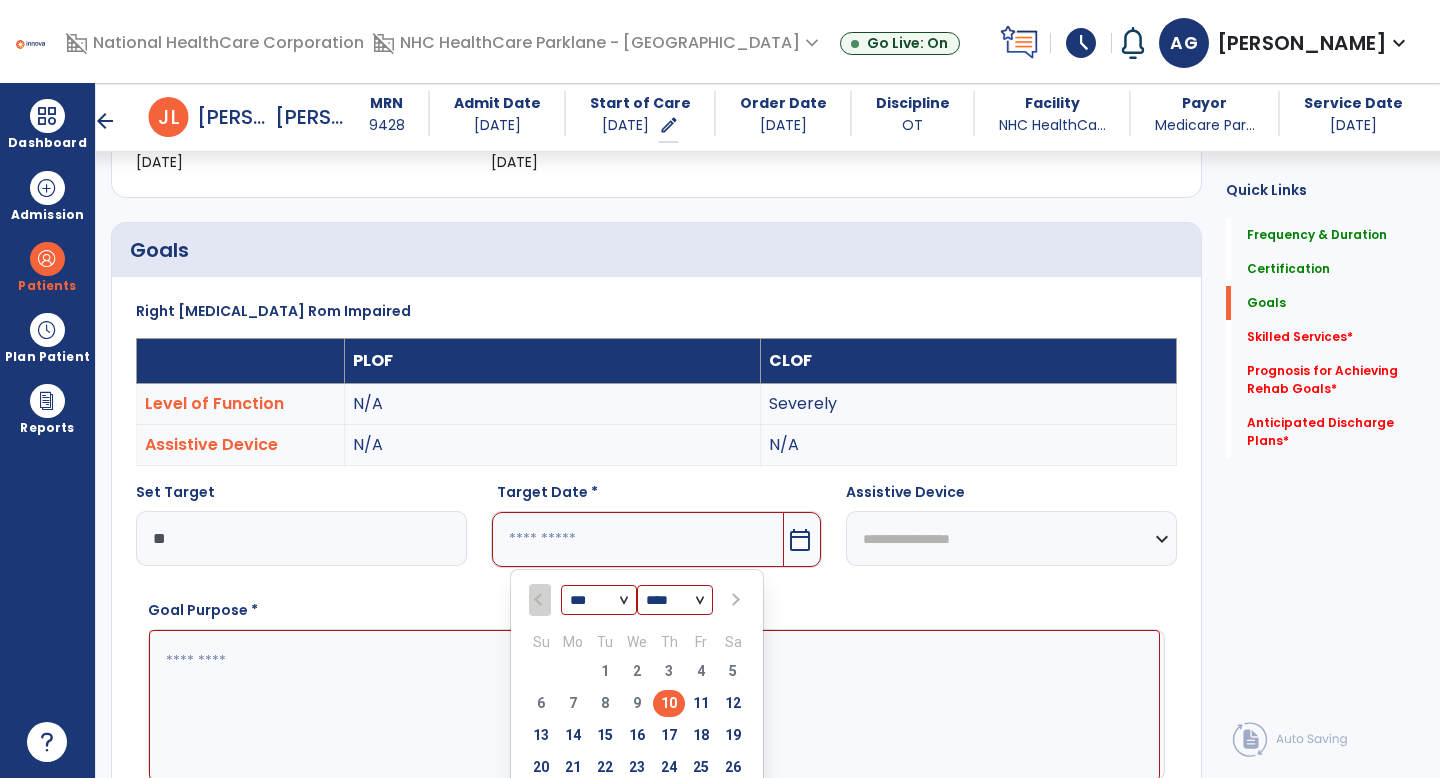 click at bounding box center [734, 600] 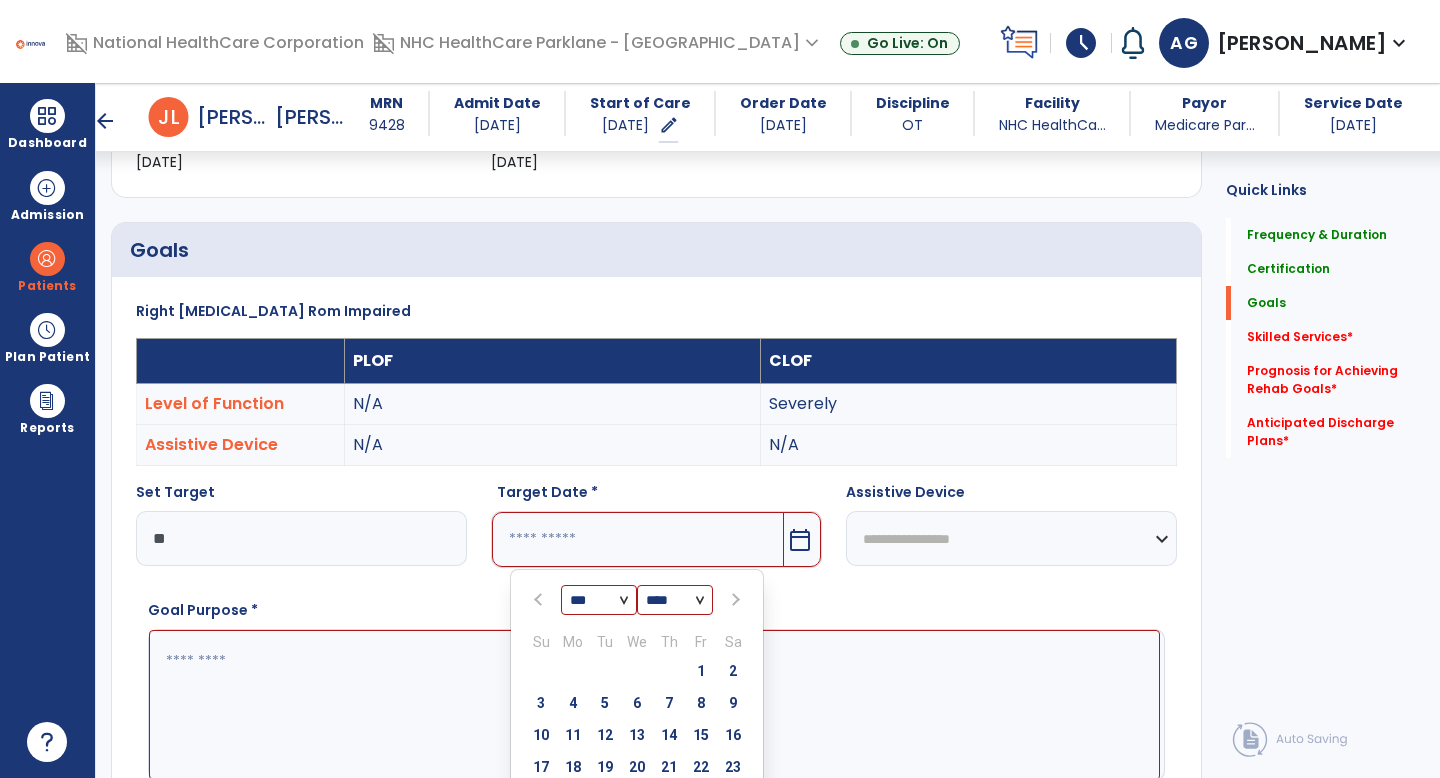 click at bounding box center [734, 600] 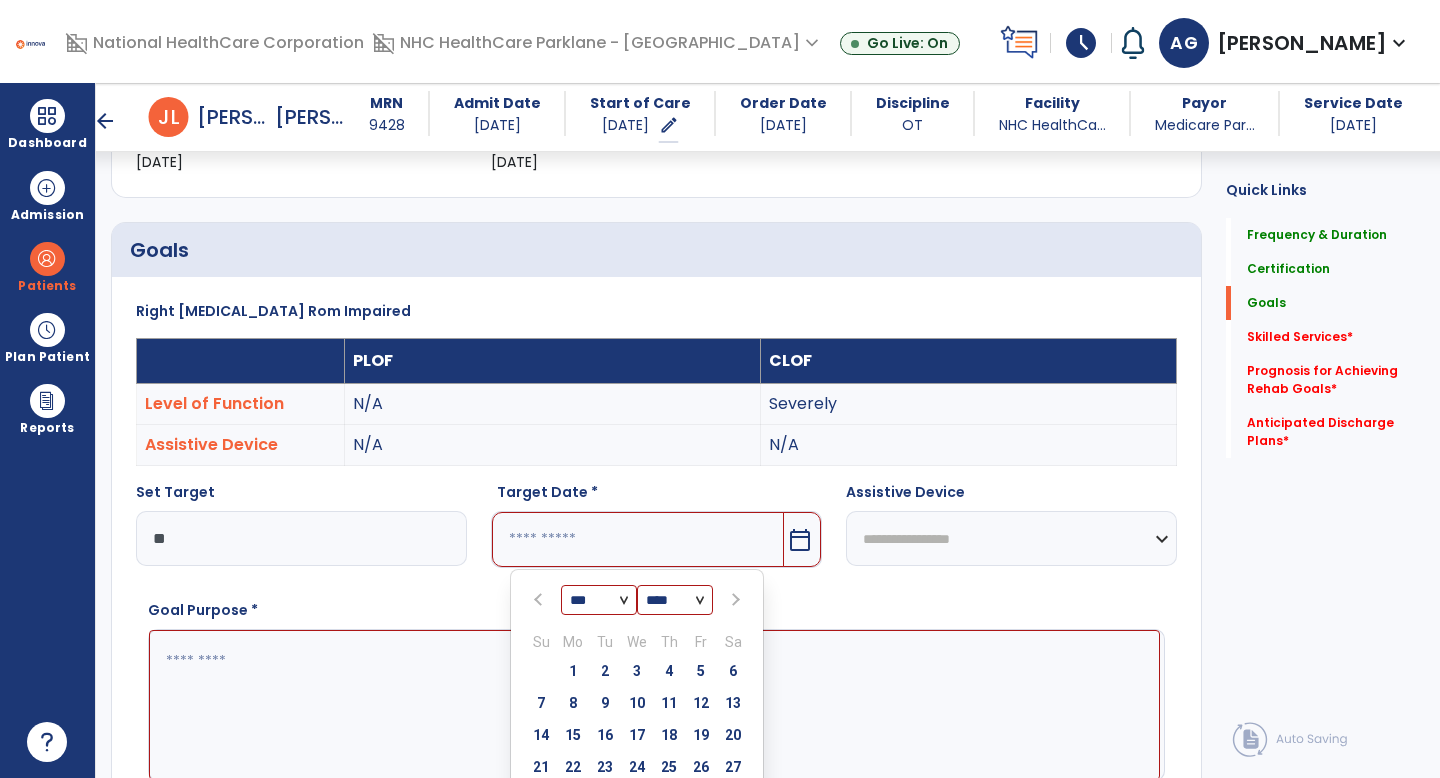 click at bounding box center (734, 600) 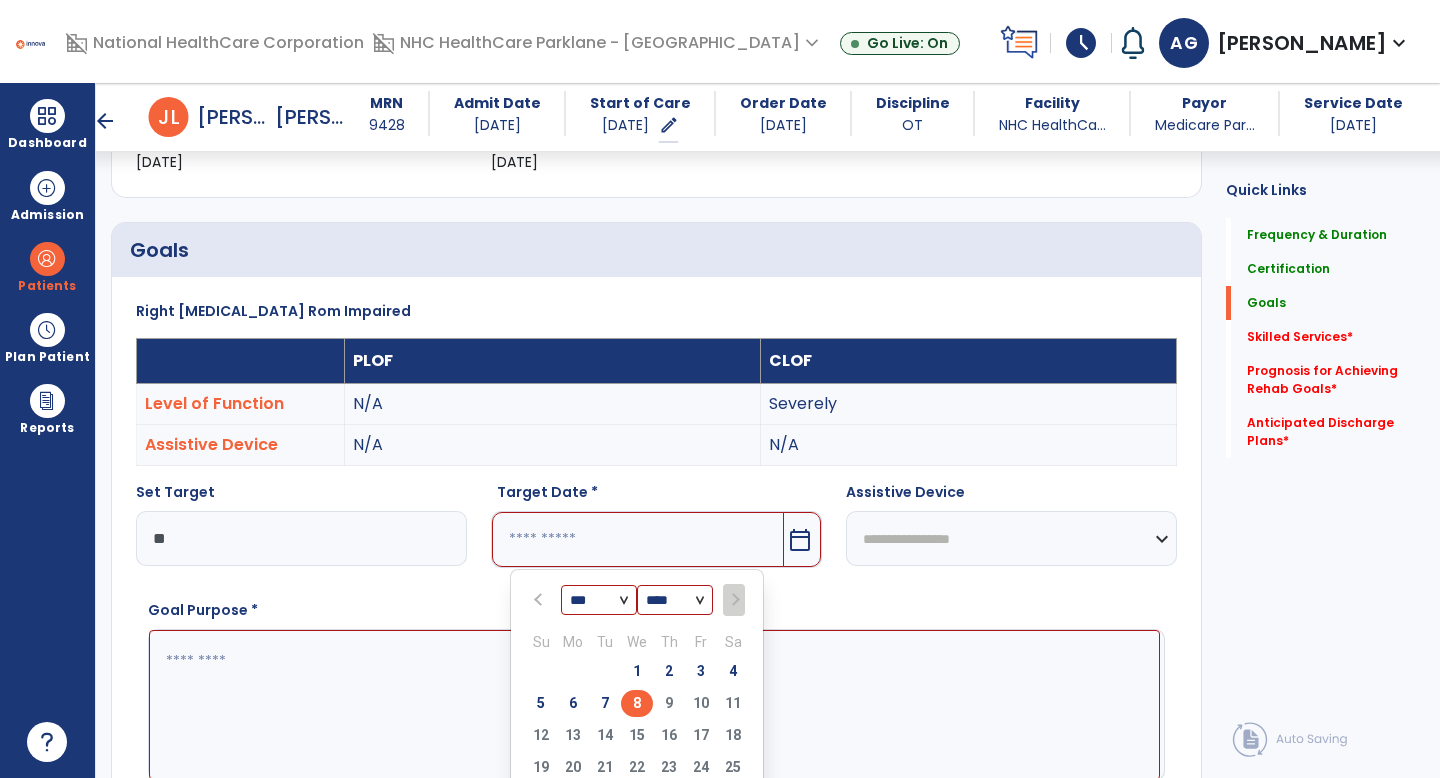click on "8" at bounding box center (637, 703) 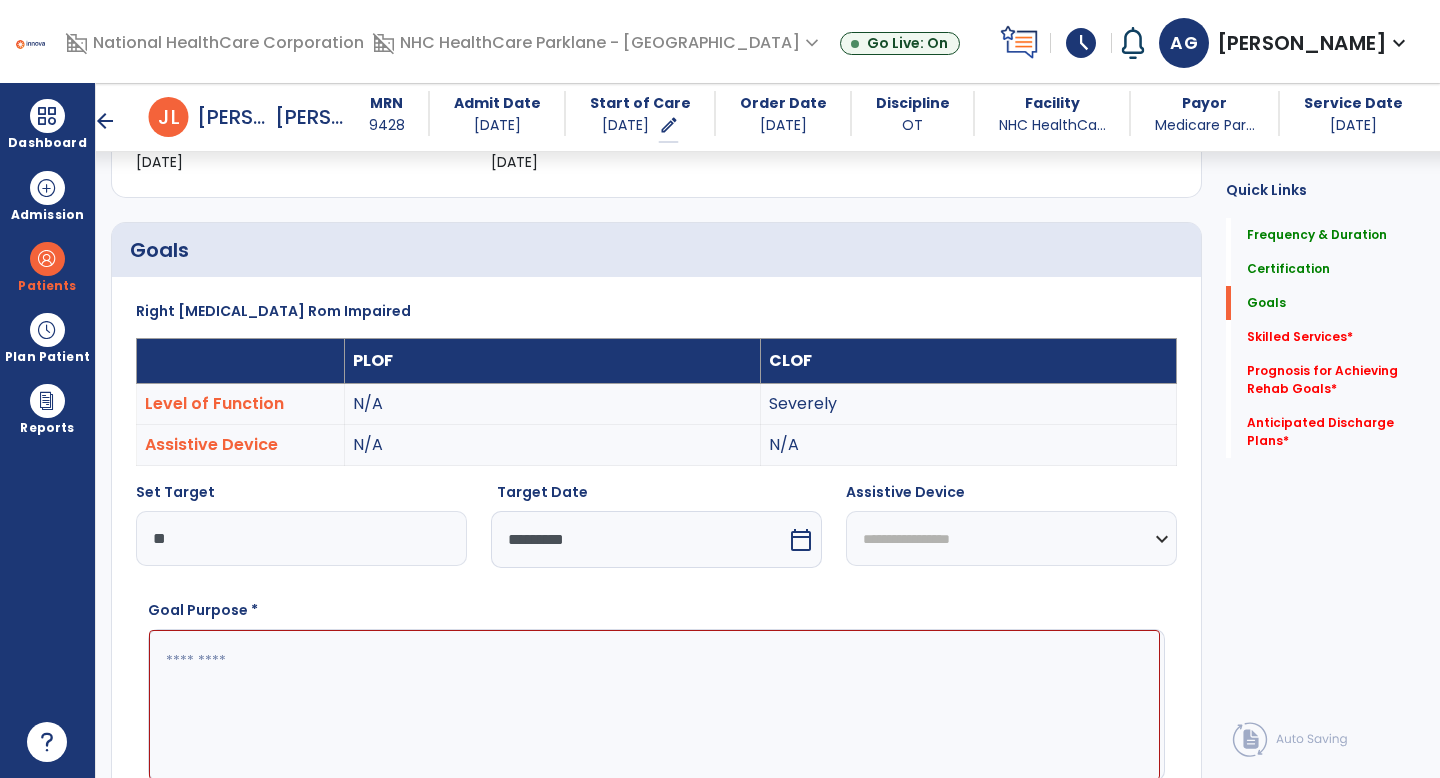 click at bounding box center (654, 705) 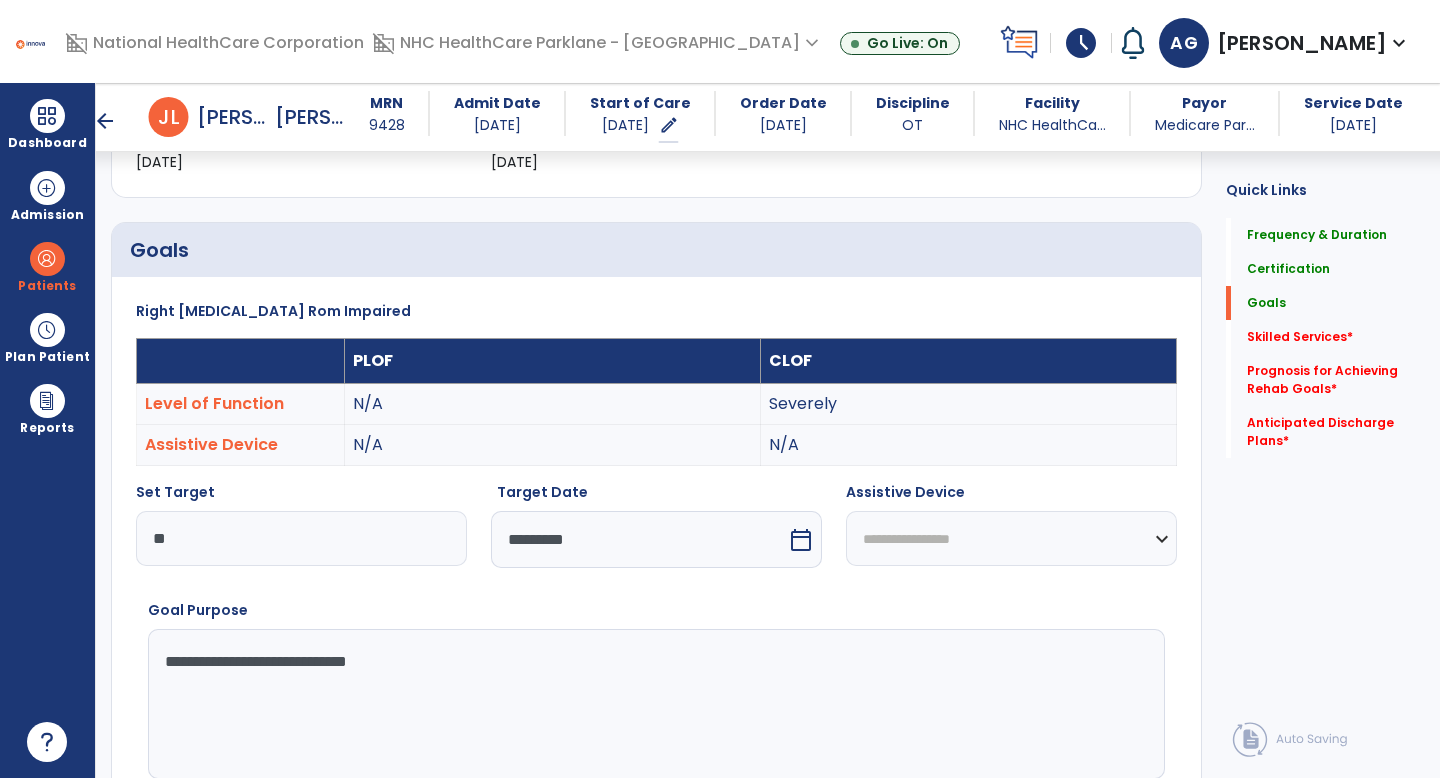click on "**********" at bounding box center (654, 704) 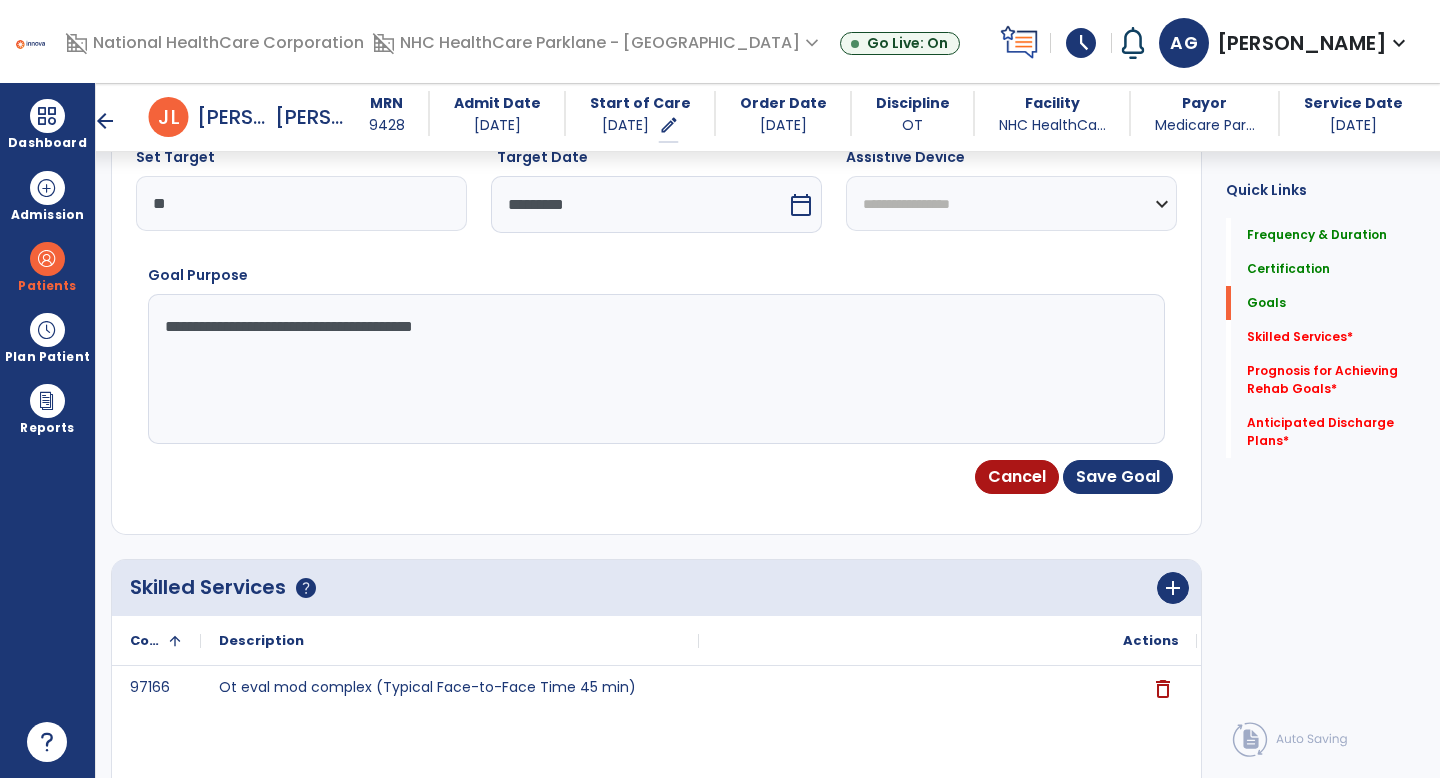 scroll, scrollTop: 733, scrollLeft: 0, axis: vertical 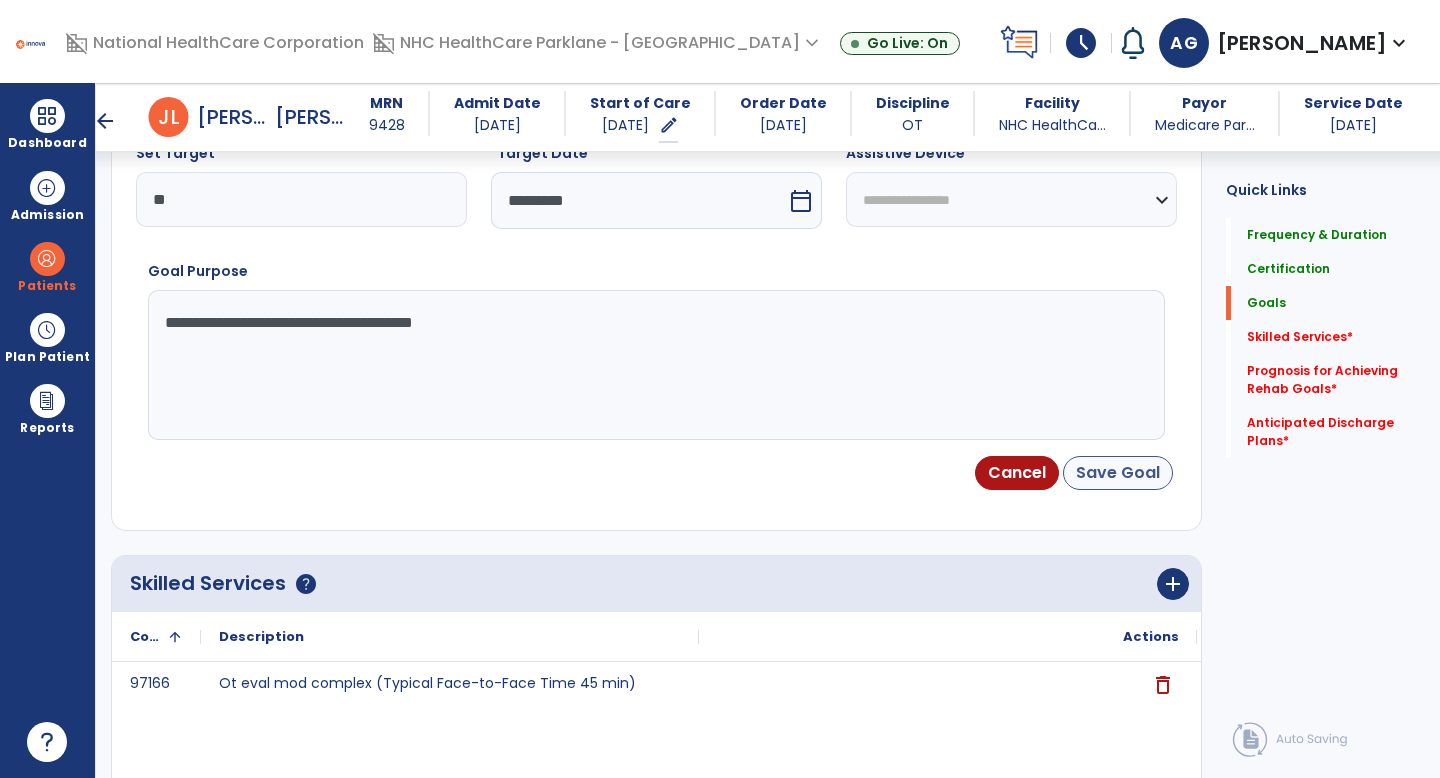 type on "**********" 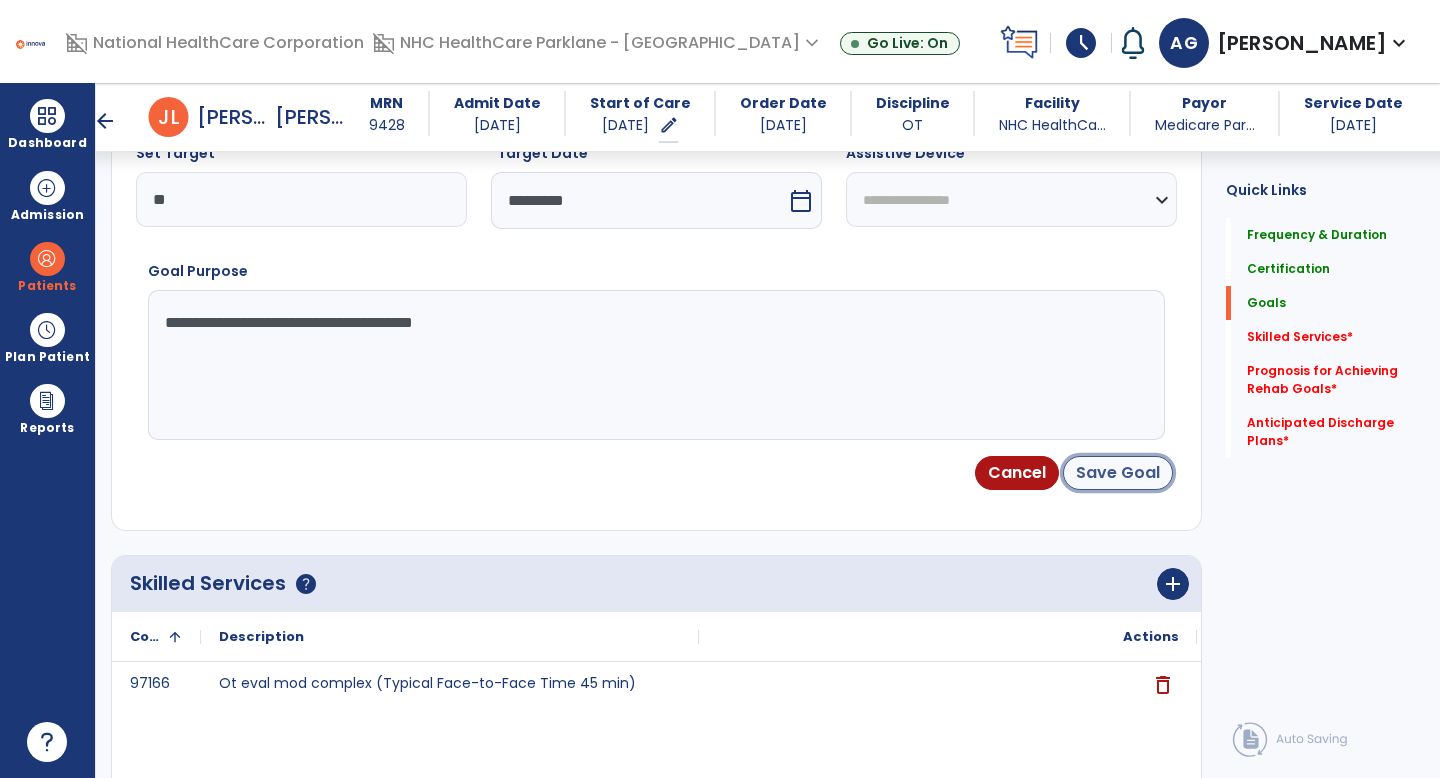 click on "Save Goal" at bounding box center (1118, 473) 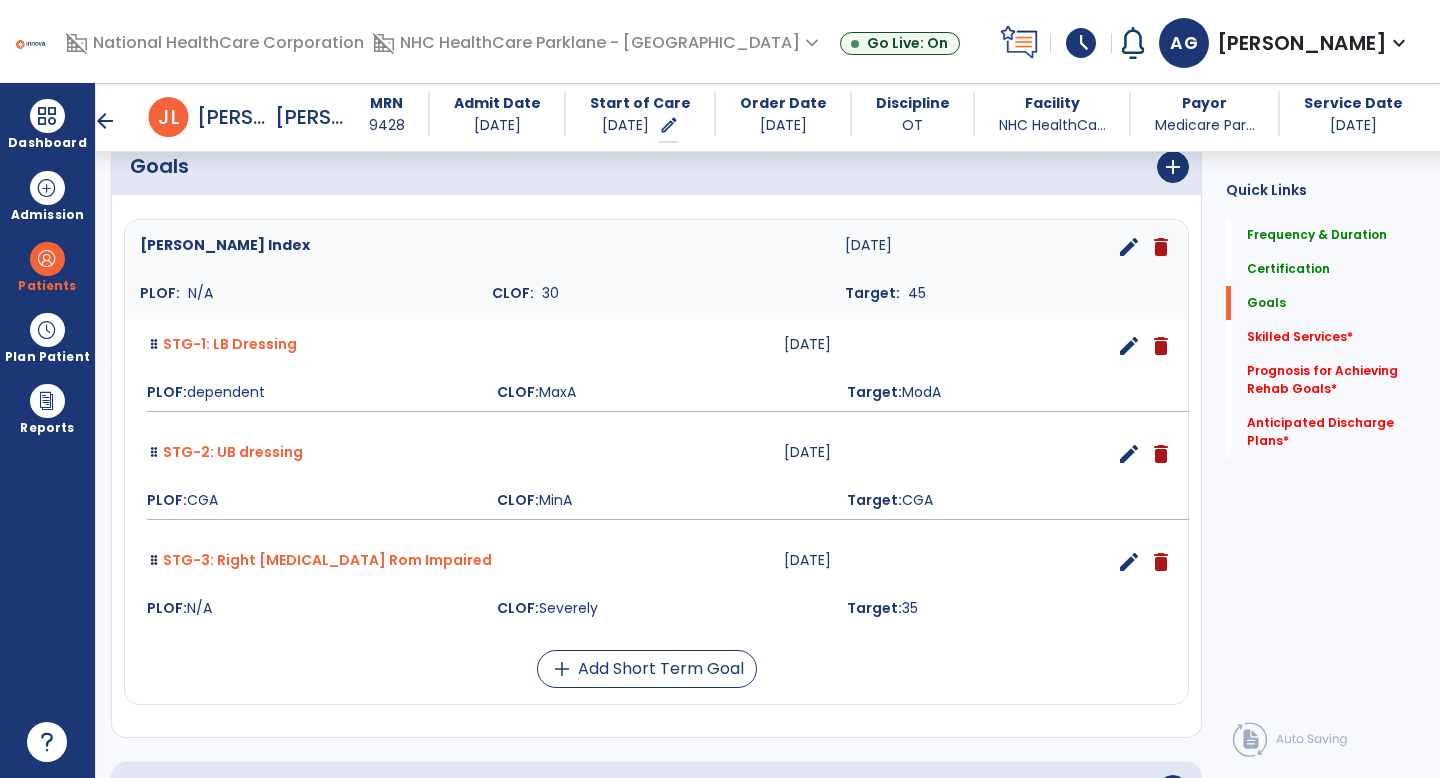 scroll, scrollTop: 489, scrollLeft: 0, axis: vertical 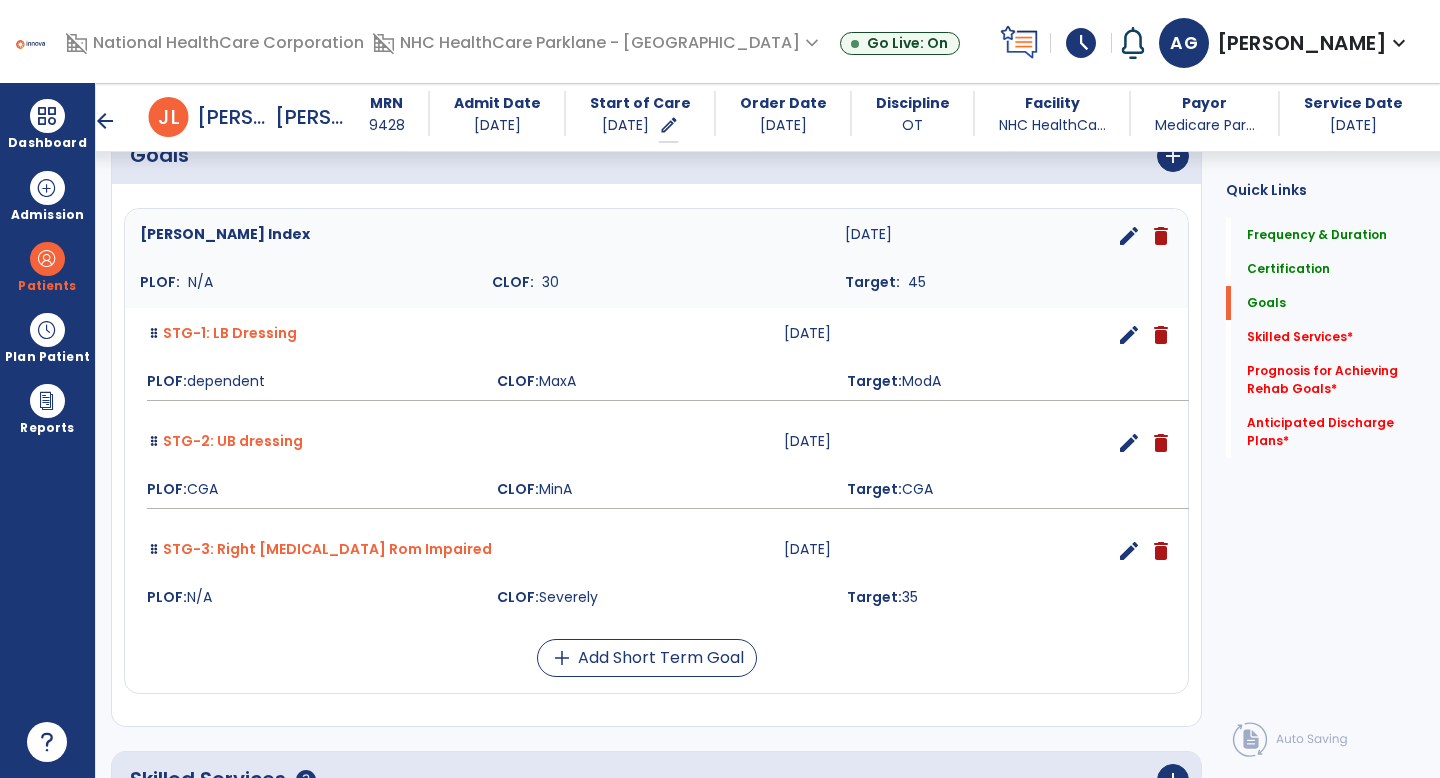 click on "edit" at bounding box center [1129, 551] 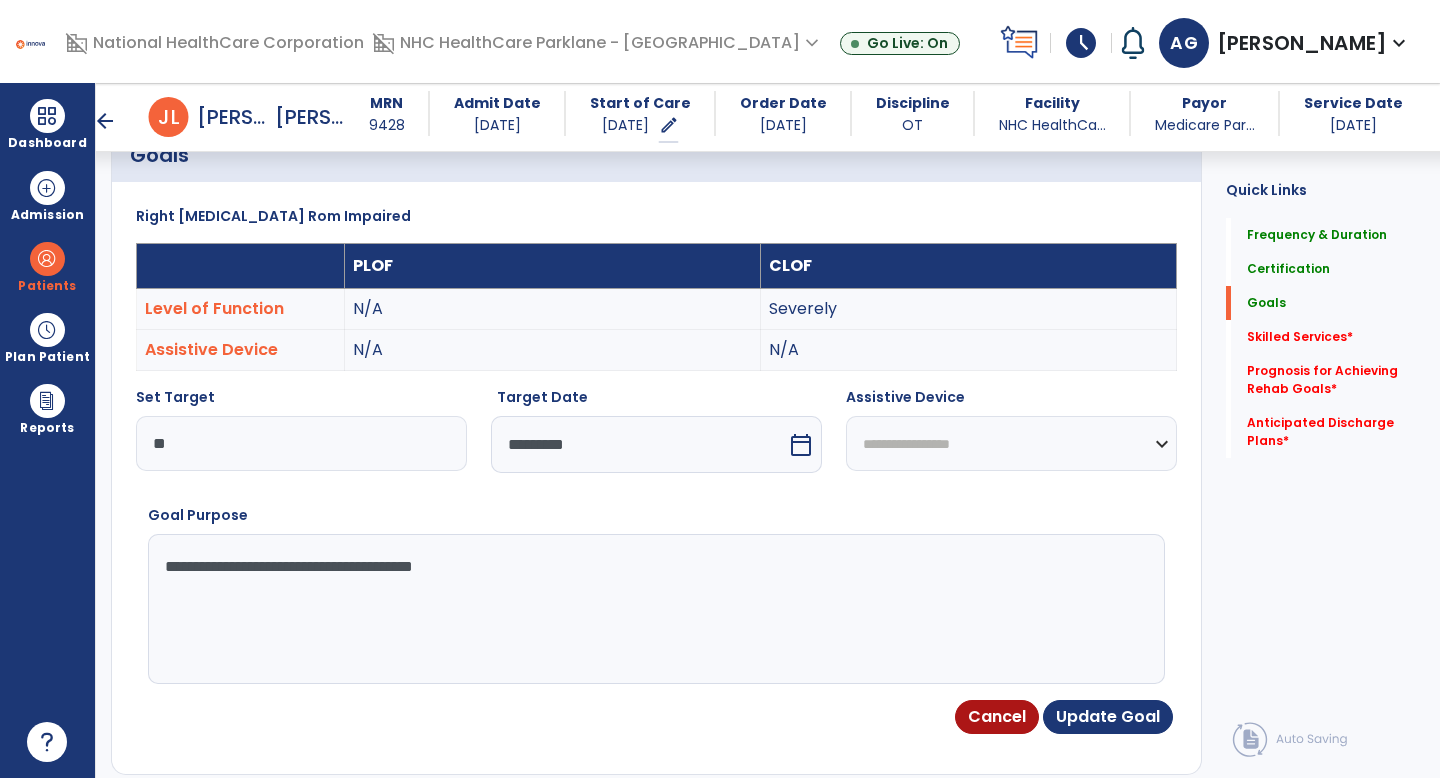 scroll, scrollTop: 534, scrollLeft: 0, axis: vertical 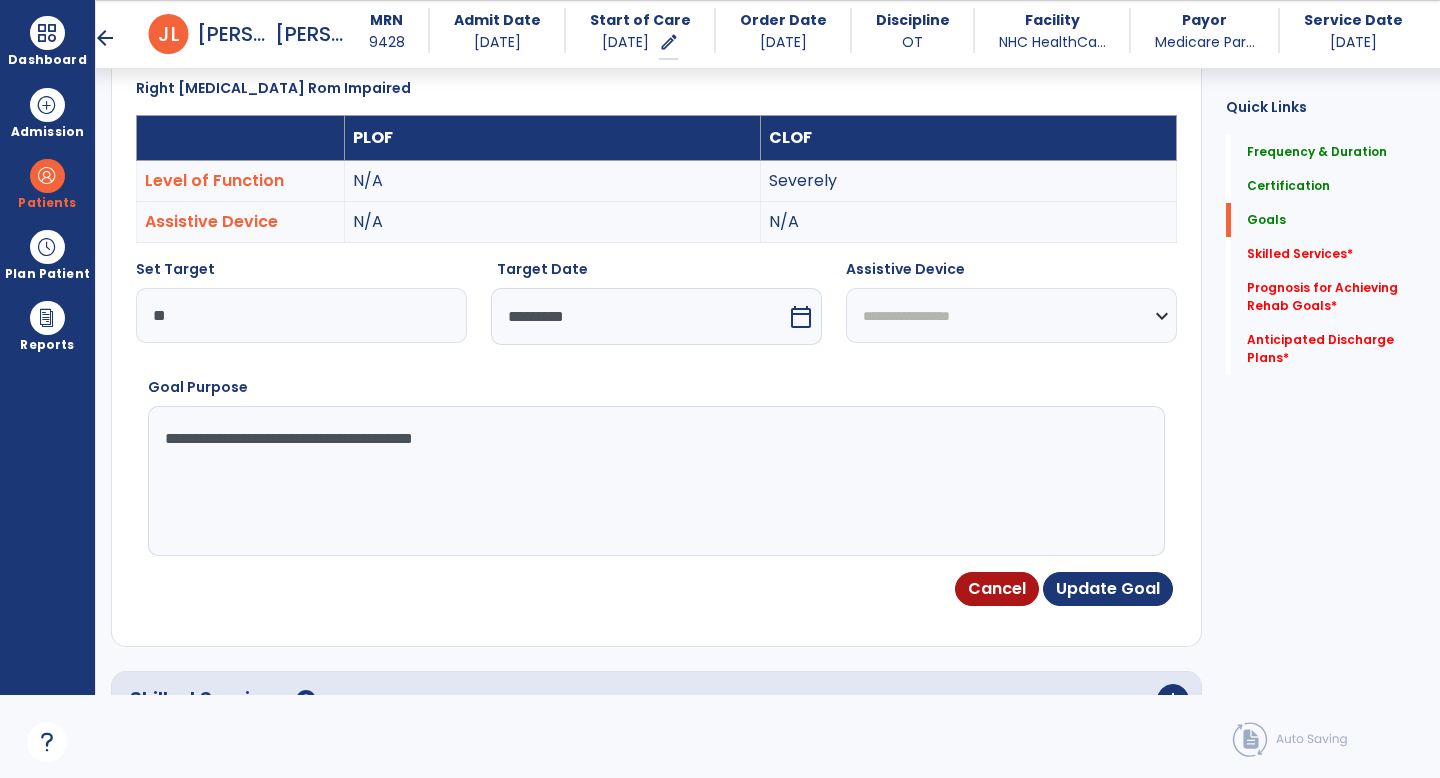 click on "**********" at bounding box center [656, 350] 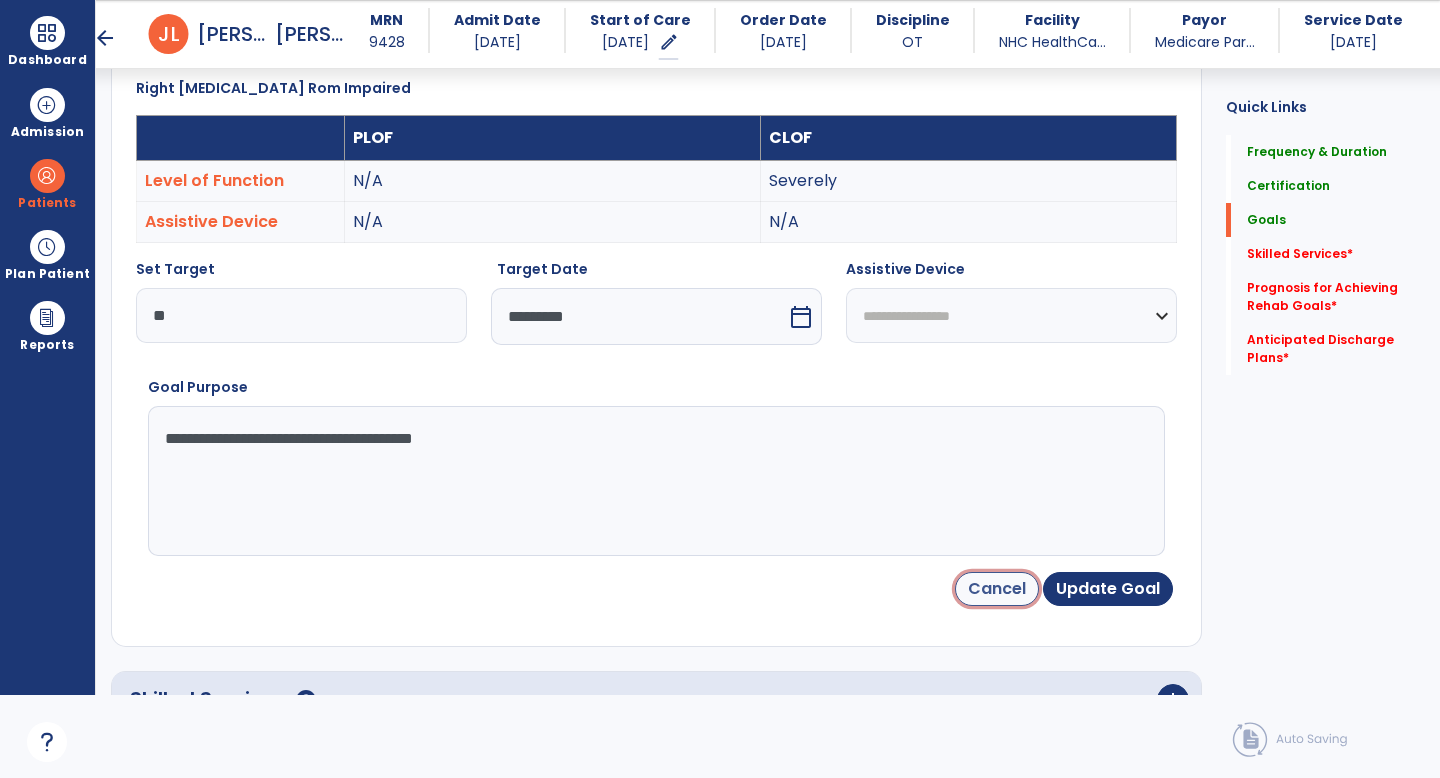 click on "Cancel" at bounding box center [997, 589] 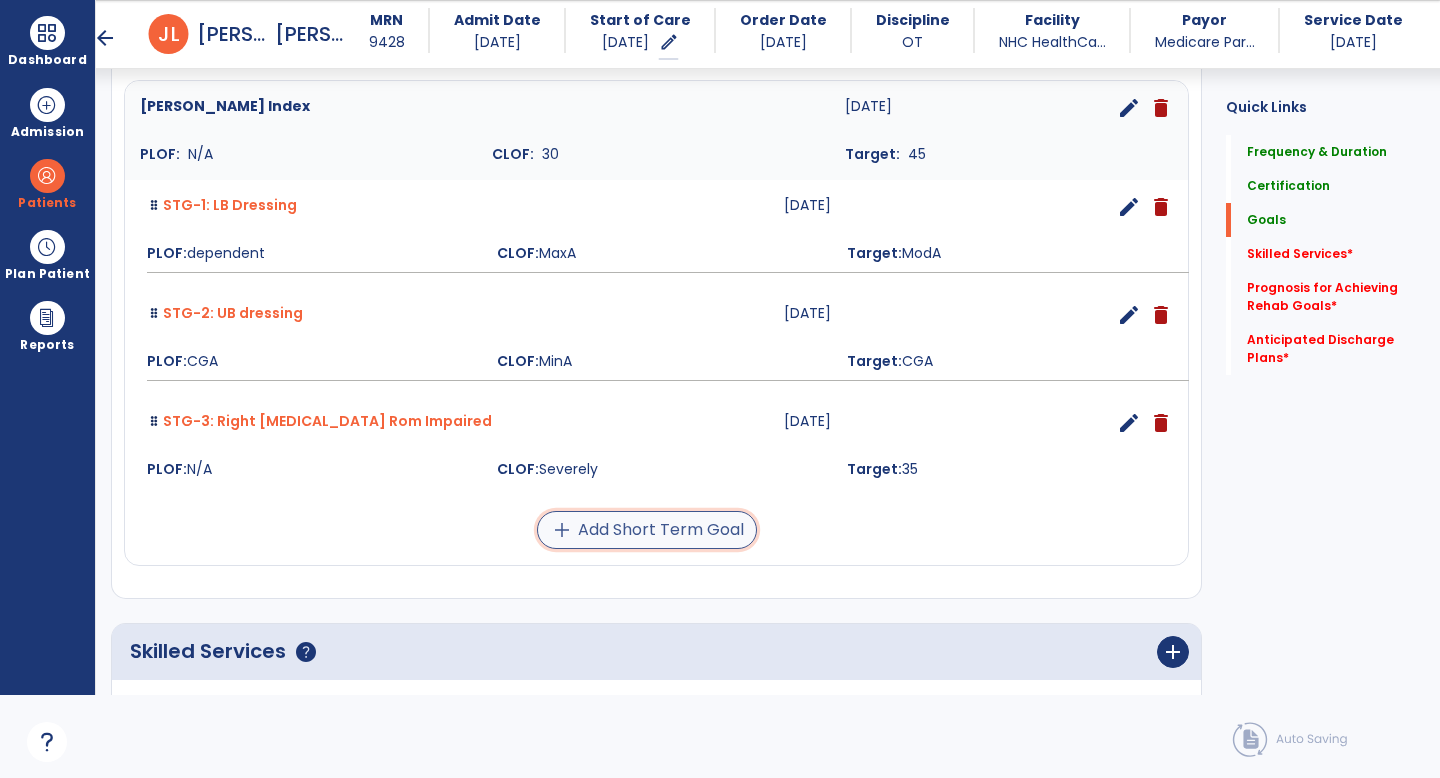 click on "add  Add Short Term Goal" at bounding box center [647, 530] 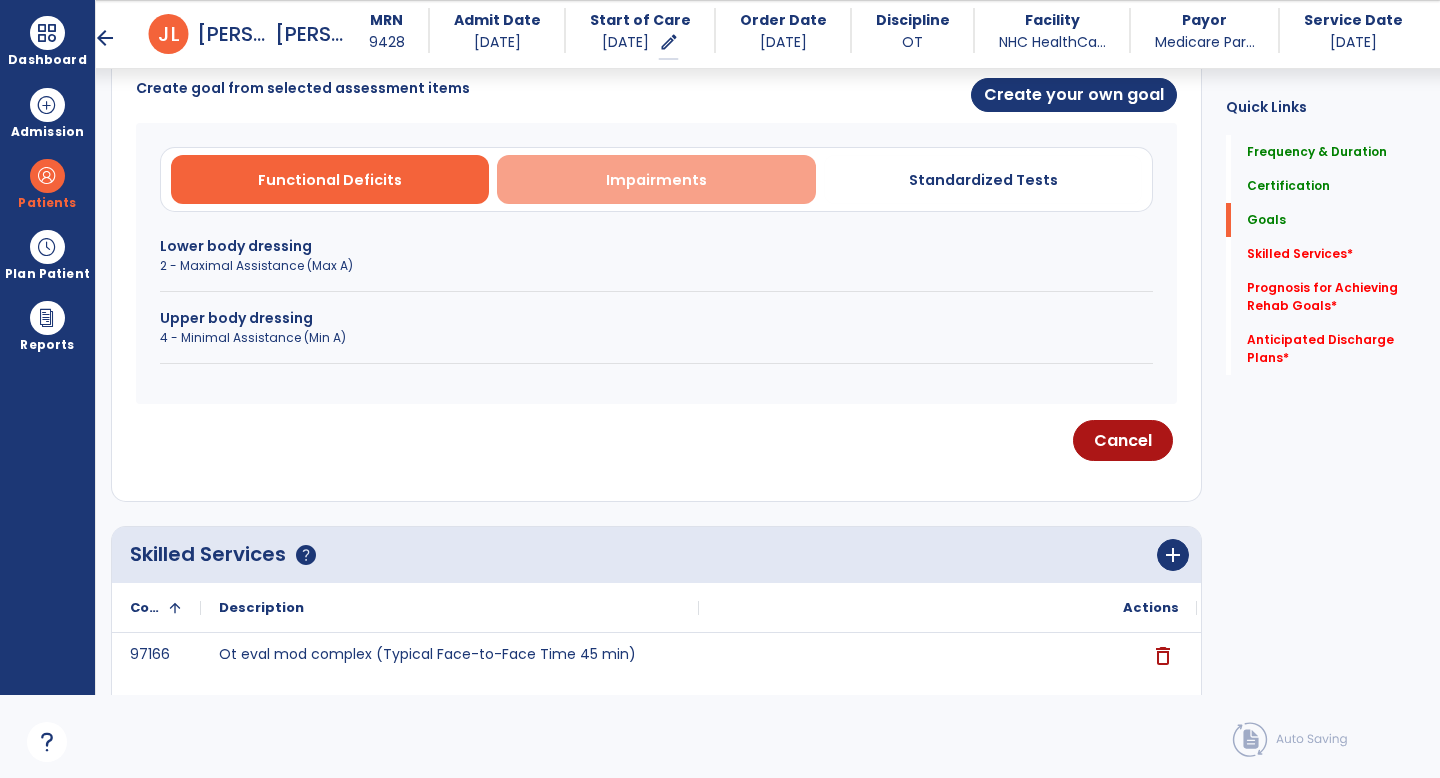 click on "Impairments" at bounding box center (656, 179) 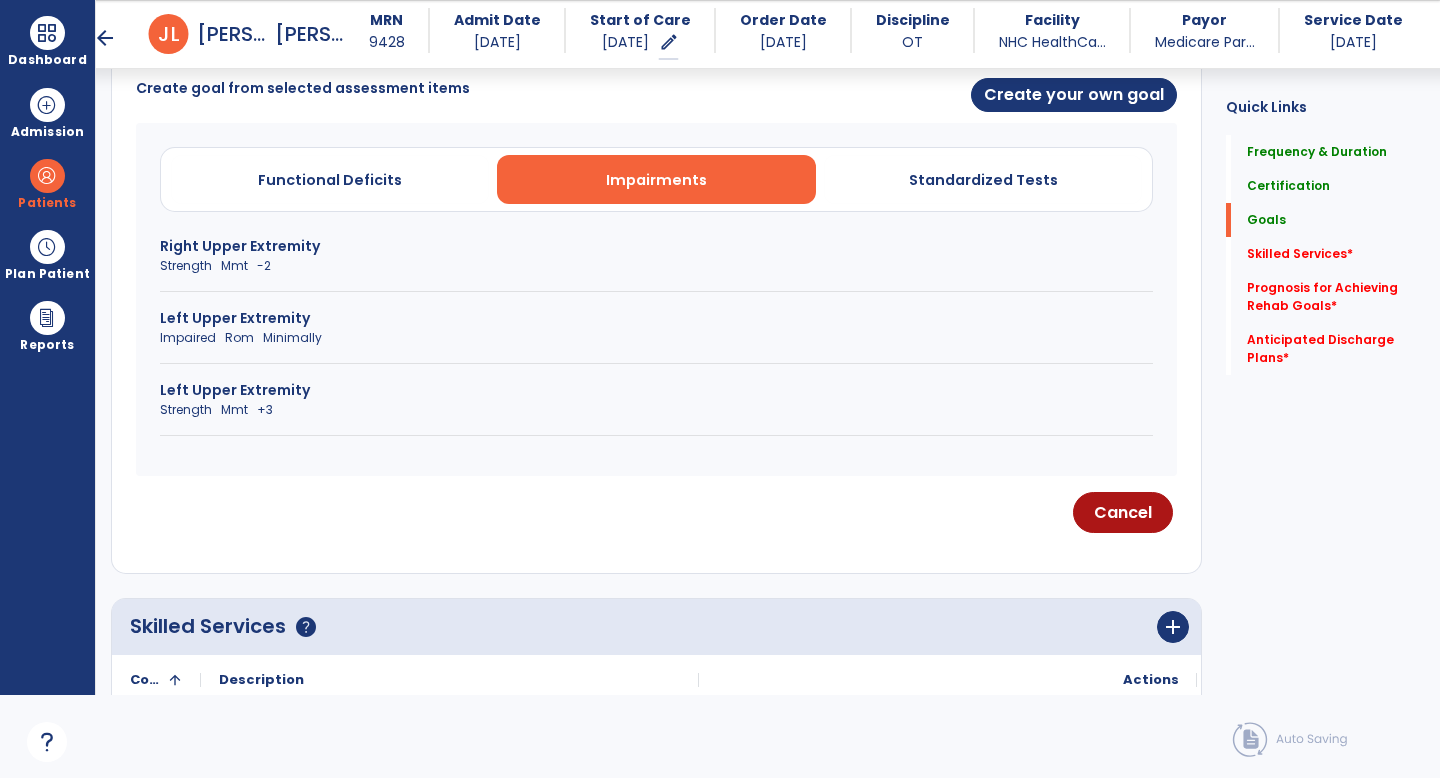 click on "Impaired   Rom   Minimally" at bounding box center [656, 338] 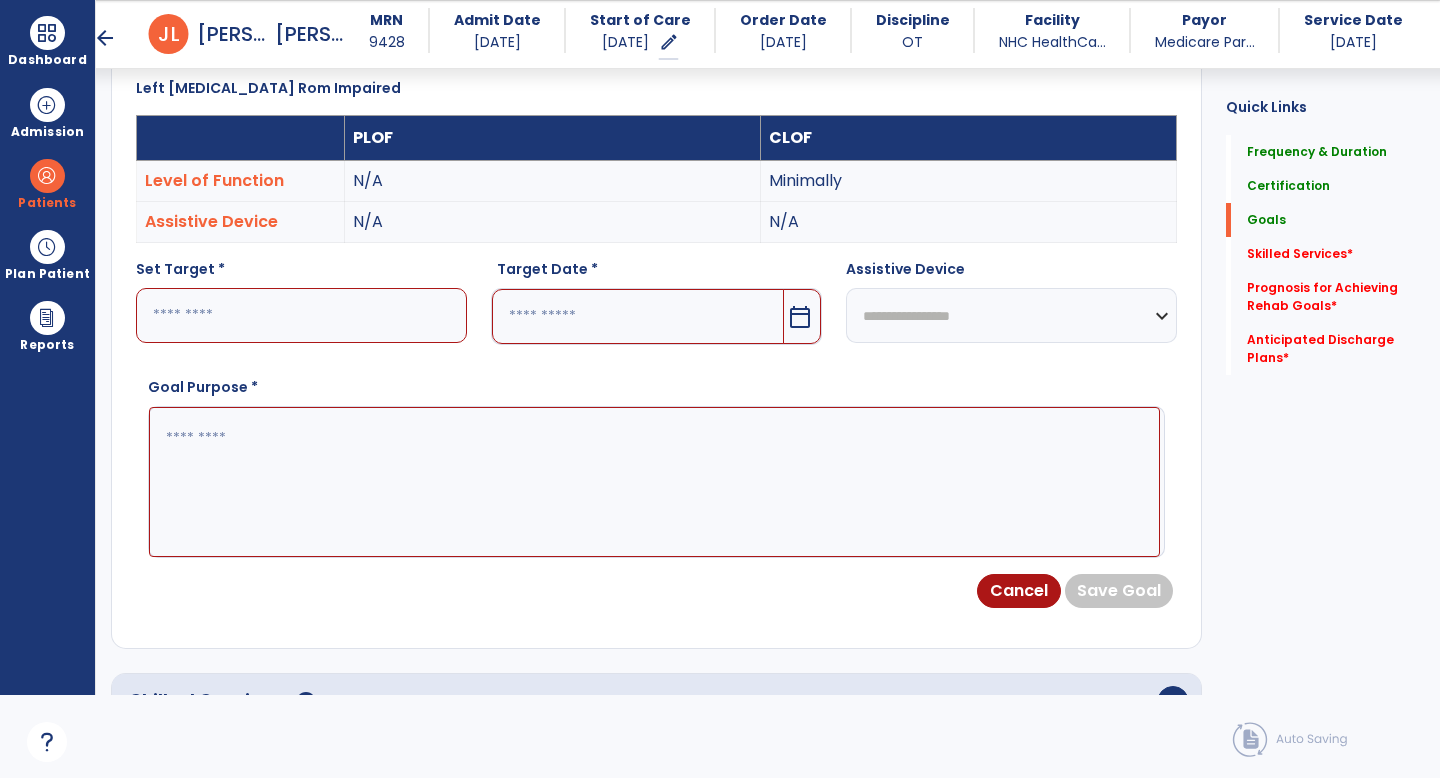click at bounding box center (301, 315) 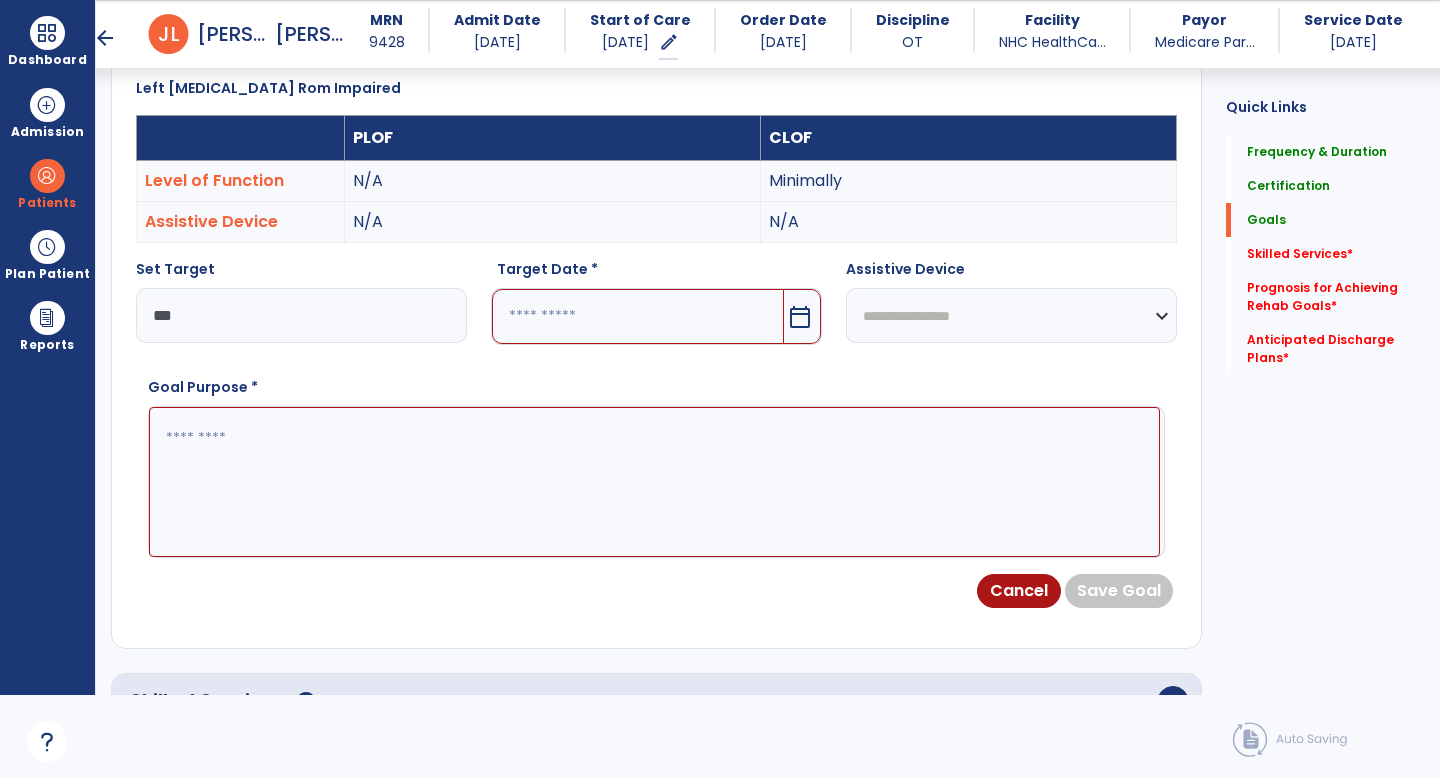 type on "***" 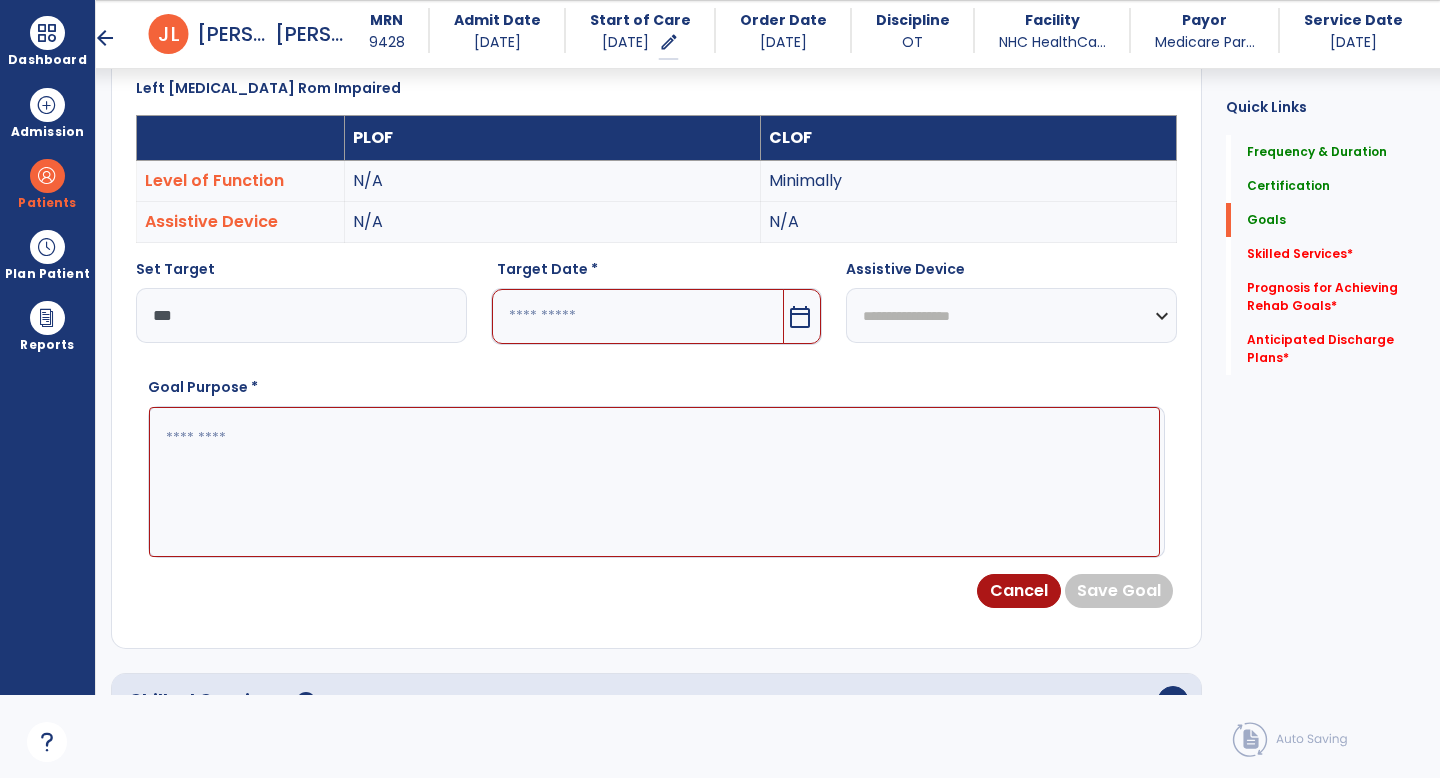 click on "calendar_today" at bounding box center [800, 317] 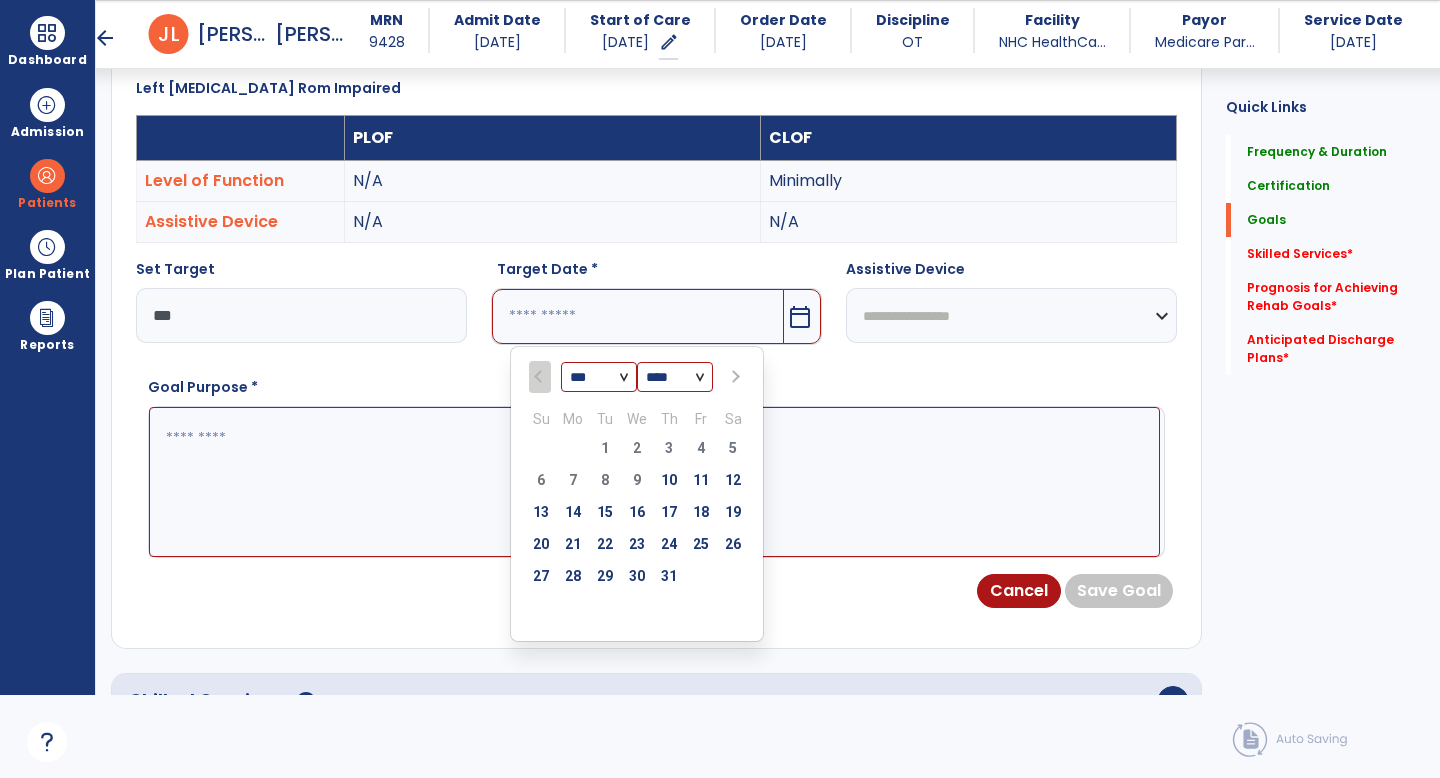 click at bounding box center (734, 377) 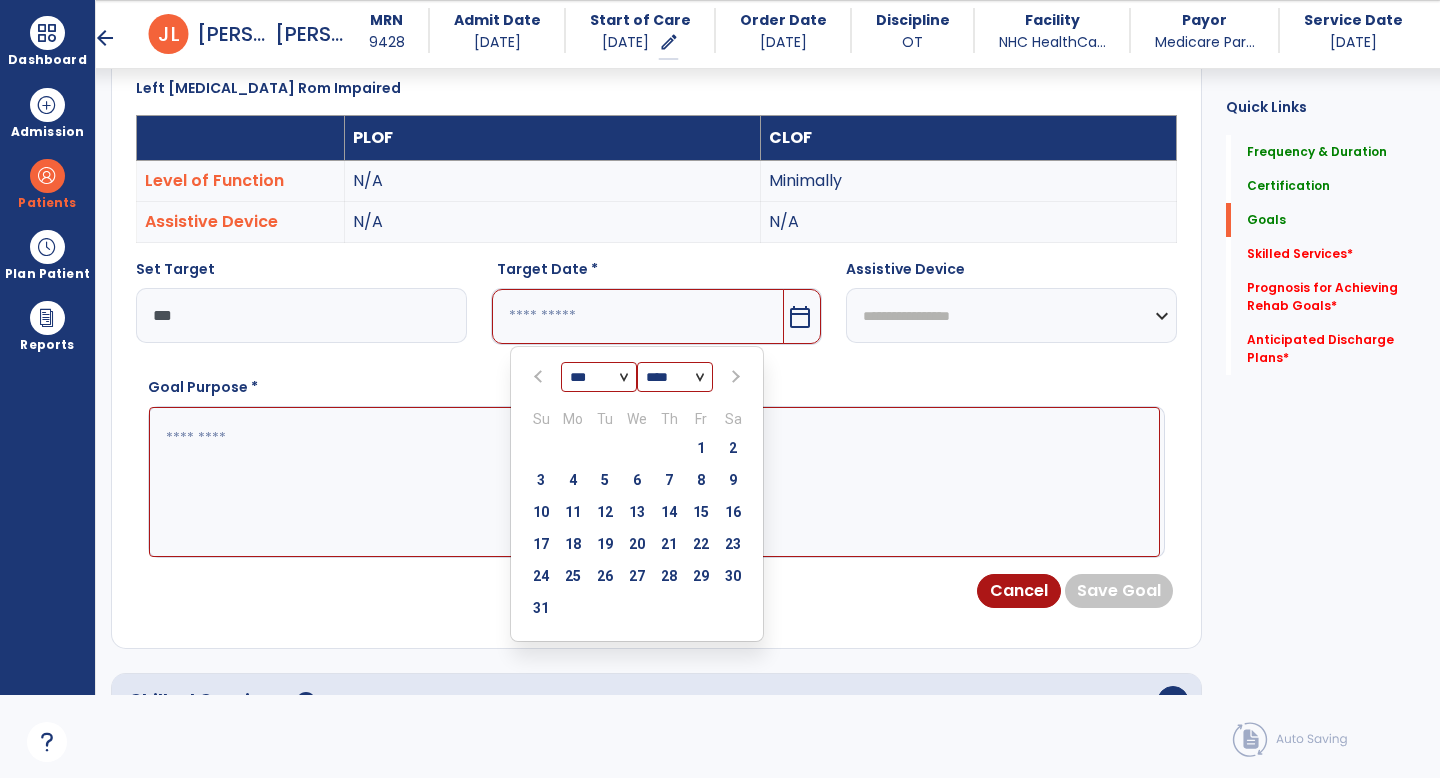 click at bounding box center [734, 377] 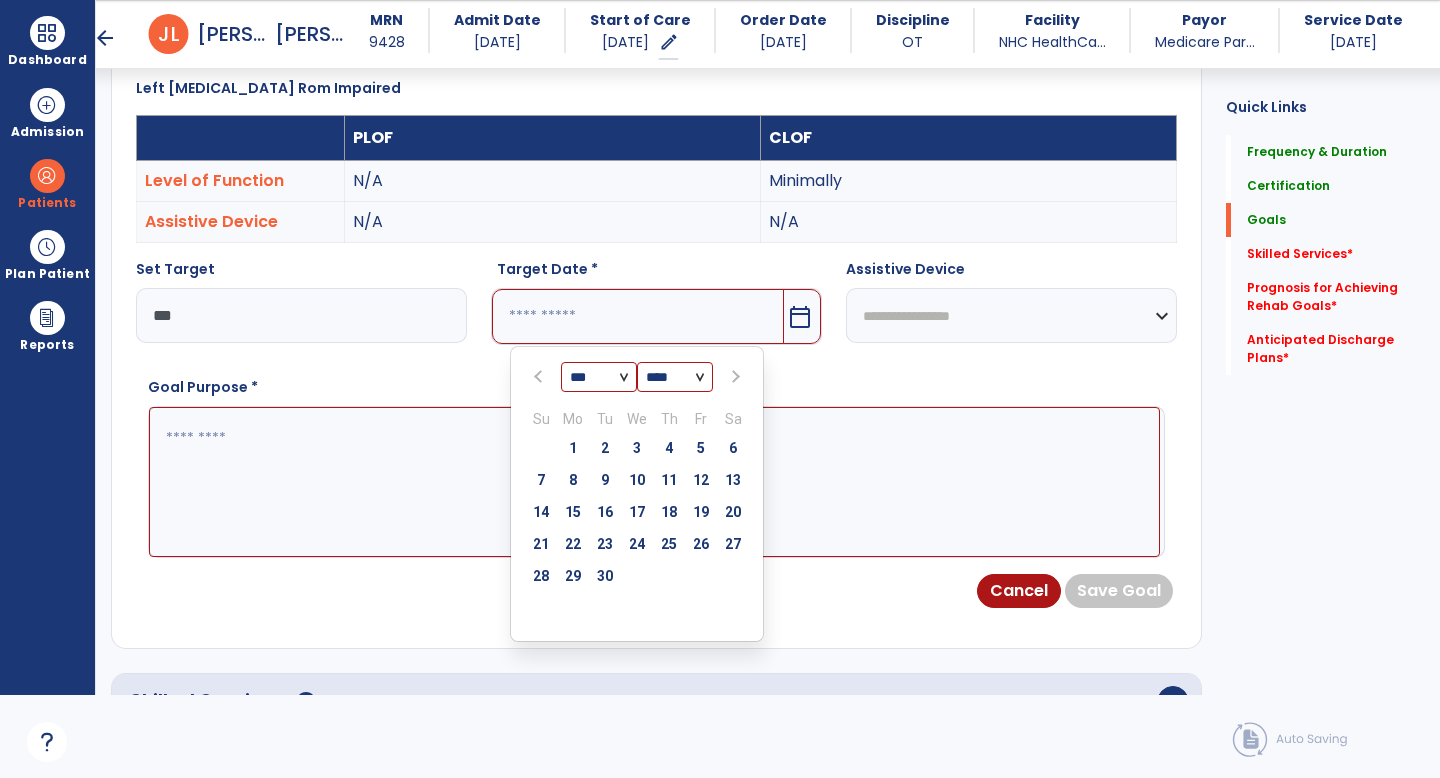click at bounding box center (734, 377) 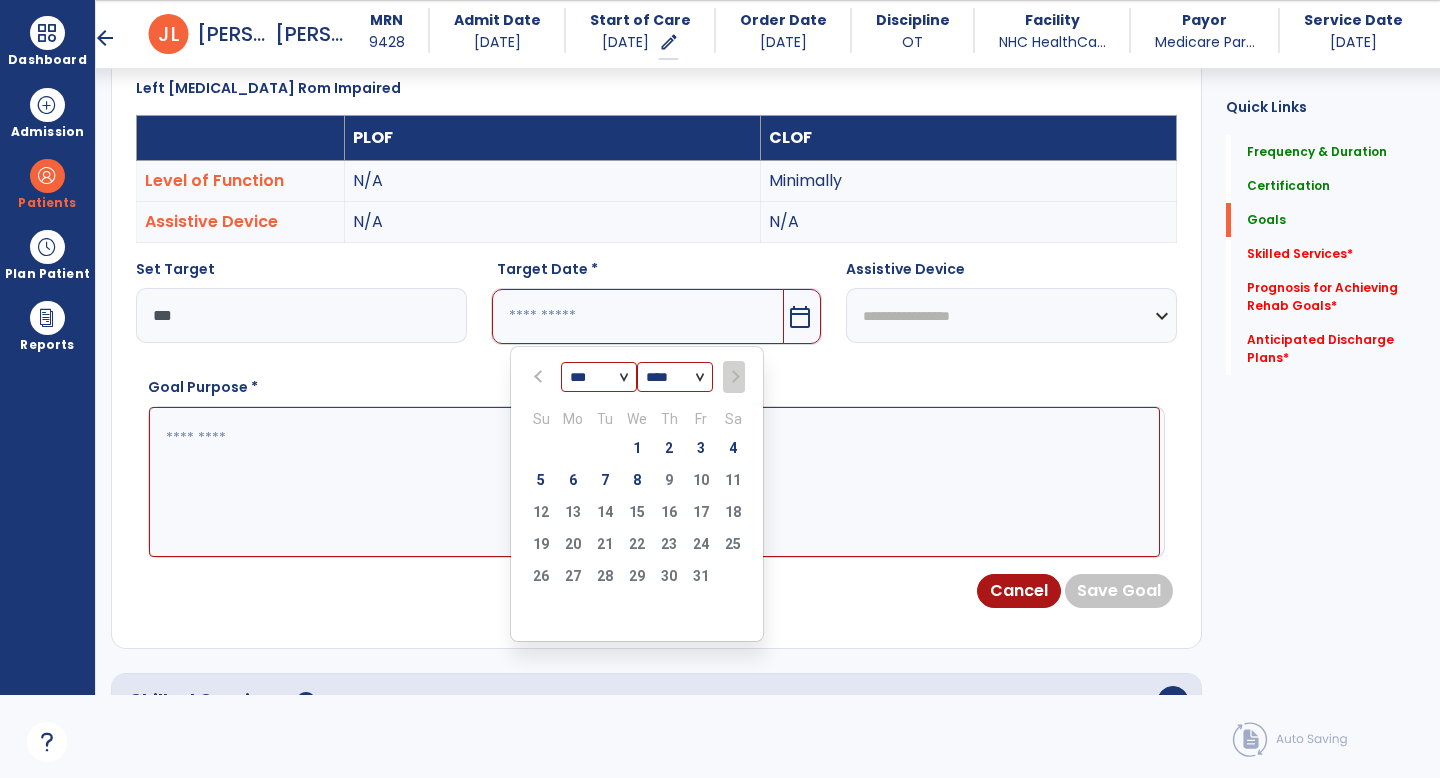click at bounding box center (733, 377) 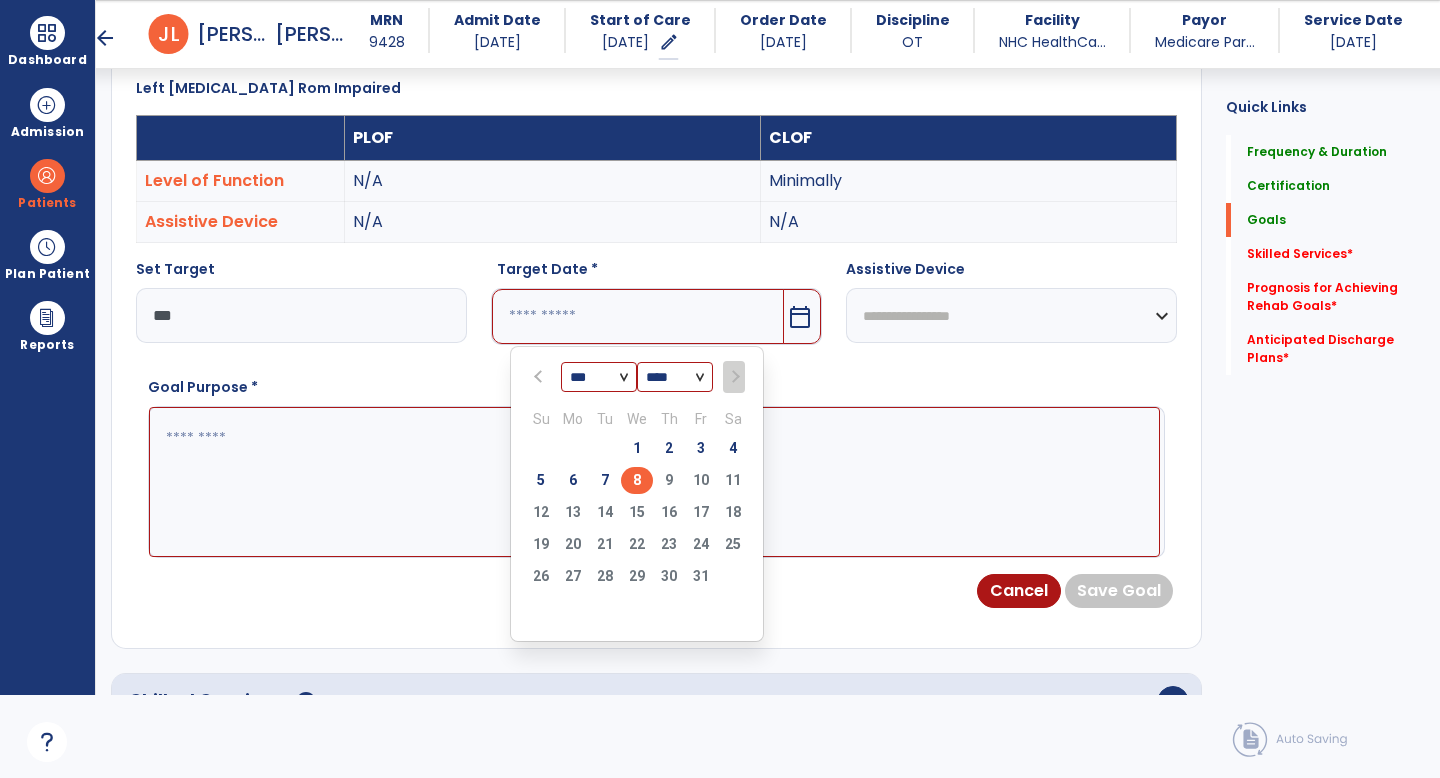click on "8" at bounding box center [637, 483] 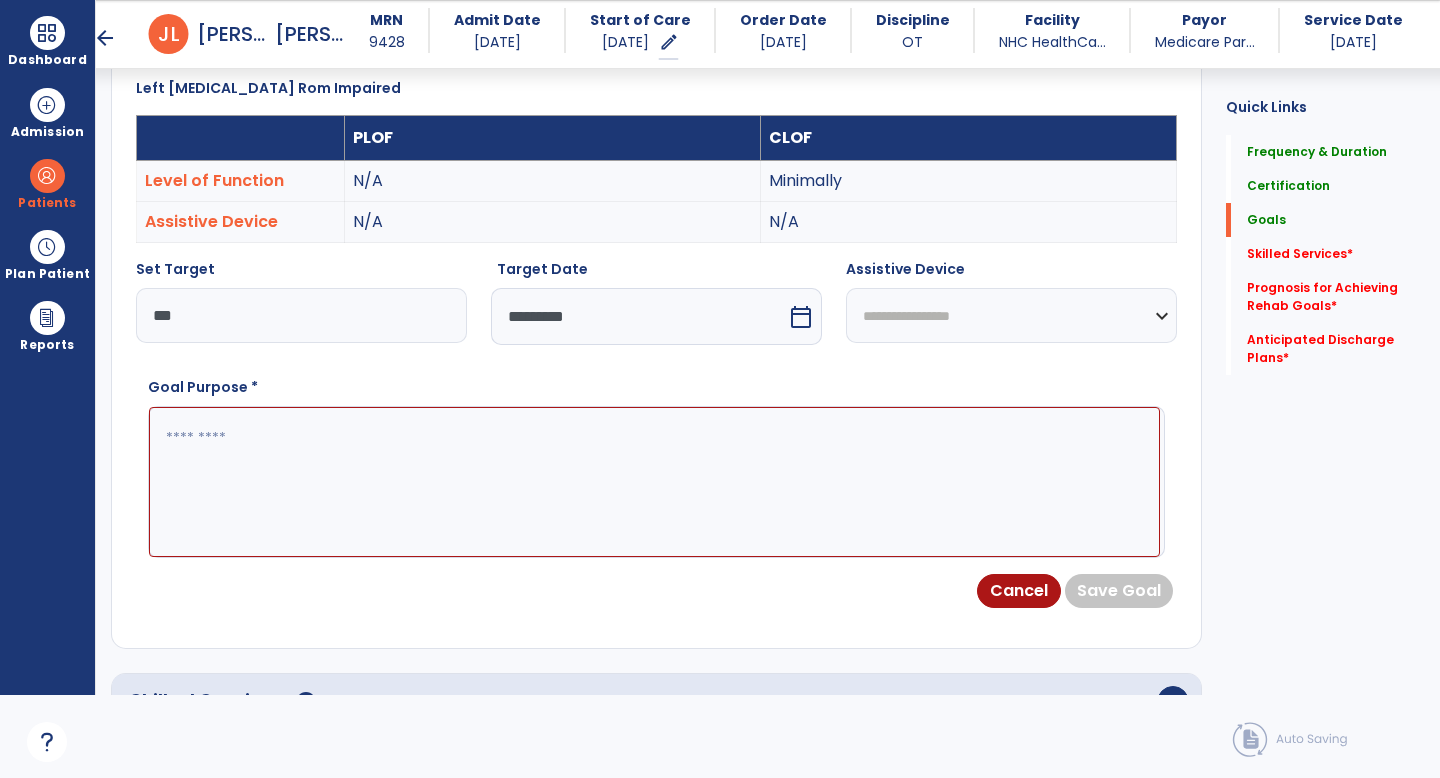 click at bounding box center (654, 482) 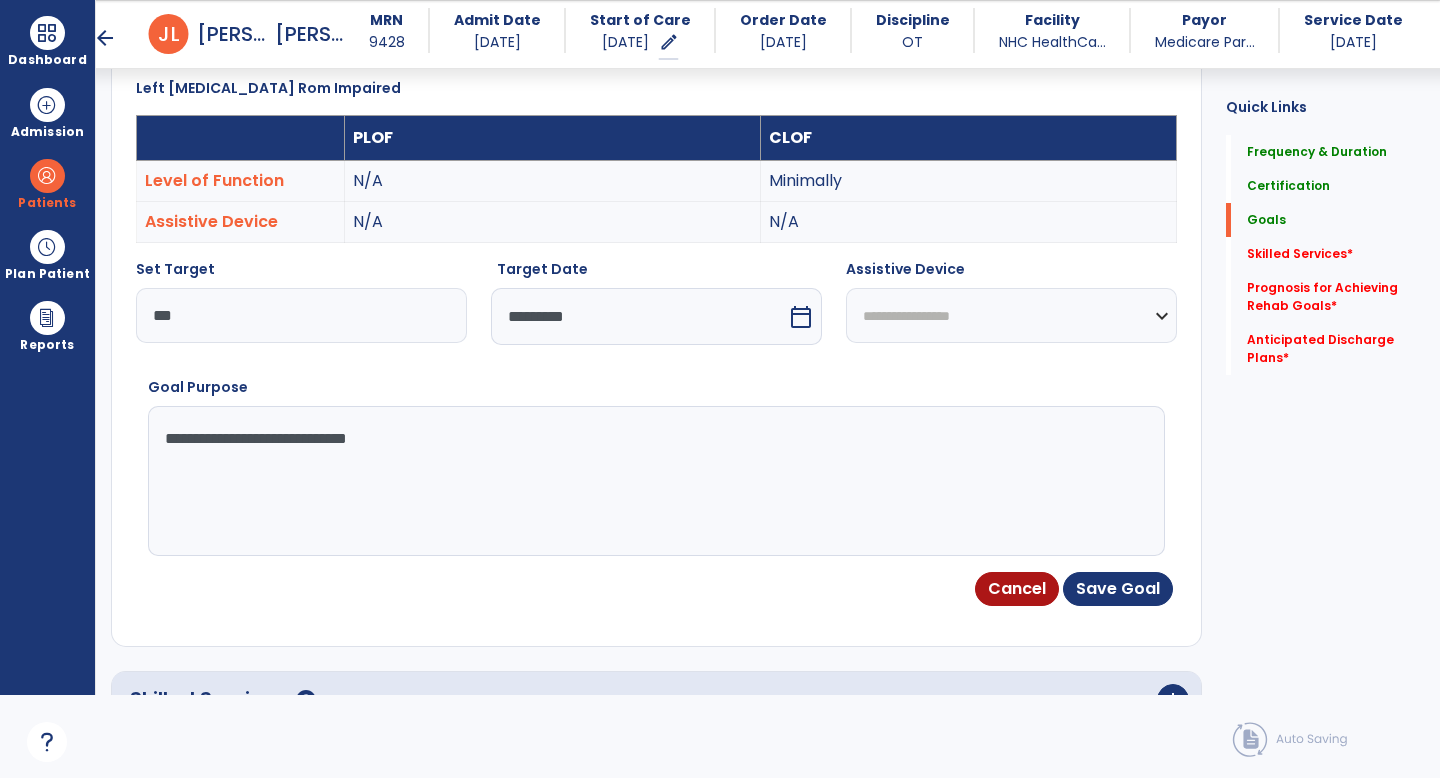 click on "**********" at bounding box center [654, 481] 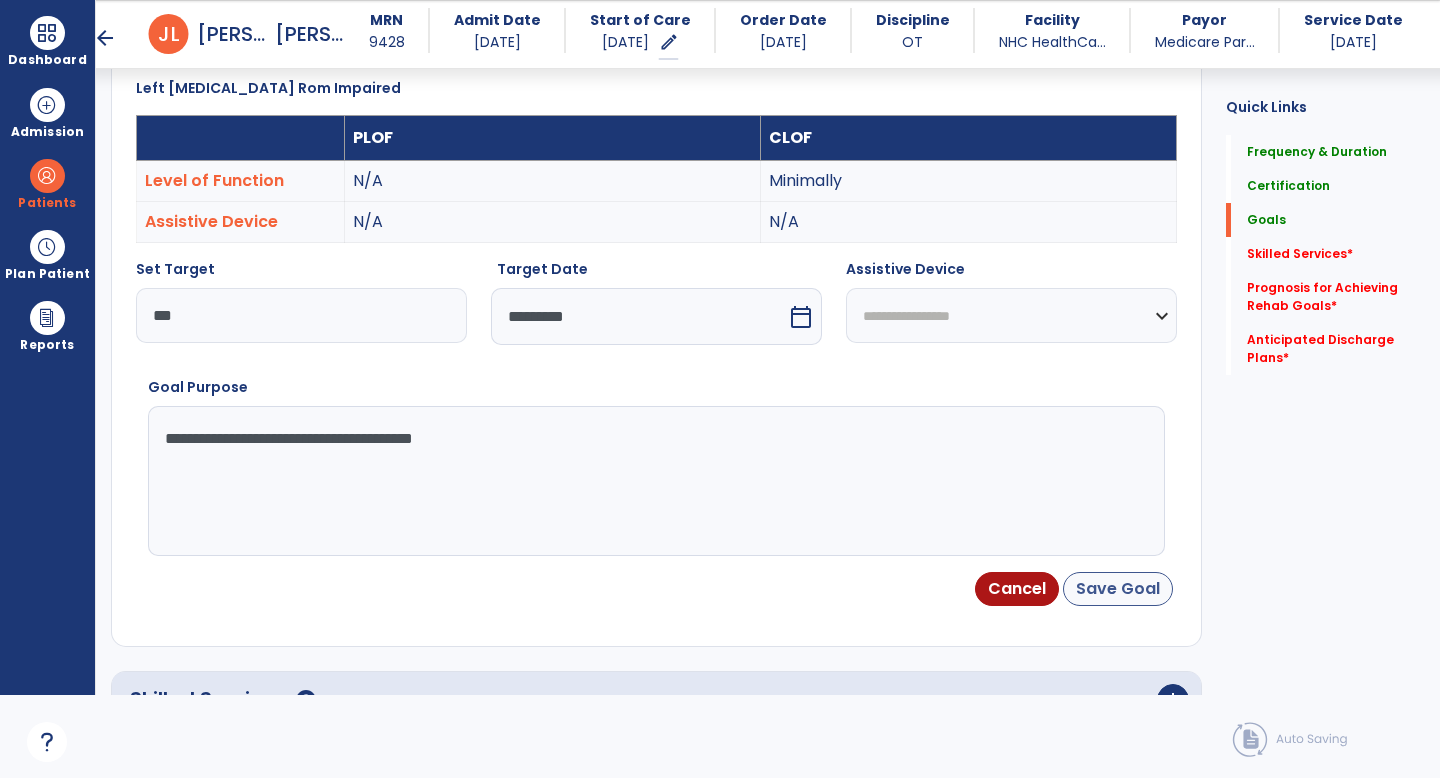type on "**********" 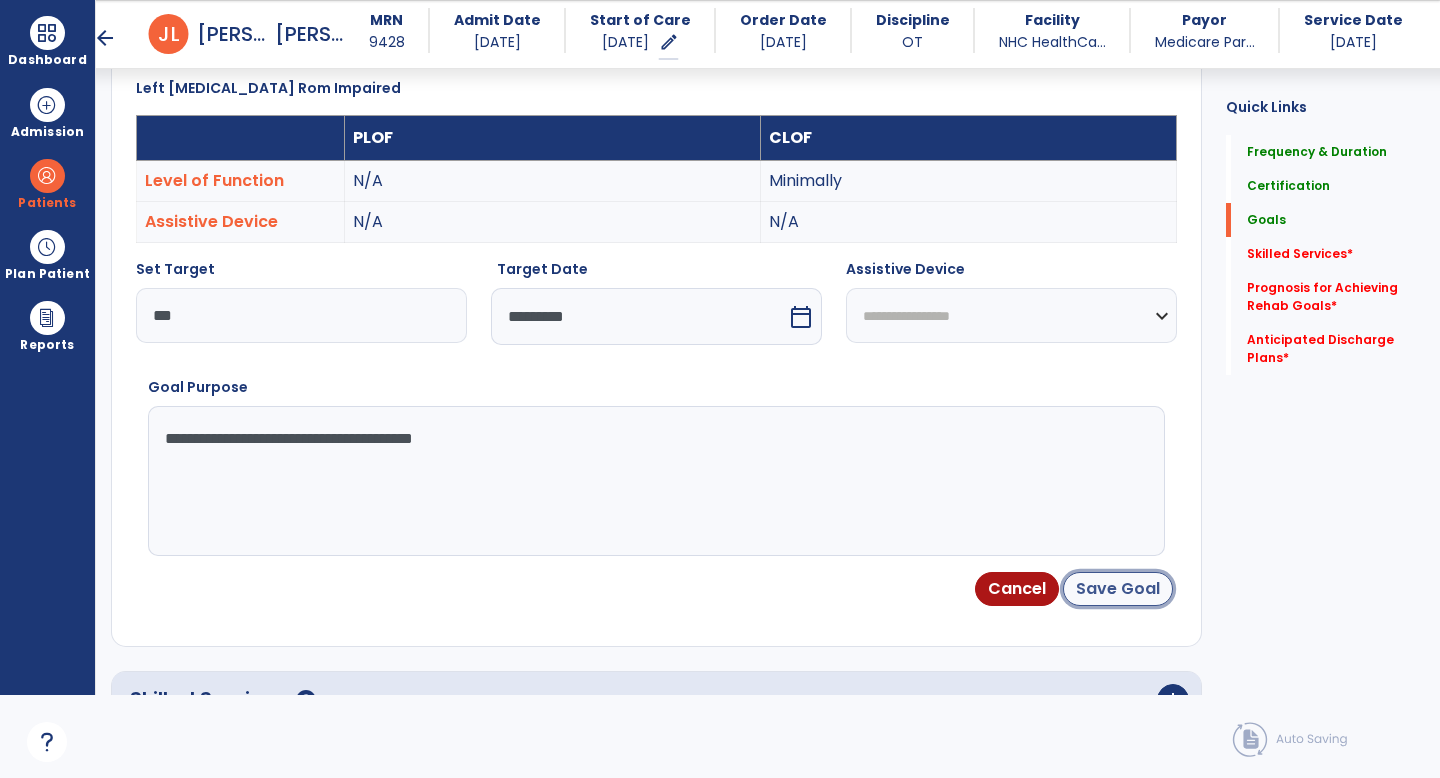 click on "Save Goal" at bounding box center [1118, 589] 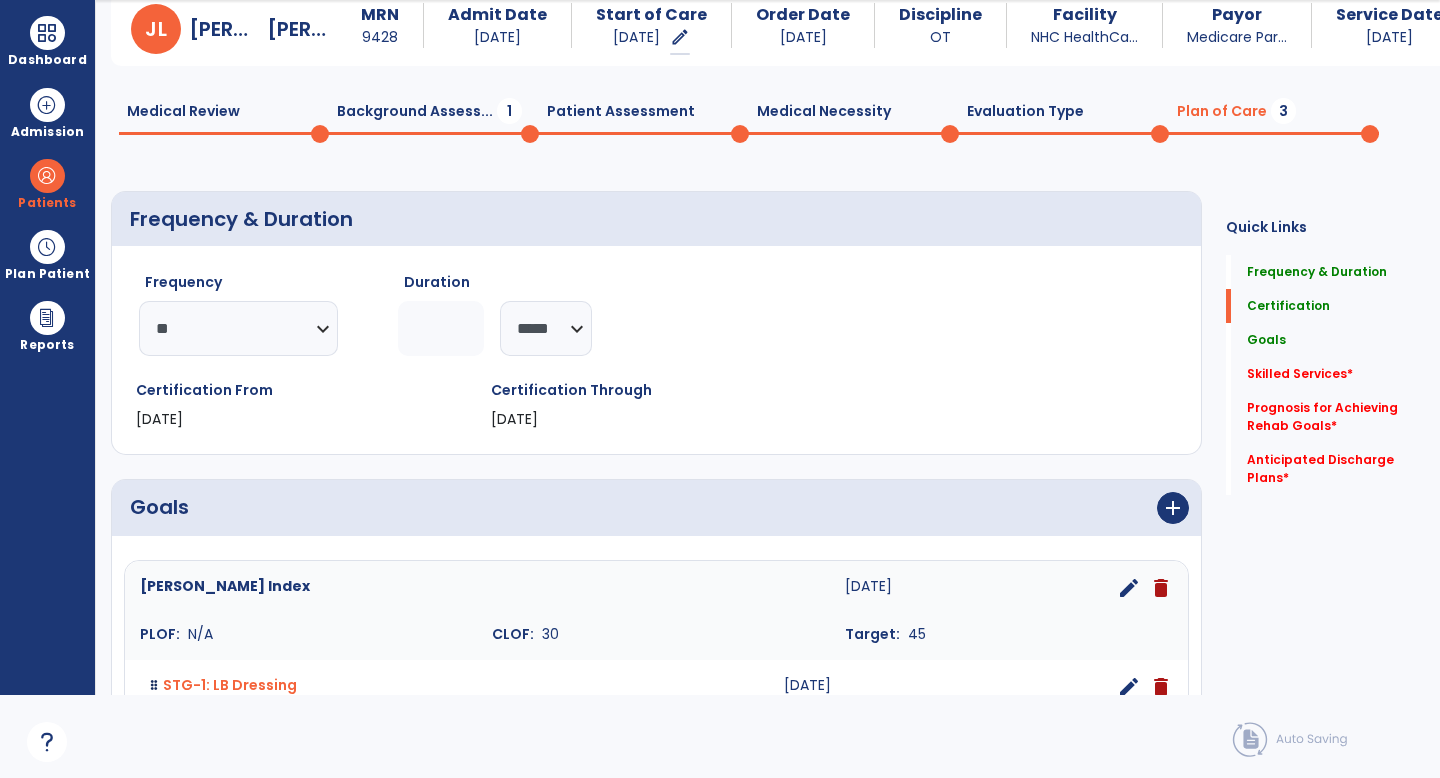 scroll, scrollTop: 0, scrollLeft: 0, axis: both 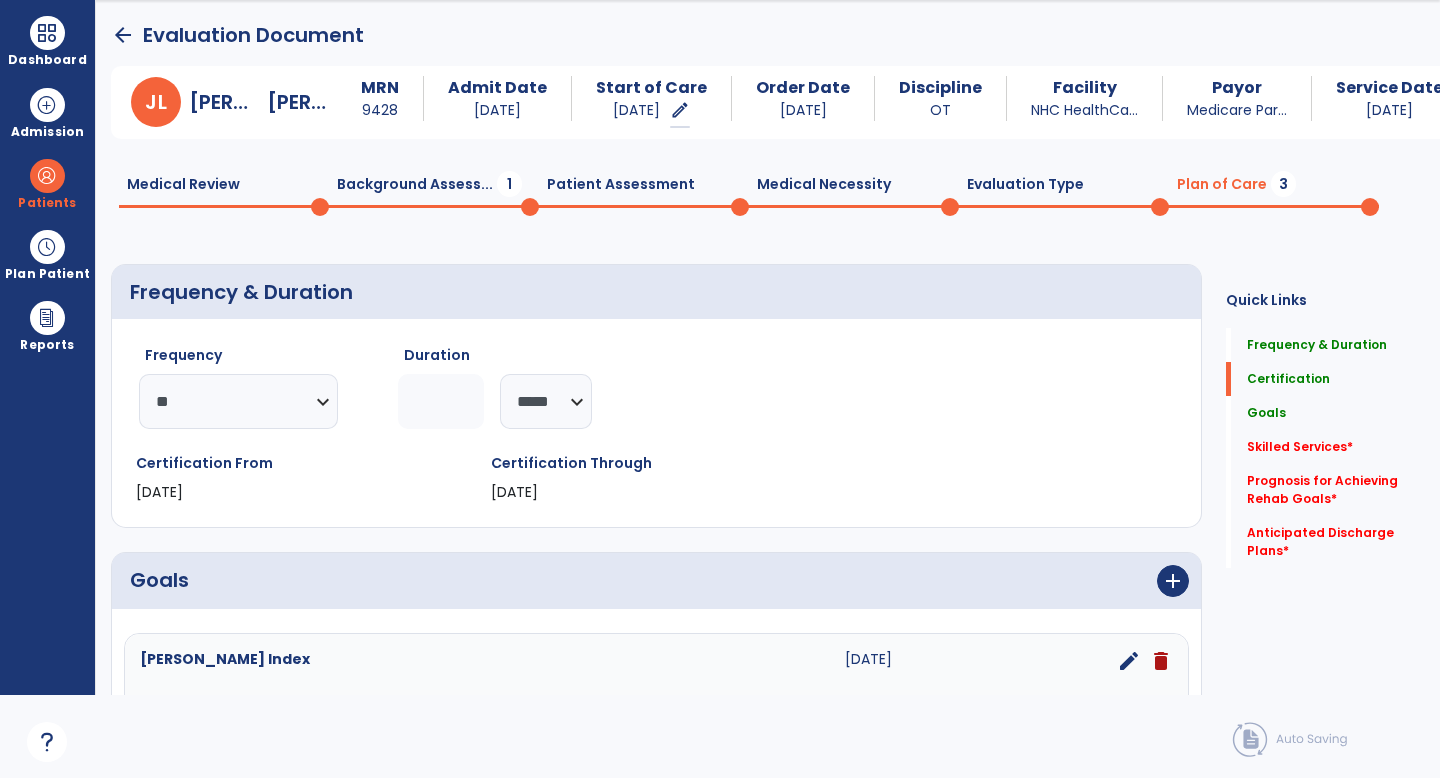 click on "Patient Assessment  0" 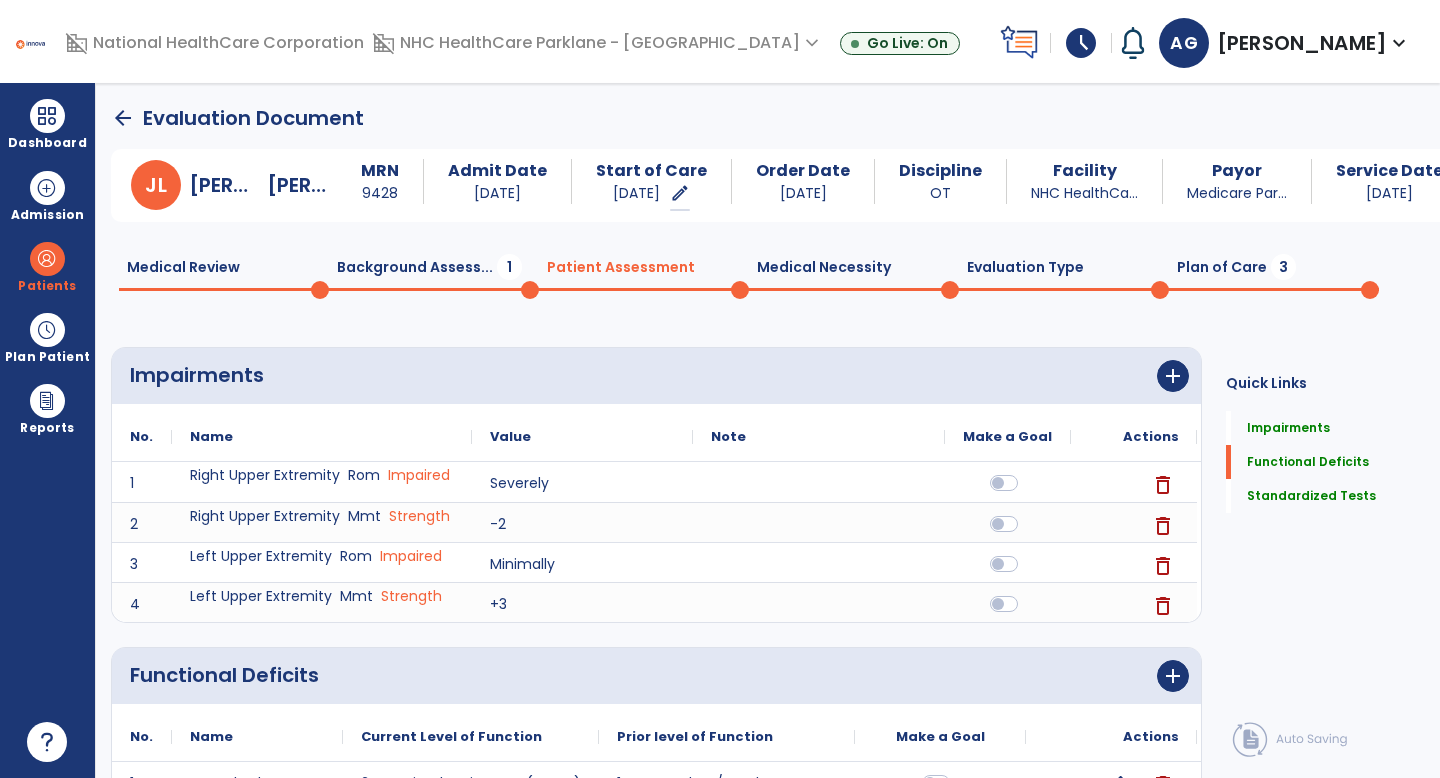 scroll, scrollTop: 0, scrollLeft: 0, axis: both 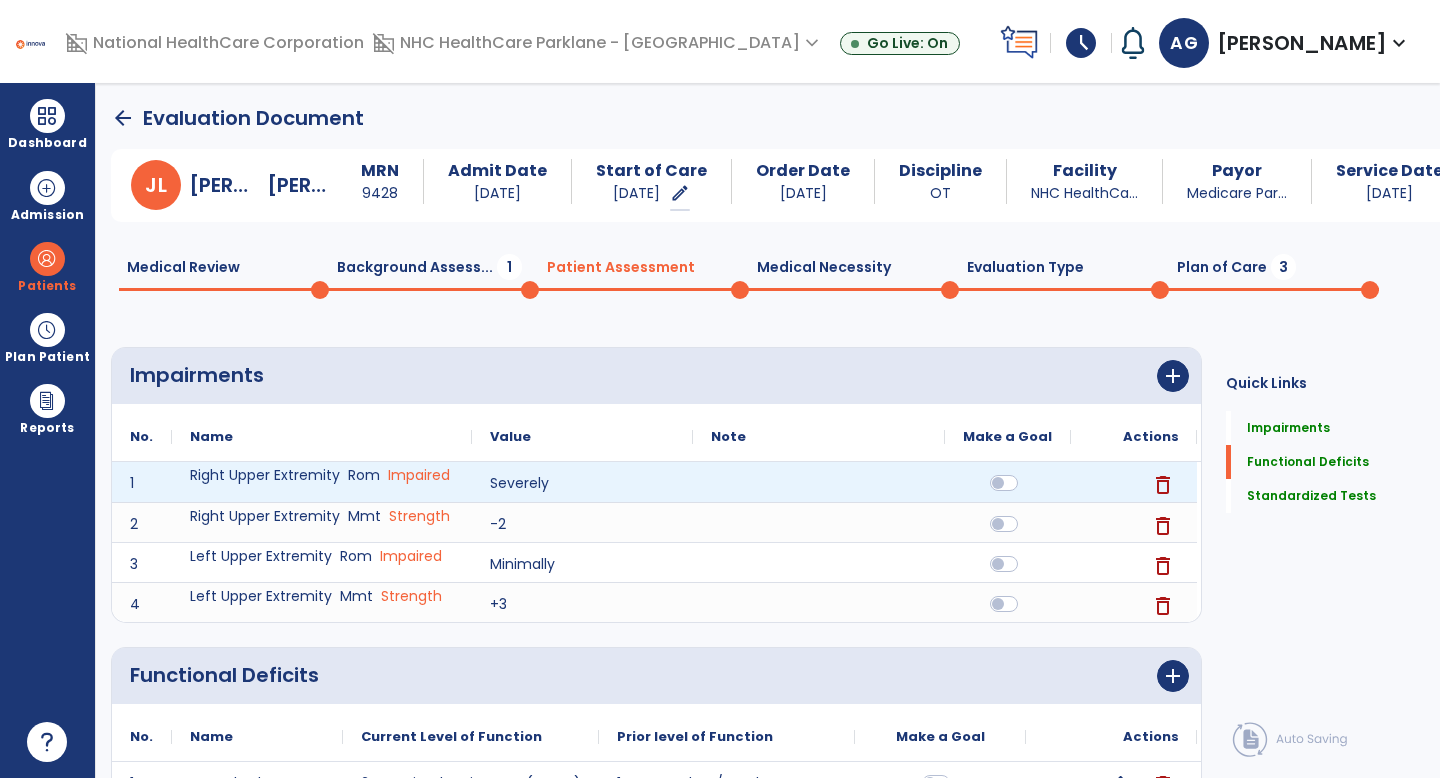 click 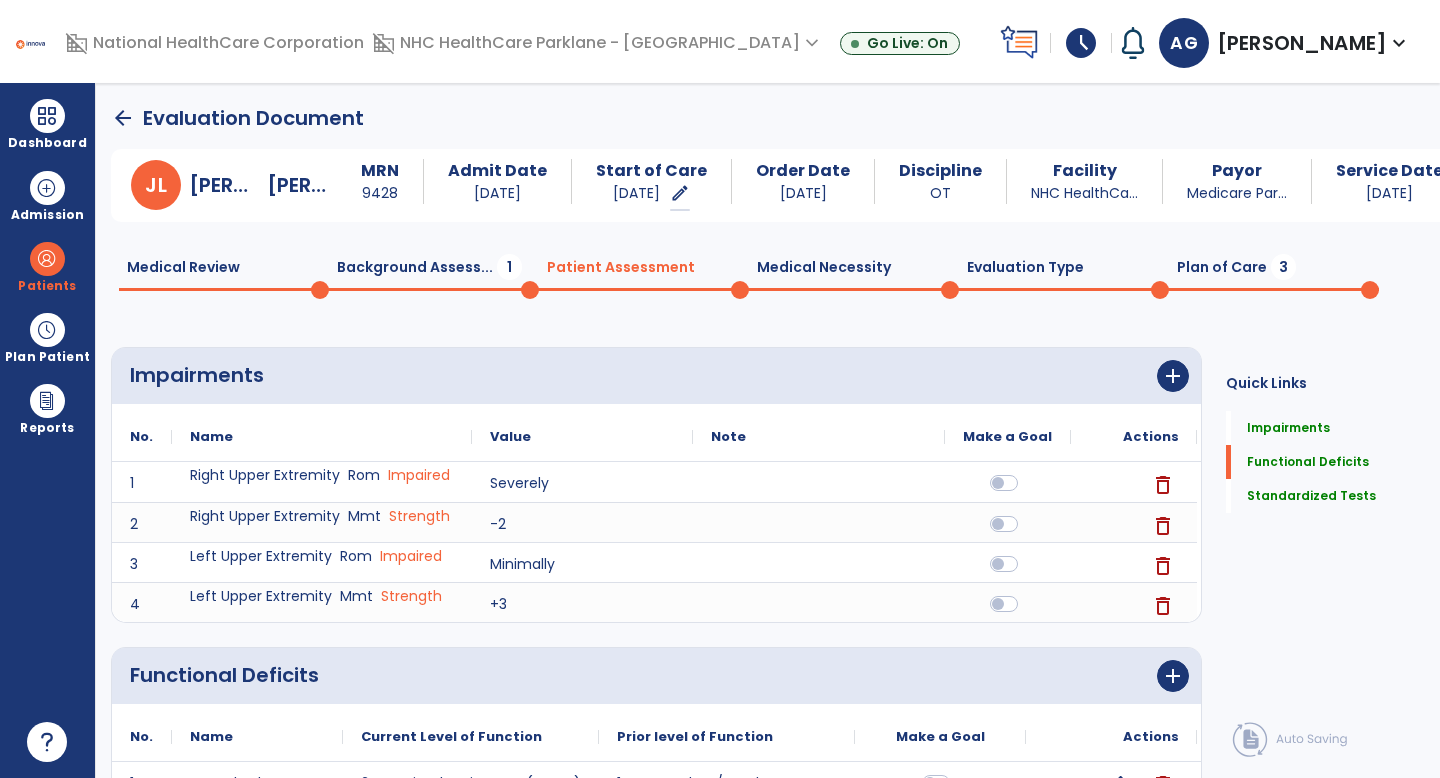 click on "add" 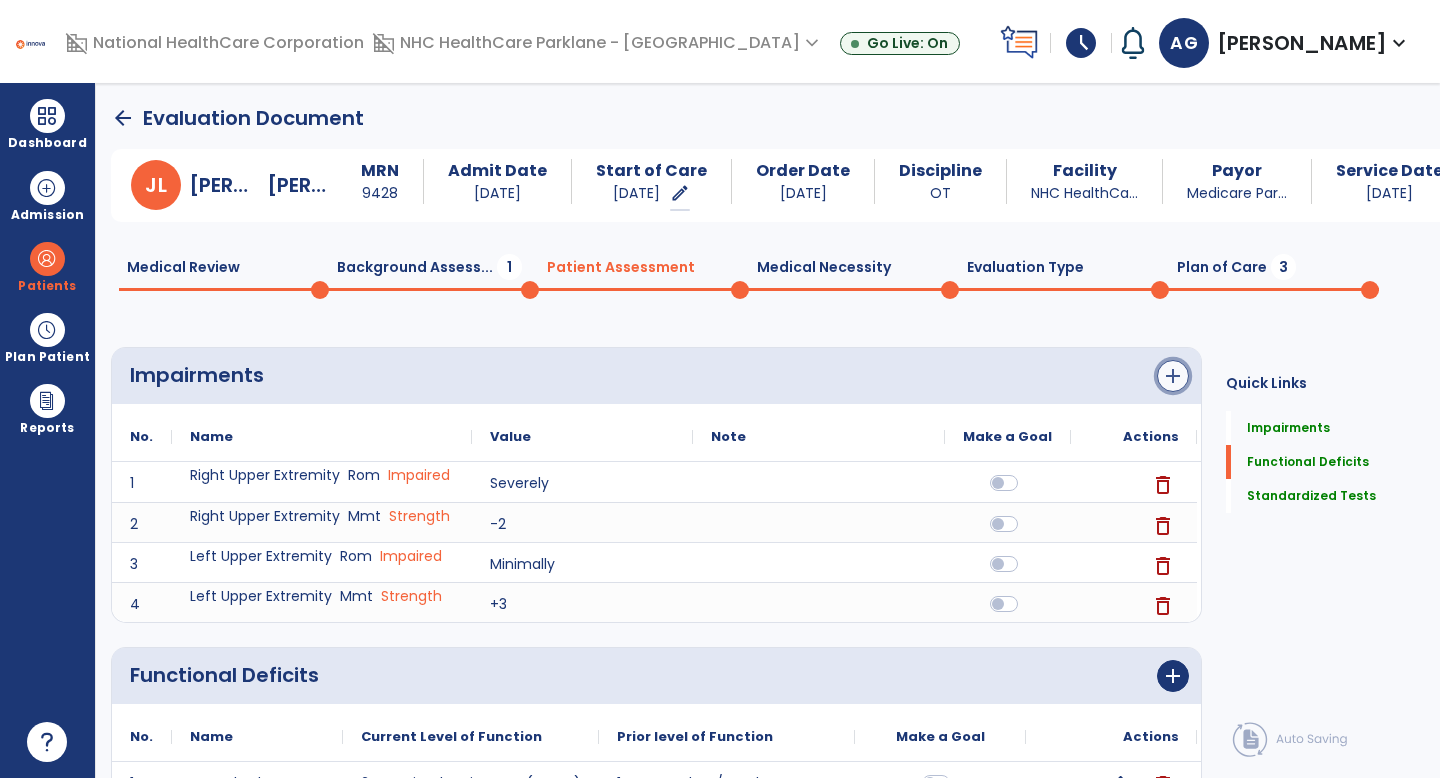 click on "add" 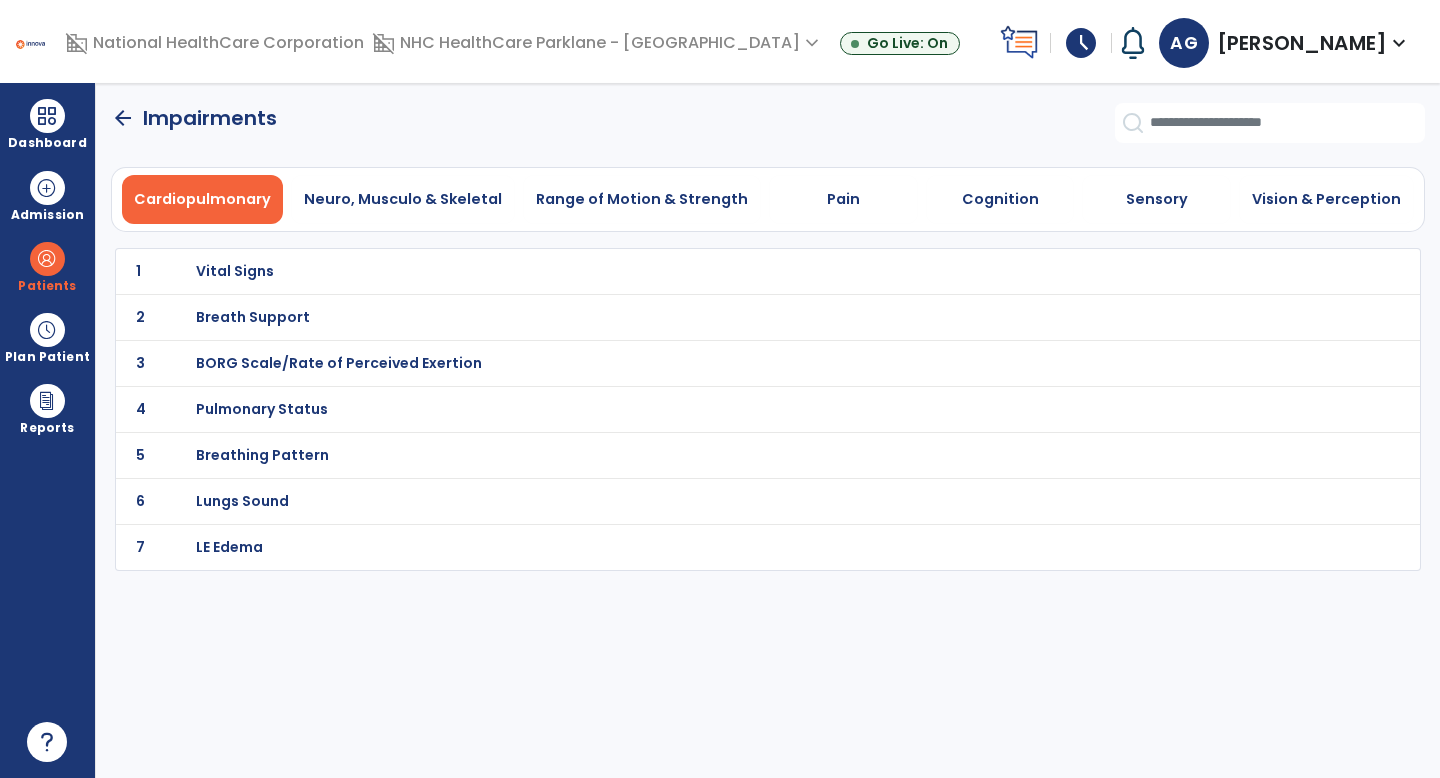 click on "arrow_back   Impairments" 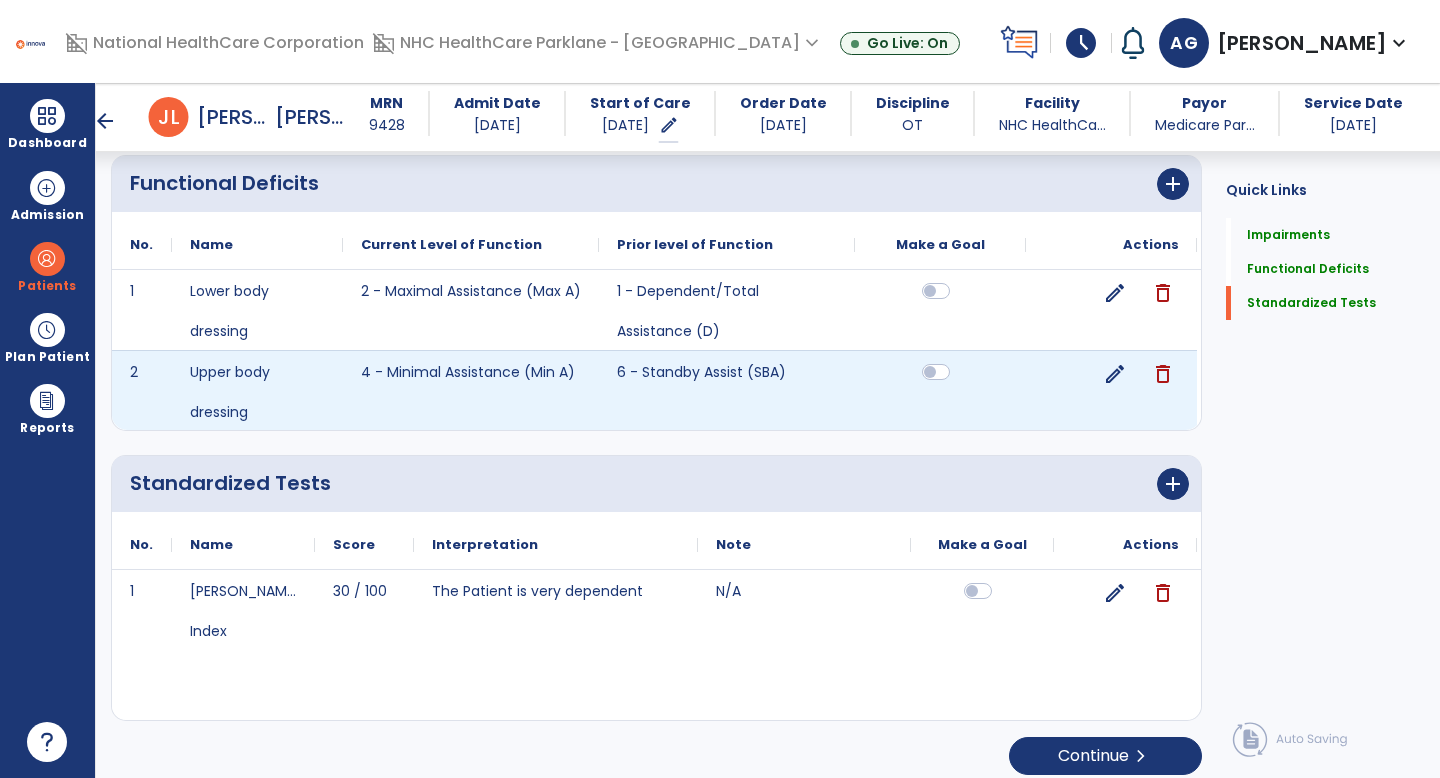 scroll, scrollTop: 486, scrollLeft: 0, axis: vertical 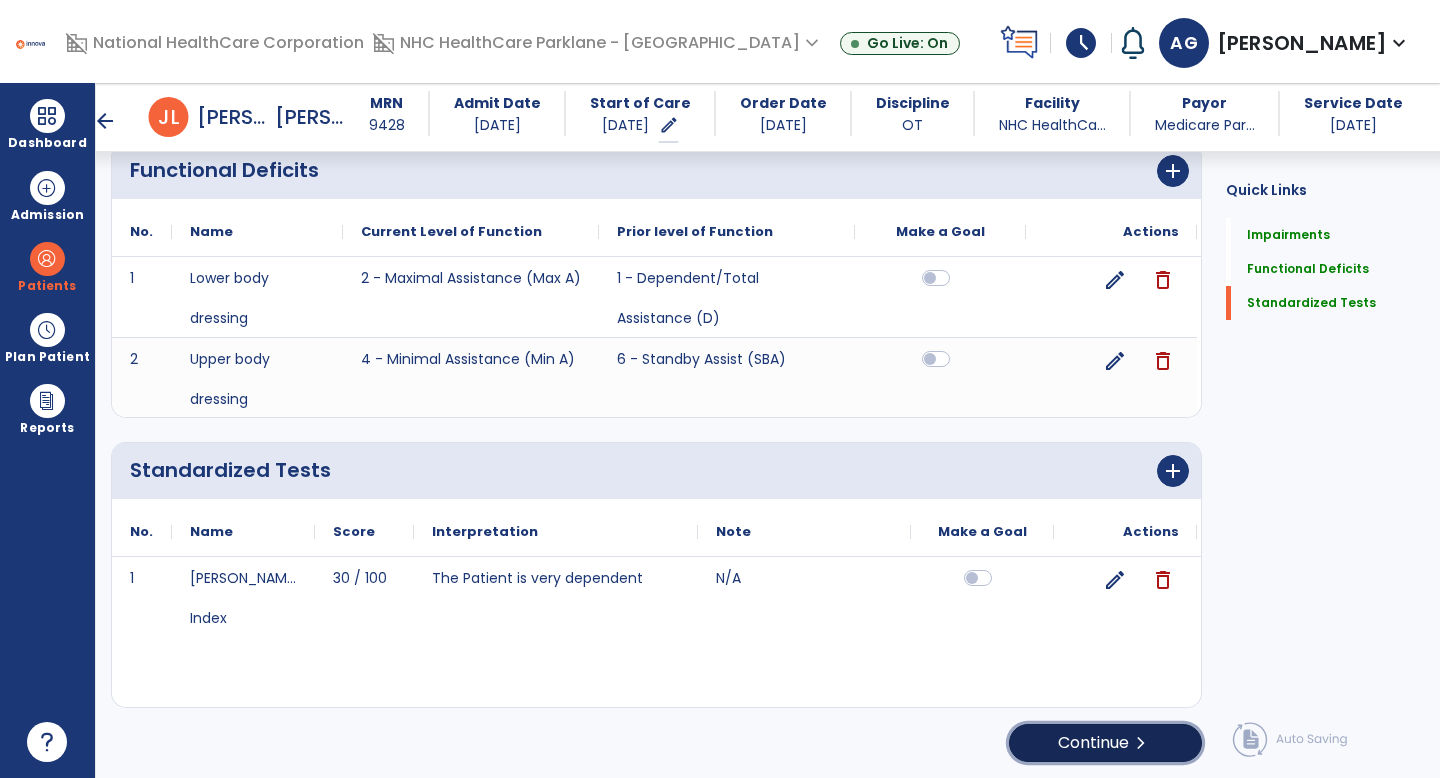 click on "Continue  chevron_right" 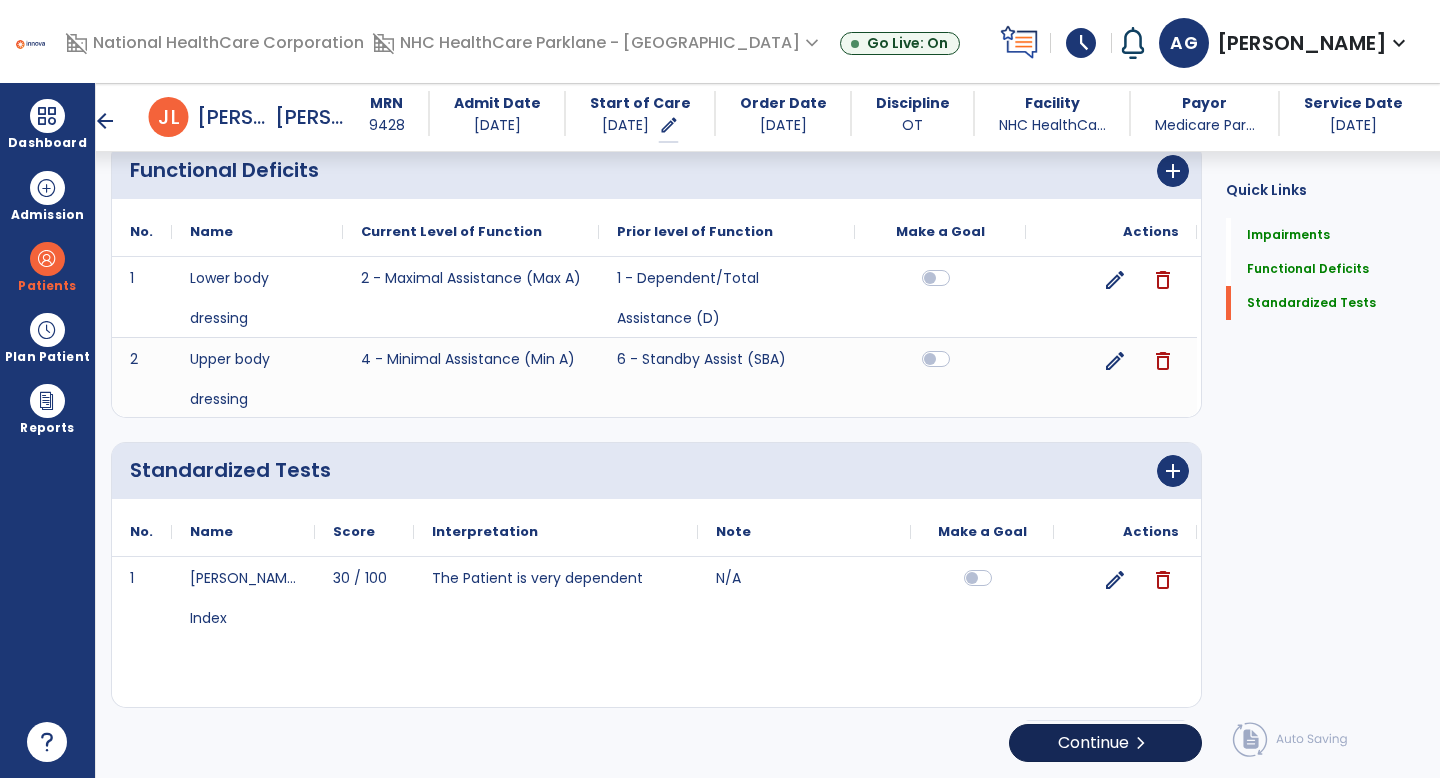 scroll, scrollTop: 0, scrollLeft: 0, axis: both 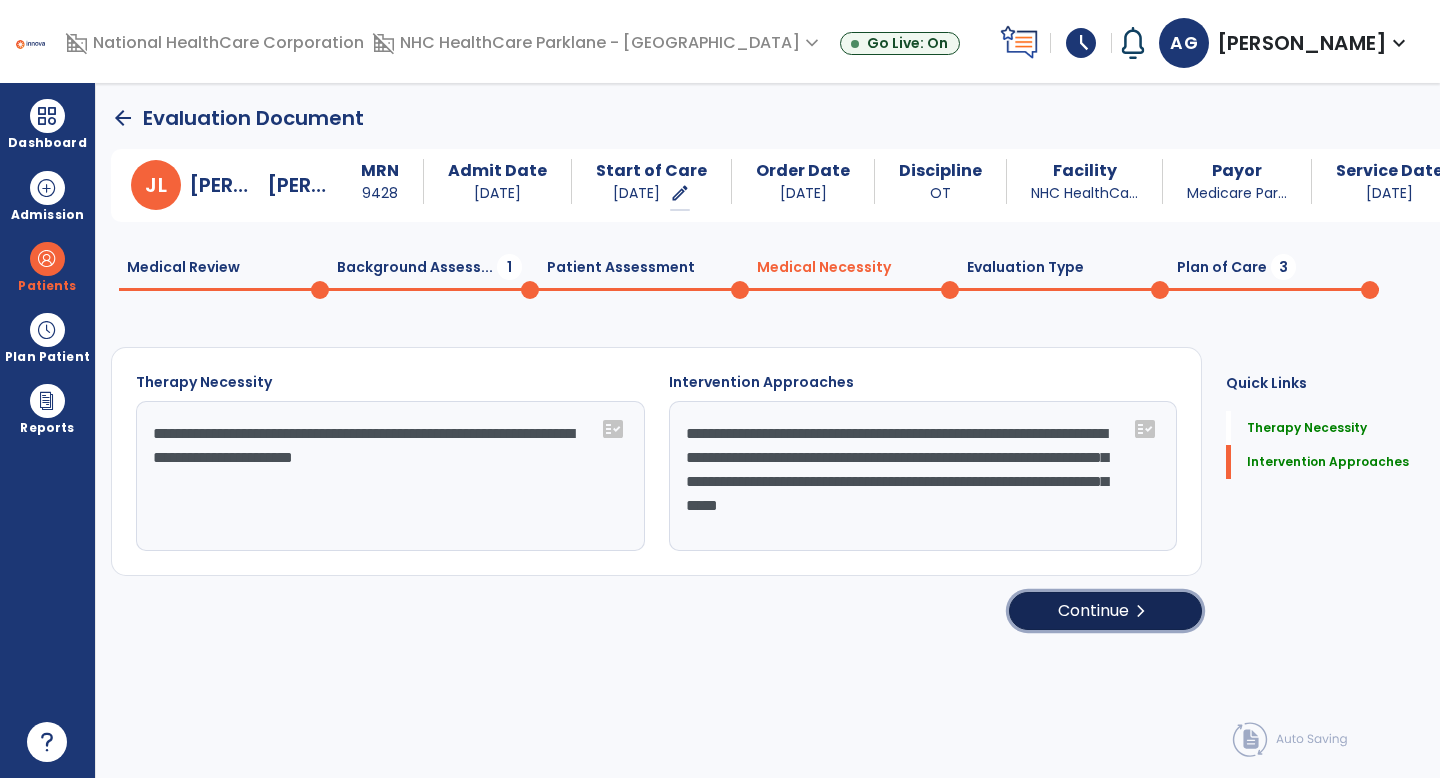 click on "Continue  chevron_right" 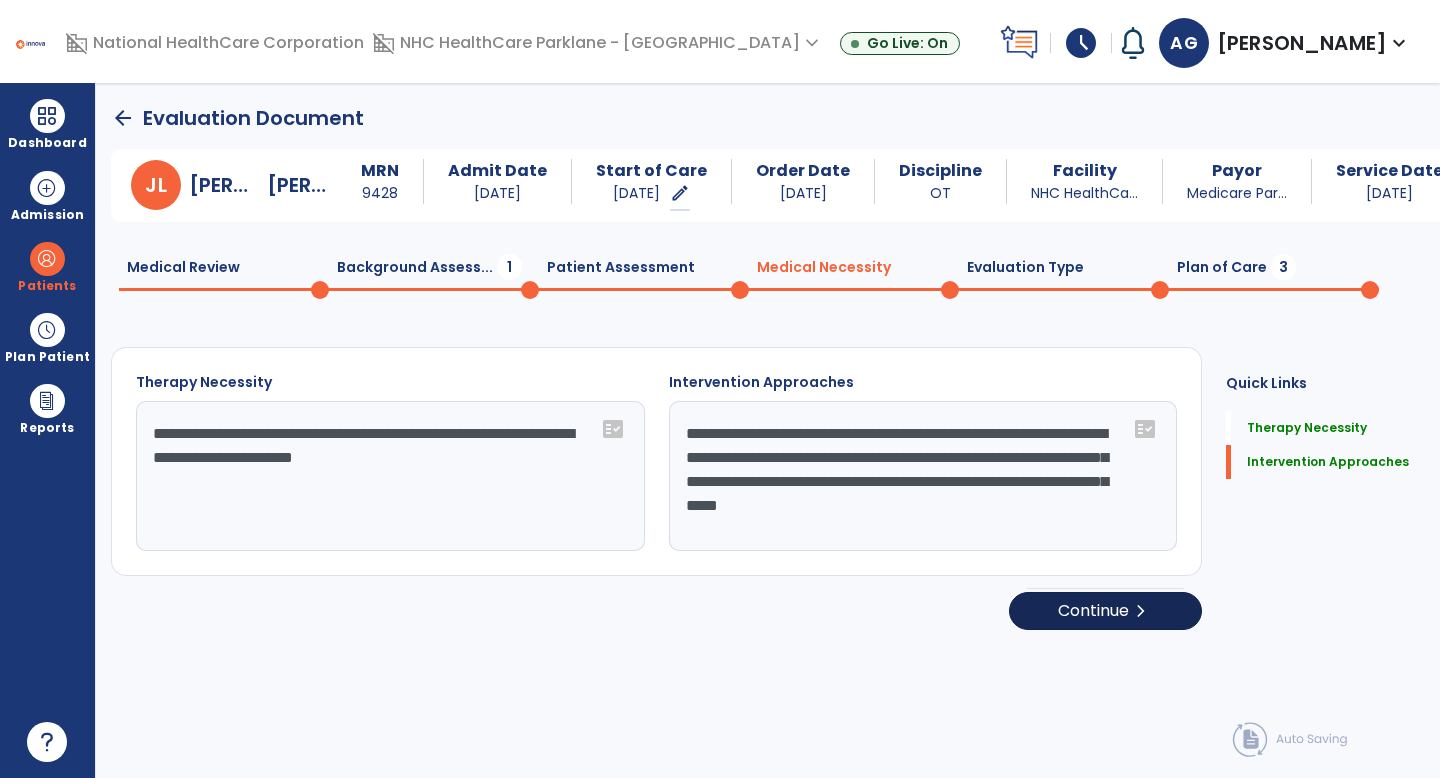 select on "**********" 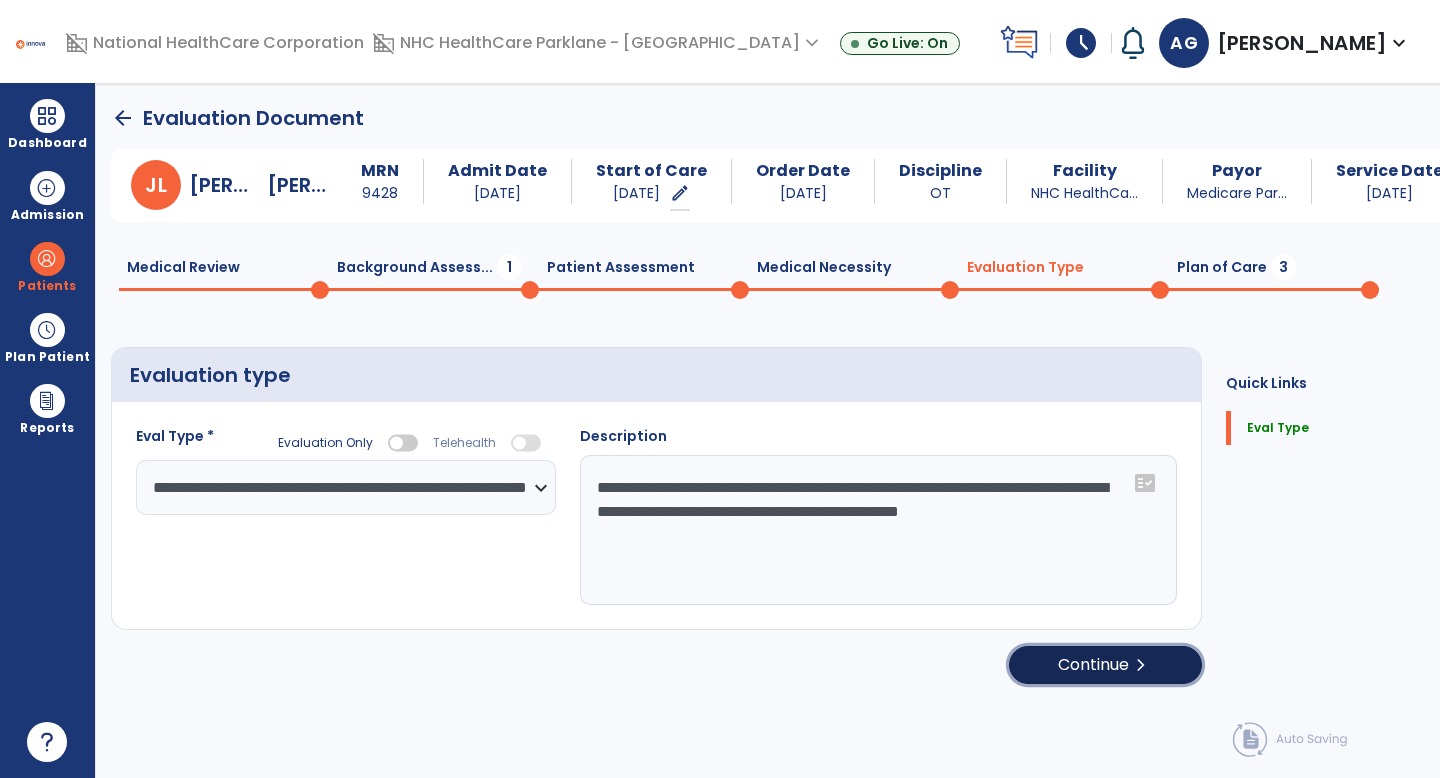 click on "Continue  chevron_right" 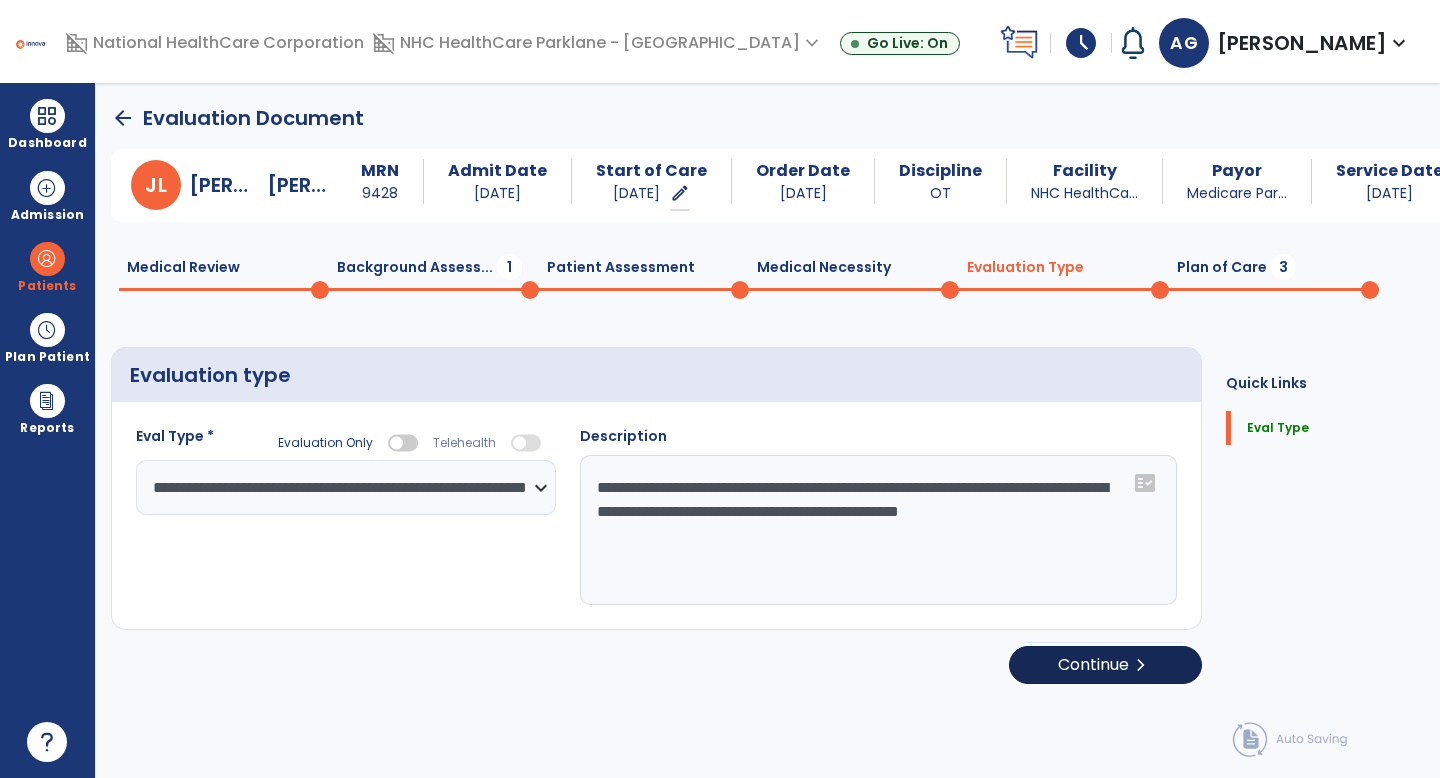 select on "**" 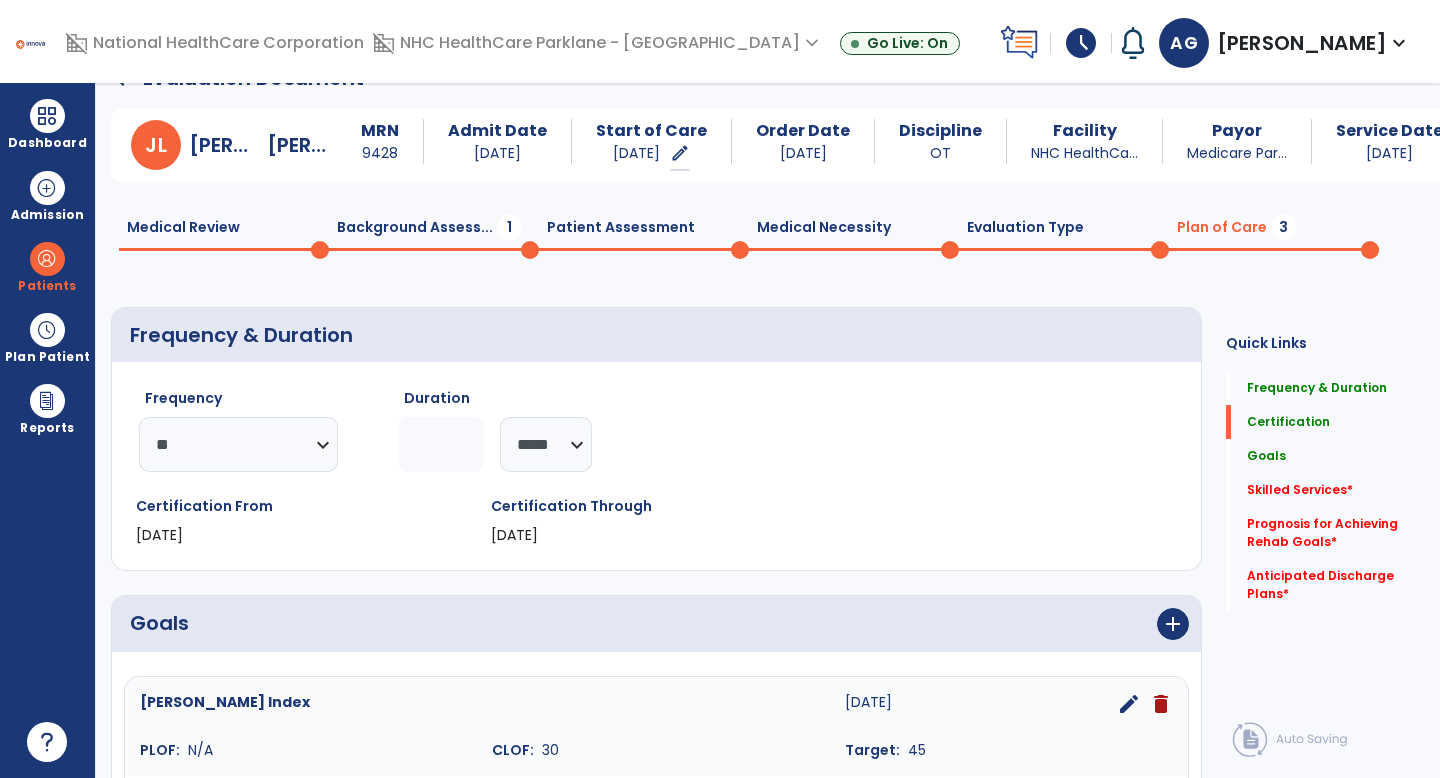 scroll, scrollTop: 0, scrollLeft: 0, axis: both 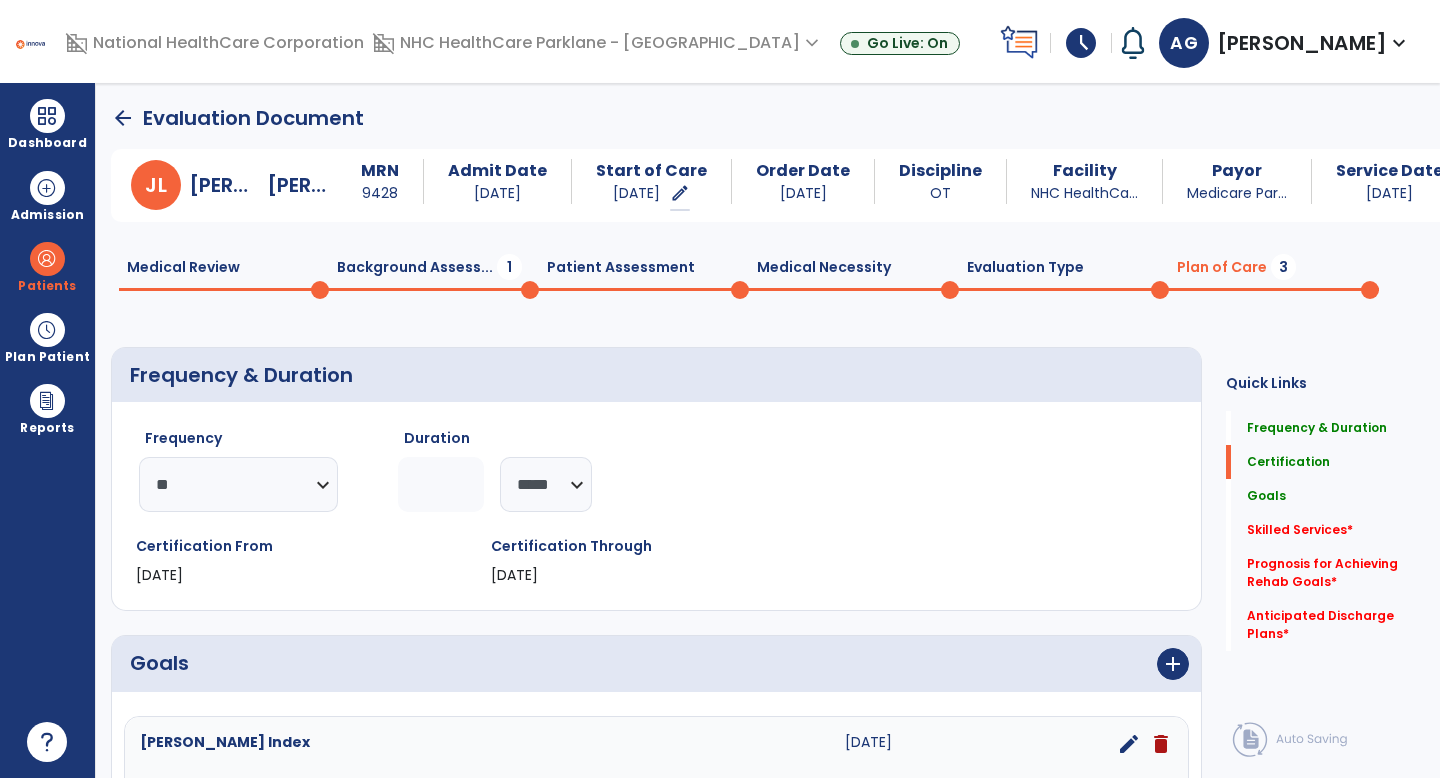 click on "Patient Assessment  0" 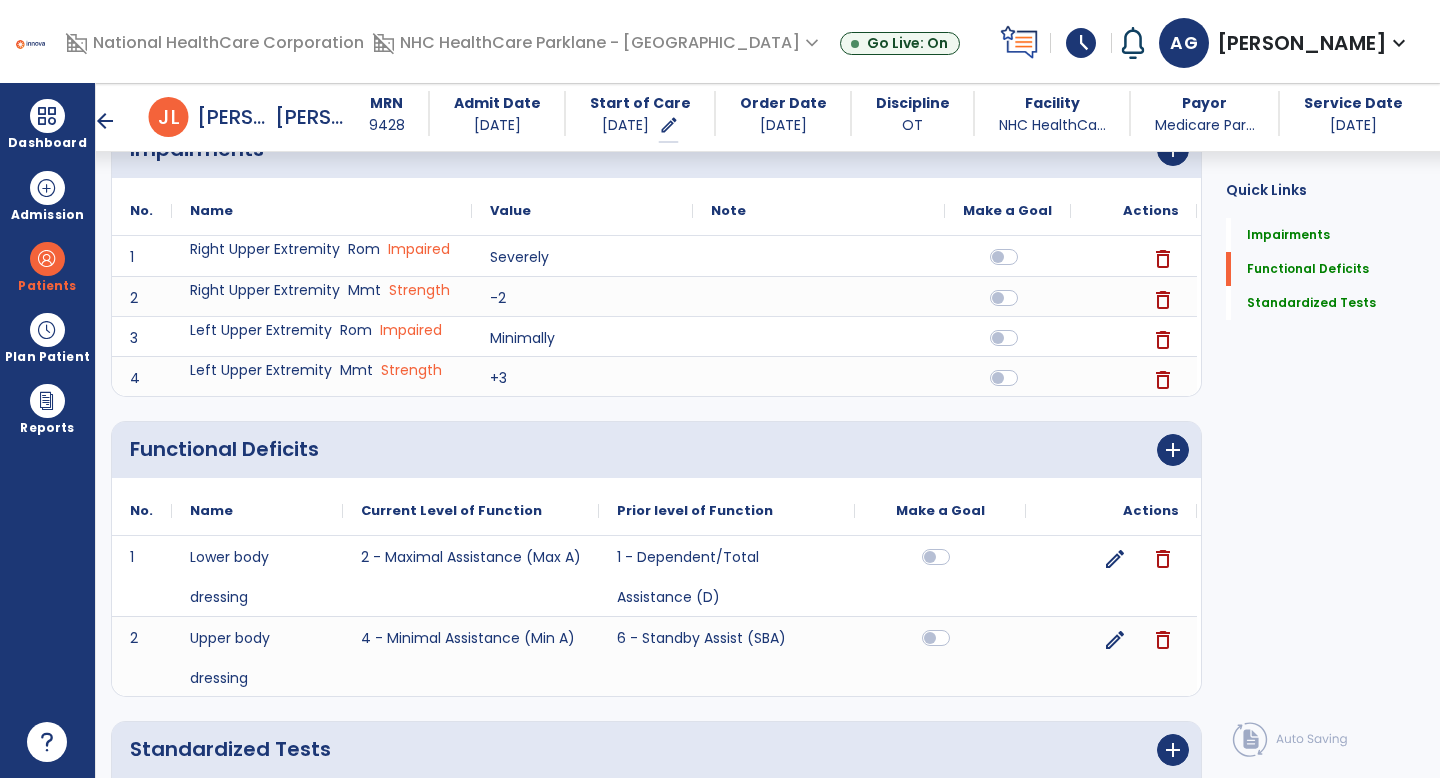 scroll, scrollTop: 0, scrollLeft: 0, axis: both 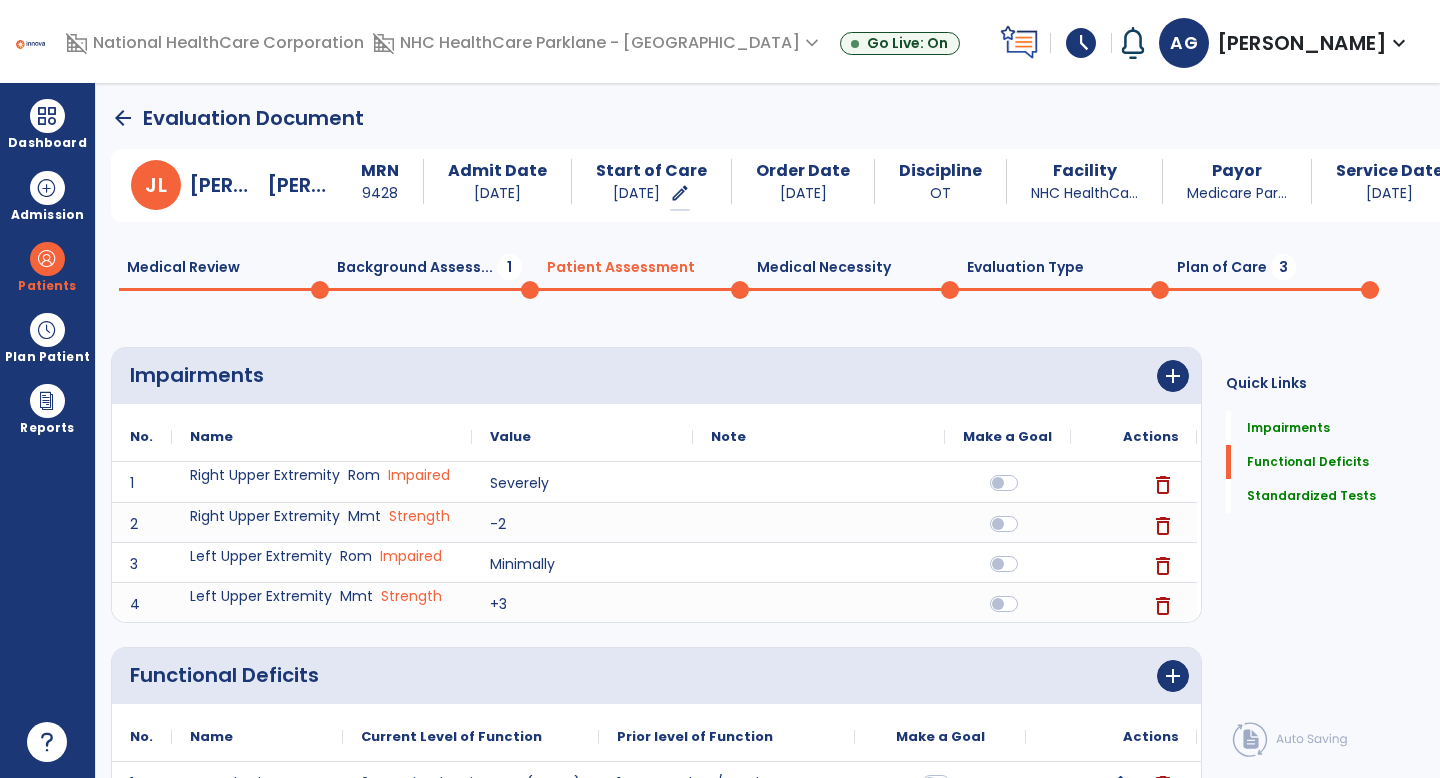 click on "Evaluation Type  0" 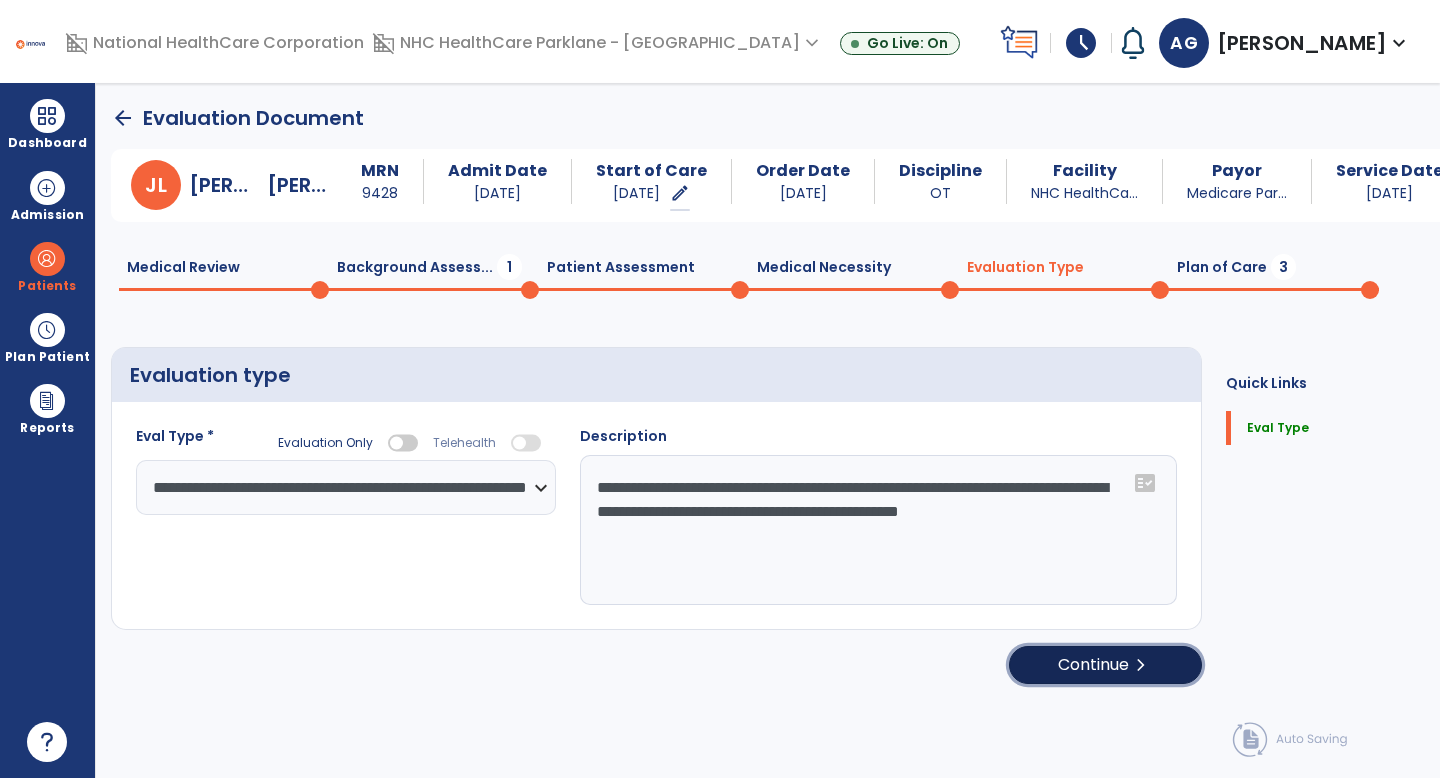 click on "Continue  chevron_right" 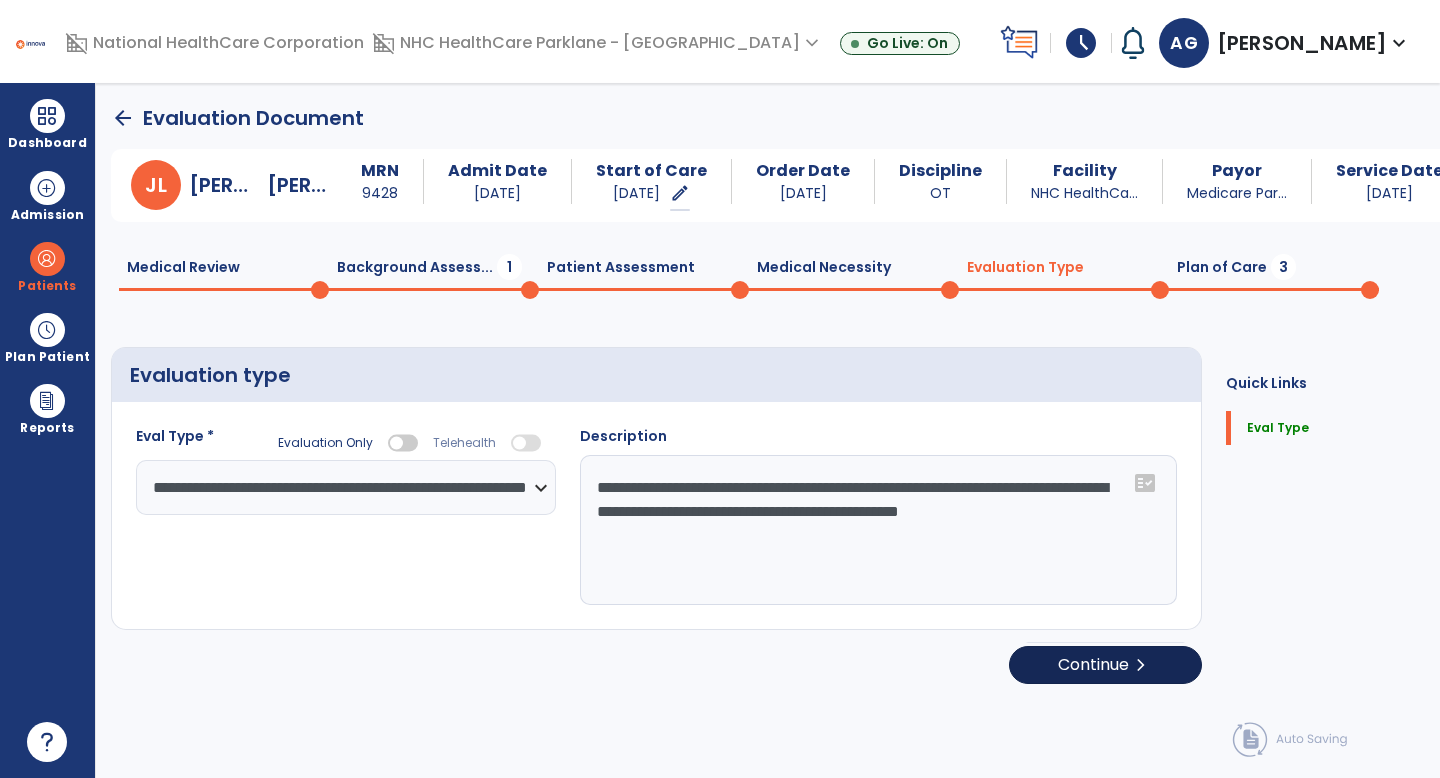 select on "**" 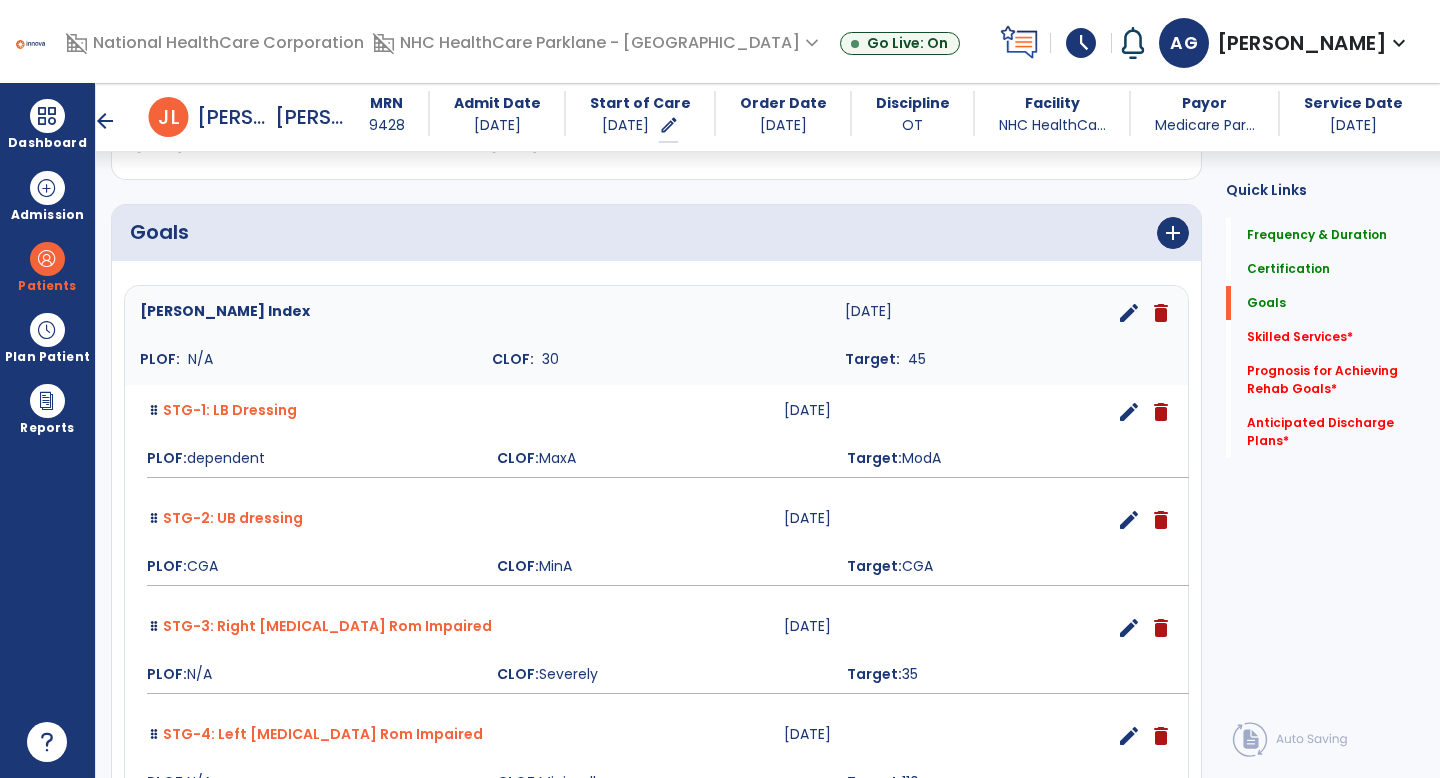 scroll, scrollTop: 416, scrollLeft: 0, axis: vertical 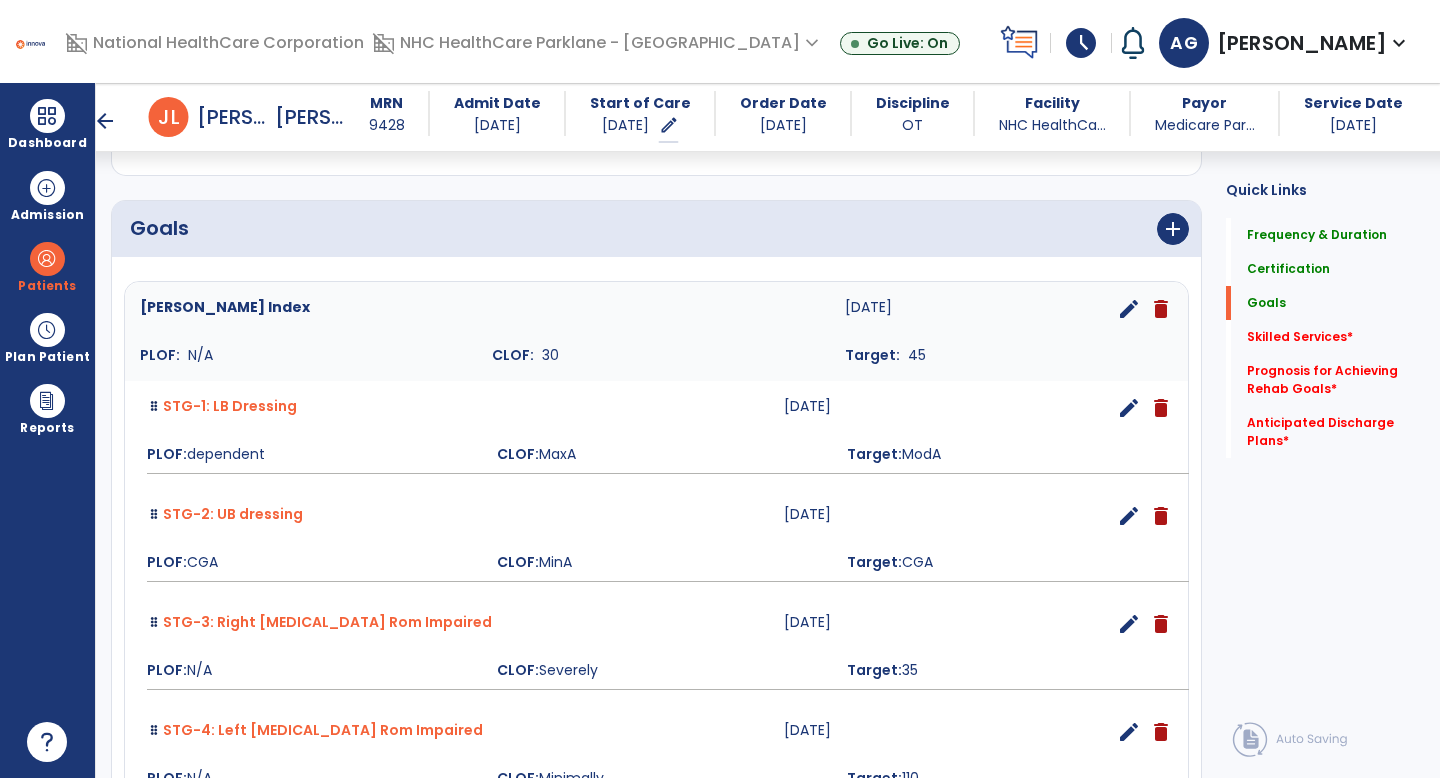 click on "edit" at bounding box center [1129, 516] 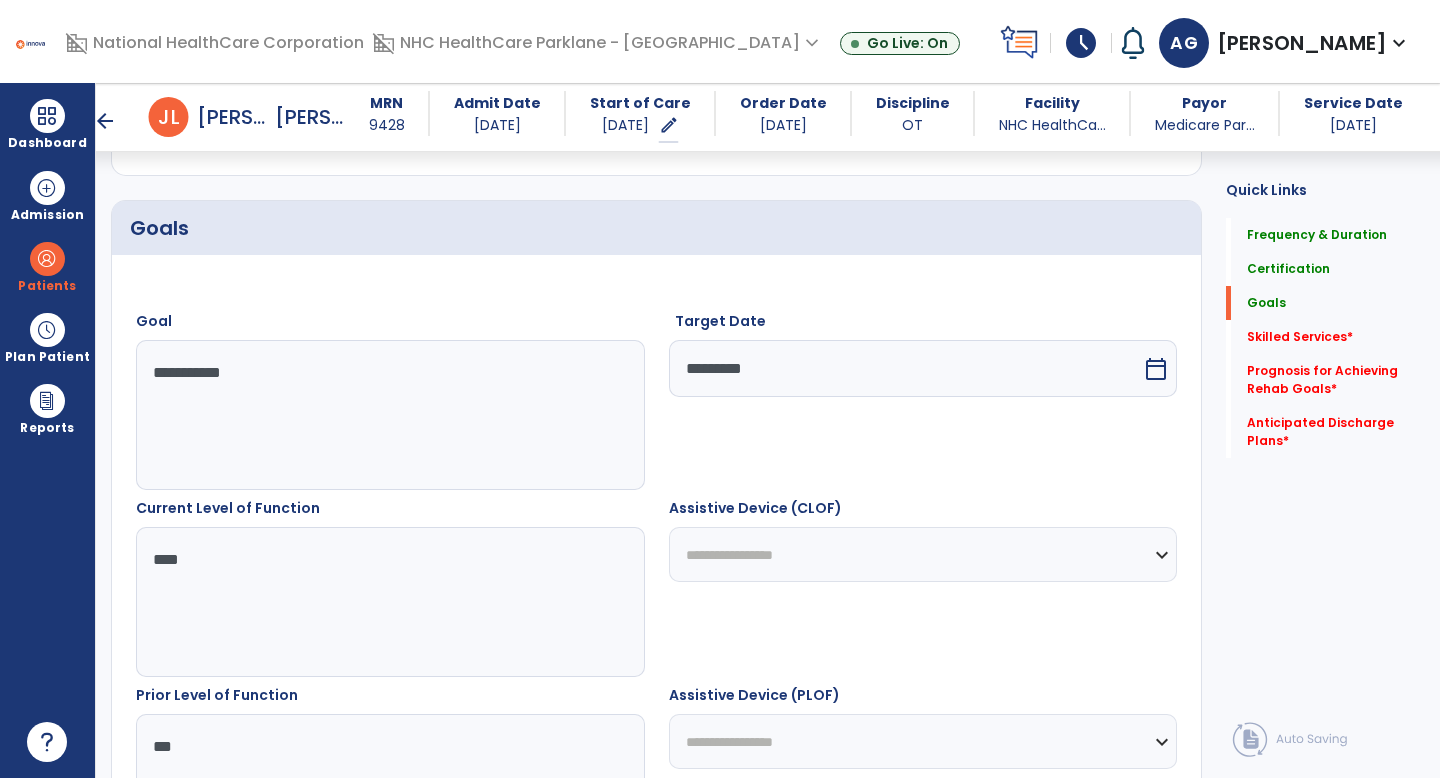 scroll, scrollTop: 82, scrollLeft: 0, axis: vertical 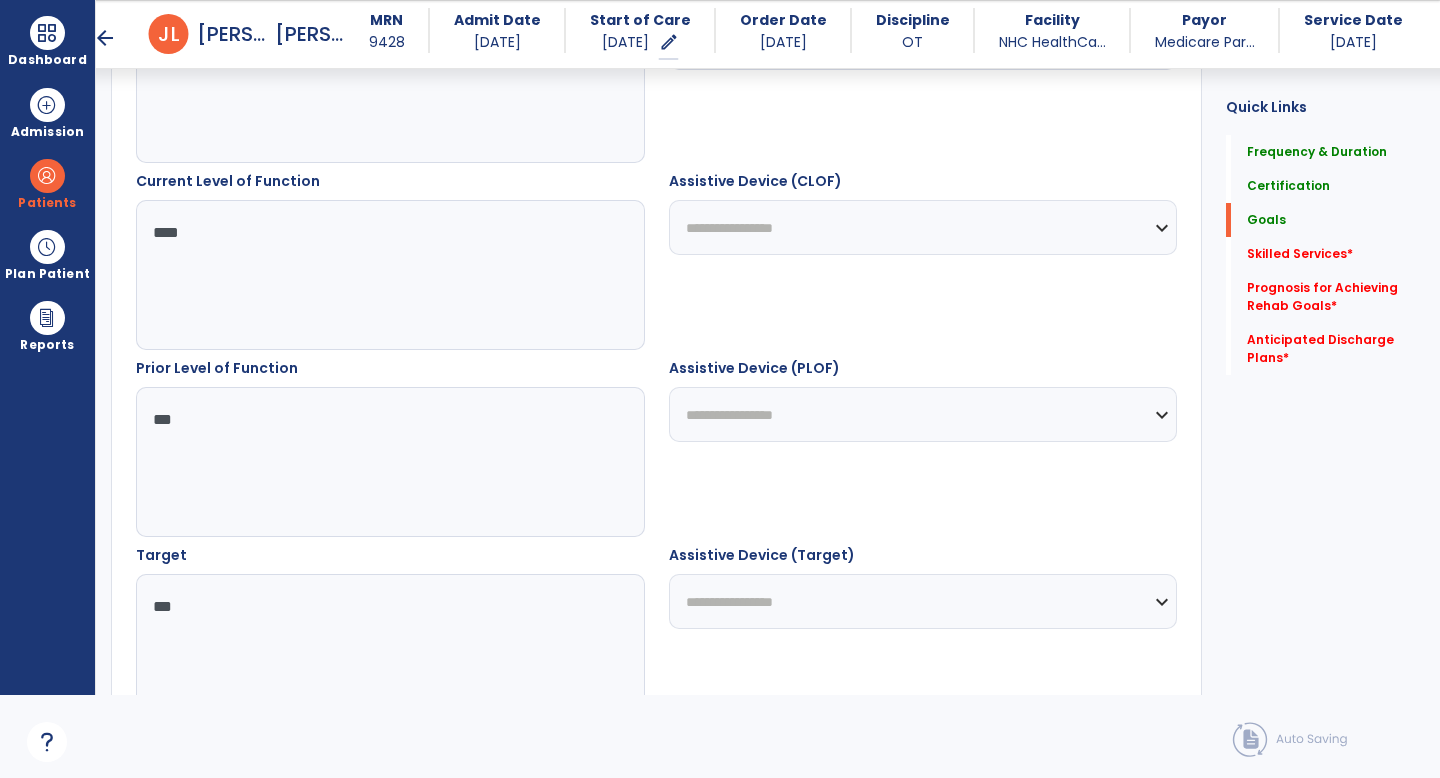click on "***" at bounding box center [389, 462] 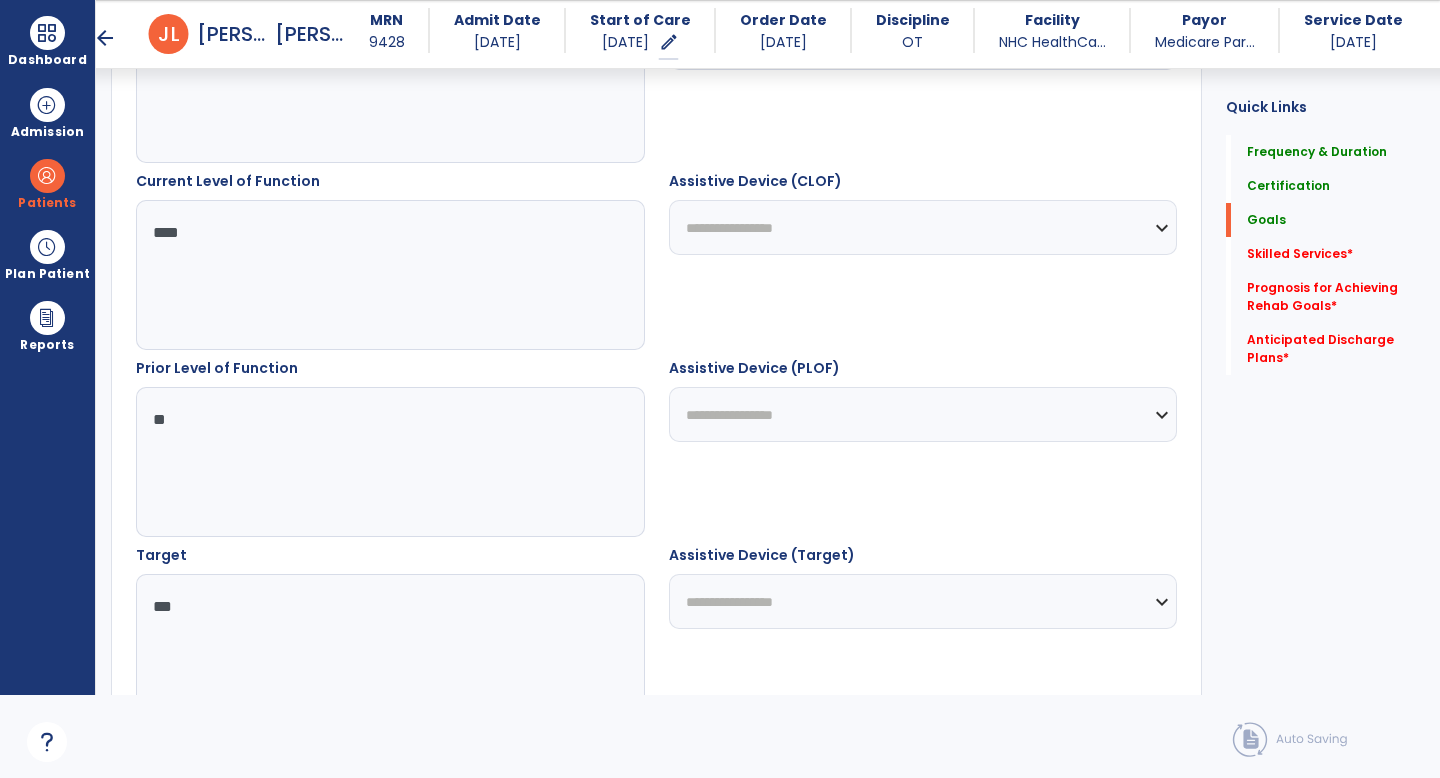 type on "*" 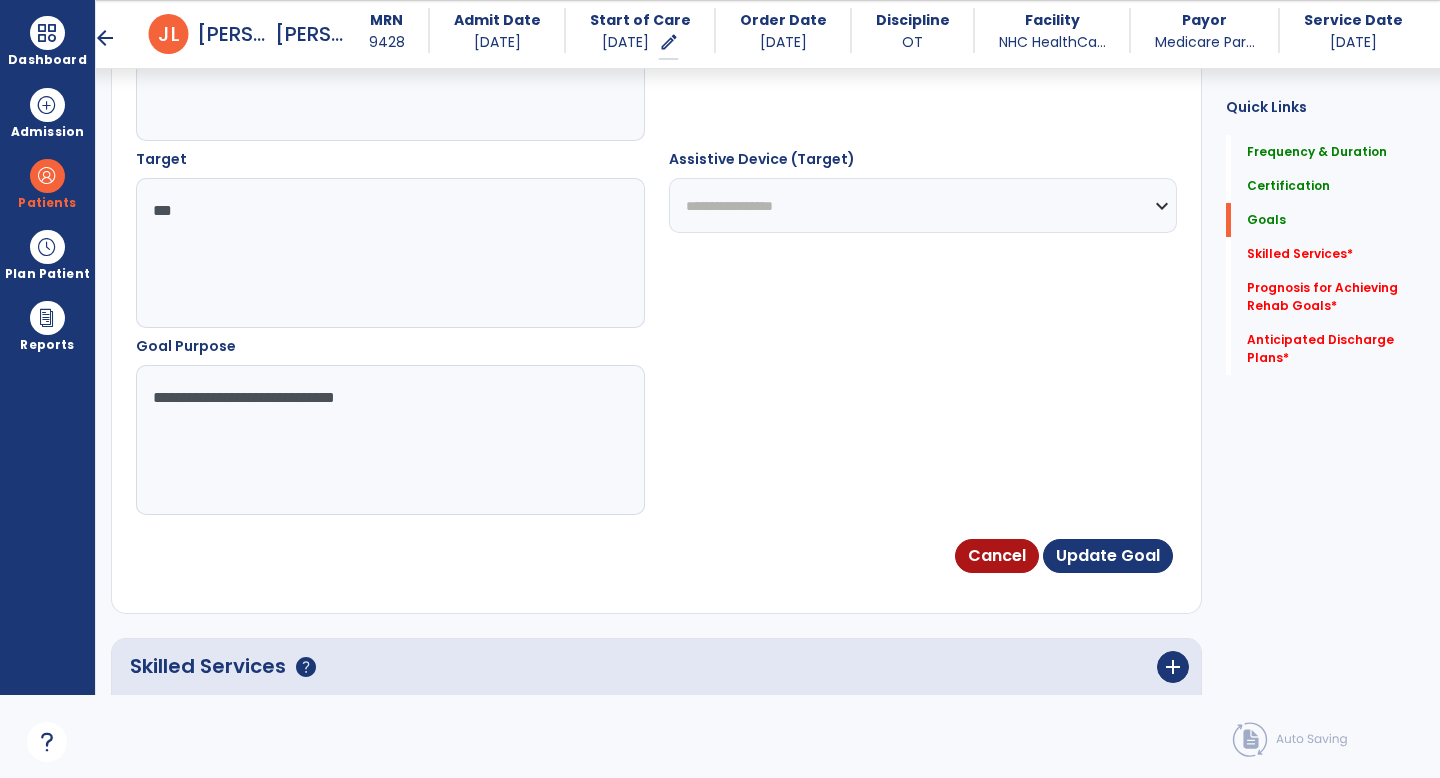 scroll, scrollTop: 1188, scrollLeft: 0, axis: vertical 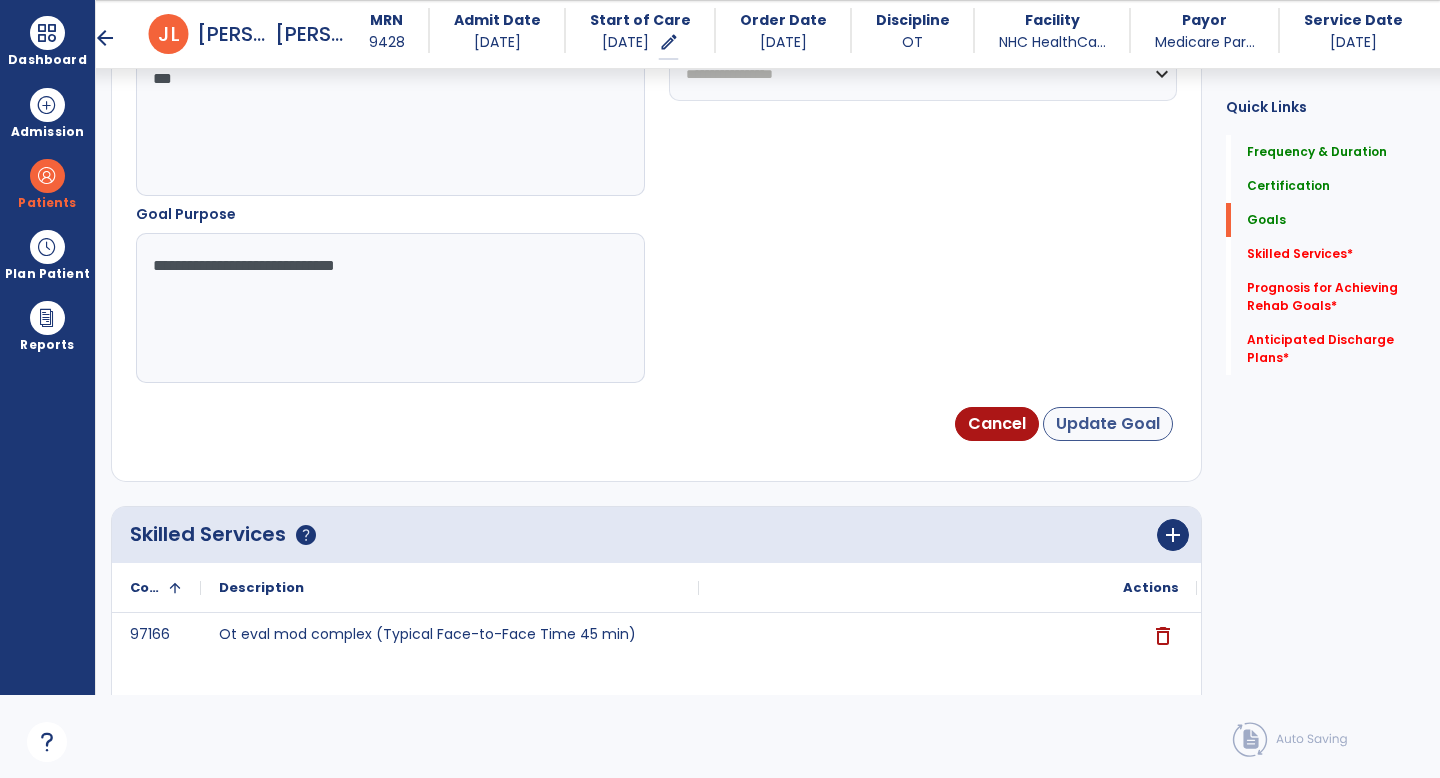 type on "***" 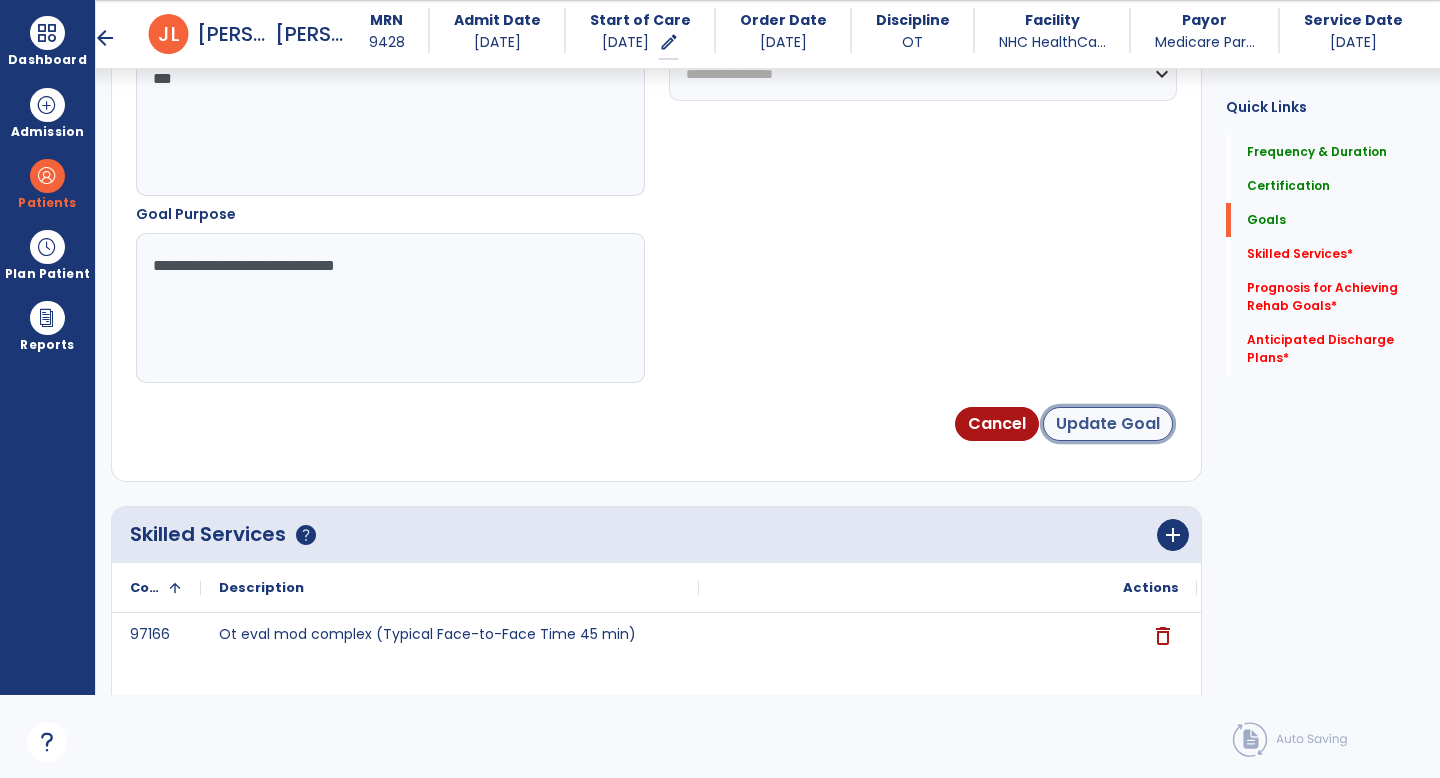 click on "Update Goal" at bounding box center (1108, 424) 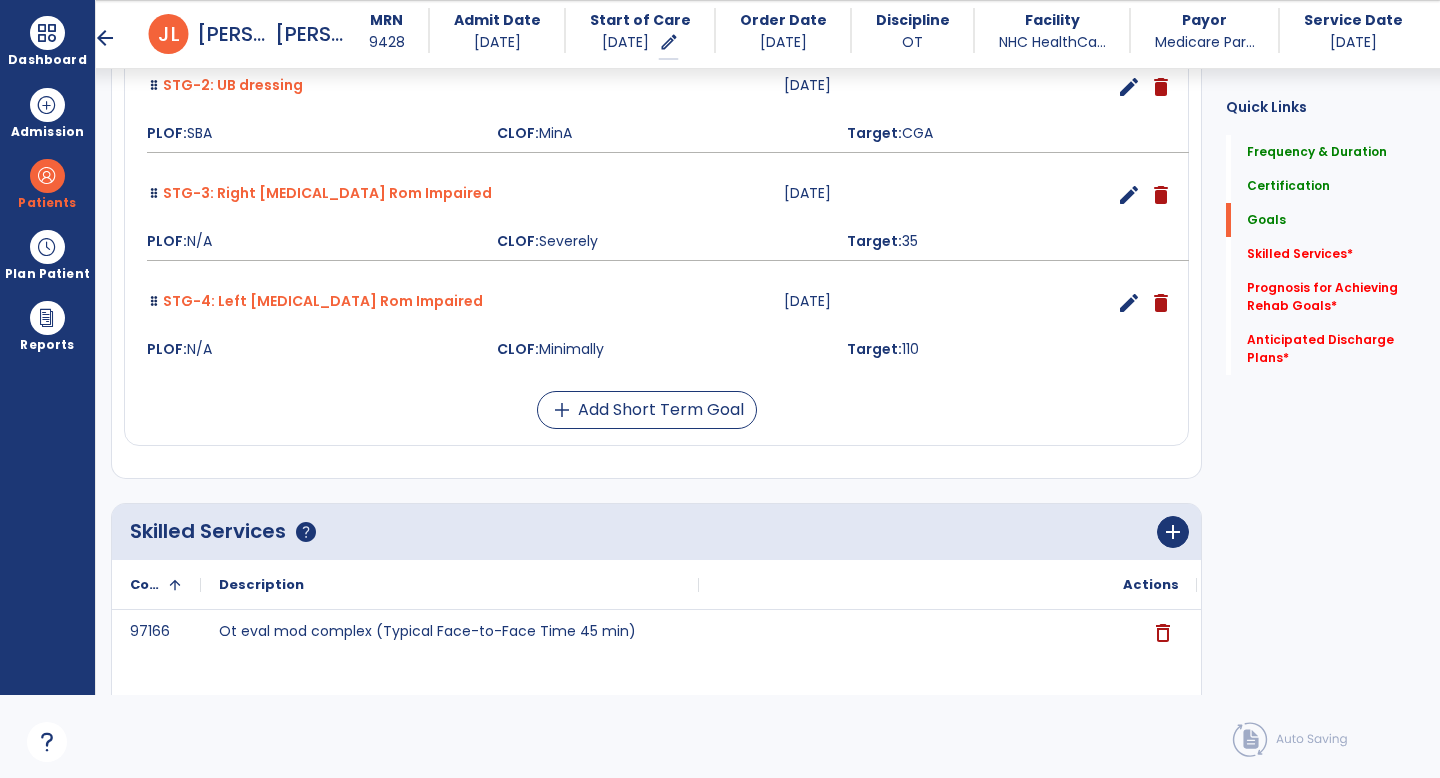 scroll, scrollTop: 764, scrollLeft: 0, axis: vertical 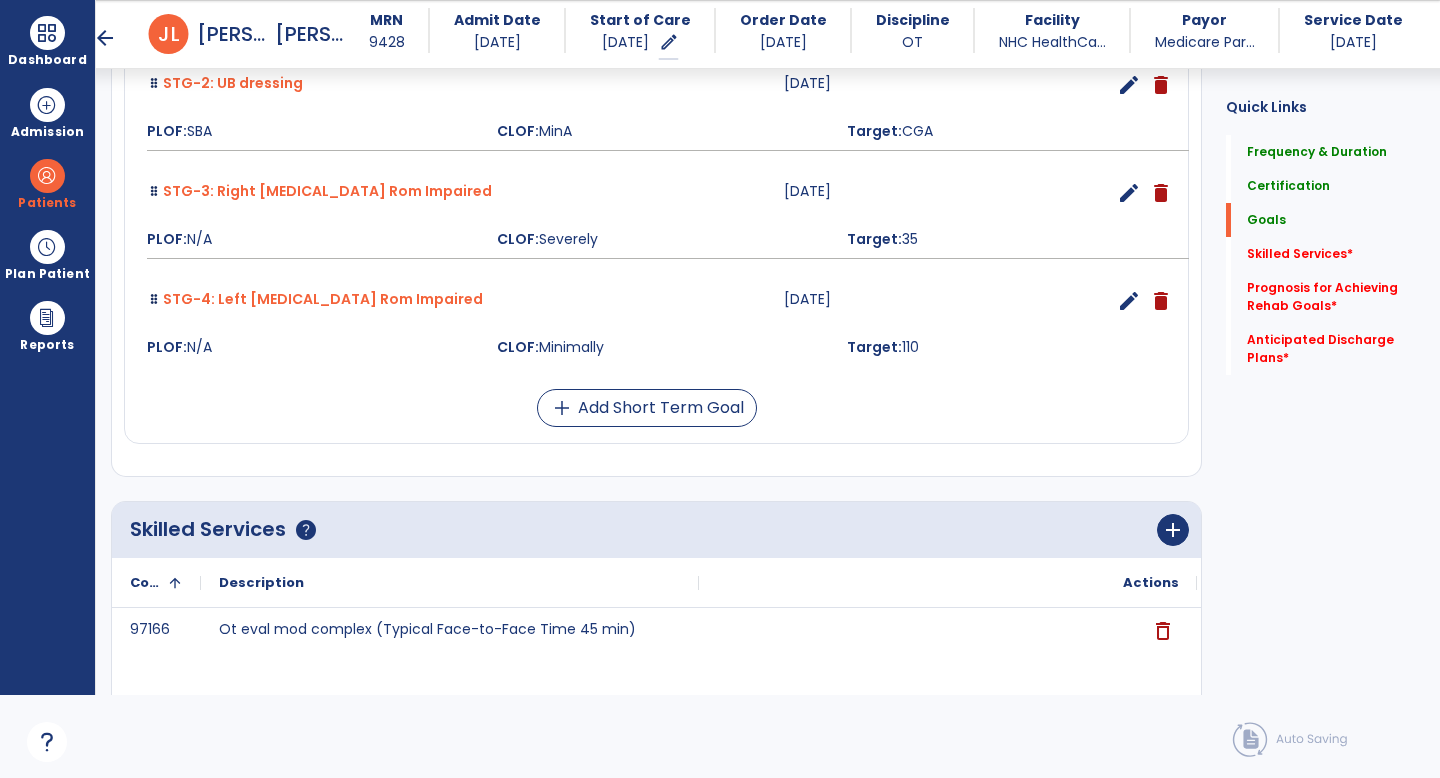 click on "edit" at bounding box center (1129, 193) 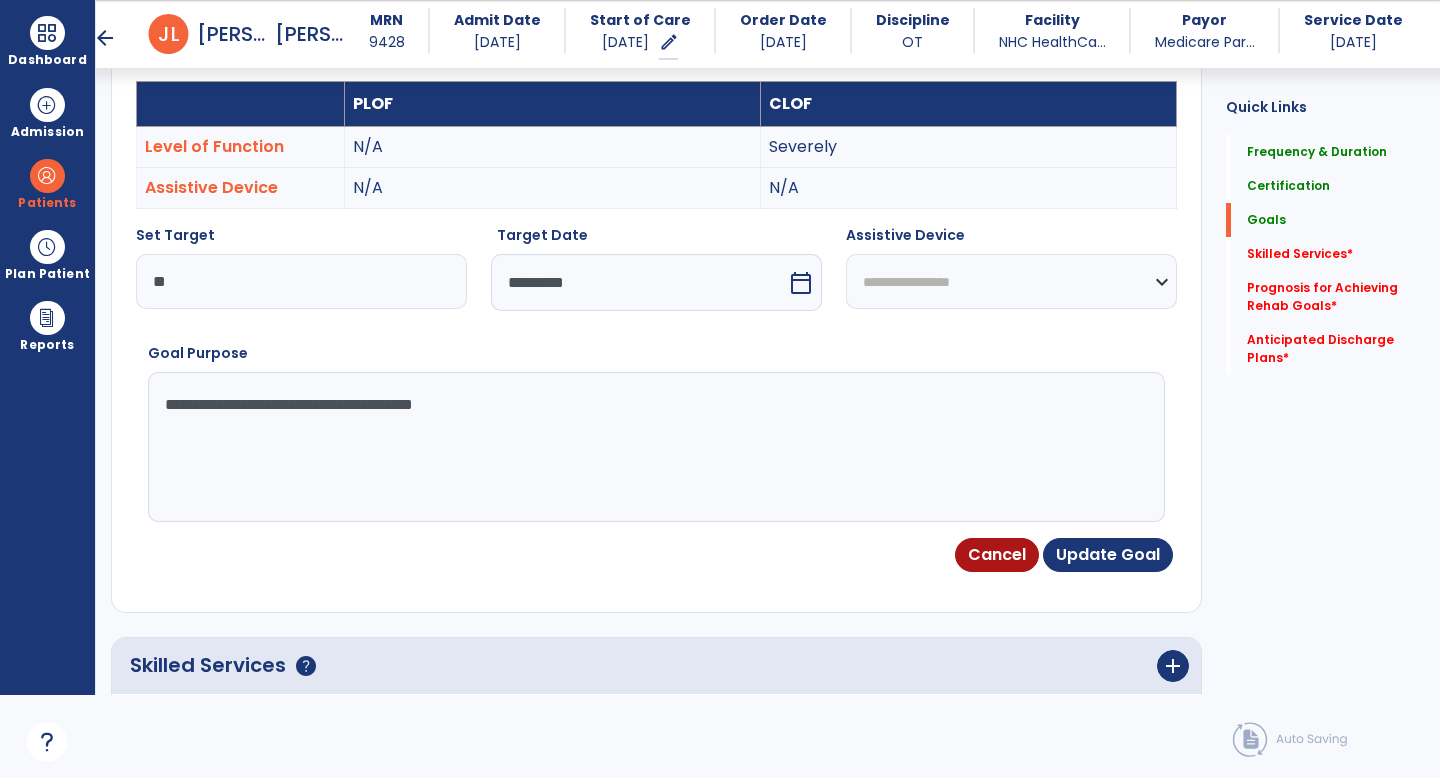 scroll, scrollTop: 569, scrollLeft: 0, axis: vertical 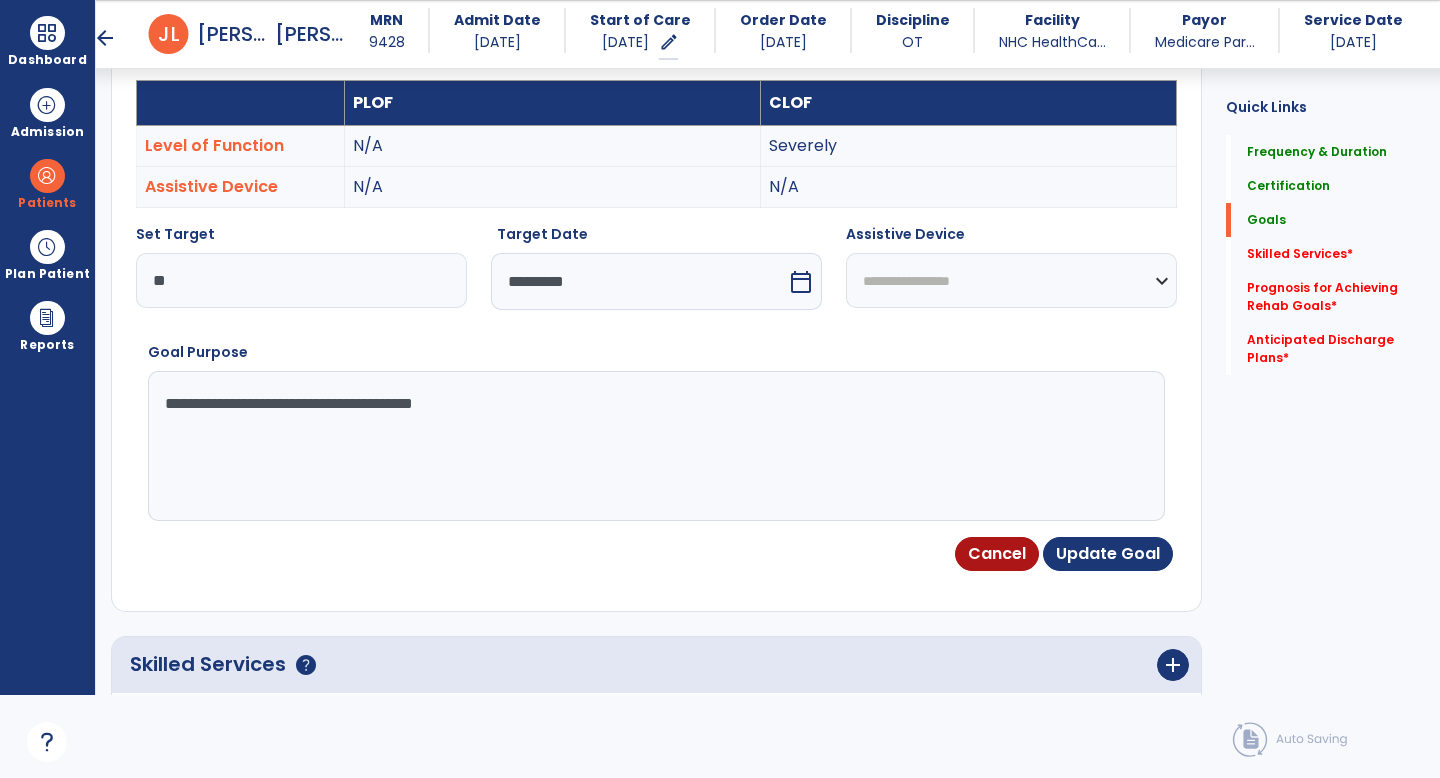 click on "N/A" at bounding box center (553, 187) 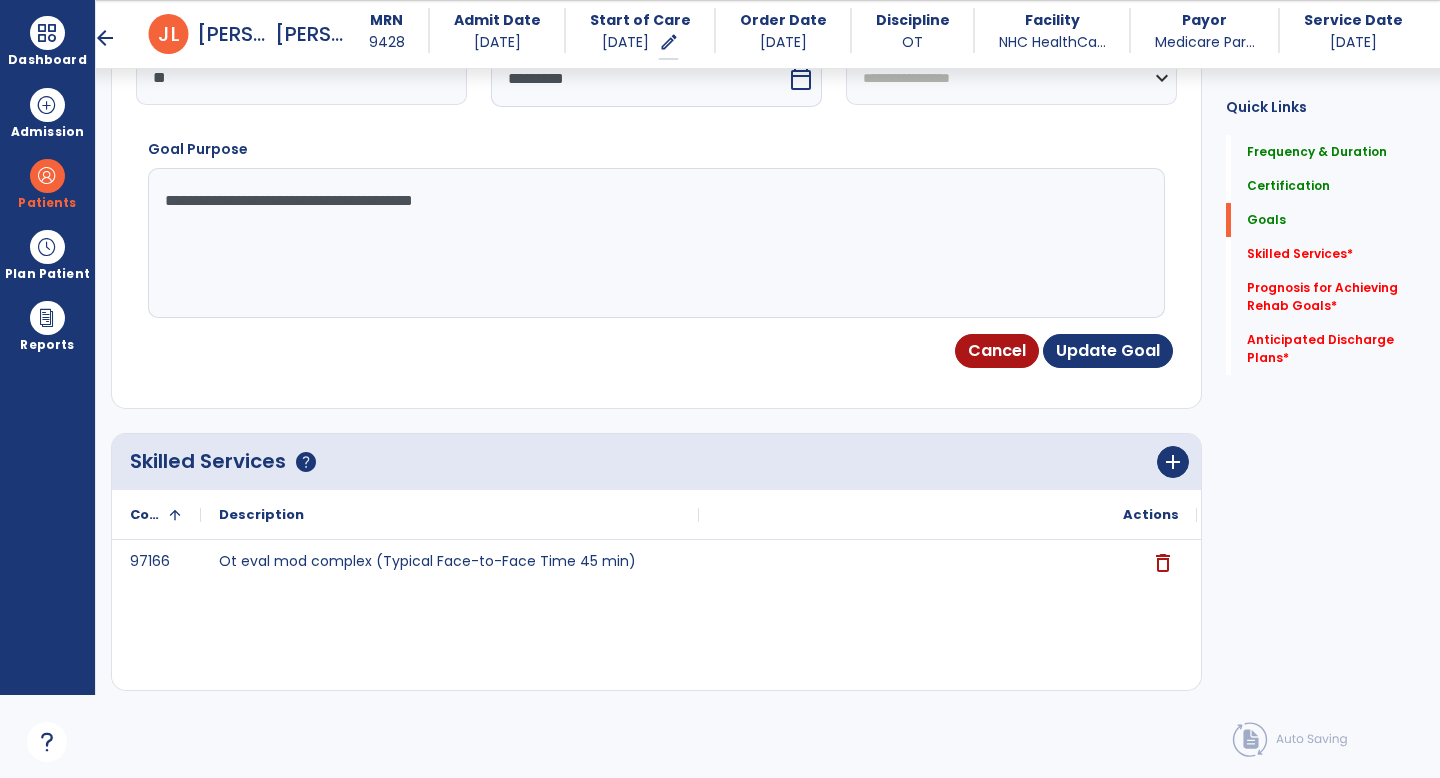 scroll, scrollTop: 780, scrollLeft: 0, axis: vertical 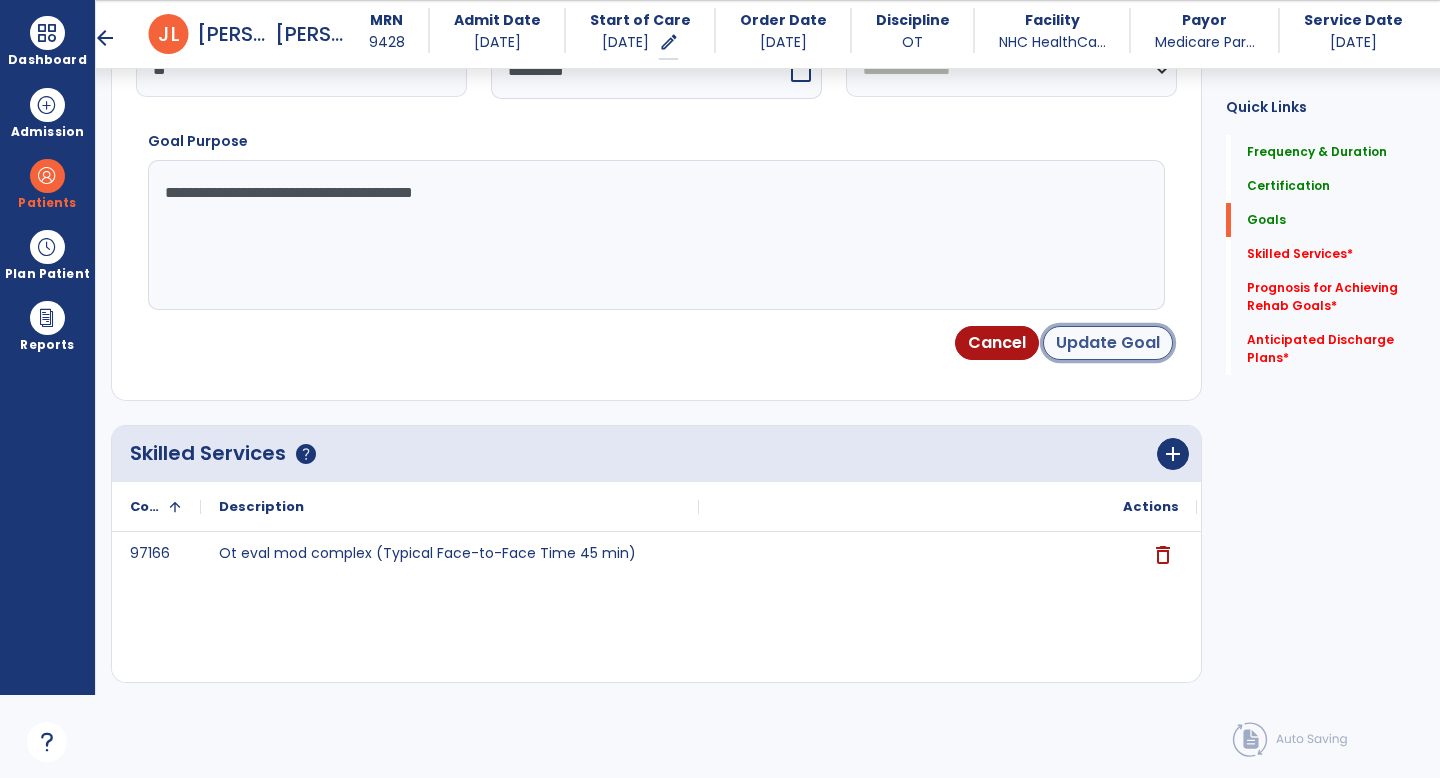 click on "Update Goal" at bounding box center [1108, 343] 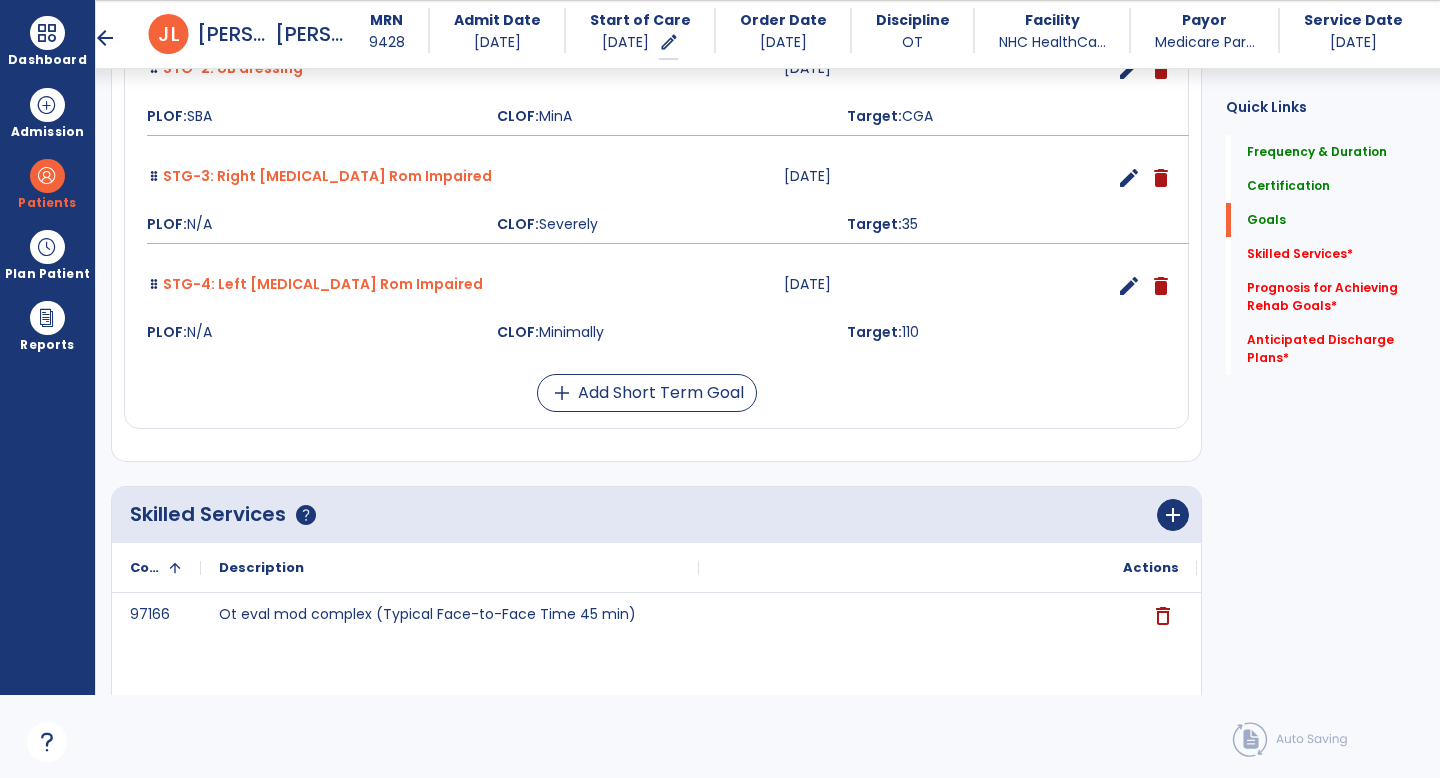 scroll, scrollTop: 781, scrollLeft: 0, axis: vertical 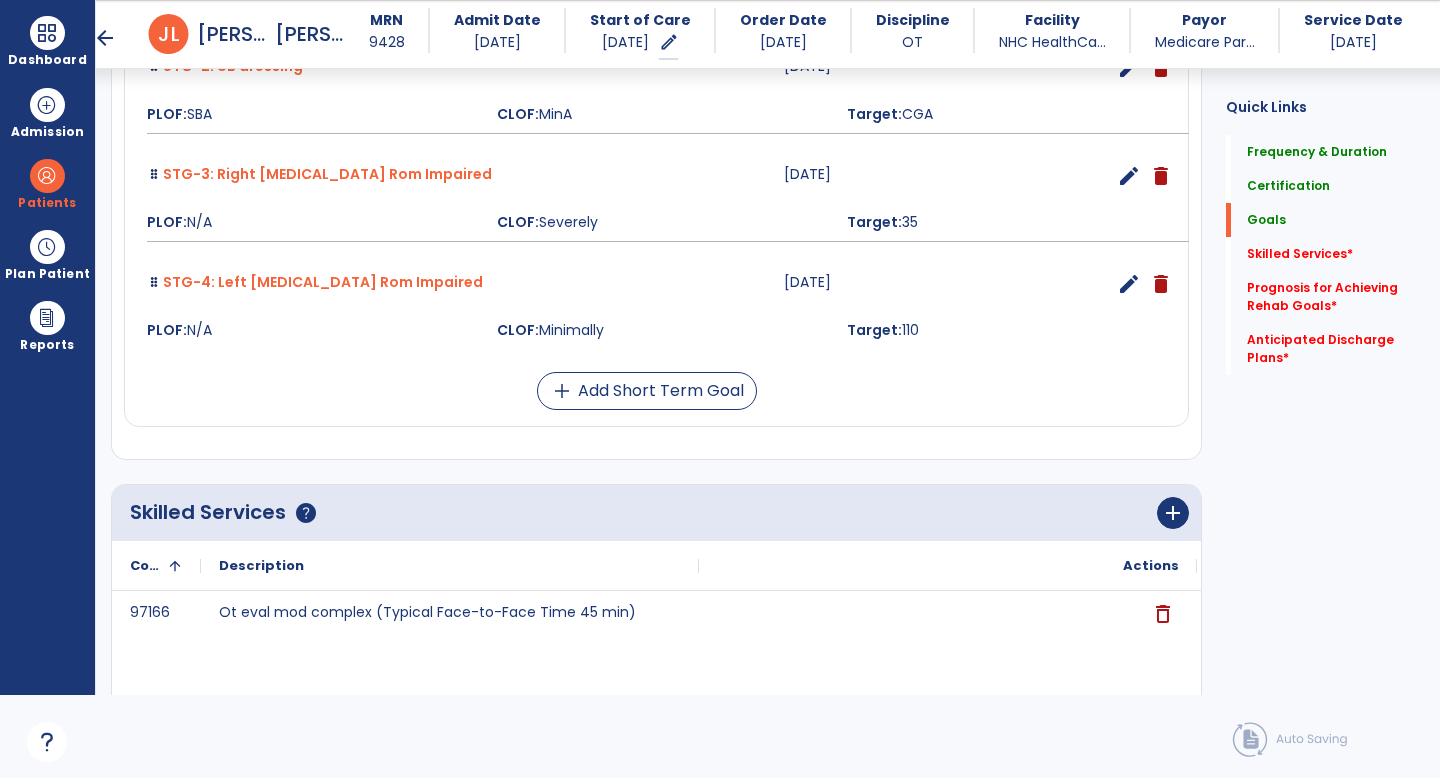 click on "edit" at bounding box center [1129, 176] 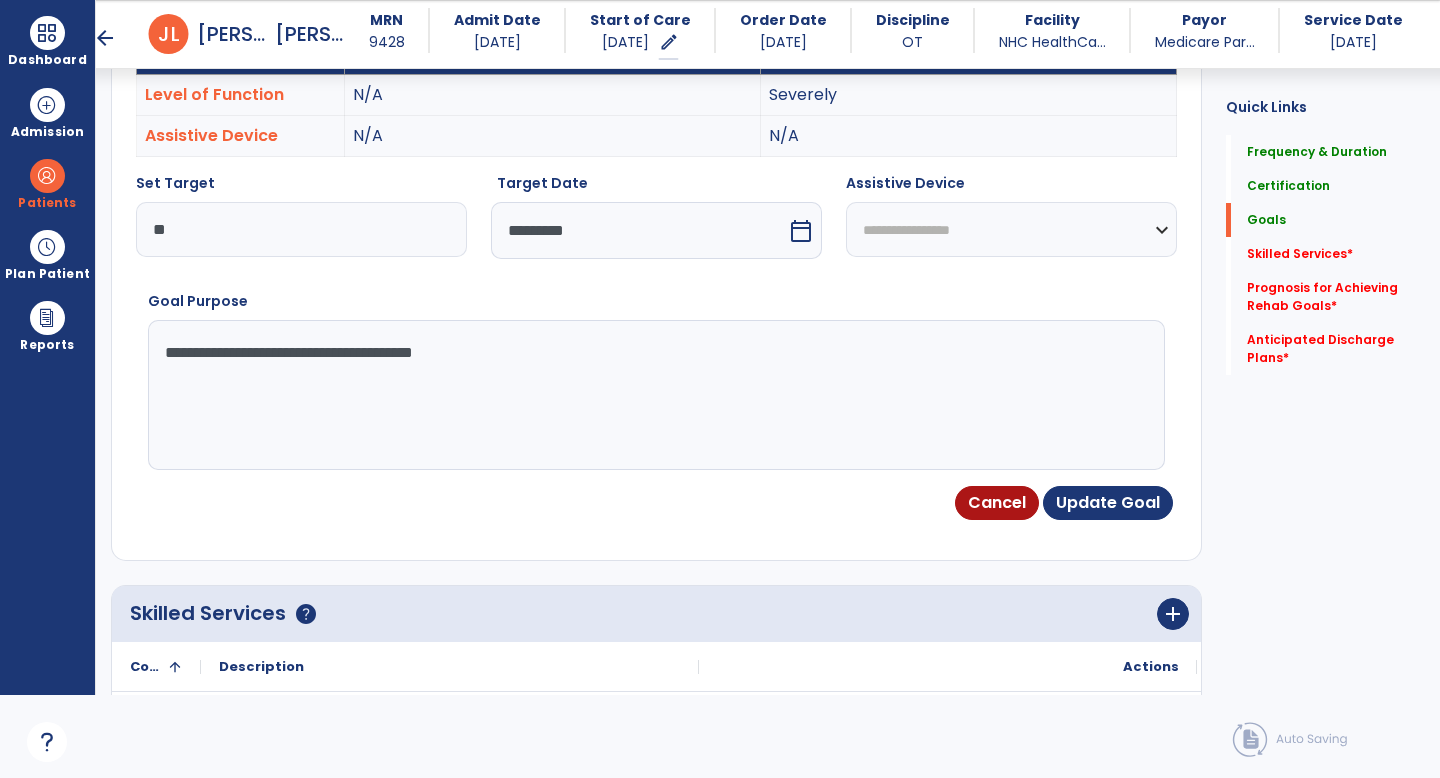 scroll, scrollTop: 534, scrollLeft: 0, axis: vertical 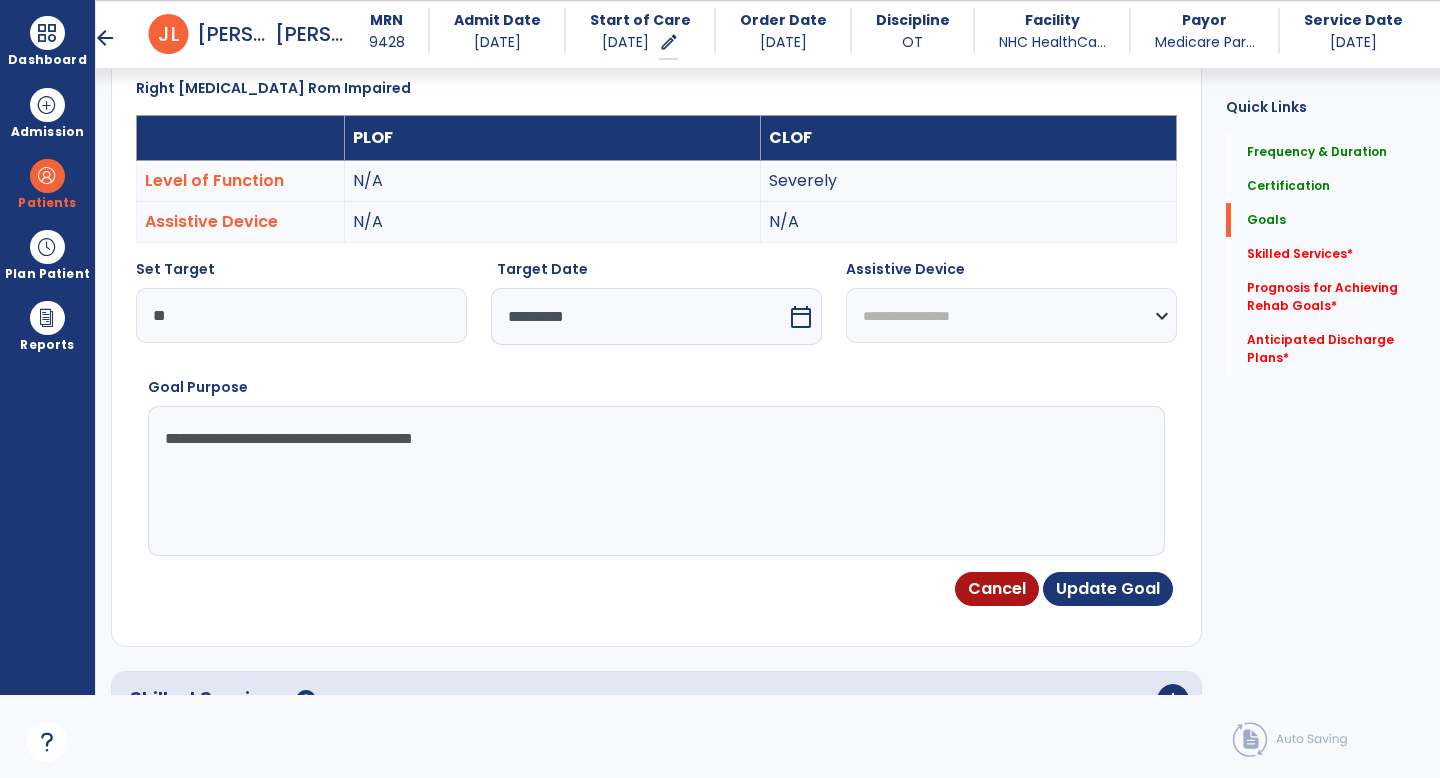 click on "Level of Function" at bounding box center (241, 181) 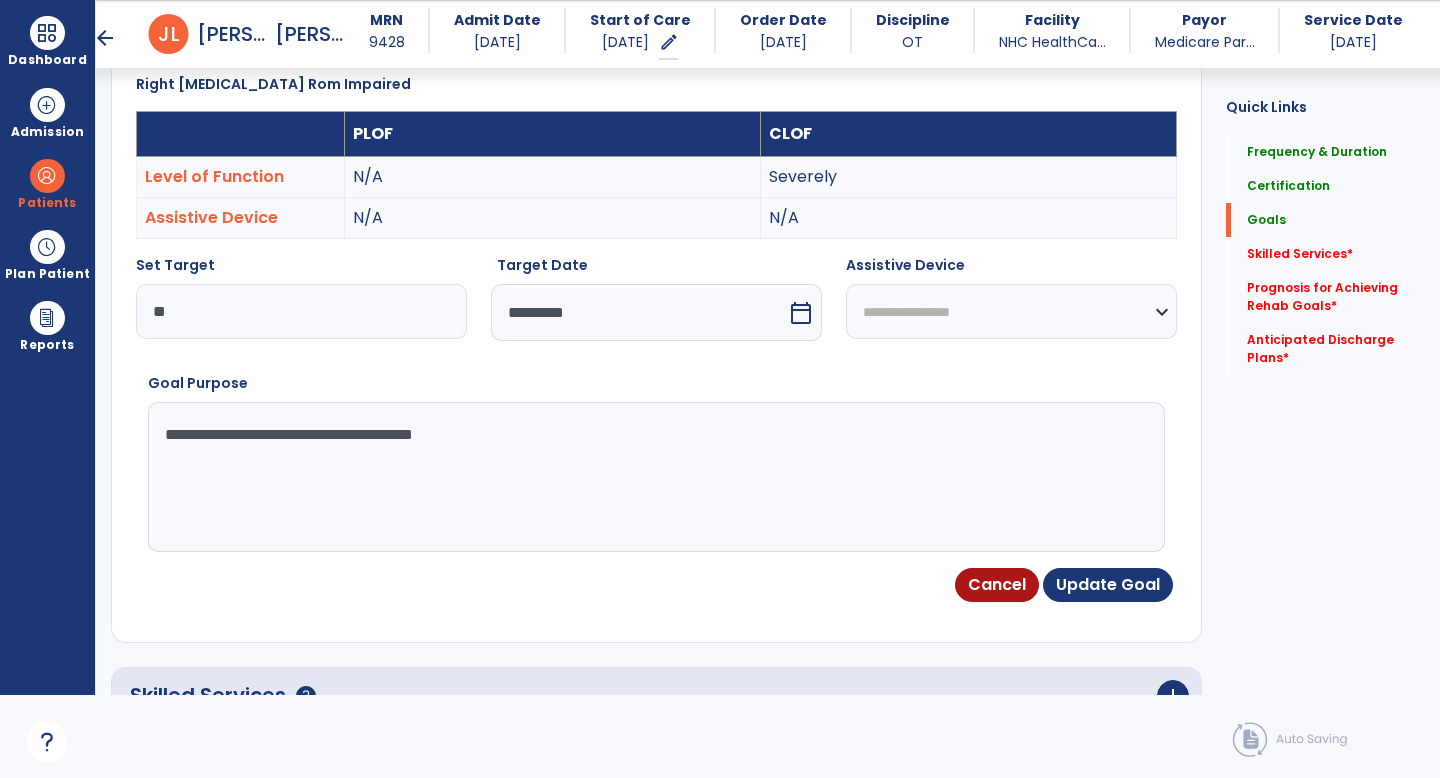 scroll, scrollTop: 574, scrollLeft: 0, axis: vertical 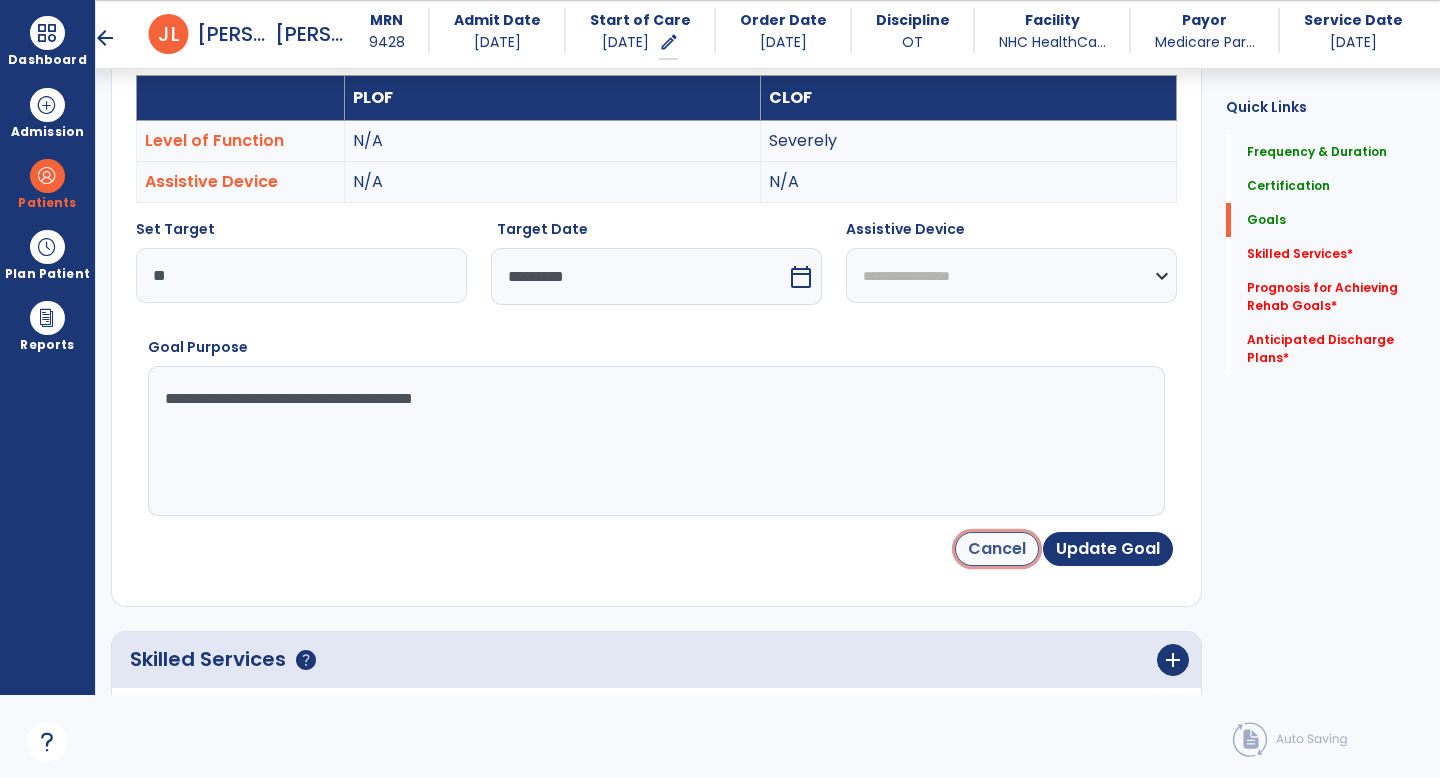 click on "Cancel" at bounding box center (997, 549) 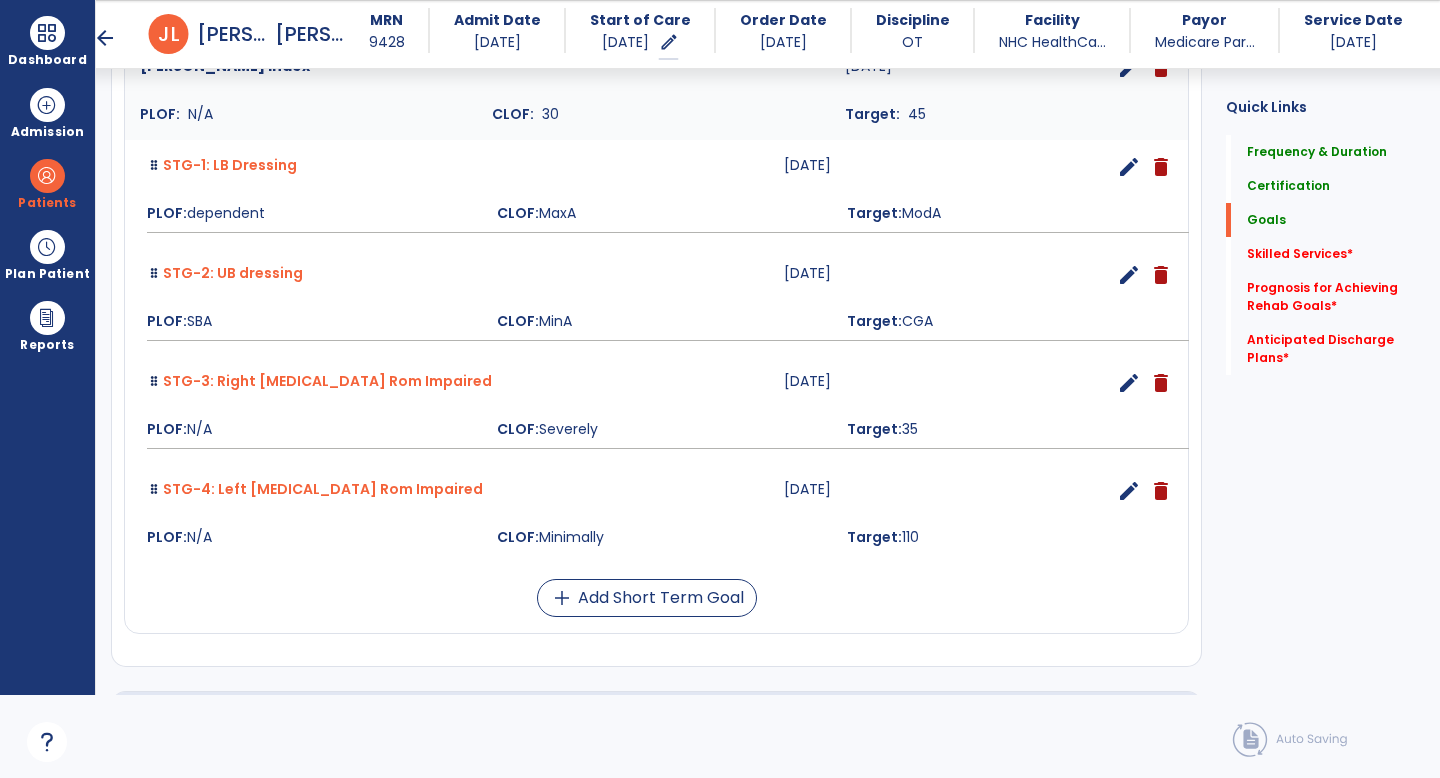 scroll, scrollTop: 0, scrollLeft: 0, axis: both 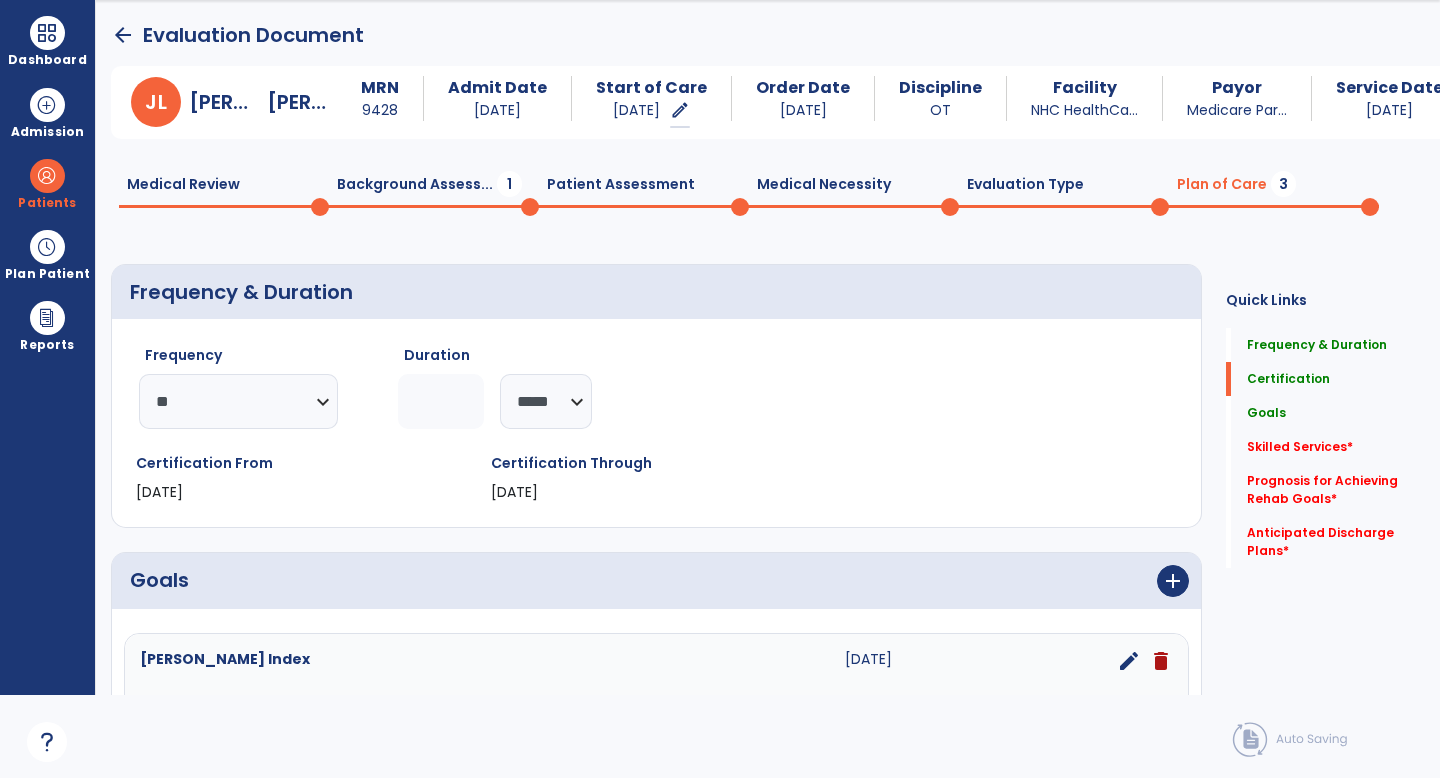 click on "Patient Assessment  0" 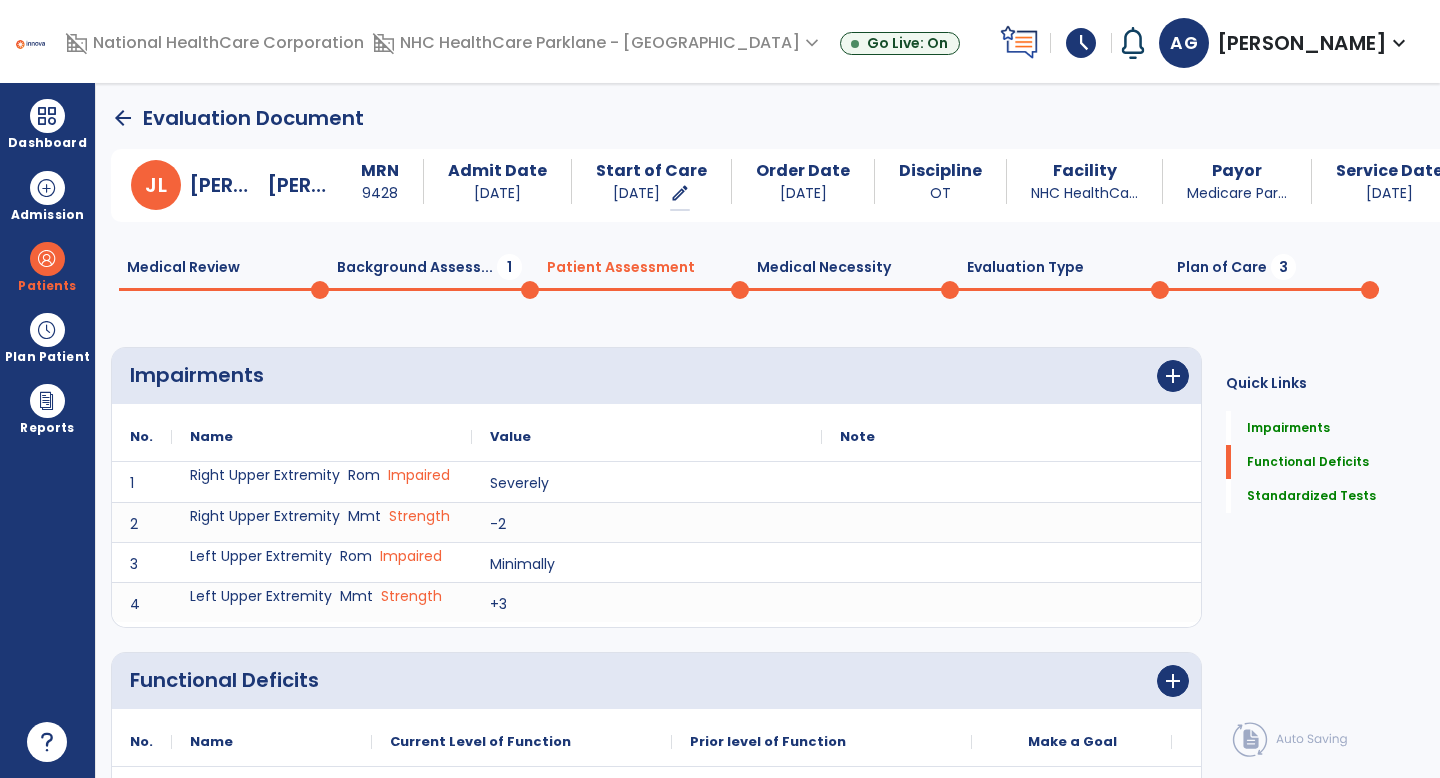 scroll, scrollTop: 0, scrollLeft: 0, axis: both 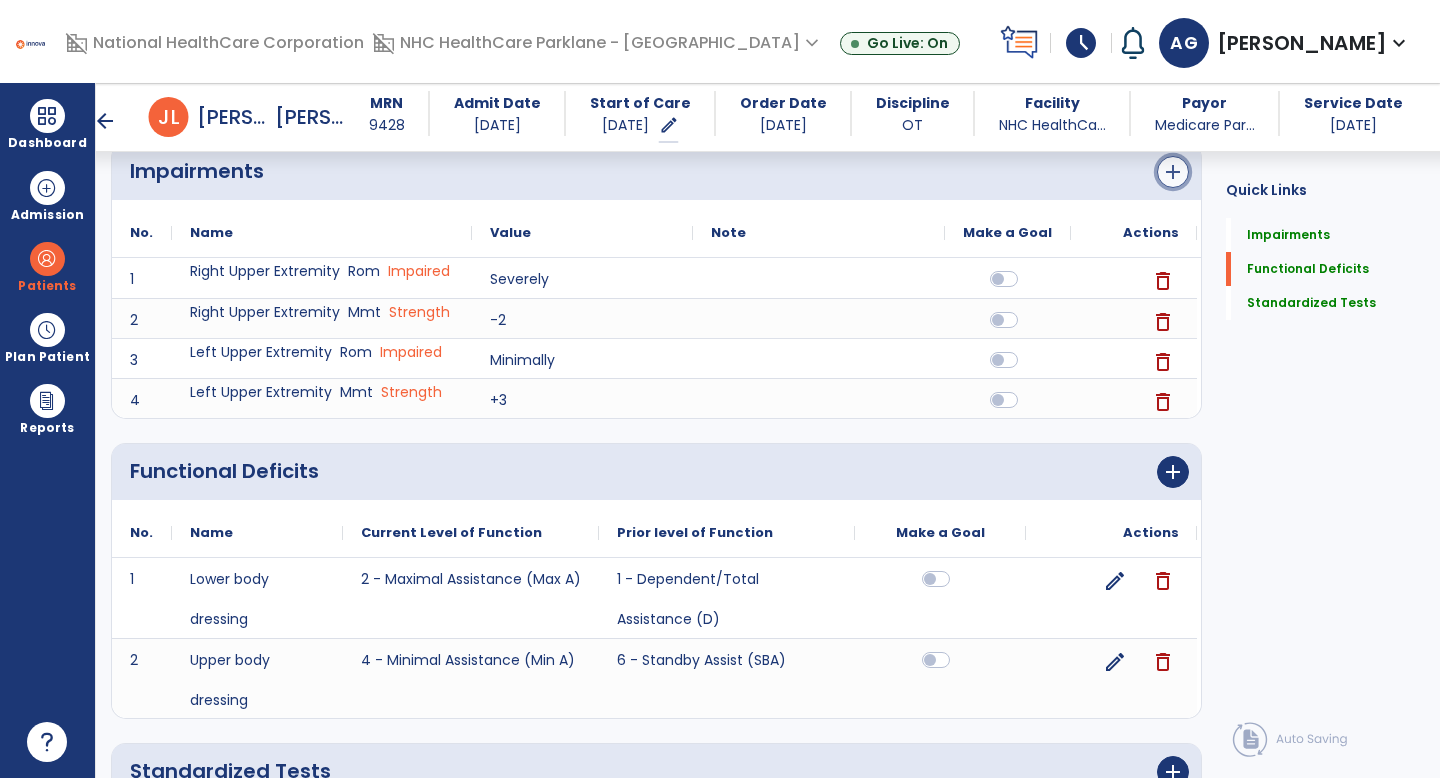 click on "add" 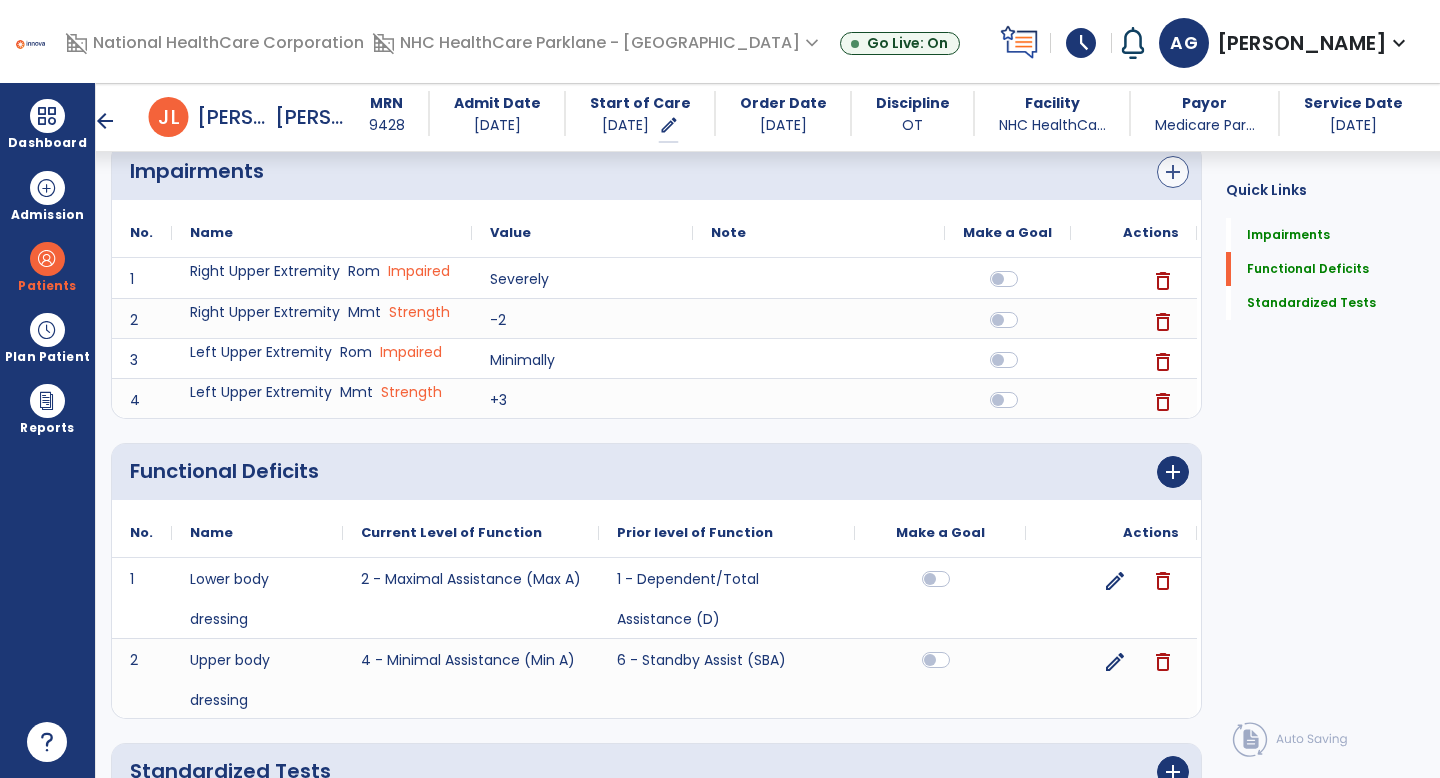 scroll, scrollTop: 0, scrollLeft: 0, axis: both 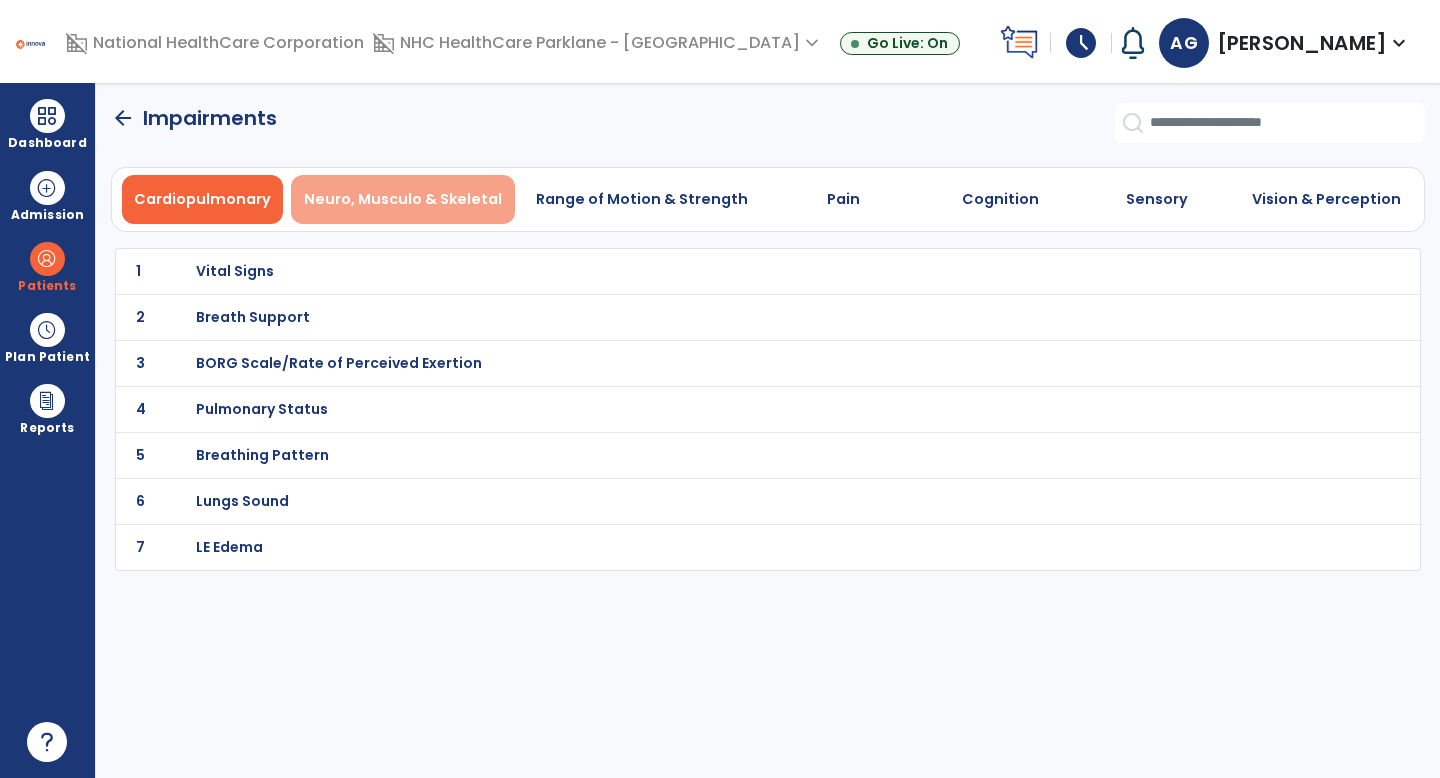 click on "Neuro, Musculo & Skeletal" at bounding box center (403, 199) 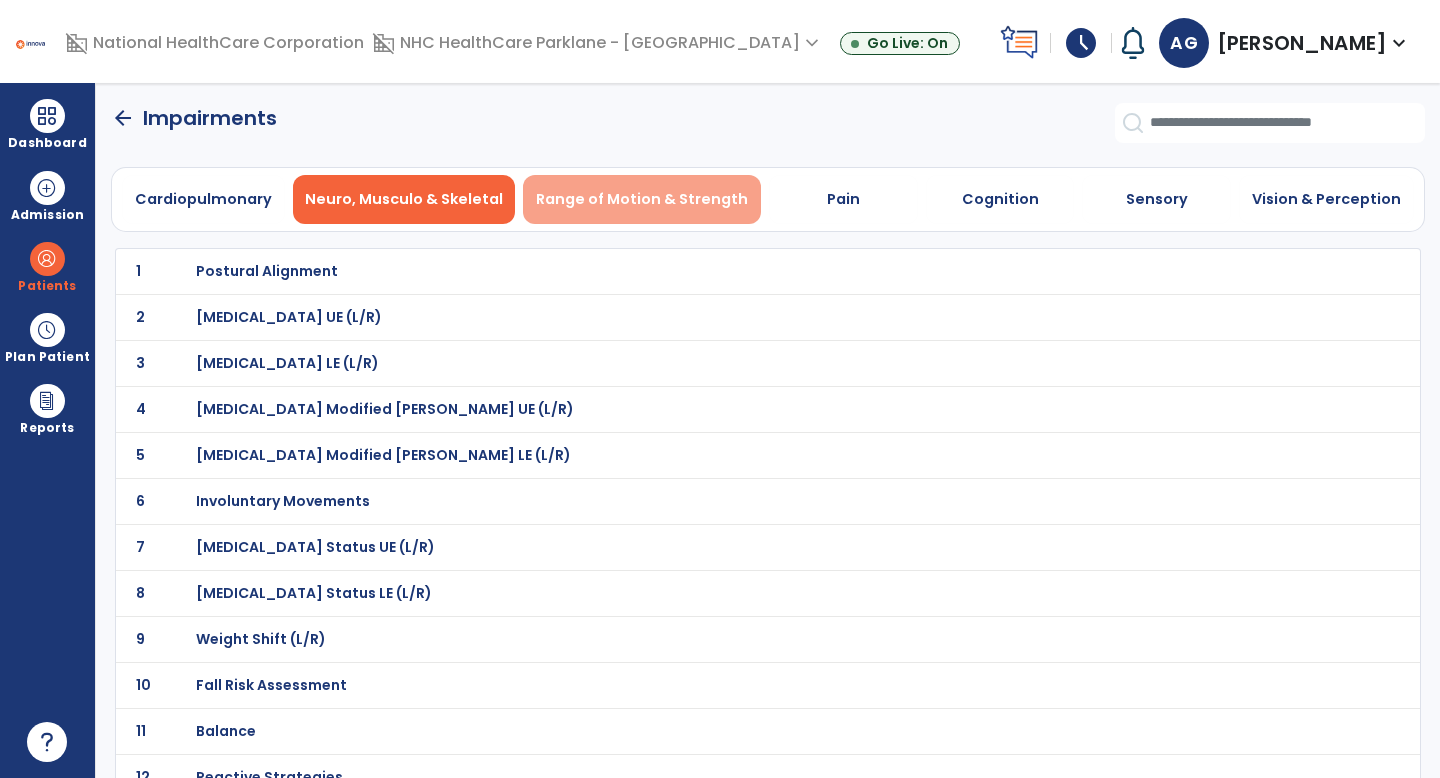 click on "Range of Motion & Strength" at bounding box center (642, 199) 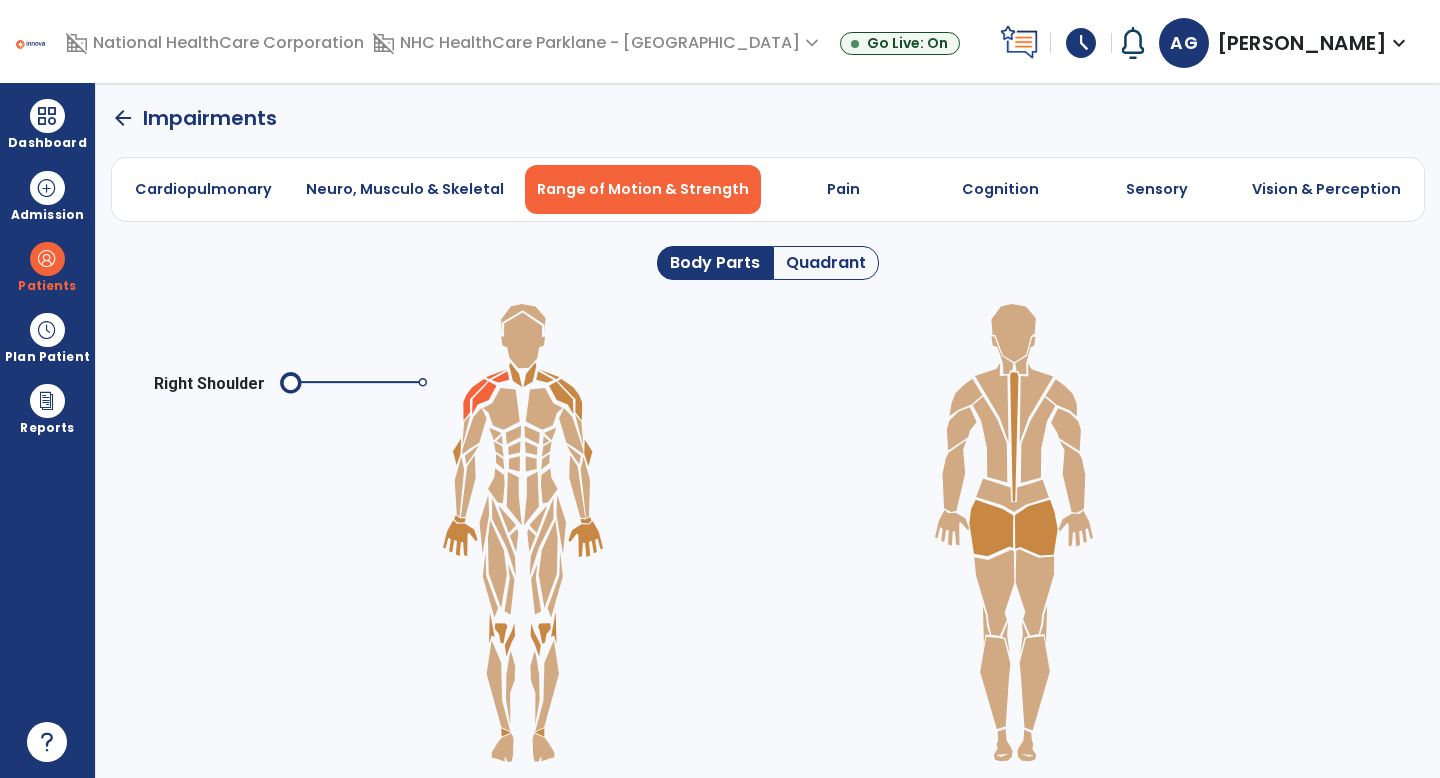 click 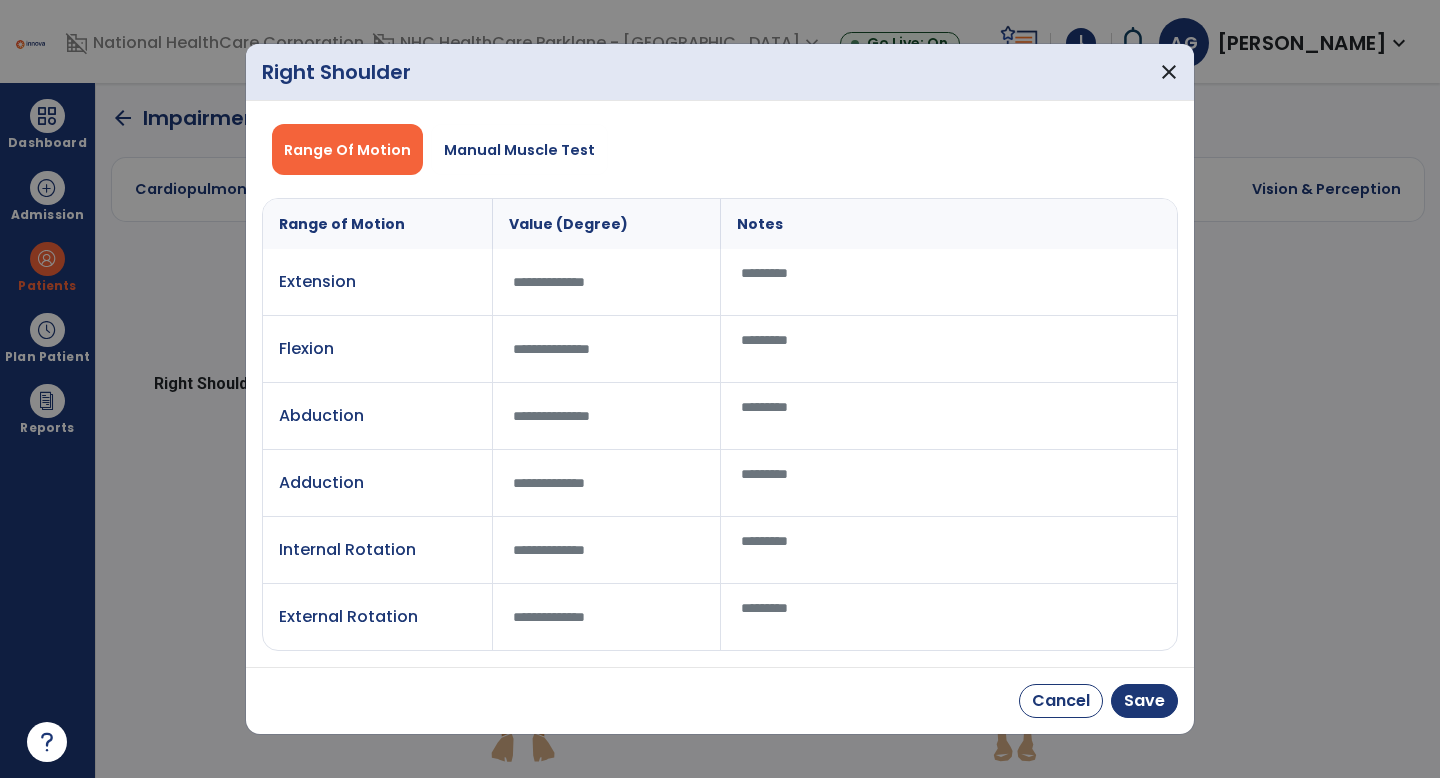 click at bounding box center (607, 349) 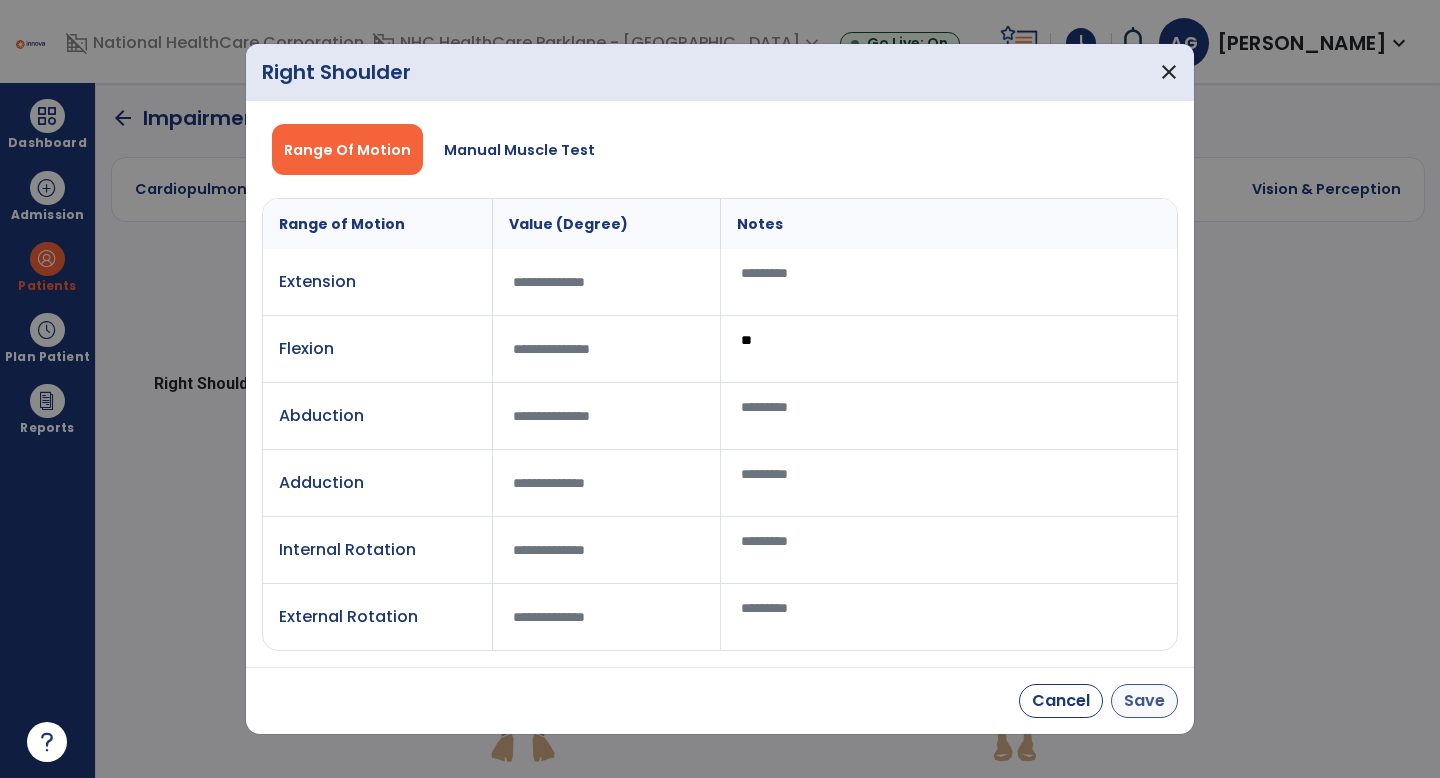 type on "**" 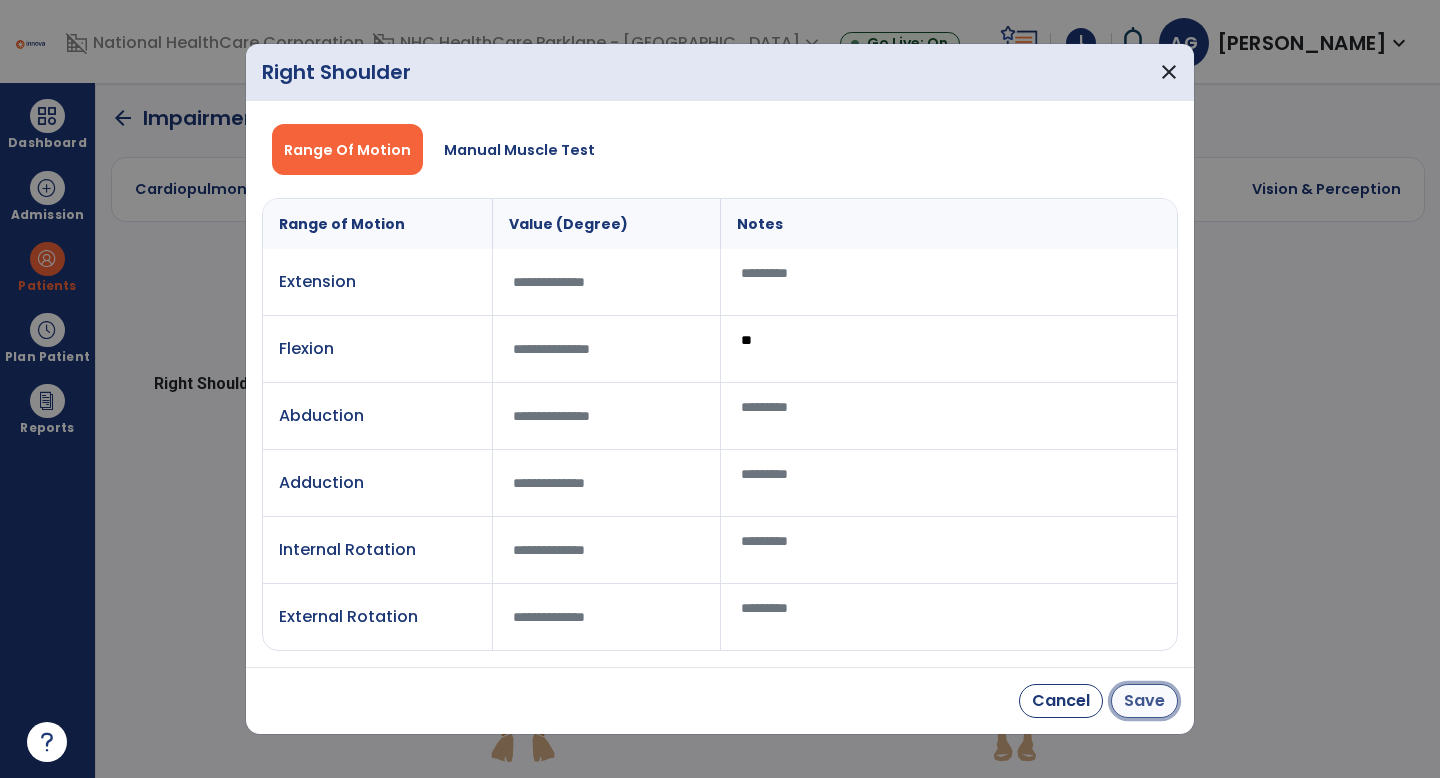 click on "Save" at bounding box center (1144, 701) 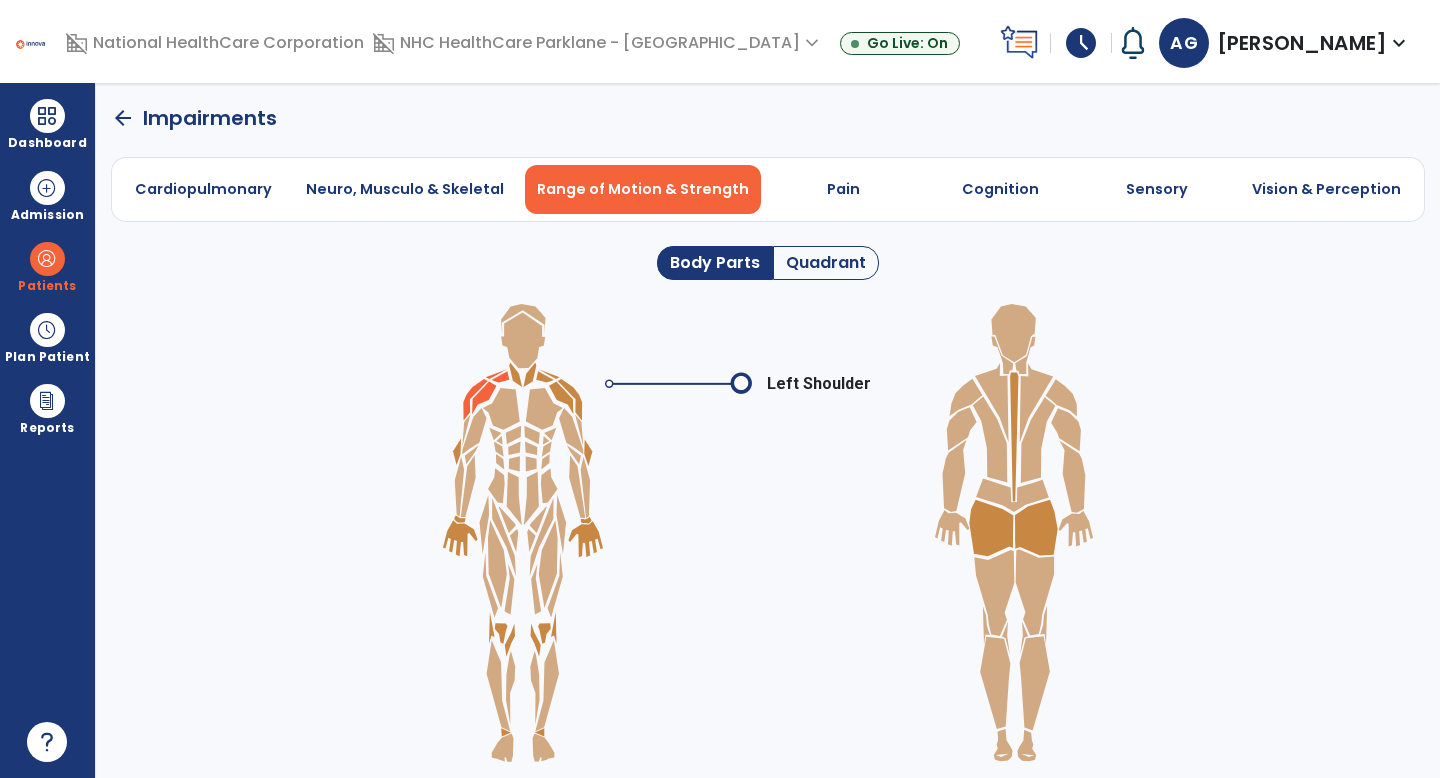 click 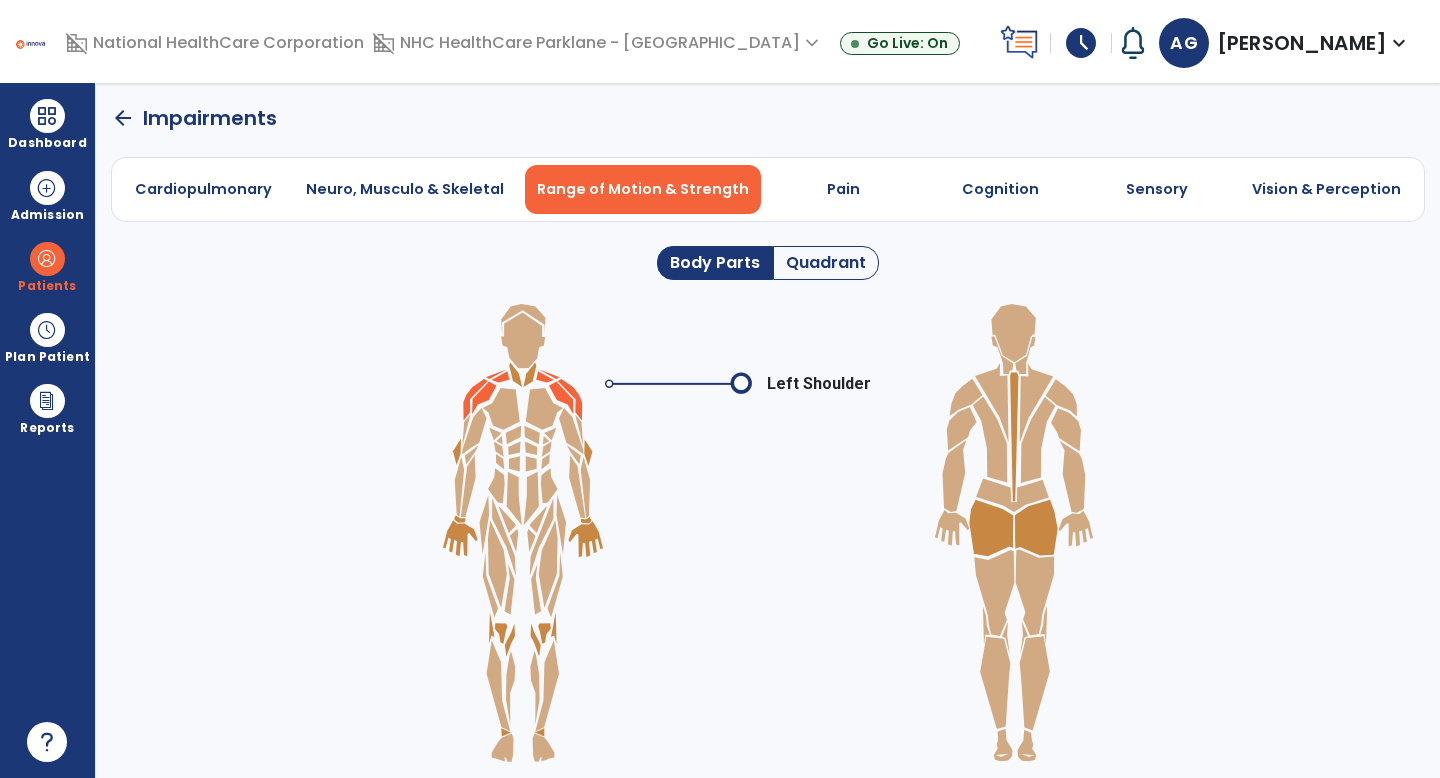 click 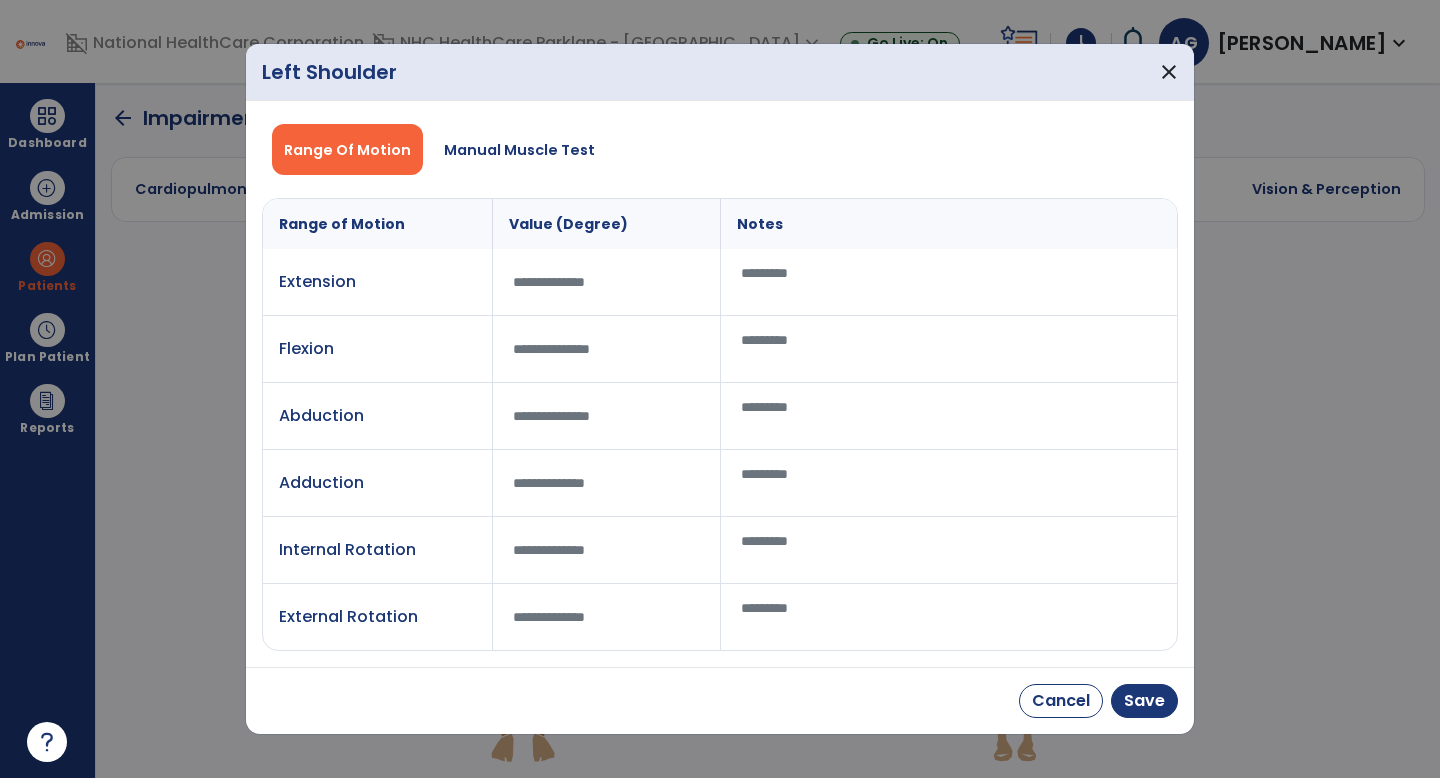 click at bounding box center [949, 349] 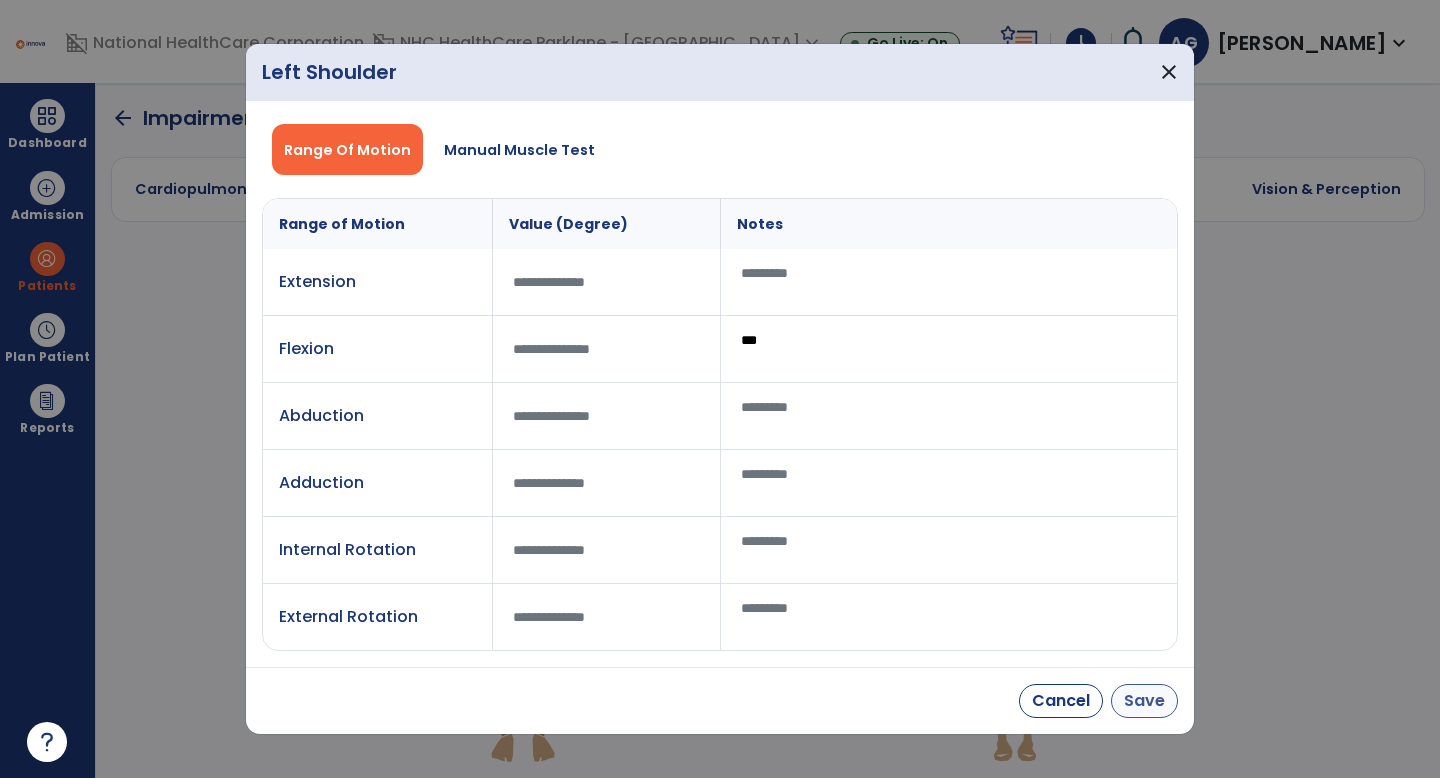 type on "***" 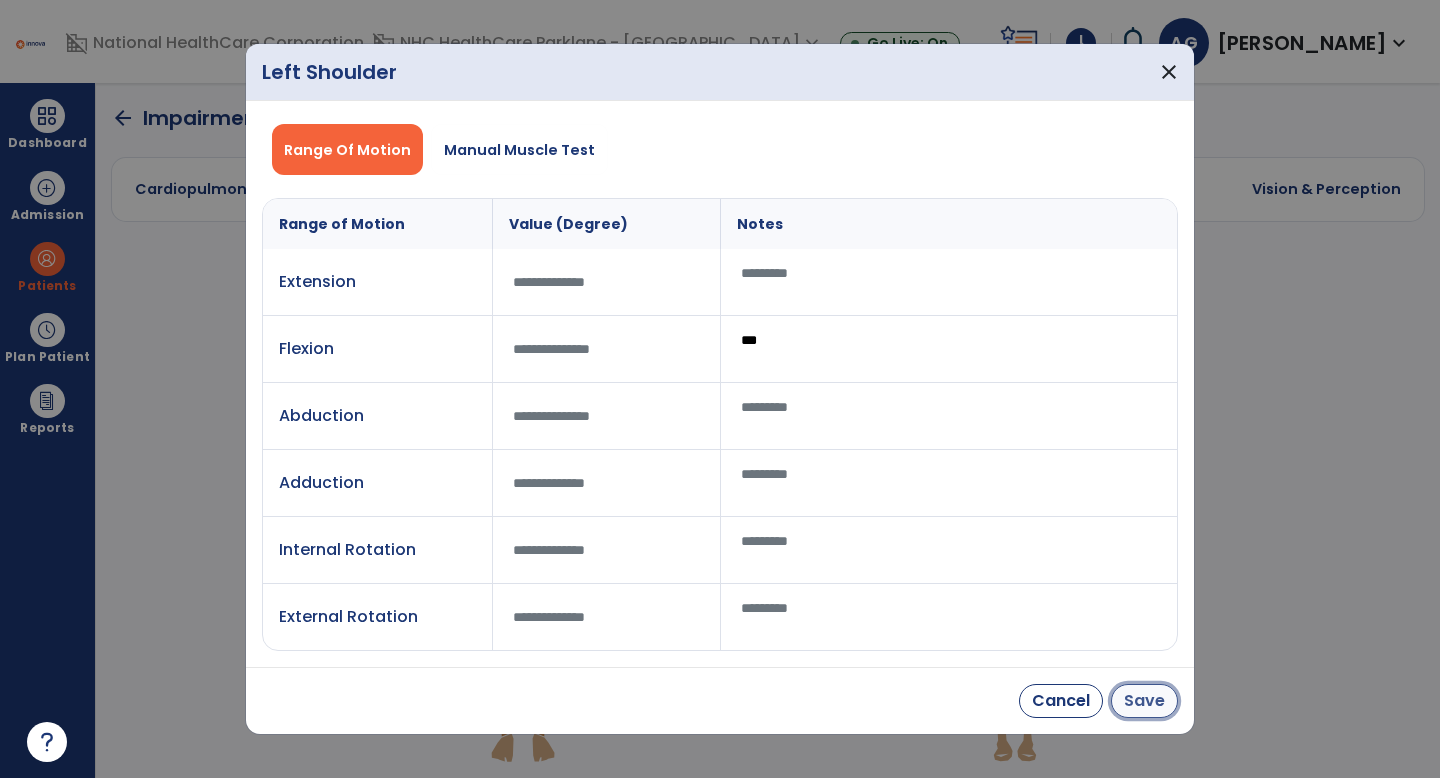 click on "Save" at bounding box center [1144, 701] 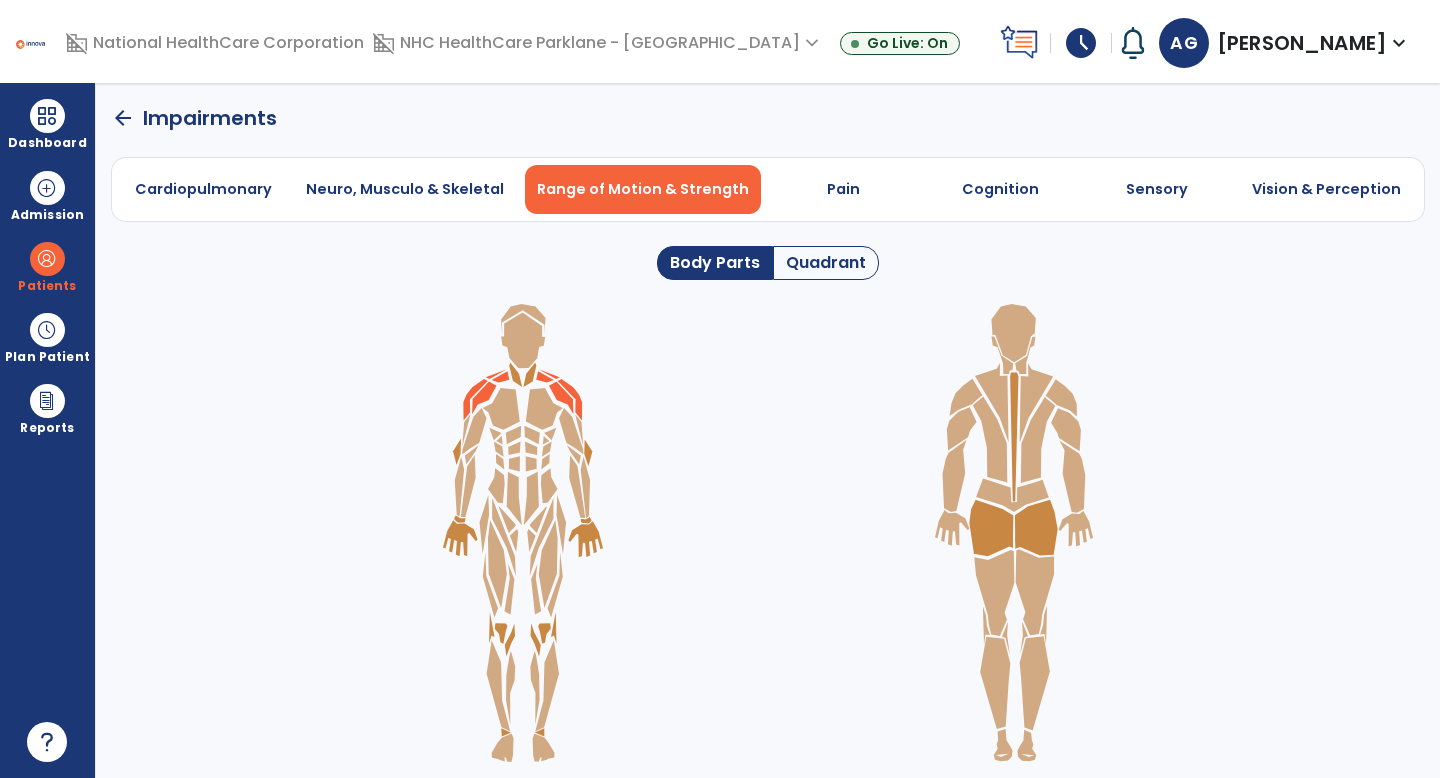 click on "arrow_back" 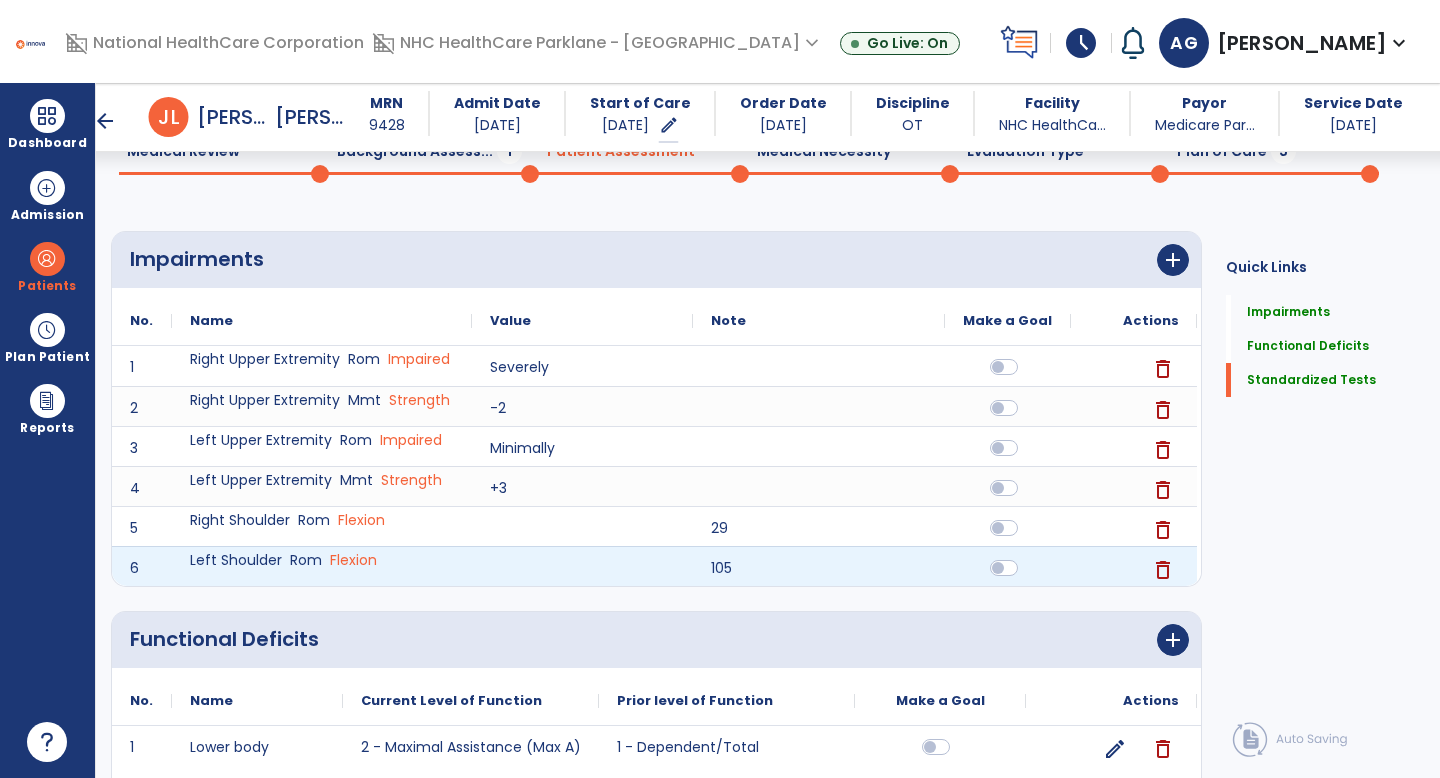 scroll, scrollTop: 99, scrollLeft: 0, axis: vertical 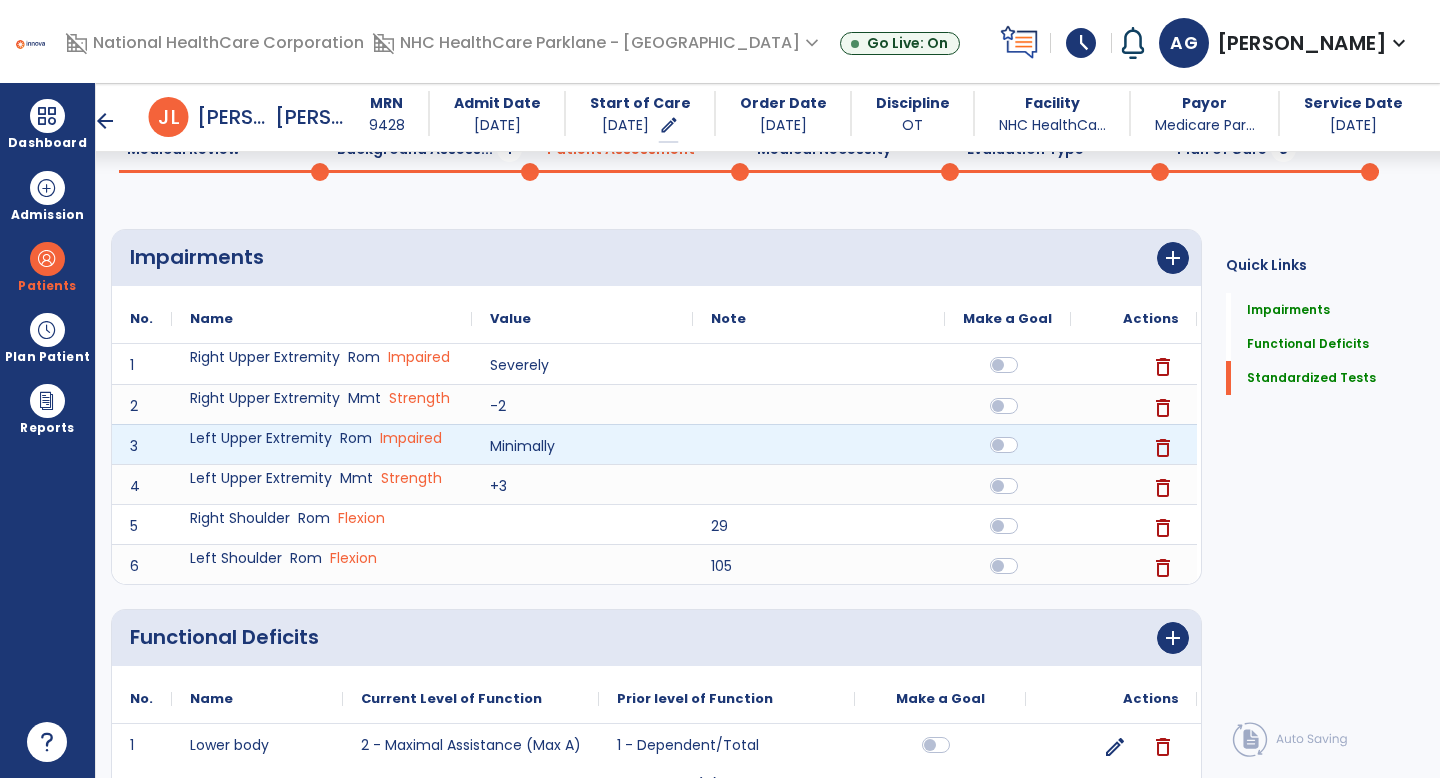 click 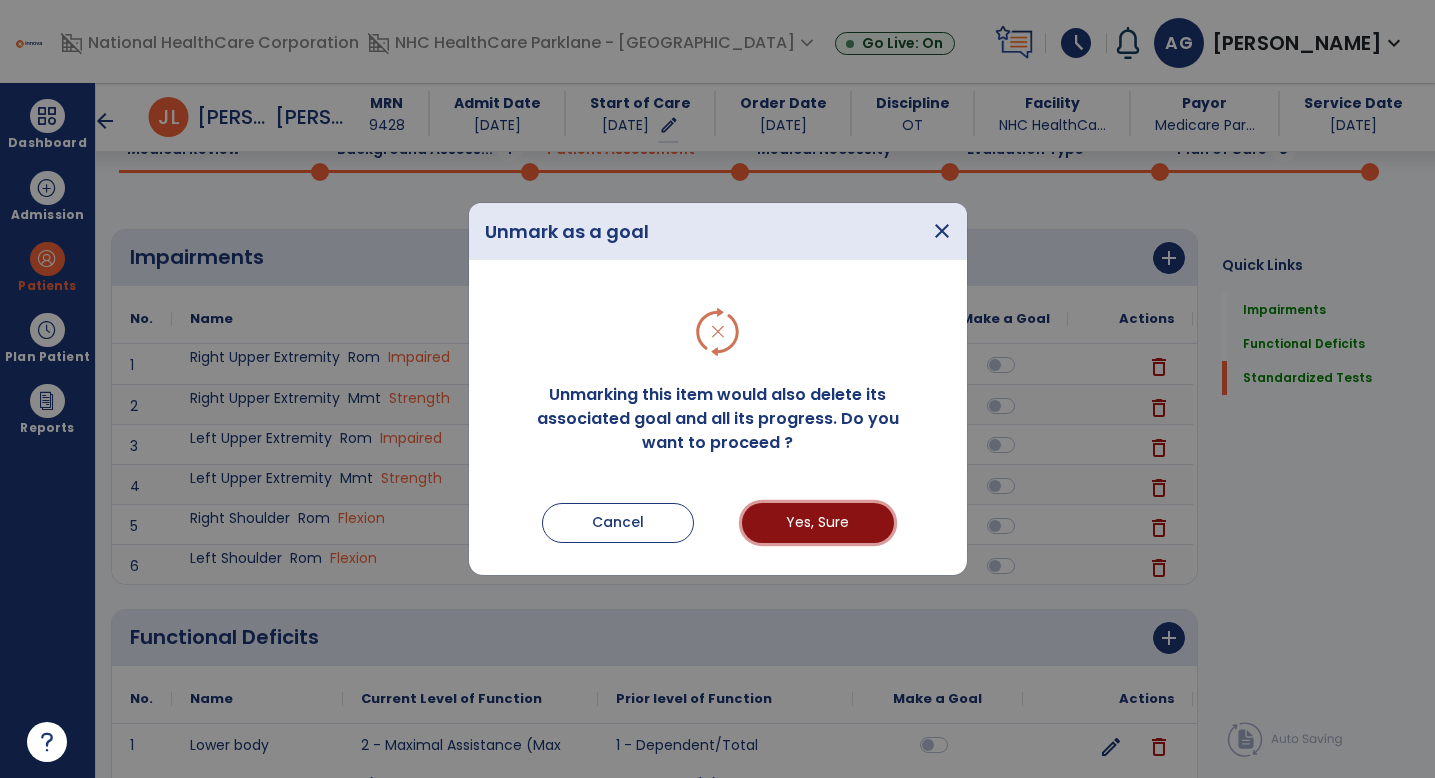 click on "Yes, Sure" at bounding box center (818, 523) 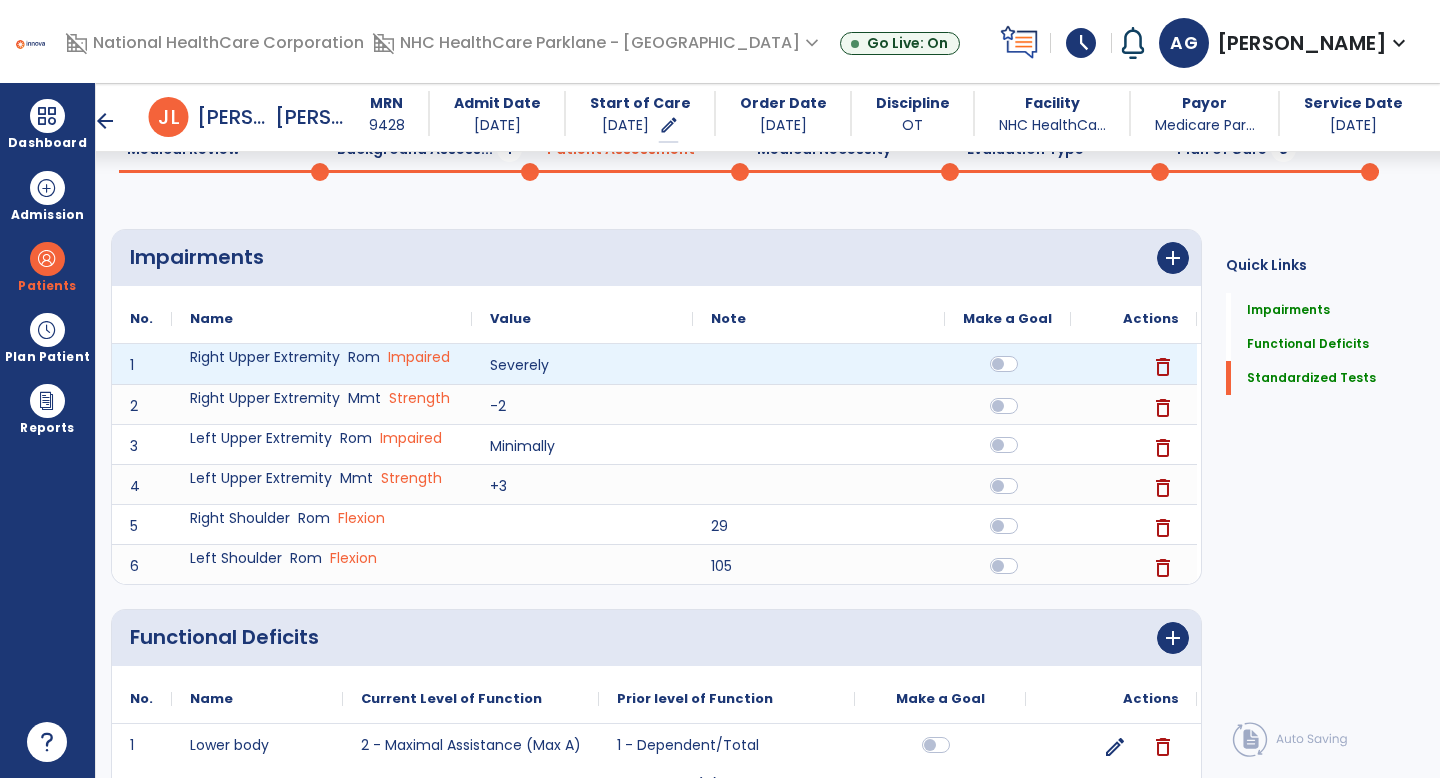 click 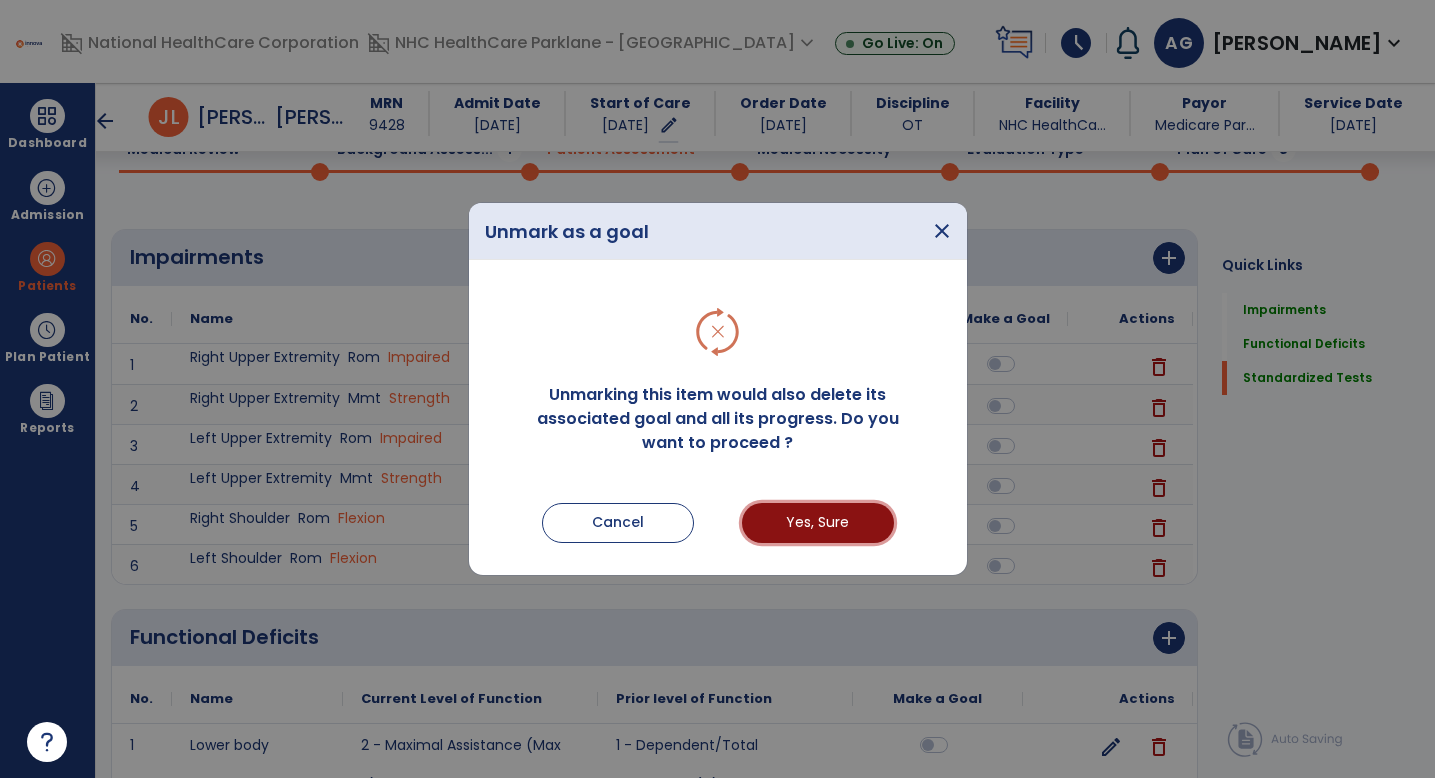click on "Yes, Sure" at bounding box center [818, 523] 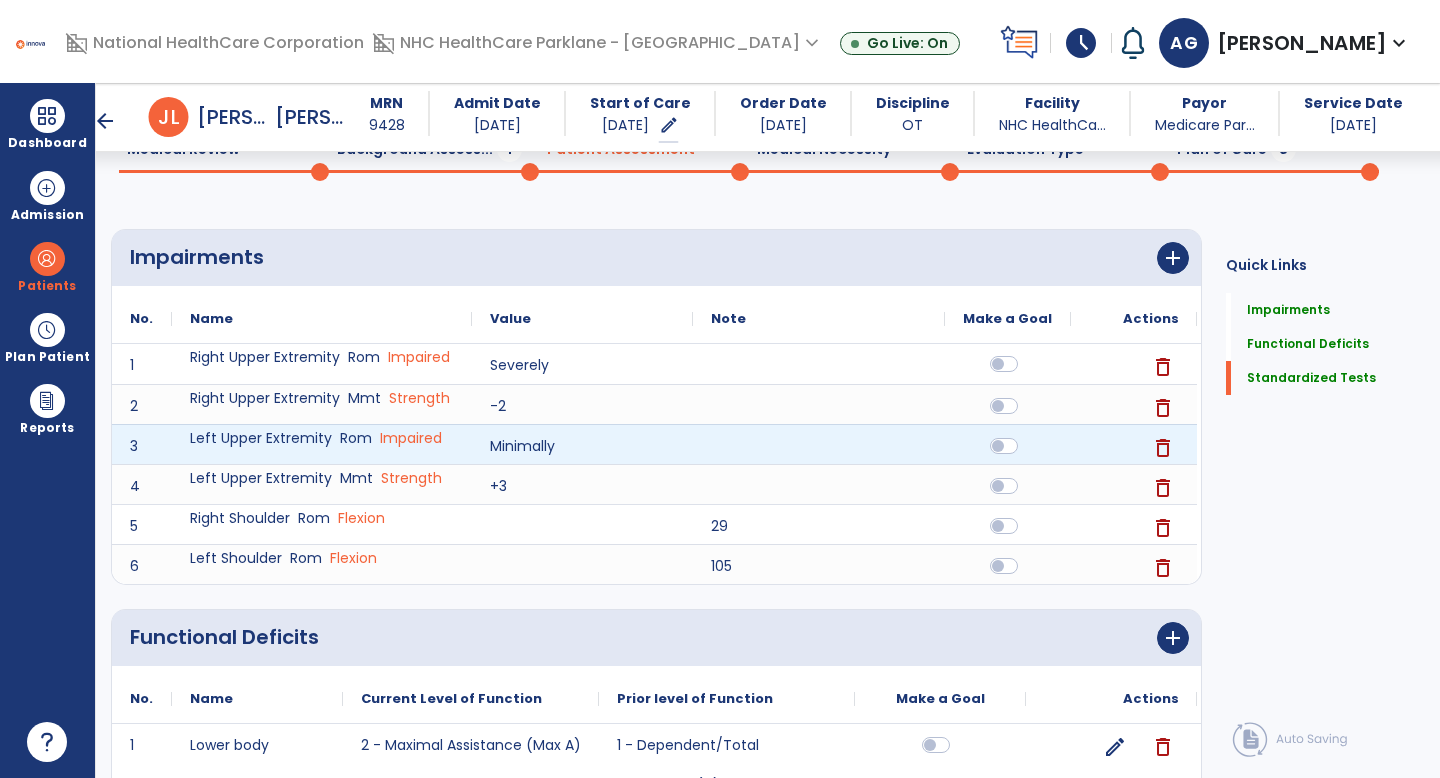scroll, scrollTop: 0, scrollLeft: 0, axis: both 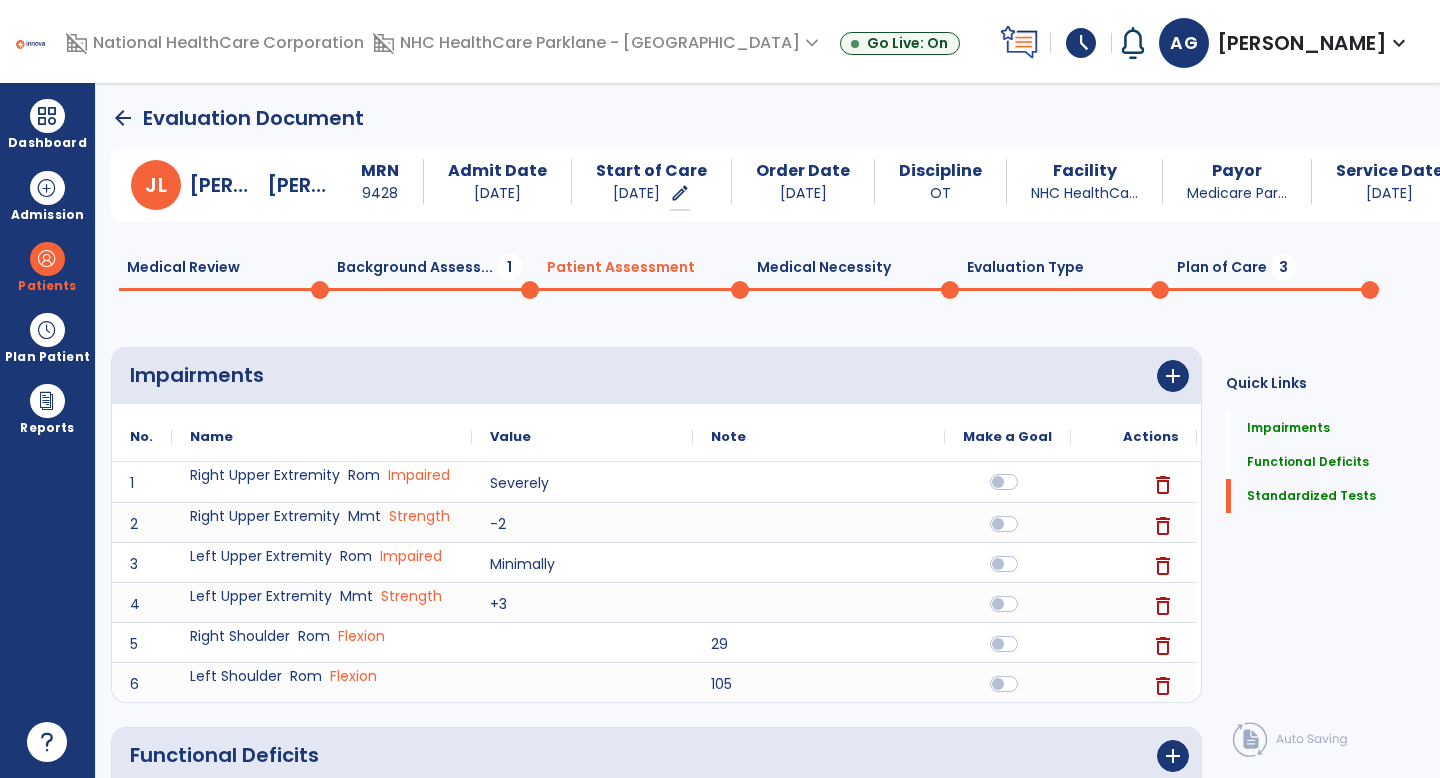 click on "Evaluation Type  0" 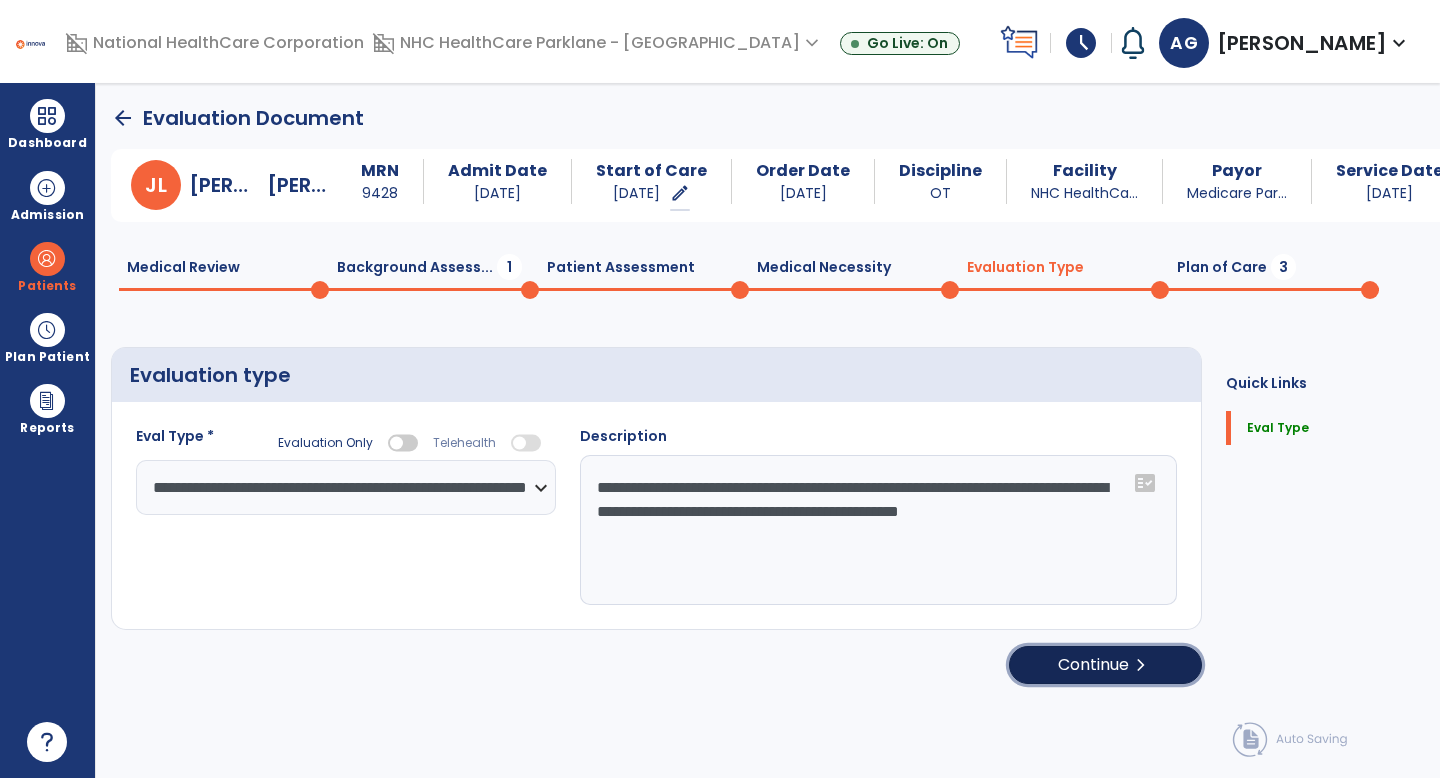 click on "Continue  chevron_right" 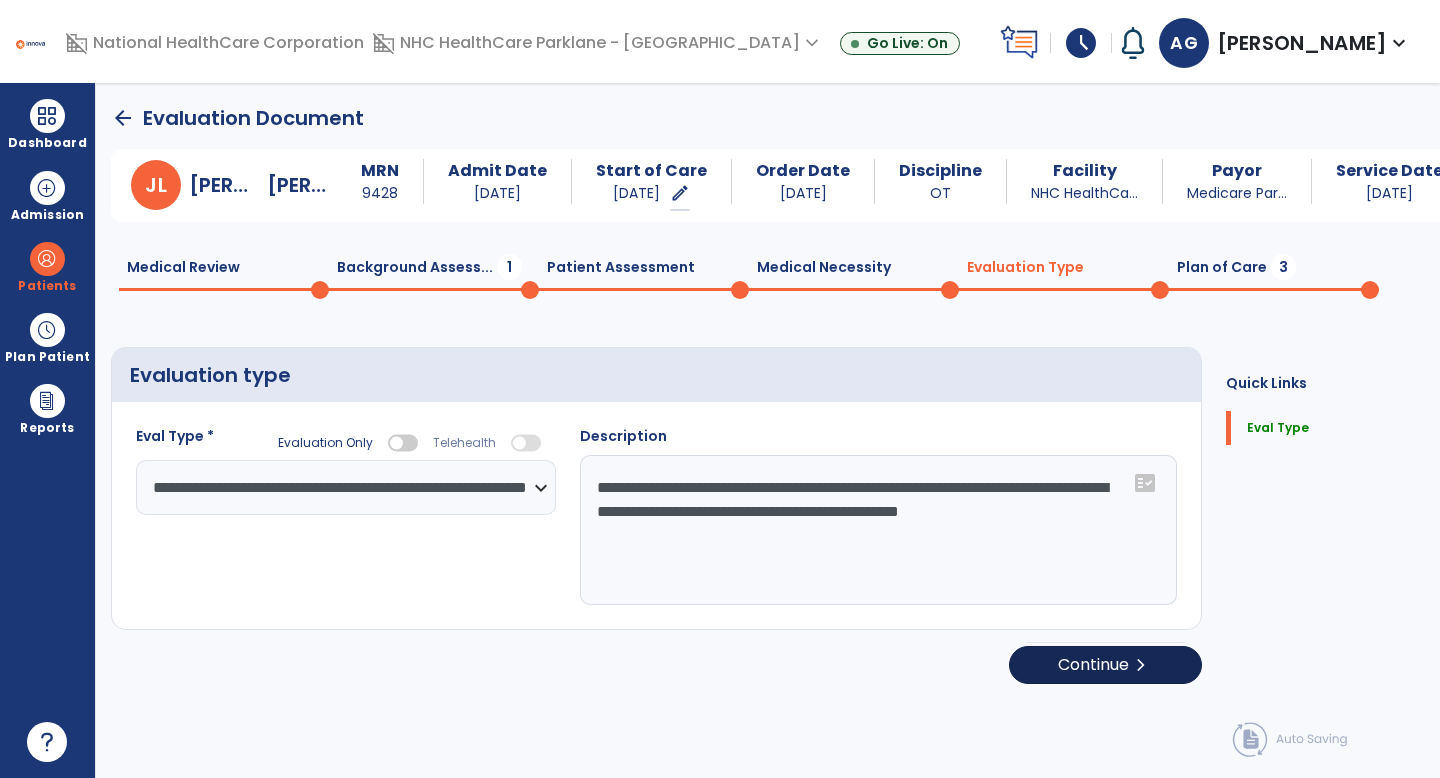 select on "**" 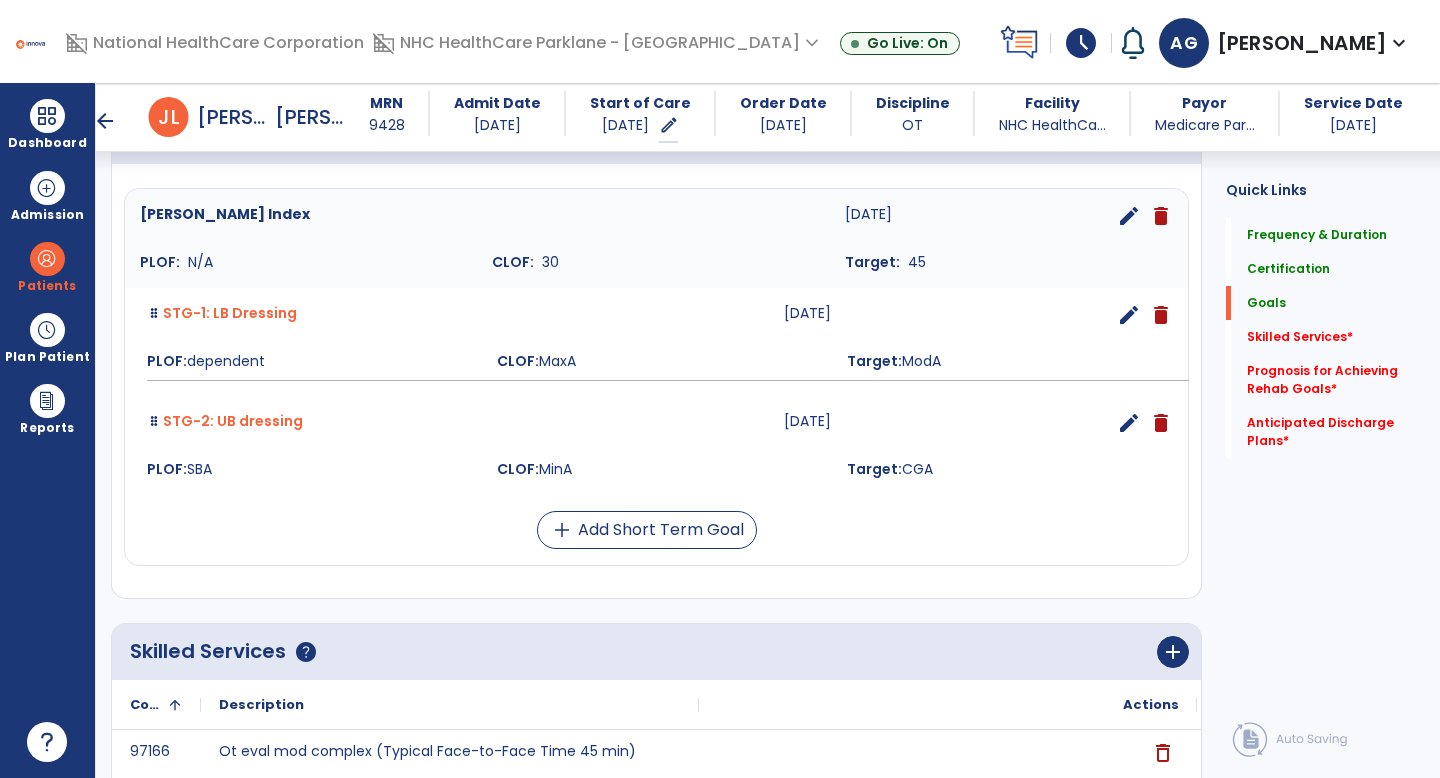 scroll, scrollTop: 512, scrollLeft: 0, axis: vertical 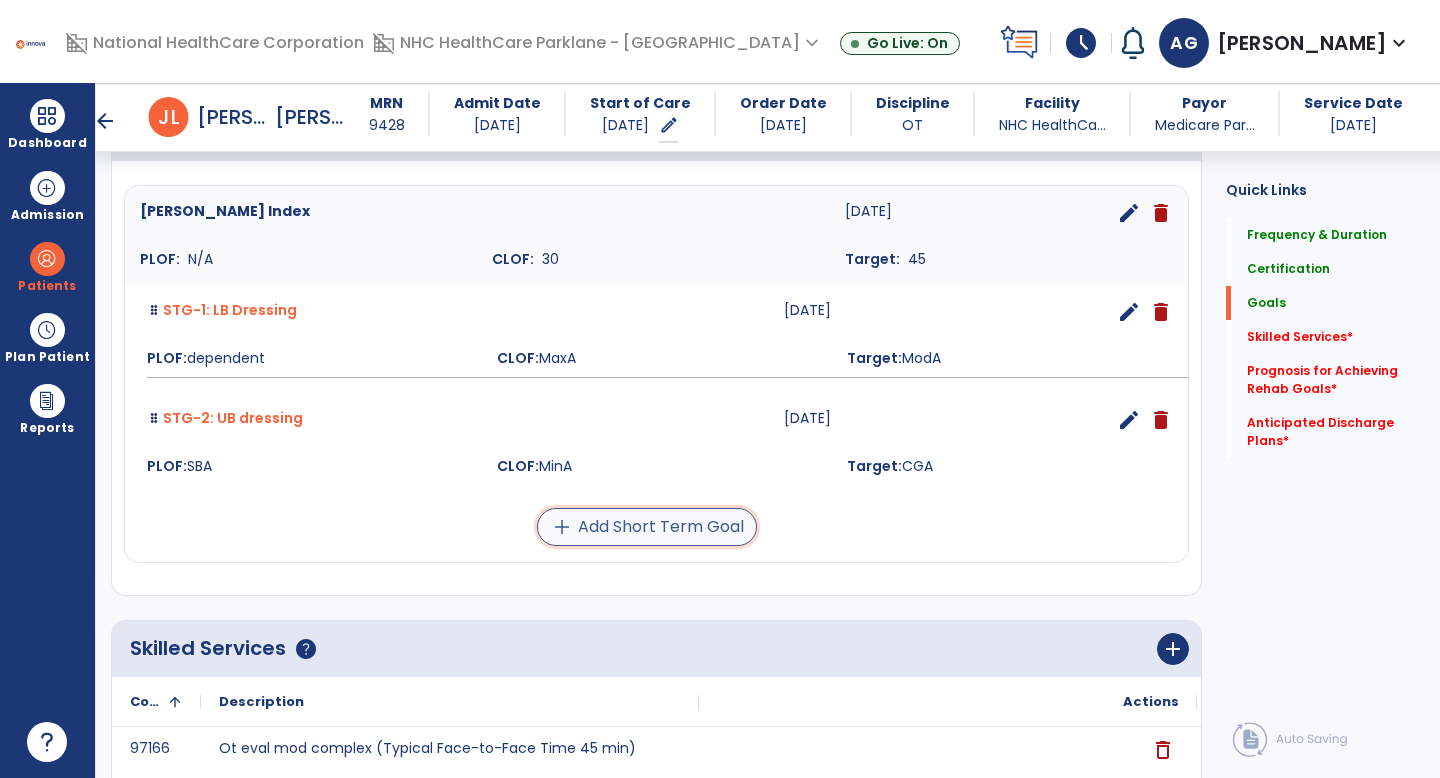 click on "add  Add Short Term Goal" at bounding box center (647, 527) 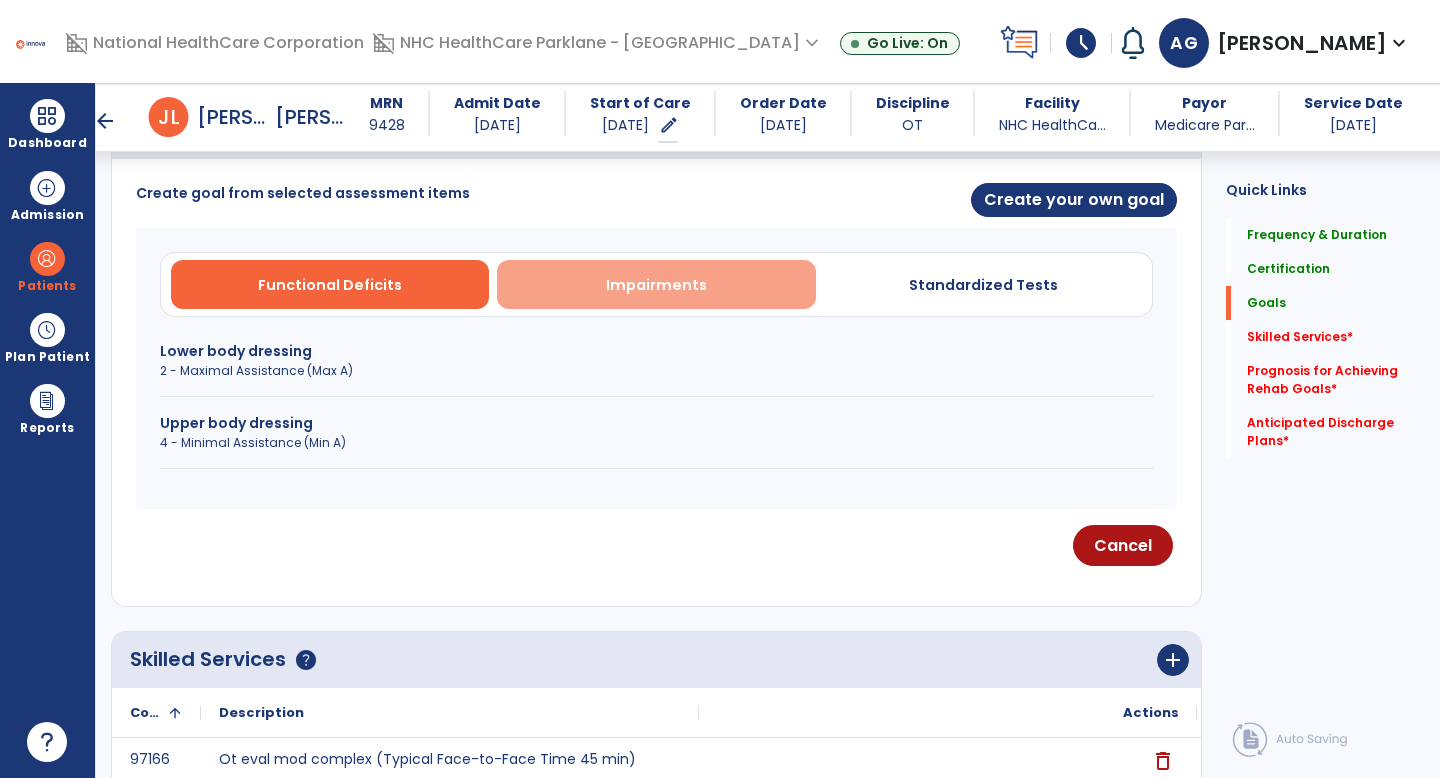 click on "Impairments" at bounding box center [656, 284] 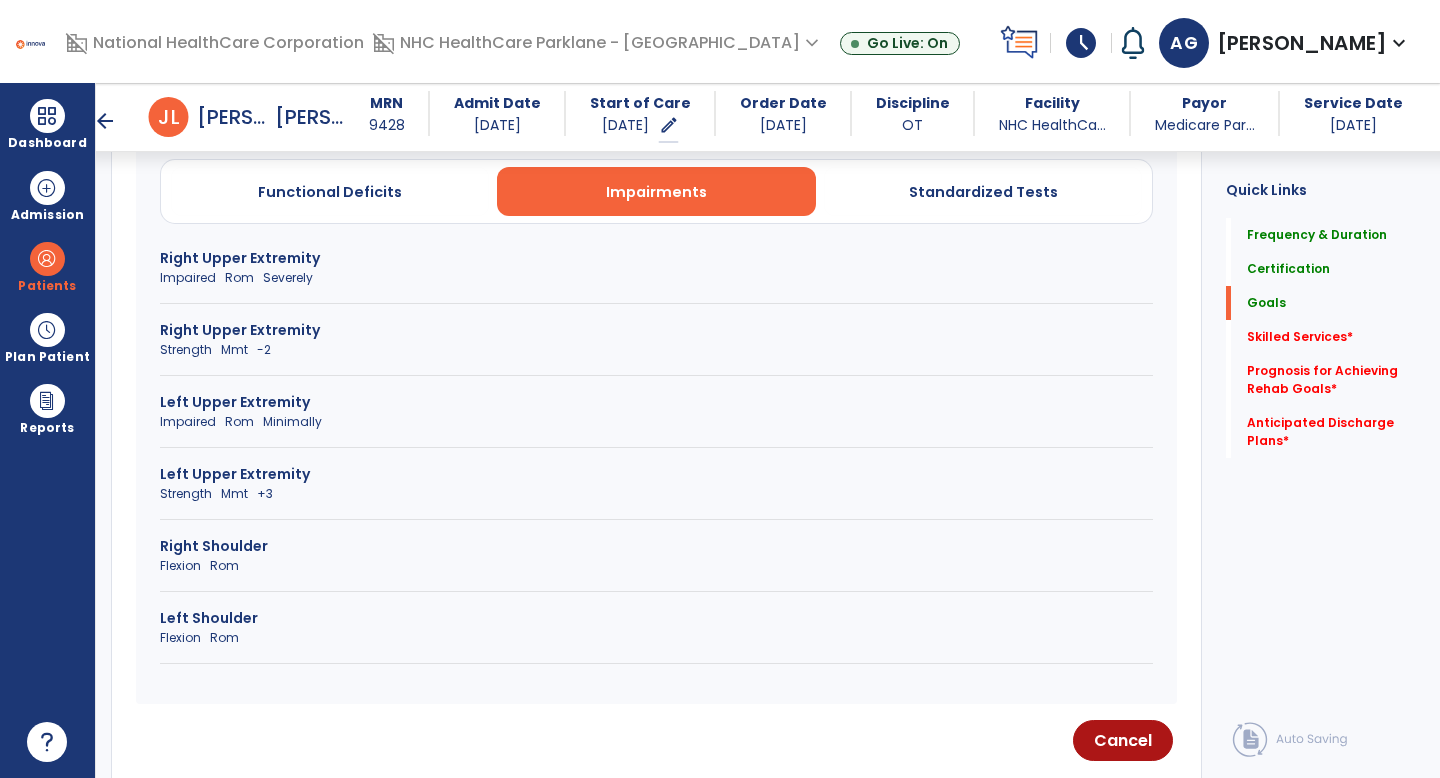 scroll, scrollTop: 606, scrollLeft: 0, axis: vertical 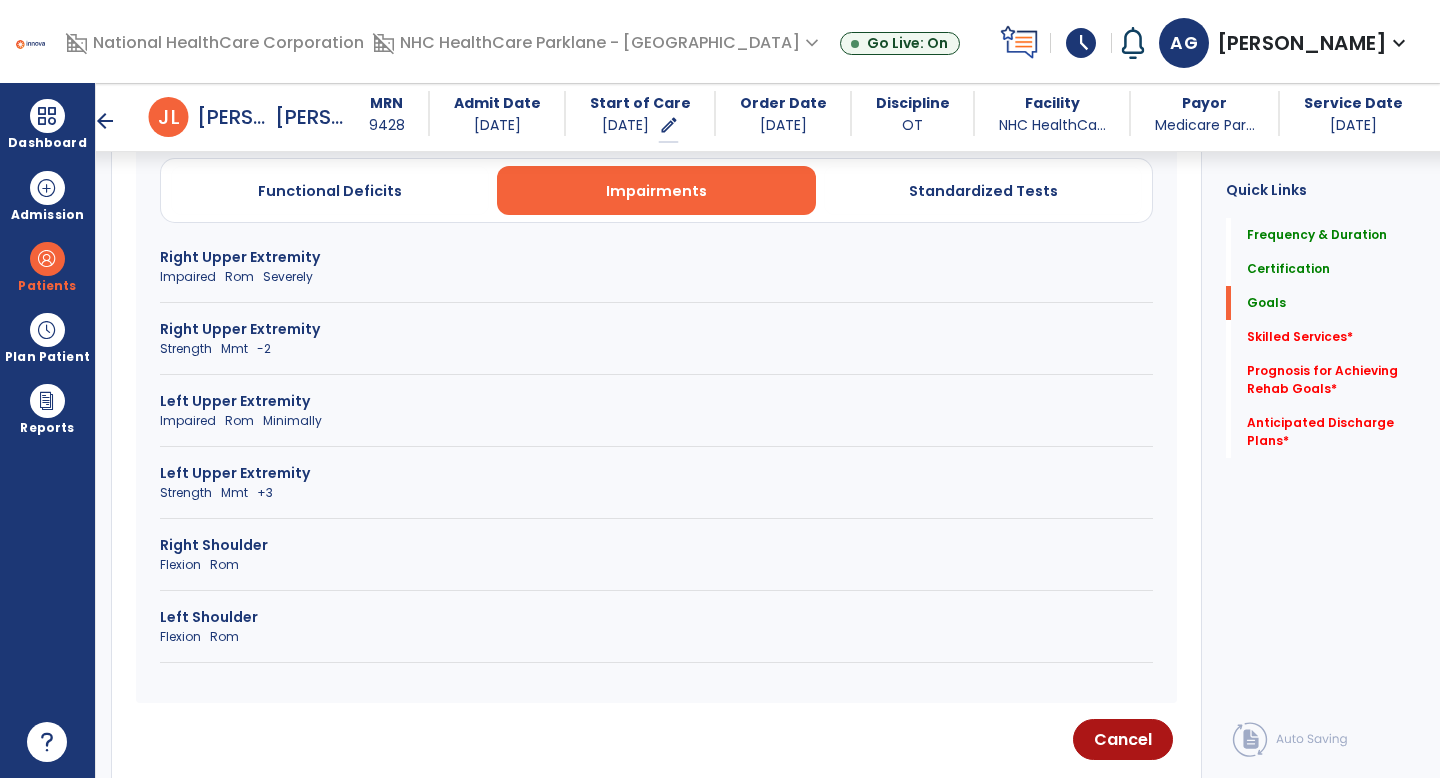 click on "Right Shoulder" at bounding box center (656, 545) 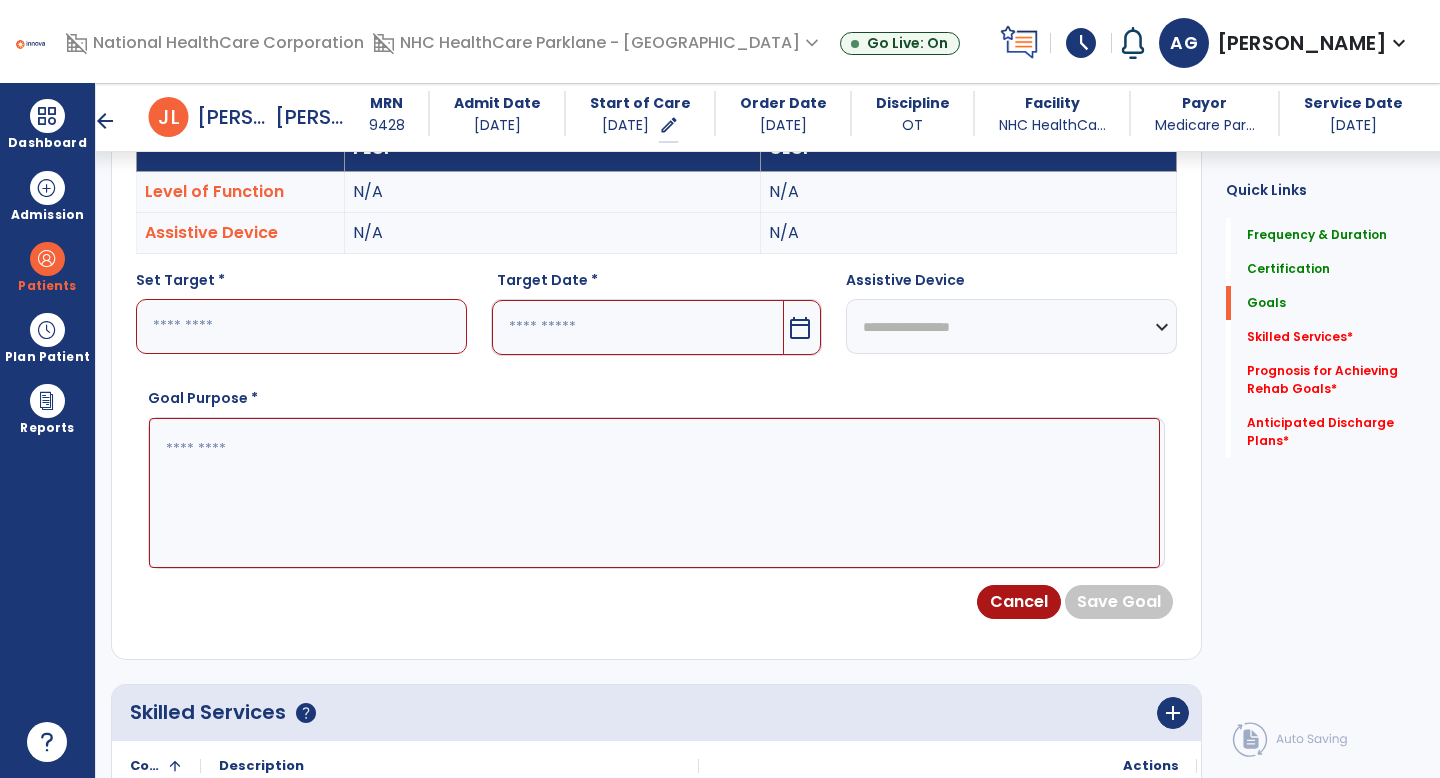 click at bounding box center (301, 326) 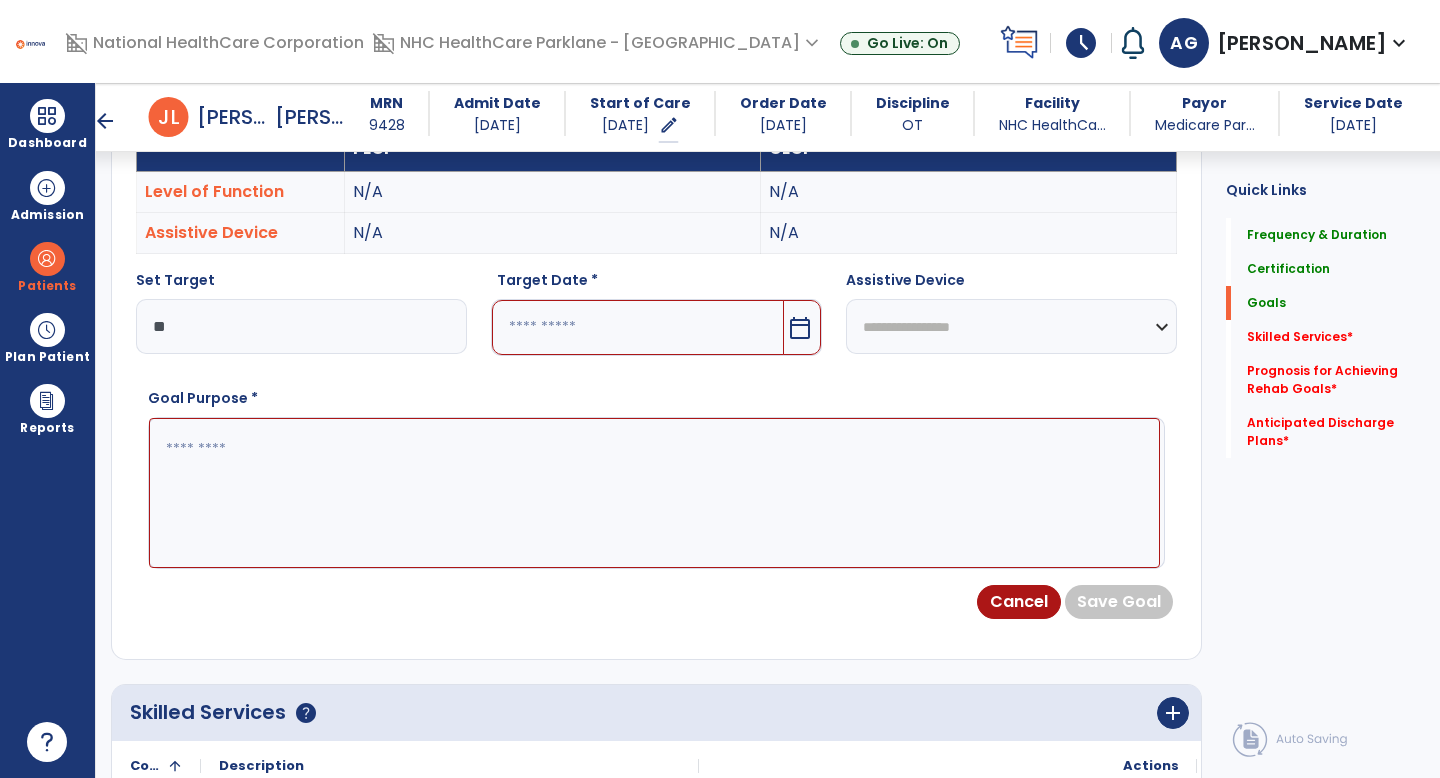 type on "**" 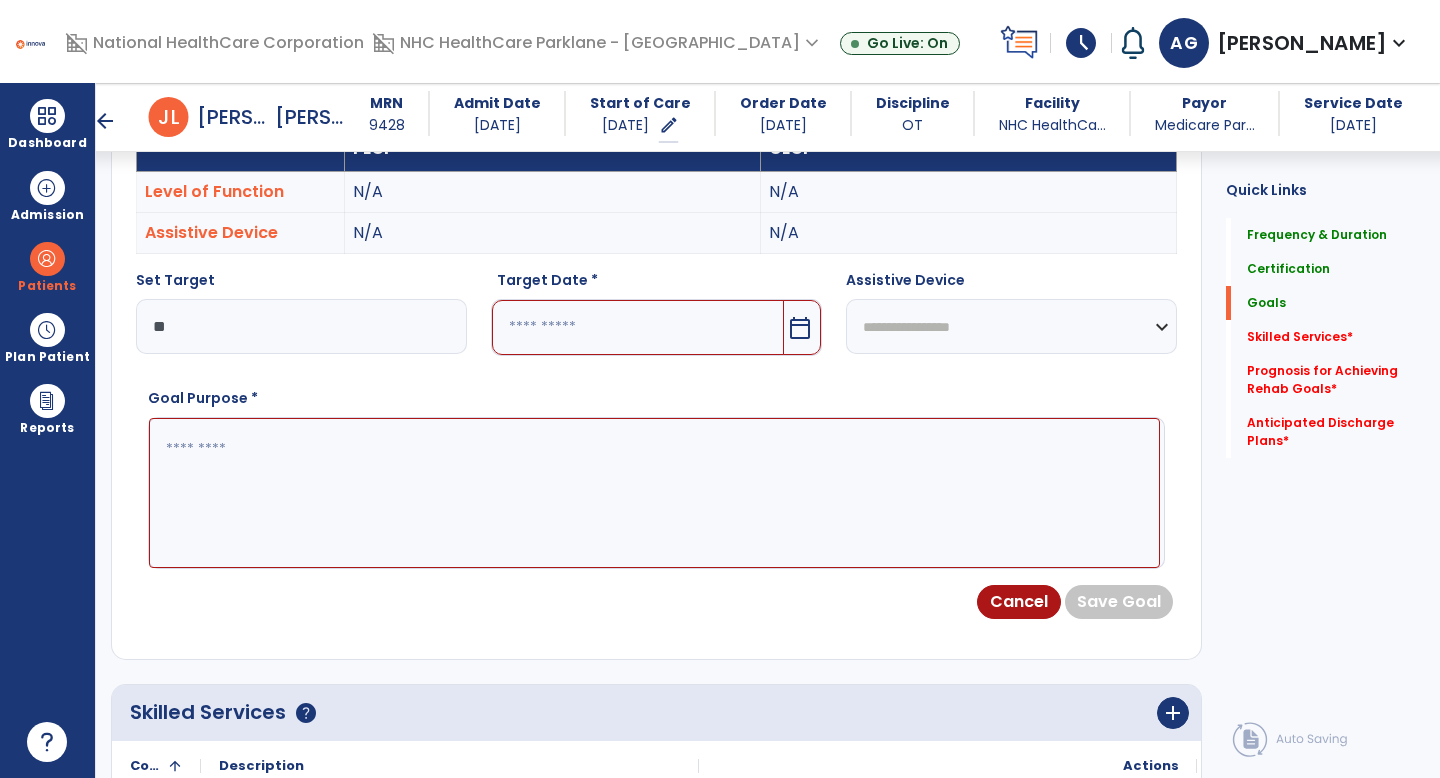 click on "calendar_today" at bounding box center (802, 327) 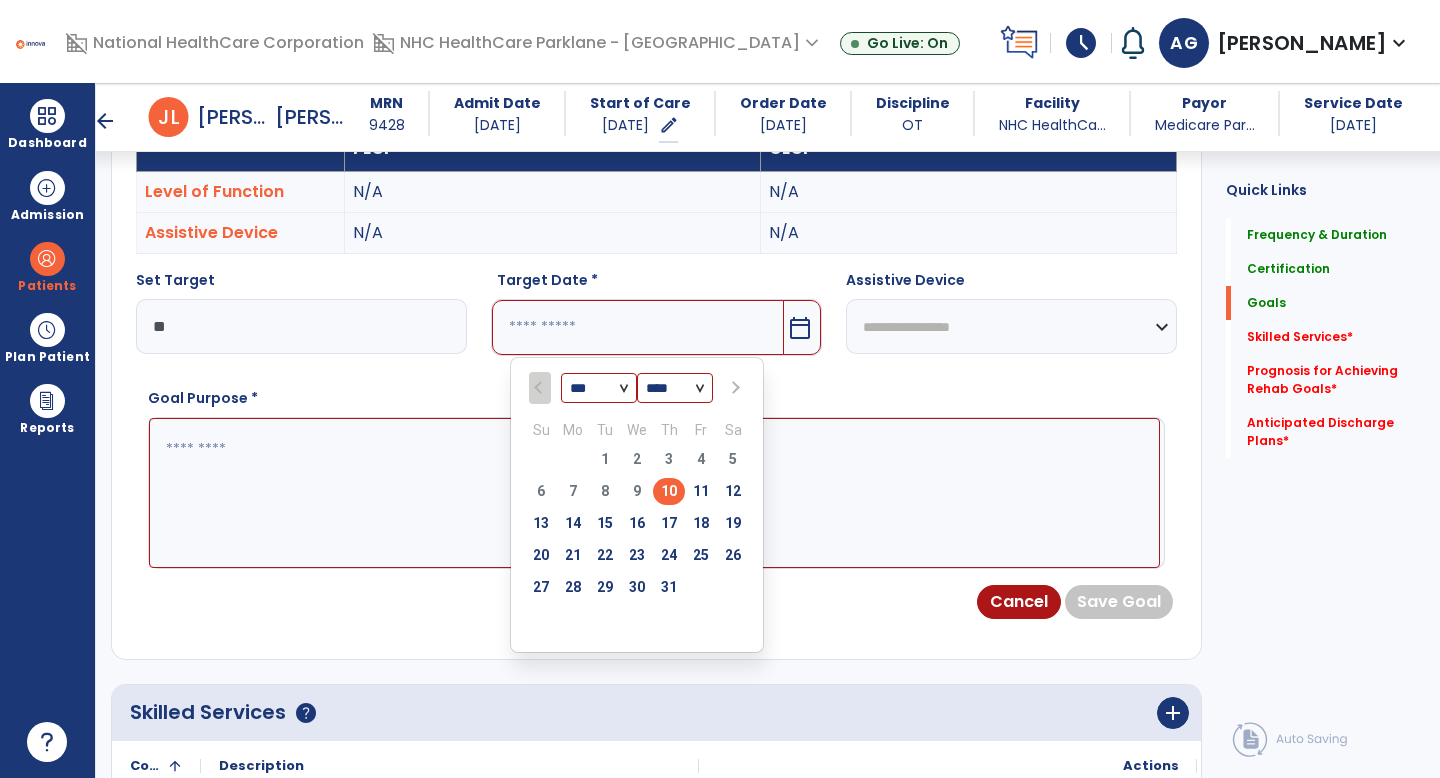 click at bounding box center (734, 388) 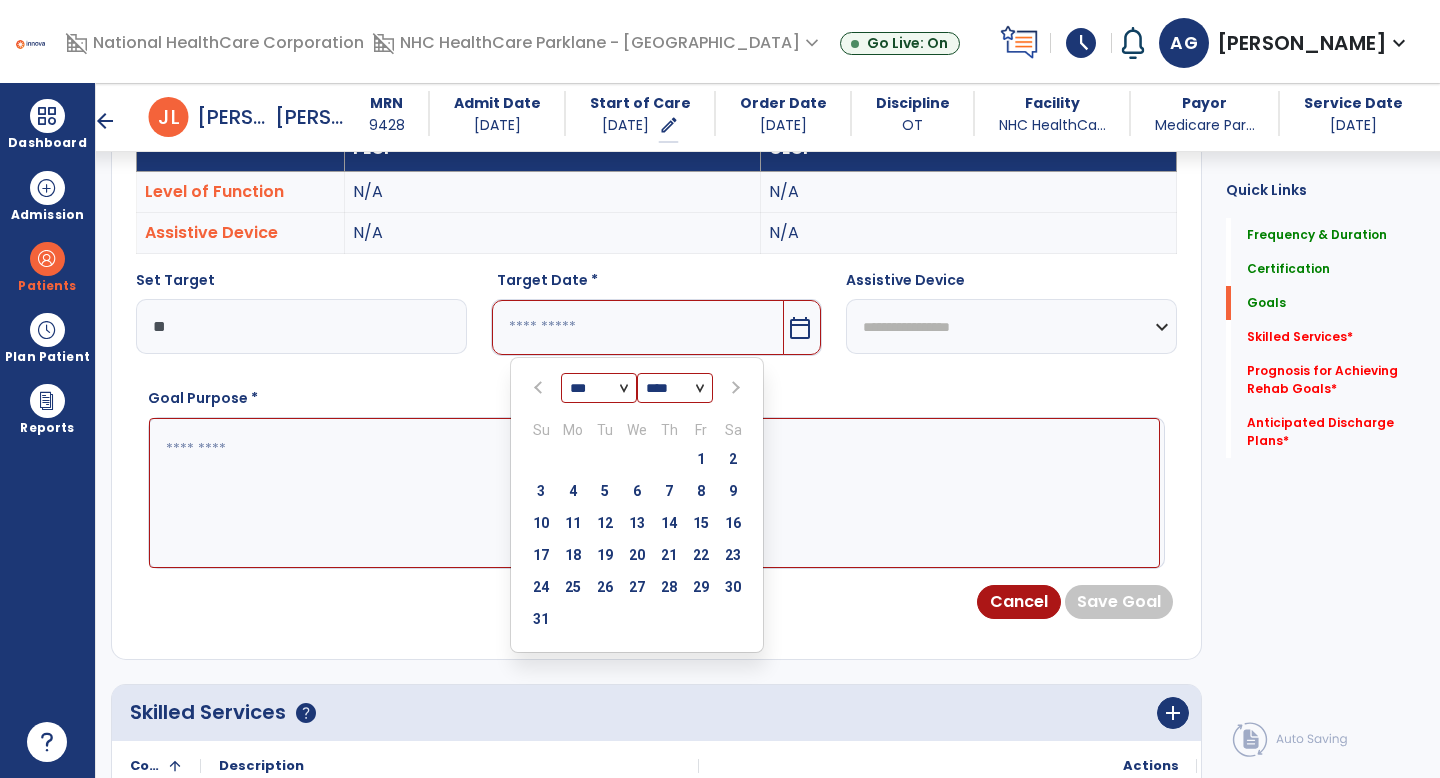 click at bounding box center [734, 388] 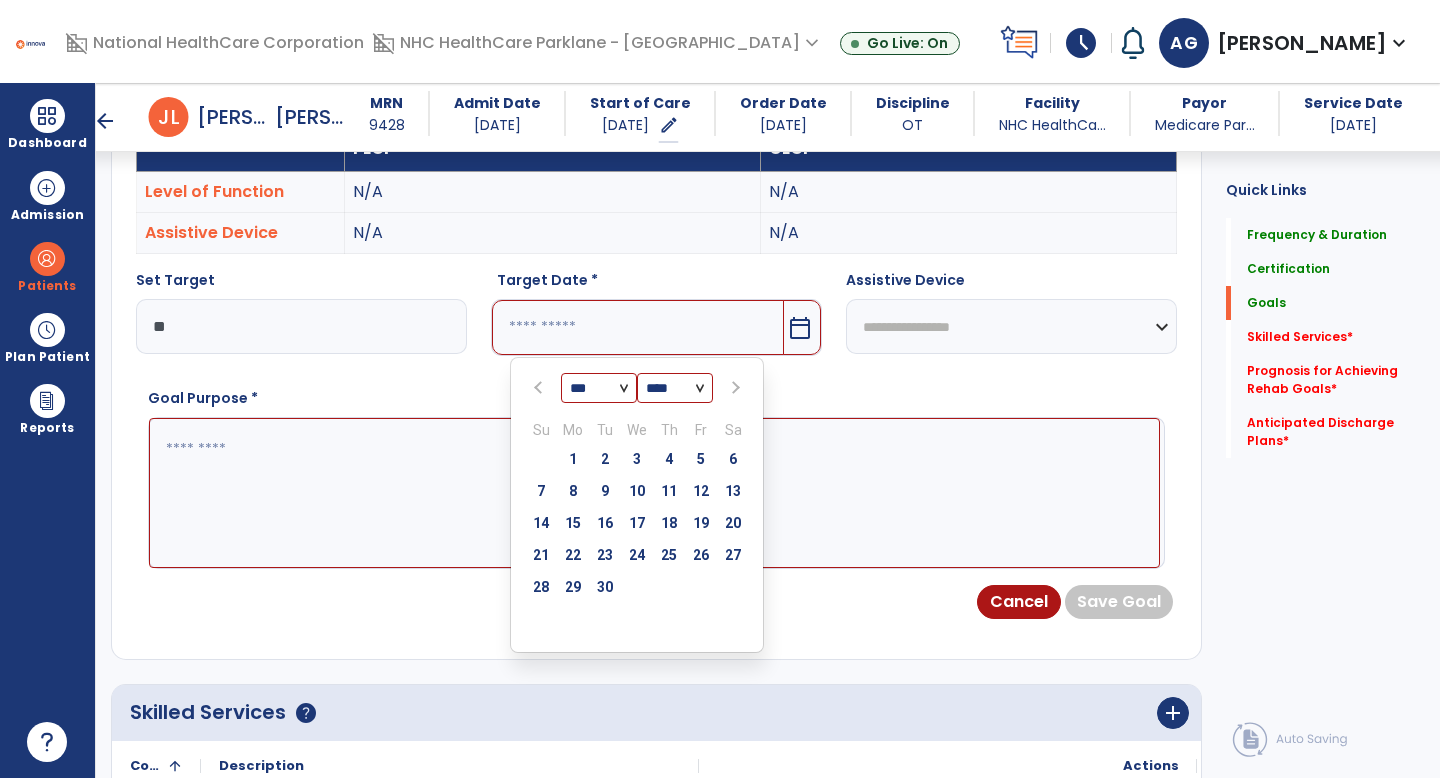 click at bounding box center [734, 388] 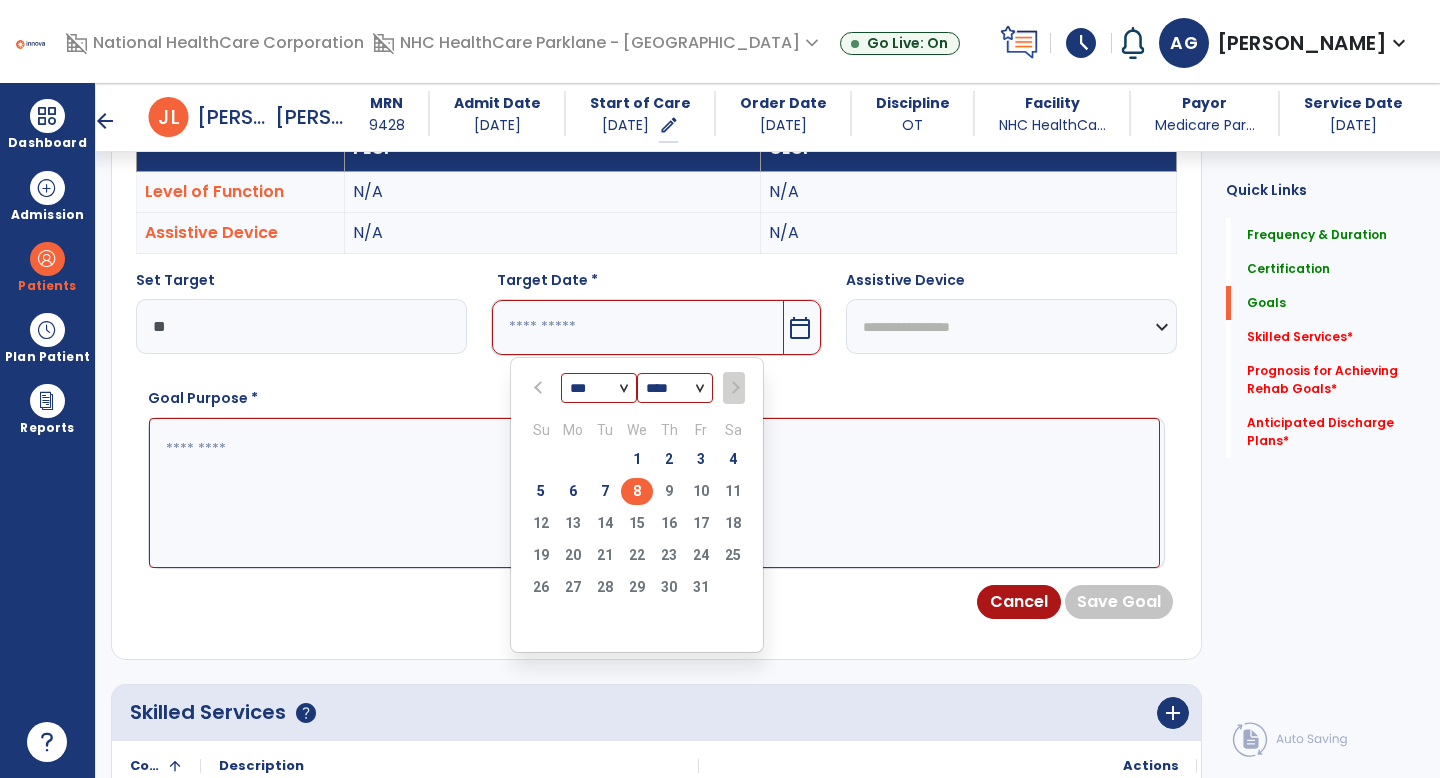 click on "8" at bounding box center [637, 491] 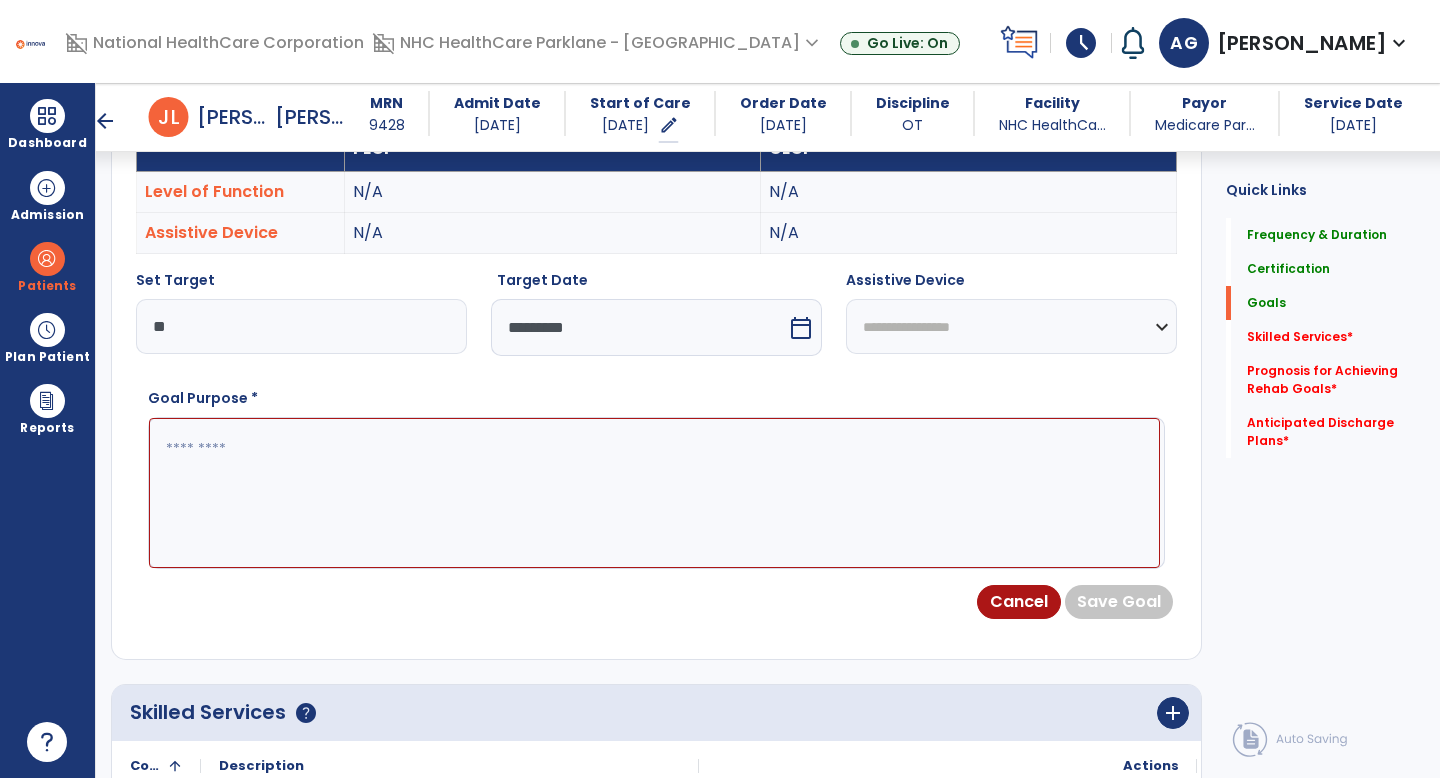 click at bounding box center [654, 493] 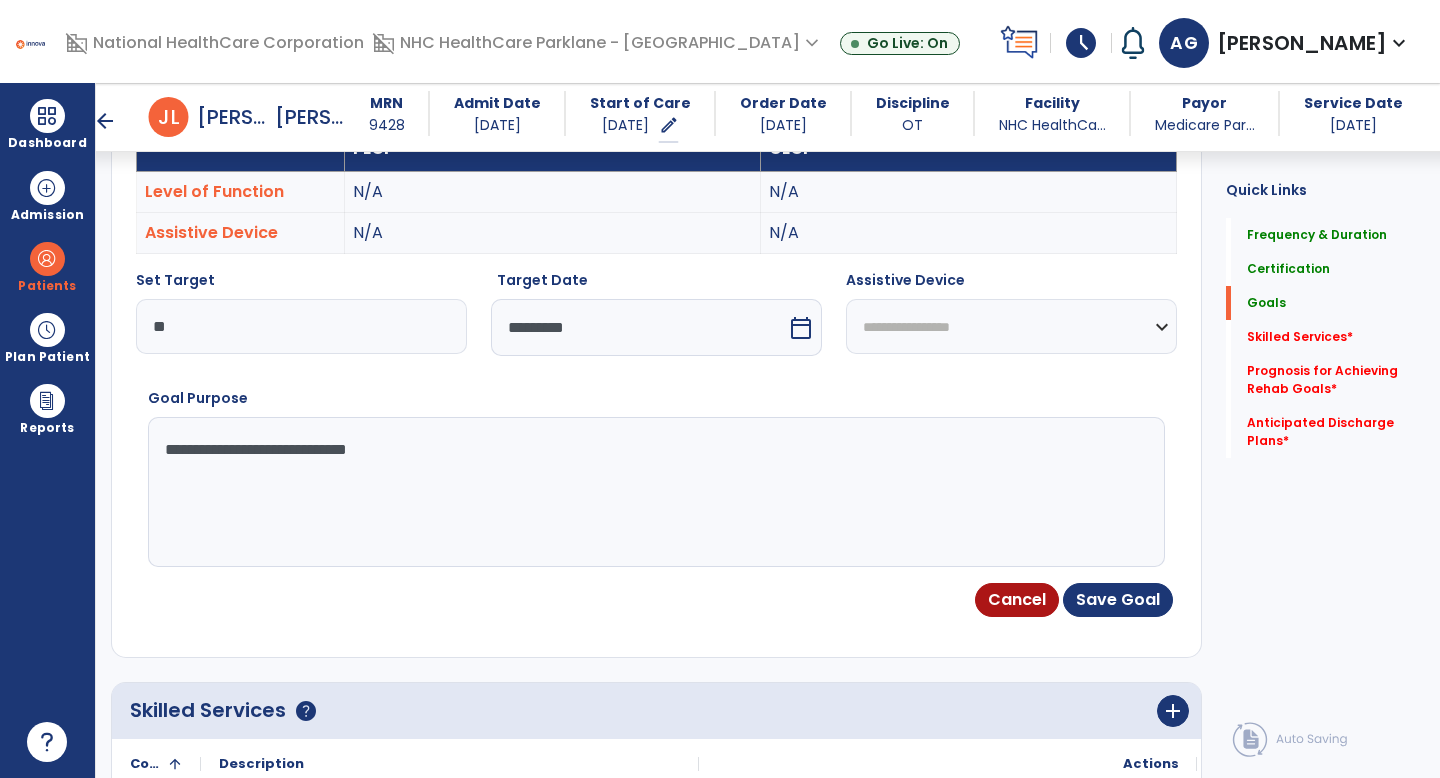 click on "**********" at bounding box center [654, 492] 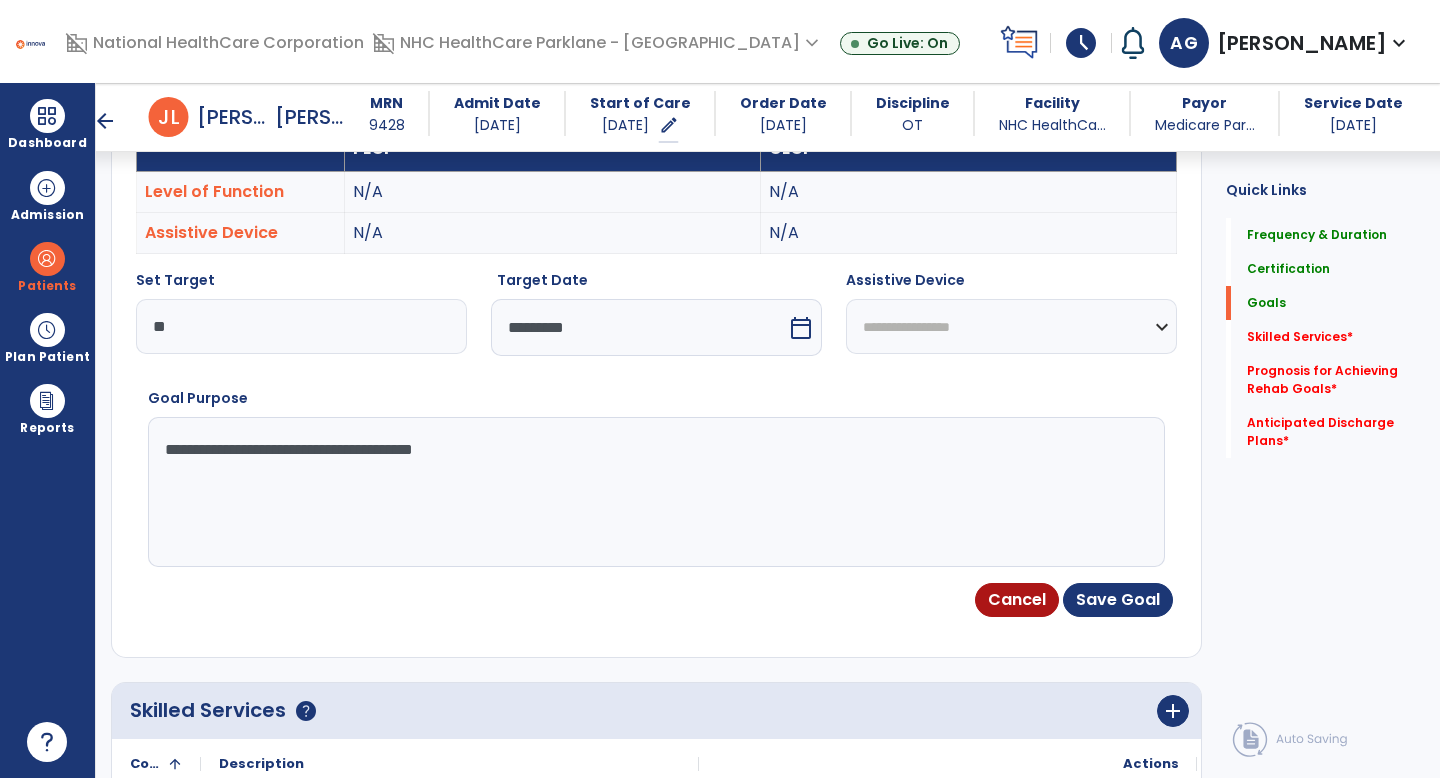 drag, startPoint x: 545, startPoint y: 443, endPoint x: 158, endPoint y: 439, distance: 387.02066 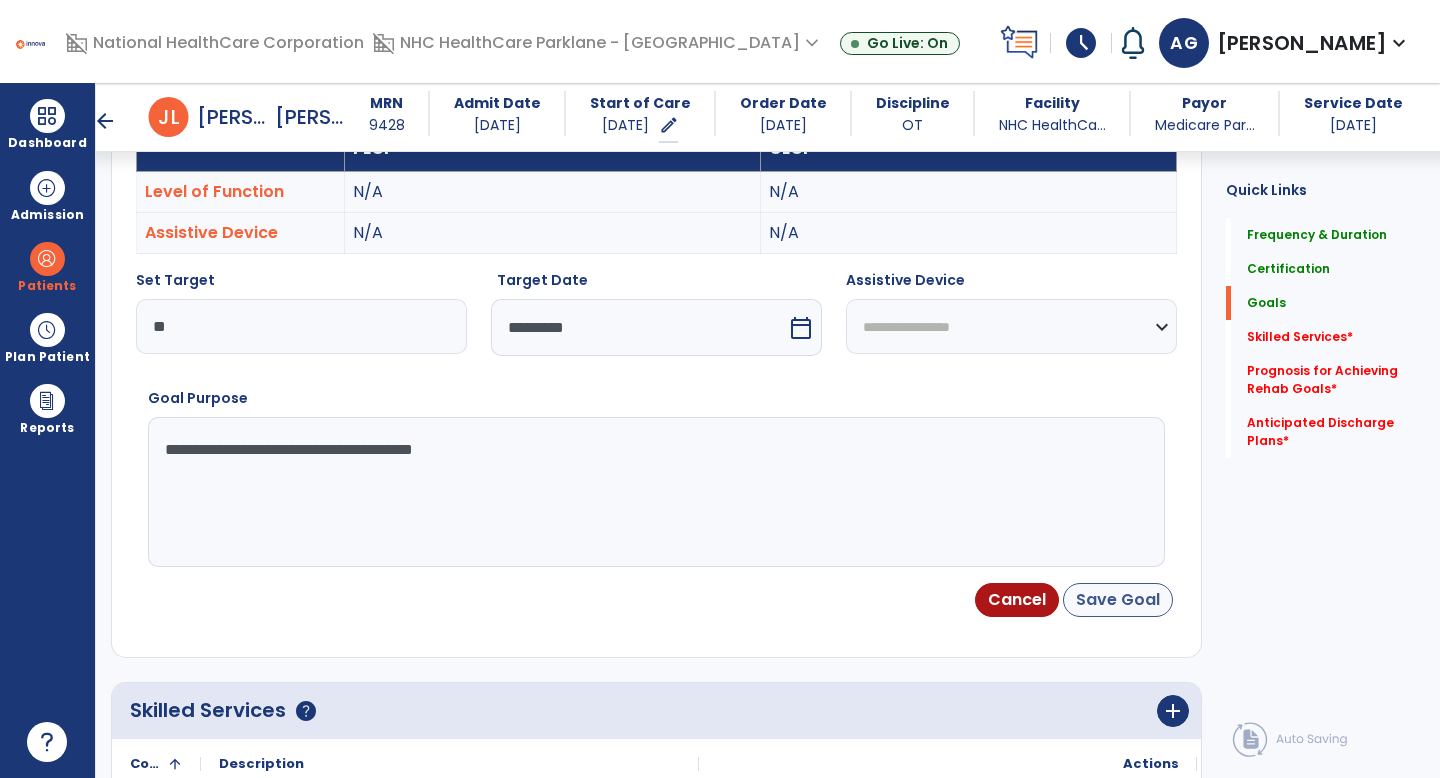 type on "**********" 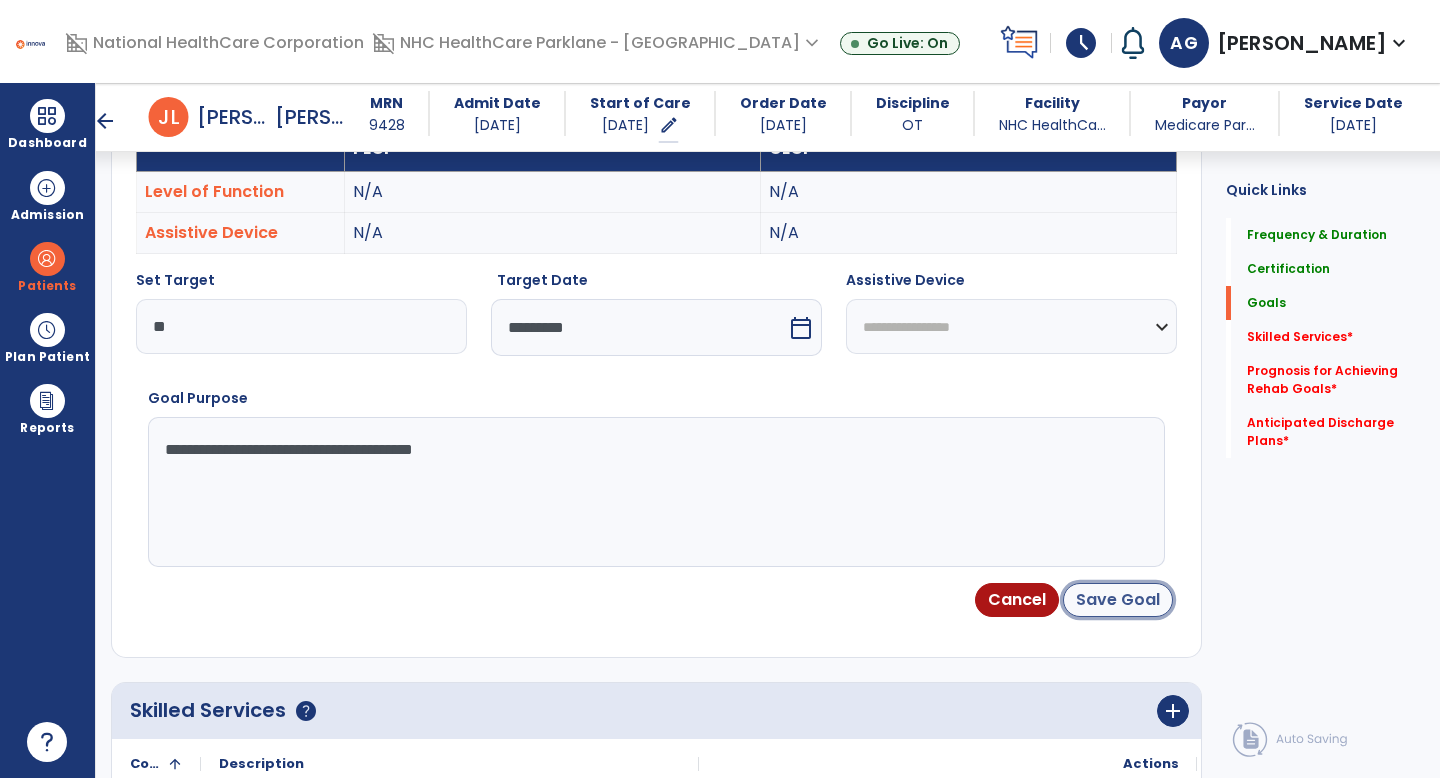 click on "Save Goal" at bounding box center (1118, 600) 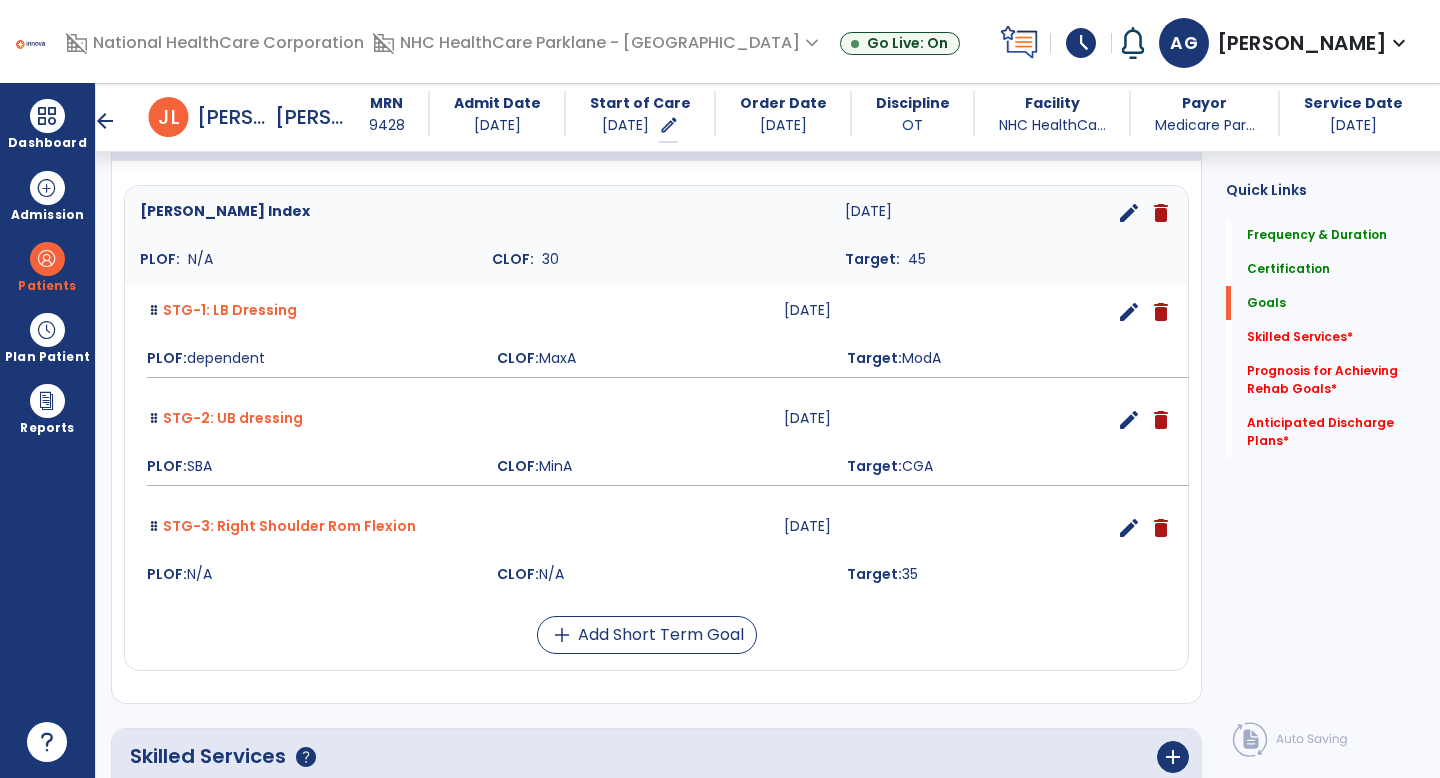 scroll, scrollTop: 524, scrollLeft: 0, axis: vertical 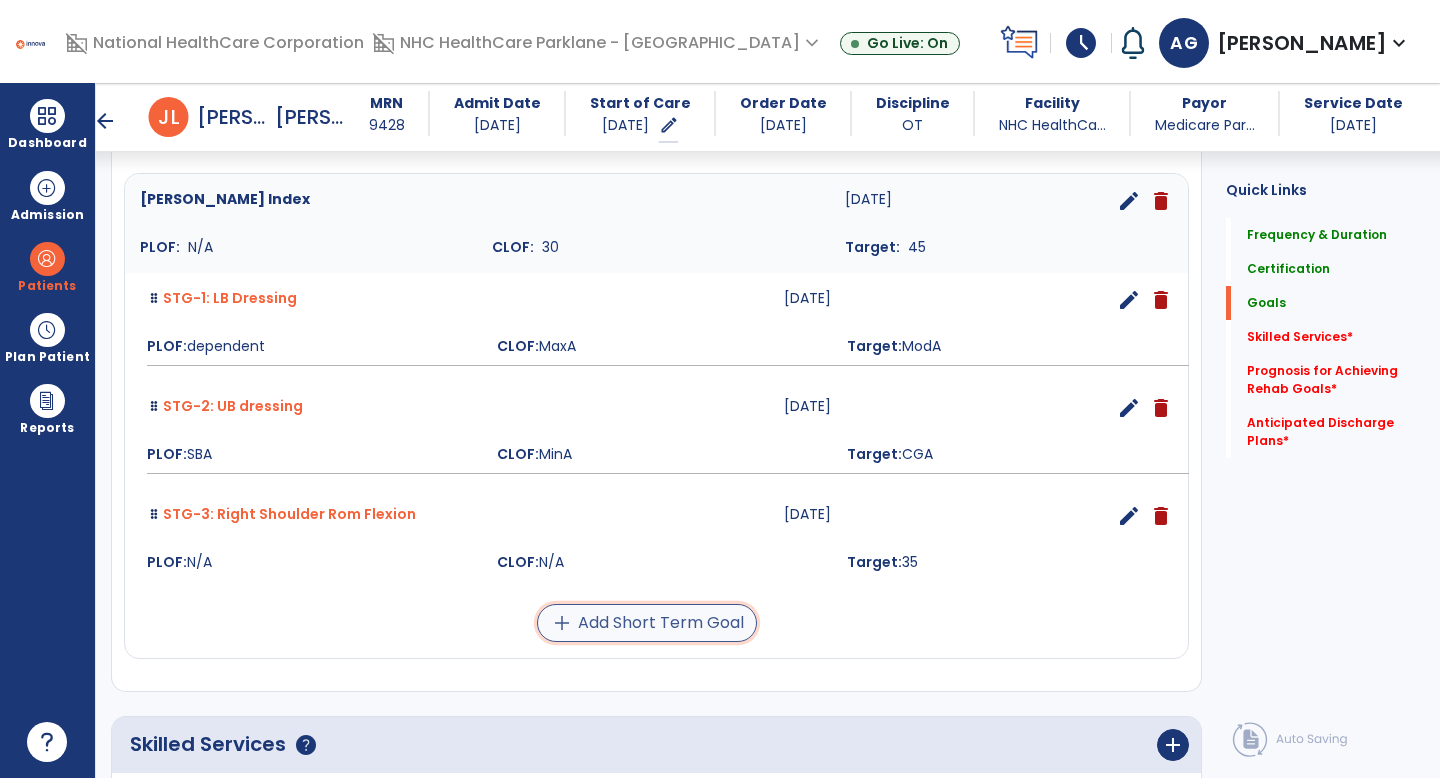 click on "add  Add Short Term Goal" at bounding box center (647, 623) 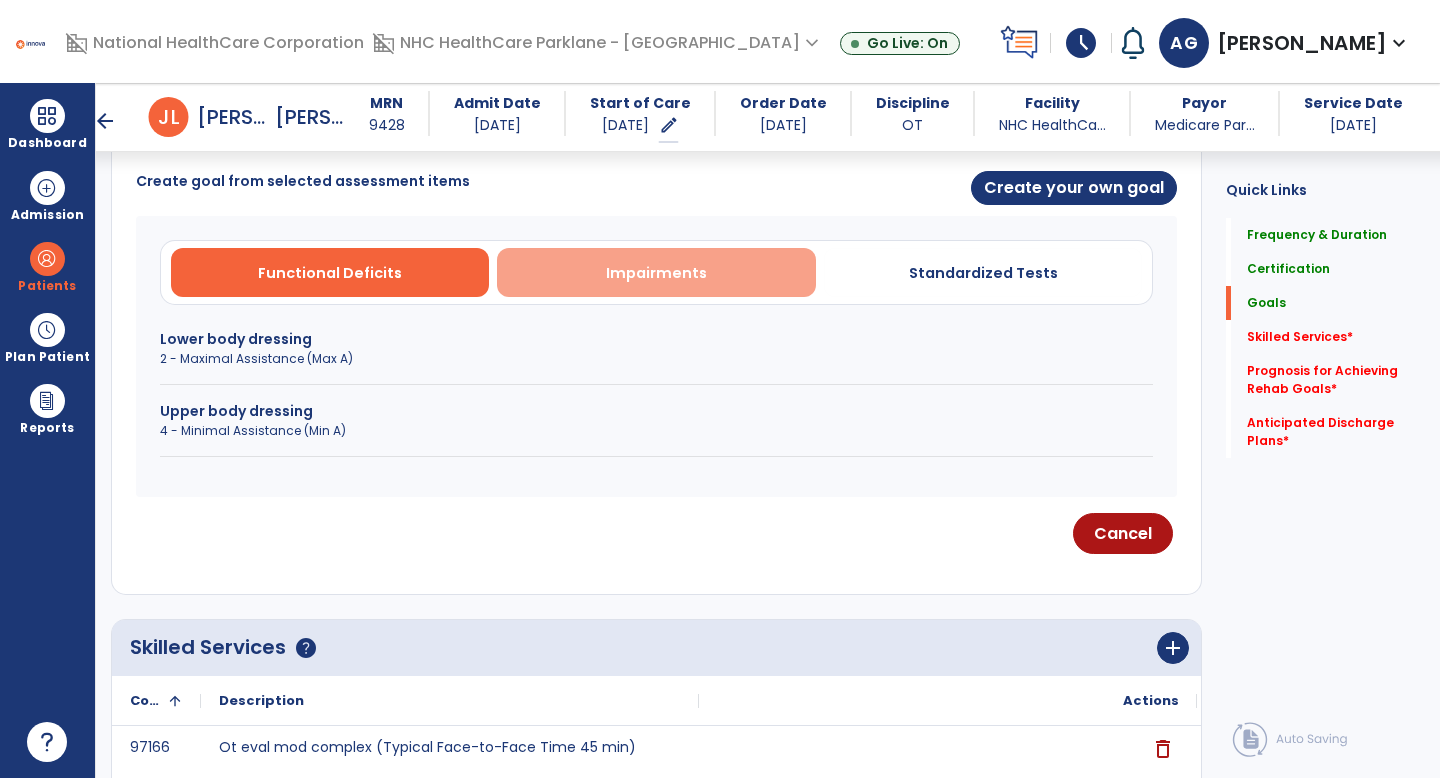click on "Impairments" at bounding box center (656, 273) 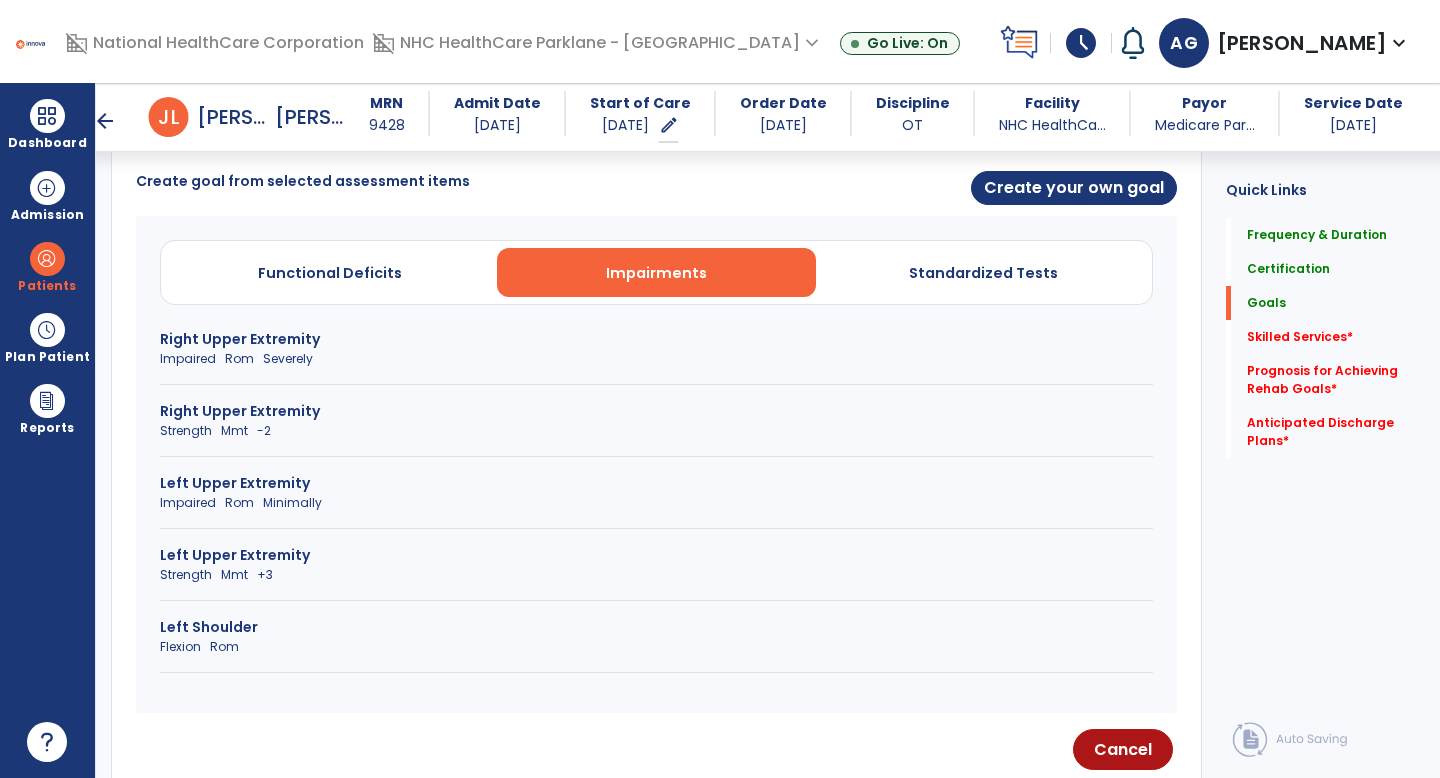 click on "Left Shoulder" at bounding box center (656, 627) 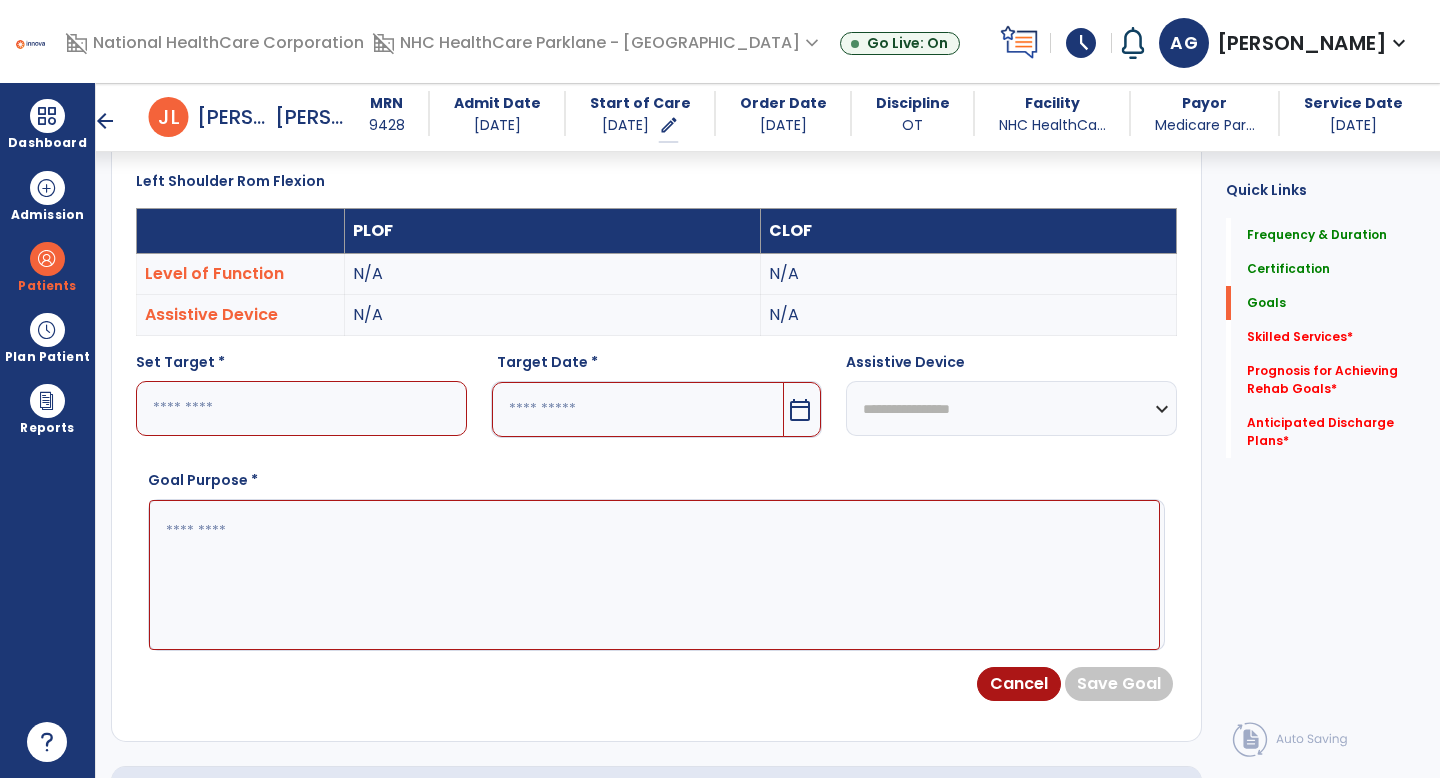 click at bounding box center [301, 408] 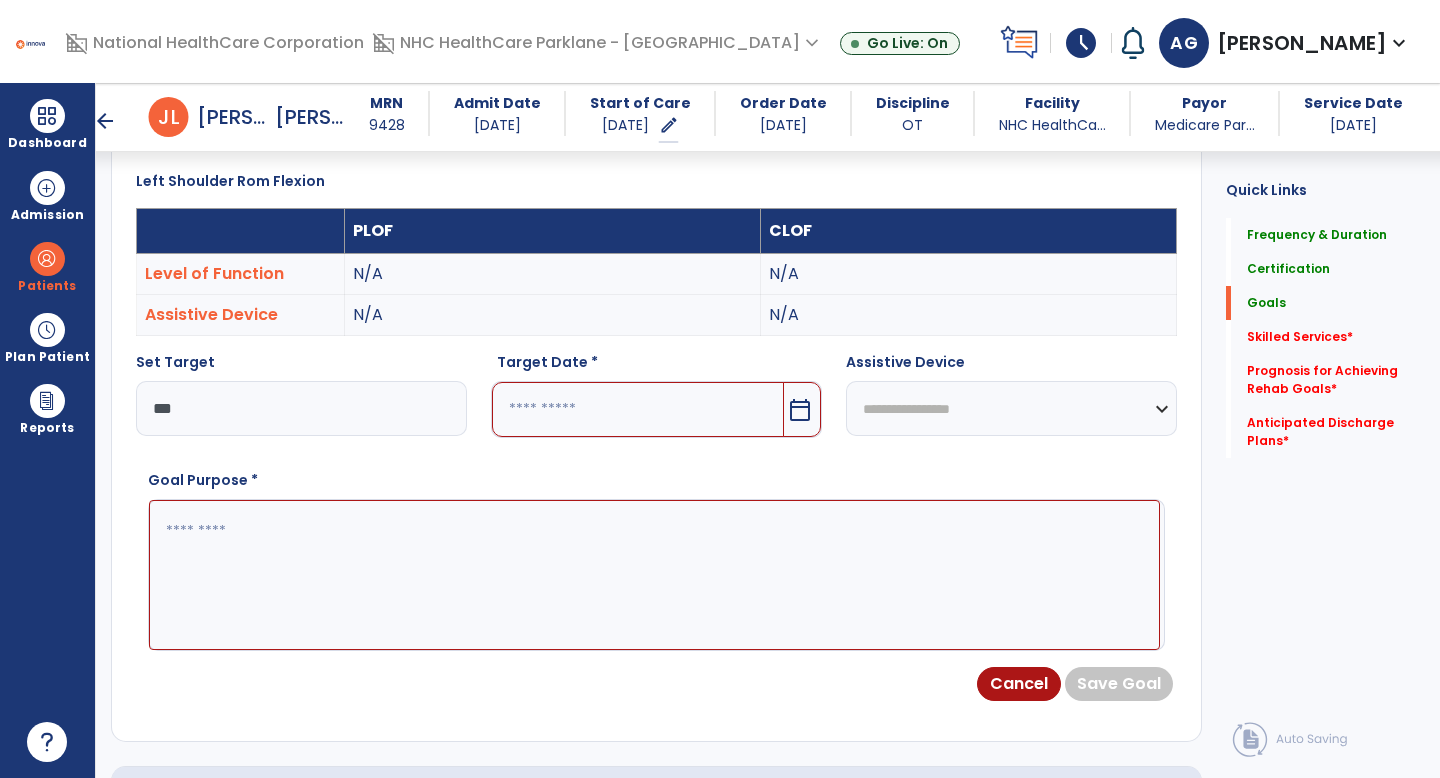 type on "***" 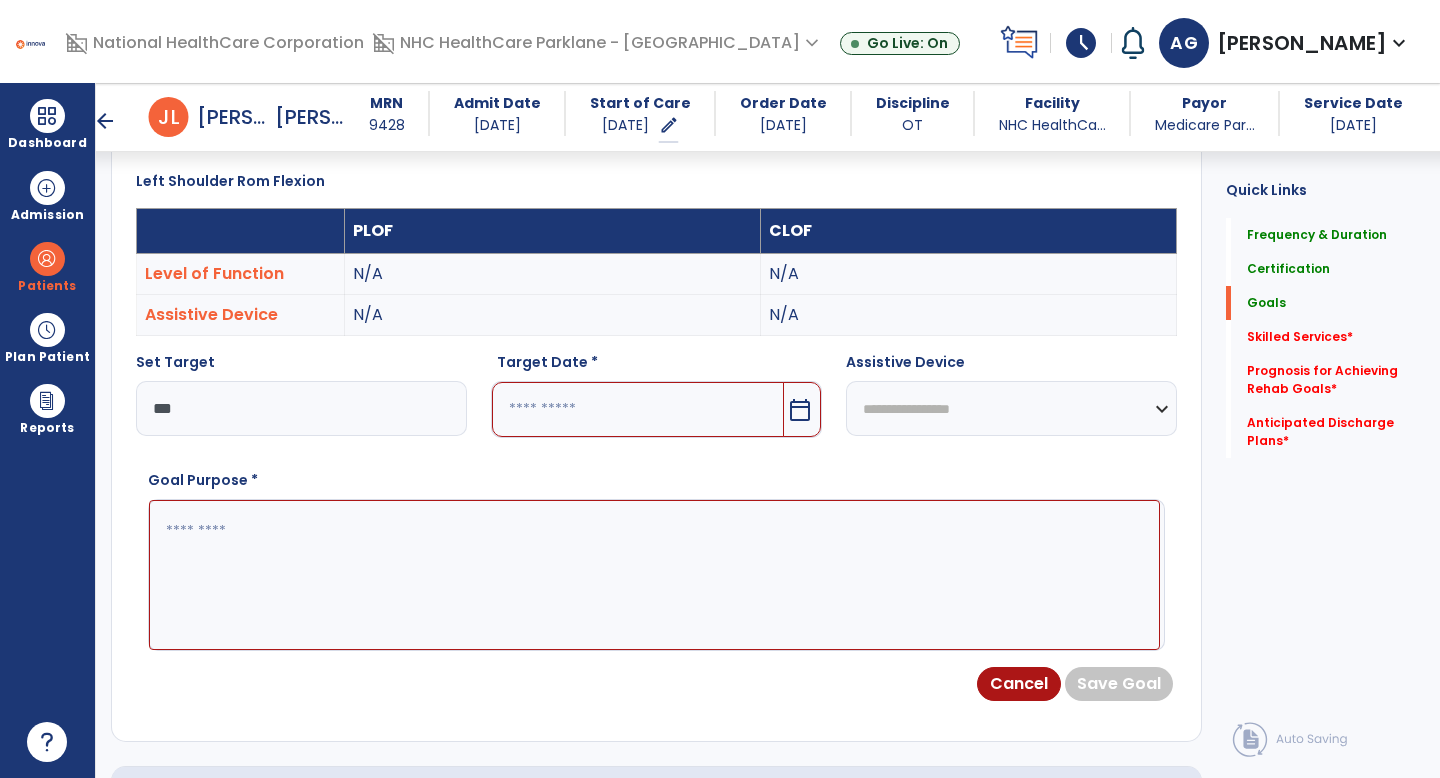 click on "calendar_today" at bounding box center [800, 410] 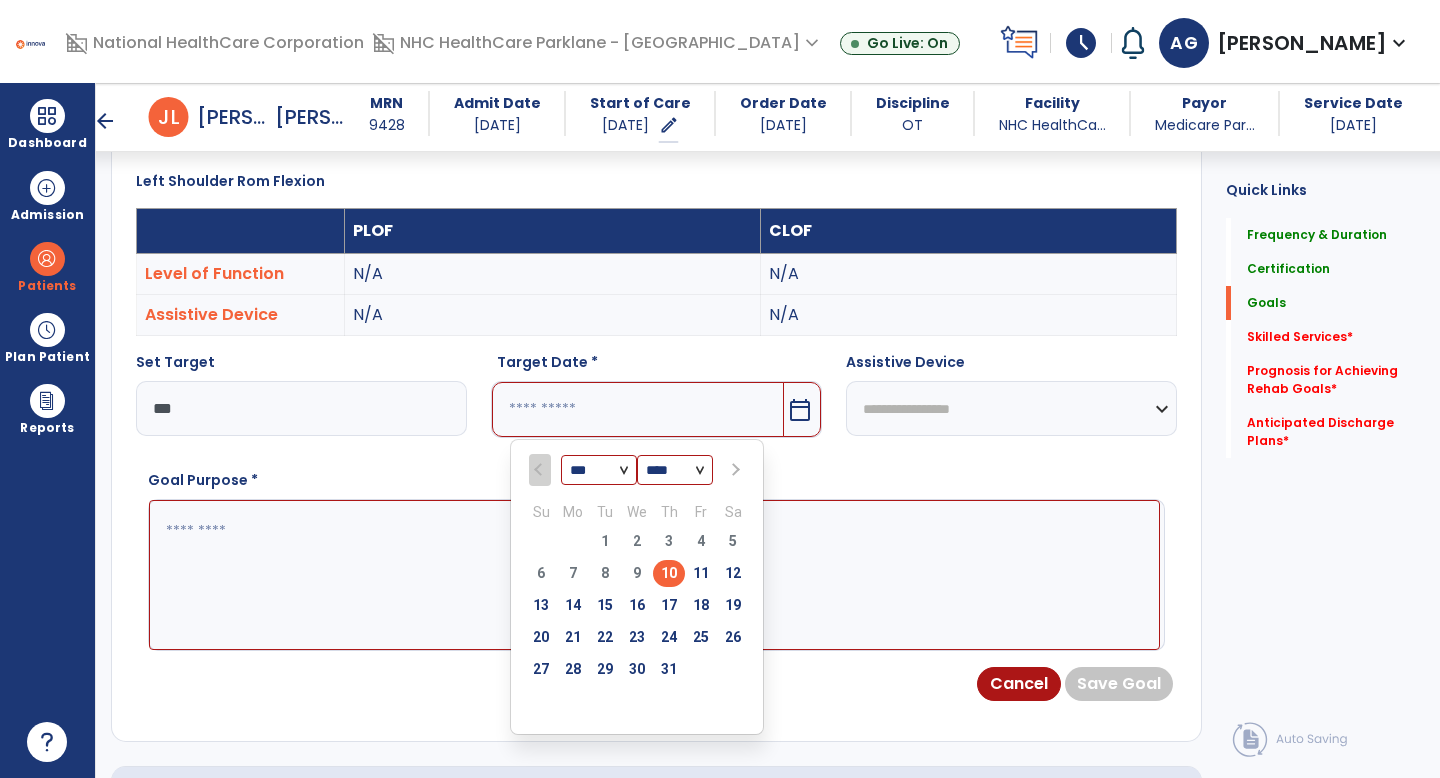 click at bounding box center (733, 470) 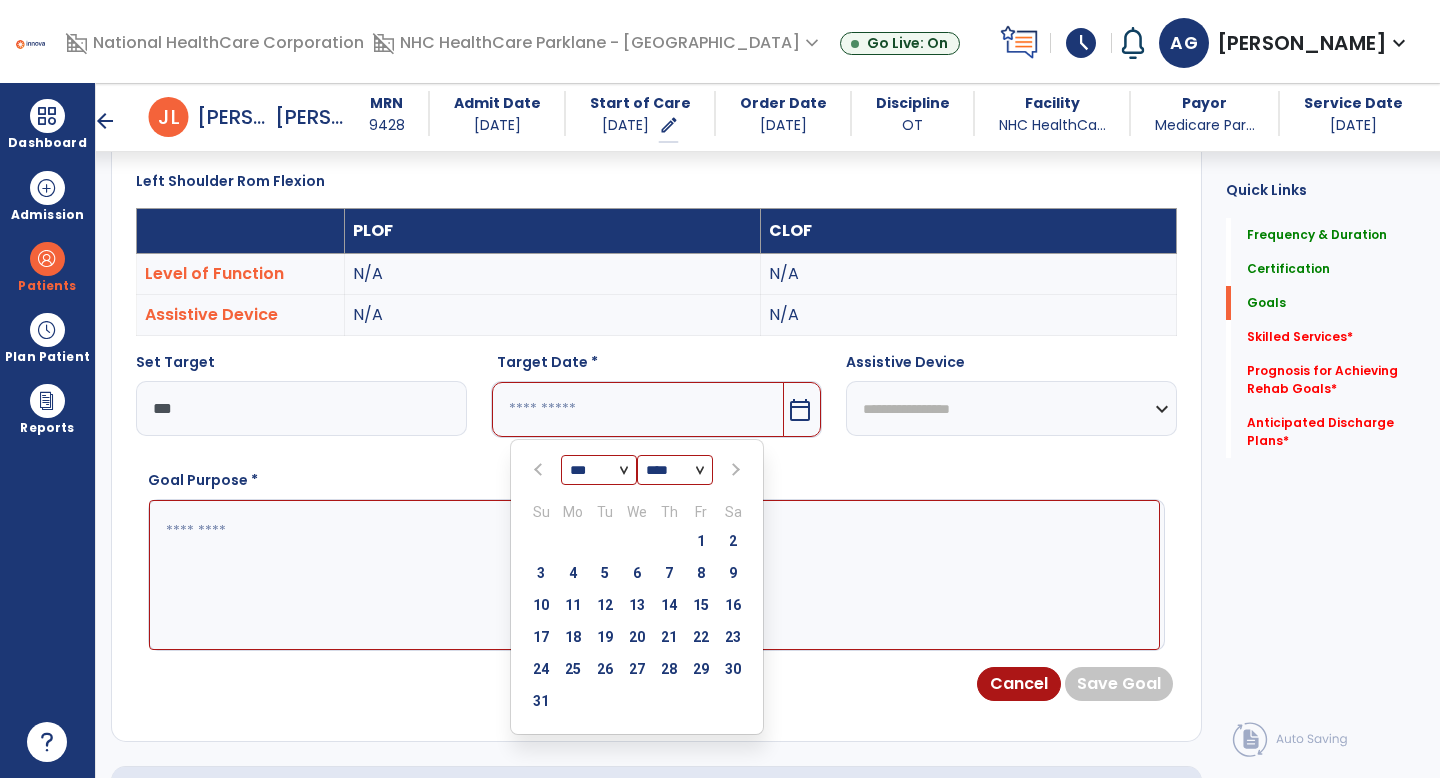 click at bounding box center [733, 470] 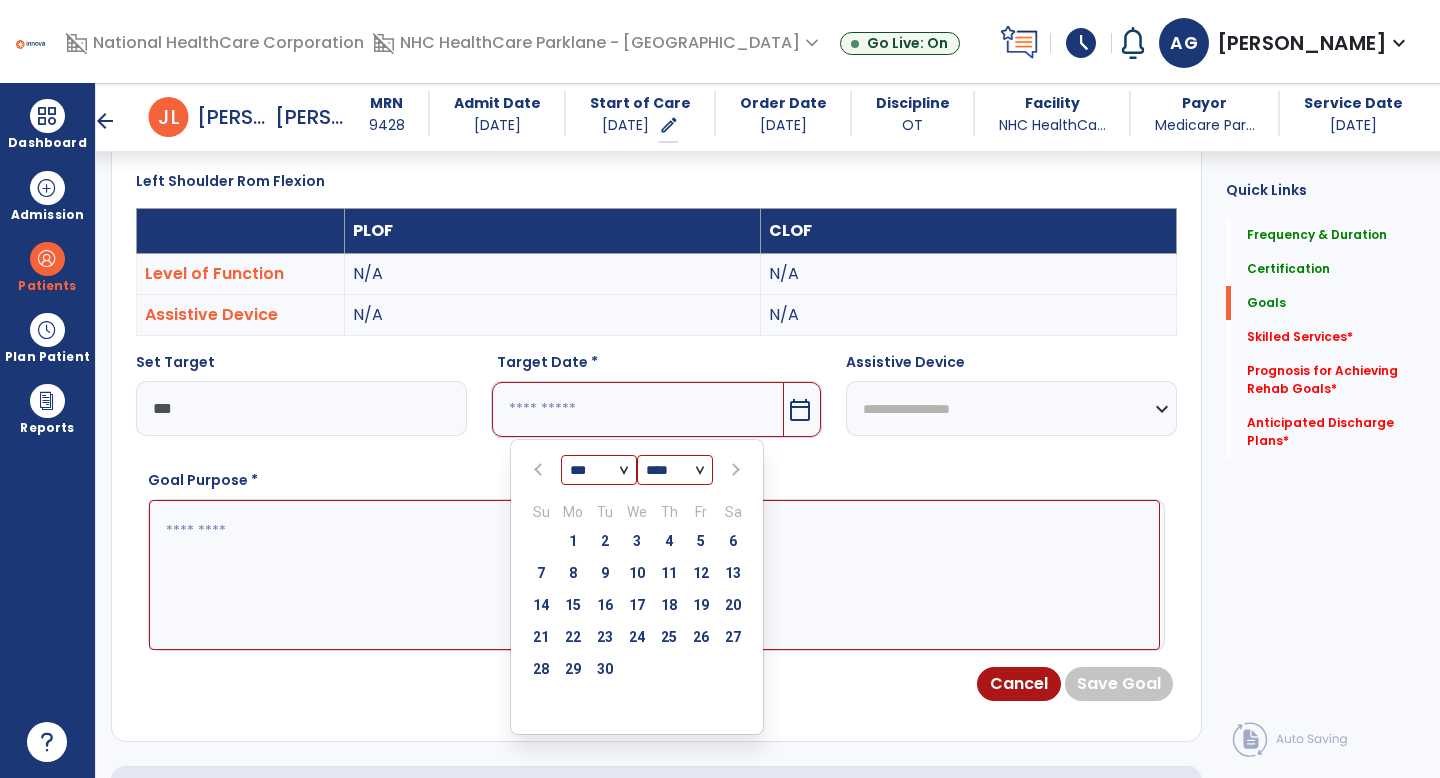 click at bounding box center [733, 470] 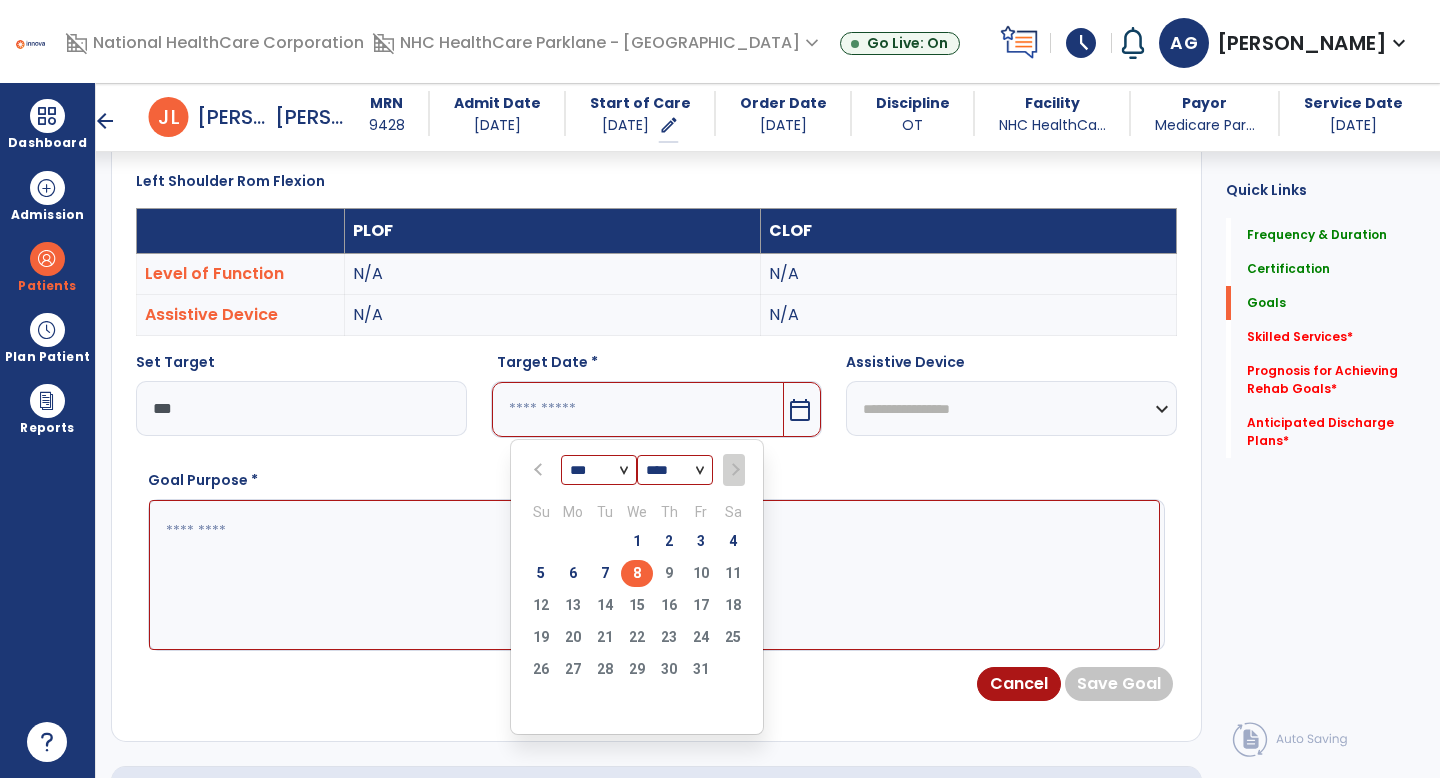 click on "8" at bounding box center [637, 573] 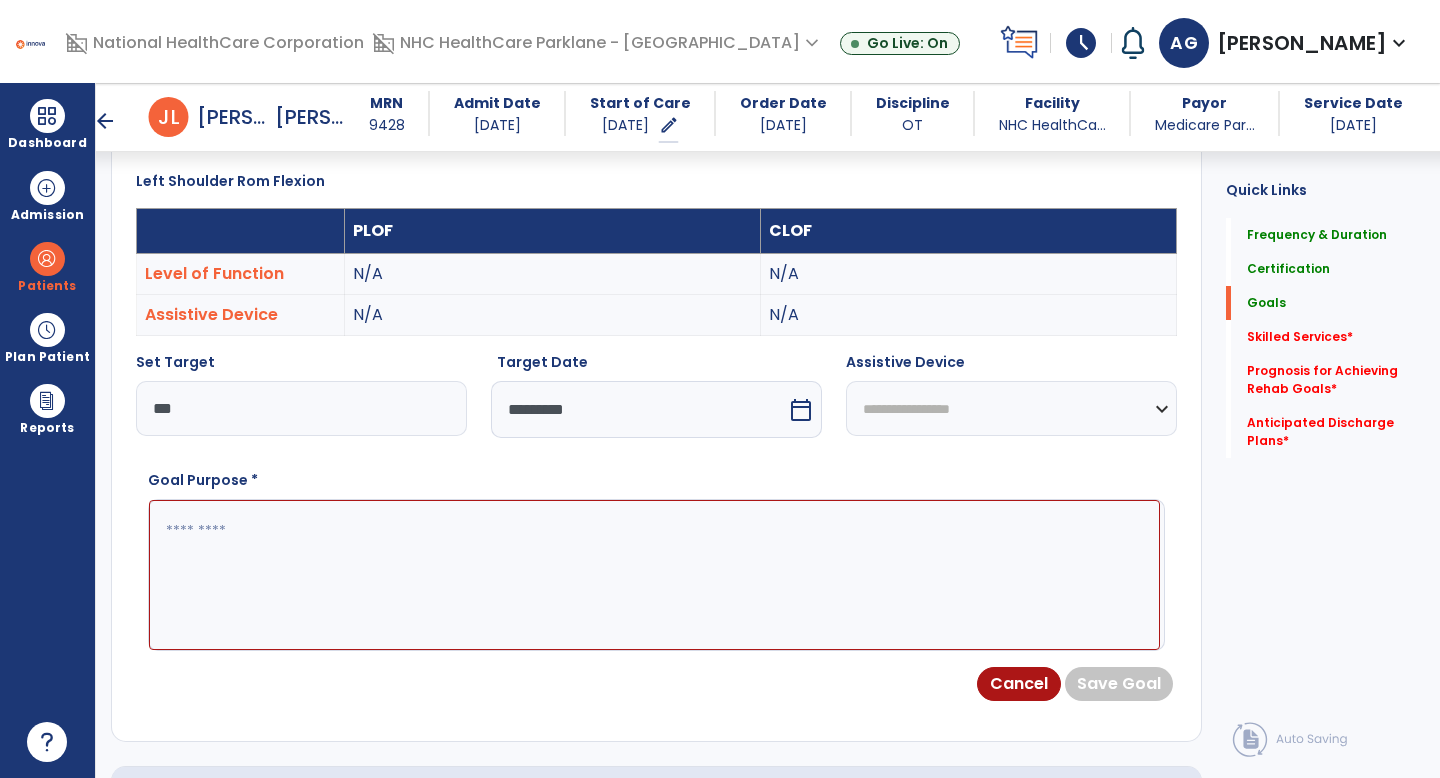 click at bounding box center (654, 575) 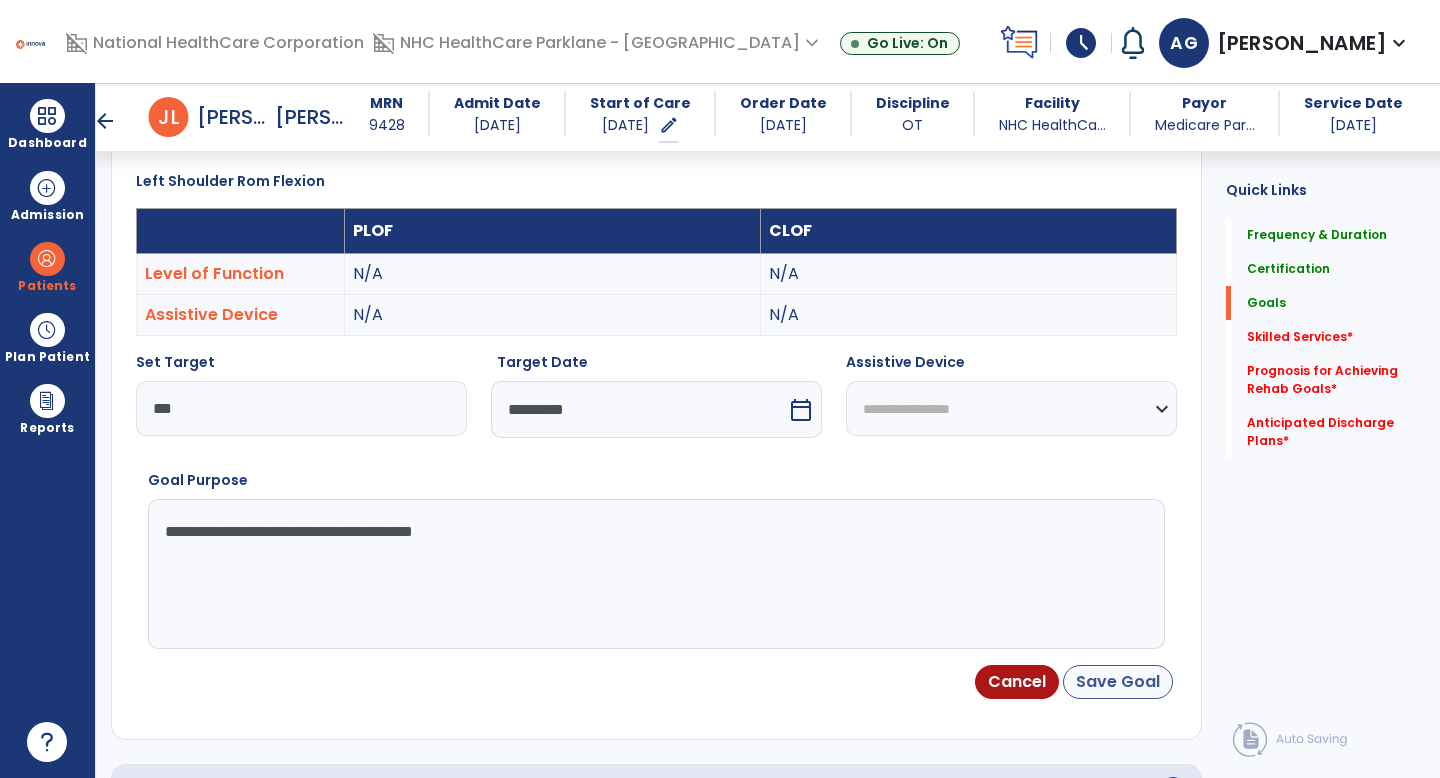 type on "**********" 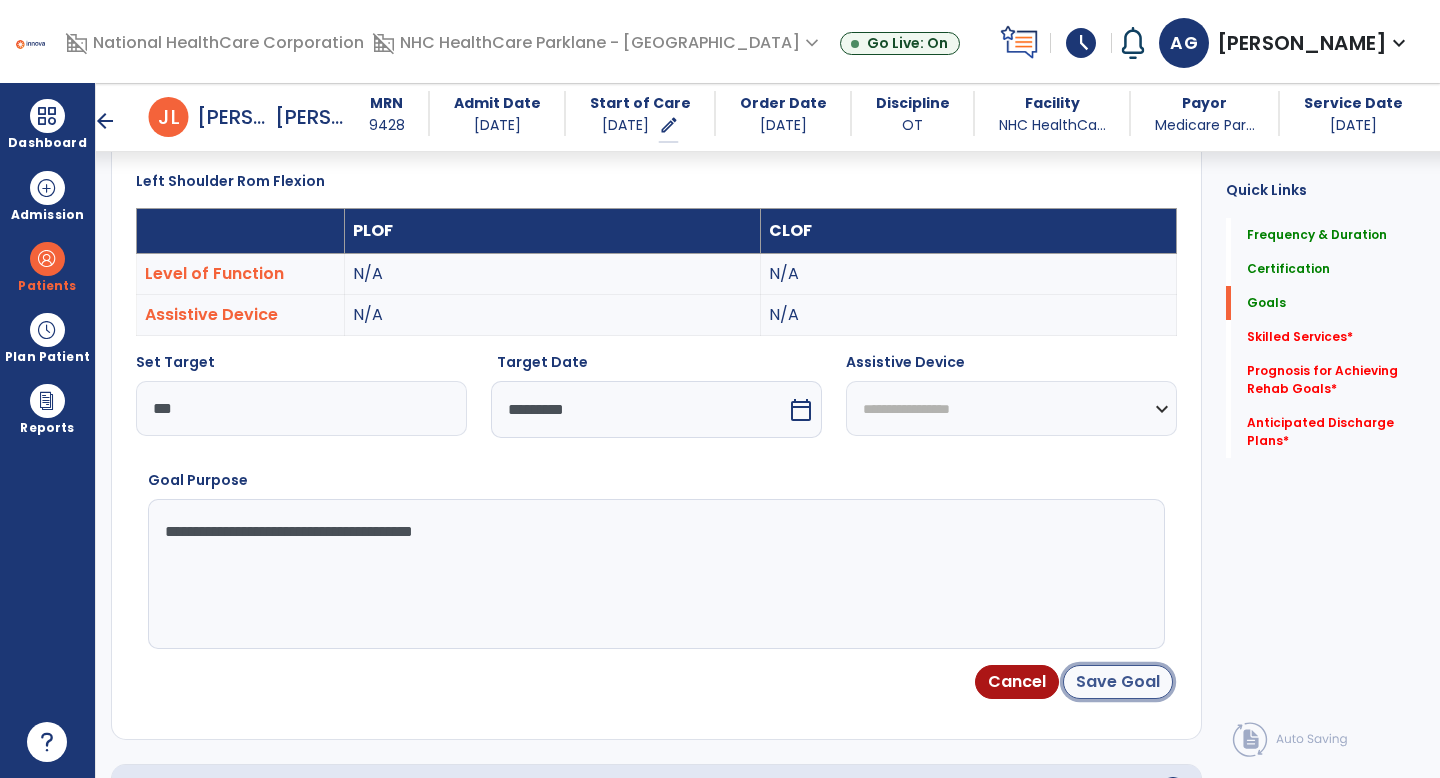 click on "Save Goal" at bounding box center (1118, 682) 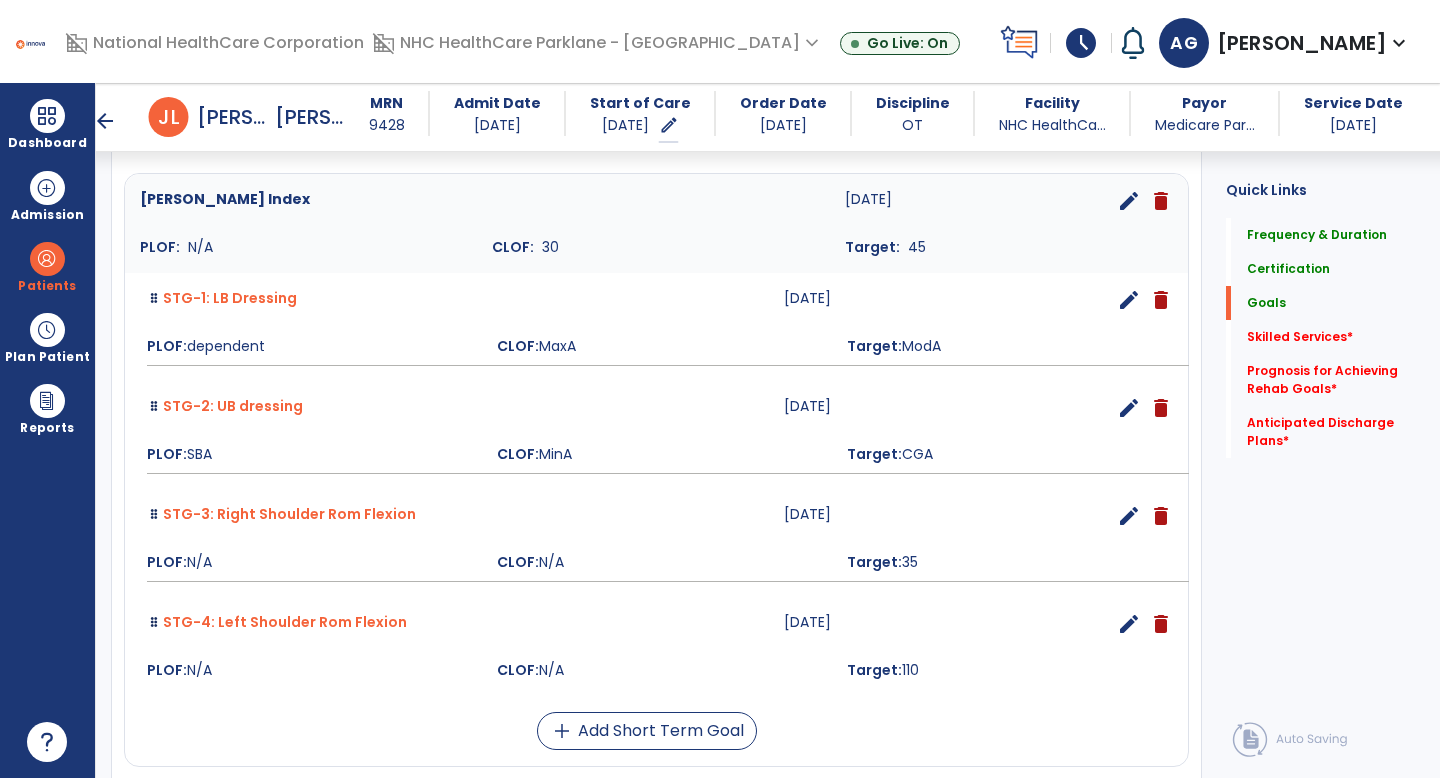 click on "edit" at bounding box center (1129, 516) 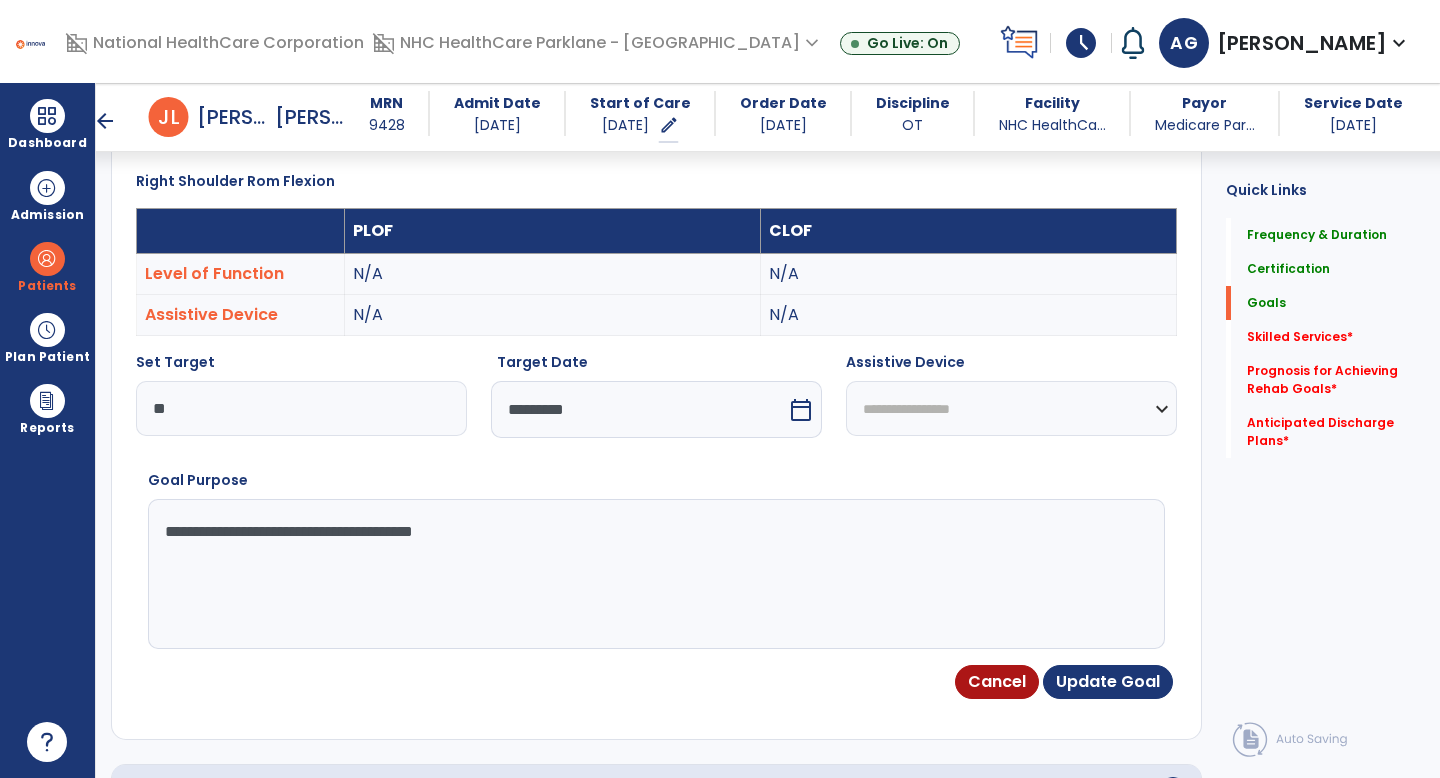 scroll, scrollTop: 83, scrollLeft: 0, axis: vertical 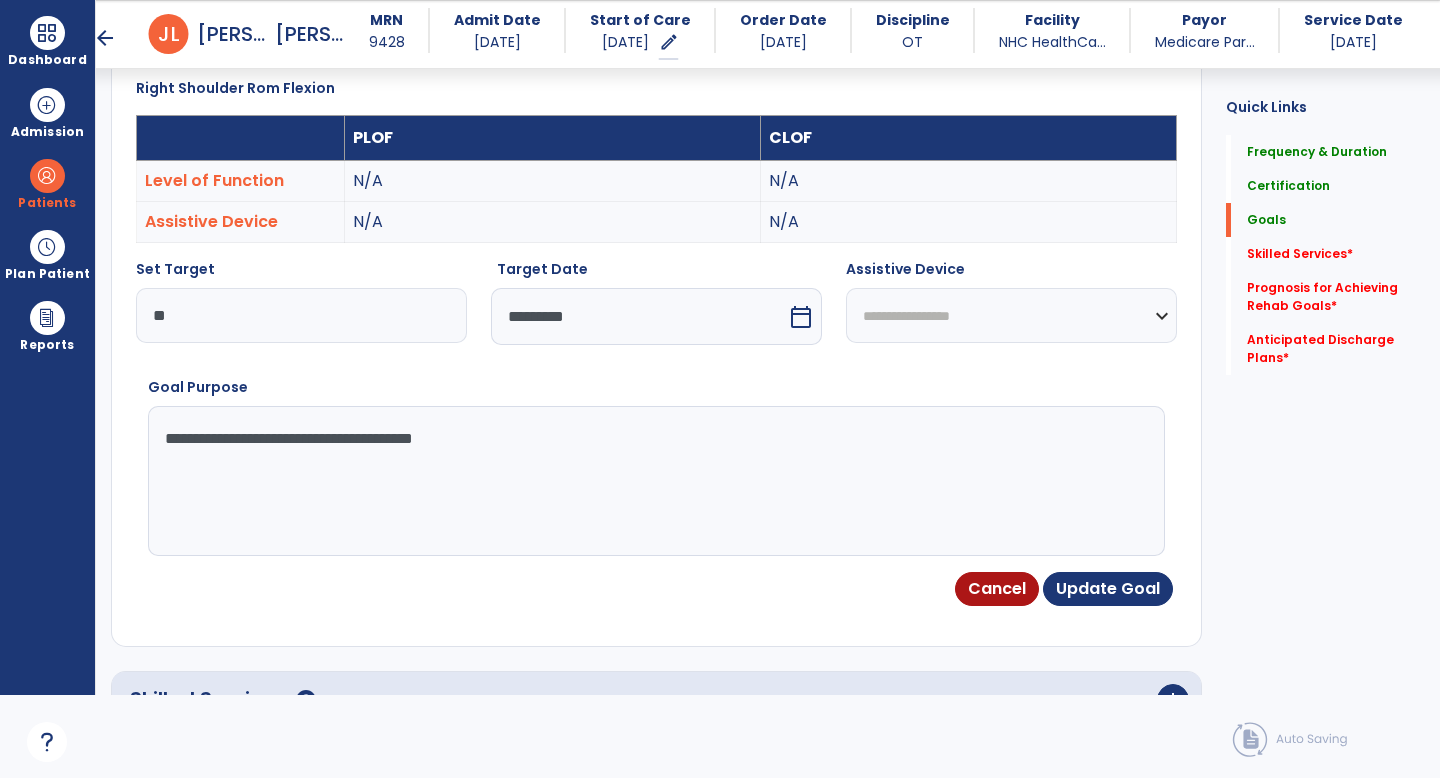 click on "N/A" at bounding box center (553, 222) 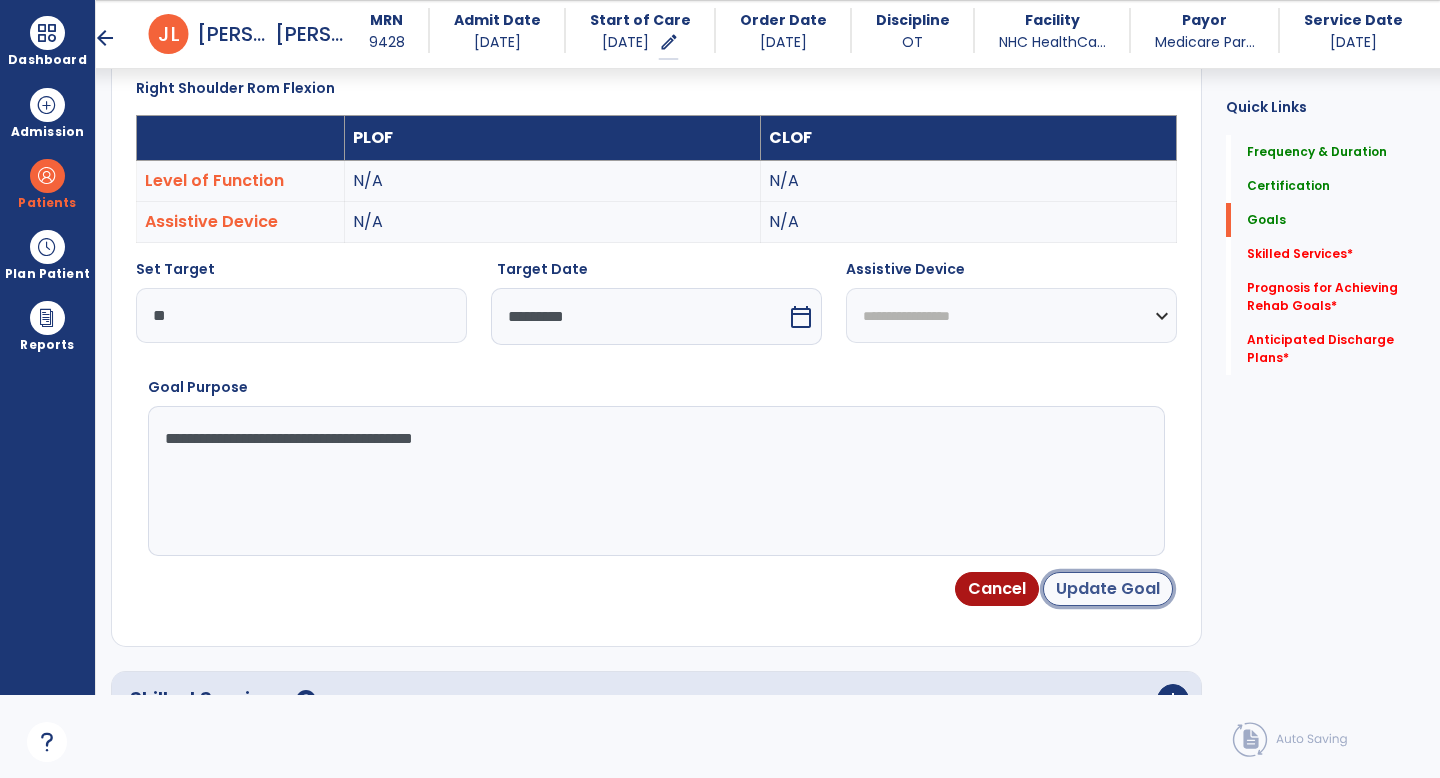 click on "Update Goal" at bounding box center [1108, 589] 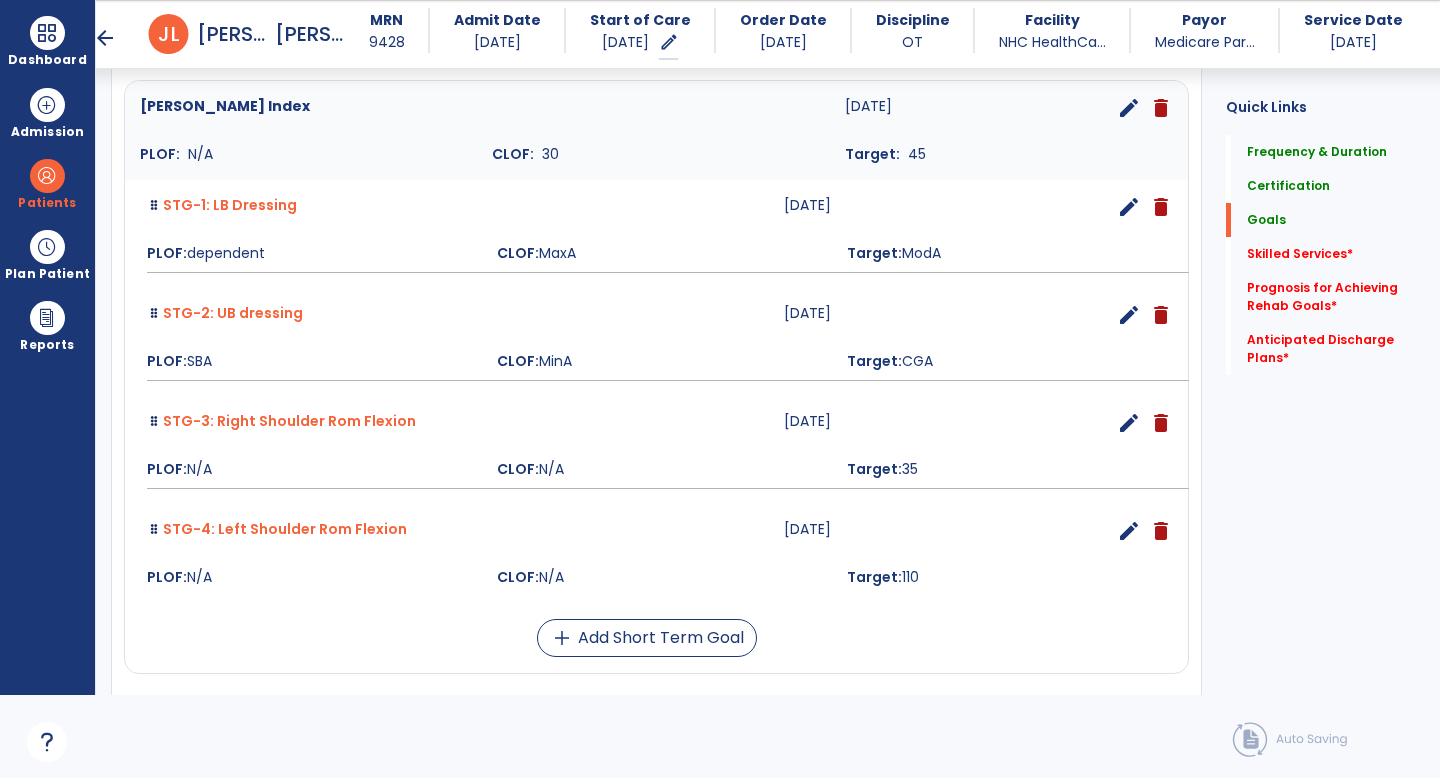 scroll, scrollTop: 0, scrollLeft: 0, axis: both 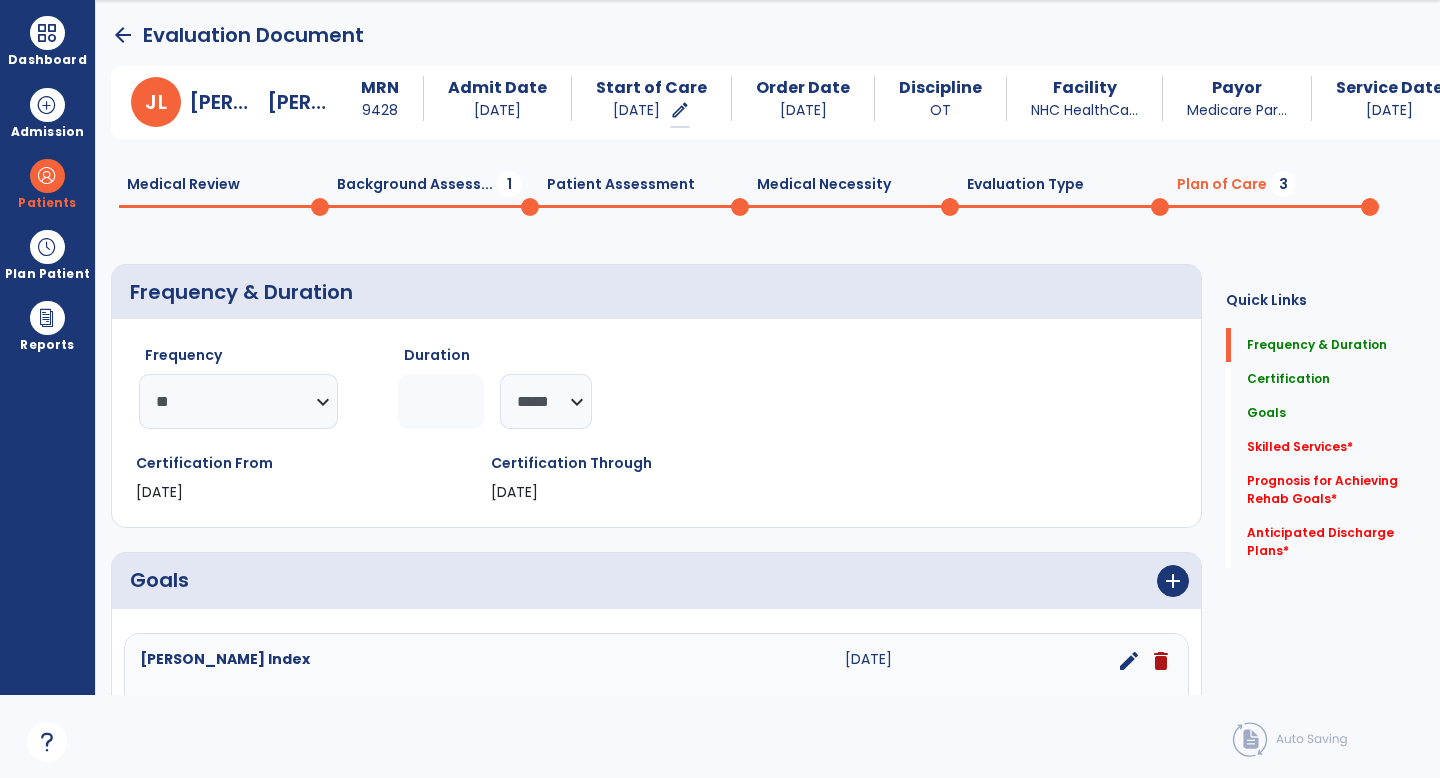 click on "Patient Assessment  0" 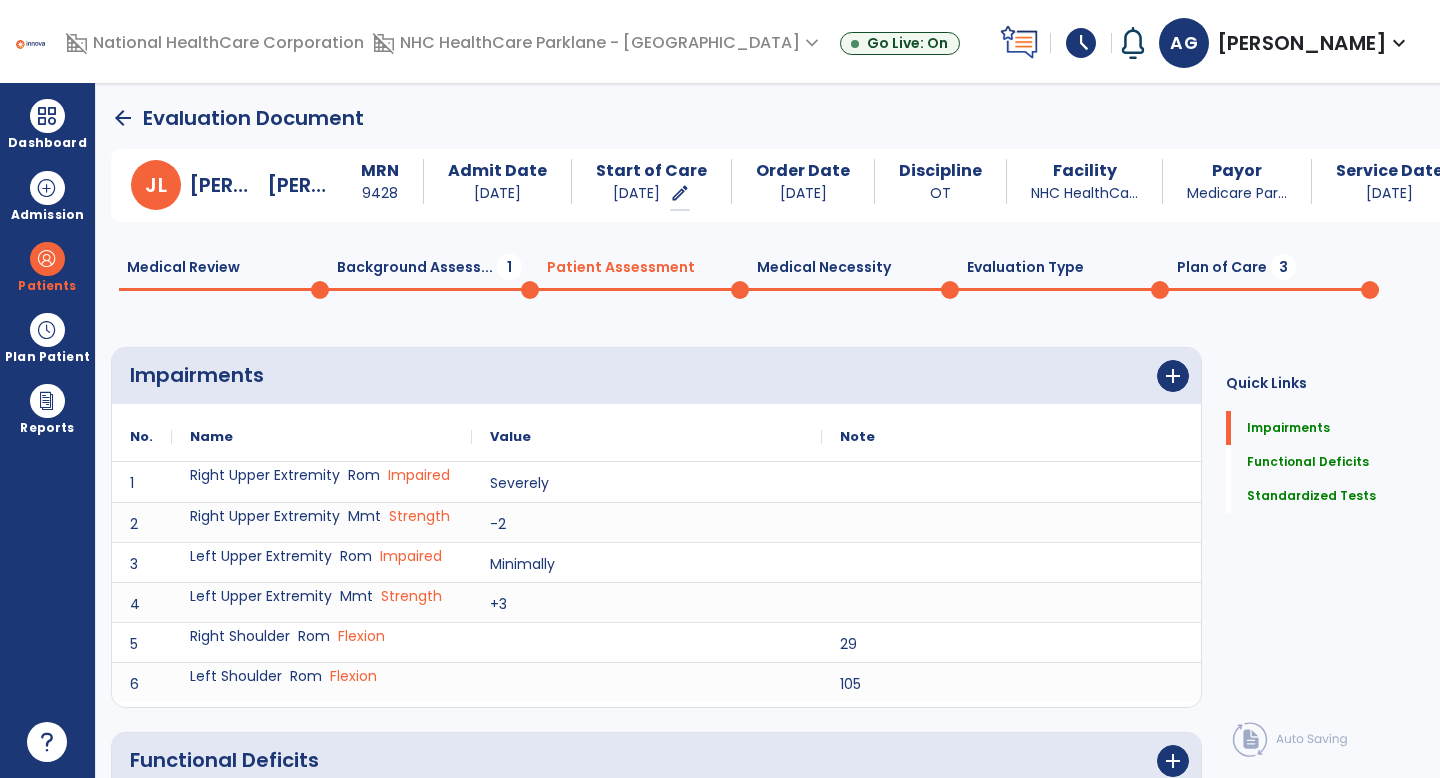 scroll, scrollTop: 0, scrollLeft: 0, axis: both 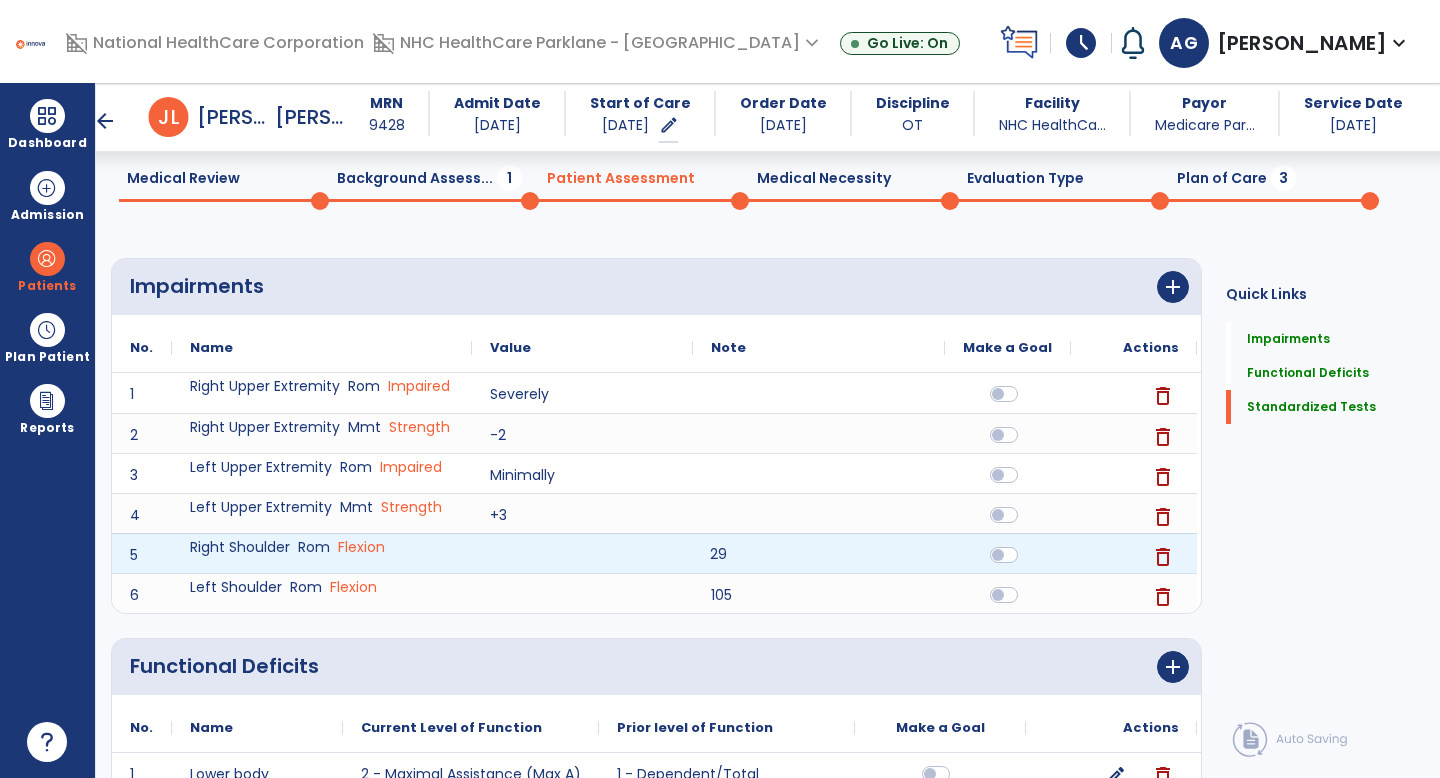 click on "29" 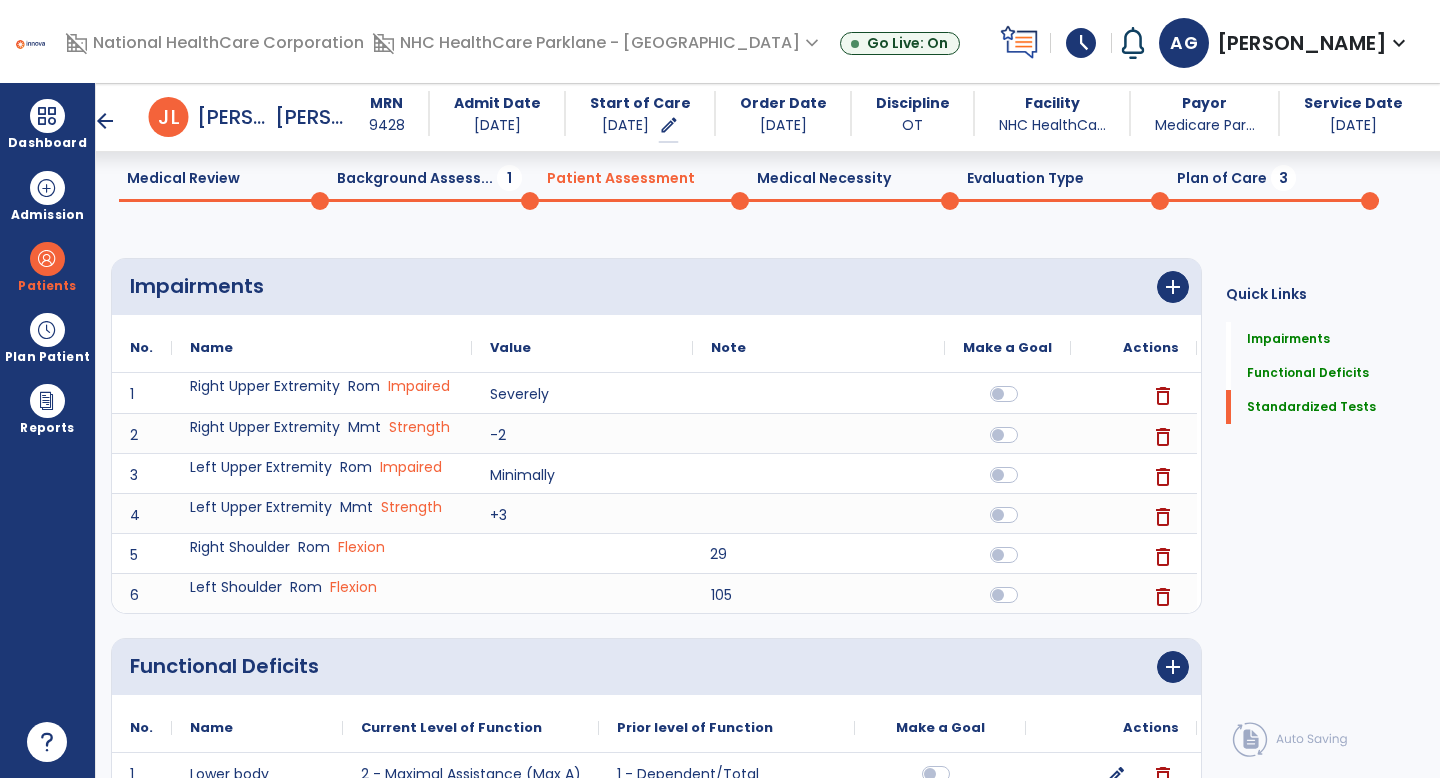 click on "add" 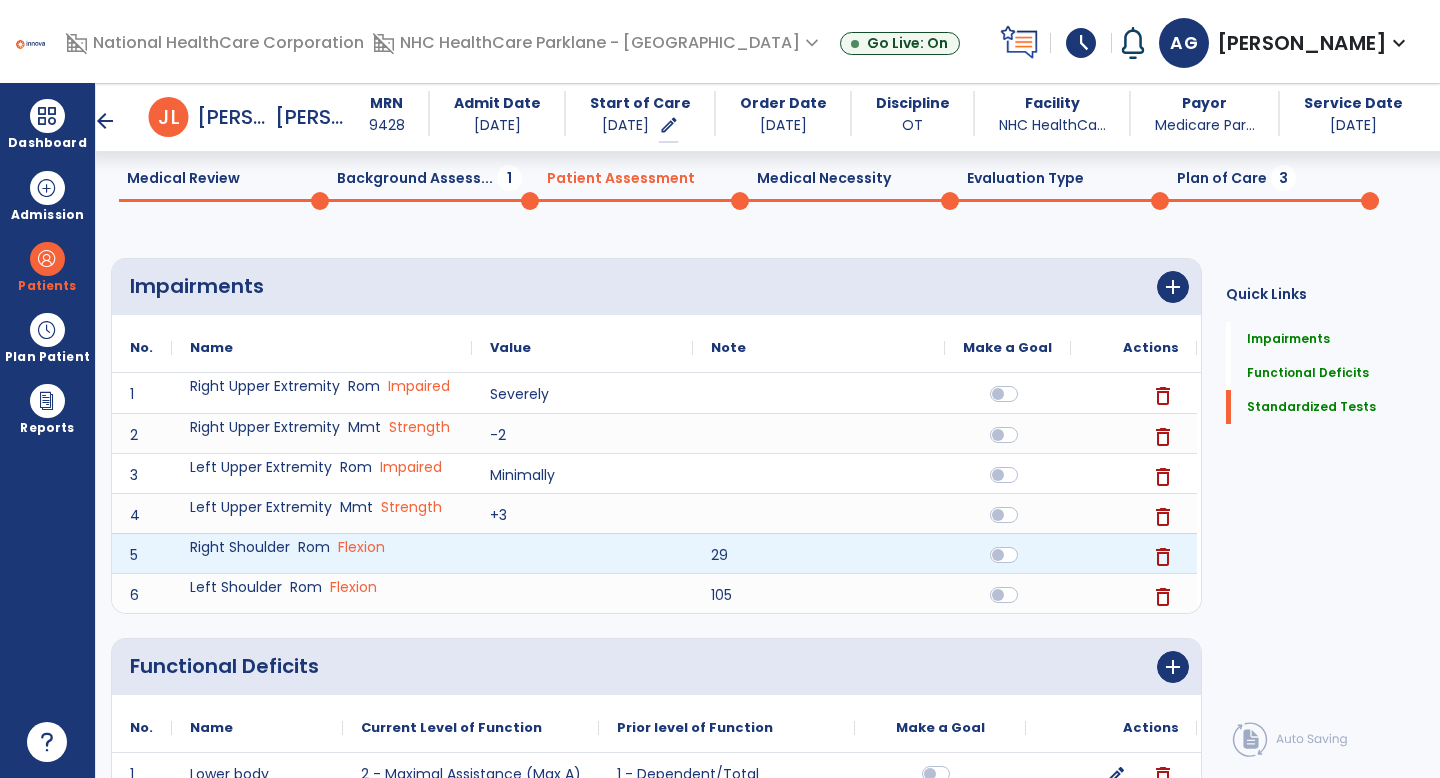 click 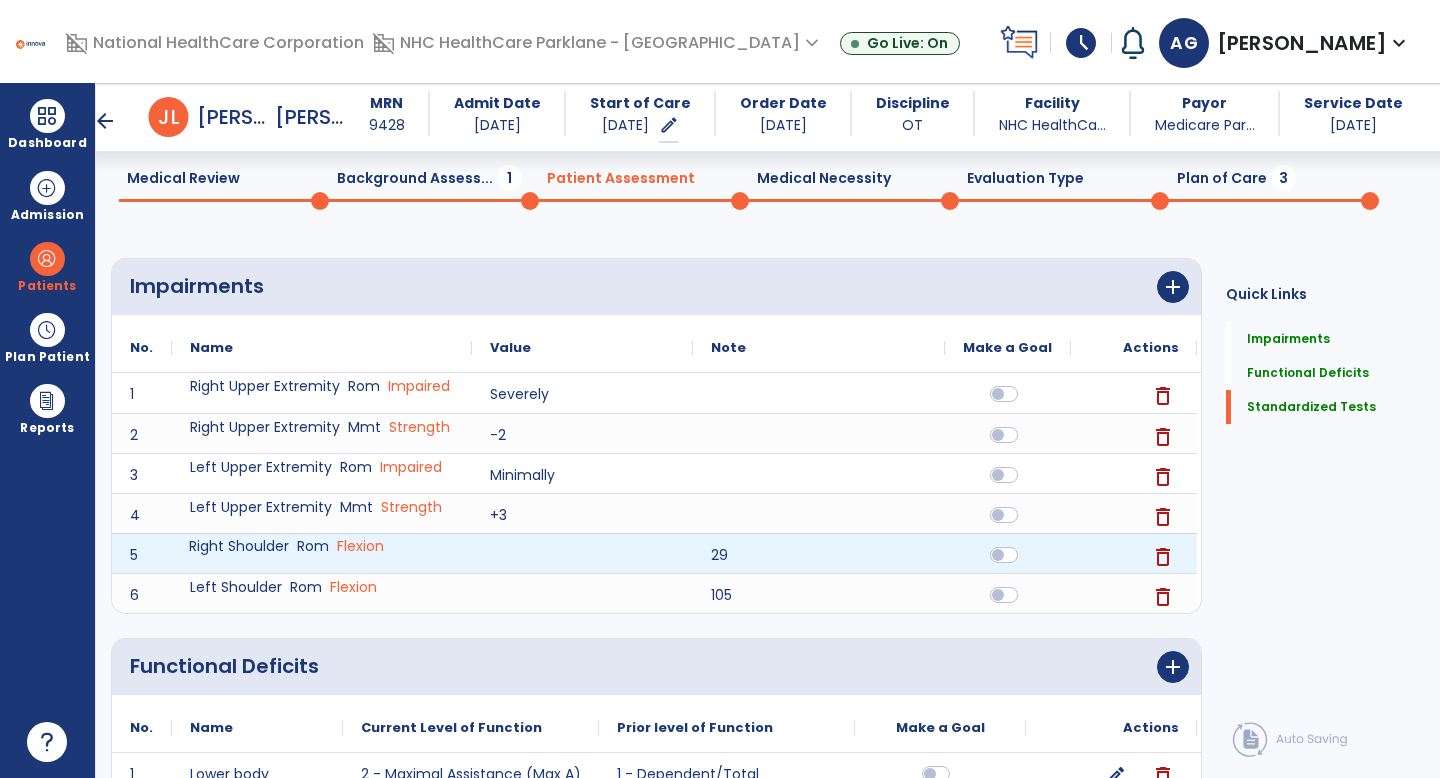 click on "Right Shoulder    Rom    Flexion" 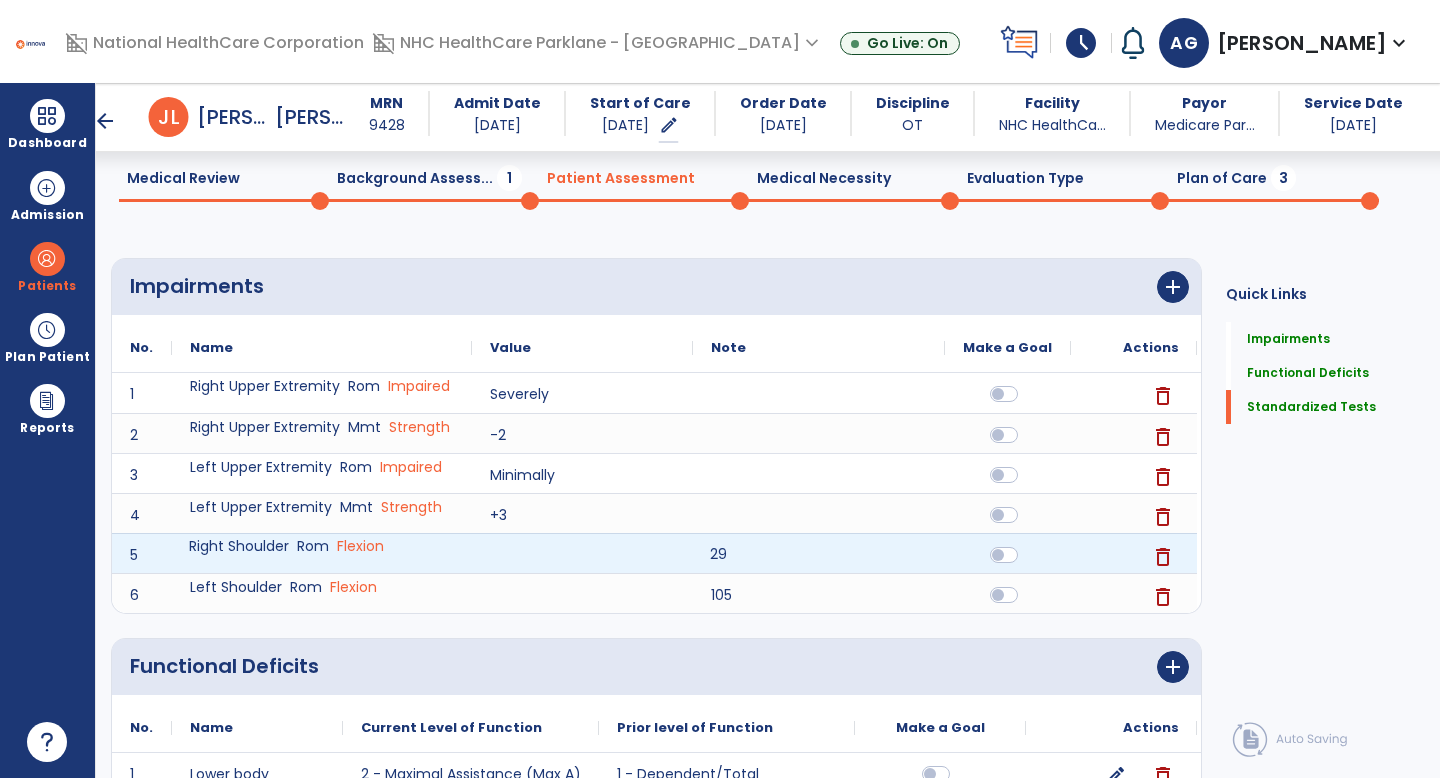 click on "29" 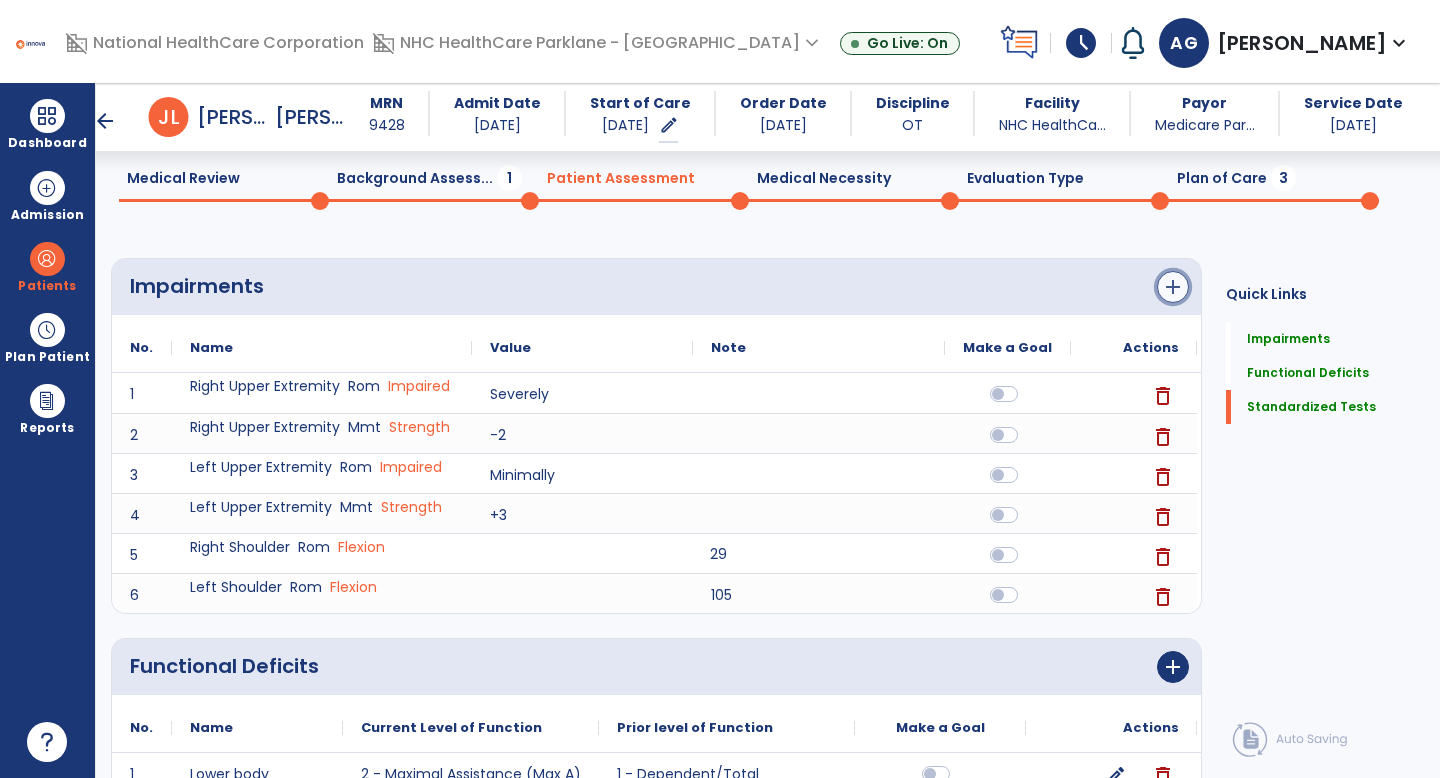 click on "add" 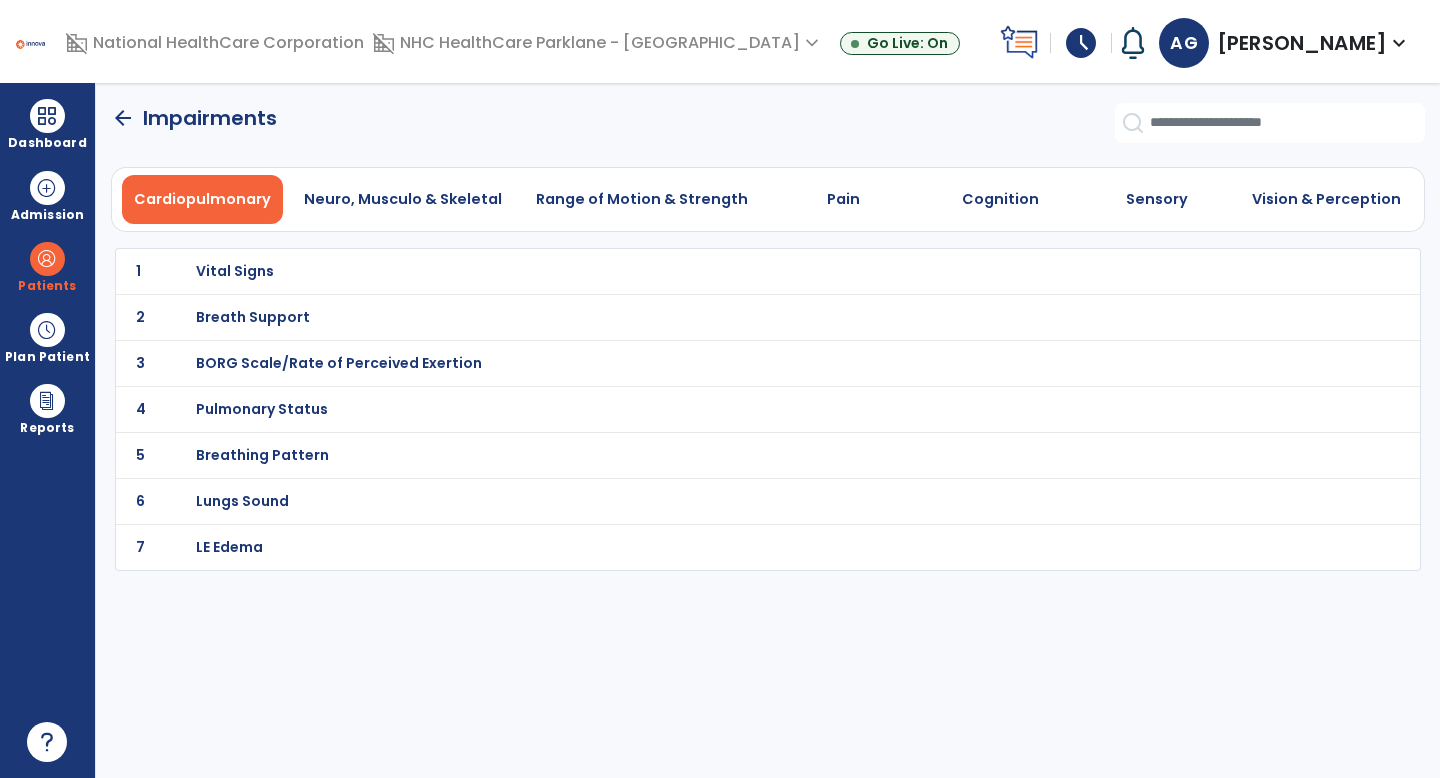 scroll, scrollTop: 0, scrollLeft: 0, axis: both 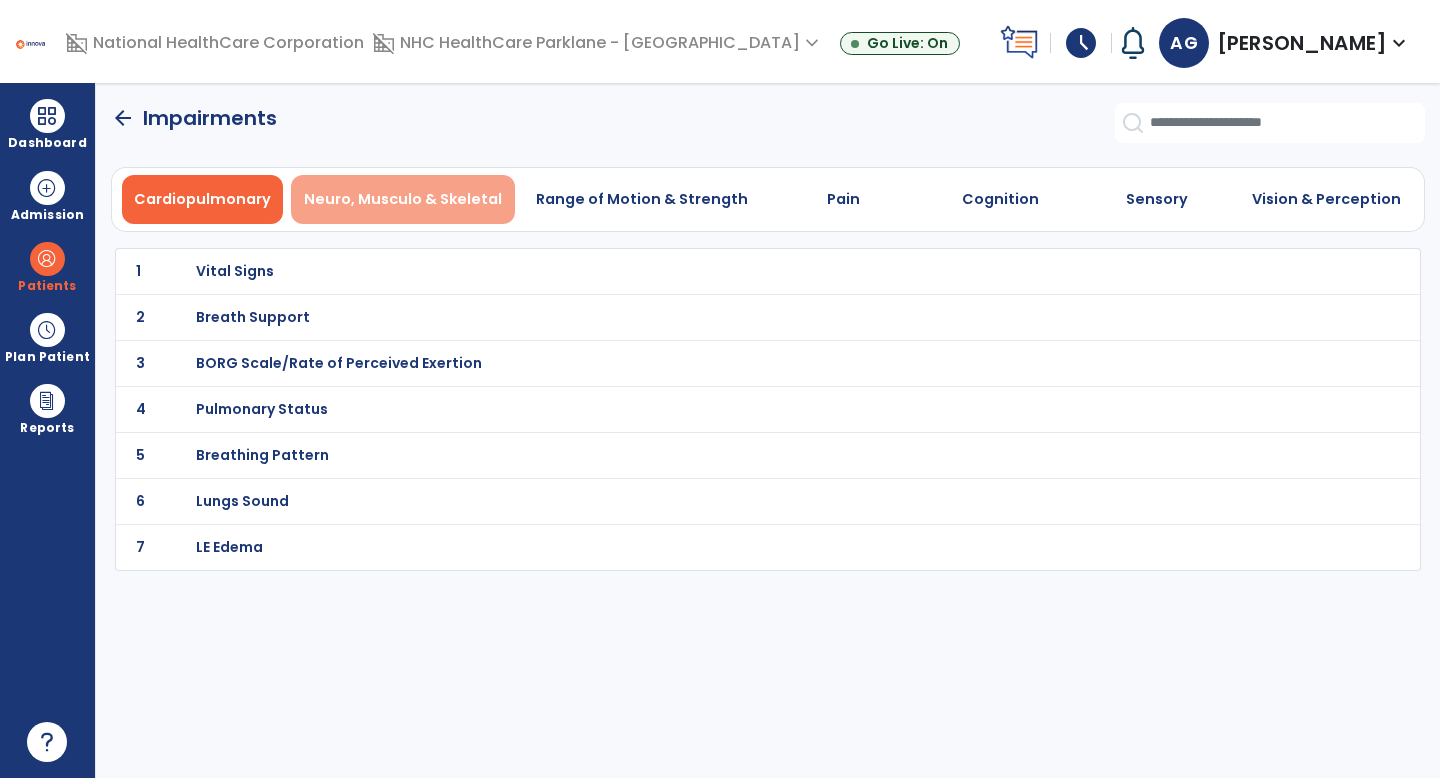 click on "Neuro, Musculo & Skeletal" at bounding box center (403, 199) 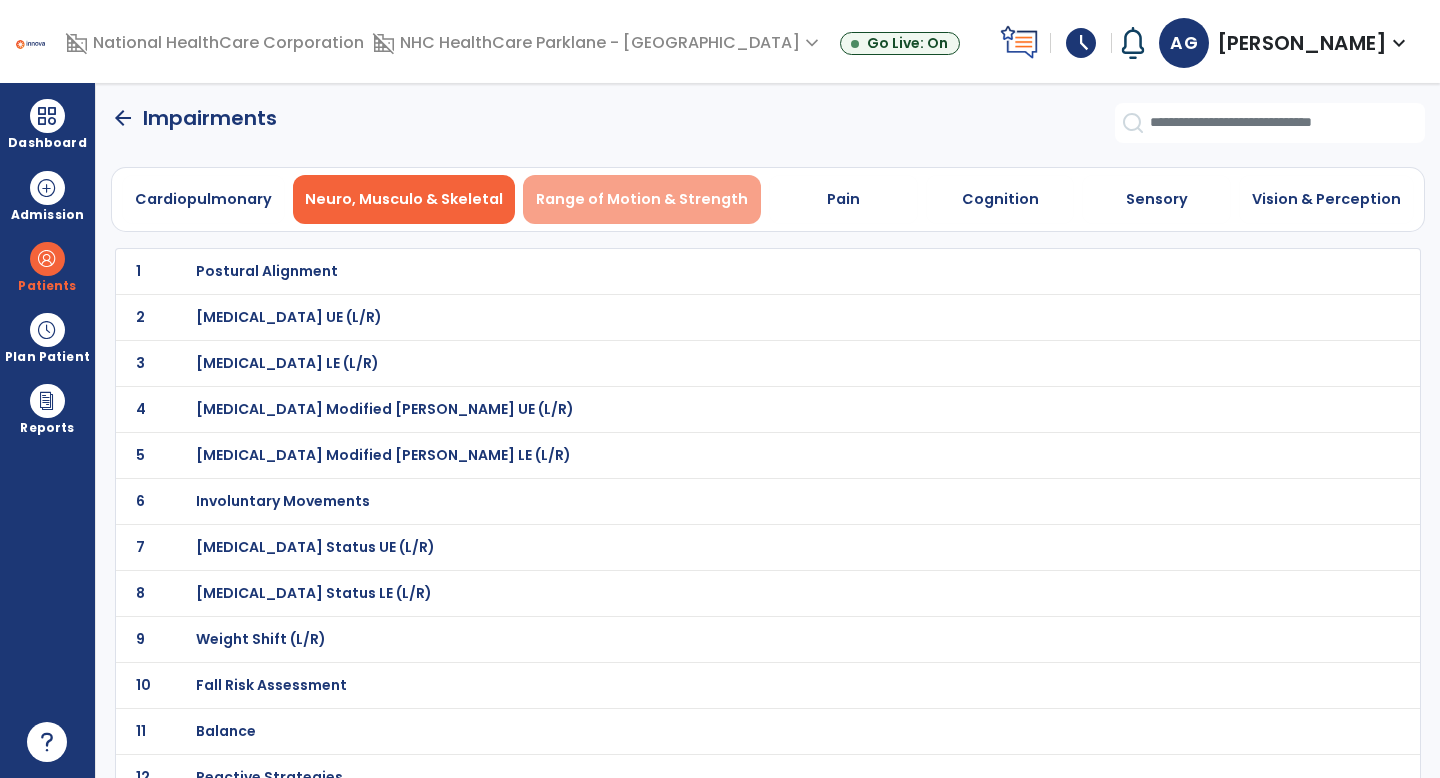 click on "Range of Motion & Strength" at bounding box center [642, 199] 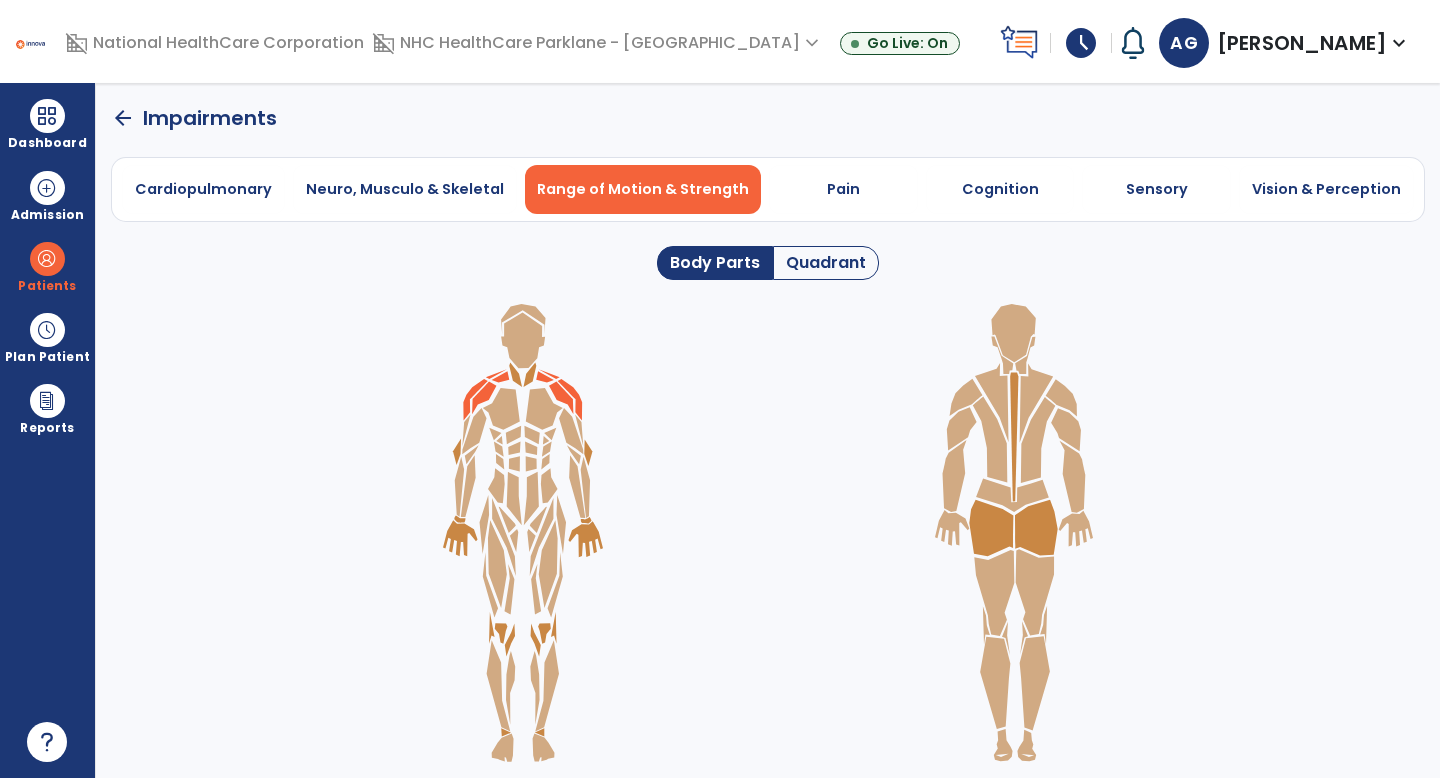 click 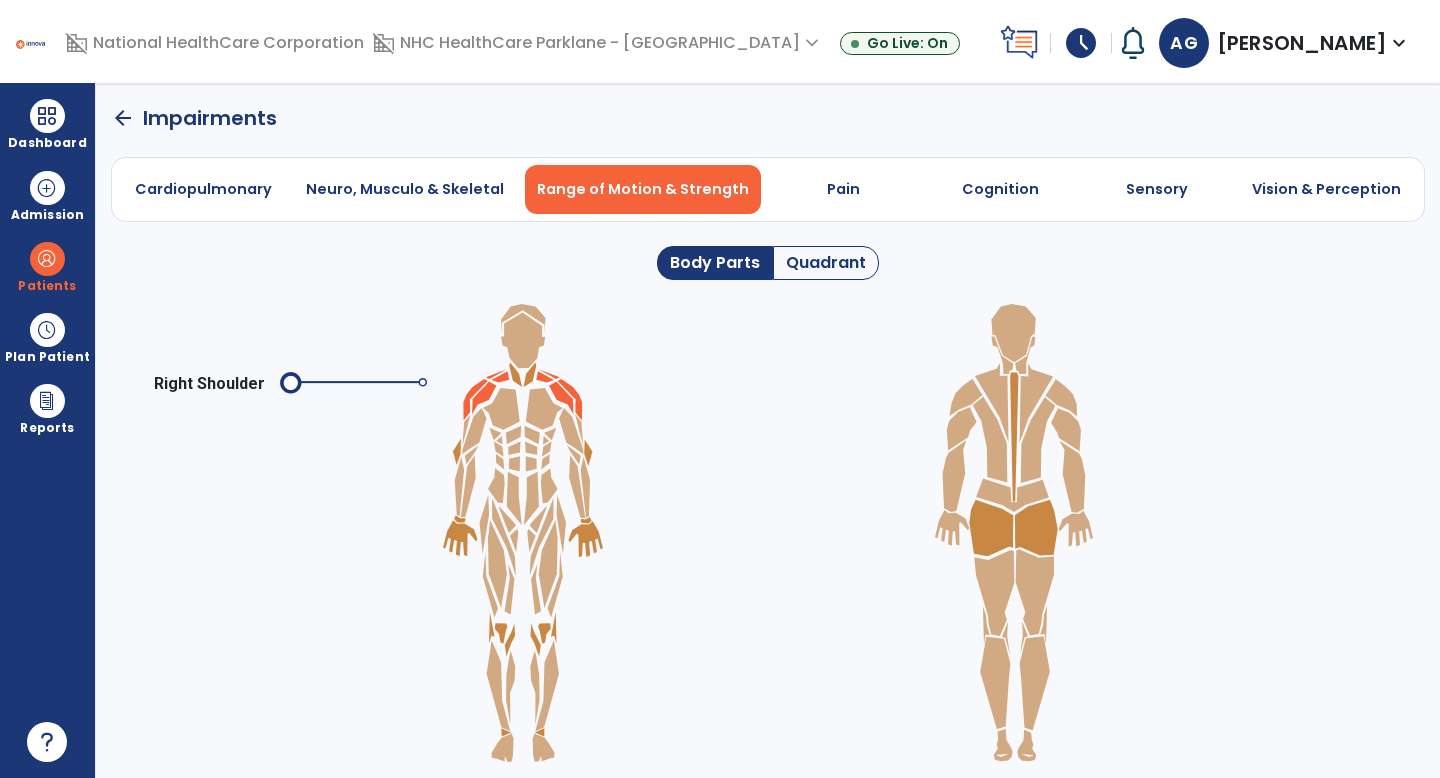 click 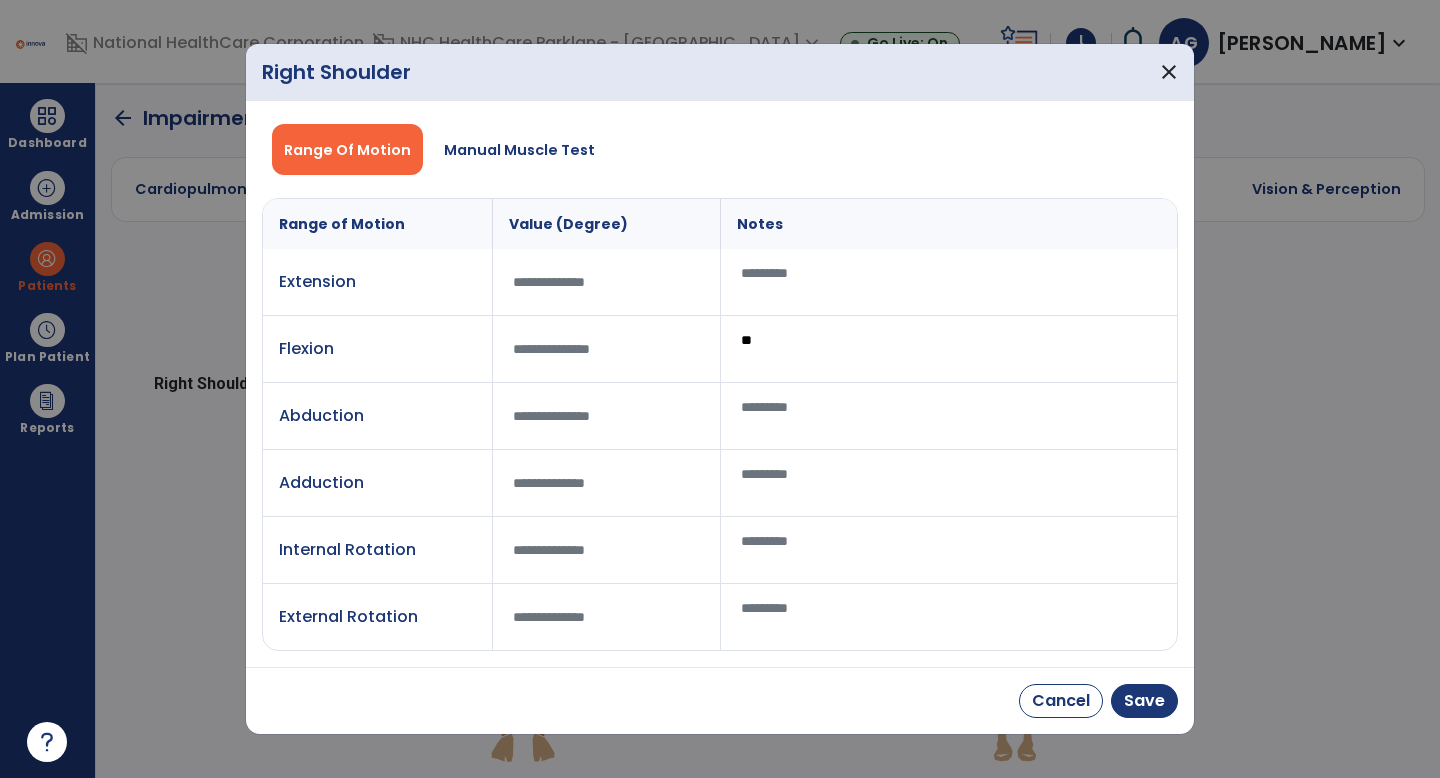 click at bounding box center (607, 349) 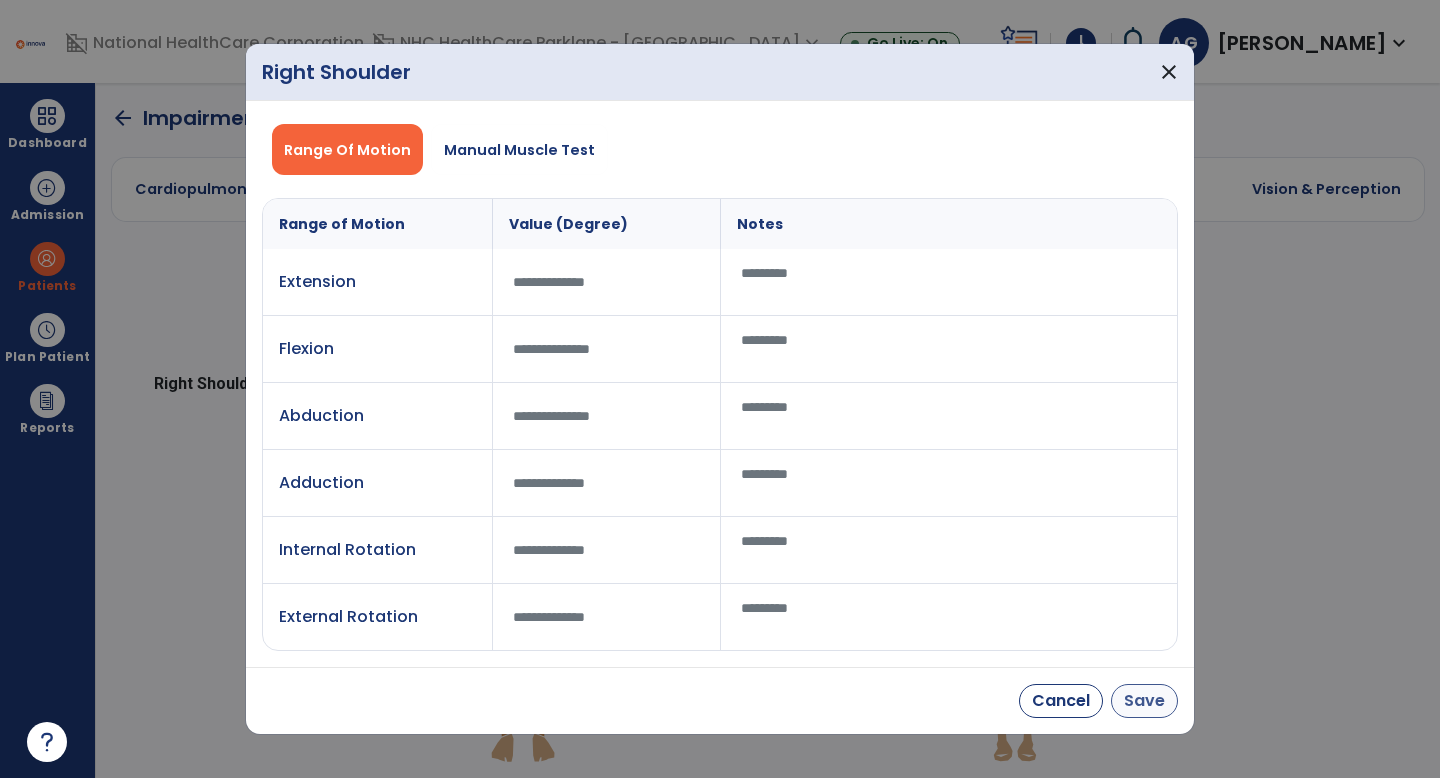 type 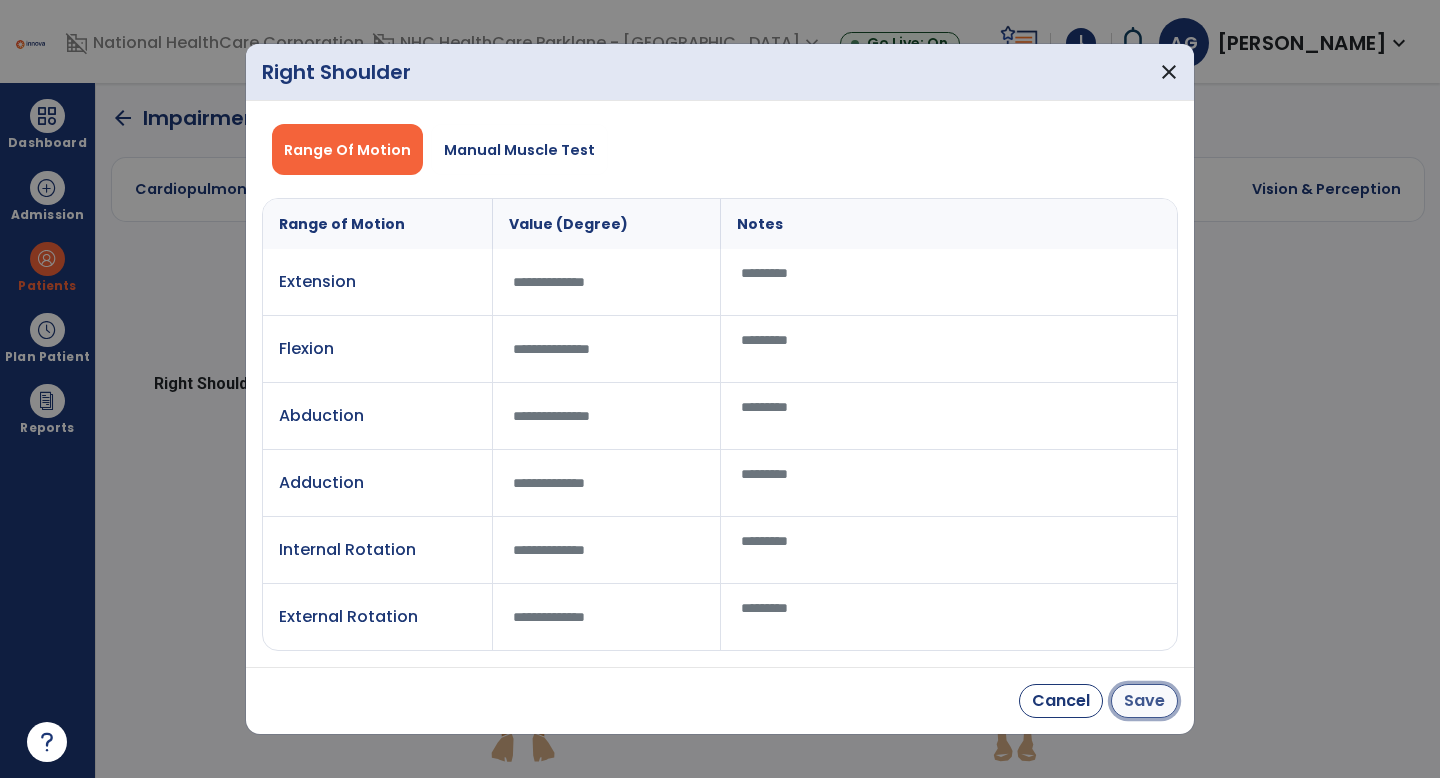 click on "Save" at bounding box center [1144, 701] 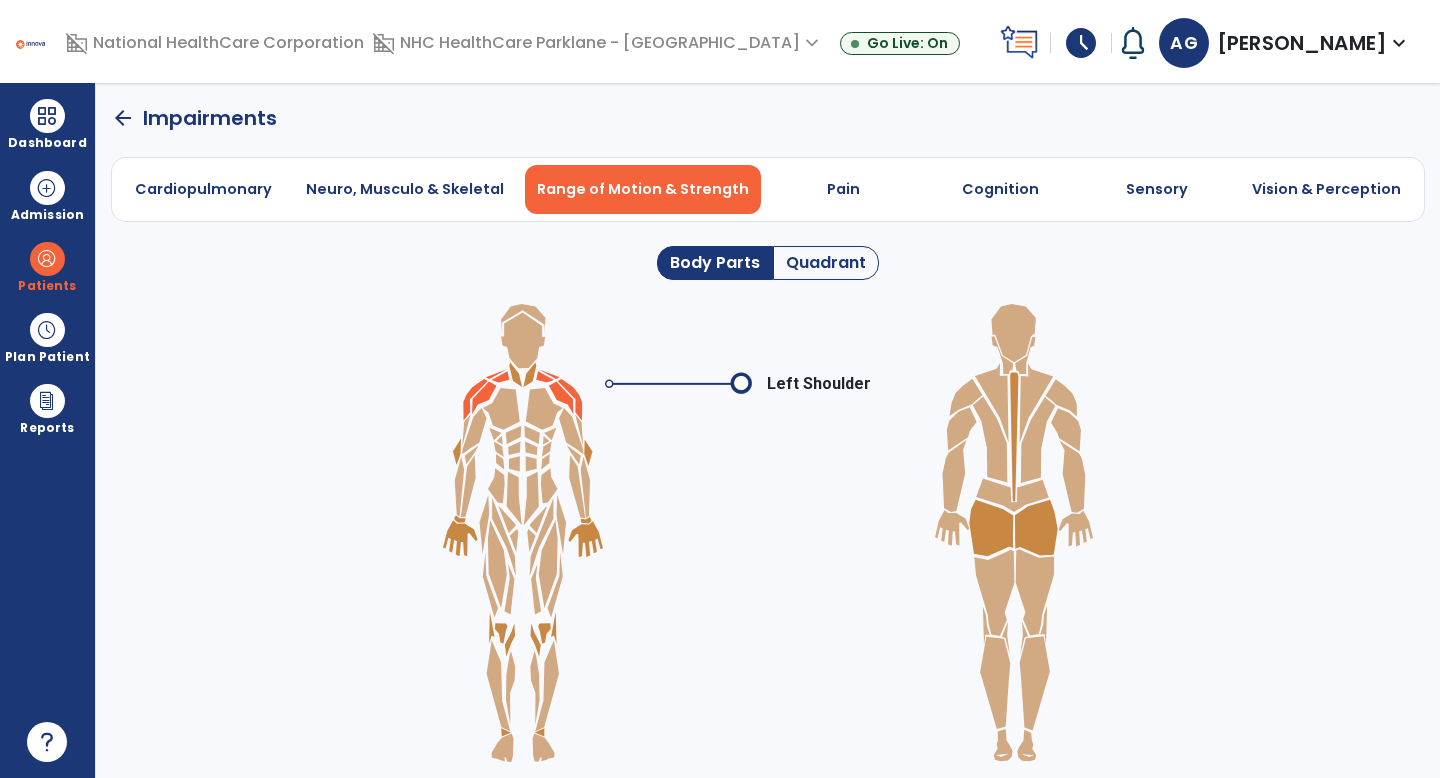 click 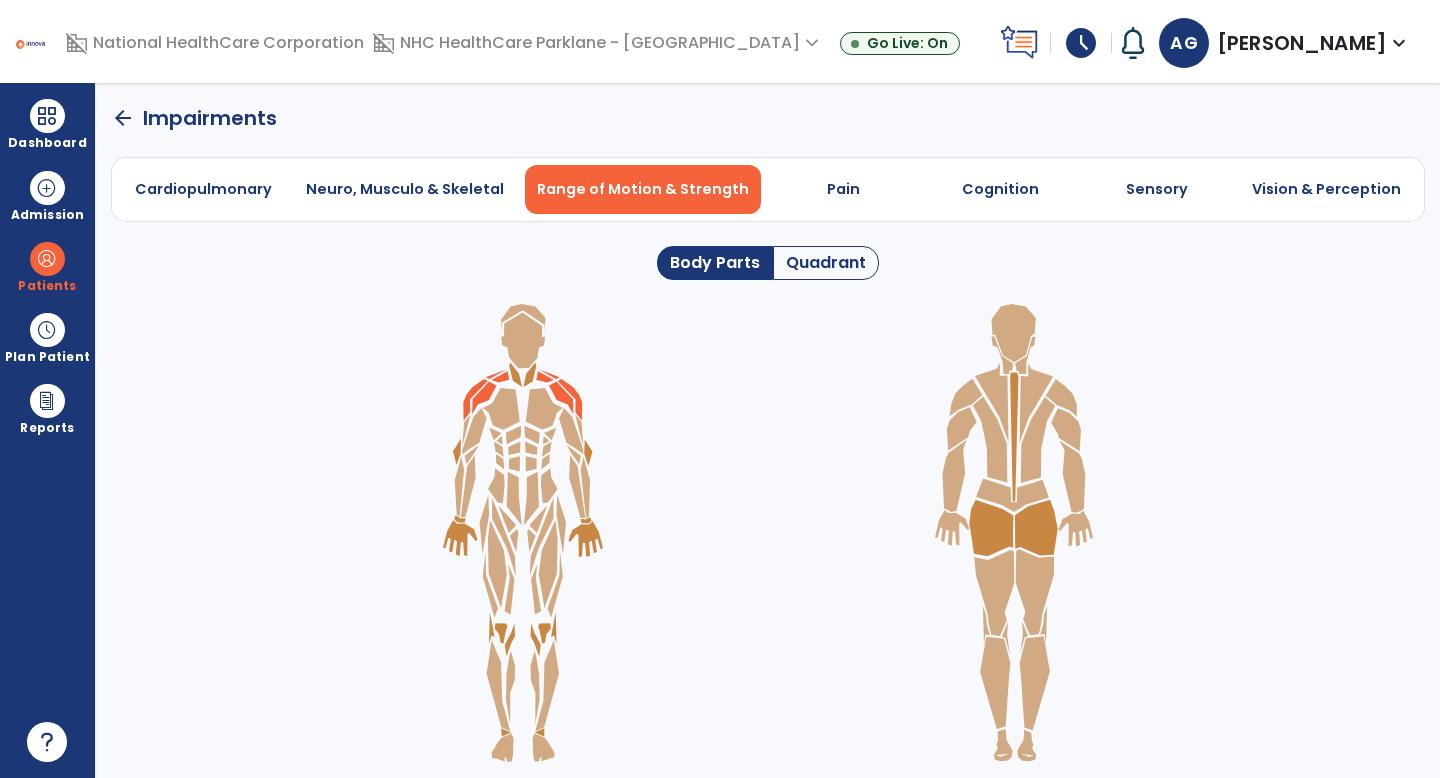 click 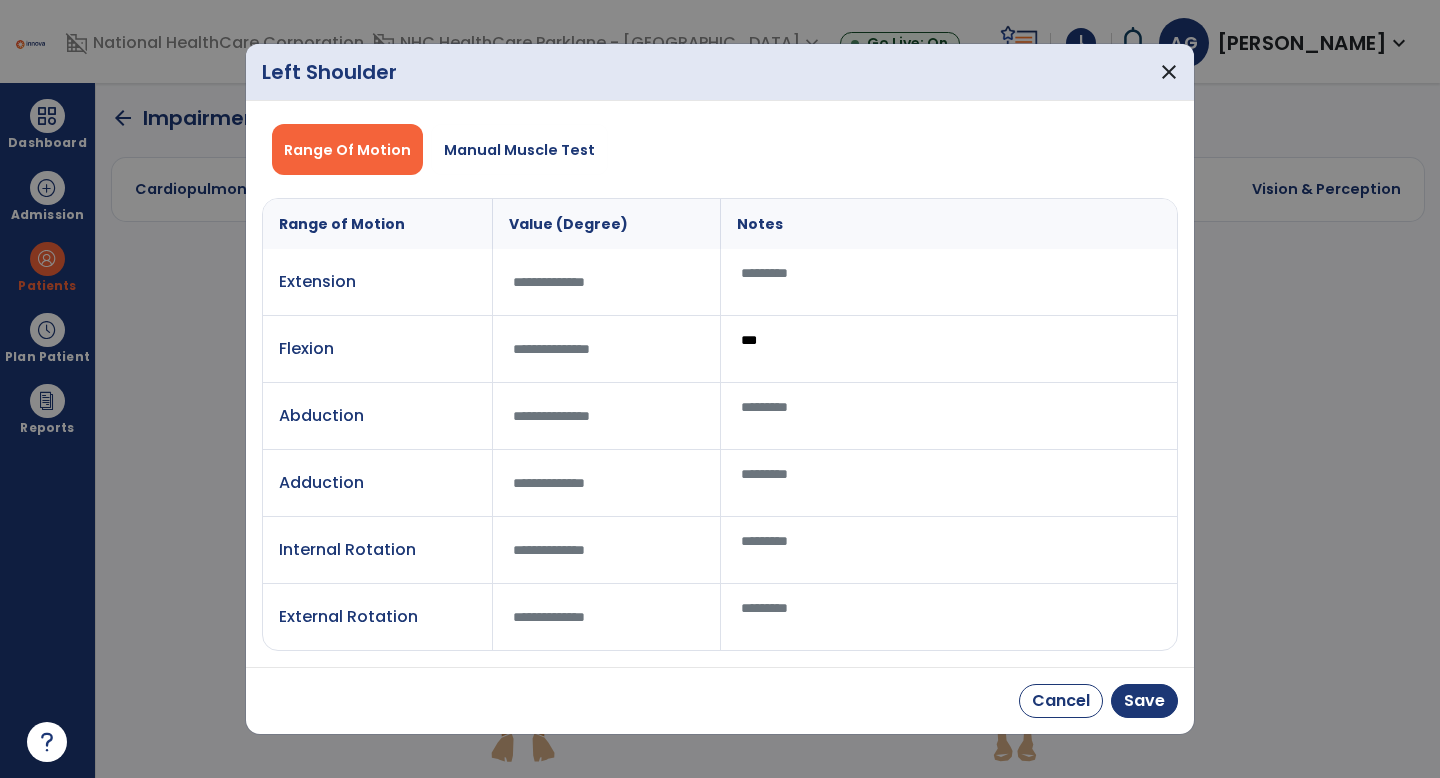 click at bounding box center [607, 349] 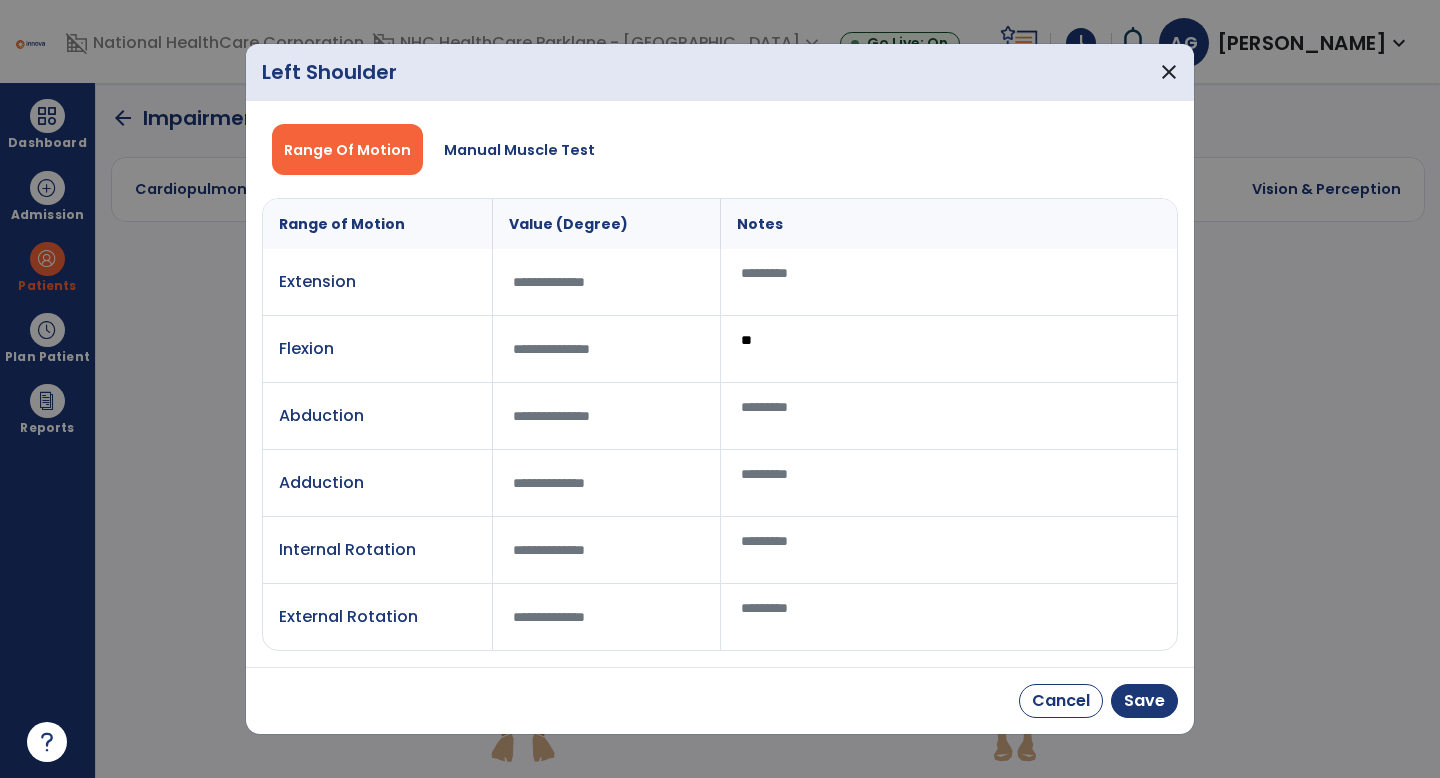 type on "*" 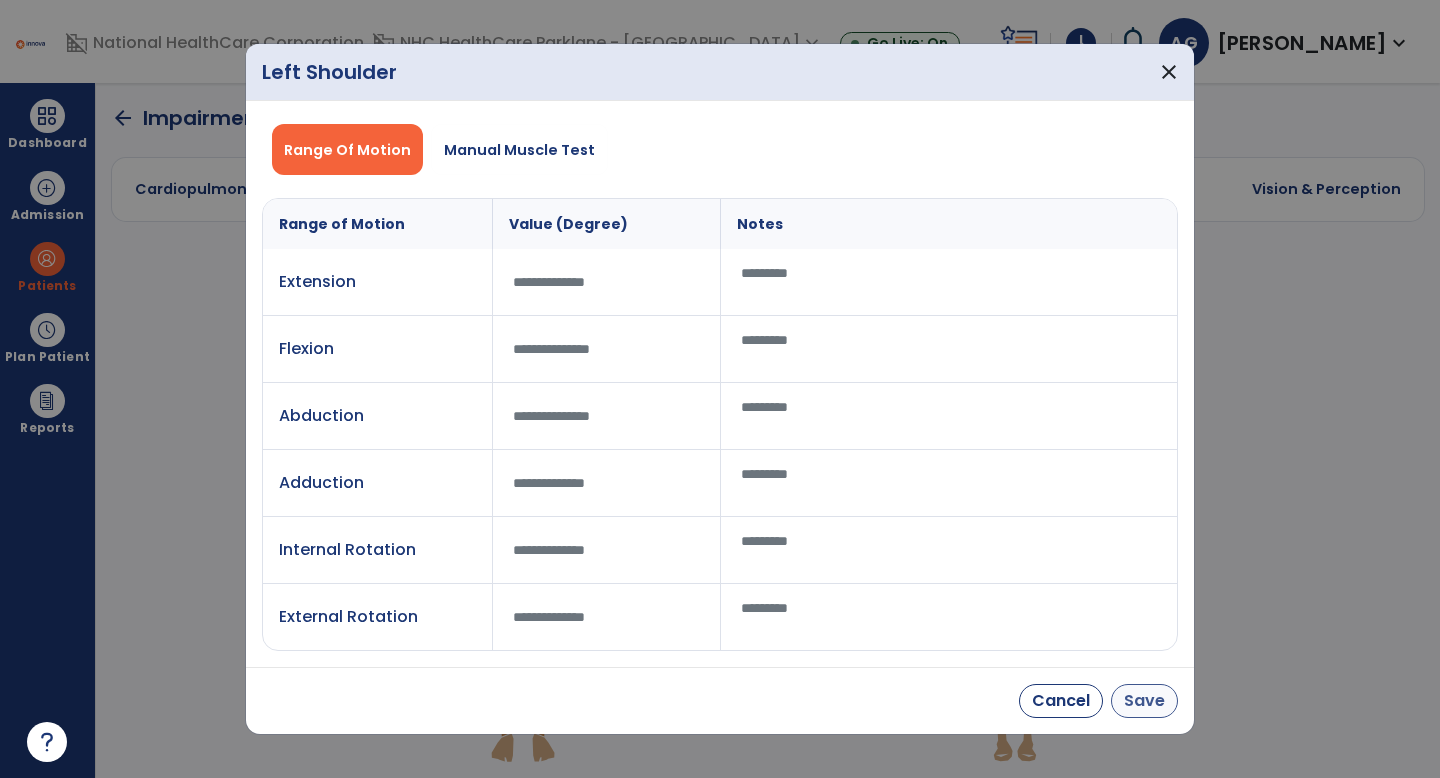 type 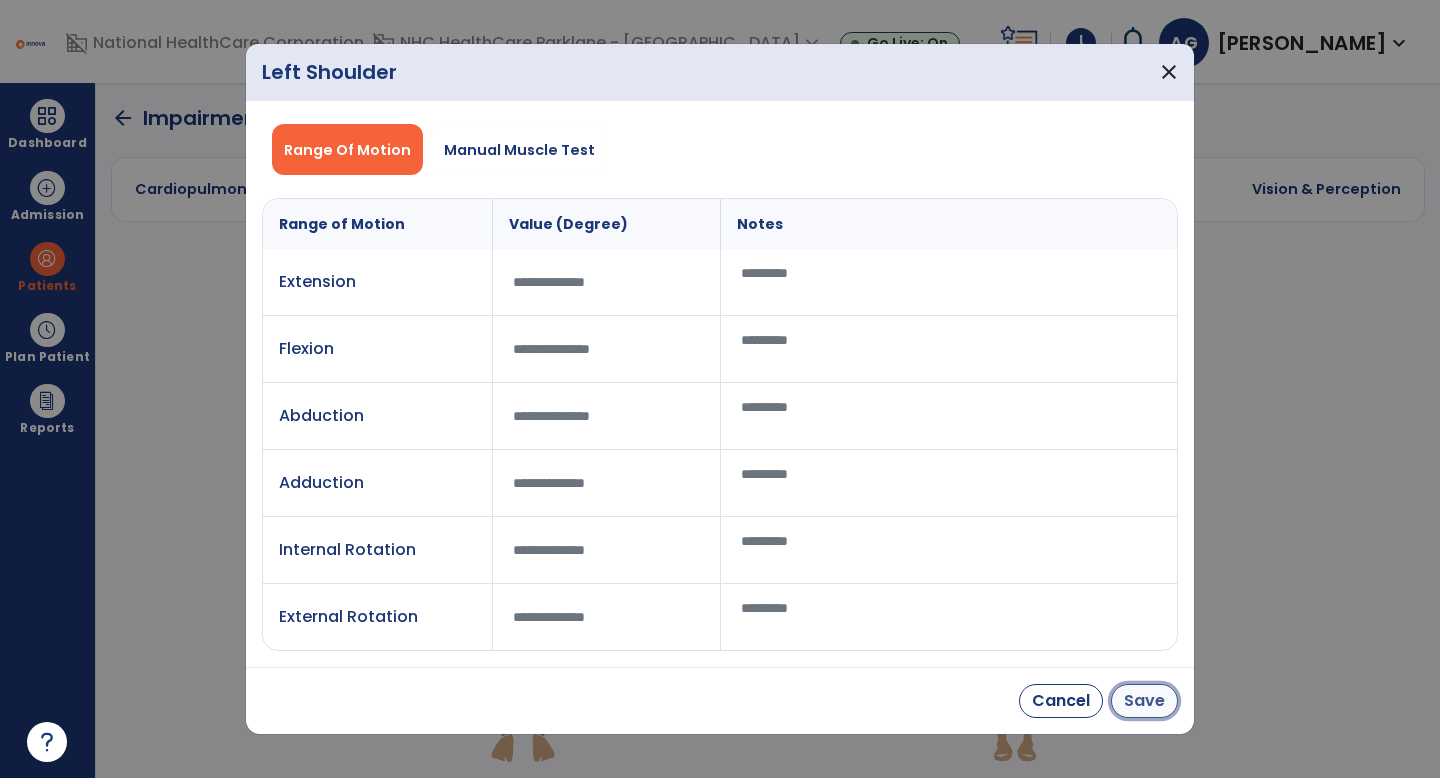 click on "Save" at bounding box center [1144, 701] 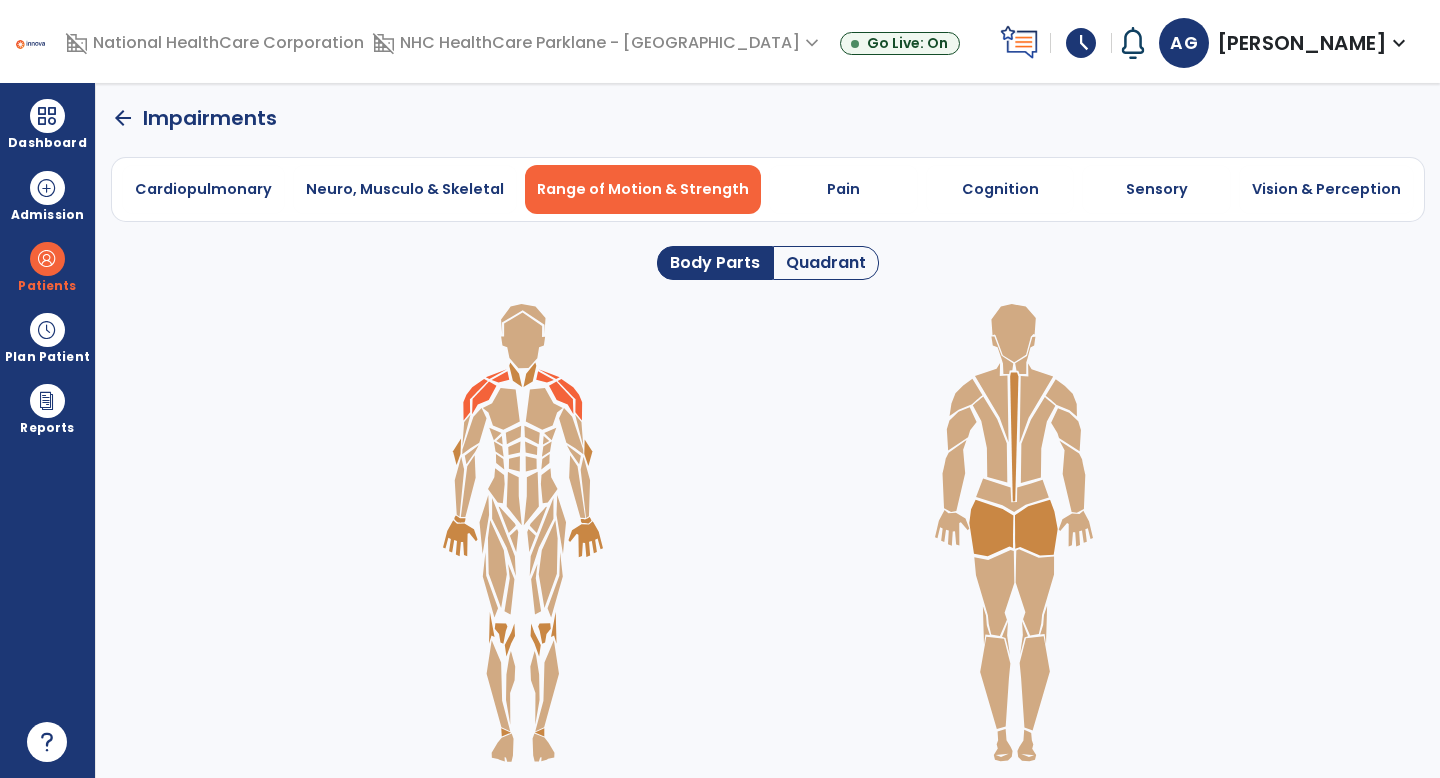 click on "arrow_back" 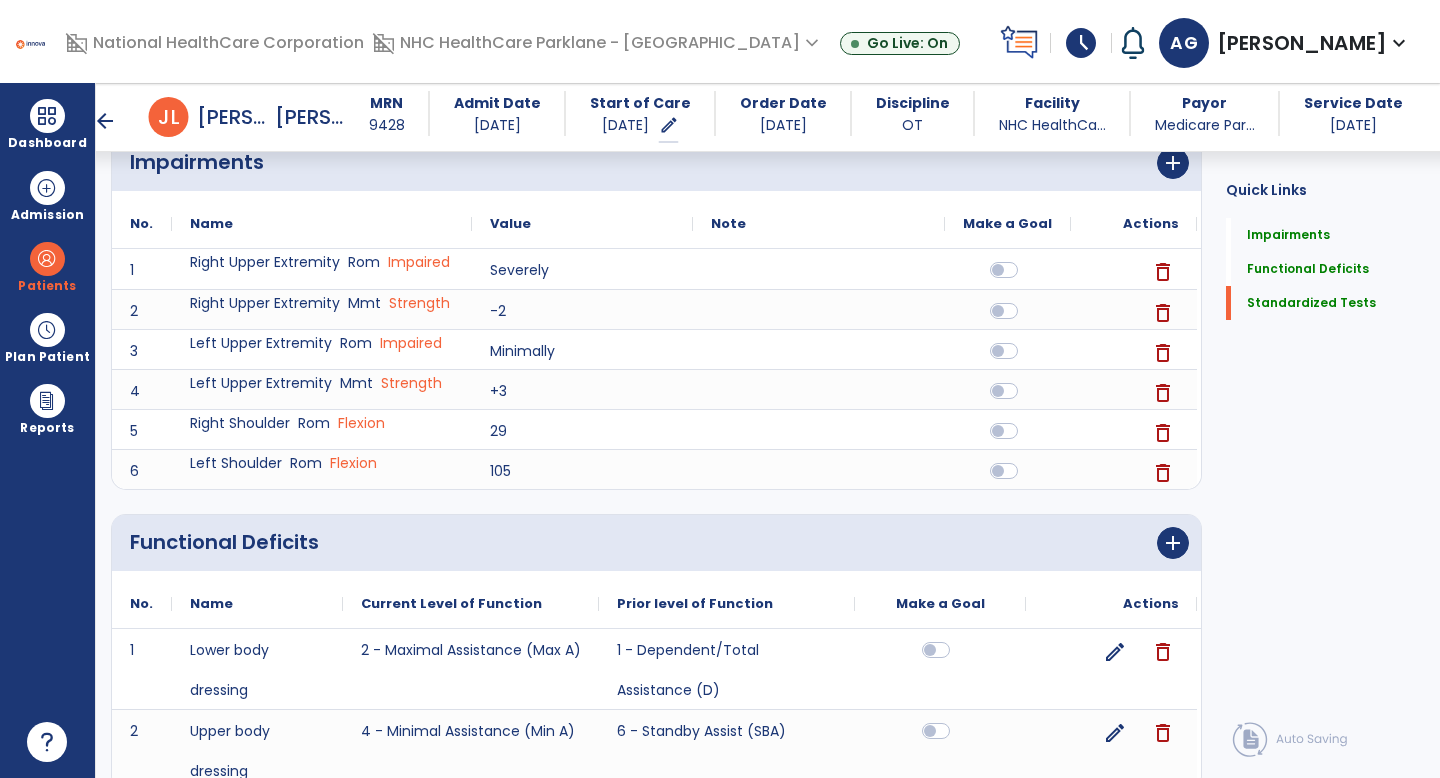 scroll, scrollTop: 566, scrollLeft: 0, axis: vertical 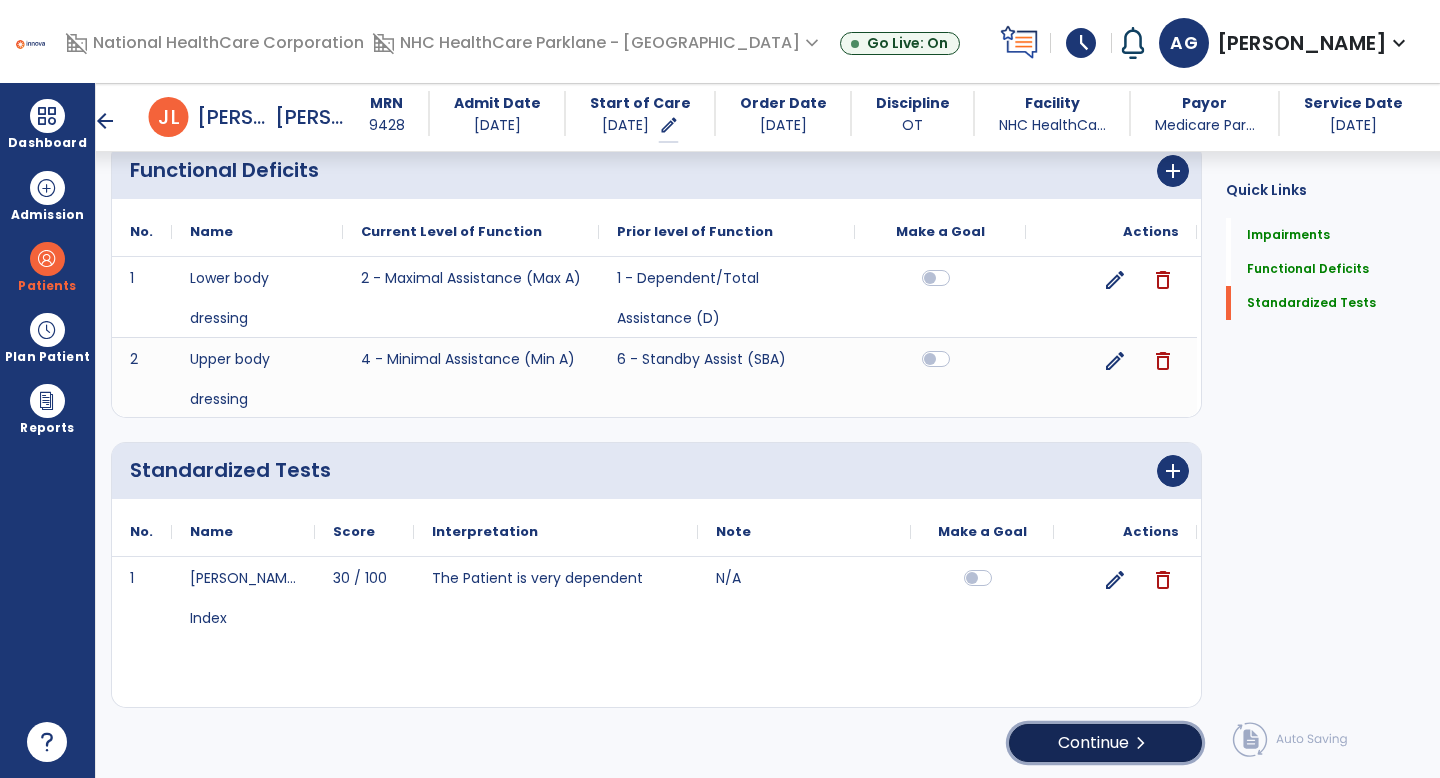 click on "Continue  chevron_right" 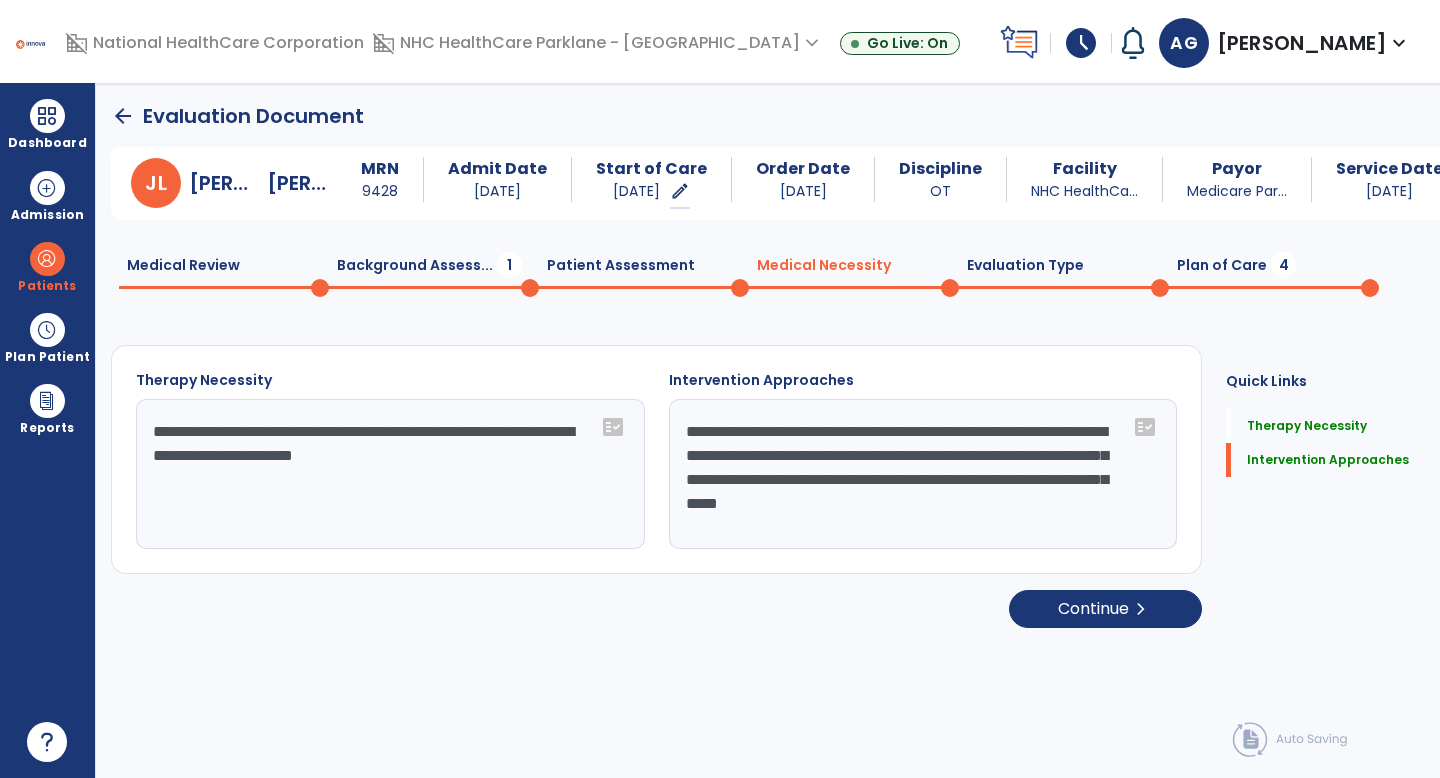 scroll, scrollTop: 0, scrollLeft: 0, axis: both 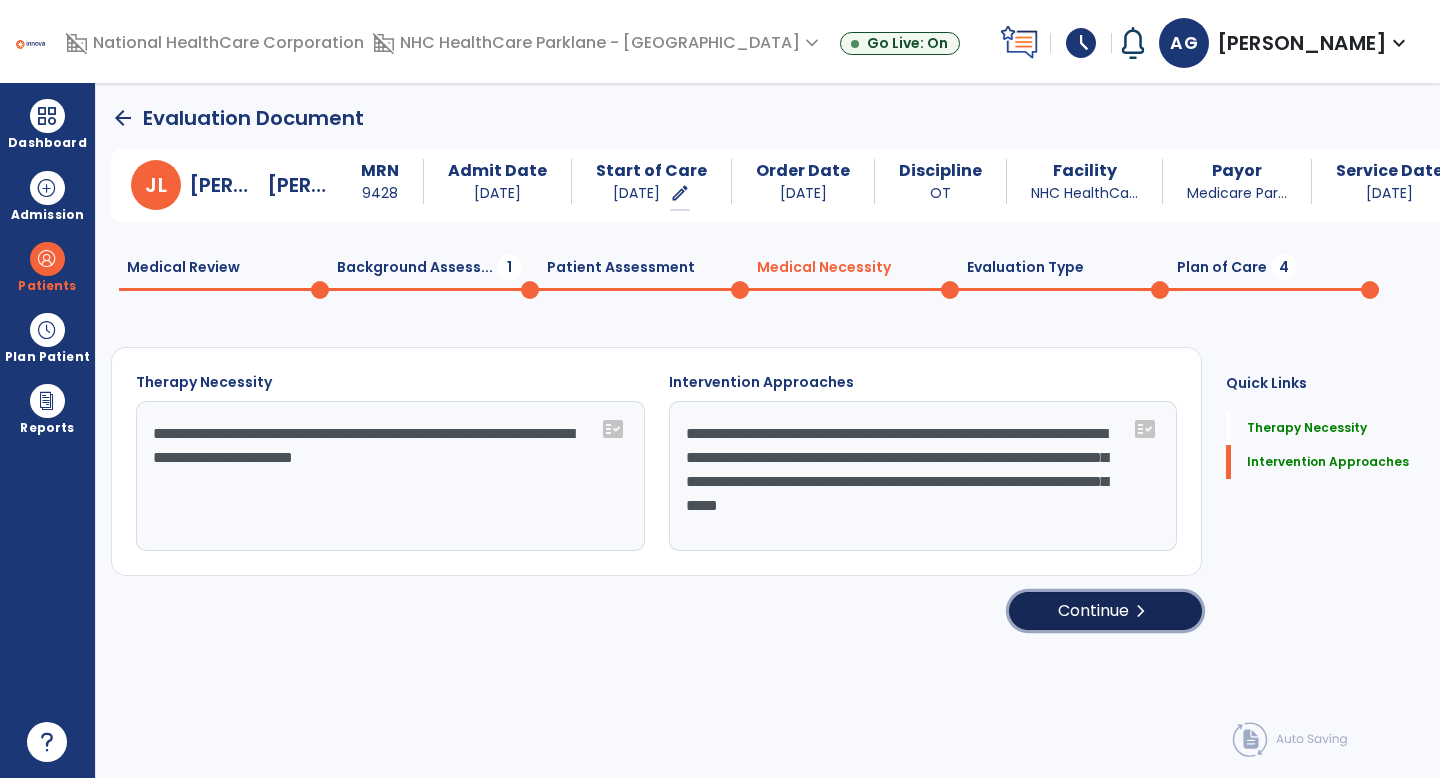 click on "Continue  chevron_right" 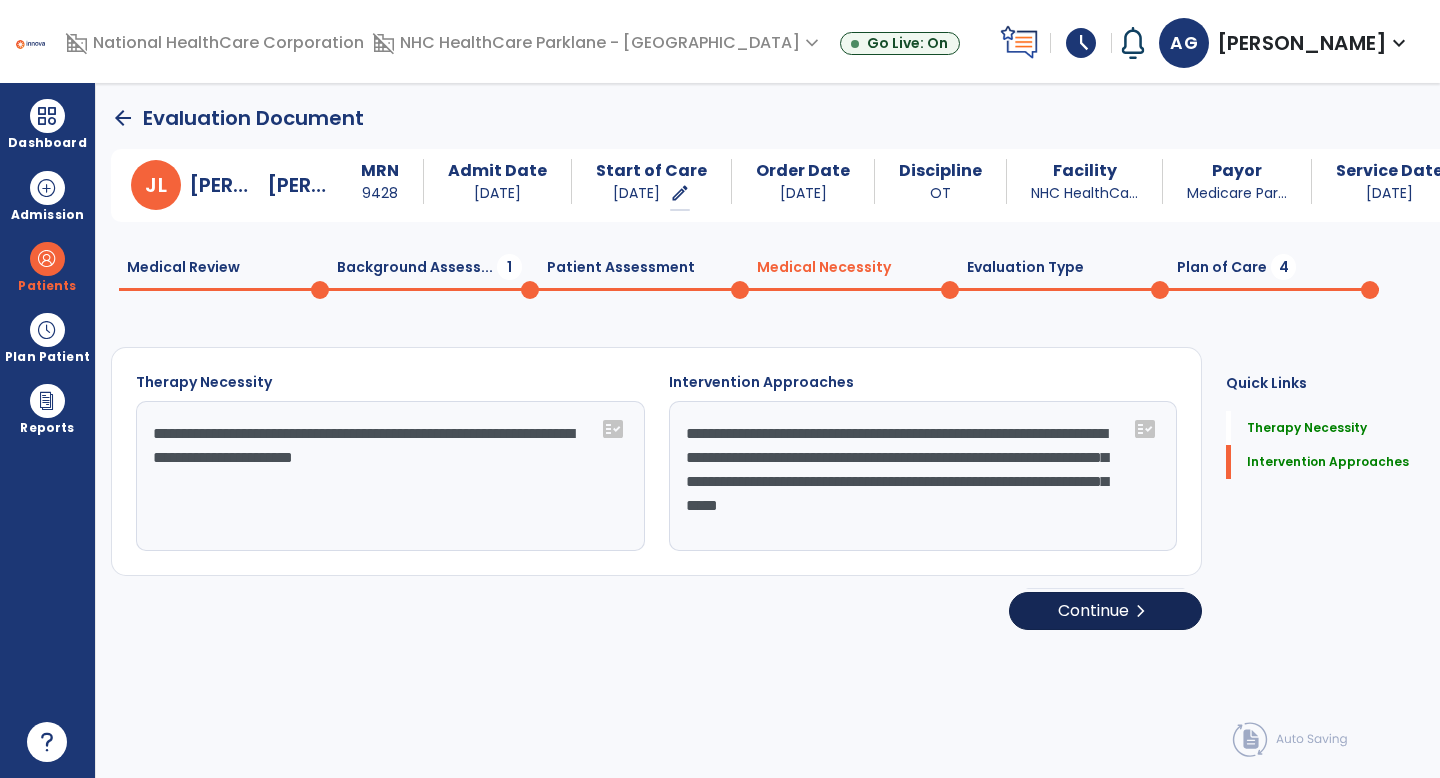 select on "**********" 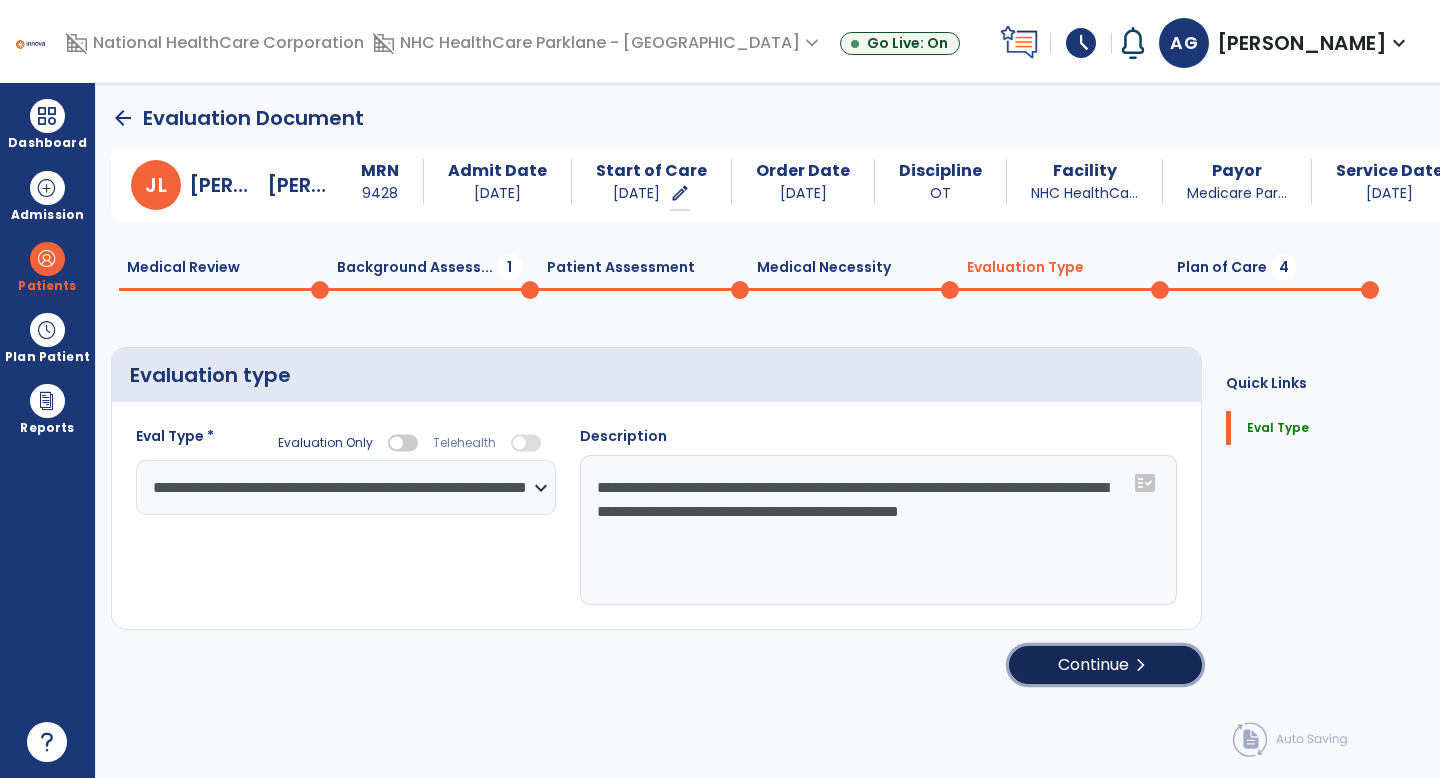 click on "Continue  chevron_right" 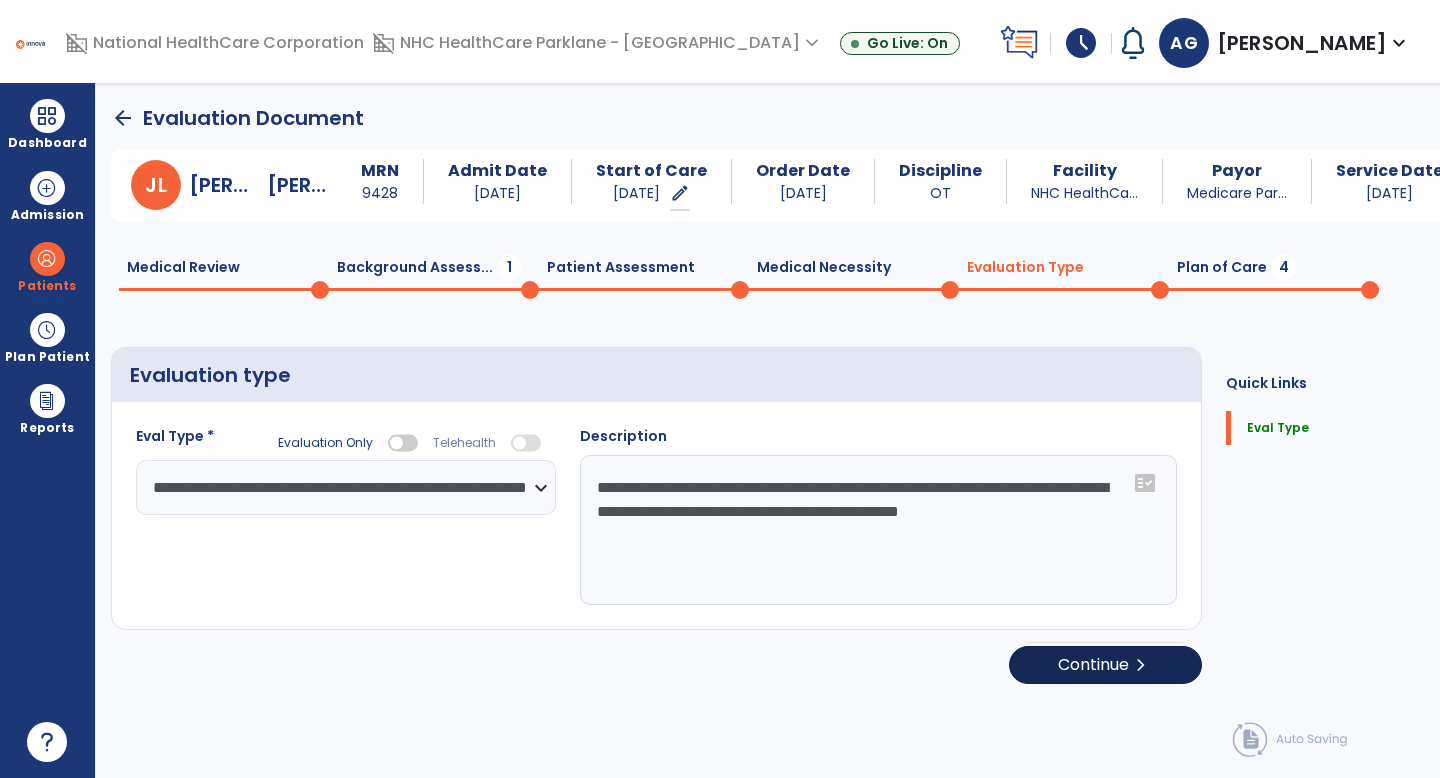 select on "**" 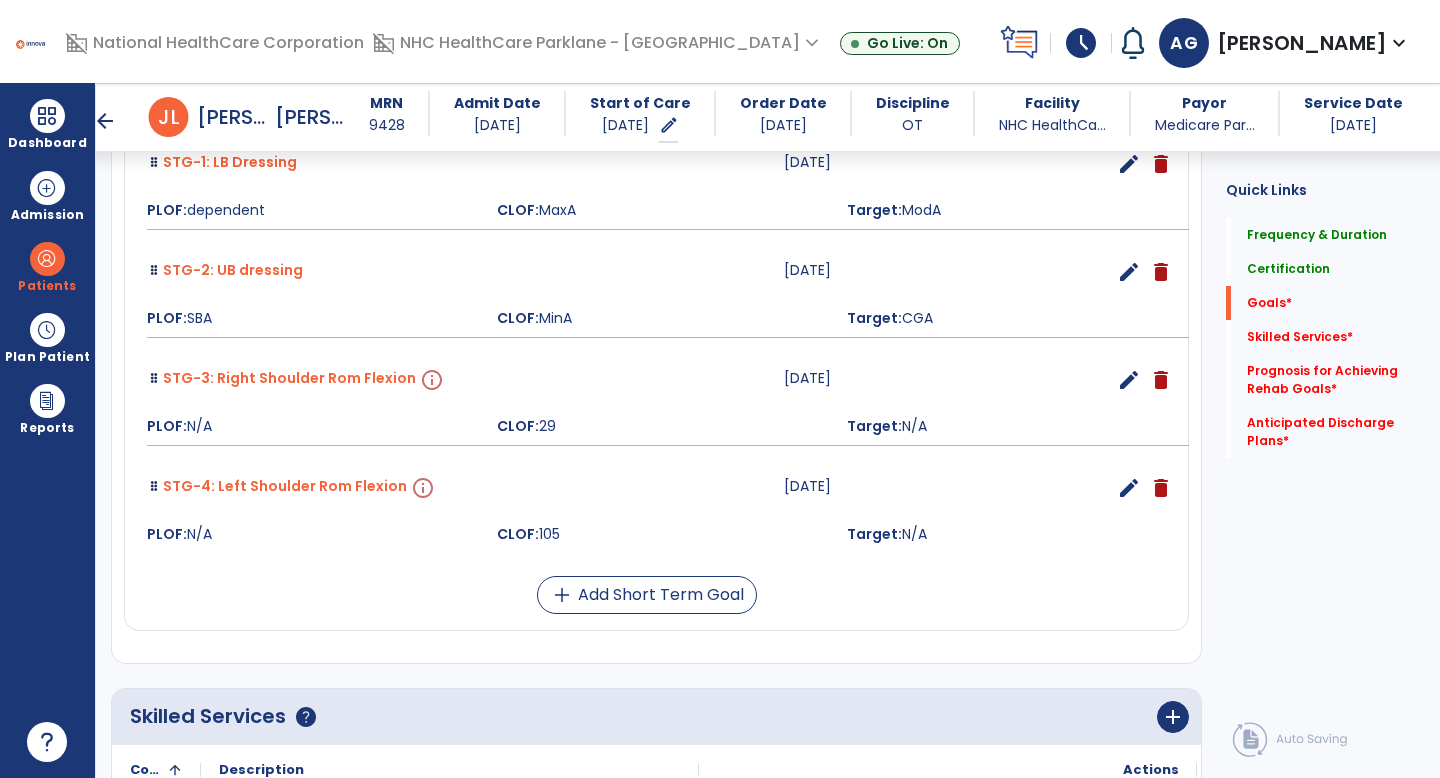 scroll, scrollTop: 656, scrollLeft: 0, axis: vertical 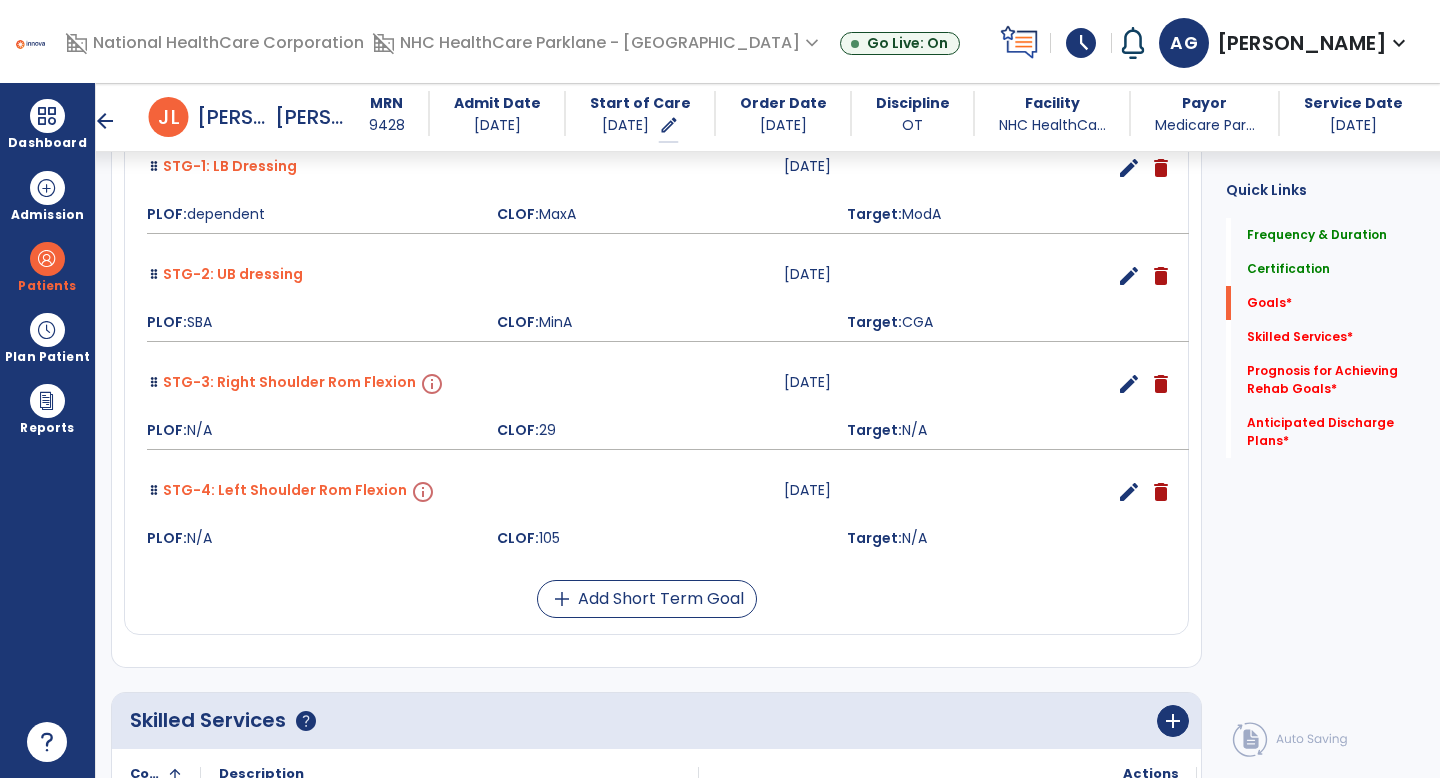 click on "edit" at bounding box center [1129, 384] 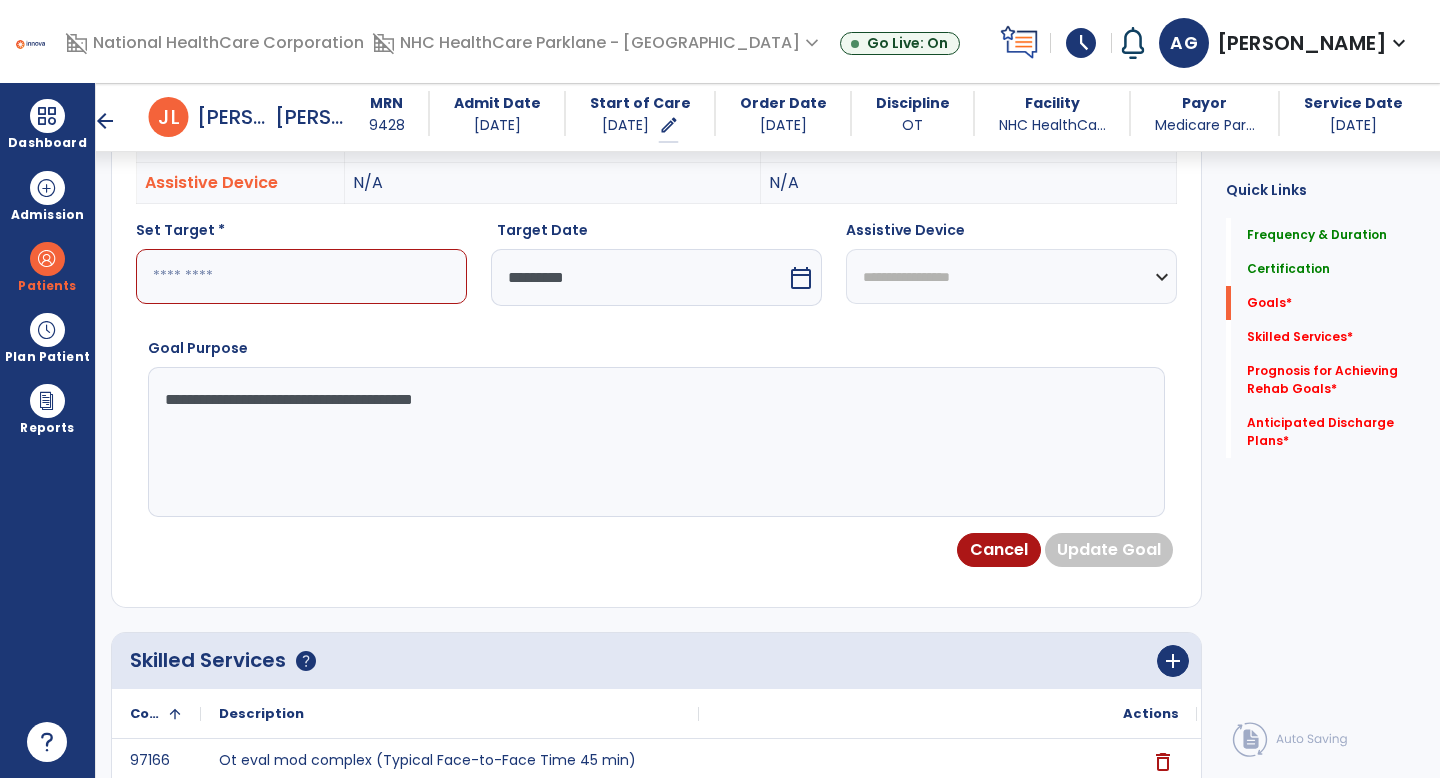 scroll, scrollTop: 36, scrollLeft: 0, axis: vertical 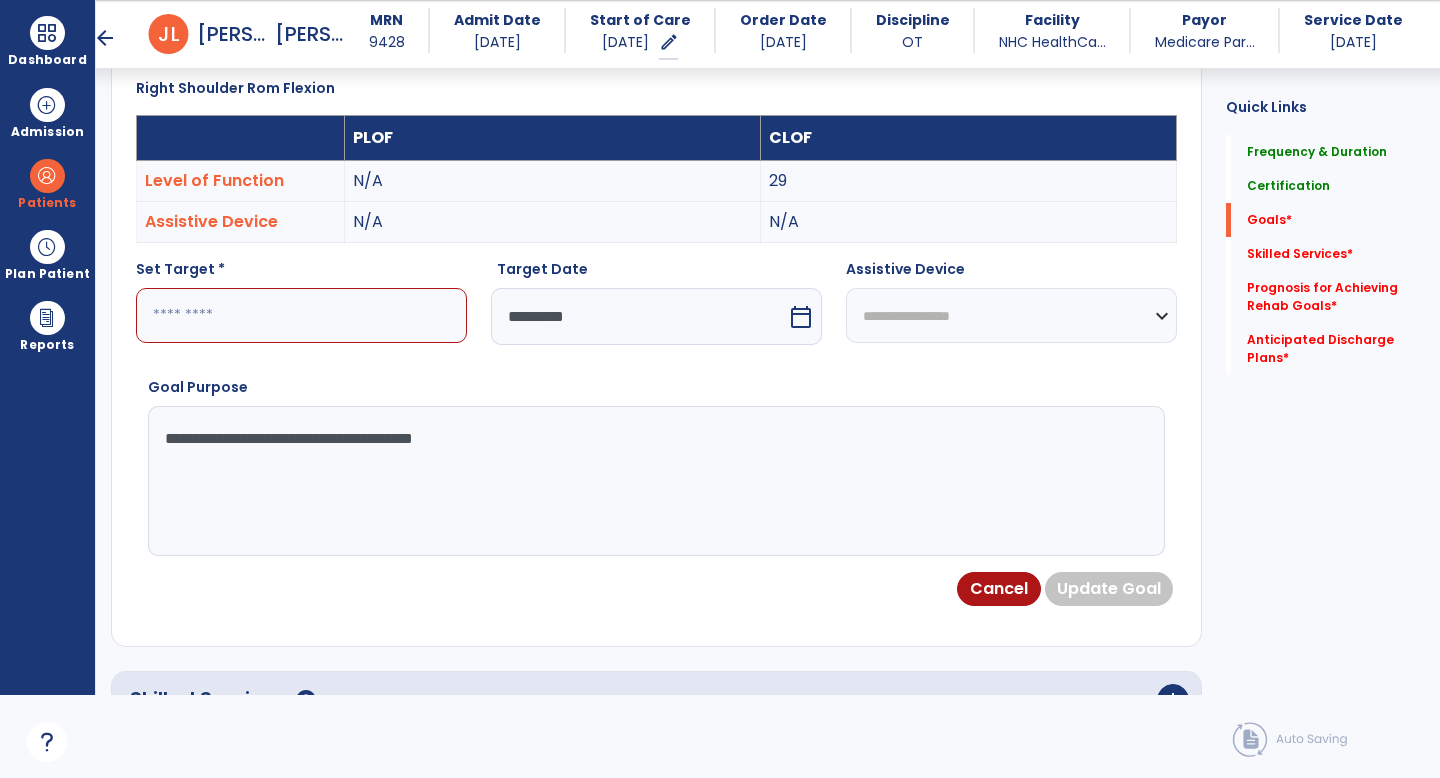 click at bounding box center [301, 315] 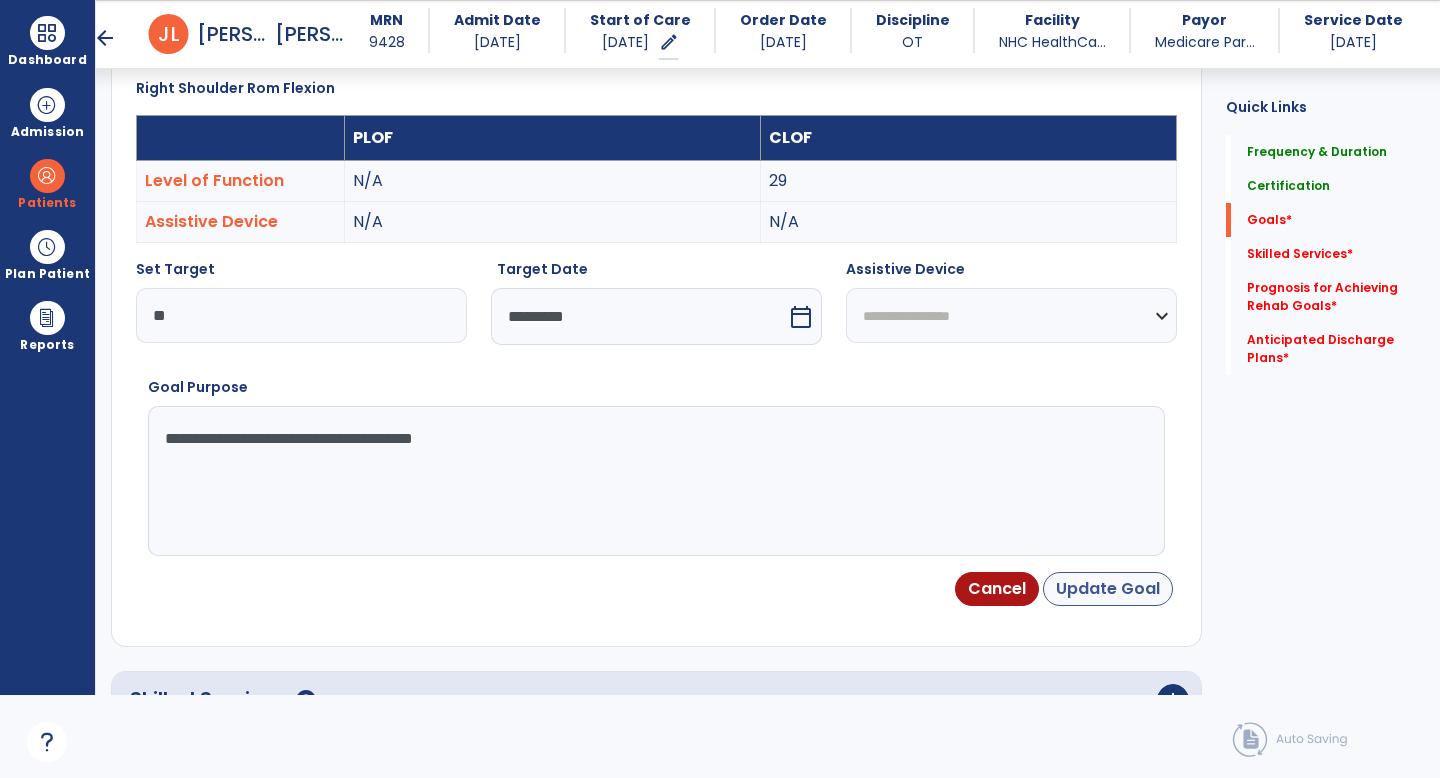 type on "**" 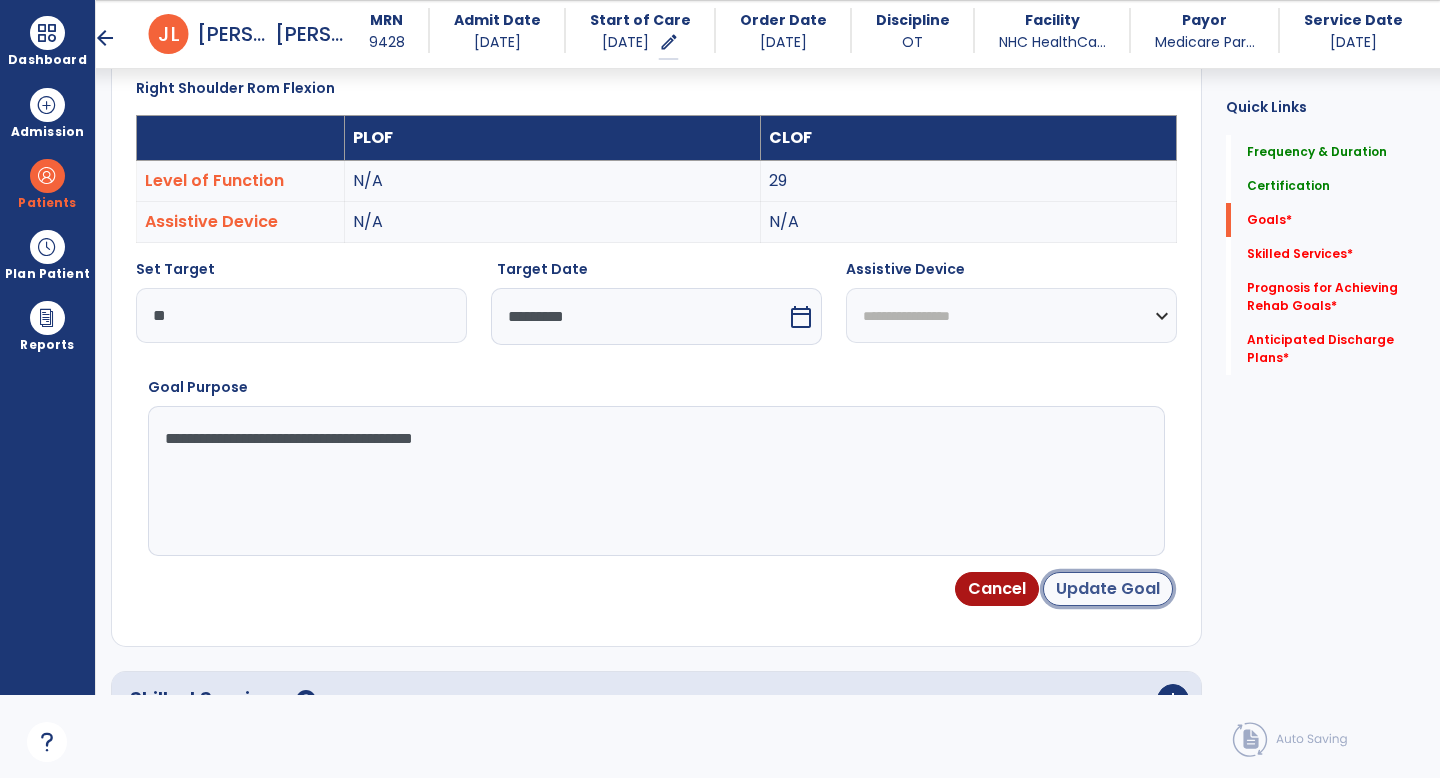 click on "Update Goal" at bounding box center [1108, 589] 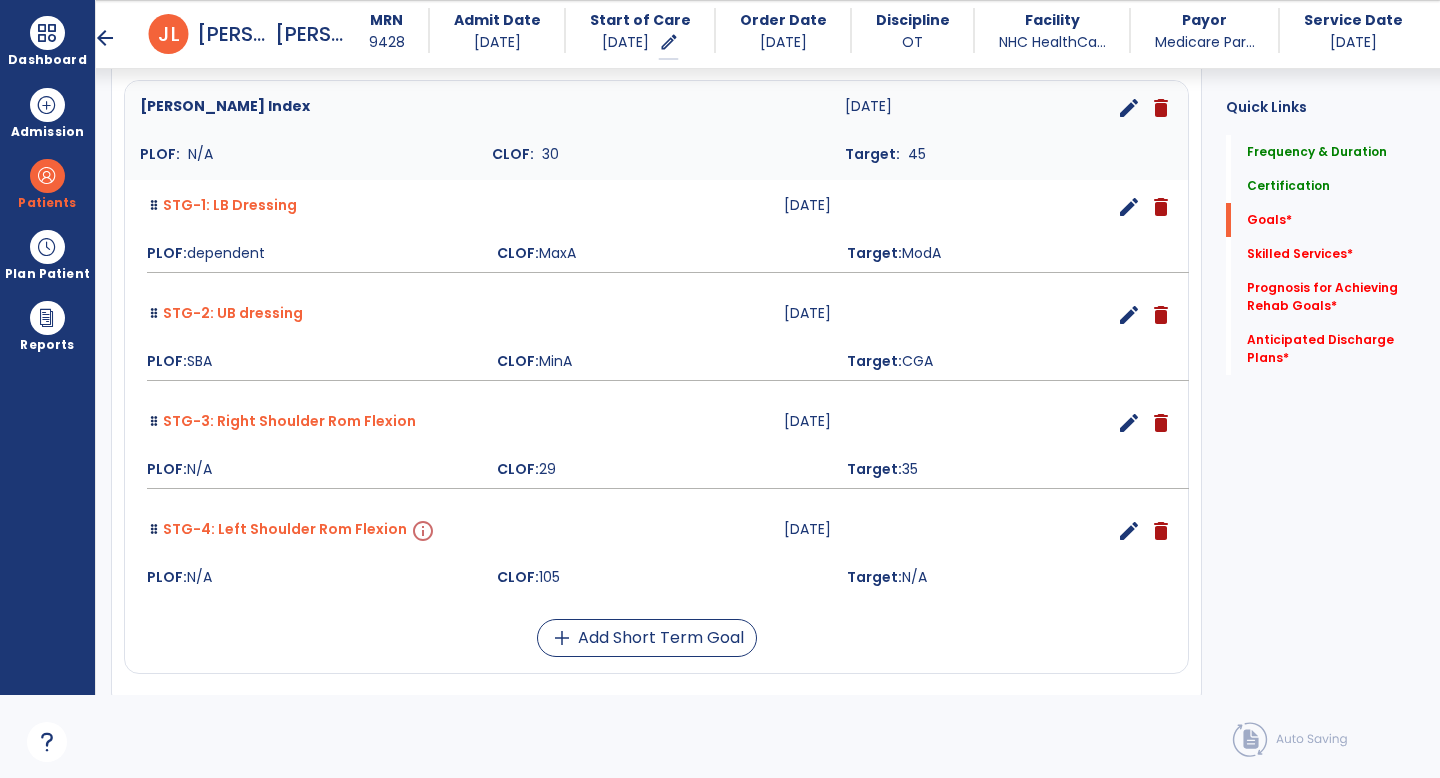 click on "edit" at bounding box center (1129, 531) 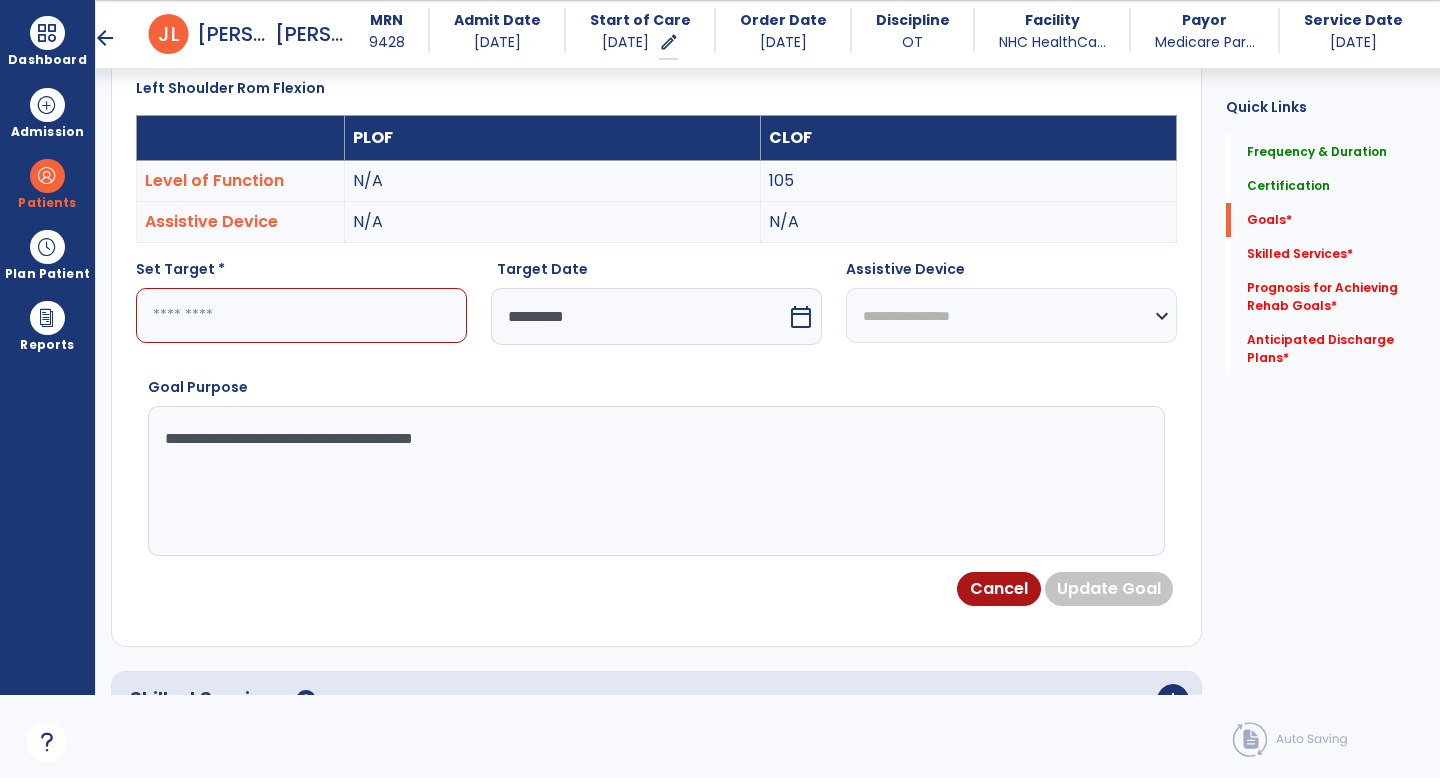 click at bounding box center [301, 315] 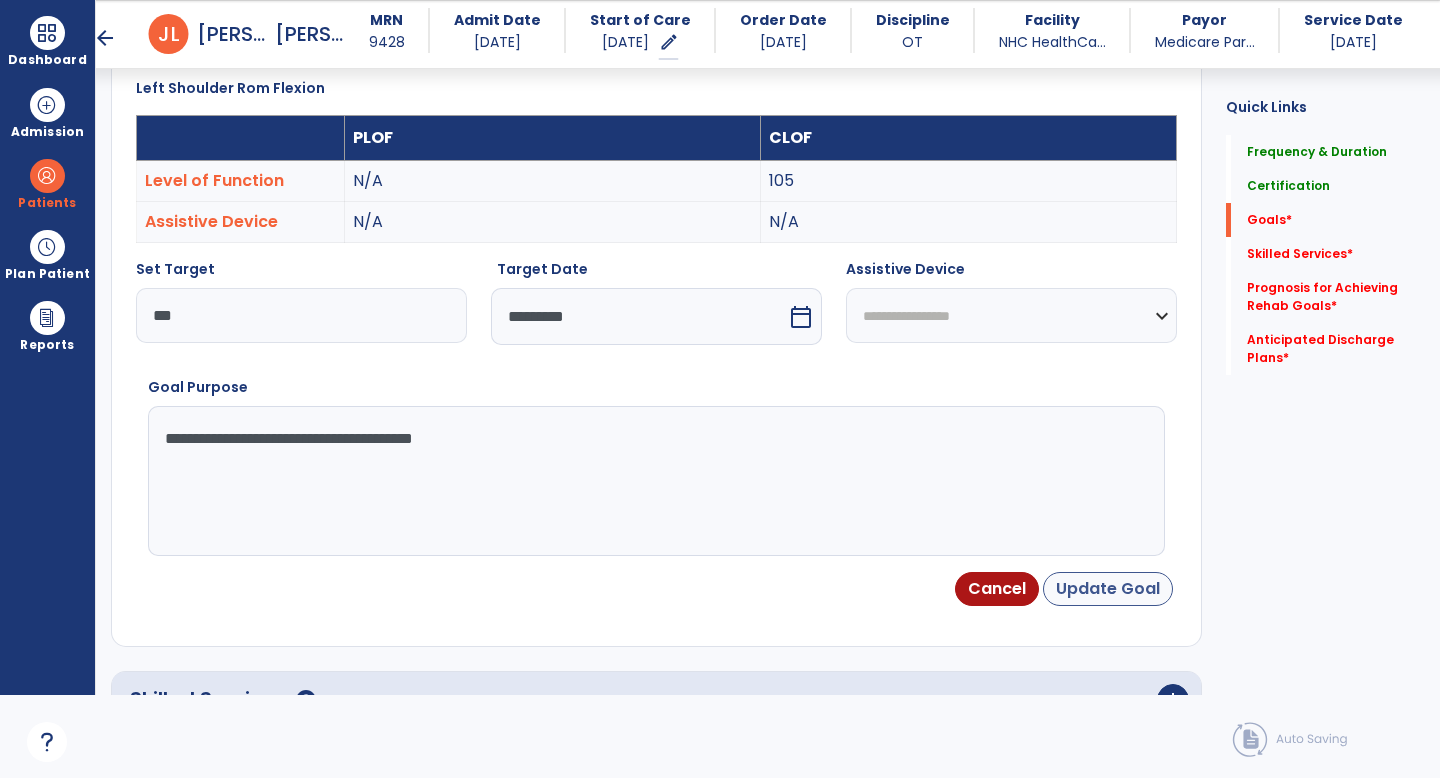 type on "***" 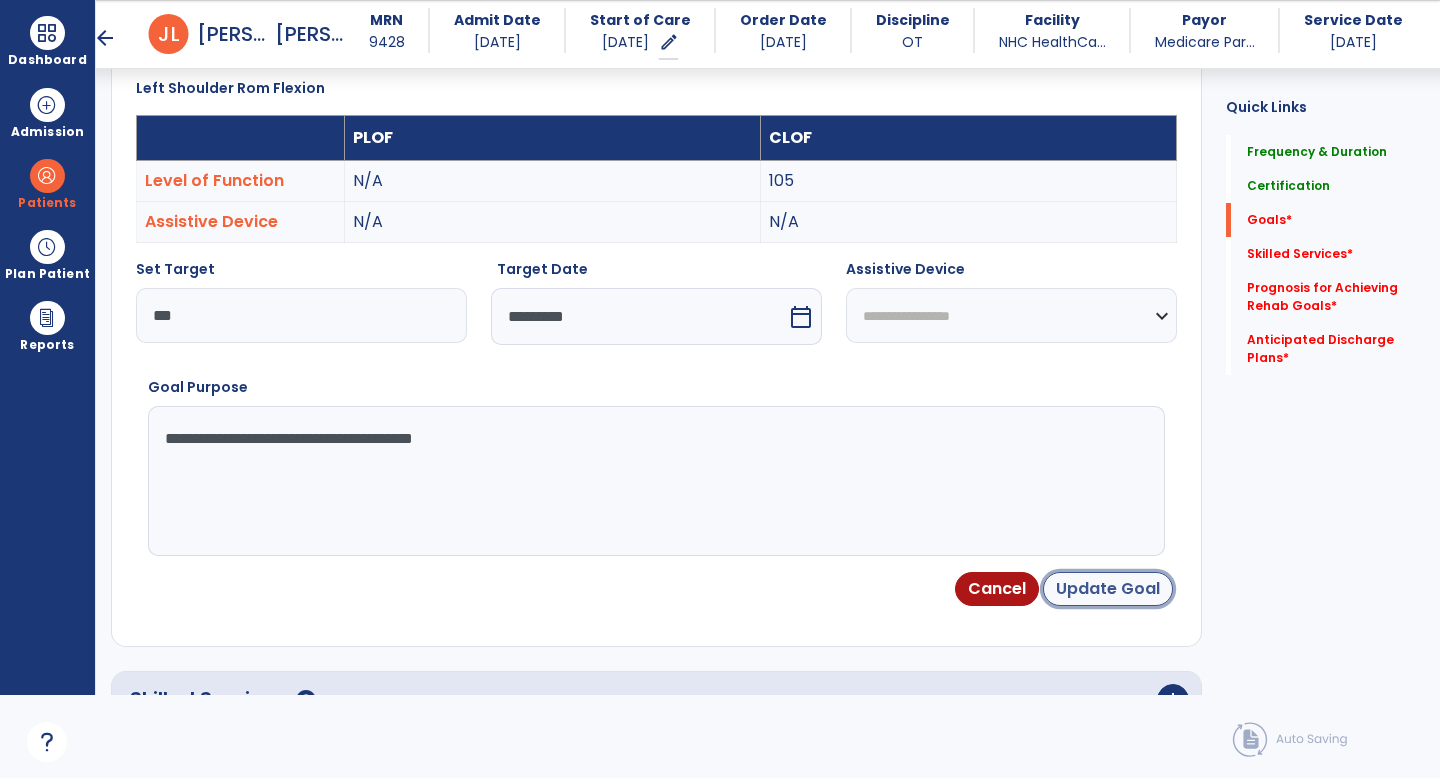 click on "Update Goal" at bounding box center [1108, 589] 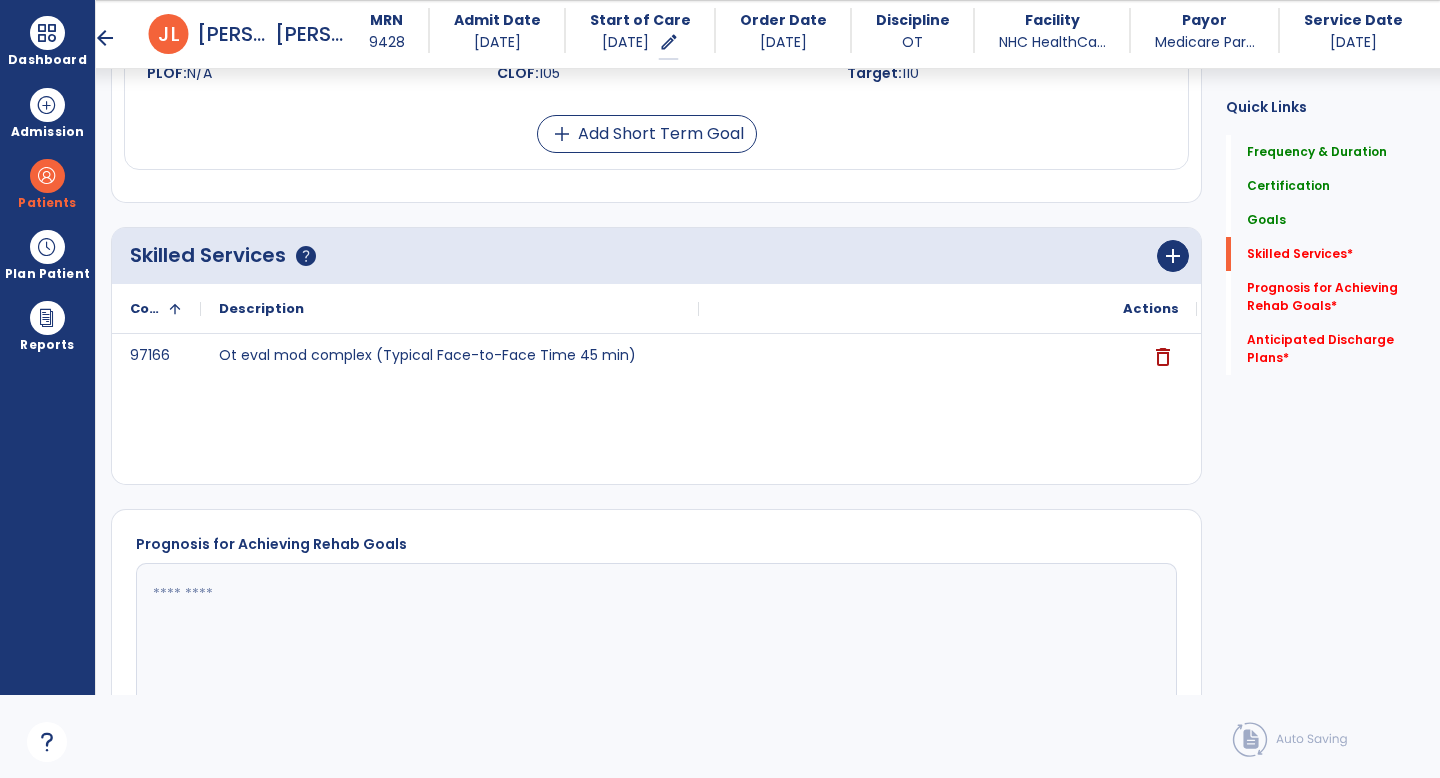 scroll, scrollTop: 1049, scrollLeft: 0, axis: vertical 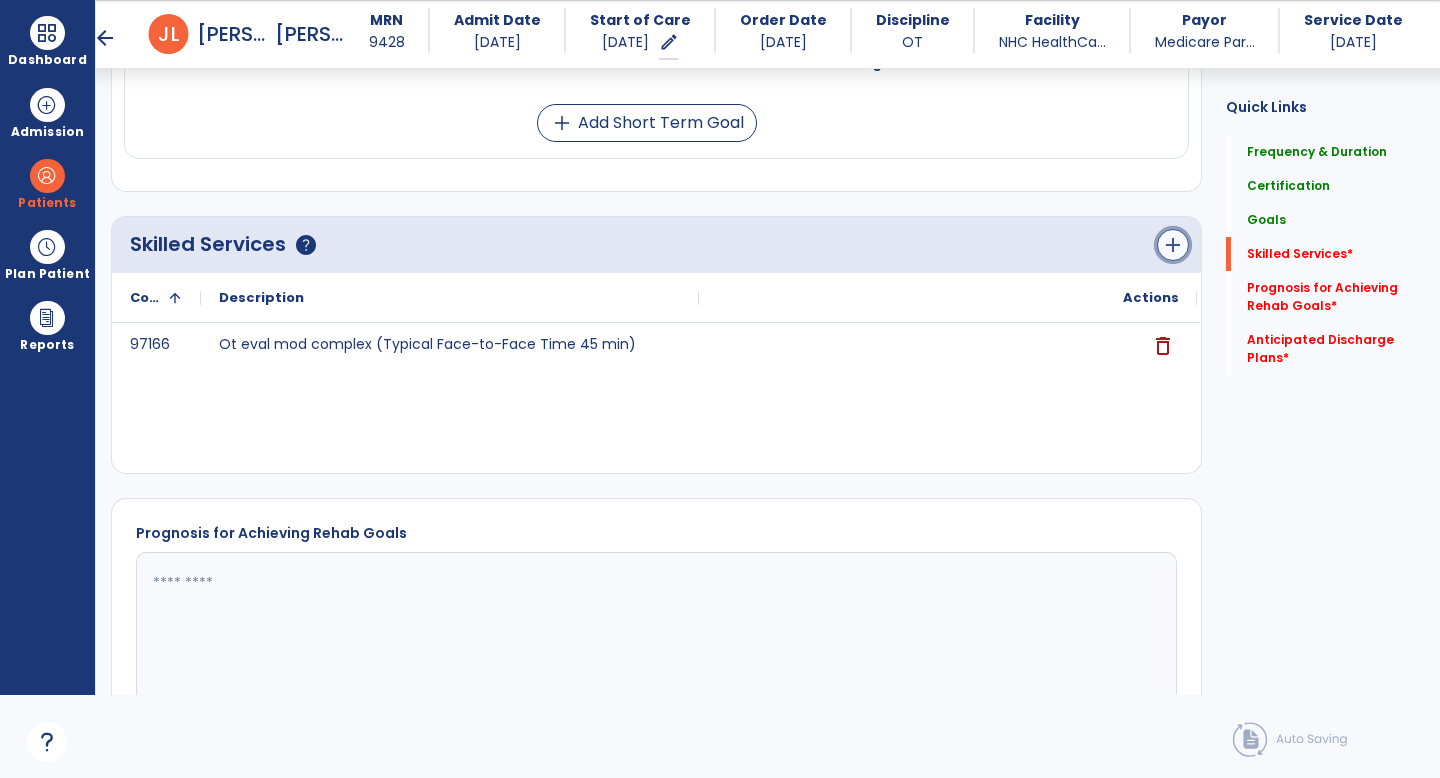click on "add" 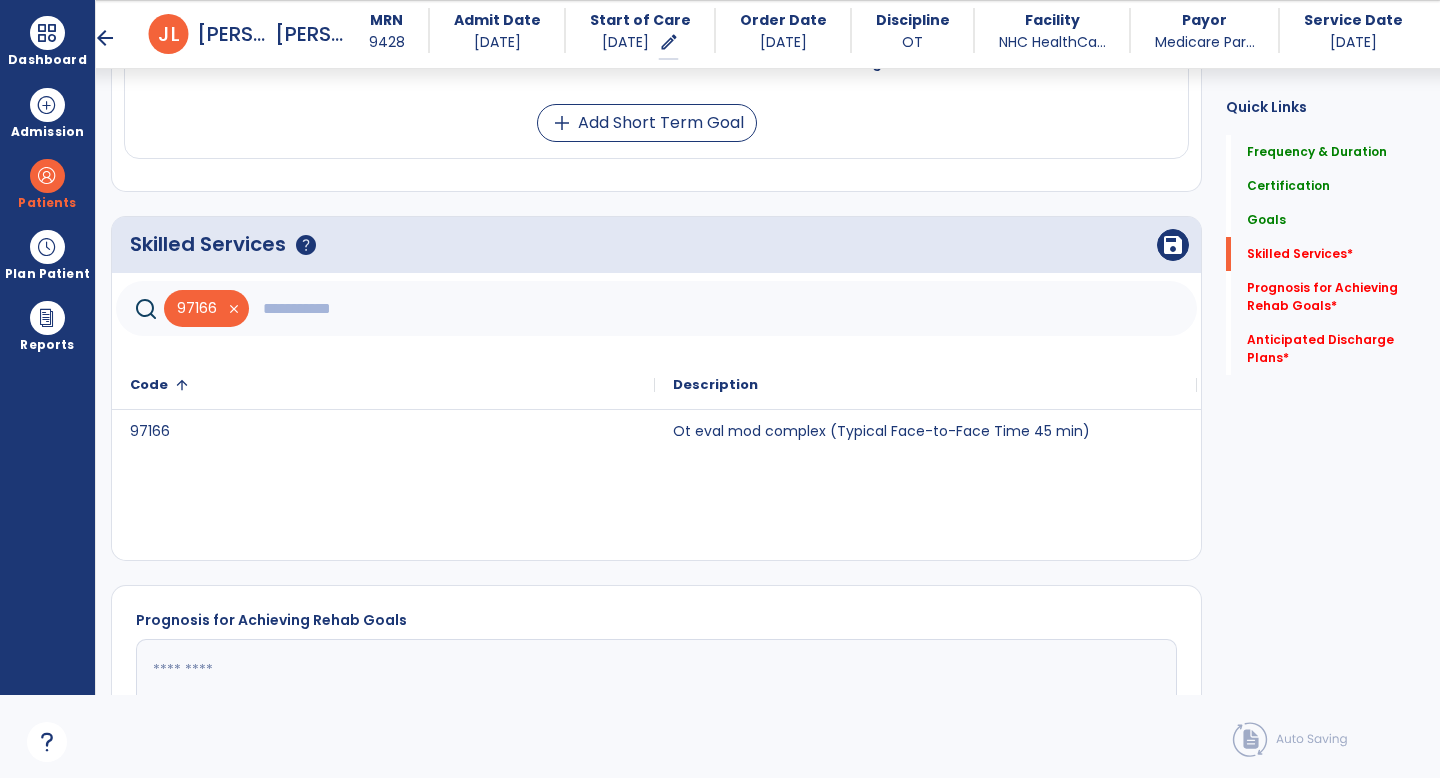 click 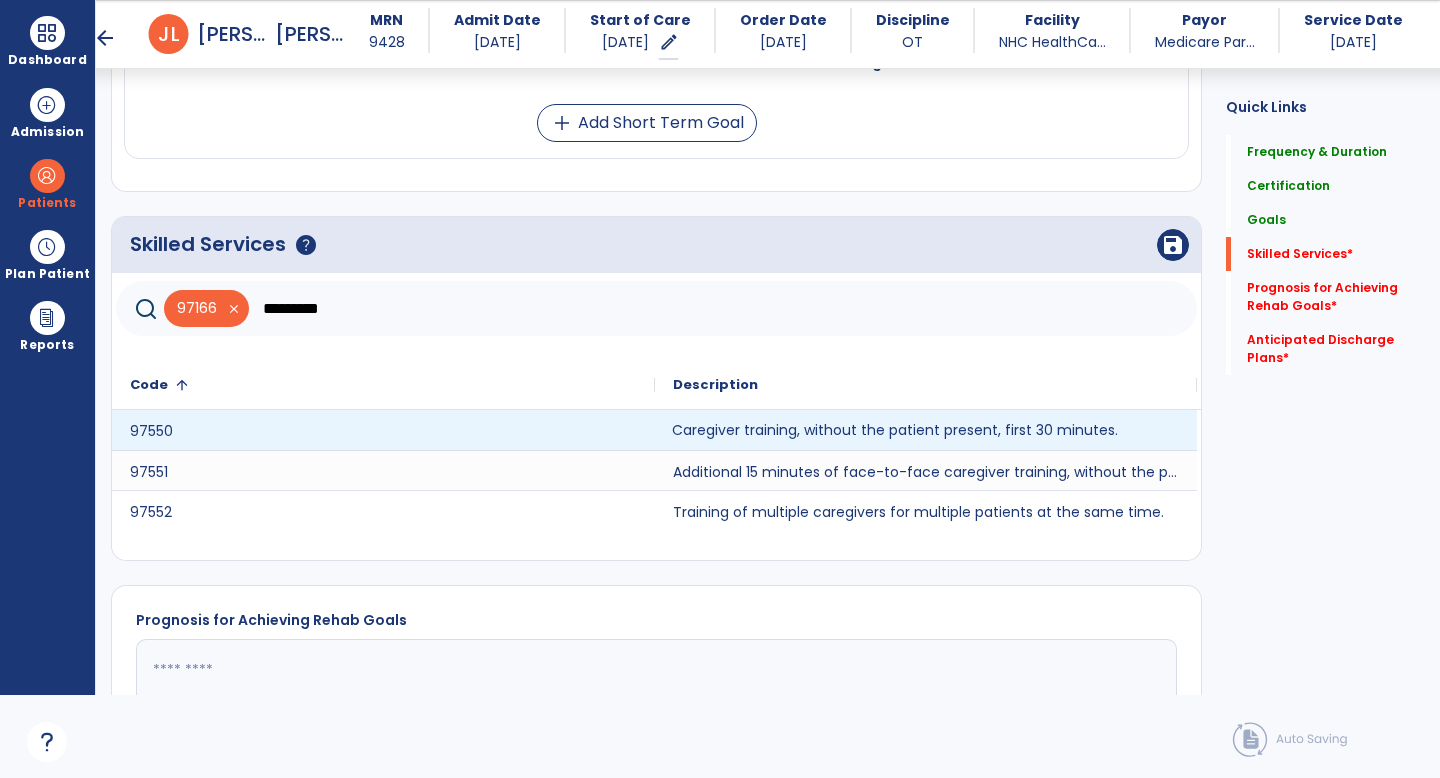 click on "Caregiver training, without the patient present, first 30 minutes." 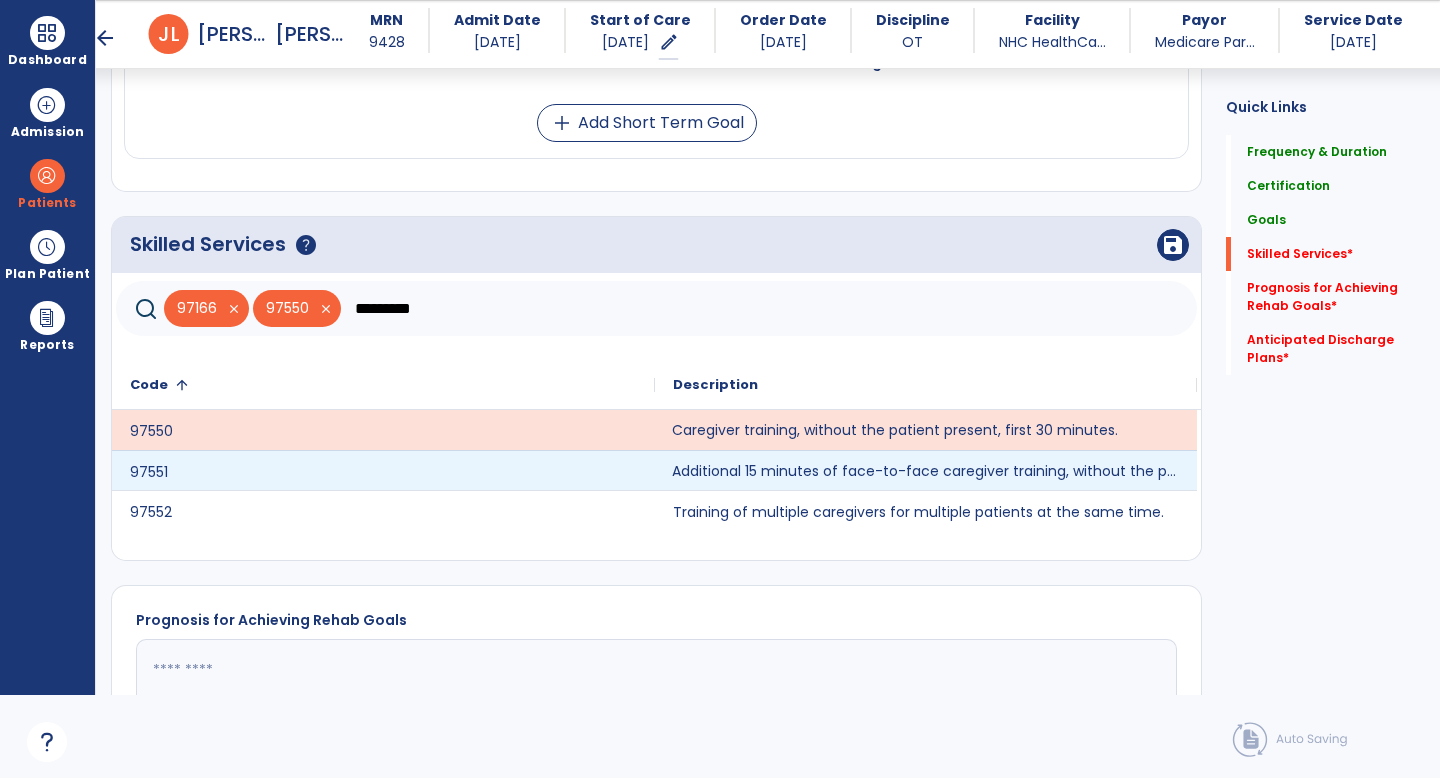 click on "Additional 15 minutes of face-to-face caregiver training, without the patient present, after 97550 is billed." 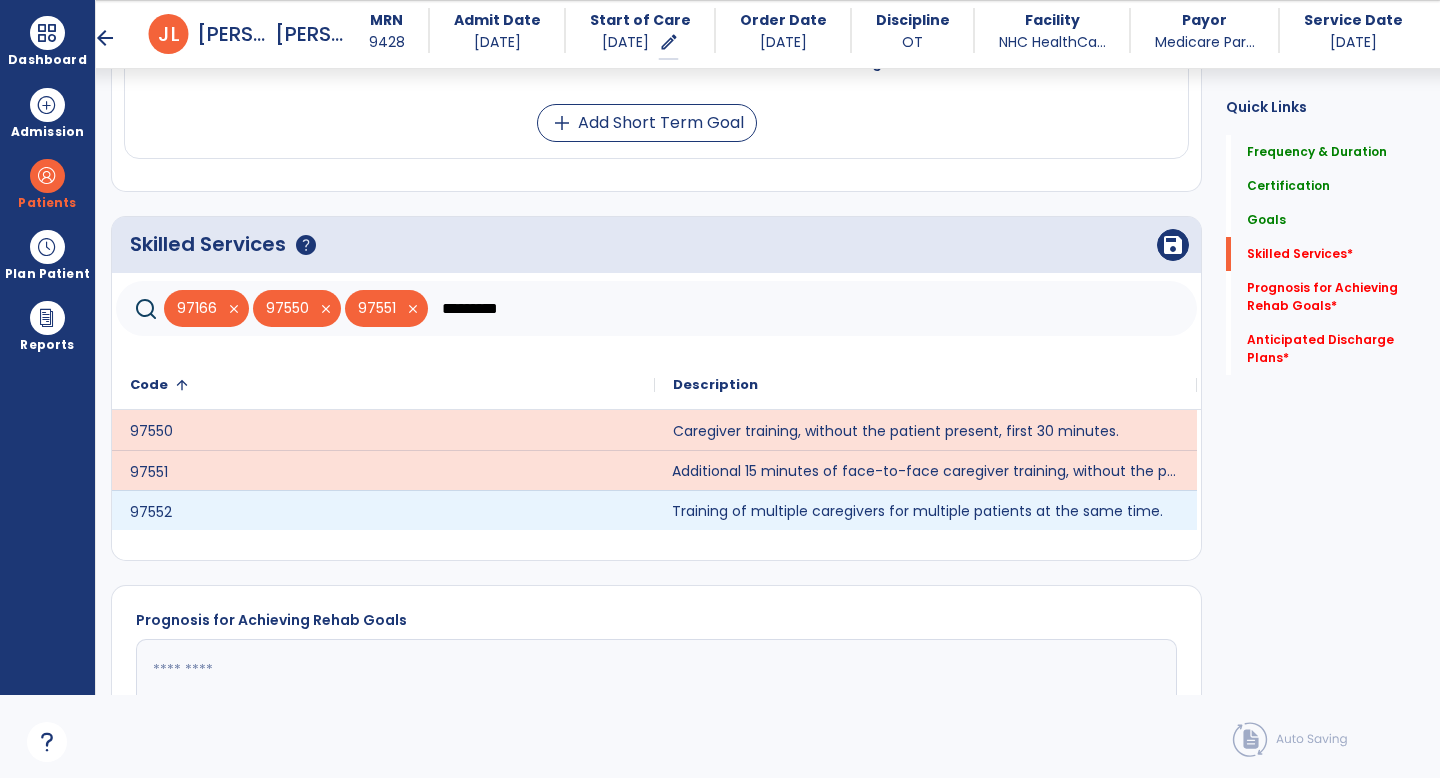 click on "Training of multiple caregivers for multiple patients at the same time." 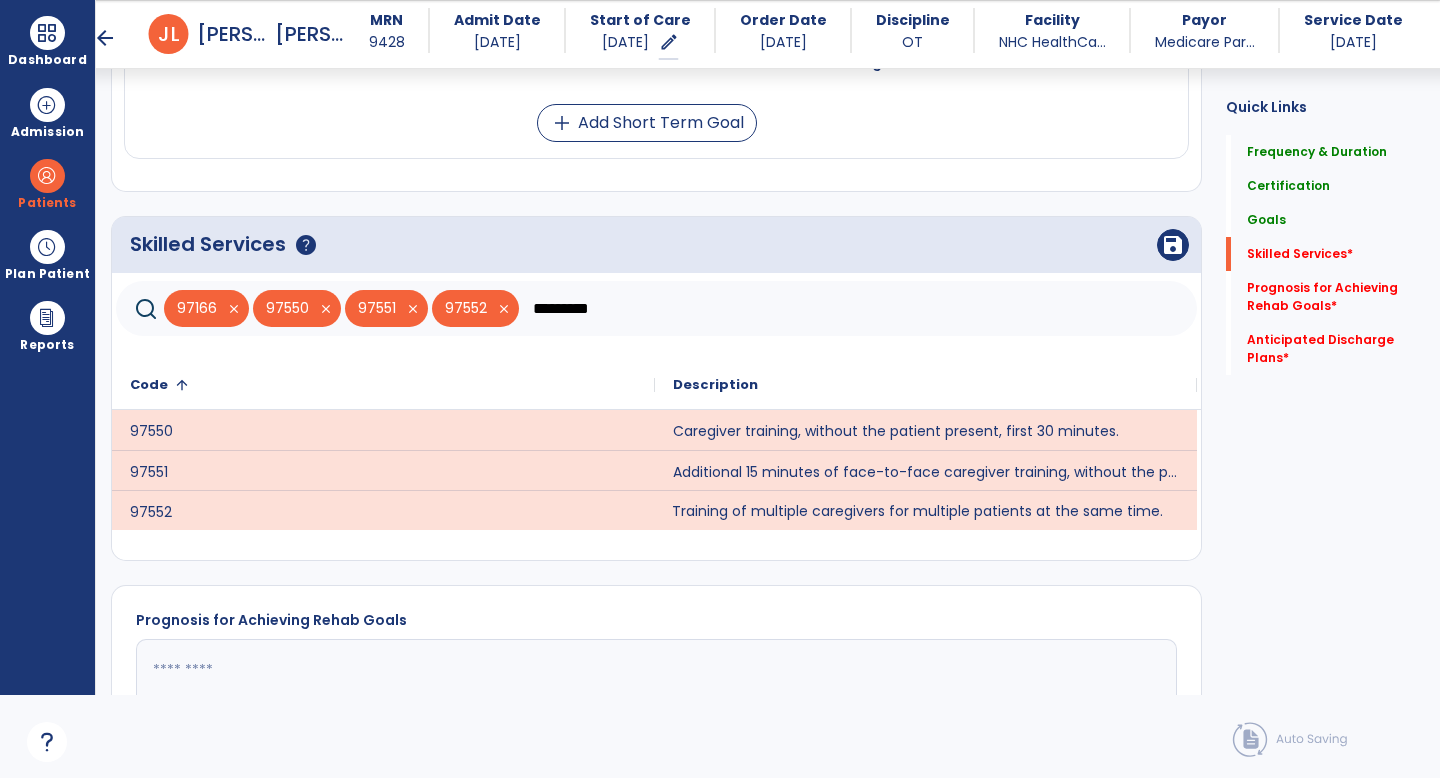 click on "*********" 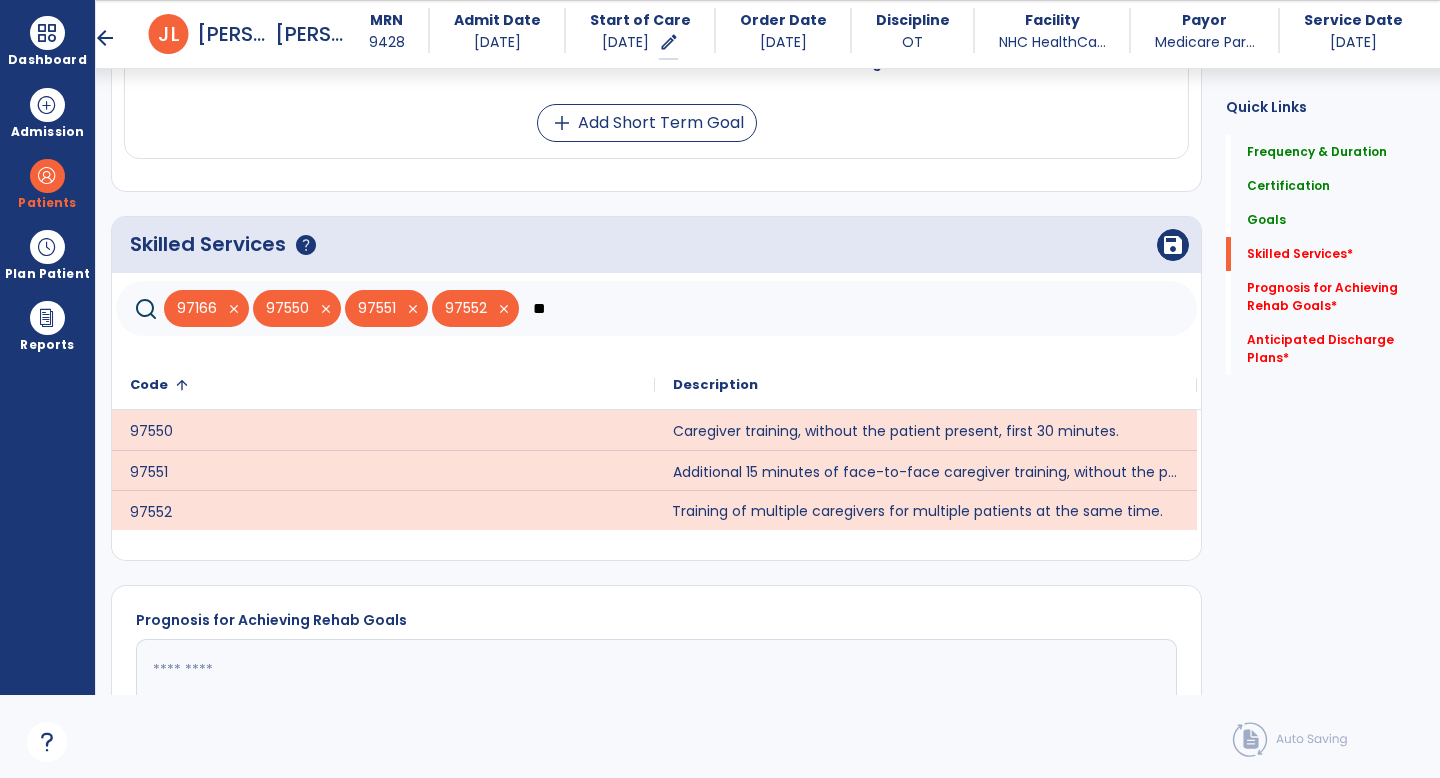 type on "*" 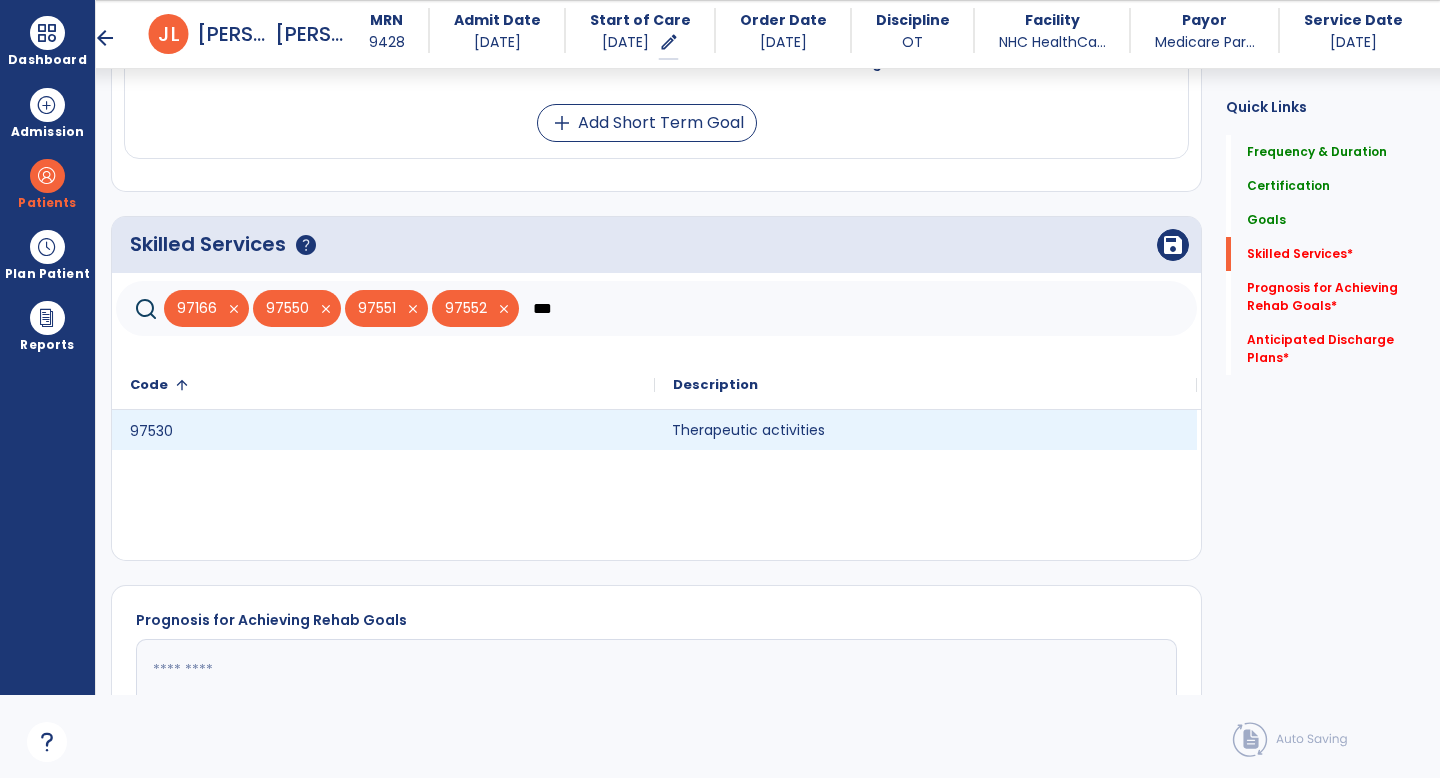 click on "Therapeutic activities" 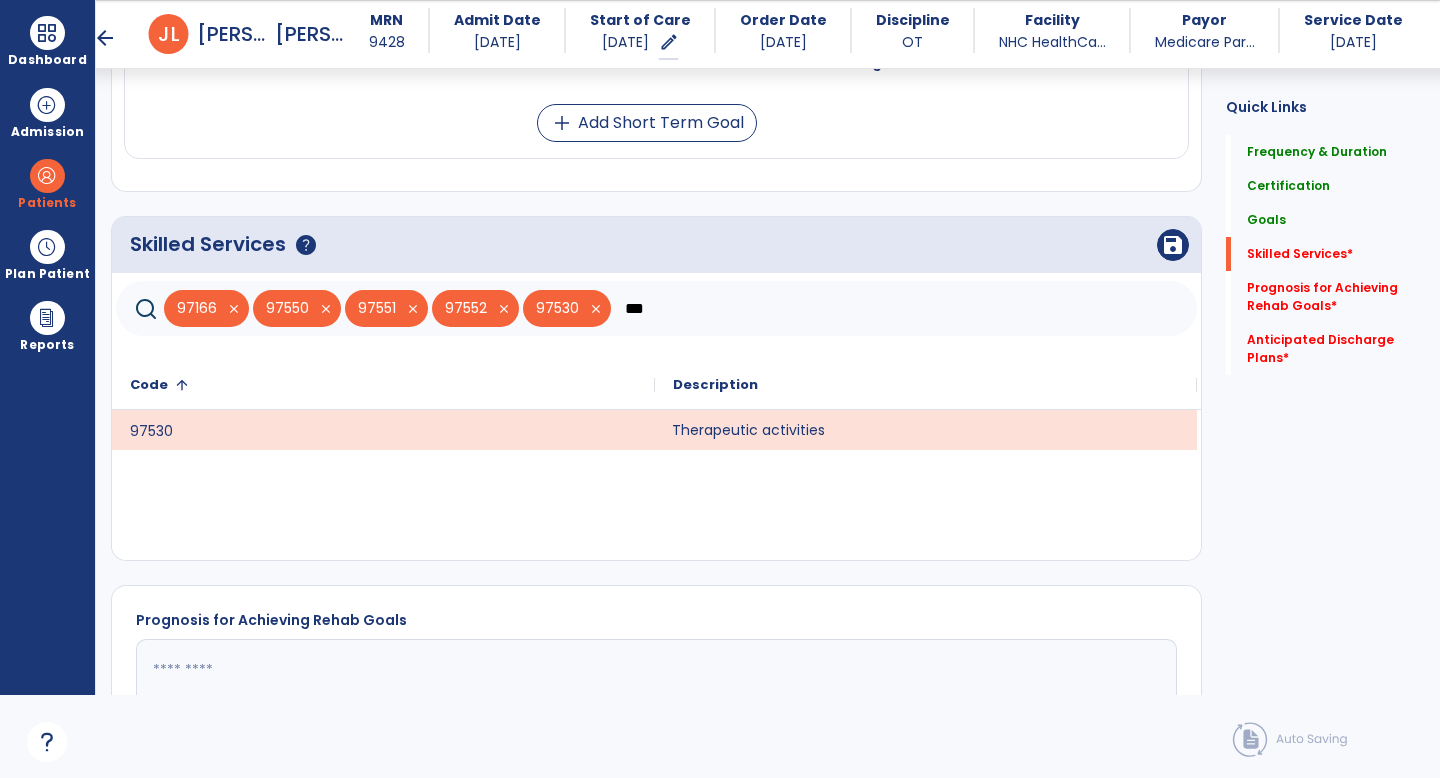 click on "***" 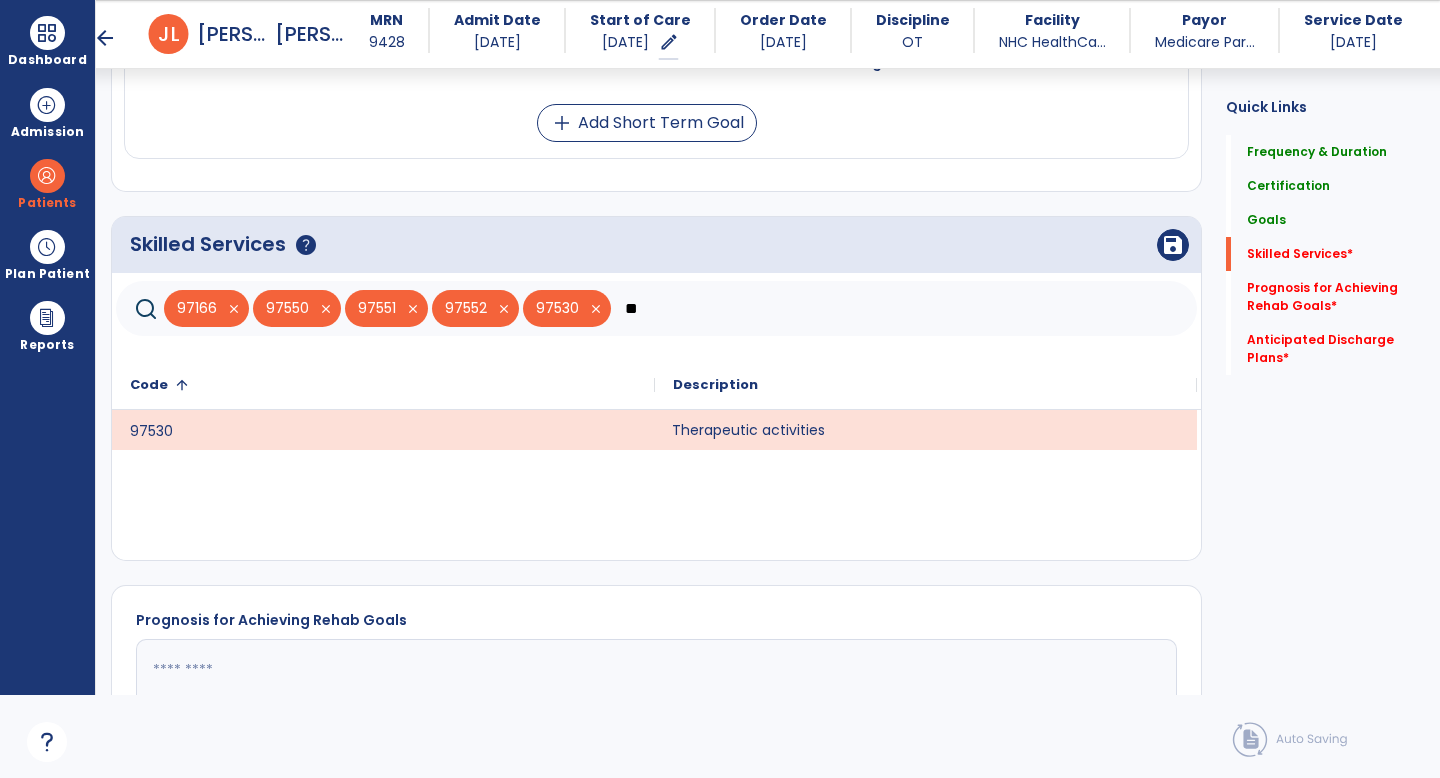 type on "*" 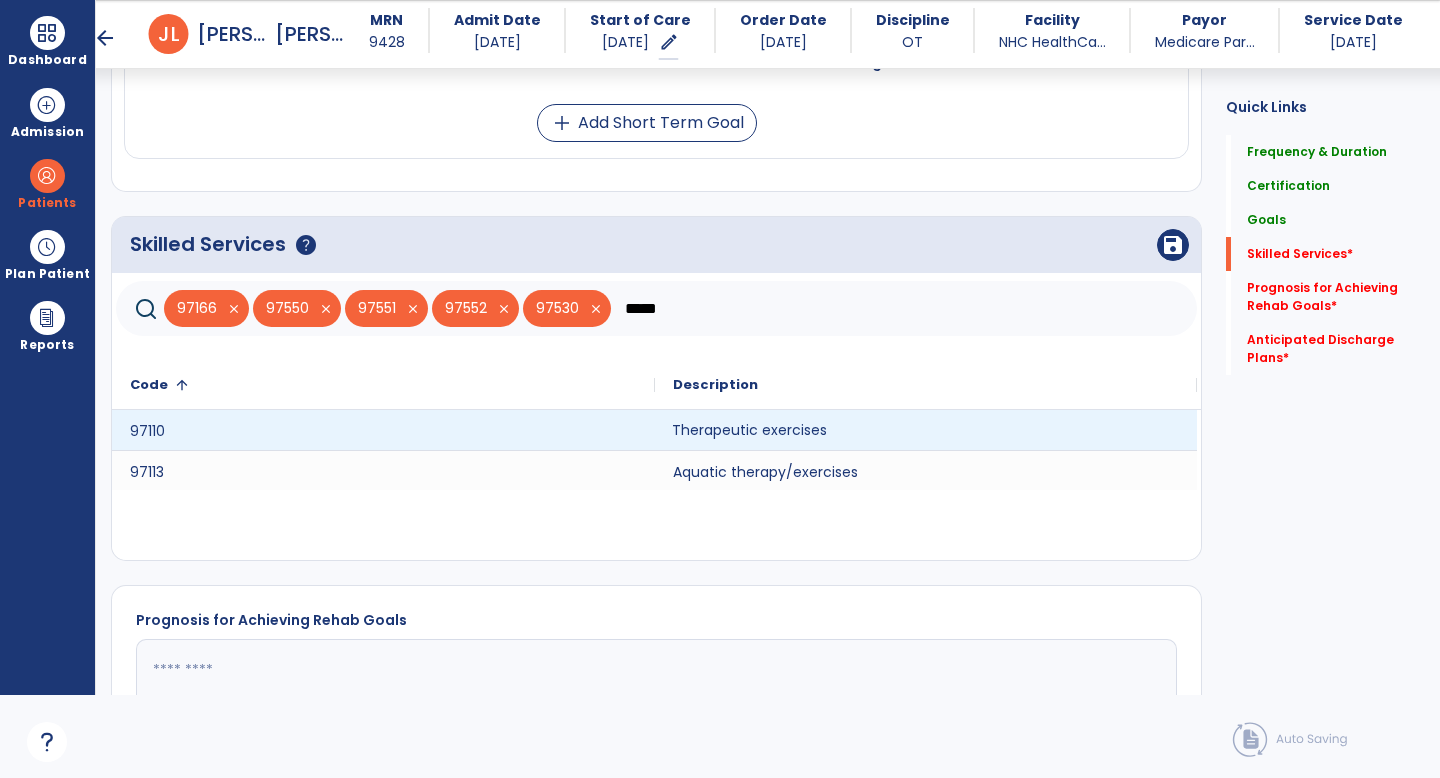 type on "*****" 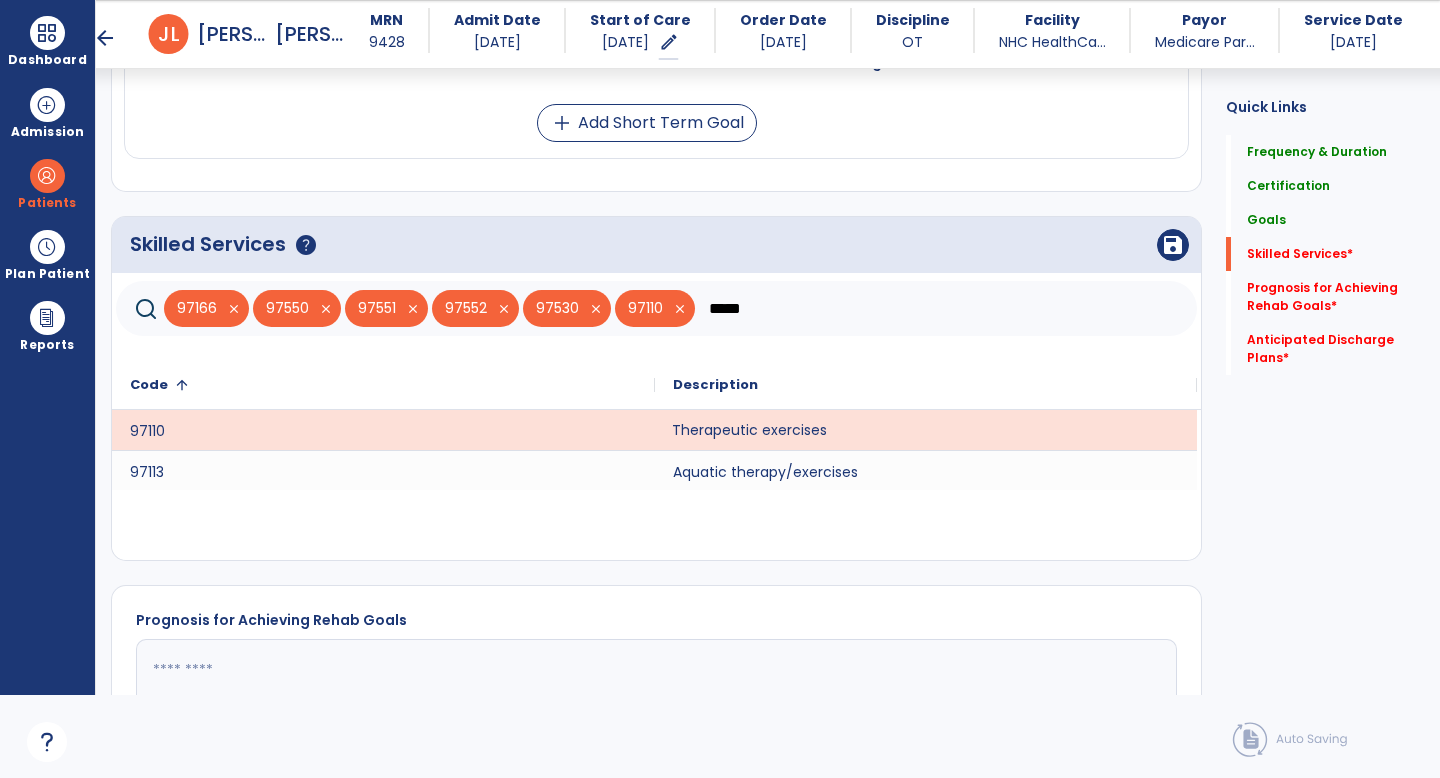 click on "Therapeutic exercises" 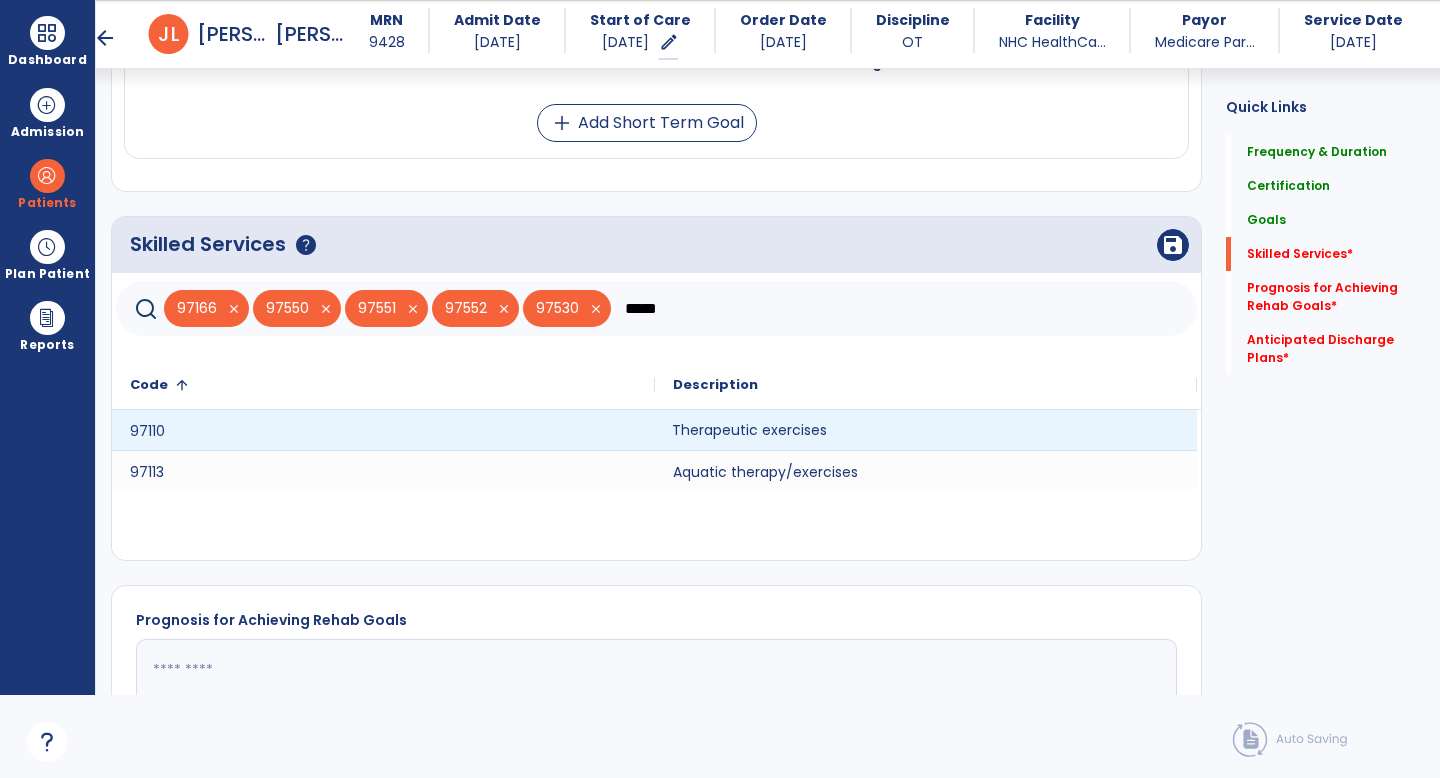 click on "Therapeutic exercises" 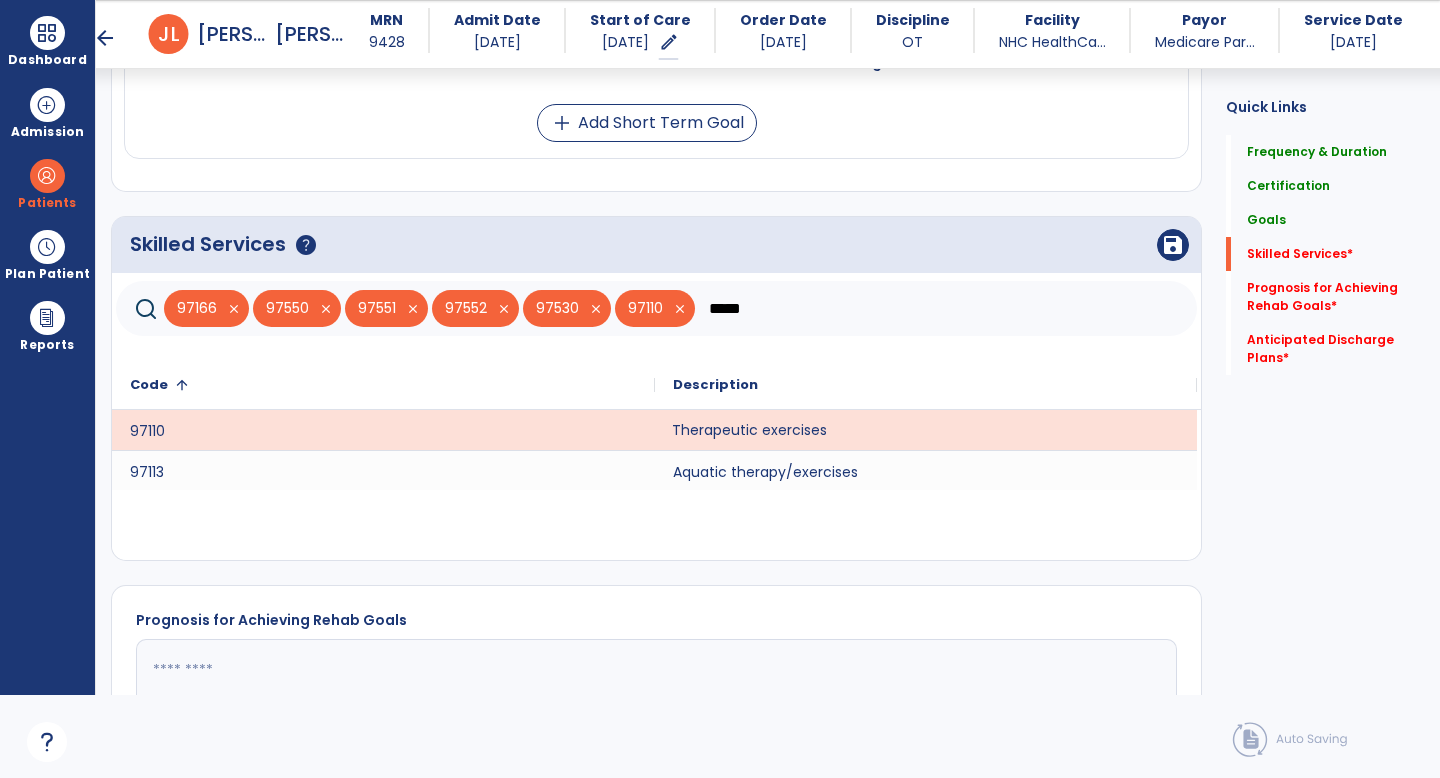 drag, startPoint x: 797, startPoint y: 315, endPoint x: 700, endPoint y: 312, distance: 97.04638 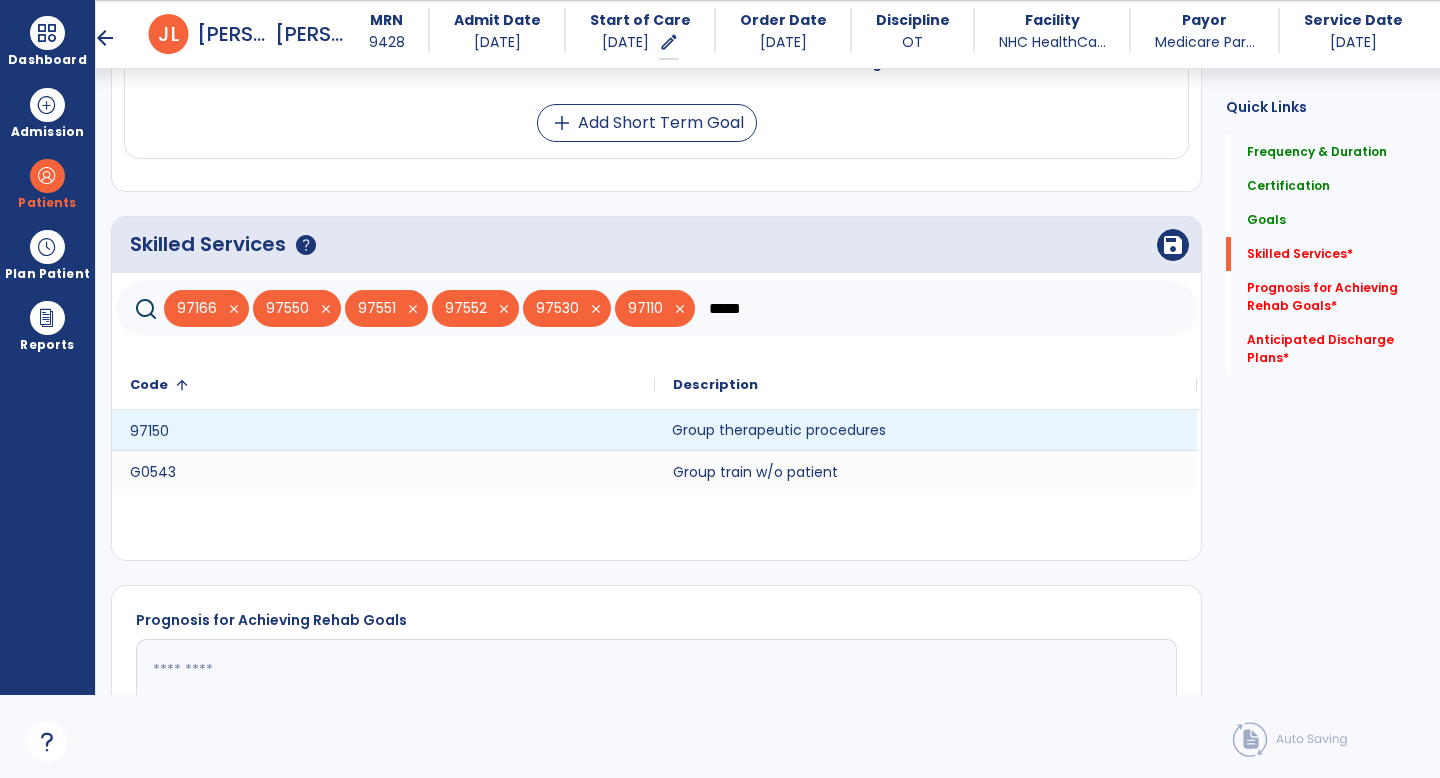 click on "Group therapeutic procedures" 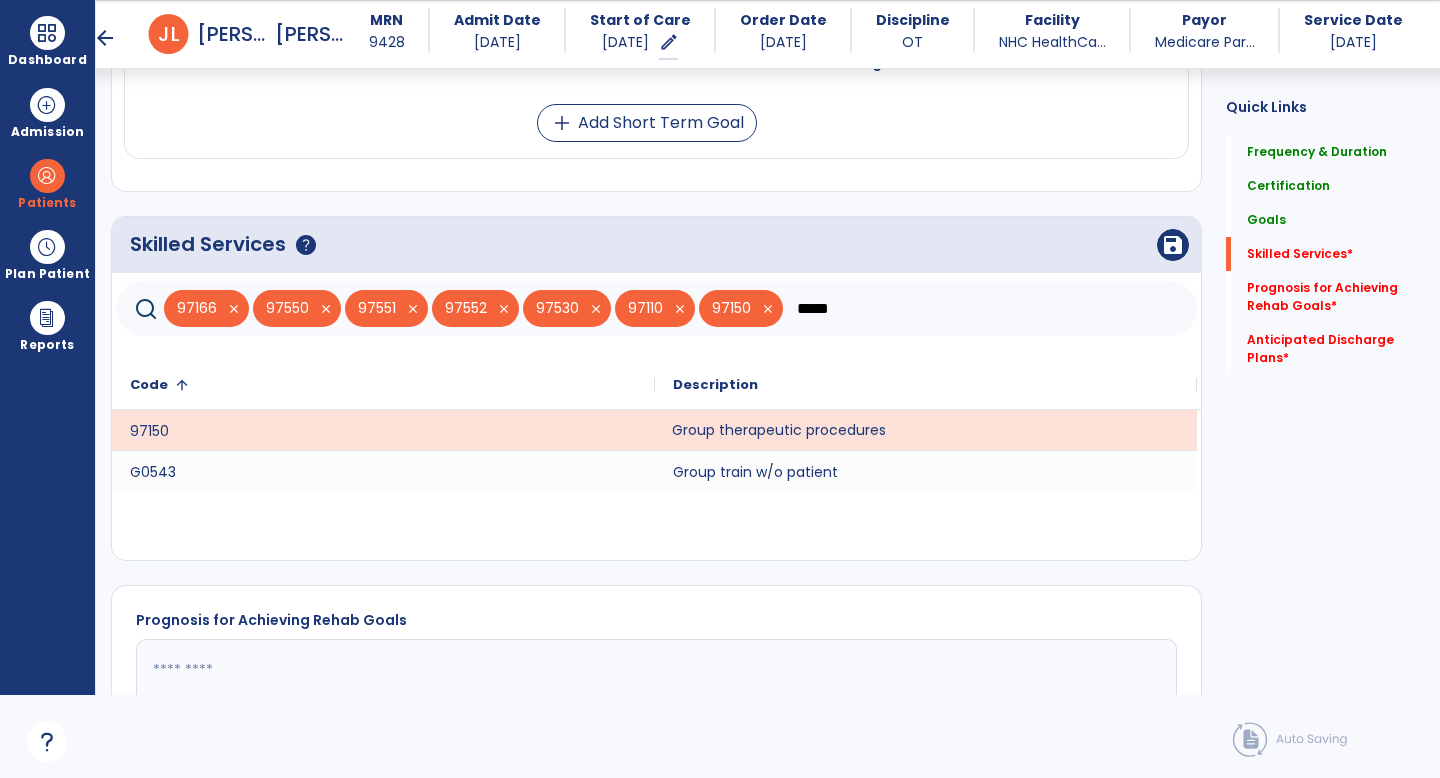 click on "*****" 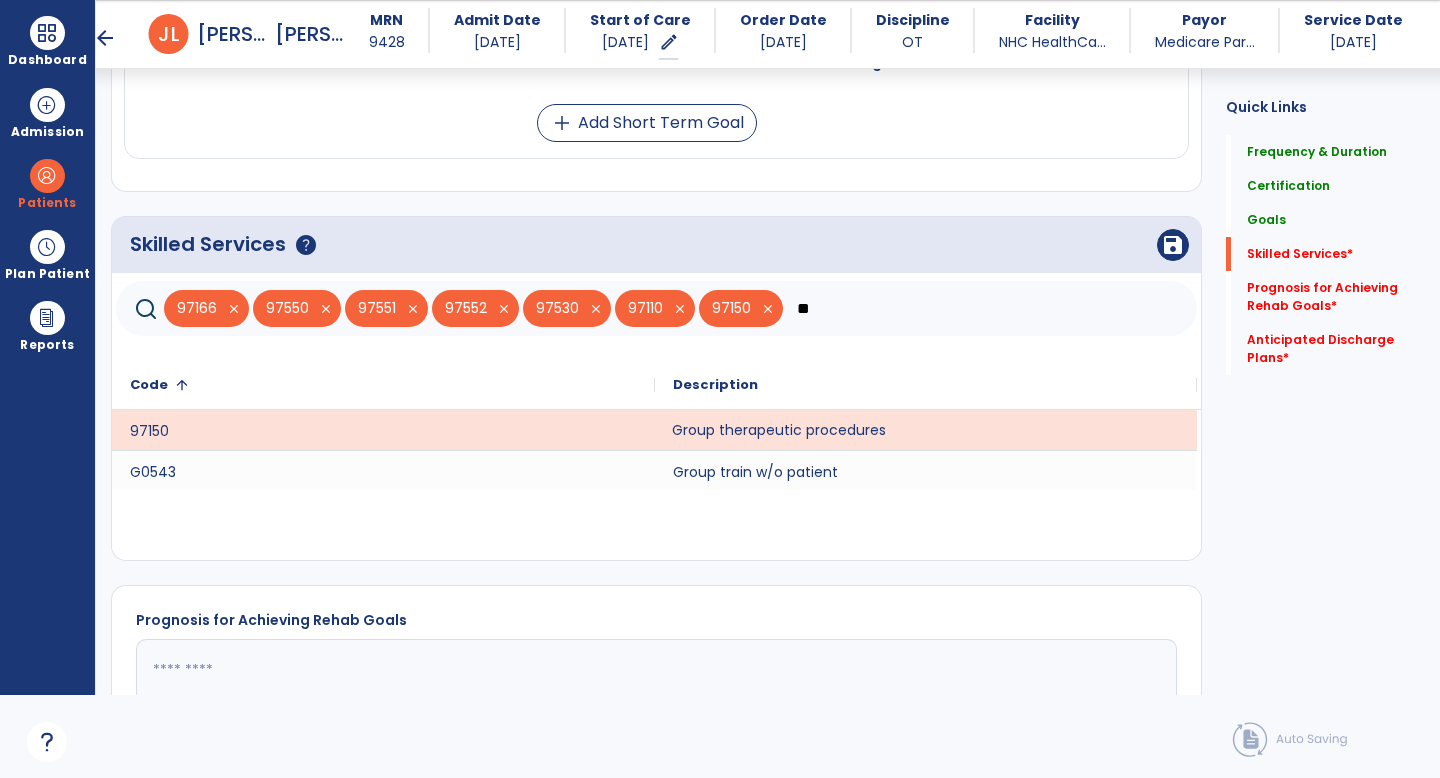 type on "*" 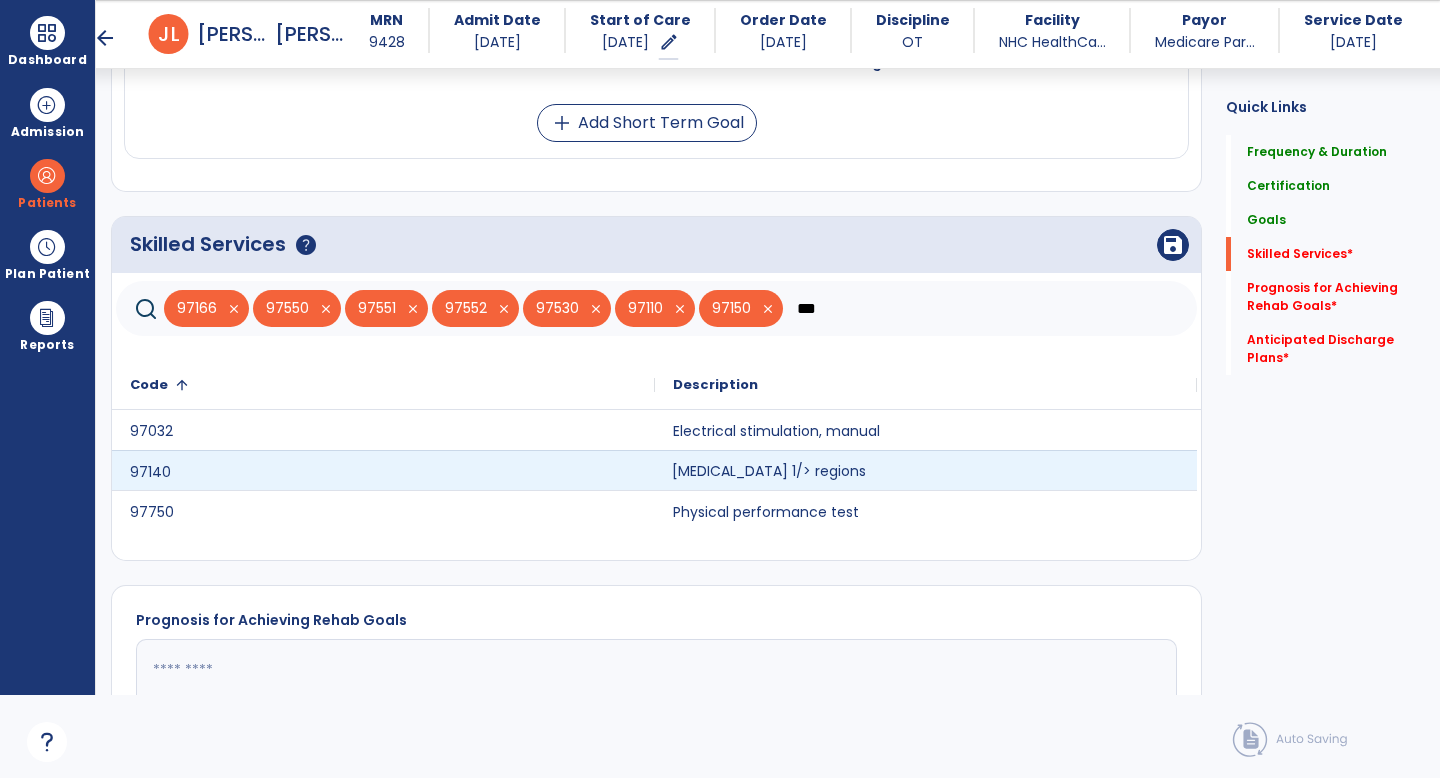click on "[MEDICAL_DATA] 1/> regions" 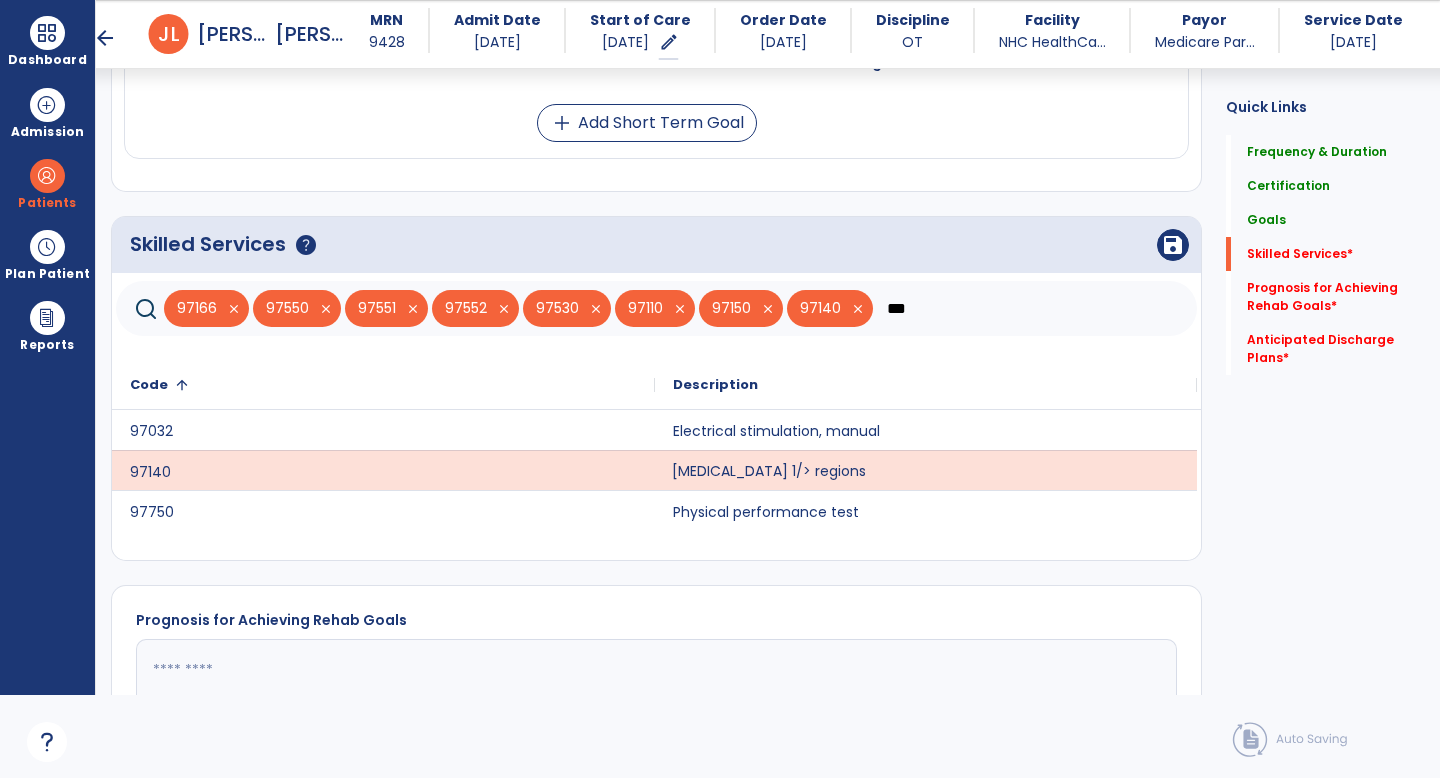 click on "***" 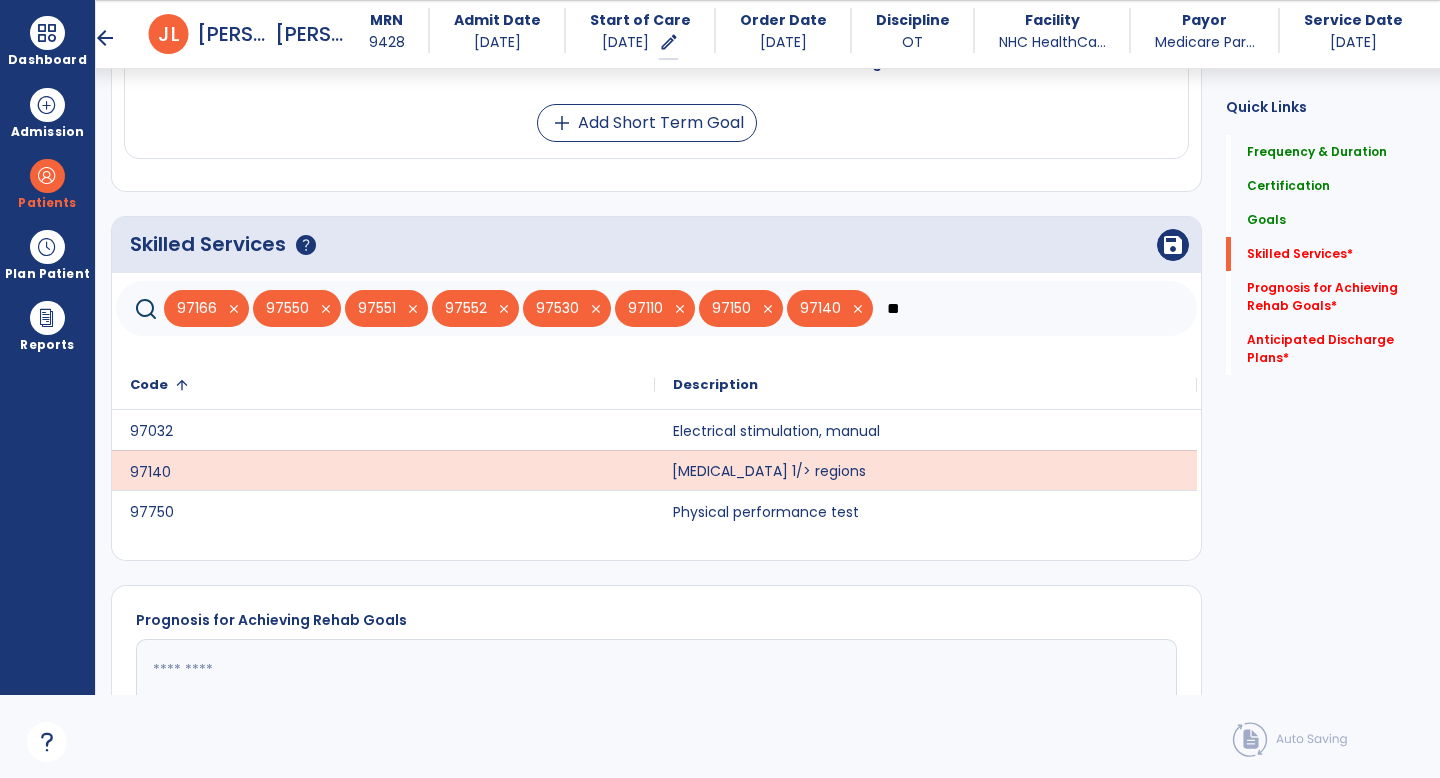 type on "*" 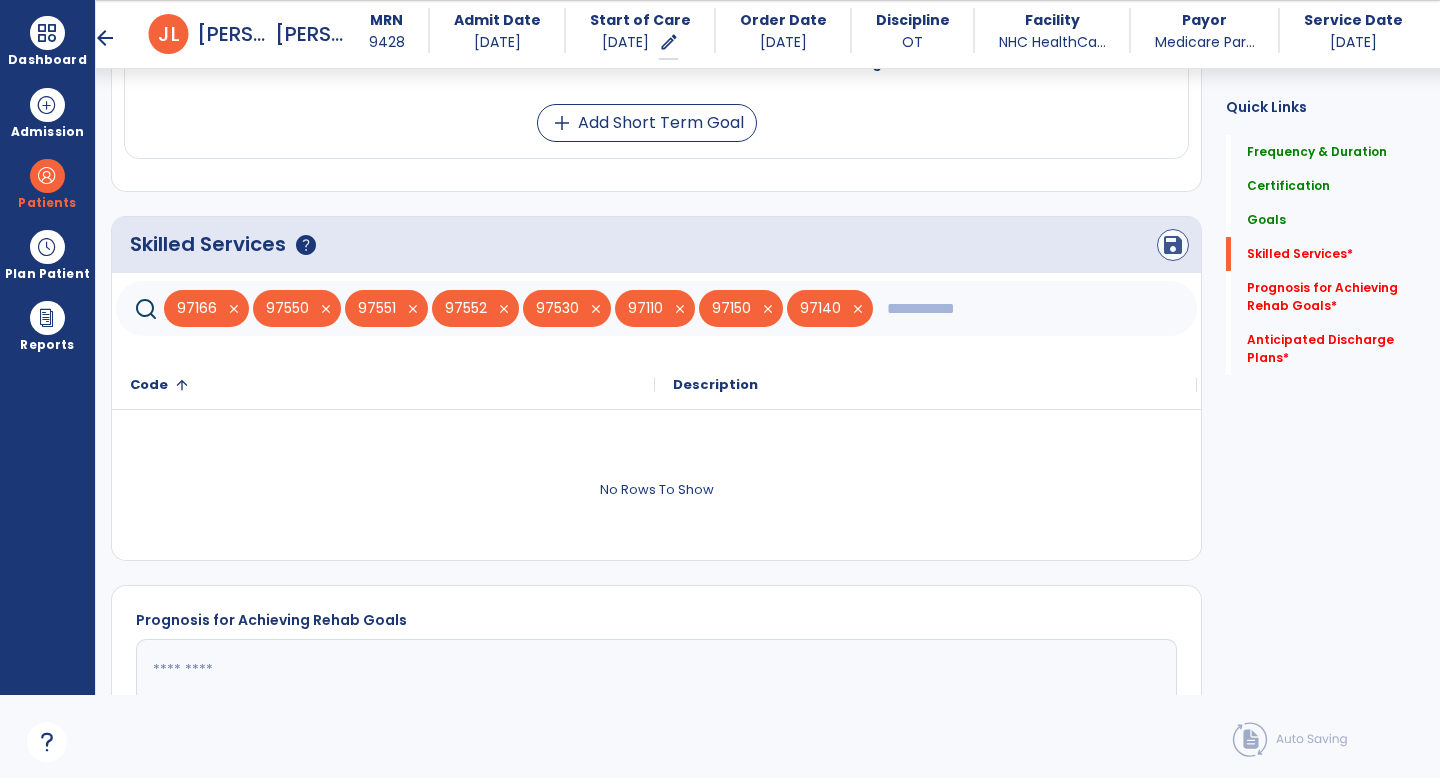 type 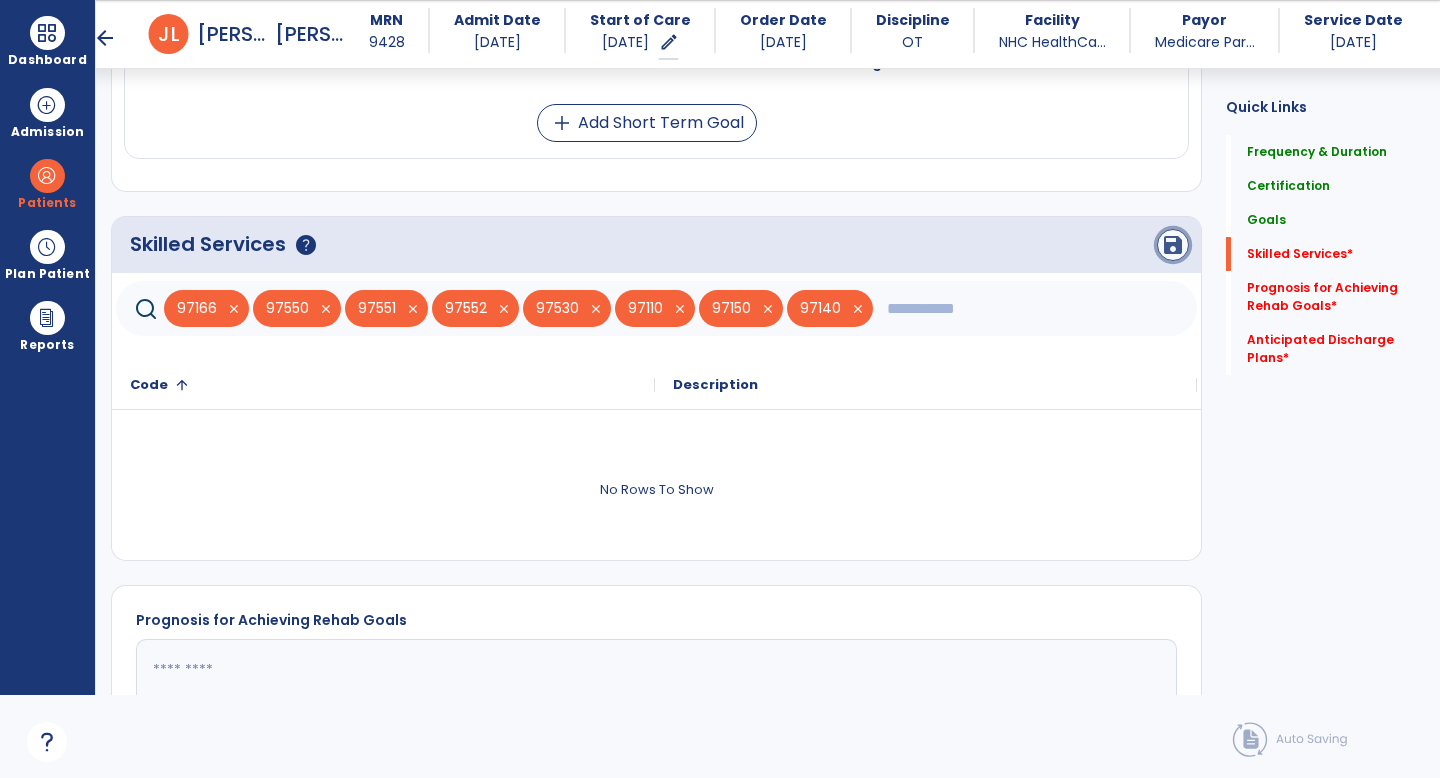 click on "save" 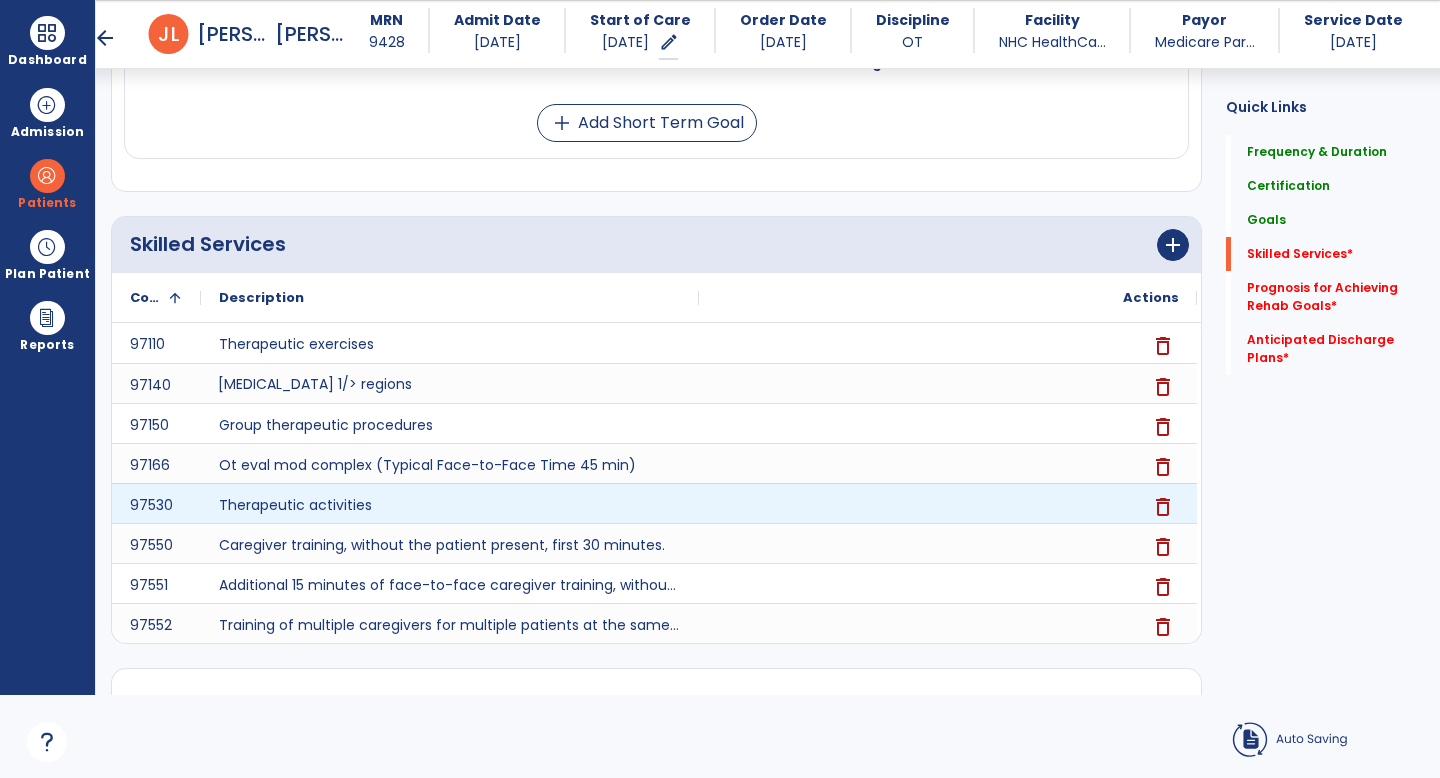 scroll, scrollTop: 447, scrollLeft: 0, axis: vertical 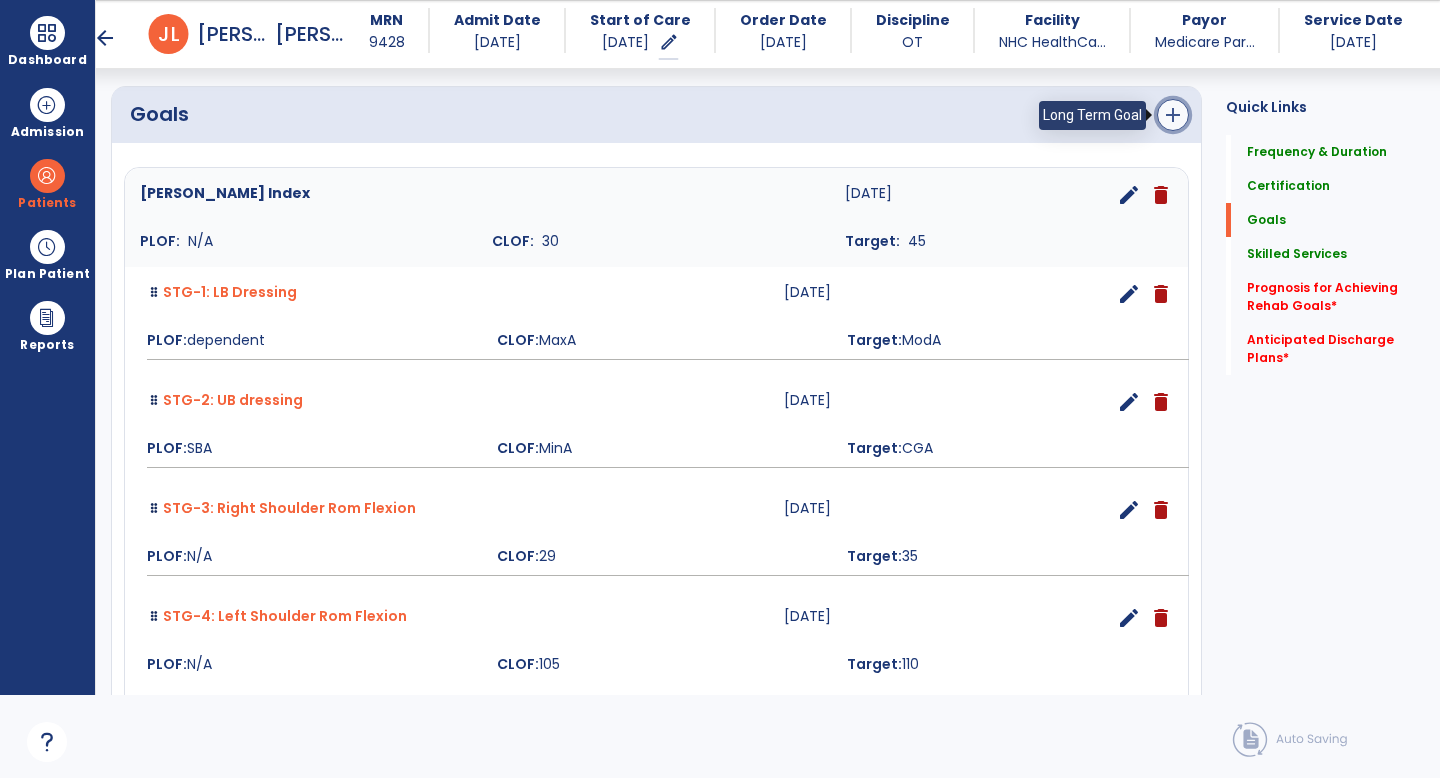 click on "add" at bounding box center (1173, 115) 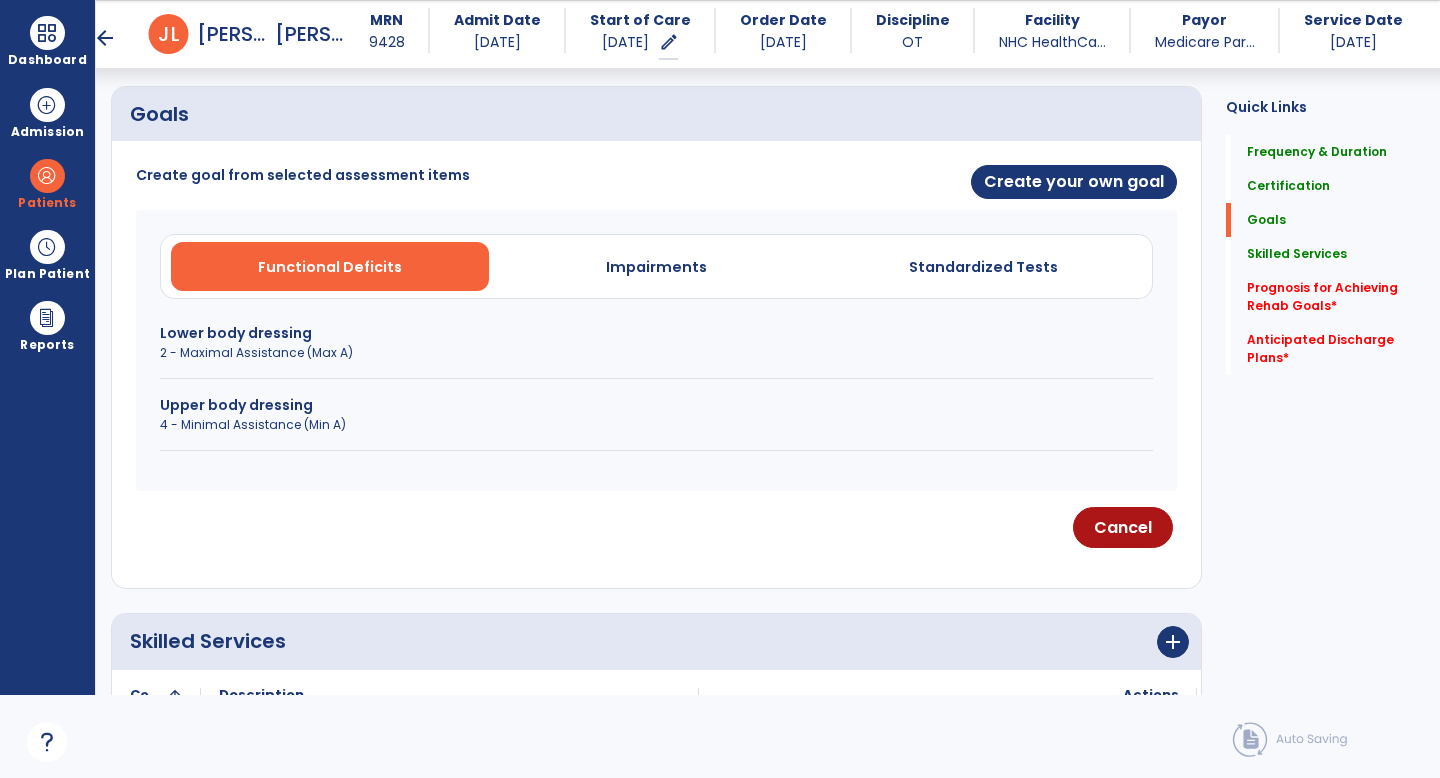 click on "Create goal from selected assessment items  Create your own goal   Functional Deficits   Impairments   Standardized Tests  Lower body dressing 2 - Maximal Assistance (Max A) Upper body dressing 4 - Minimal Assistance (Min A) Cancel" at bounding box center [656, 364] 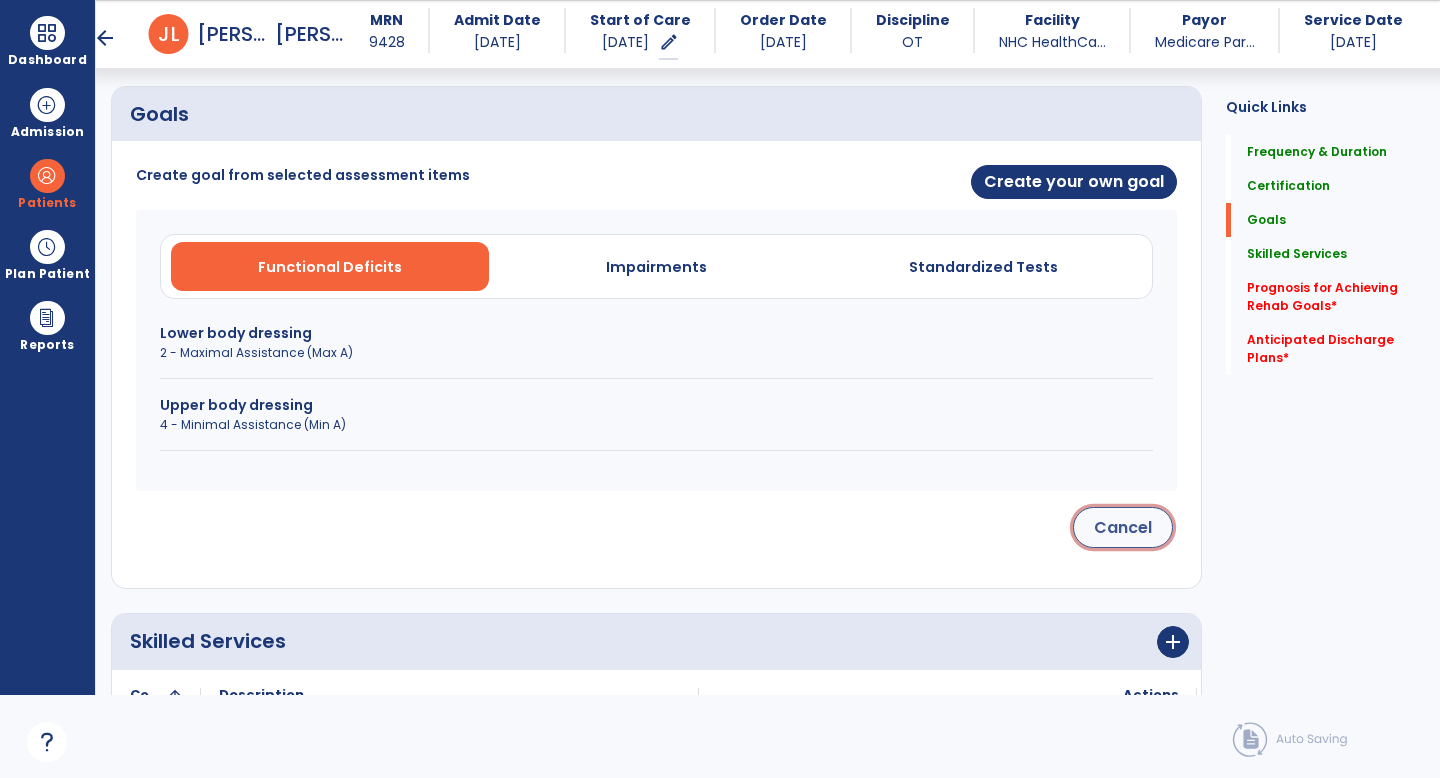 click on "Cancel" at bounding box center (1123, 527) 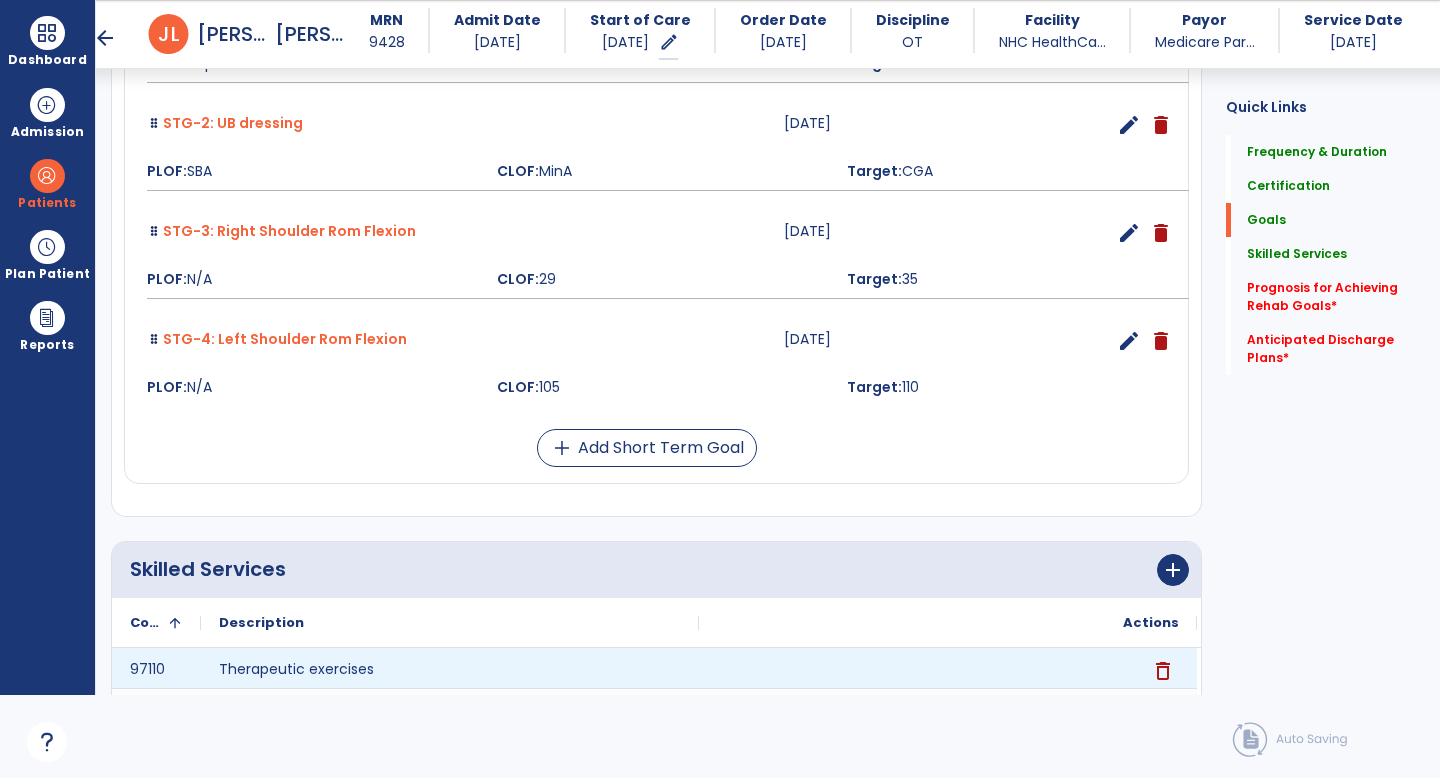 scroll, scrollTop: 757, scrollLeft: 0, axis: vertical 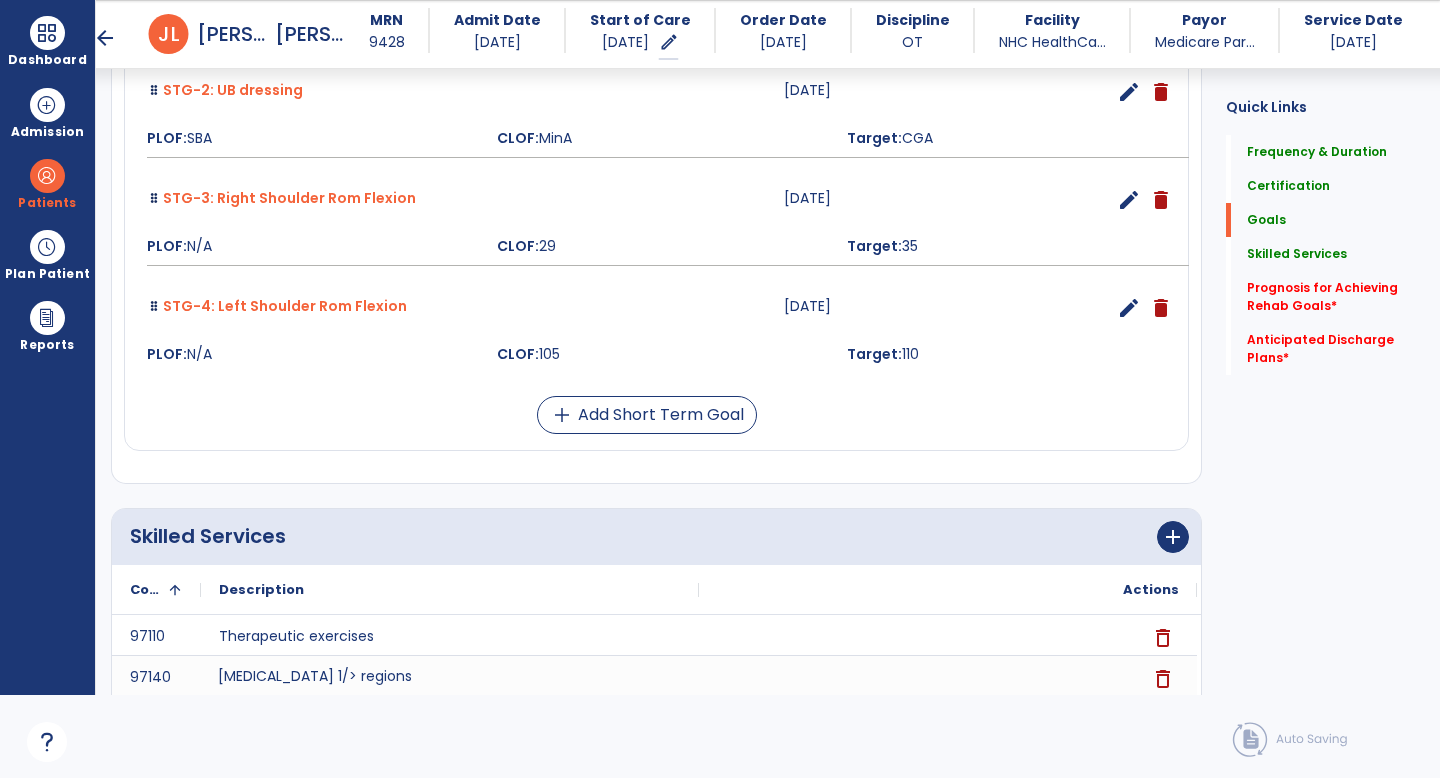click on "add" 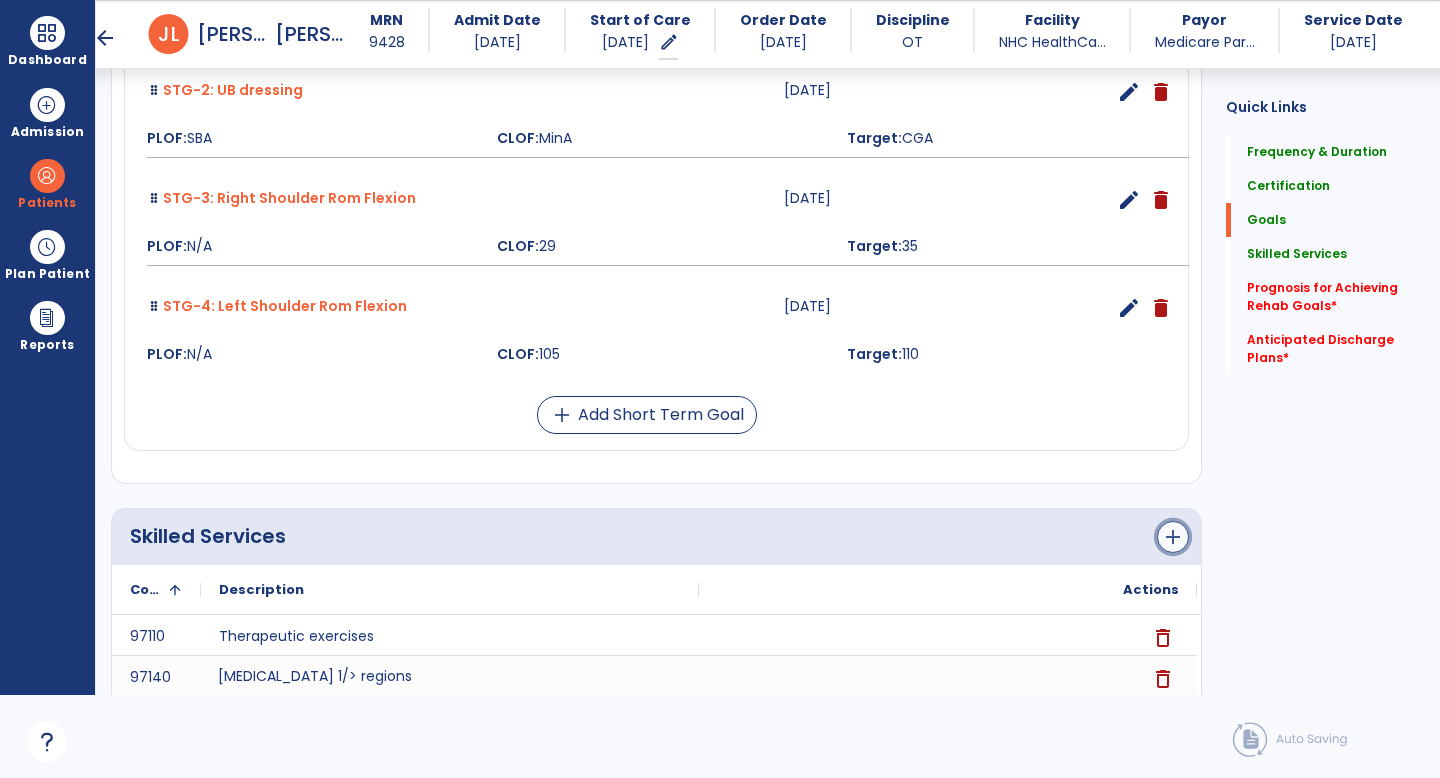 click on "add" 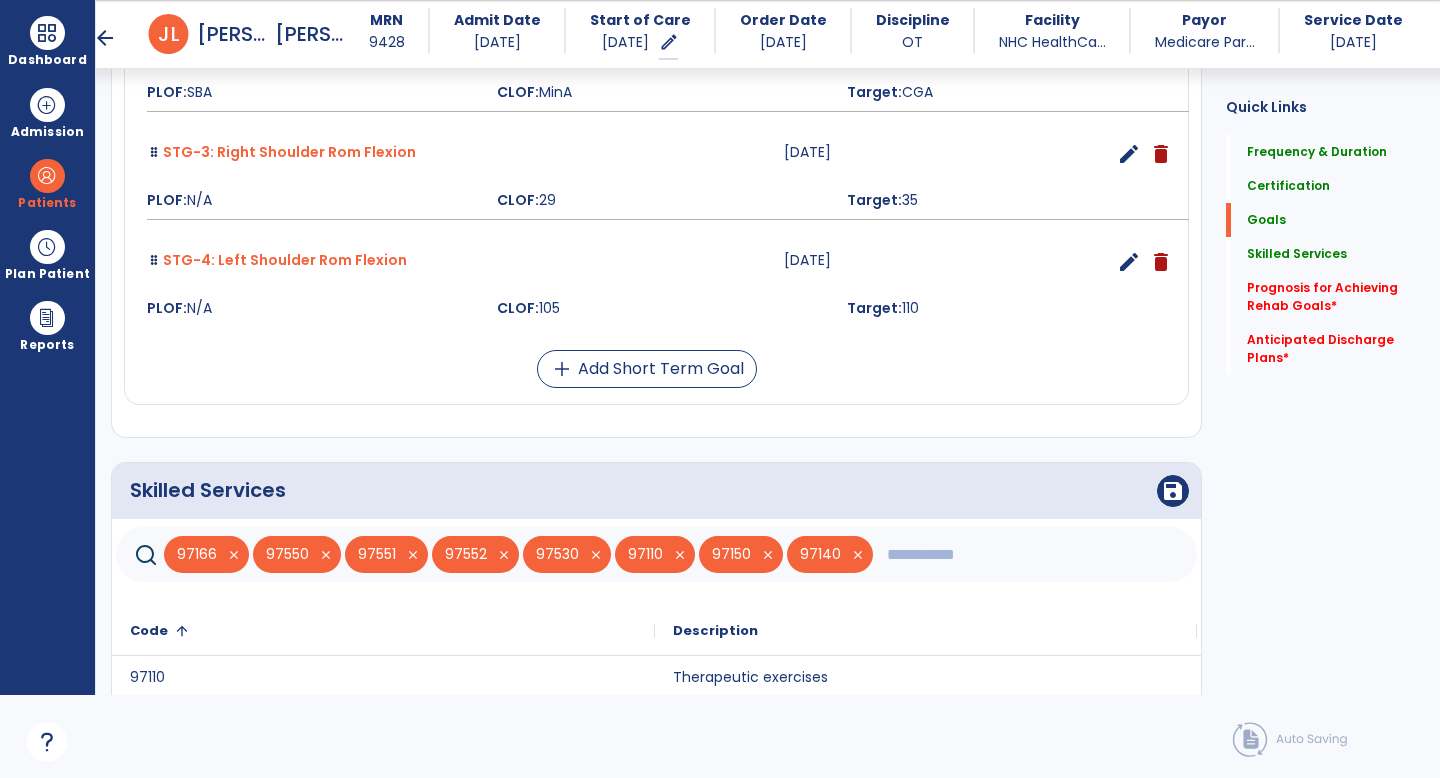 scroll, scrollTop: 832, scrollLeft: 0, axis: vertical 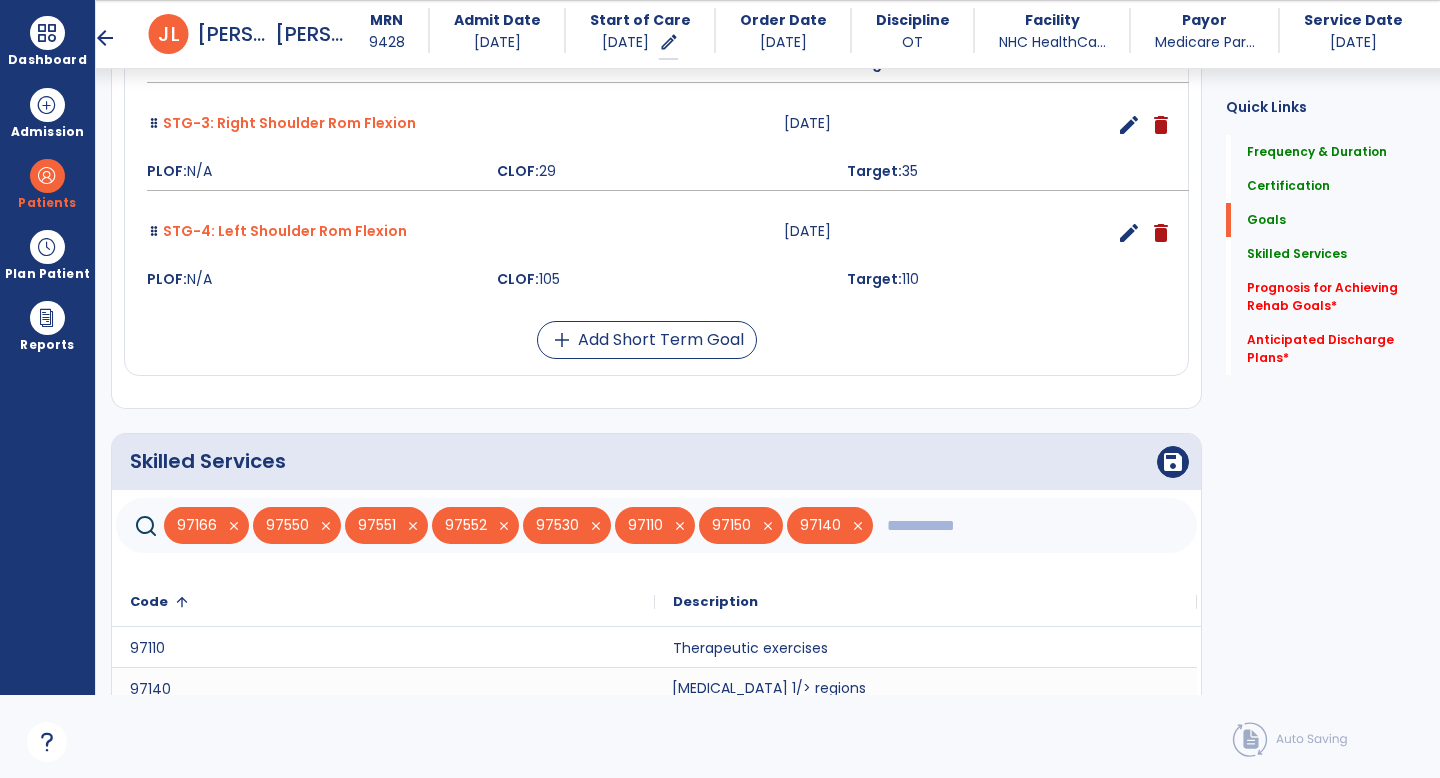 click 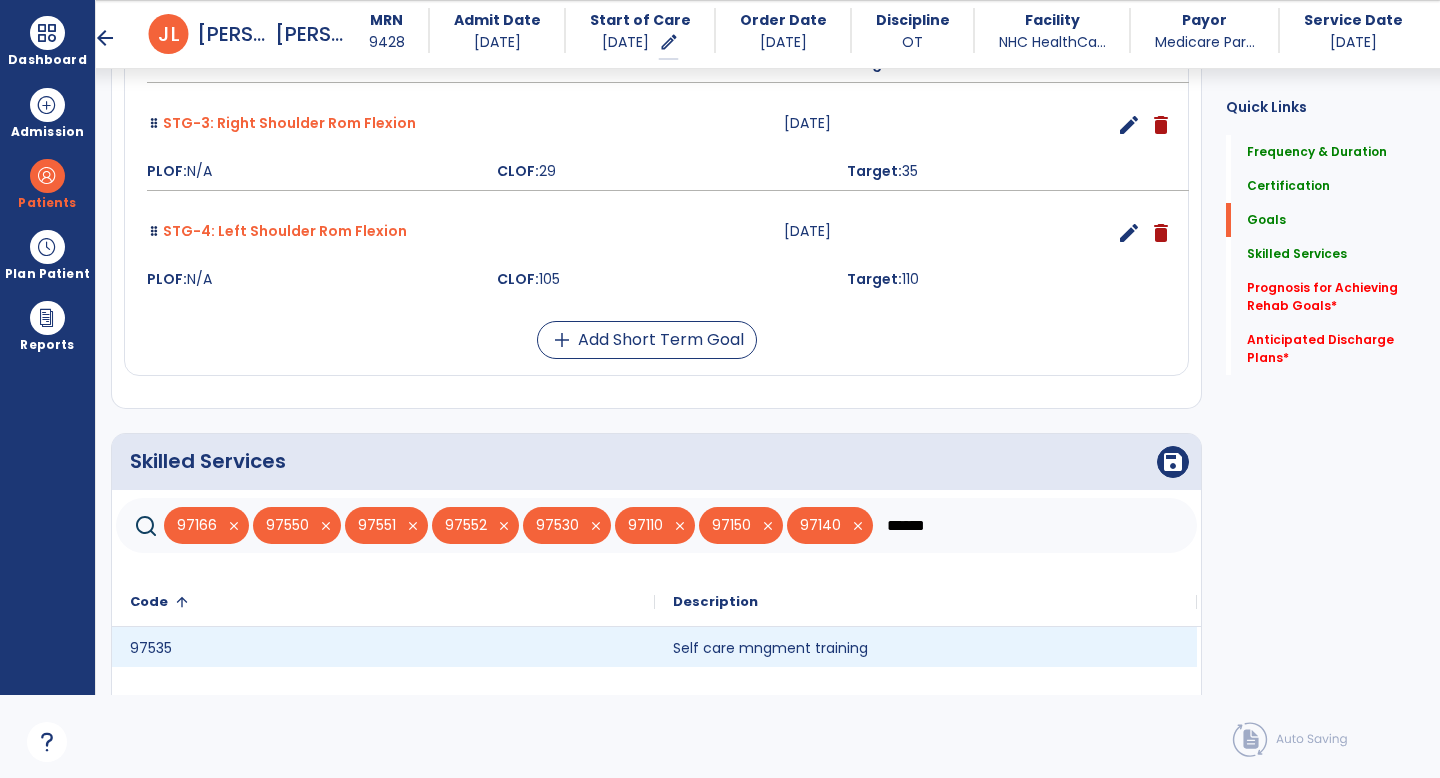 type on "******" 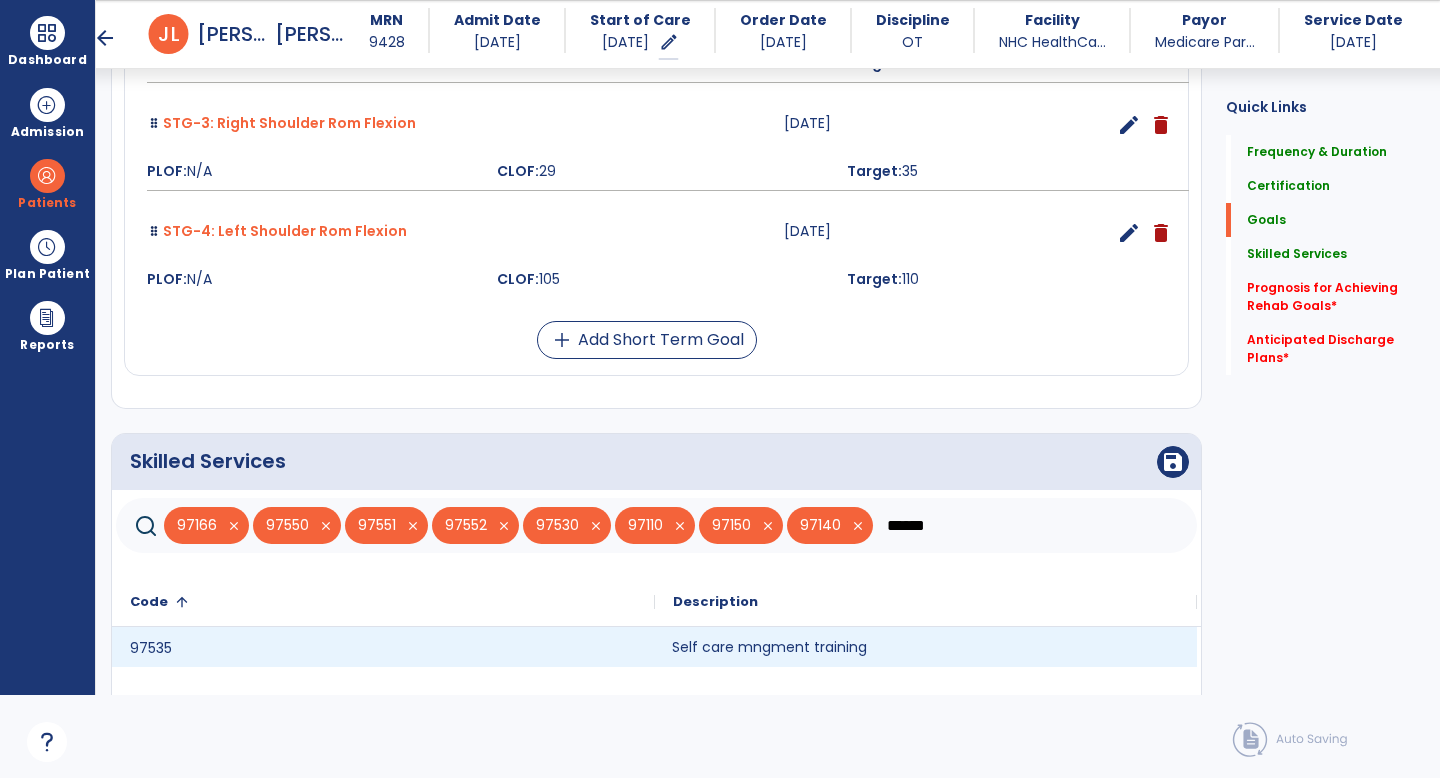 click on "Self care mngment training" 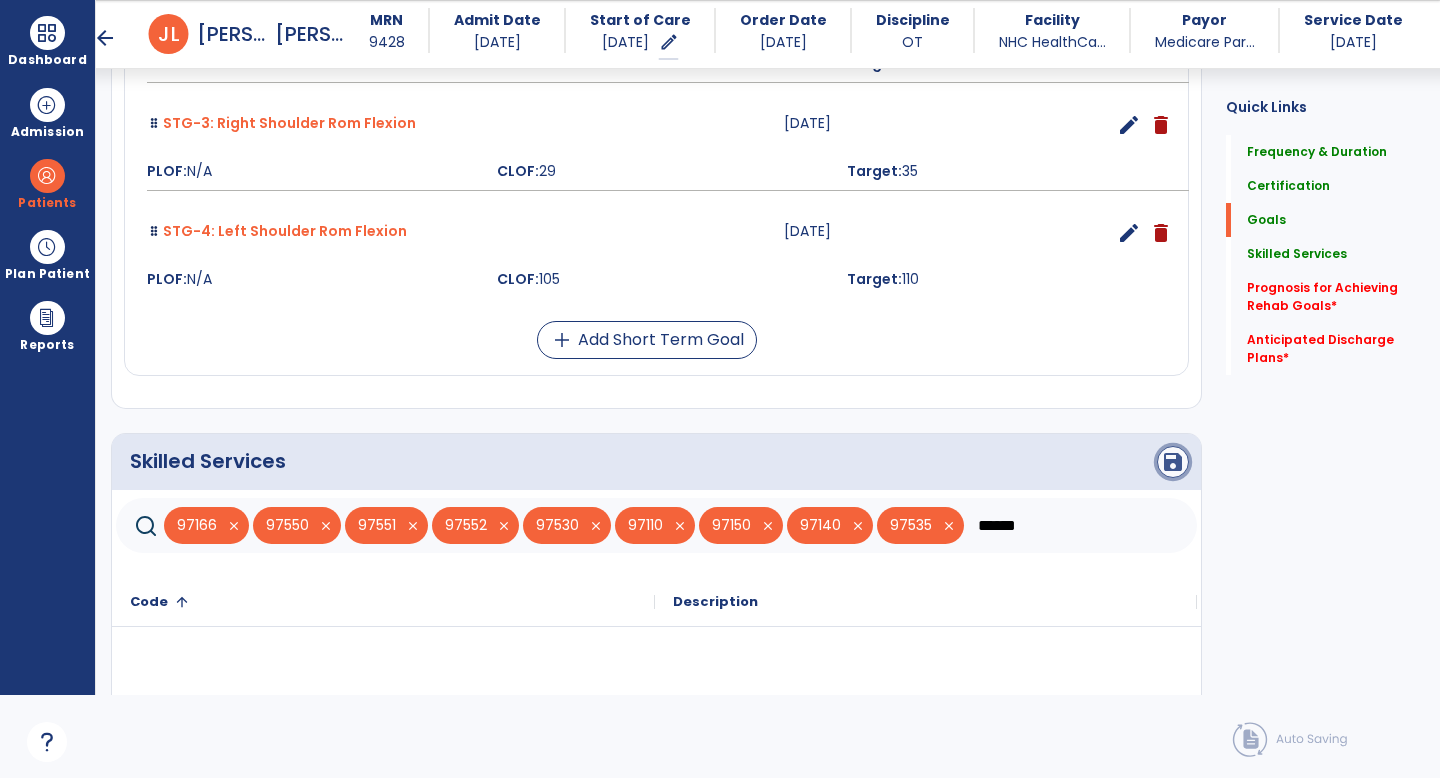 click on "save" 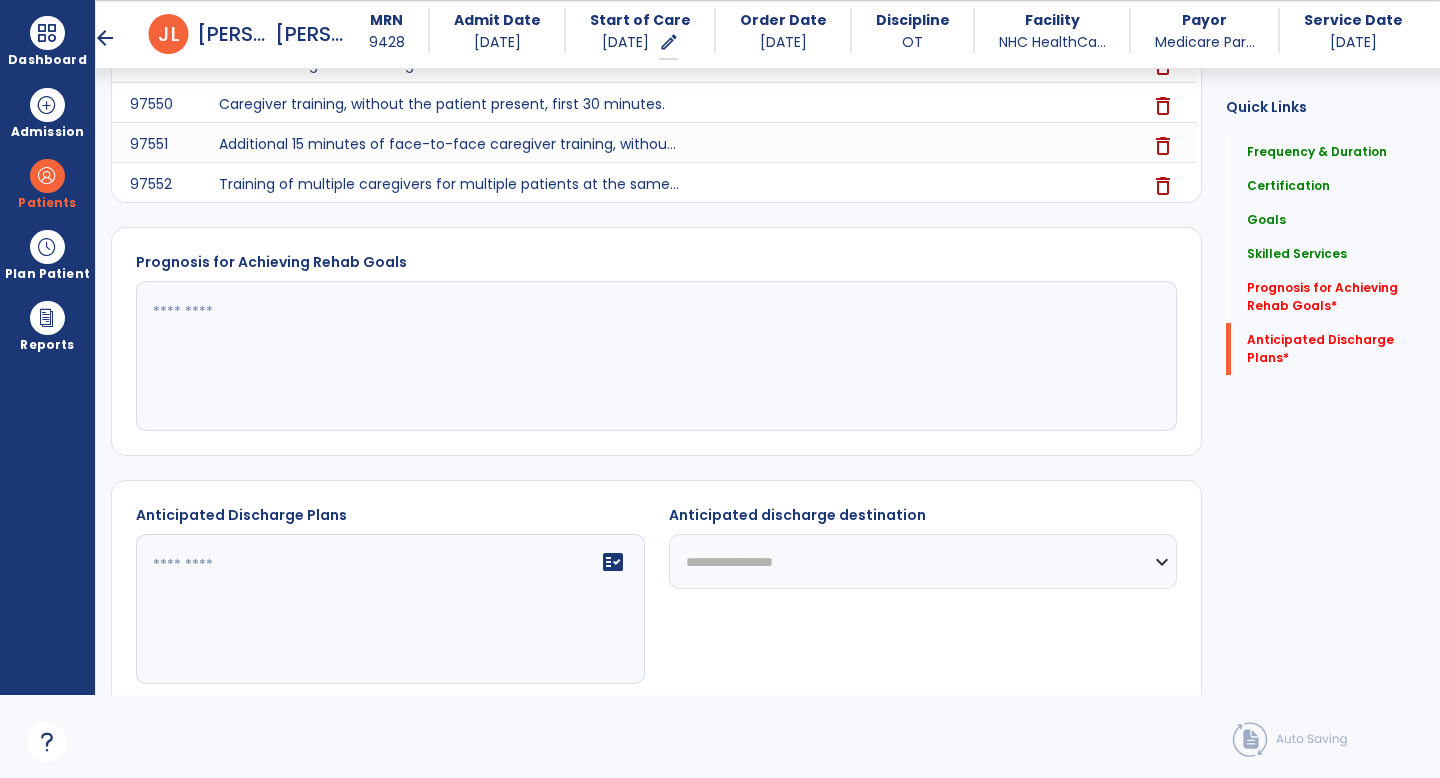 scroll, scrollTop: 1559, scrollLeft: 0, axis: vertical 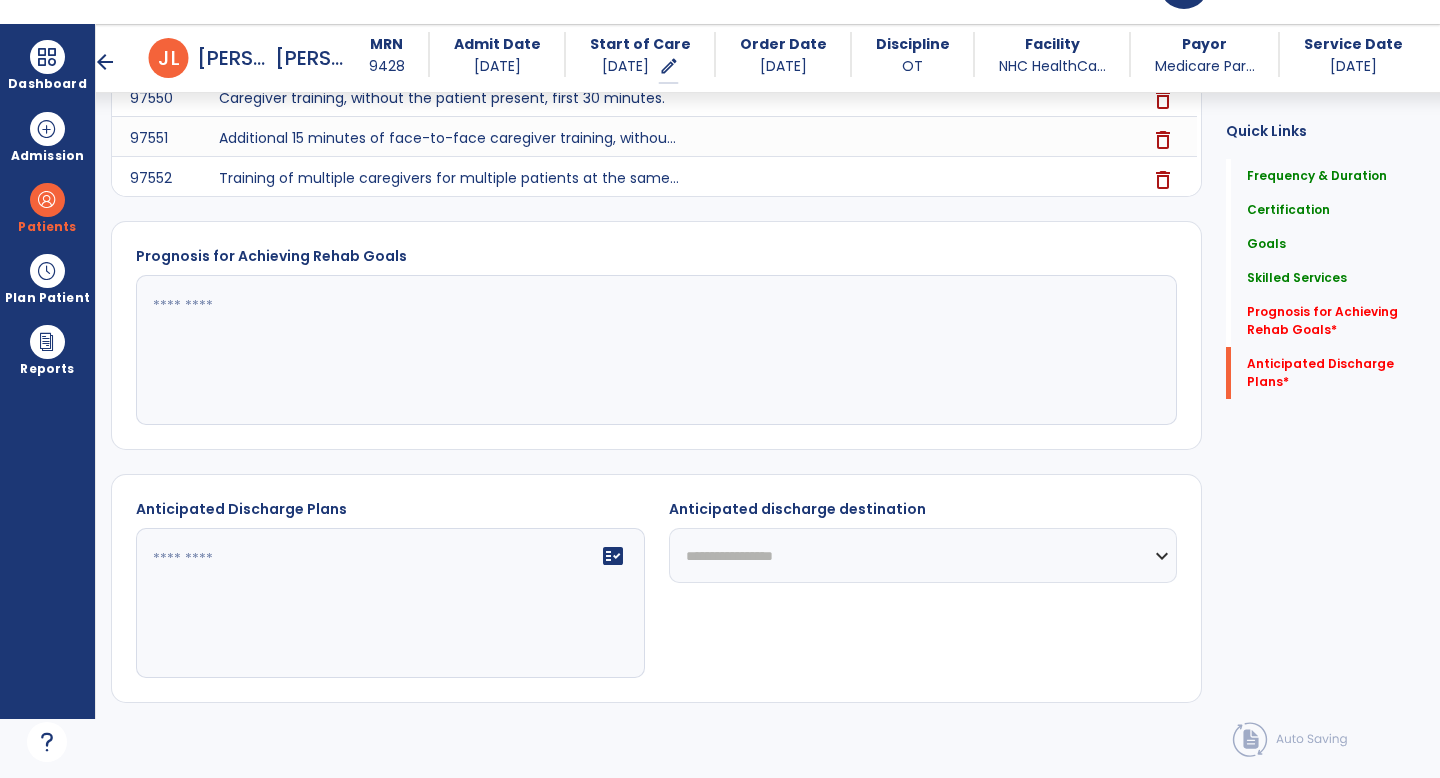 click 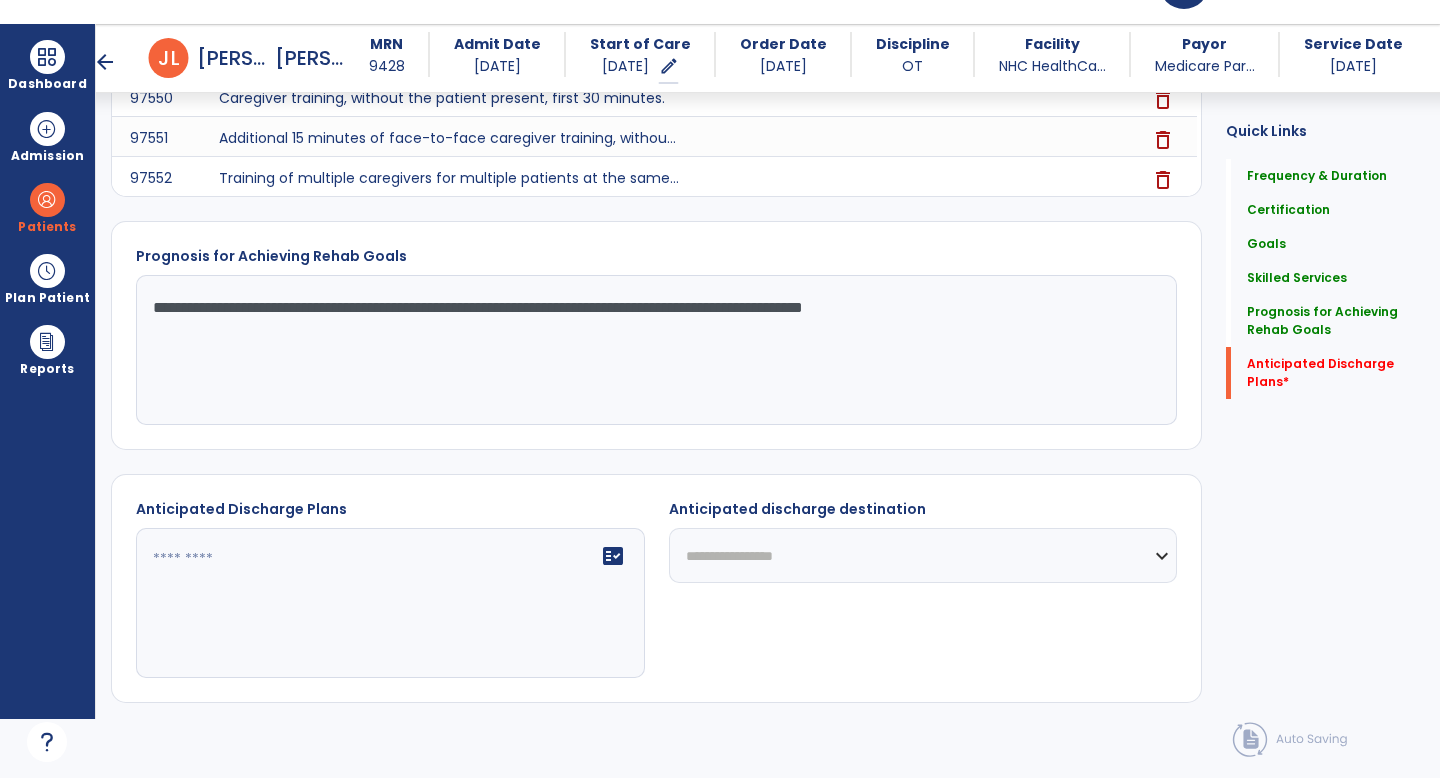type on "**********" 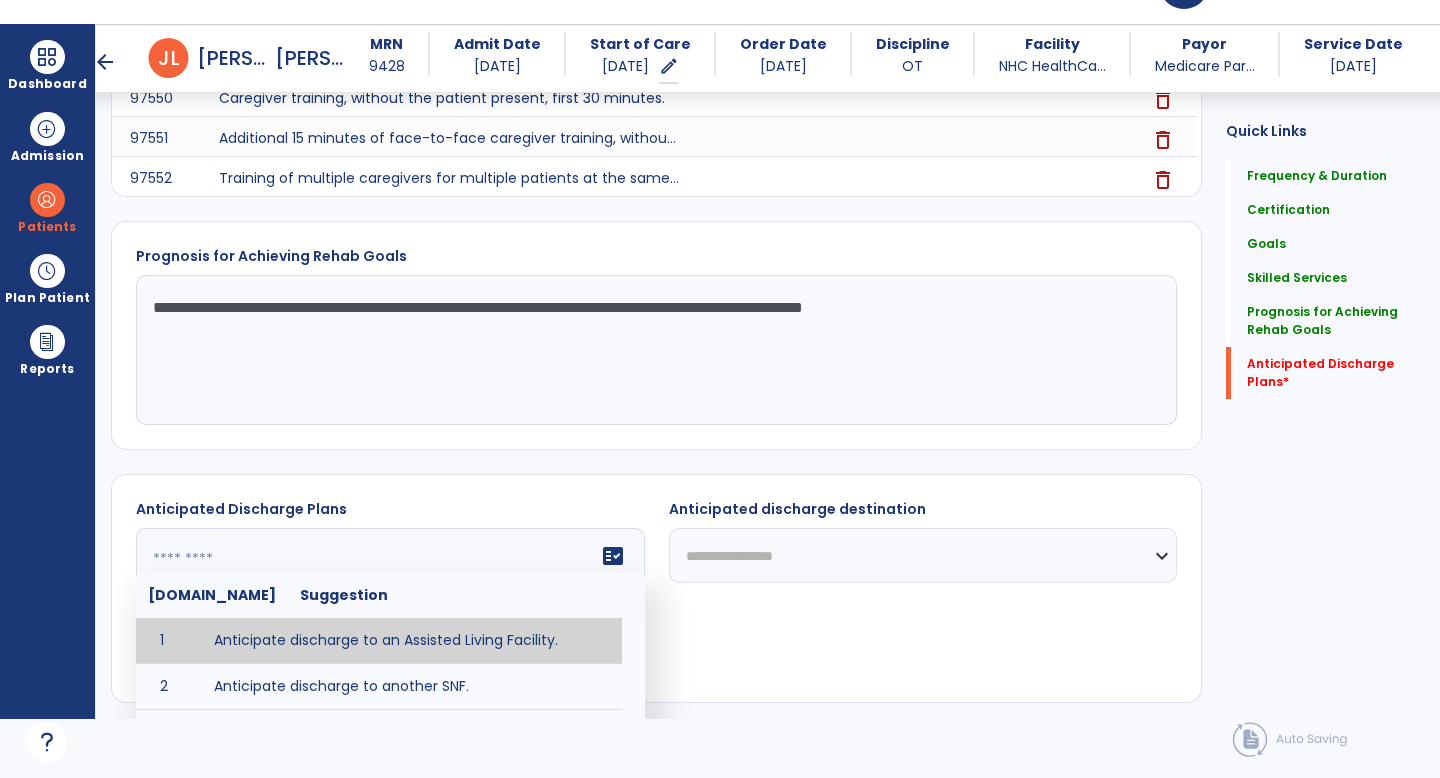 click 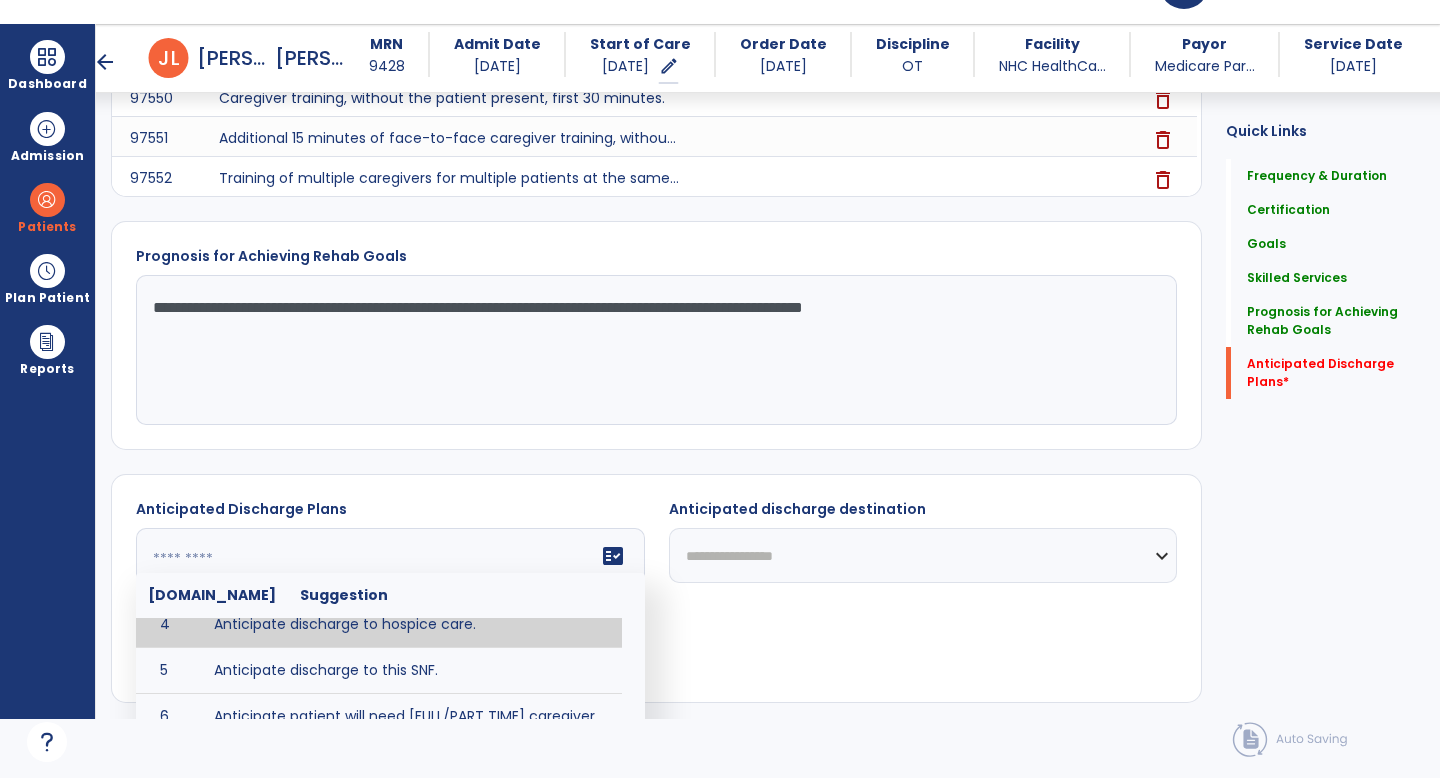 scroll, scrollTop: 156, scrollLeft: 0, axis: vertical 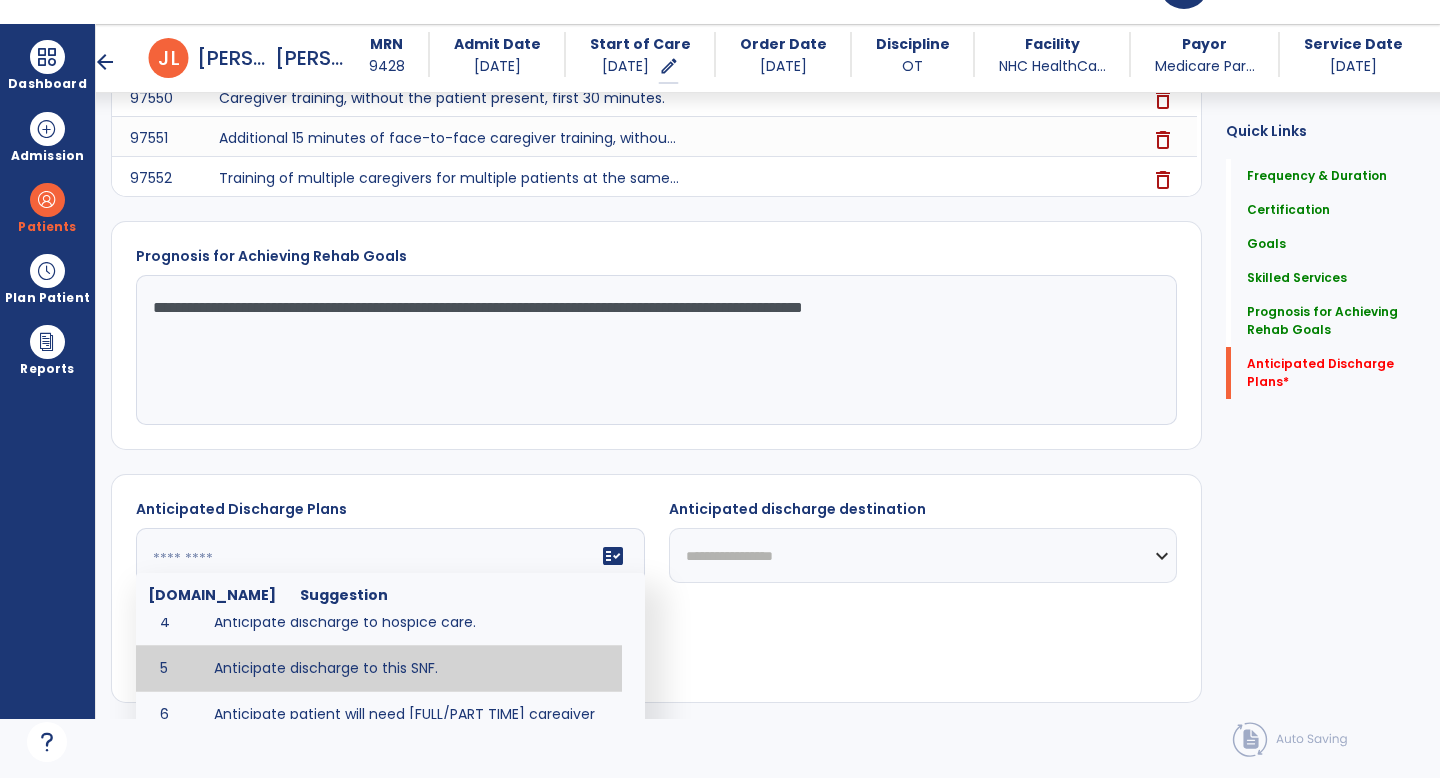 type on "**********" 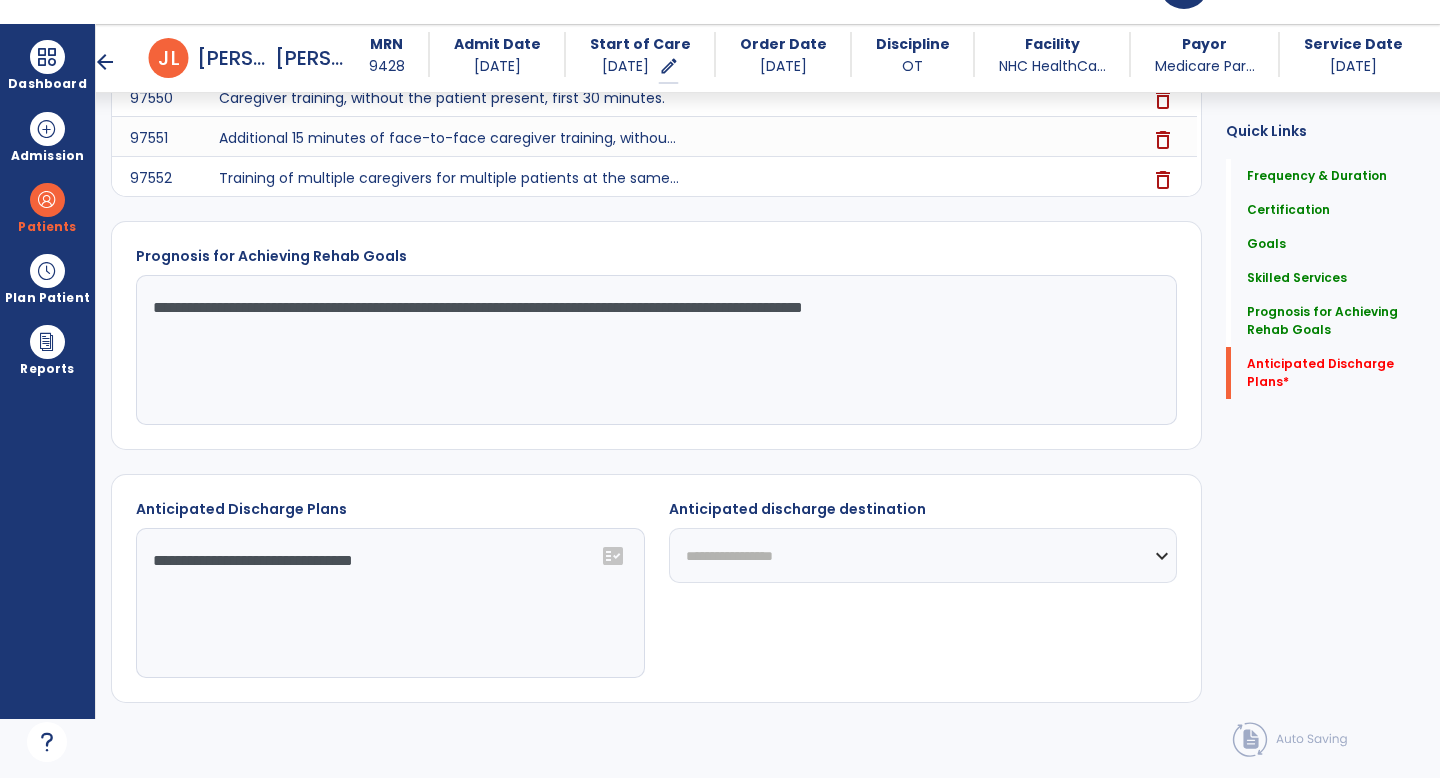 click on "**********" 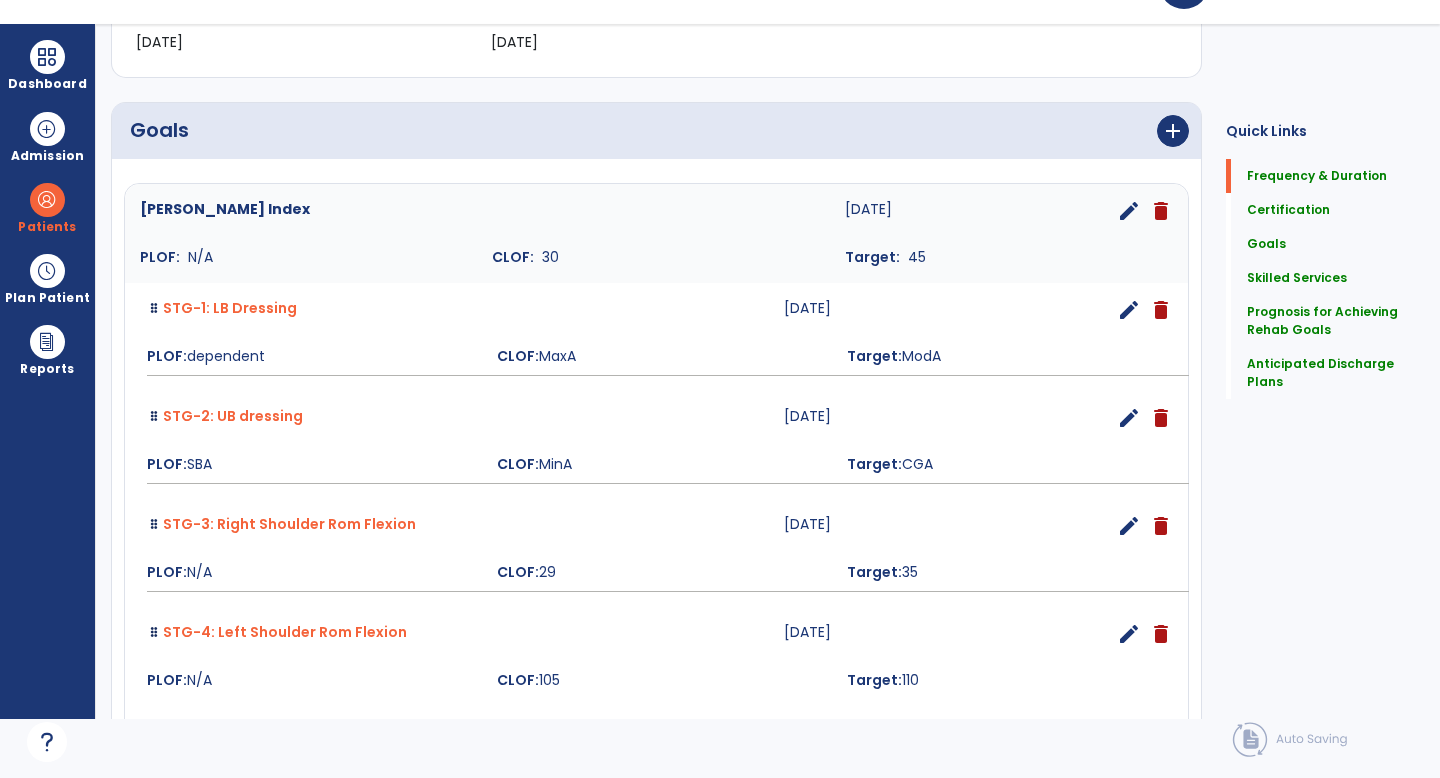 scroll, scrollTop: 0, scrollLeft: 0, axis: both 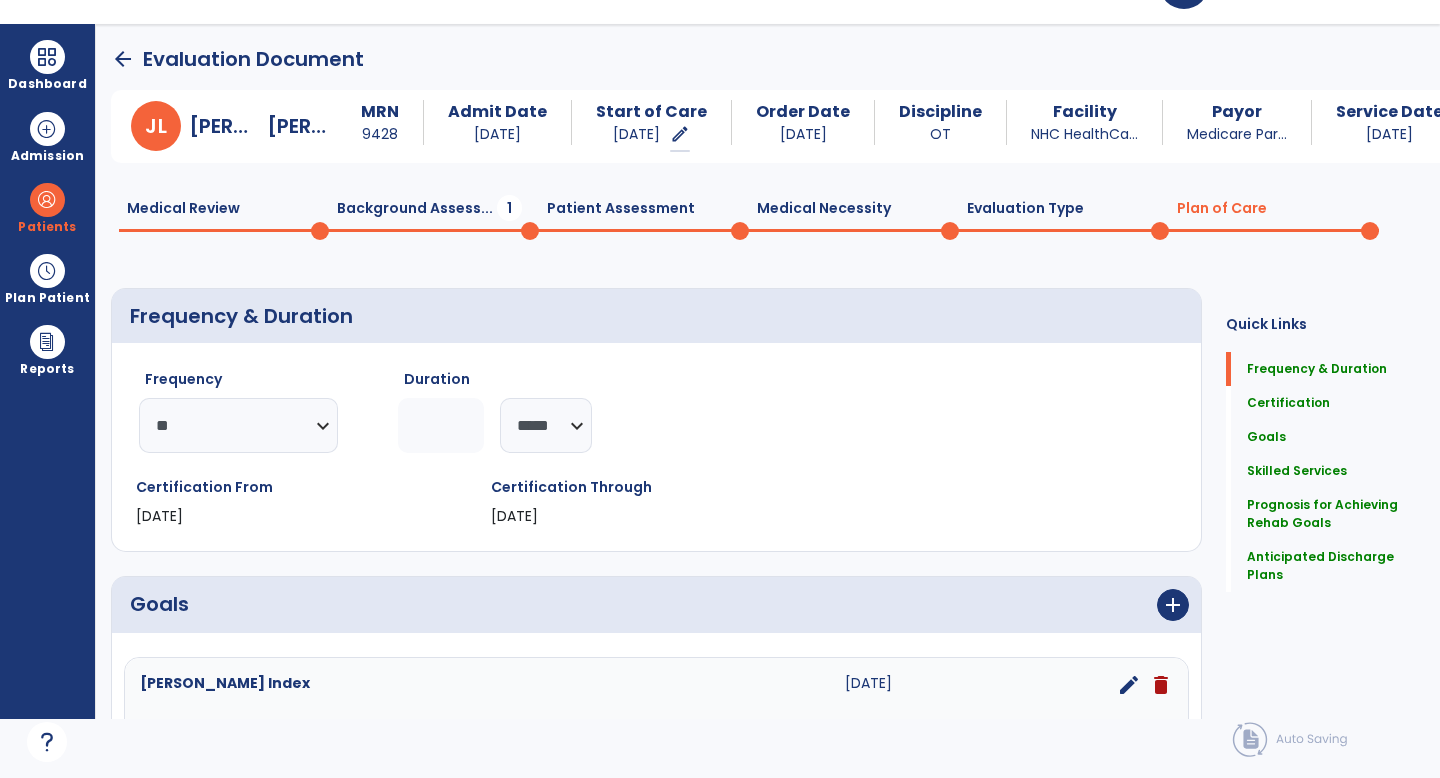 click on "arrow_back" 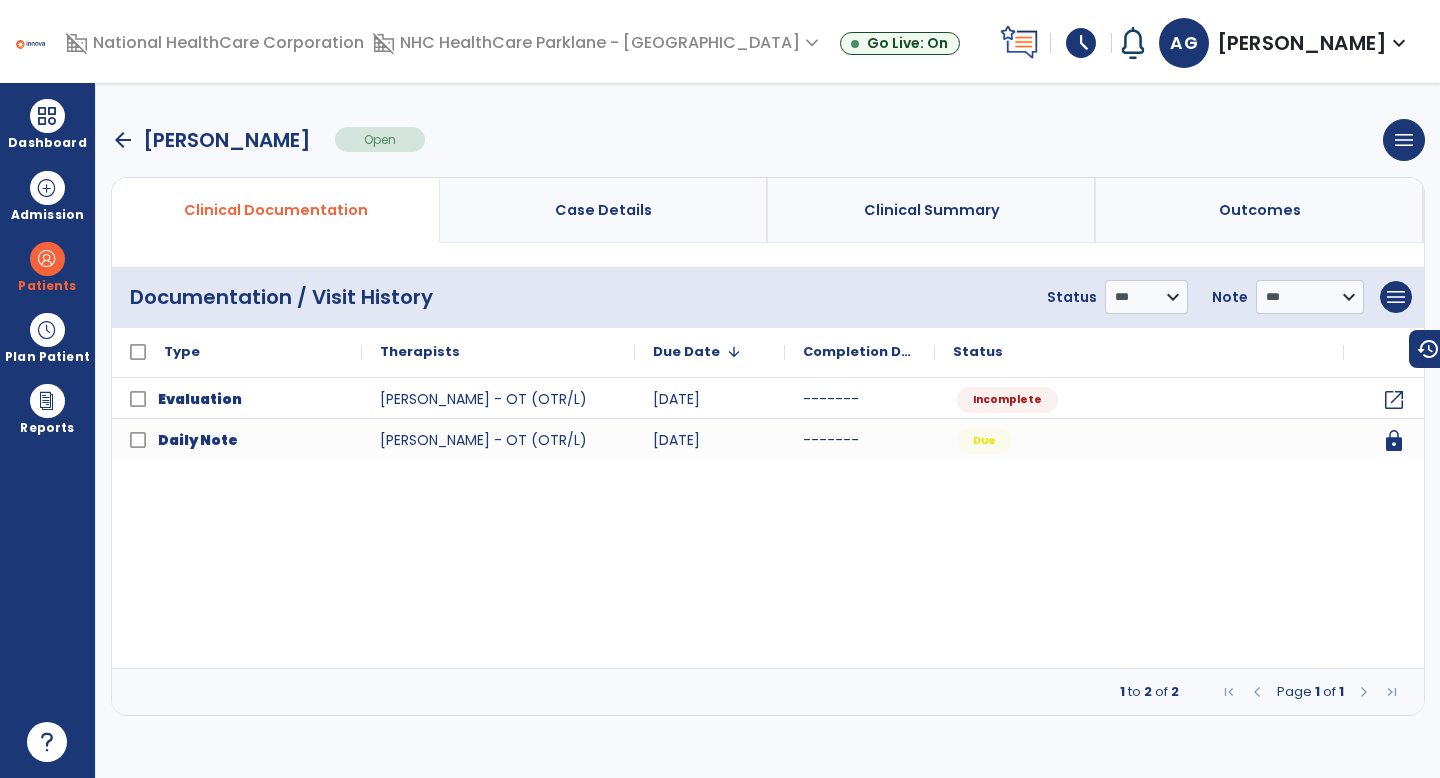 click on "arrow_back" at bounding box center (123, 140) 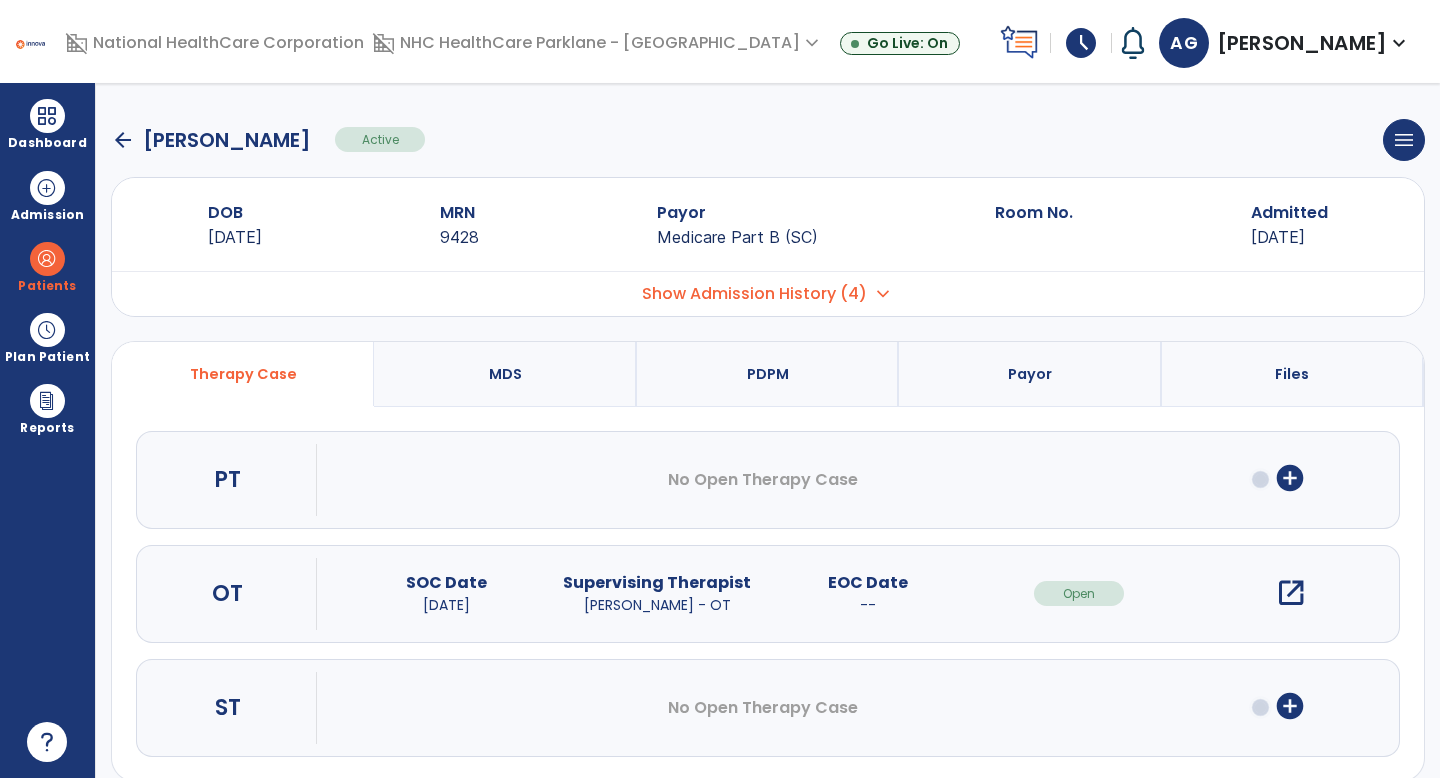click on "arrow_back" 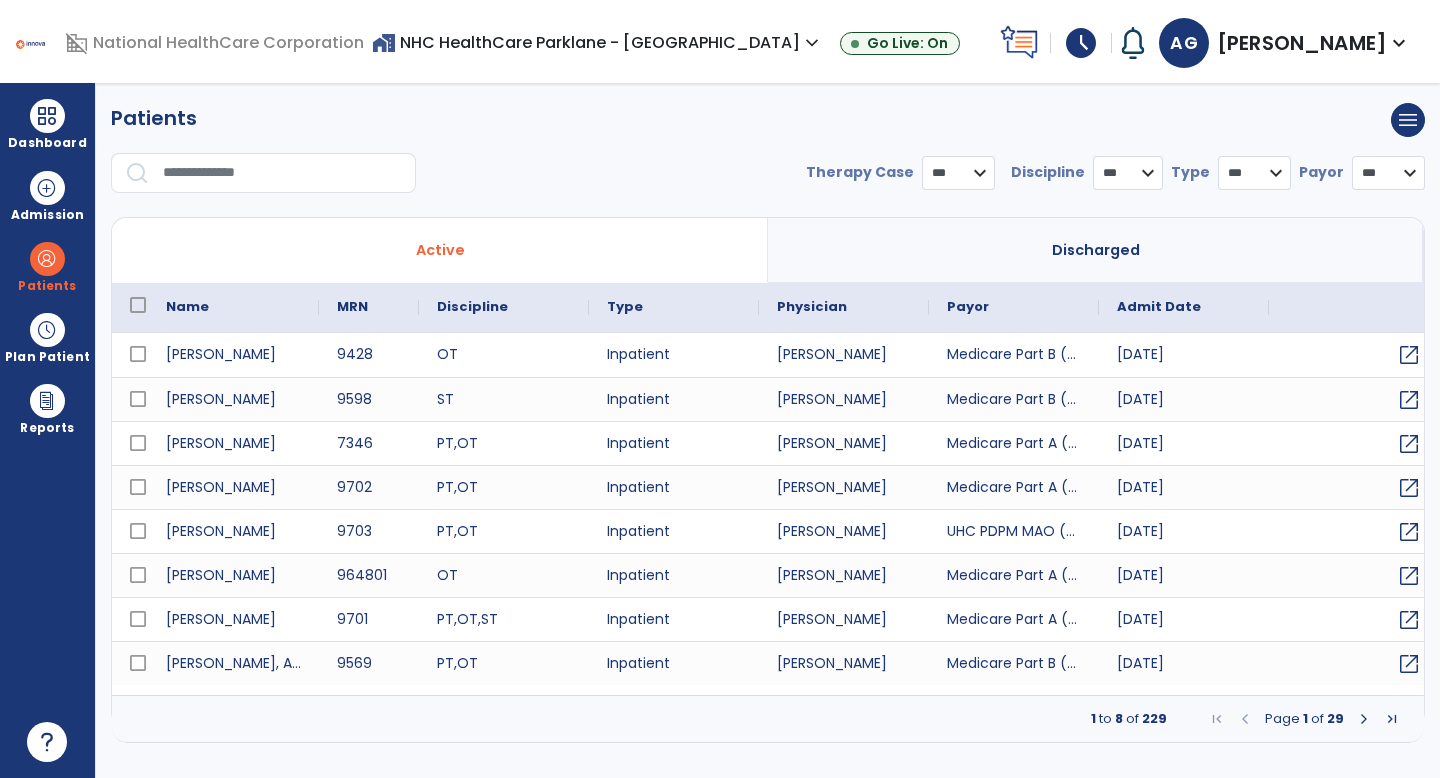 select on "***" 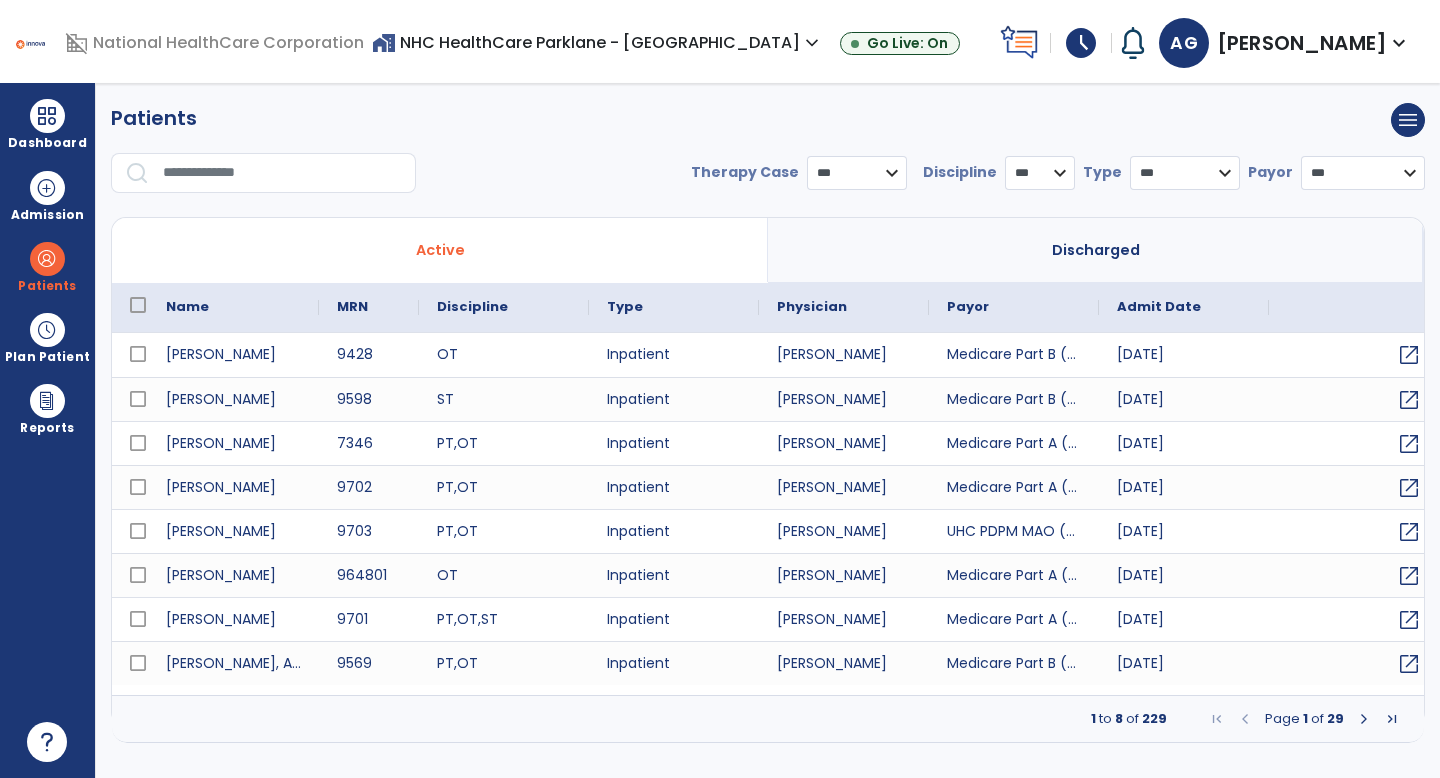 click at bounding box center (282, 173) 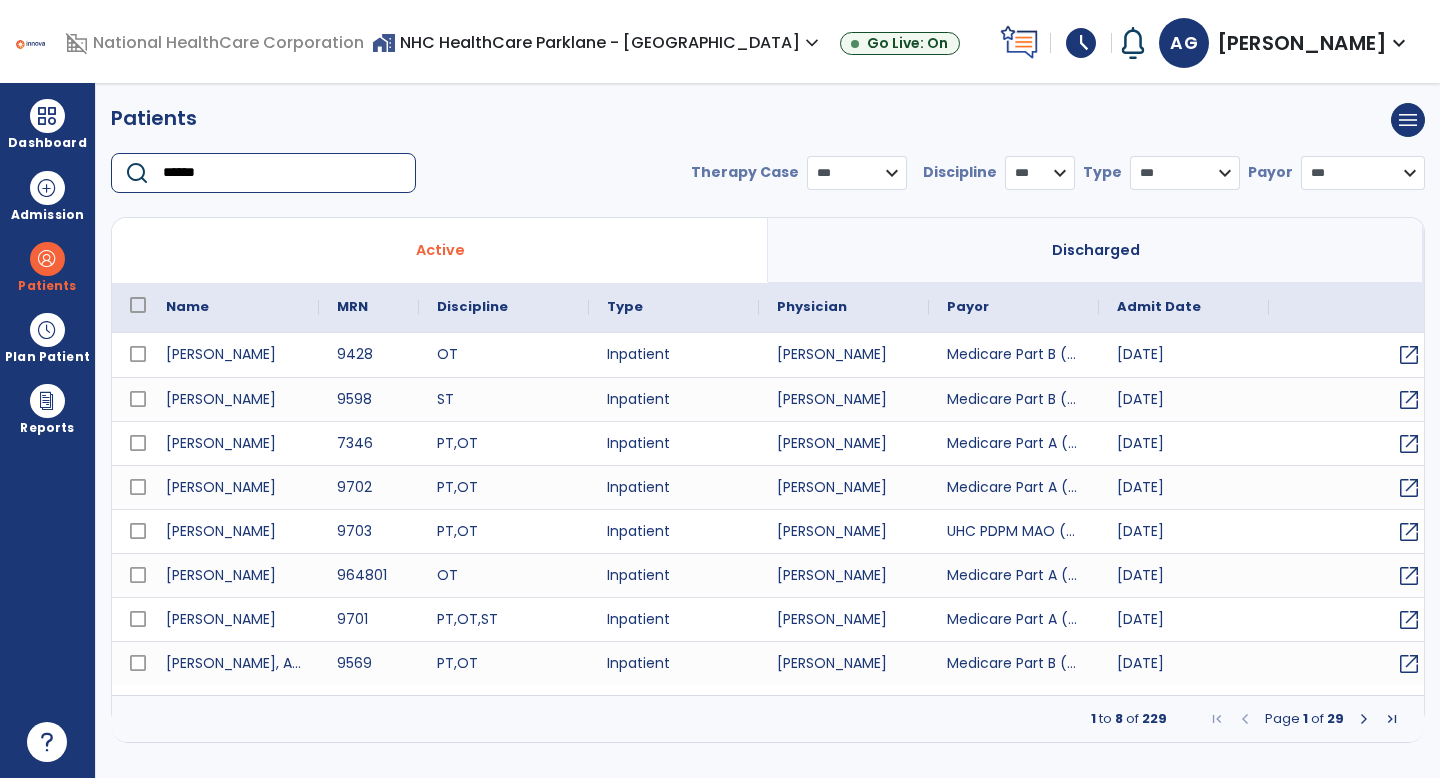 type on "*******" 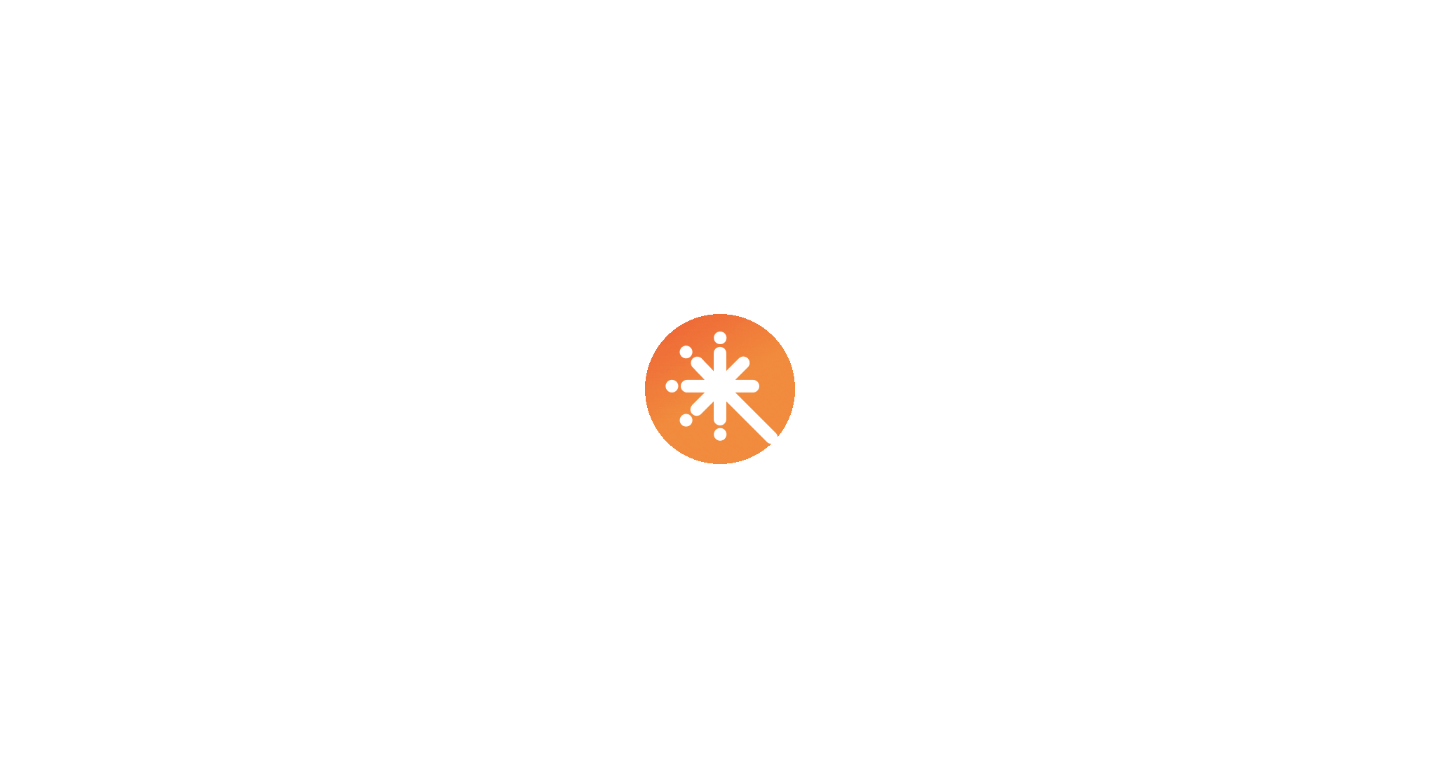 scroll, scrollTop: 0, scrollLeft: 0, axis: both 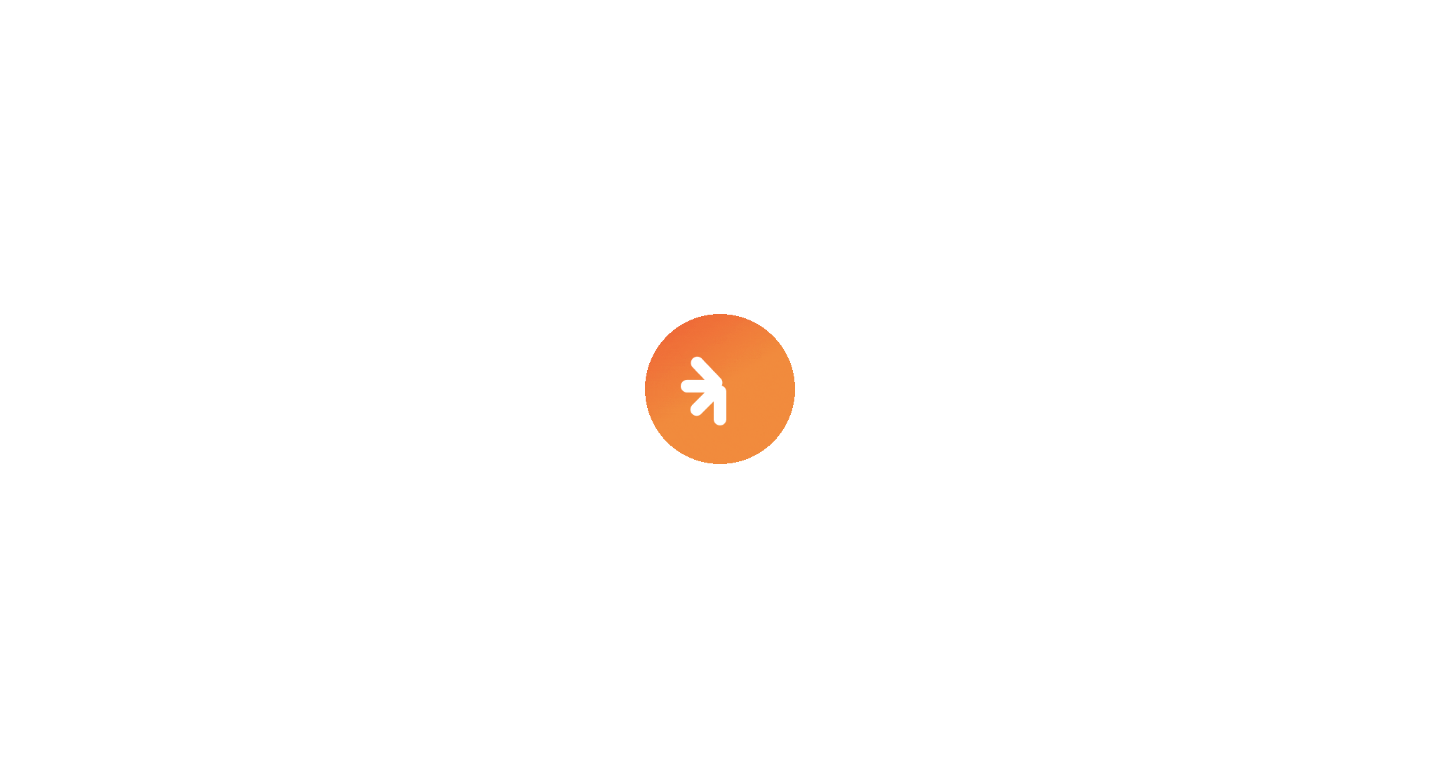 select on "****" 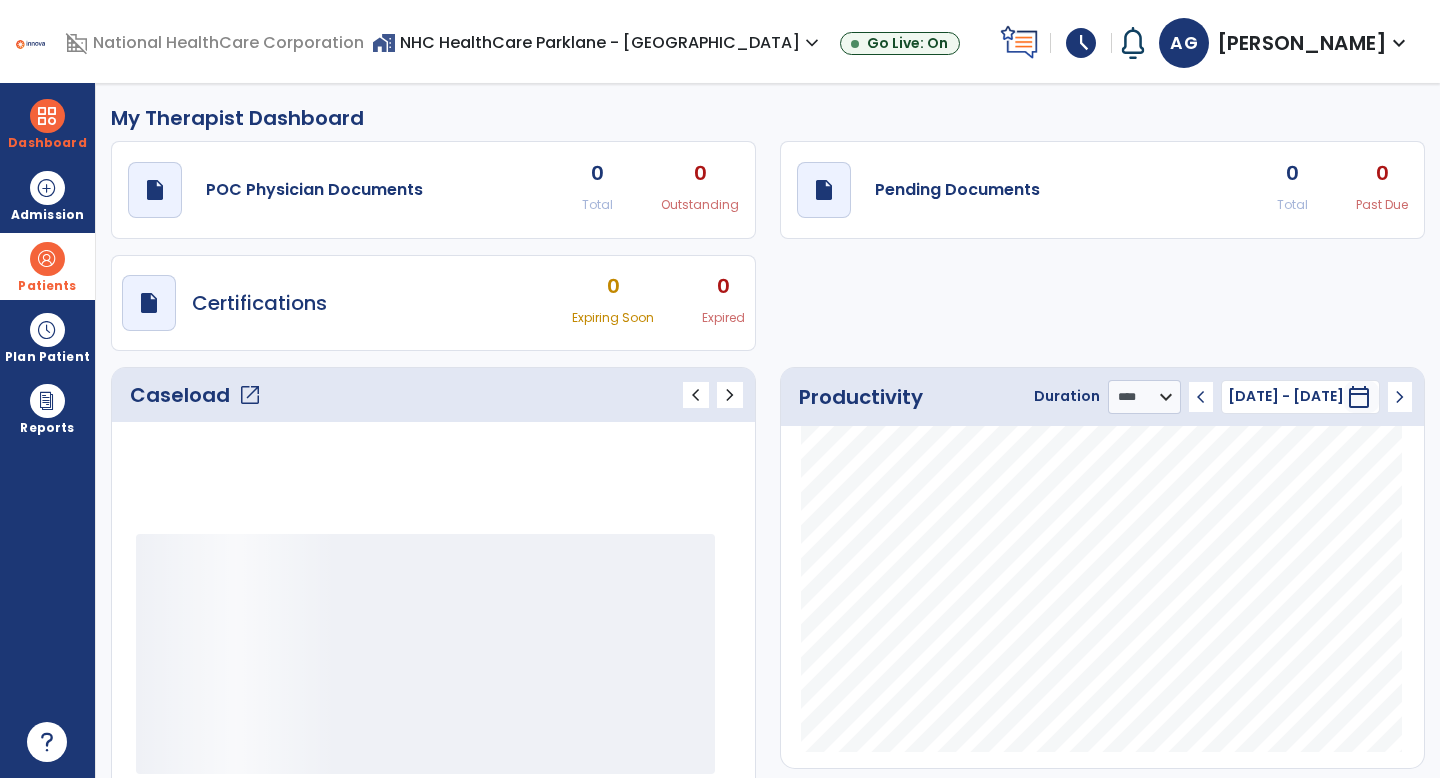 click on "Patients" at bounding box center (47, 266) 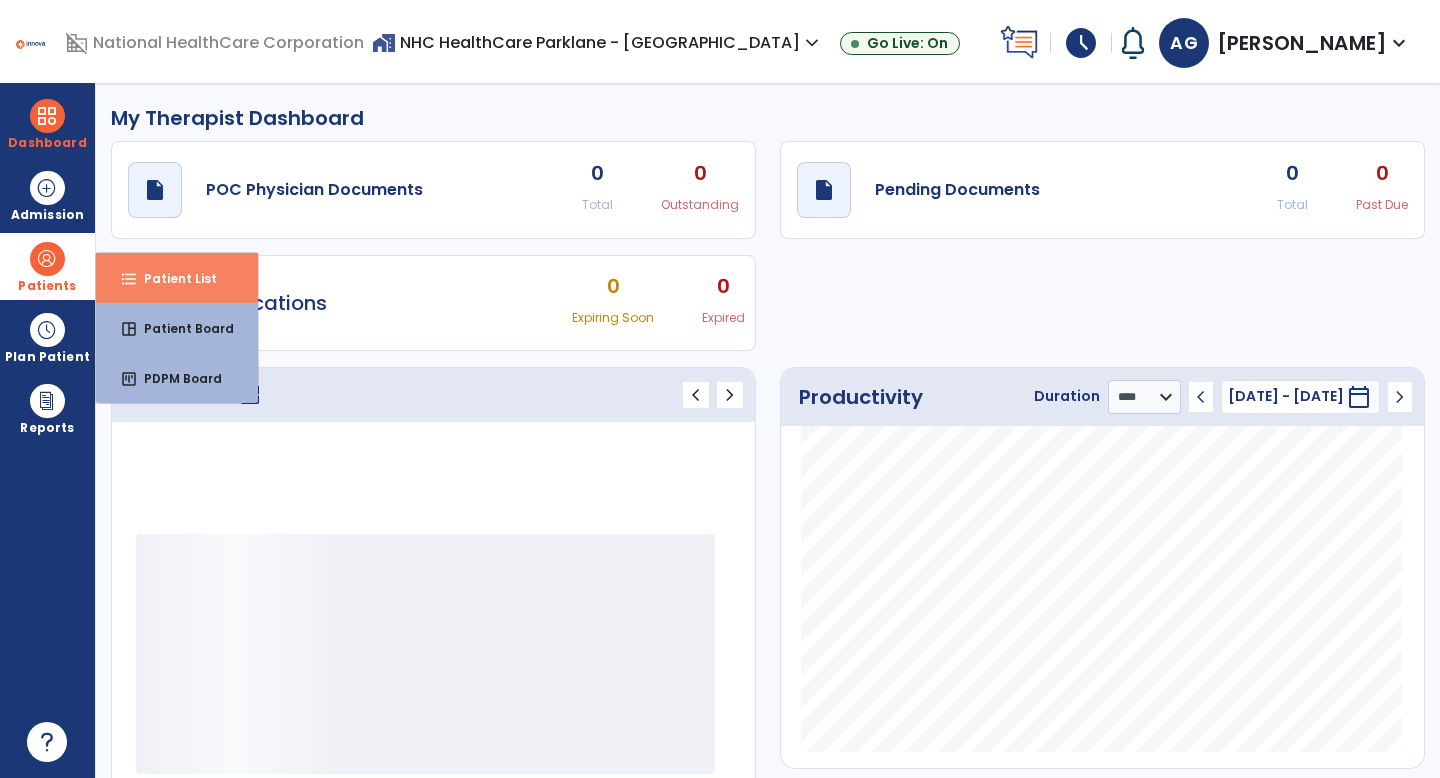 click on "format_list_bulleted  Patient List" at bounding box center (177, 278) 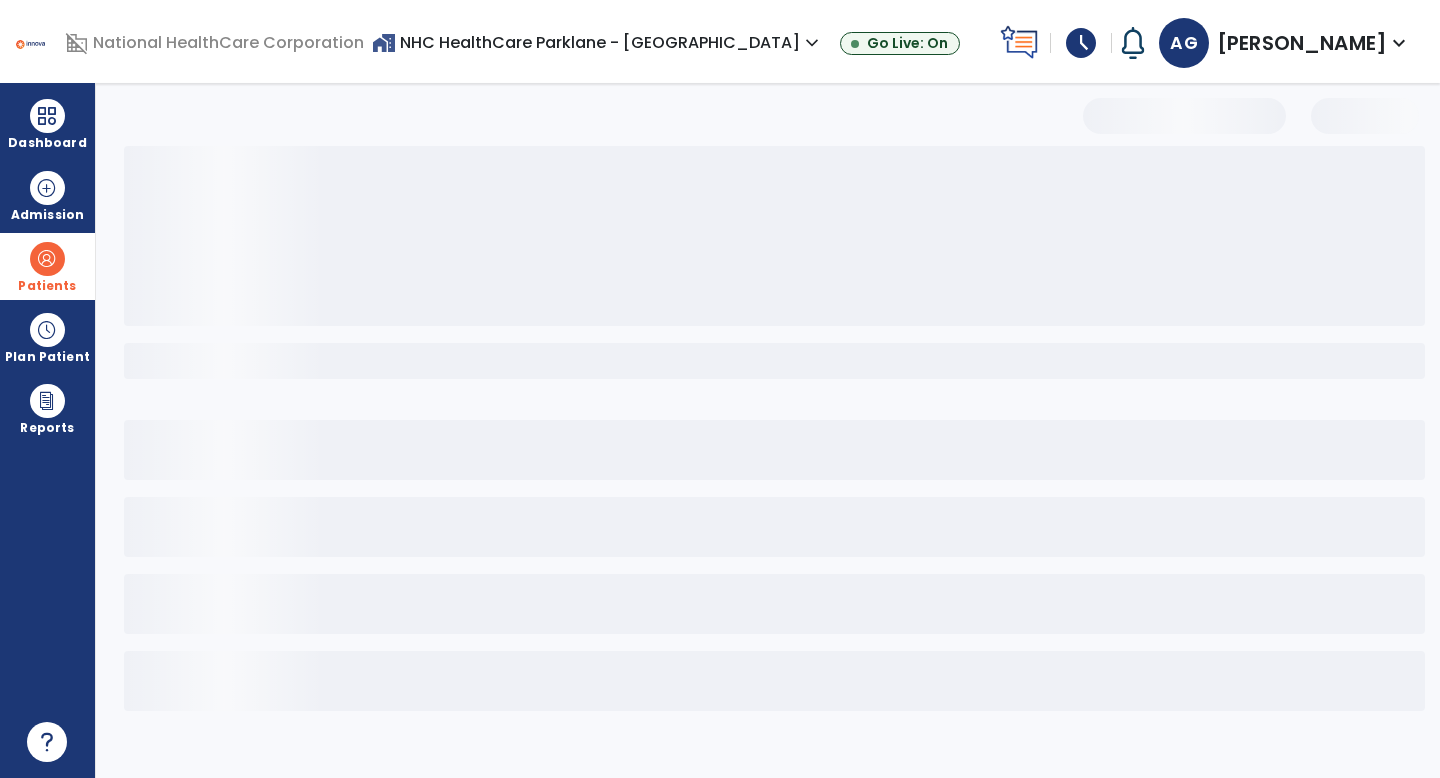 select on "***" 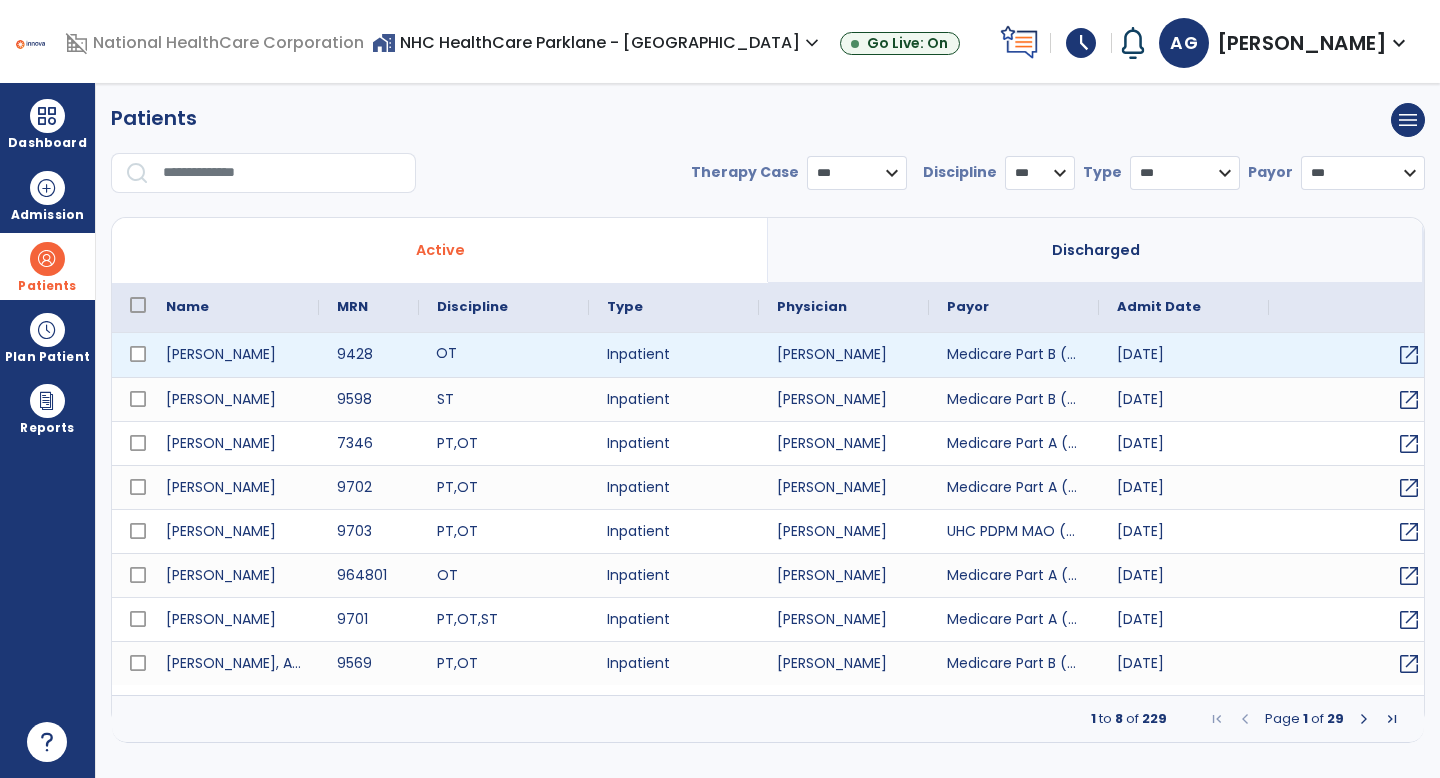 click on "OT" at bounding box center [504, 355] 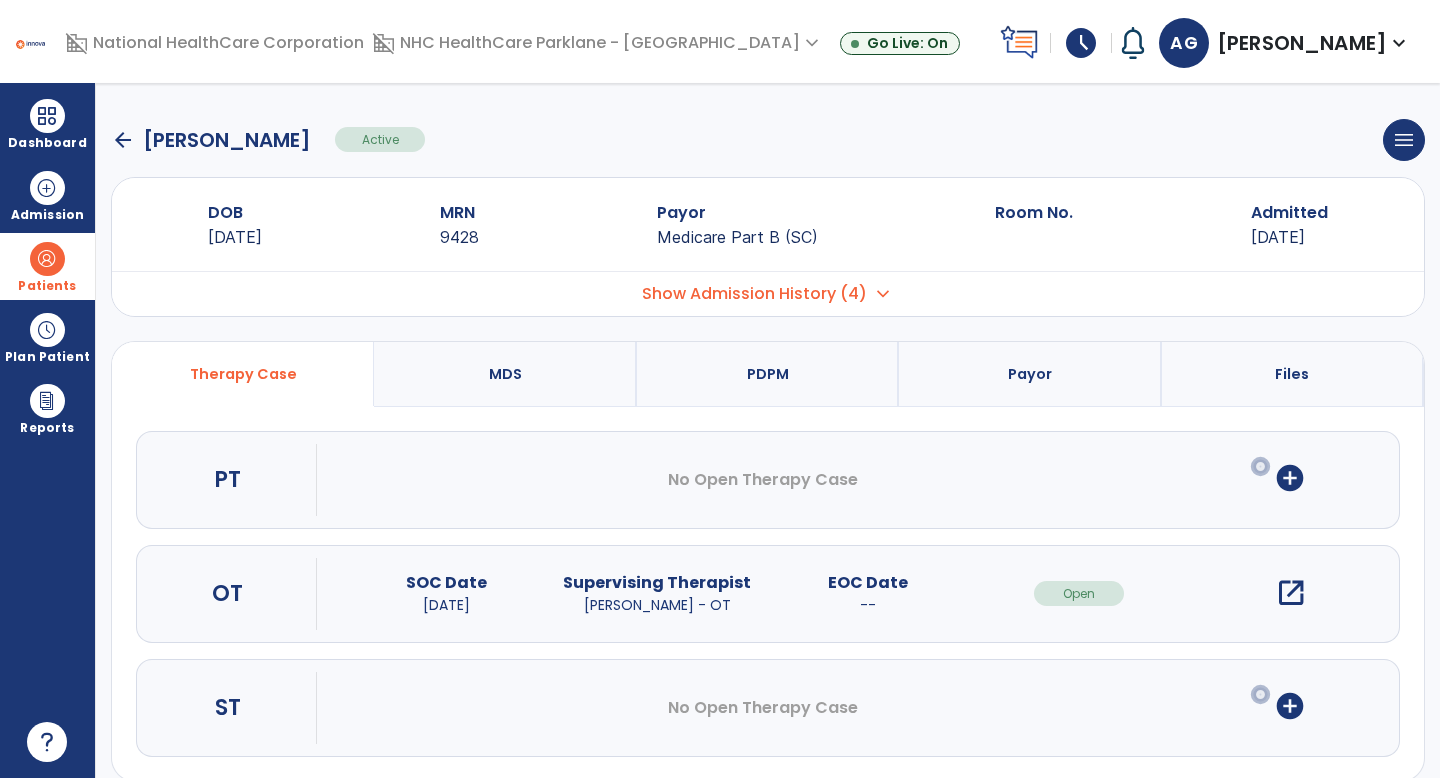 scroll, scrollTop: 27, scrollLeft: 0, axis: vertical 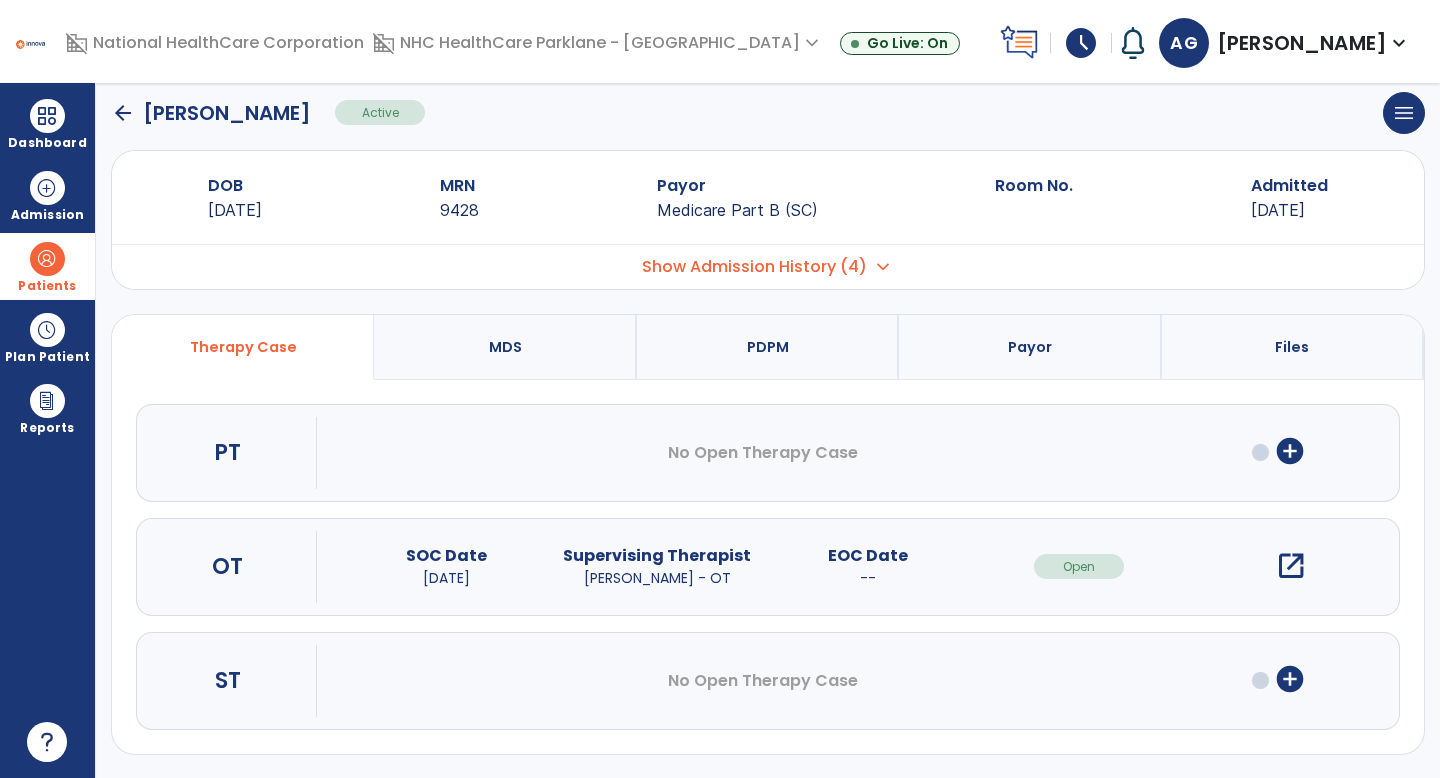 click on "Show Admission History (4)" at bounding box center (754, 267) 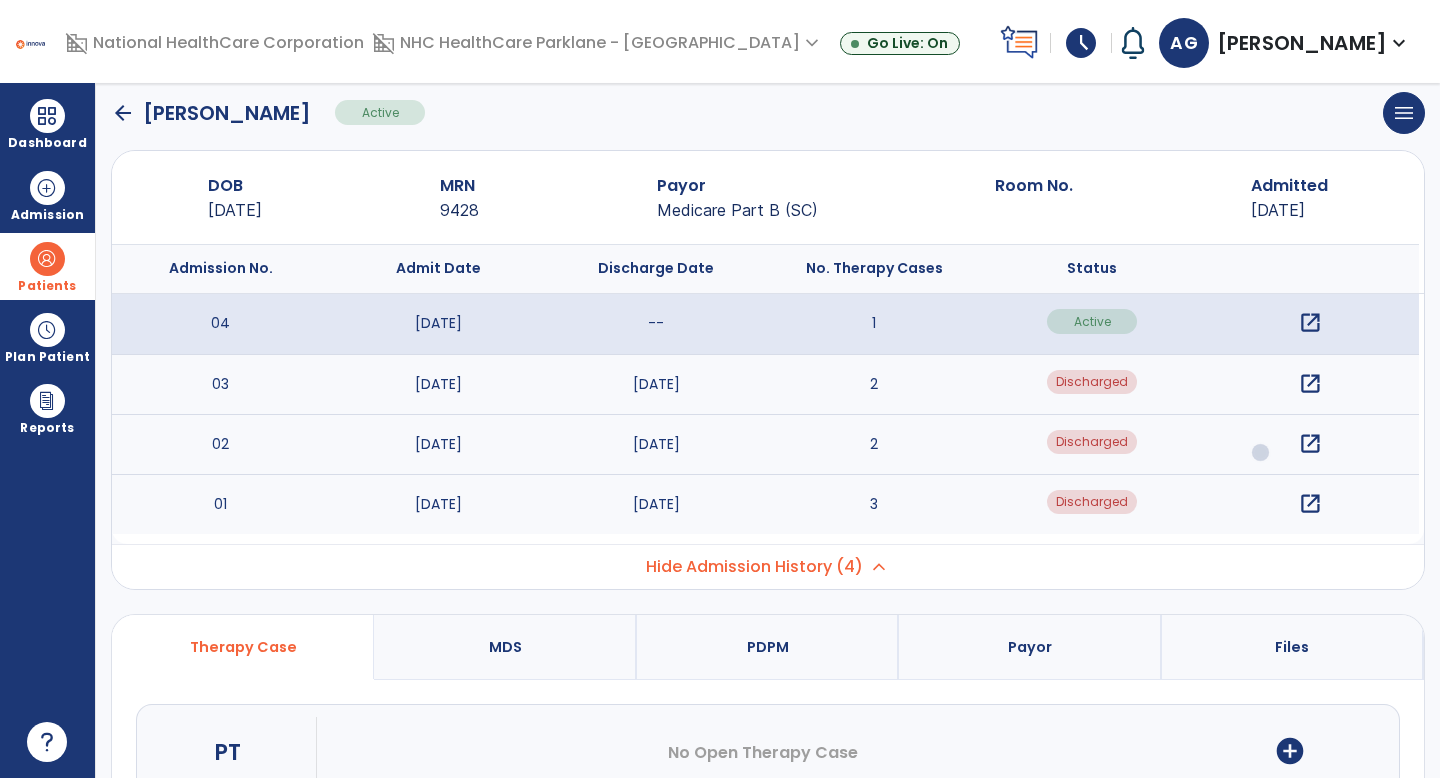click on "open_in_new" at bounding box center (1310, 384) 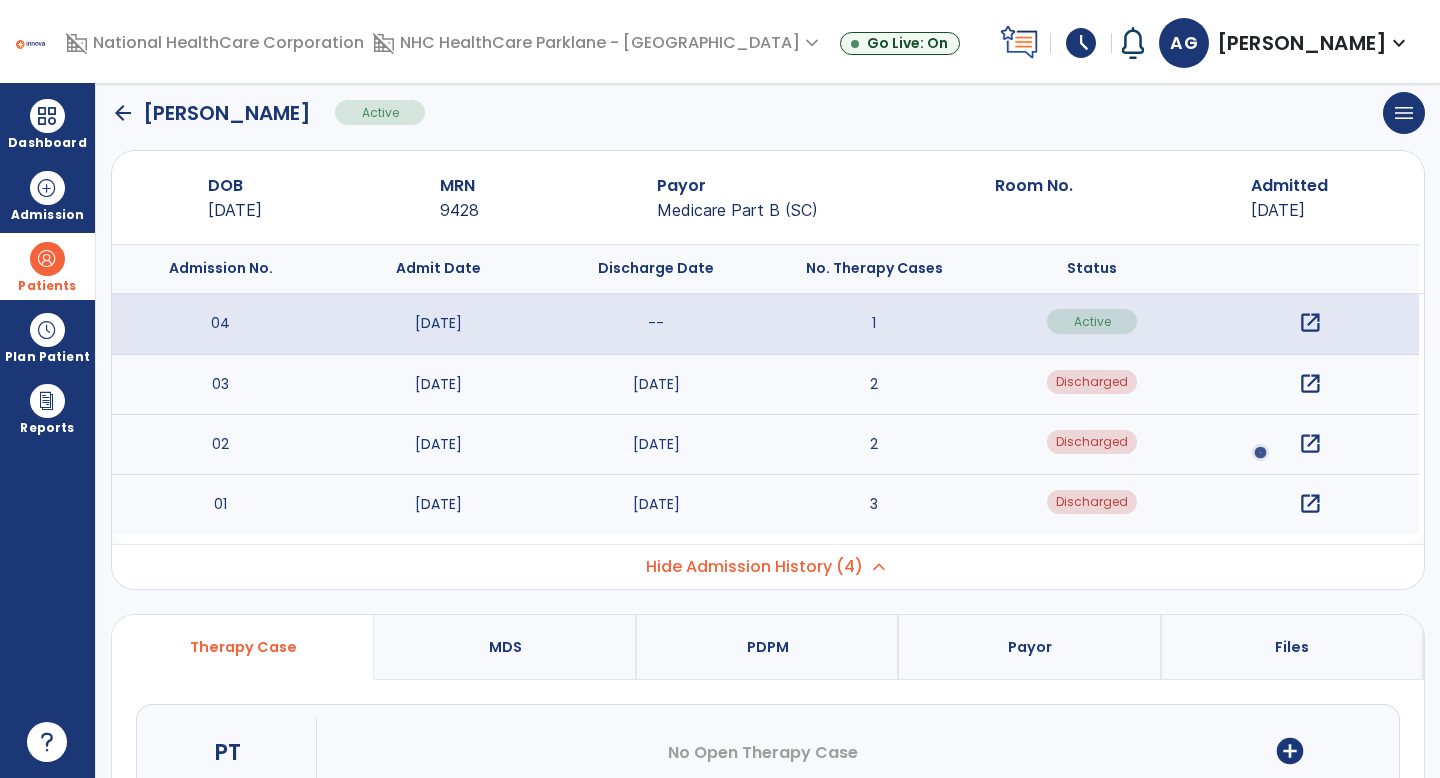 scroll, scrollTop: 0, scrollLeft: 0, axis: both 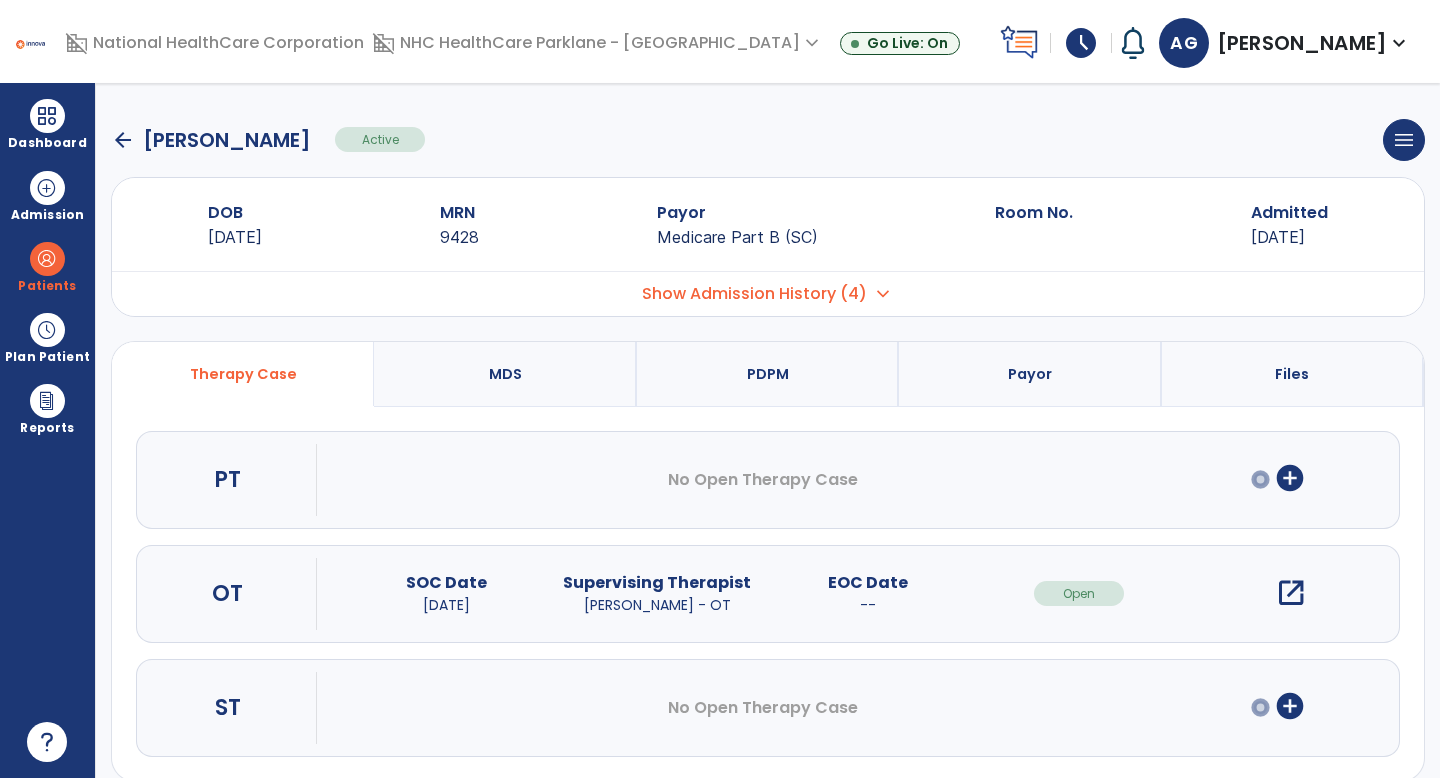 click on "Show Admission History (4)" at bounding box center (754, 294) 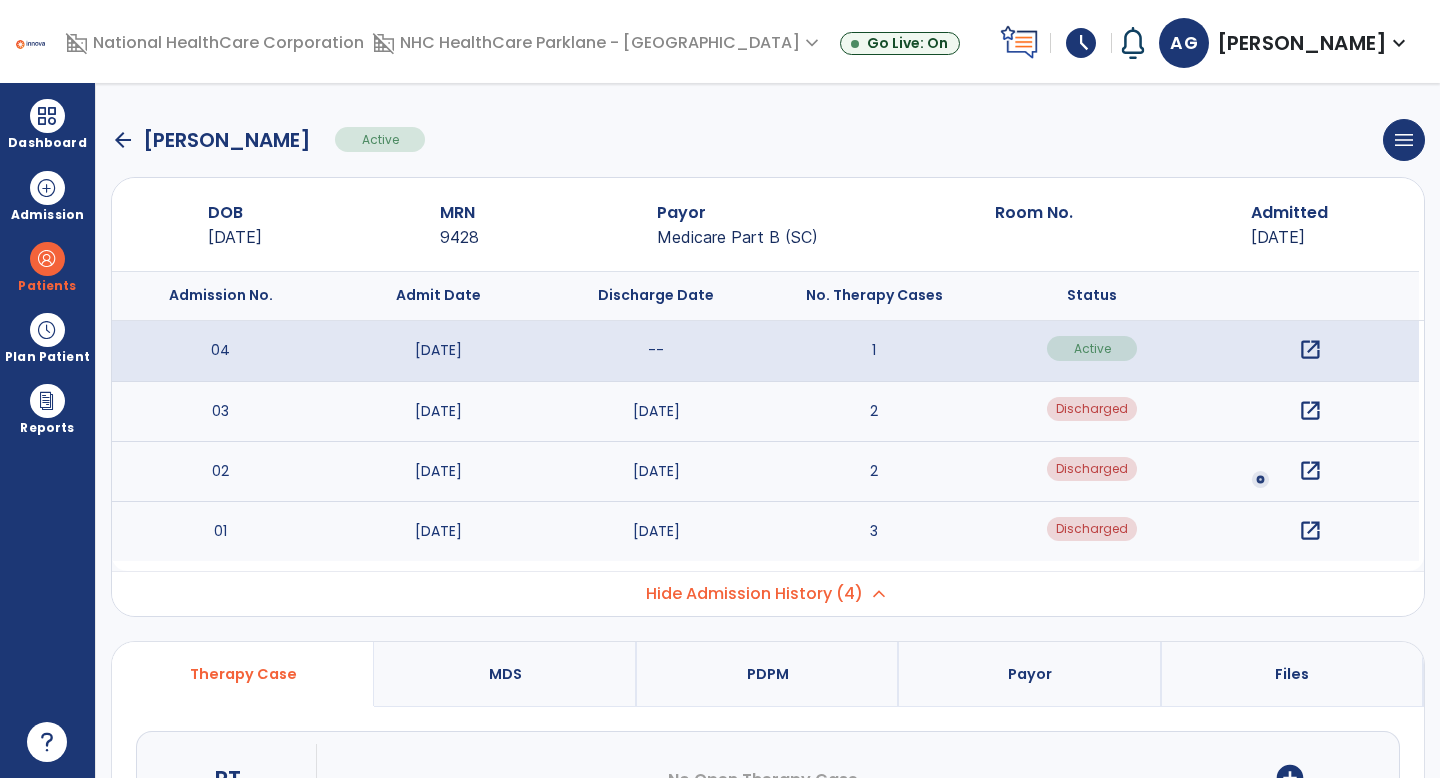 click on "open_in_new" at bounding box center [1310, 411] 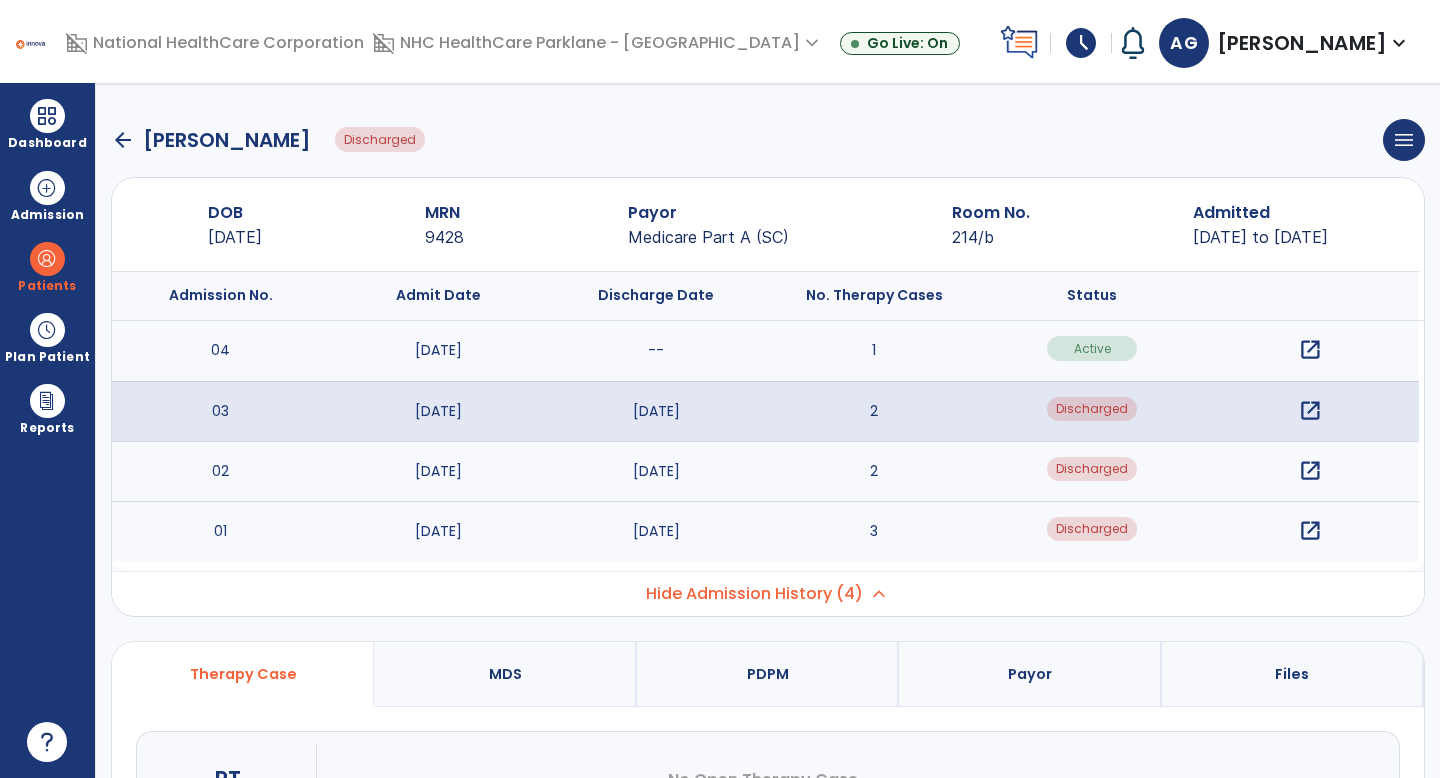 click on "open_in_new" at bounding box center (1310, 411) 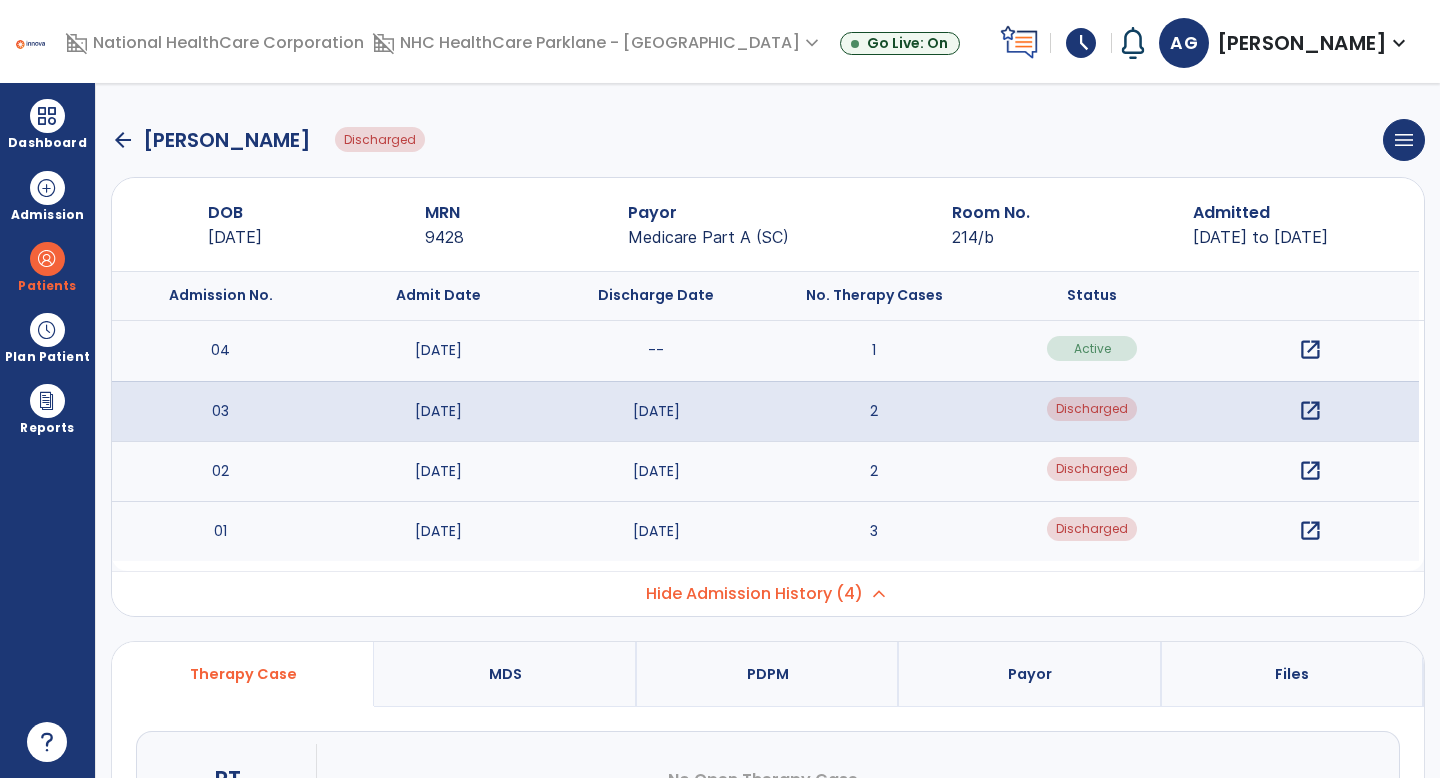 click on "open_in_new" at bounding box center (1310, 411) 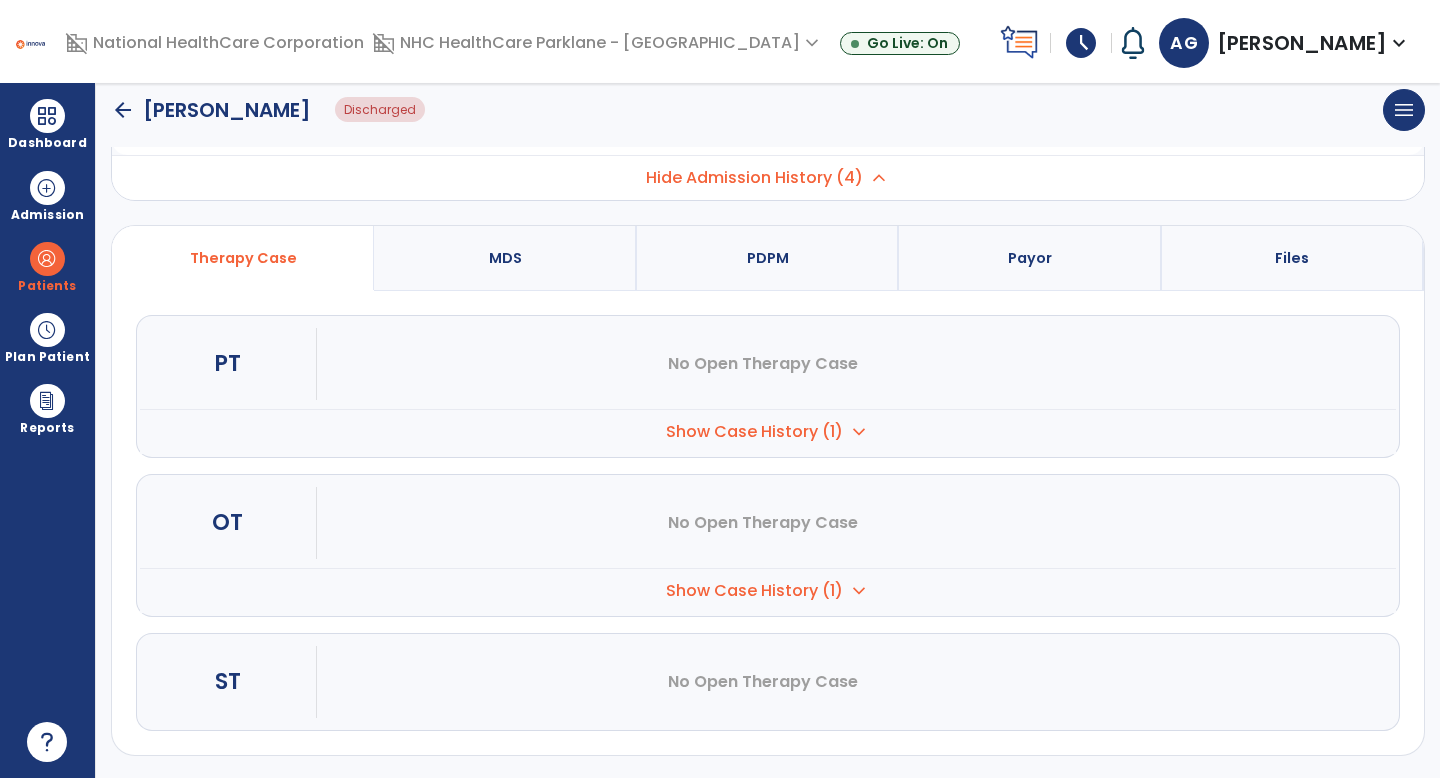 scroll, scrollTop: 417, scrollLeft: 0, axis: vertical 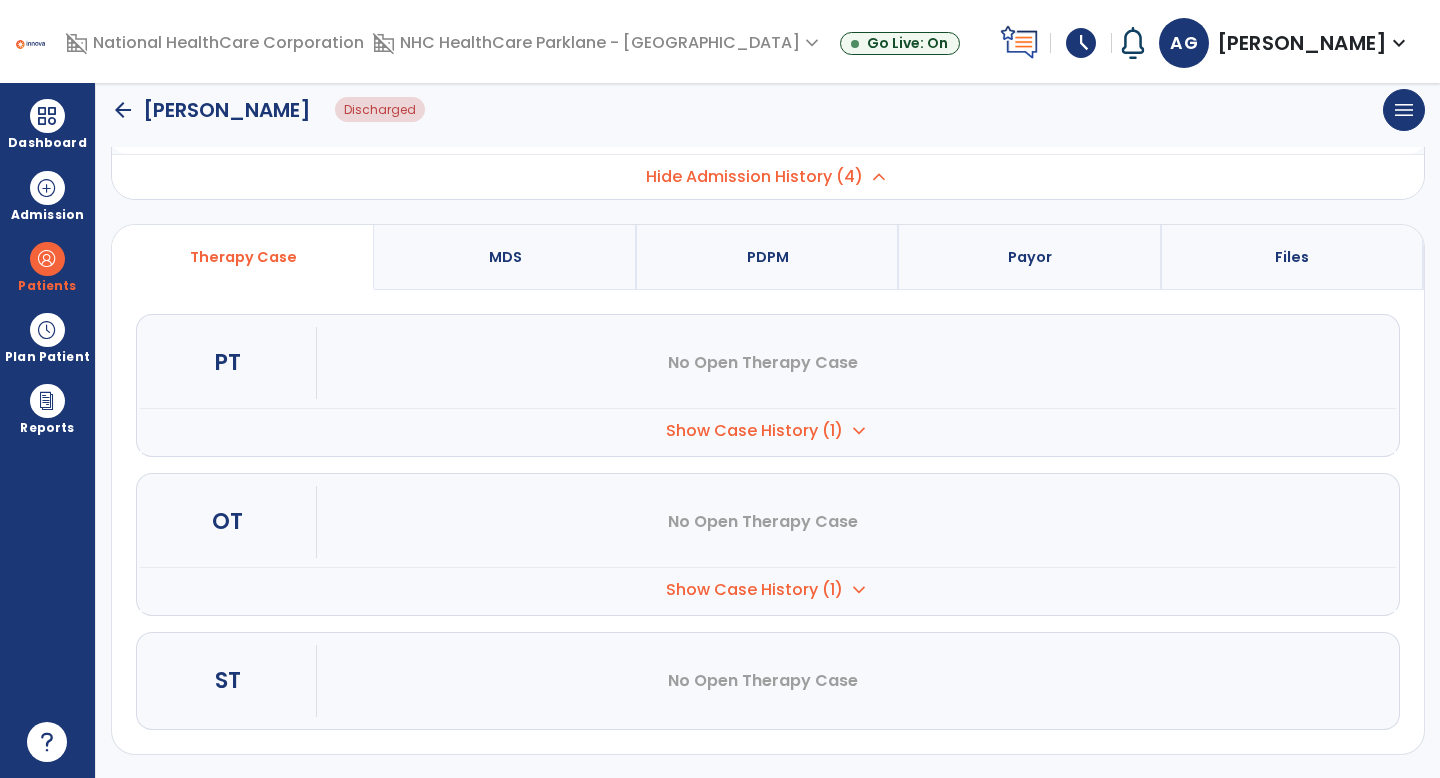 click on "Show Case History (1)" at bounding box center (754, 431) 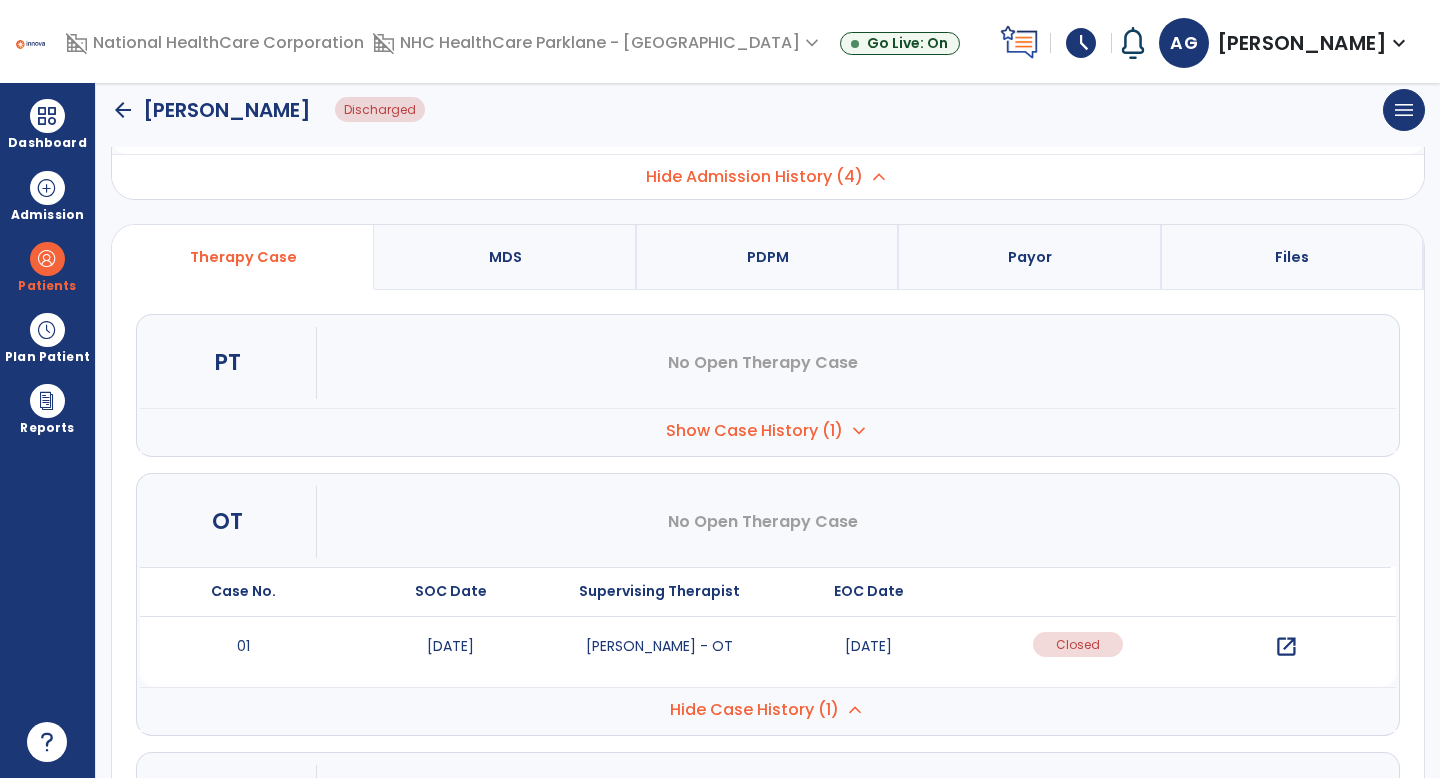 click on "open_in_new" at bounding box center (1286, 647) 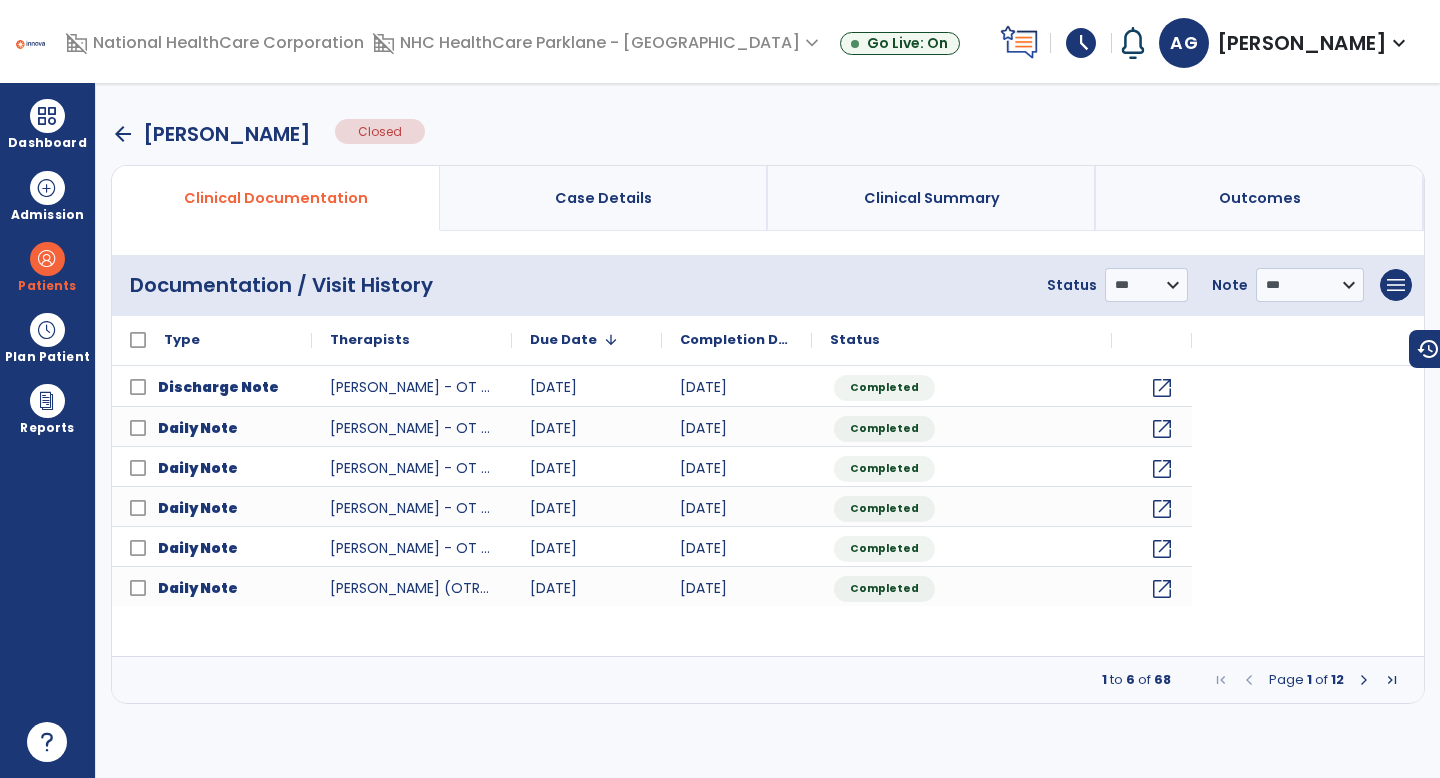 scroll, scrollTop: 0, scrollLeft: 0, axis: both 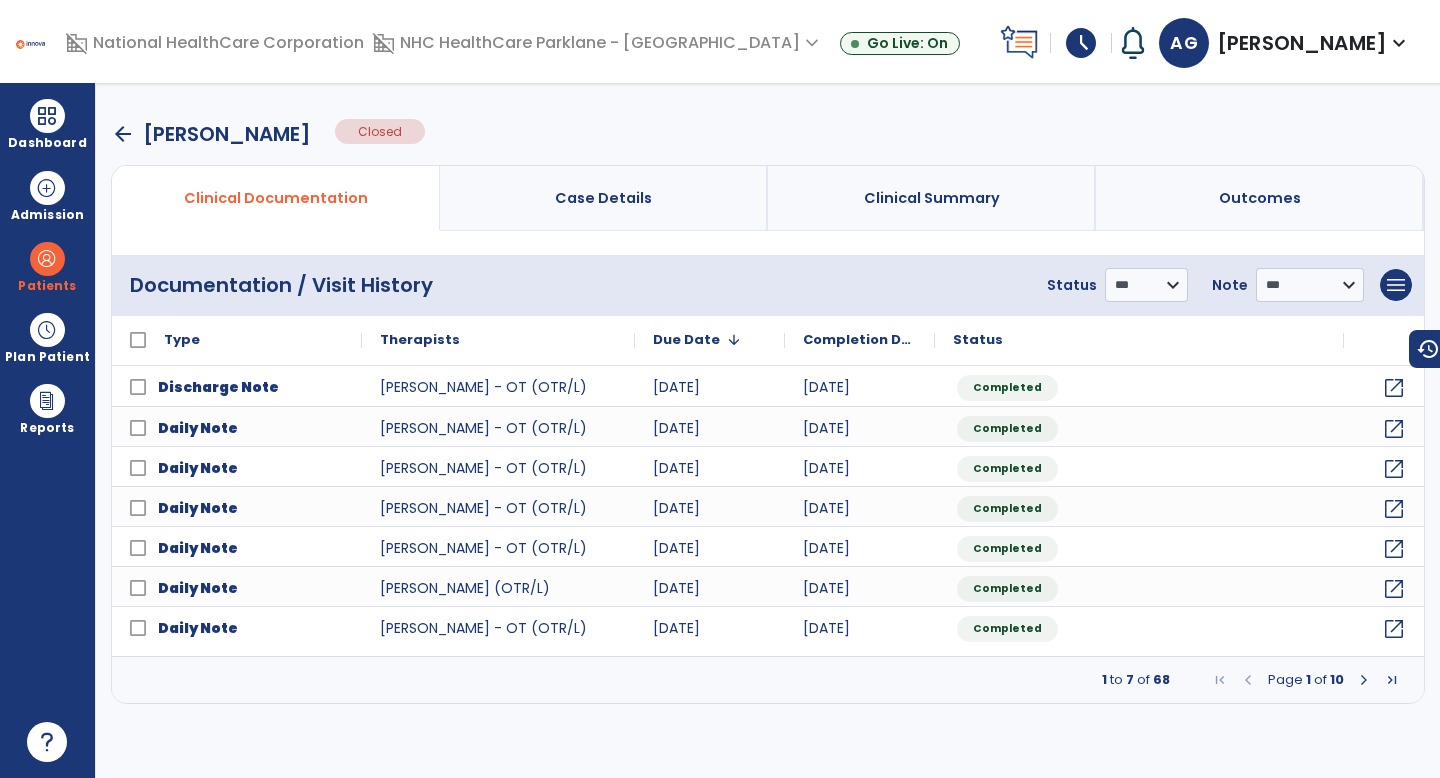 click at bounding box center [1364, 680] 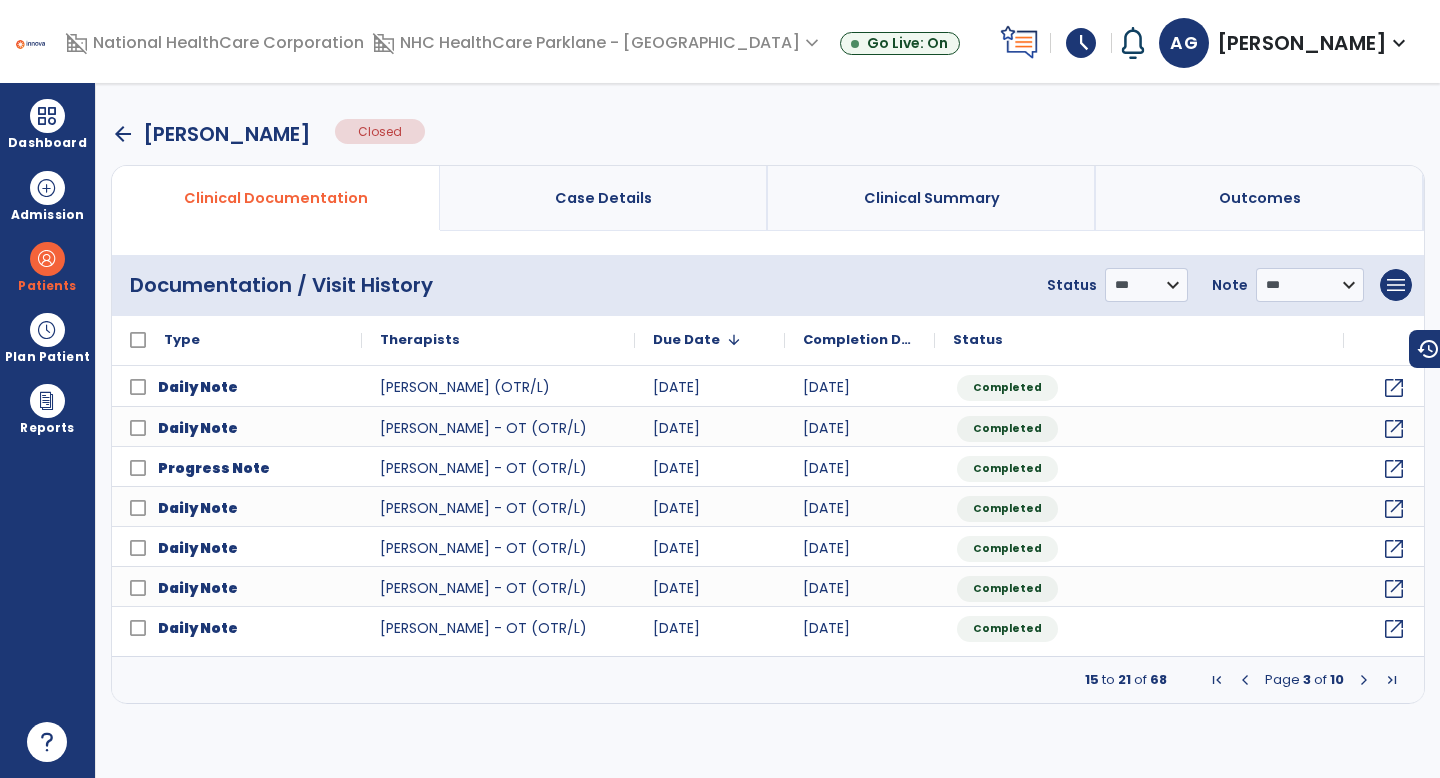 click at bounding box center (1364, 680) 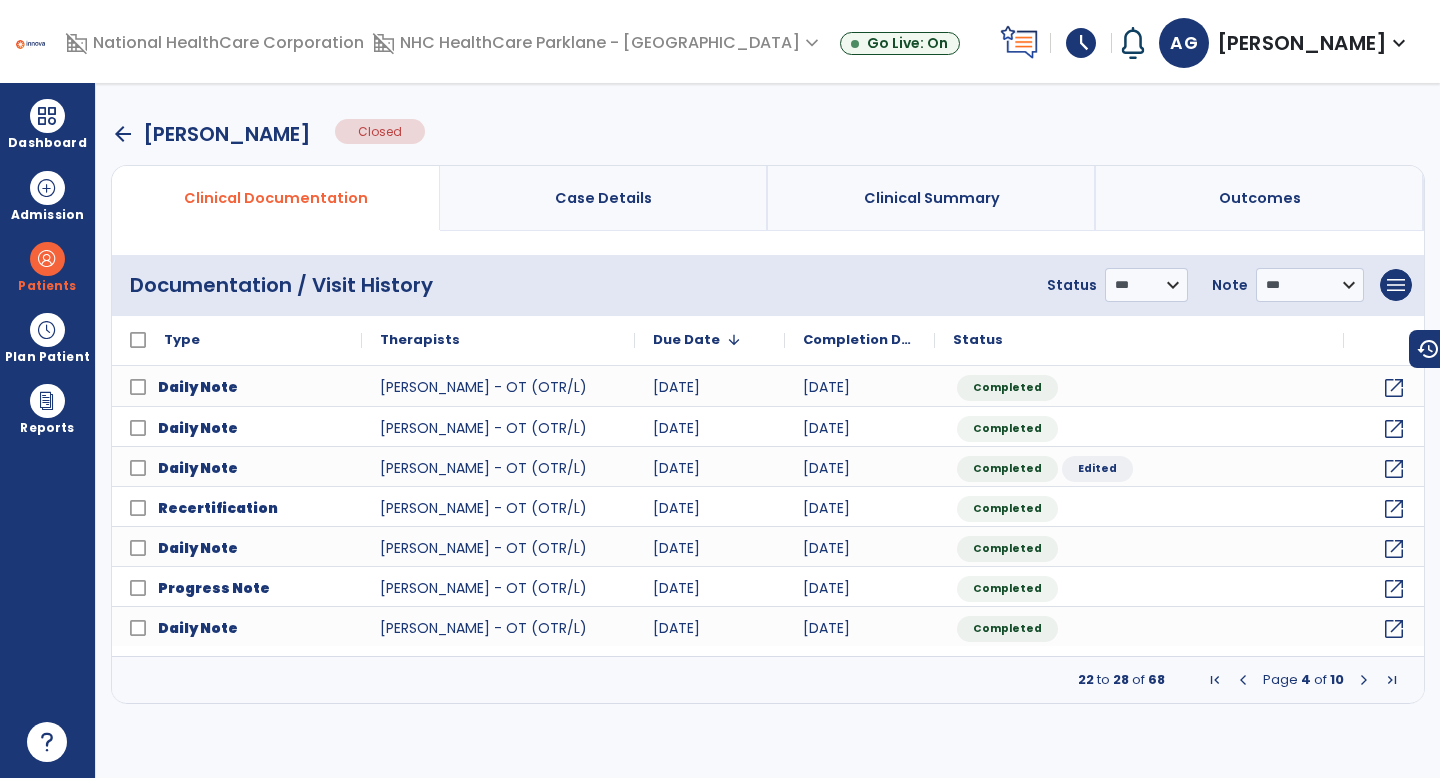 click at bounding box center [1364, 680] 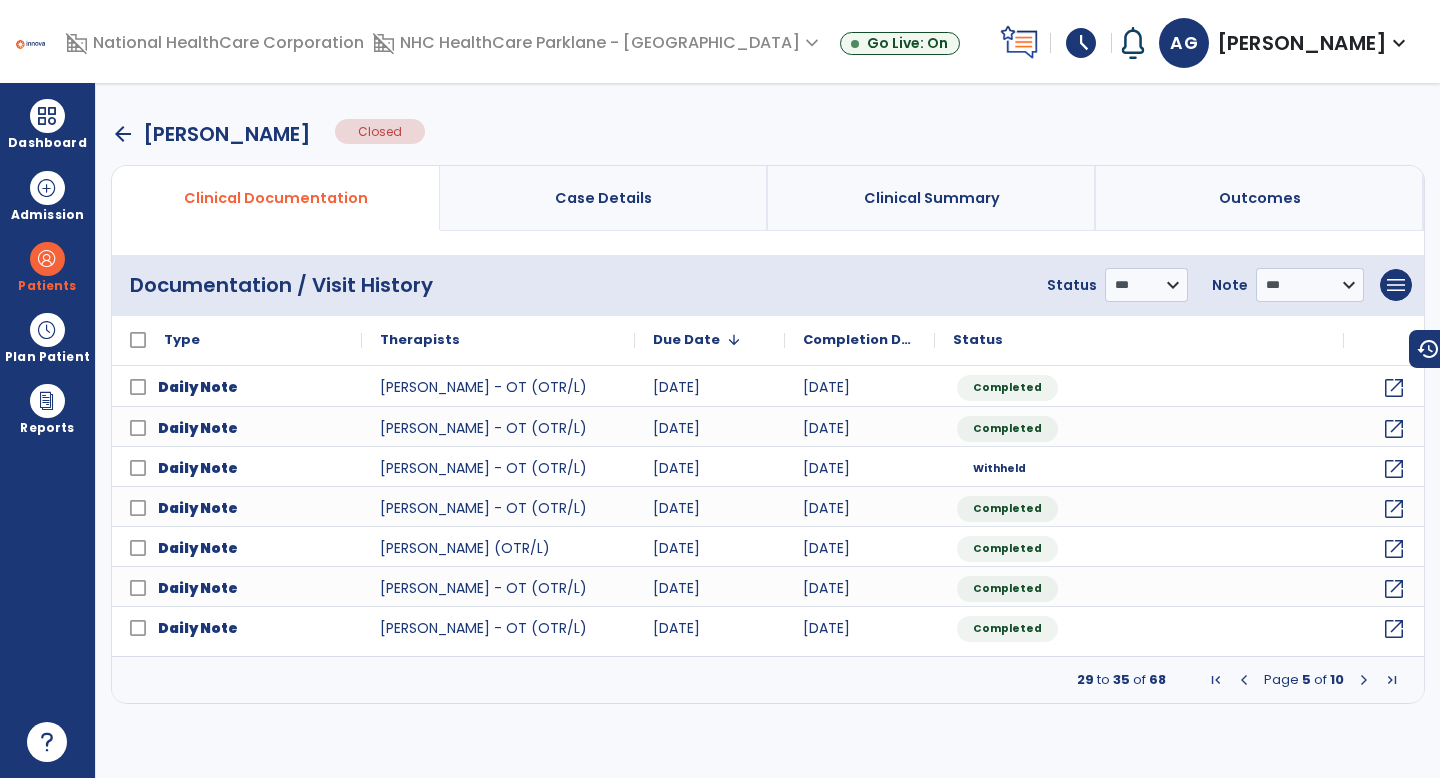 click at bounding box center (1364, 680) 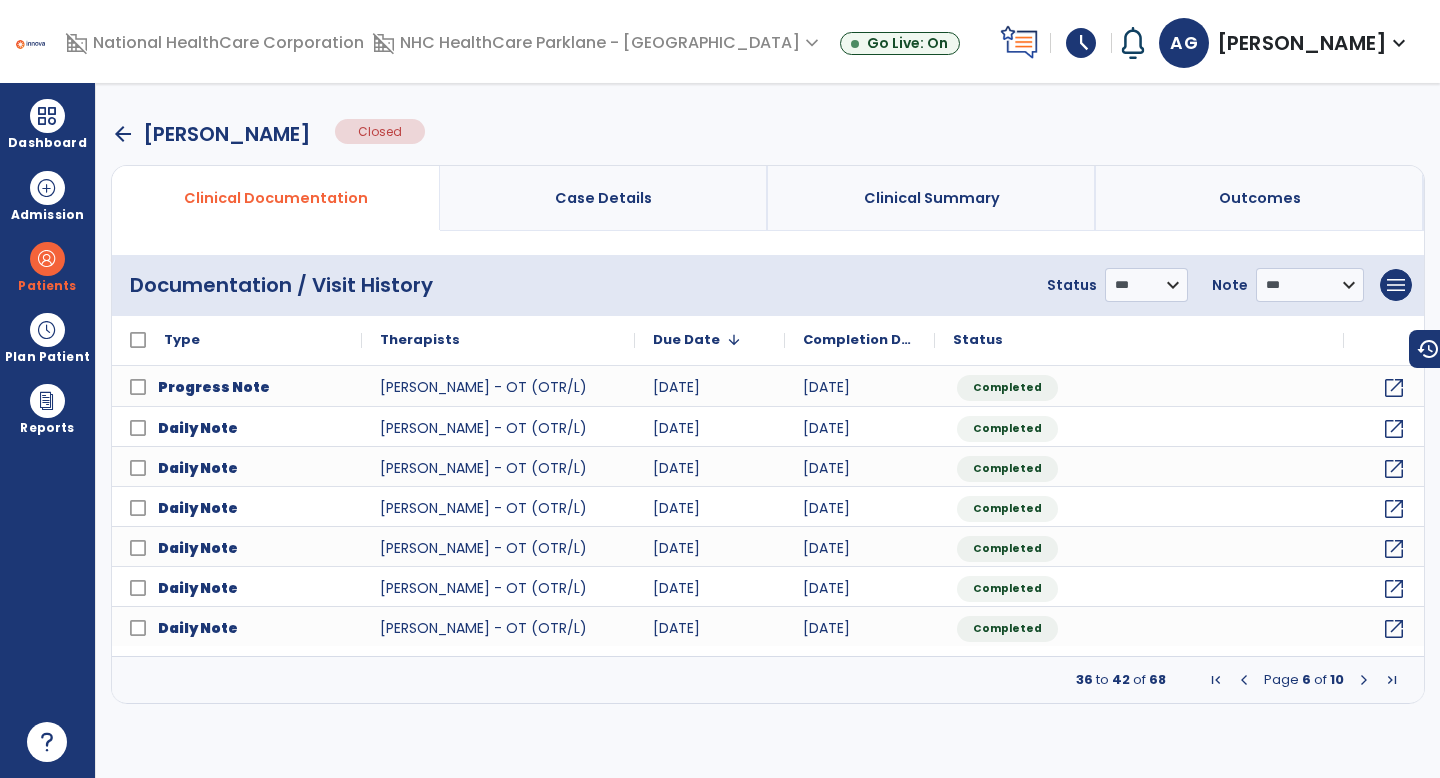 click at bounding box center [1364, 680] 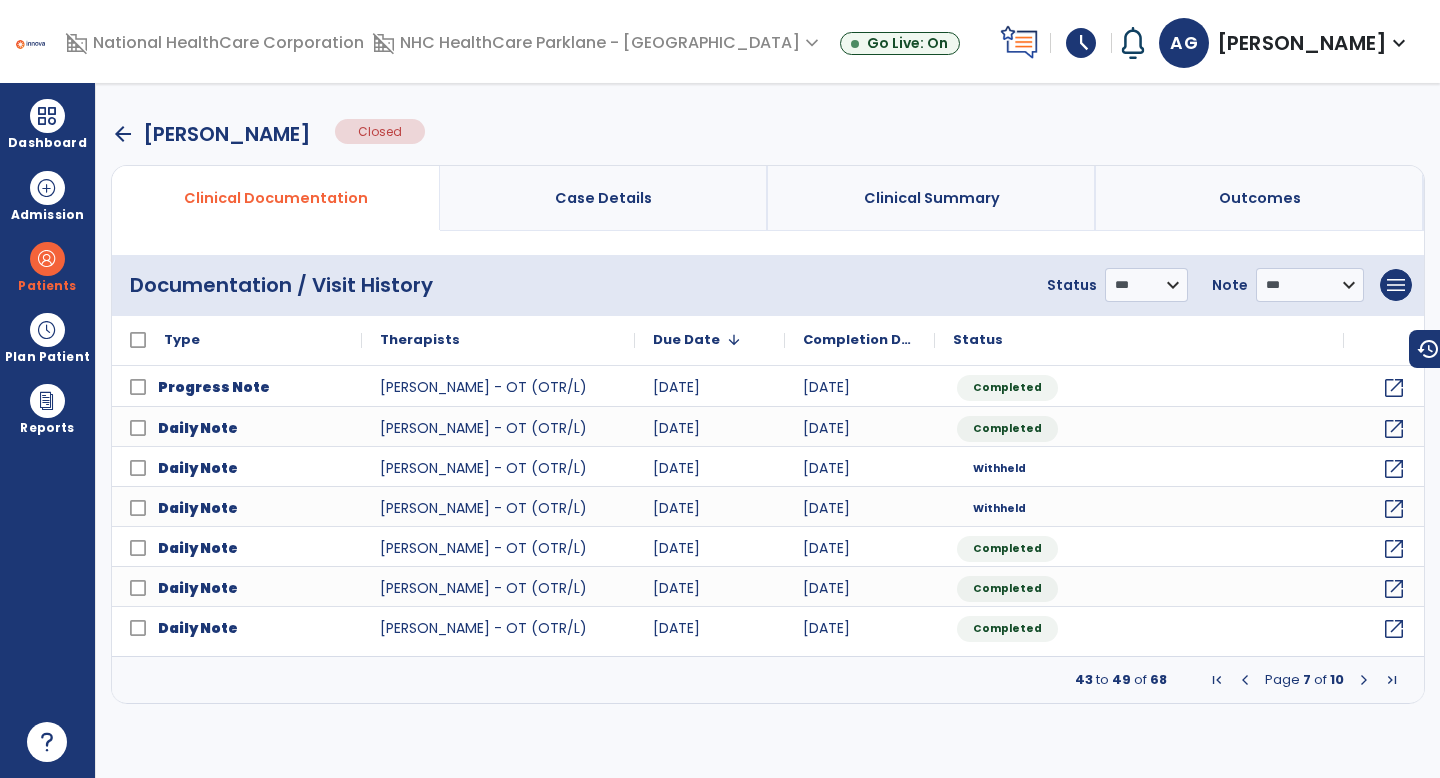 click at bounding box center [1364, 680] 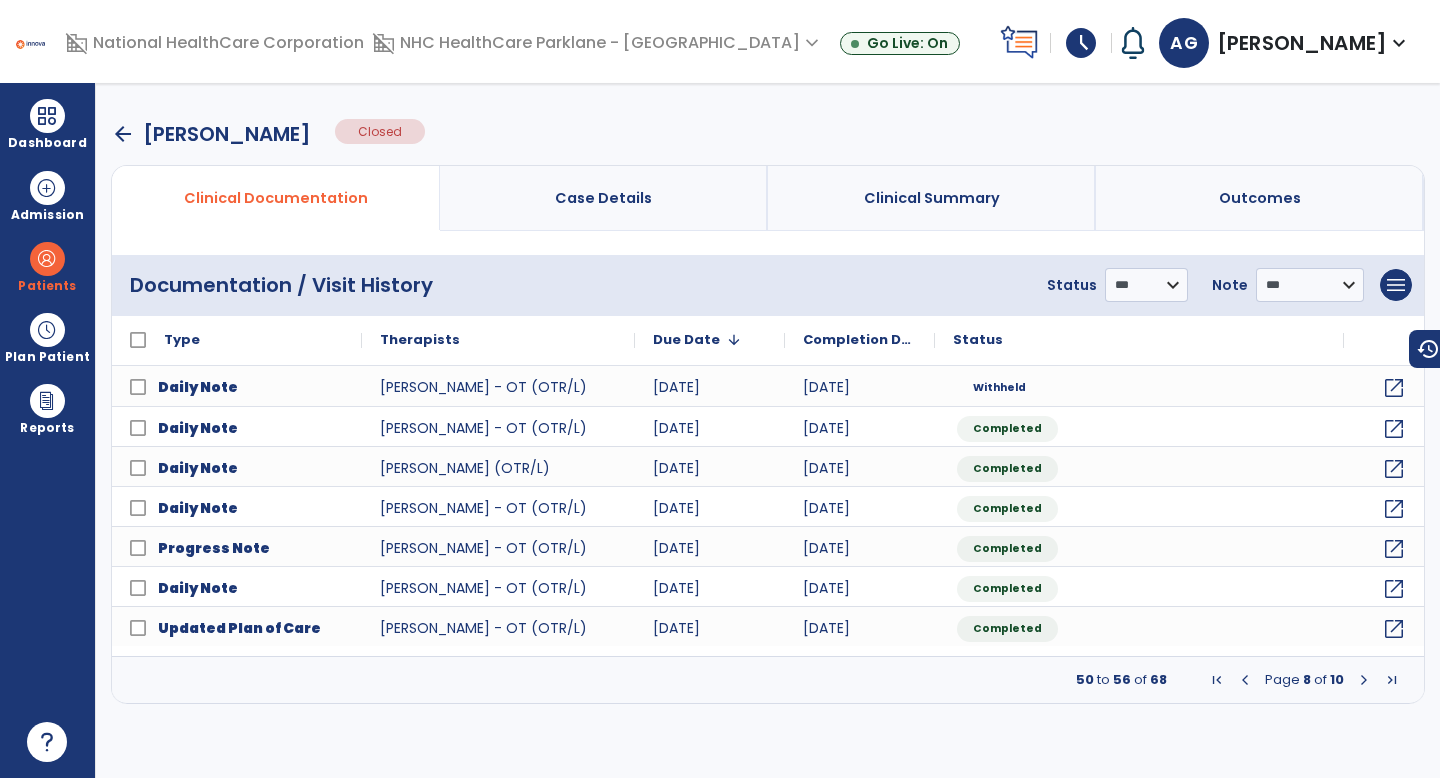 click at bounding box center (1364, 680) 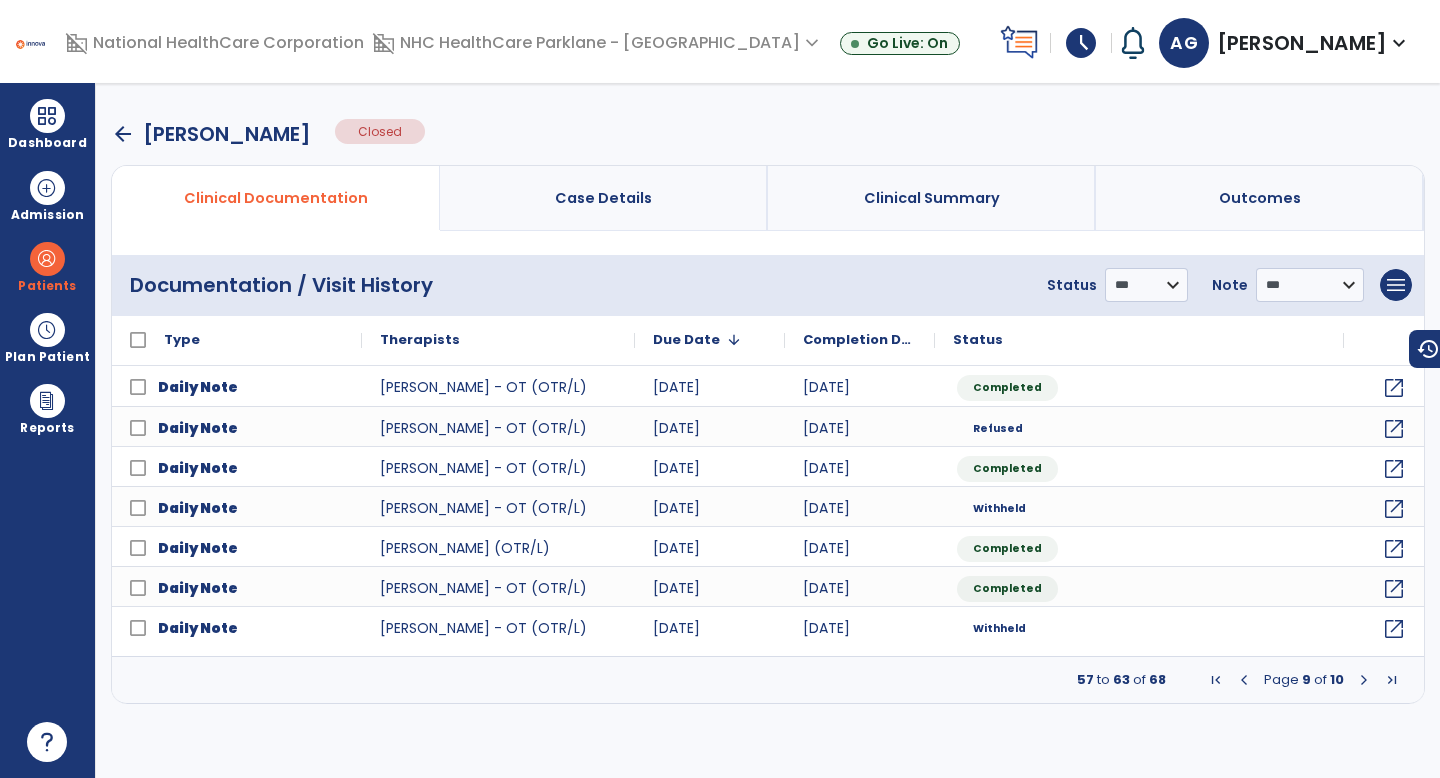 click at bounding box center (1364, 680) 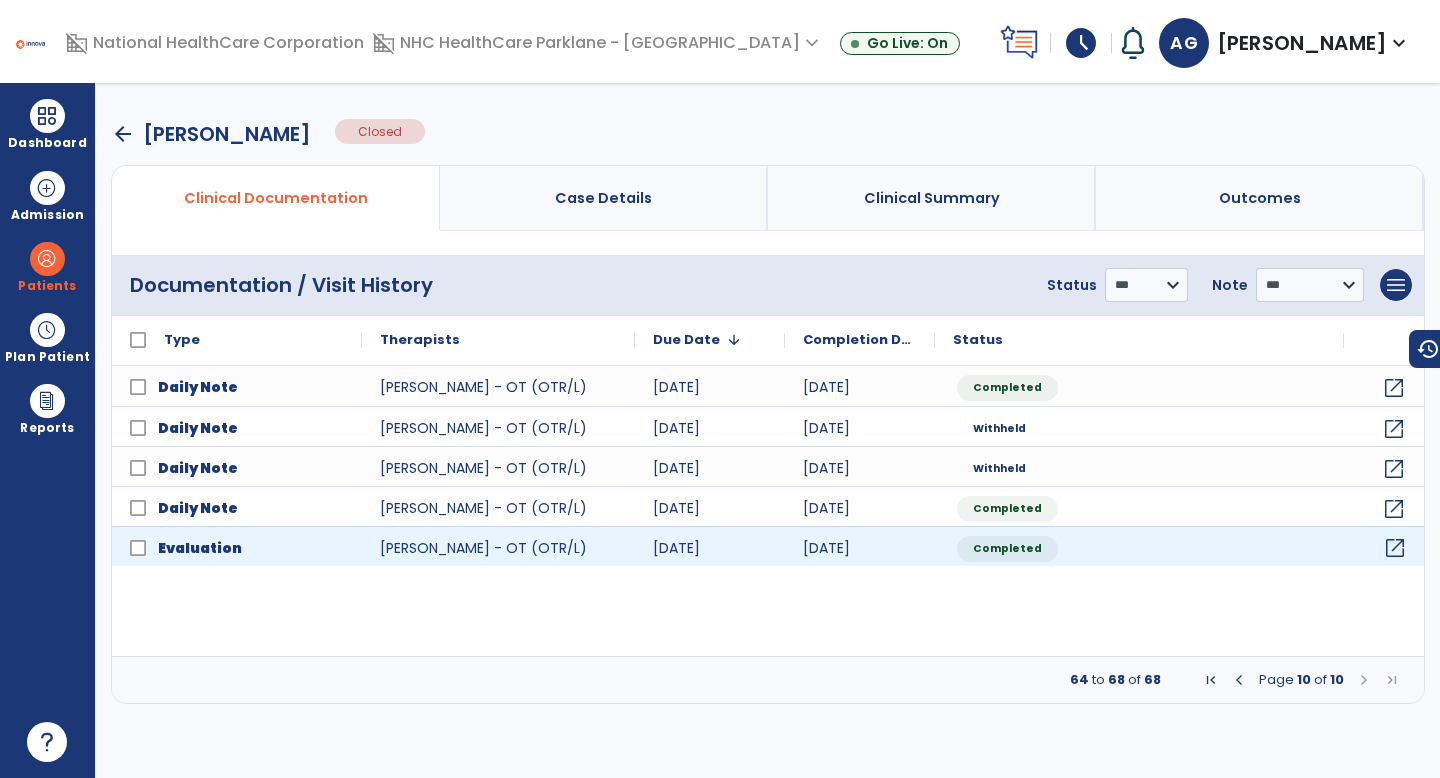 click on "open_in_new" 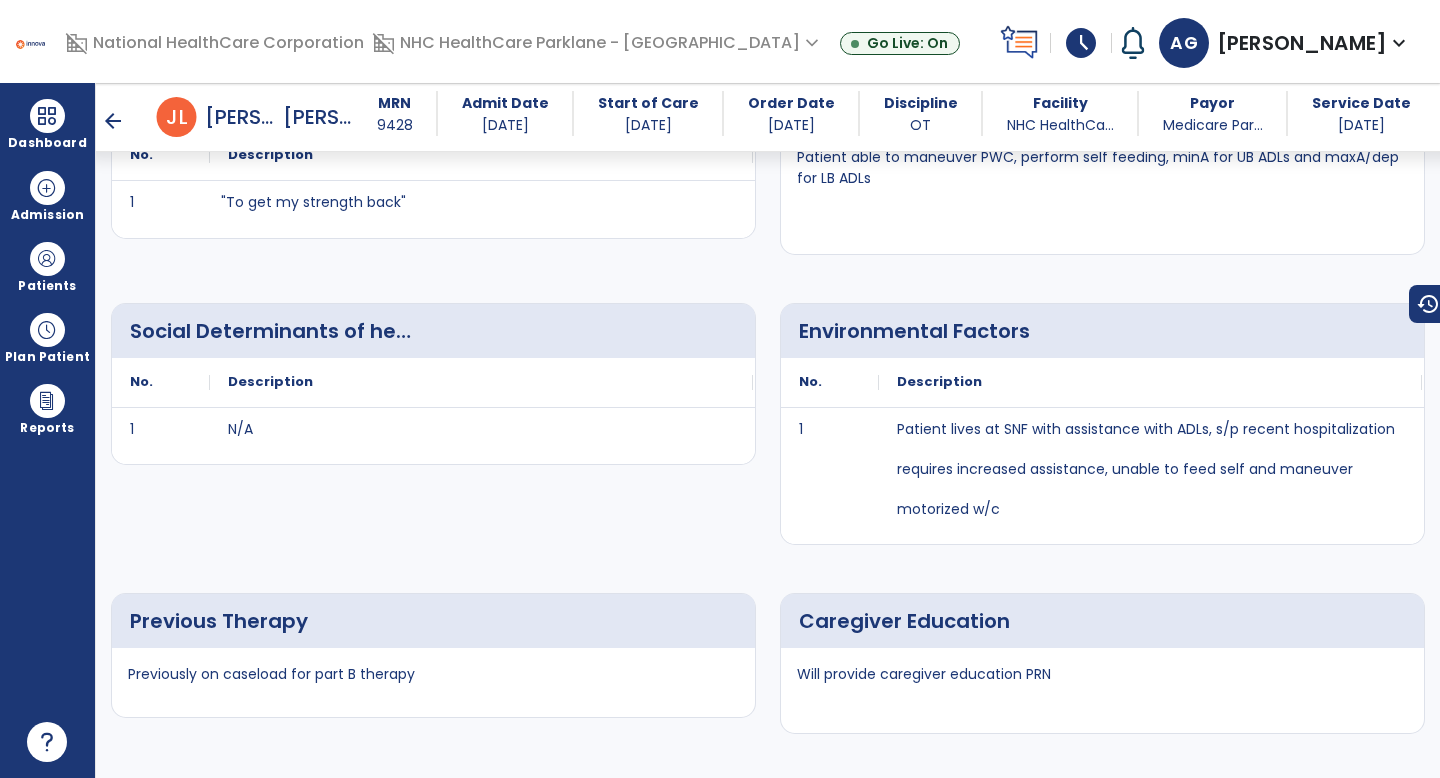scroll, scrollTop: 1302, scrollLeft: 0, axis: vertical 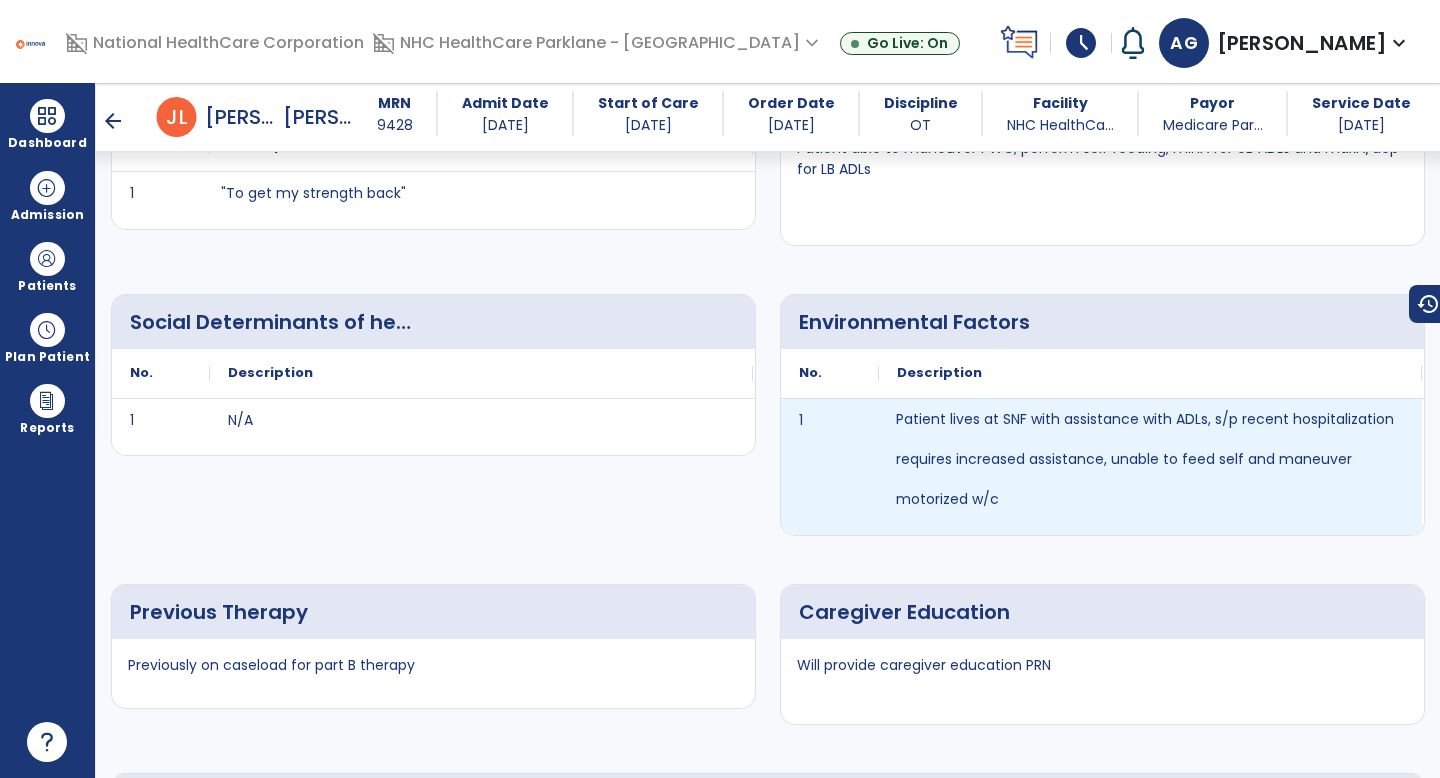 click on "Patient lives at SNF with assistance with ADLs, s/p recent hospitalization requires increased assistance, unable to feed self and maneuver motorized w/c" at bounding box center [1150, 459] 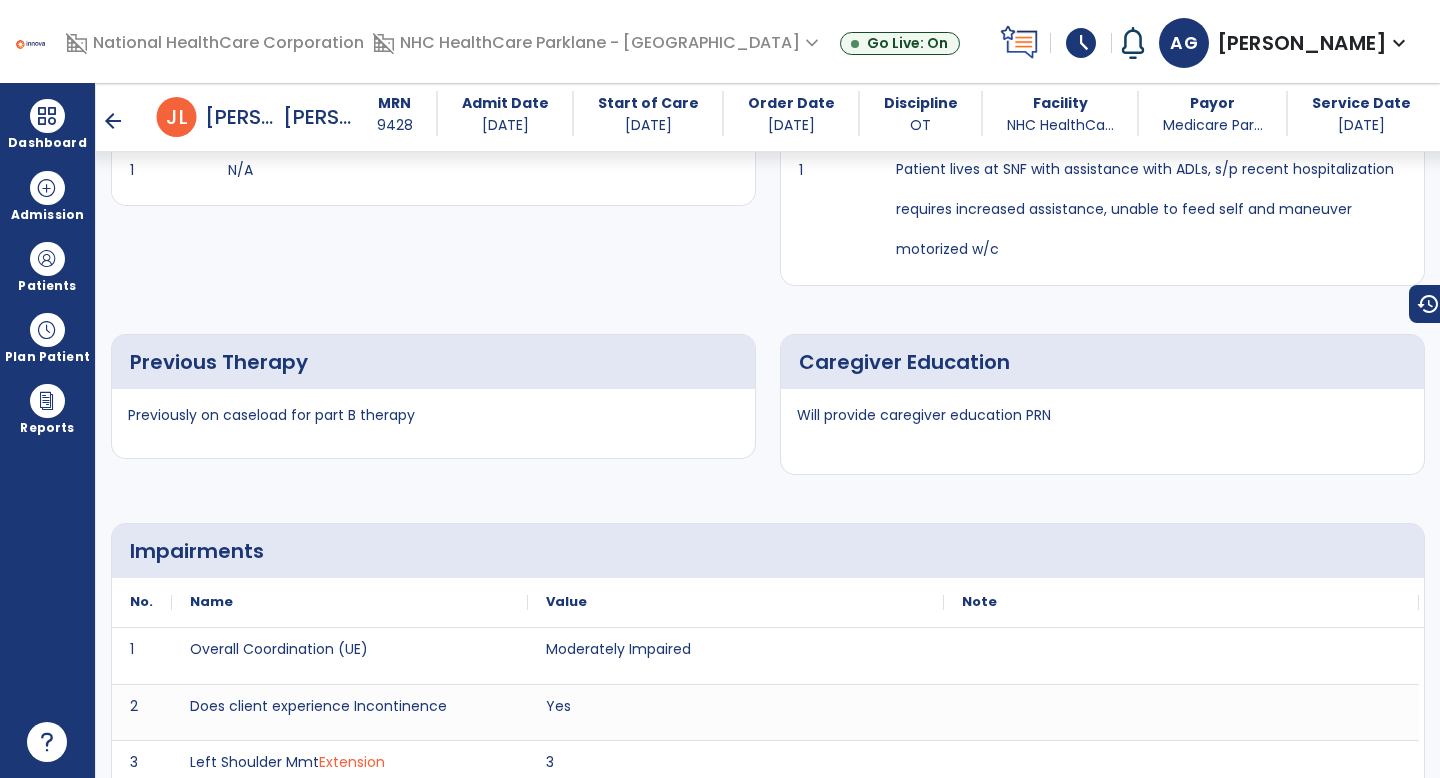 scroll, scrollTop: 1568, scrollLeft: 0, axis: vertical 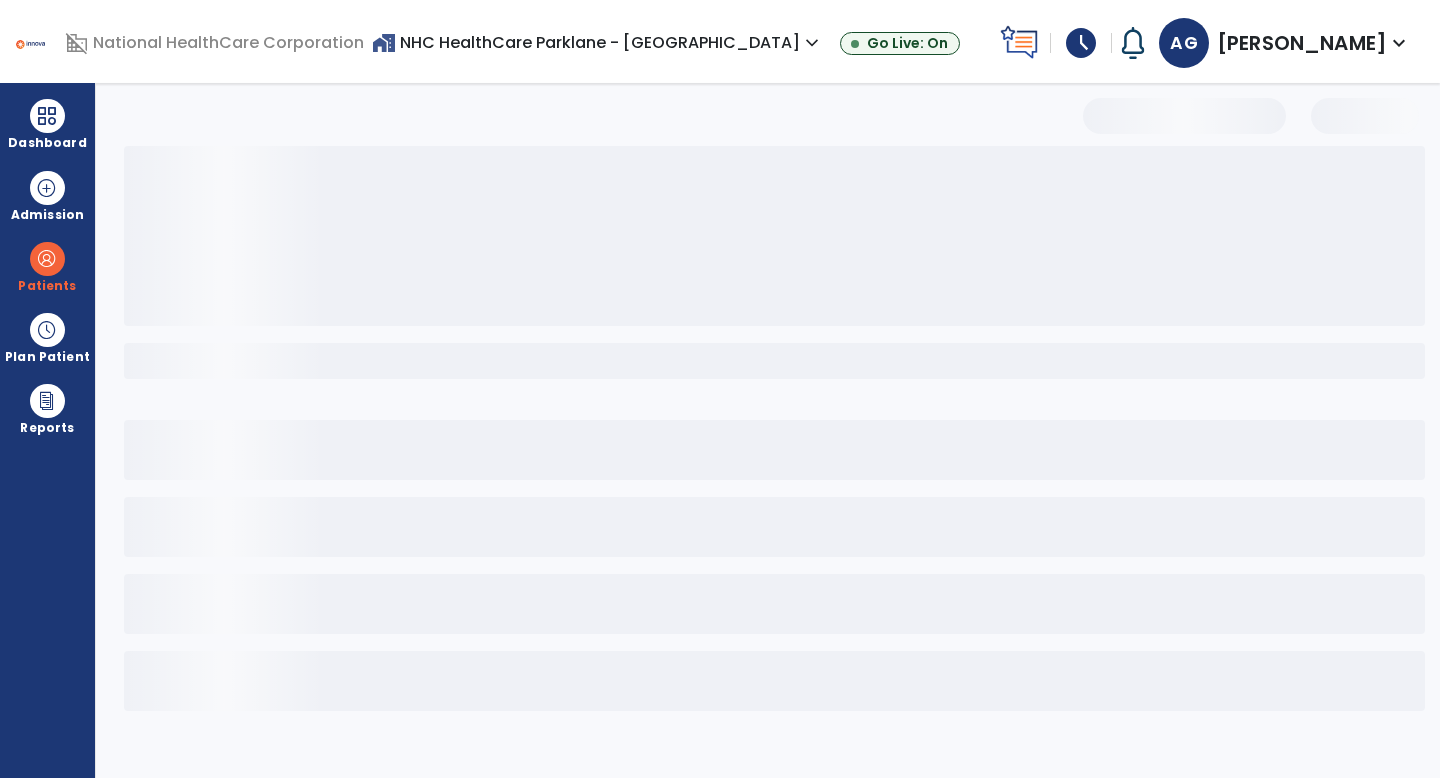 select on "***" 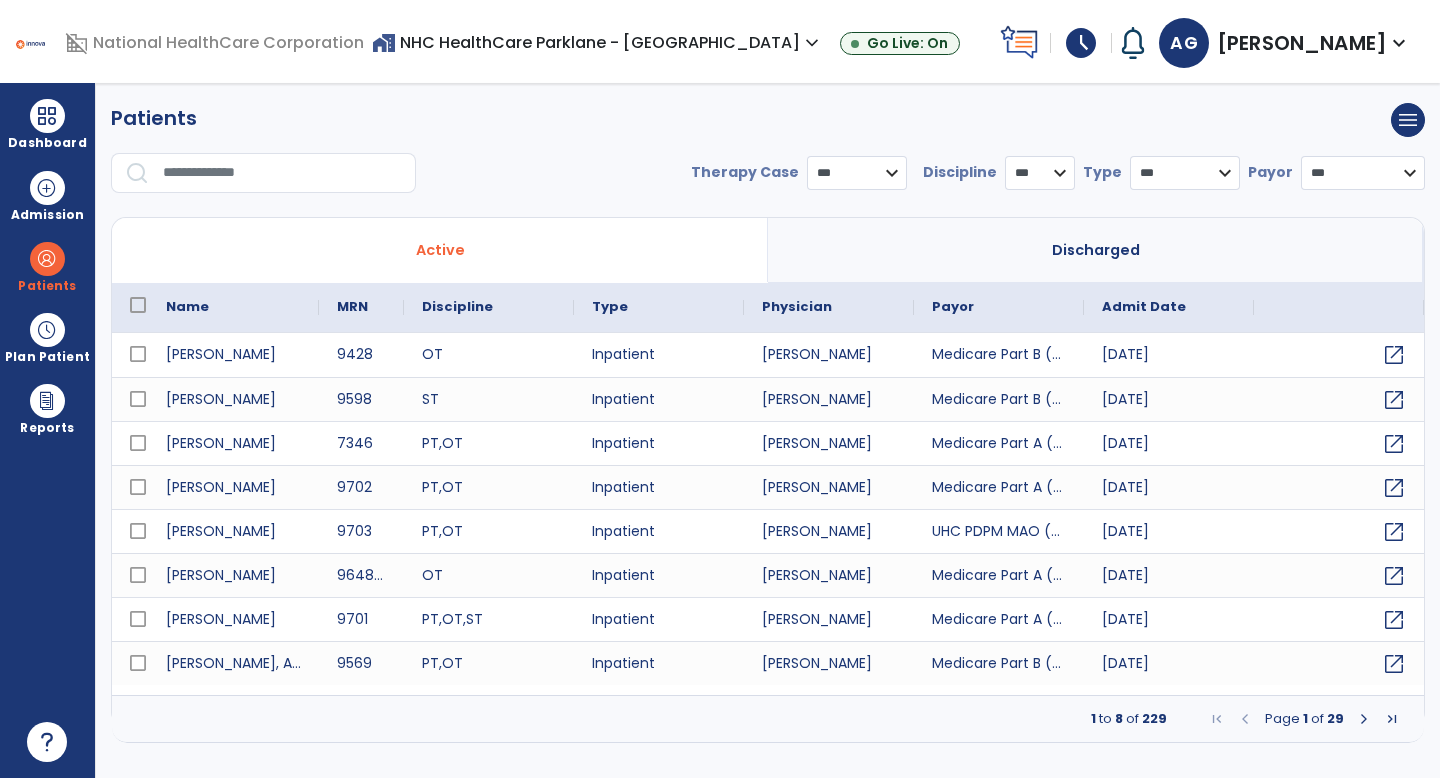click at bounding box center [282, 173] 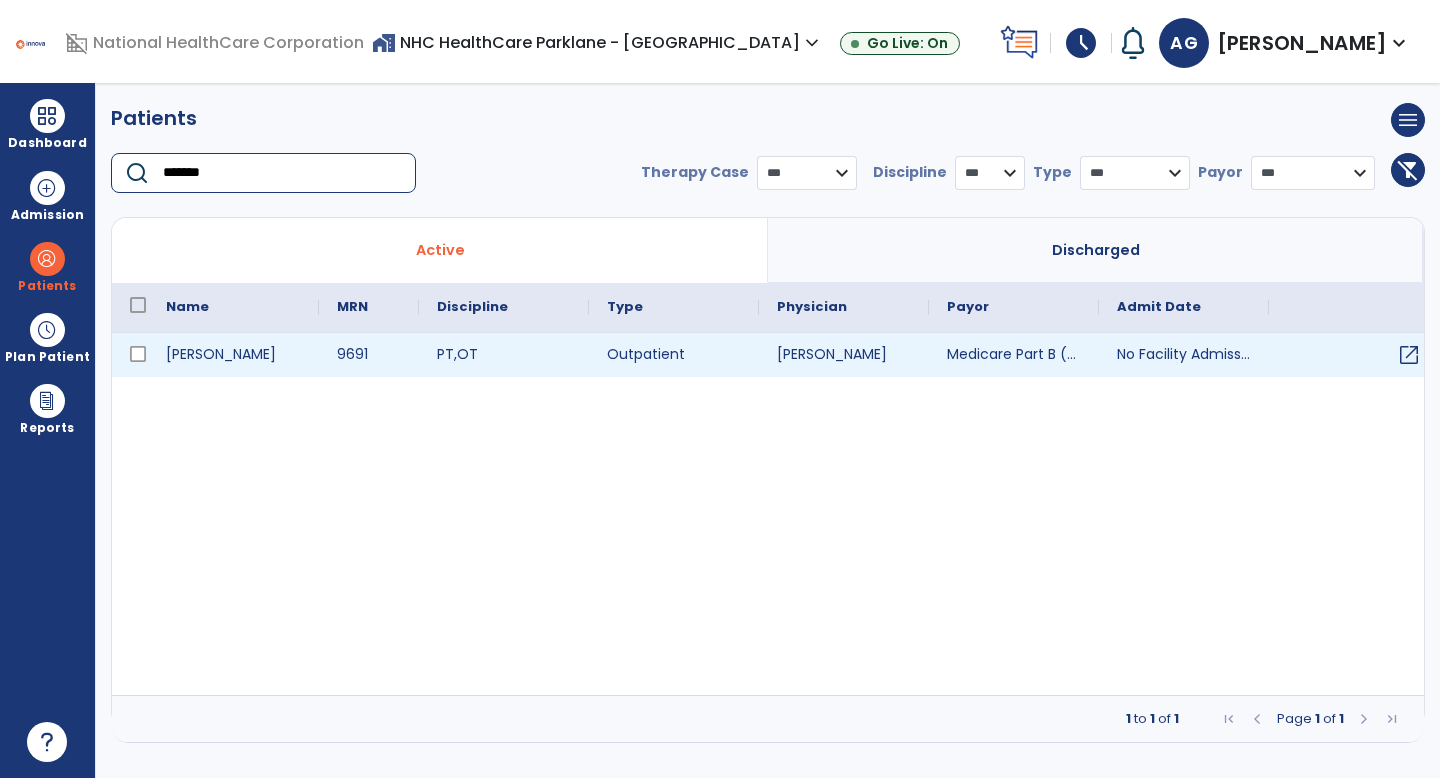type on "*******" 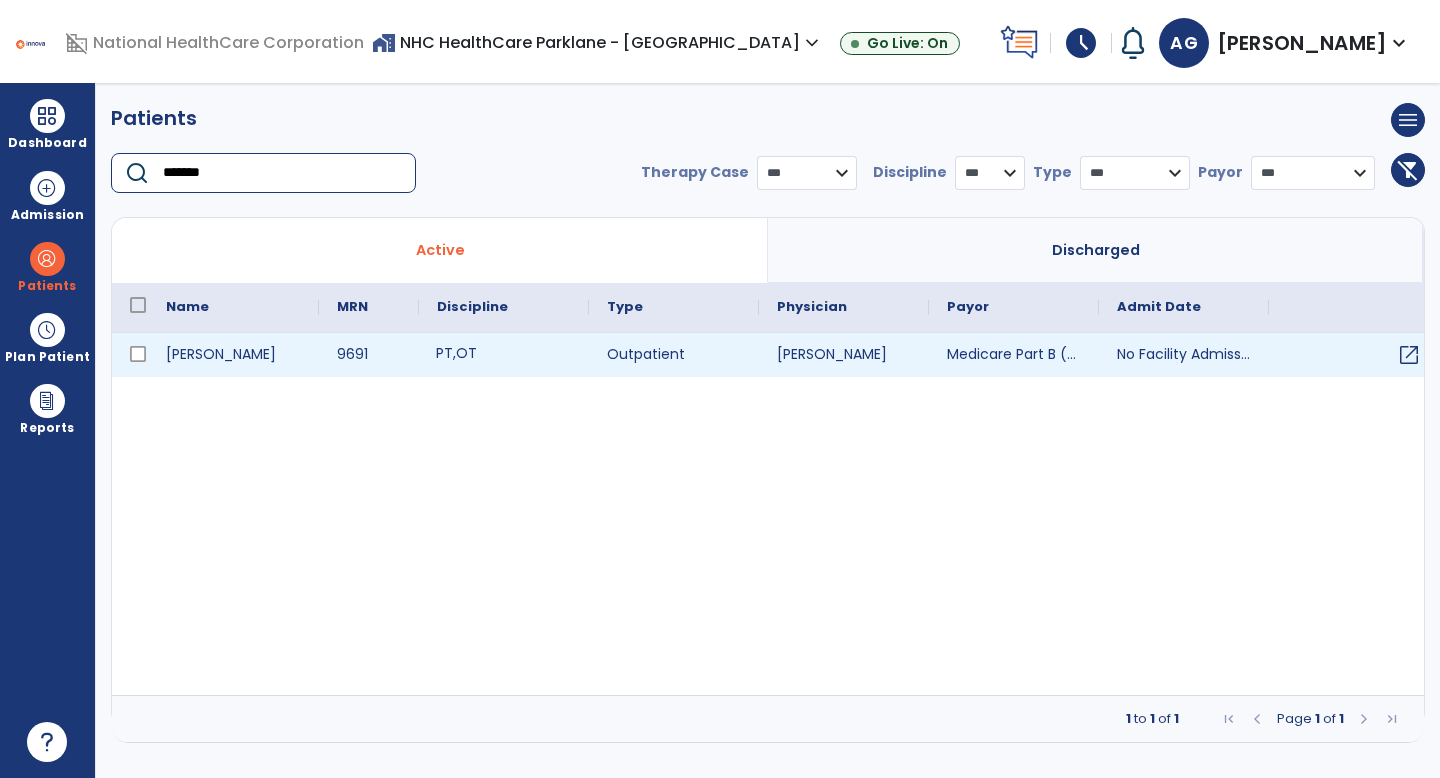 click on "PT , OT" at bounding box center (504, 355) 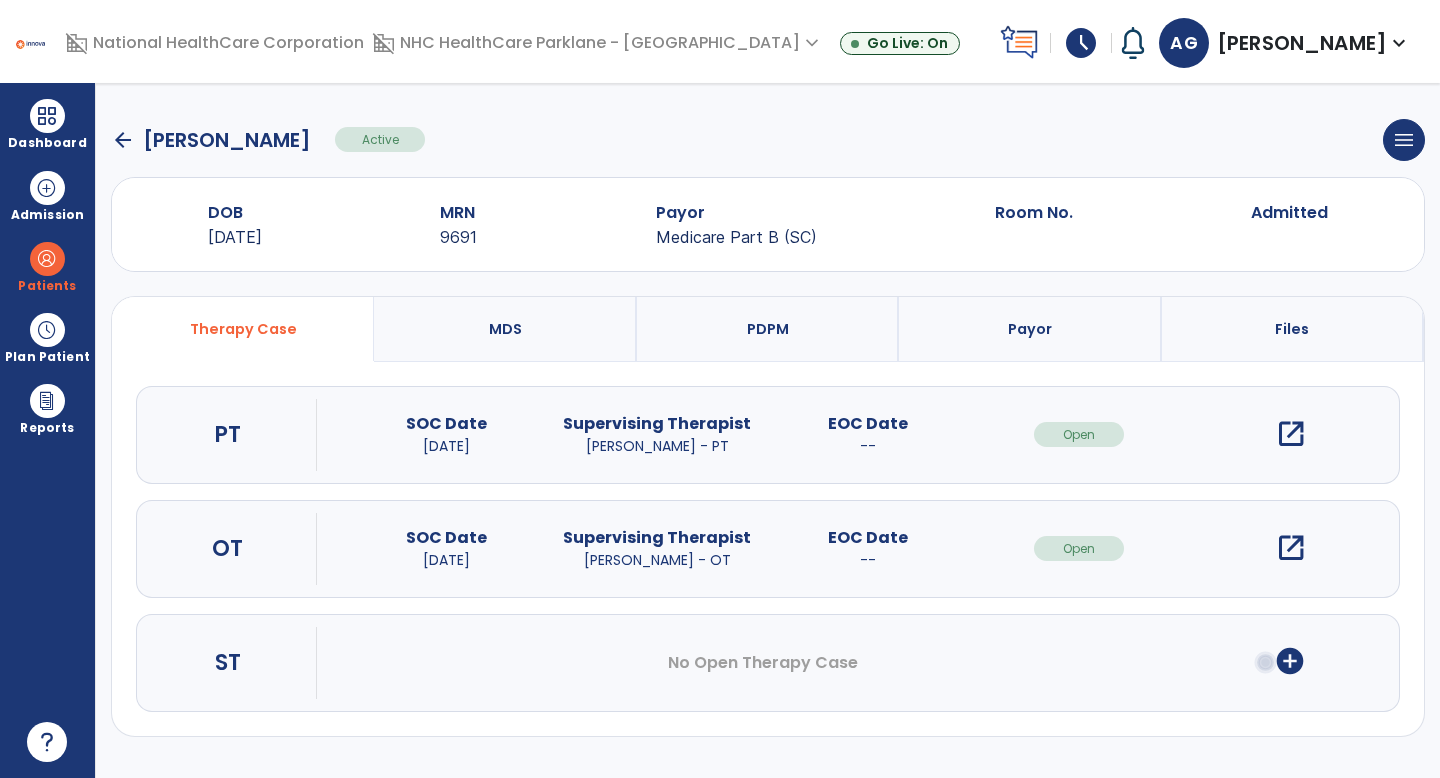 click on "open_in_new" at bounding box center [1291, 548] 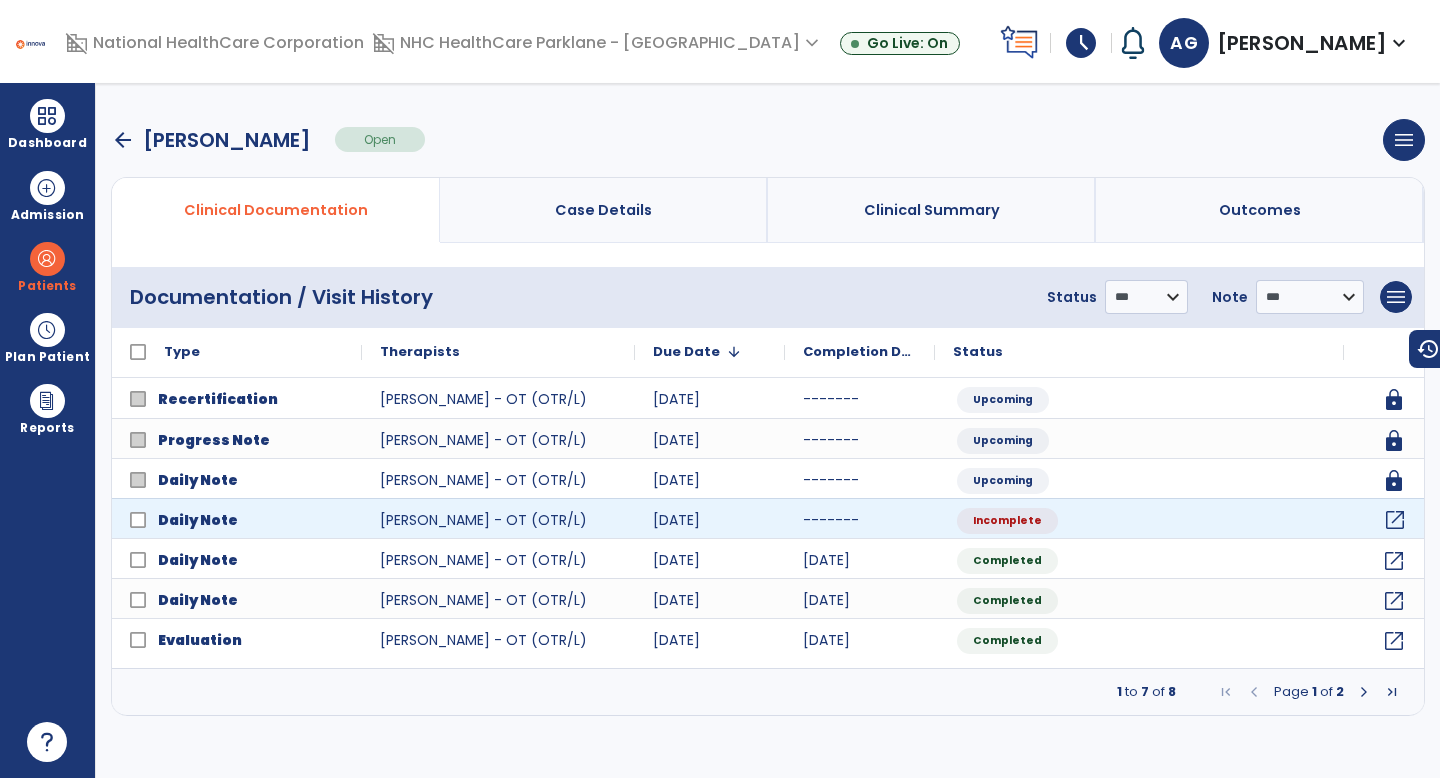 click on "open_in_new" 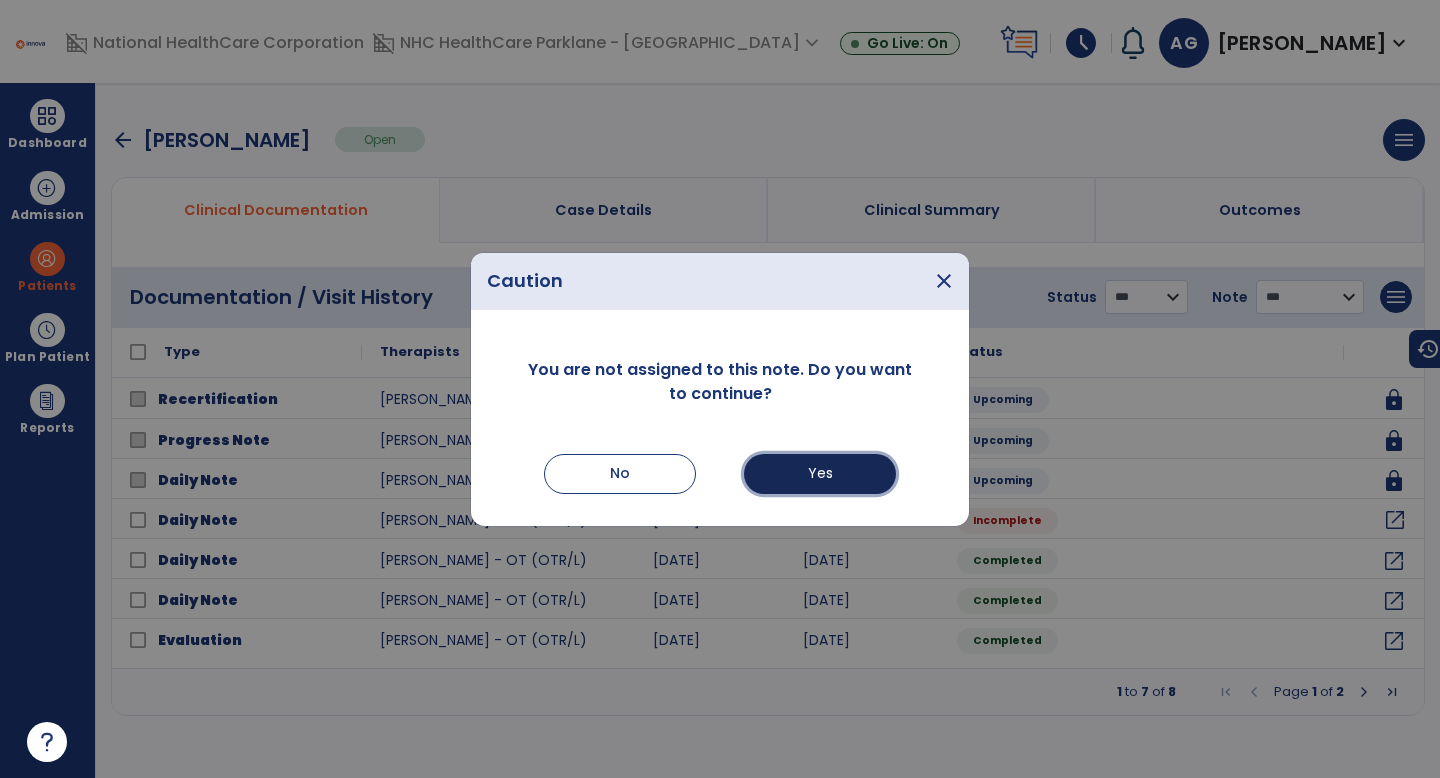 click on "Yes" at bounding box center (820, 474) 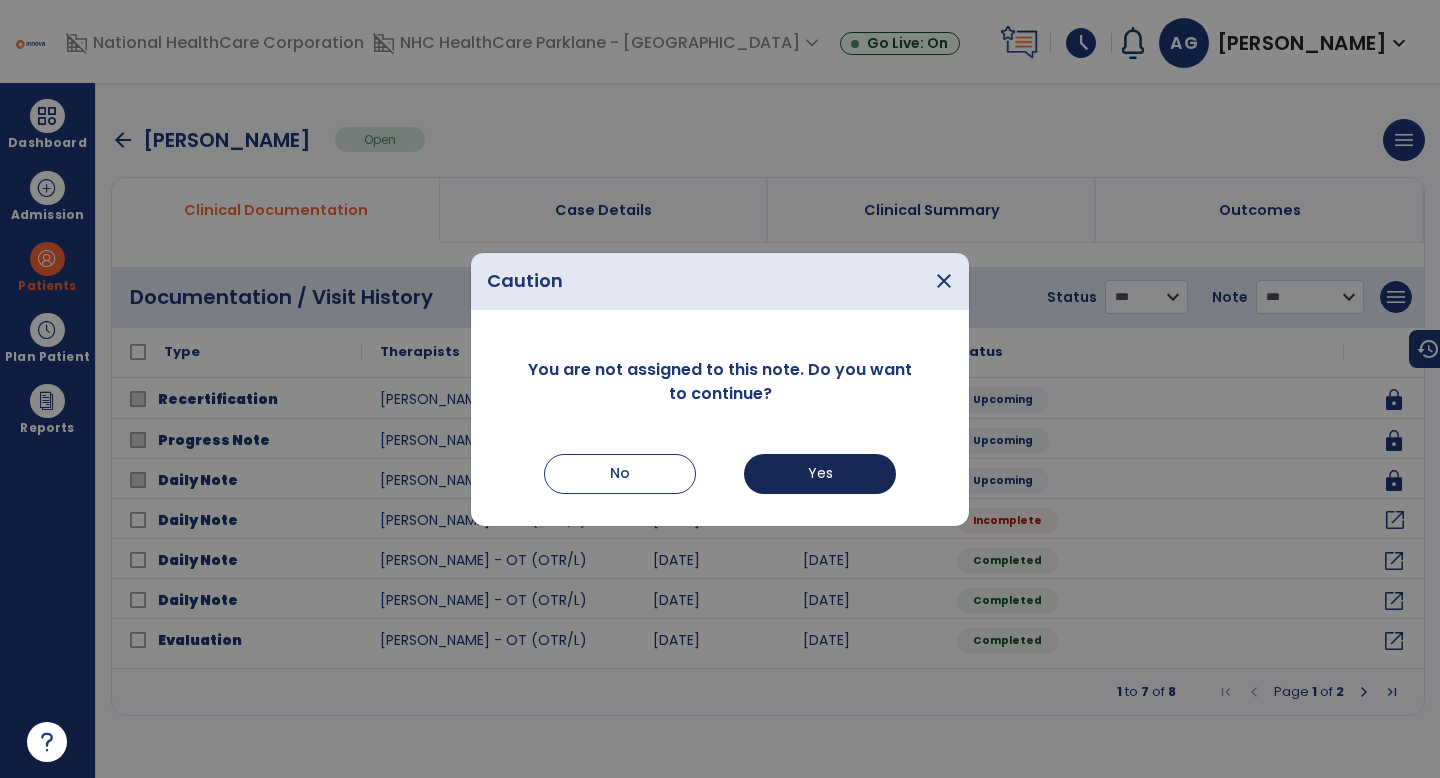 select on "*" 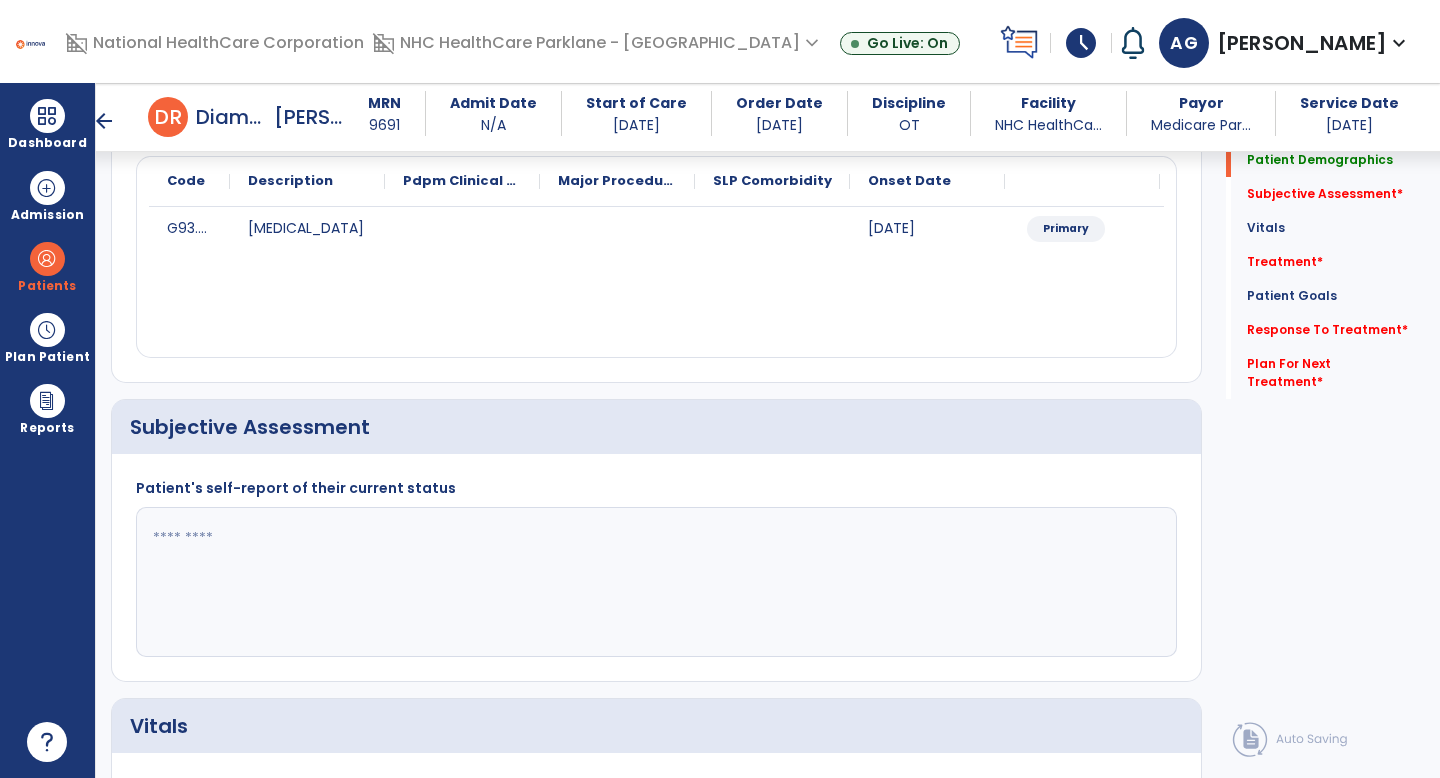 click 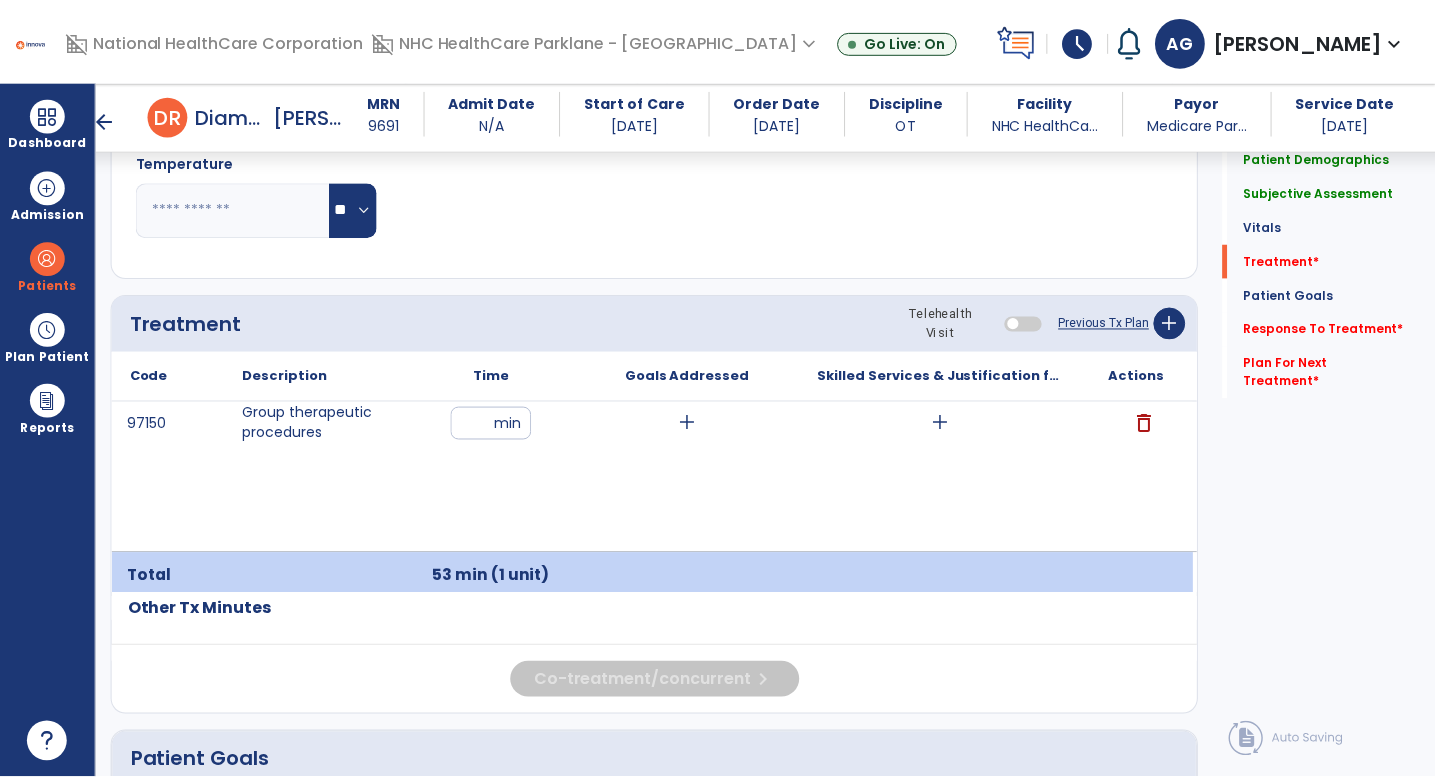 scroll, scrollTop: 1105, scrollLeft: 0, axis: vertical 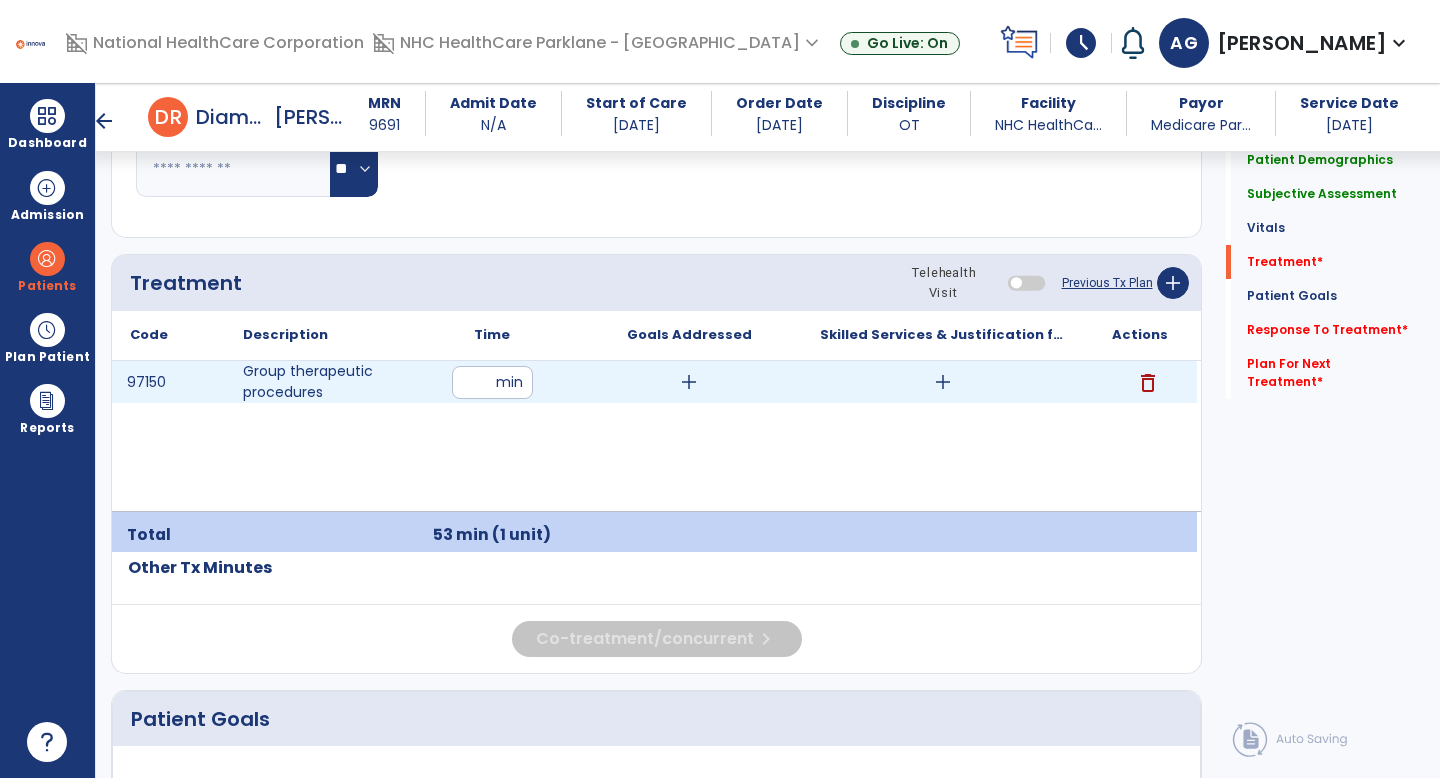 type on "**********" 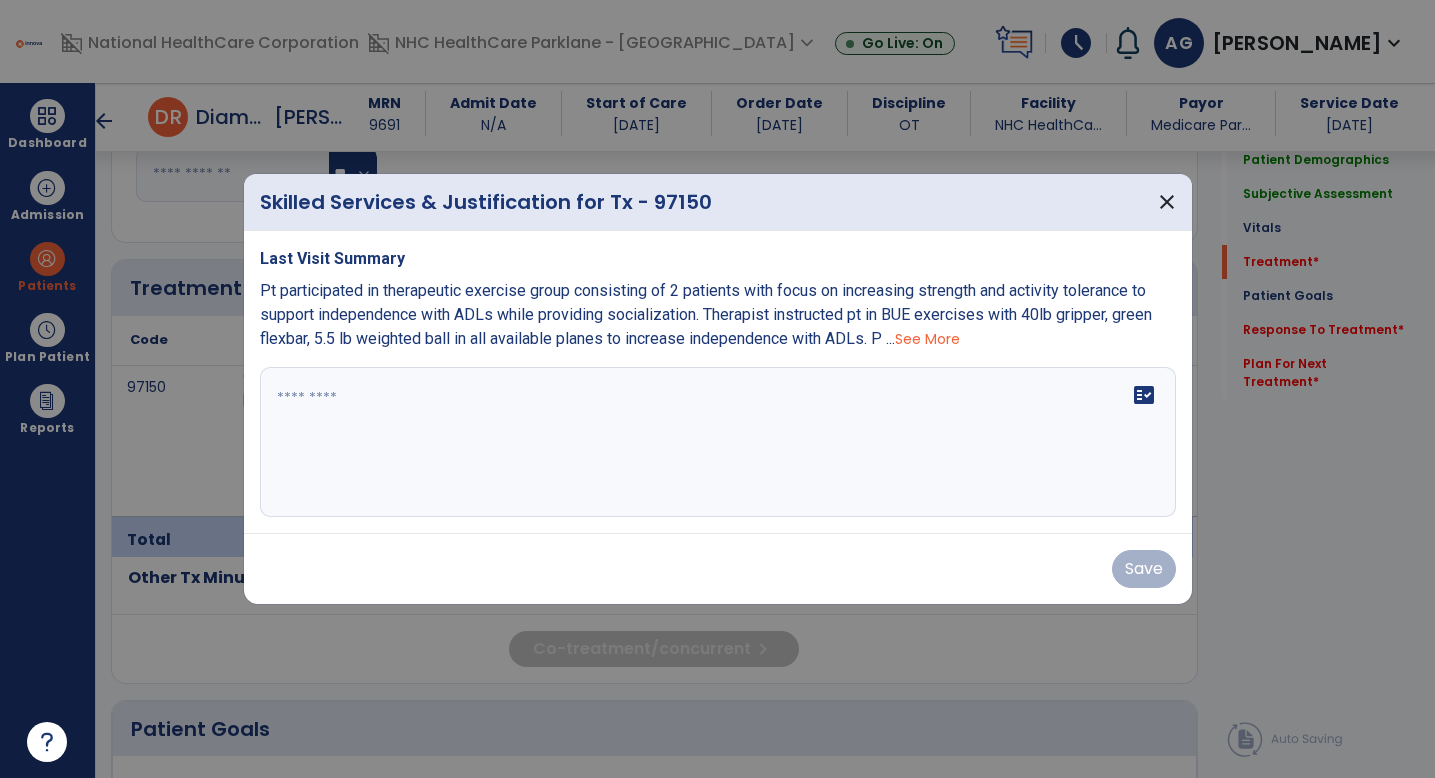 scroll, scrollTop: 1105, scrollLeft: 0, axis: vertical 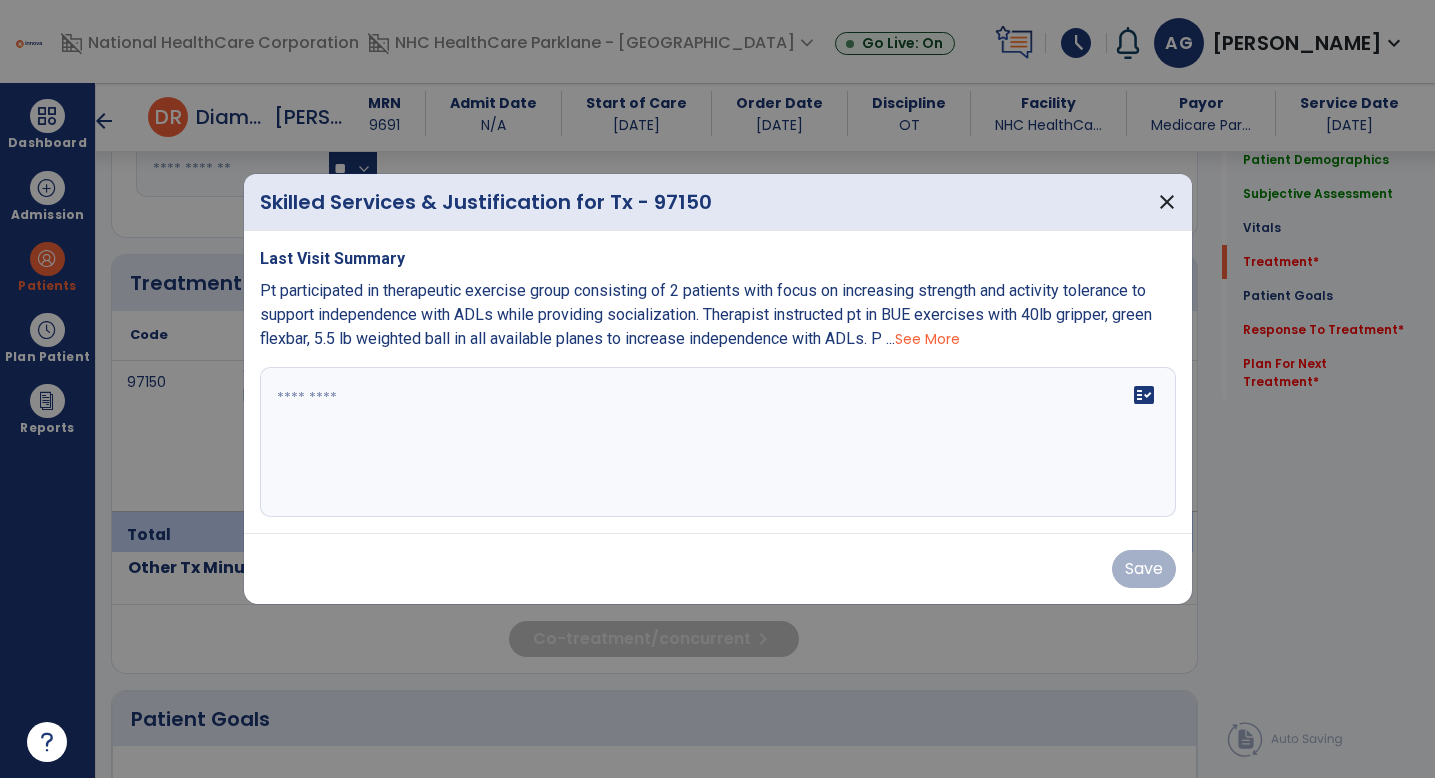 click on "See More" at bounding box center (927, 339) 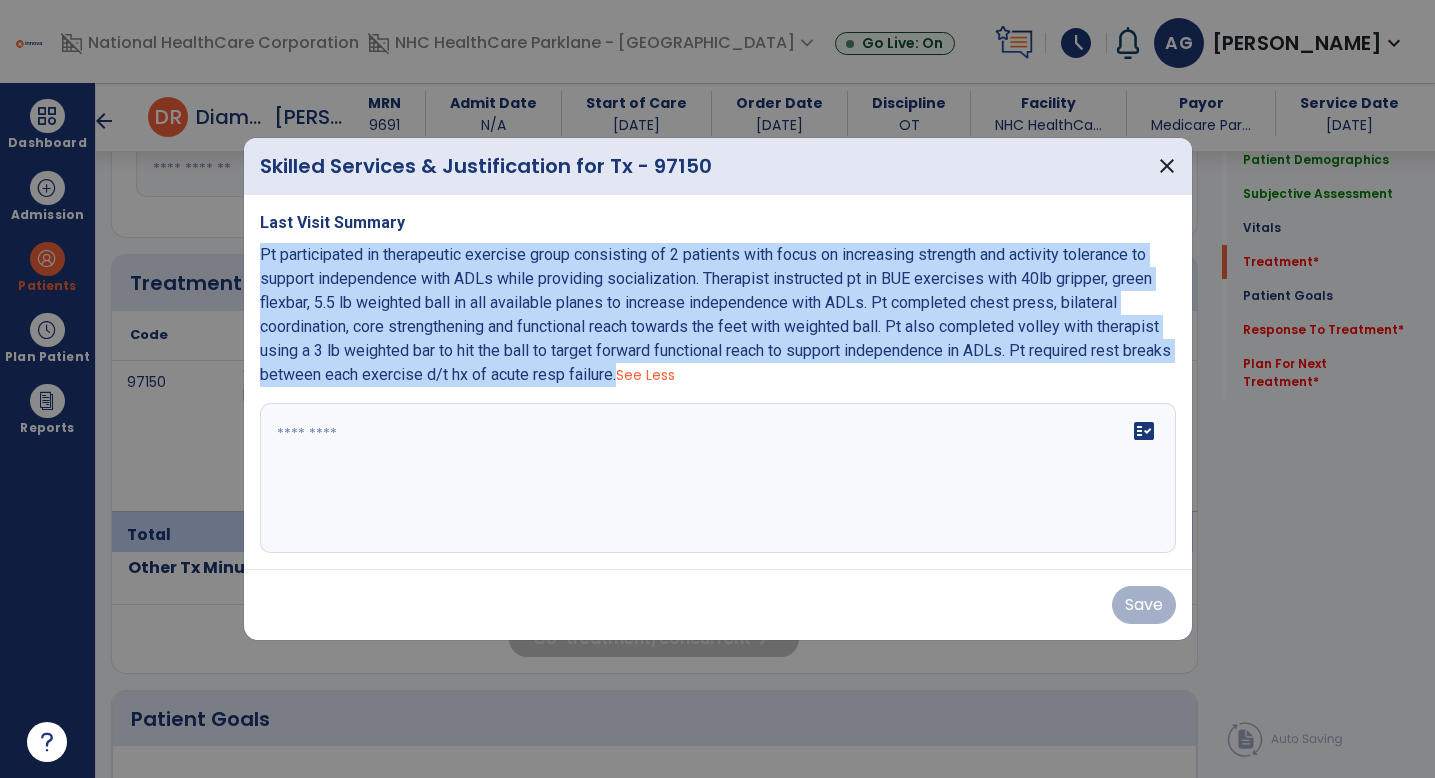 drag, startPoint x: 770, startPoint y: 374, endPoint x: 252, endPoint y: 252, distance: 532.1729 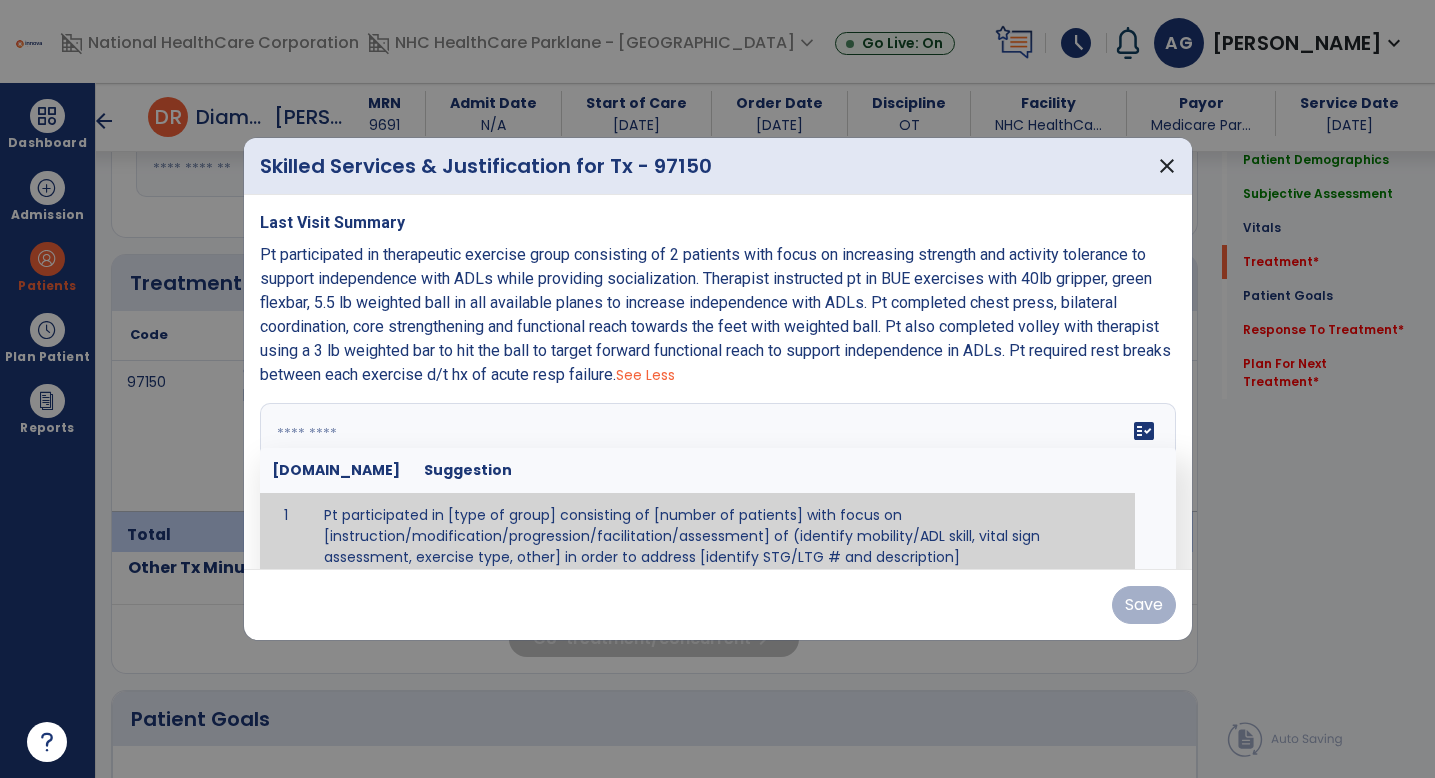 click at bounding box center [715, 478] 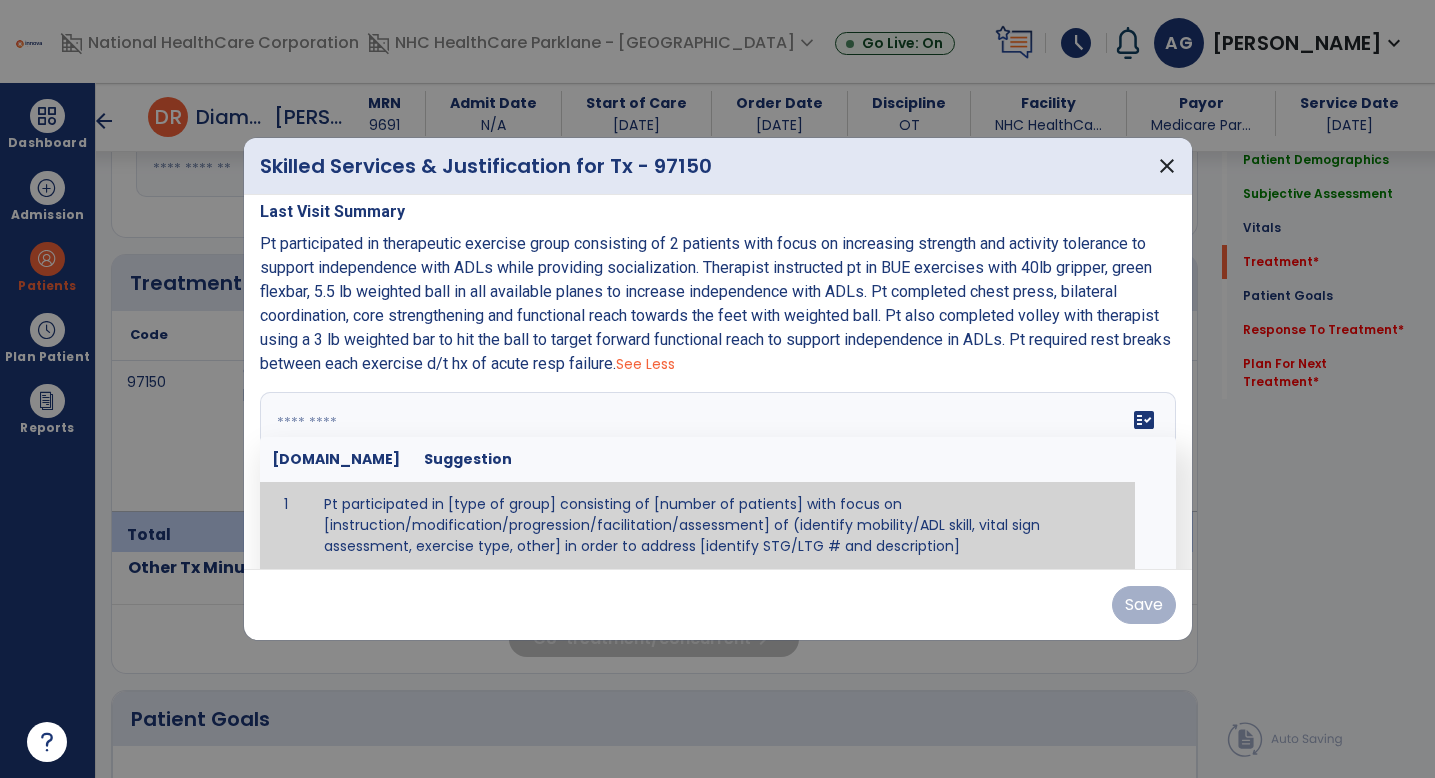 paste on "**********" 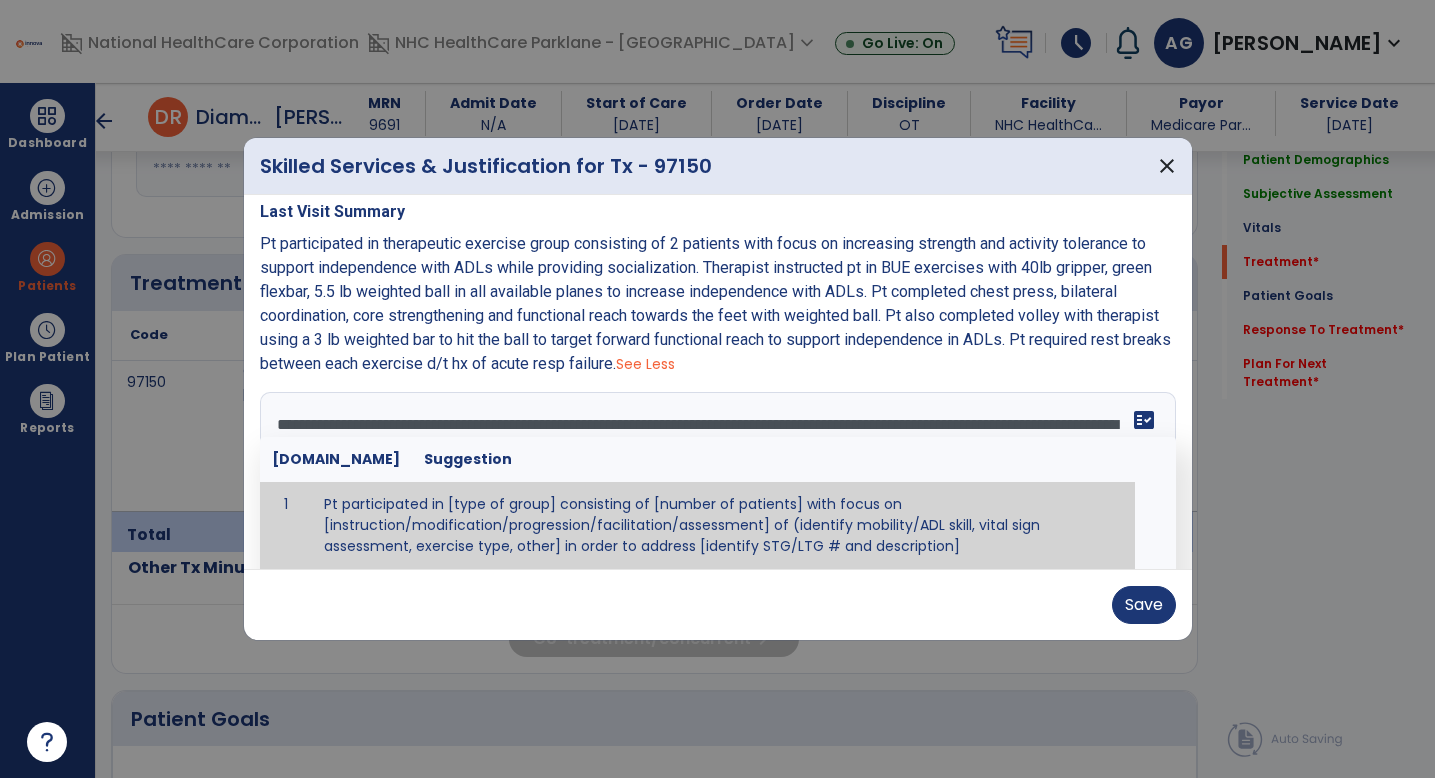 scroll, scrollTop: 39, scrollLeft: 0, axis: vertical 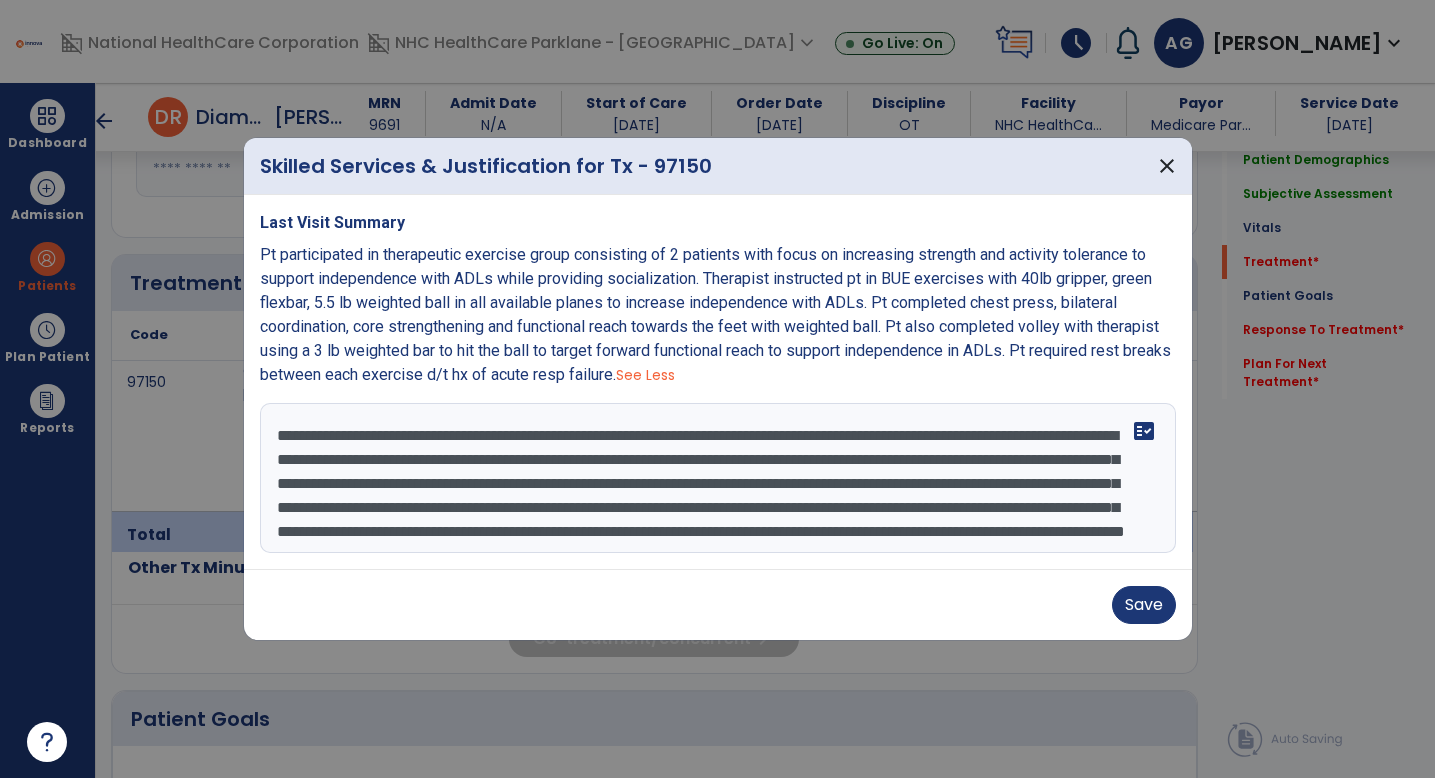 click on "**********" at bounding box center [718, 478] 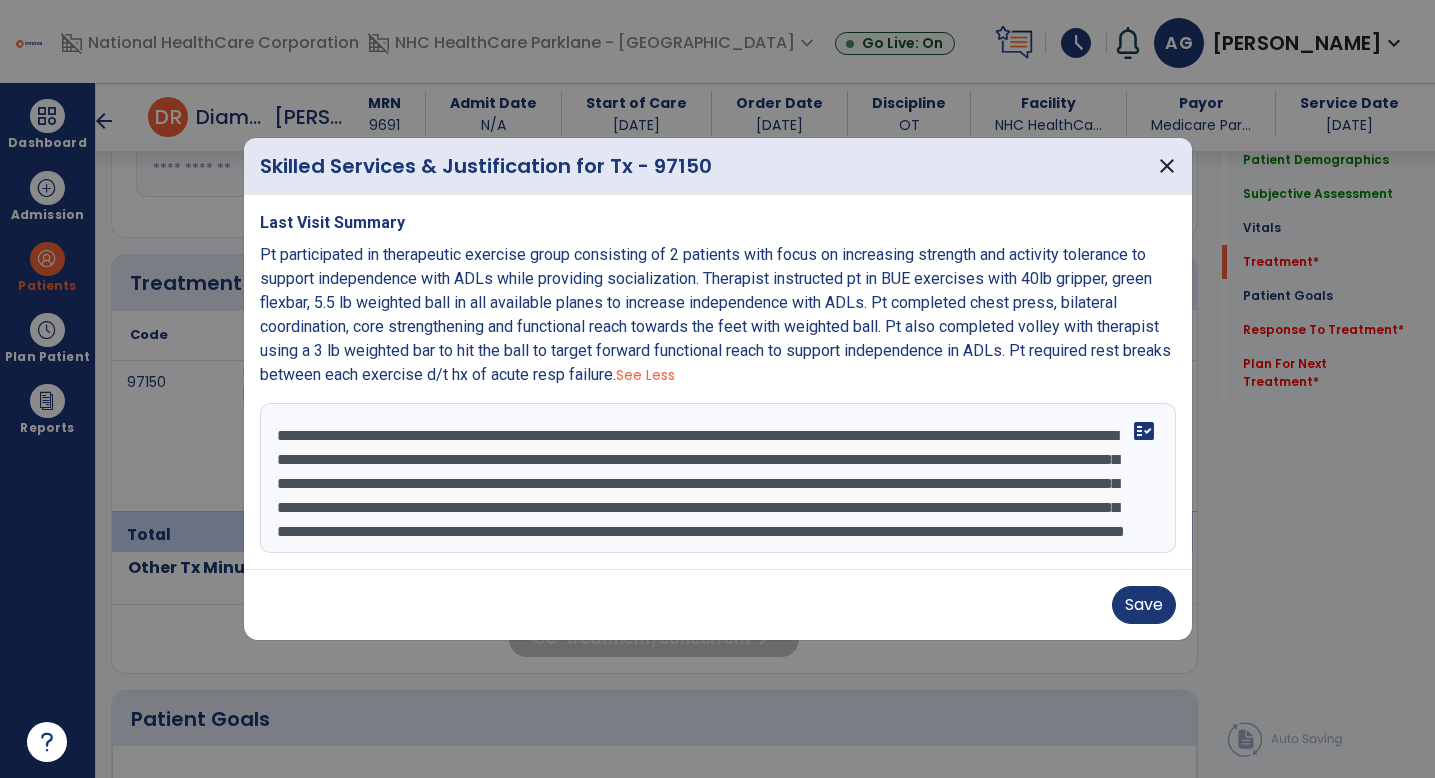 click on "**********" at bounding box center [718, 478] 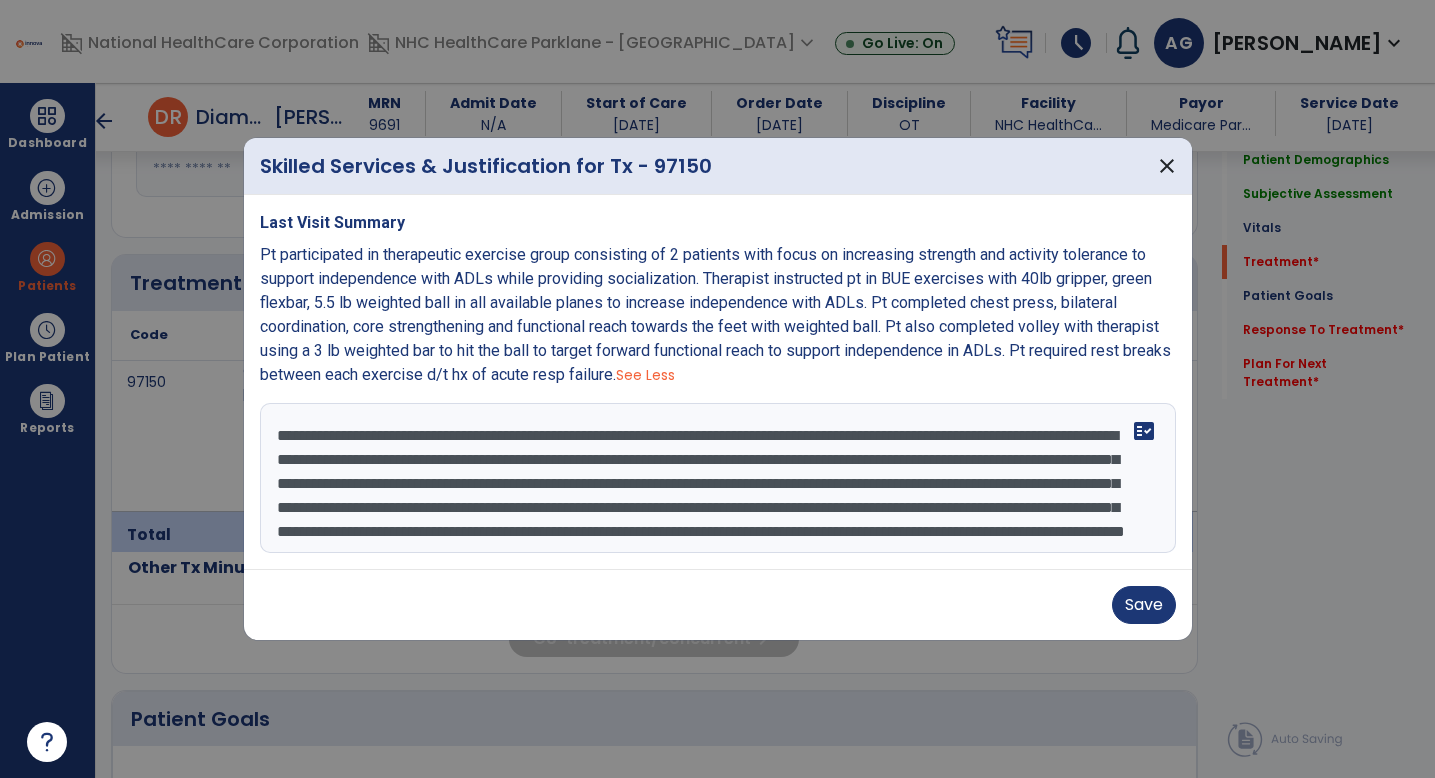 click on "**********" at bounding box center (718, 478) 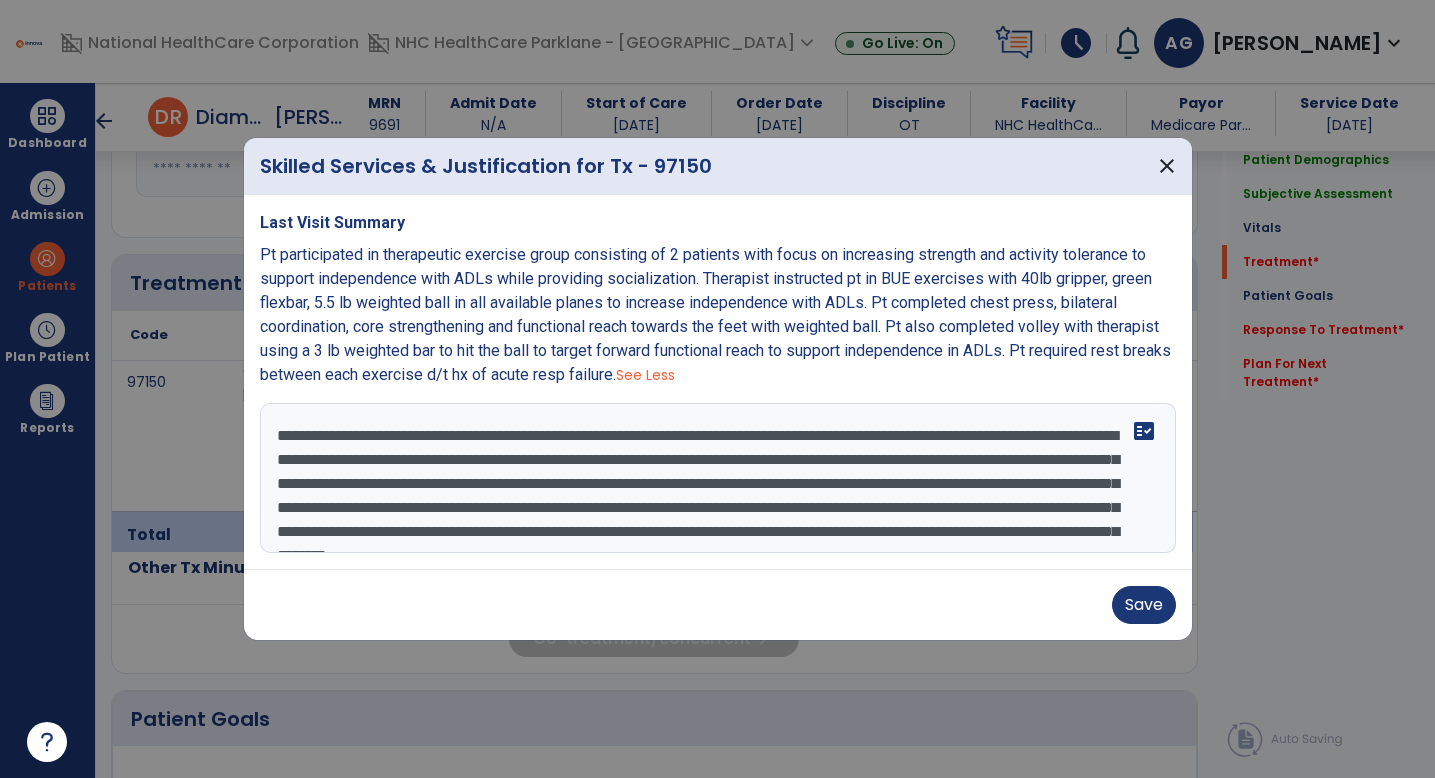 drag, startPoint x: 977, startPoint y: 484, endPoint x: 826, endPoint y: 474, distance: 151.33076 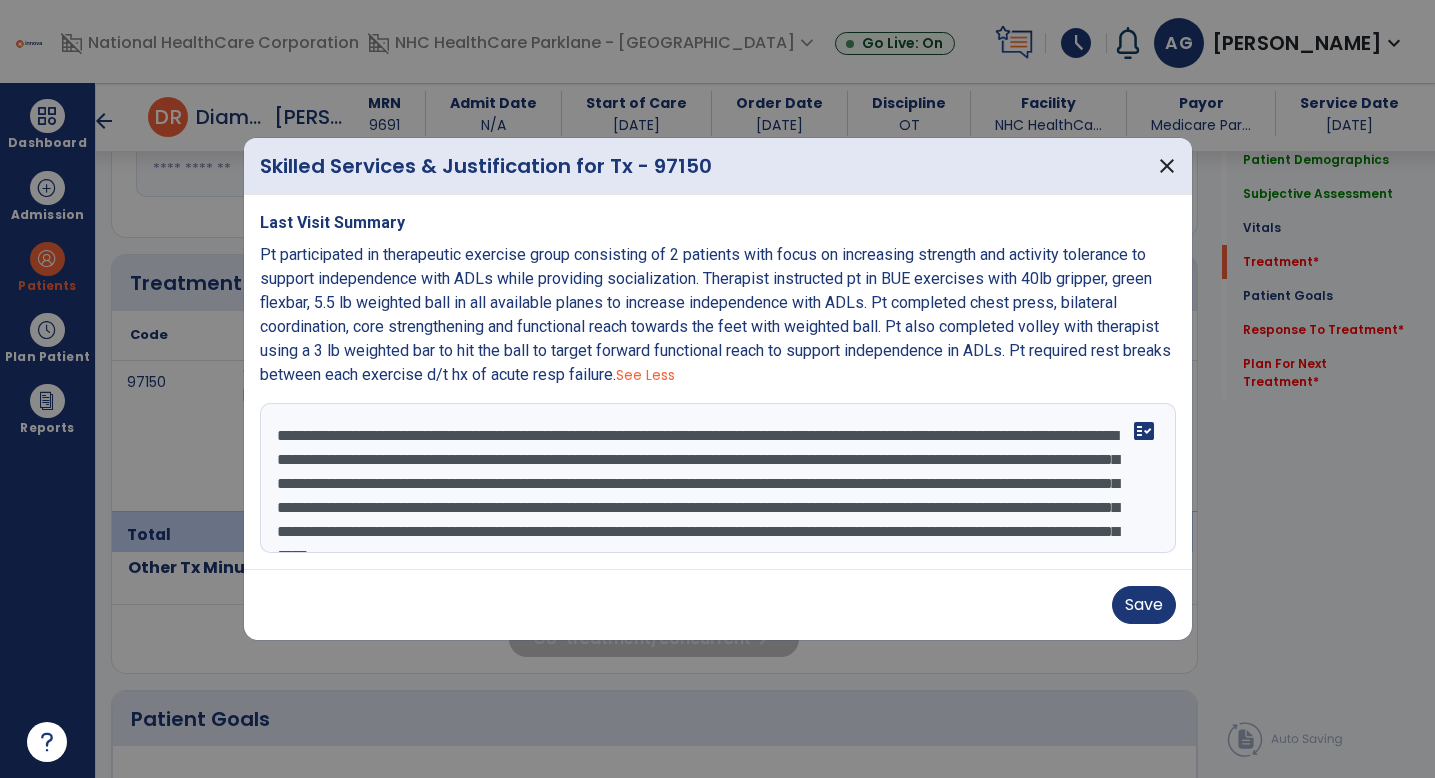 scroll, scrollTop: 48, scrollLeft: 0, axis: vertical 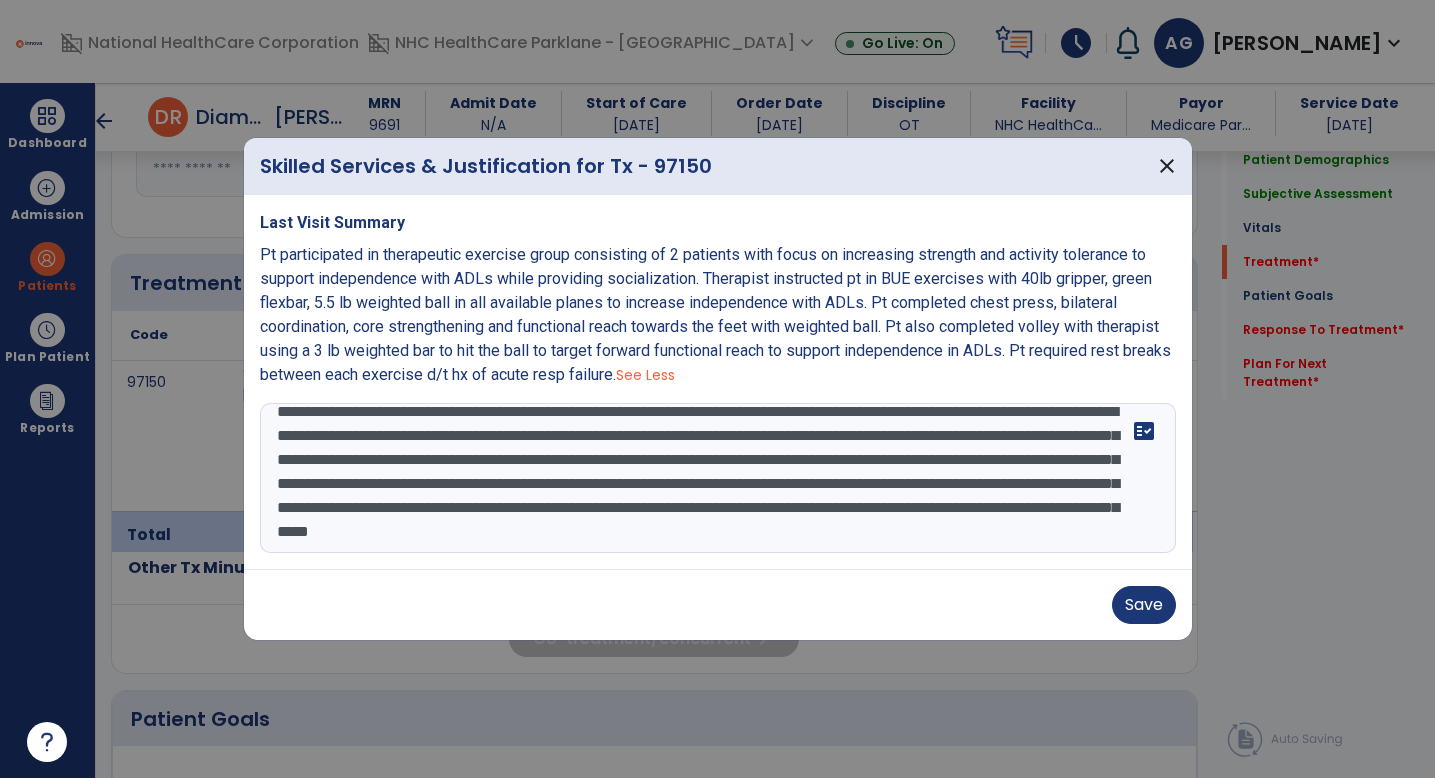 drag, startPoint x: 841, startPoint y: 458, endPoint x: 742, endPoint y: 455, distance: 99.04544 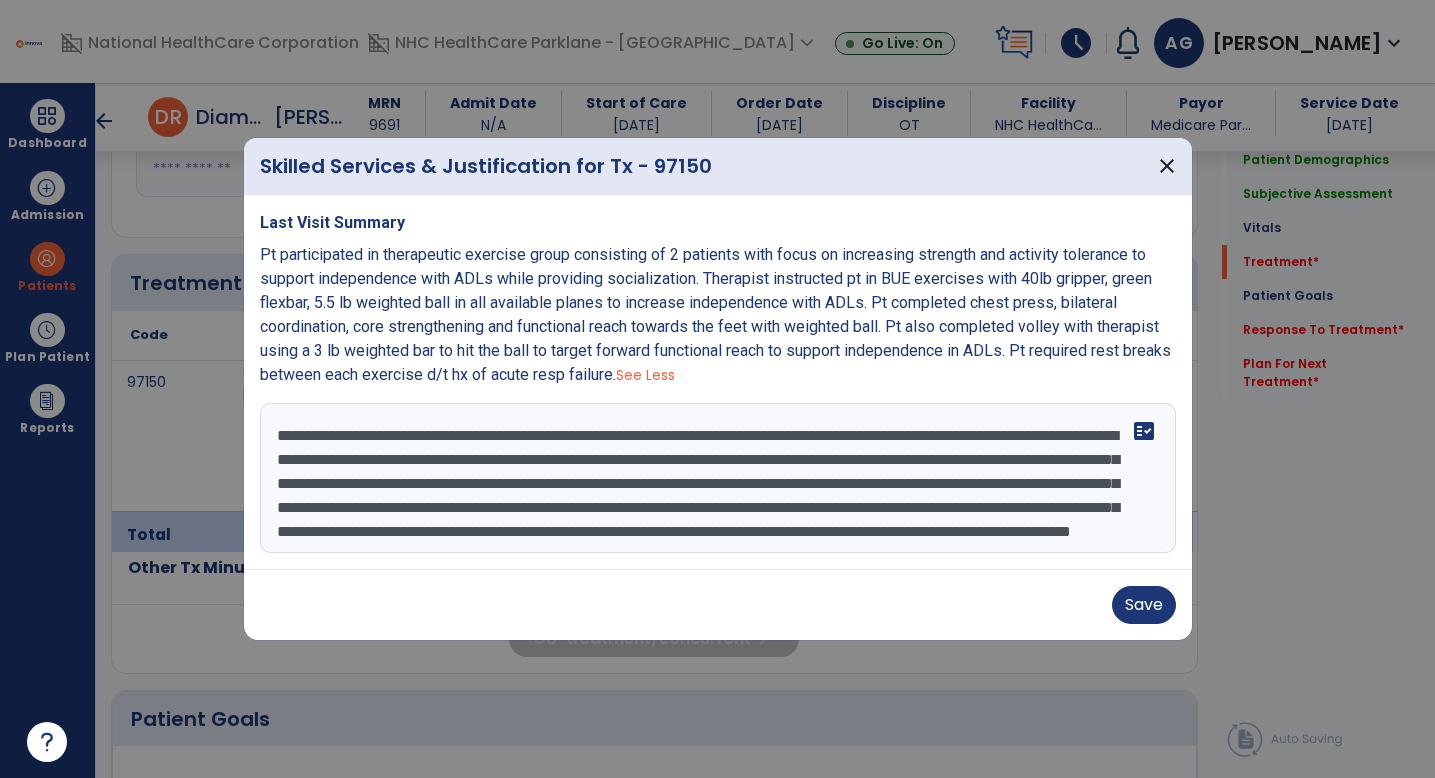 click on "**********" at bounding box center (718, 478) 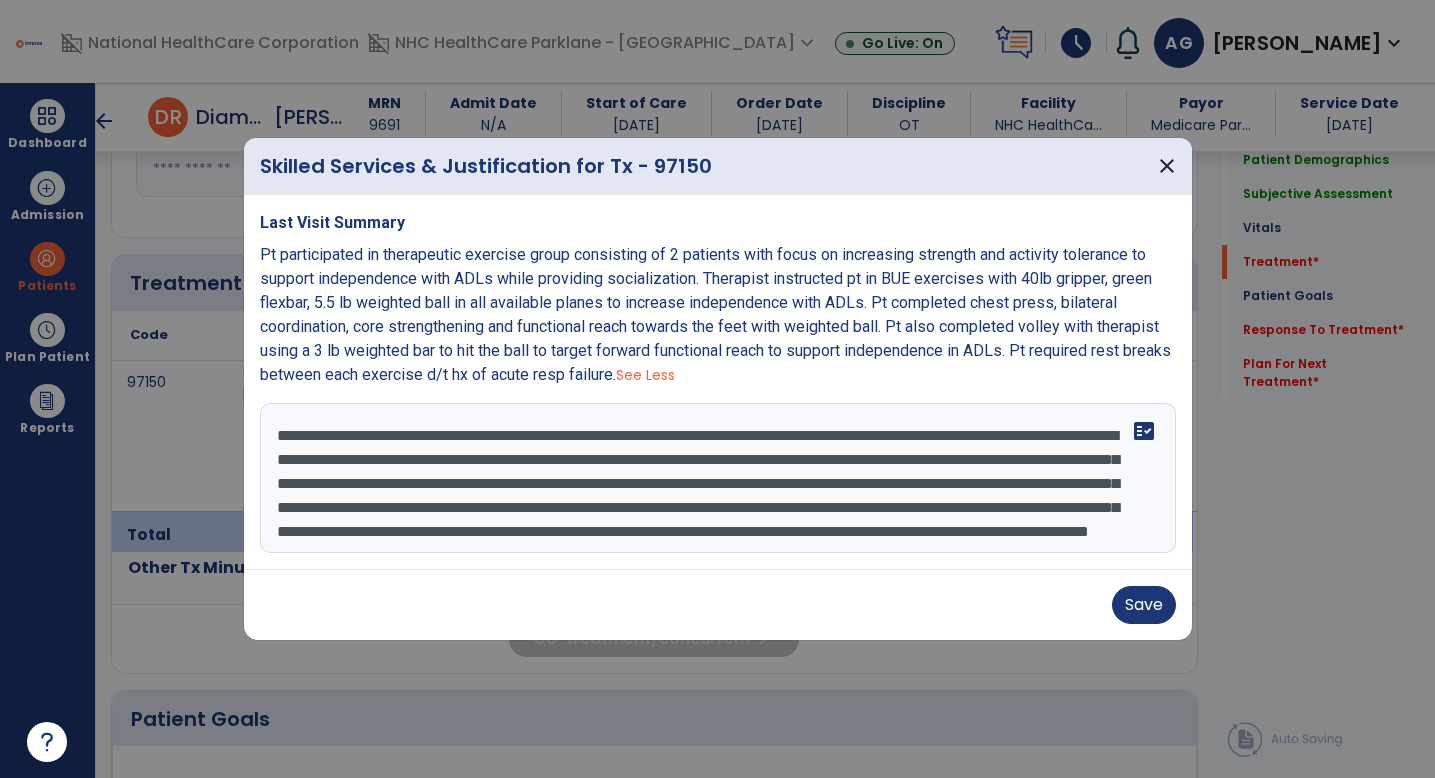 drag, startPoint x: 887, startPoint y: 482, endPoint x: 1023, endPoint y: 503, distance: 137.61177 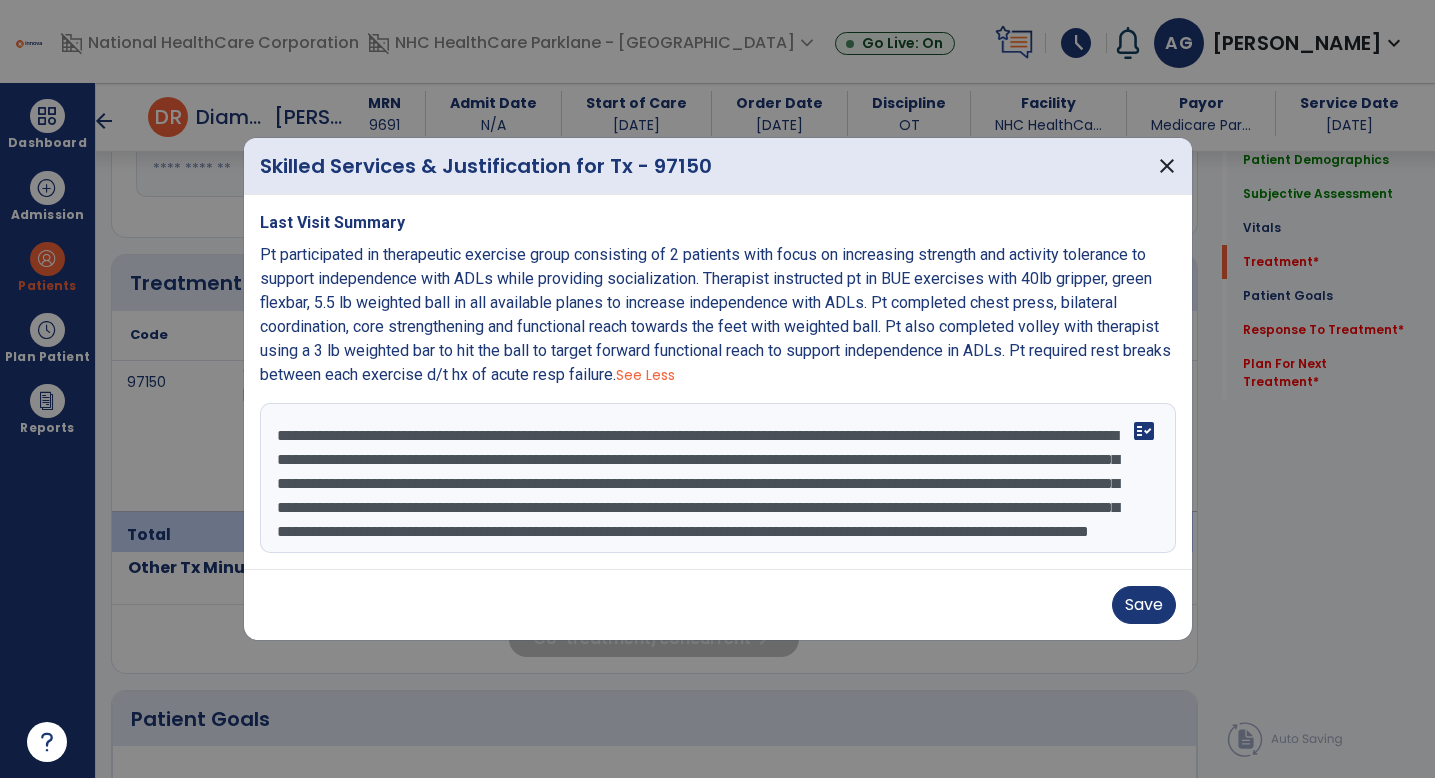click on "**********" at bounding box center (718, 478) 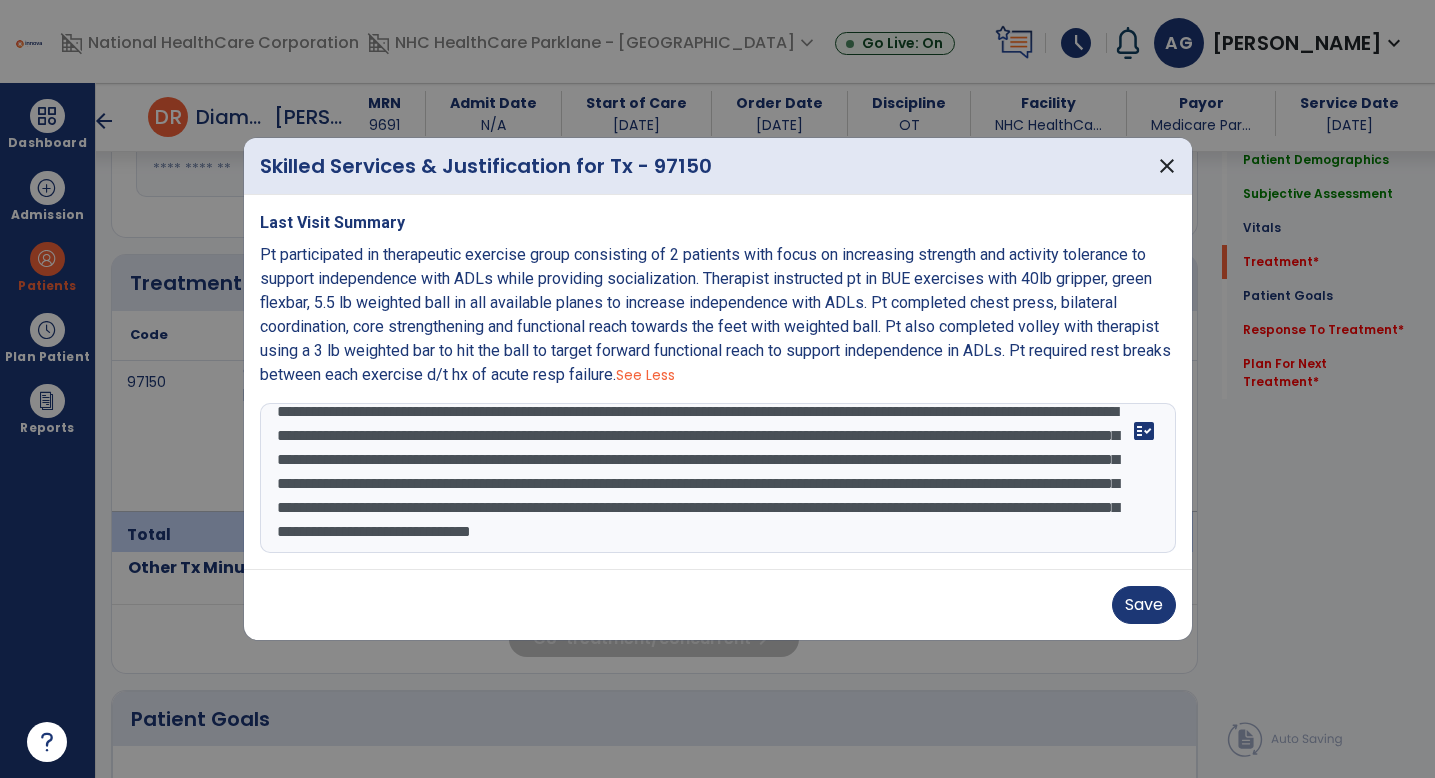 click on "**********" at bounding box center (718, 478) 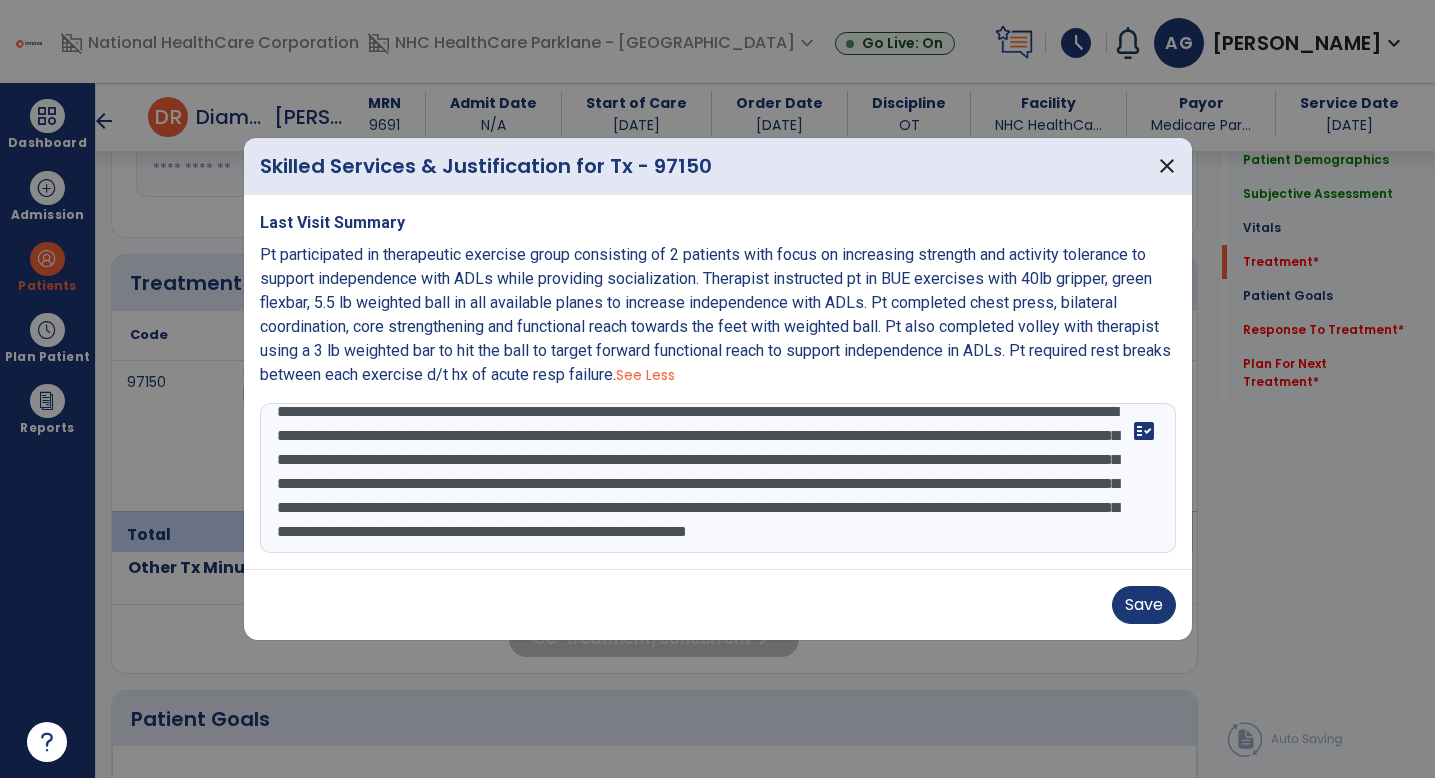 click on "**********" at bounding box center [718, 478] 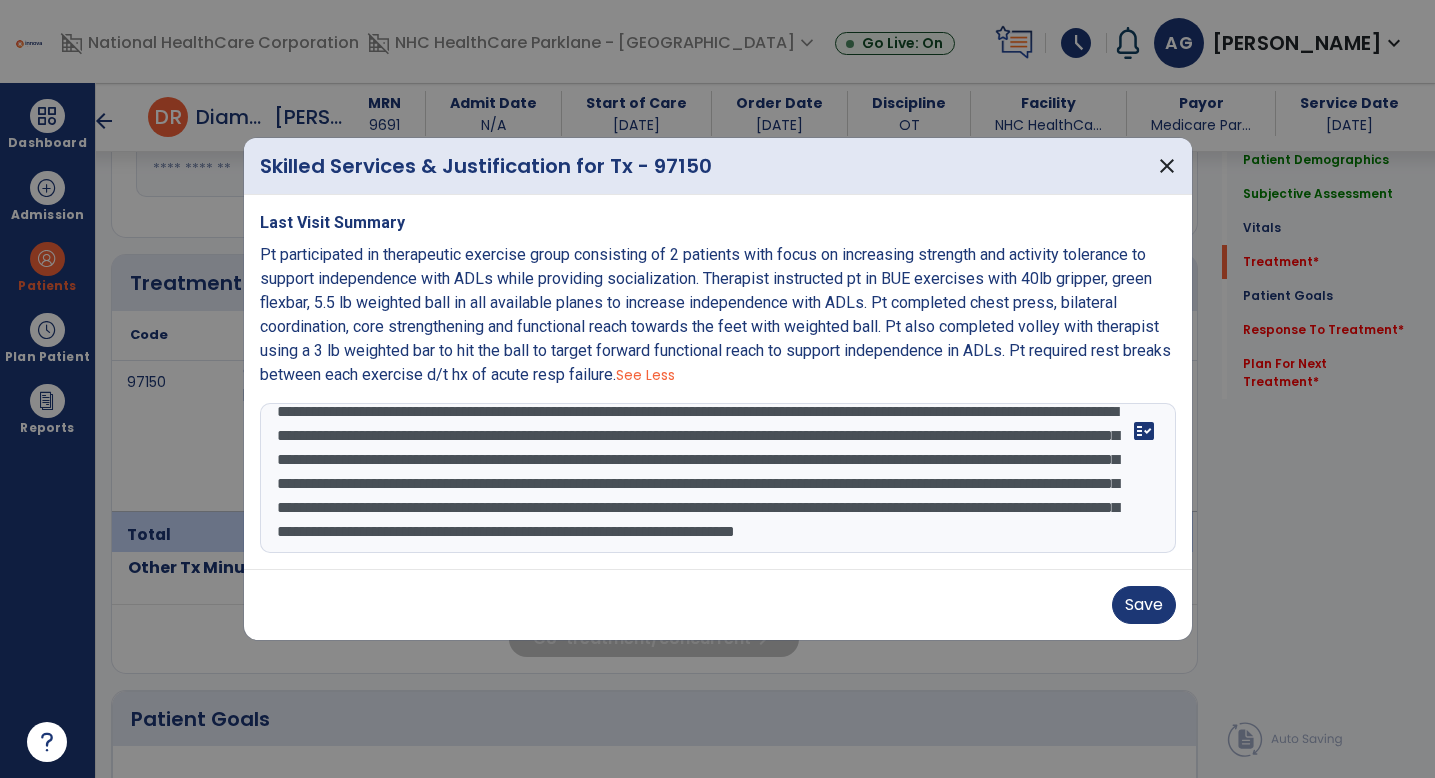 drag, startPoint x: 582, startPoint y: 537, endPoint x: 901, endPoint y: 508, distance: 320.31546 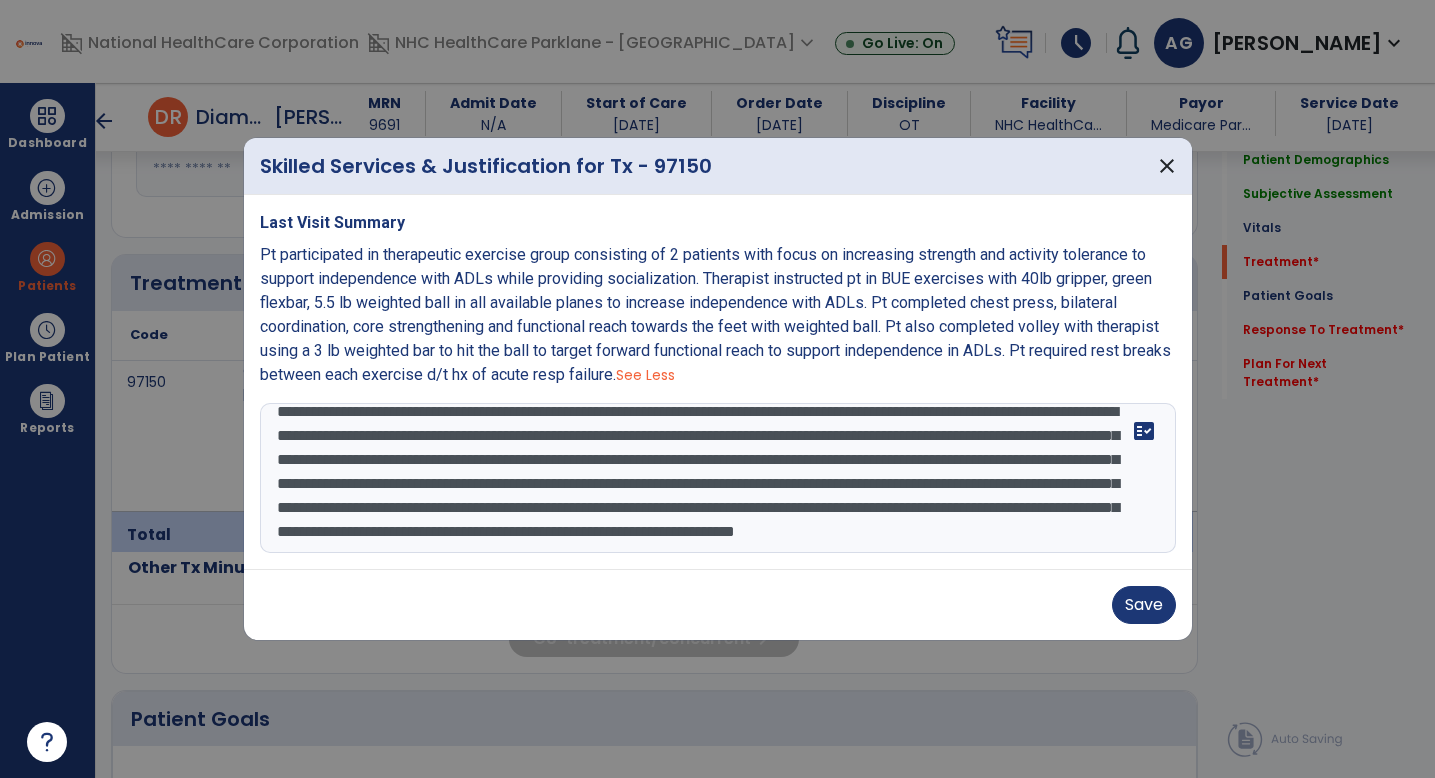 click on "**********" at bounding box center (718, 478) 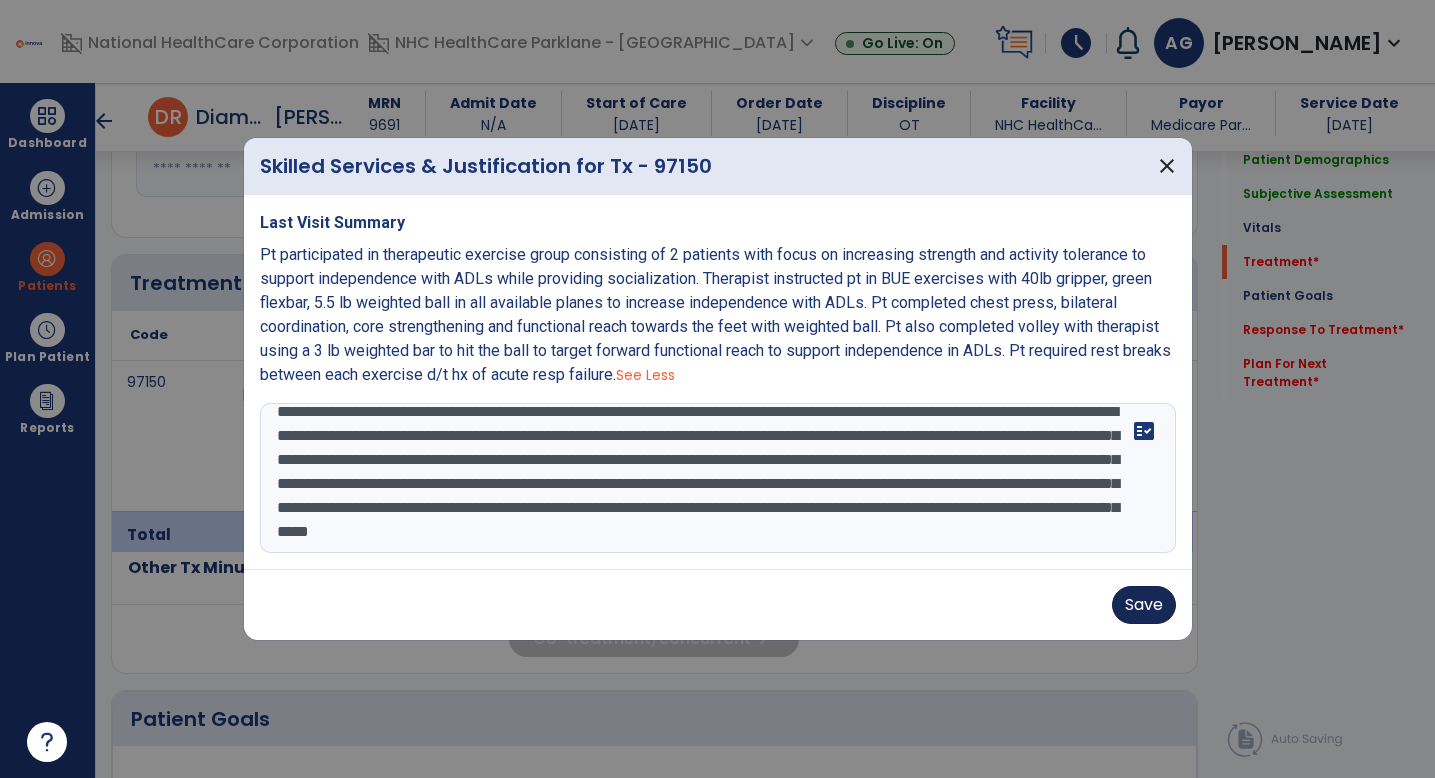 type on "**********" 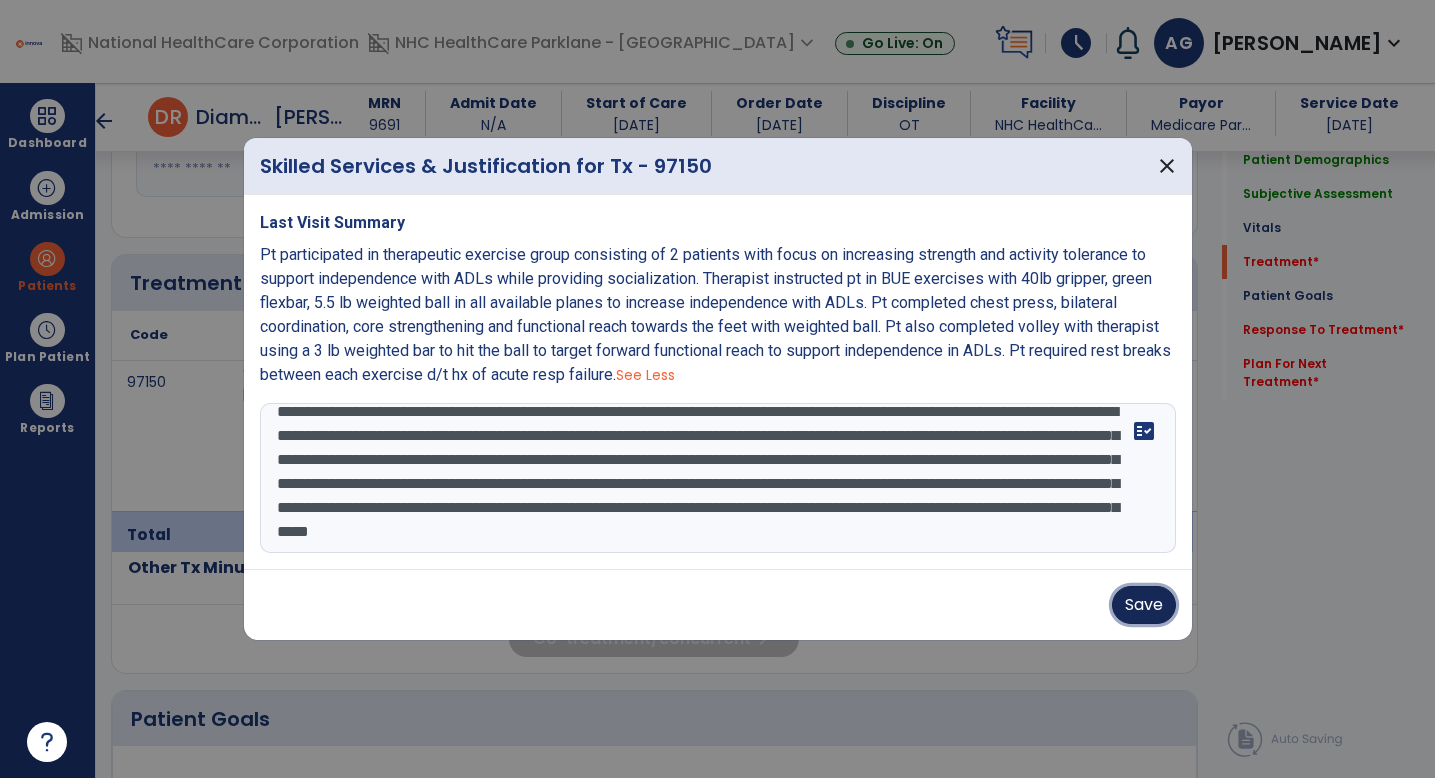 click on "Save" at bounding box center [1144, 605] 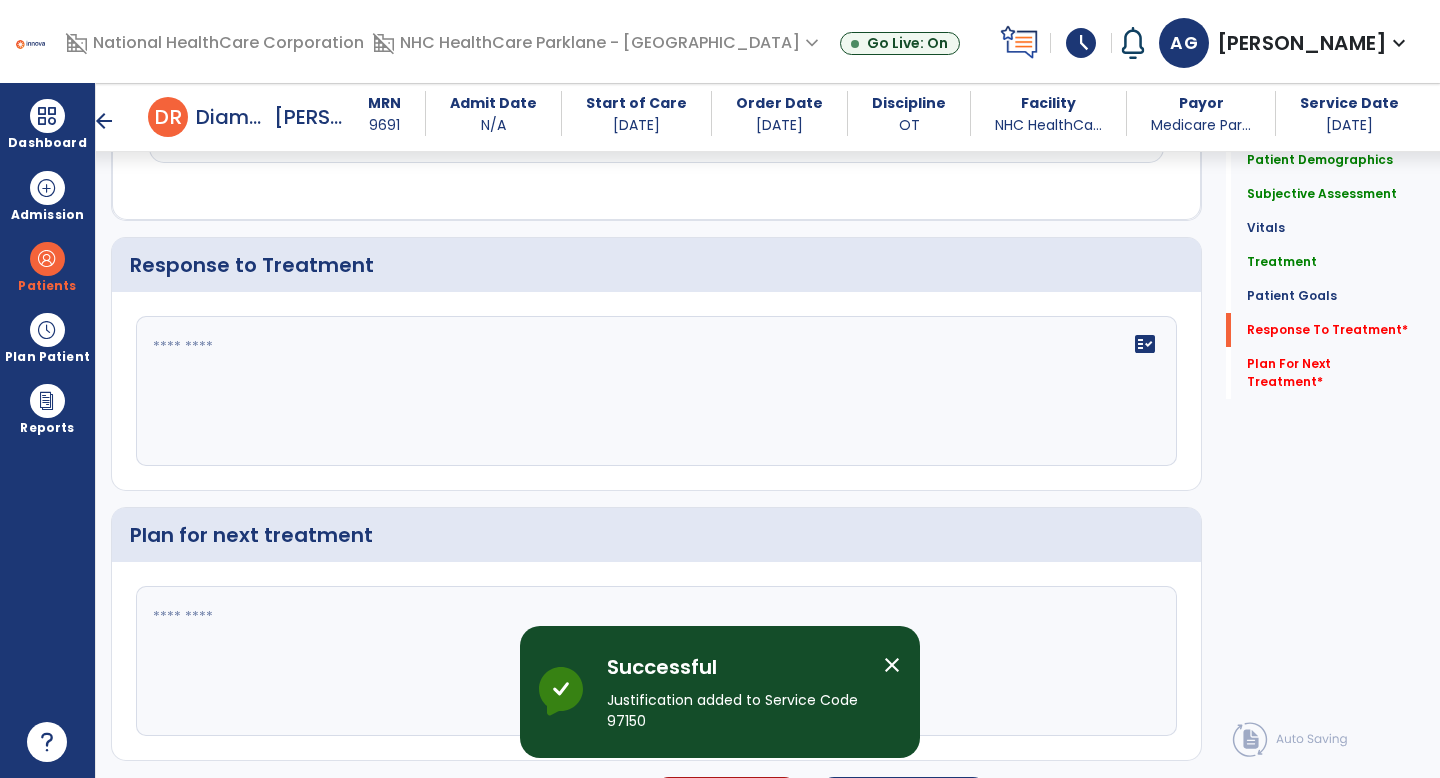 scroll, scrollTop: 2456, scrollLeft: 0, axis: vertical 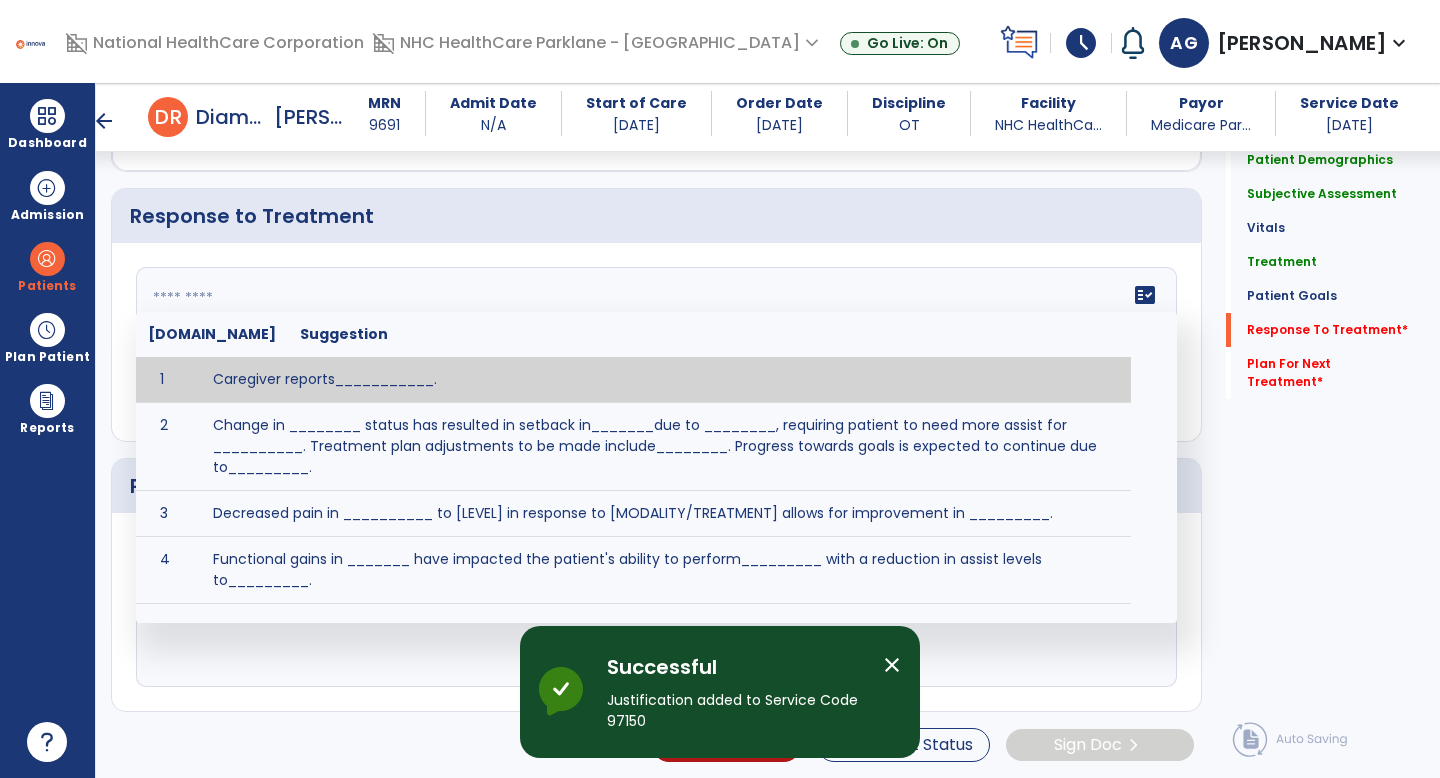 click on "fact_check  [DOMAIN_NAME] Suggestion 1 Caregiver reports___________. 2 Change in ________ status has resulted in setback in_______due to ________, requiring patient to need more assist for __________.   Treatment plan adjustments to be made include________.  Progress towards goals is expected to continue due to_________. 3 Decreased pain in __________ to [LEVEL] in response to [MODALITY/TREATMENT] allows for improvement in _________. 4 Functional gains in _______ have impacted the patient's ability to perform_________ with a reduction in assist levels to_________. 5 Functional progress this week has been significant due to__________. 6 Gains in ________ have improved the patient's ability to perform ______with decreased levels of assist to___________. 7 Improvement in ________allows patient to tolerate higher levels of challenges in_________. 8 Pain in [AREA] has decreased to [LEVEL] in response to [TREATMENT/MODALITY], allowing fore ease in completing__________. 9 10 11 12 13 14 15 16 17 18 19 20 21" 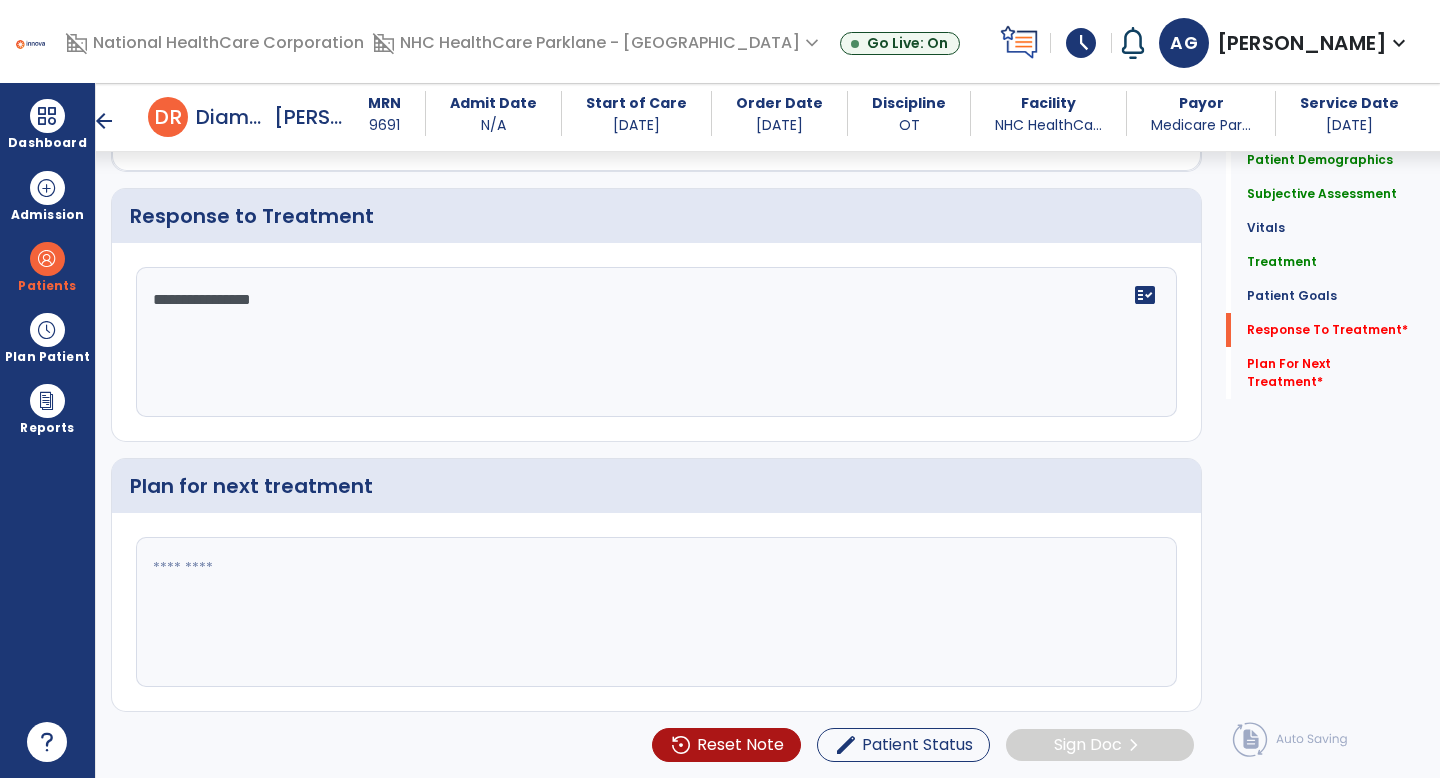 type on "**********" 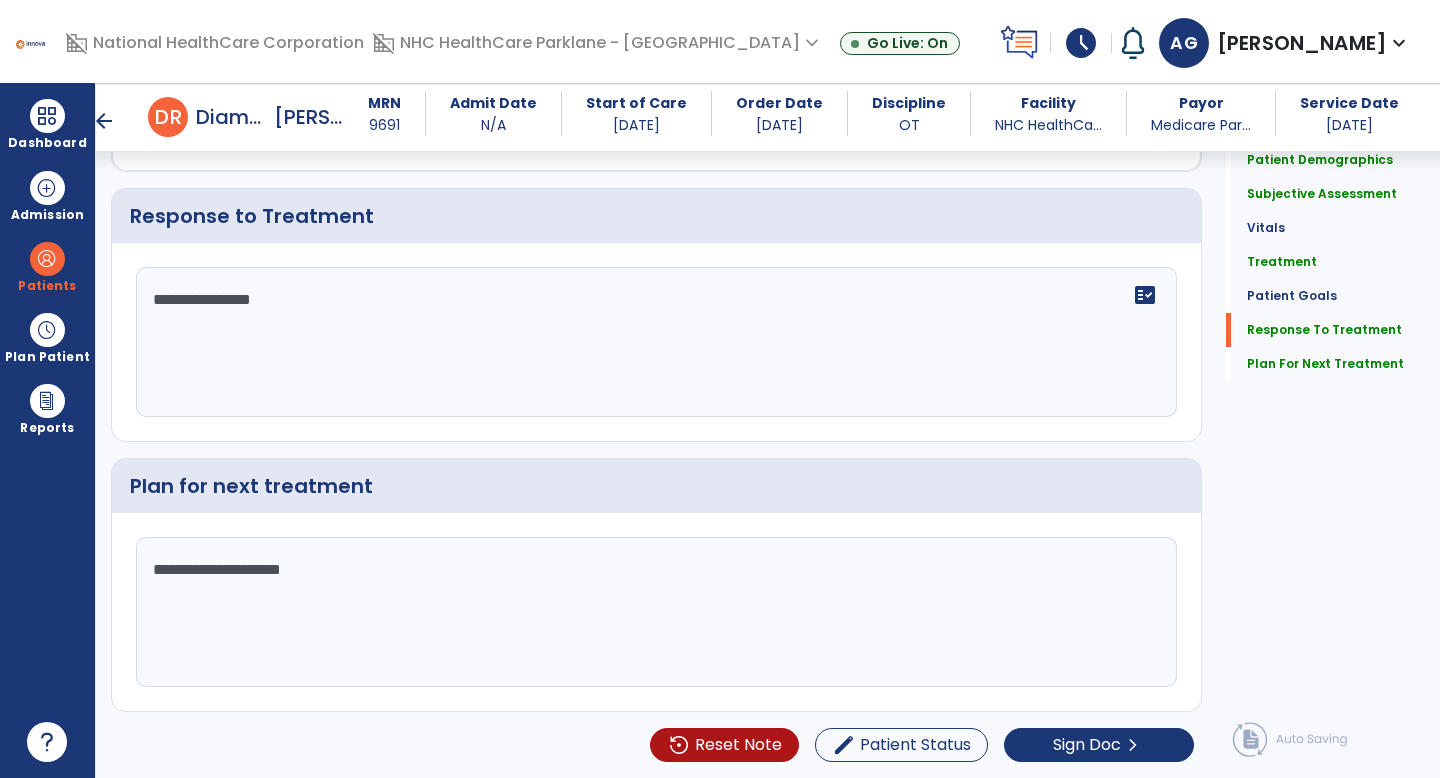 type on "**********" 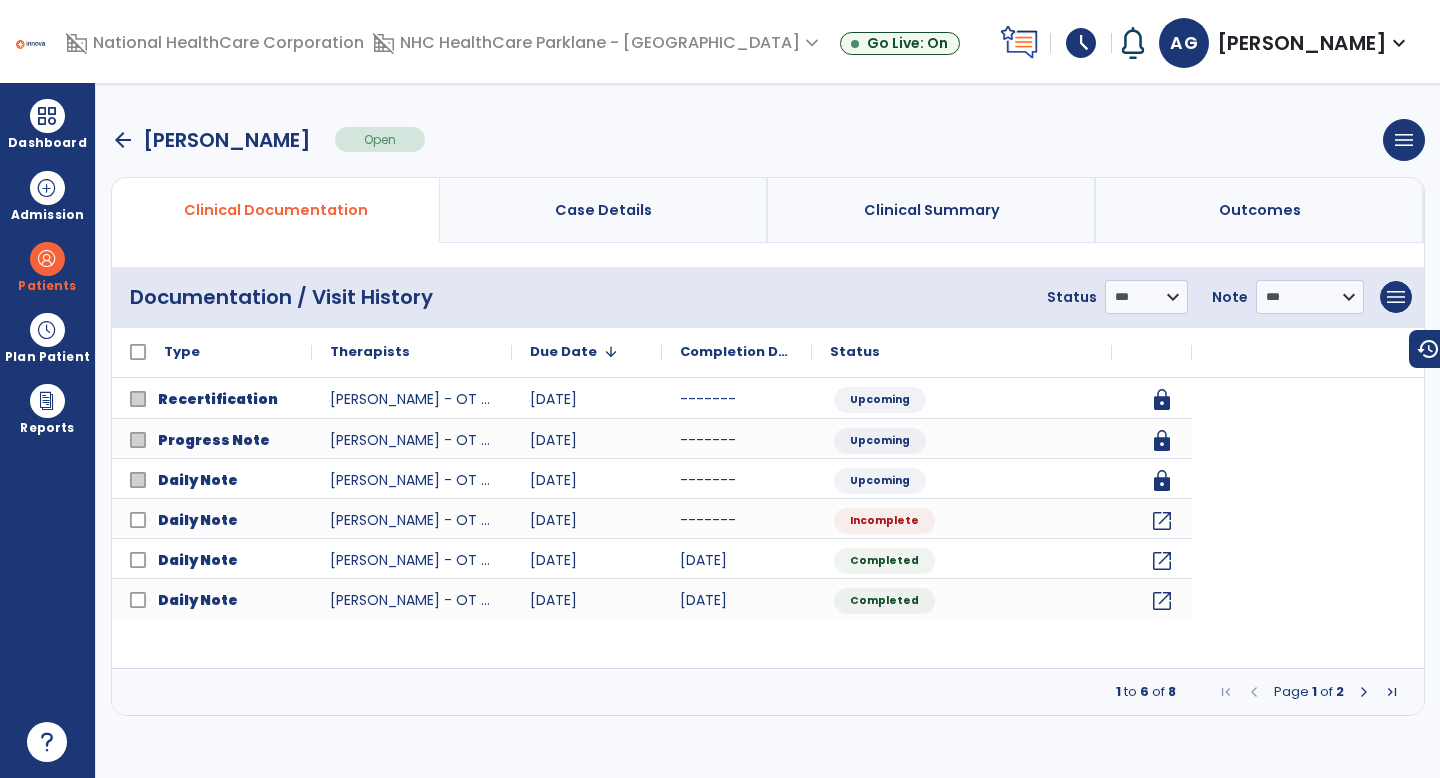 scroll, scrollTop: 0, scrollLeft: 0, axis: both 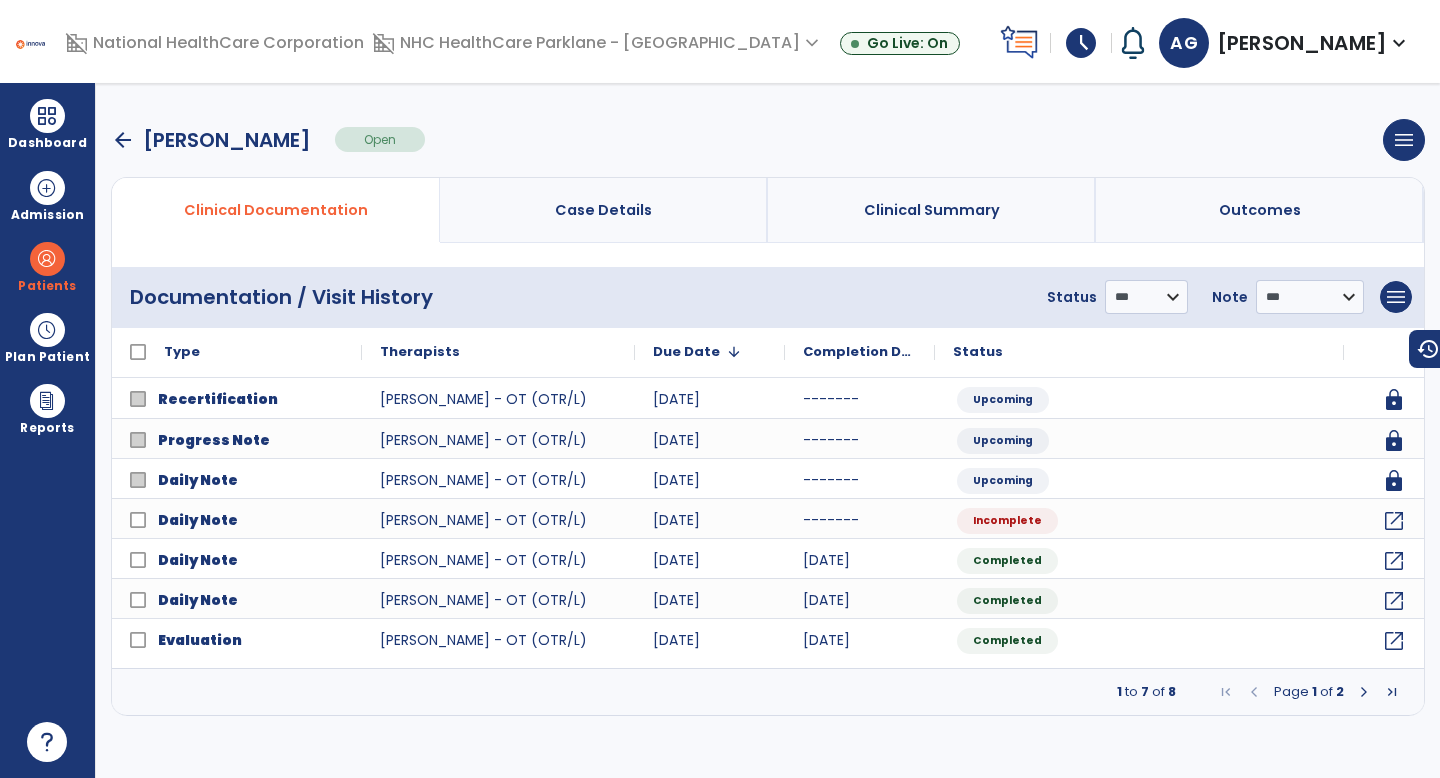 click on "arrow_back" at bounding box center [123, 140] 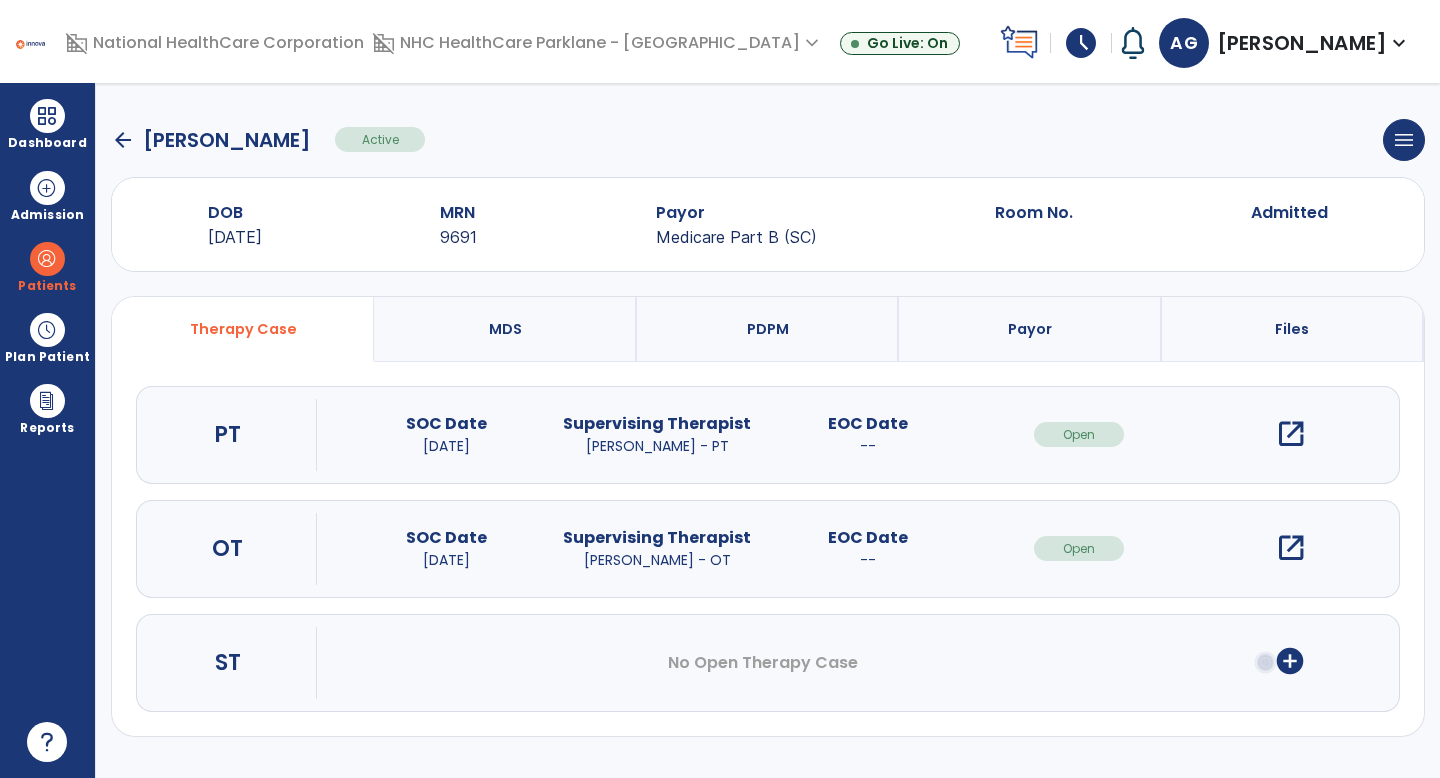 click on "arrow_back" 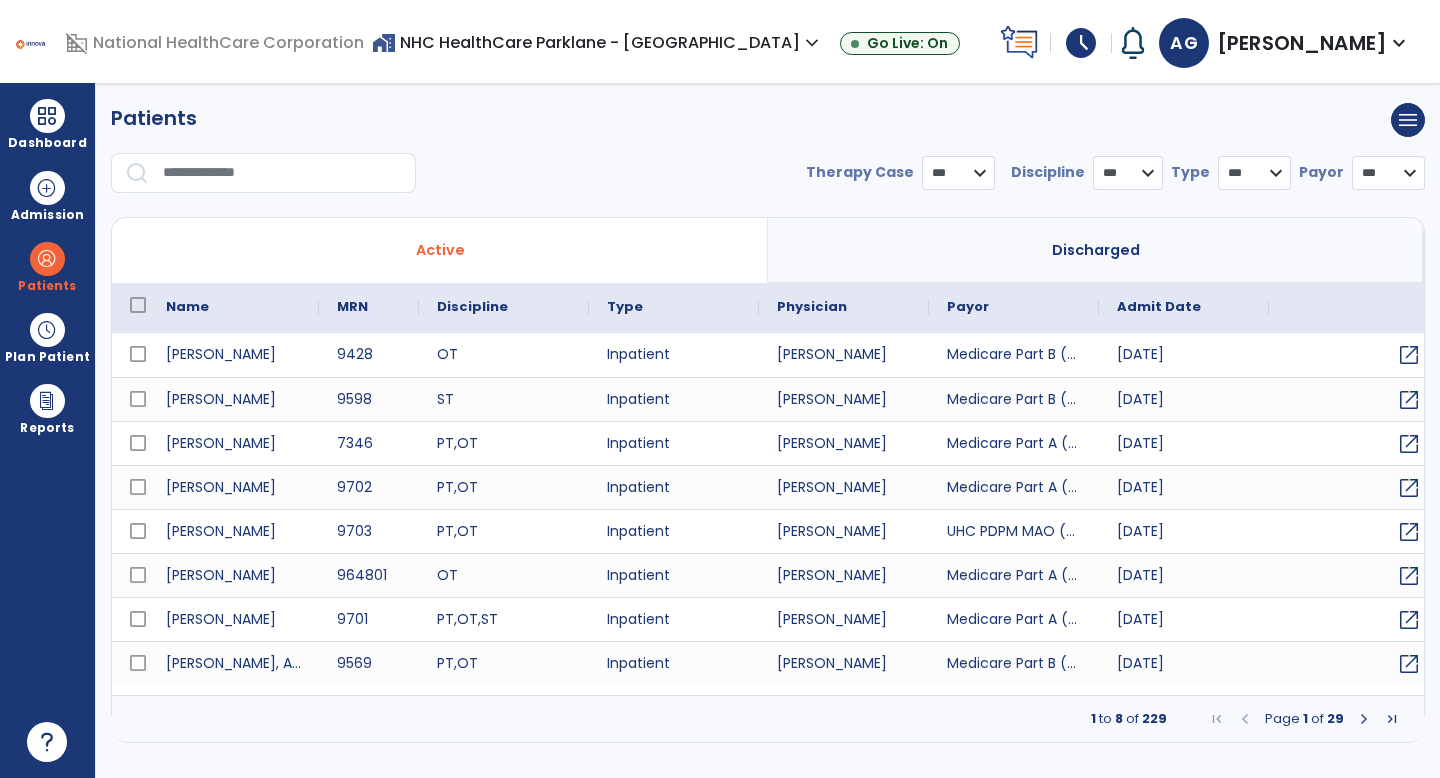 click at bounding box center [282, 173] 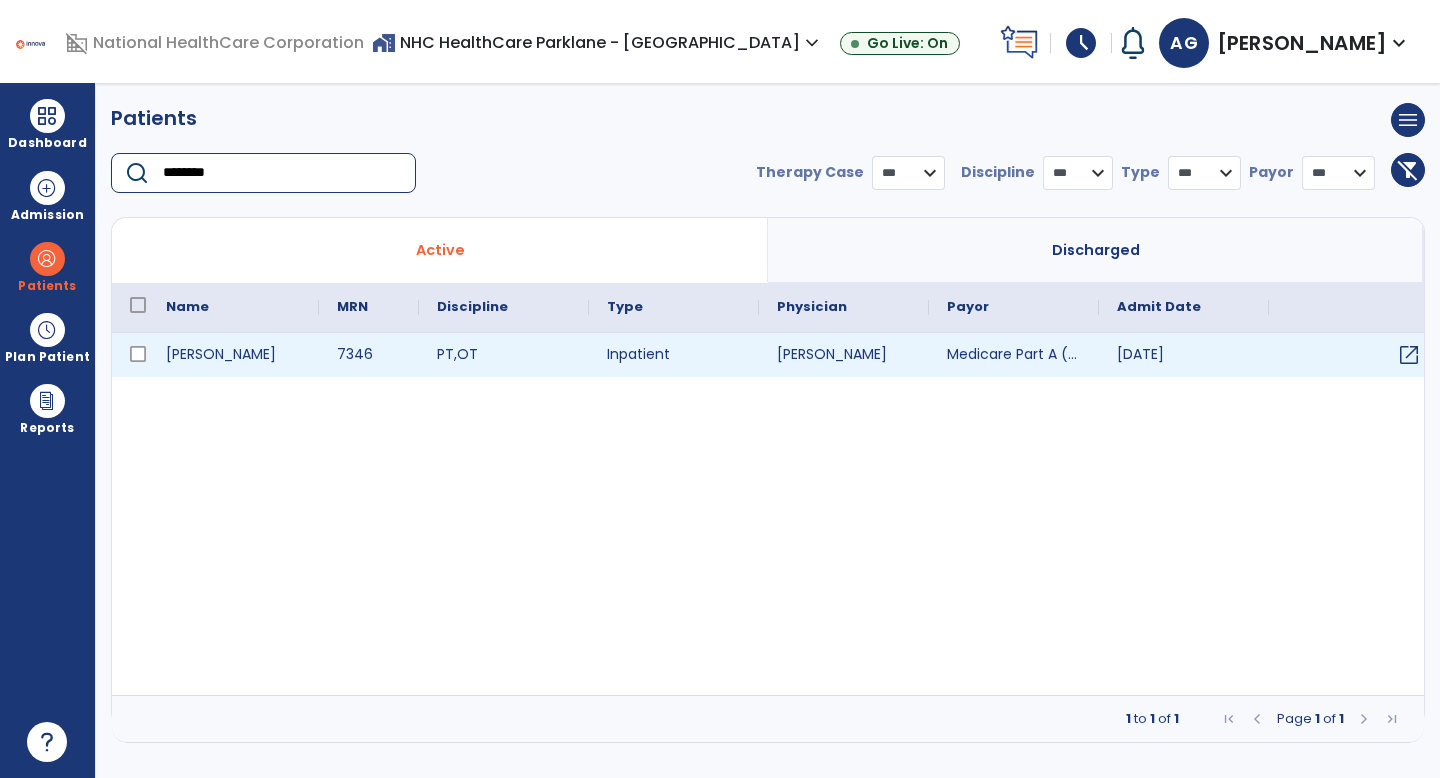 type on "********" 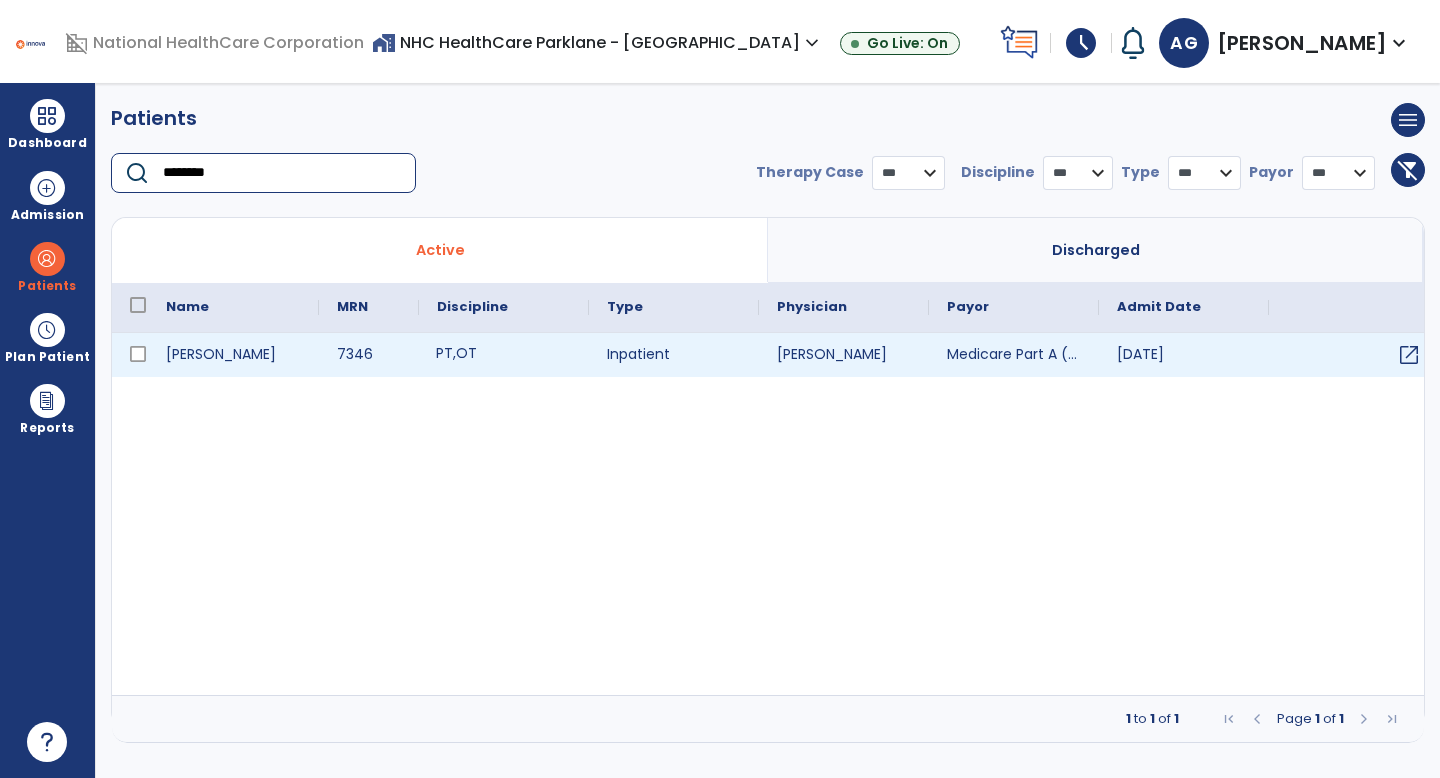 select on "***" 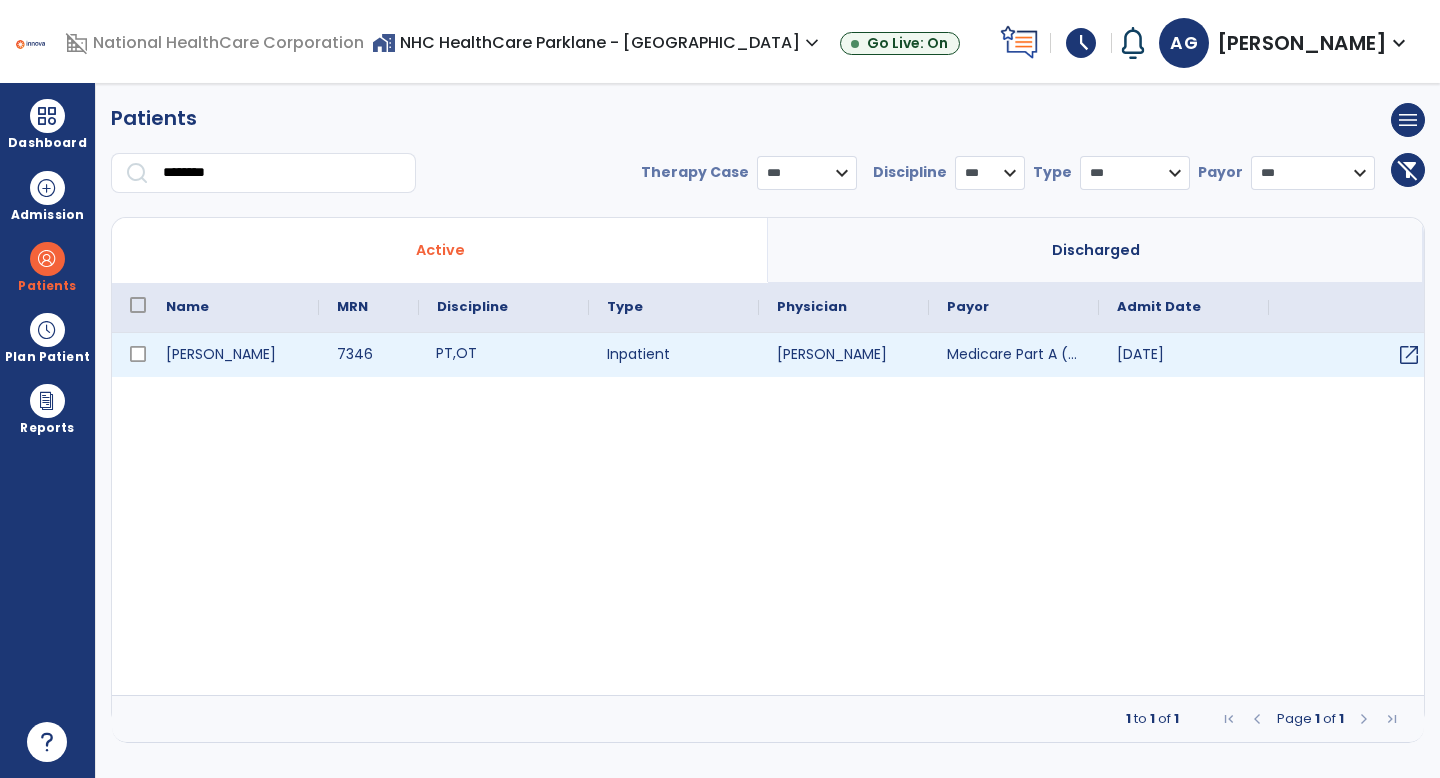 click on "PT , OT" at bounding box center [504, 355] 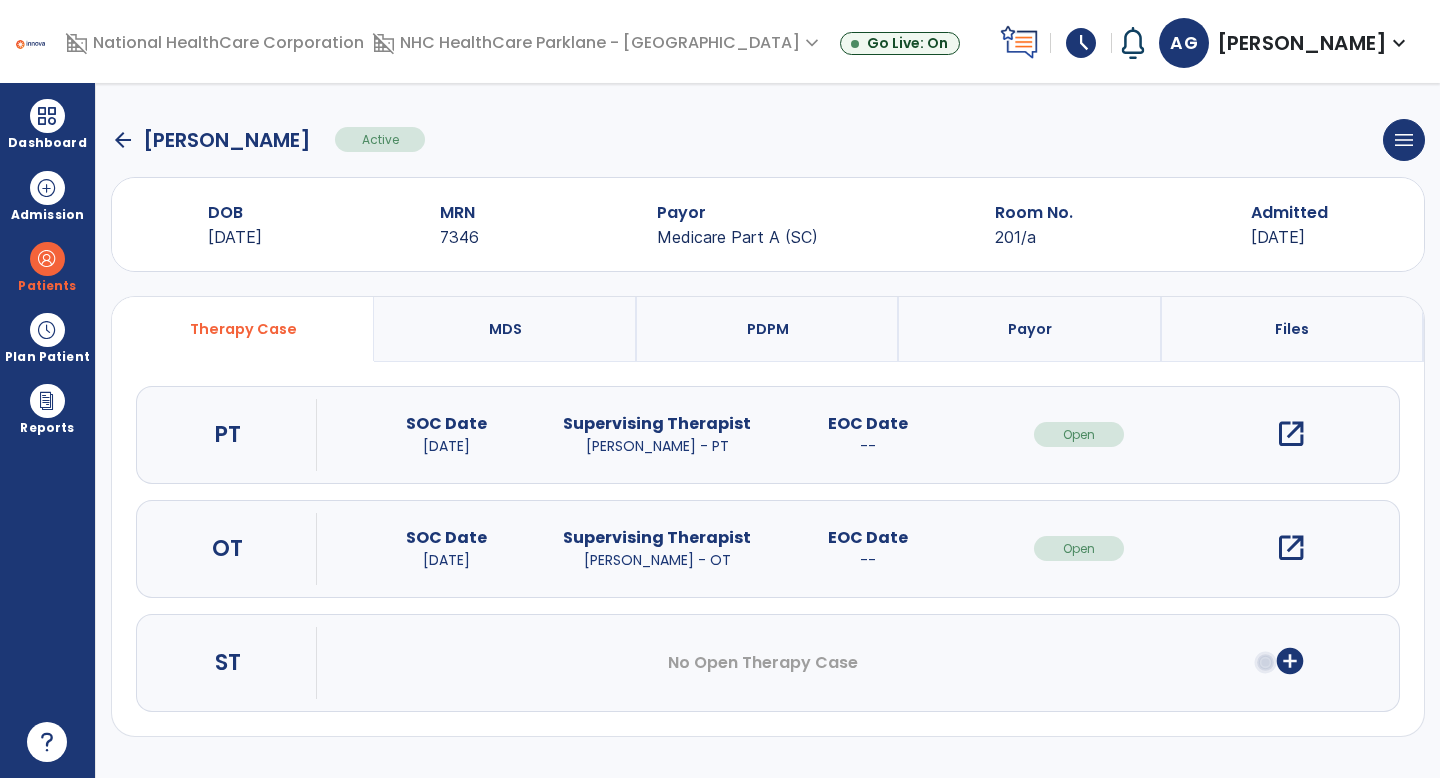 click on "open_in_new" at bounding box center [1291, 548] 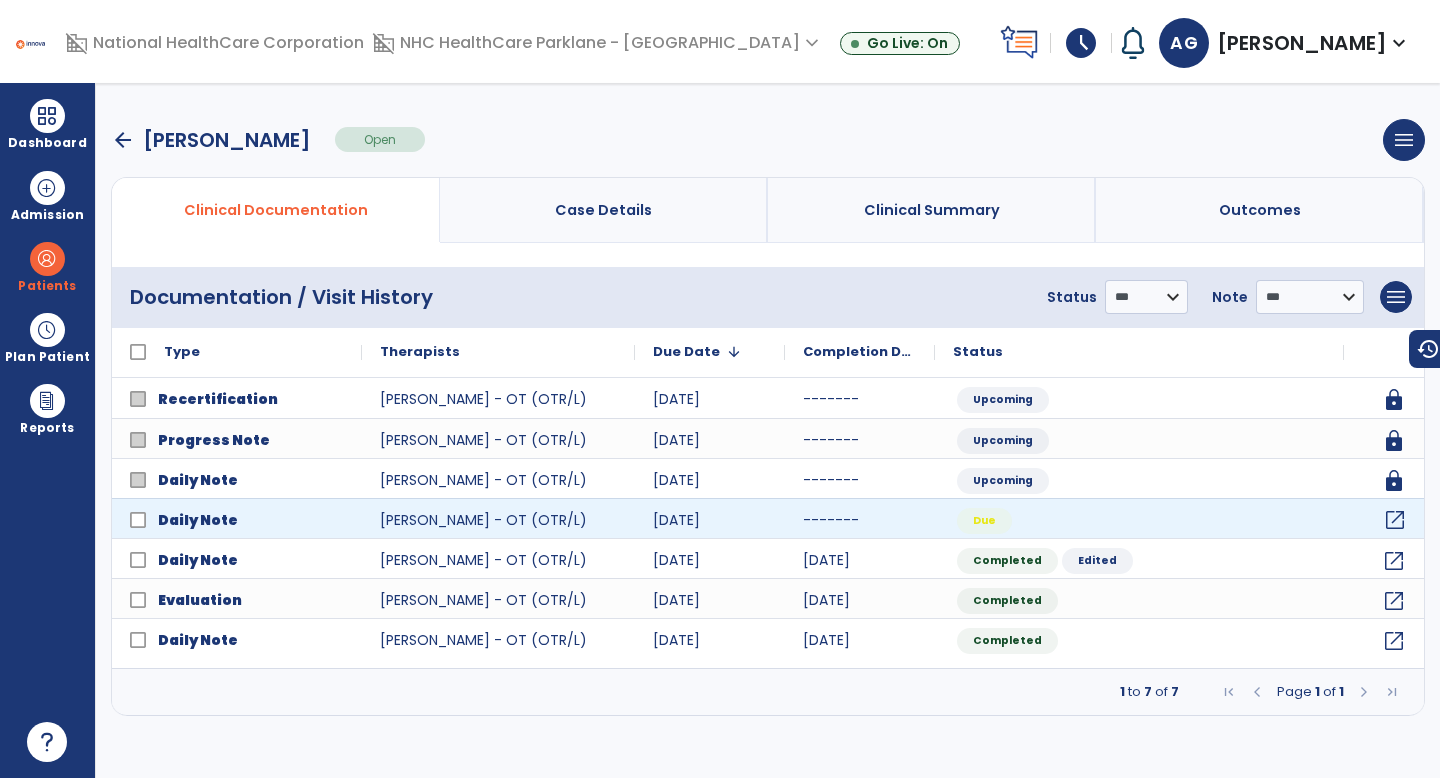 click on "open_in_new" 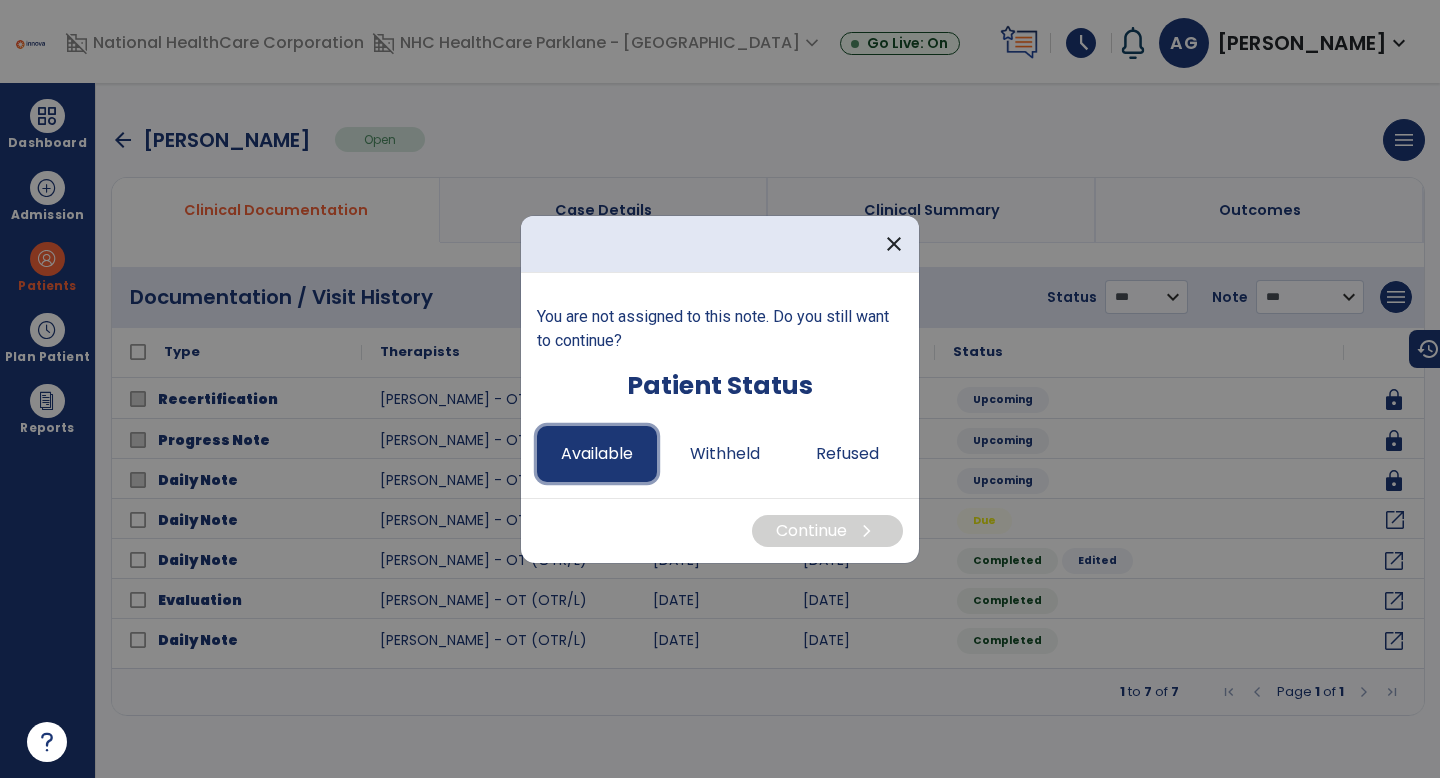 click on "Available" at bounding box center [597, 454] 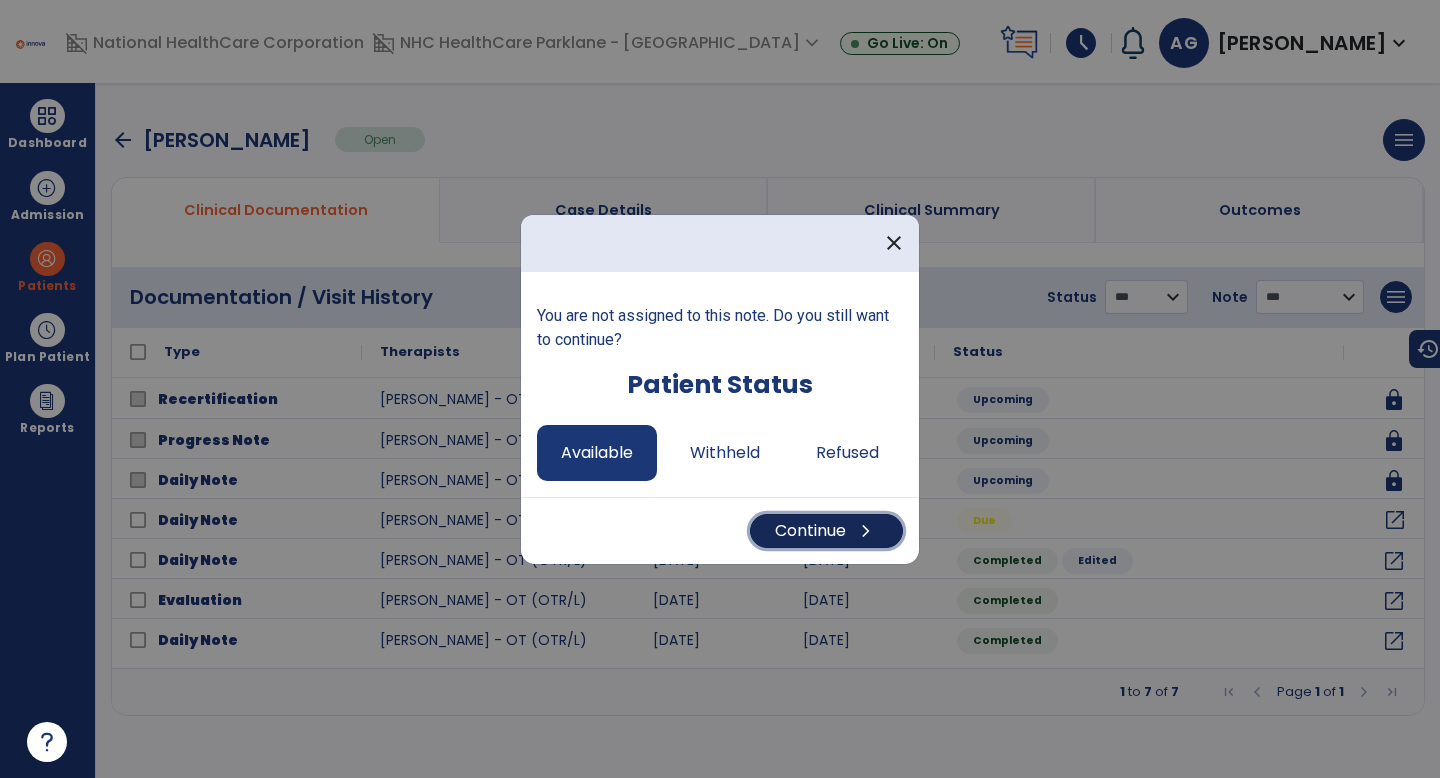 click on "Continue   chevron_right" at bounding box center (826, 531) 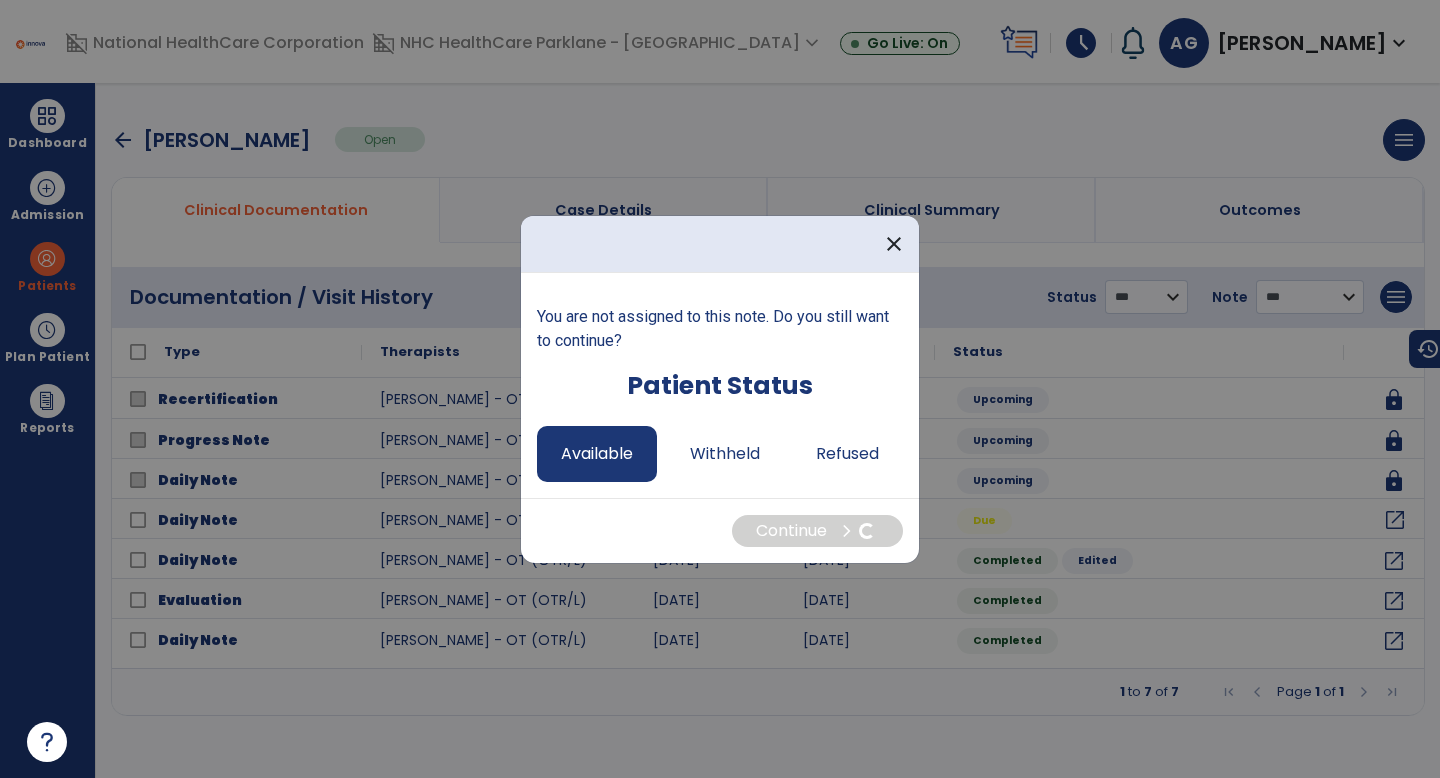 select on "*" 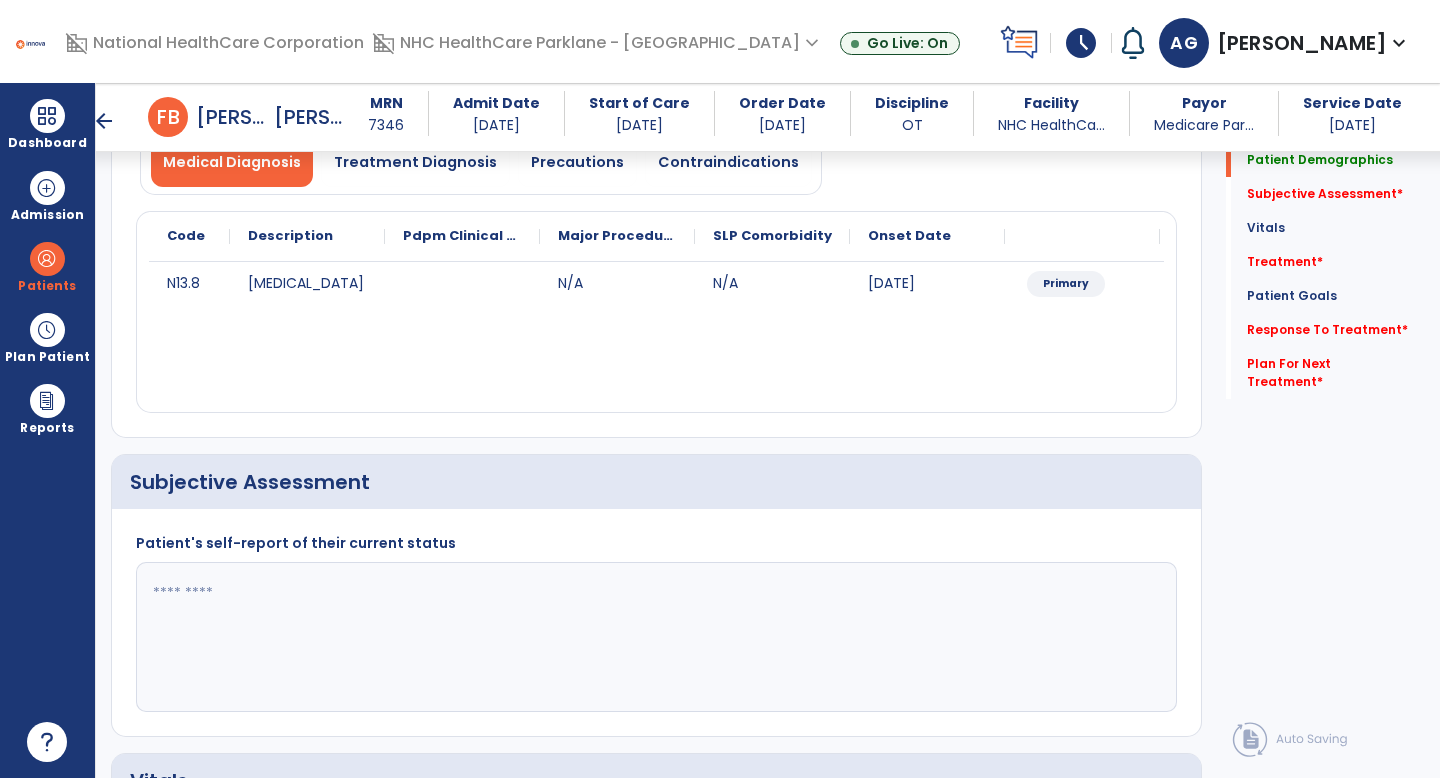 scroll, scrollTop: 190, scrollLeft: 0, axis: vertical 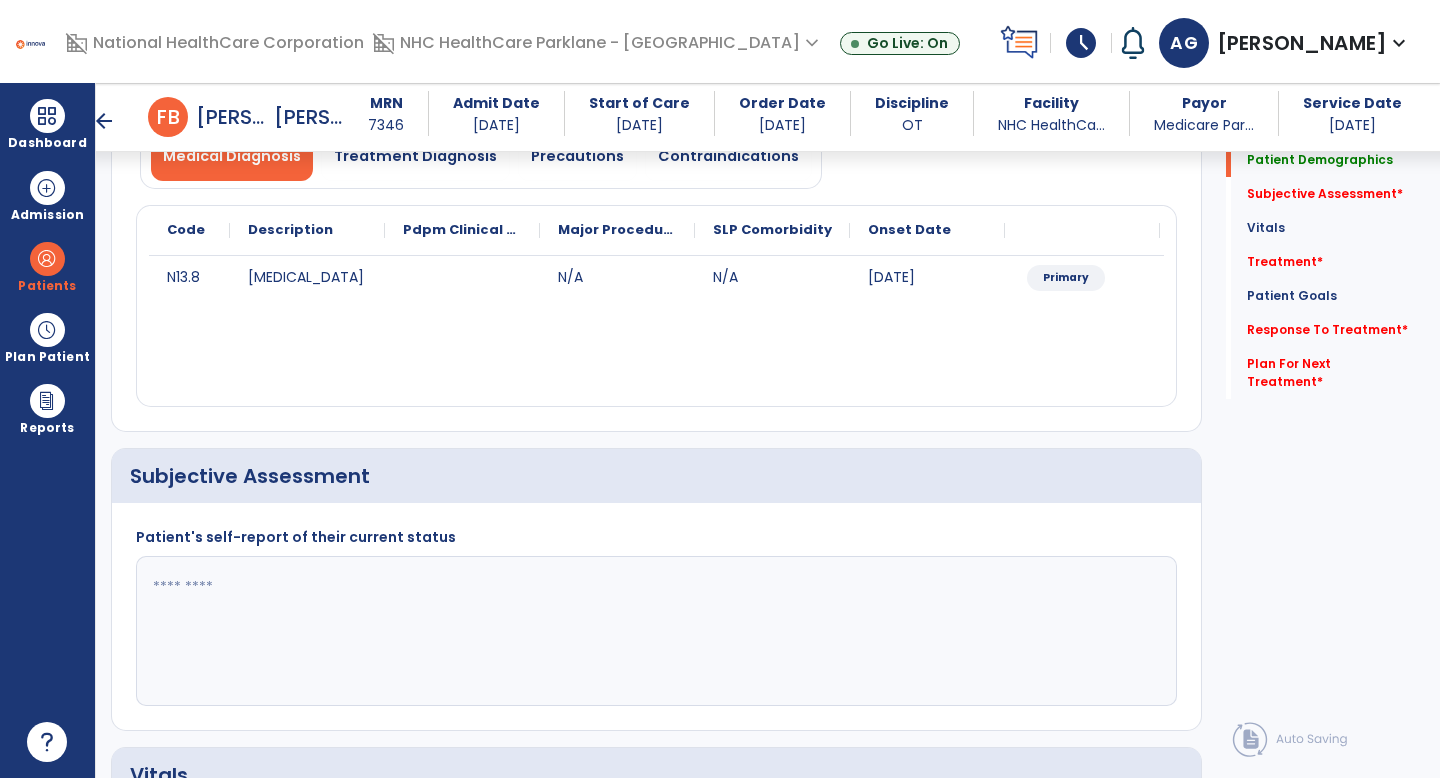click 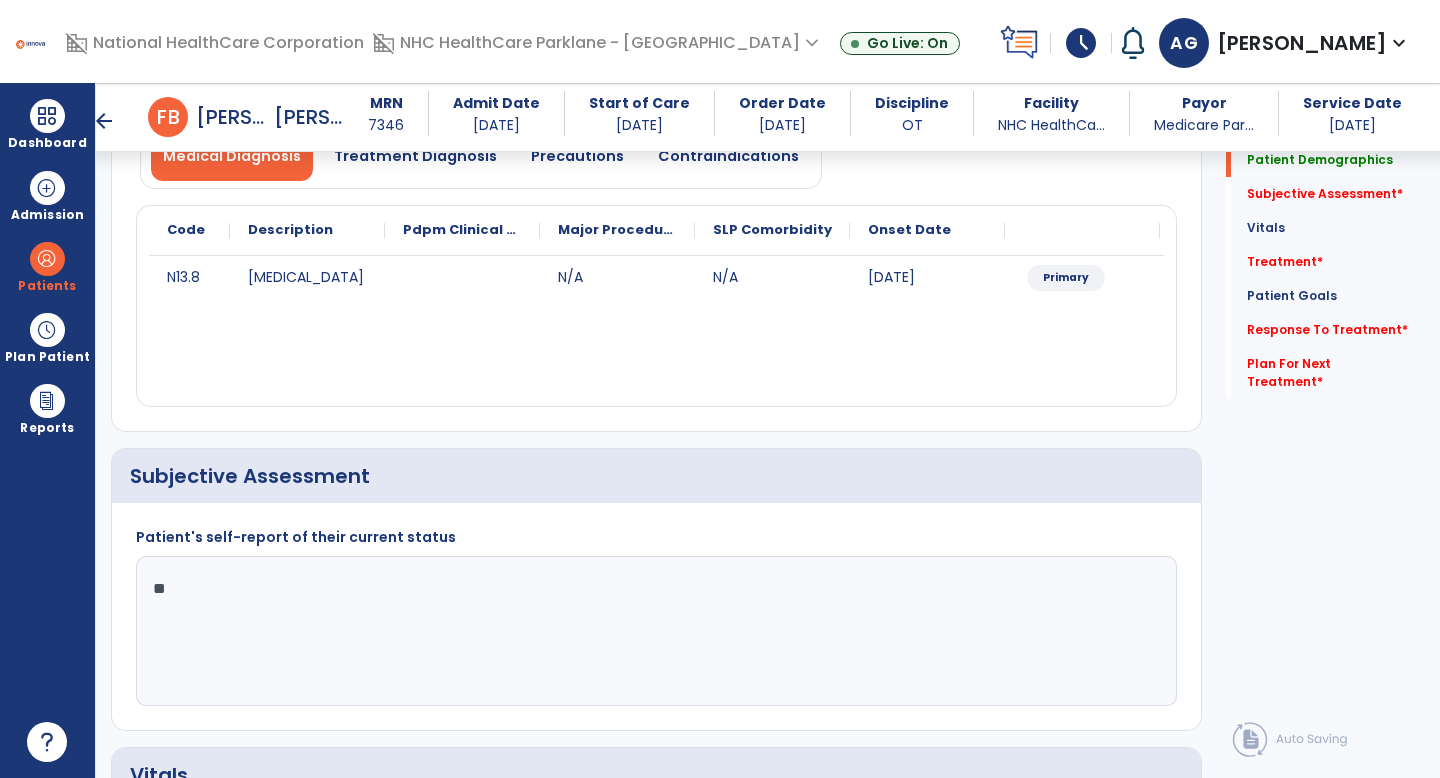 type on "*" 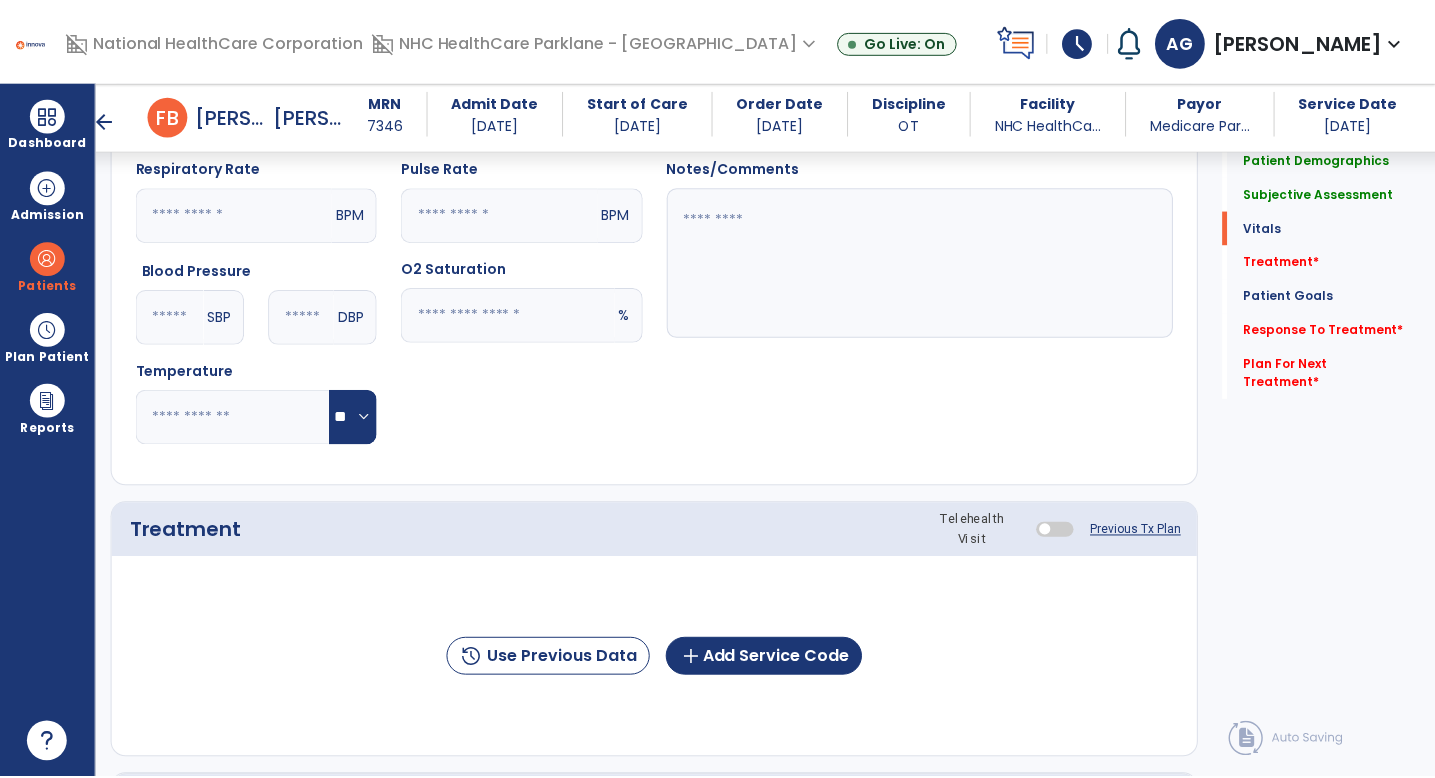 scroll, scrollTop: 871, scrollLeft: 0, axis: vertical 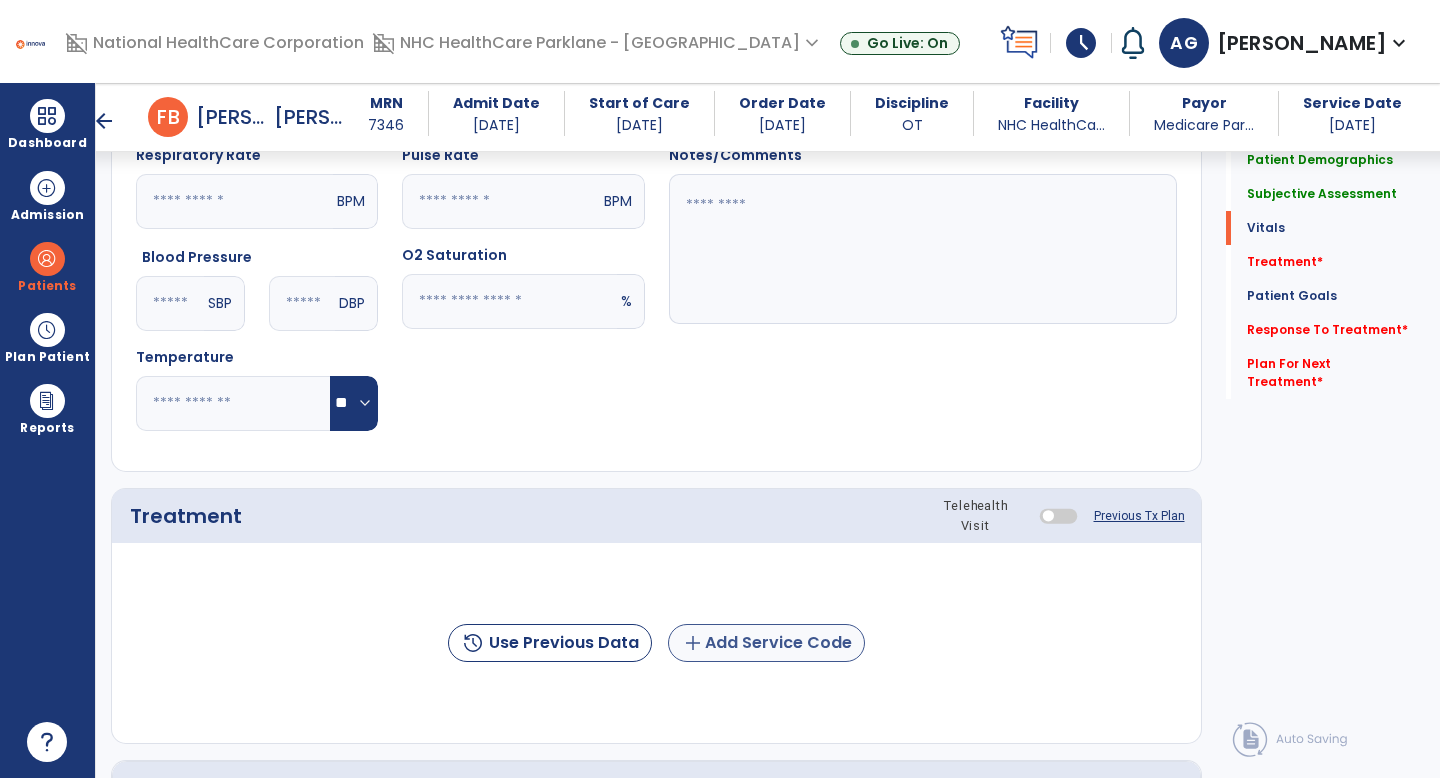 type on "**********" 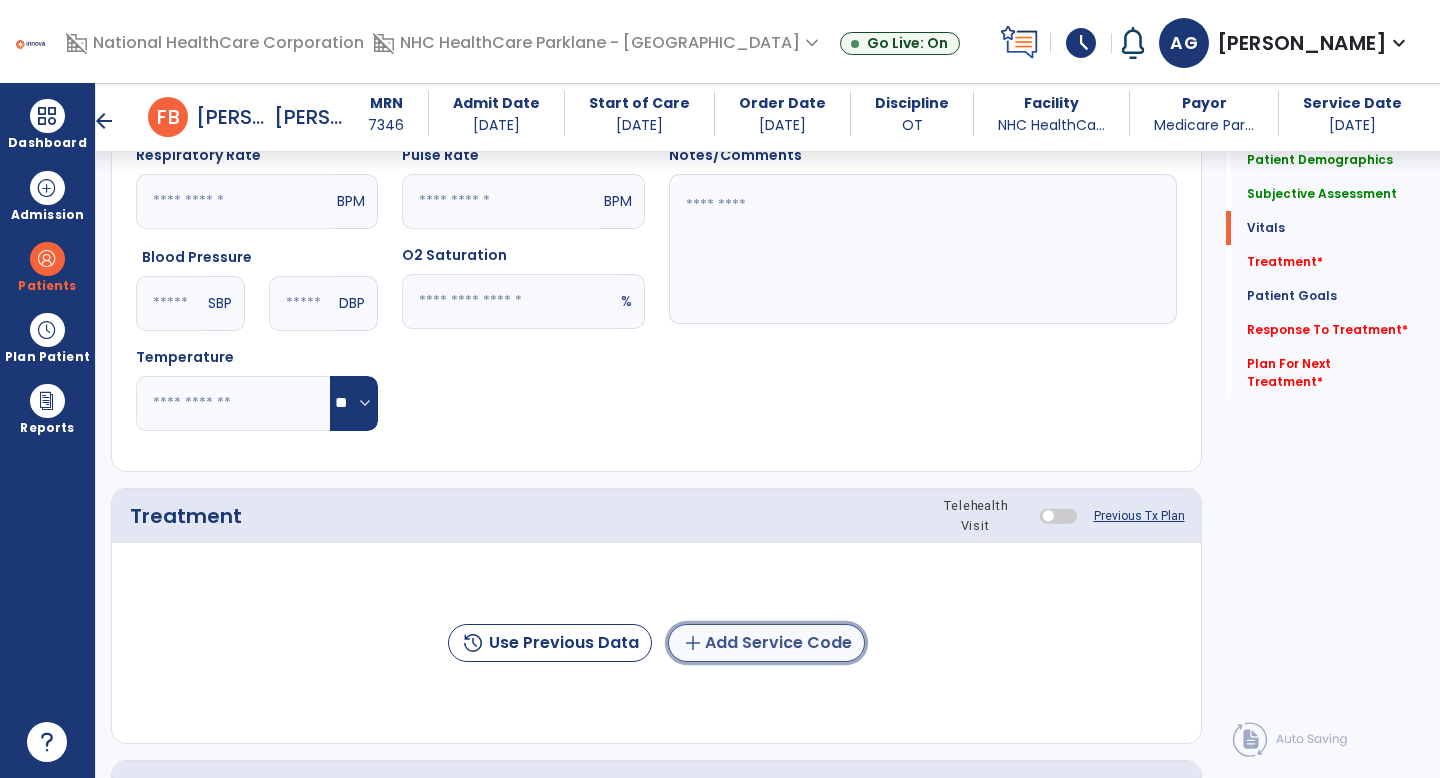 click on "add  Add Service Code" 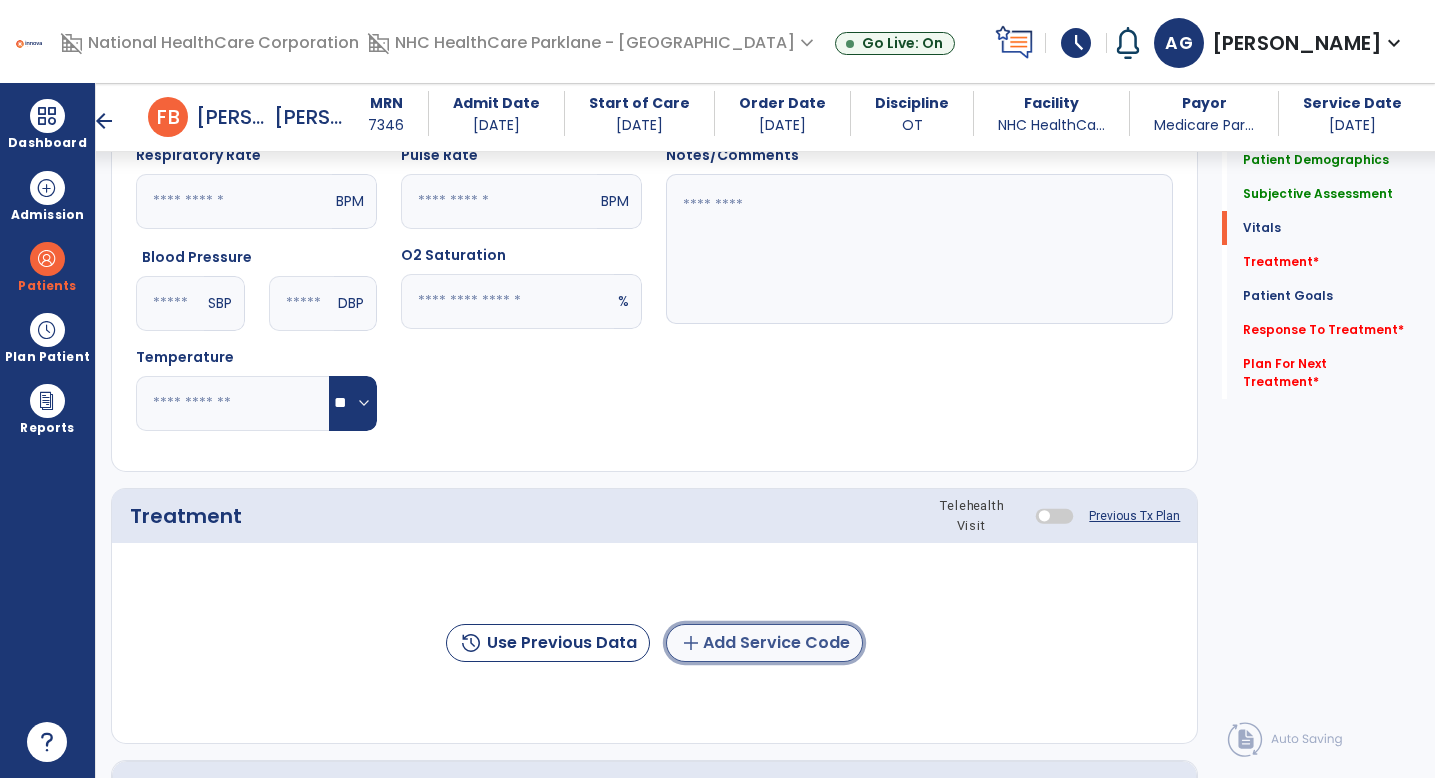 scroll, scrollTop: 871, scrollLeft: 0, axis: vertical 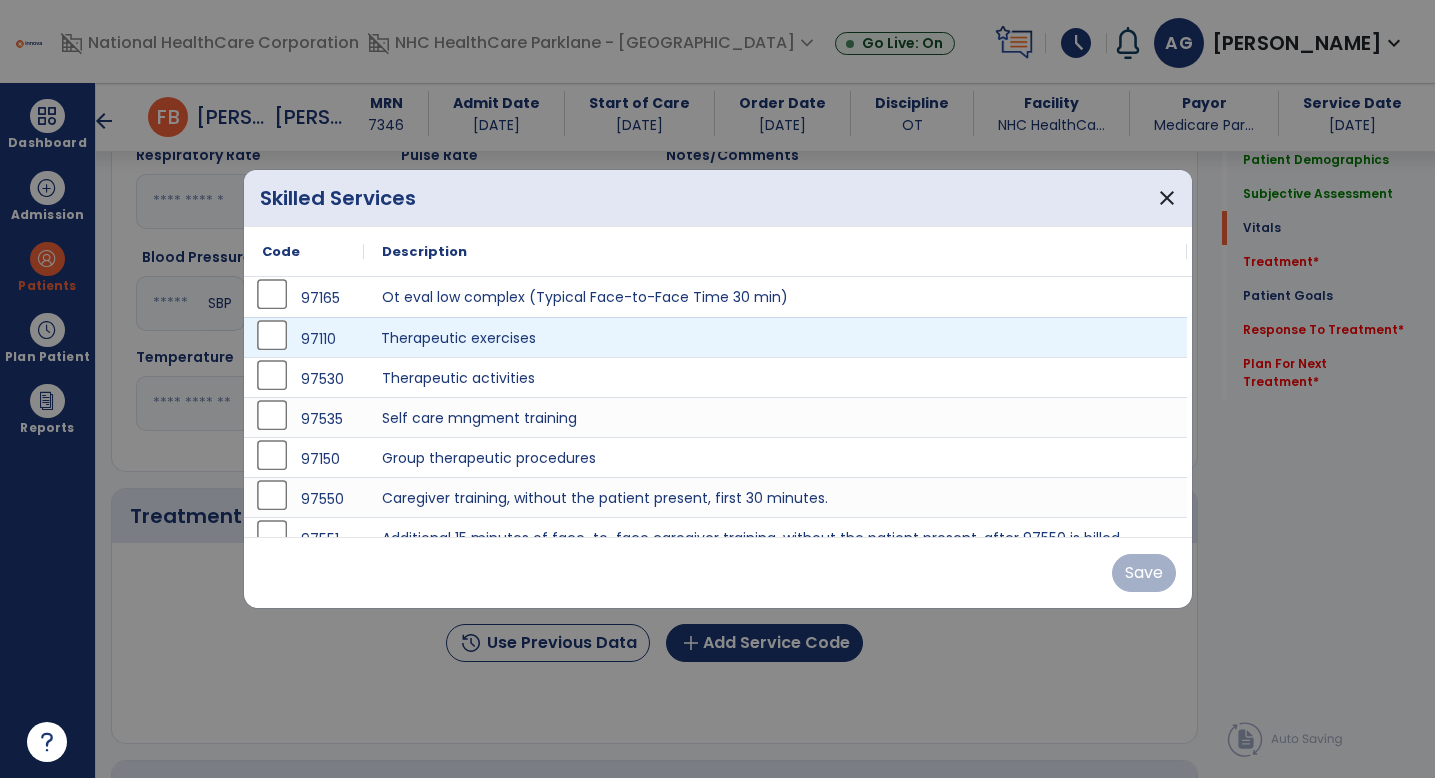 click on "Therapeutic exercises" at bounding box center [775, 337] 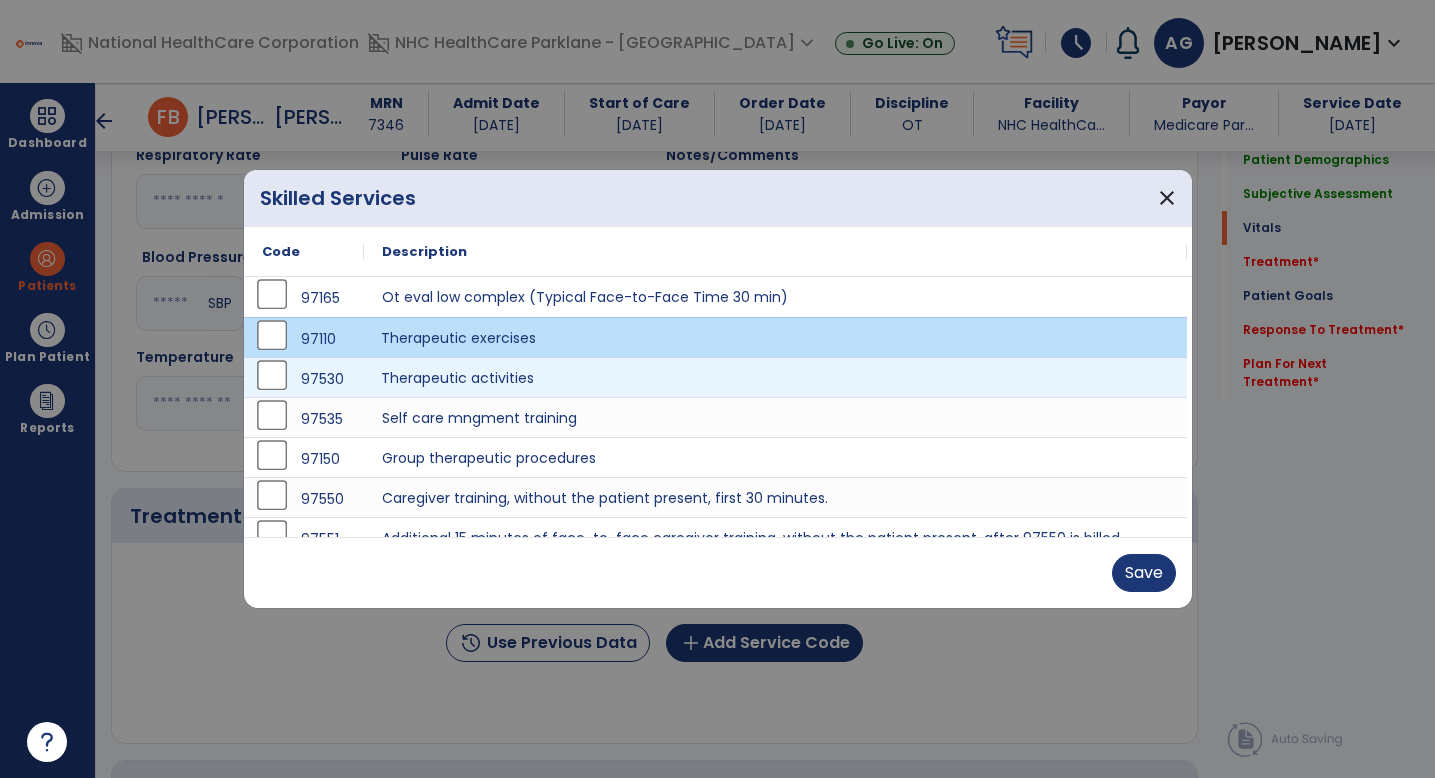 click on "Therapeutic activities" at bounding box center [775, 377] 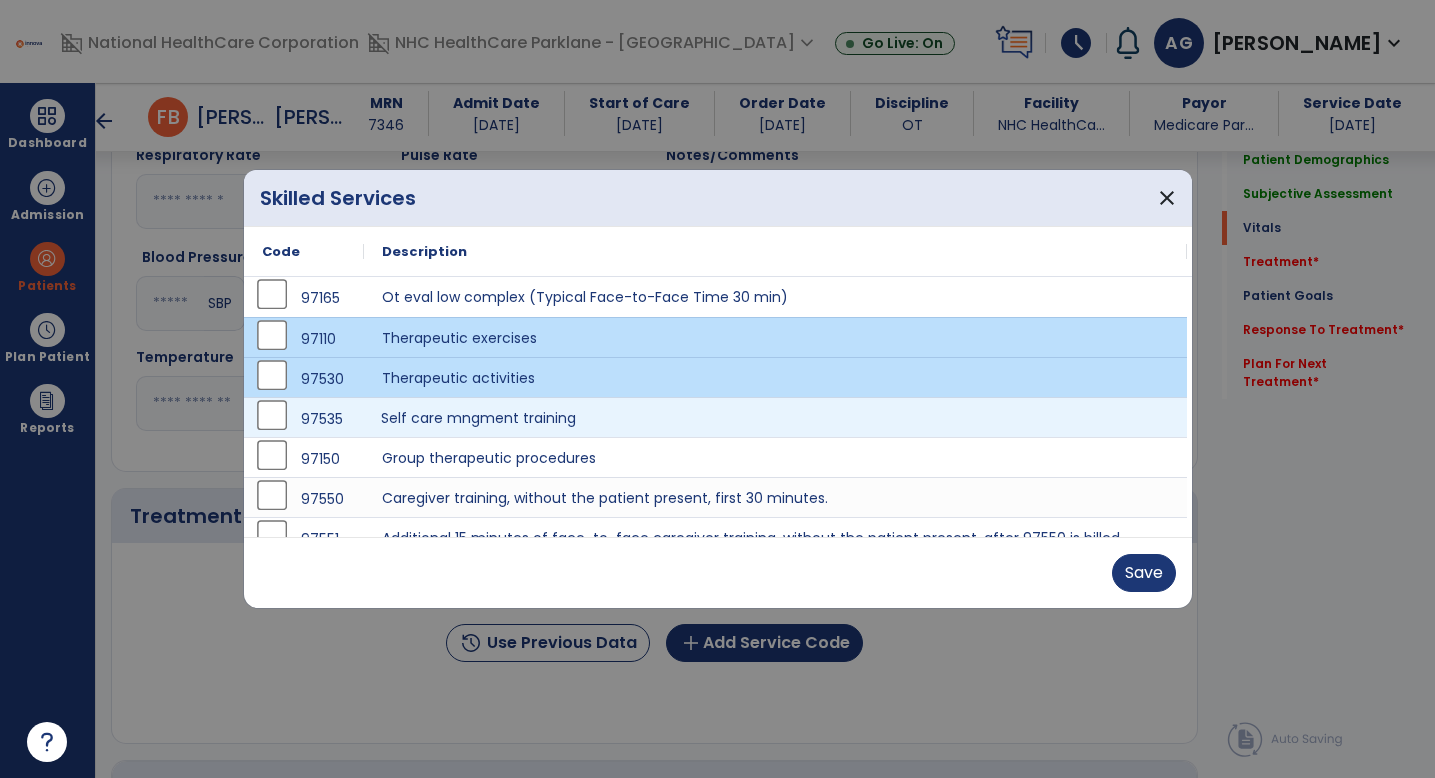 click on "Self care mngment training" at bounding box center [775, 417] 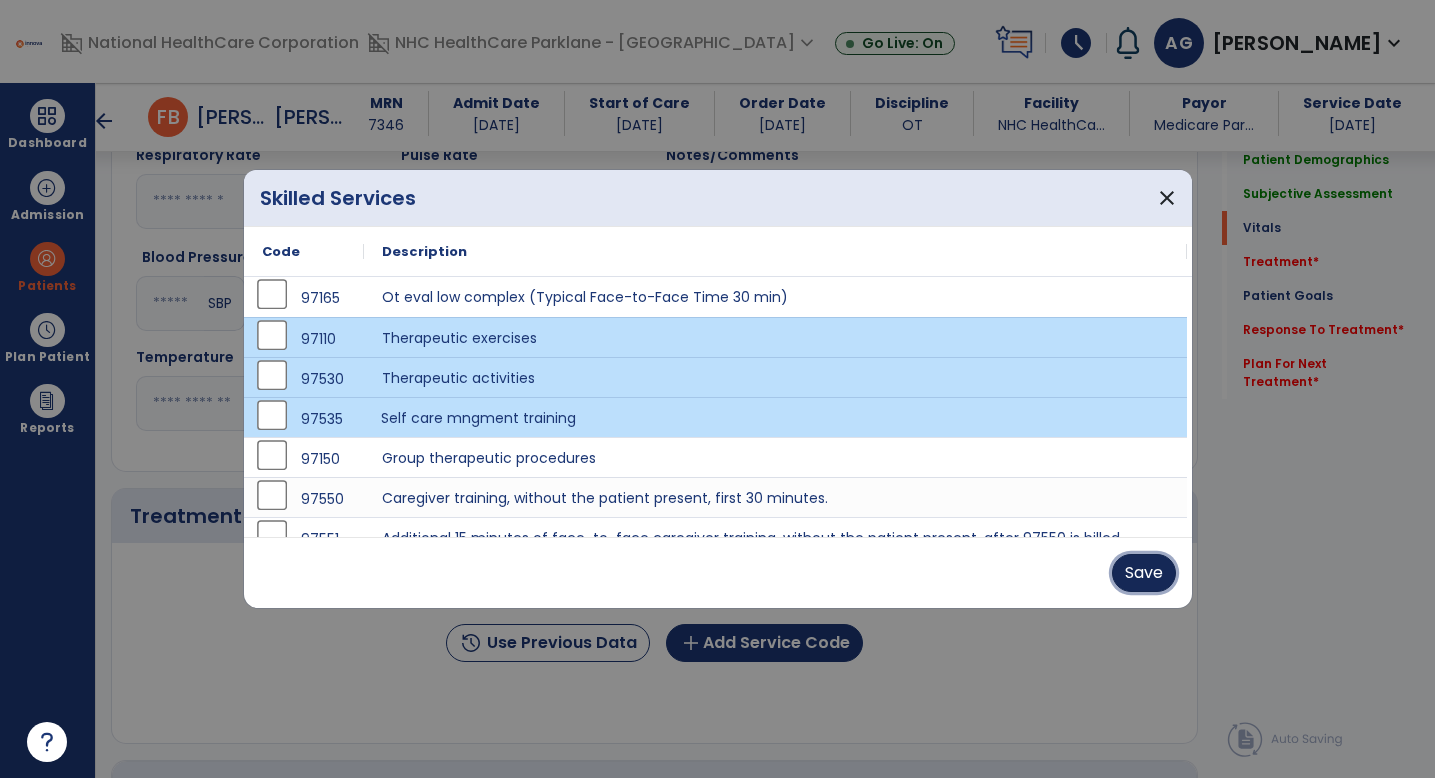 click on "Save" at bounding box center (1144, 573) 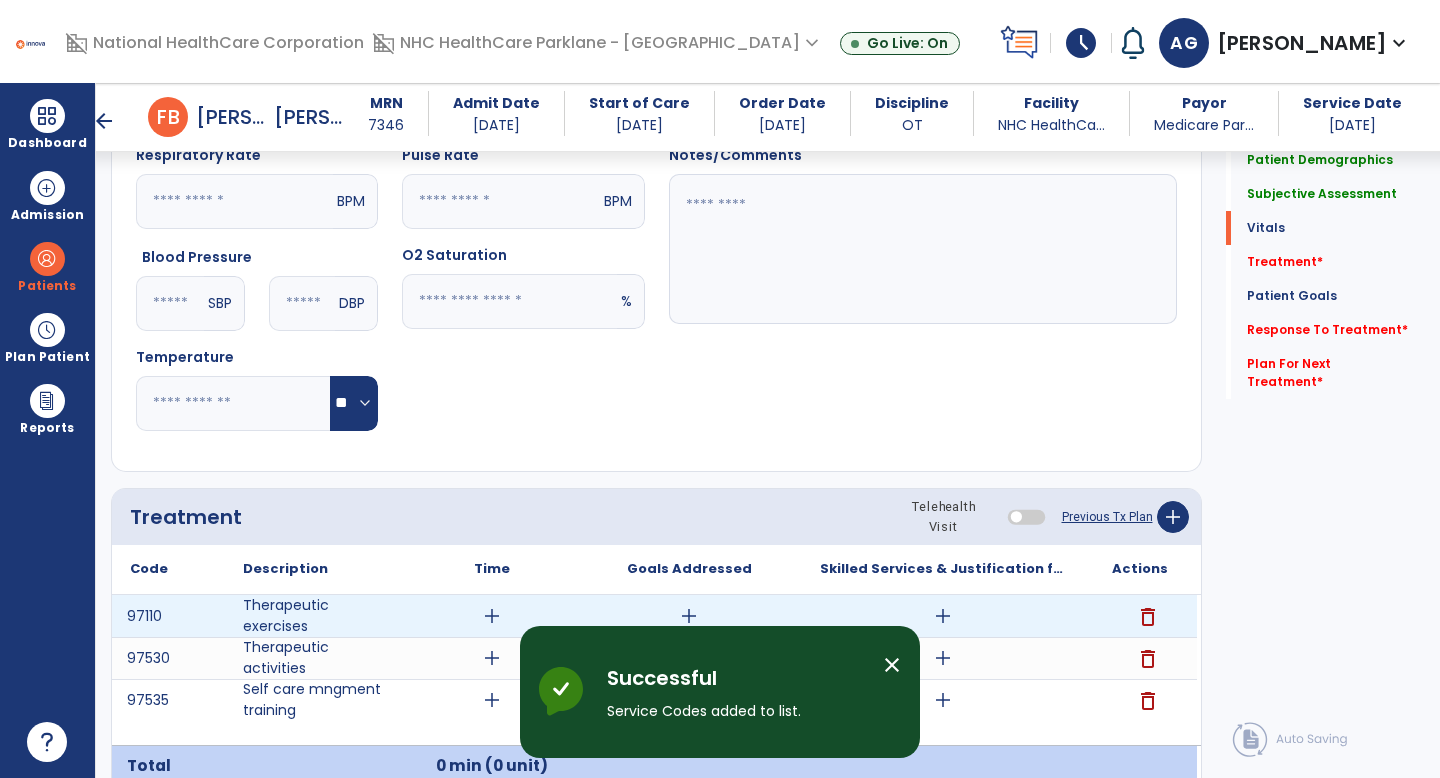 click on "add" at bounding box center (492, 616) 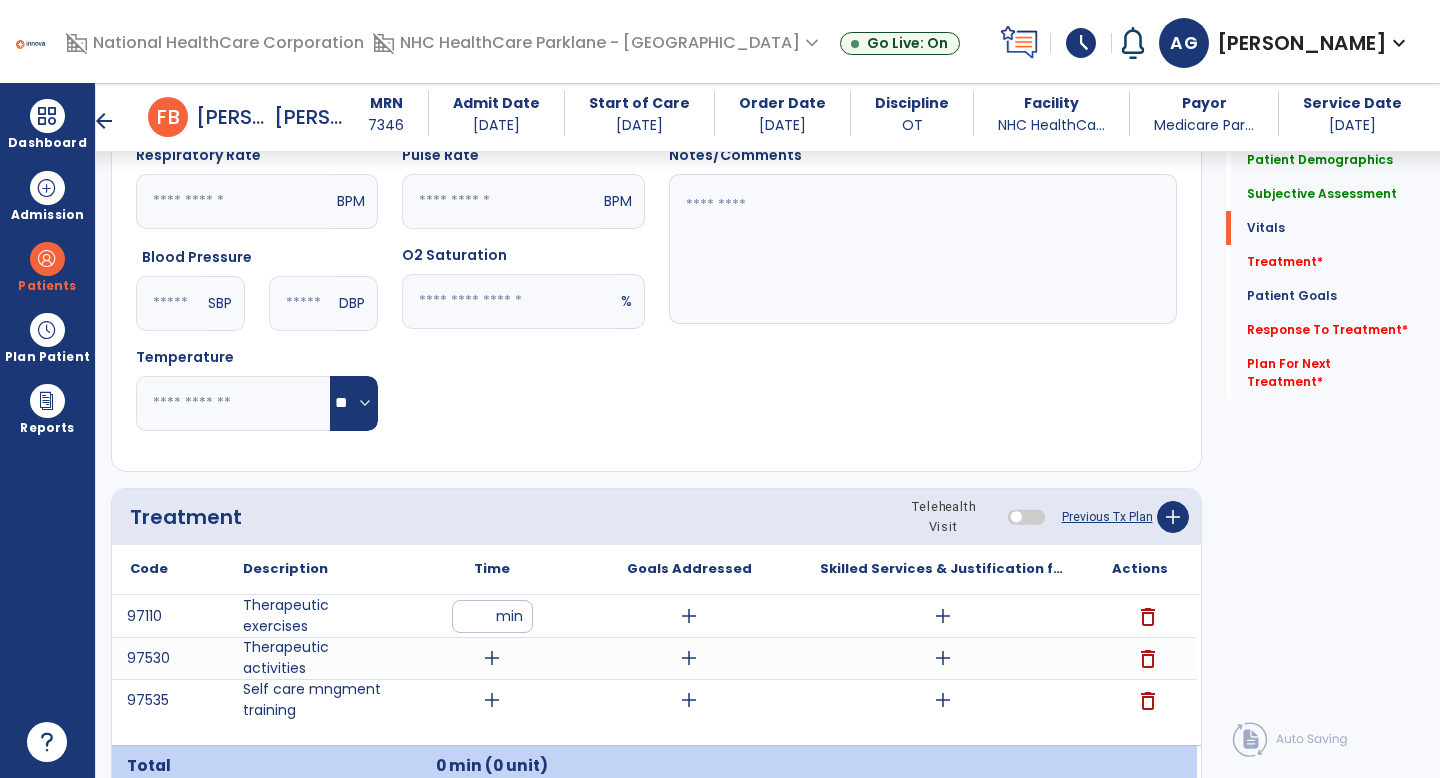 type on "**" 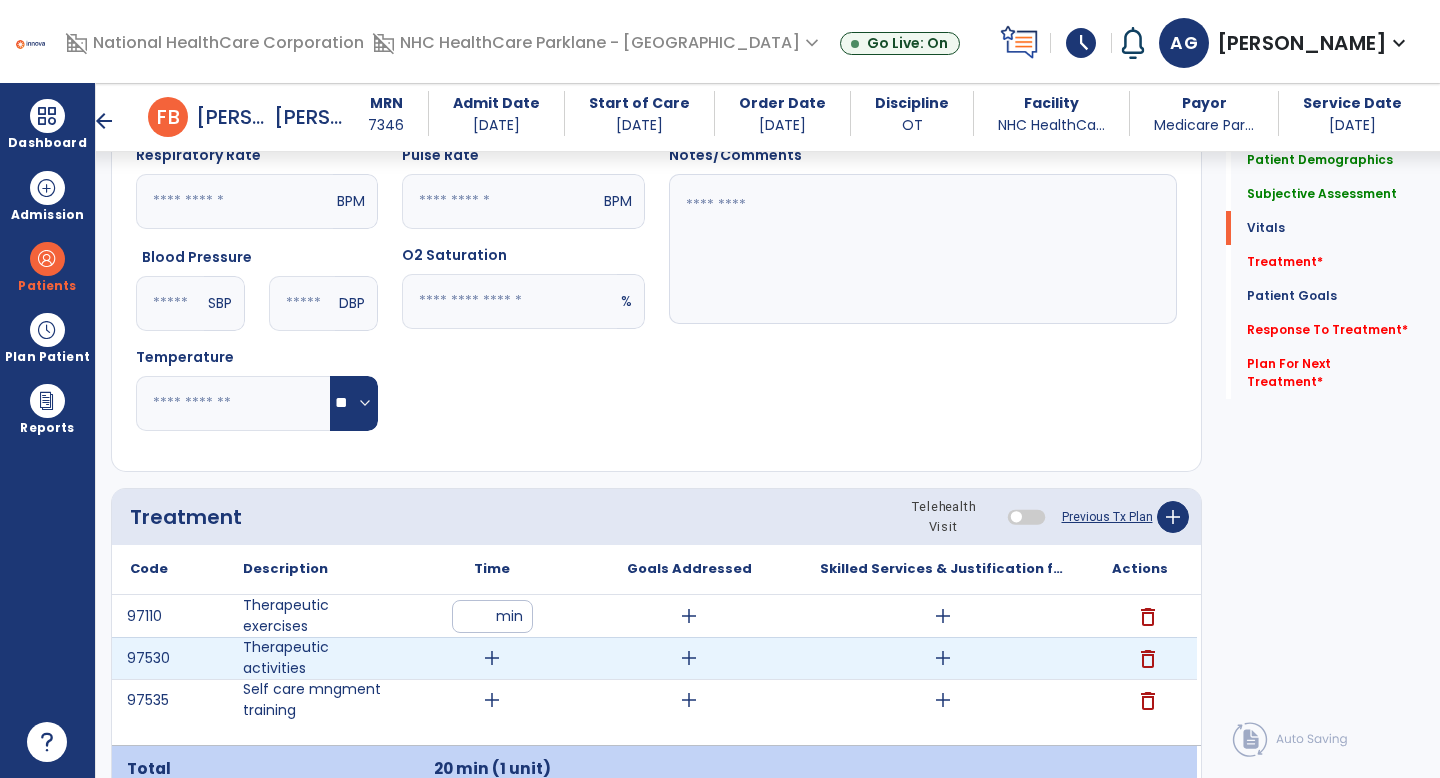 click on "add" at bounding box center (492, 658) 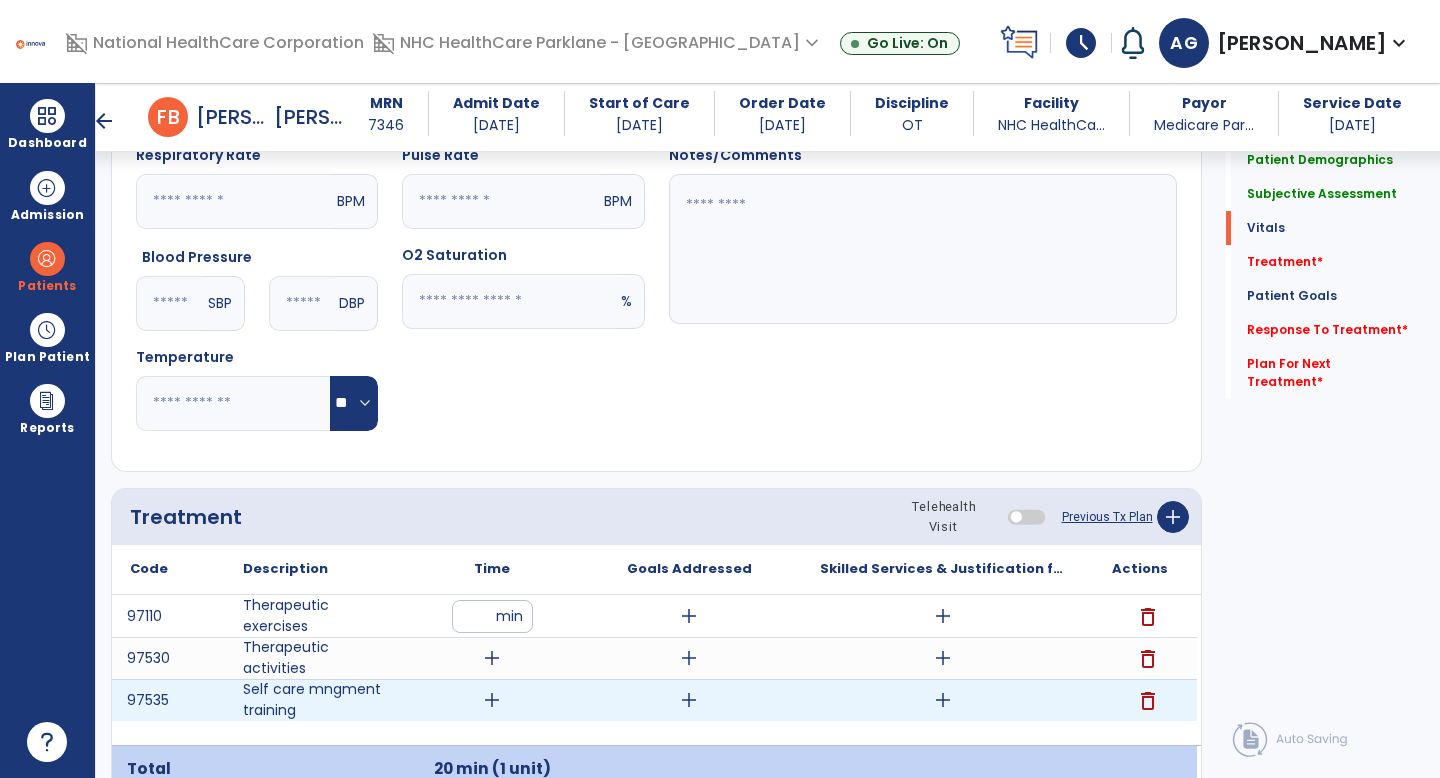 click on "add" at bounding box center (492, 700) 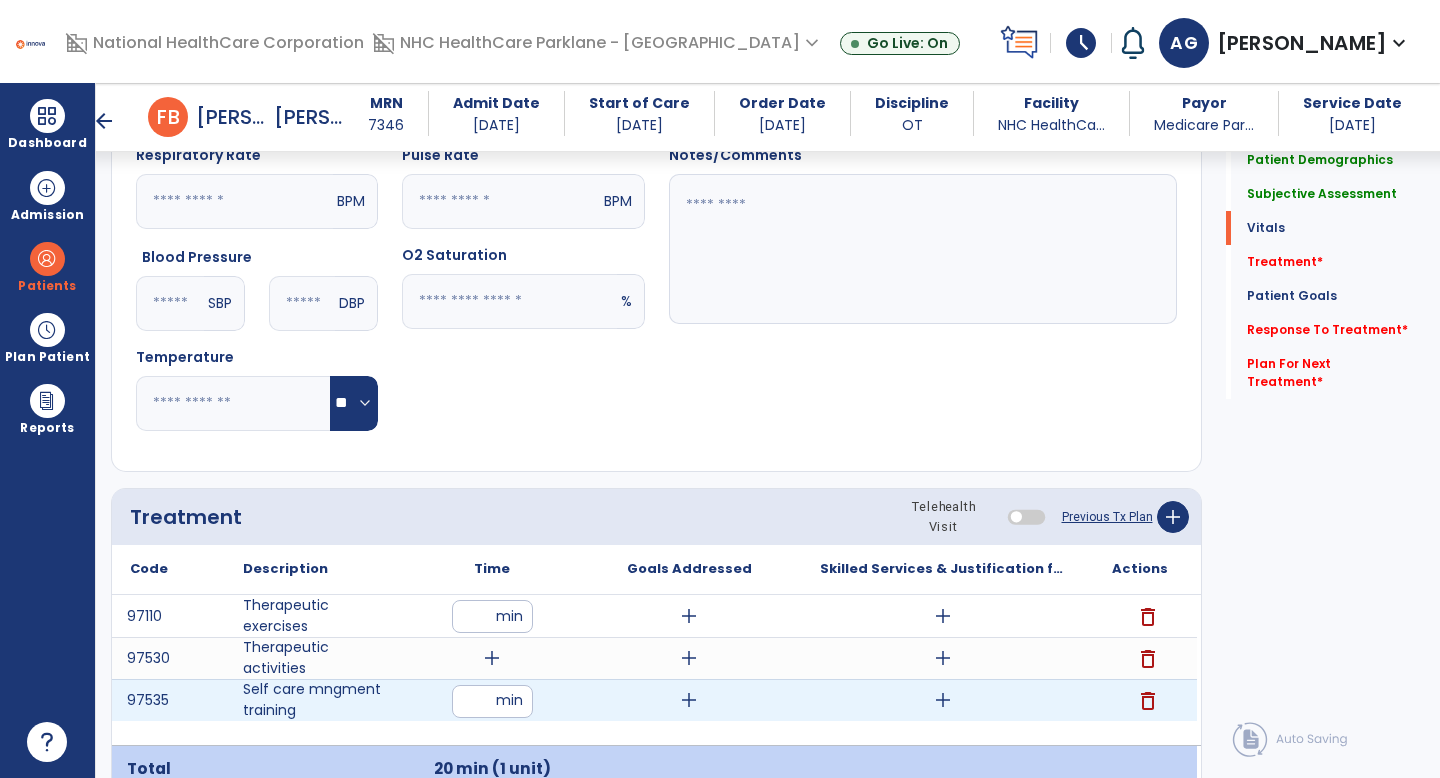 type on "*" 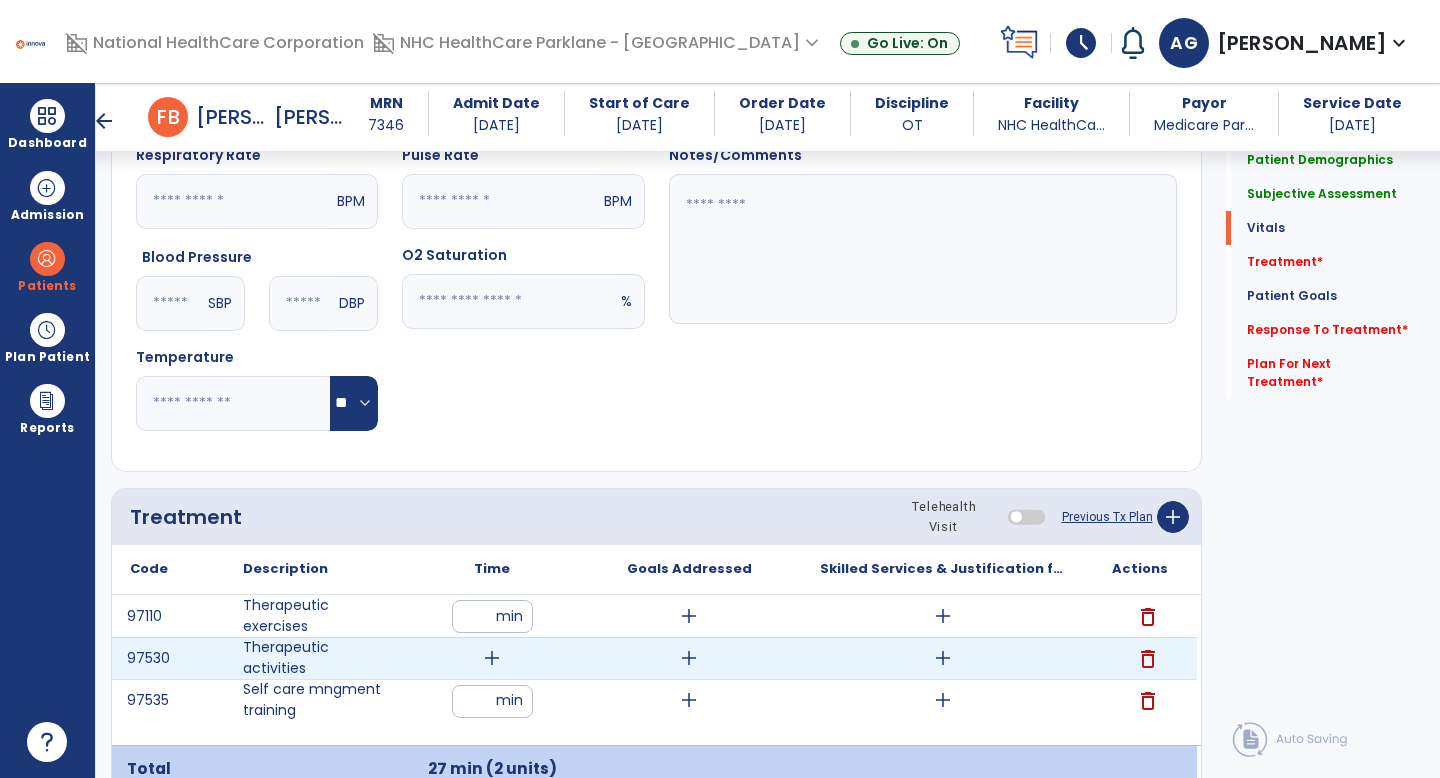 click on "add" at bounding box center (492, 658) 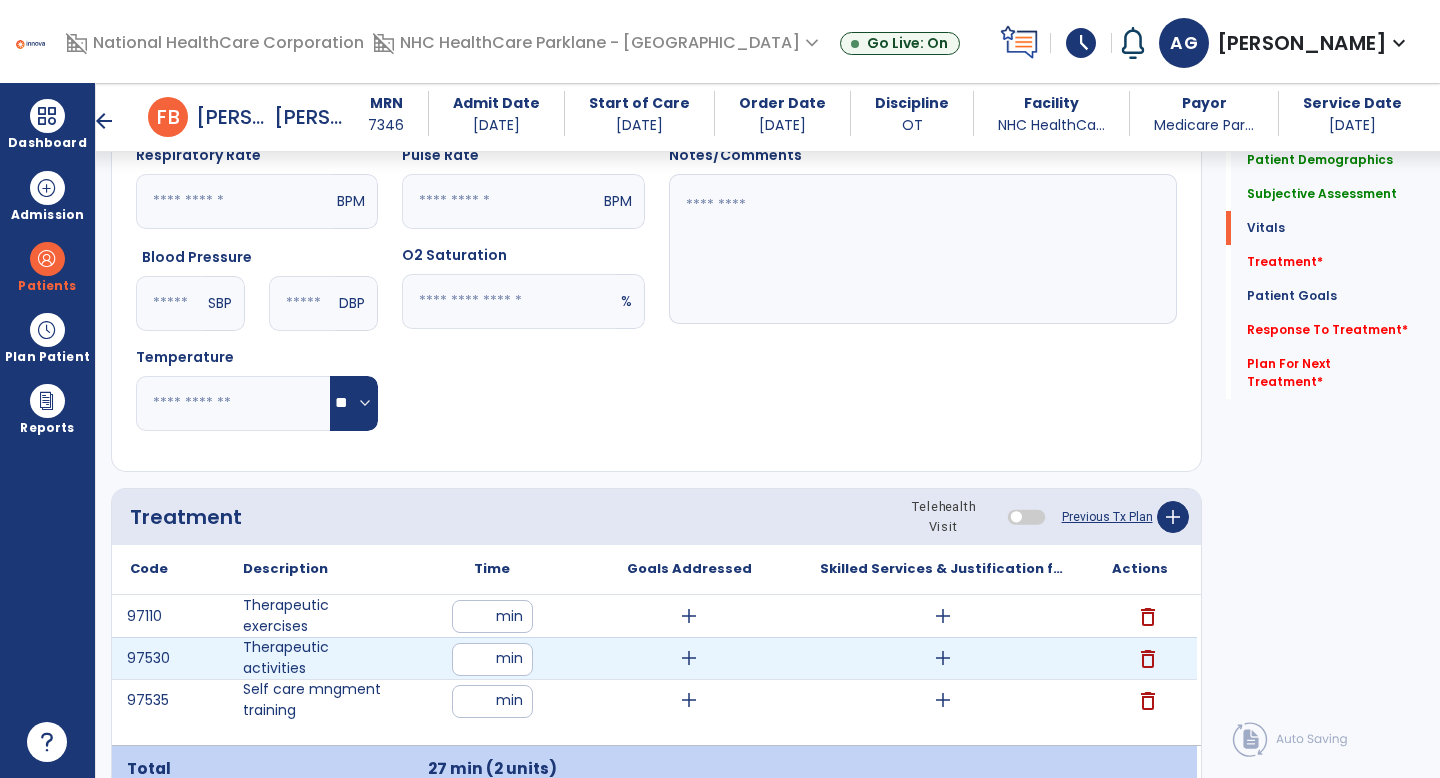 type on "**" 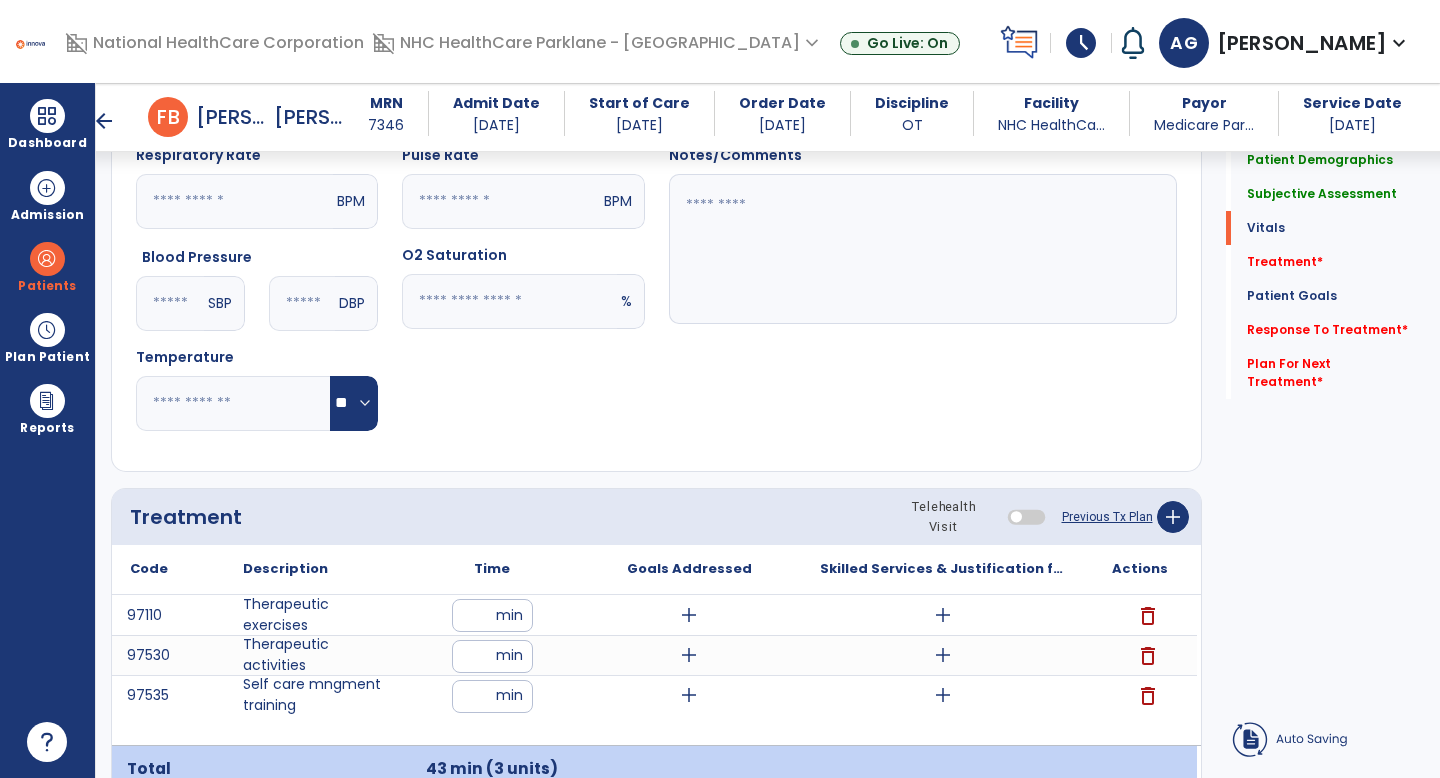 click on "Pulse Rate  BPM O2 Saturation  %" 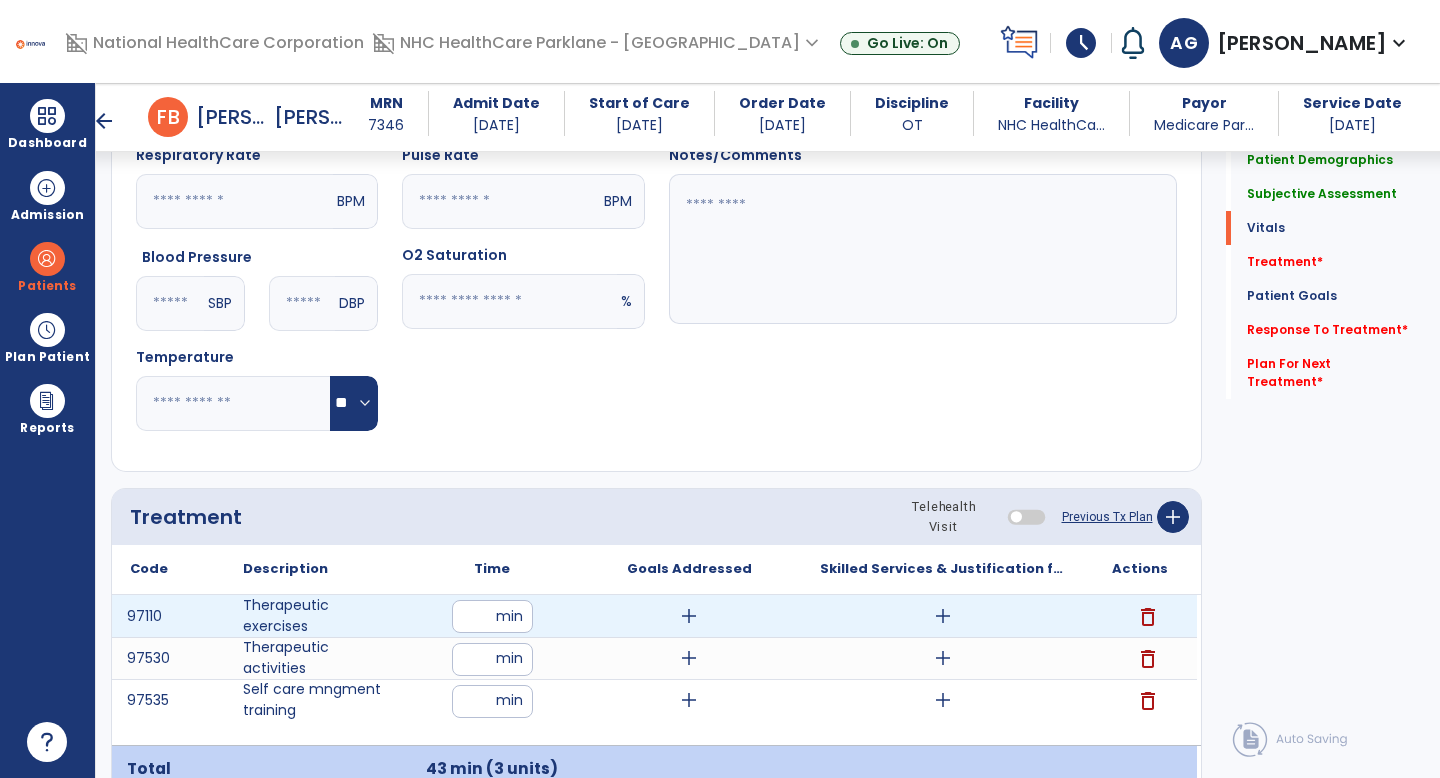 click on "add" at bounding box center [943, 616] 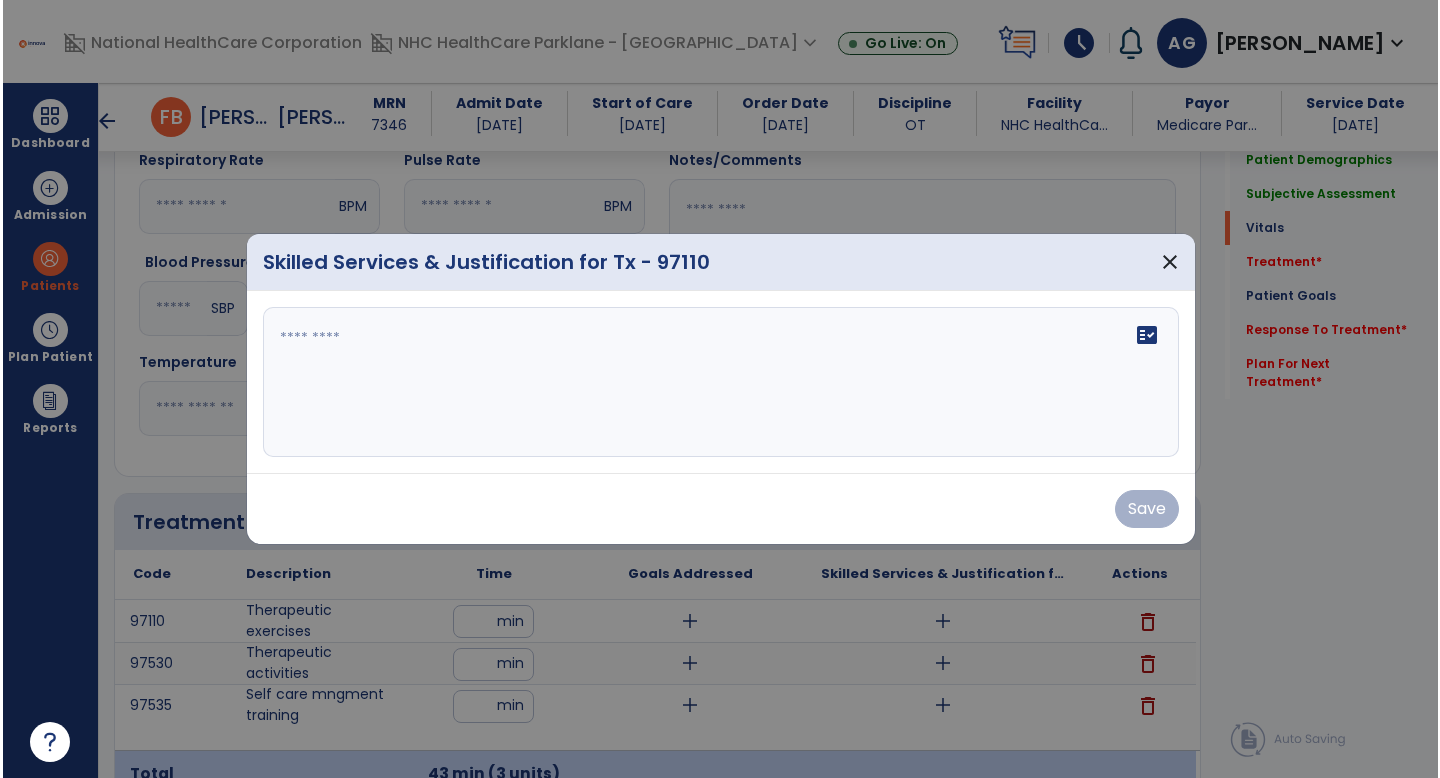 scroll, scrollTop: 871, scrollLeft: 0, axis: vertical 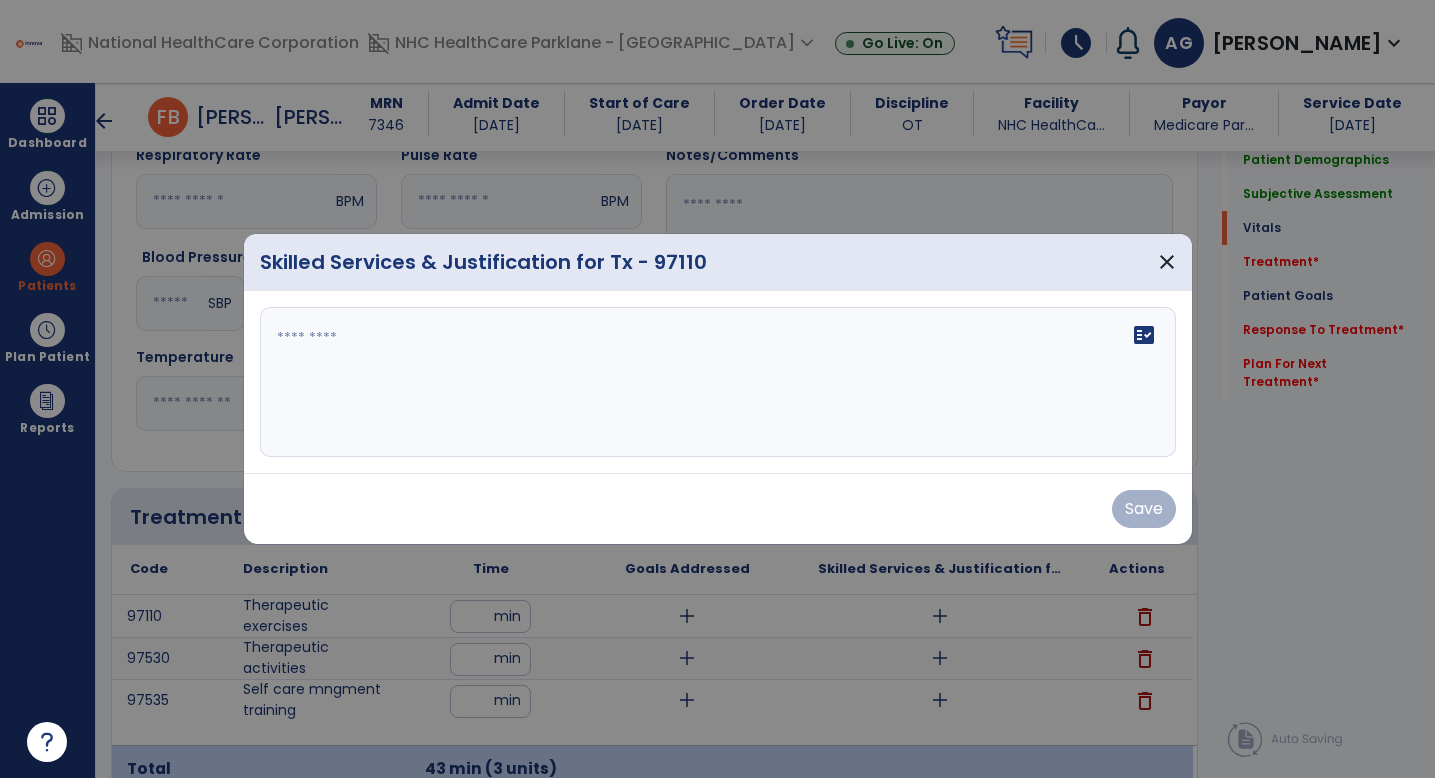 click on "fact_check" at bounding box center [718, 382] 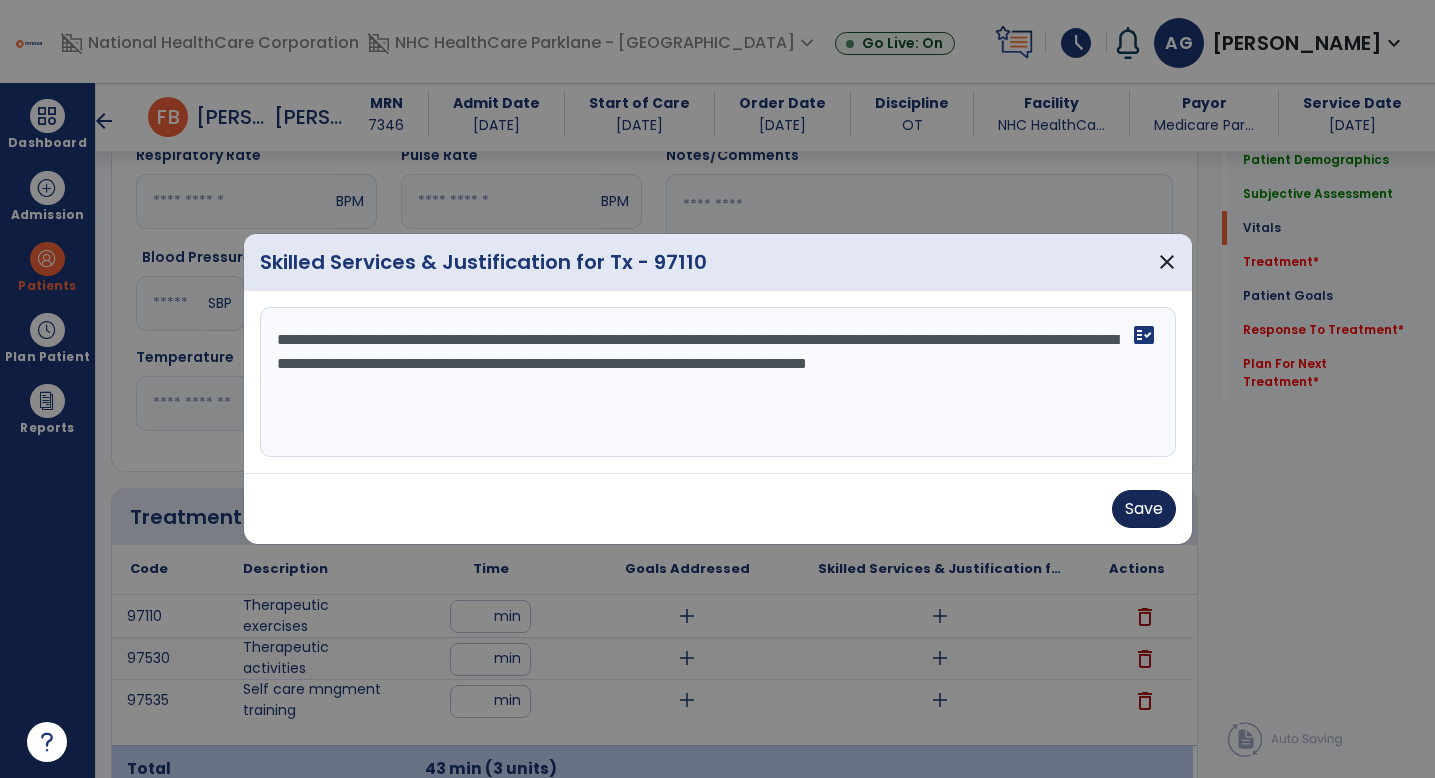 type on "**********" 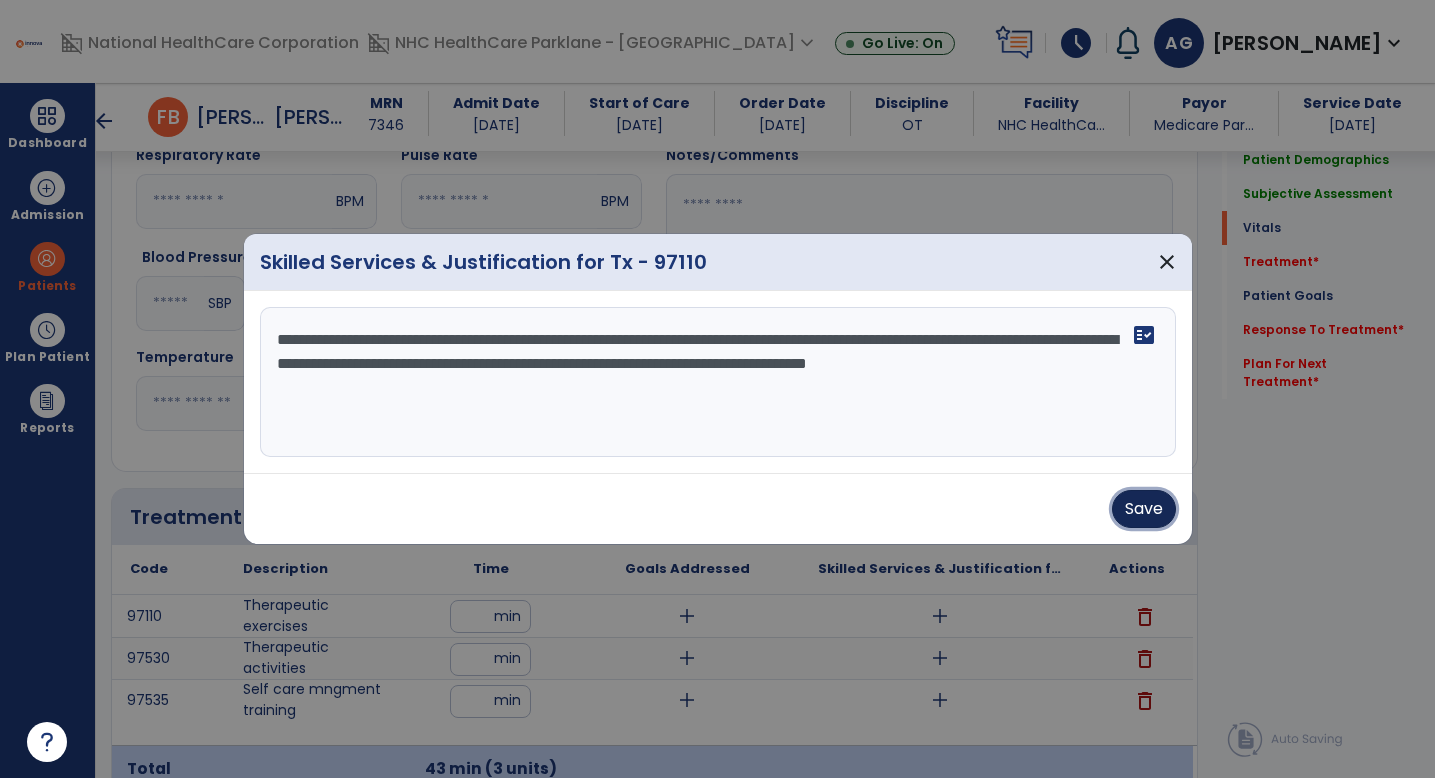 click on "Save" at bounding box center [1144, 509] 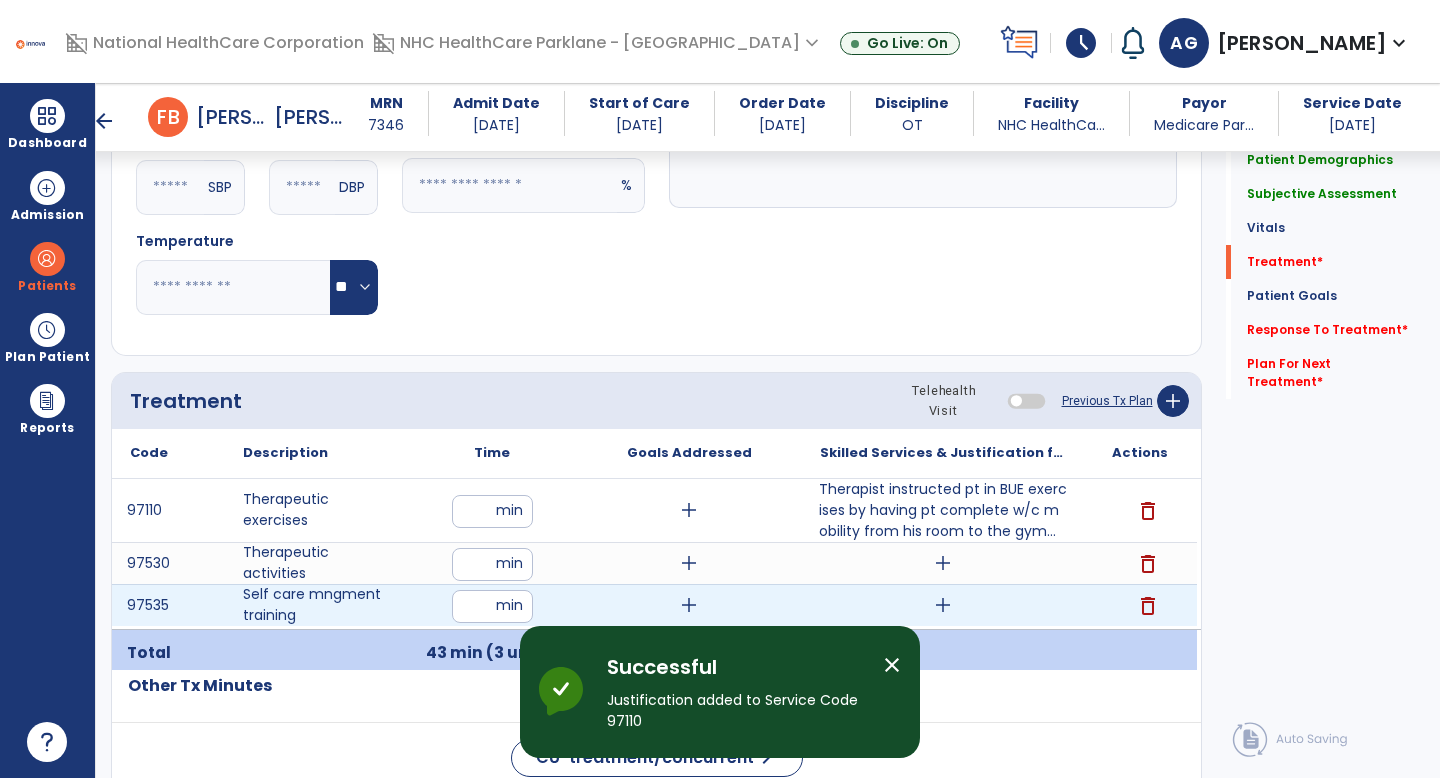 click on "add" at bounding box center (943, 605) 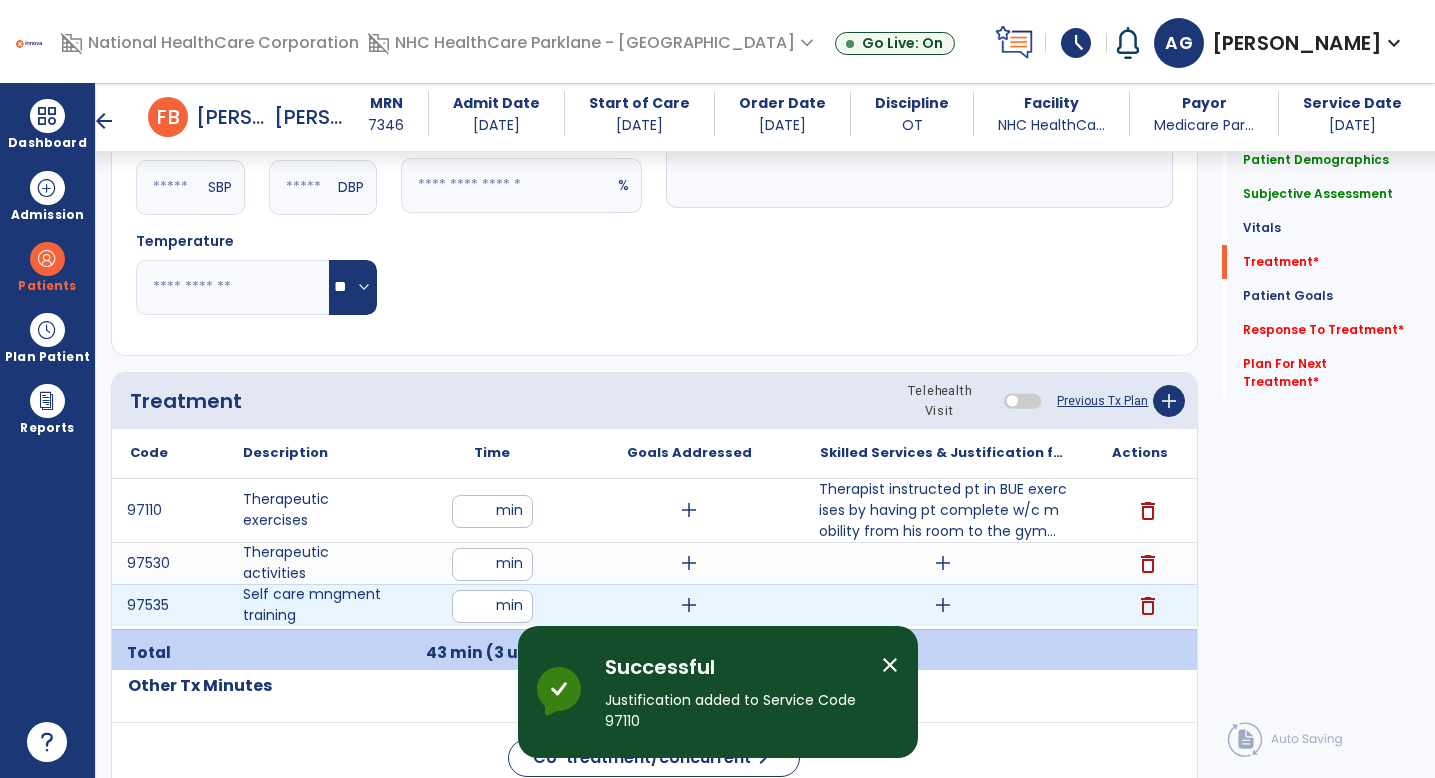 scroll, scrollTop: 987, scrollLeft: 0, axis: vertical 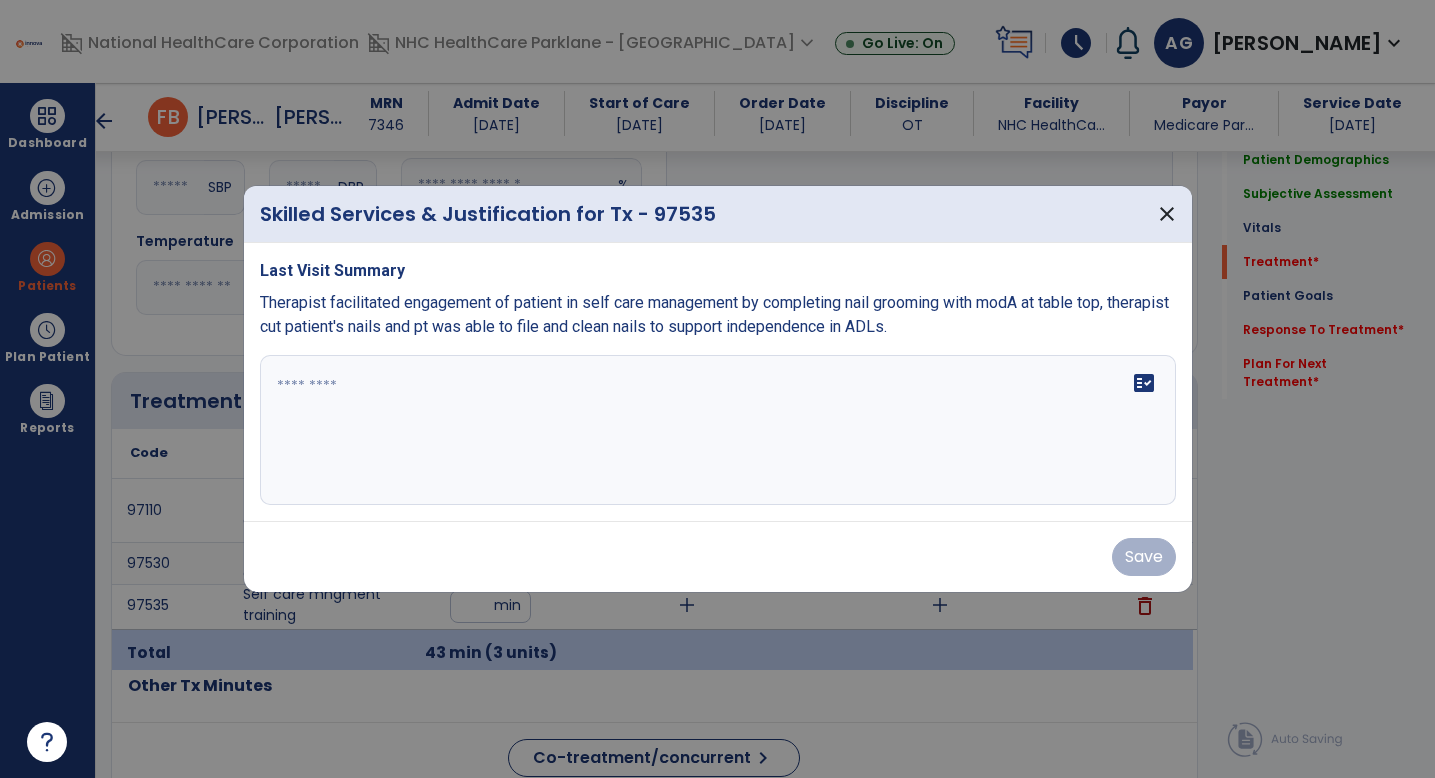 click on "fact_check" at bounding box center [718, 430] 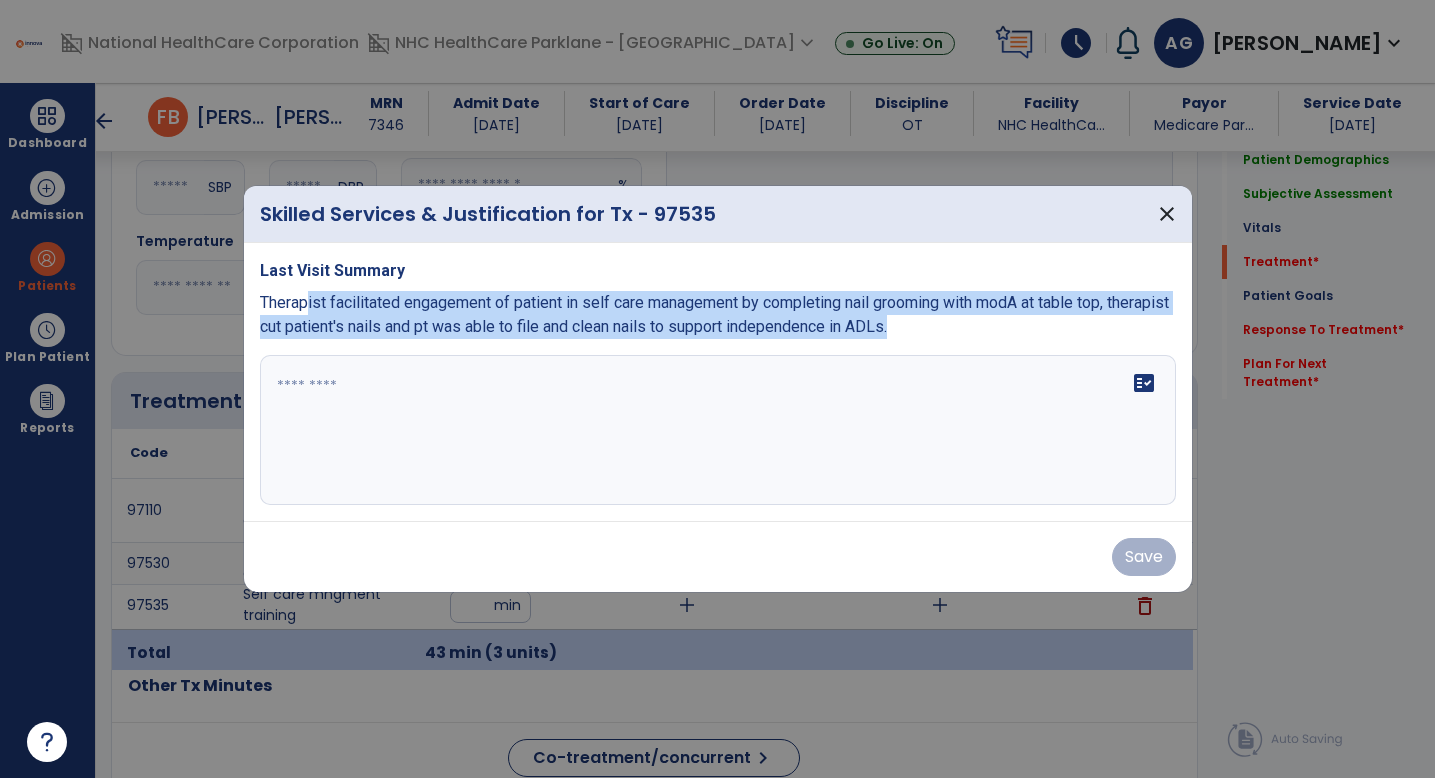 drag, startPoint x: 996, startPoint y: 332, endPoint x: 312, endPoint y: 292, distance: 685.1686 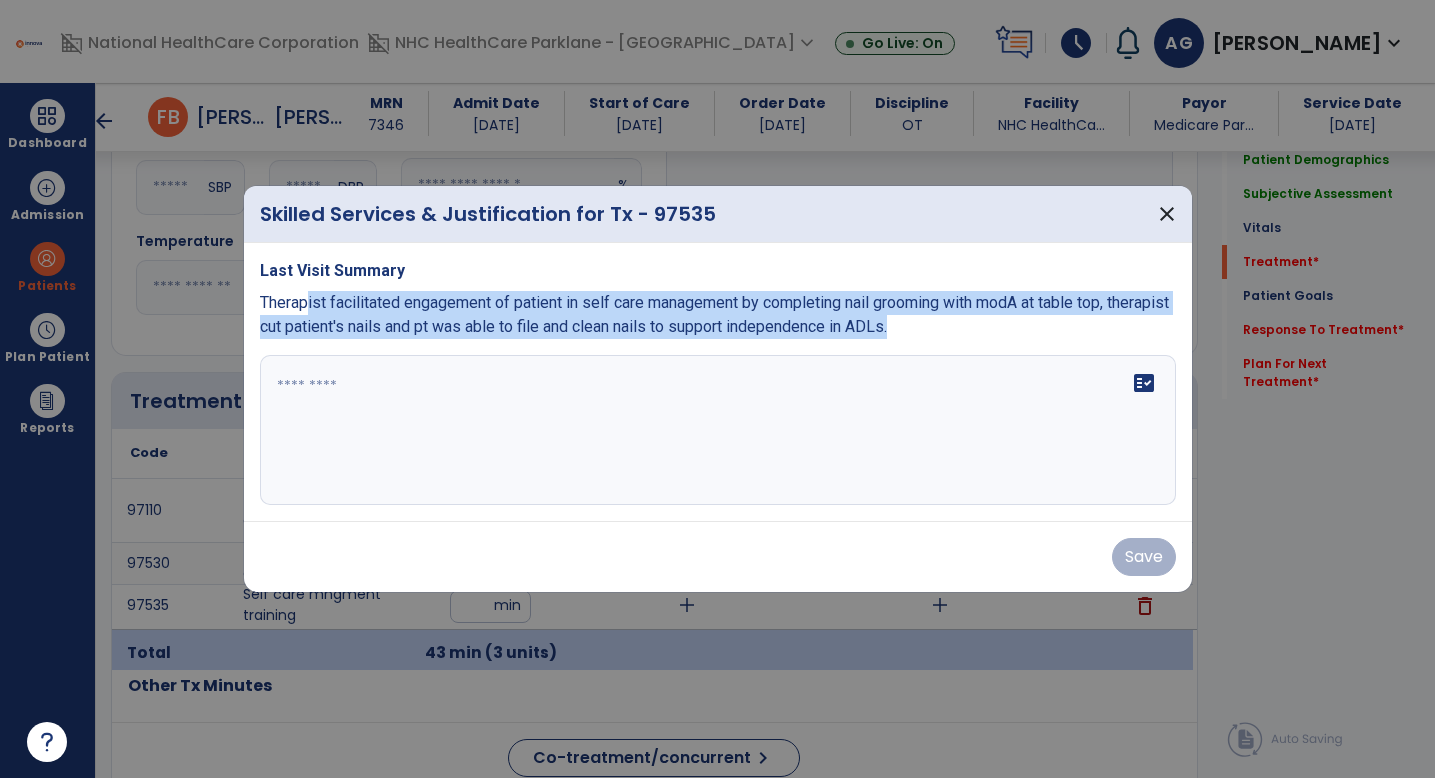 click on "Therapist facilitated engagement of patient in self care management by completing nail grooming with modA at table top, therapist cut patient's nails and pt was able to file and clean nails to support independence in ADLs." at bounding box center [718, 315] 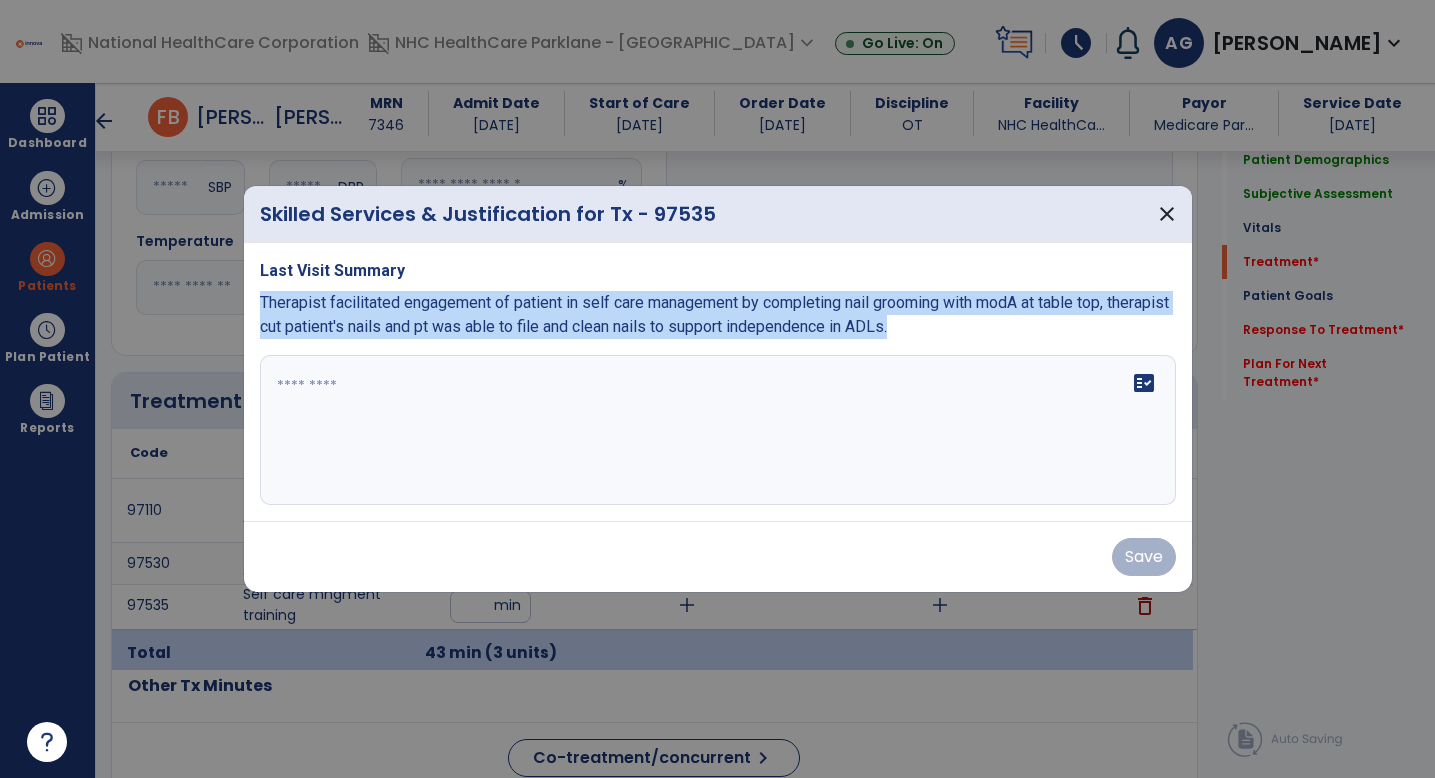 drag, startPoint x: 260, startPoint y: 299, endPoint x: 999, endPoint y: 333, distance: 739.78174 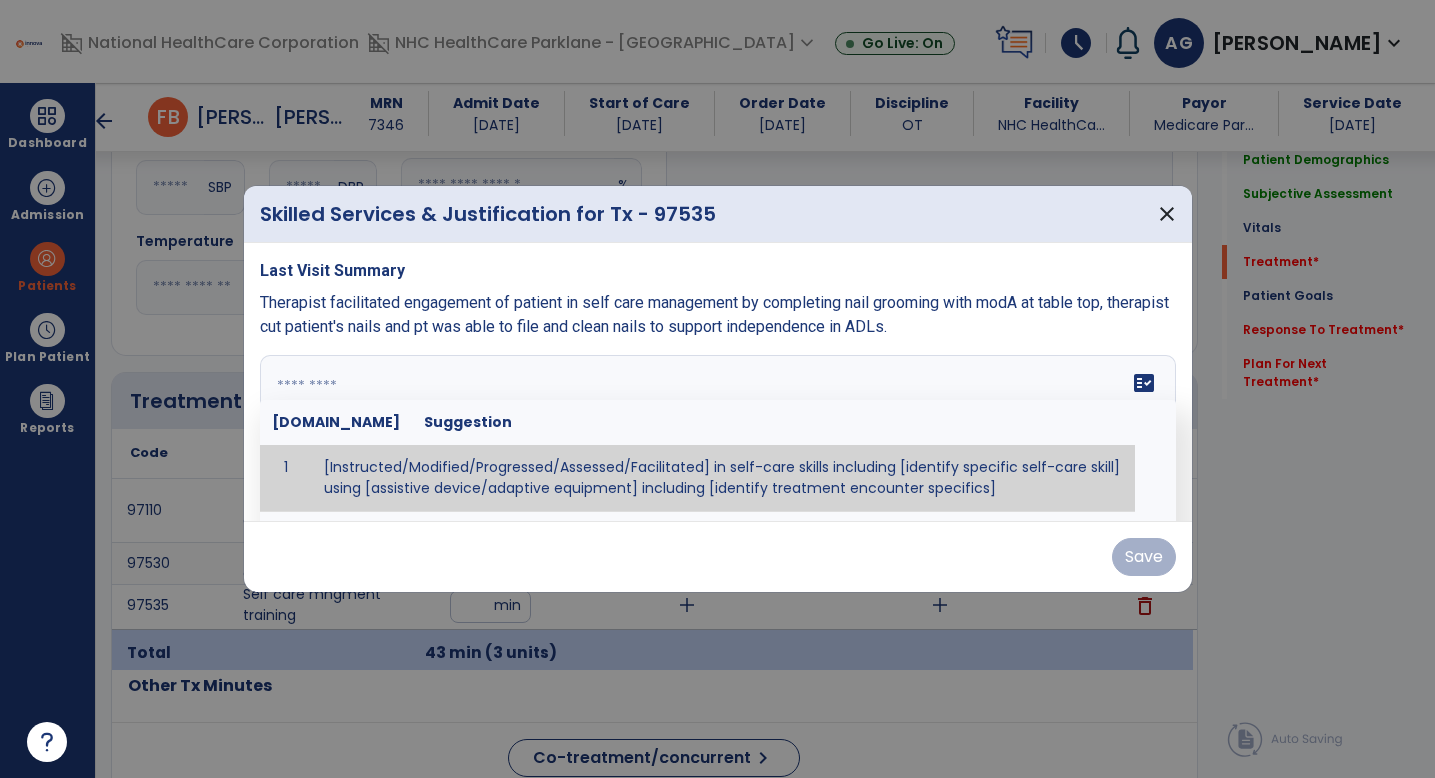 click on "fact_check  [DOMAIN_NAME] Suggestion 1 [Instructed/Modified/Progressed/Assessed/Facilitated] in self-care skills including [identify specific self-care skill] using [assistive device/adaptive equipment] including [identify treatment encounter specifics]" at bounding box center (718, 430) 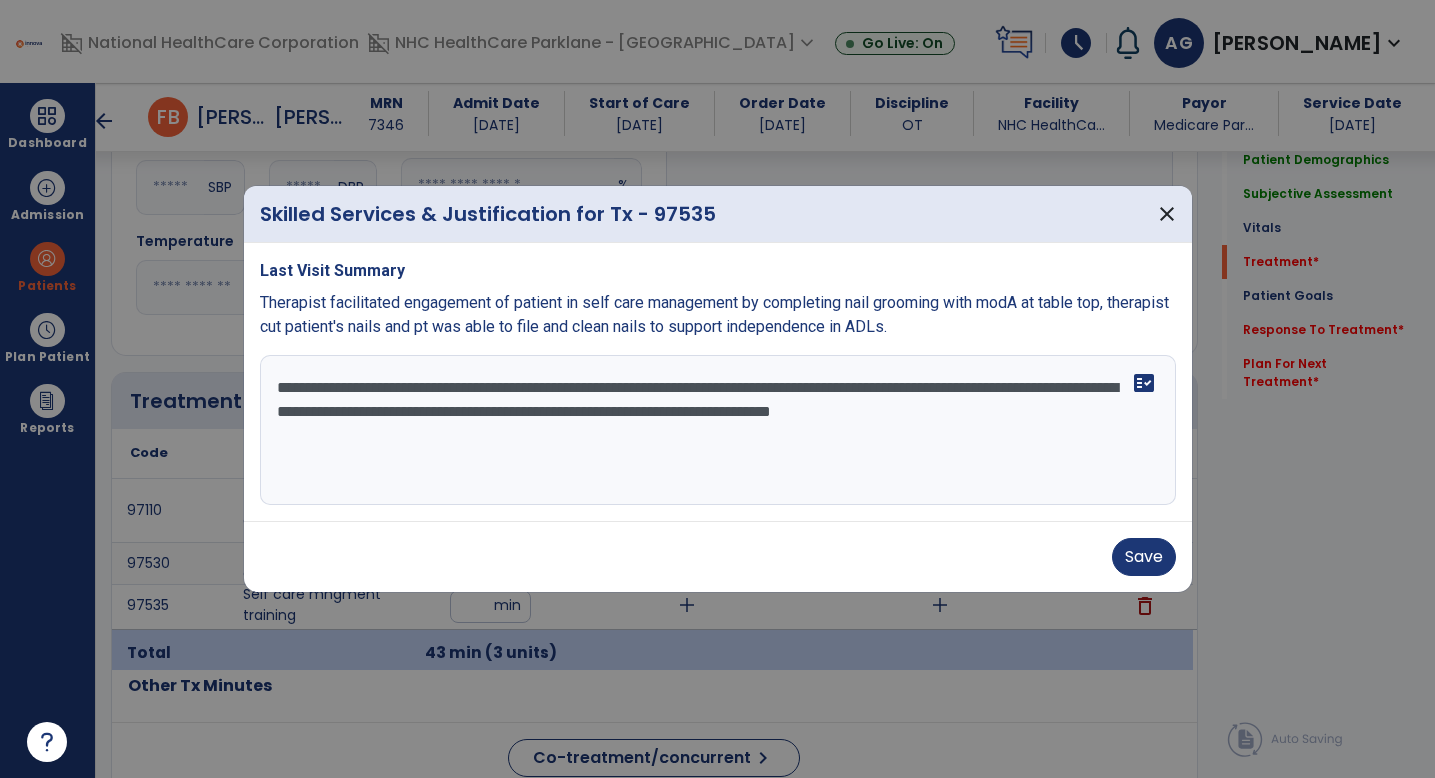 click on "**********" at bounding box center (718, 430) 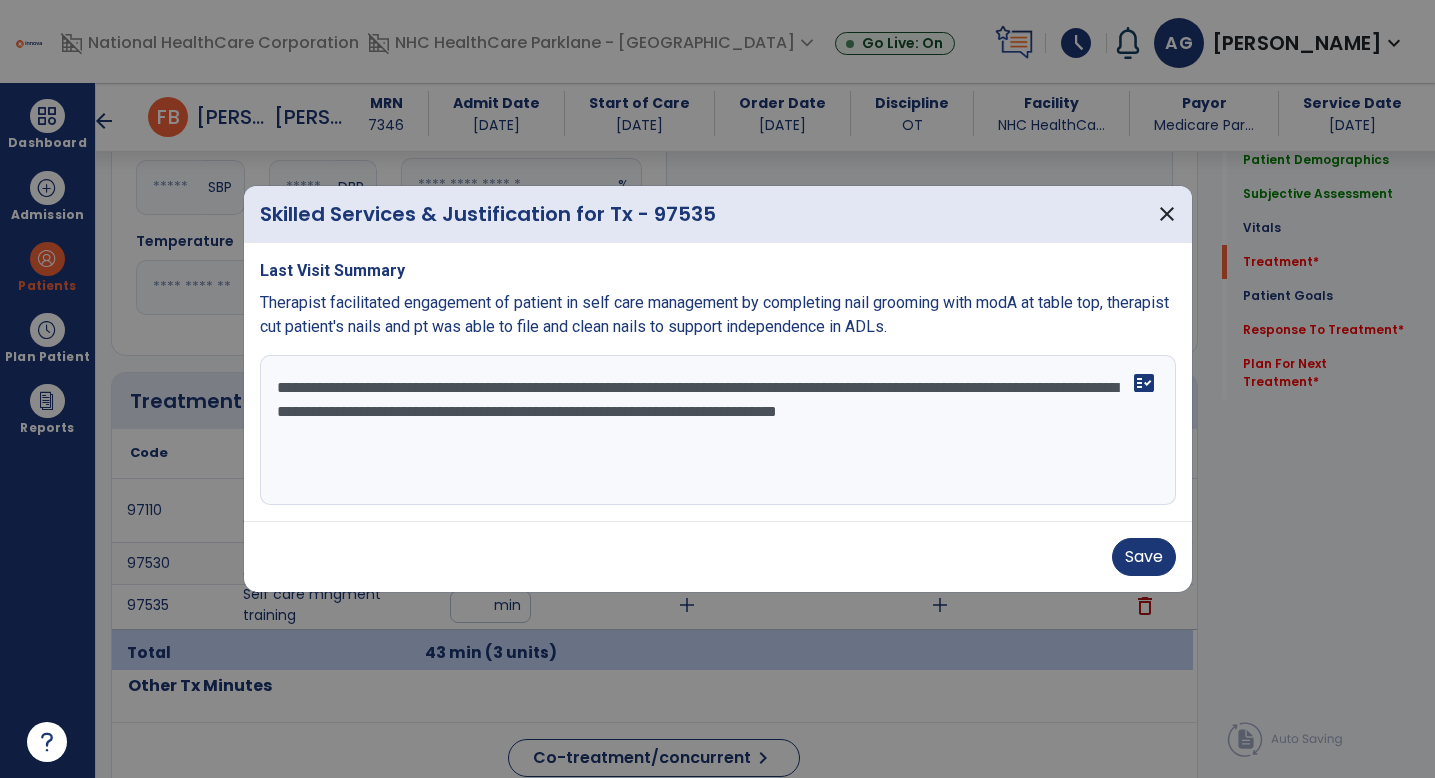 click on "**********" at bounding box center (718, 430) 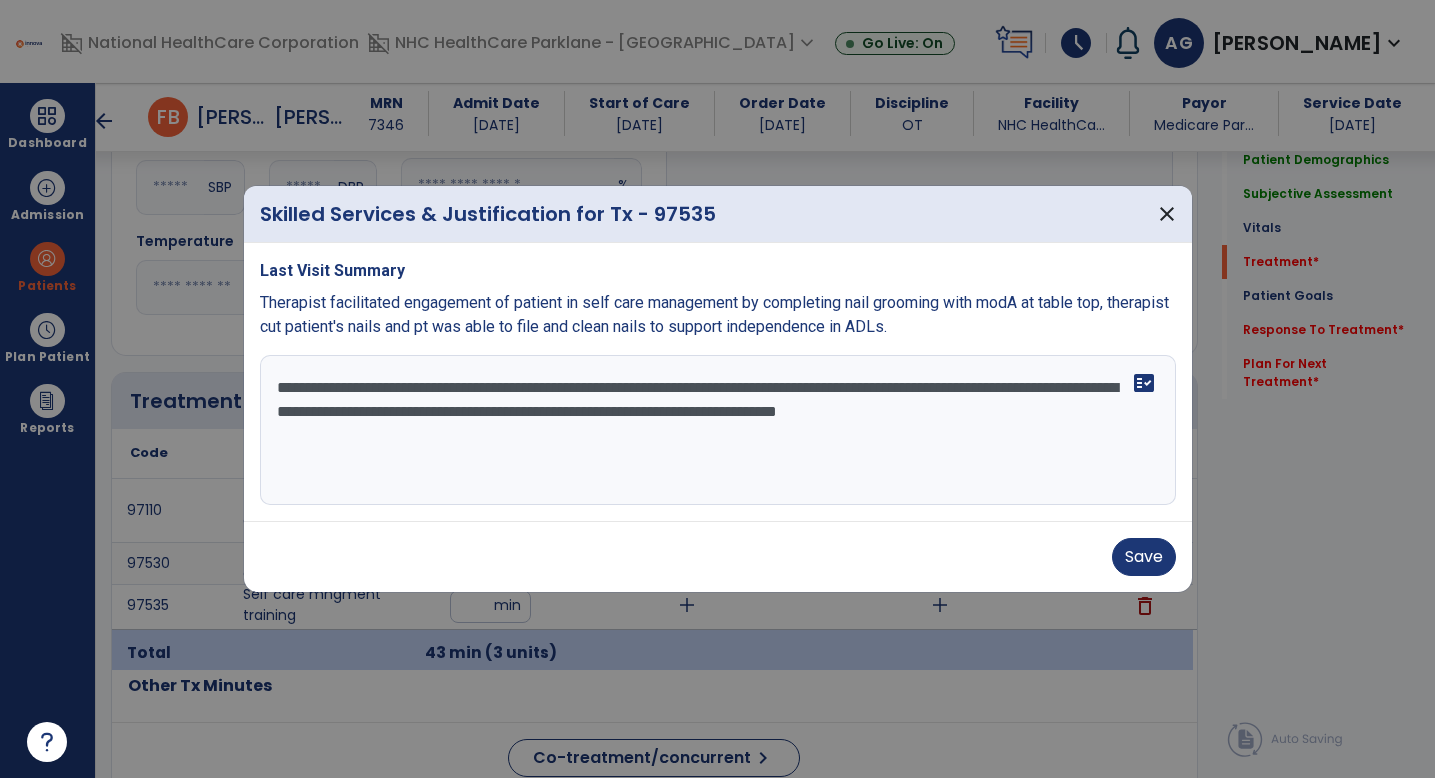 click on "**********" at bounding box center (718, 430) 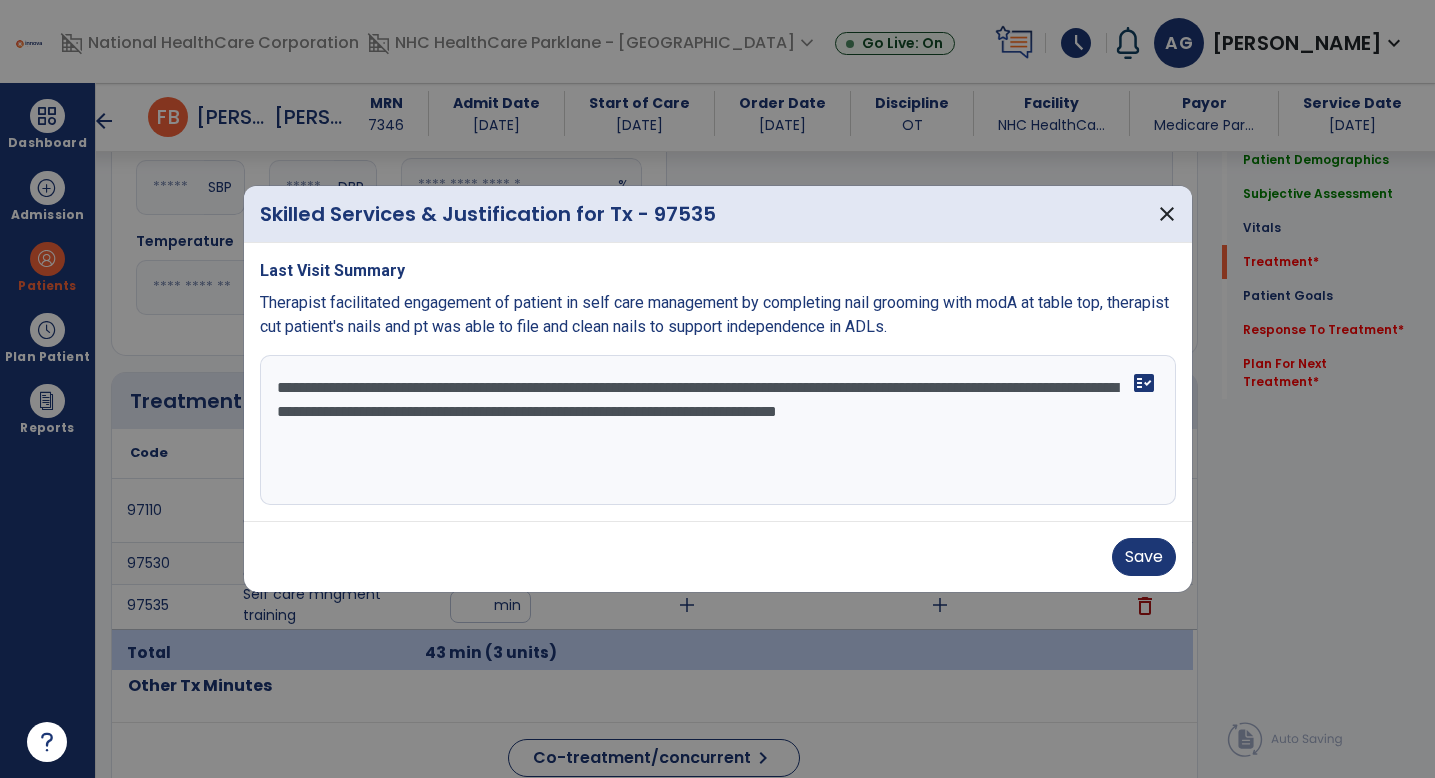 drag, startPoint x: 868, startPoint y: 385, endPoint x: 1114, endPoint y: 384, distance: 246.00203 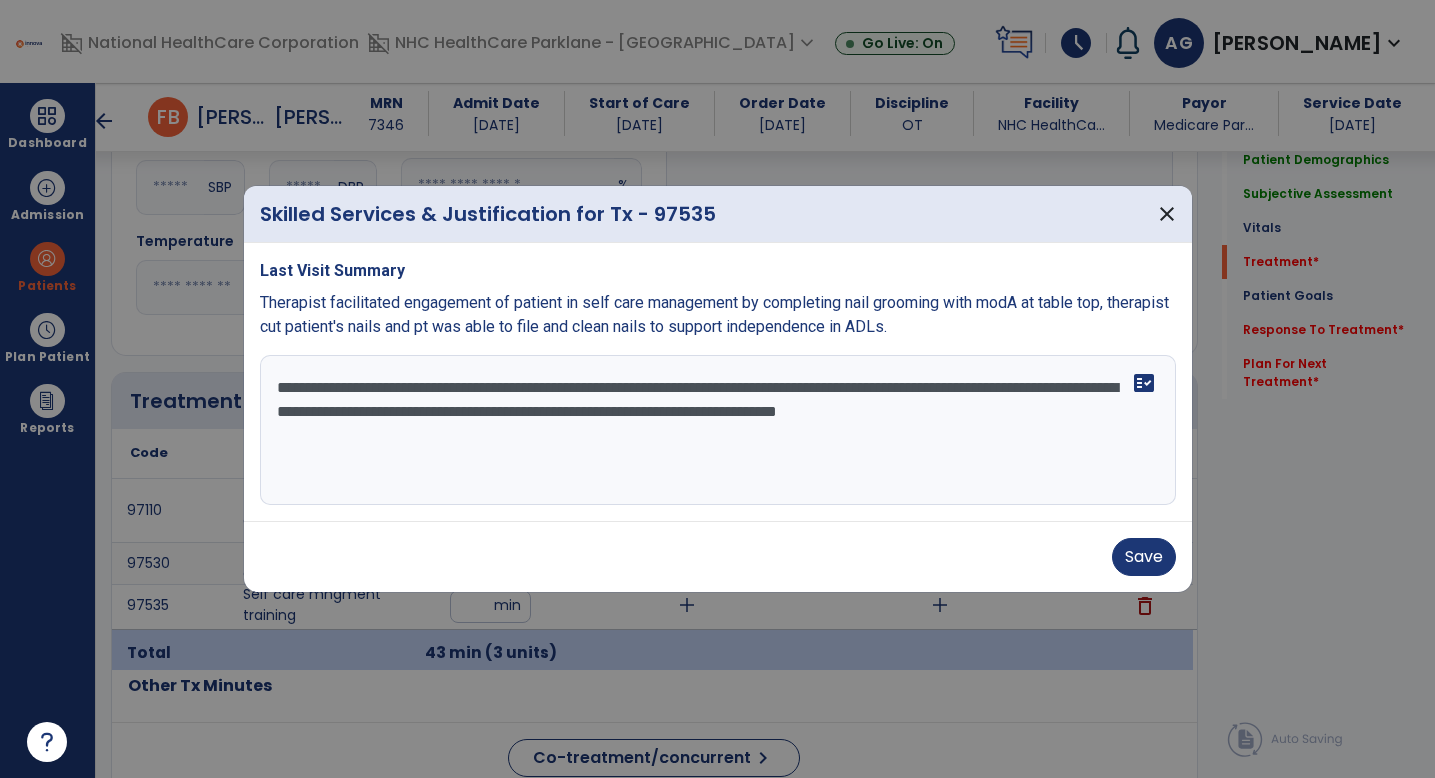 click on "**********" at bounding box center (718, 430) 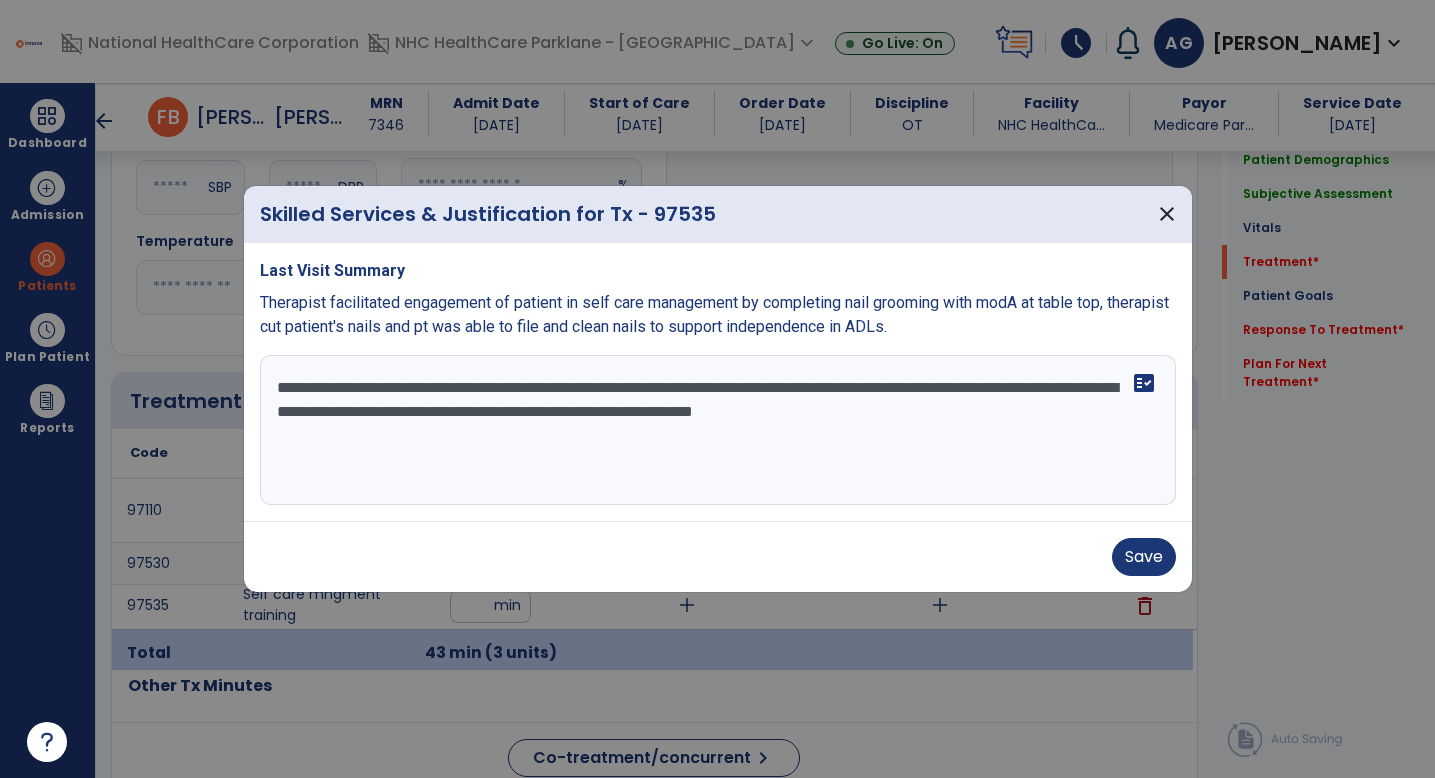 drag, startPoint x: 1044, startPoint y: 390, endPoint x: 1005, endPoint y: 390, distance: 39 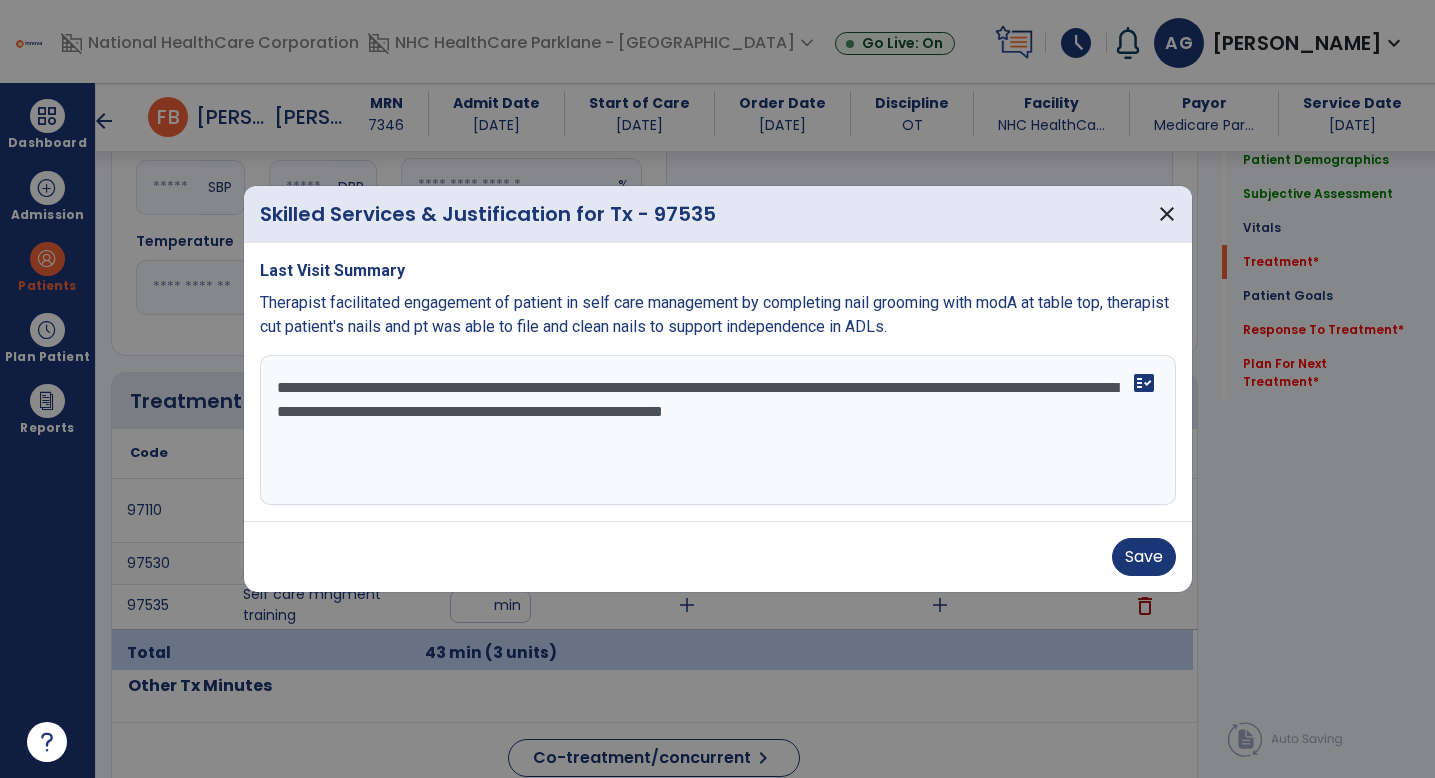 click on "**********" at bounding box center (718, 430) 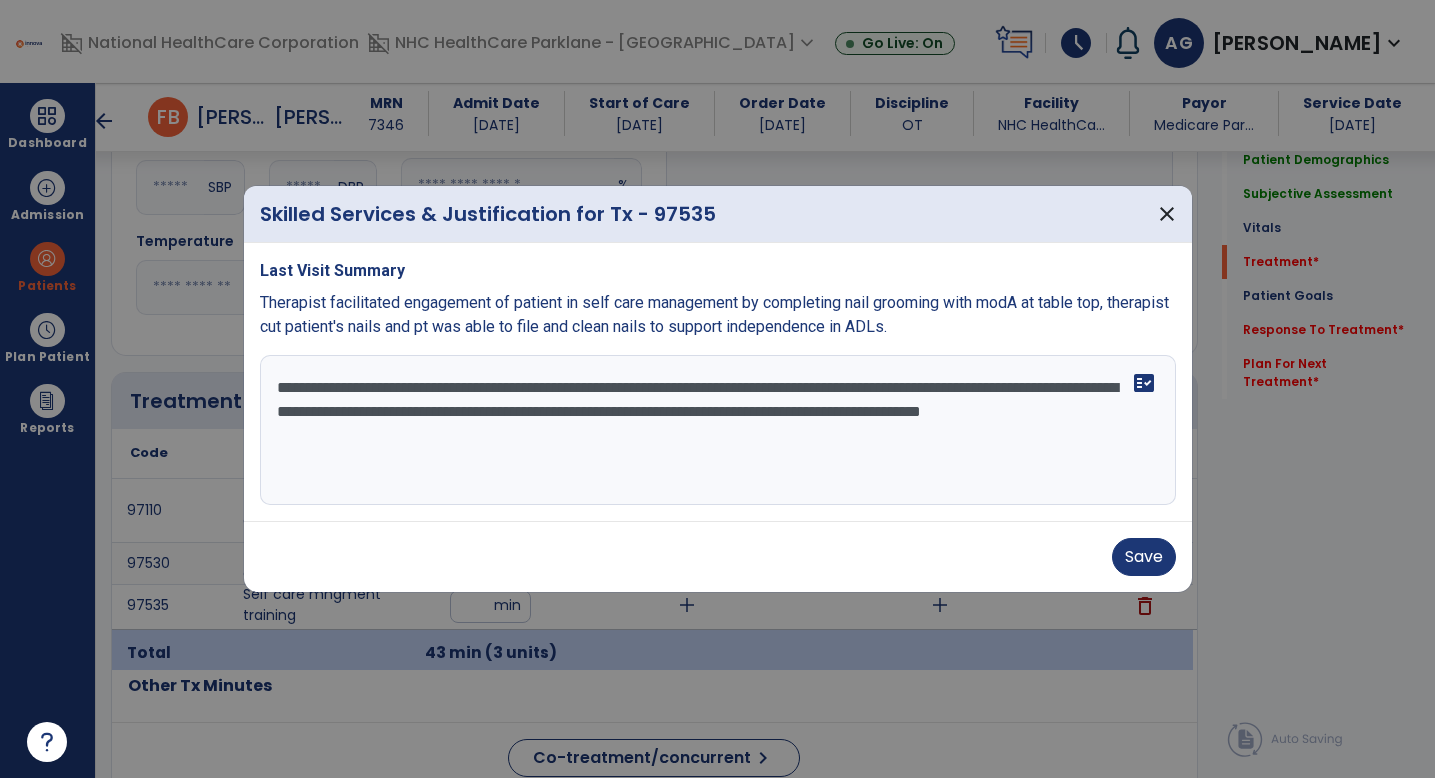 click on "**********" at bounding box center (718, 430) 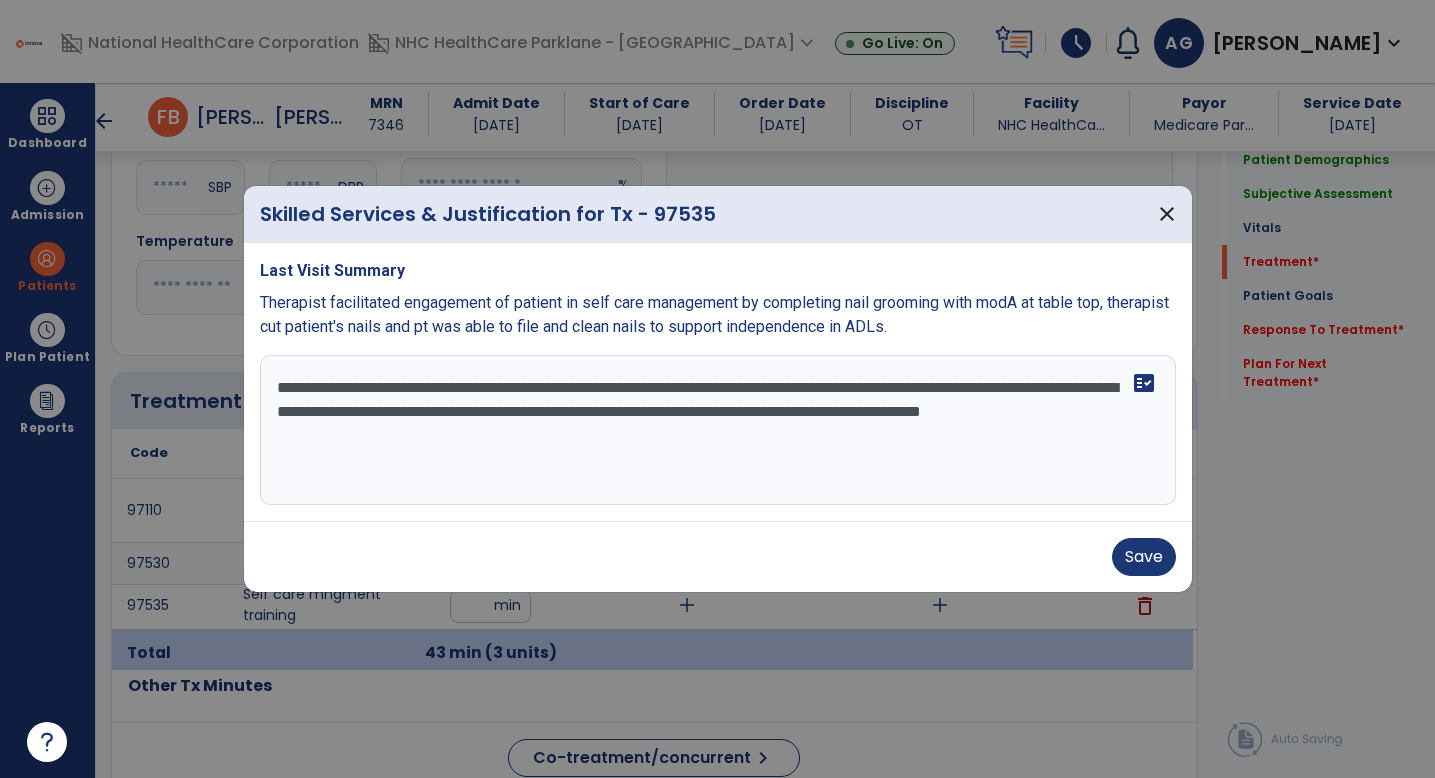 drag, startPoint x: 626, startPoint y: 409, endPoint x: 1103, endPoint y: 407, distance: 477.00418 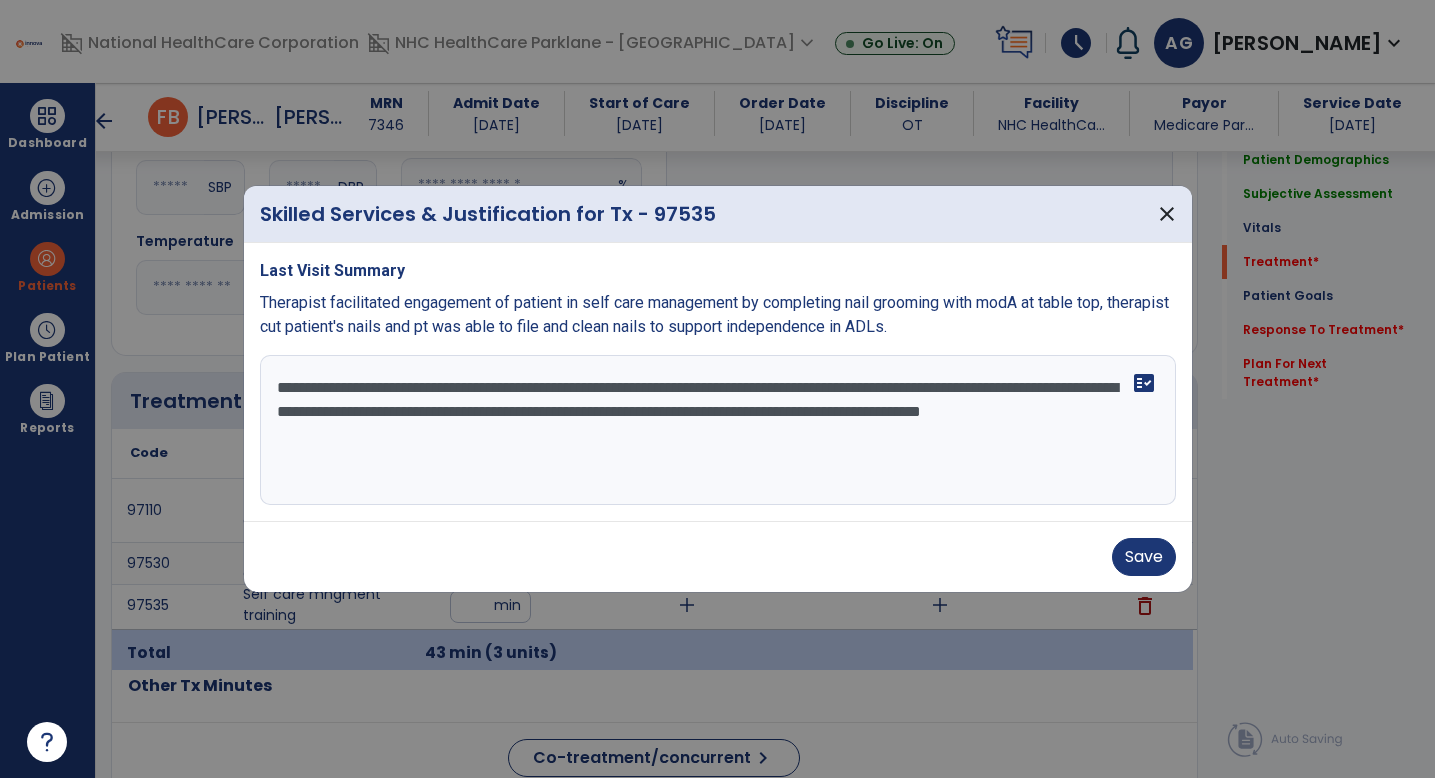 click on "**********" at bounding box center (718, 430) 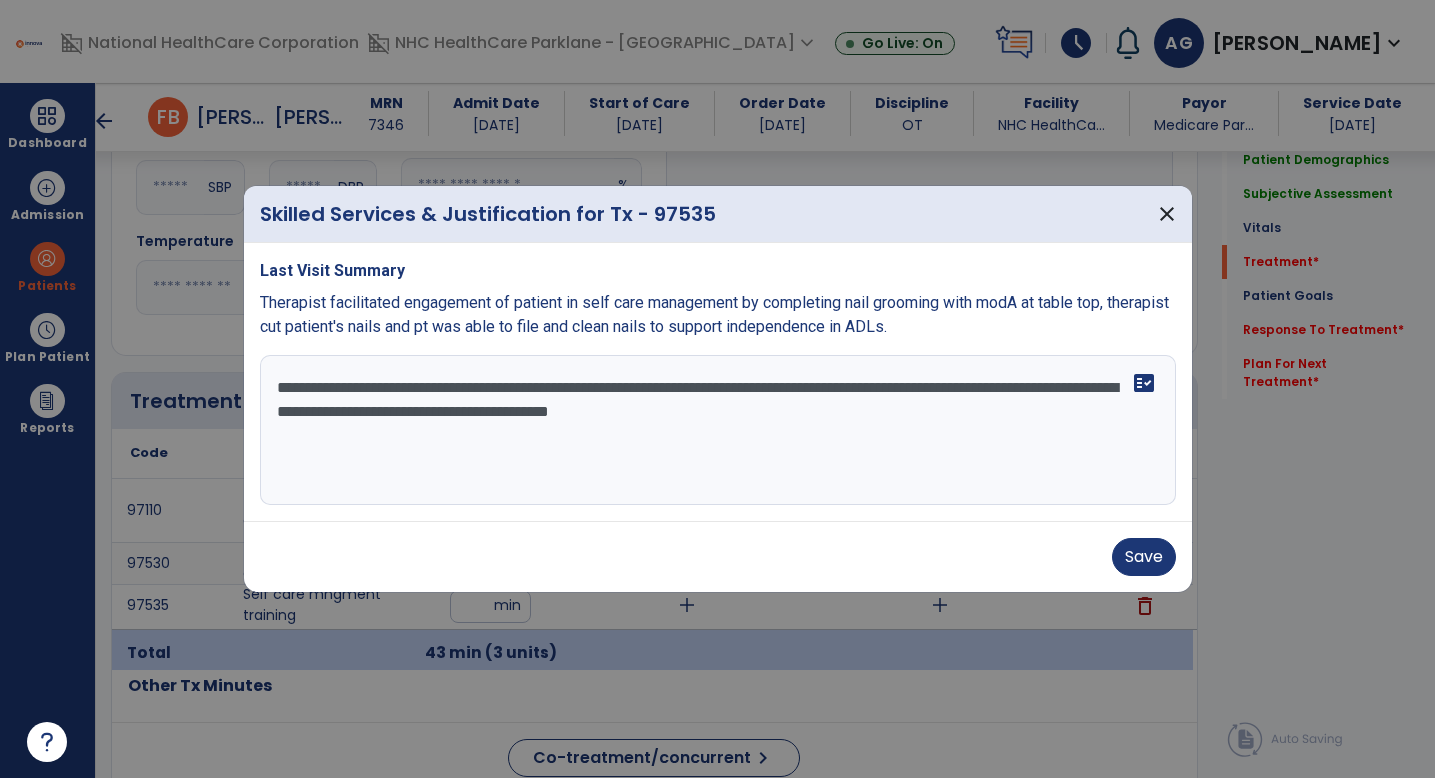 click on "**********" at bounding box center (718, 430) 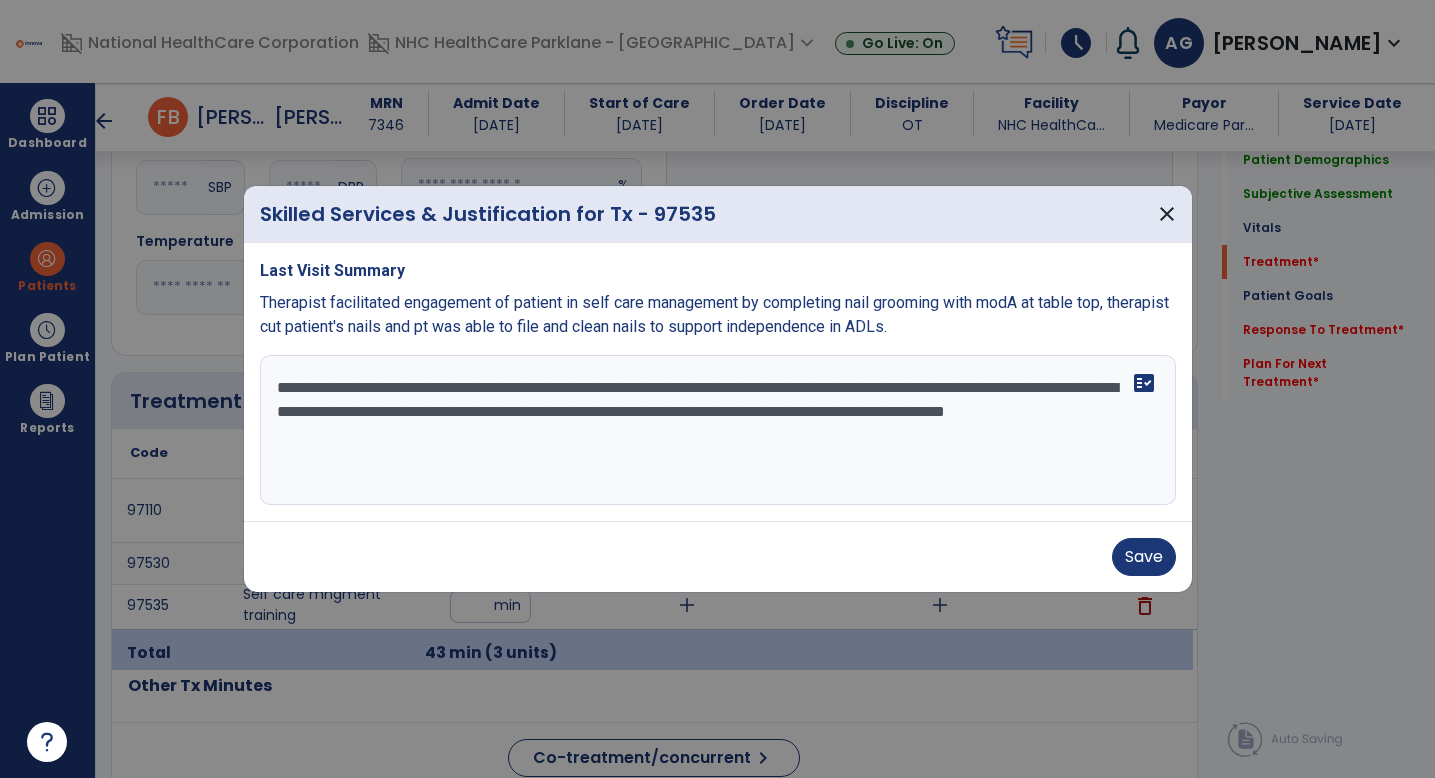 drag, startPoint x: 366, startPoint y: 444, endPoint x: 625, endPoint y: 414, distance: 260.73166 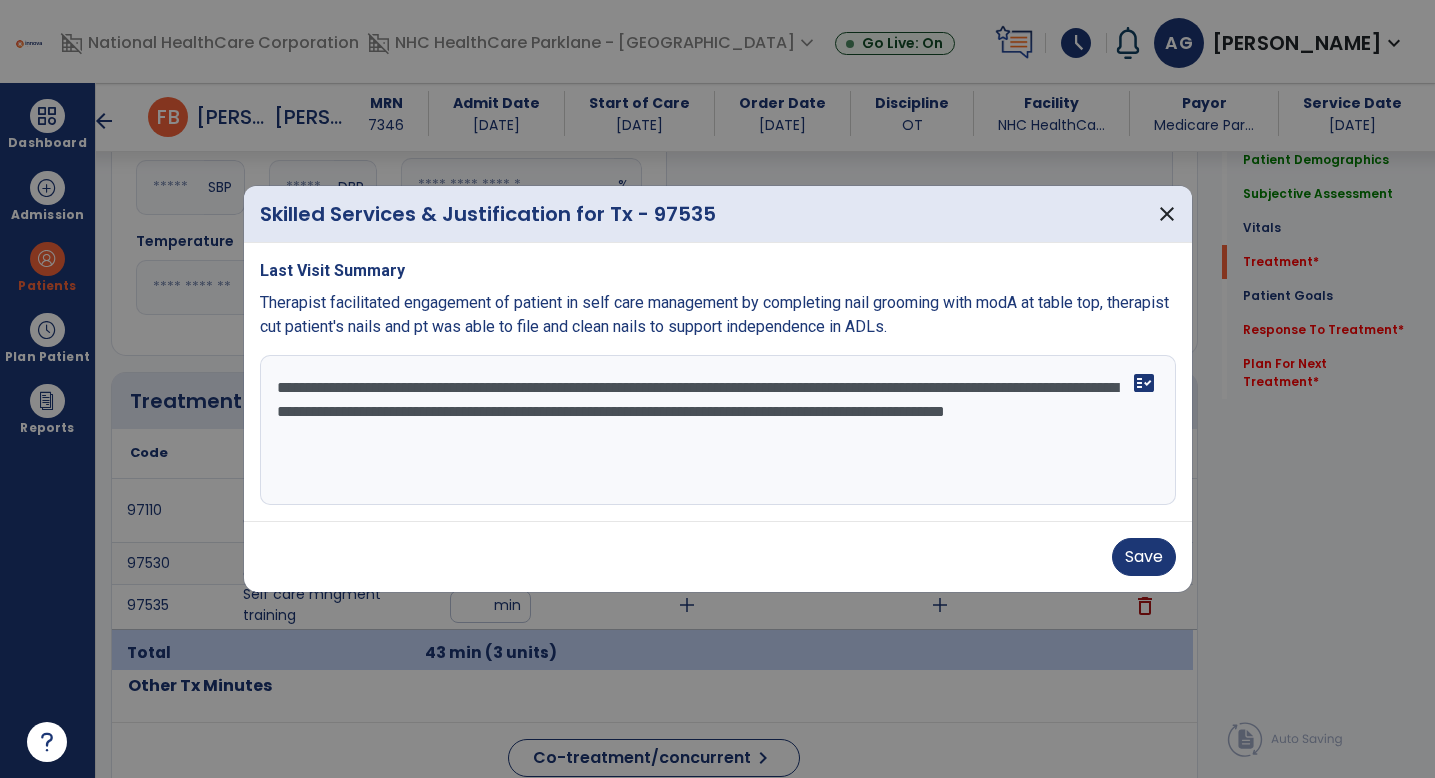 click on "**********" at bounding box center [718, 430] 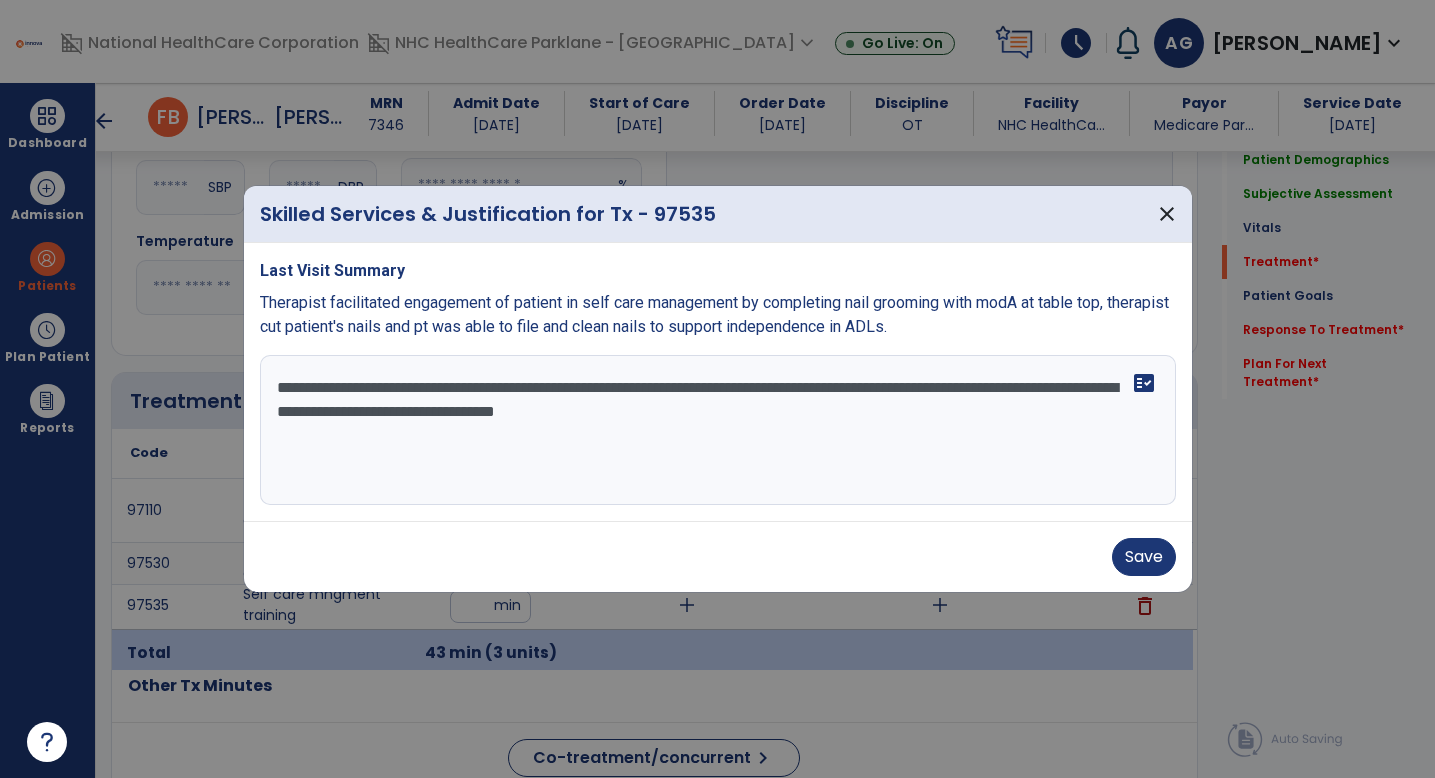 click on "**********" at bounding box center (718, 430) 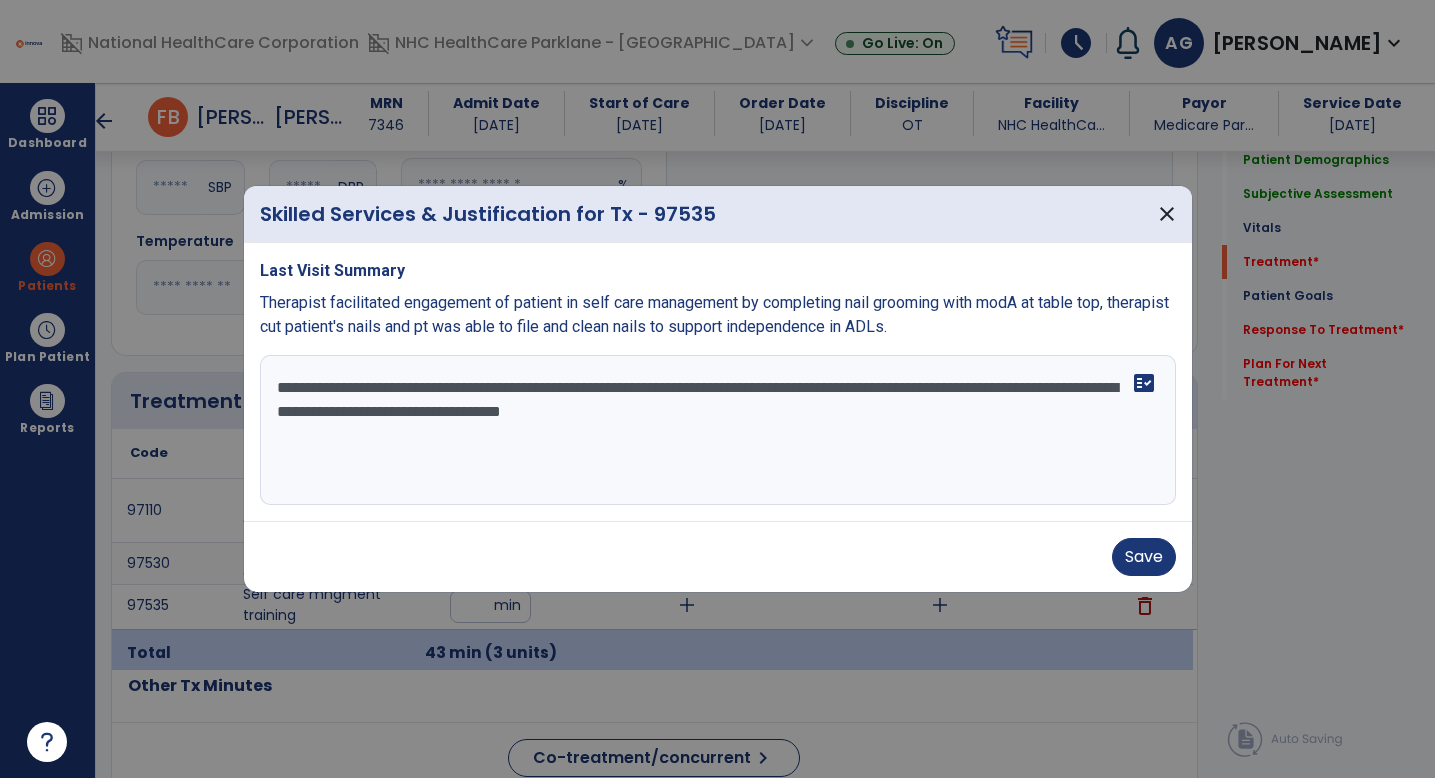 paste on "**********" 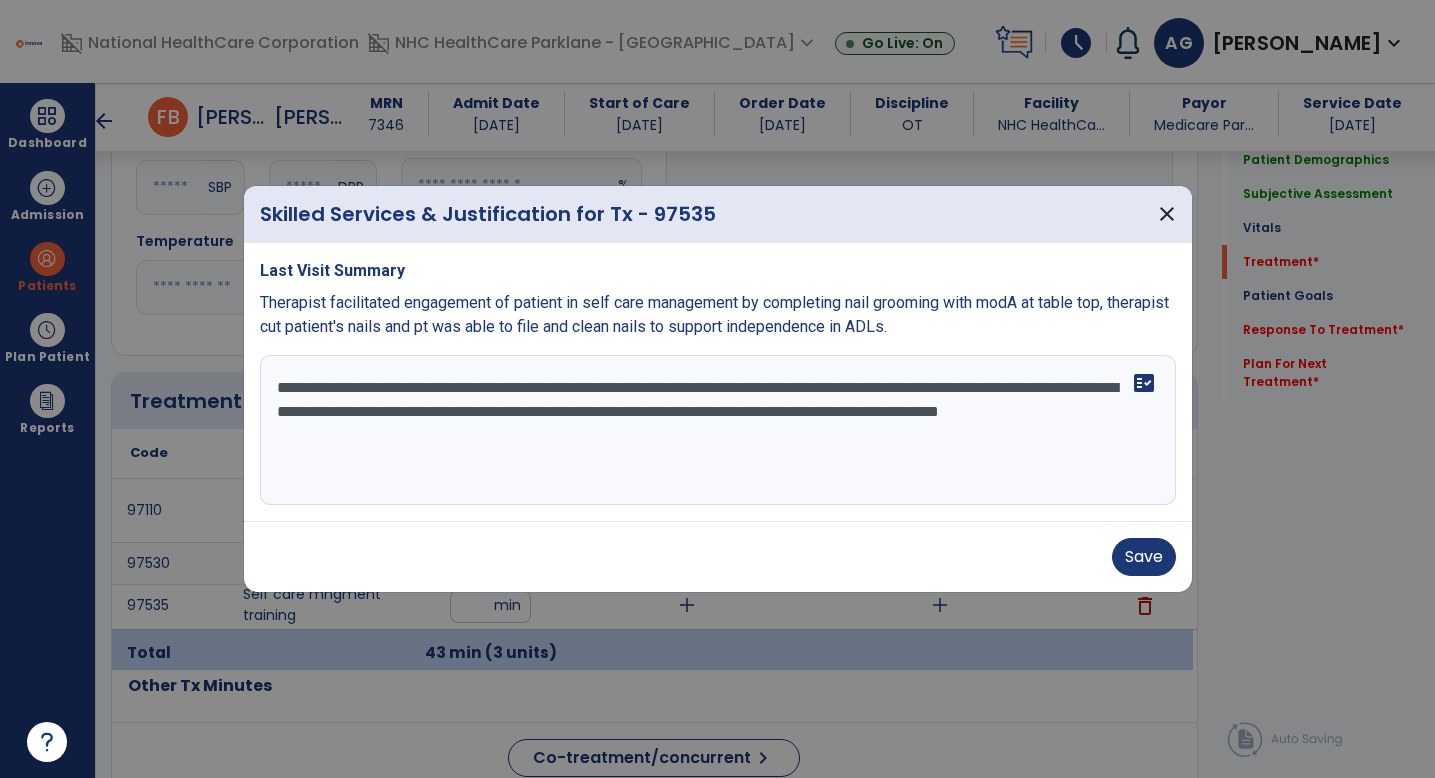 click on "**********" at bounding box center [718, 430] 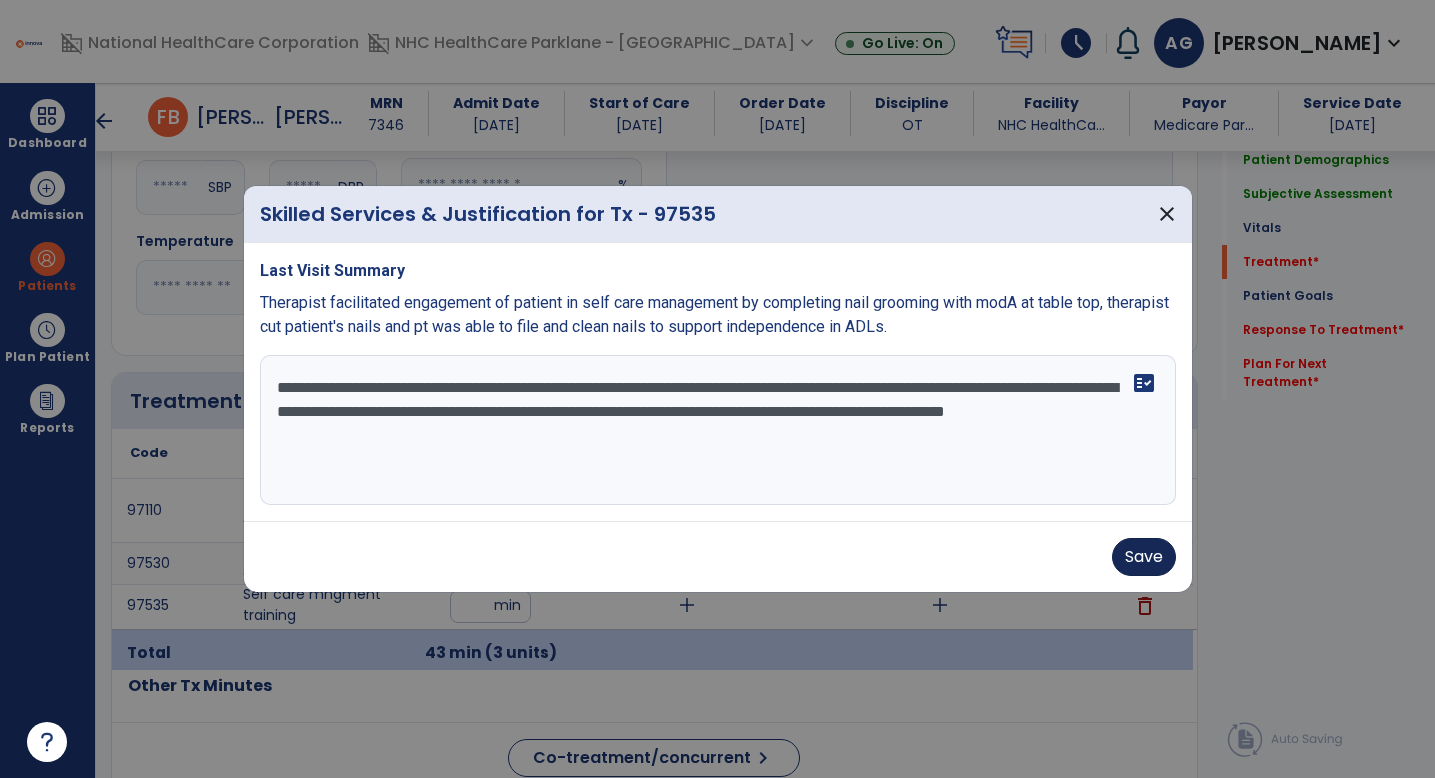 type on "**********" 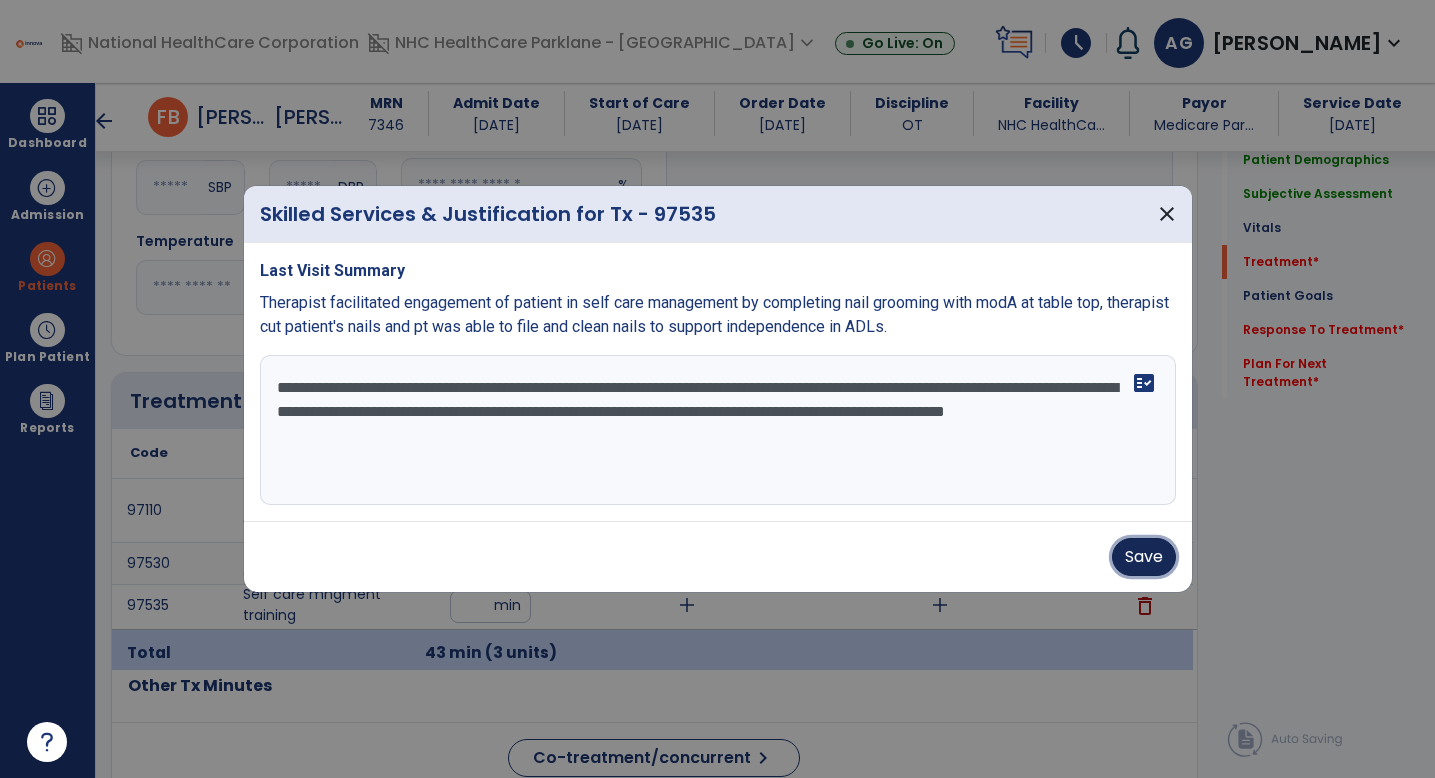 drag, startPoint x: 1134, startPoint y: 556, endPoint x: 1120, endPoint y: 554, distance: 14.142136 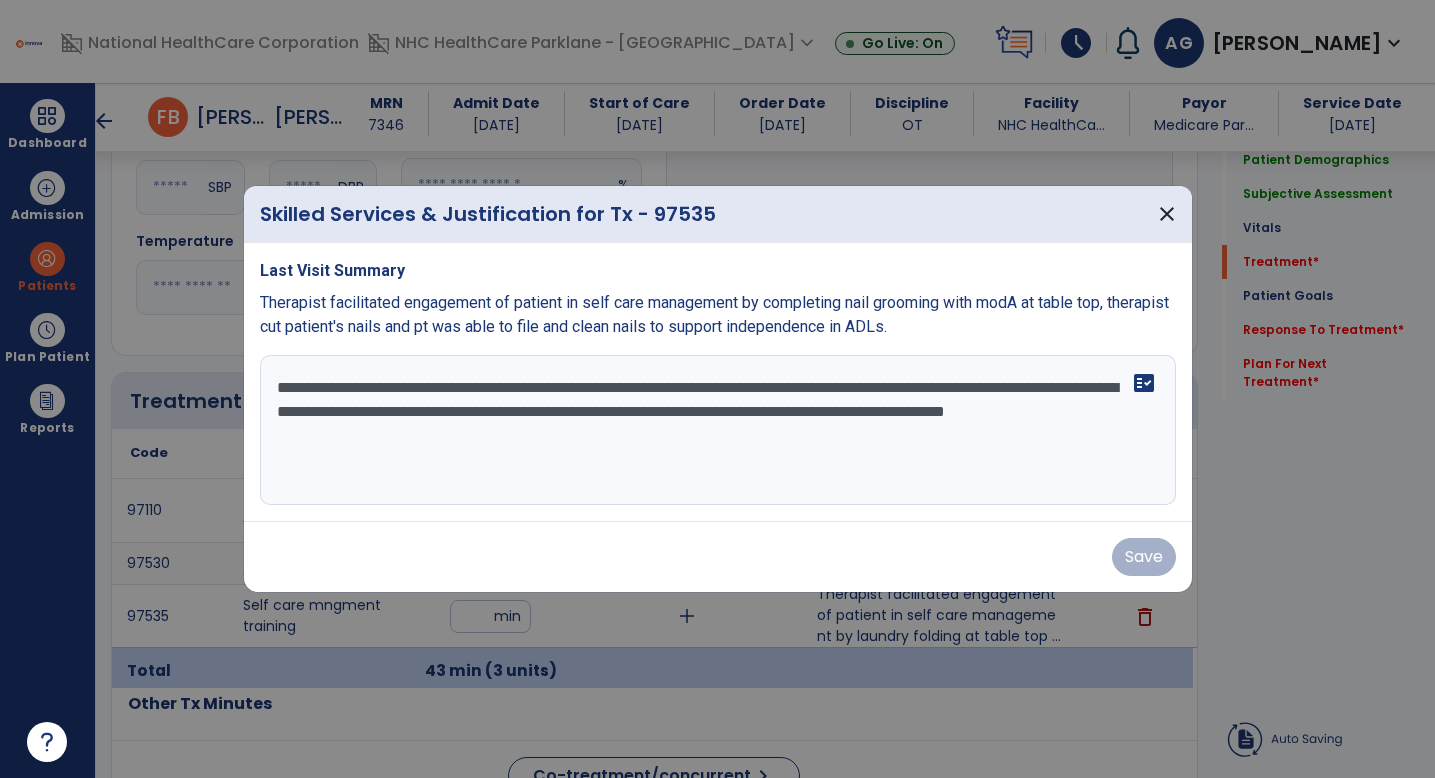 drag, startPoint x: 688, startPoint y: 425, endPoint x: 257, endPoint y: 374, distance: 434.00693 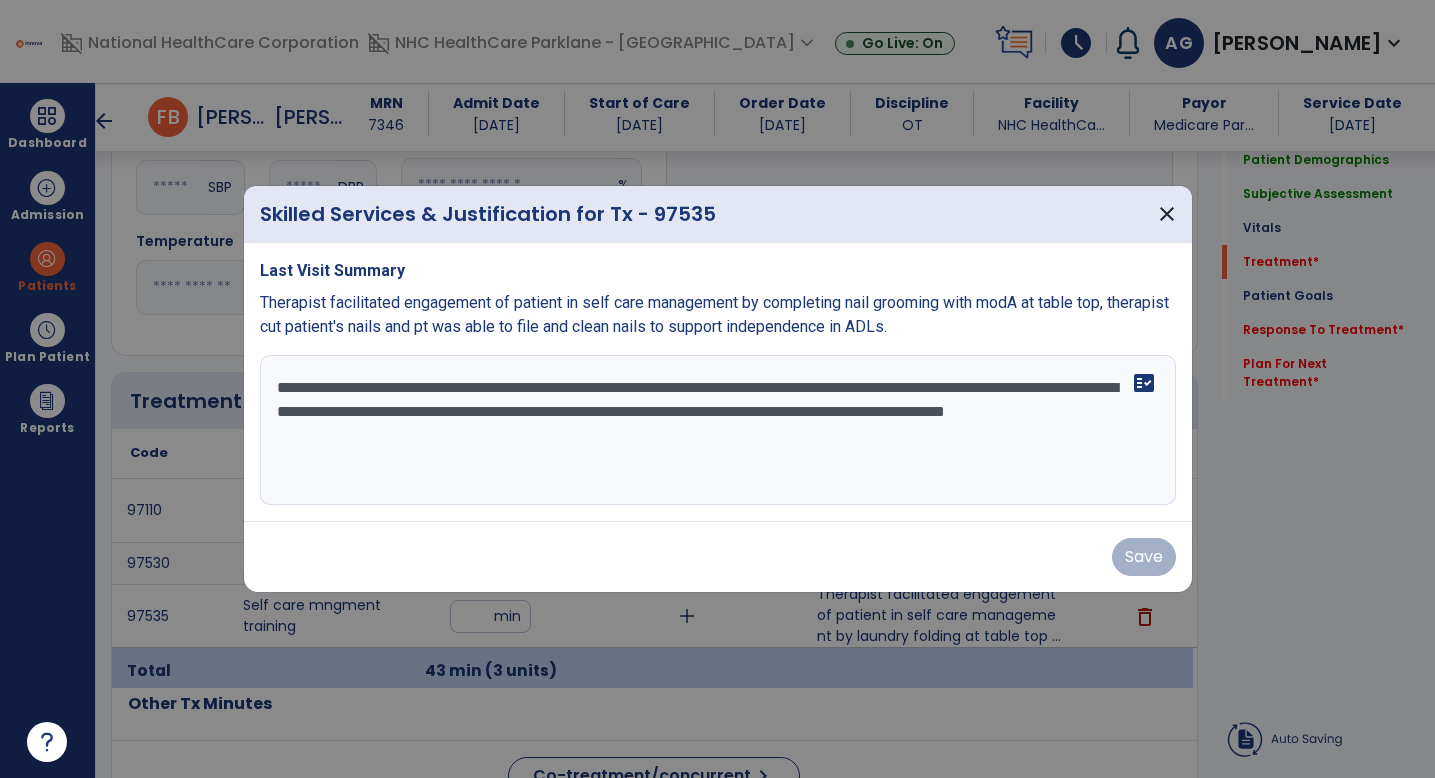 click on "**********" at bounding box center [718, 382] 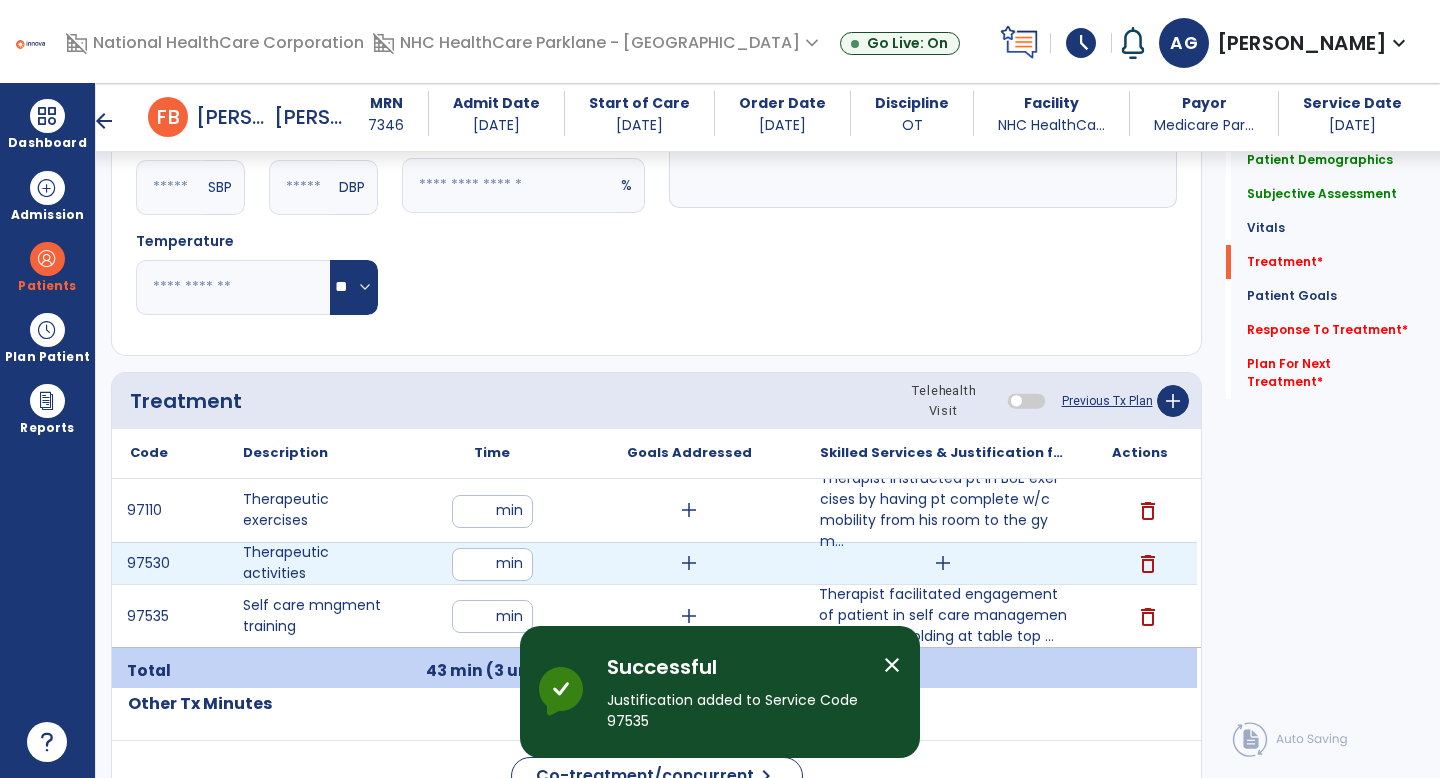 click on "add" at bounding box center (943, 563) 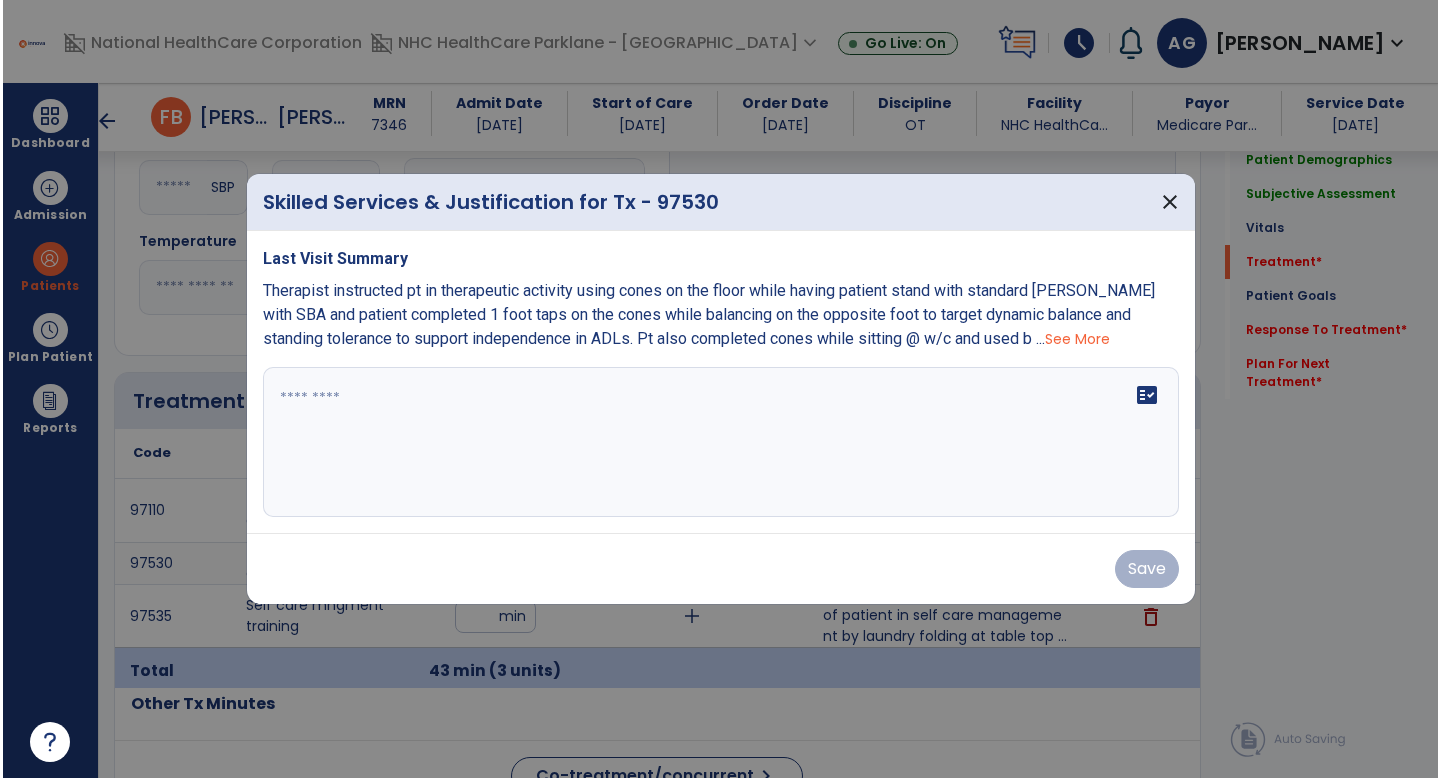 scroll, scrollTop: 987, scrollLeft: 0, axis: vertical 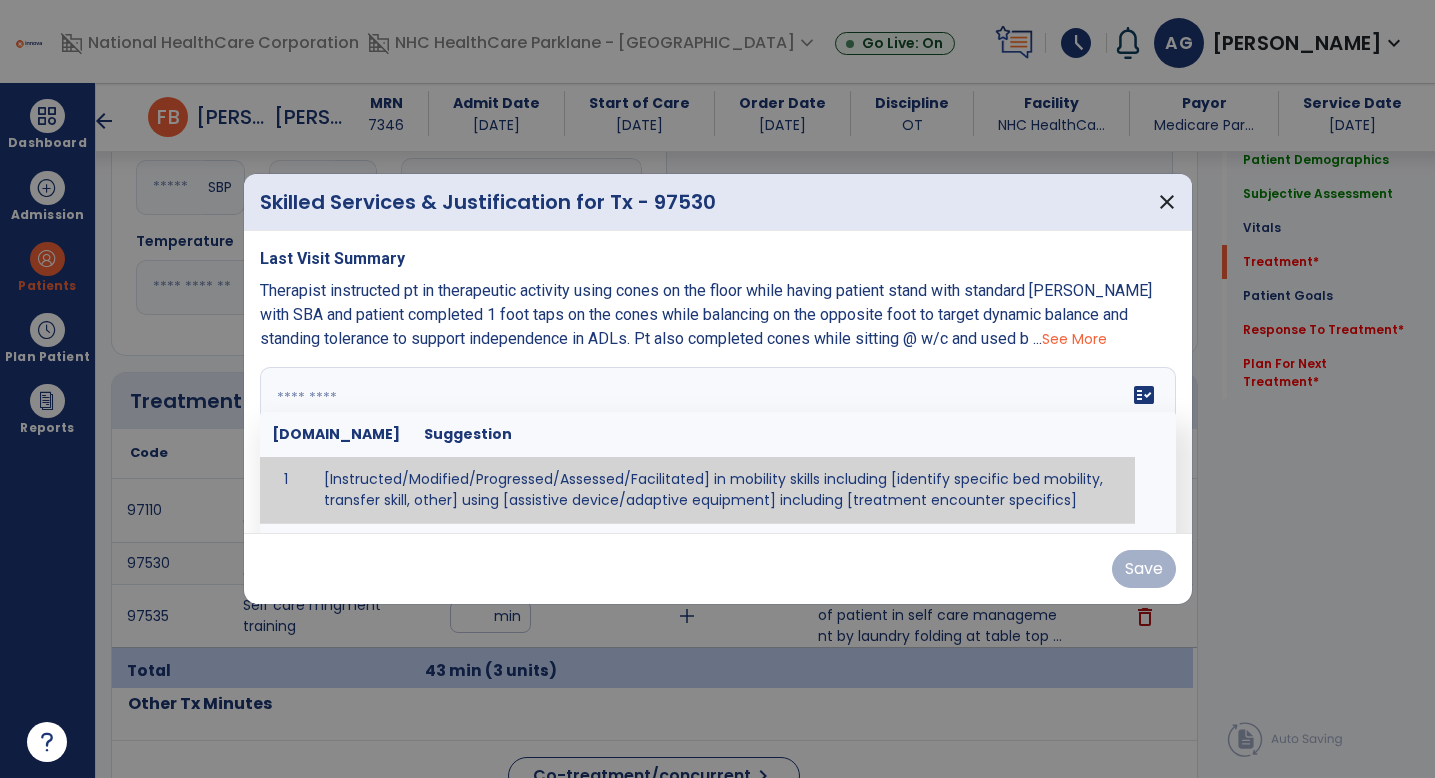 click on "fact_check  [DOMAIN_NAME] Suggestion 1 [Instructed/Modified/Progressed/Assessed/Facilitated] in mobility skills including [identify specific bed mobility, transfer skill, other] using [assistive device/adaptive equipment] including [treatment encounter specifics]" at bounding box center (718, 442) 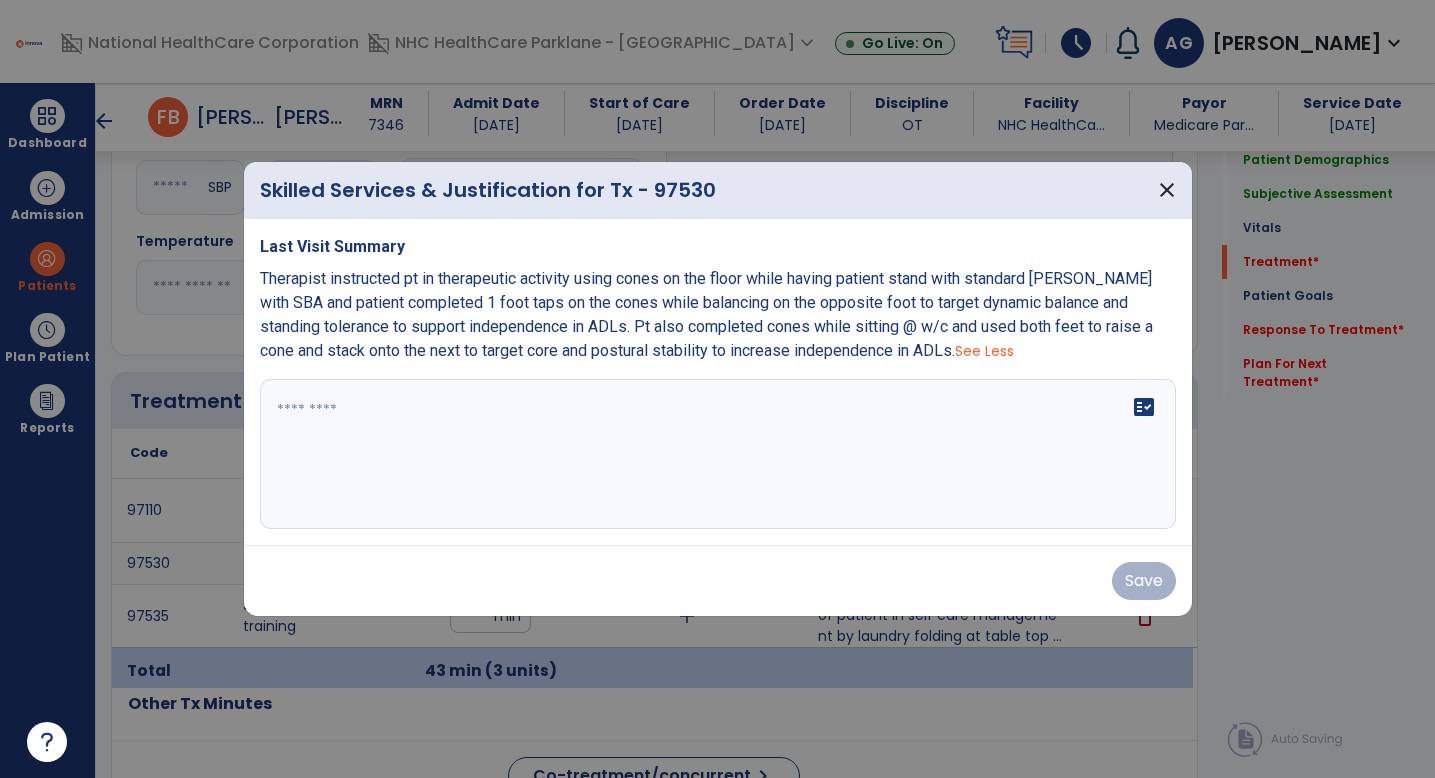click on "fact_check" at bounding box center [718, 454] 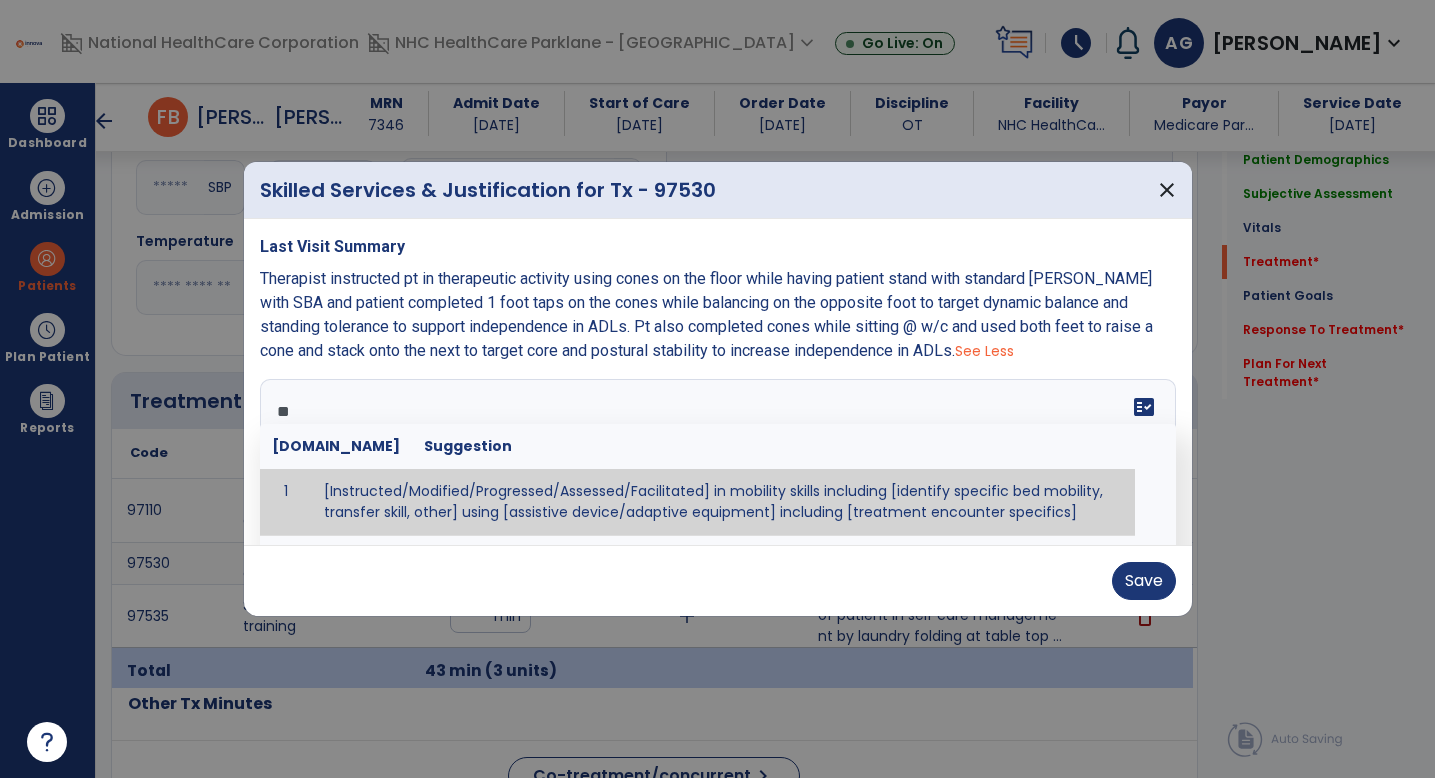 type on "*" 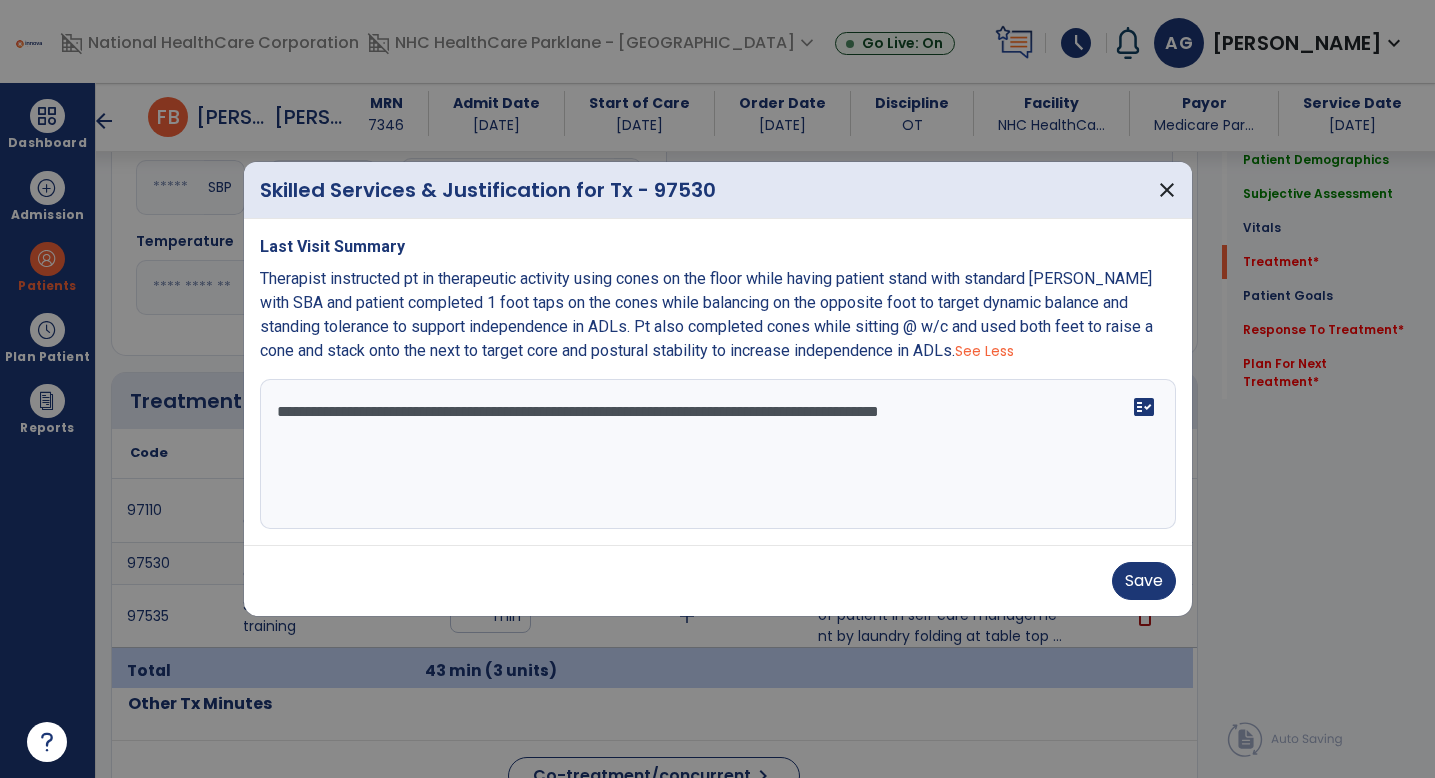 click on "**********" at bounding box center [718, 454] 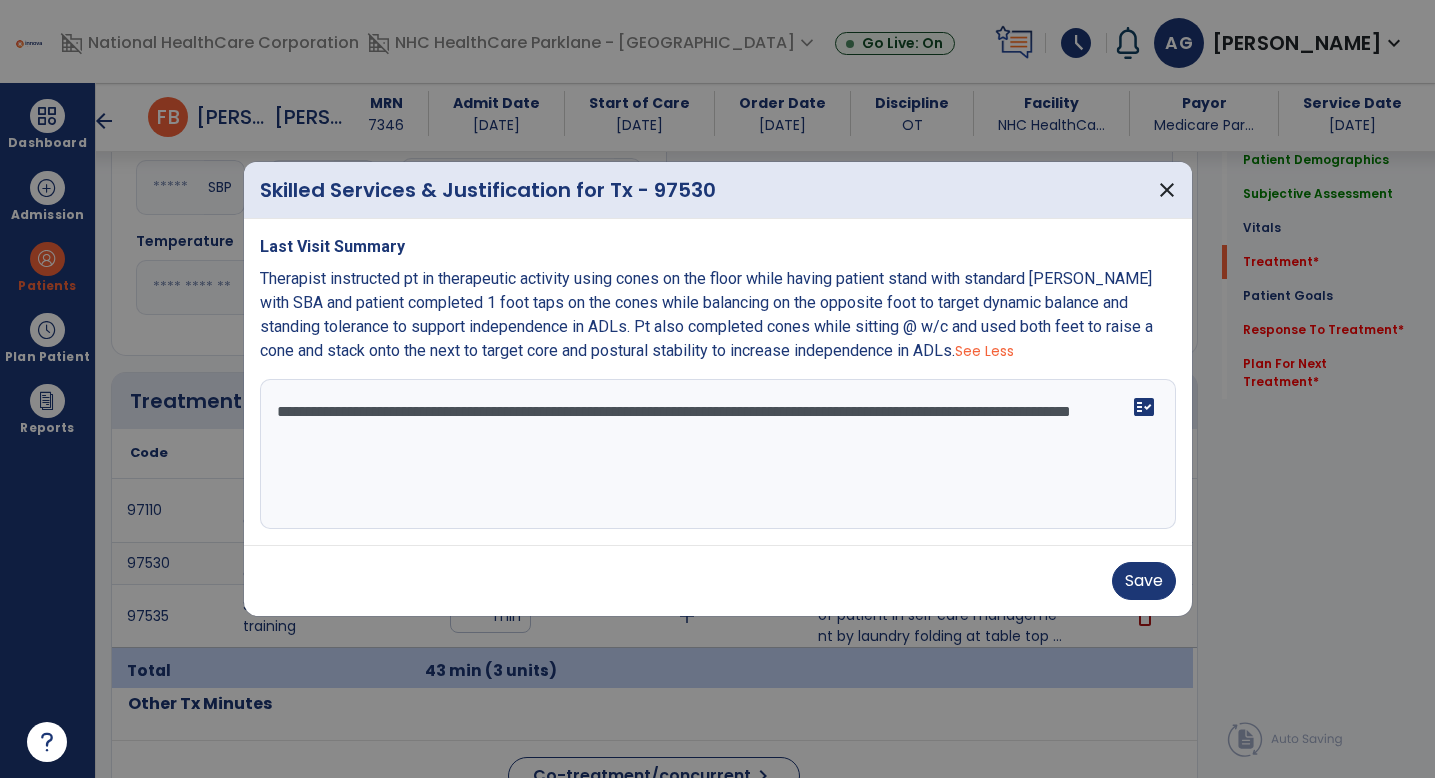 click on "**********" at bounding box center (718, 454) 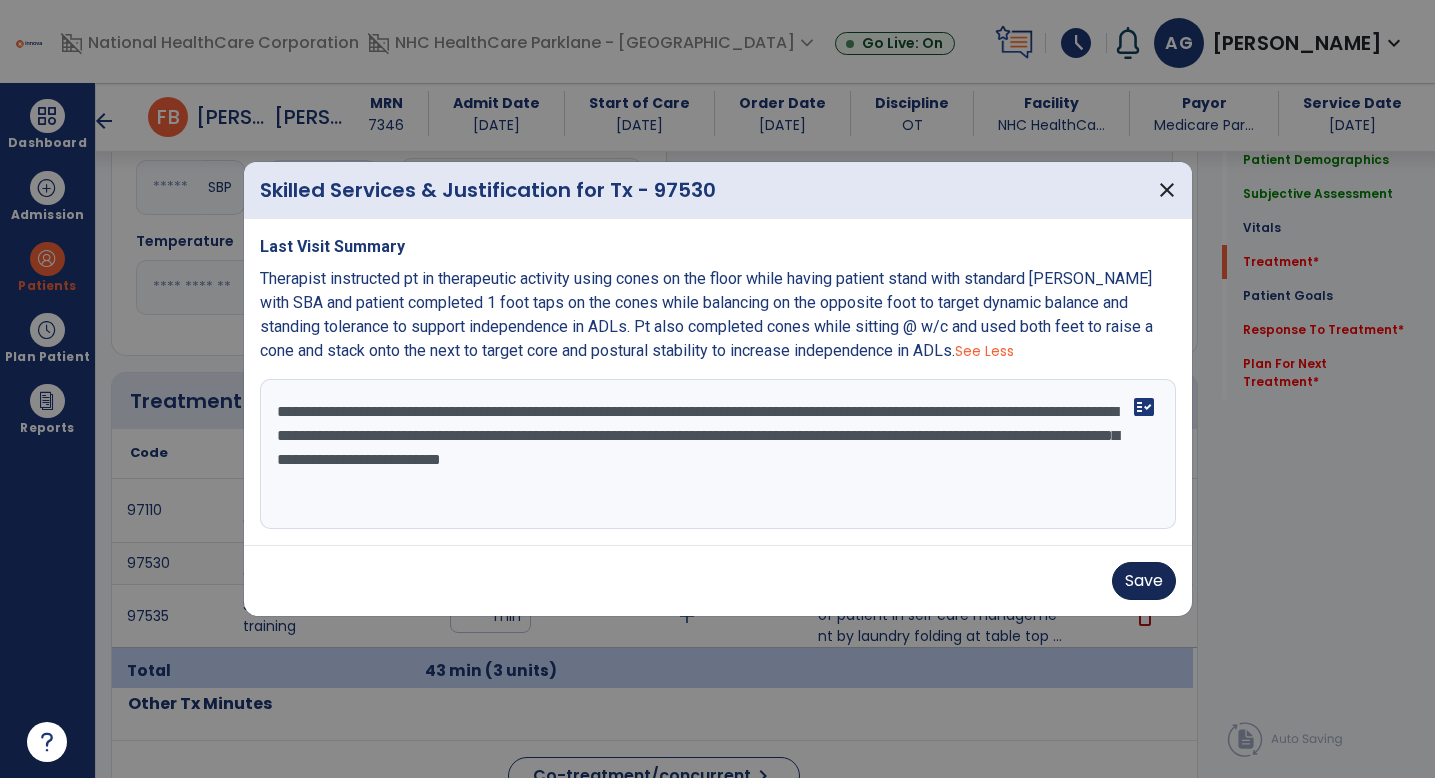 type on "**********" 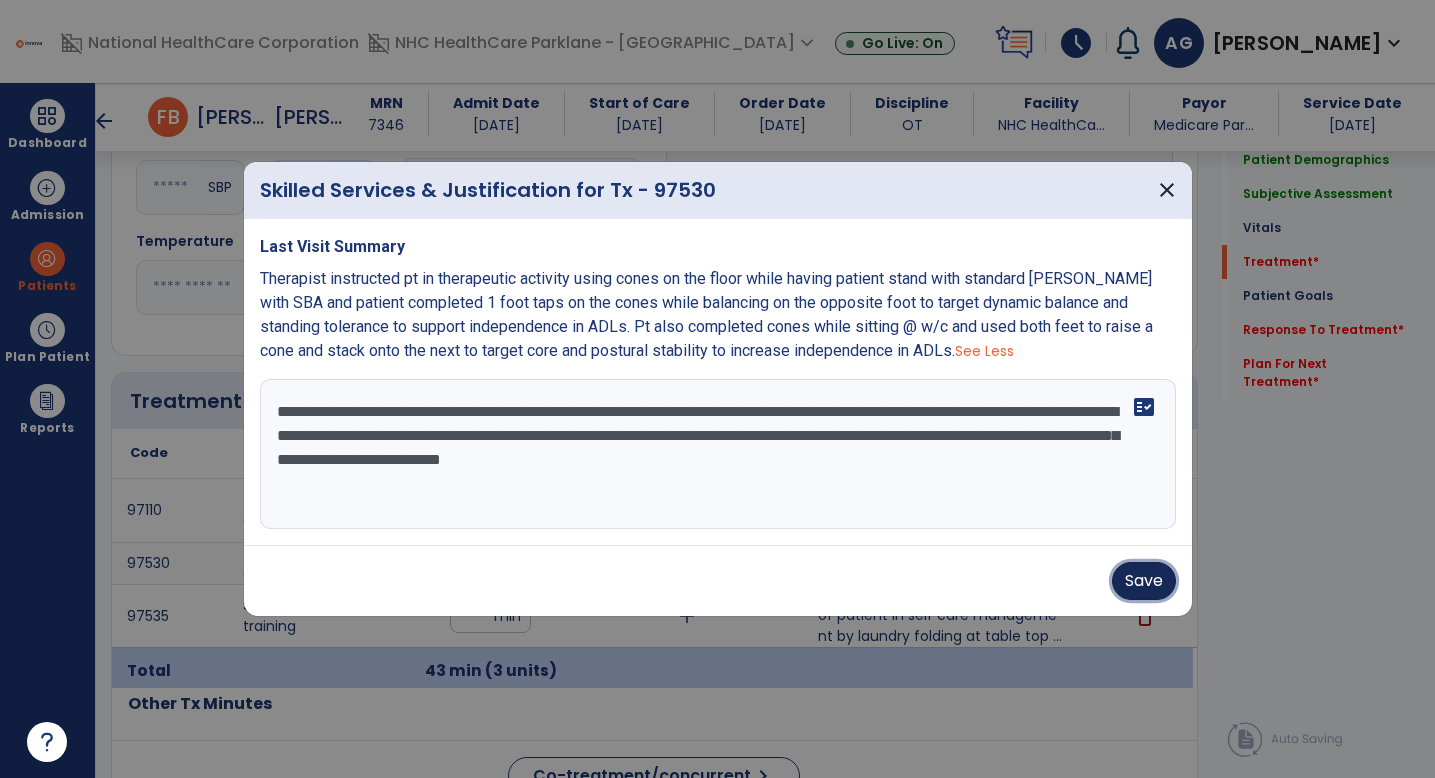 click on "Save" at bounding box center [1144, 581] 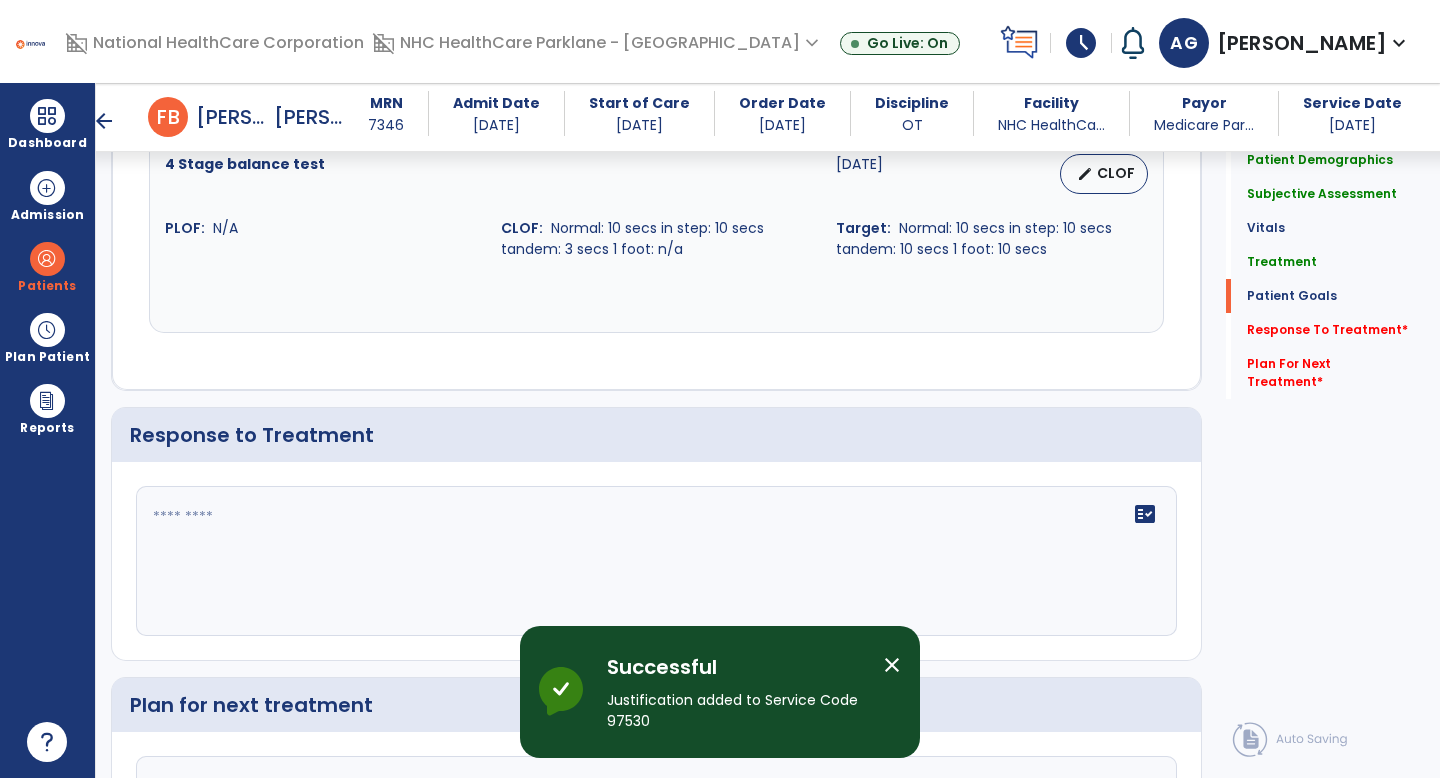 scroll, scrollTop: 2462, scrollLeft: 0, axis: vertical 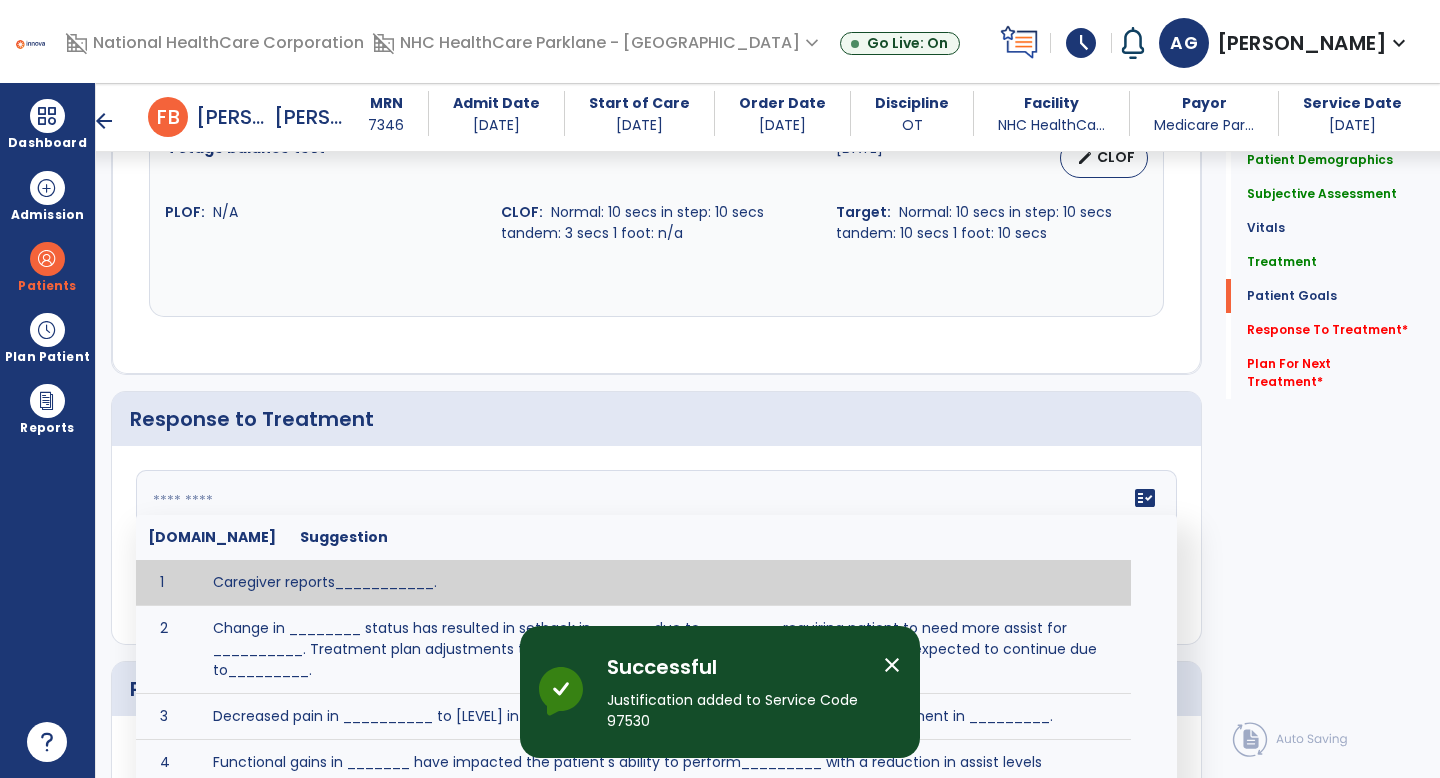 click on "fact_check  [DOMAIN_NAME] Suggestion 1 Caregiver reports___________. 2 Change in ________ status has resulted in setback in_______due to ________, requiring patient to need more assist for __________.   Treatment plan adjustments to be made include________.  Progress towards goals is expected to continue due to_________. 3 Decreased pain in __________ to [LEVEL] in response to [MODALITY/TREATMENT] allows for improvement in _________. 4 Functional gains in _______ have impacted the patient's ability to perform_________ with a reduction in assist levels to_________. 5 Functional progress this week has been significant due to__________. 6 Gains in ________ have improved the patient's ability to perform ______with decreased levels of assist to___________. 7 Improvement in ________allows patient to tolerate higher levels of challenges in_________. 8 Pain in [AREA] has decreased to [LEVEL] in response to [TREATMENT/MODALITY], allowing fore ease in completing__________. 9 10 11 12 13 14 15 16 17 18 19 20 21" 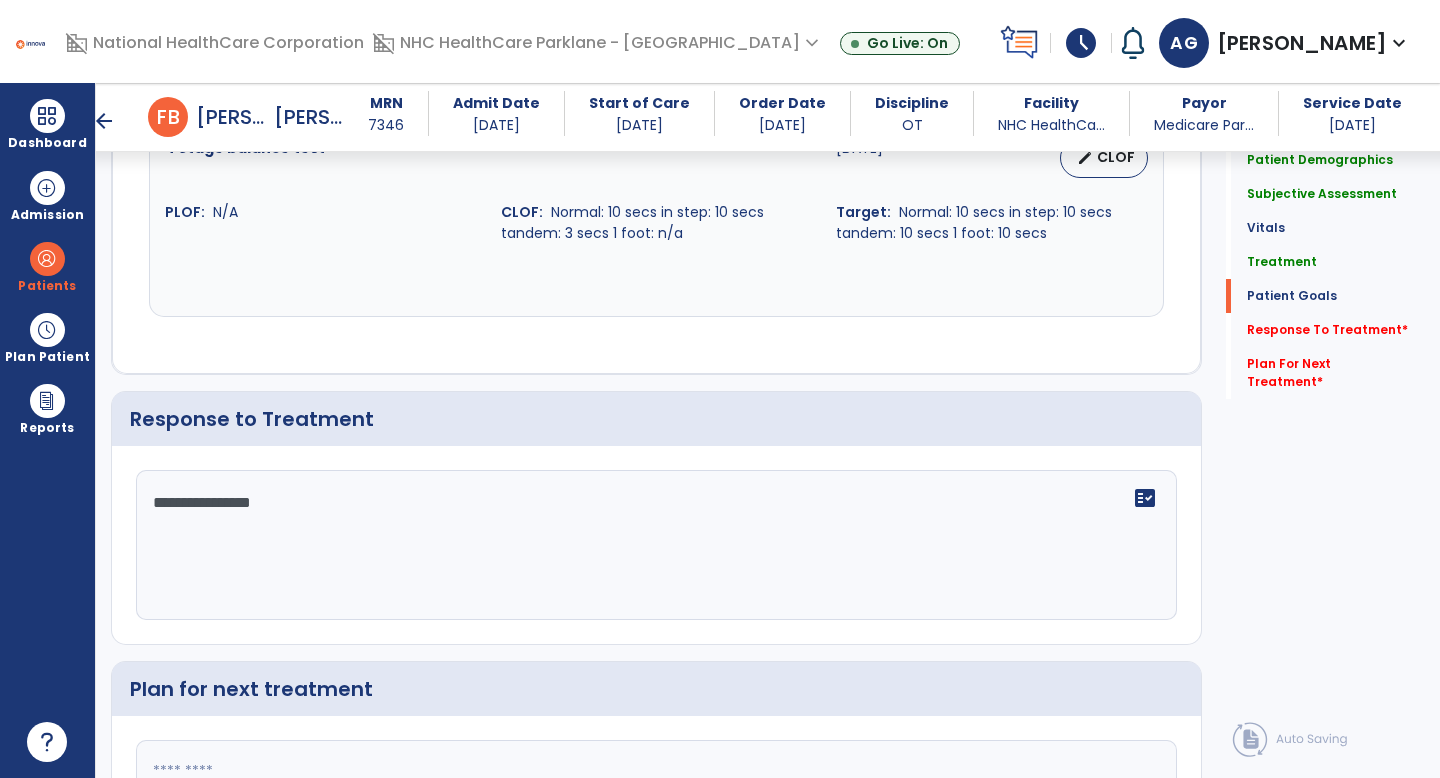 type on "**********" 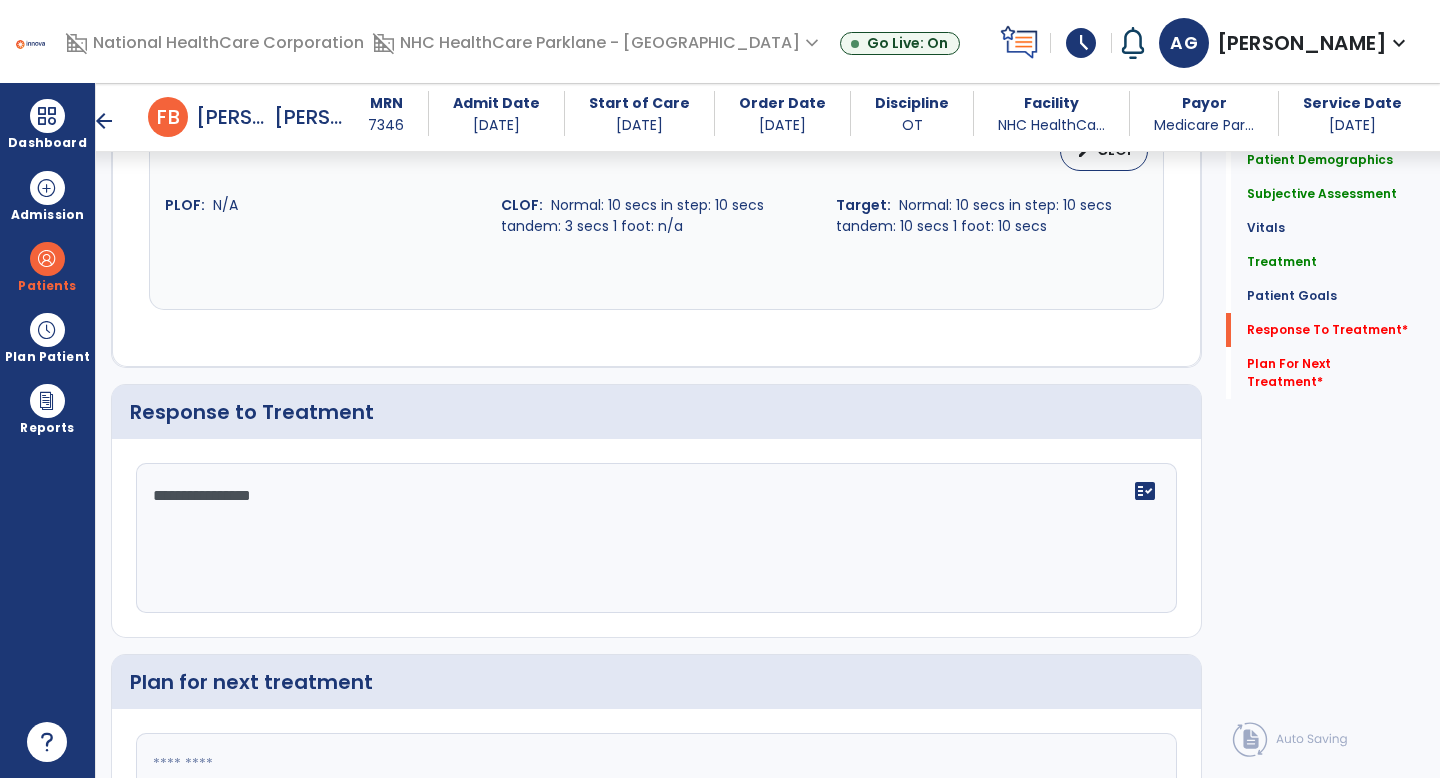 type on "*" 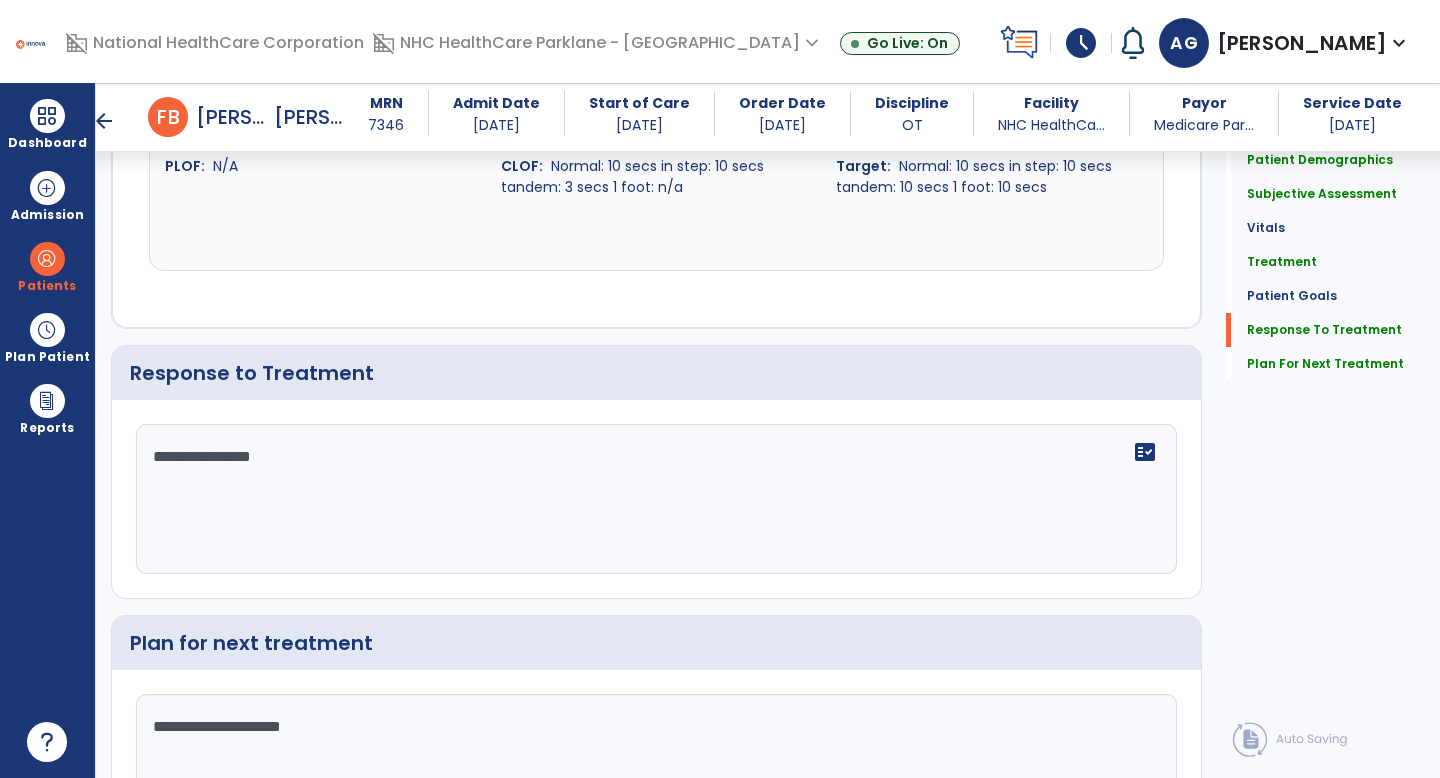 scroll, scrollTop: 2469, scrollLeft: 0, axis: vertical 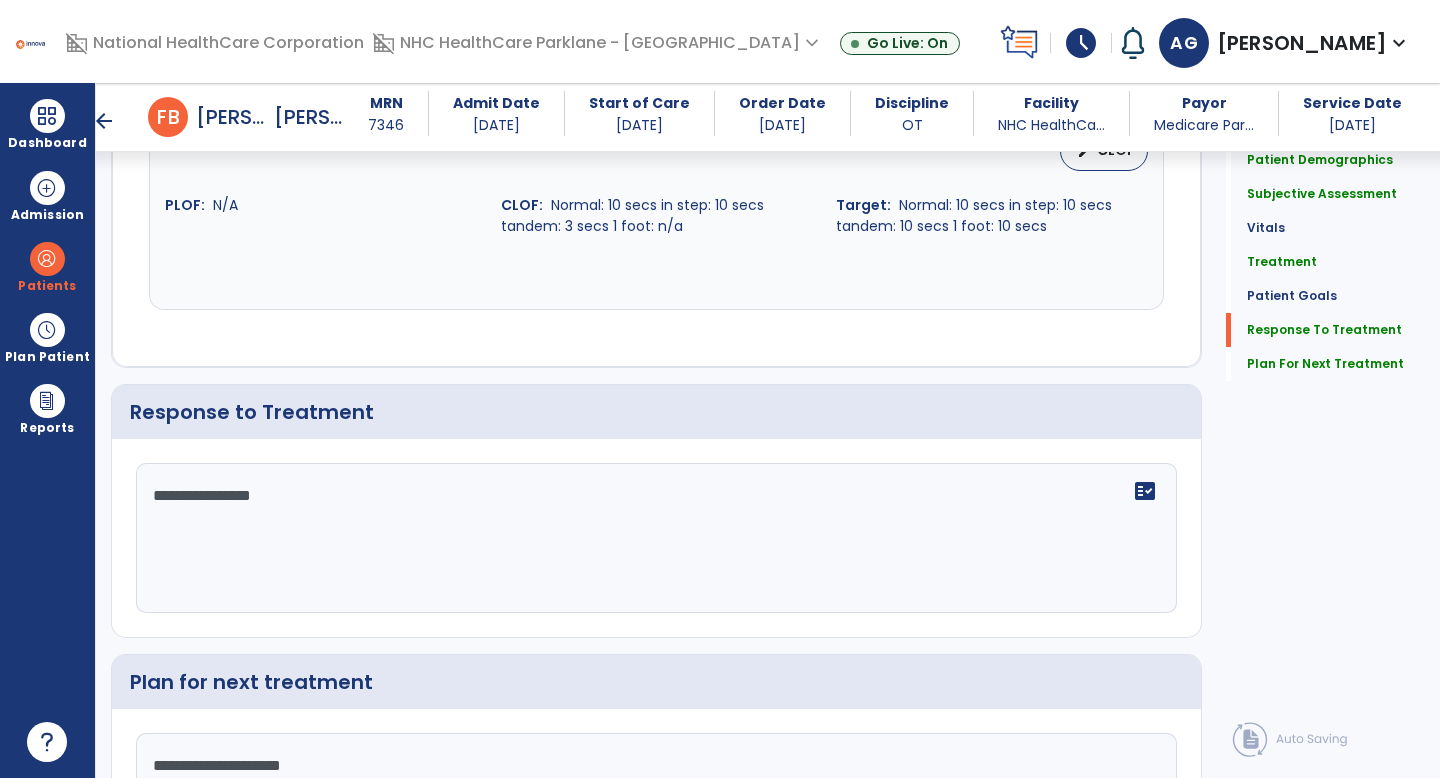 type on "**********" 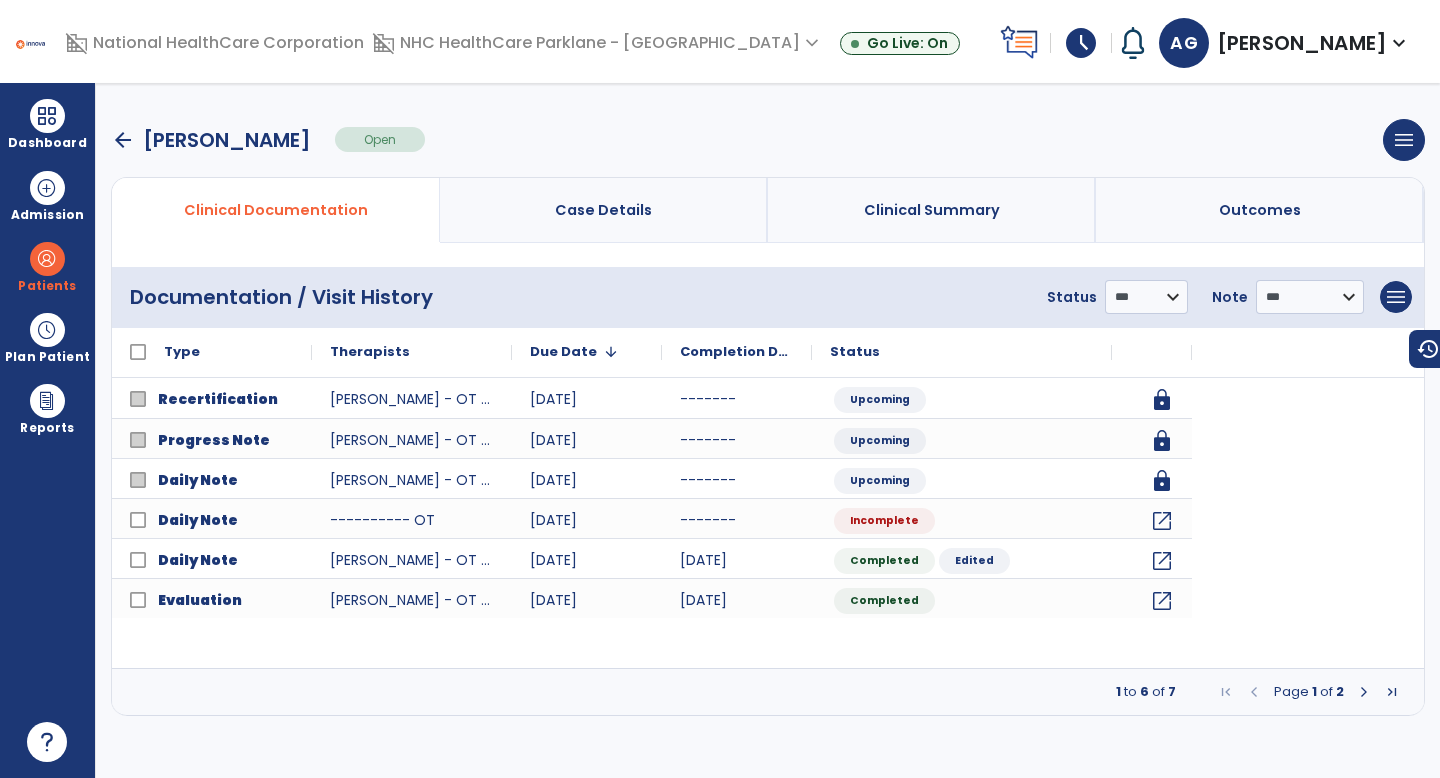 scroll, scrollTop: 0, scrollLeft: 0, axis: both 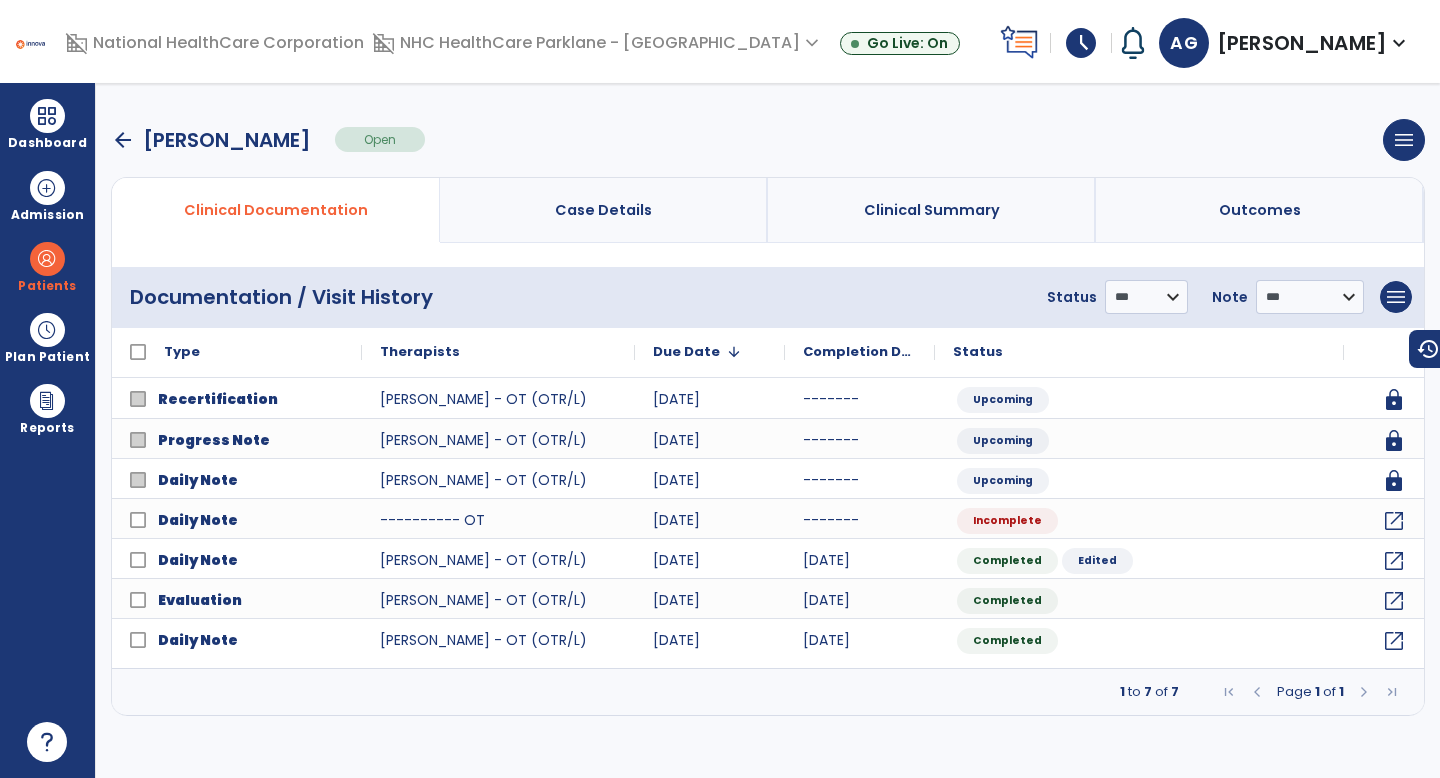 click on "arrow_back" at bounding box center [123, 140] 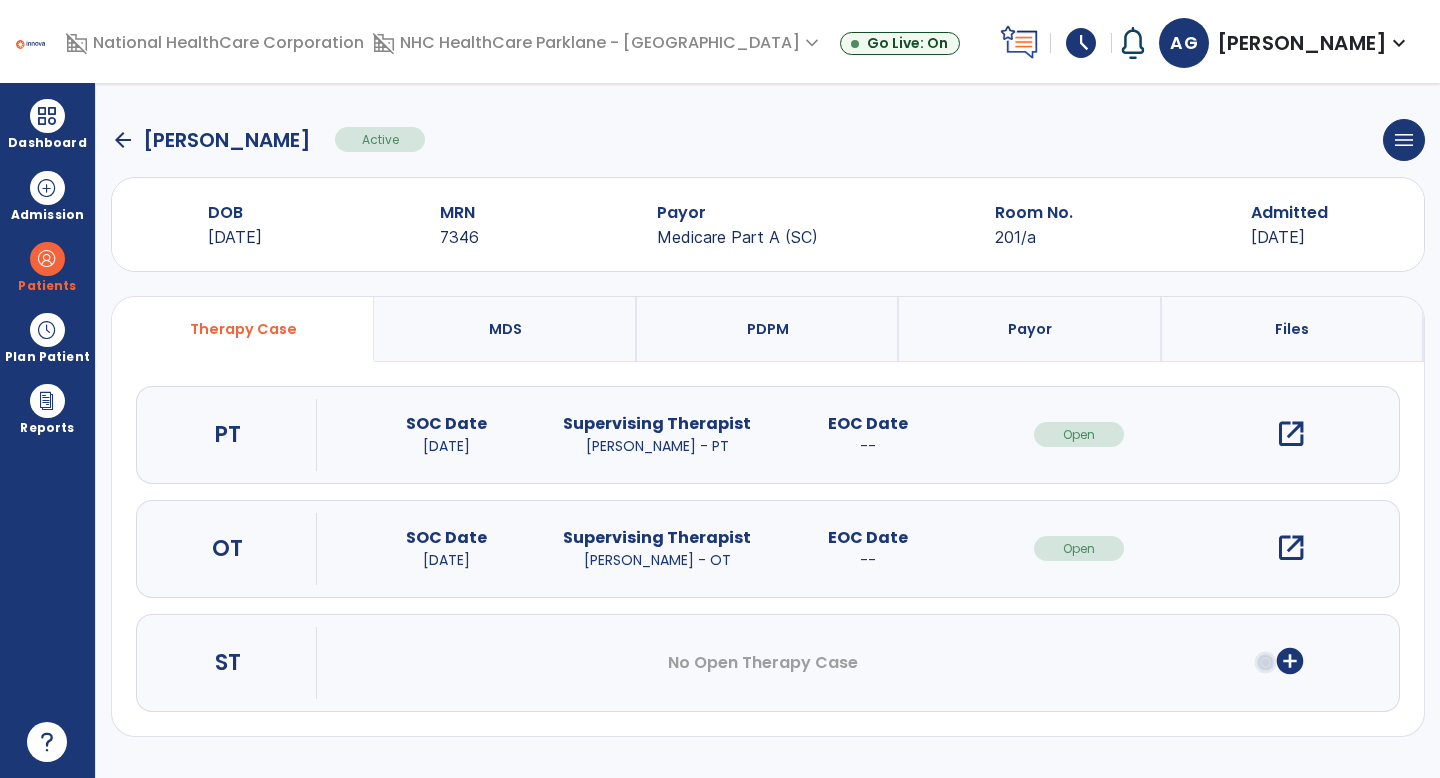 click on "arrow_back" 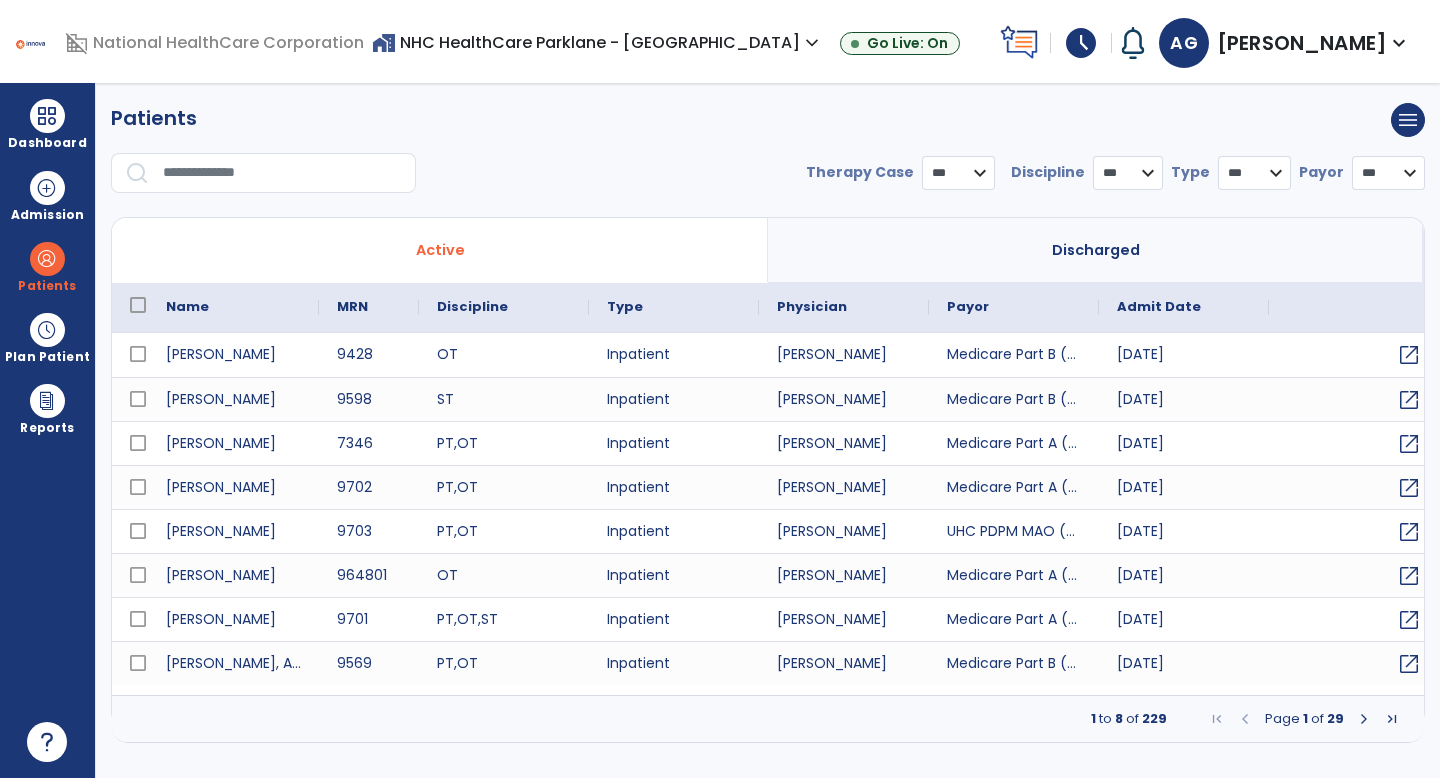 click at bounding box center [282, 173] 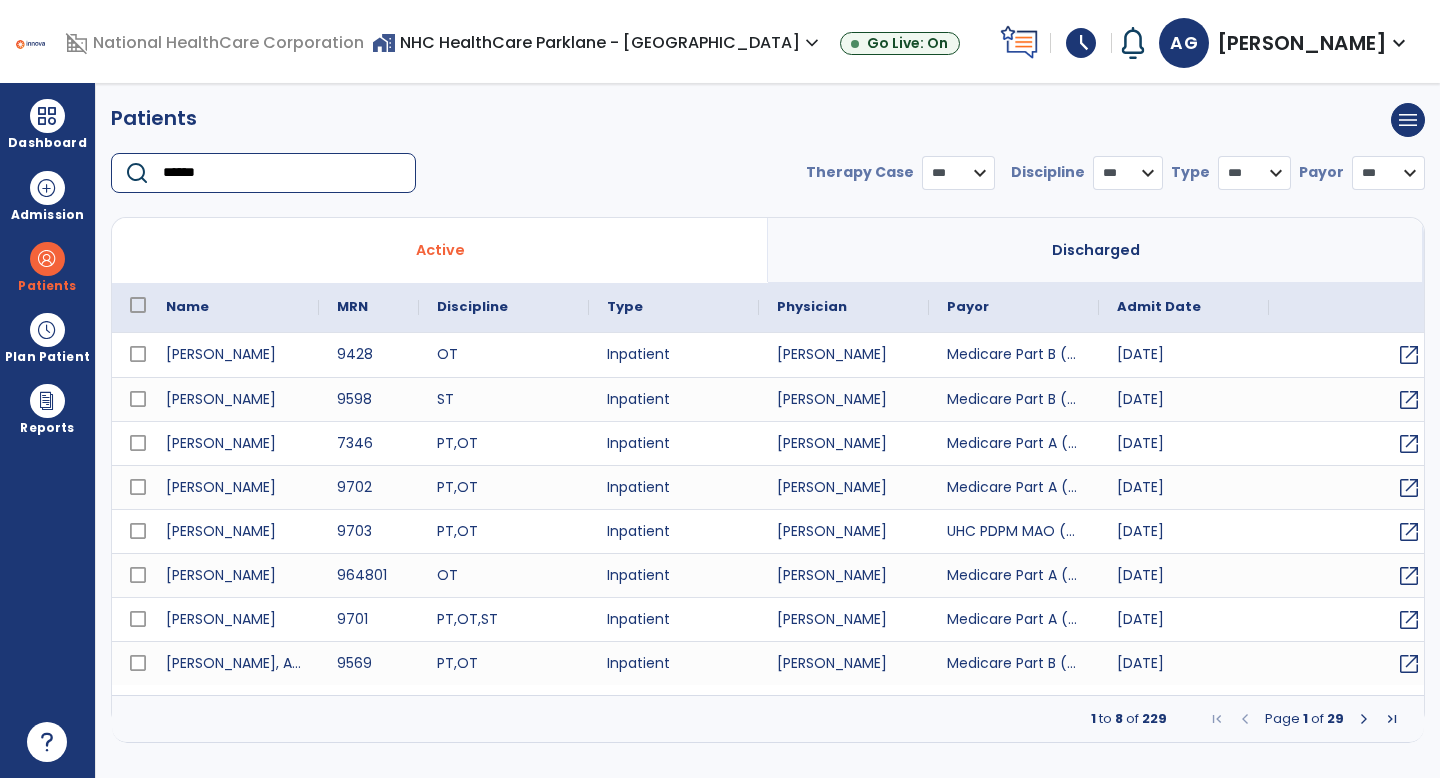 type on "*******" 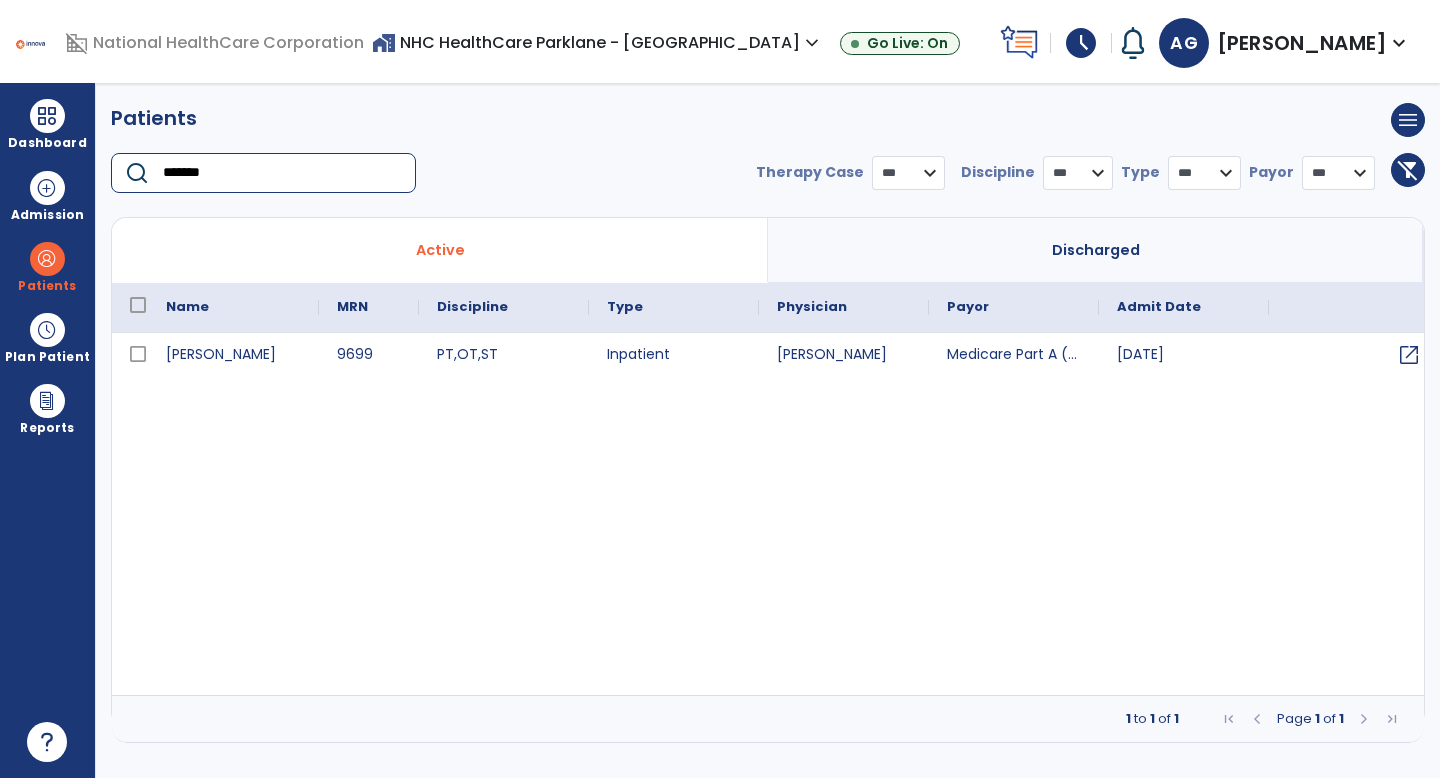 select on "***" 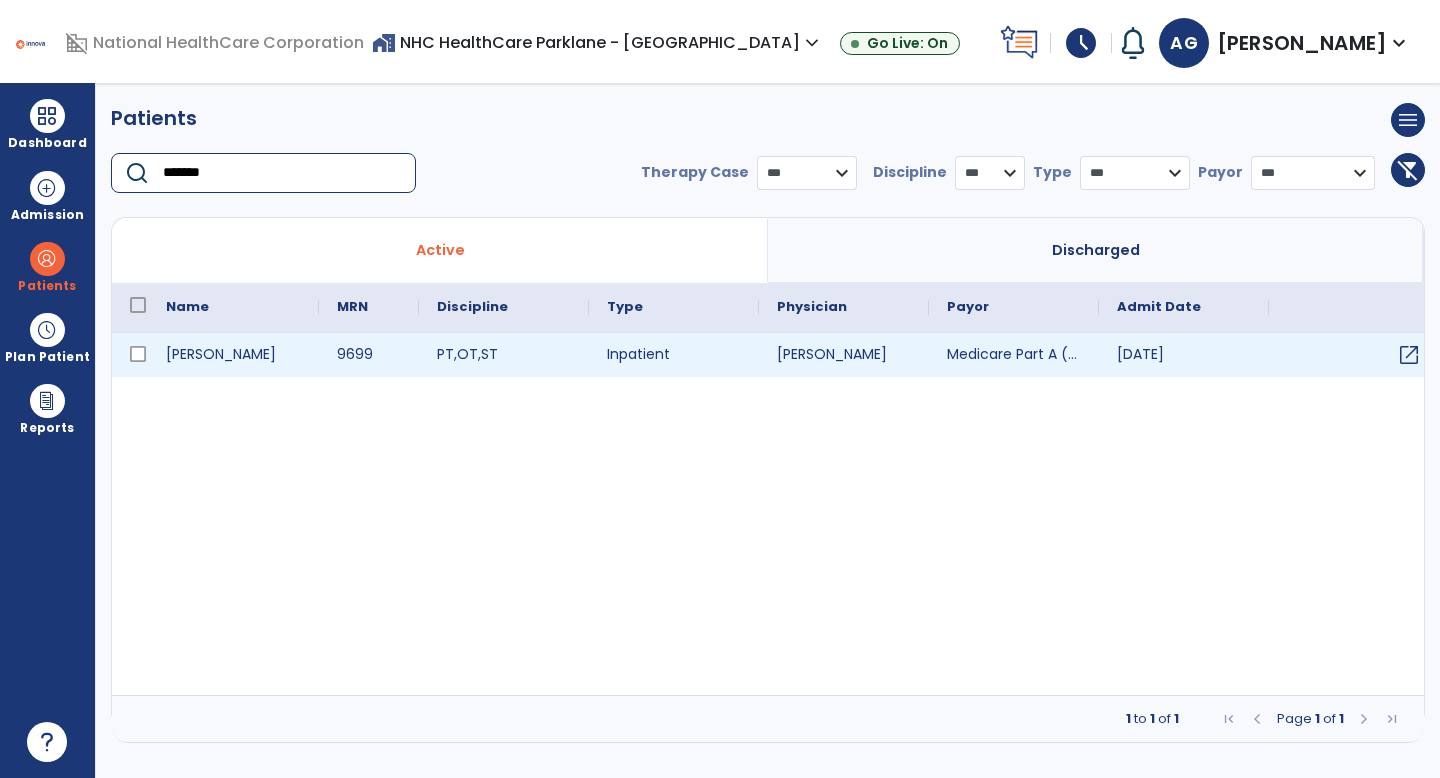 type on "*******" 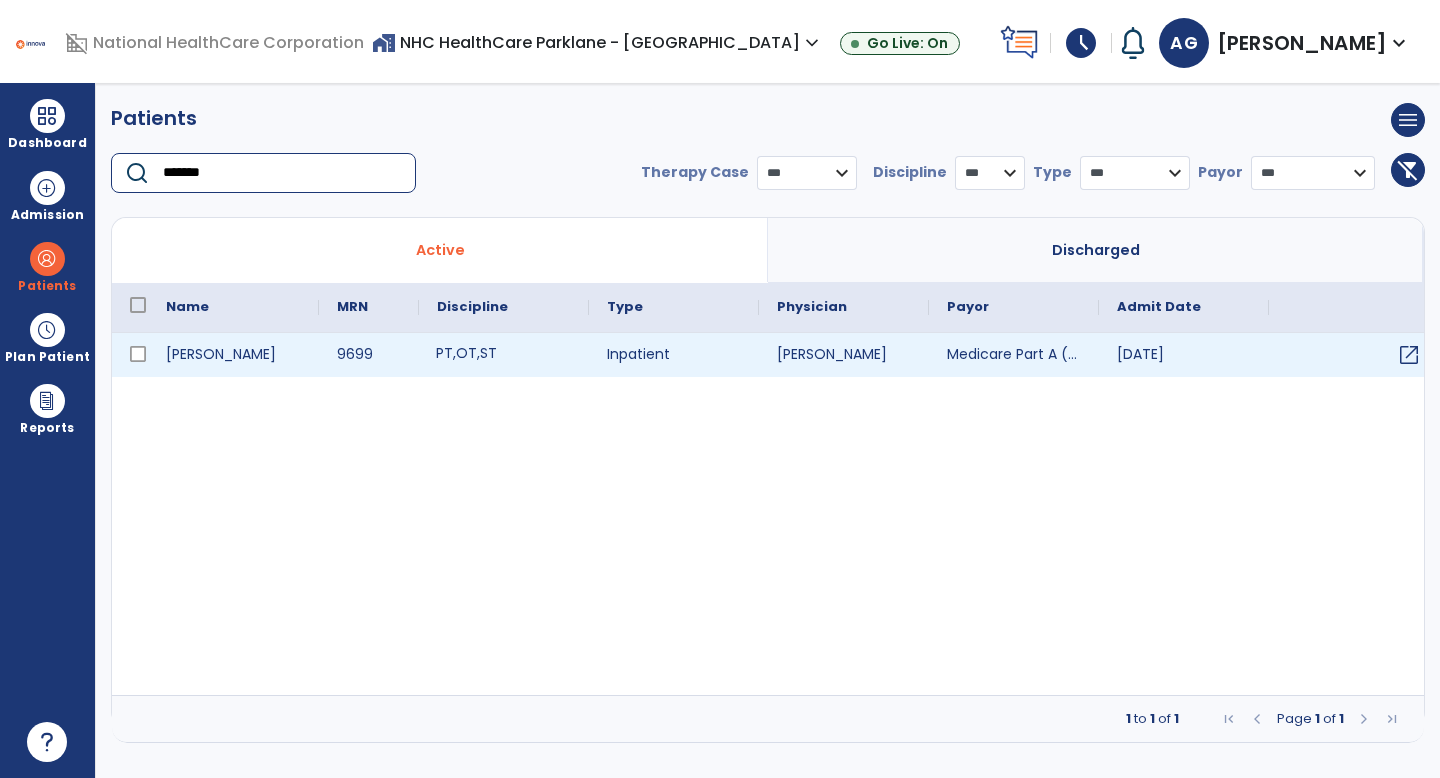 click on "PT , OT , ST" at bounding box center [504, 355] 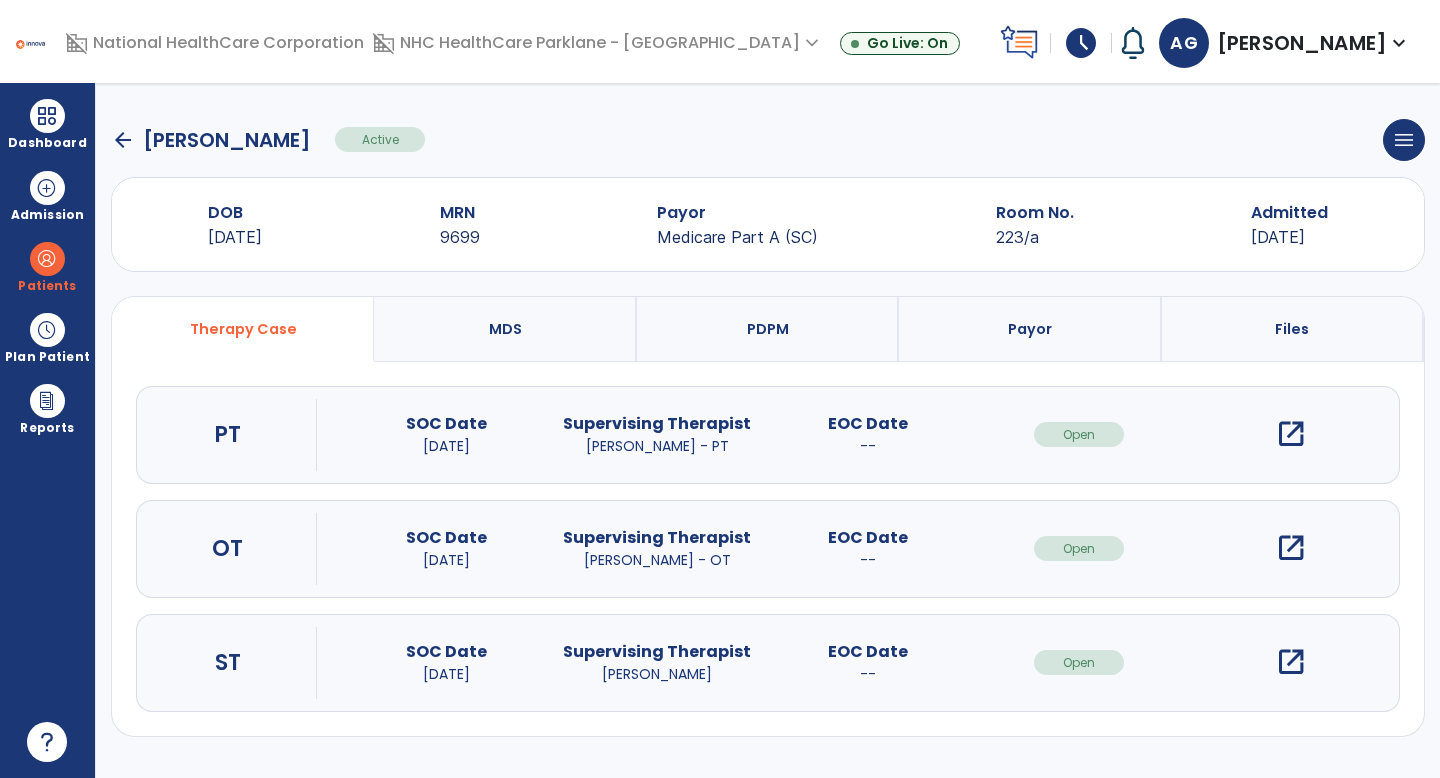 click on "open_in_new" at bounding box center (1291, 548) 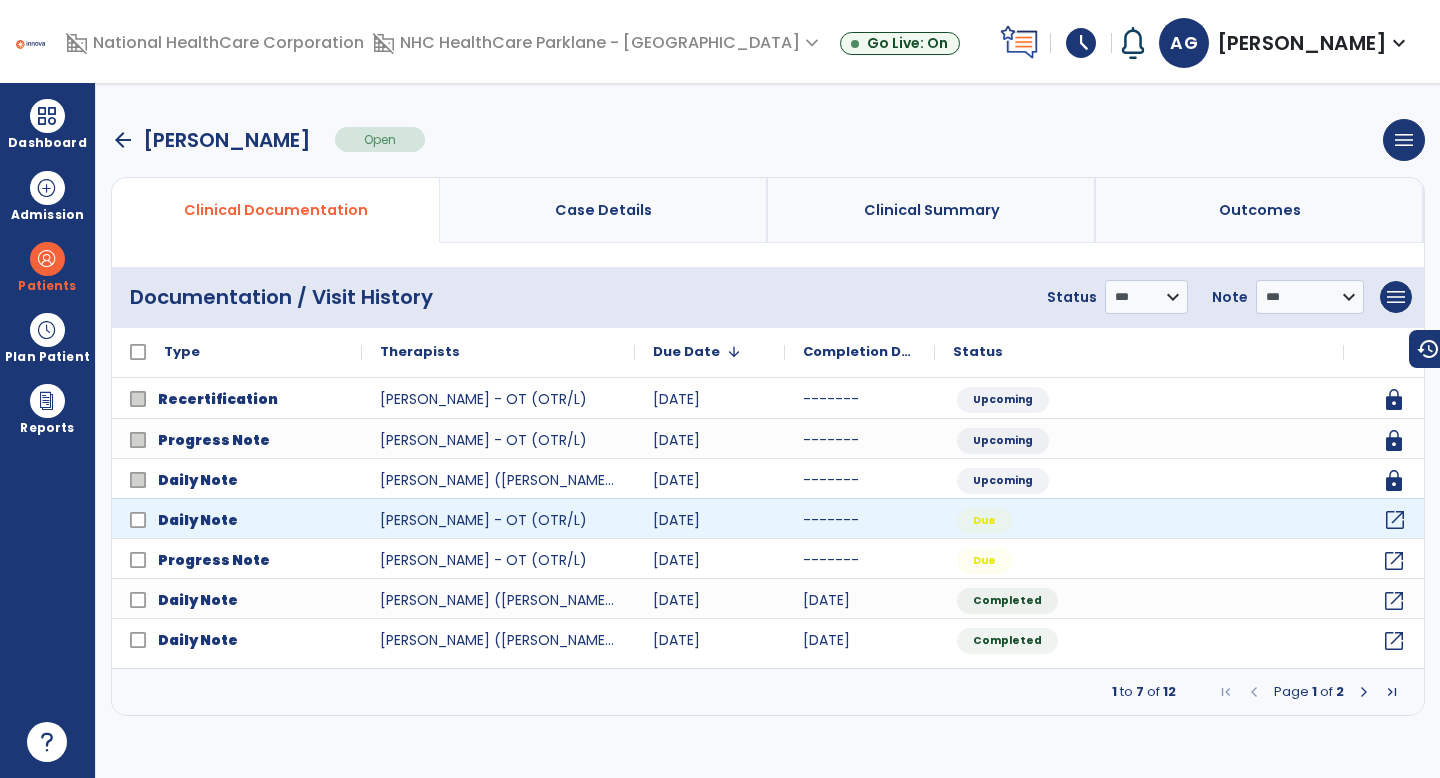 click on "open_in_new" 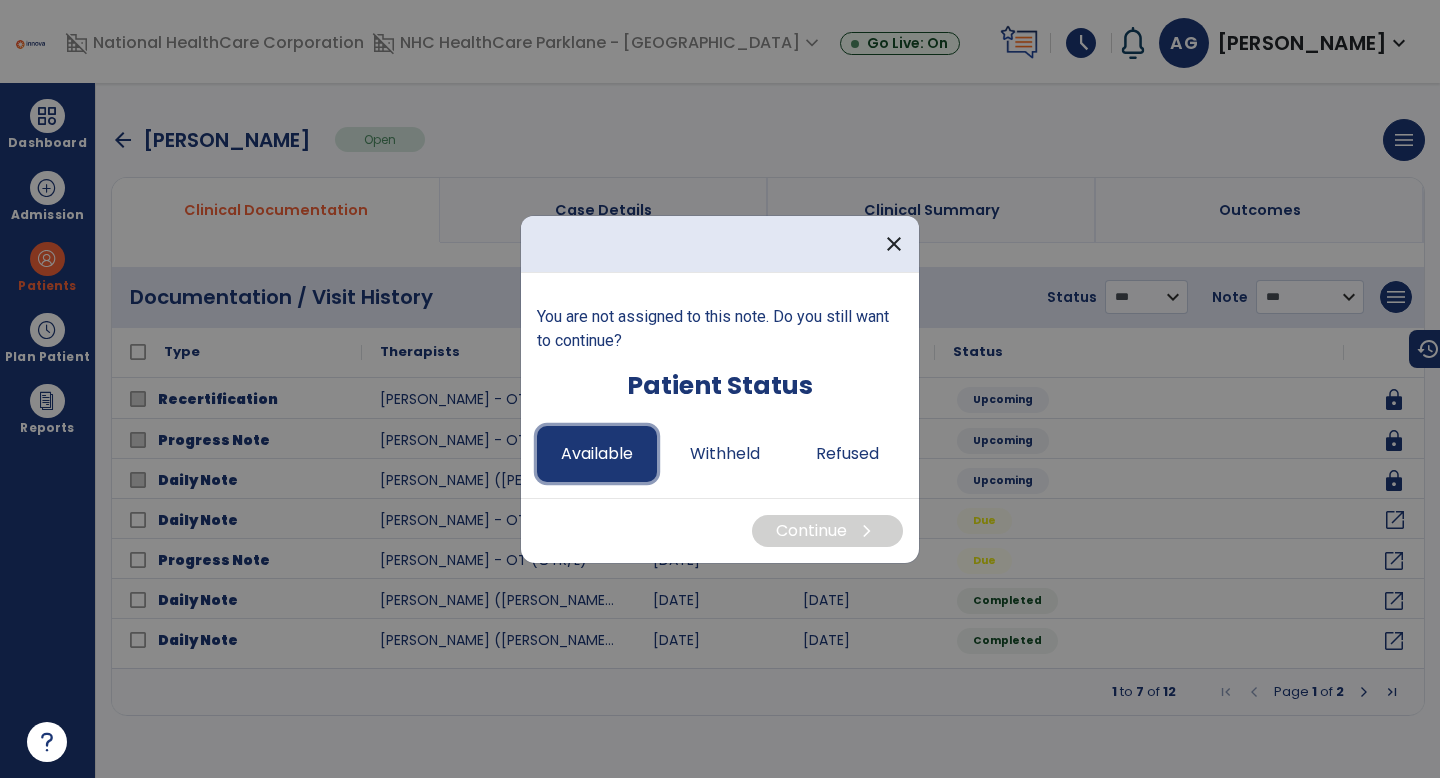 click on "Available" at bounding box center [597, 454] 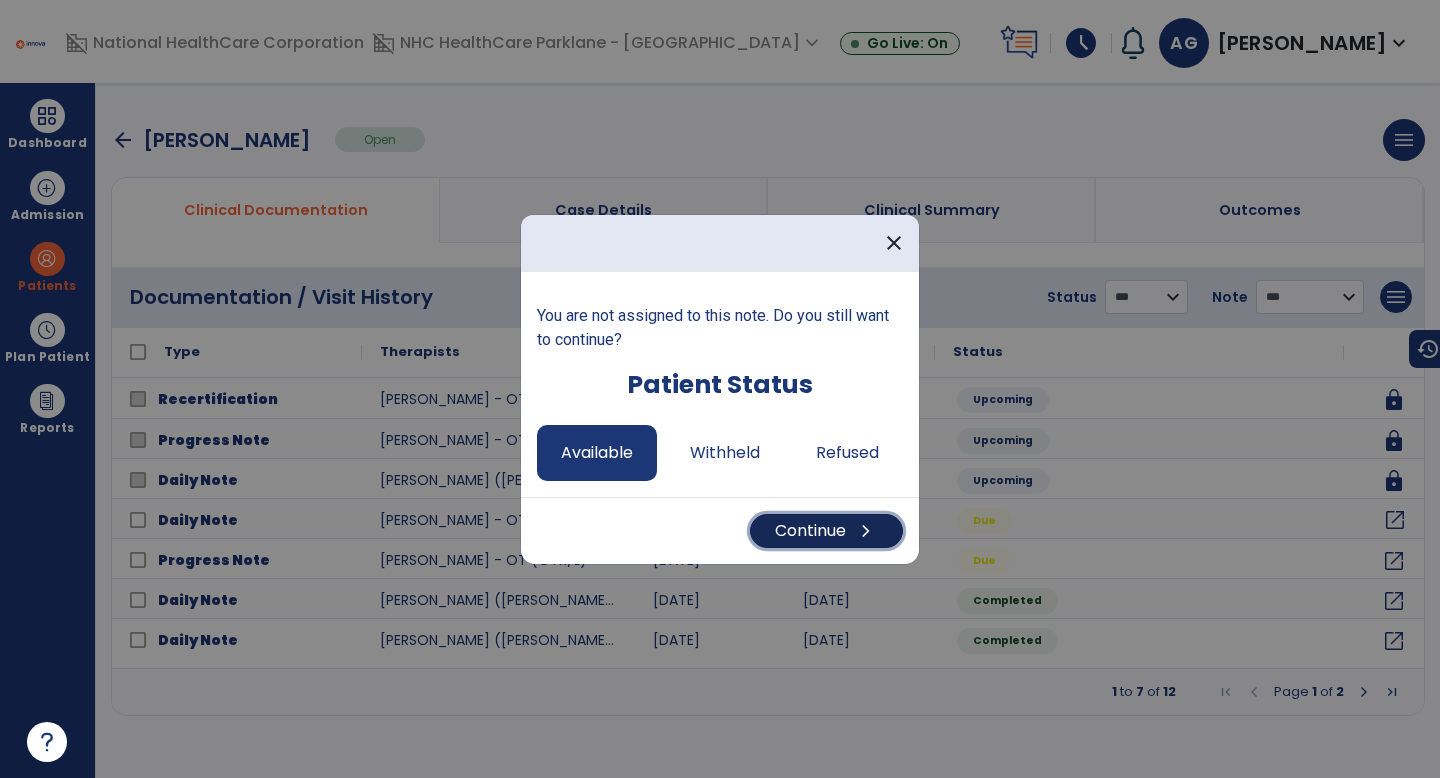 click on "Continue   chevron_right" at bounding box center (826, 531) 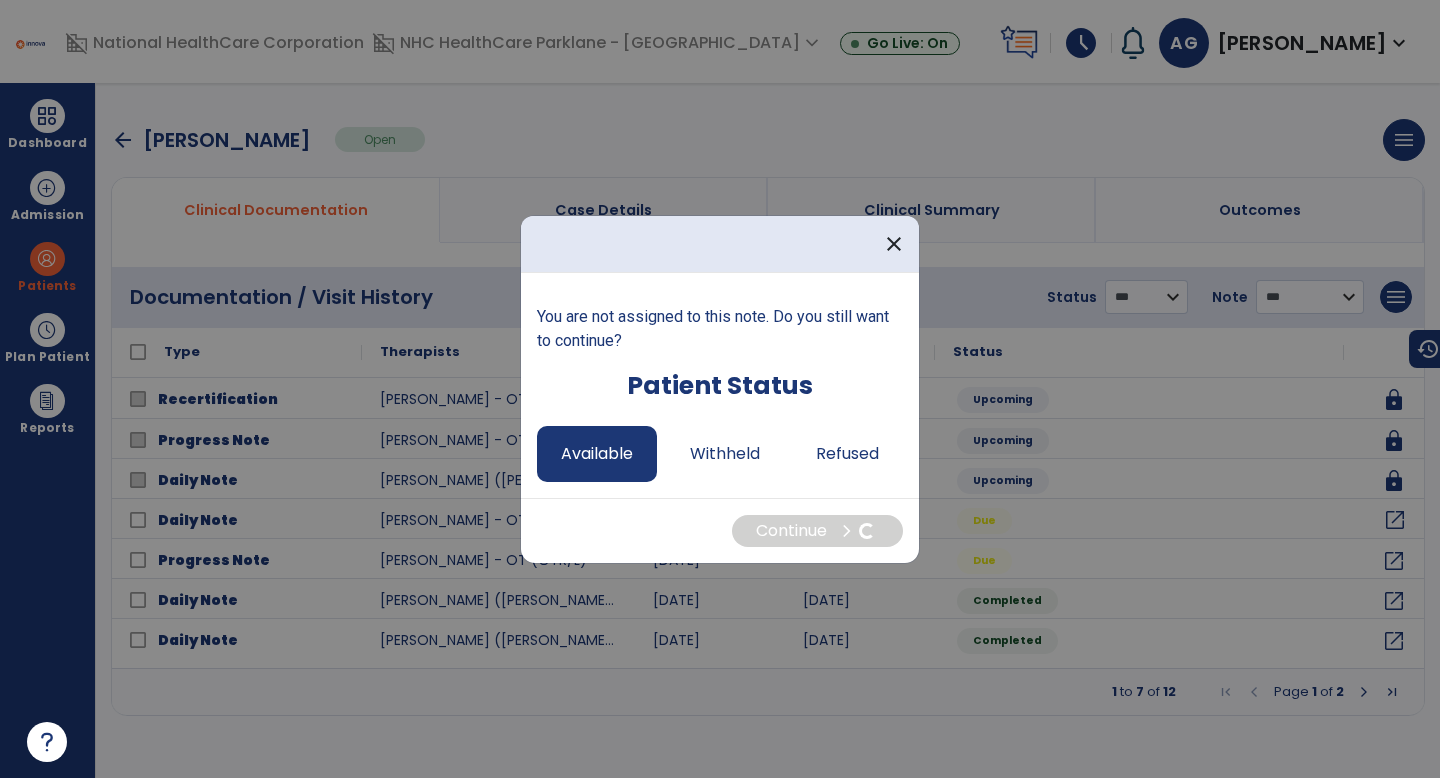 select on "*" 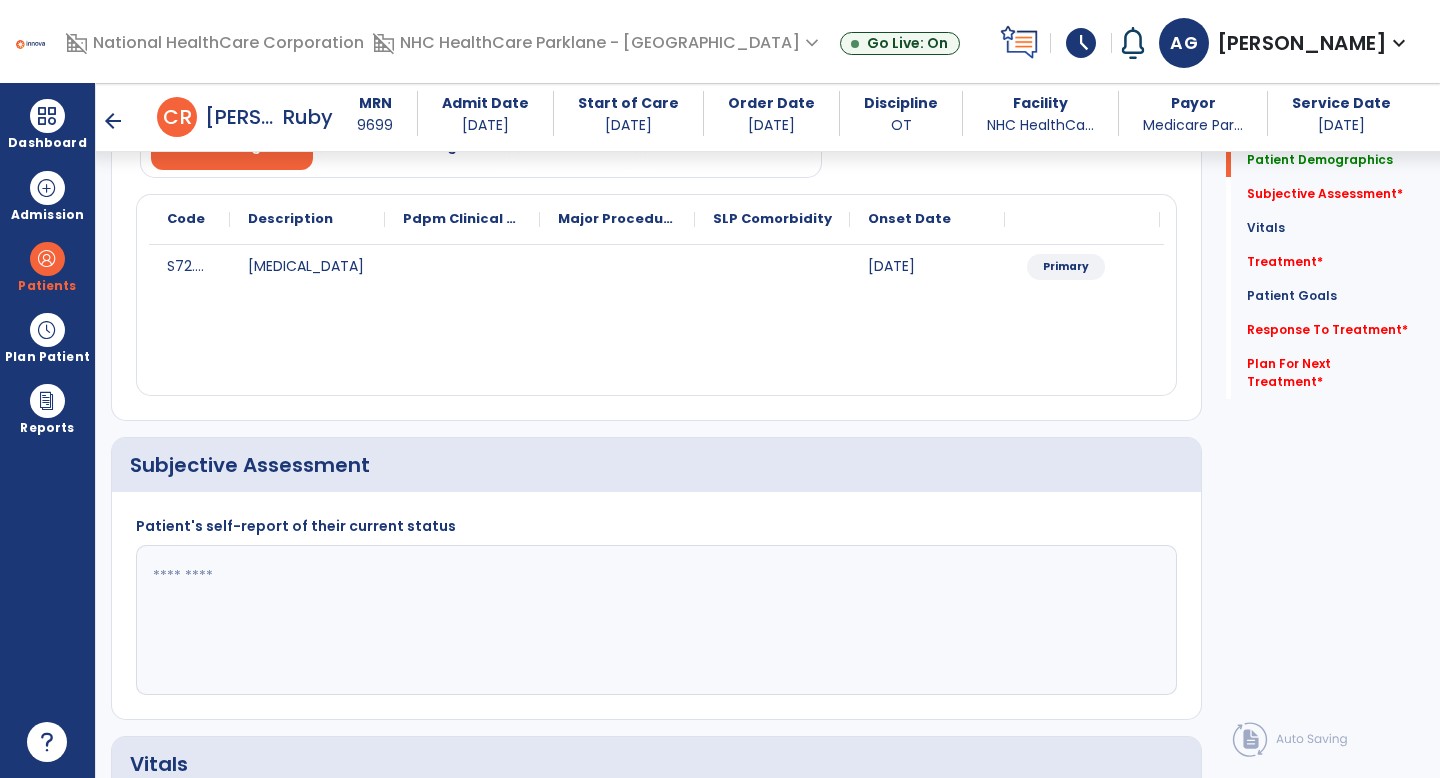 scroll, scrollTop: 203, scrollLeft: 0, axis: vertical 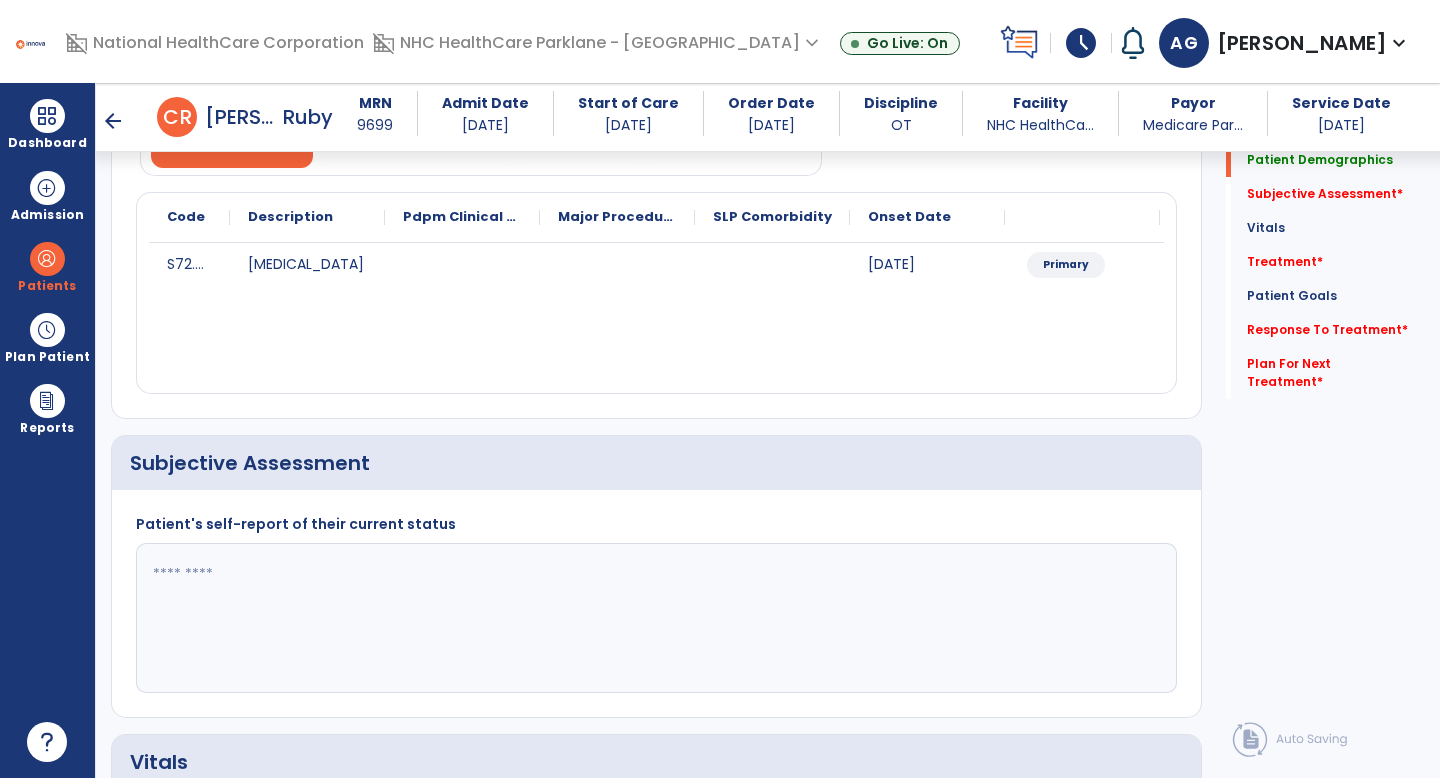 click 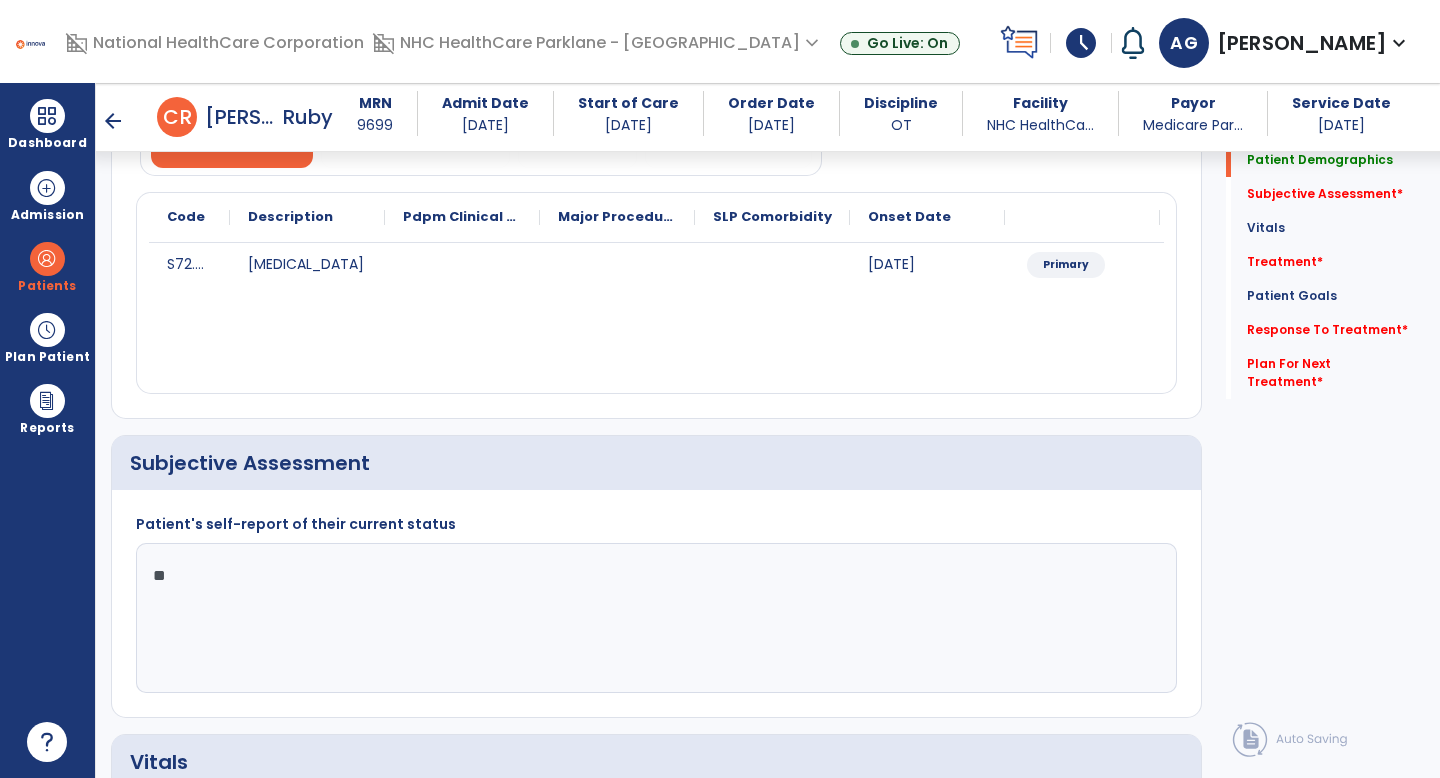 type on "*" 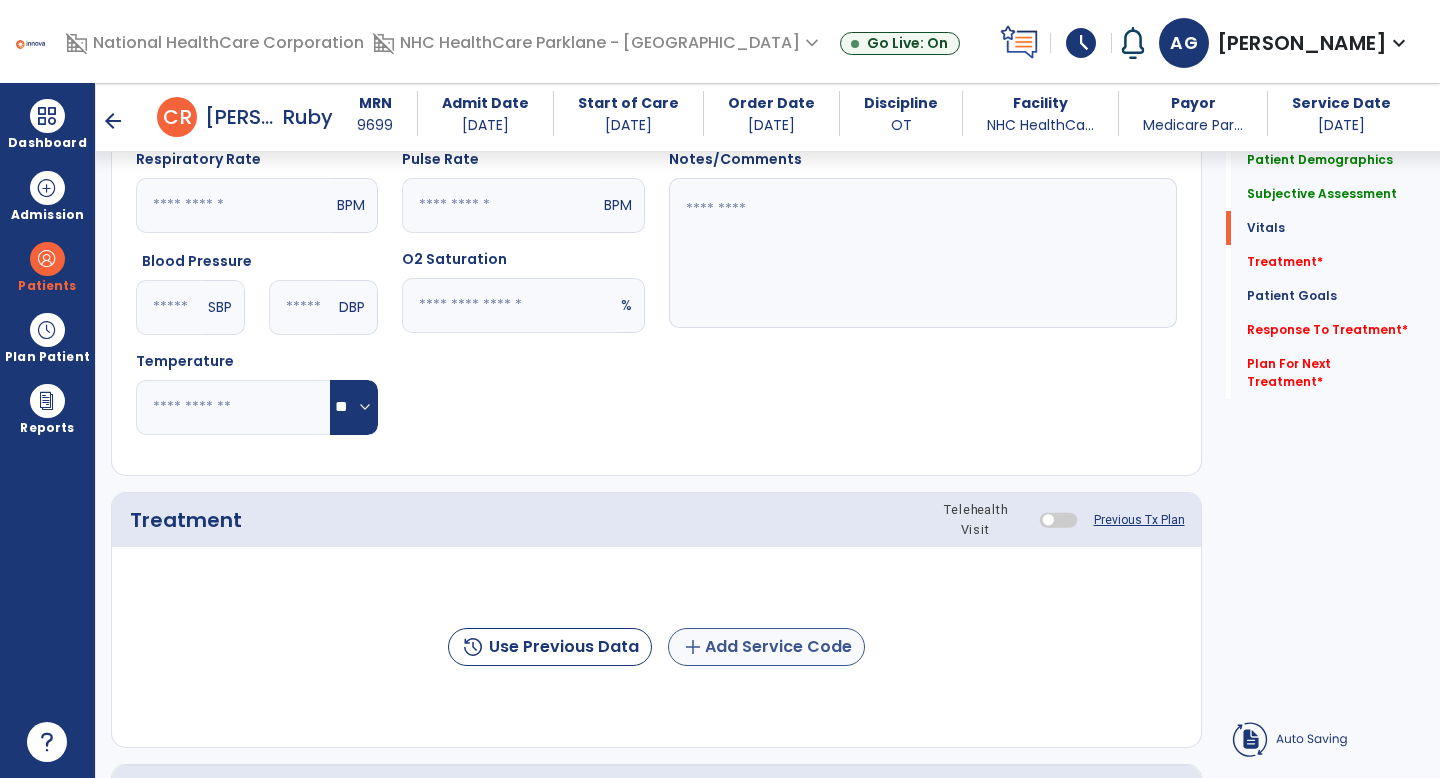 type on "**********" 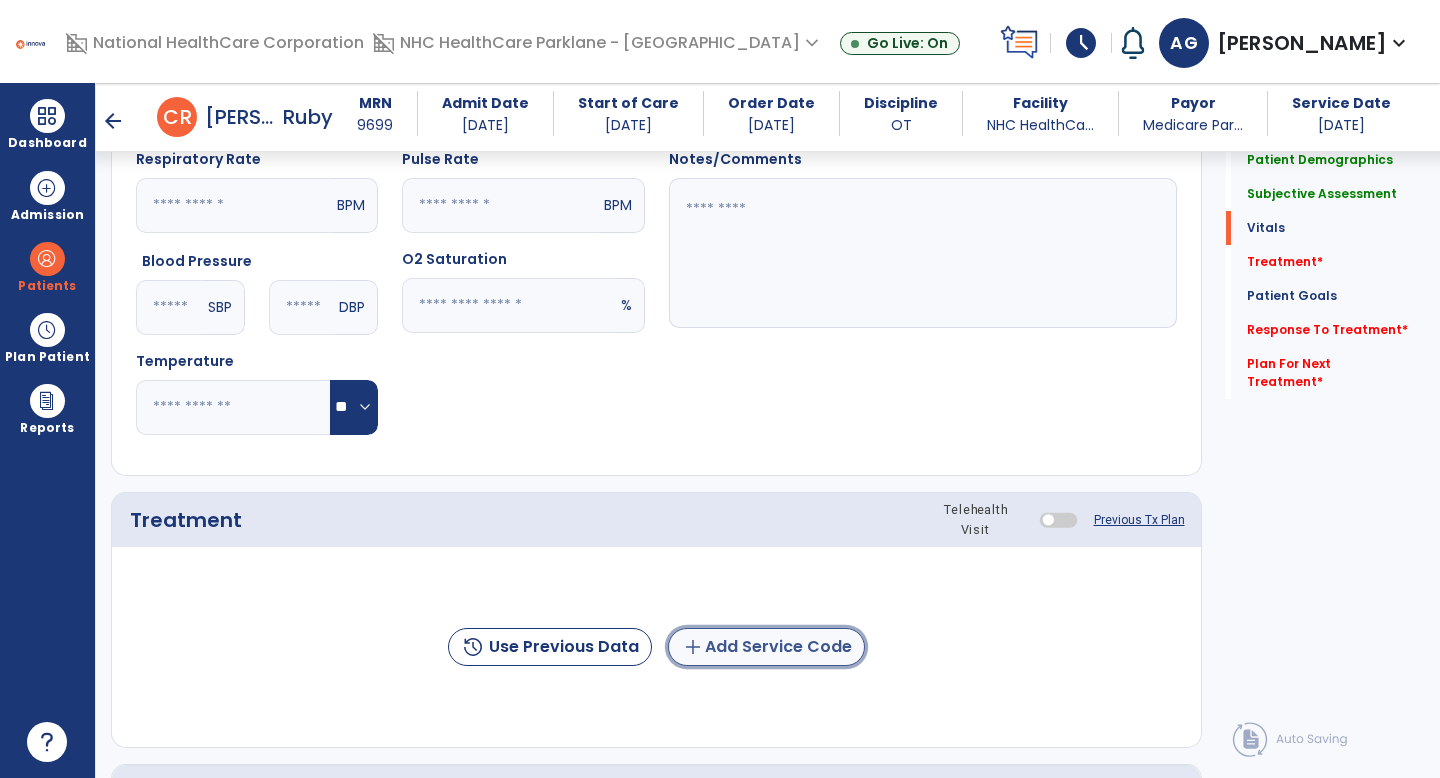 click on "add  Add Service Code" 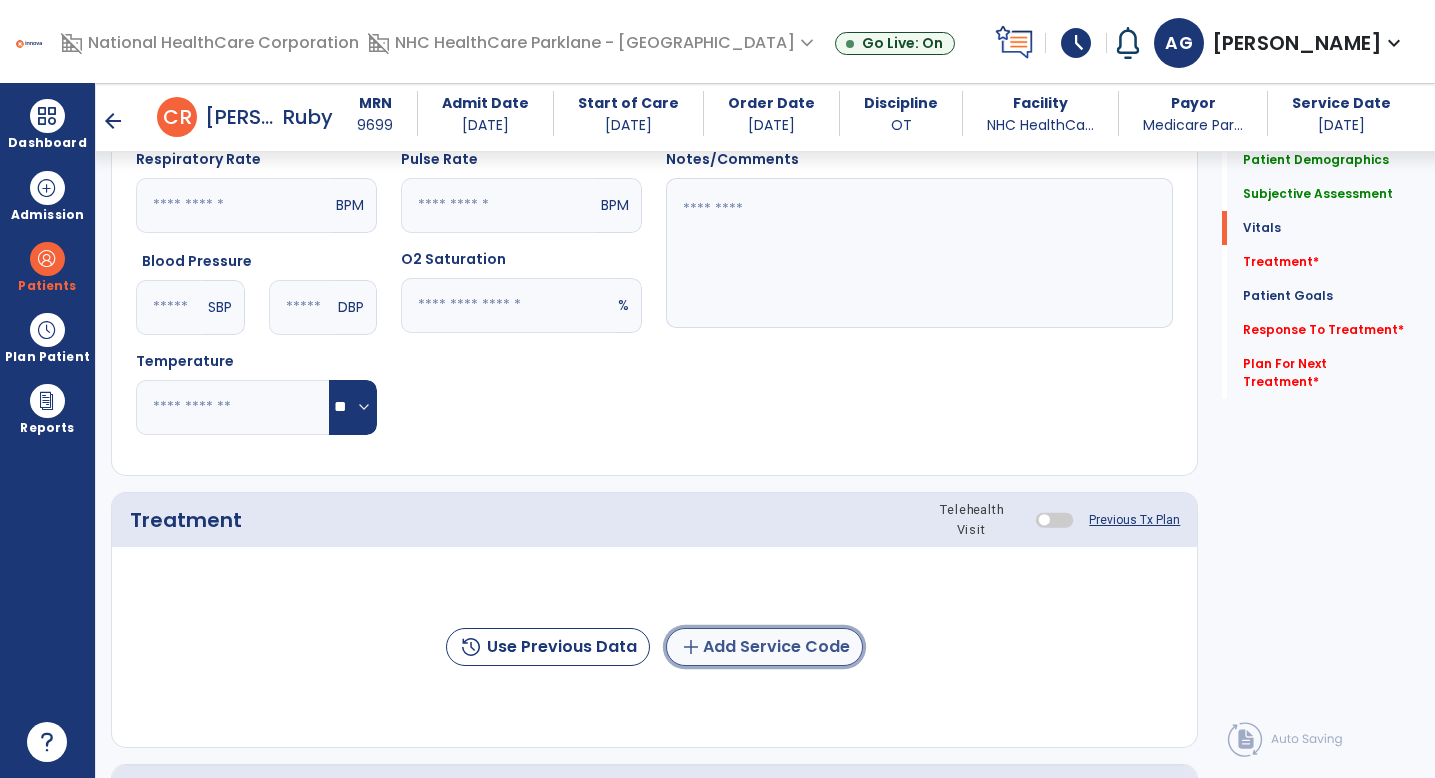 scroll, scrollTop: 867, scrollLeft: 0, axis: vertical 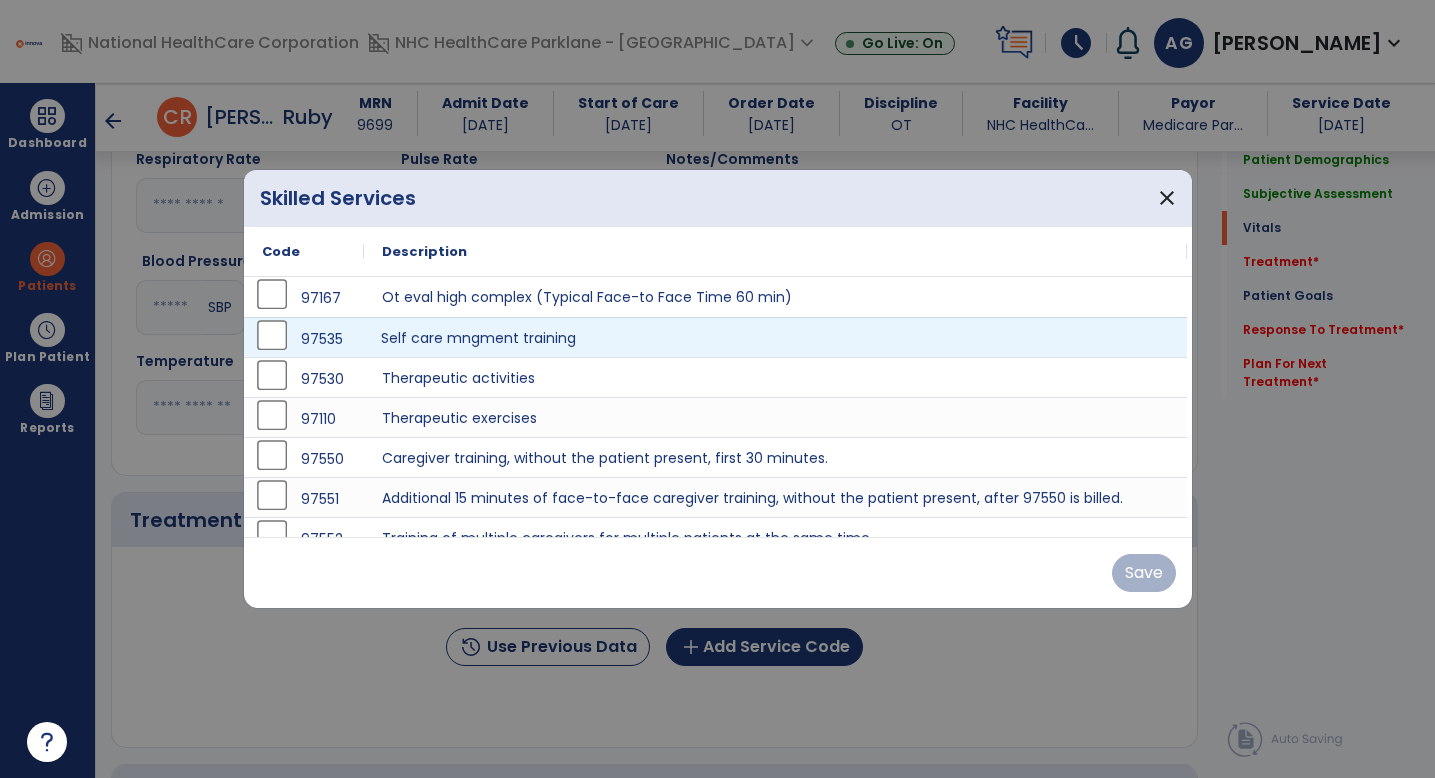 click on "Self care mngment training" at bounding box center [775, 337] 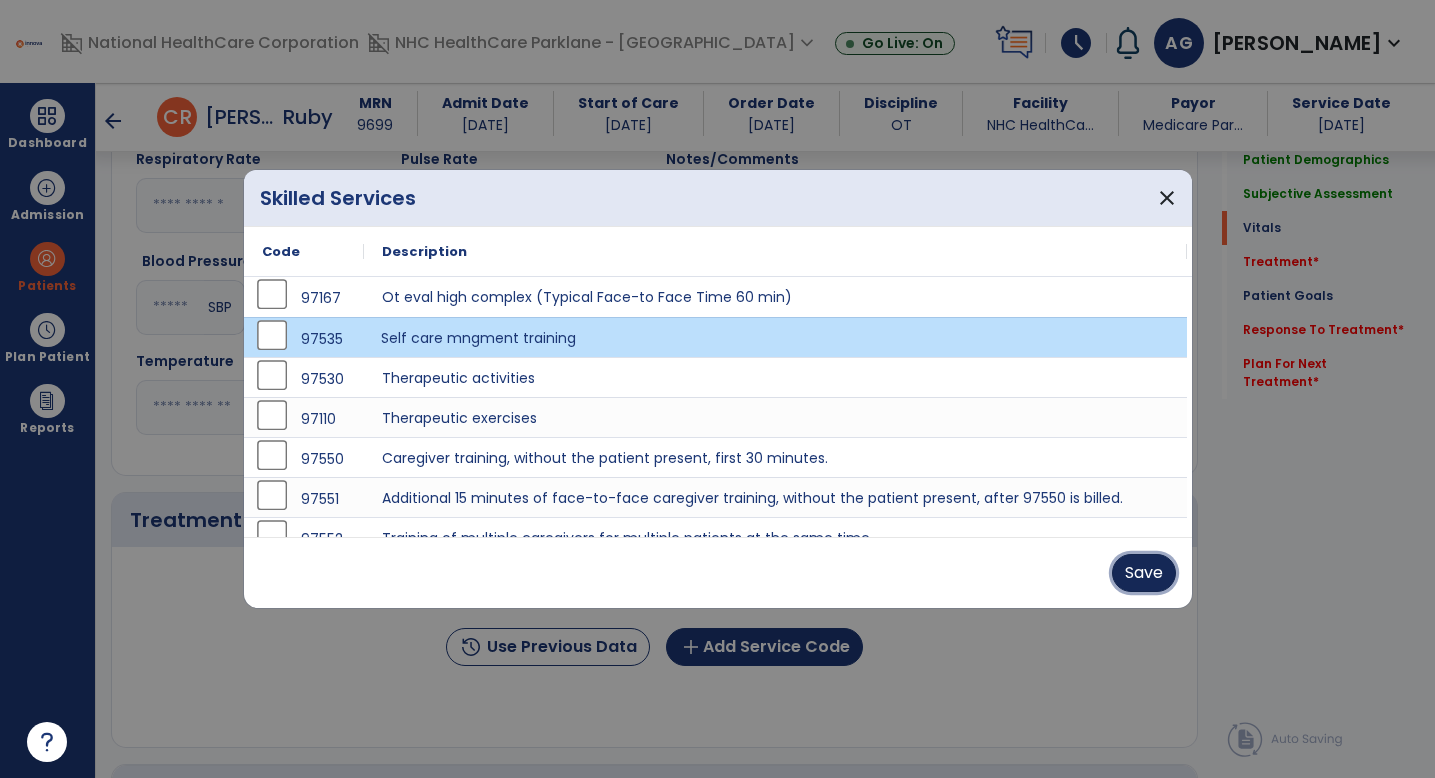 click on "Save" at bounding box center [1144, 573] 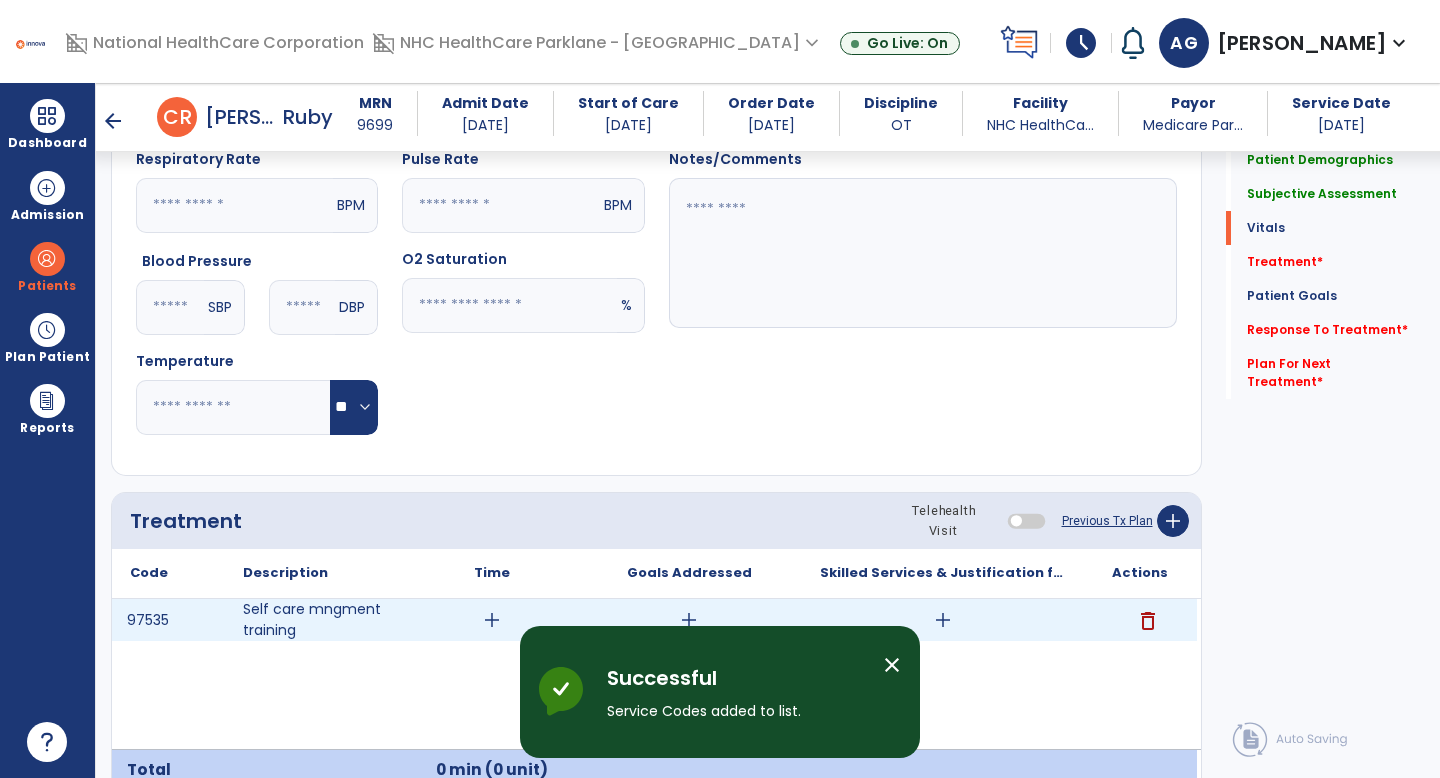 click on "add" at bounding box center (492, 620) 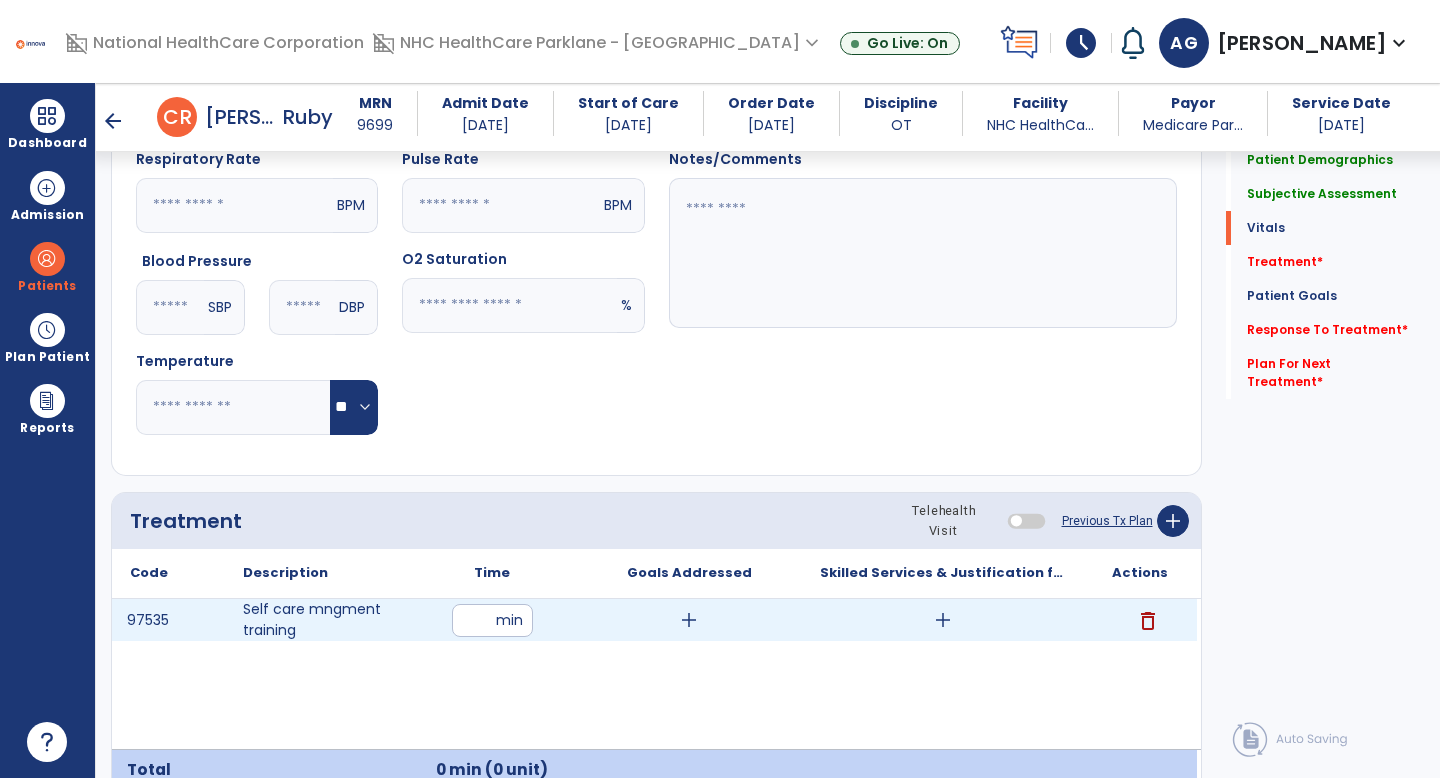 type on "**" 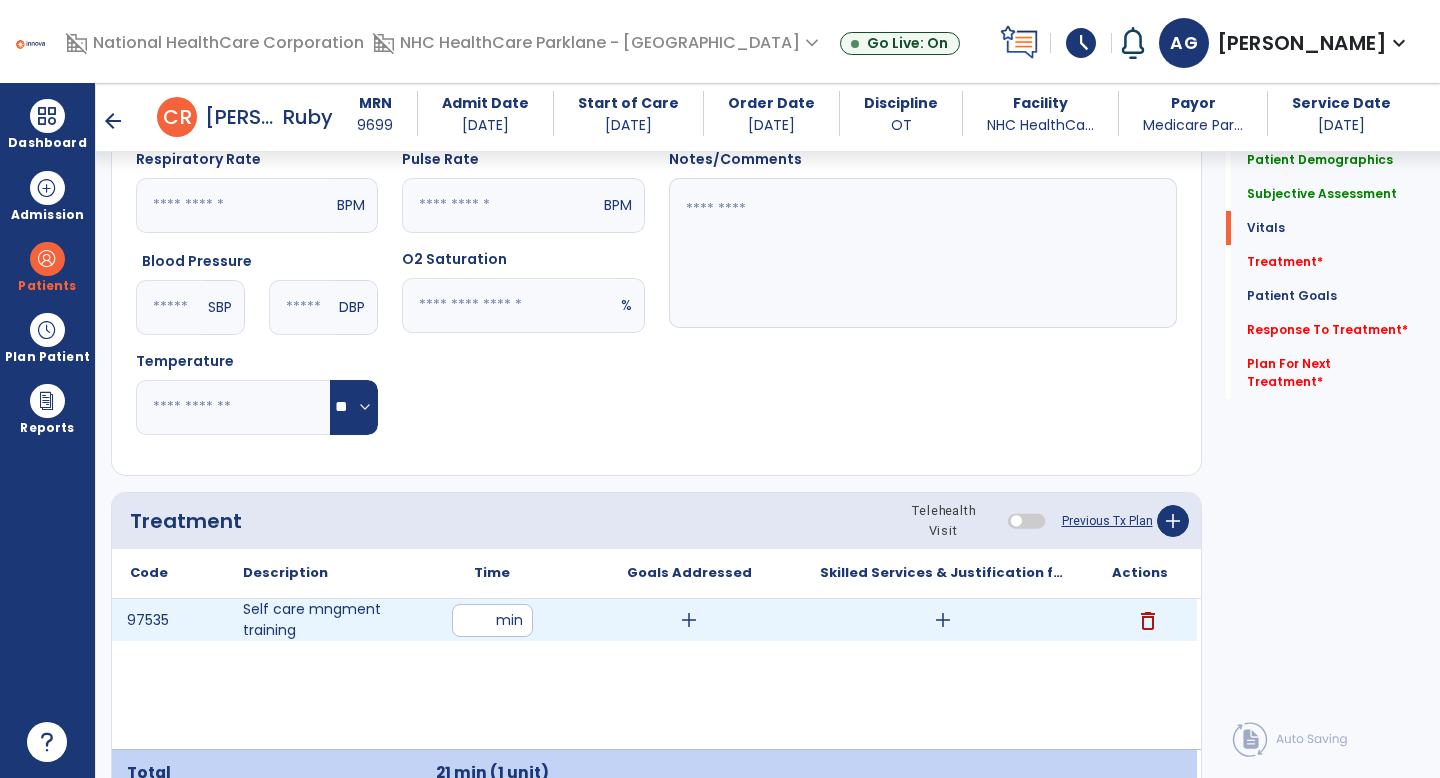 click on "**" at bounding box center [492, 620] 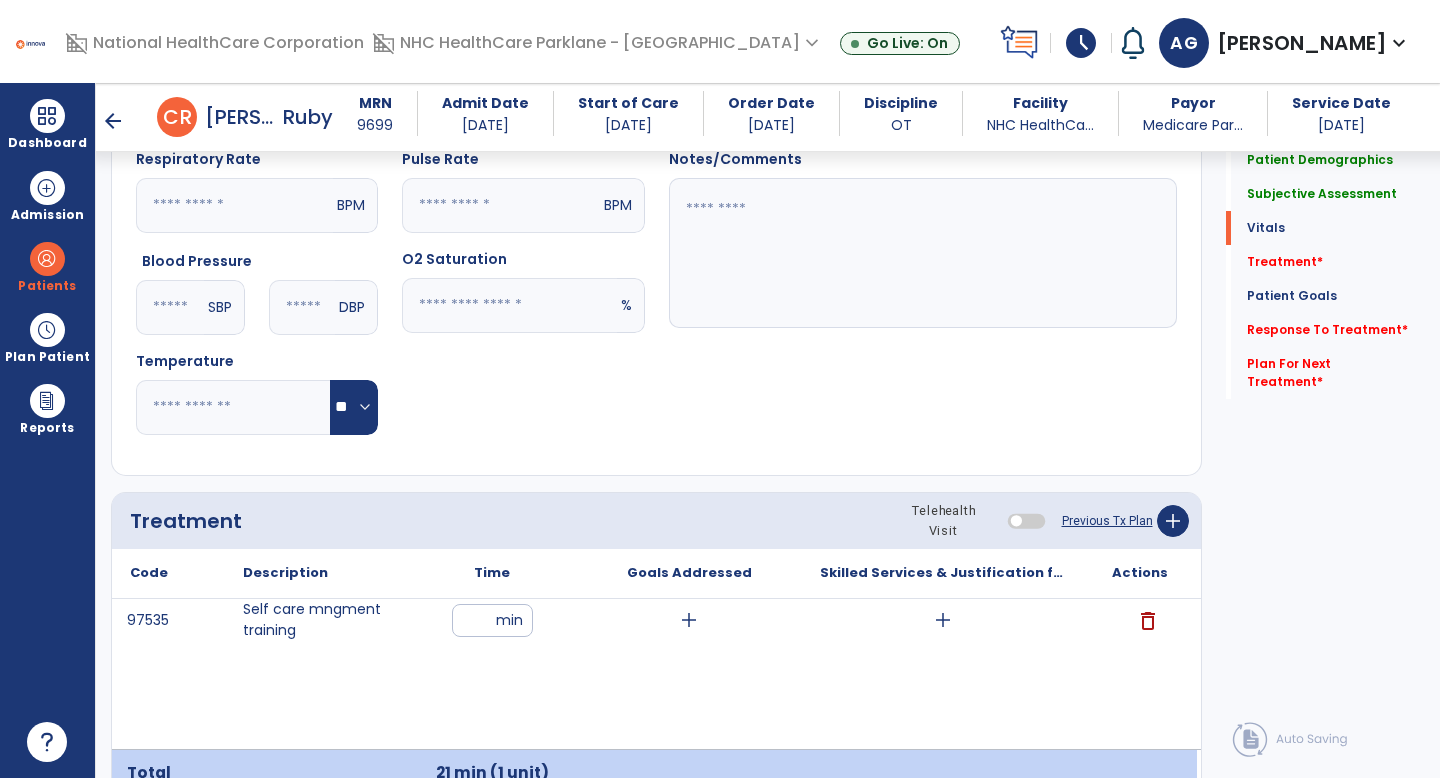 click on "97535  Self care mngment training  ** min add add delete" at bounding box center (654, 674) 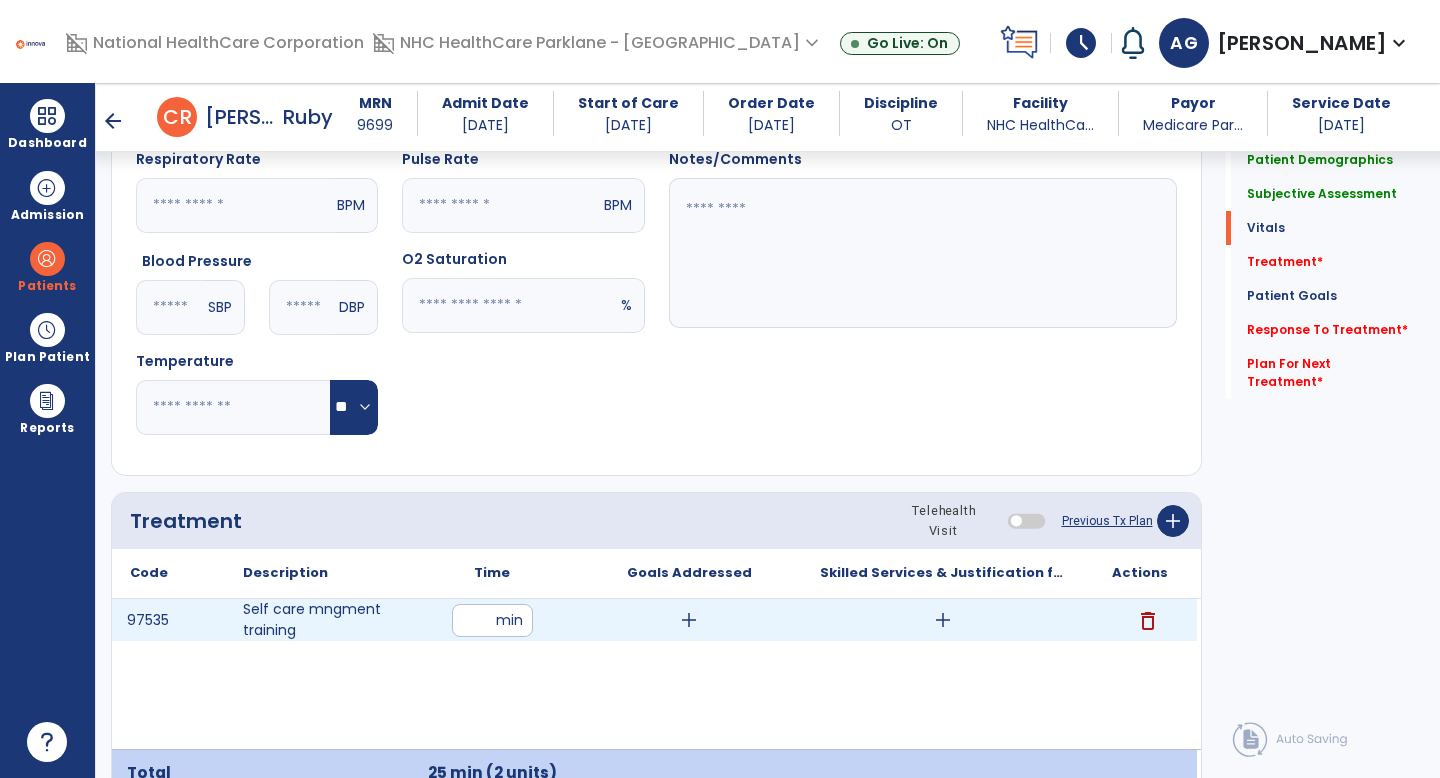 click on "add" at bounding box center (943, 620) 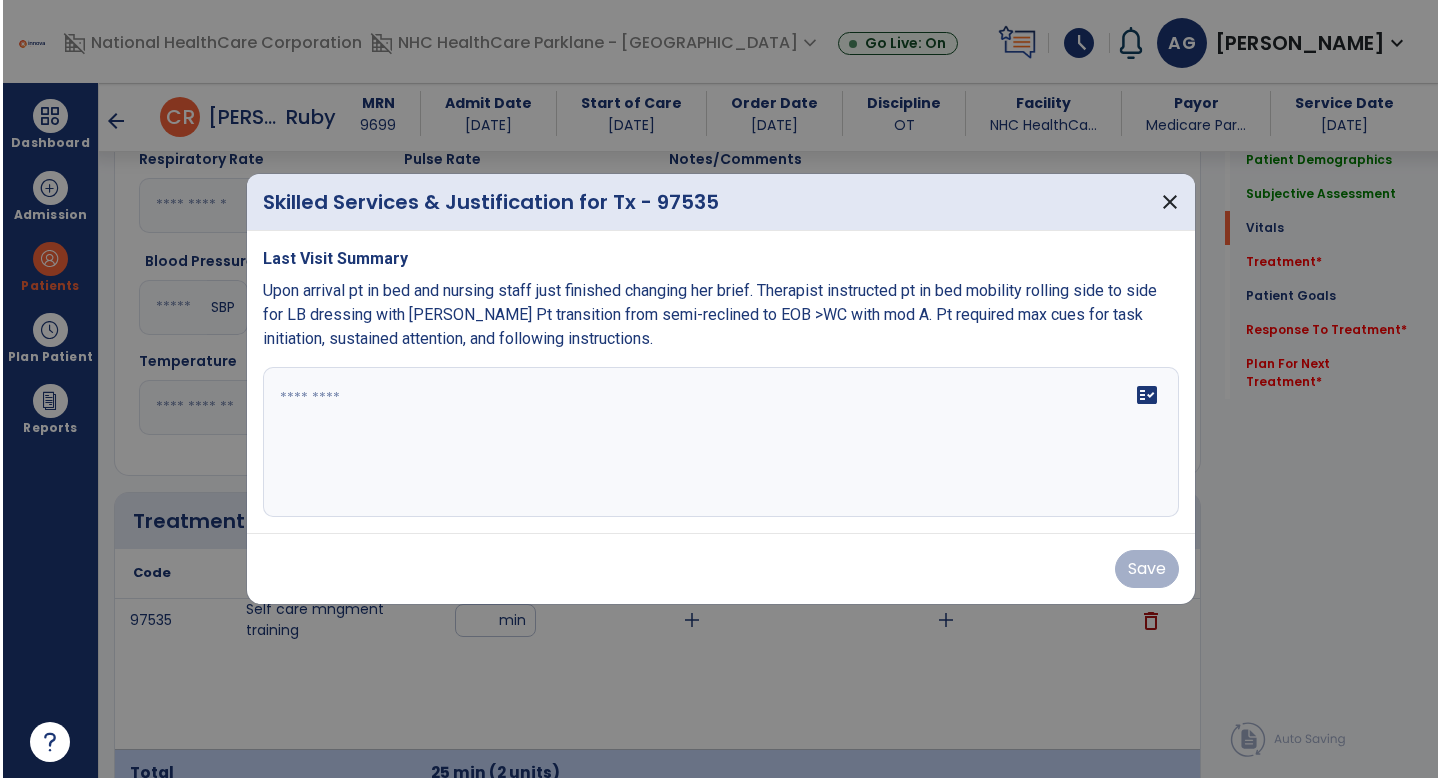 scroll, scrollTop: 867, scrollLeft: 0, axis: vertical 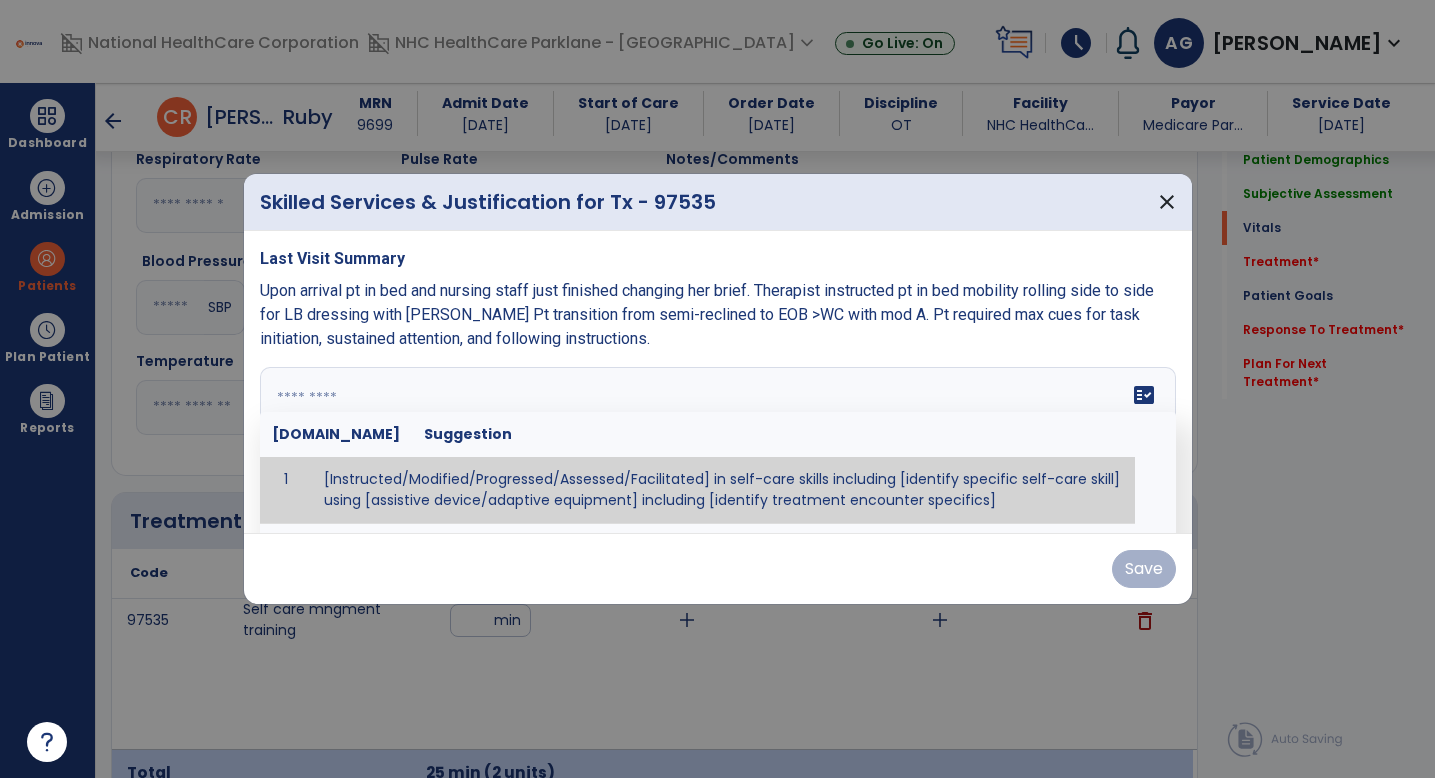 click on "fact_check  [DOMAIN_NAME] Suggestion 1 [Instructed/Modified/Progressed/Assessed/Facilitated] in self-care skills including [identify specific self-care skill] using [assistive device/adaptive equipment] including [identify treatment encounter specifics]" at bounding box center (718, 442) 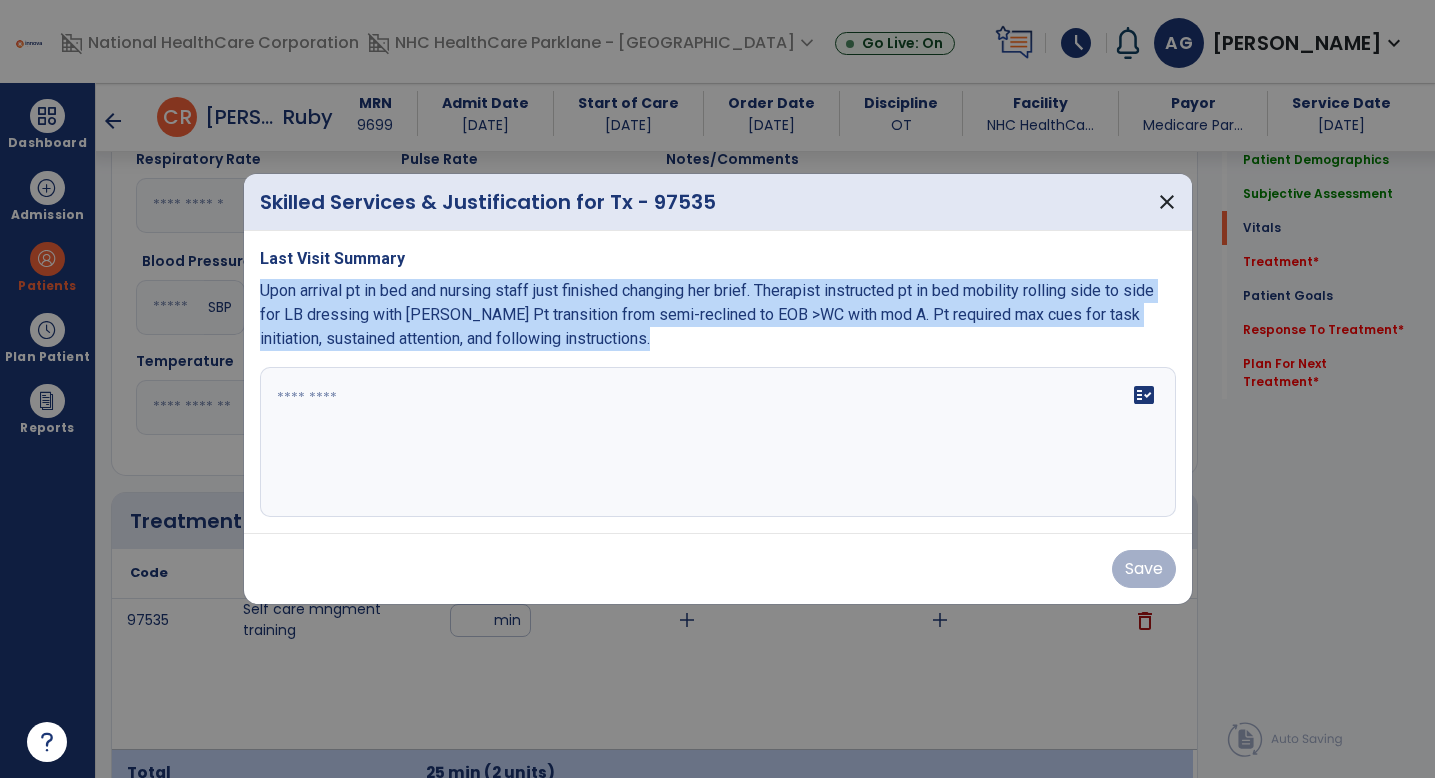 drag, startPoint x: 689, startPoint y: 352, endPoint x: 258, endPoint y: 289, distance: 435.58008 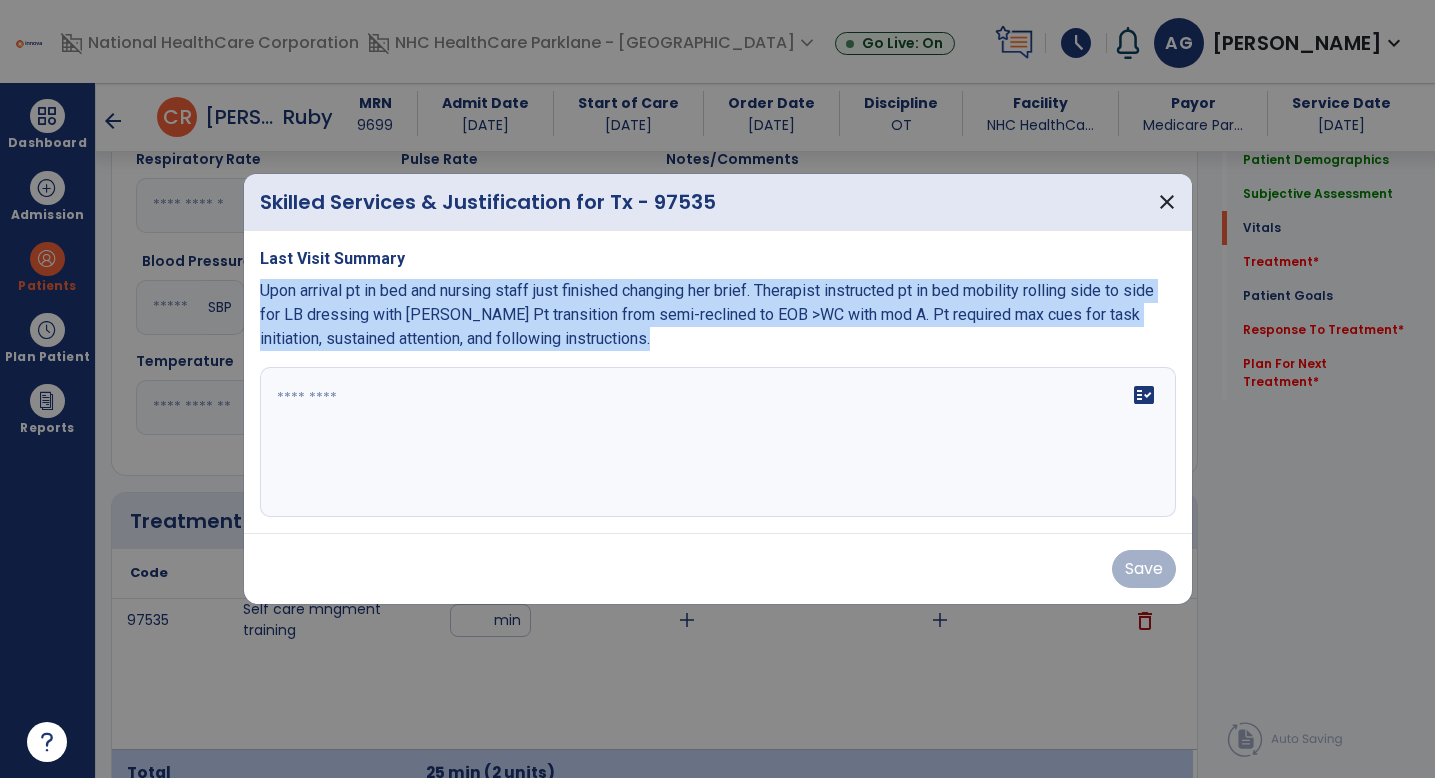 click on "Last Visit Summary Upon arrival pt in bed and nursing staff just finished changing her brief. Therapist instructed pt in bed mobility rolling side to side for LB dressing with [PERSON_NAME] Pt transition from semi-reclined to EOB >WC with mod A. Pt required max cues for task initiation, sustained attention, and following instructions.   fact_check" at bounding box center (718, 382) 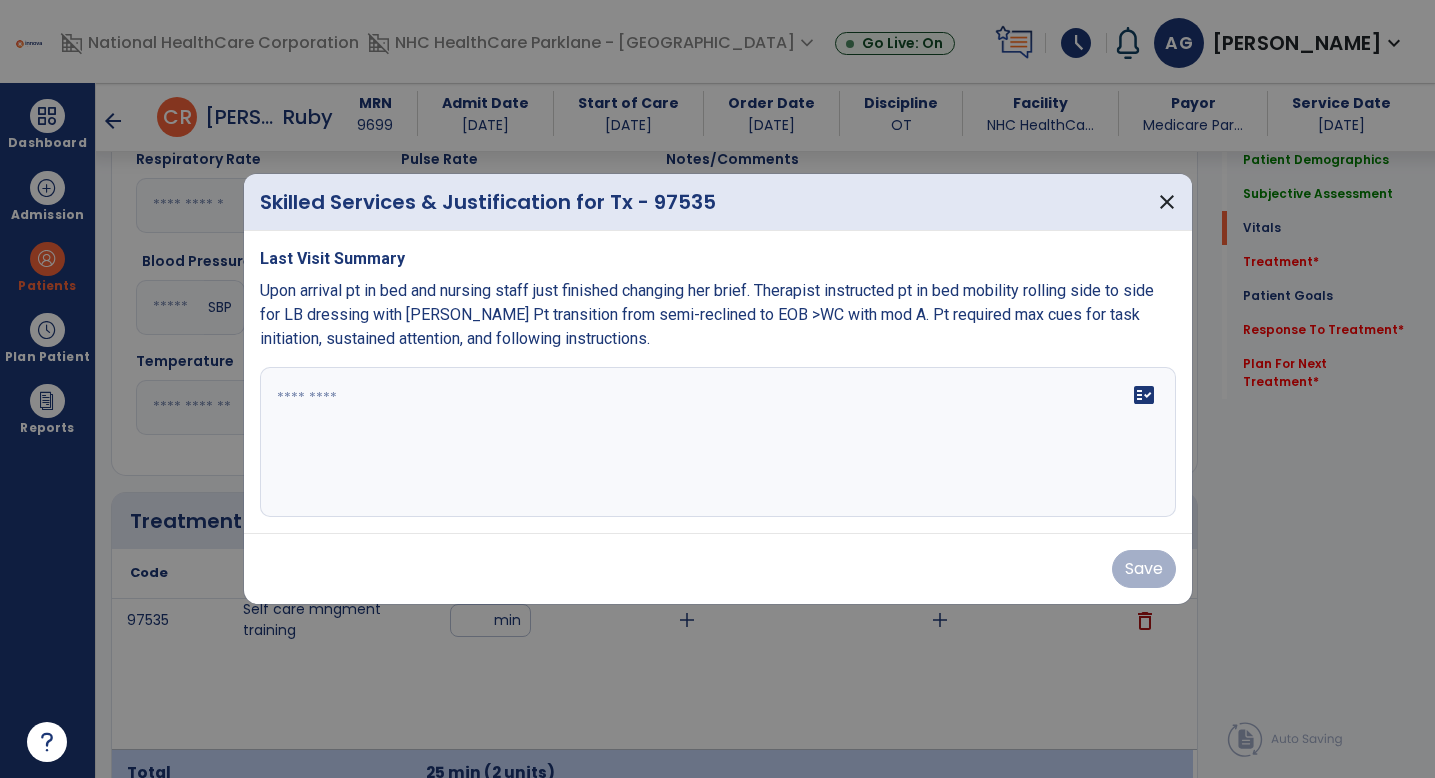 click at bounding box center (718, 442) 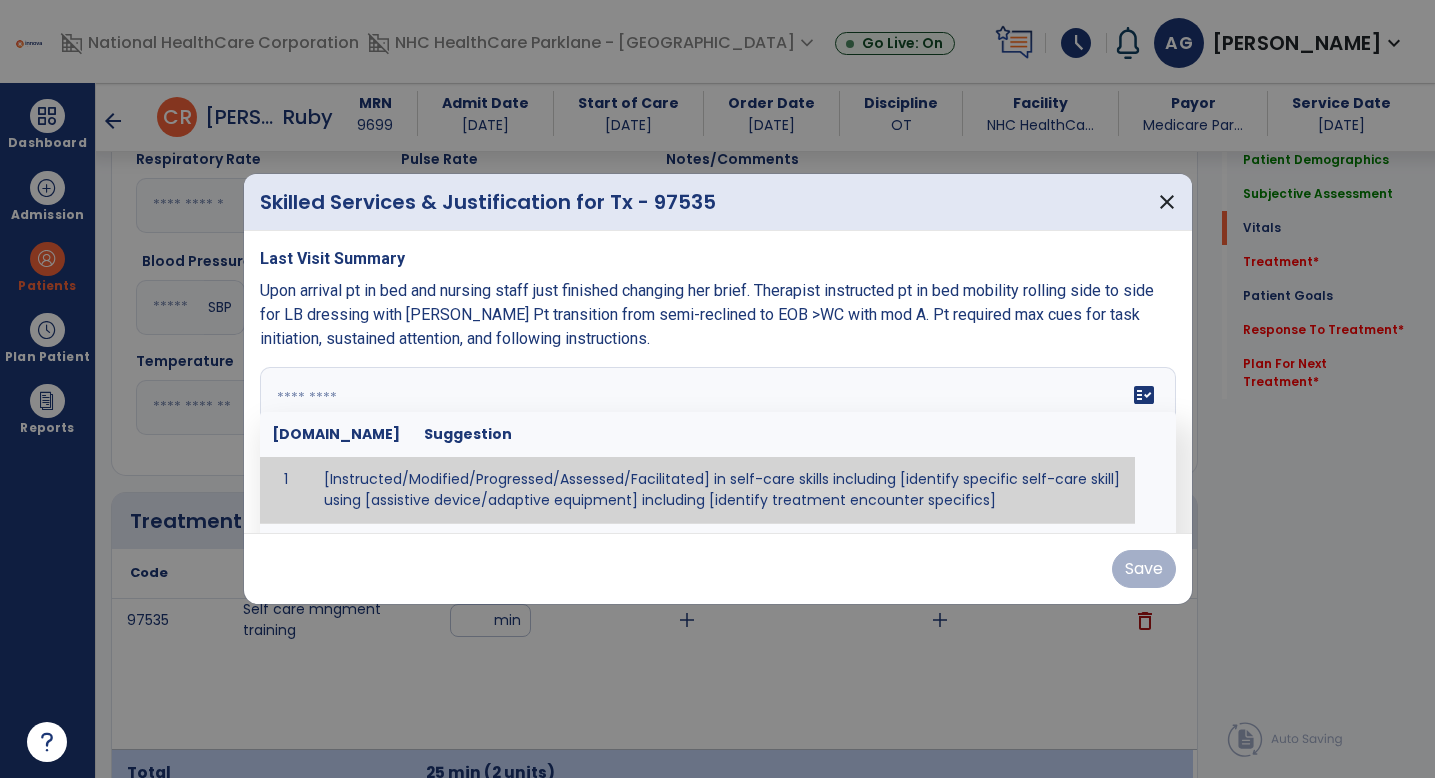 paste on "**********" 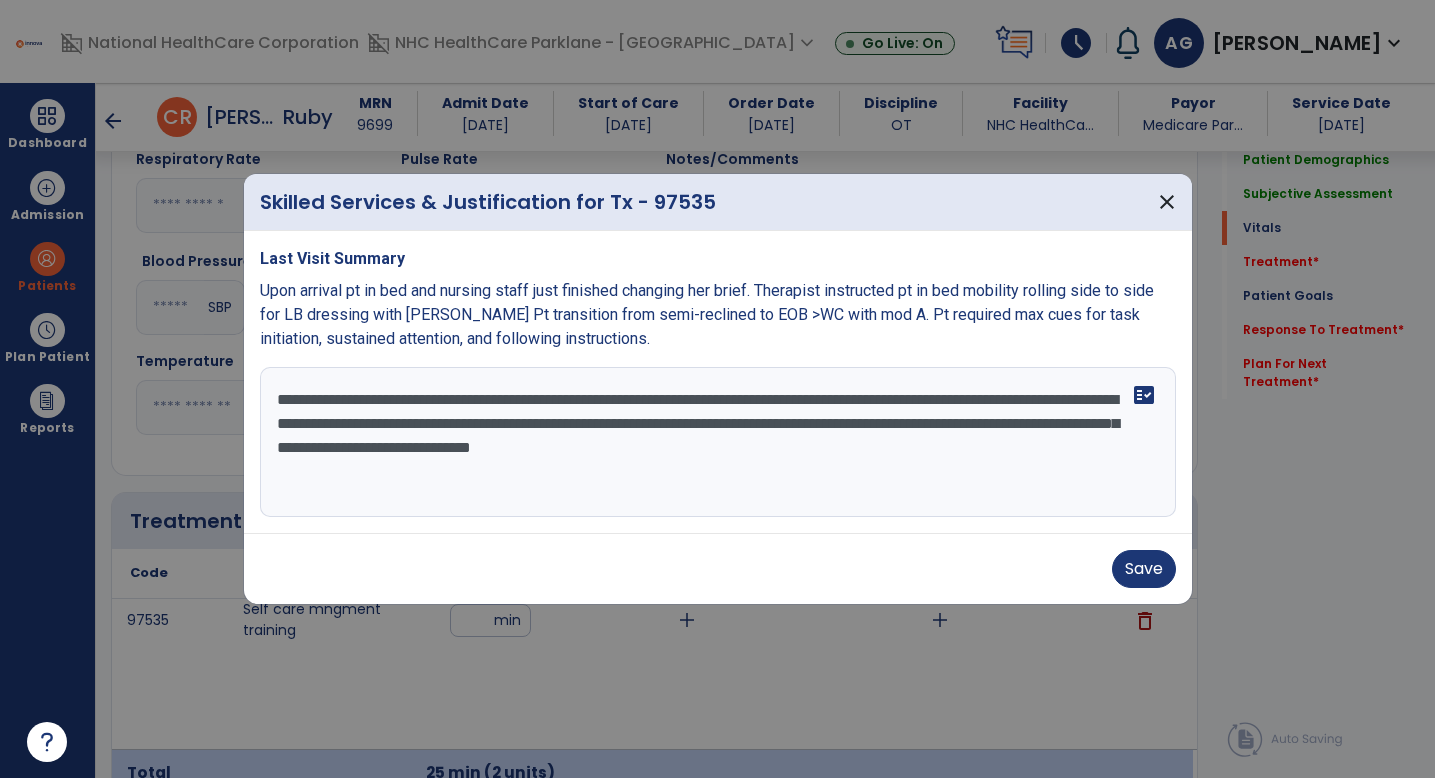 click on "**********" at bounding box center [718, 442] 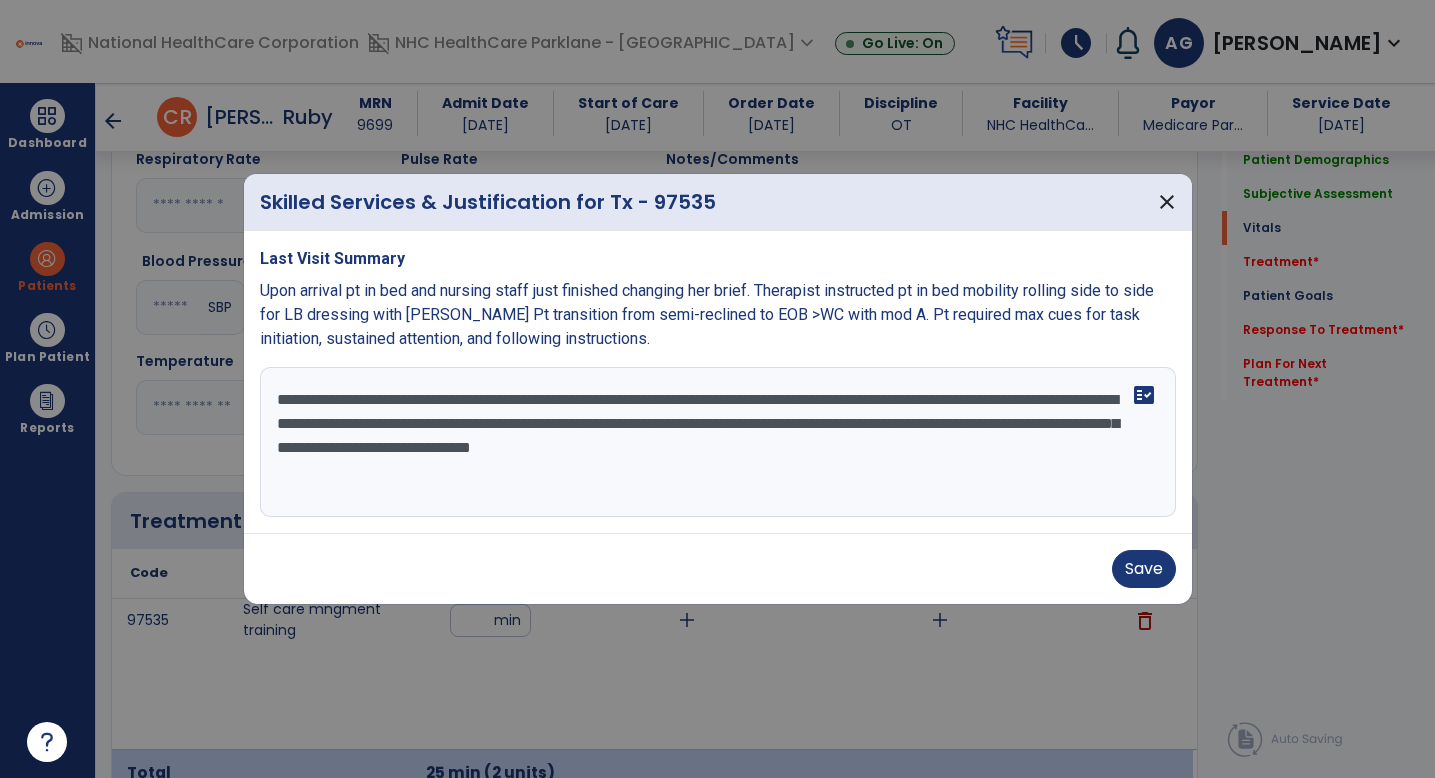 drag, startPoint x: 835, startPoint y: 398, endPoint x: 632, endPoint y: 397, distance: 203.00246 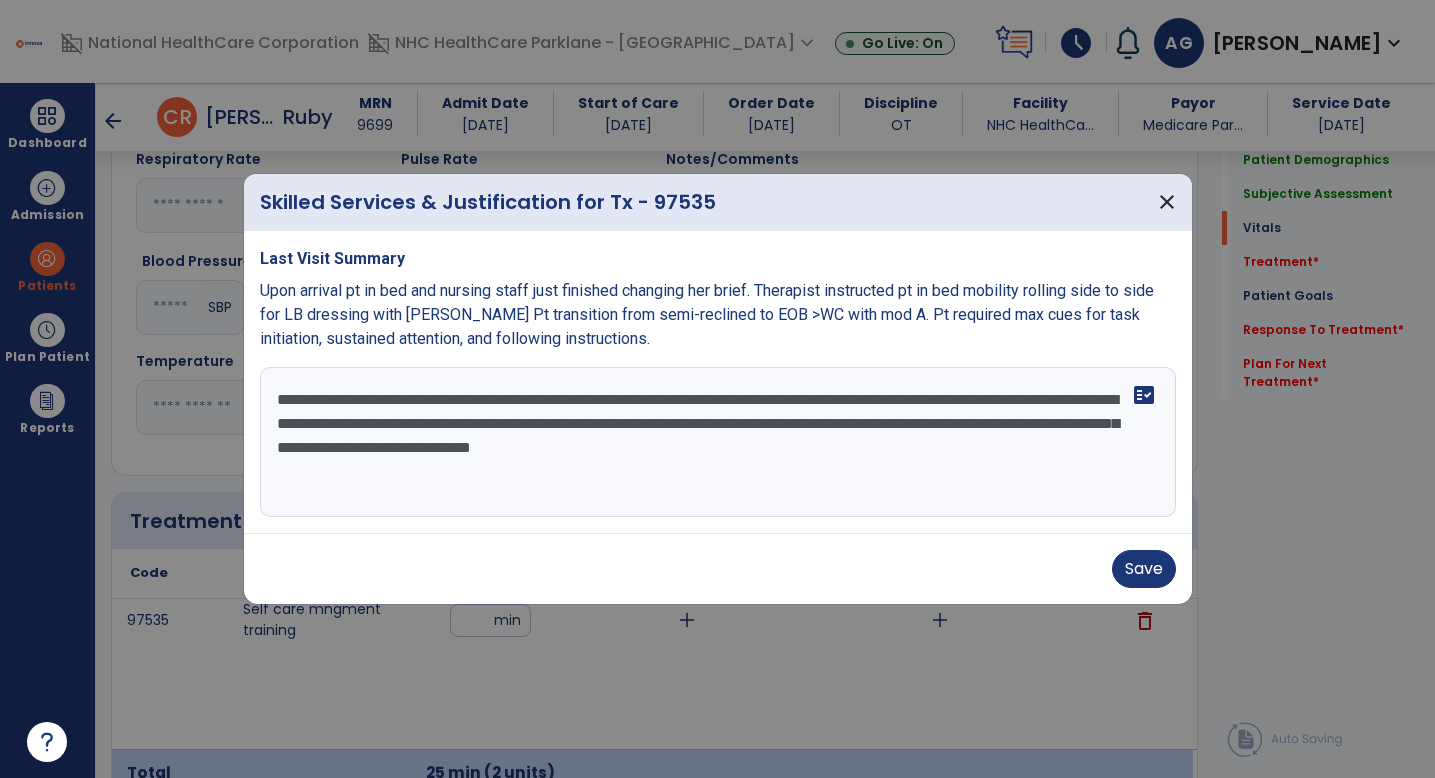 click on "**********" at bounding box center [718, 442] 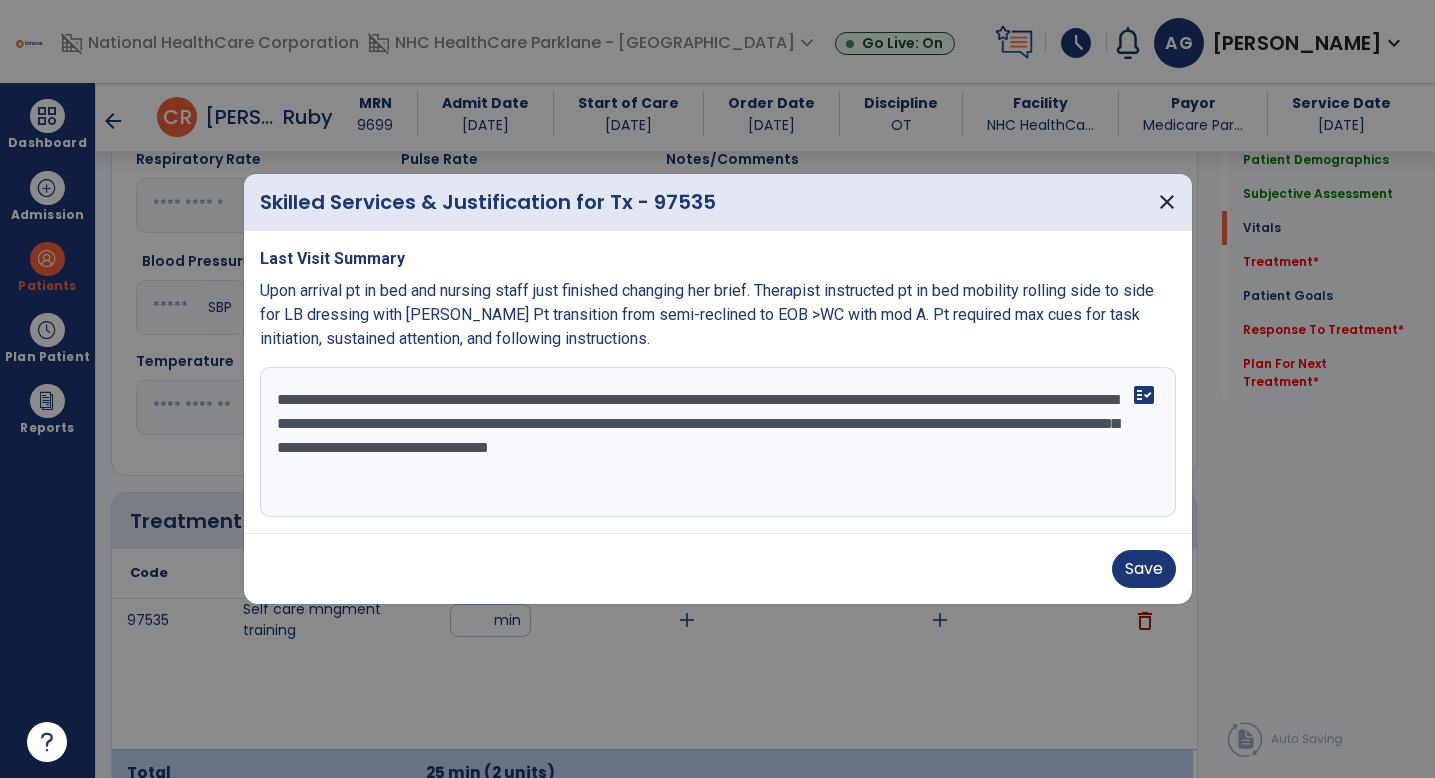 click on "**********" at bounding box center (718, 442) 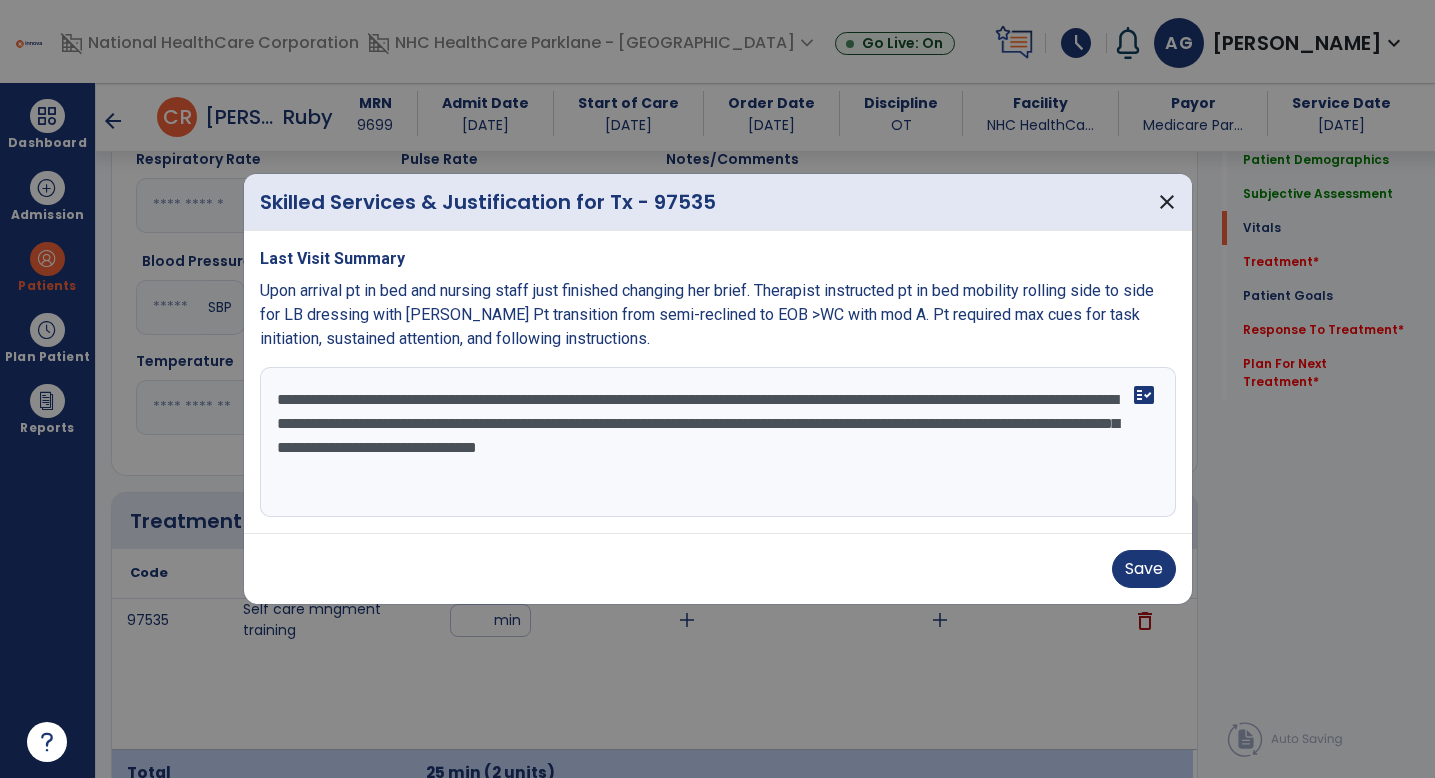 click on "**********" at bounding box center (718, 442) 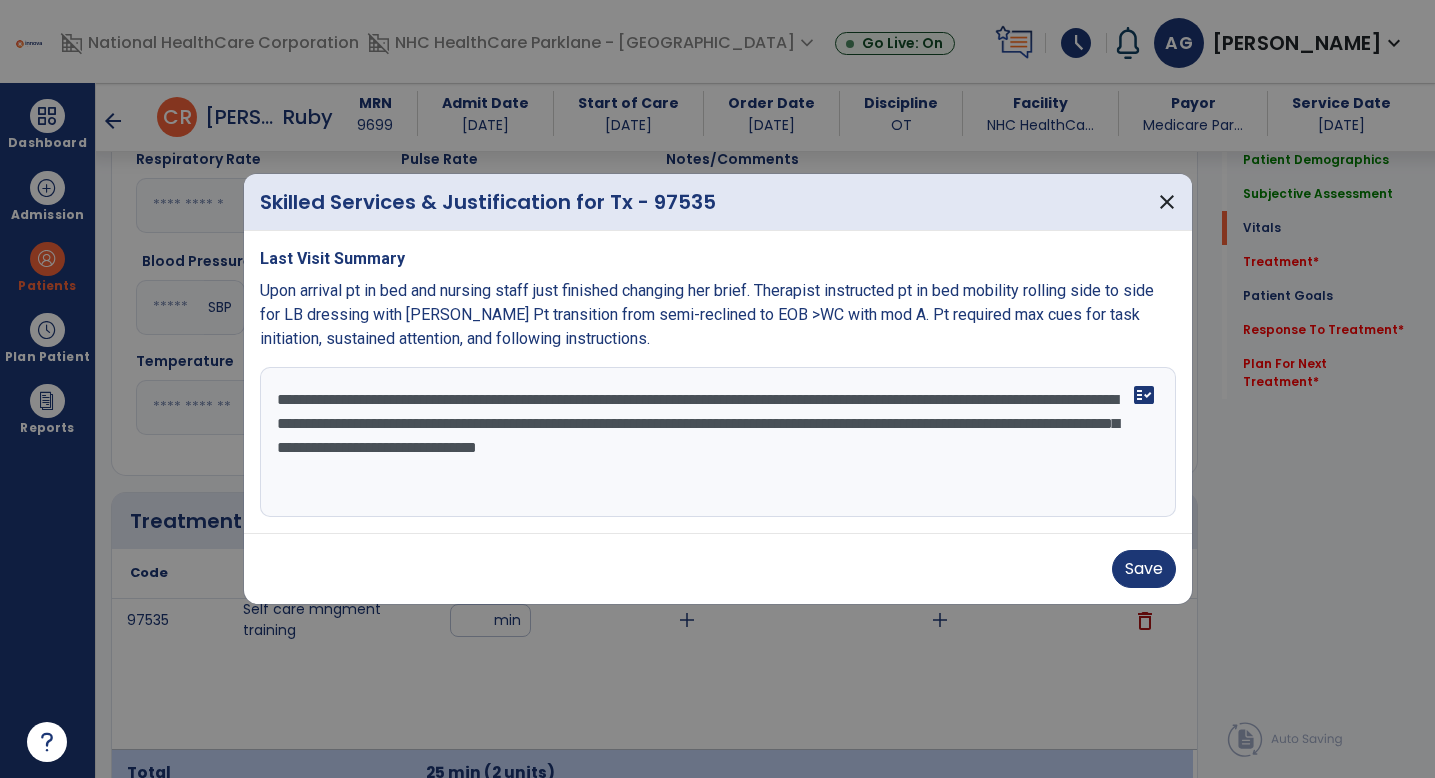 click on "**********" at bounding box center [718, 442] 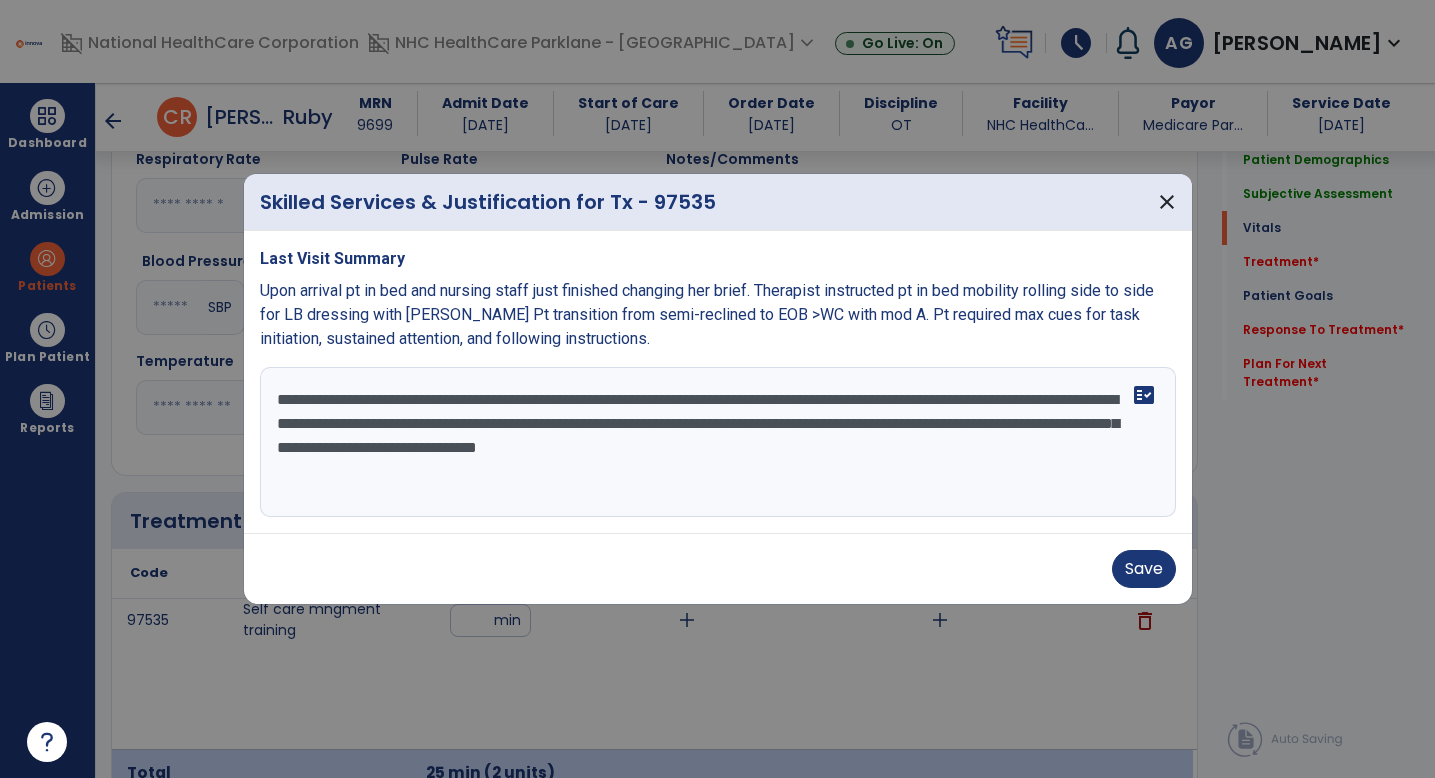 drag, startPoint x: 951, startPoint y: 395, endPoint x: 1061, endPoint y: 441, distance: 119.230865 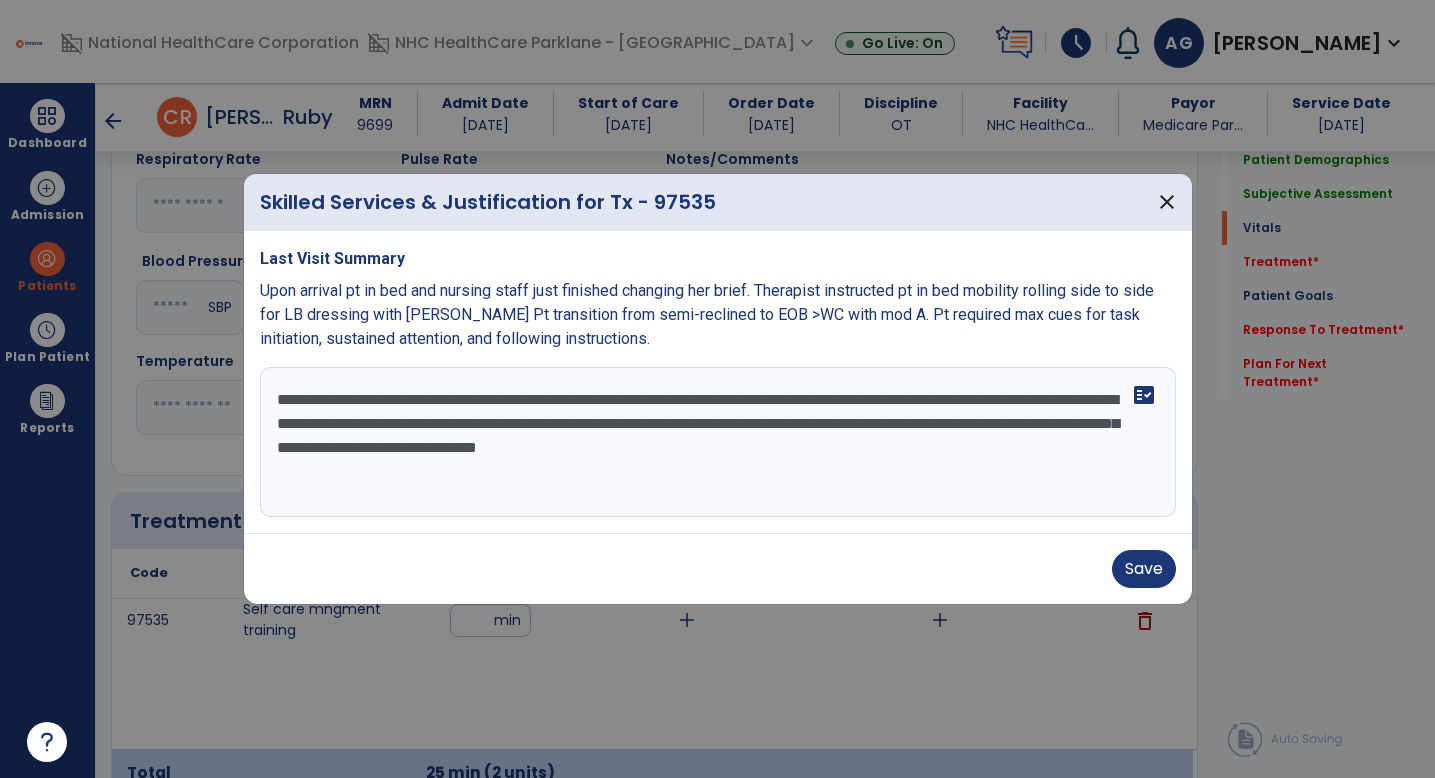 click on "**********" at bounding box center (718, 442) 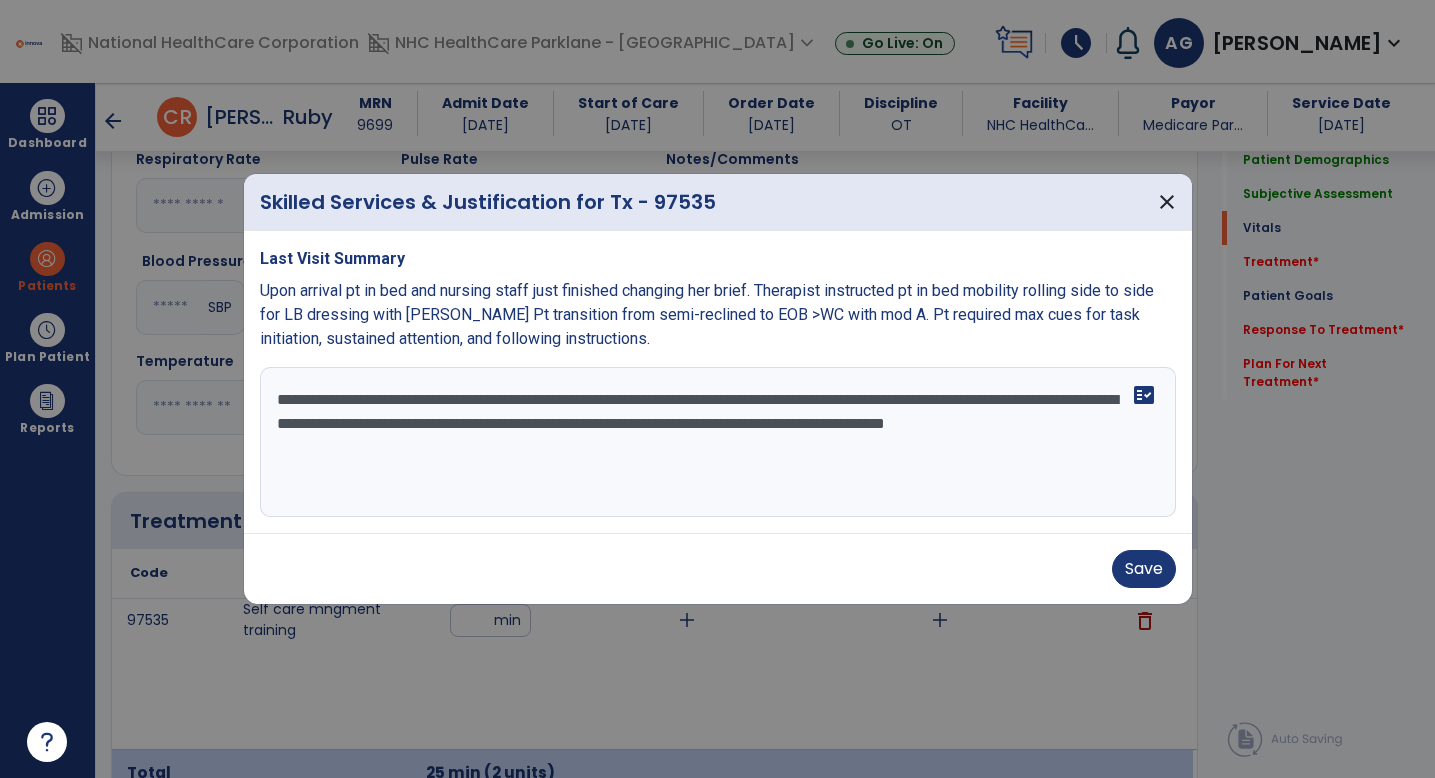 click on "**********" at bounding box center (718, 442) 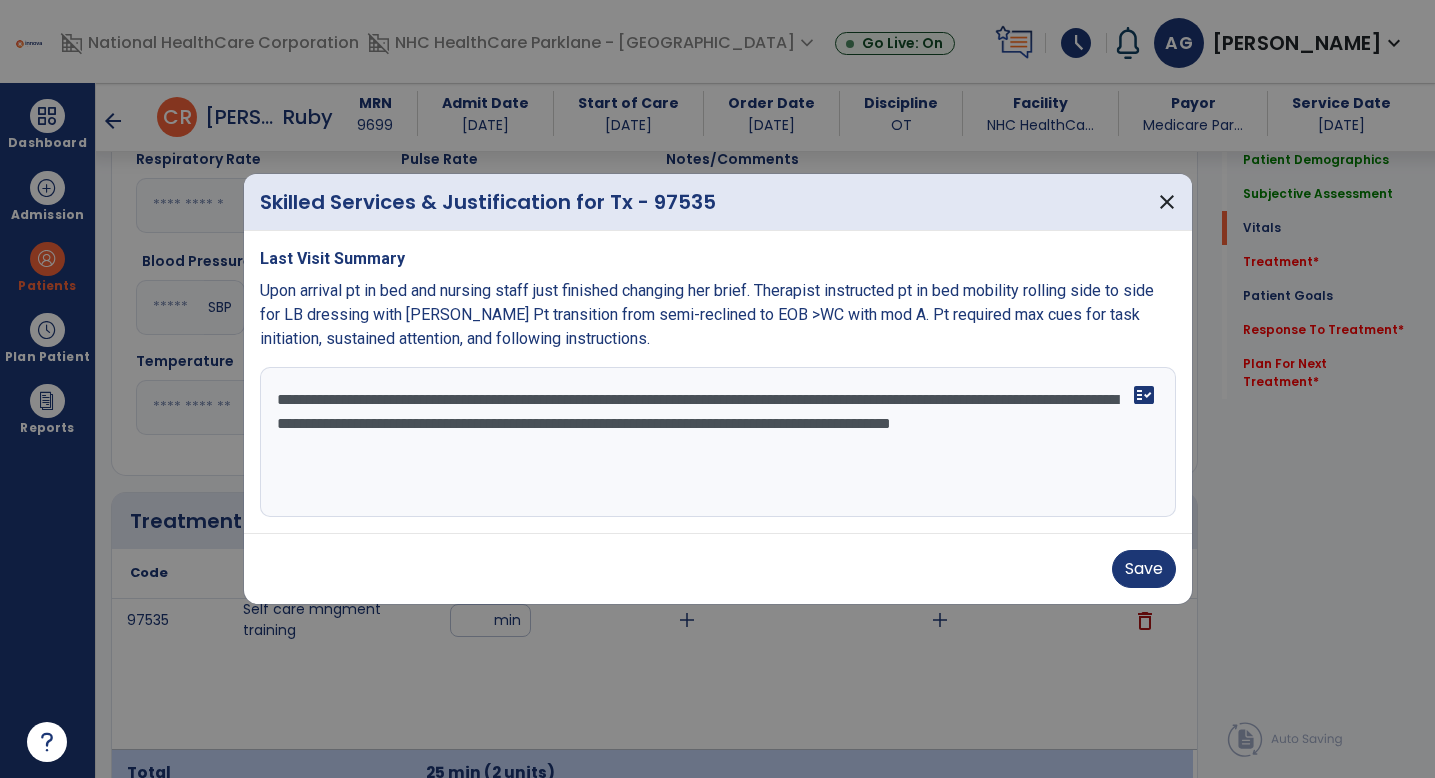 click on "**********" at bounding box center [718, 442] 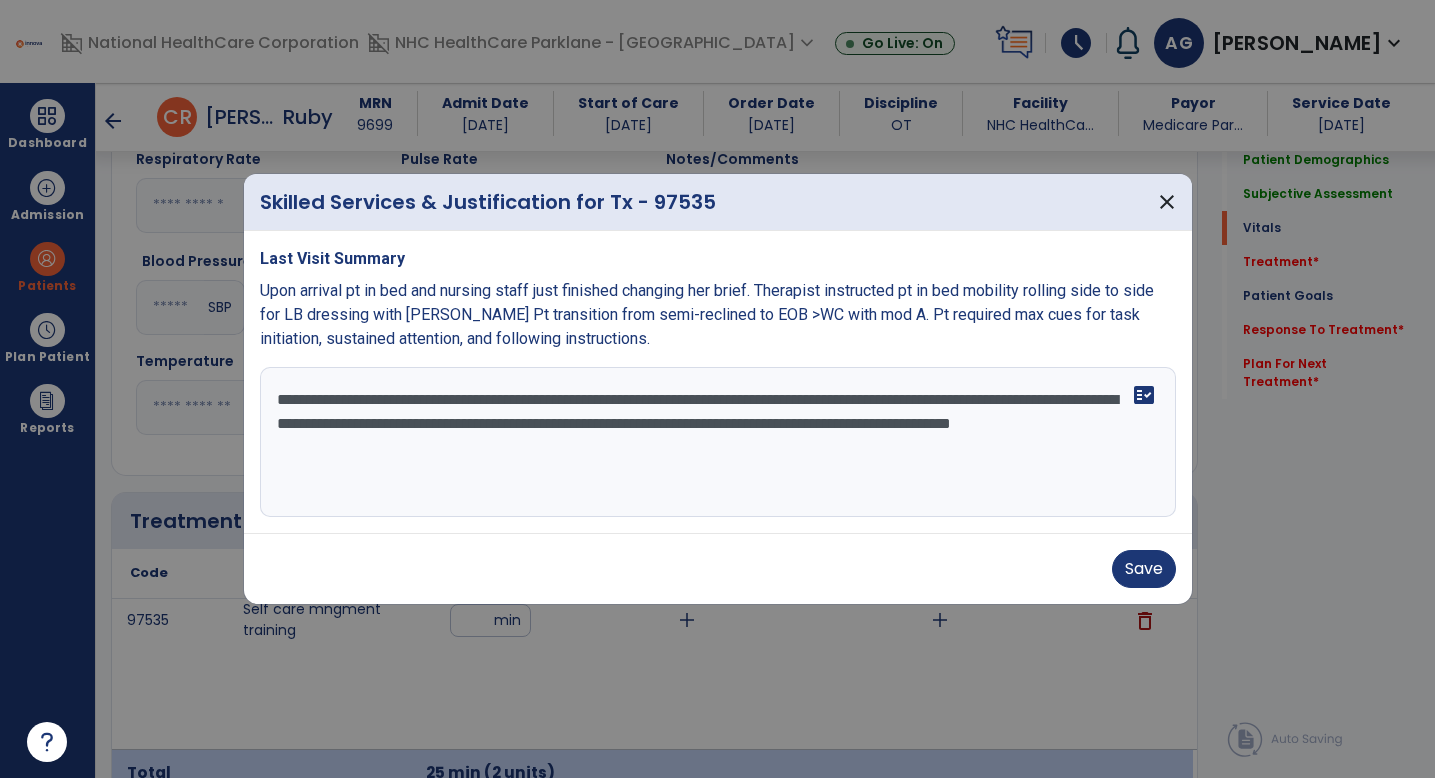 click on "**********" at bounding box center [718, 442] 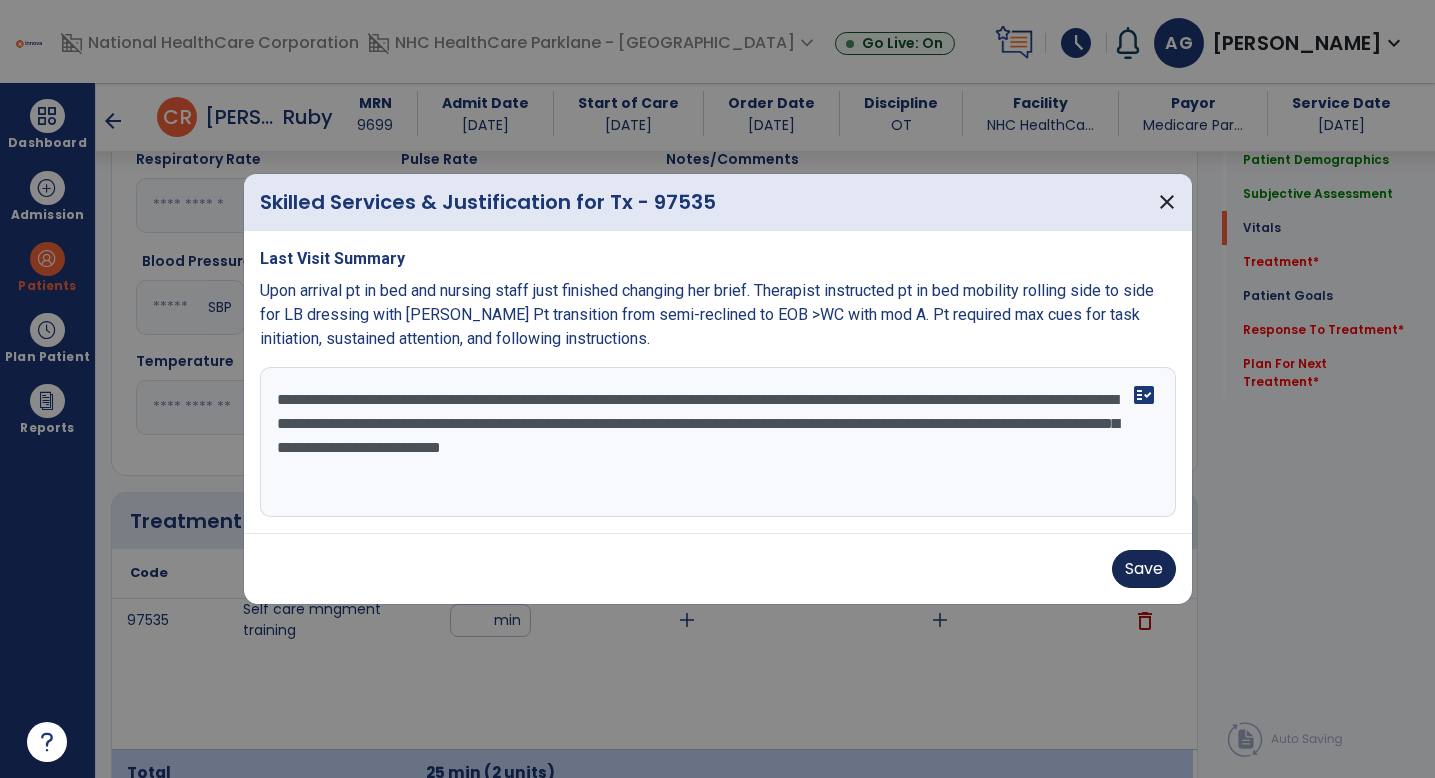 type on "**********" 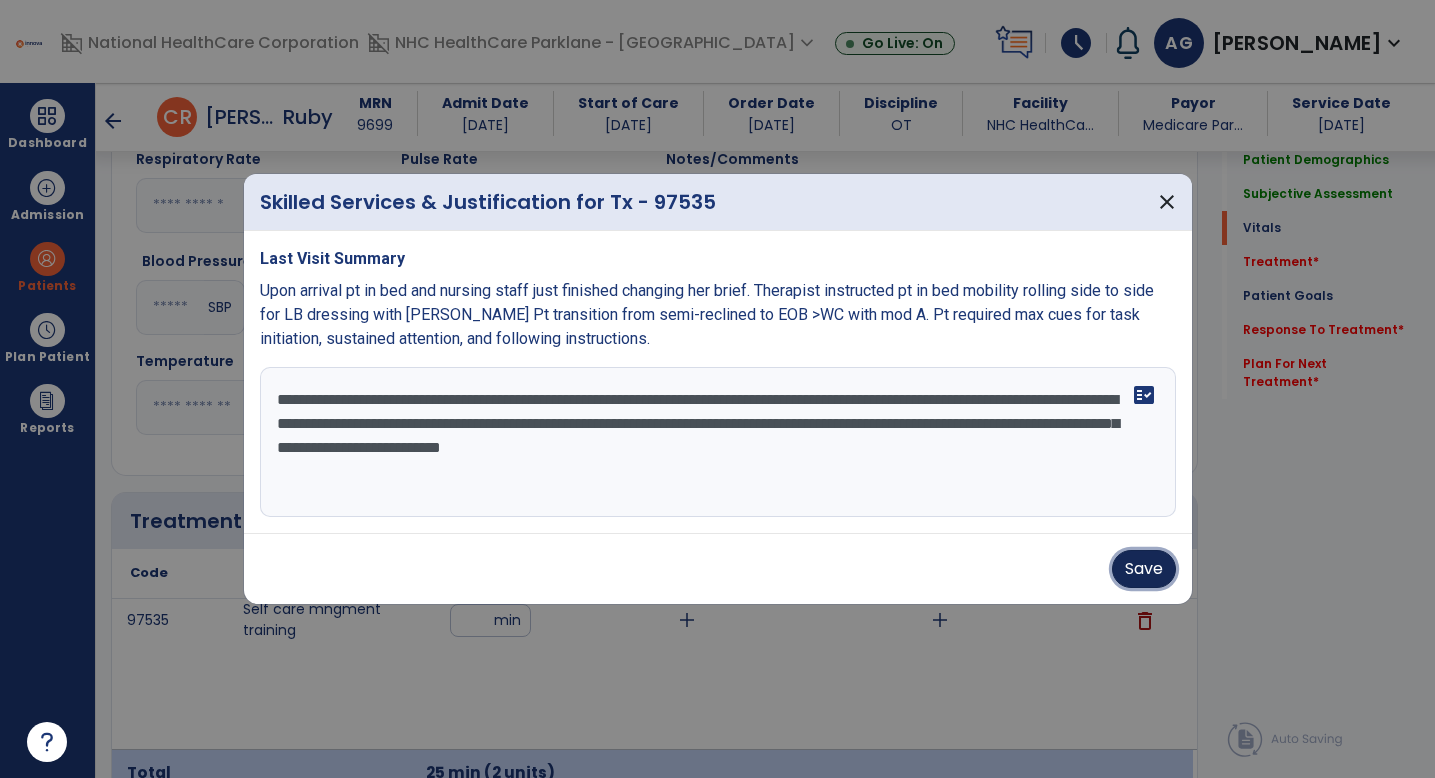 click on "Save" at bounding box center [1144, 569] 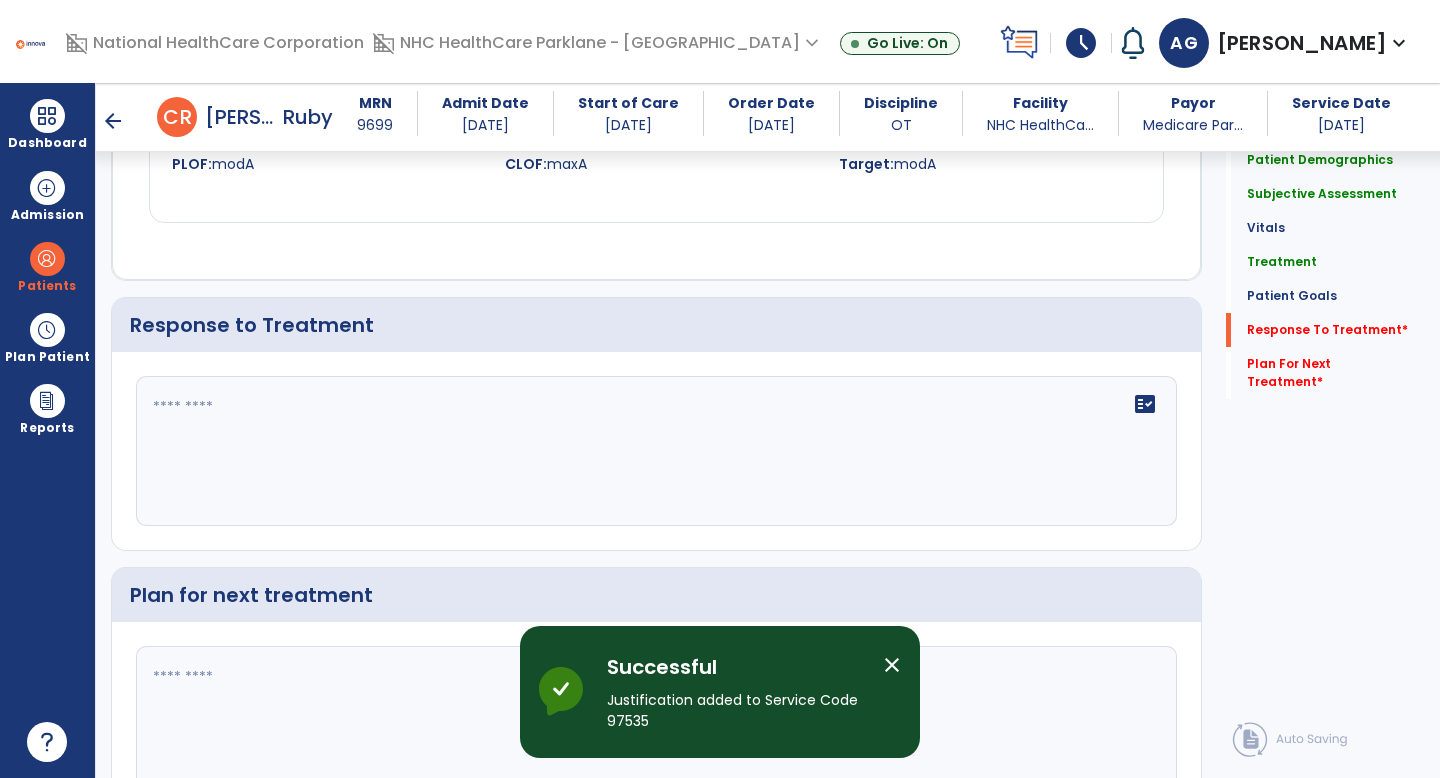 scroll, scrollTop: 2203, scrollLeft: 0, axis: vertical 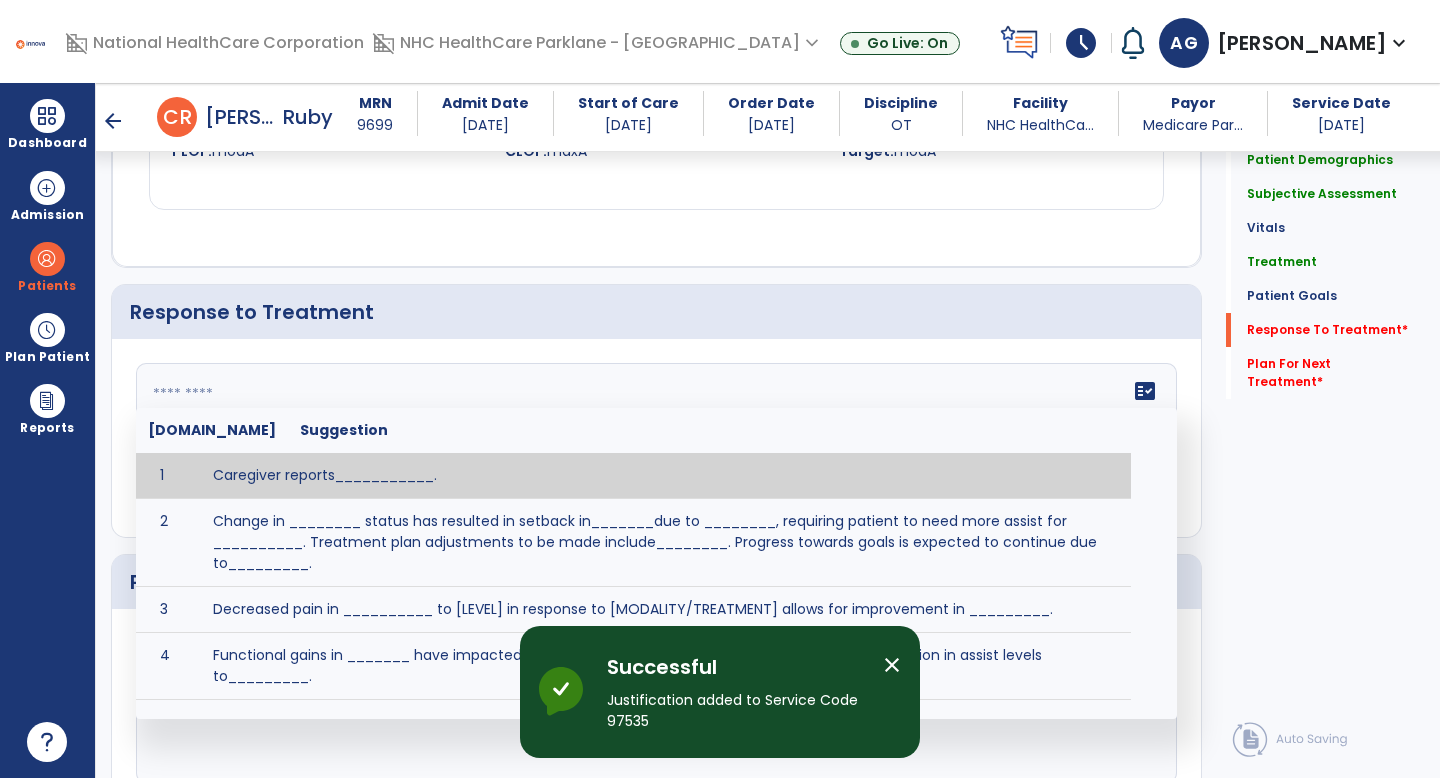 click on "fact_check  [DOMAIN_NAME] Suggestion 1 Caregiver reports___________. 2 Change in ________ status has resulted in setback in_______due to ________, requiring patient to need more assist for __________.   Treatment plan adjustments to be made include________.  Progress towards goals is expected to continue due to_________. 3 Decreased pain in __________ to [LEVEL] in response to [MODALITY/TREATMENT] allows for improvement in _________. 4 Functional gains in _______ have impacted the patient's ability to perform_________ with a reduction in assist levels to_________. 5 Functional progress this week has been significant due to__________. 6 Gains in ________ have improved the patient's ability to perform ______with decreased levels of assist to___________. 7 Improvement in ________allows patient to tolerate higher levels of challenges in_________. 8 Pain in [AREA] has decreased to [LEVEL] in response to [TREATMENT/MODALITY], allowing fore ease in completing__________. 9 10 11 12 13 14 15 16 17 18 19 20 21" 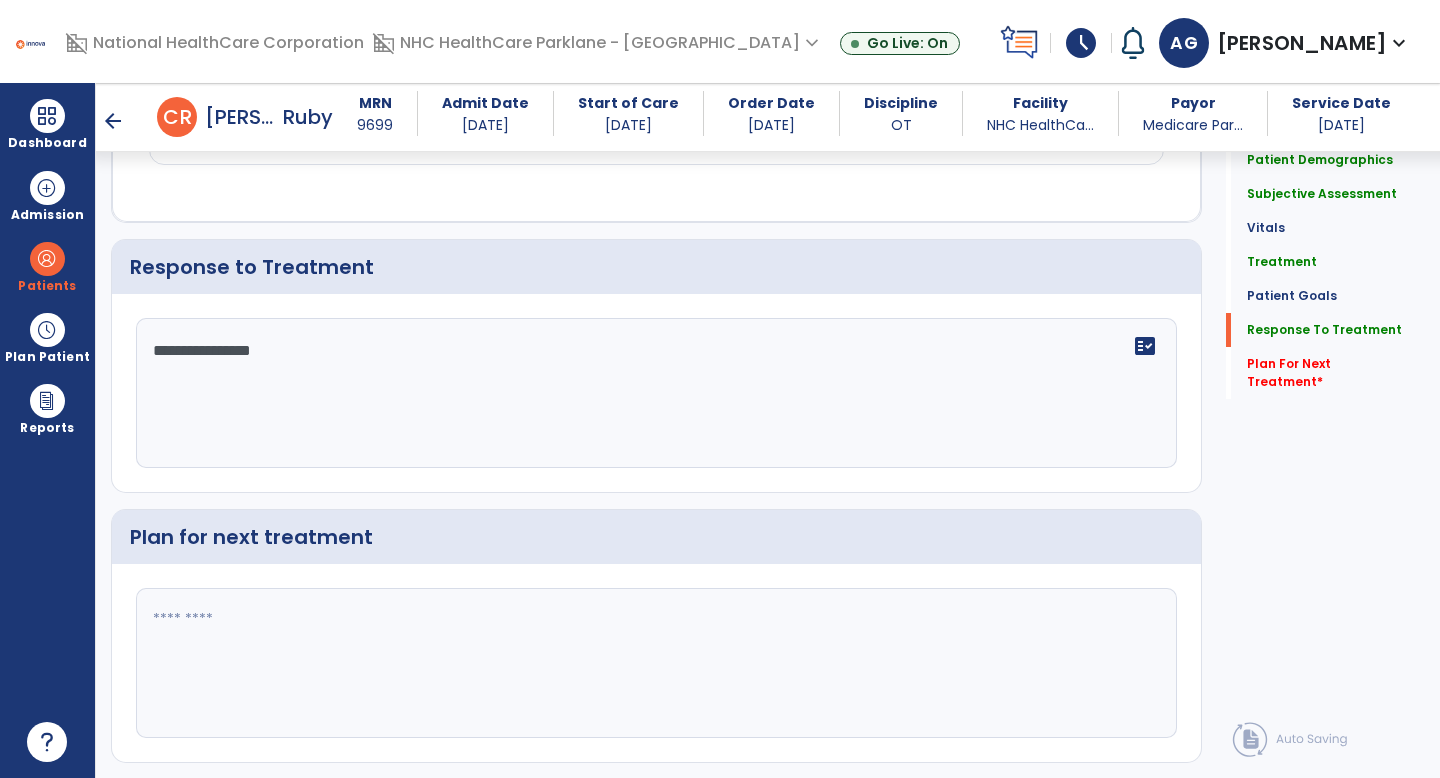scroll, scrollTop: 2284, scrollLeft: 0, axis: vertical 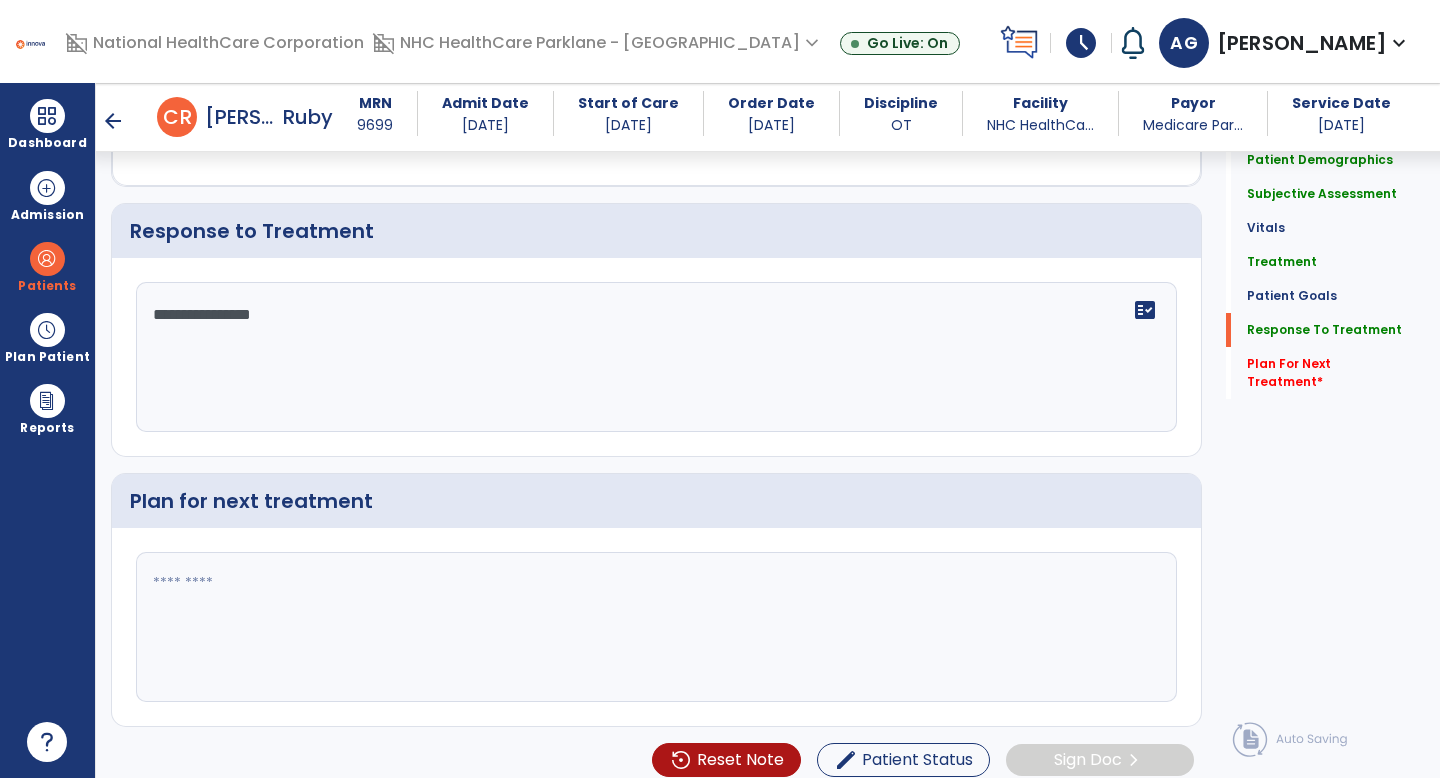 type on "**********" 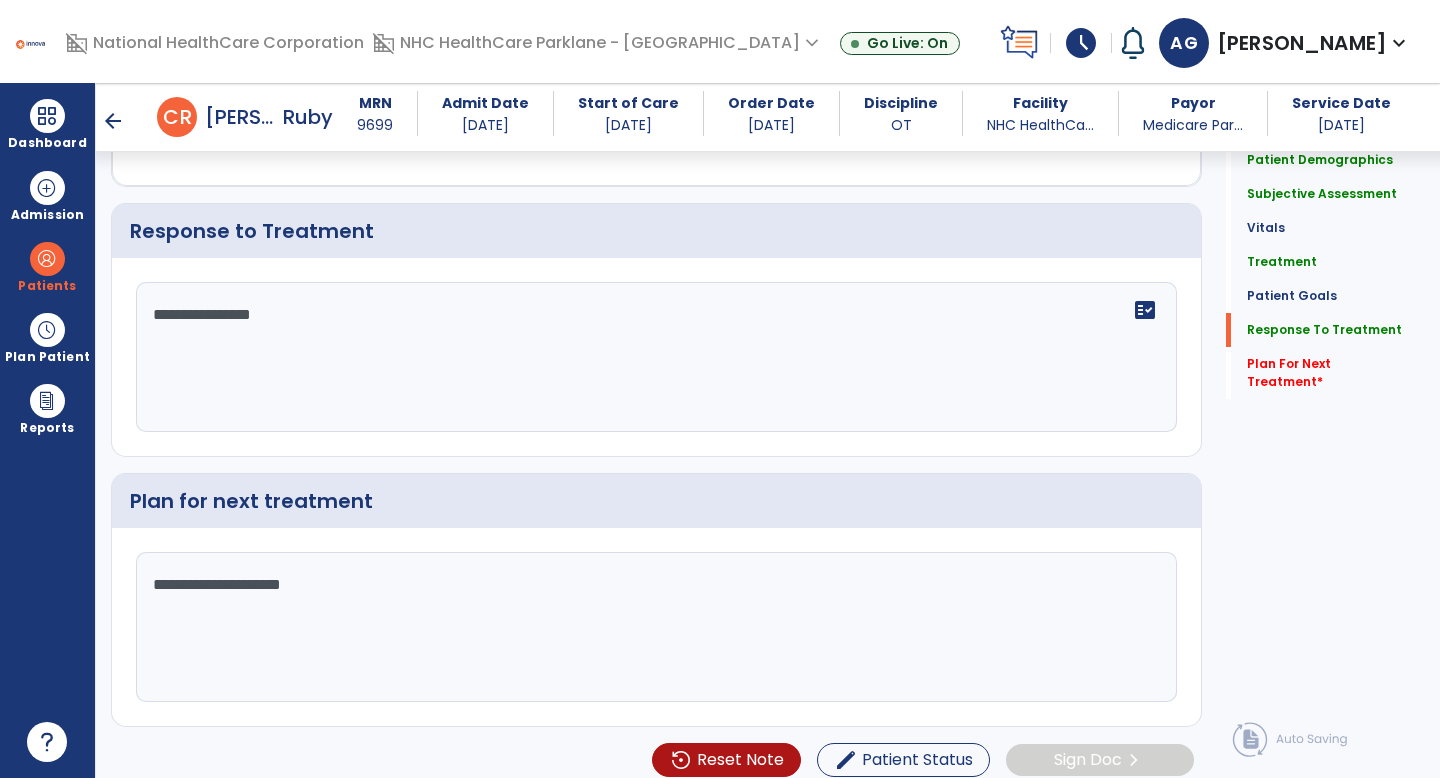 type on "**********" 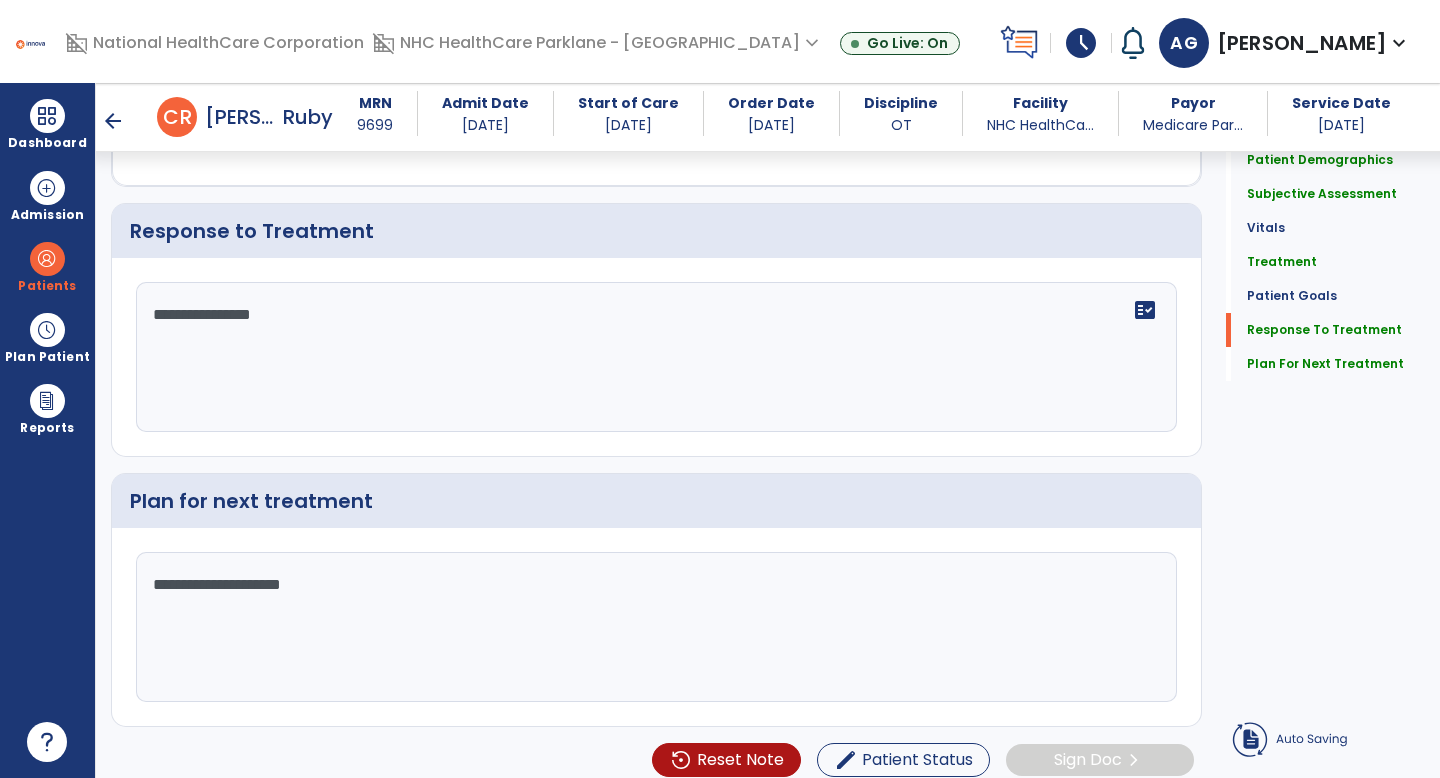 click on "arrow_back" at bounding box center [113, 121] 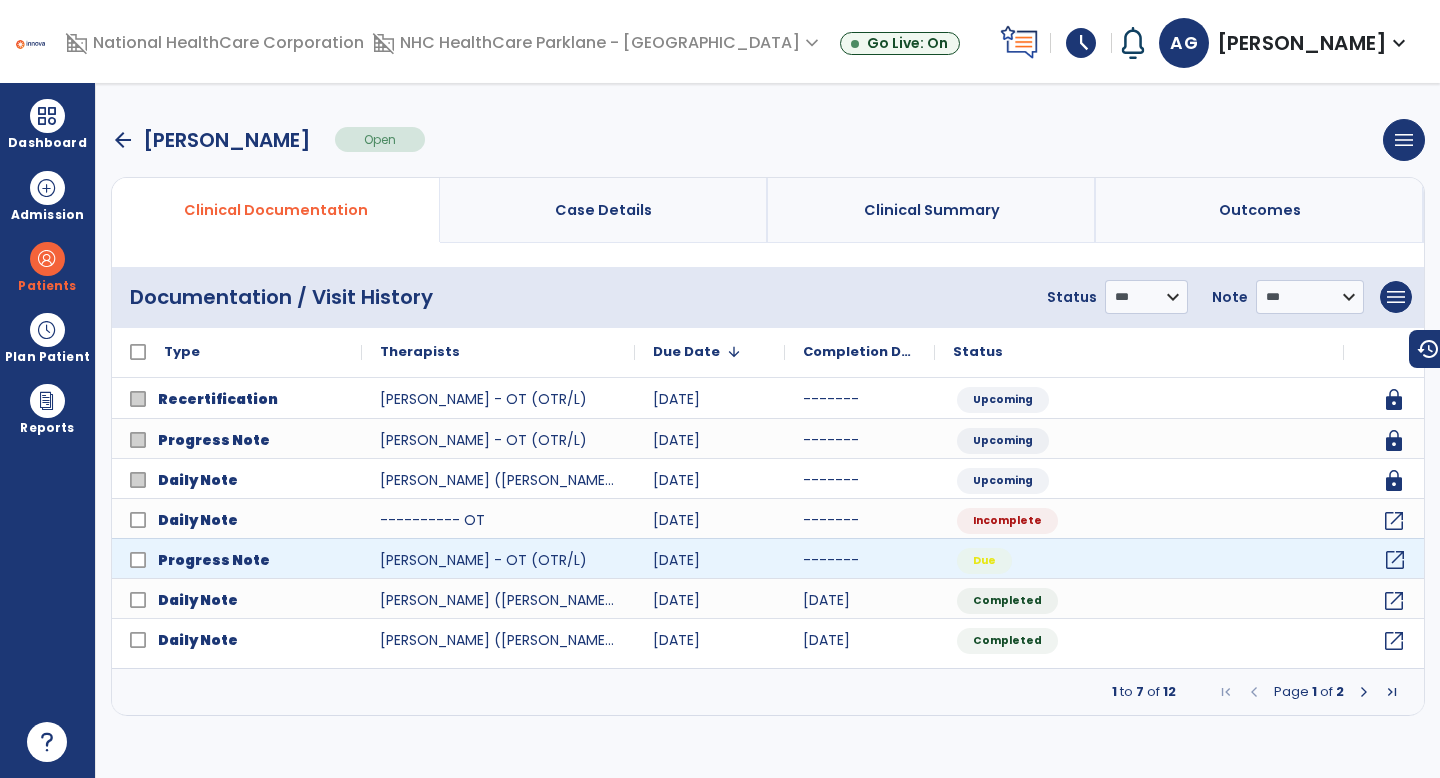 click on "open_in_new" 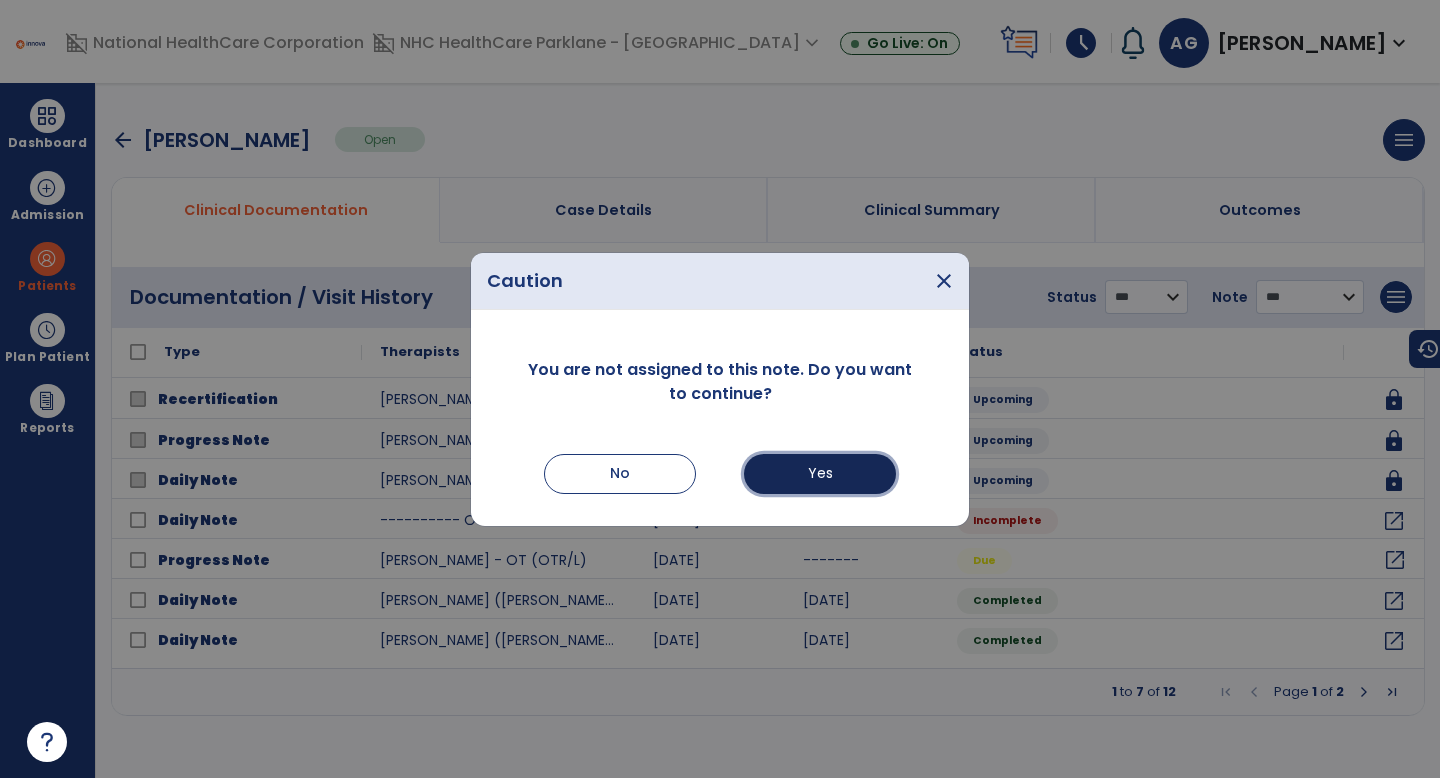 click on "Yes" at bounding box center [820, 474] 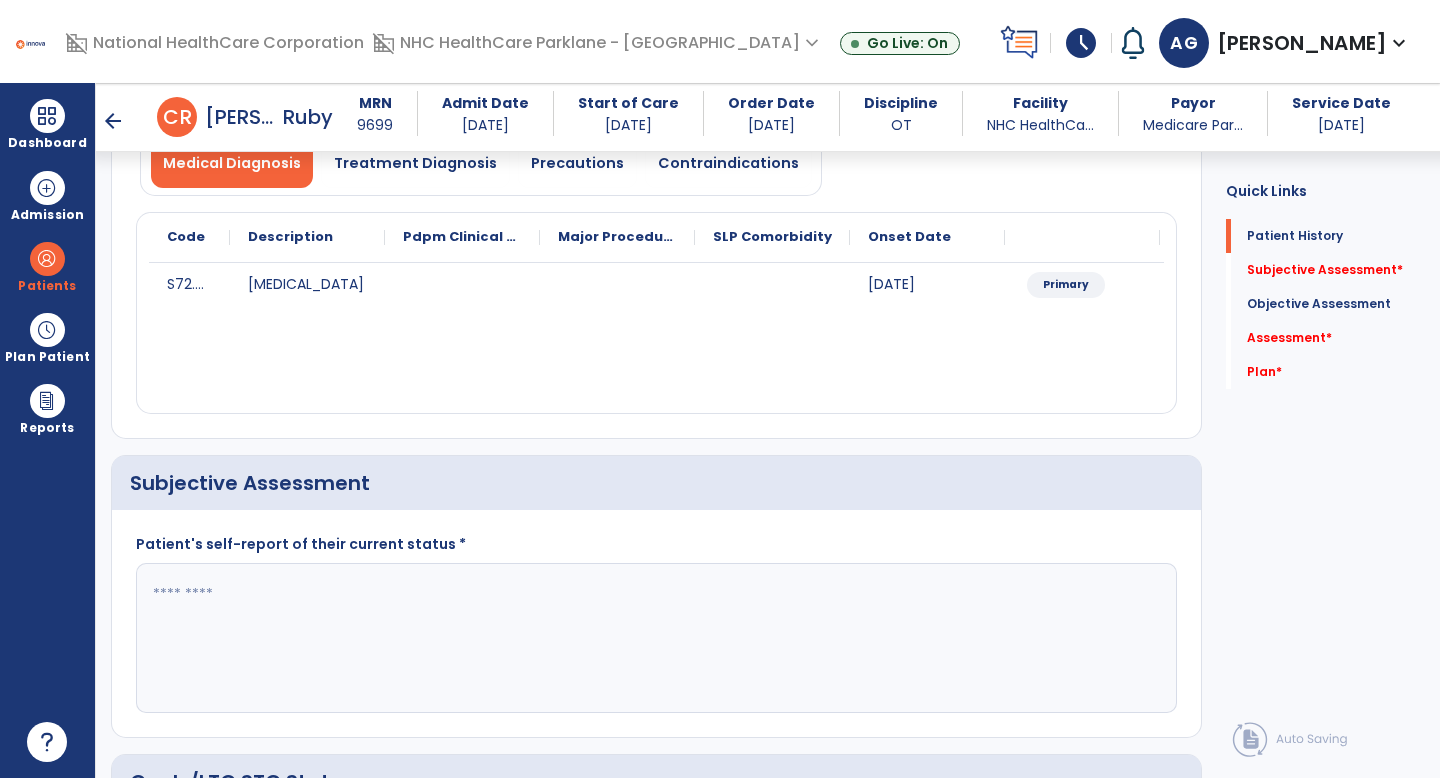 scroll, scrollTop: 183, scrollLeft: 0, axis: vertical 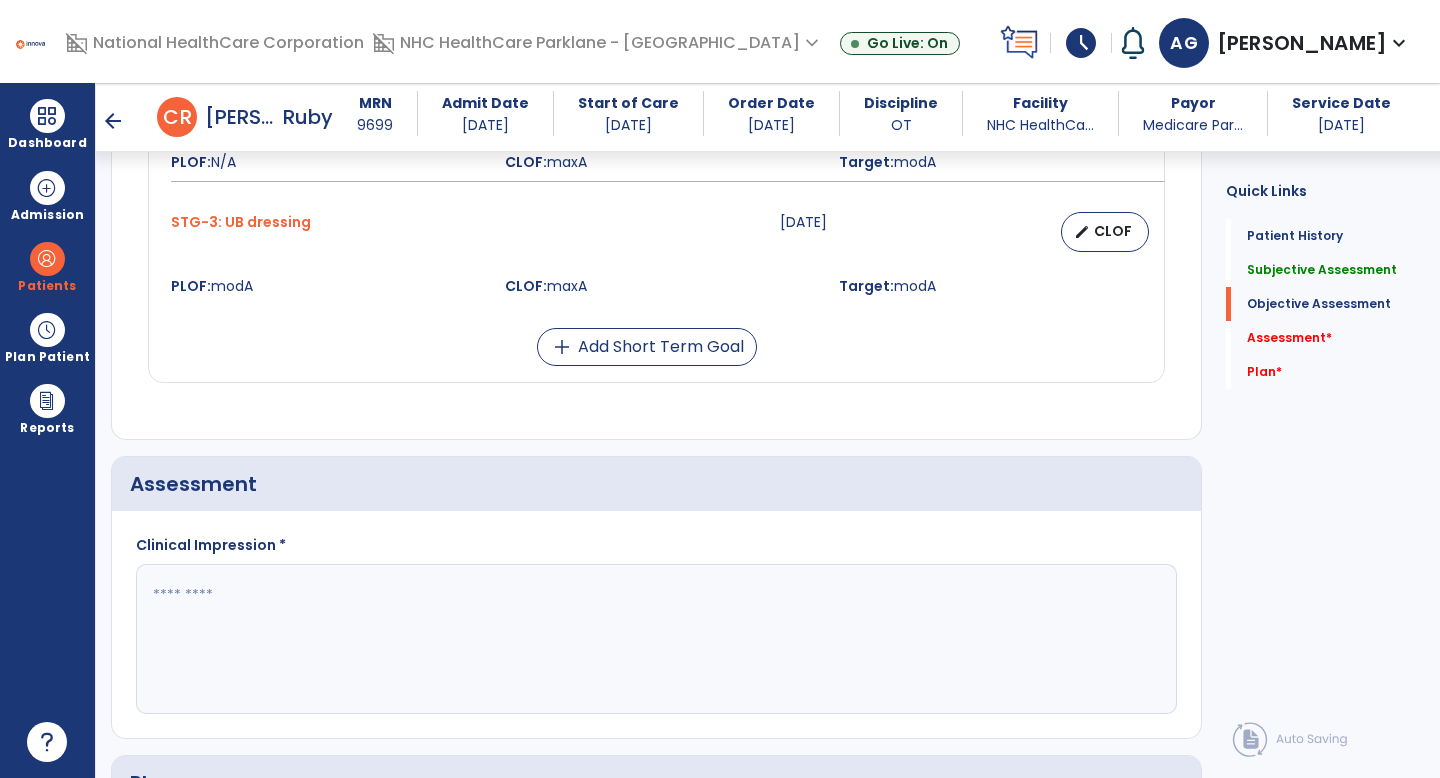 type on "**********" 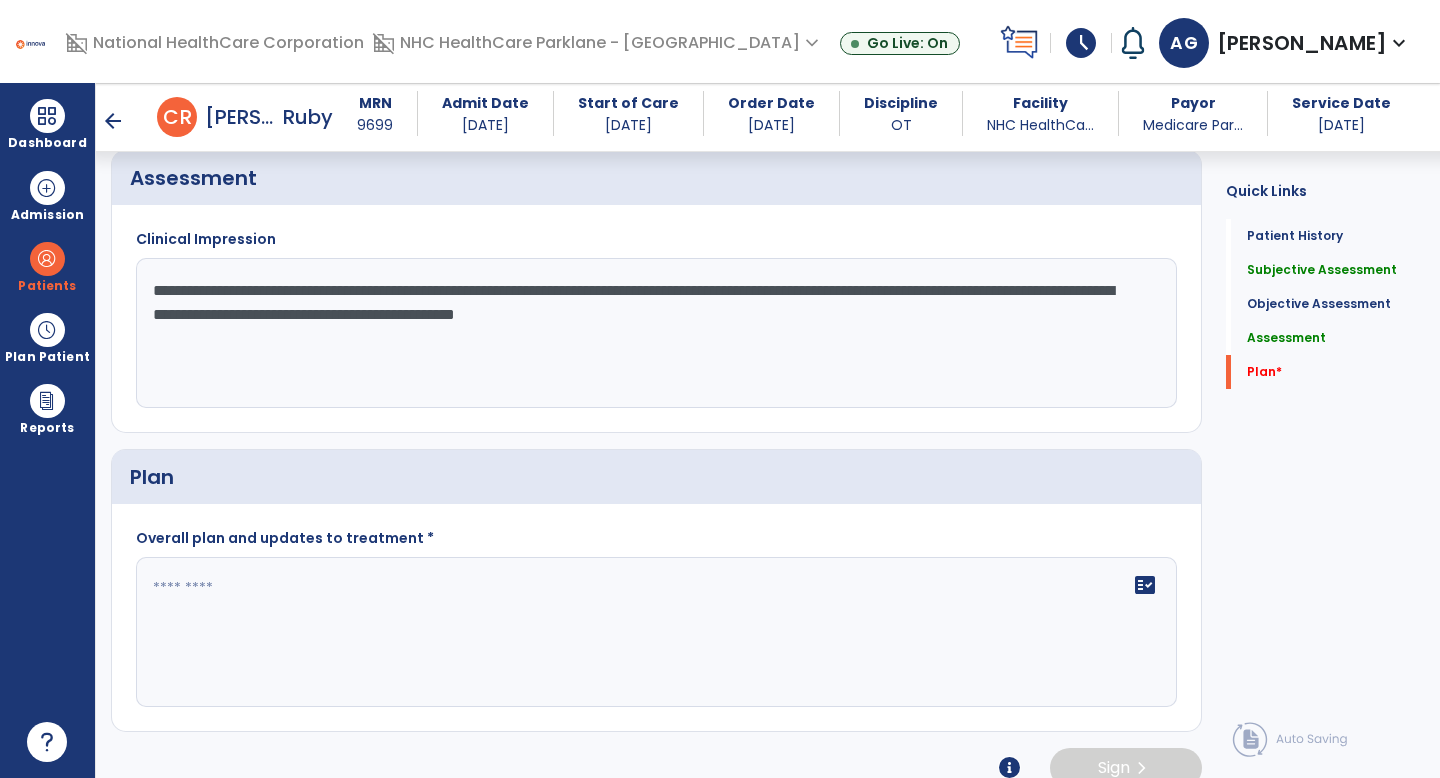 scroll, scrollTop: 1539, scrollLeft: 0, axis: vertical 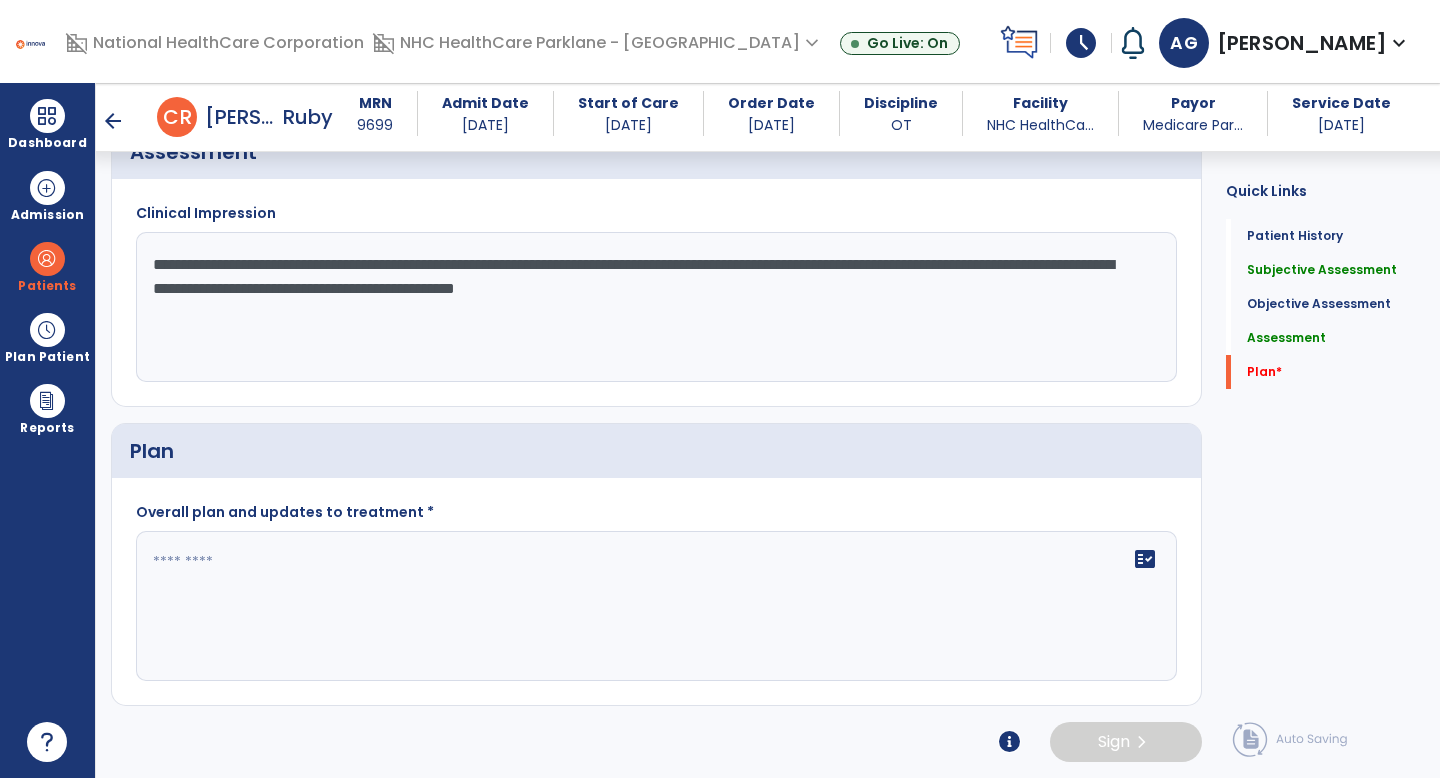 type on "**********" 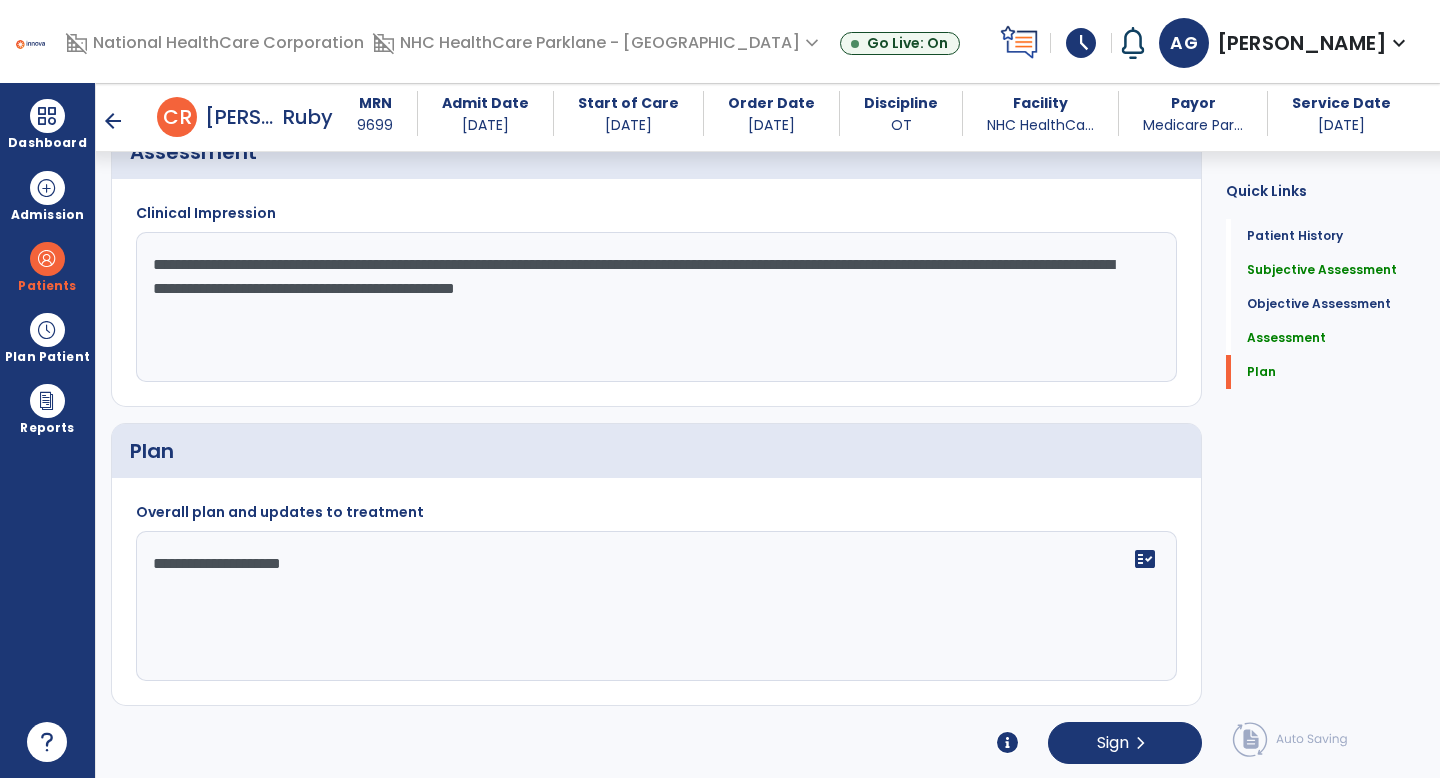 type on "**********" 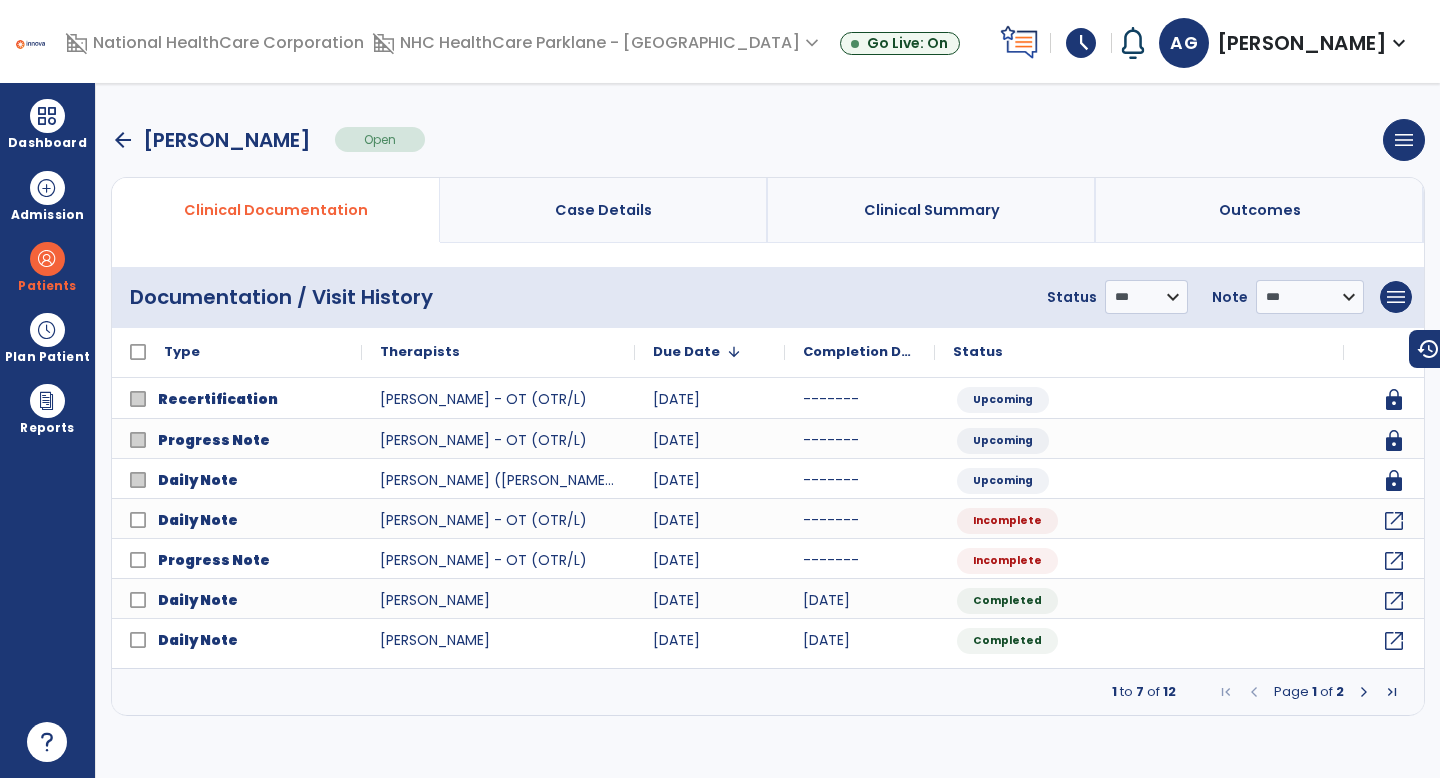 scroll, scrollTop: 0, scrollLeft: 0, axis: both 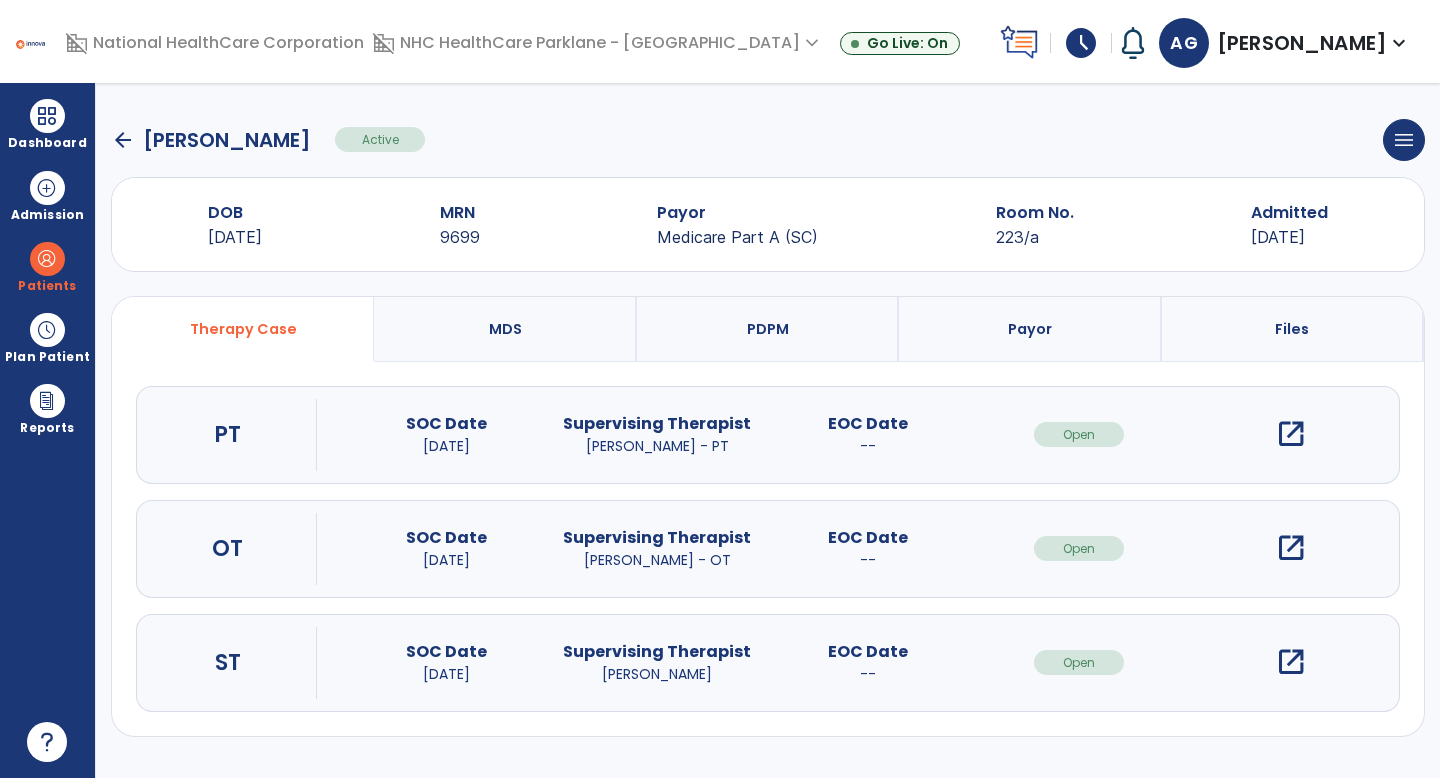 click on "arrow_back" 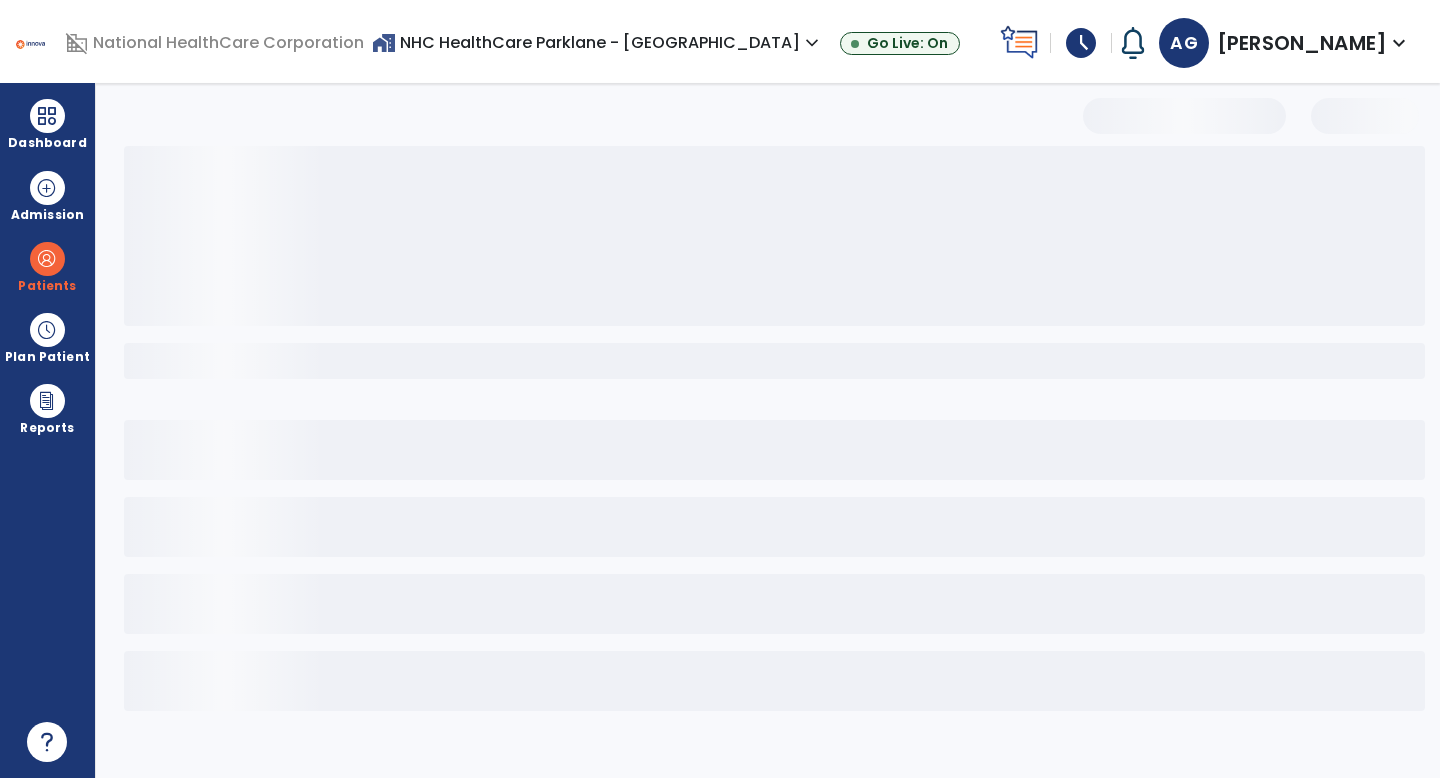 select on "***" 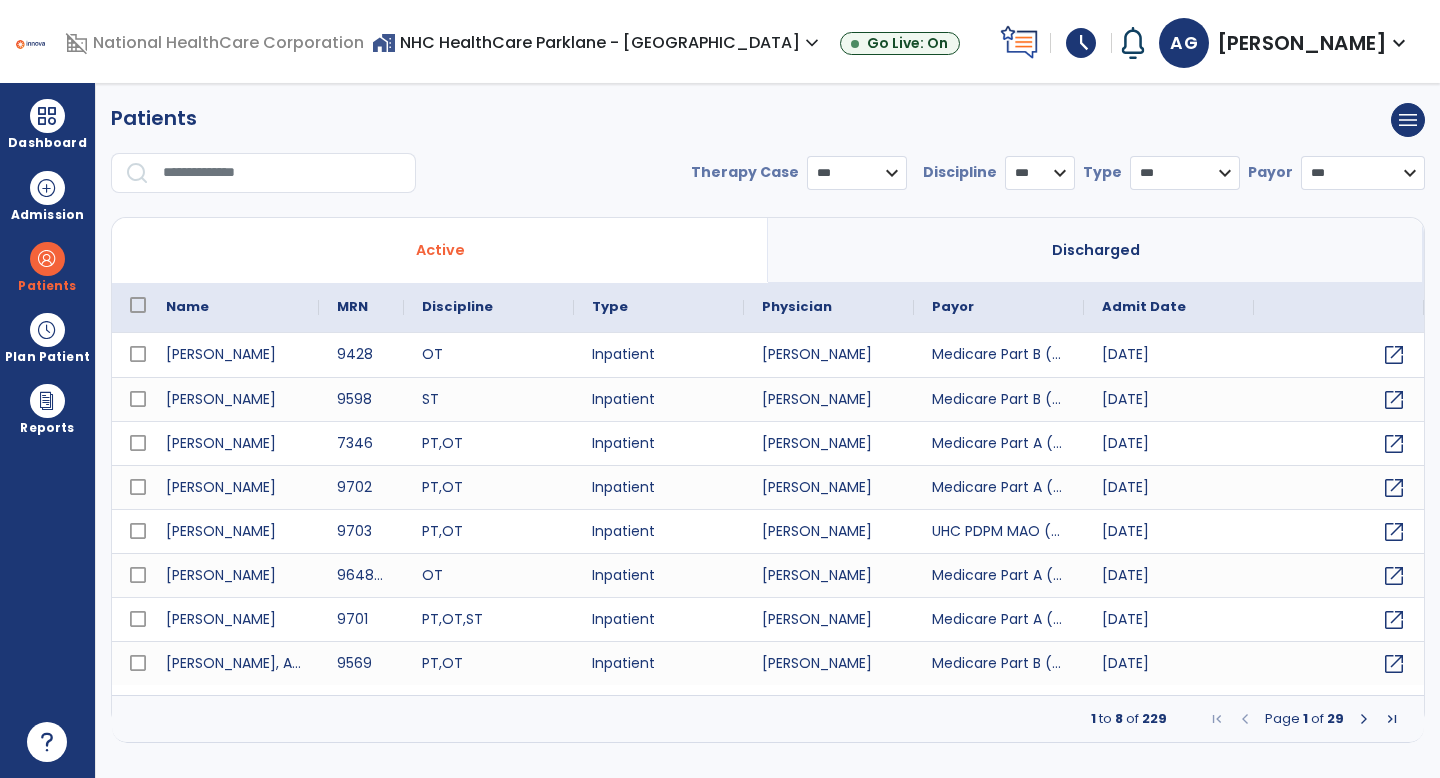 click at bounding box center [282, 173] 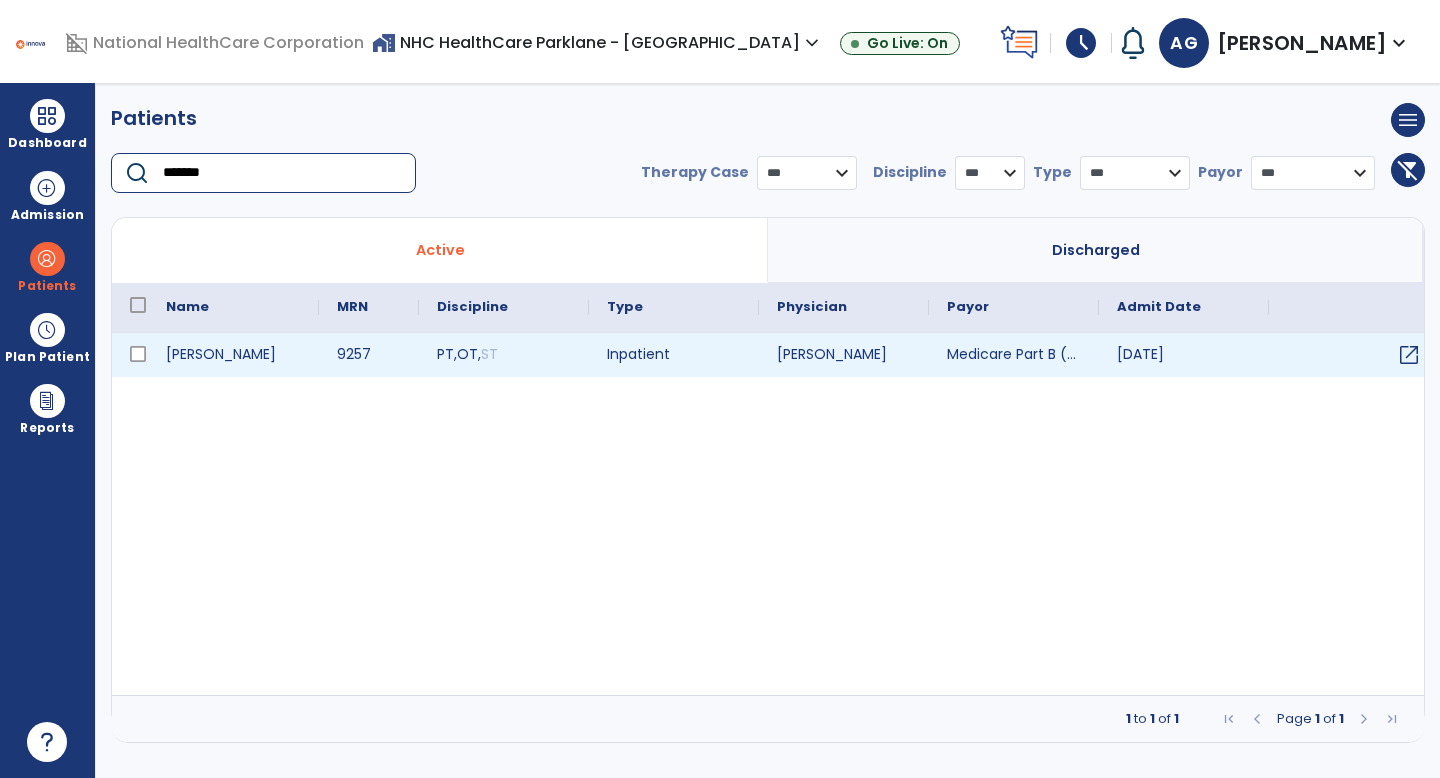 type on "*******" 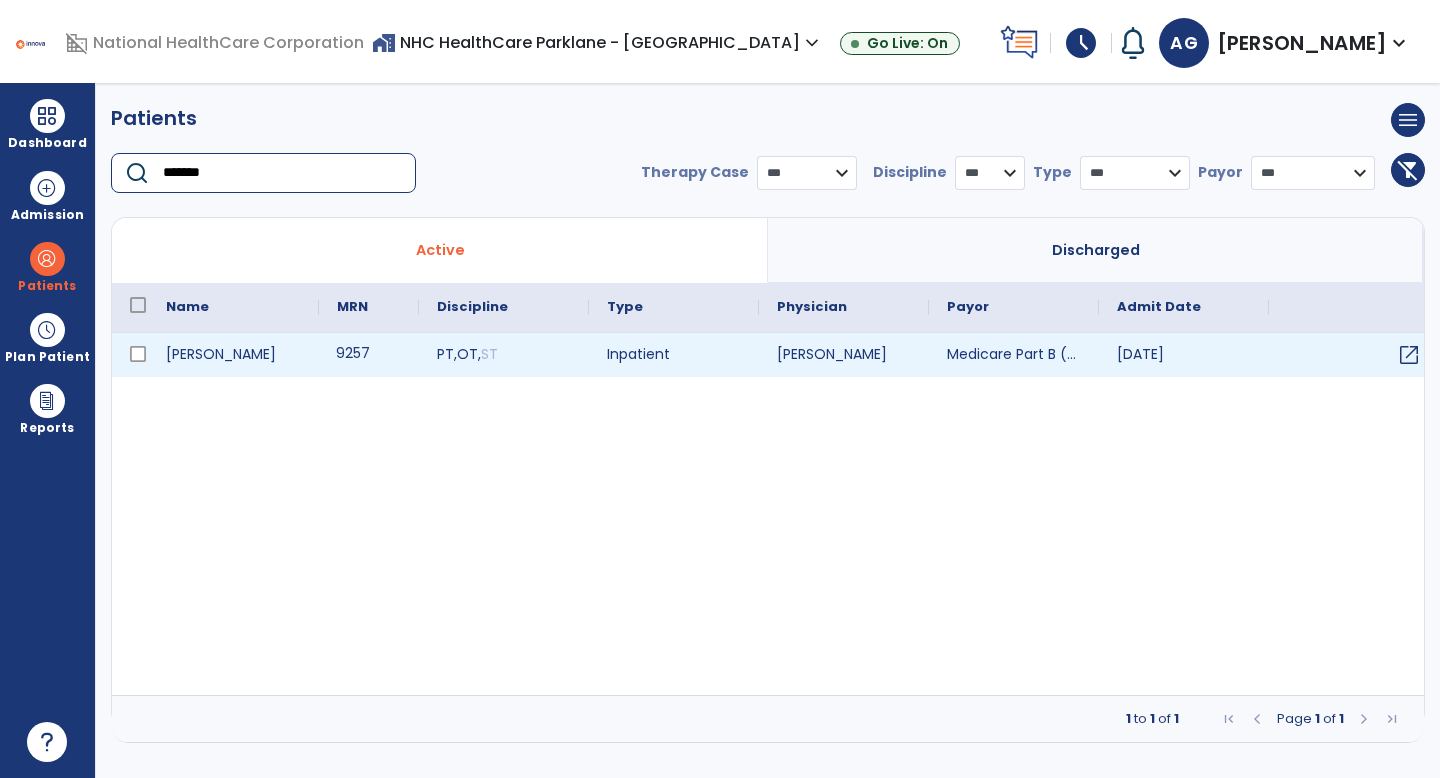 click on "9257" at bounding box center (369, 355) 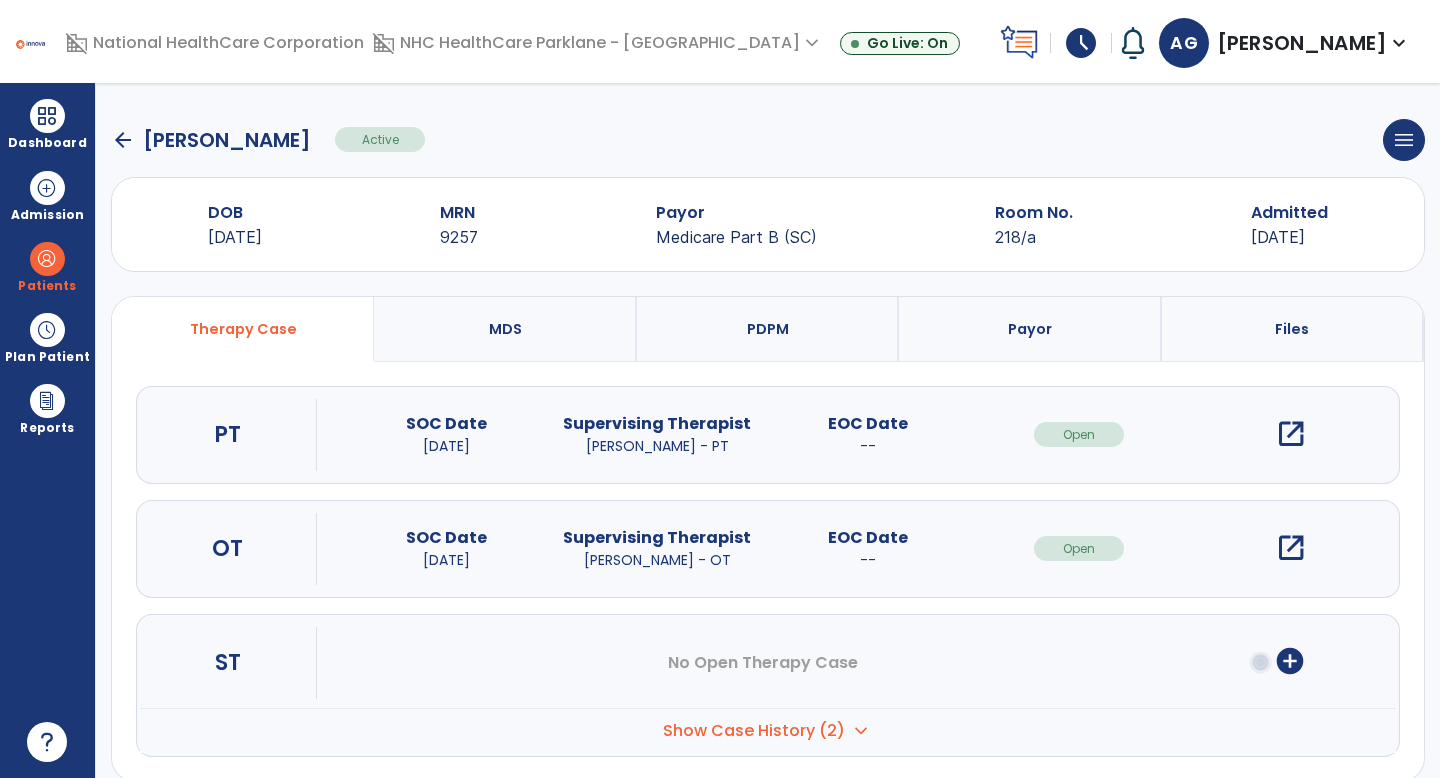 click on "open_in_new" at bounding box center (1291, 548) 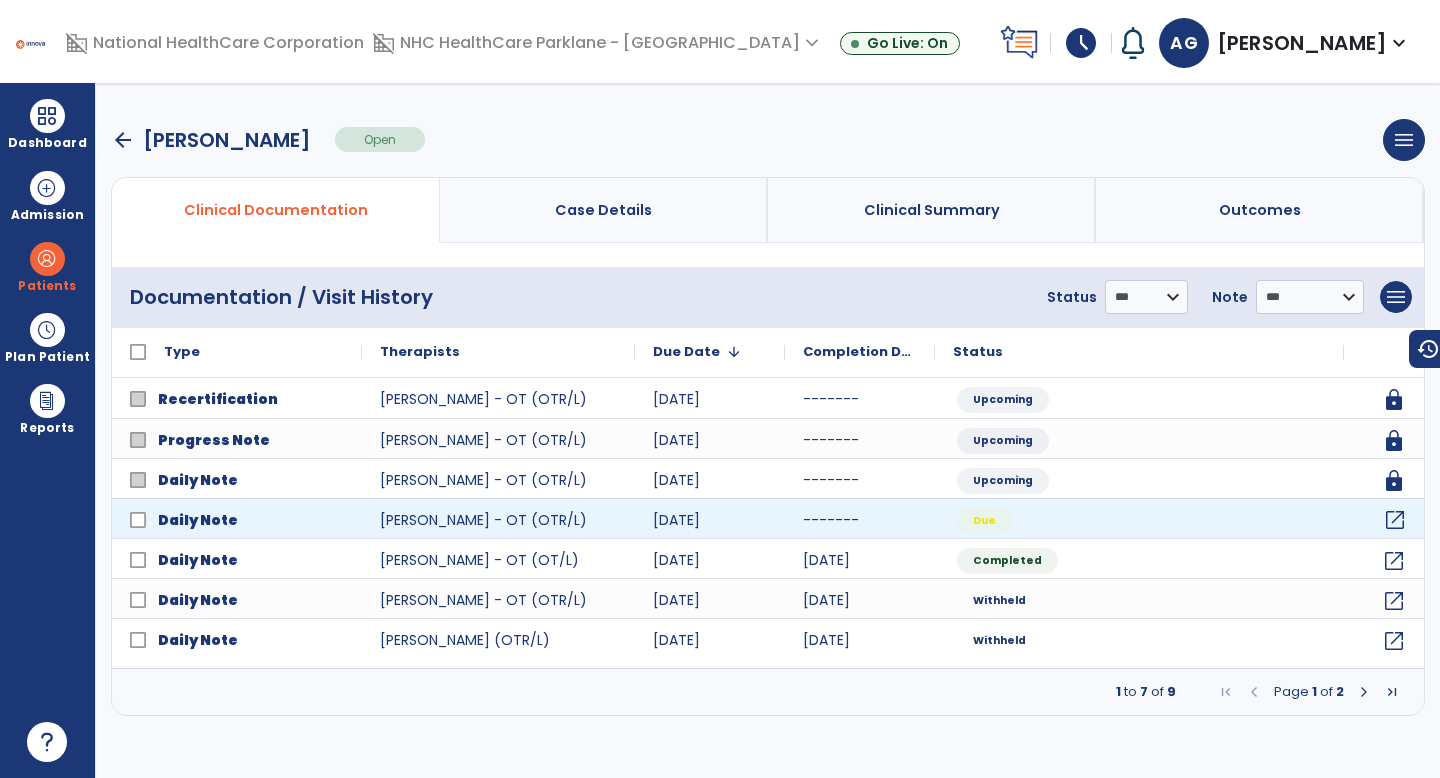 click on "open_in_new" 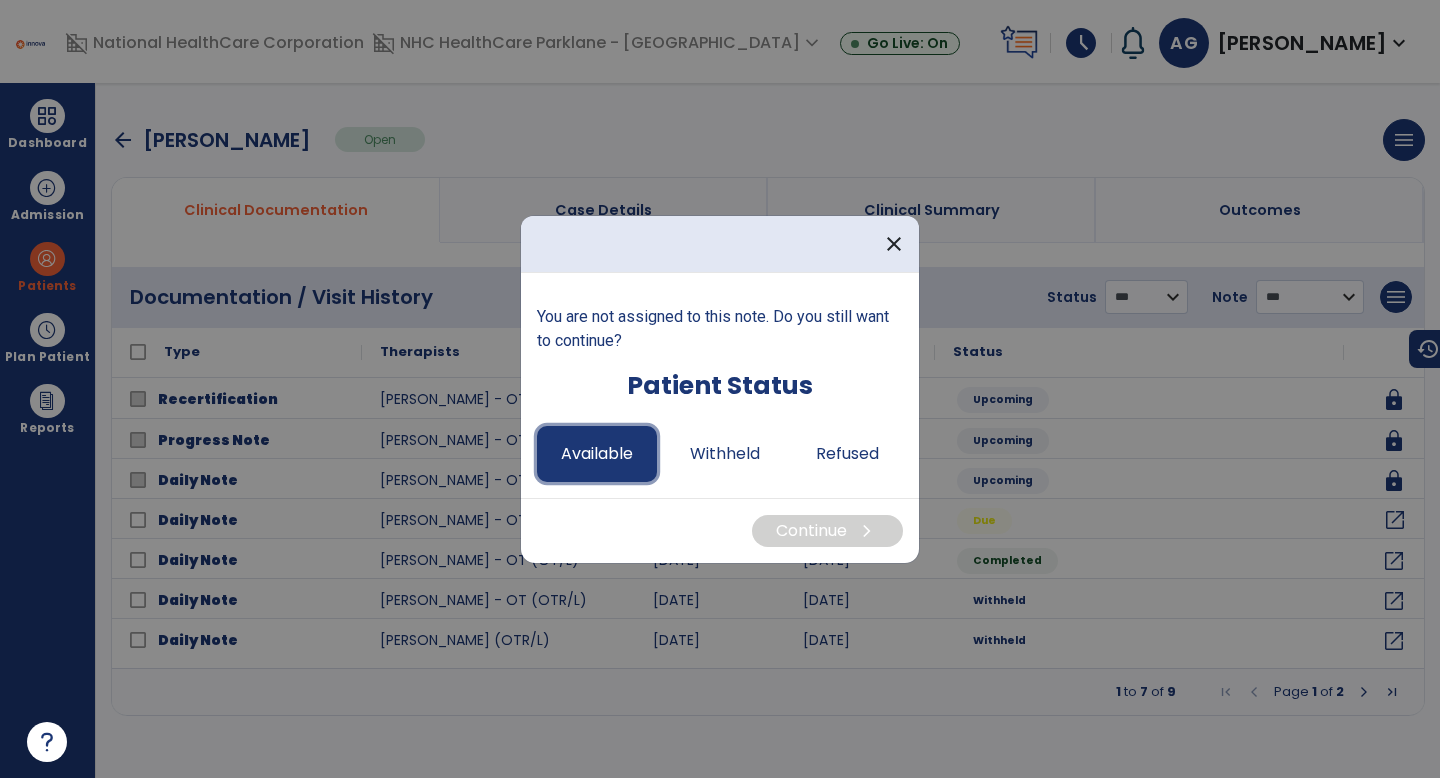click on "Available" at bounding box center [597, 454] 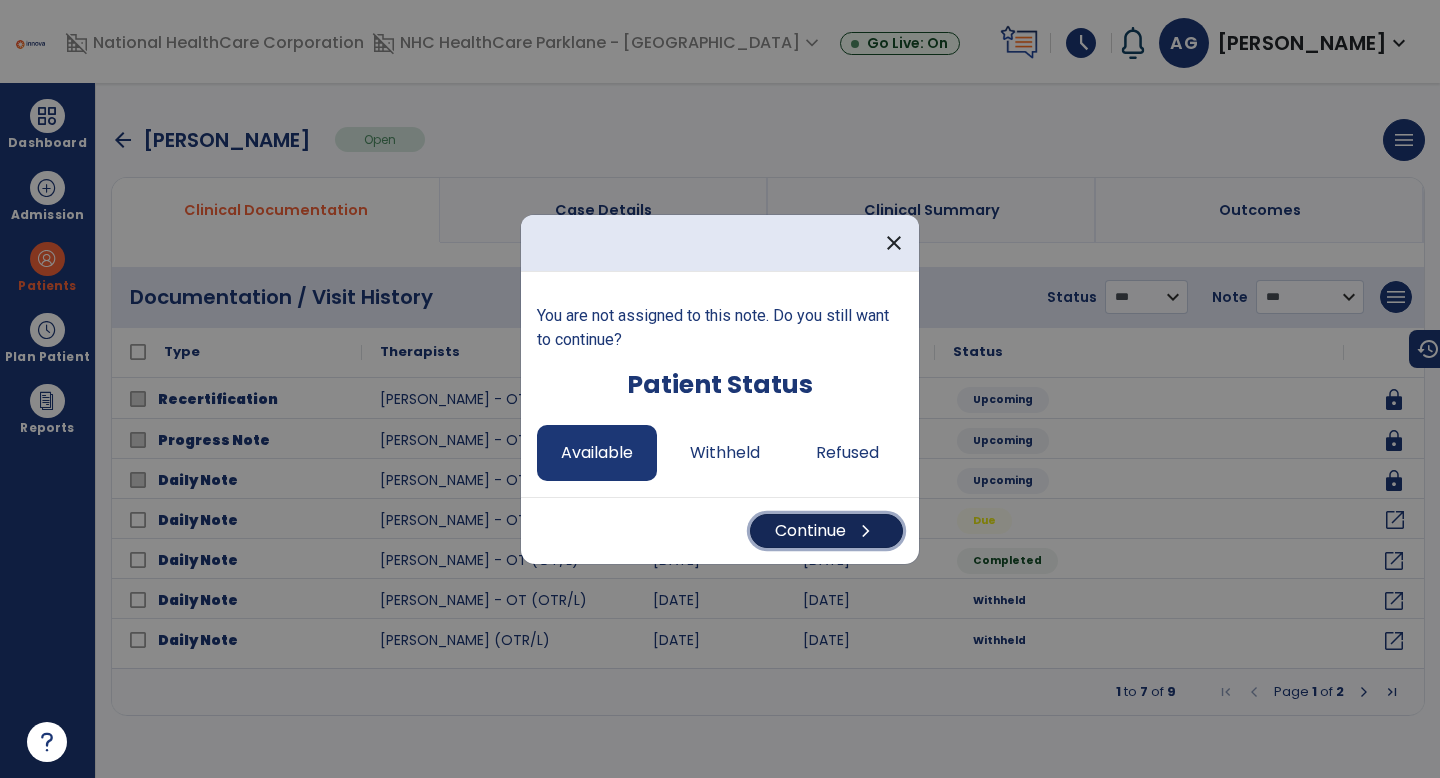 click on "Continue   chevron_right" at bounding box center (826, 531) 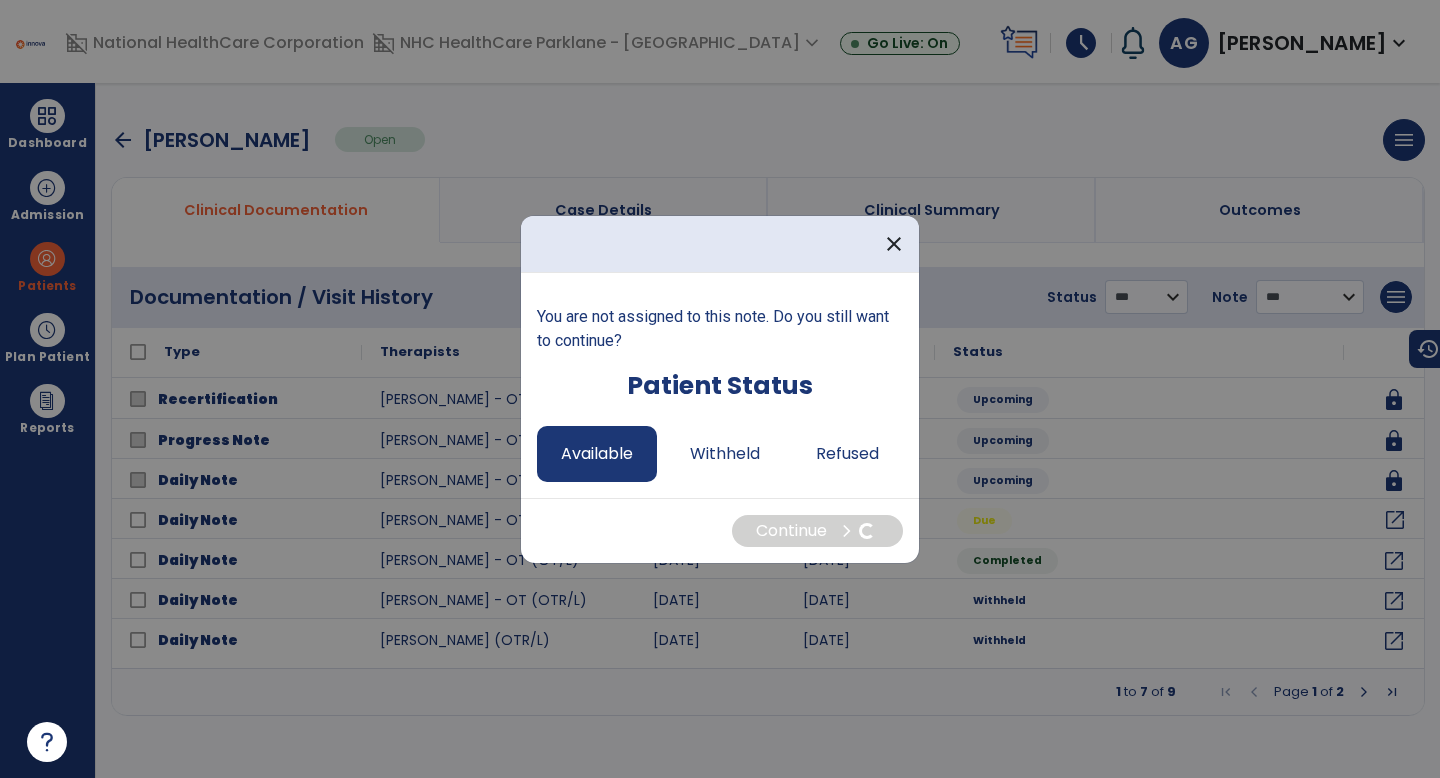 select on "*" 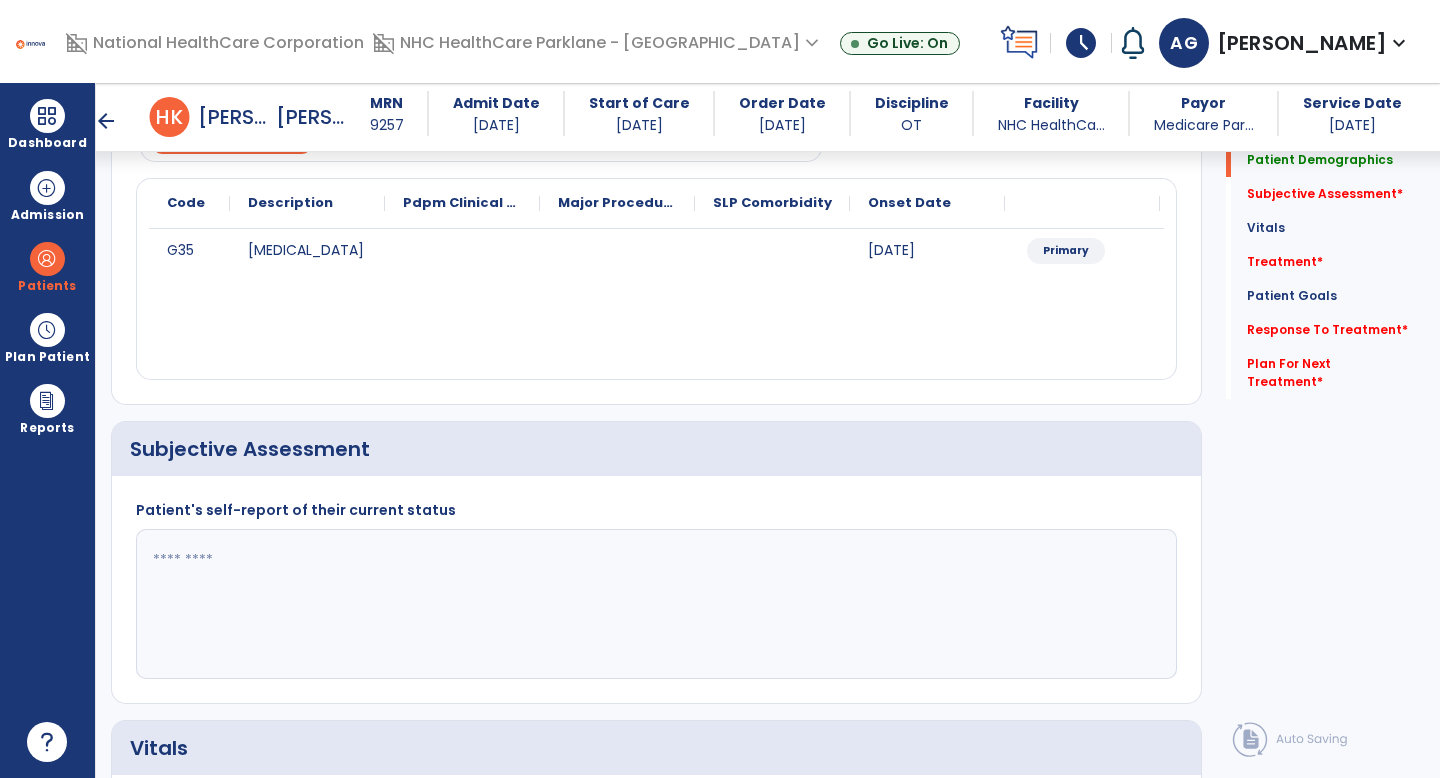 scroll, scrollTop: 222, scrollLeft: 0, axis: vertical 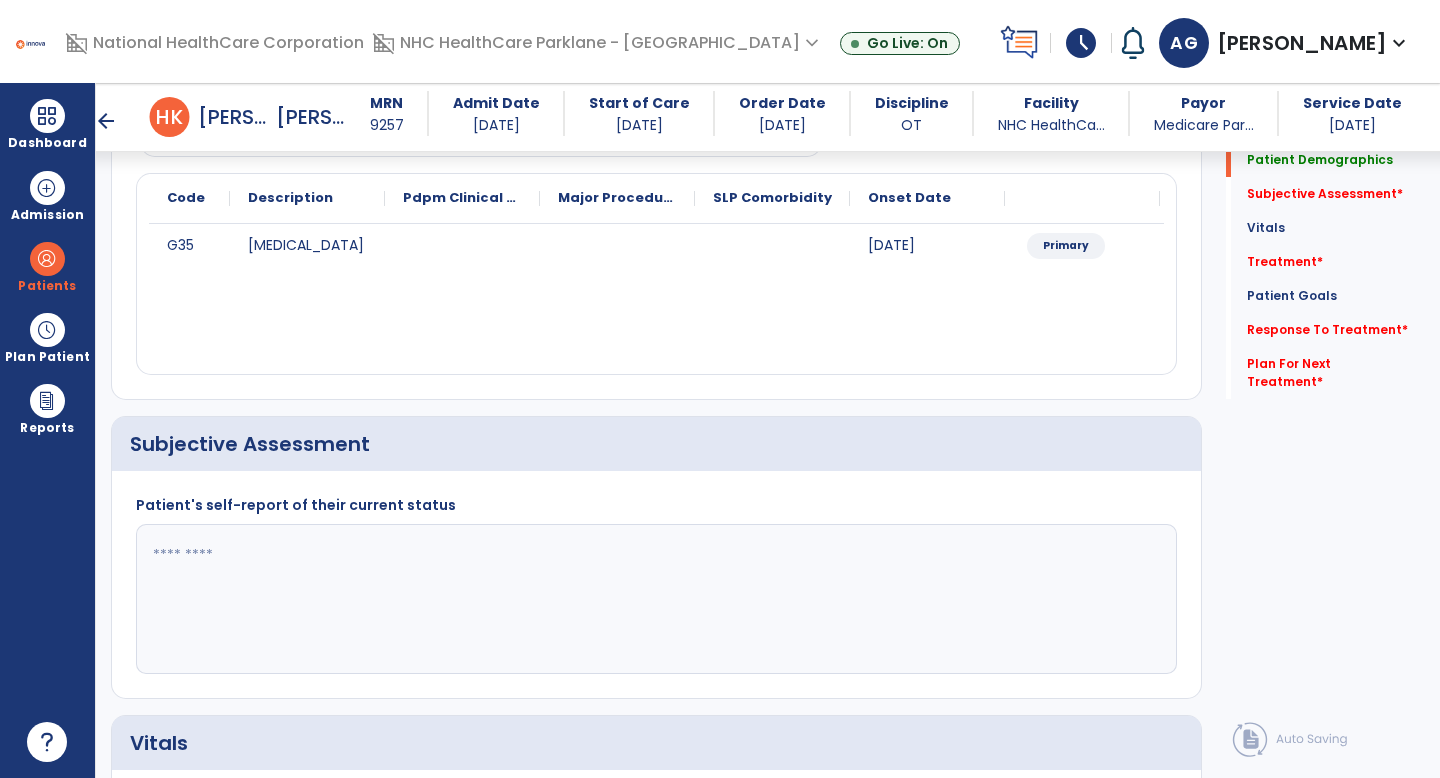 click 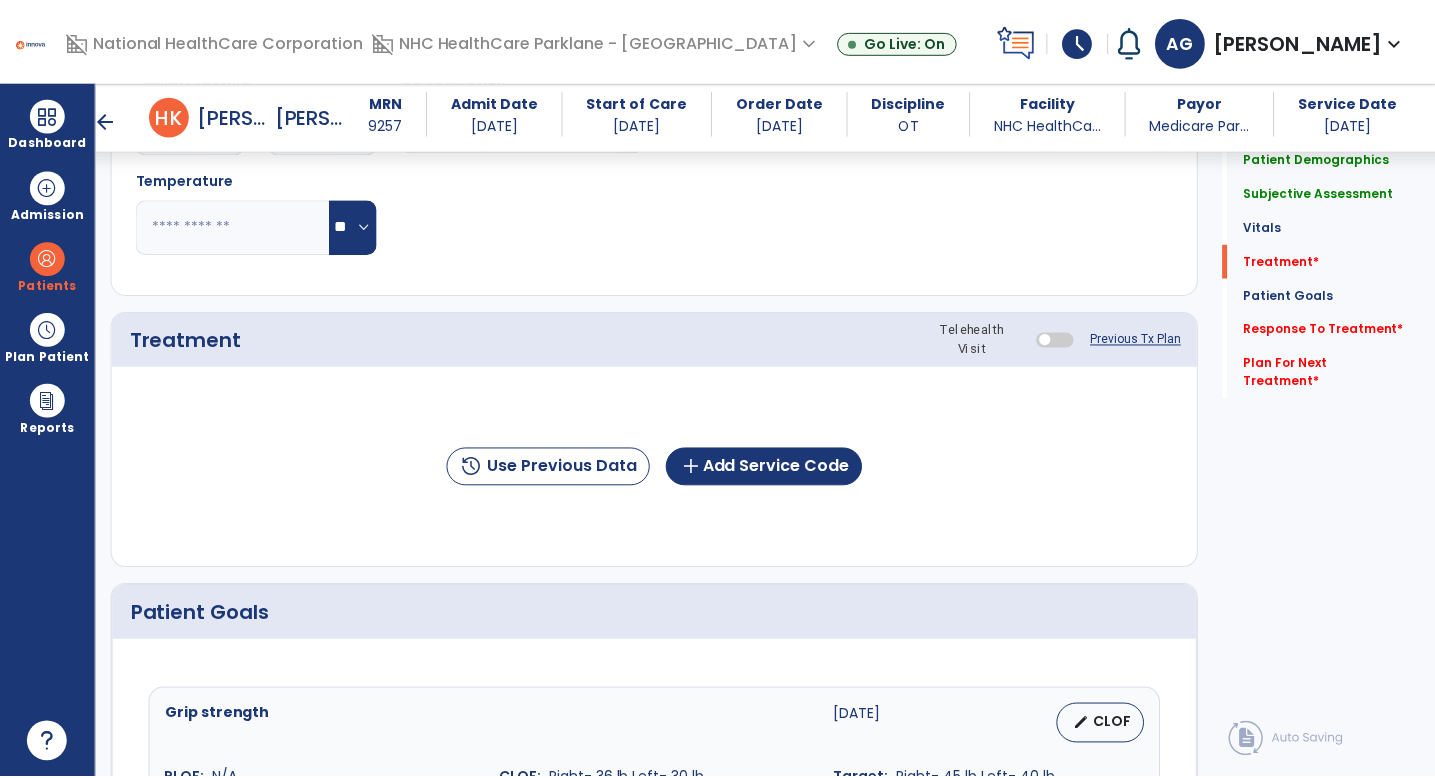 scroll, scrollTop: 1061, scrollLeft: 0, axis: vertical 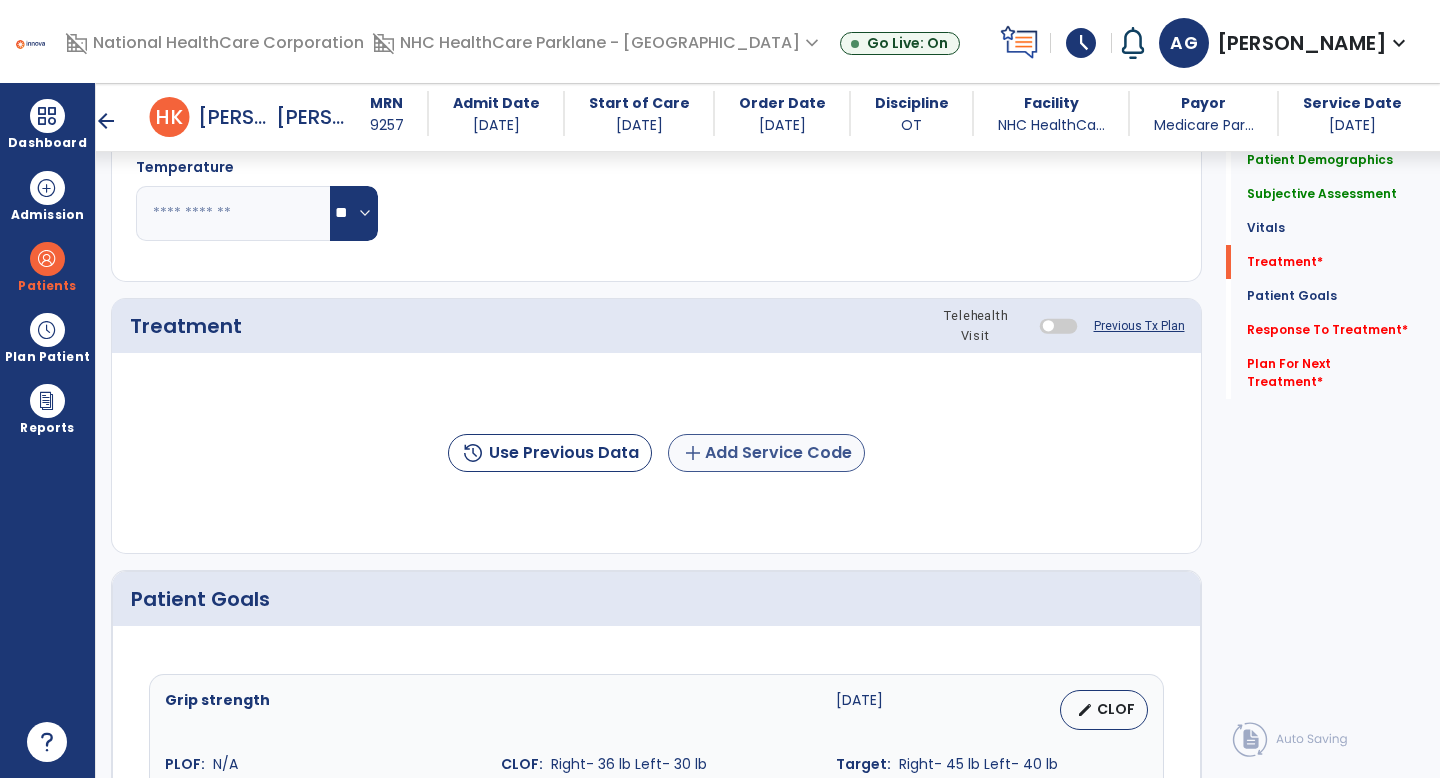 type on "**********" 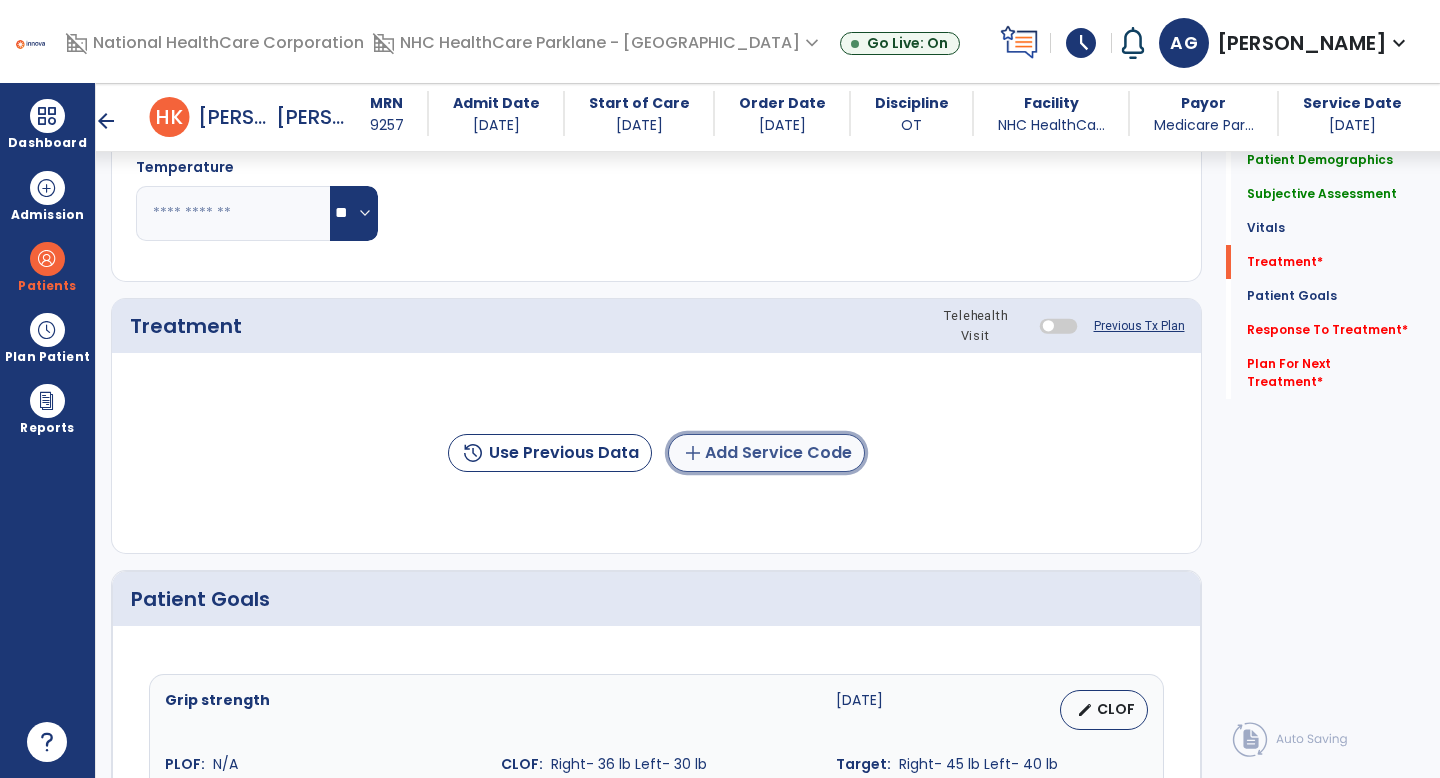 click on "add  Add Service Code" 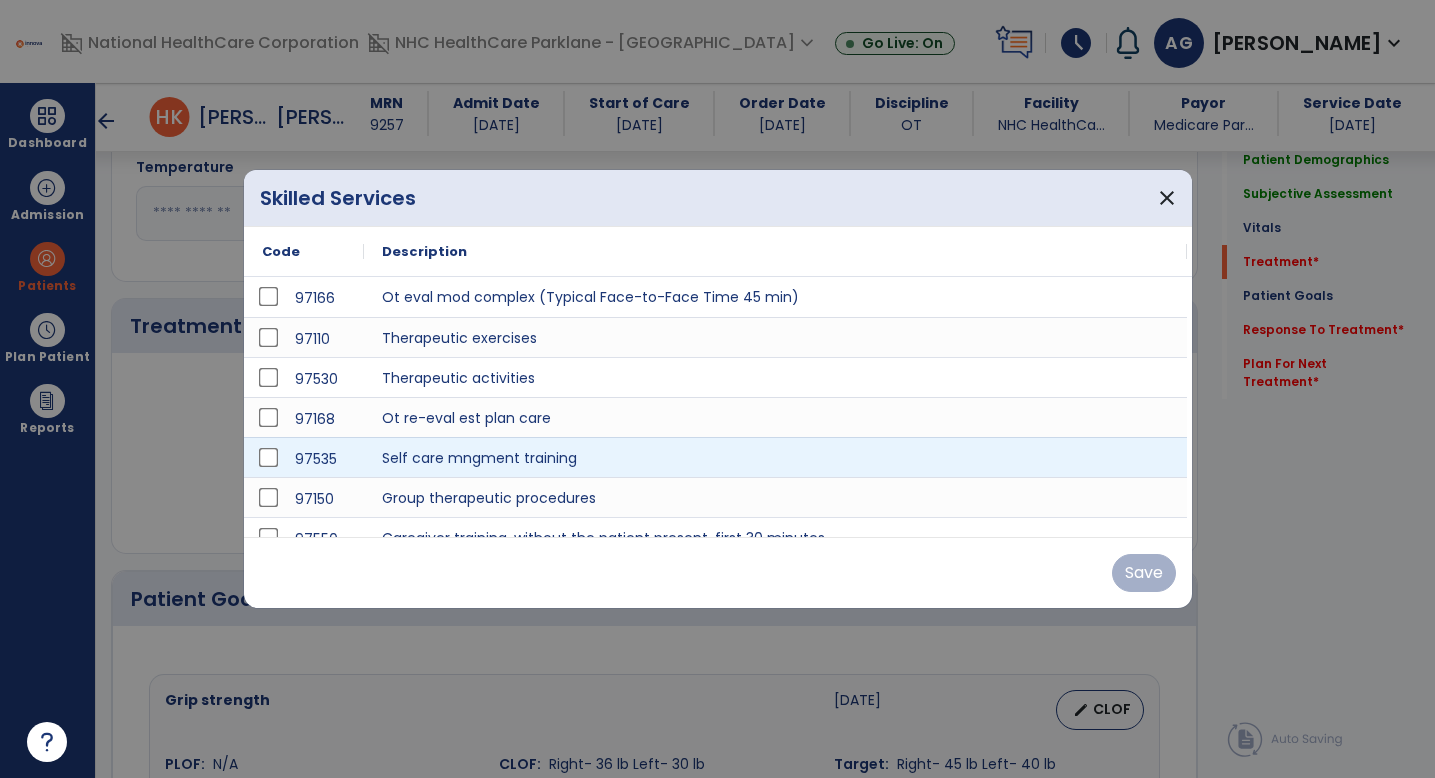 scroll, scrollTop: 1061, scrollLeft: 0, axis: vertical 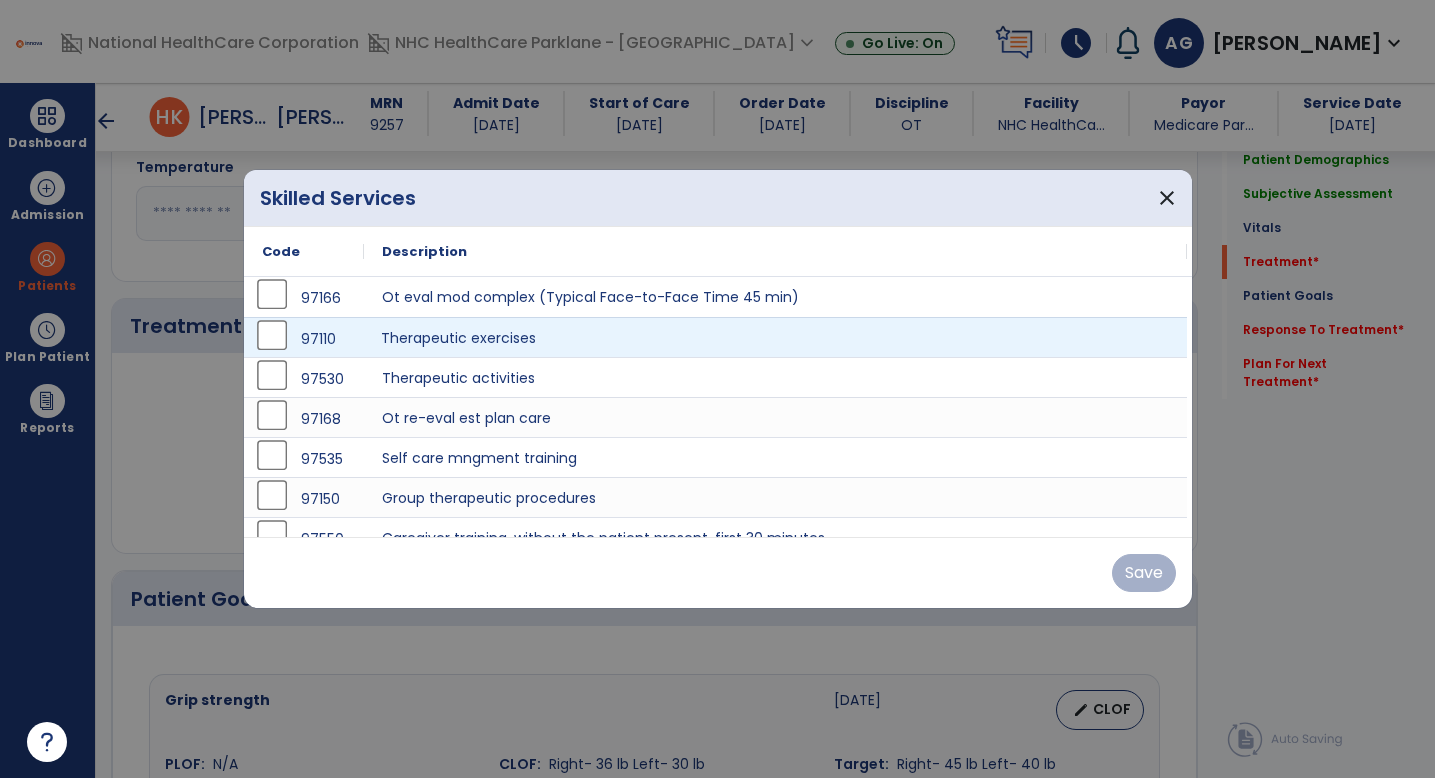 click on "Therapeutic exercises" at bounding box center [775, 337] 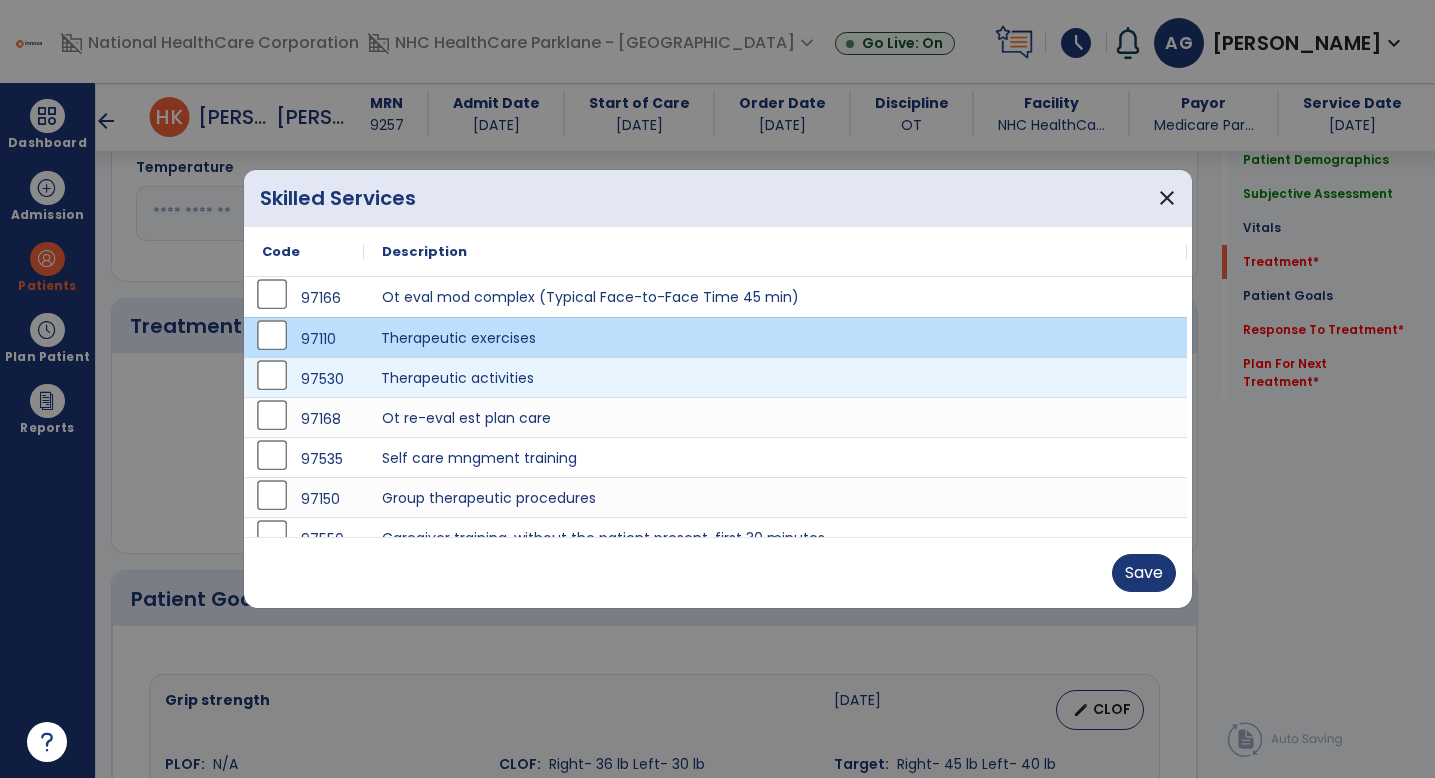 click on "Therapeutic activities" at bounding box center [775, 377] 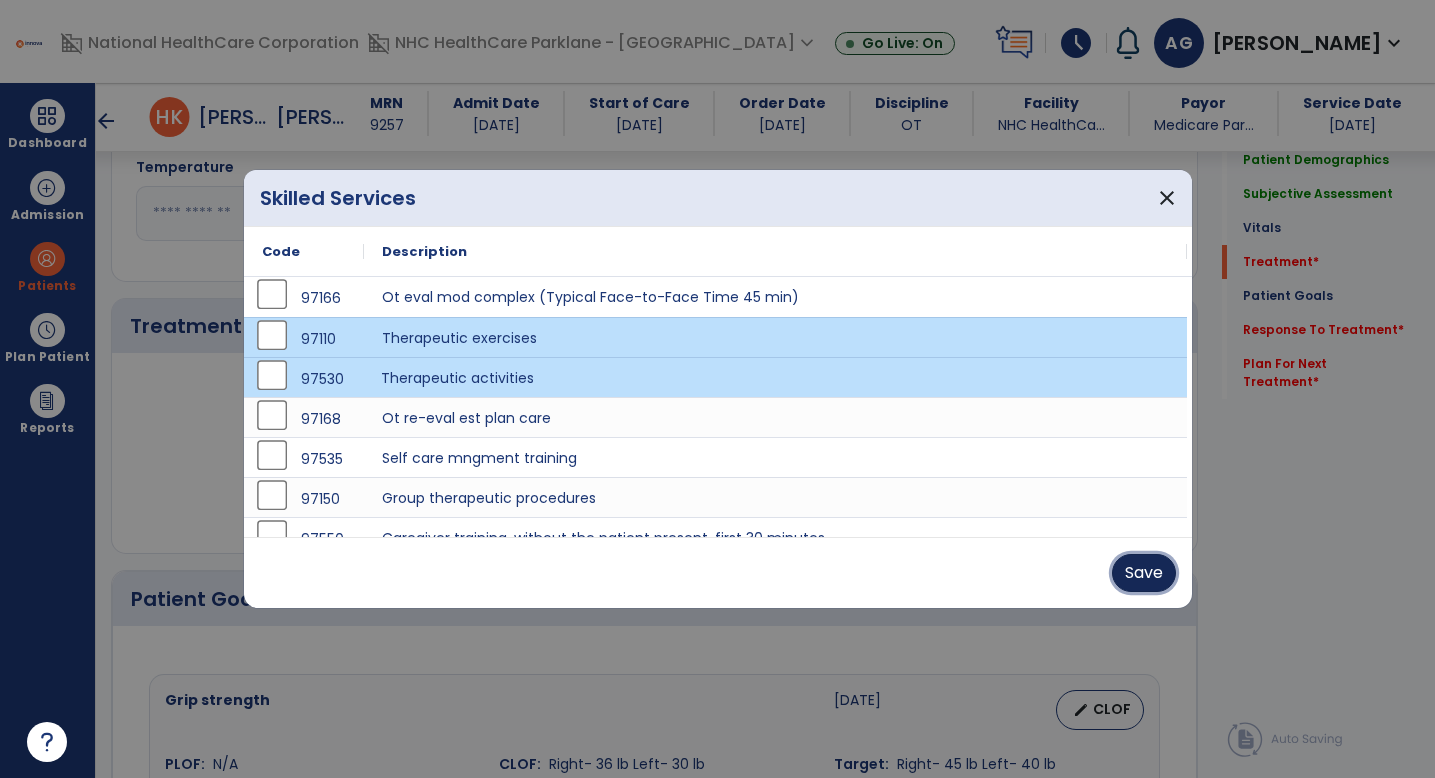 click on "Save" at bounding box center [1144, 573] 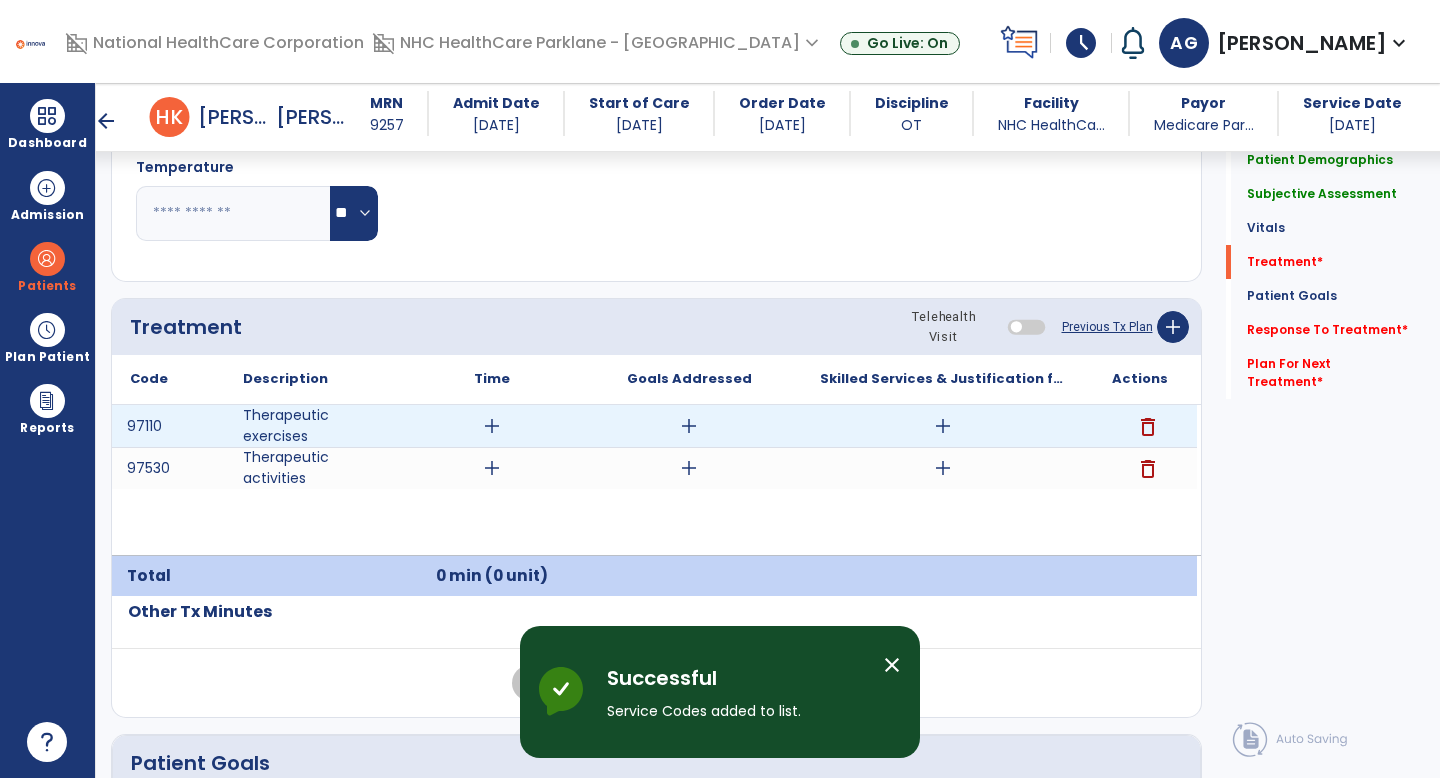click on "add" at bounding box center [492, 426] 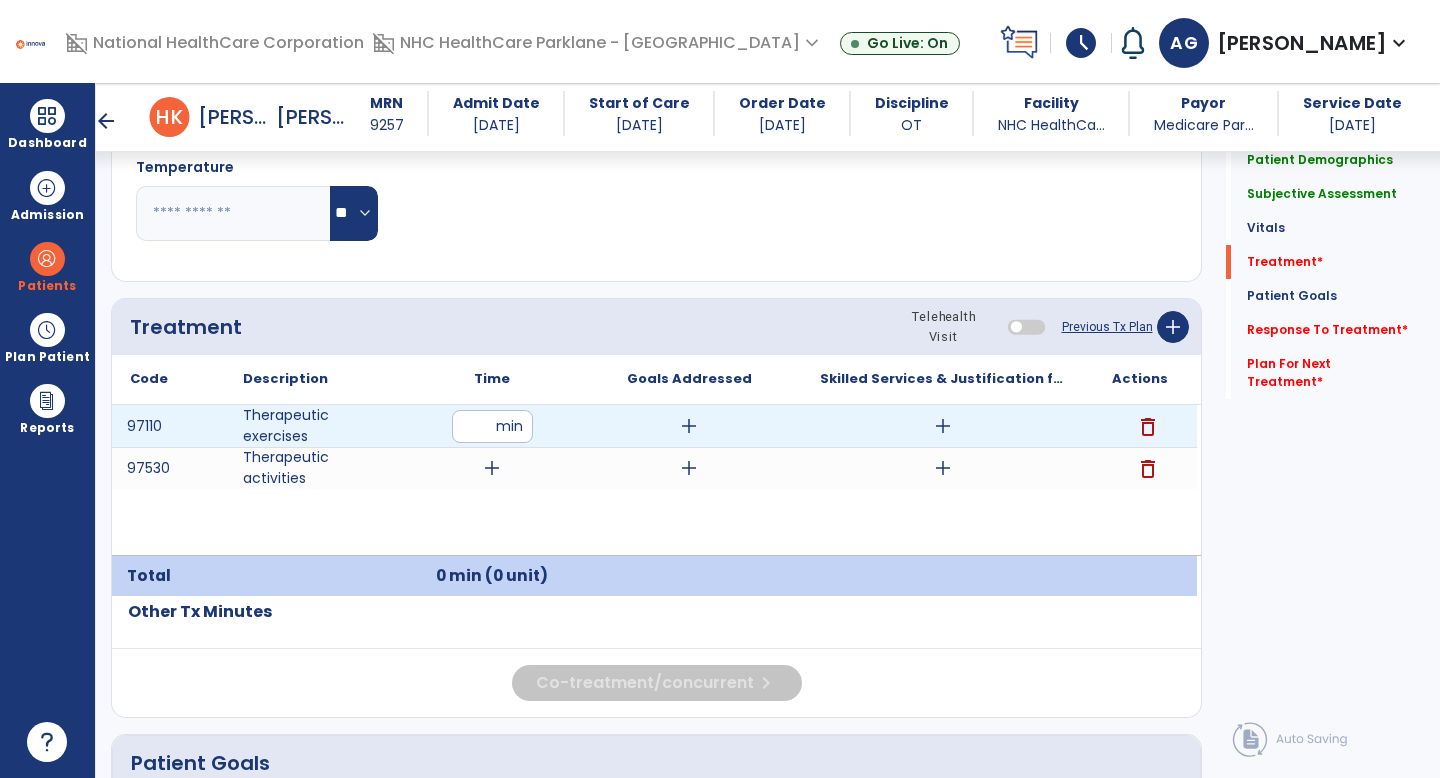 type on "**" 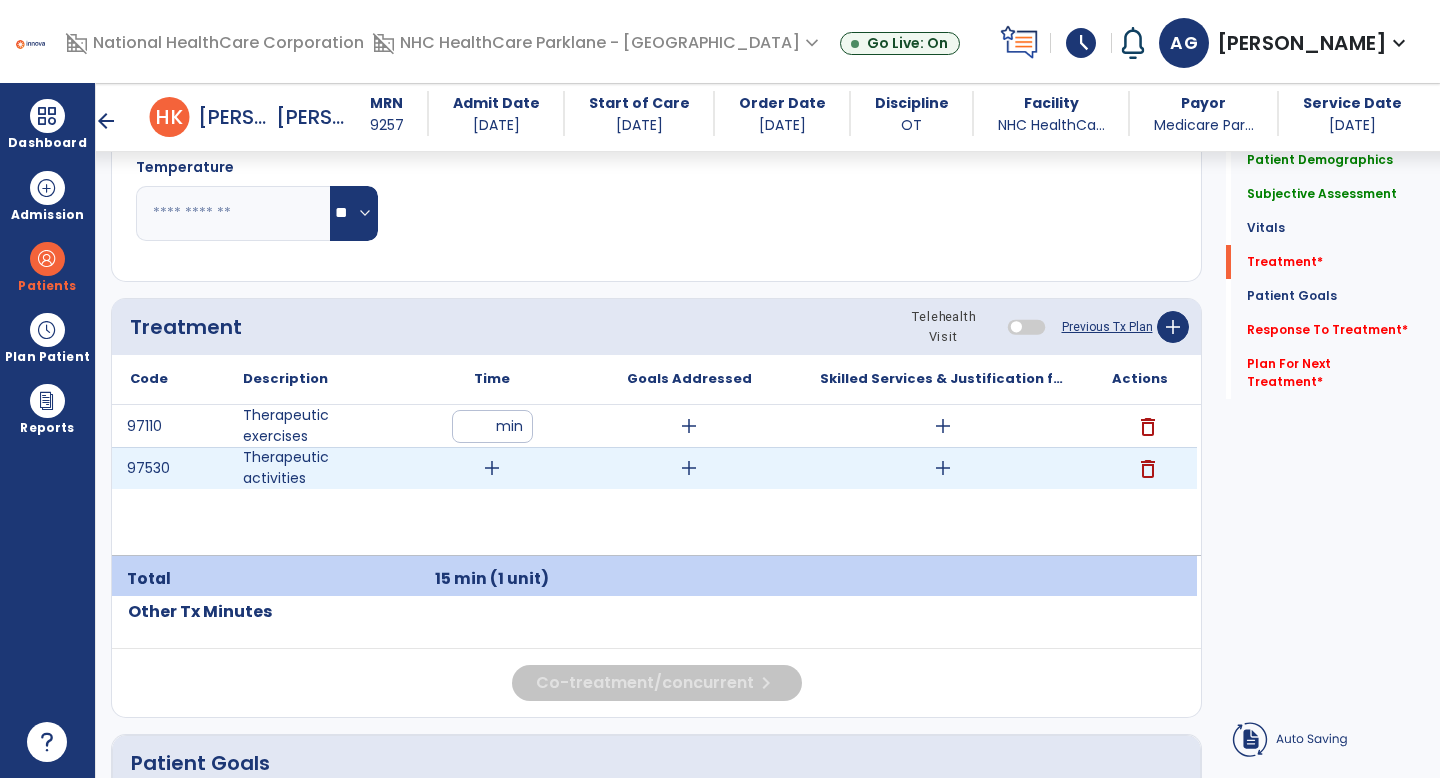 click on "add" at bounding box center [492, 468] 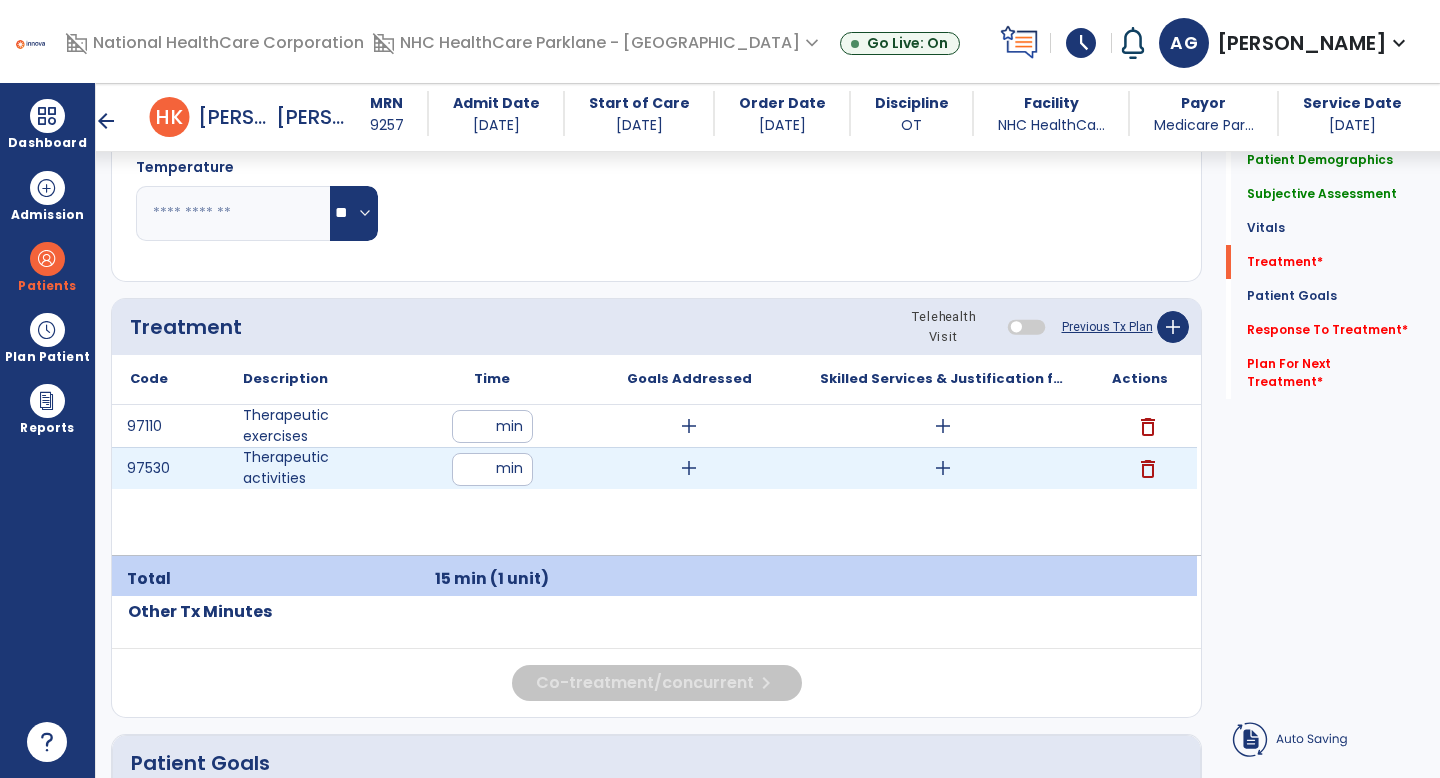 type on "**" 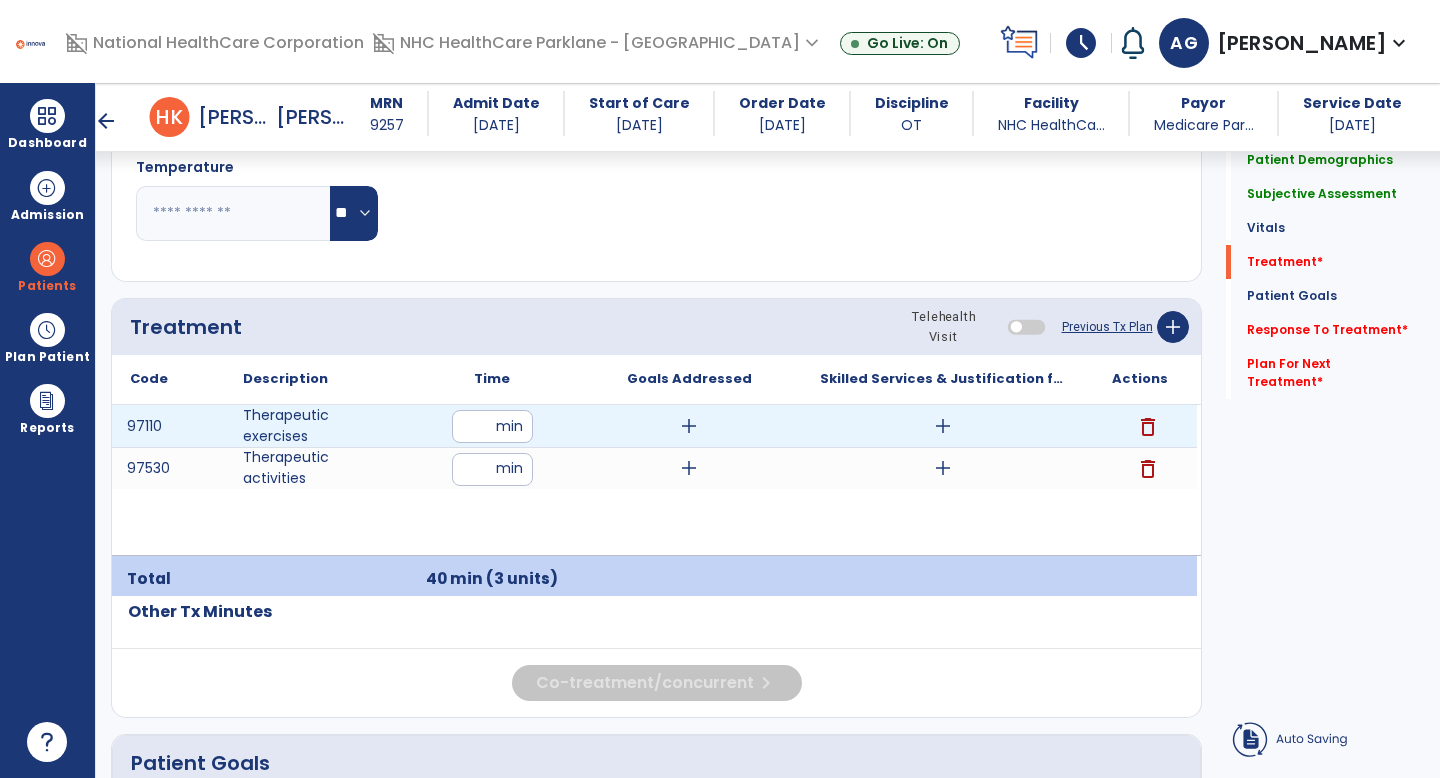 click on "add" at bounding box center [943, 426] 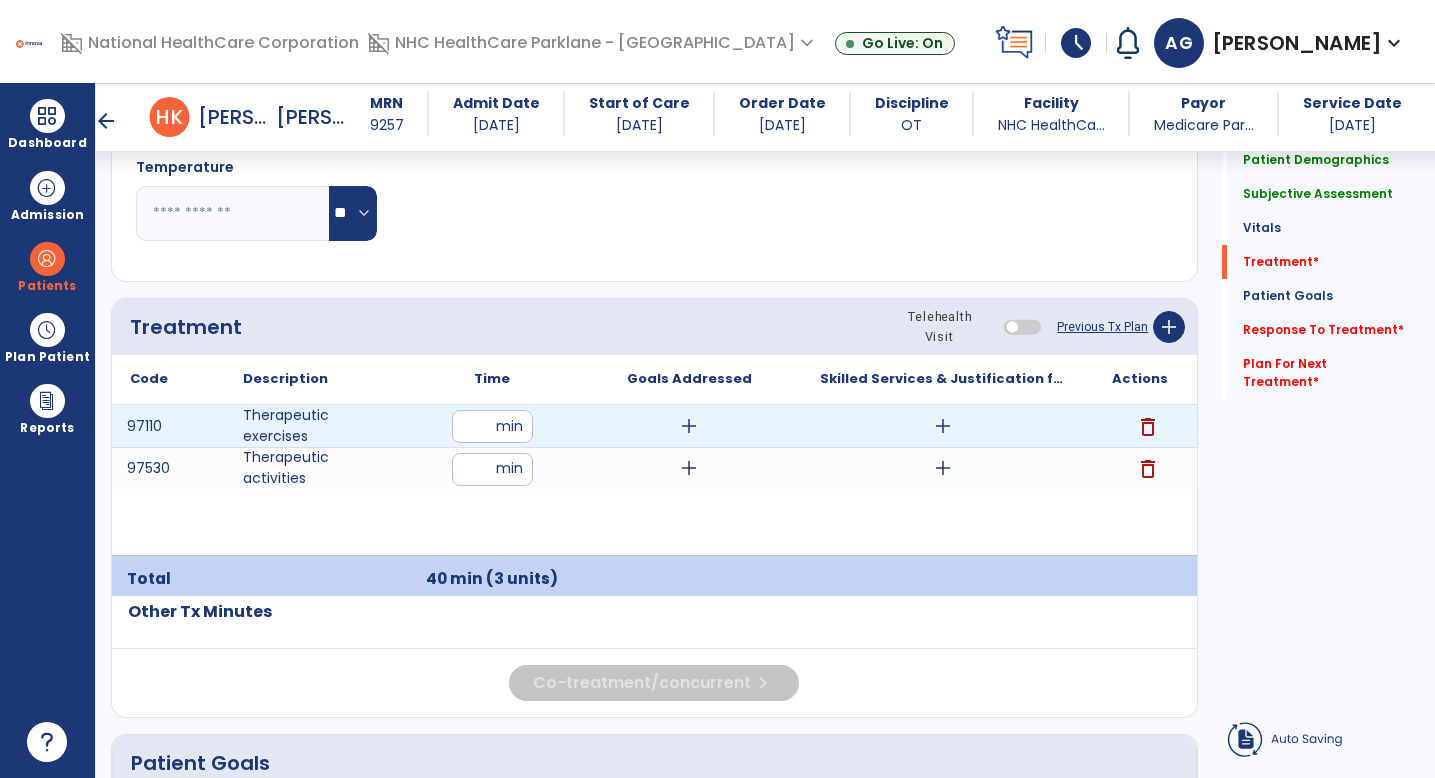 scroll, scrollTop: 1061, scrollLeft: 0, axis: vertical 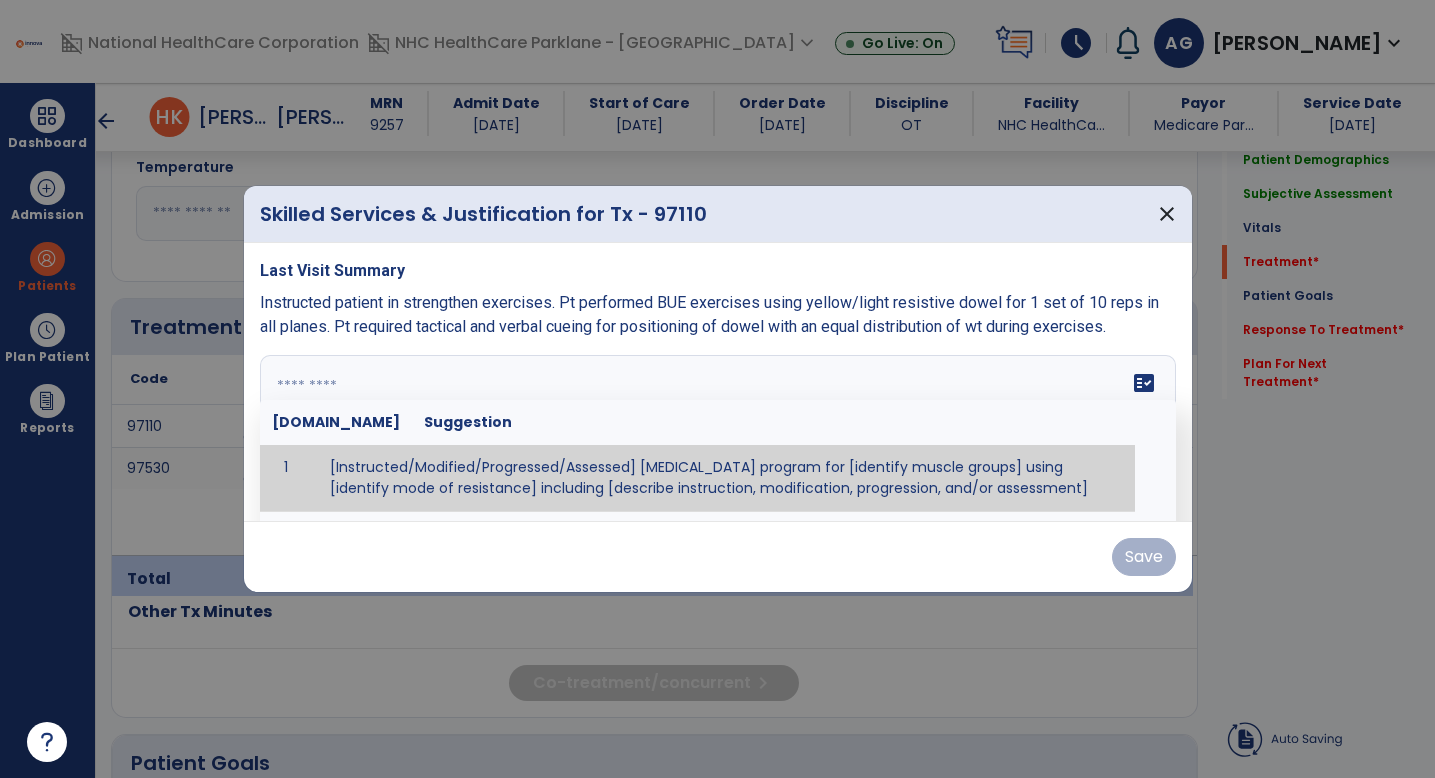 click at bounding box center [715, 430] 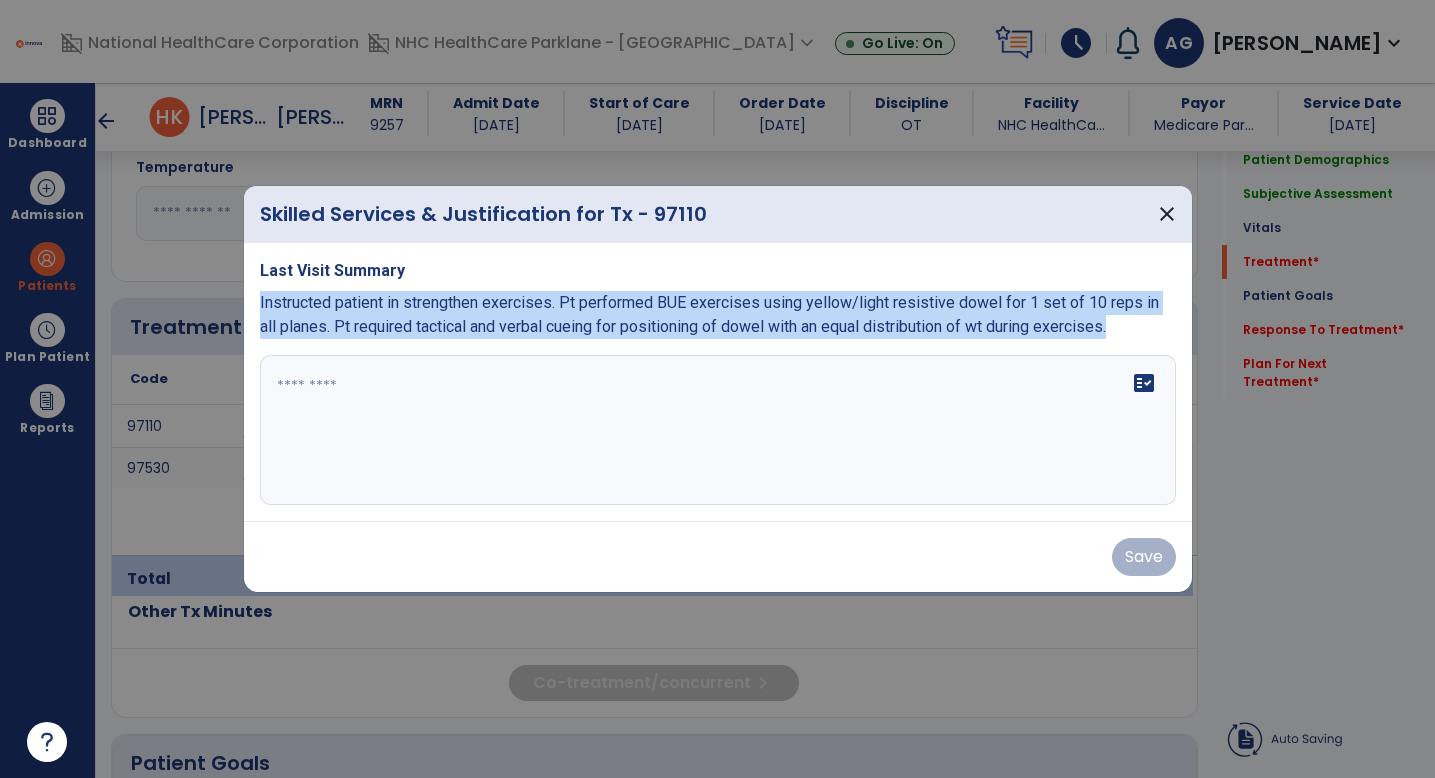 drag, startPoint x: 1140, startPoint y: 330, endPoint x: 249, endPoint y: 304, distance: 891.3793 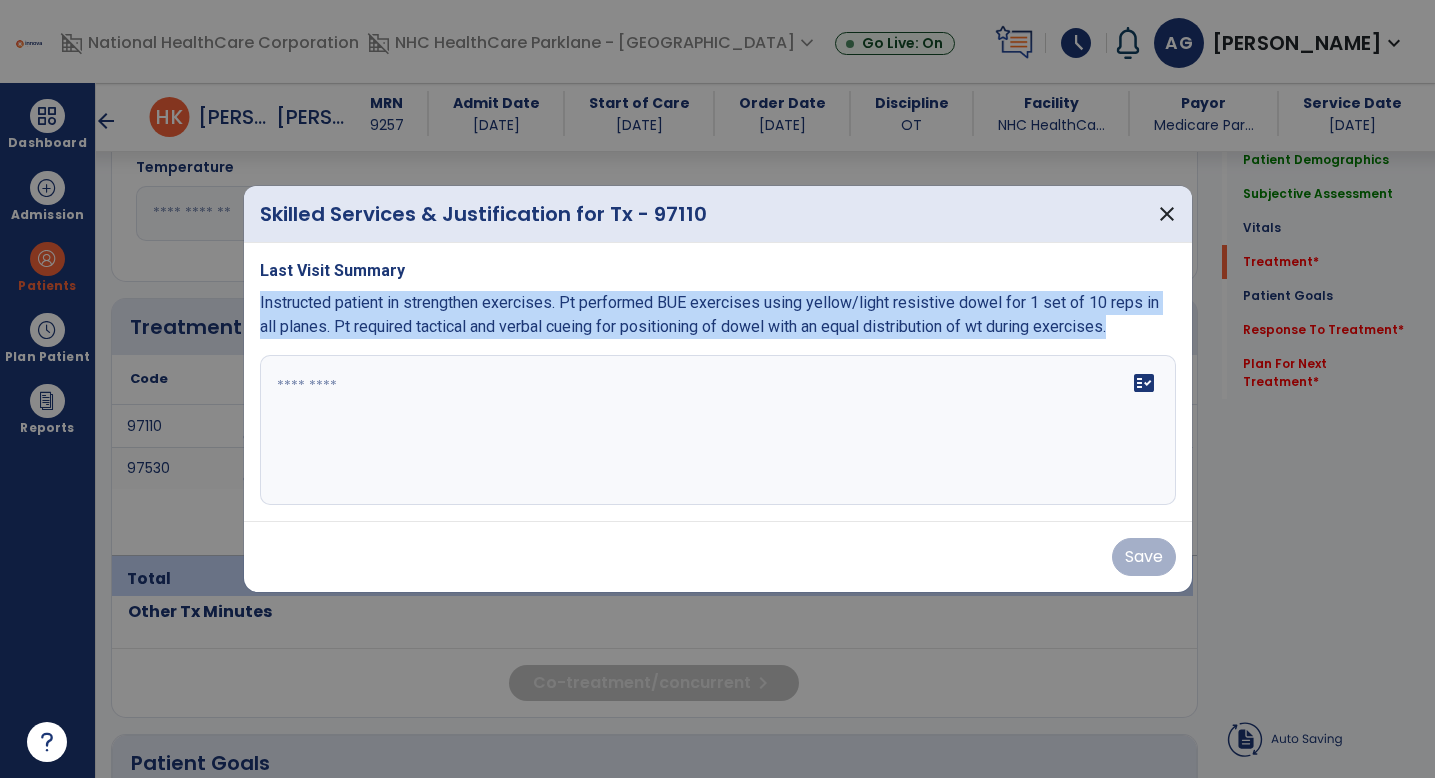 click on "Last Visit Summary Instructed patient in strengthen exercises.  Pt performed BUE exercises using yellow/light resistive dowel for 1 set of 10 reps in all planes.  Pt required tactical and verbal cueing for positioning of dowel with an equal distribution of wt during exercises.   fact_check" at bounding box center (718, 382) 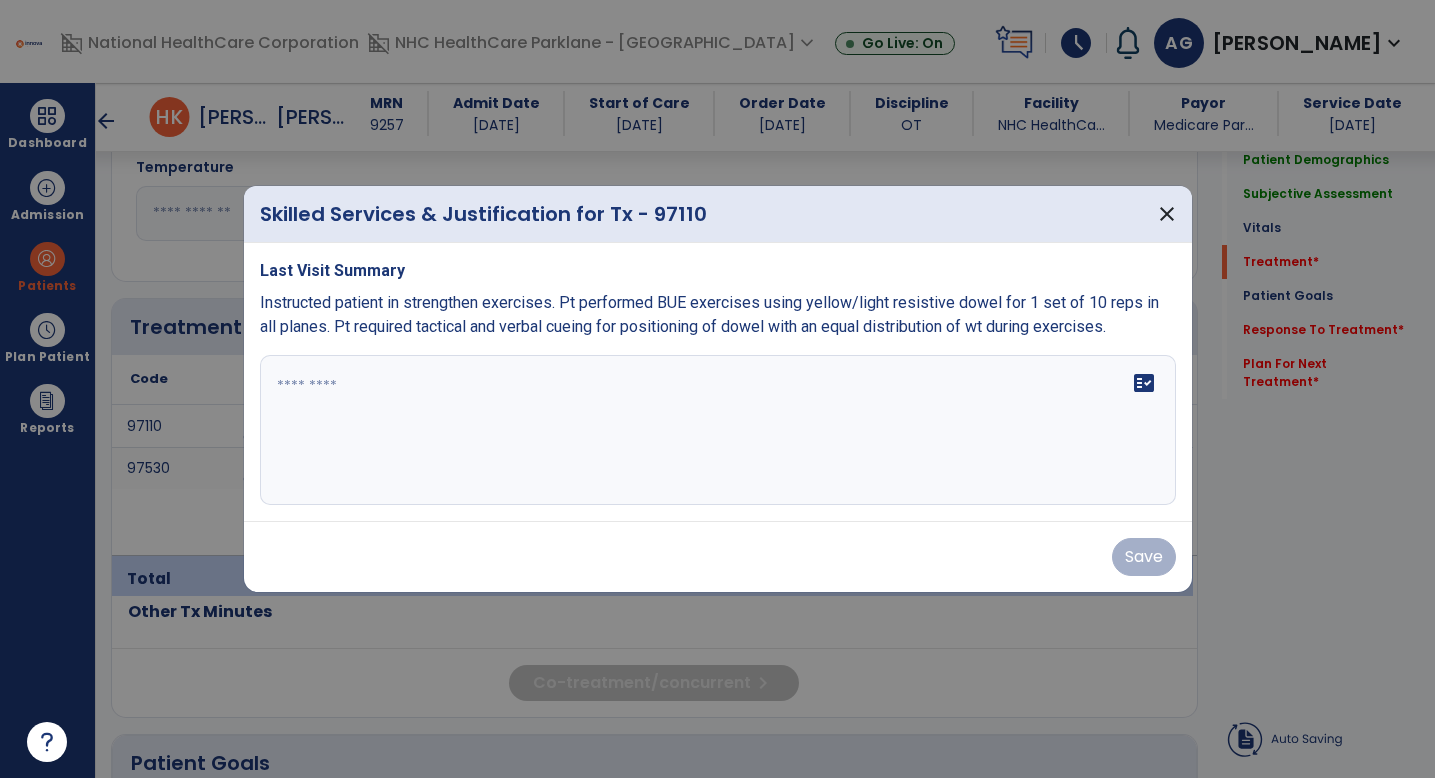 click on "fact_check" at bounding box center [718, 430] 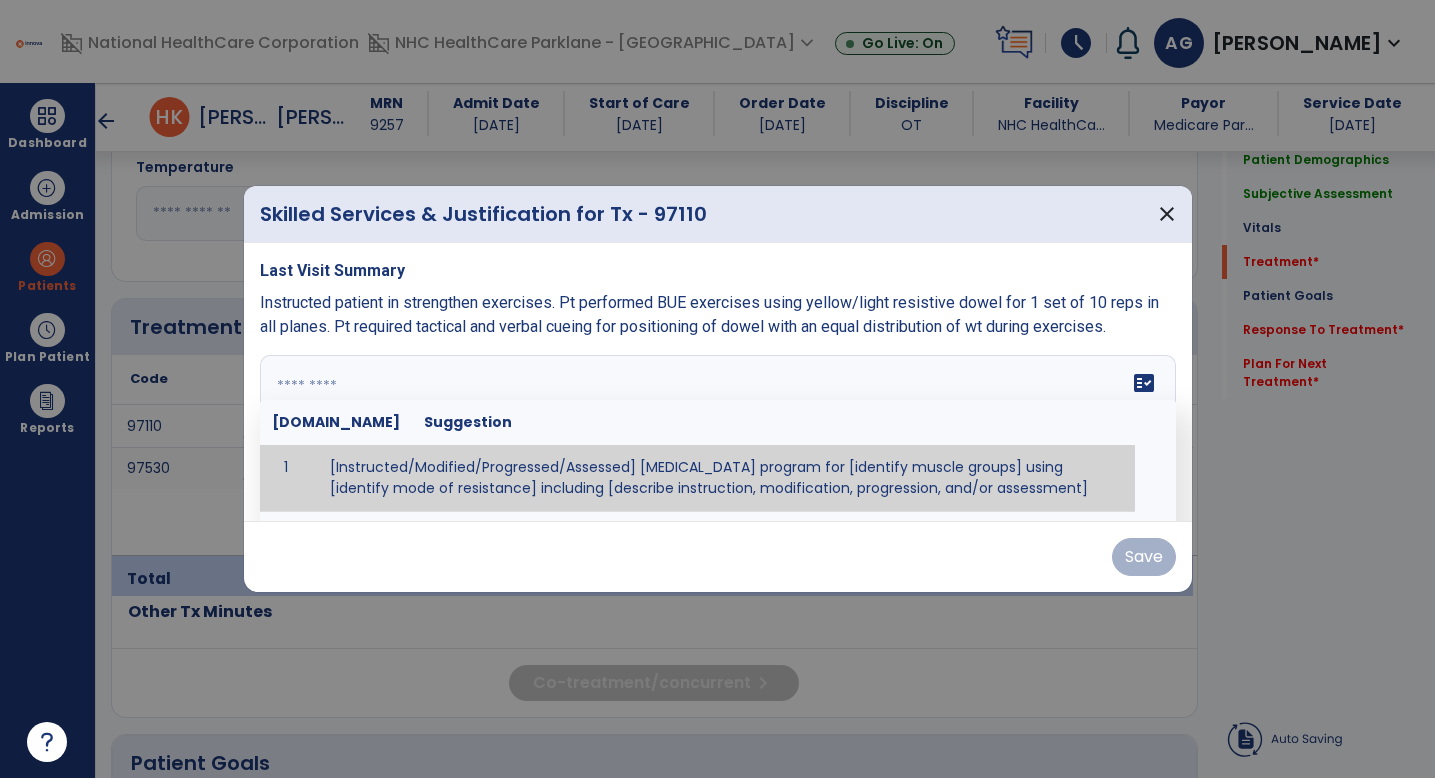 paste on "**********" 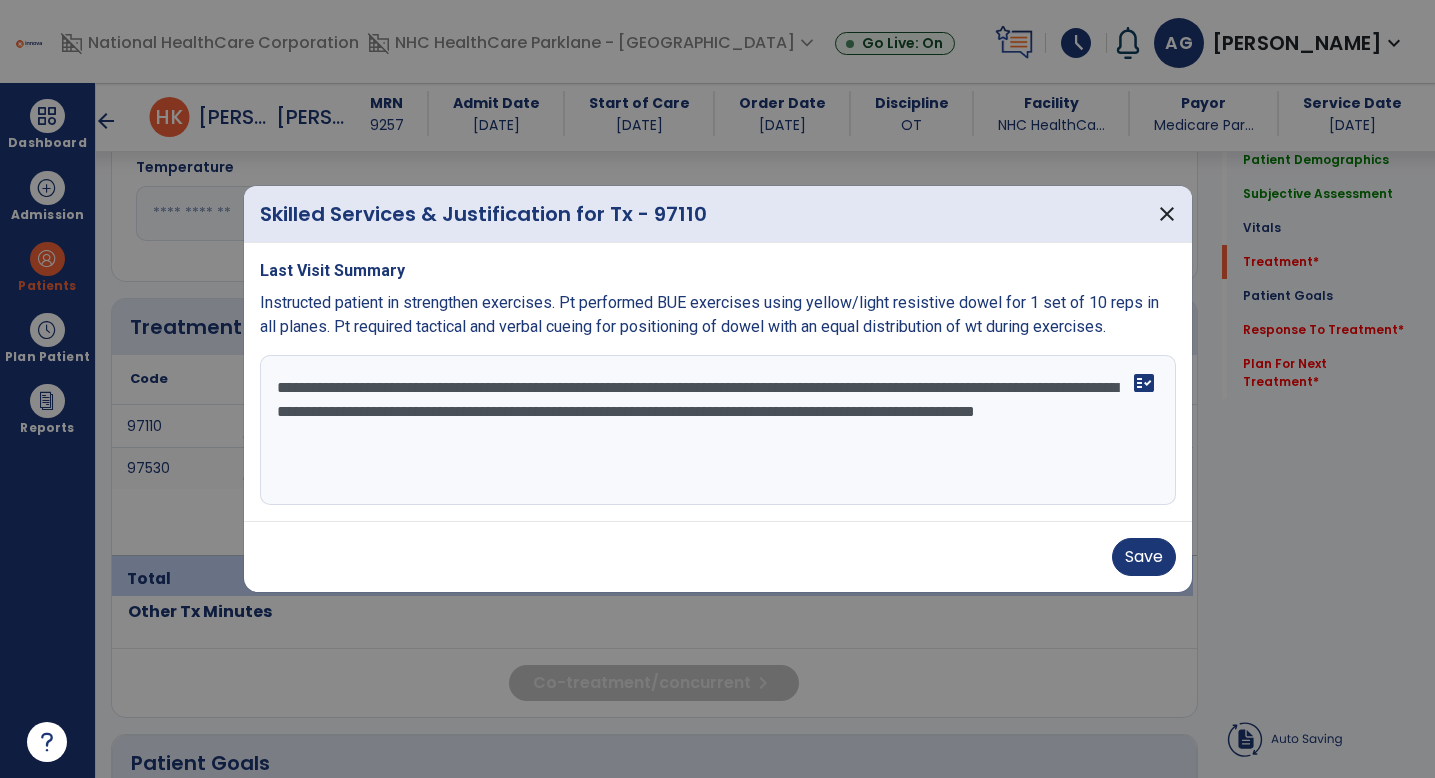 click on "**********" at bounding box center (718, 430) 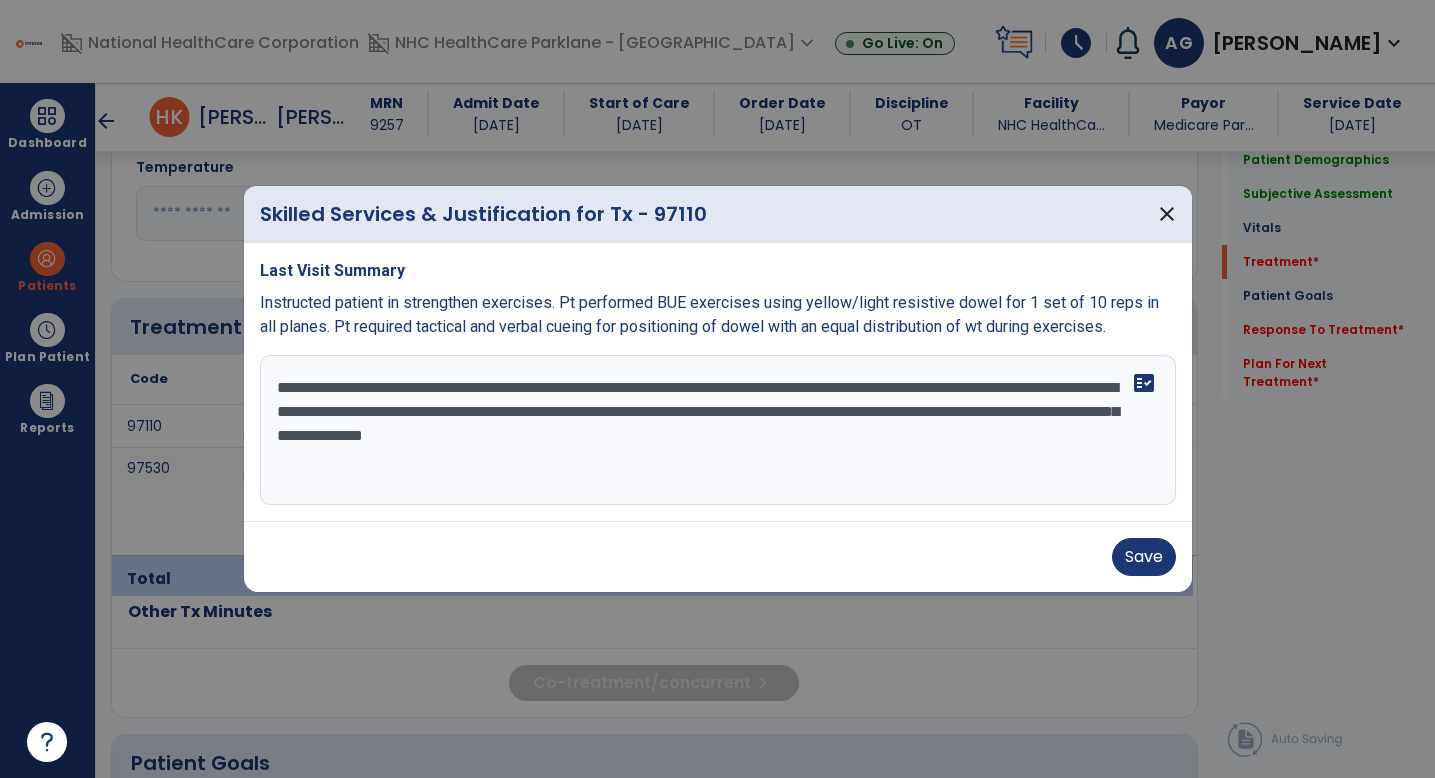 drag, startPoint x: 706, startPoint y: 404, endPoint x: 456, endPoint y: 410, distance: 250.07199 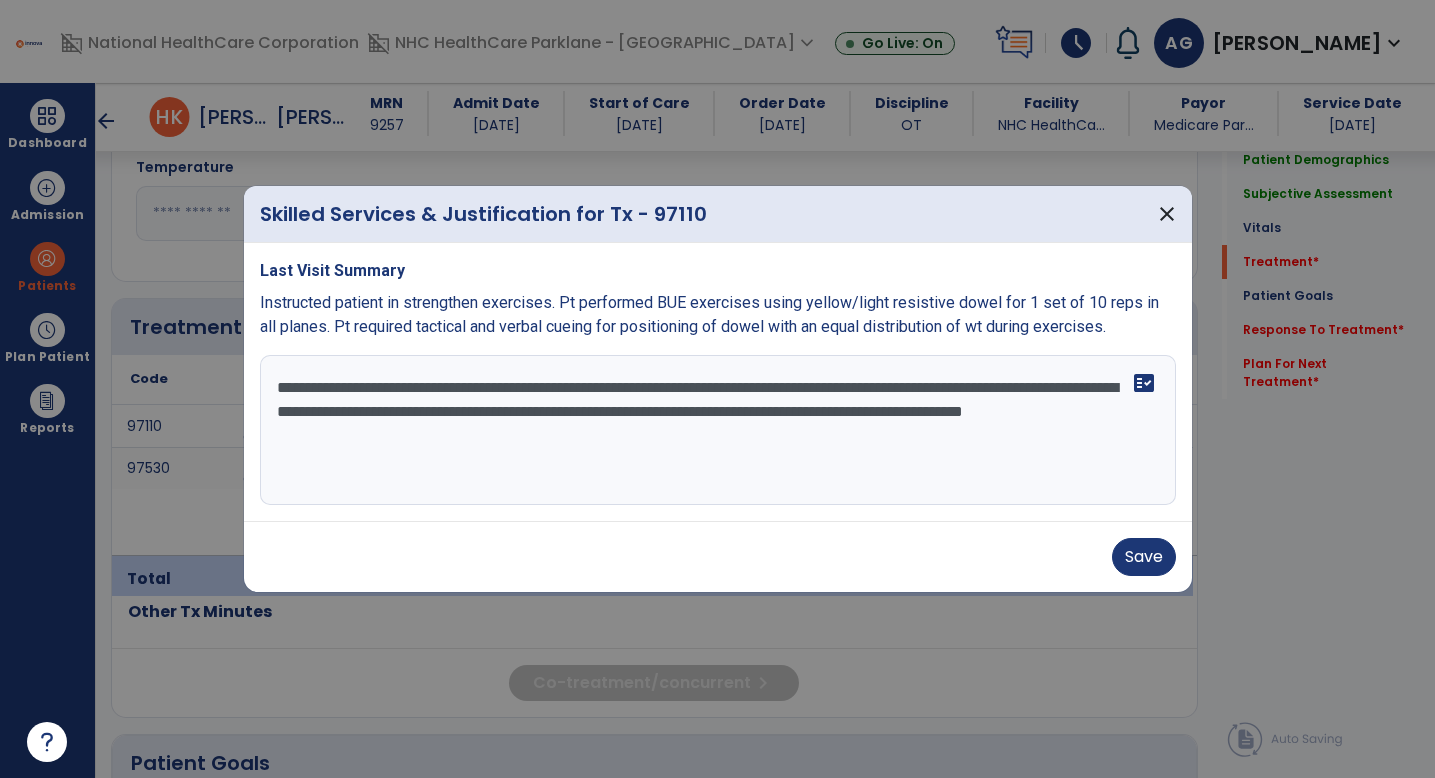 drag, startPoint x: 672, startPoint y: 443, endPoint x: 545, endPoint y: 404, distance: 132.8533 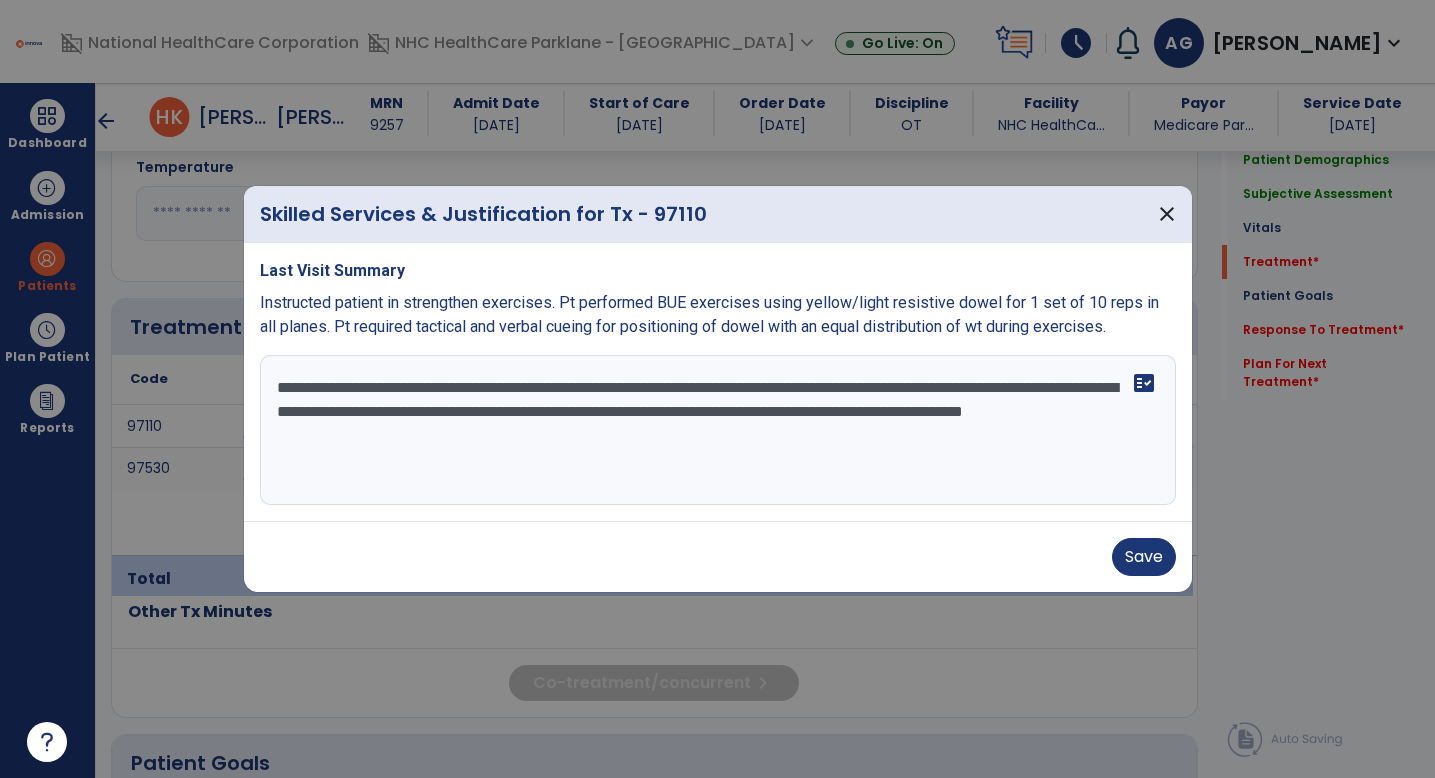 click on "**********" at bounding box center (718, 430) 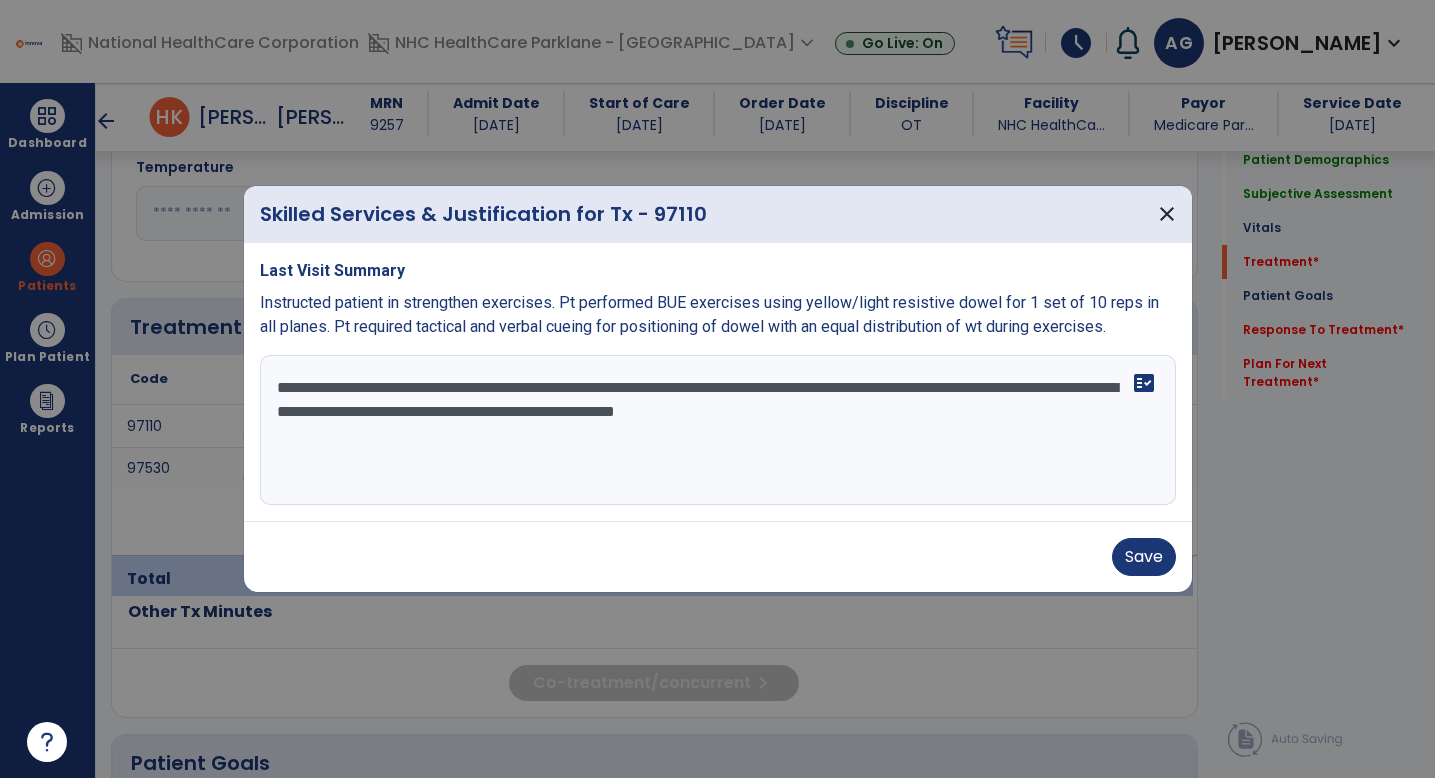 click on "**********" at bounding box center (718, 430) 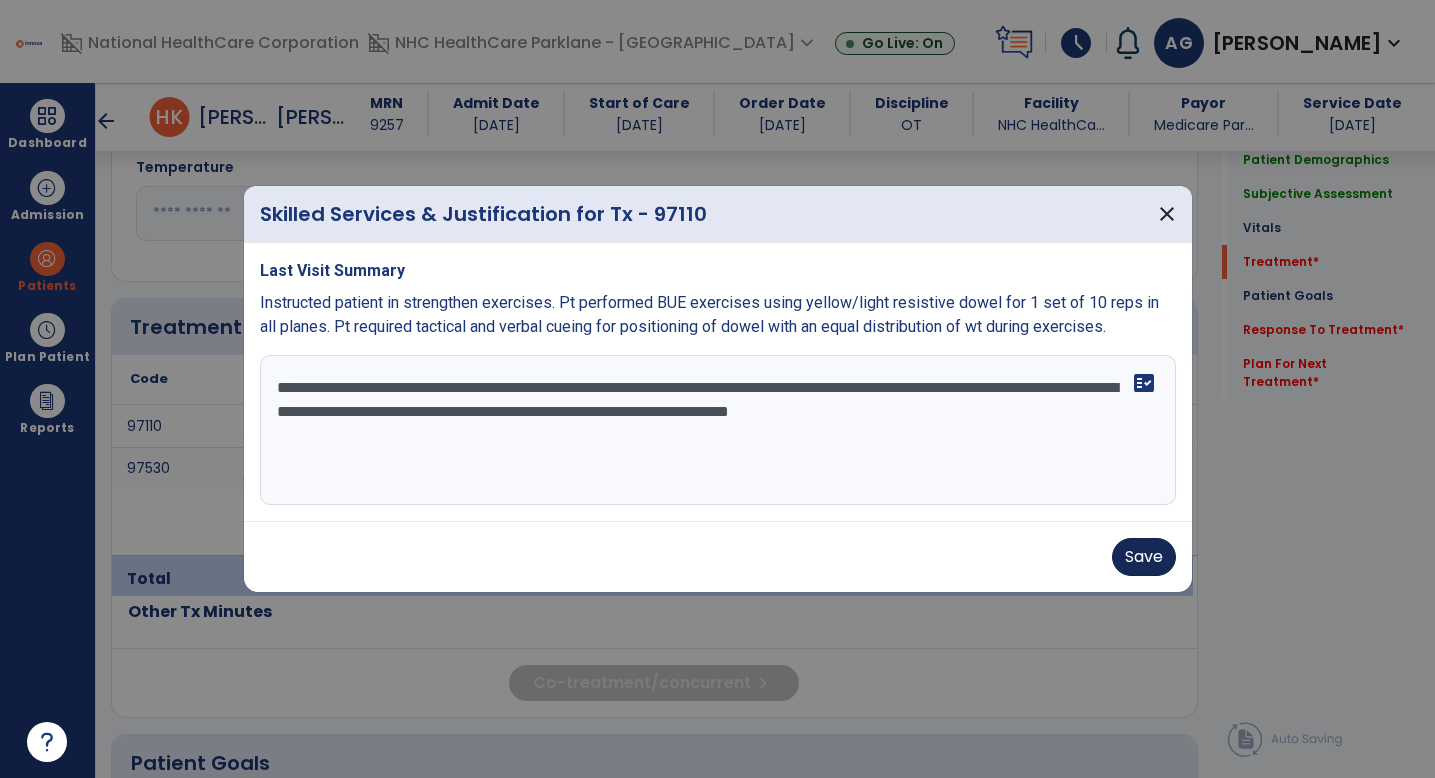 type on "**********" 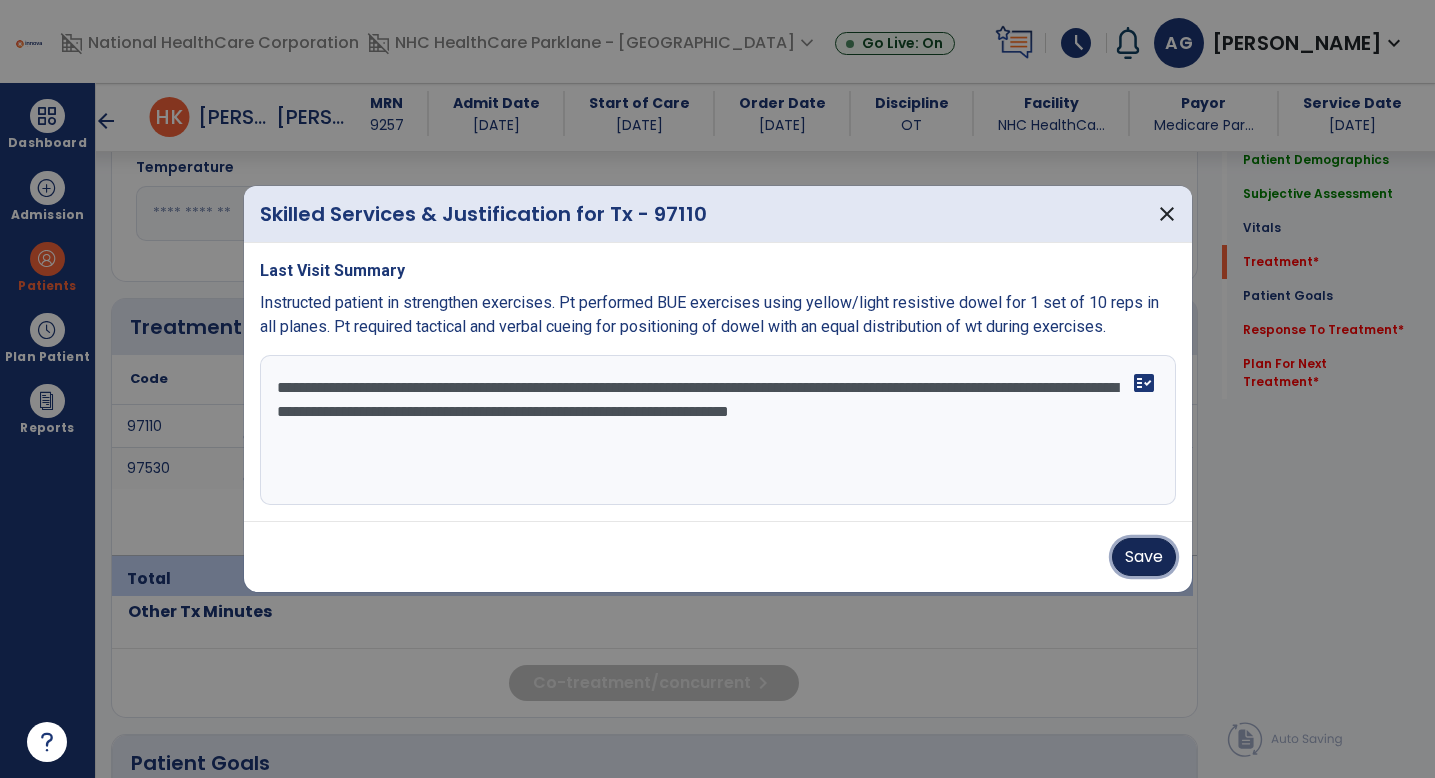 click on "Save" at bounding box center (1144, 557) 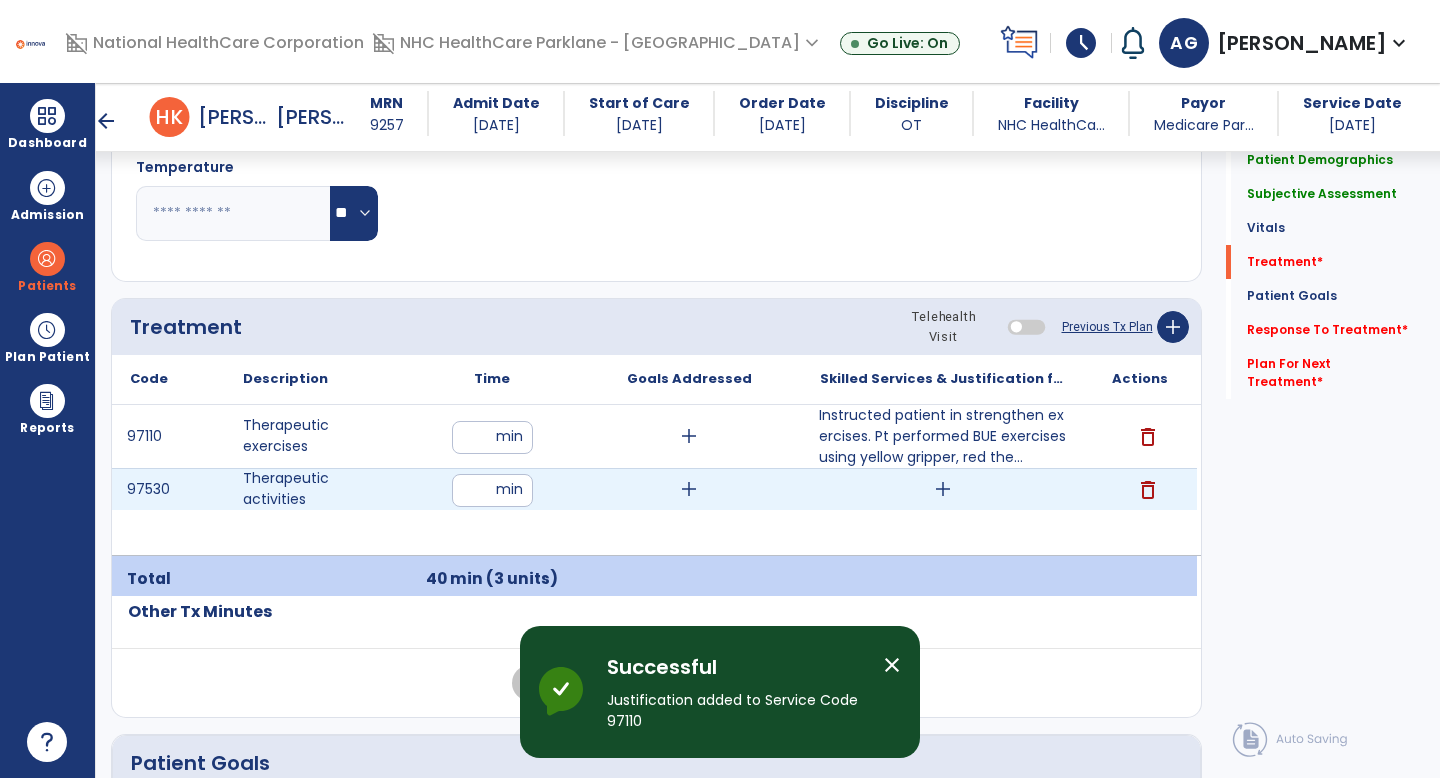 click on "add" at bounding box center [943, 489] 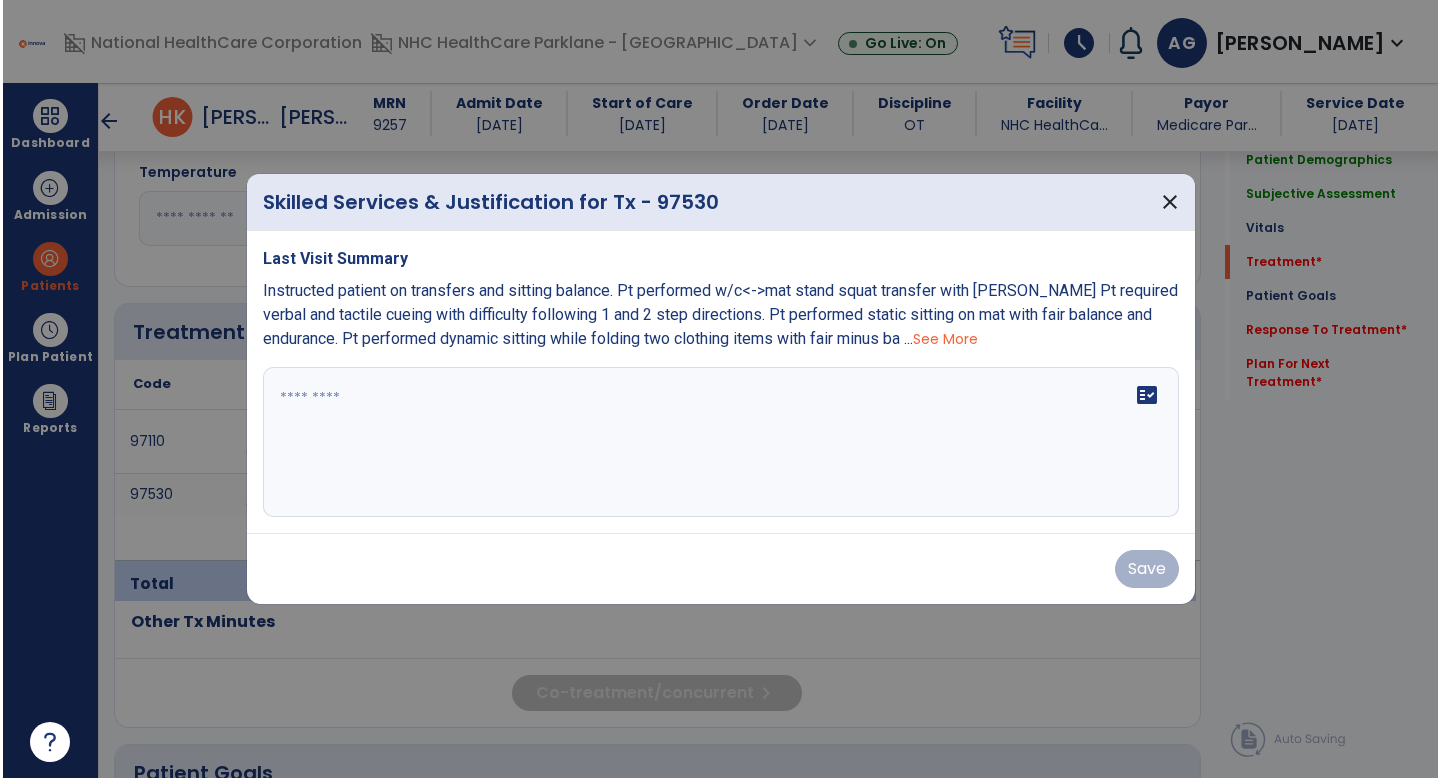 scroll, scrollTop: 1061, scrollLeft: 0, axis: vertical 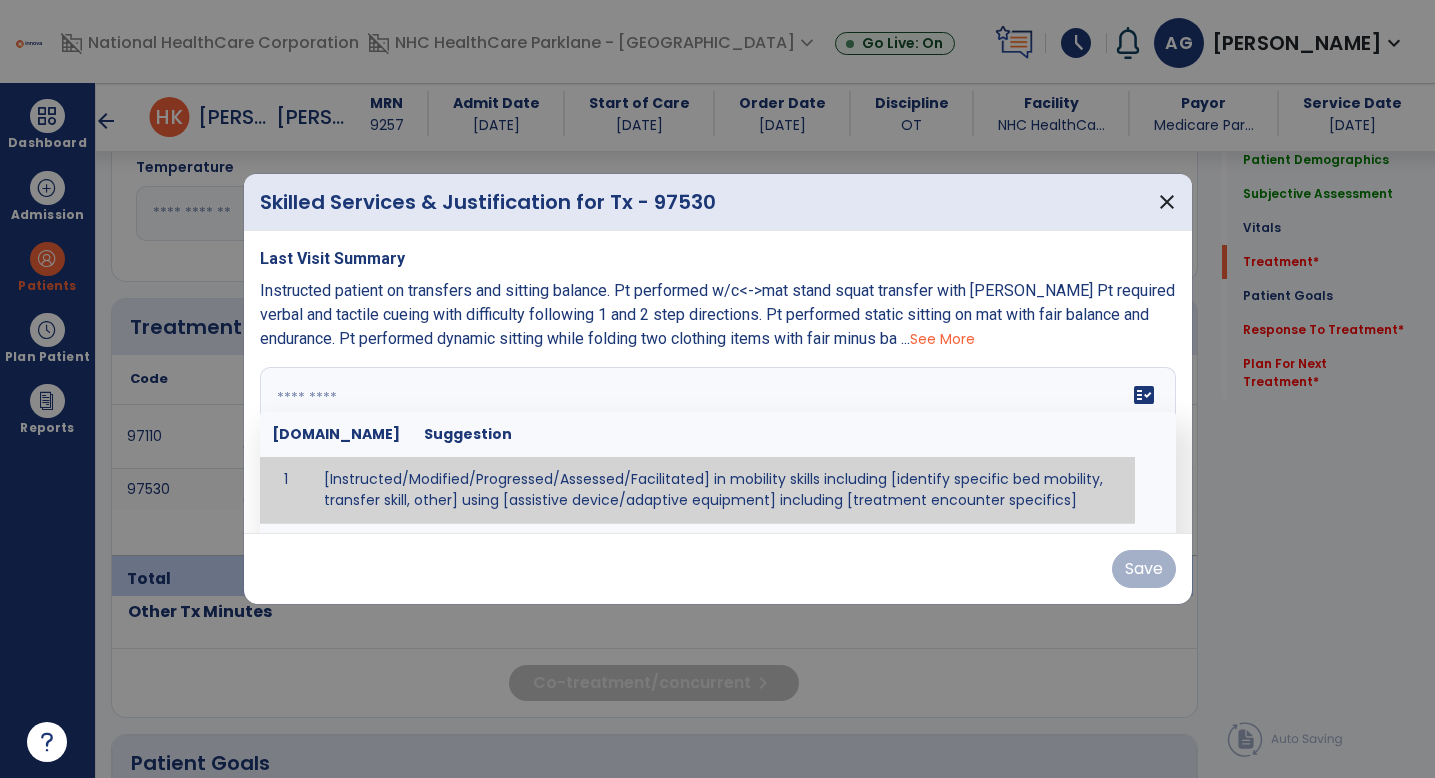 click on "fact_check  [DOMAIN_NAME] Suggestion 1 [Instructed/Modified/Progressed/Assessed/Facilitated] in mobility skills including [identify specific bed mobility, transfer skill, other] using [assistive device/adaptive equipment] including [treatment encounter specifics]" at bounding box center [718, 442] 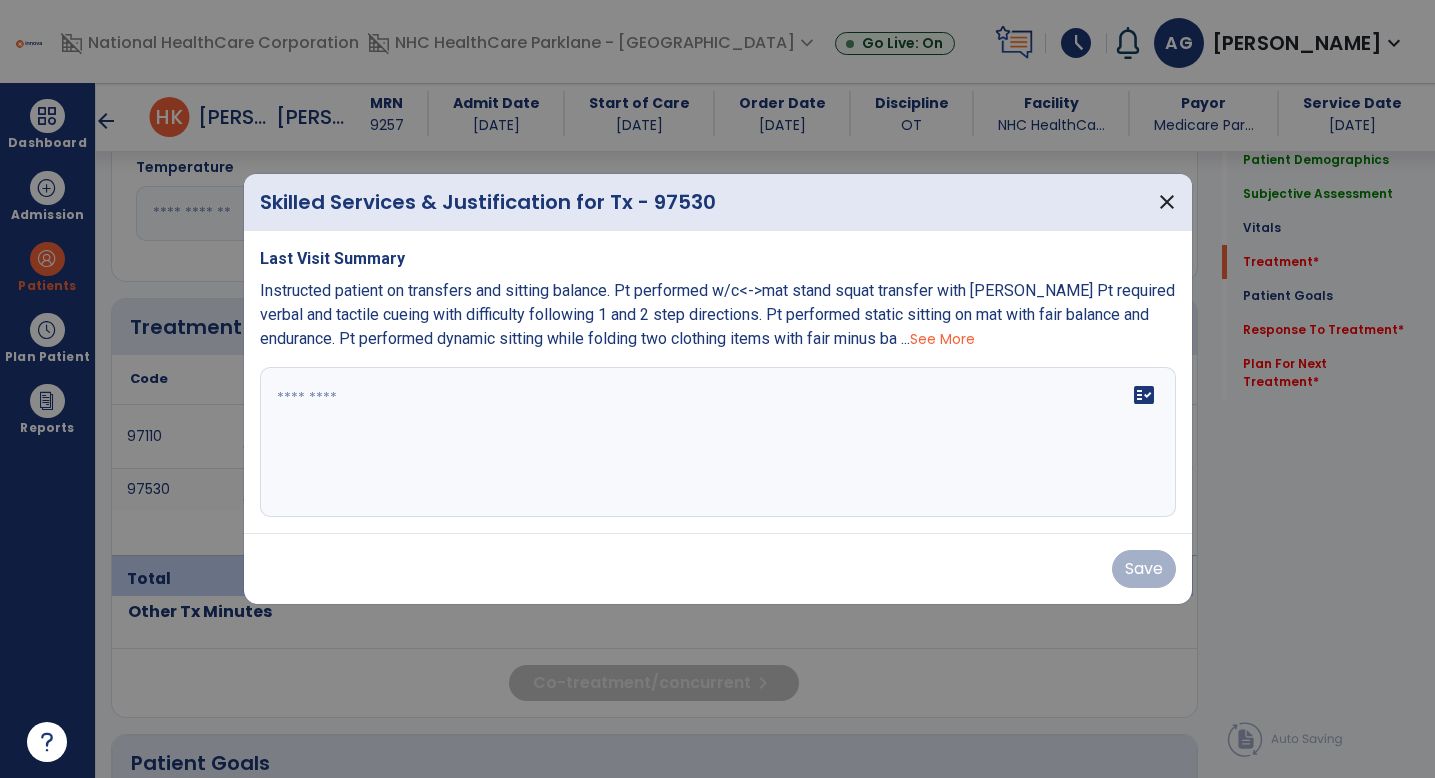 click on "See More" at bounding box center [942, 339] 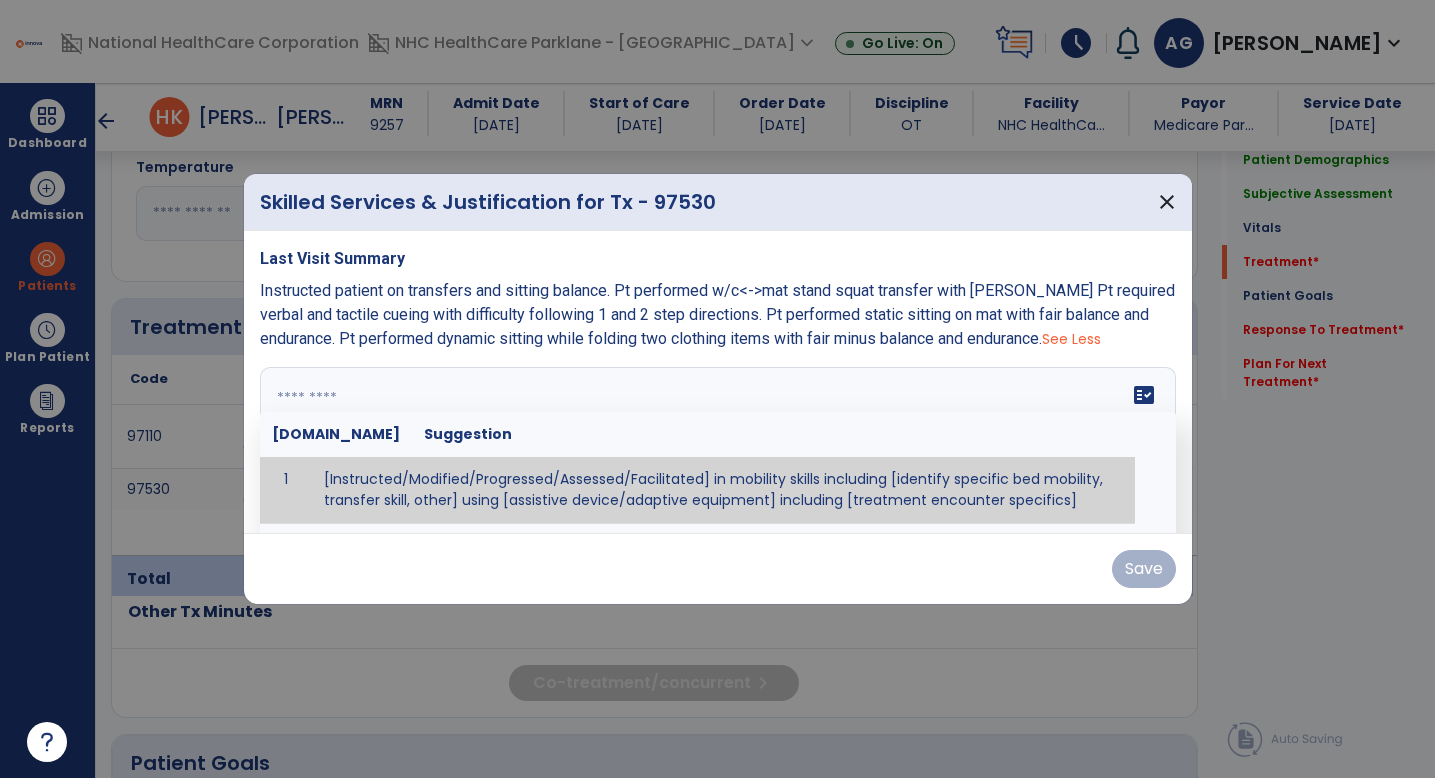 click at bounding box center [715, 442] 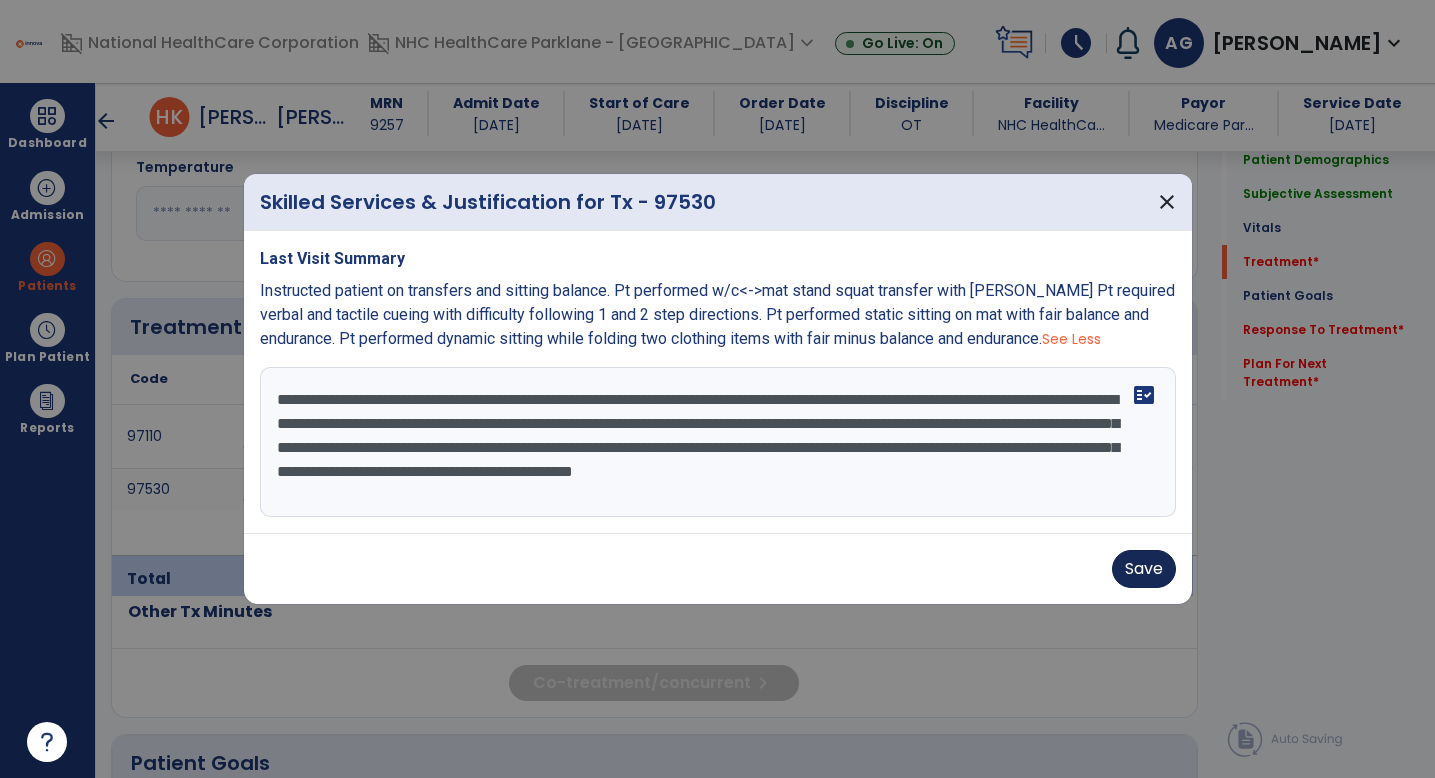 type on "**********" 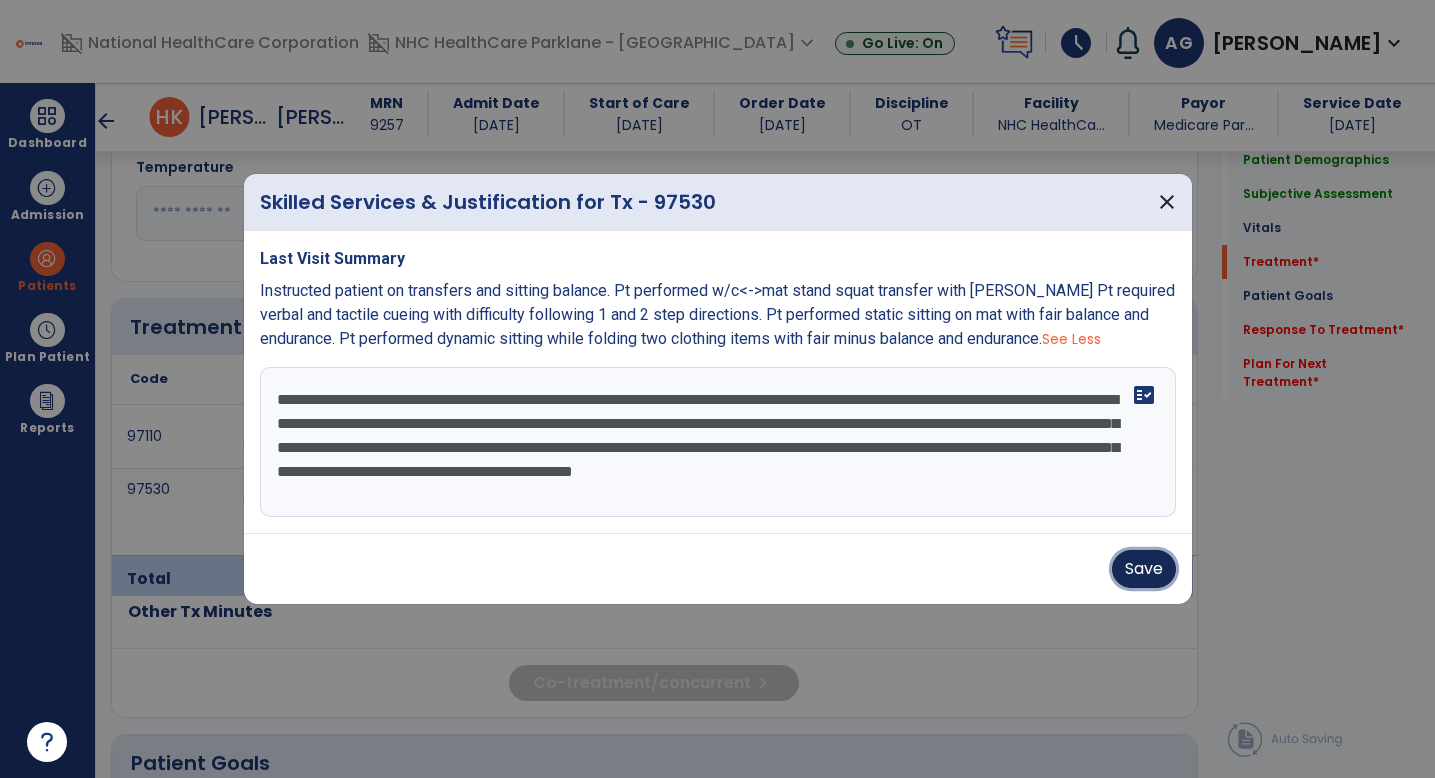 click on "Save" at bounding box center (1144, 569) 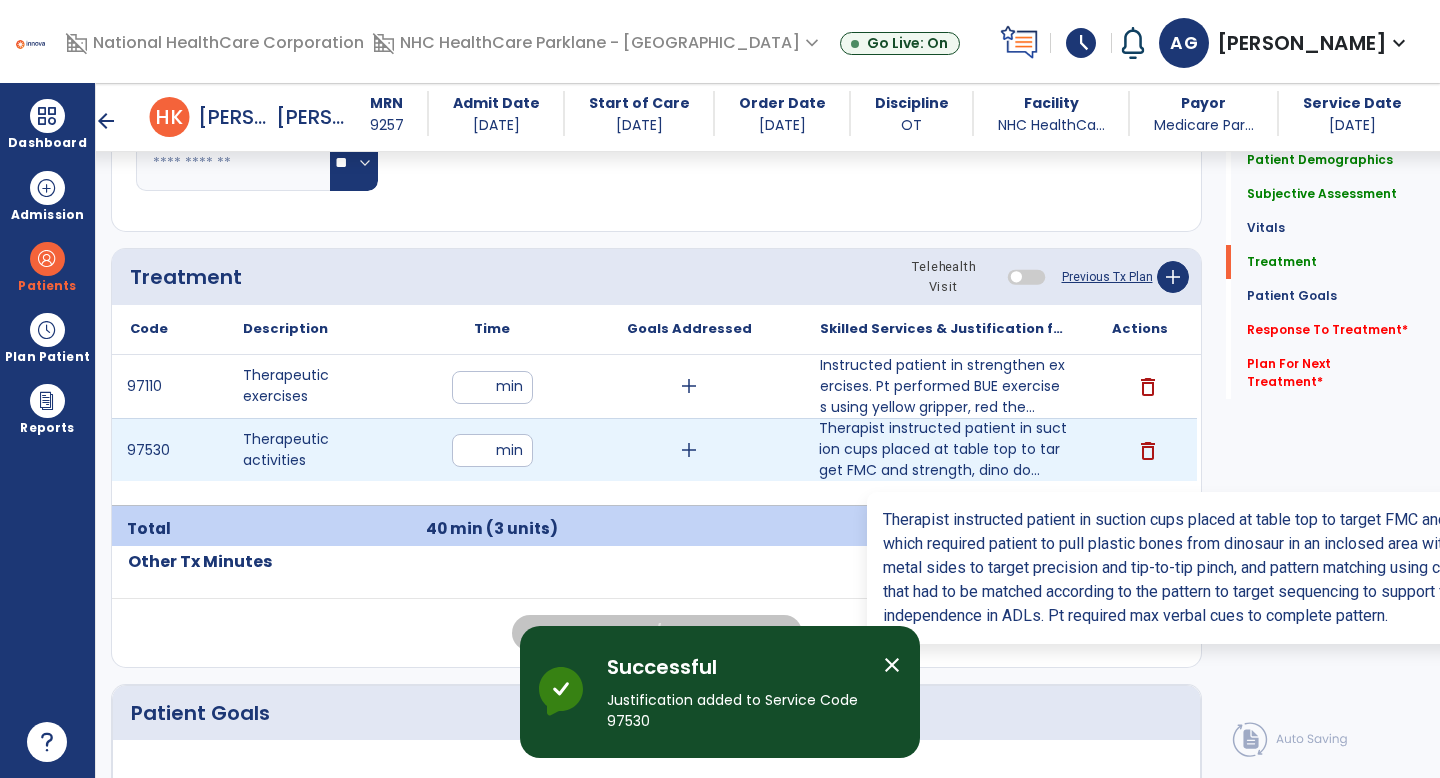 click on "Therapist instructed patient in suction cups placed at table top to target FMC and strength, dino do..." at bounding box center (943, 449) 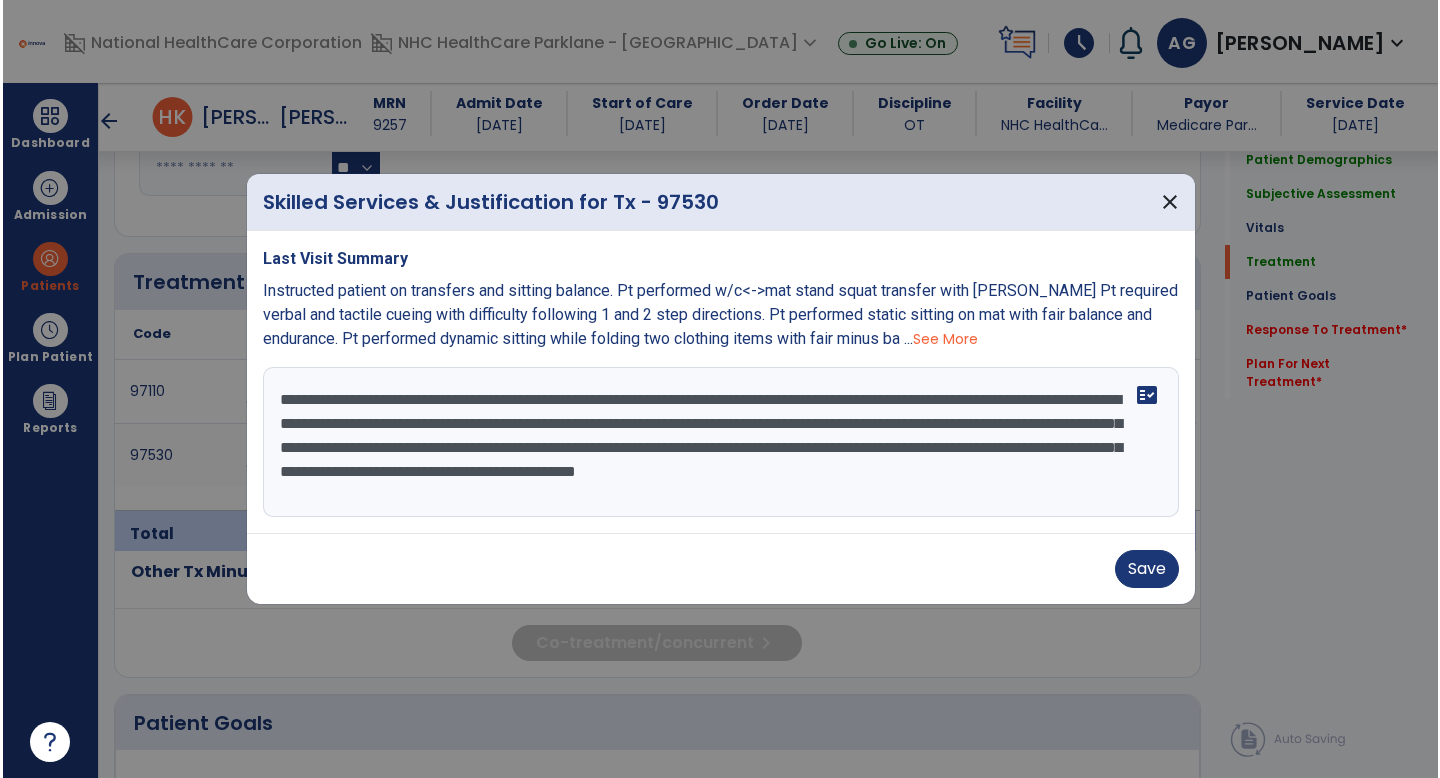 scroll, scrollTop: 1111, scrollLeft: 0, axis: vertical 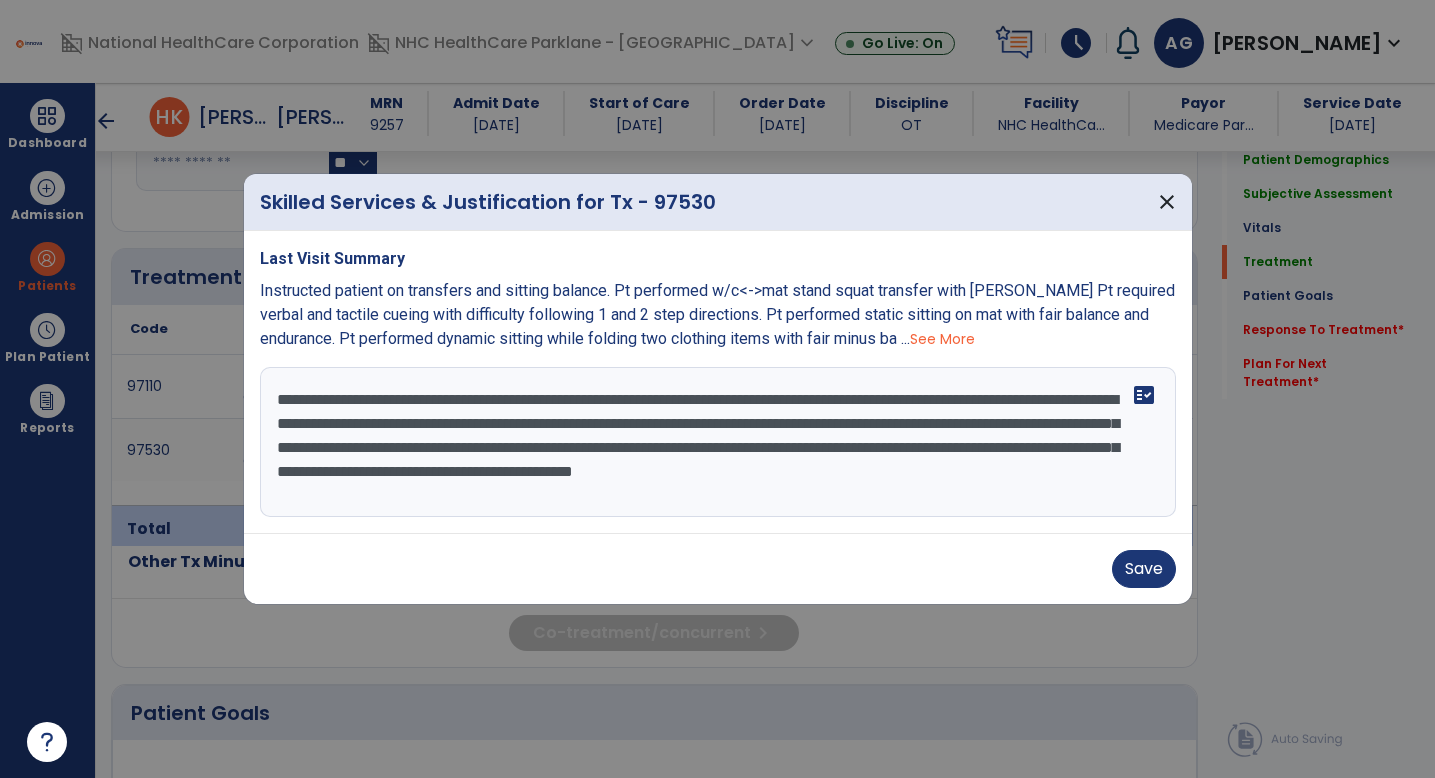 click on "**********" at bounding box center [718, 442] 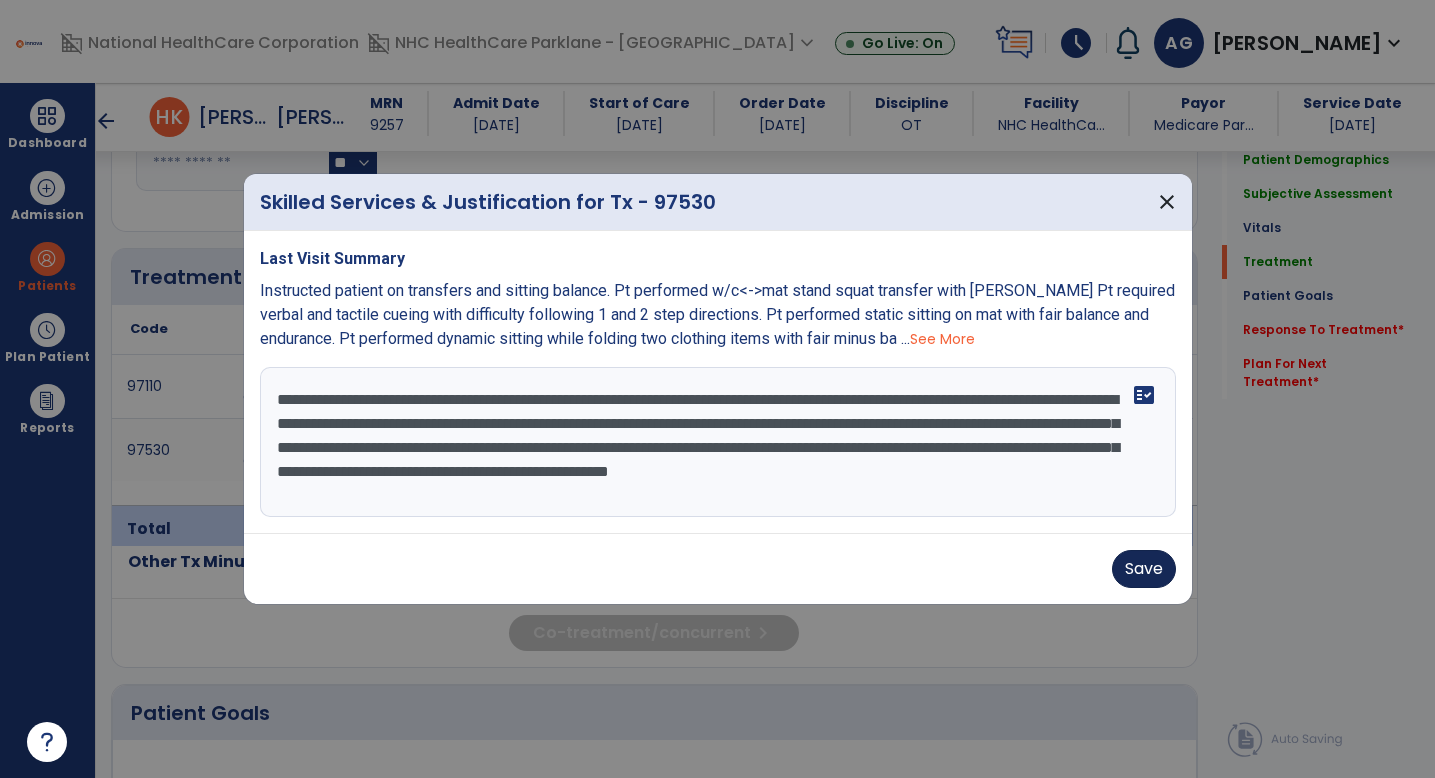 type on "**********" 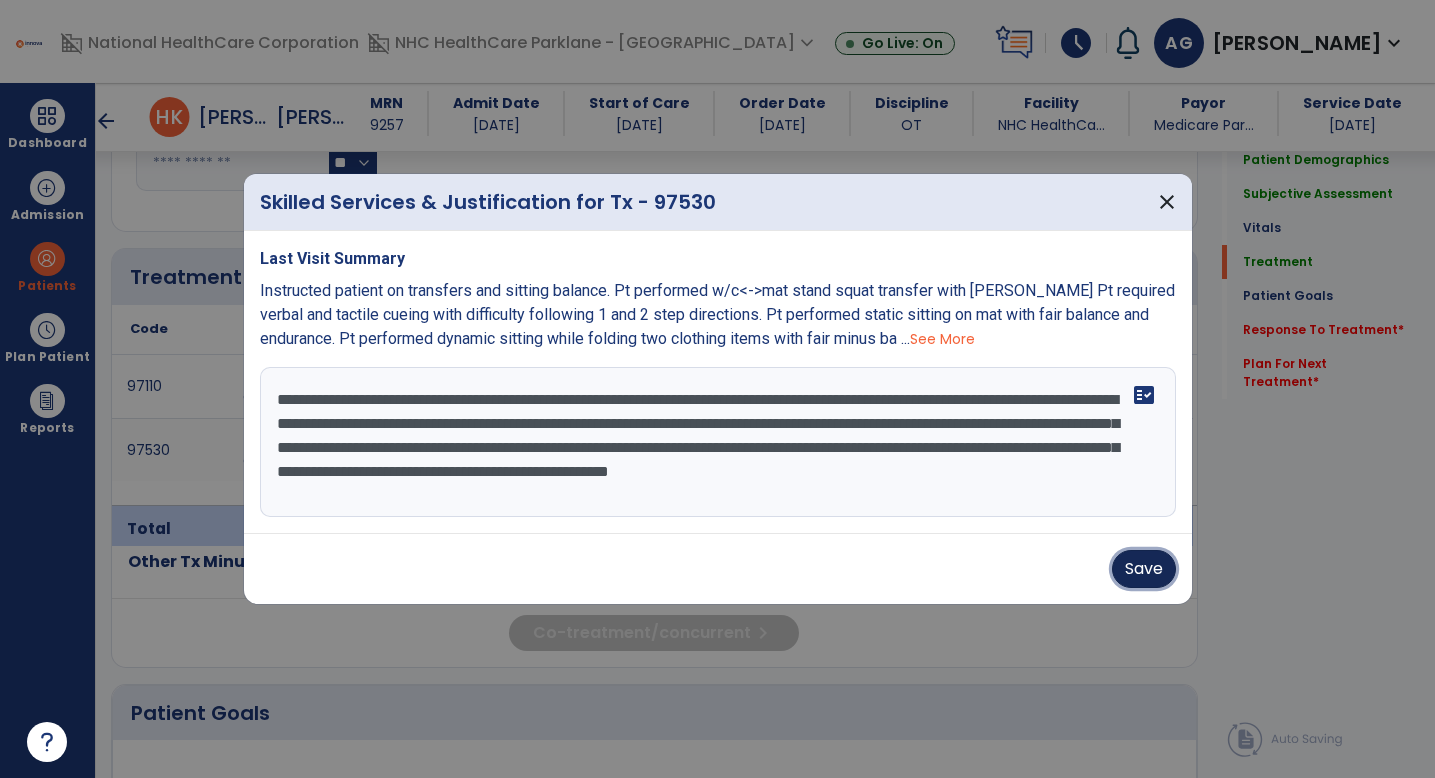 click on "Save" at bounding box center [1144, 569] 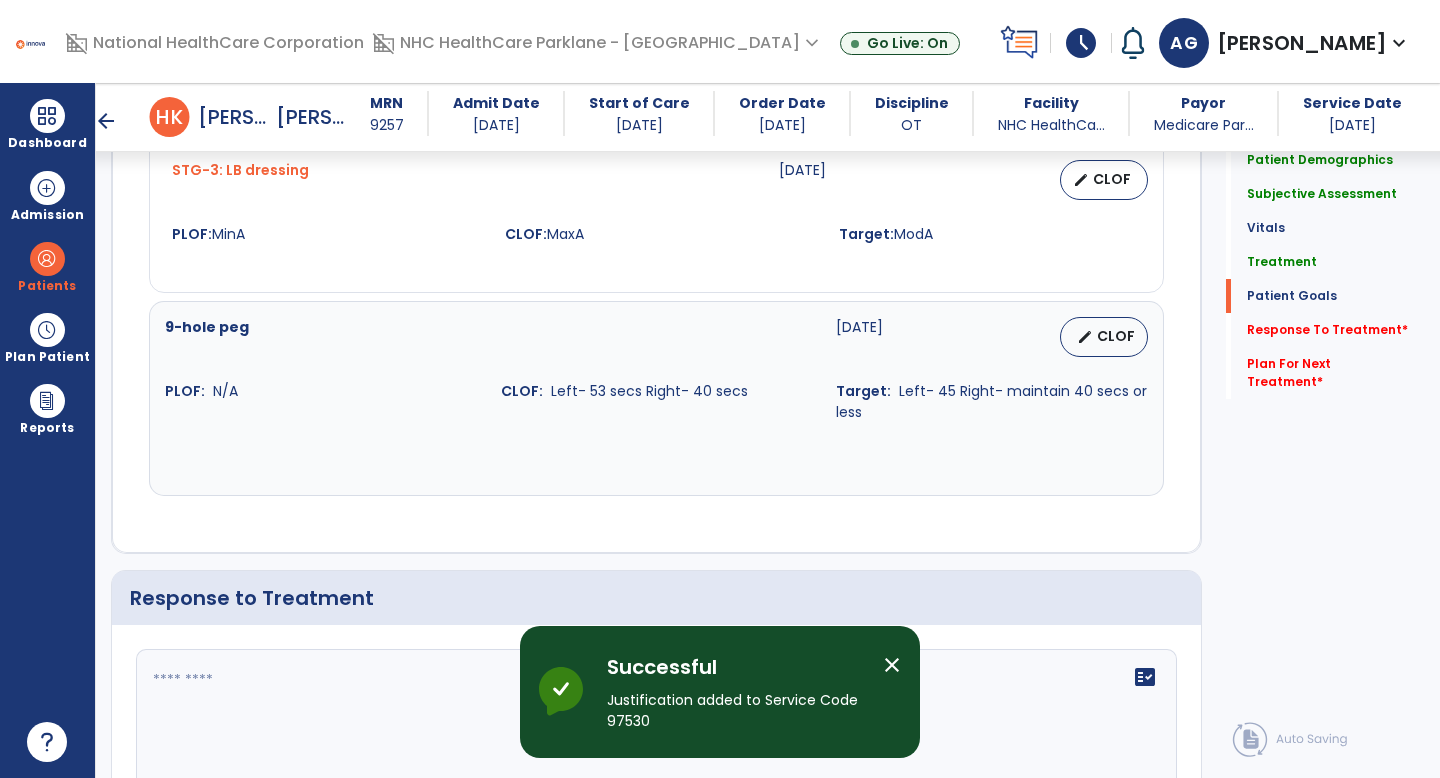 scroll, scrollTop: 2421, scrollLeft: 0, axis: vertical 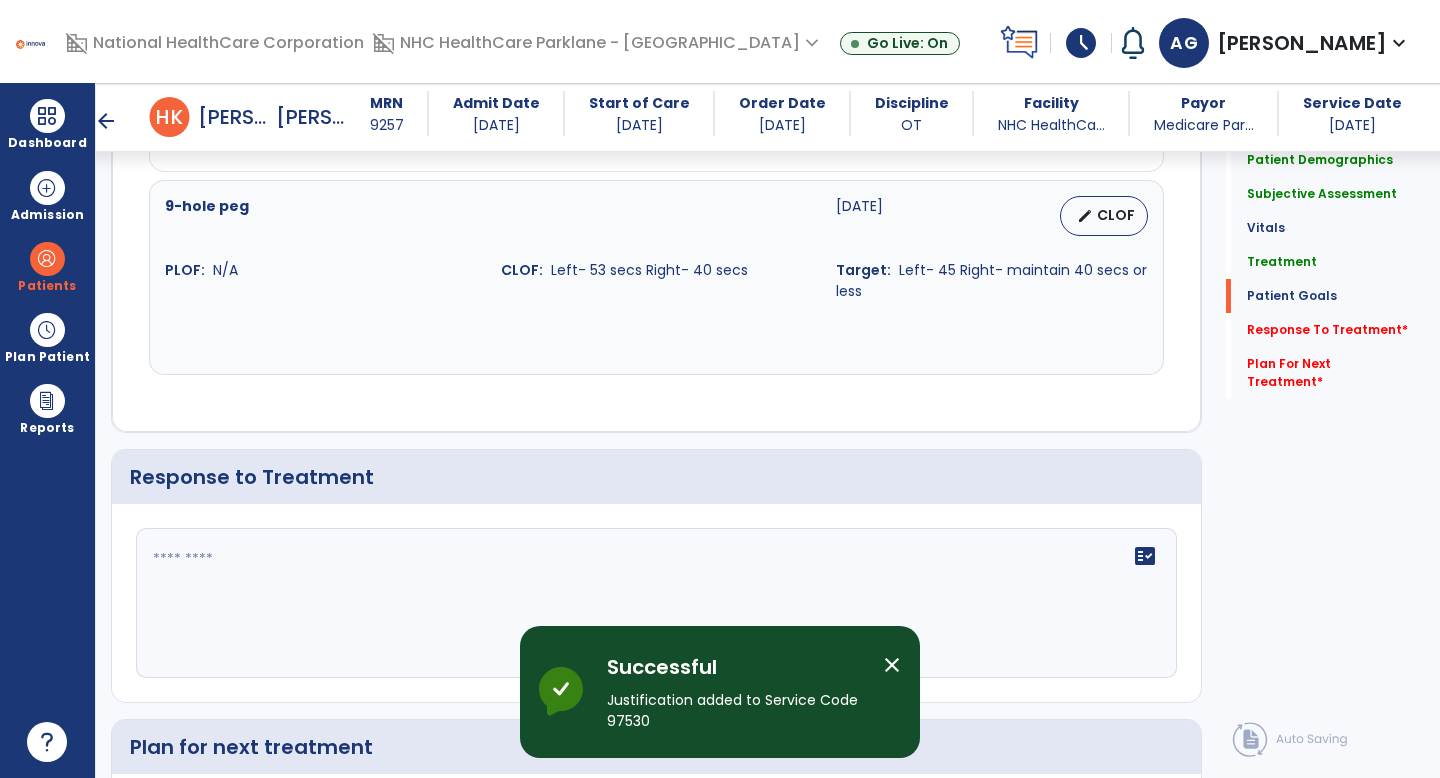 click on "fact_check" 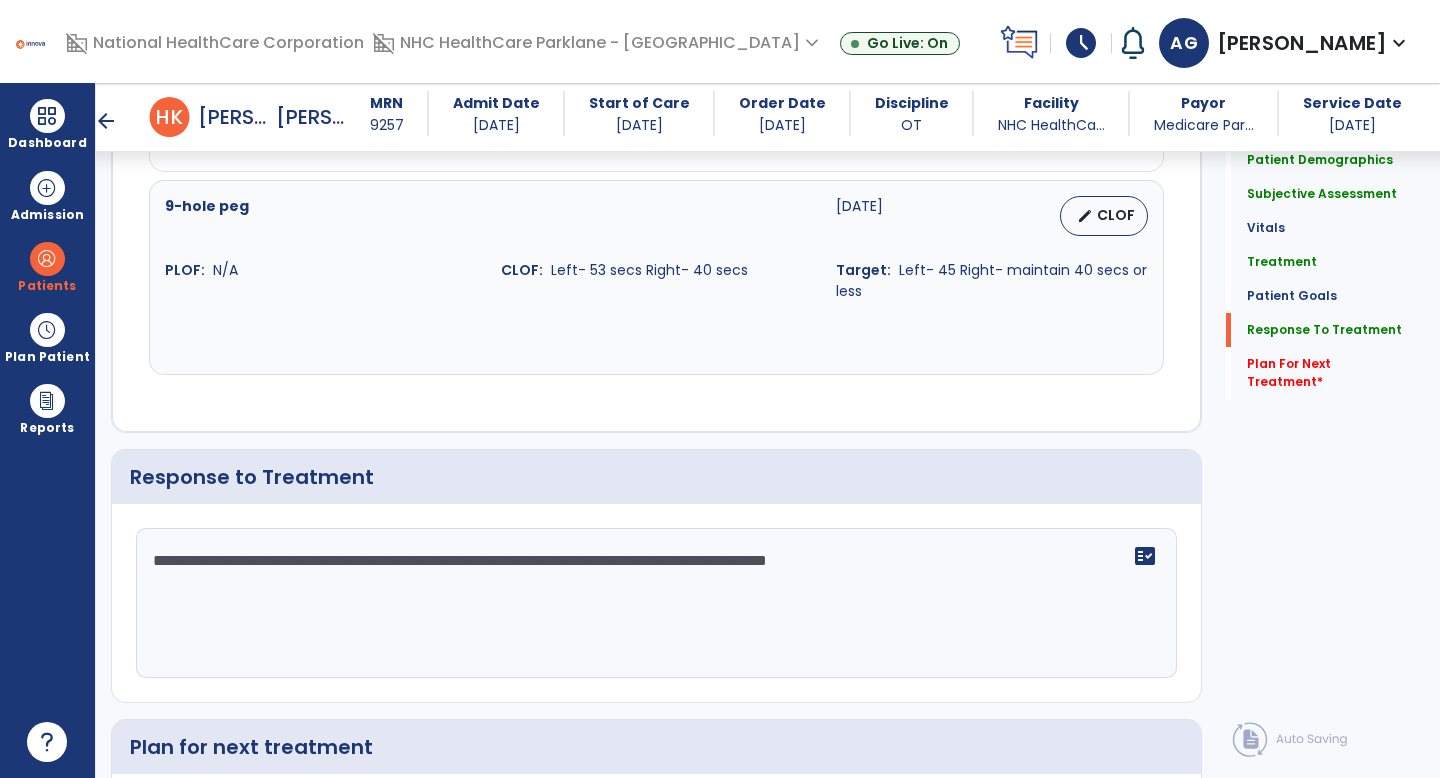 scroll, scrollTop: 2683, scrollLeft: 0, axis: vertical 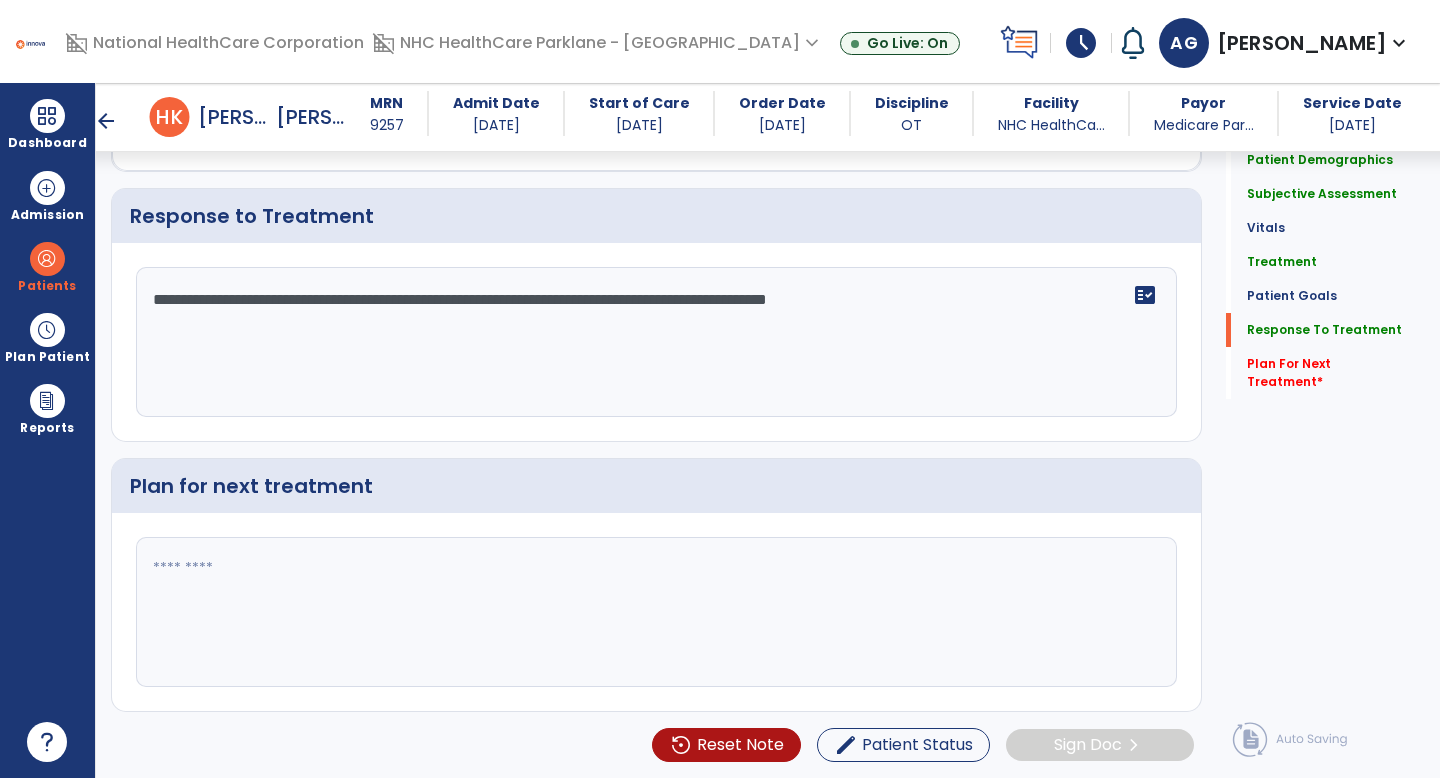 type on "**********" 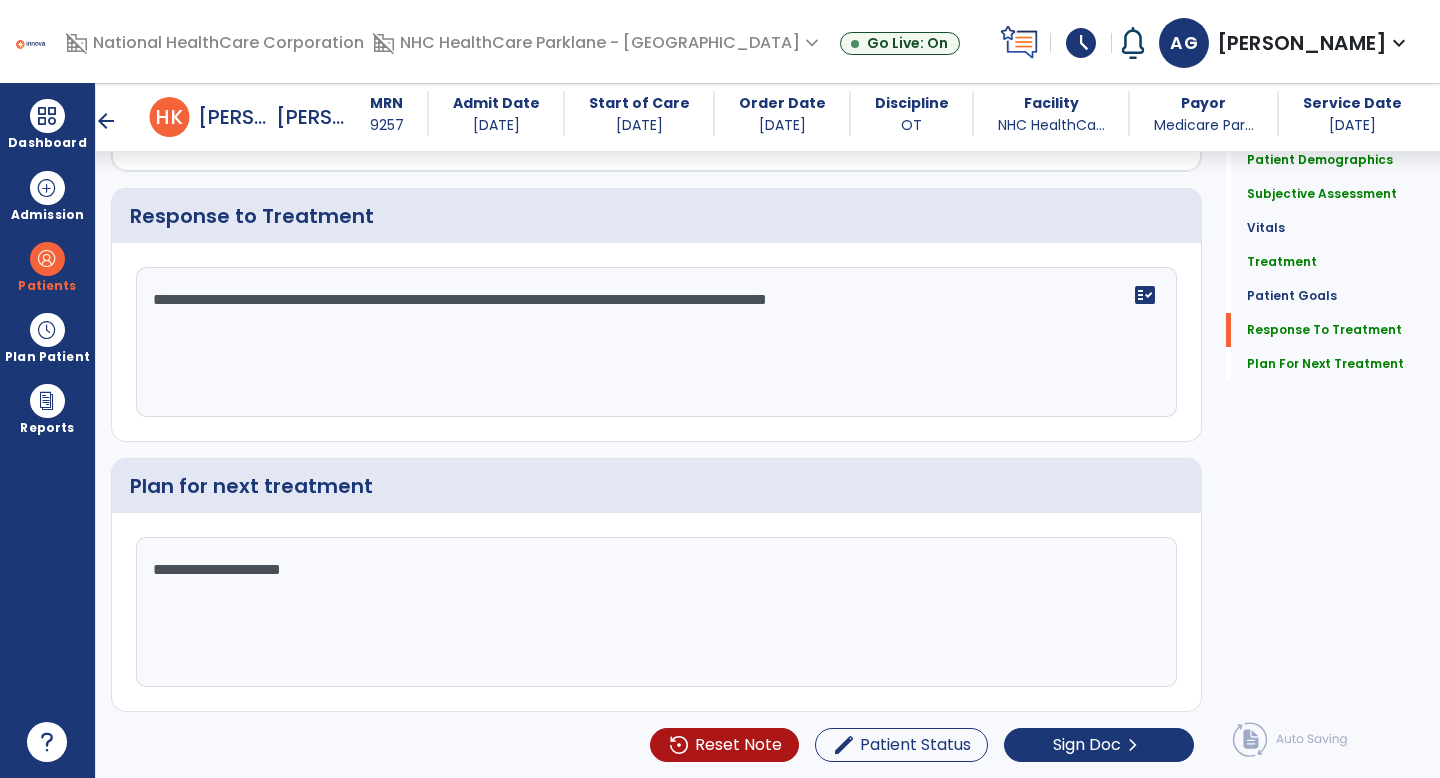 type on "**********" 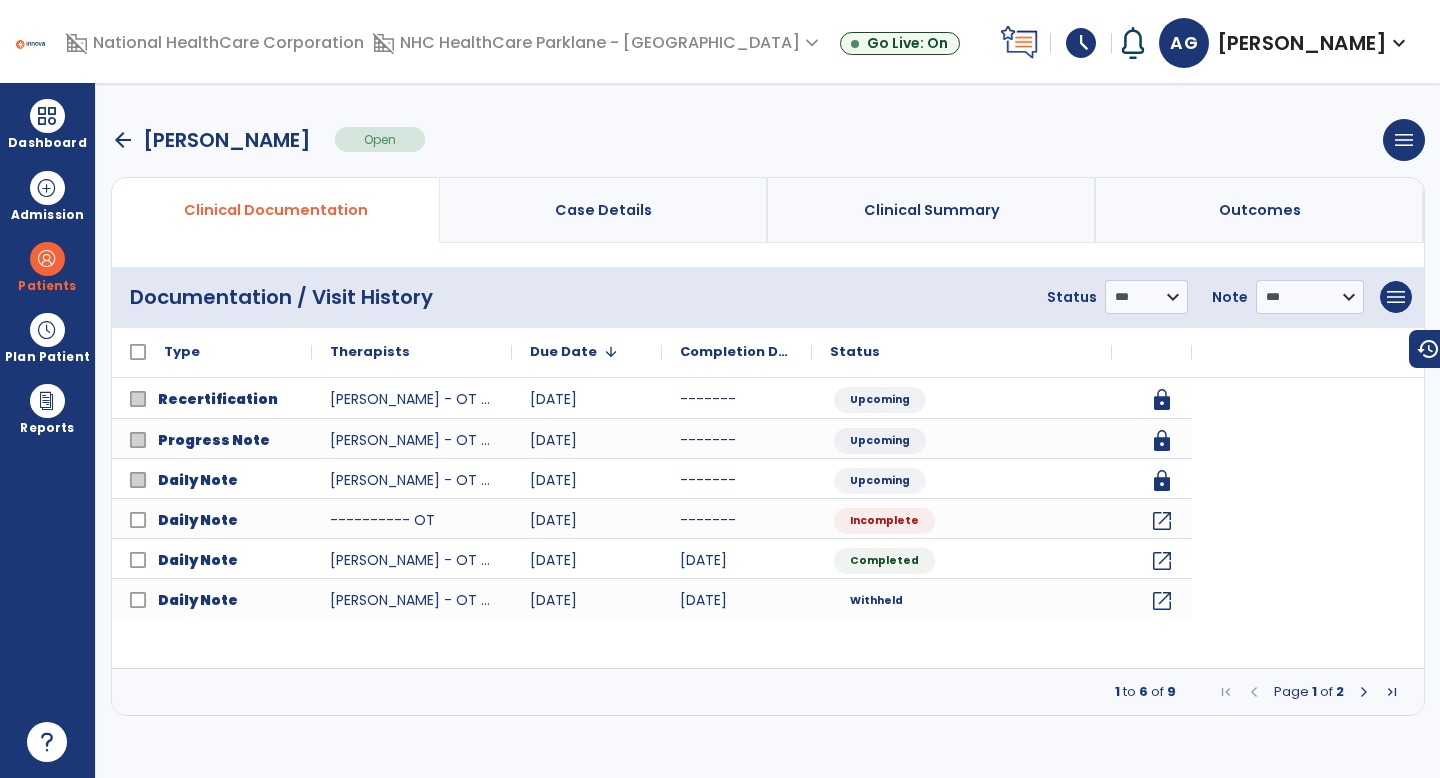 scroll, scrollTop: 0, scrollLeft: 0, axis: both 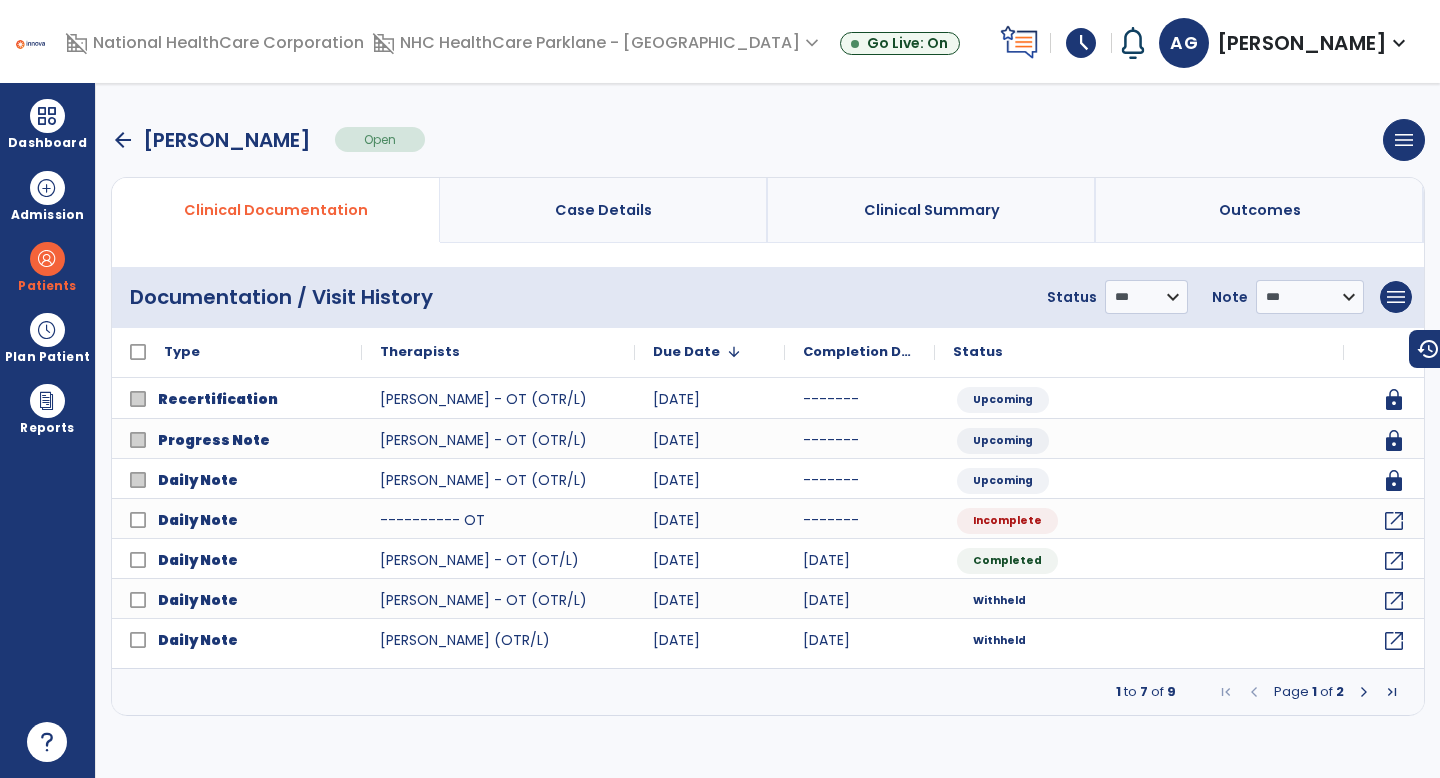 click on "arrow_back" at bounding box center (123, 140) 